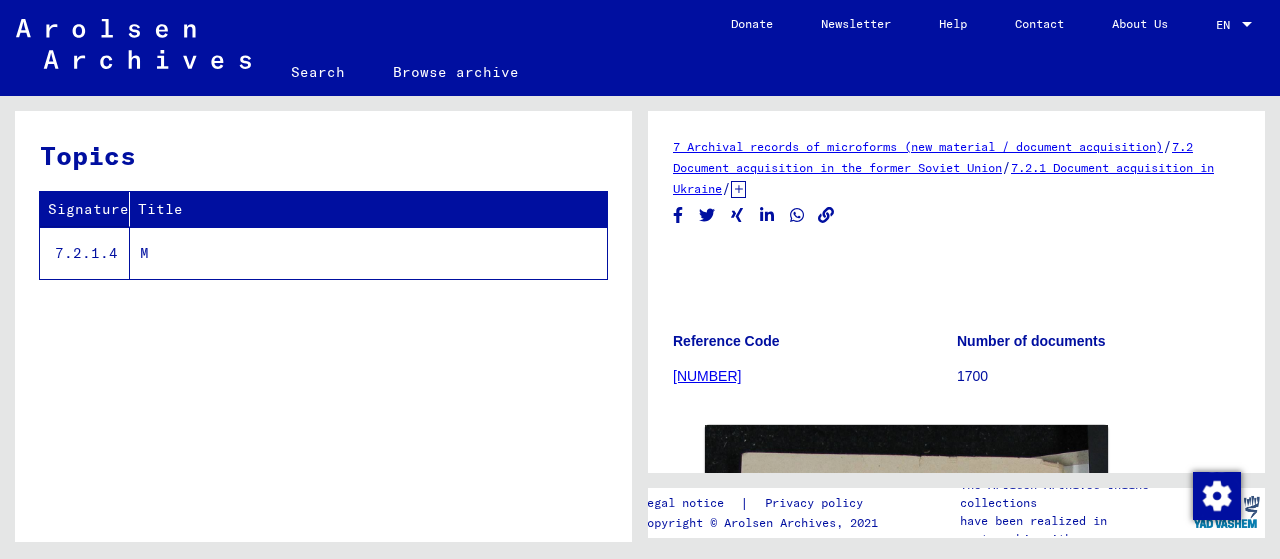 scroll, scrollTop: 0, scrollLeft: 0, axis: both 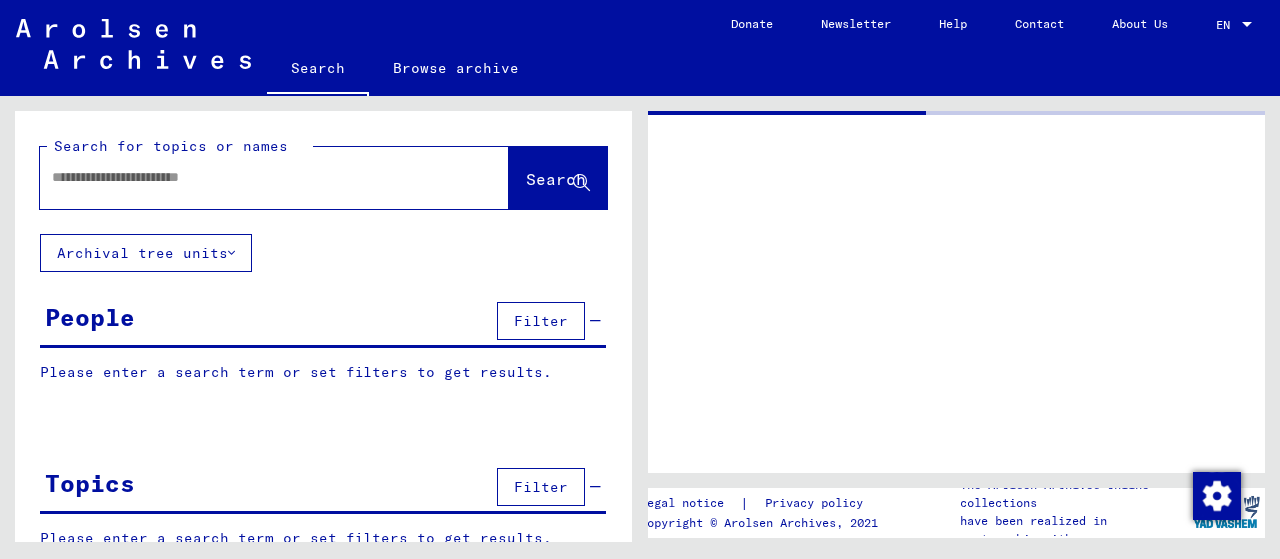 type on "******" 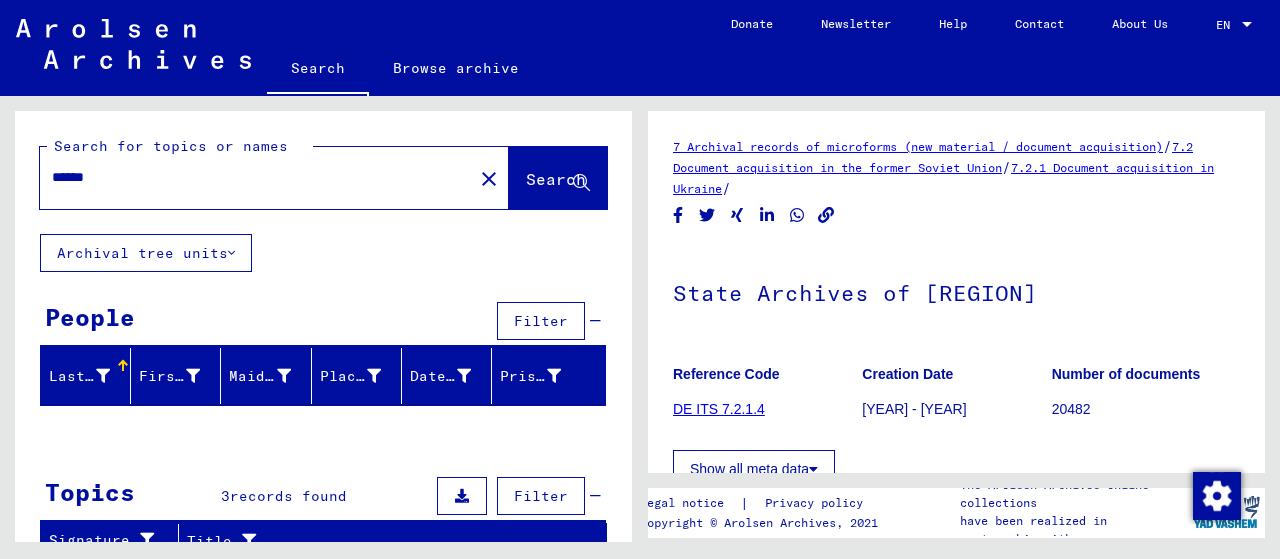 scroll, scrollTop: 200, scrollLeft: 0, axis: vertical 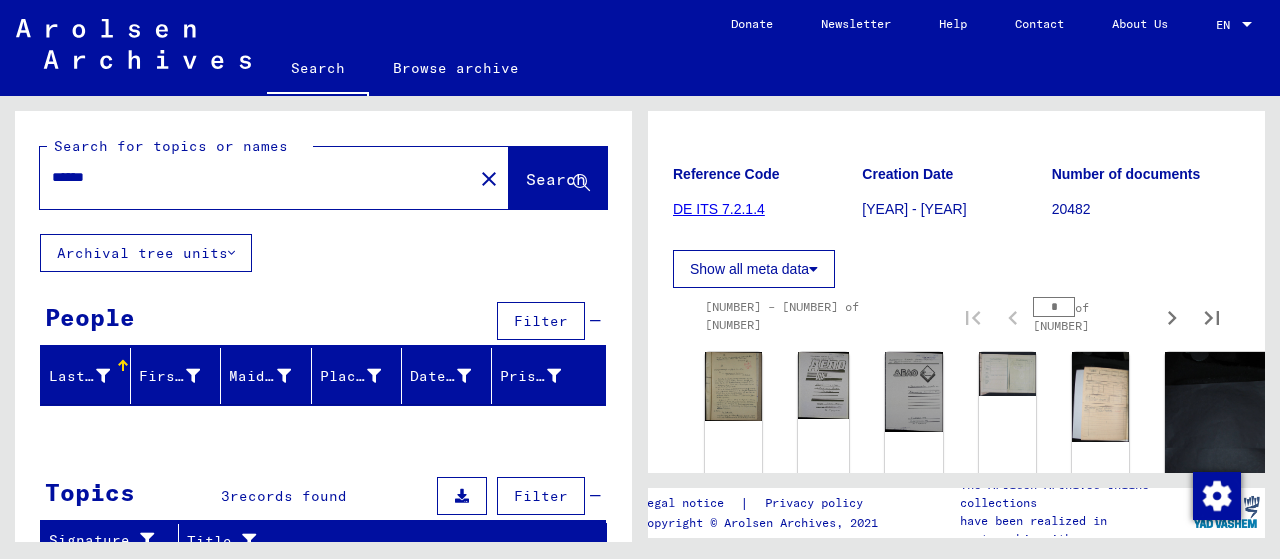 click on "*" at bounding box center [1054, 307] 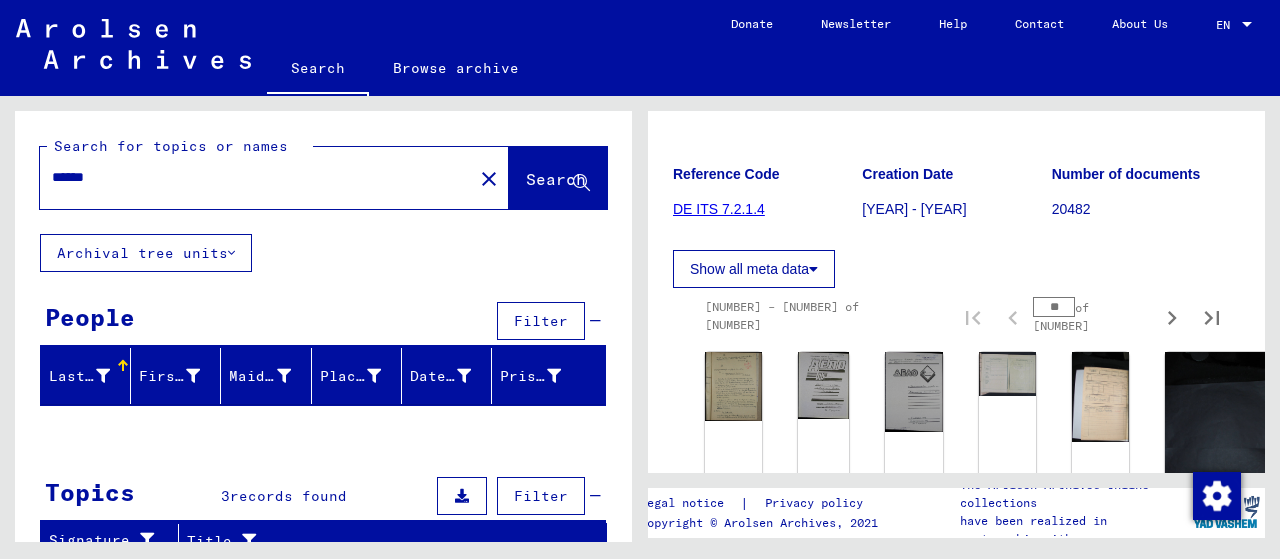 type on "**" 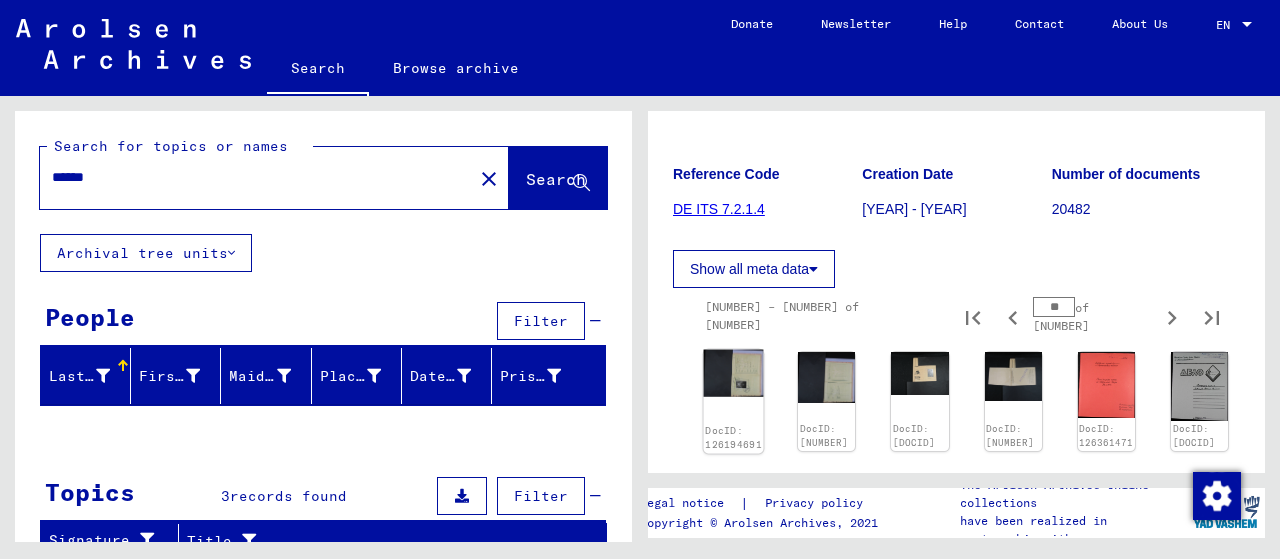 click 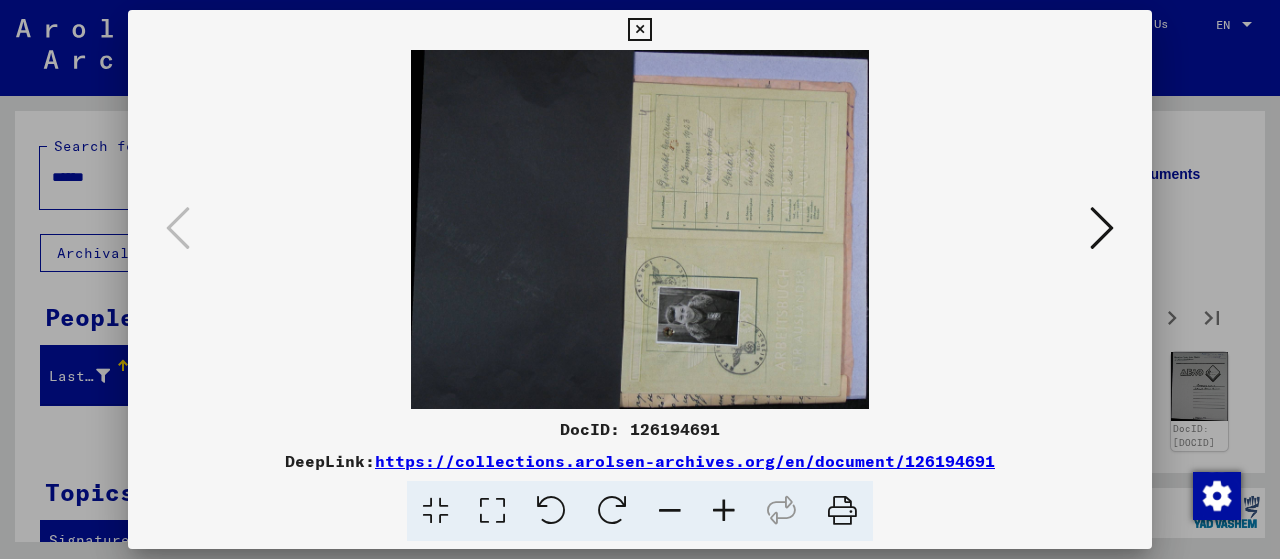 click at bounding box center [1102, 228] 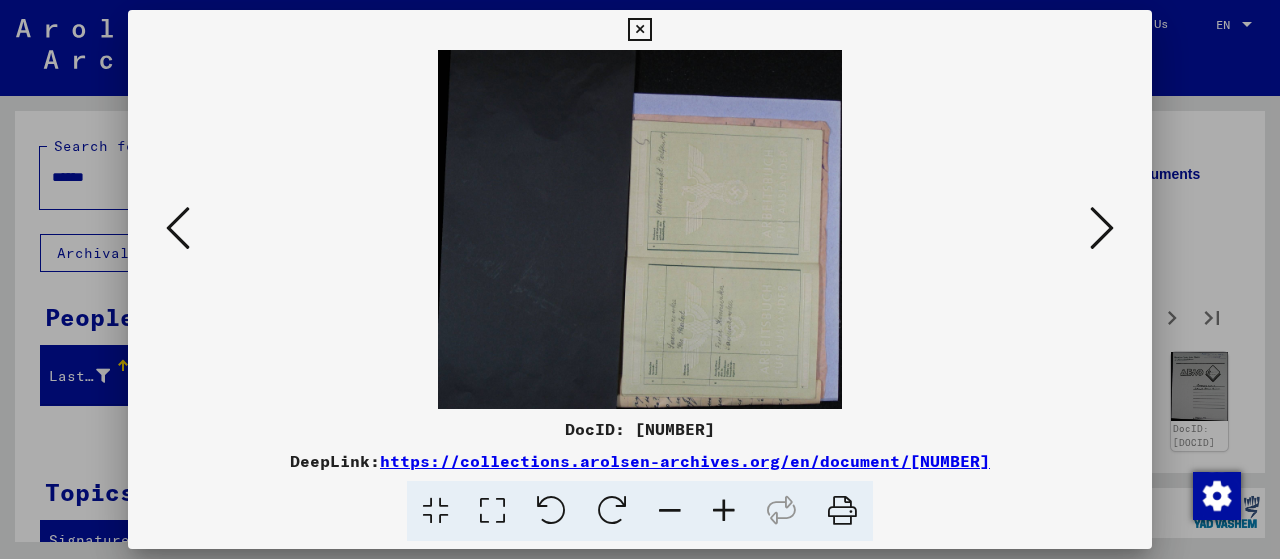 click at bounding box center (1102, 228) 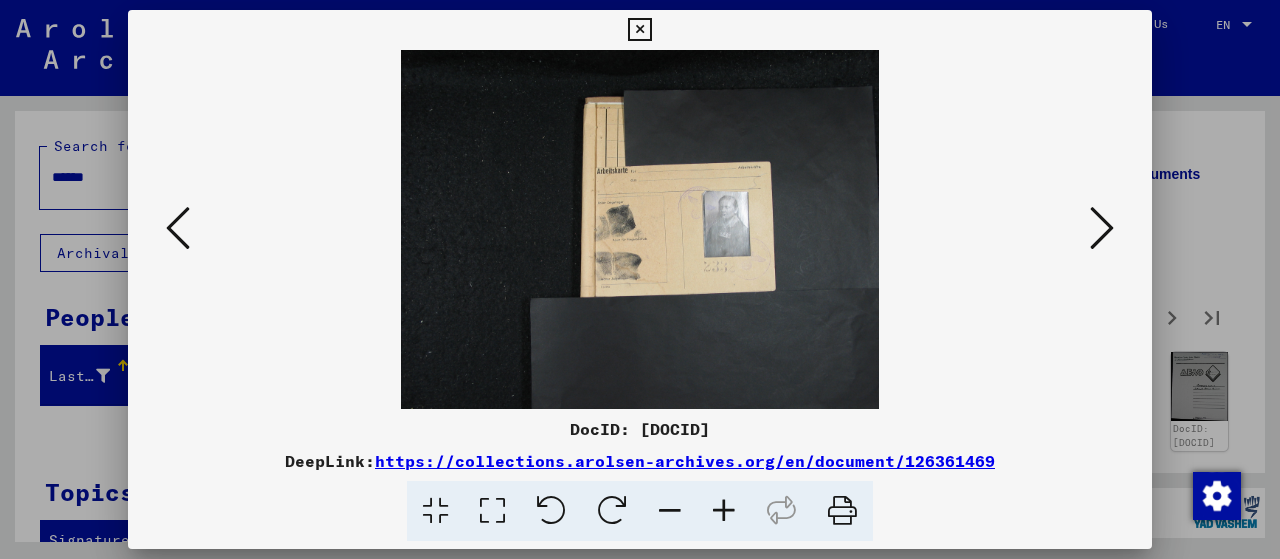 click at bounding box center (1102, 228) 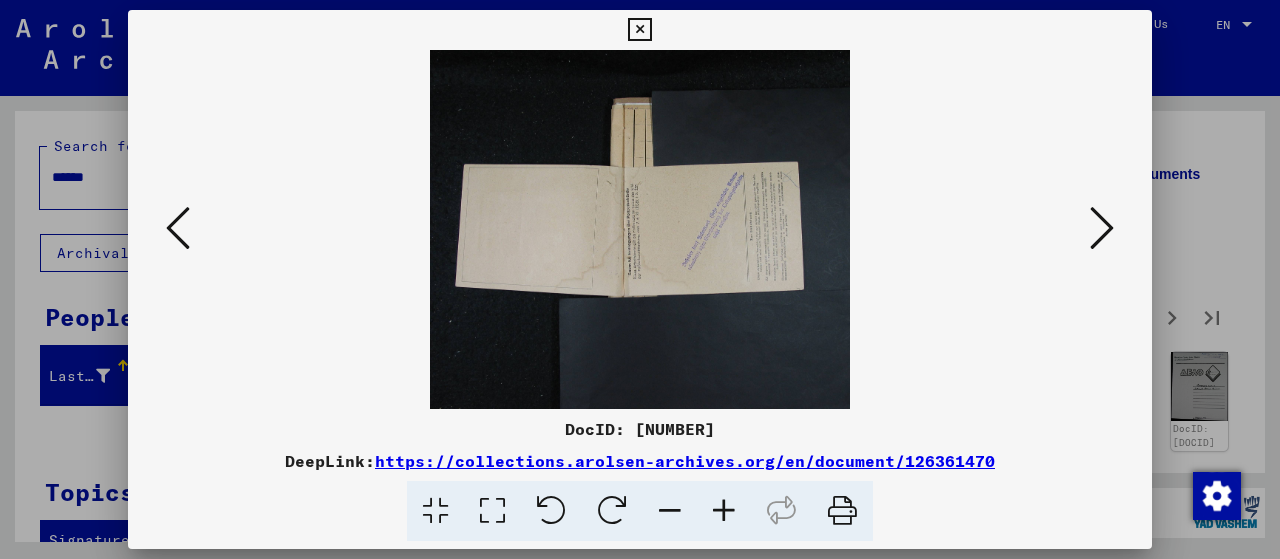 click at bounding box center (1102, 228) 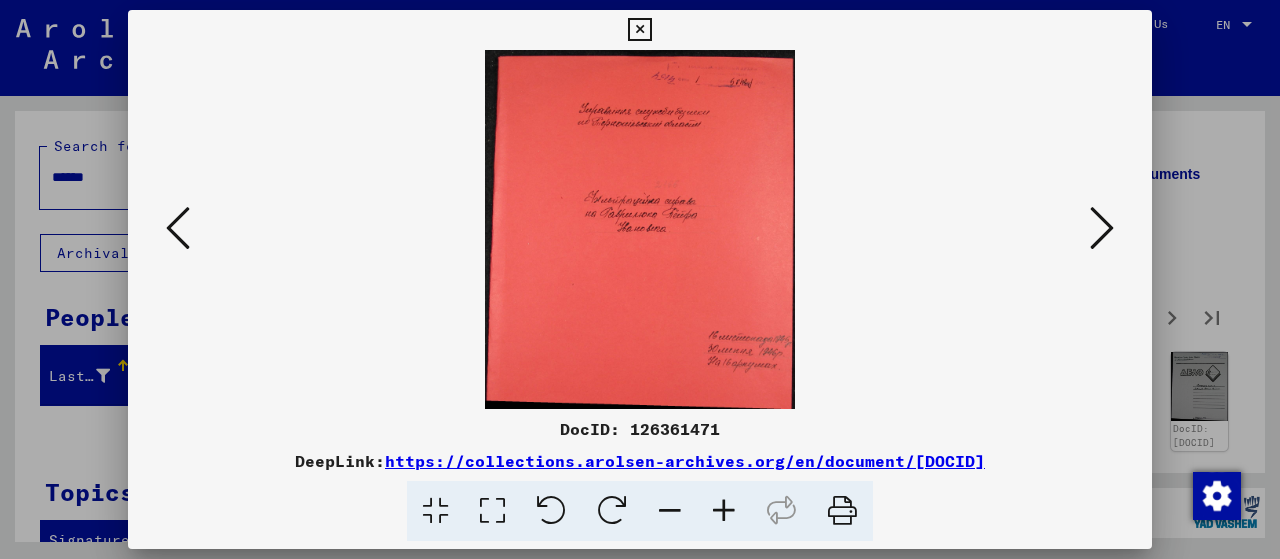 click at bounding box center (1102, 228) 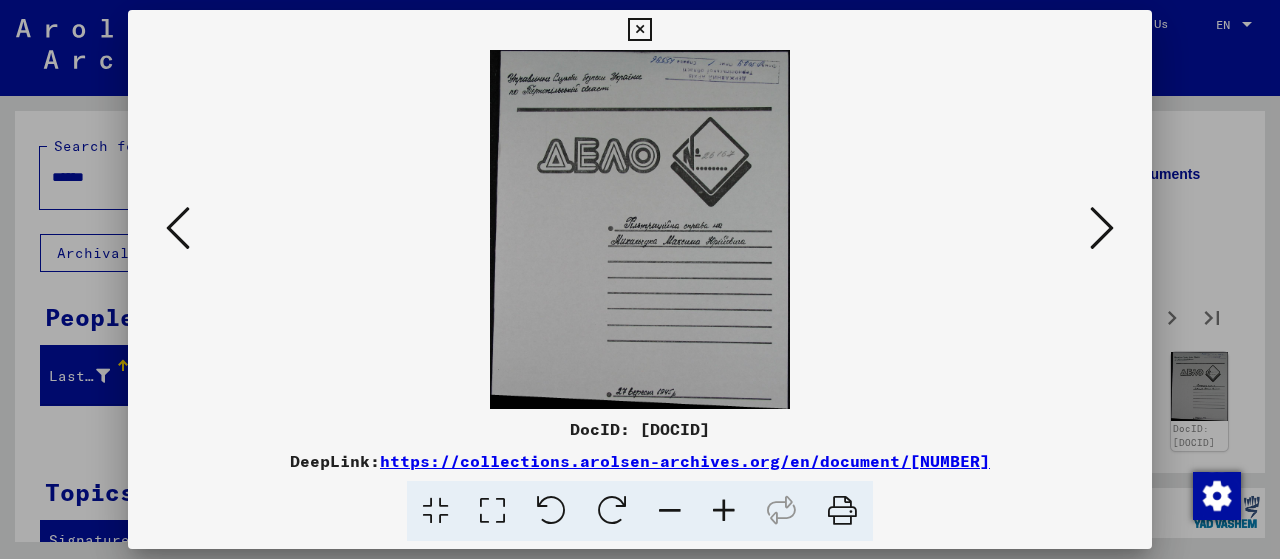 click at bounding box center [1102, 228] 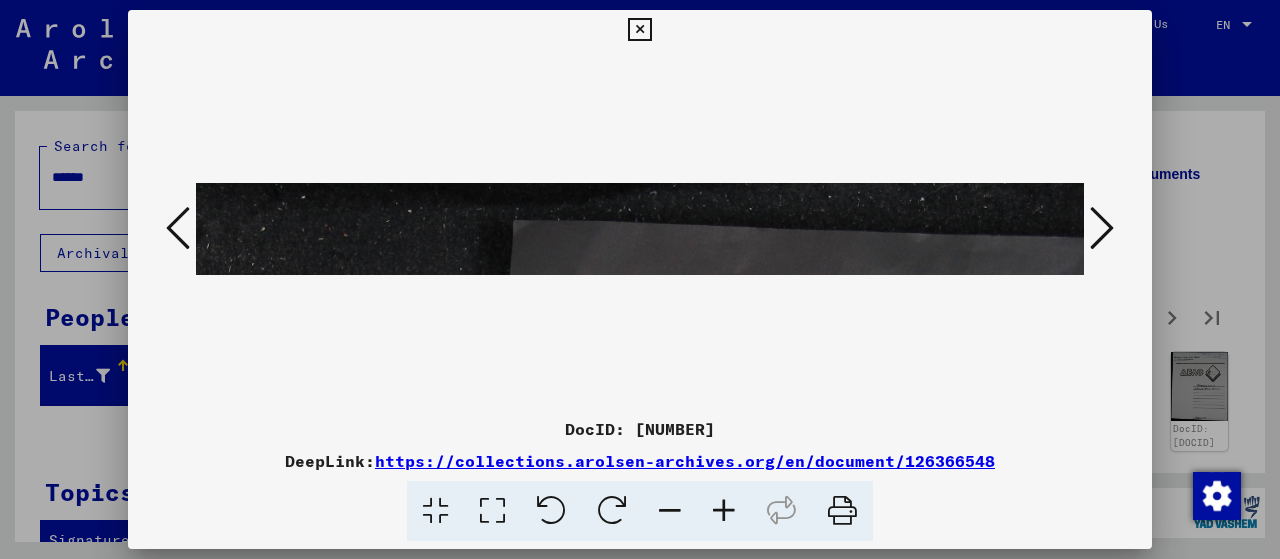 click at bounding box center [640, 279] 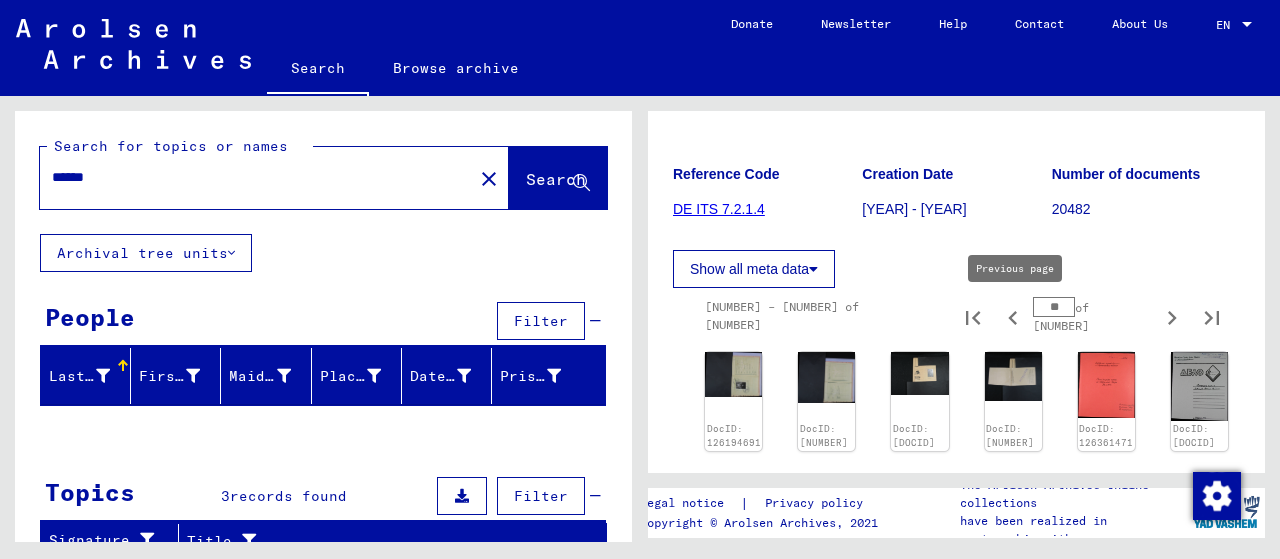click 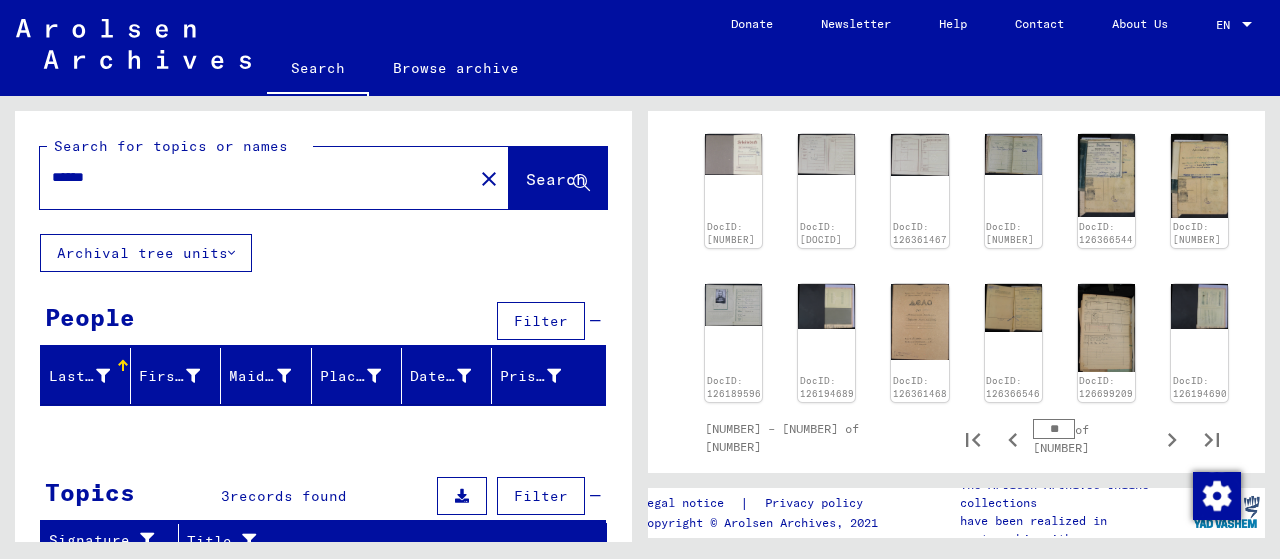scroll, scrollTop: 1000, scrollLeft: 0, axis: vertical 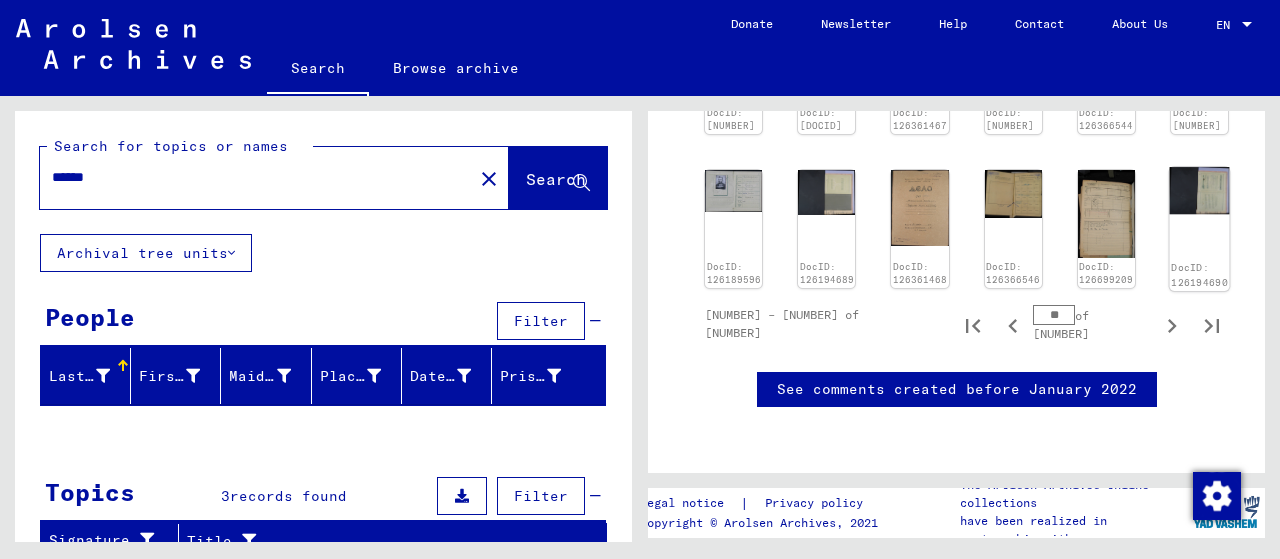 click 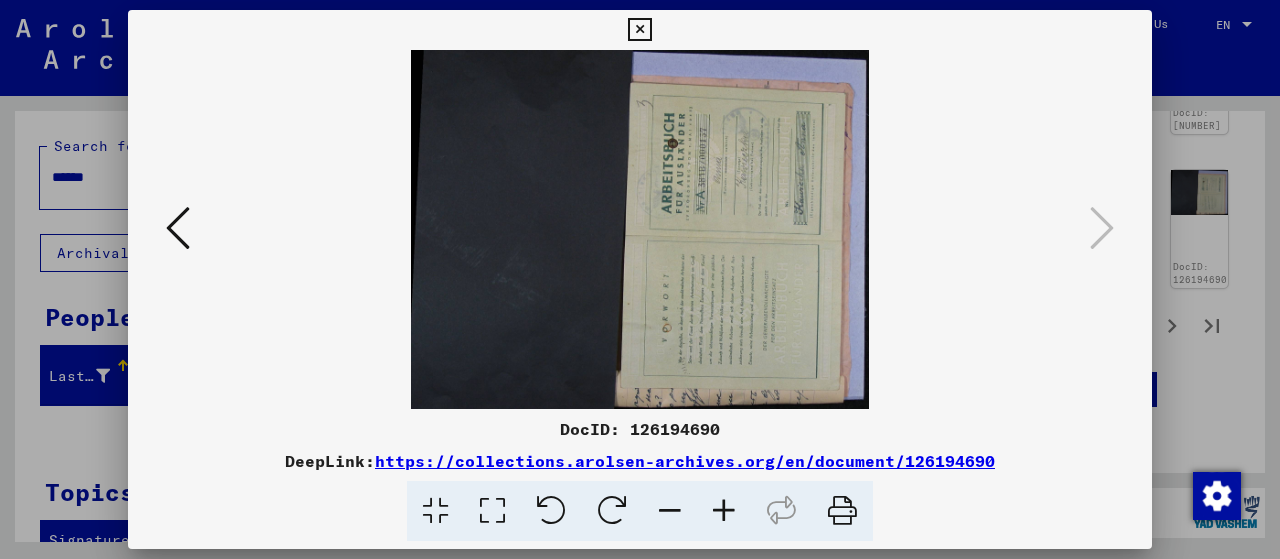 click at bounding box center [640, 279] 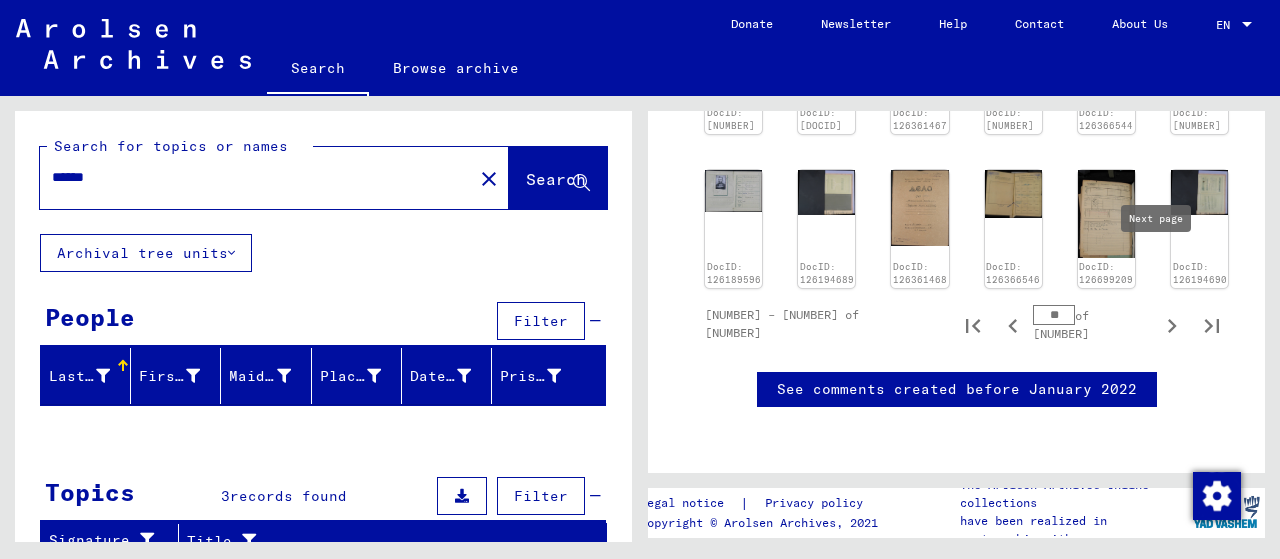 click 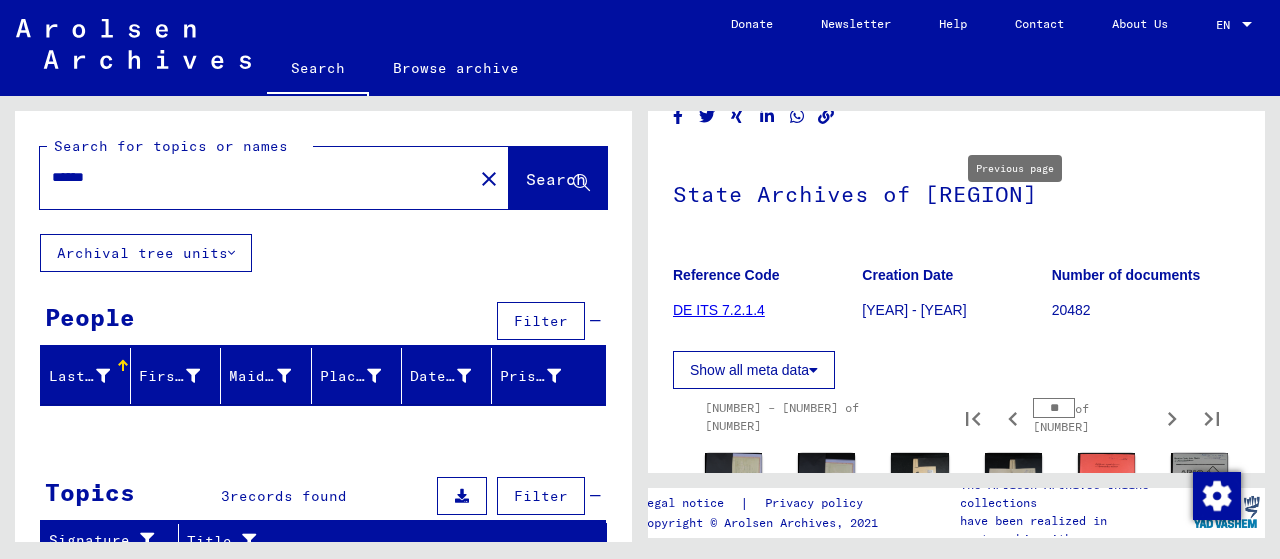 scroll, scrollTop: 300, scrollLeft: 0, axis: vertical 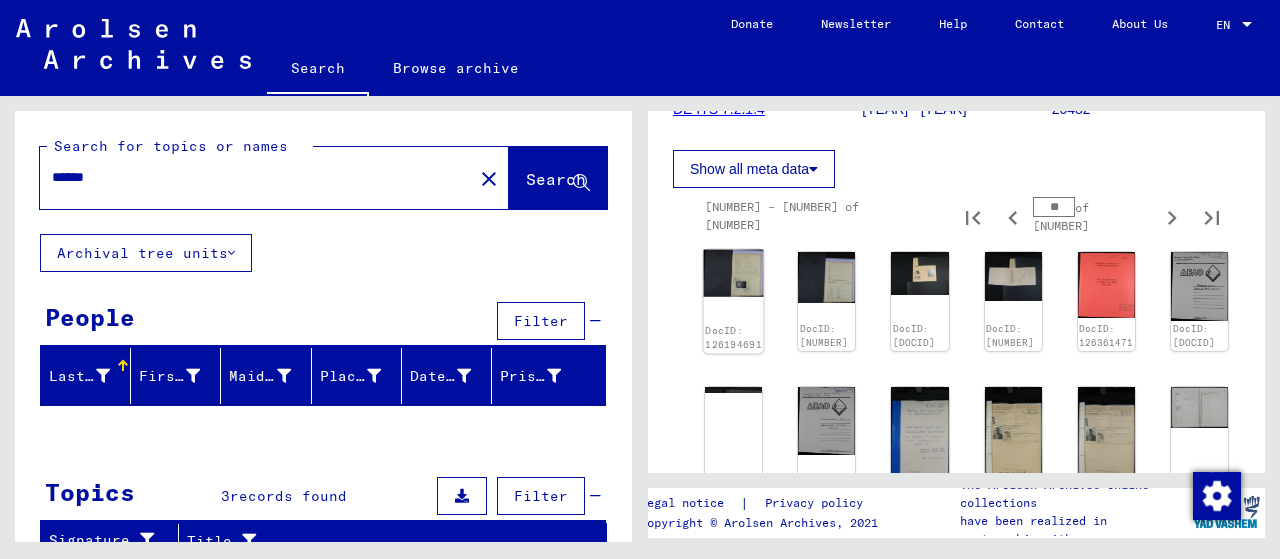 click 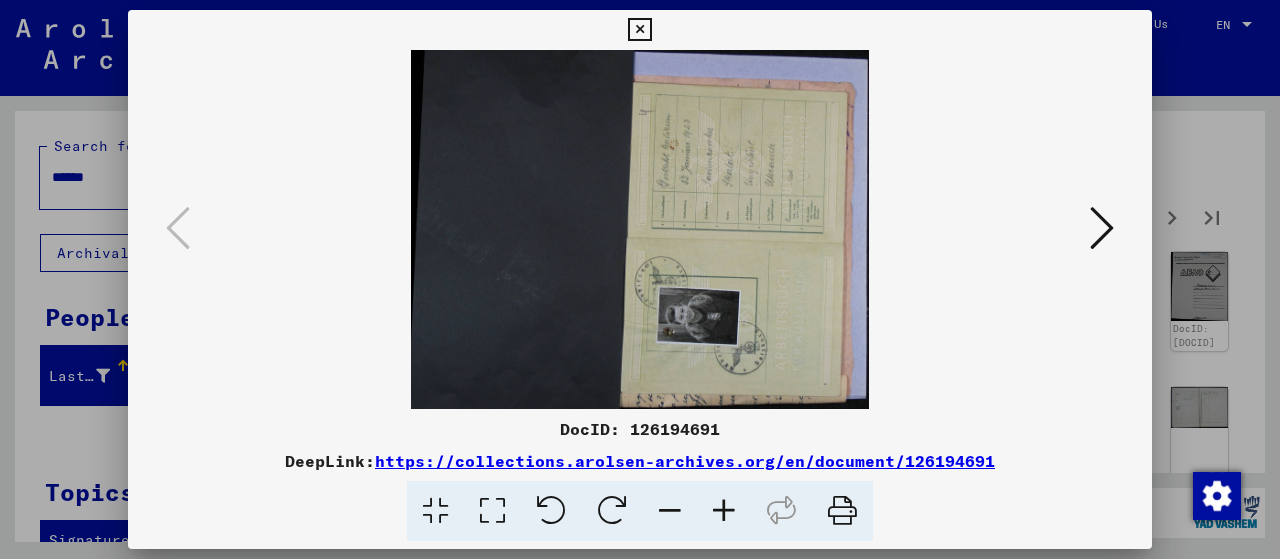 click at bounding box center (1102, 228) 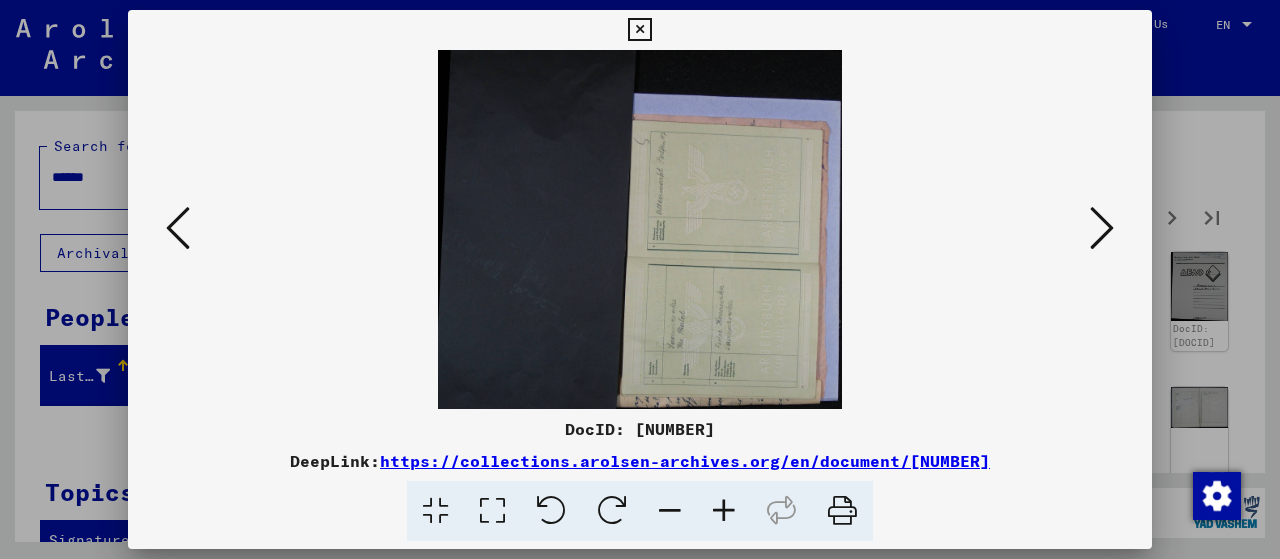 click at bounding box center [1102, 228] 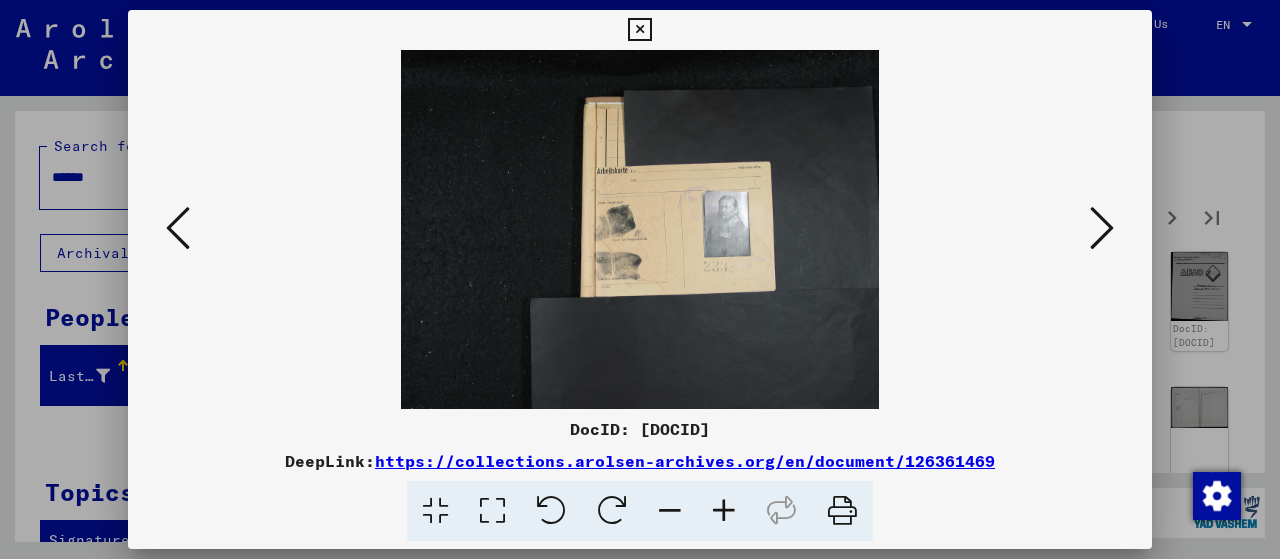 click at bounding box center (1102, 228) 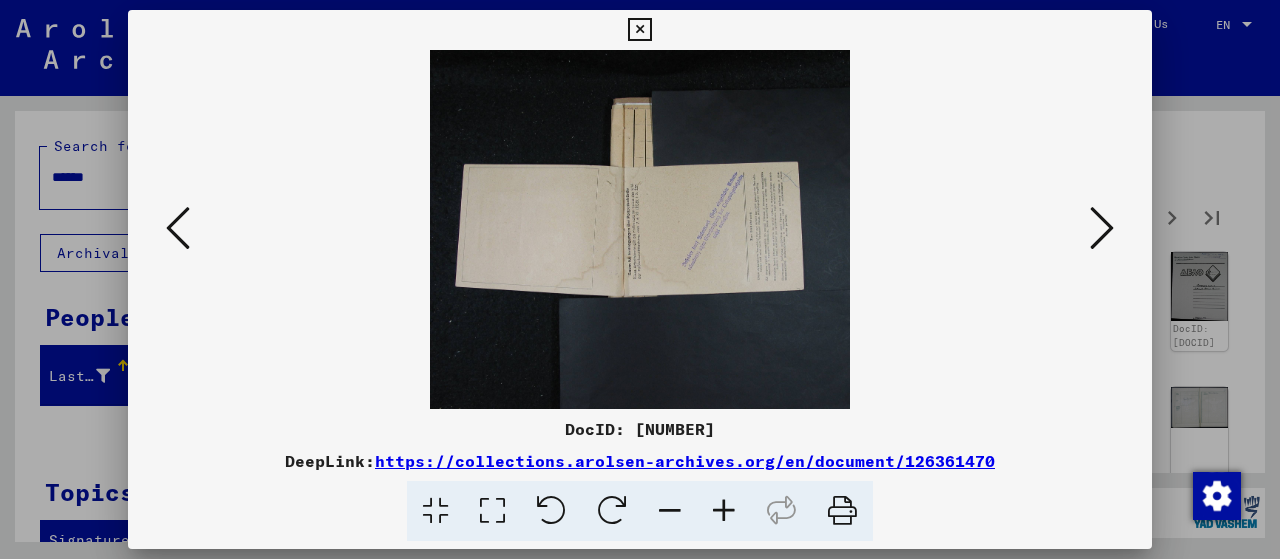 click at bounding box center (1102, 228) 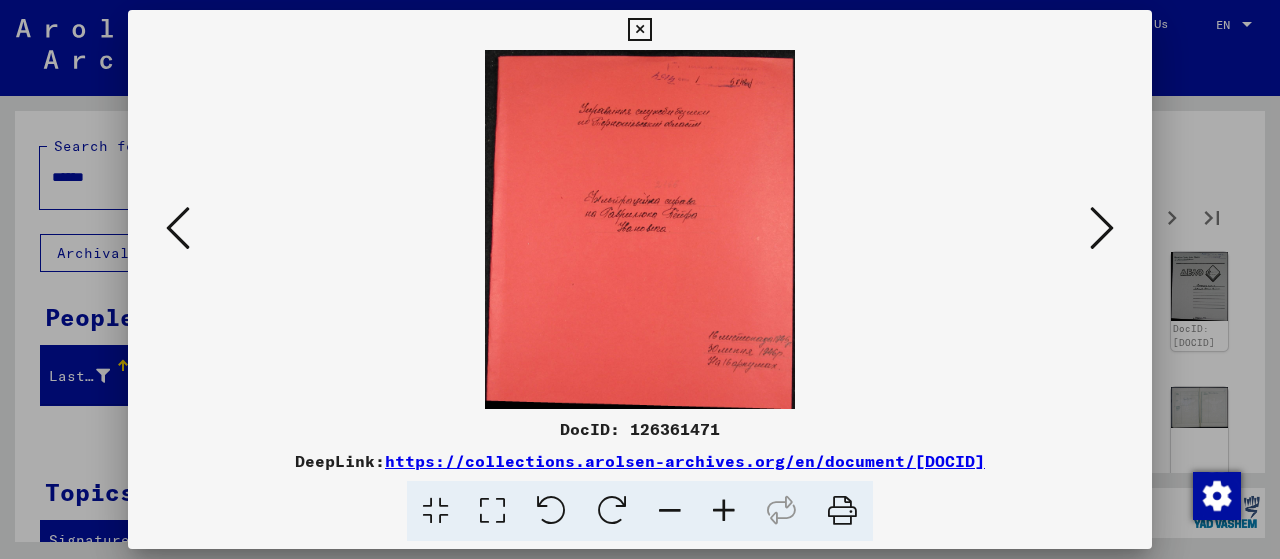 click at bounding box center (1102, 228) 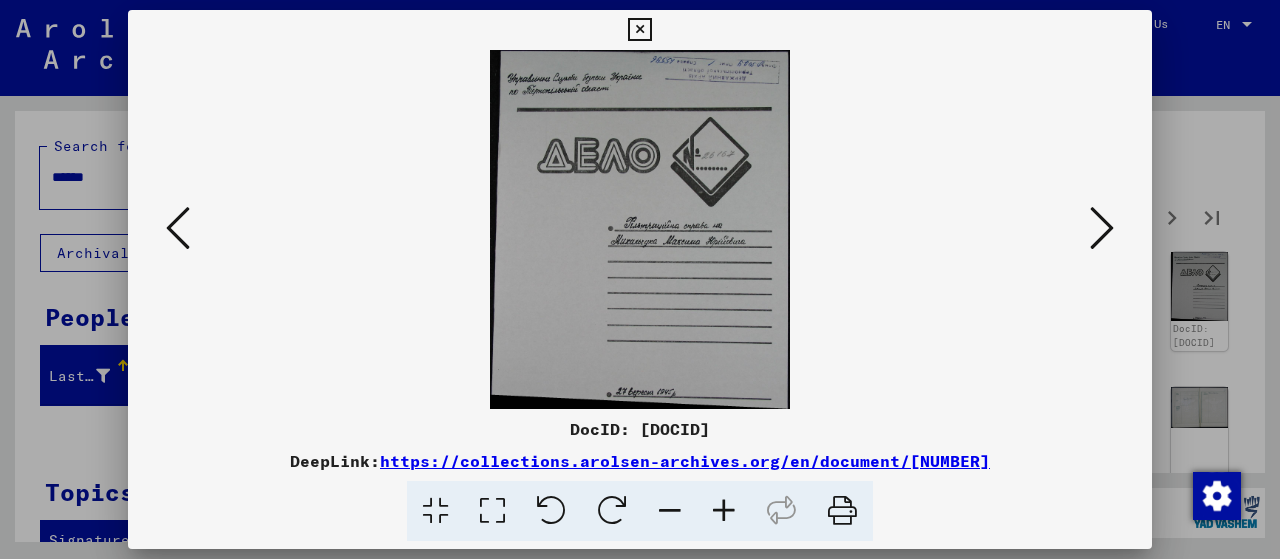 click at bounding box center (640, 229) 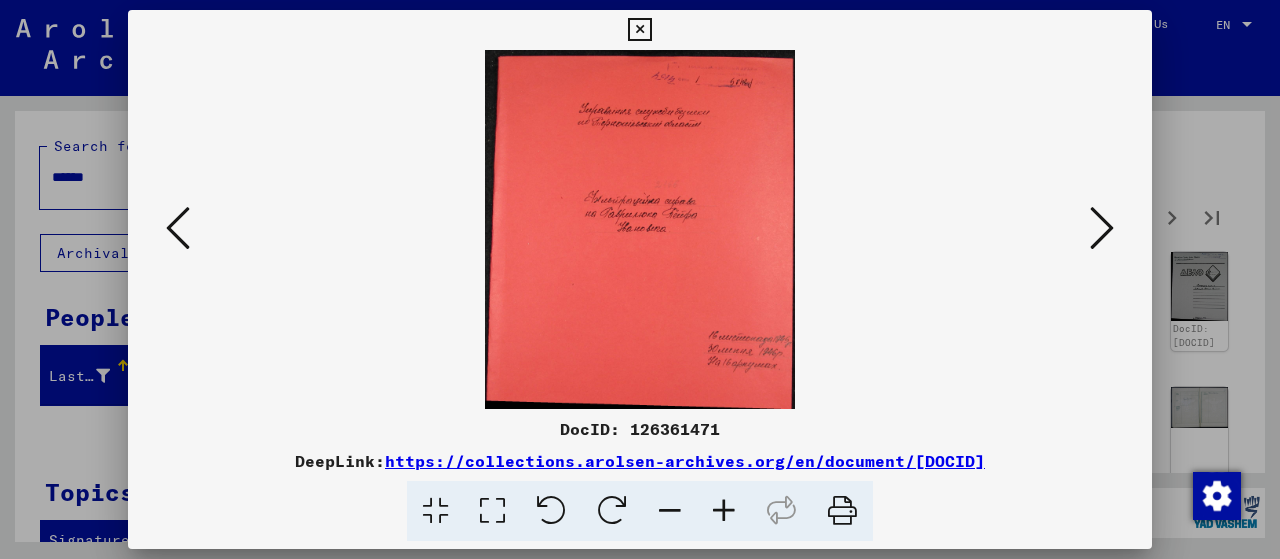 click at bounding box center [1102, 228] 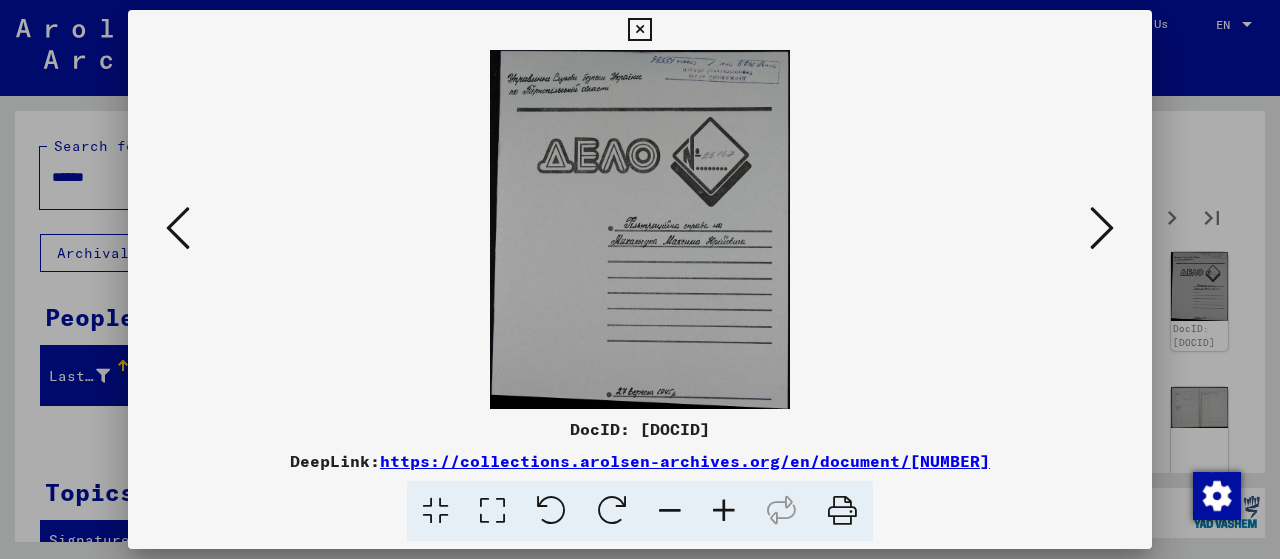 click at bounding box center [1102, 228] 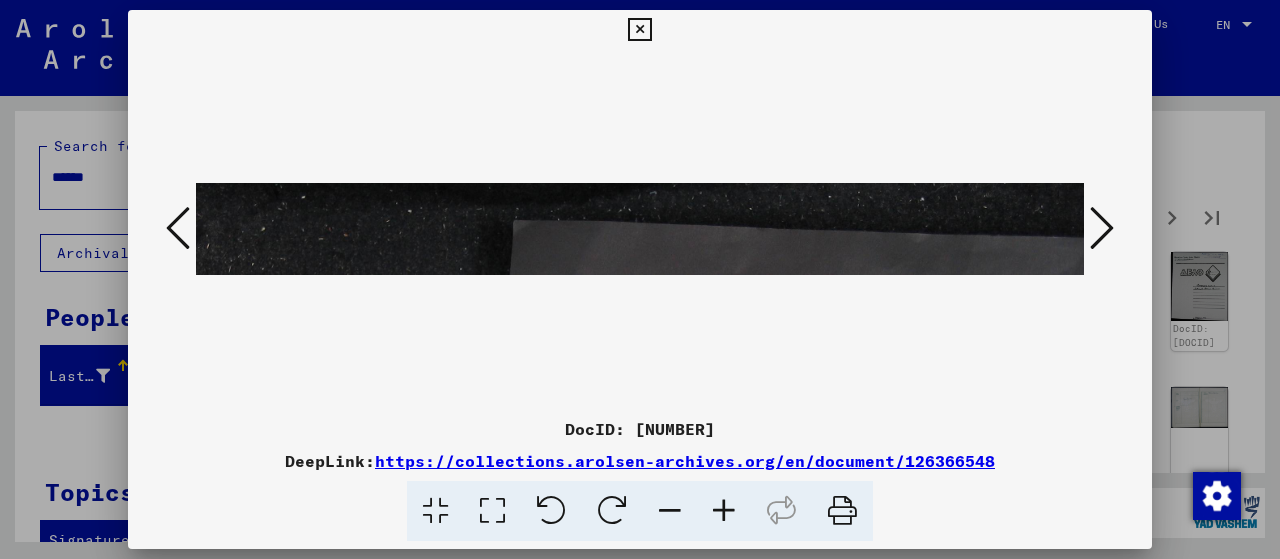 click at bounding box center [1102, 228] 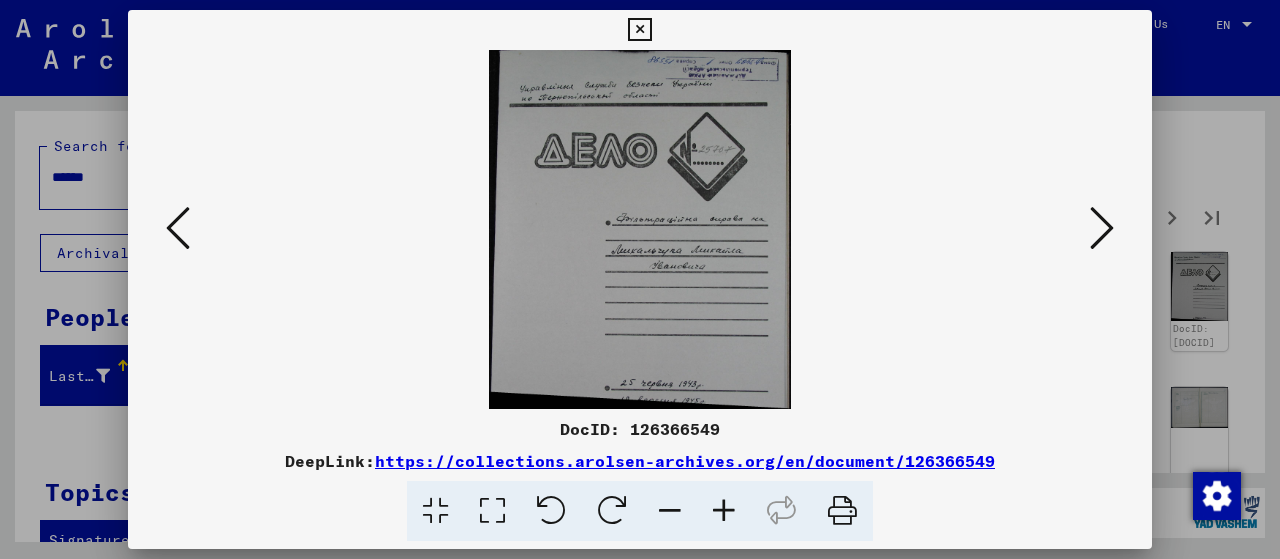 click at bounding box center (1102, 228) 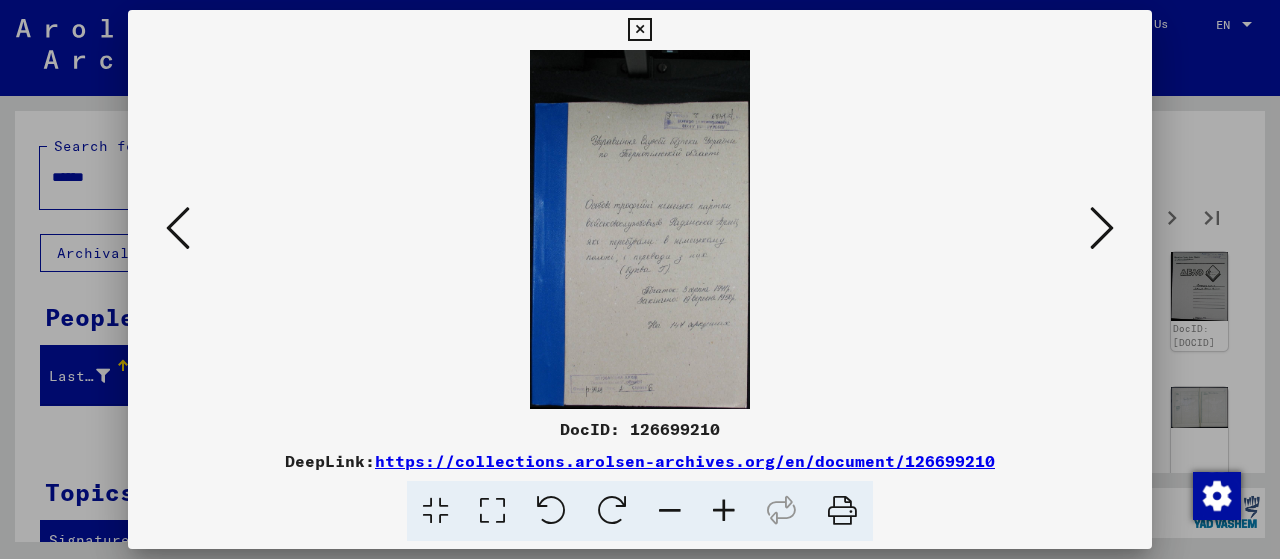 click at bounding box center [1102, 229] 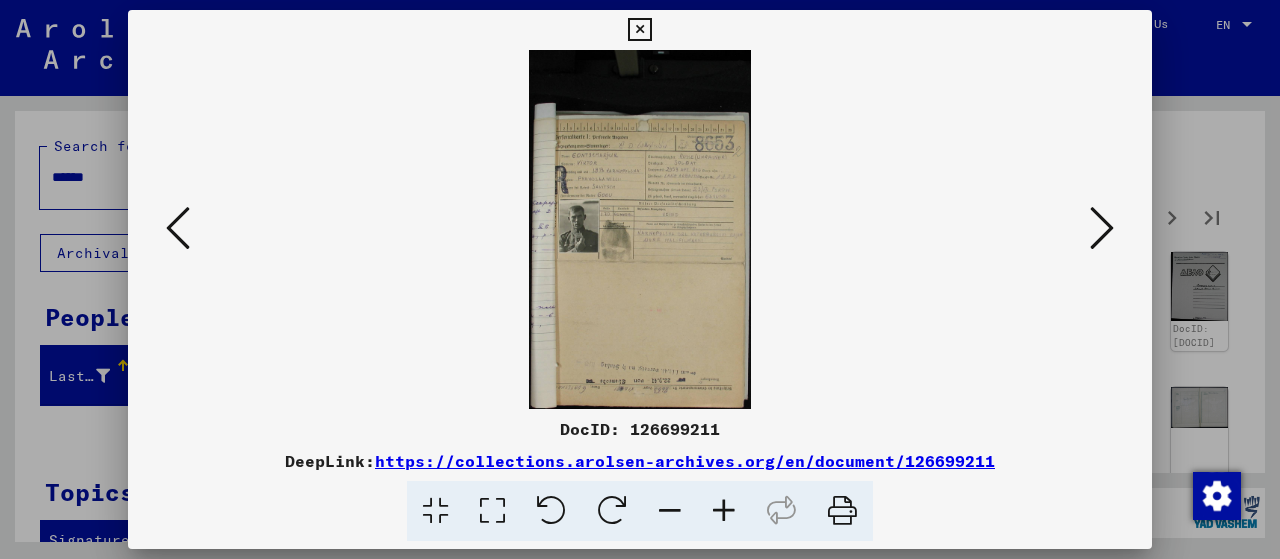 click at bounding box center (1102, 228) 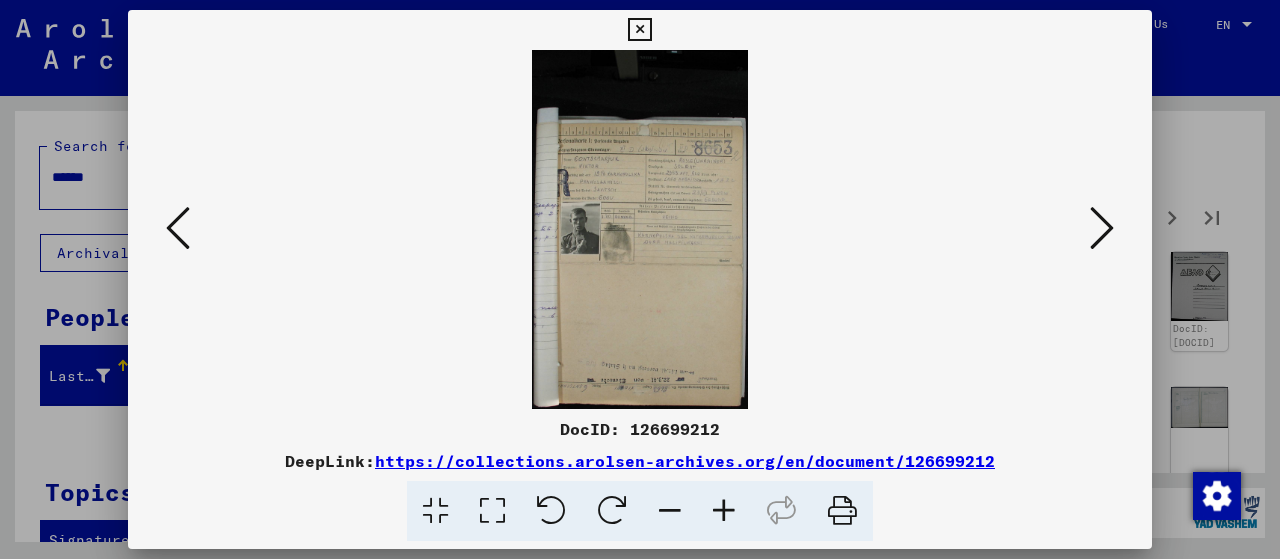 click at bounding box center (1102, 228) 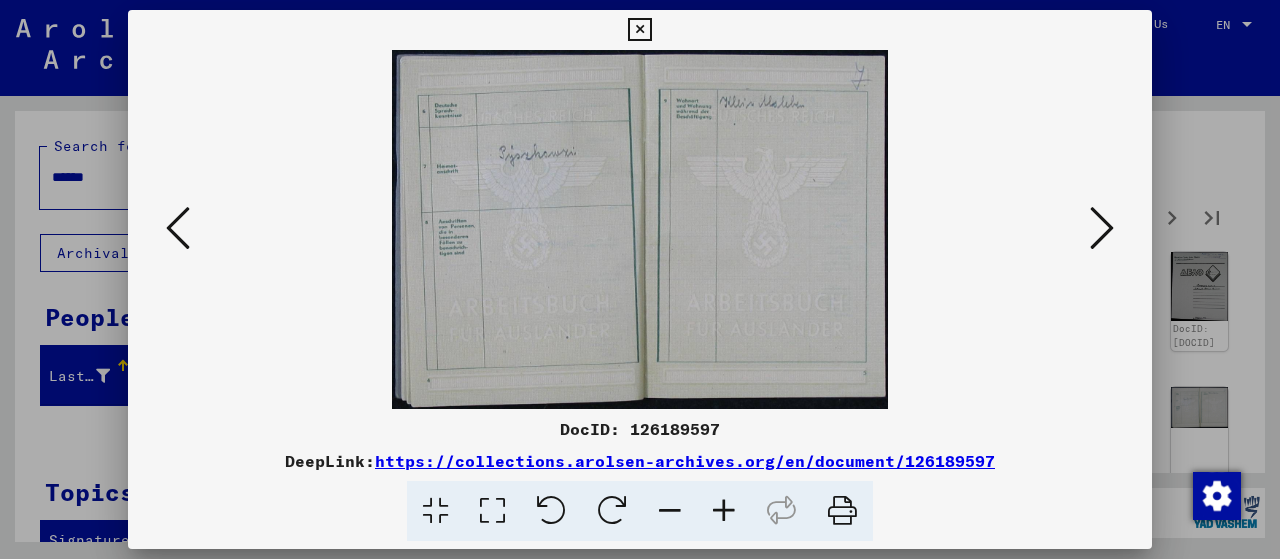 click at bounding box center (1102, 228) 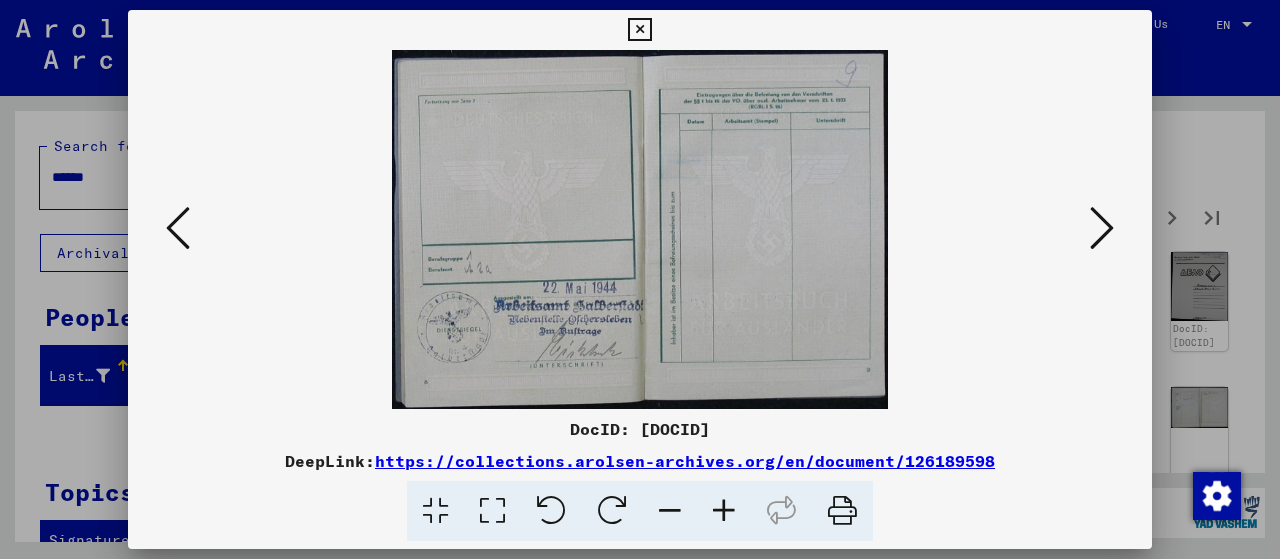 click at bounding box center (1102, 228) 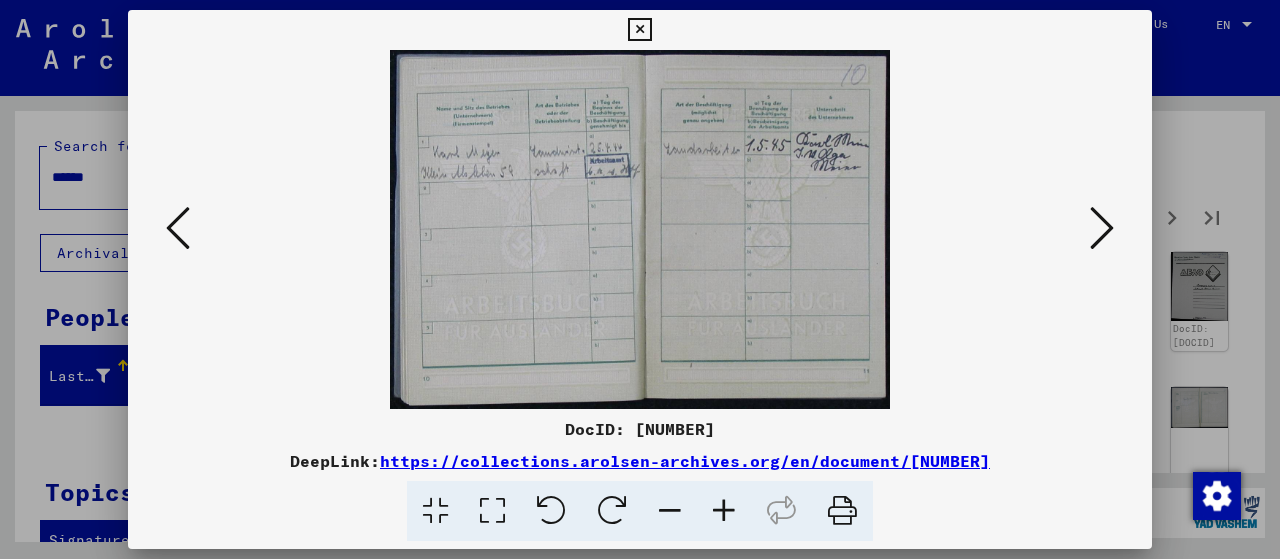 click at bounding box center [1102, 228] 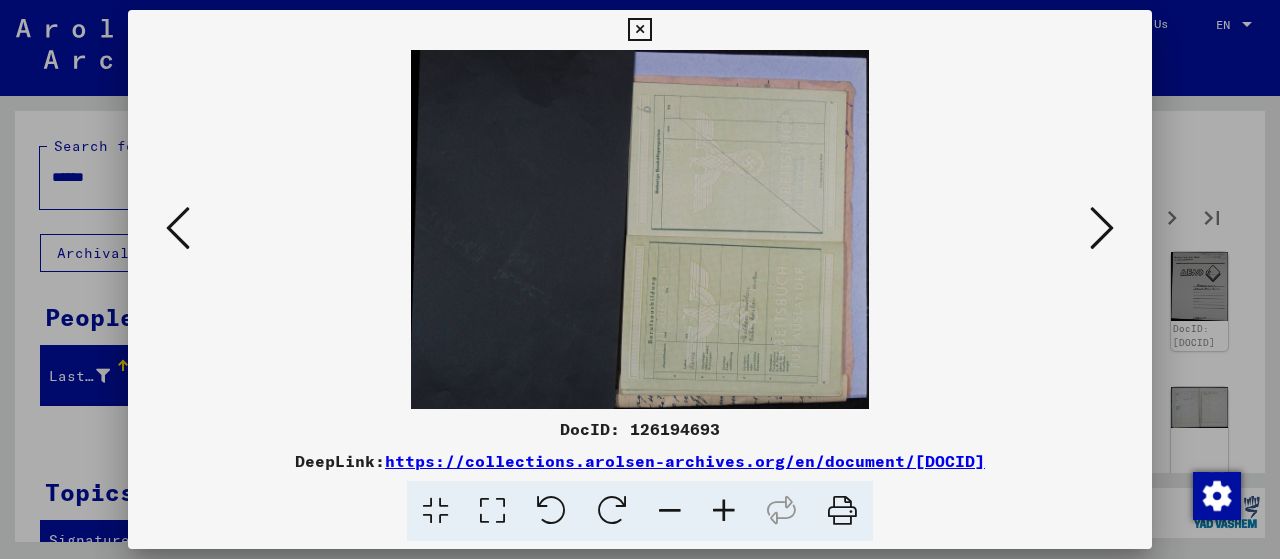click at bounding box center (1102, 228) 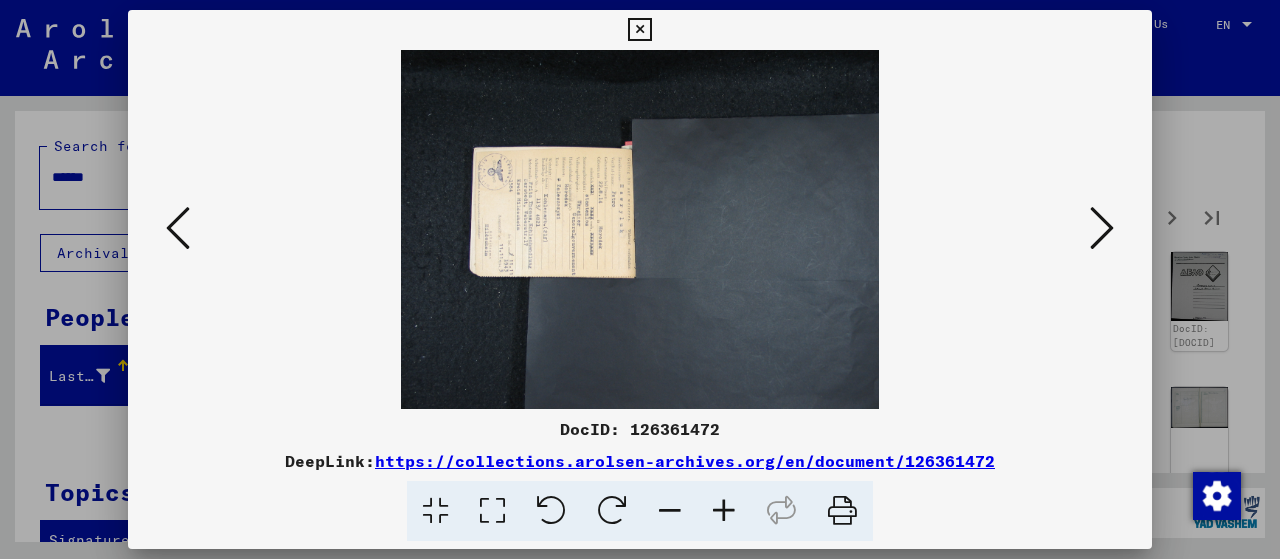 click at bounding box center (1102, 228) 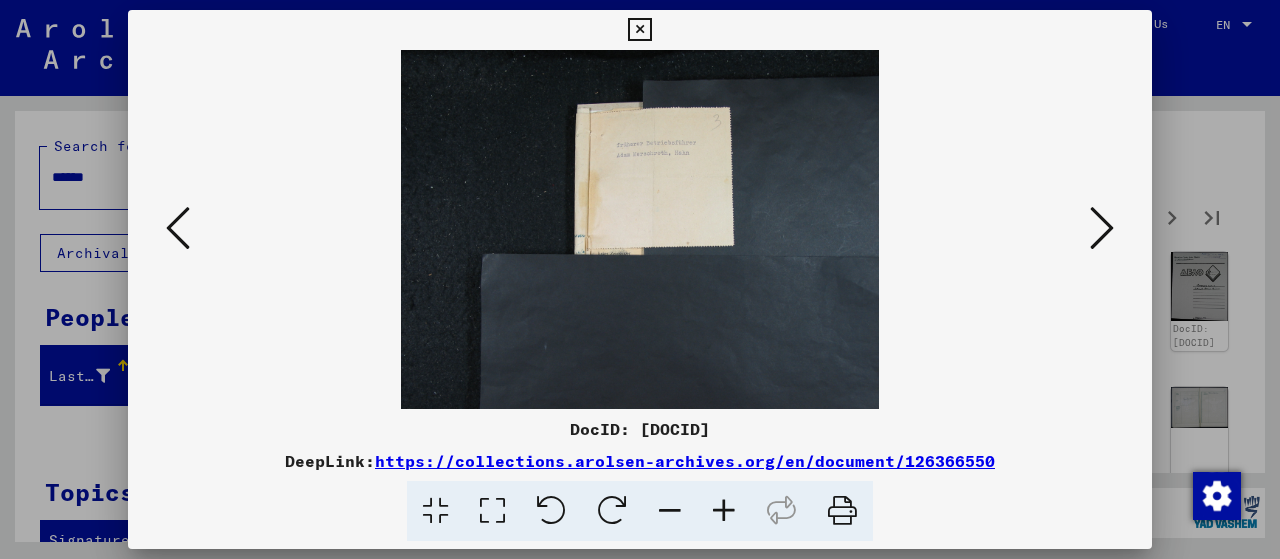 click at bounding box center [1102, 228] 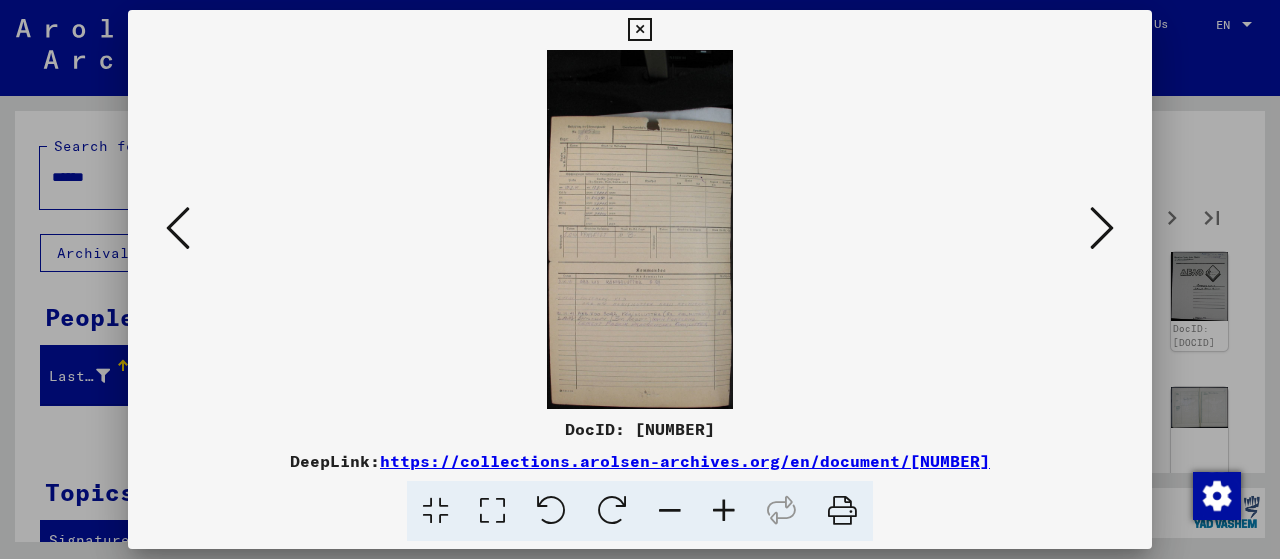 click at bounding box center [1102, 228] 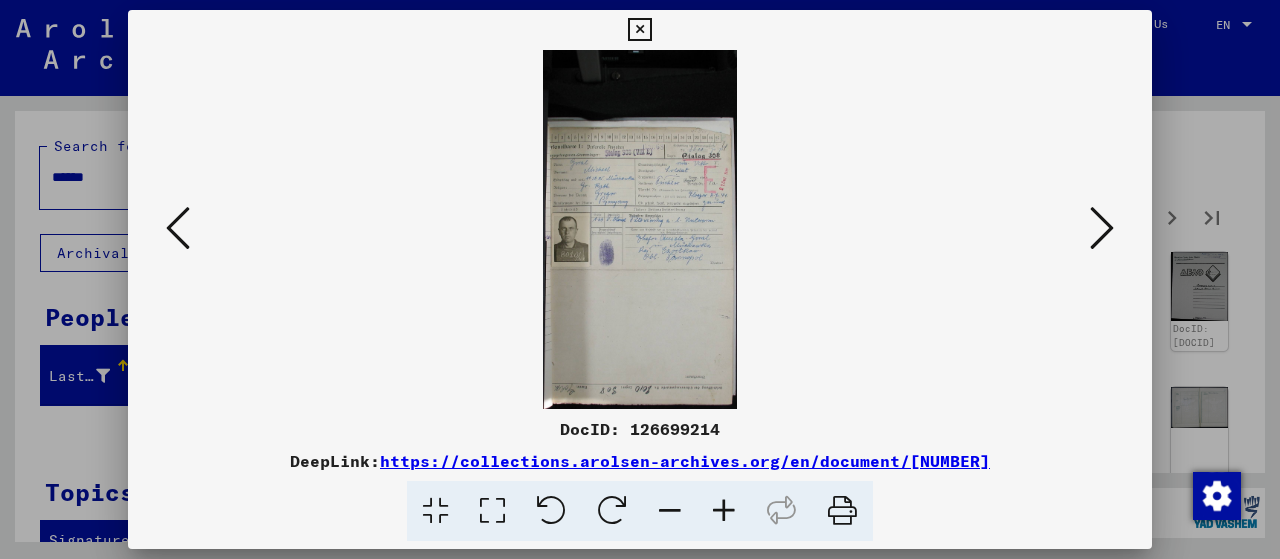 click at bounding box center (1102, 228) 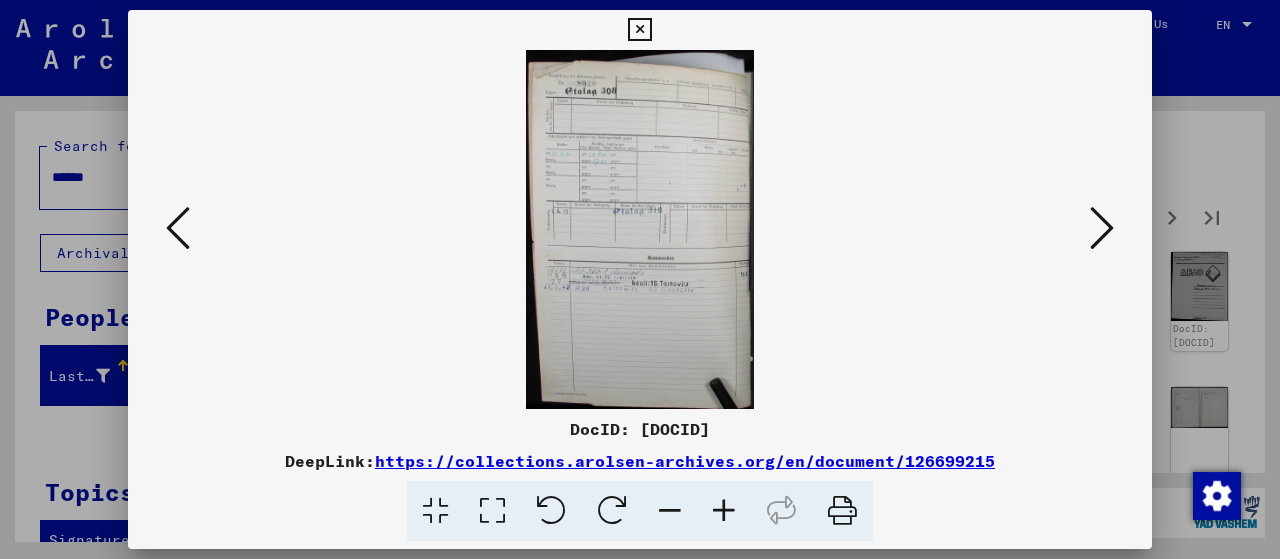 click at bounding box center [1102, 228] 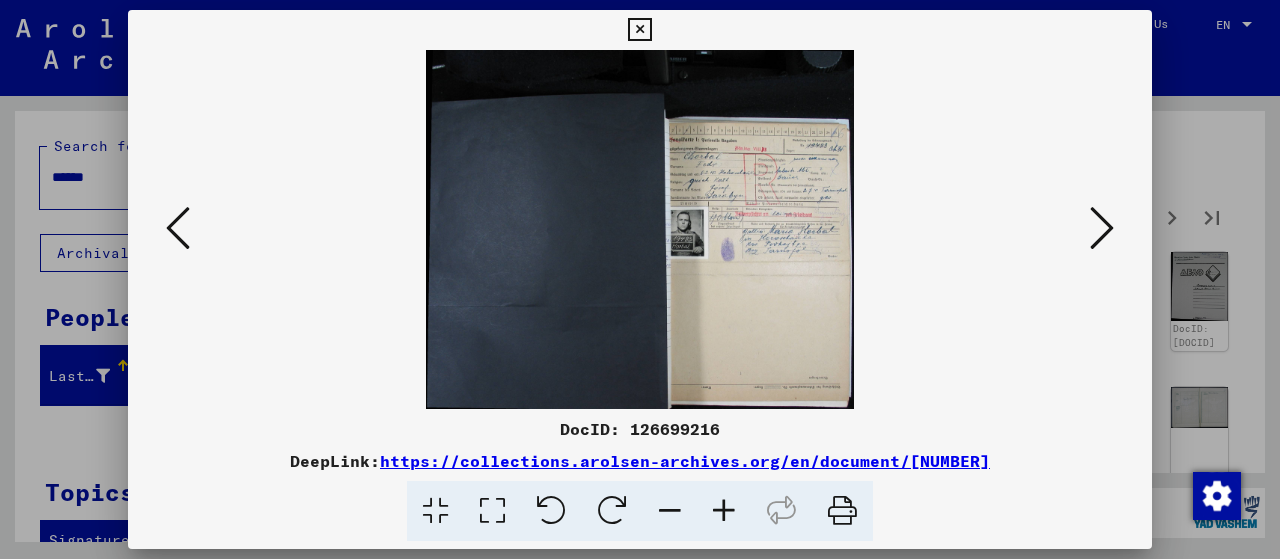 click at bounding box center [1102, 228] 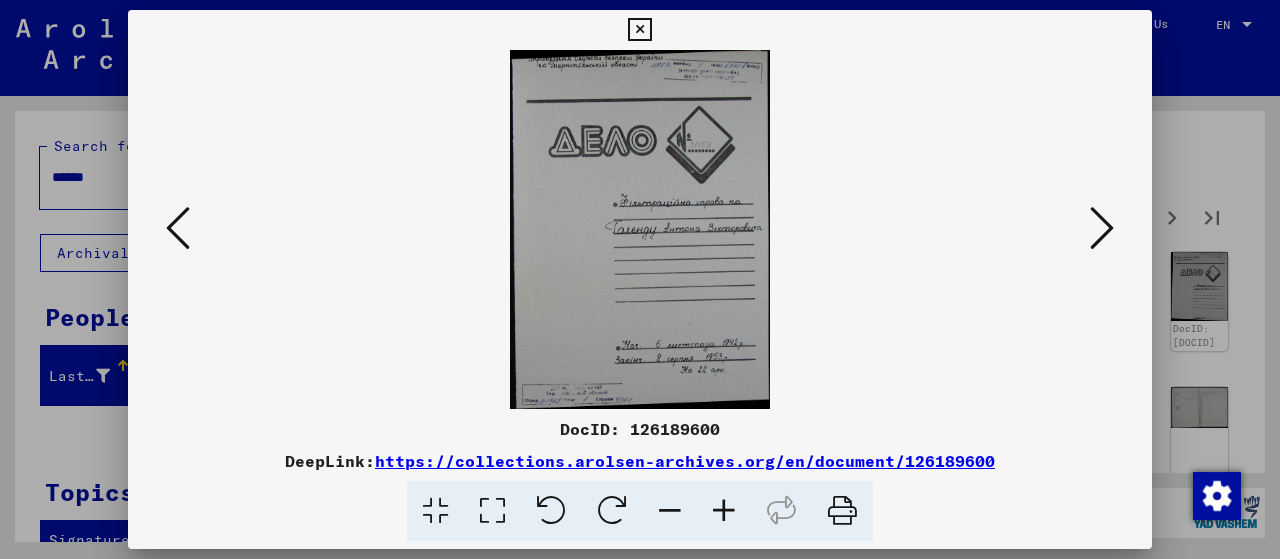 click at bounding box center [1102, 228] 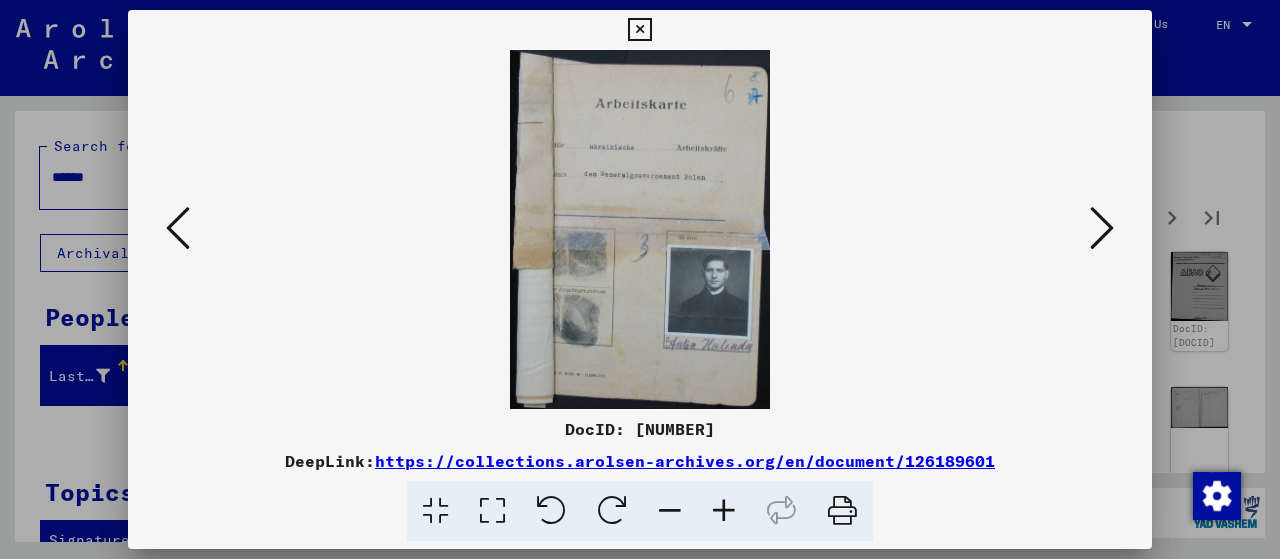 click at bounding box center [1102, 228] 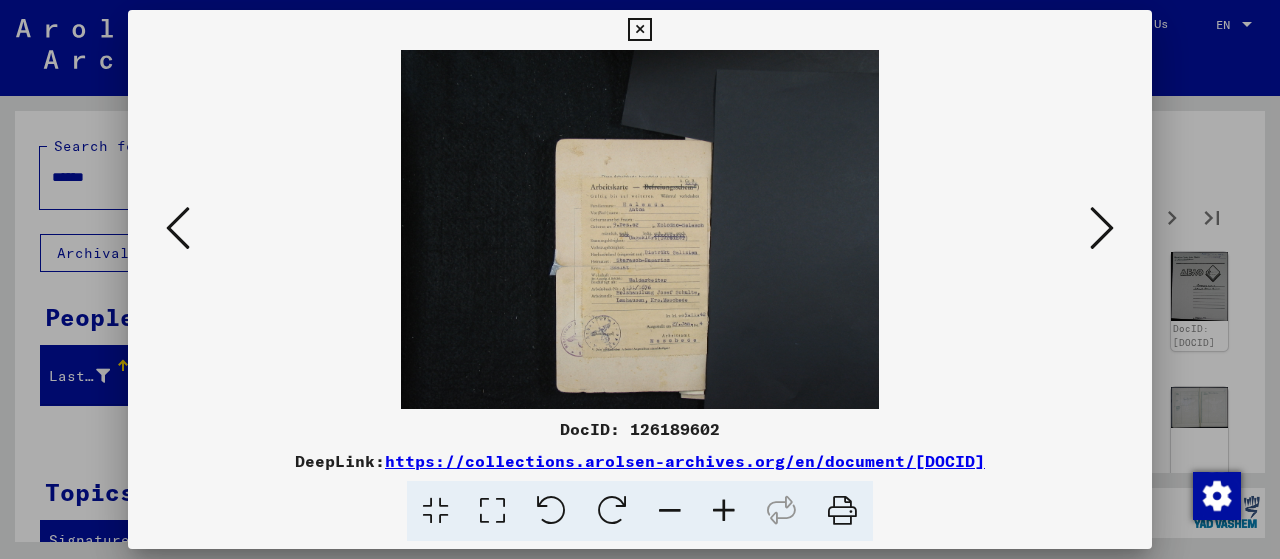 click at bounding box center (1102, 228) 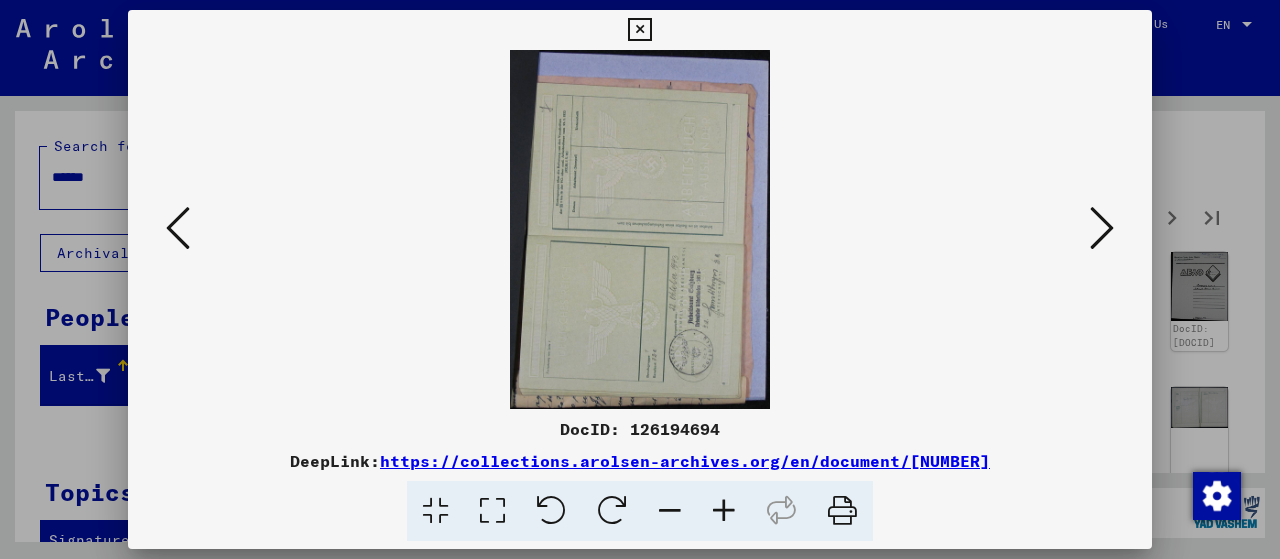 click at bounding box center [1102, 228] 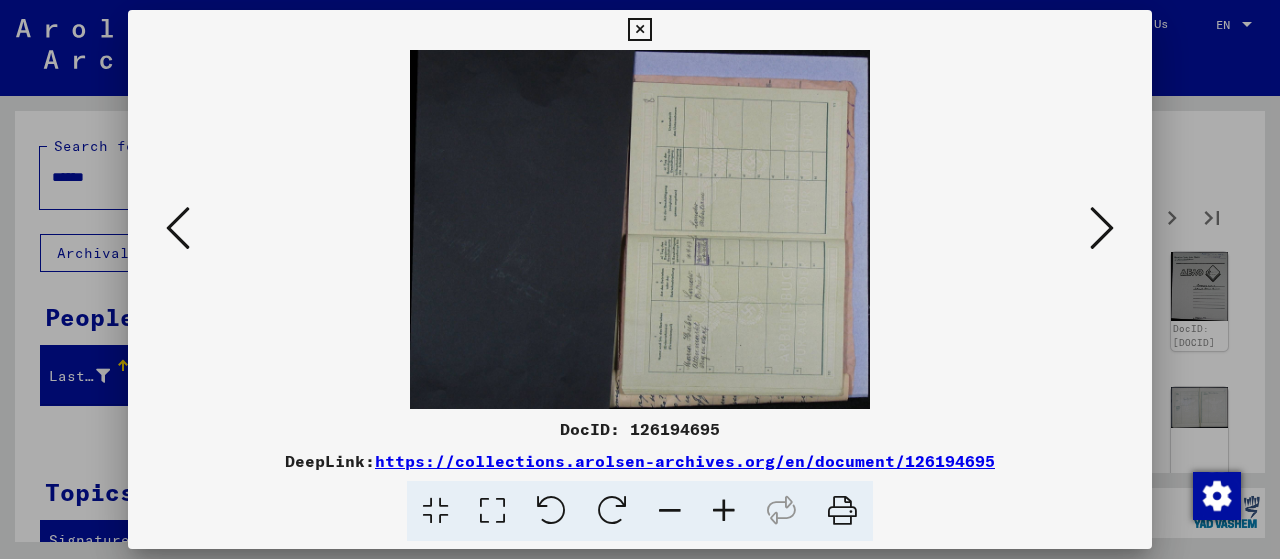 click at bounding box center (1102, 228) 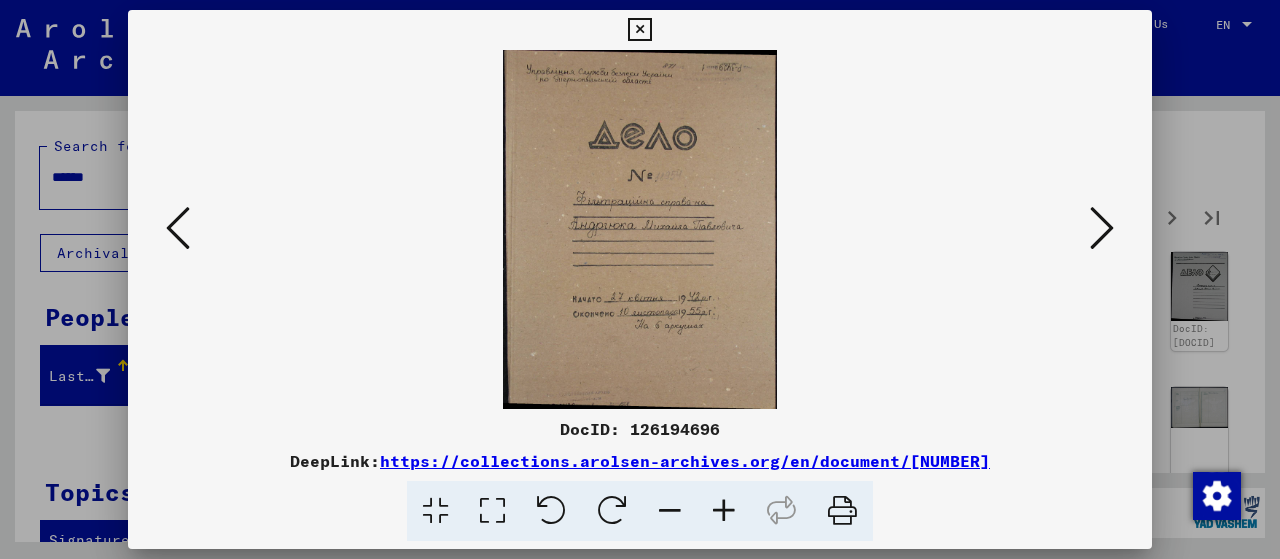 click at bounding box center (1102, 228) 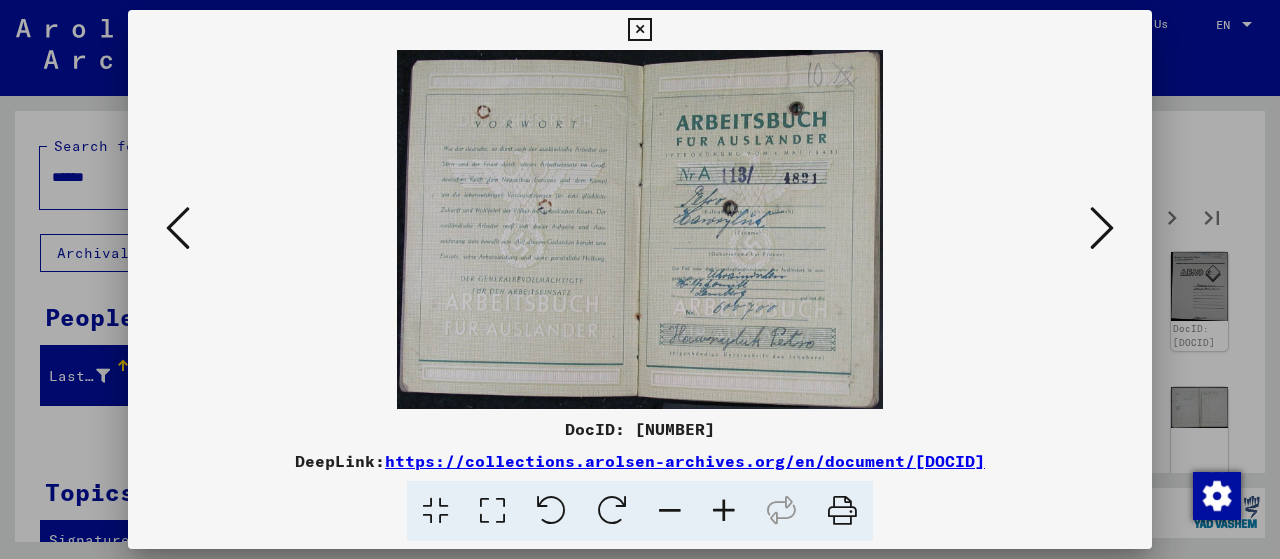 click at bounding box center [178, 228] 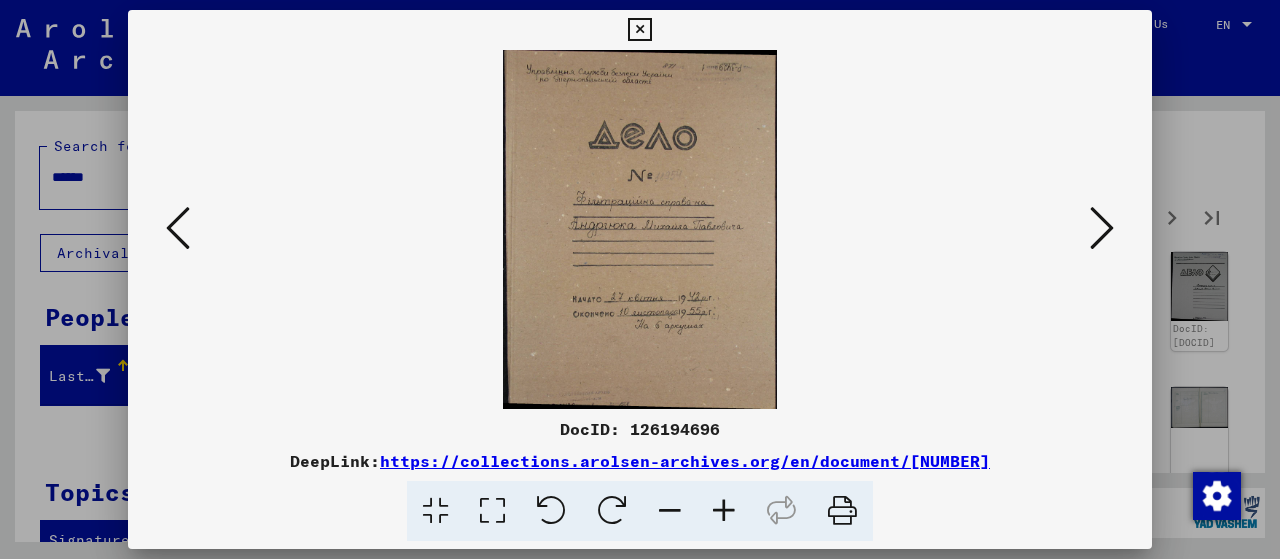 click at bounding box center [1102, 228] 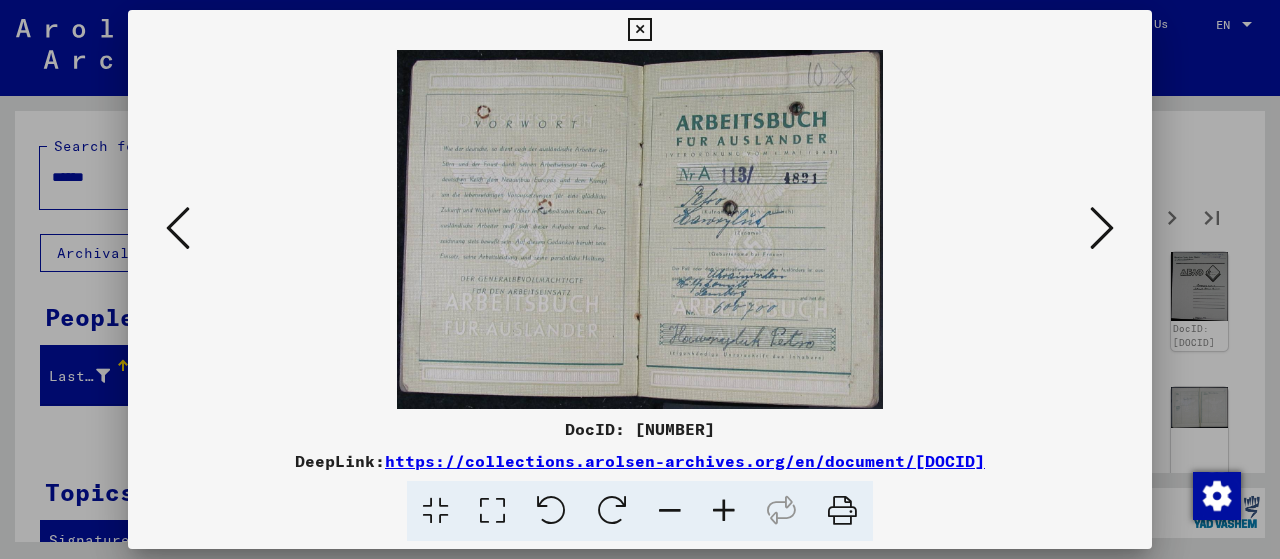click at bounding box center (1102, 228) 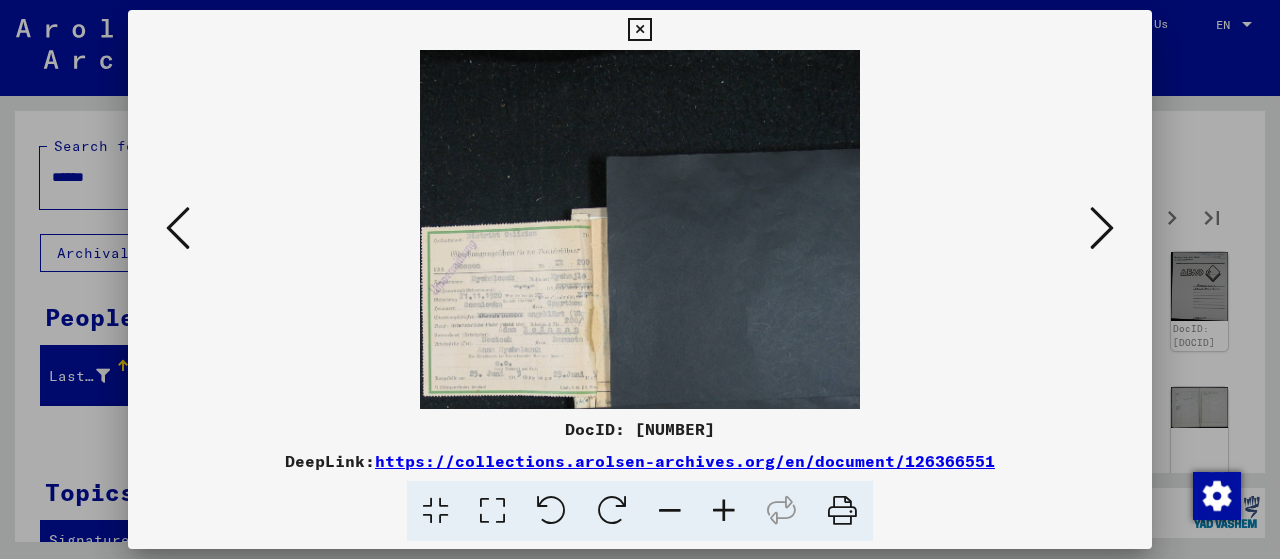 click at bounding box center (1102, 228) 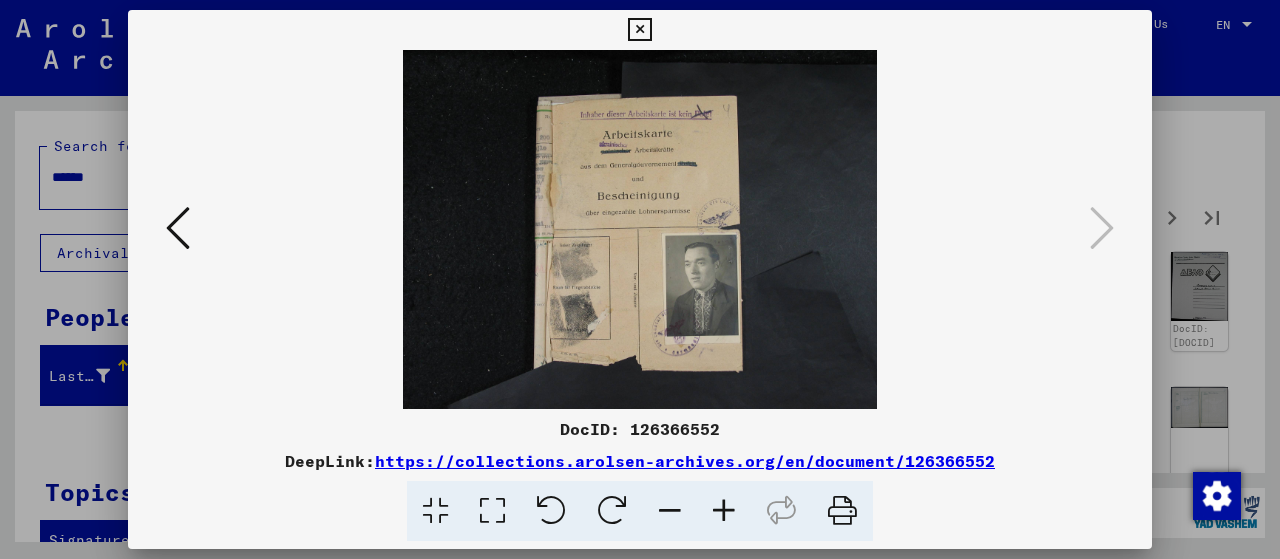 click at bounding box center (640, 279) 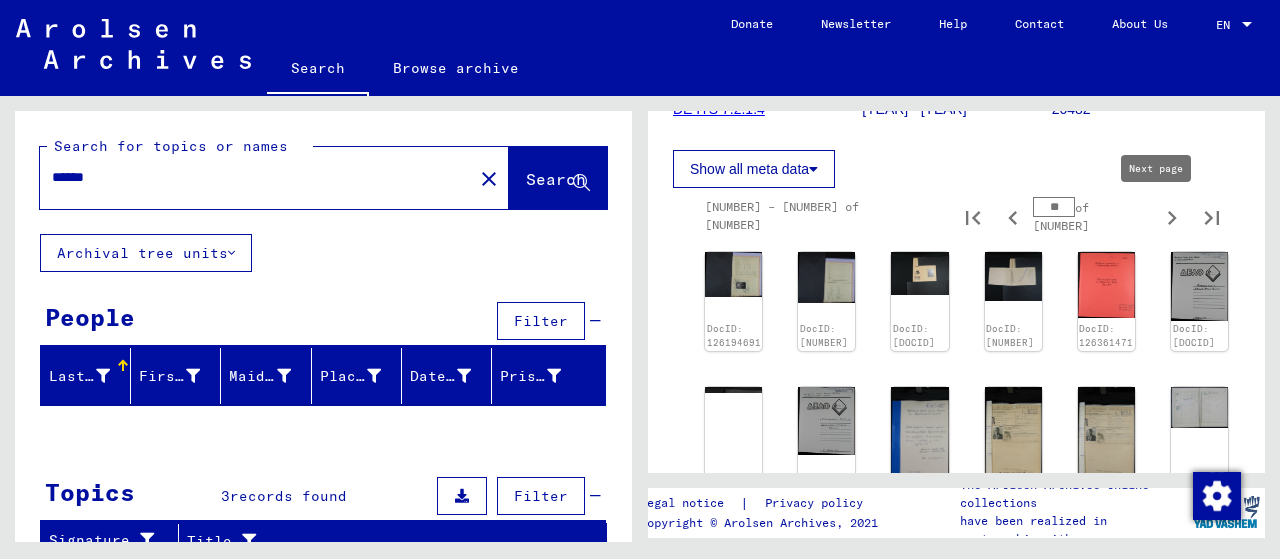 click 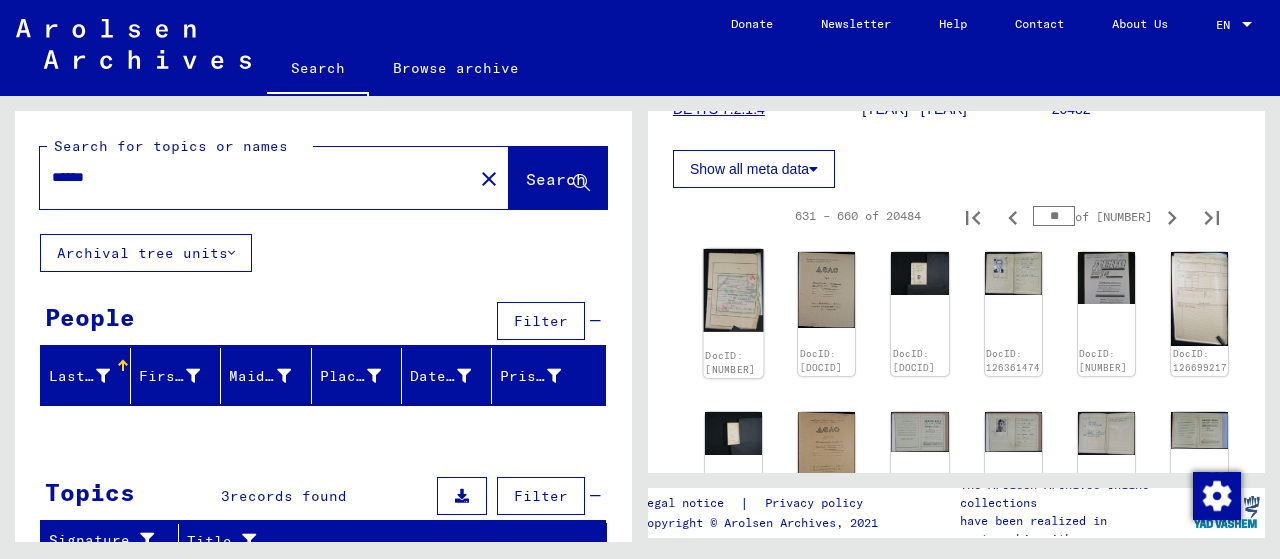 click 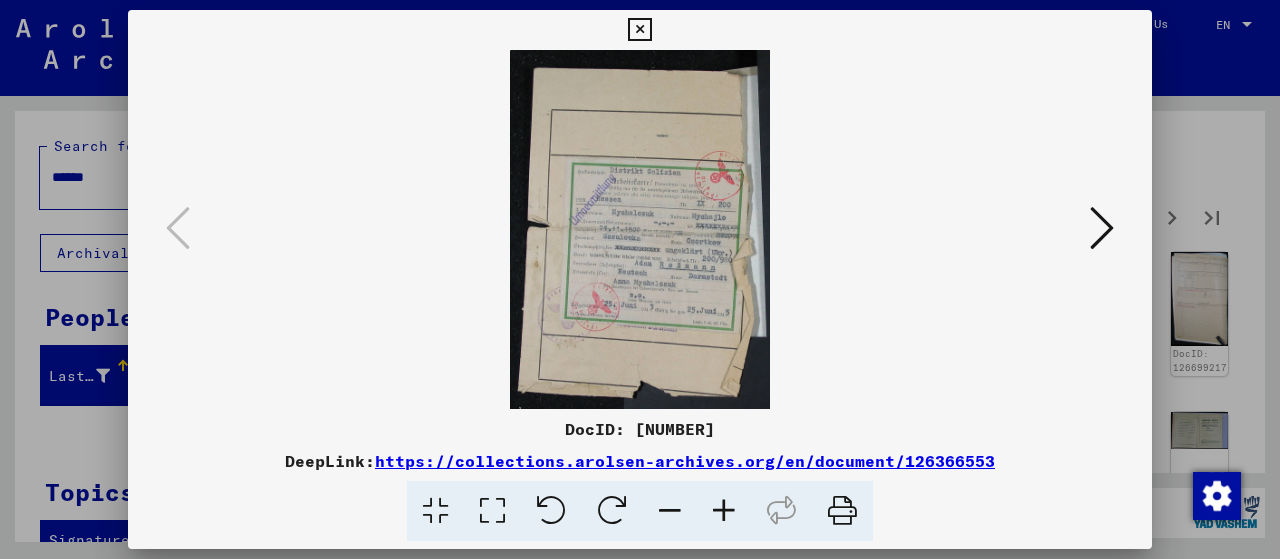 click at bounding box center [724, 511] 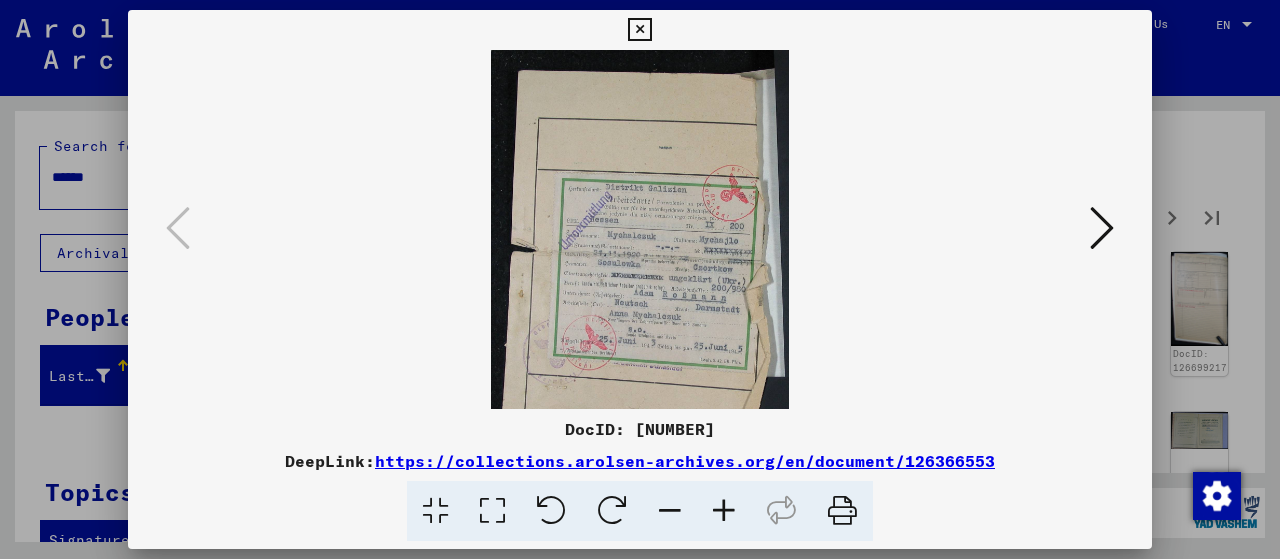 click at bounding box center (724, 511) 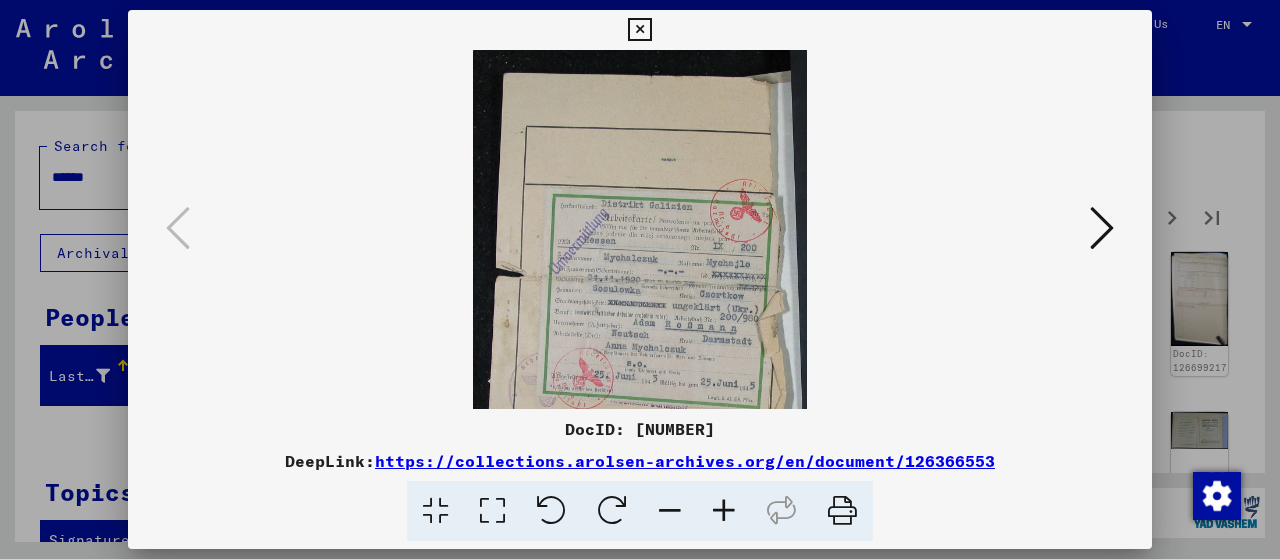 click at bounding box center [724, 511] 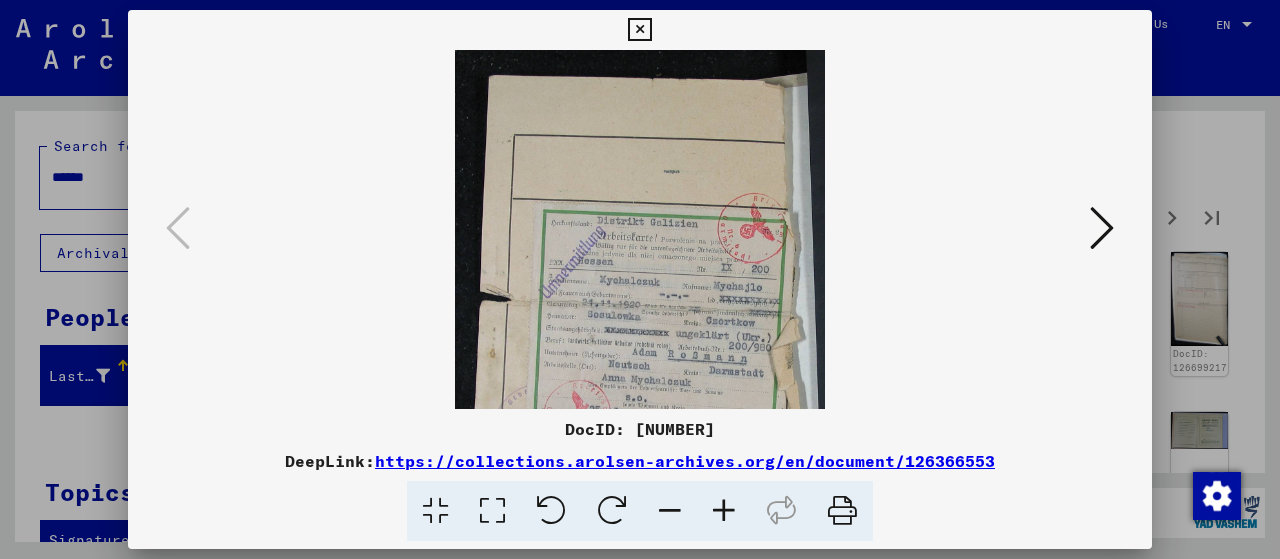 click at bounding box center [724, 511] 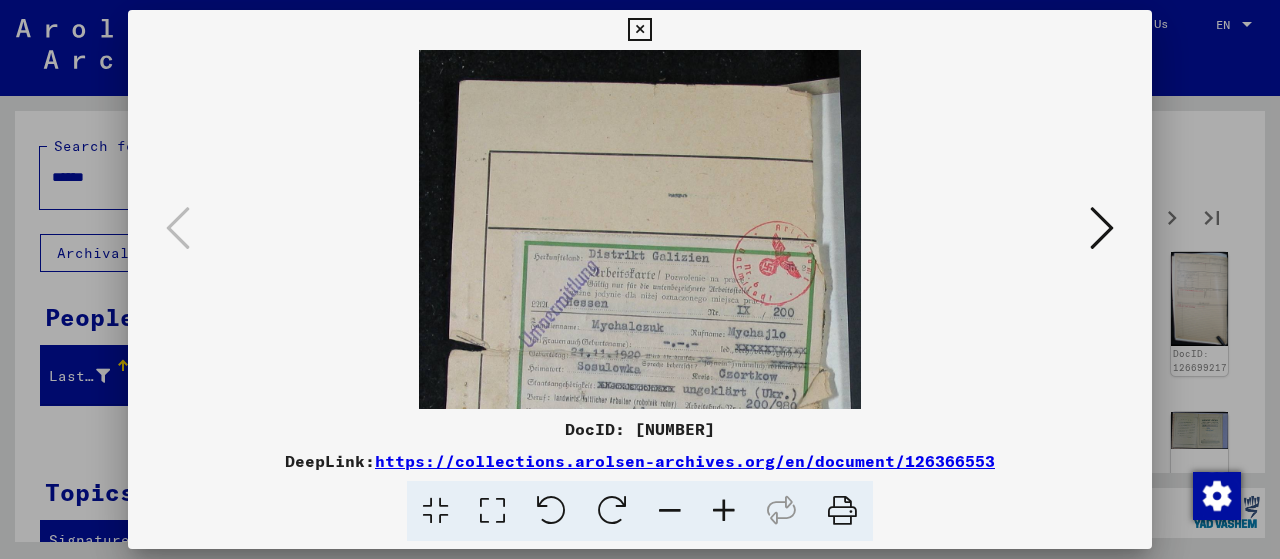 click at bounding box center [724, 511] 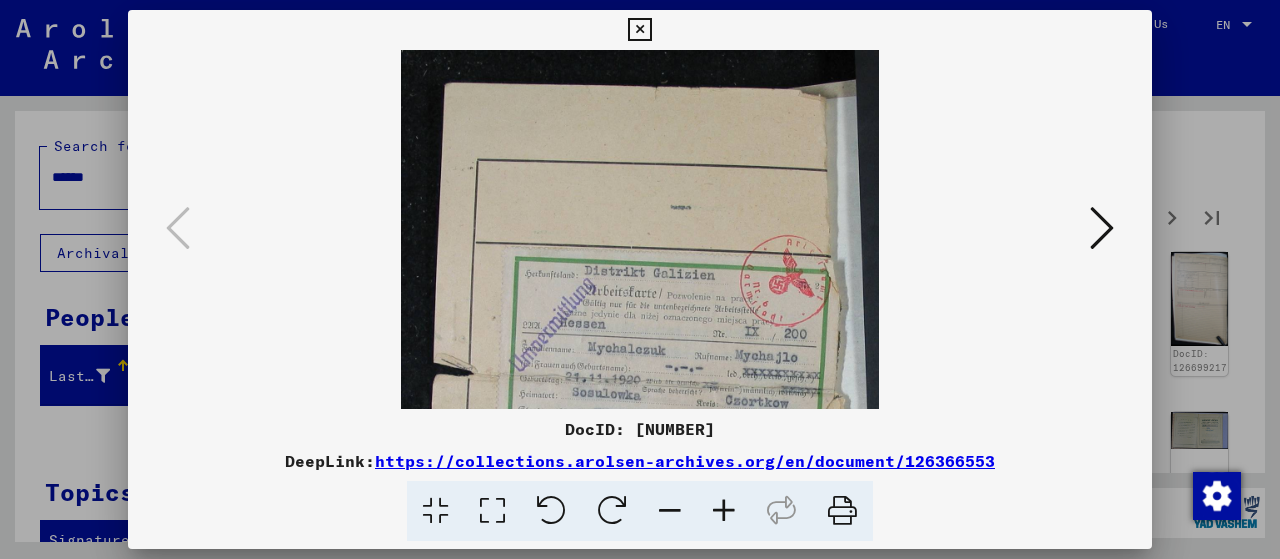 scroll, scrollTop: 215, scrollLeft: 0, axis: vertical 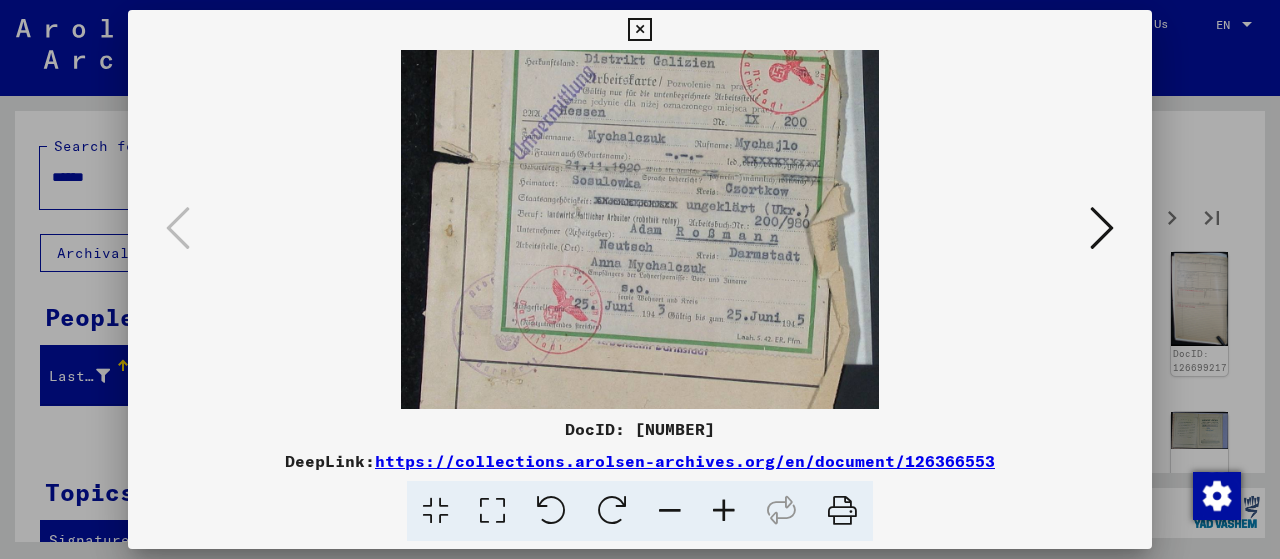 drag, startPoint x: 720, startPoint y: 301, endPoint x: 681, endPoint y: 86, distance: 218.50858 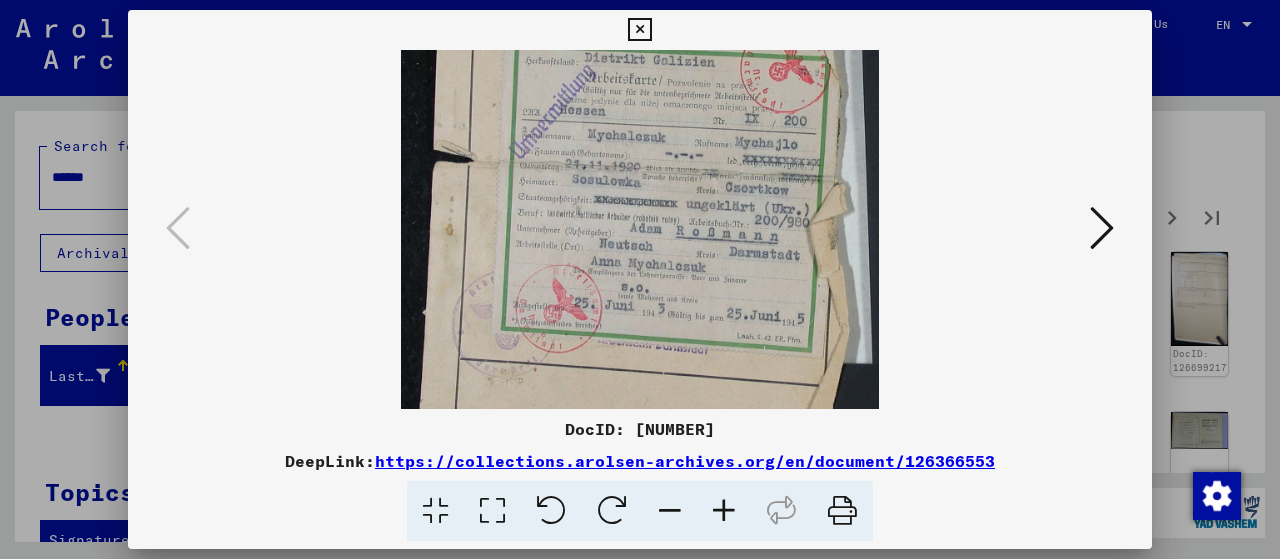 click at bounding box center [640, 166] 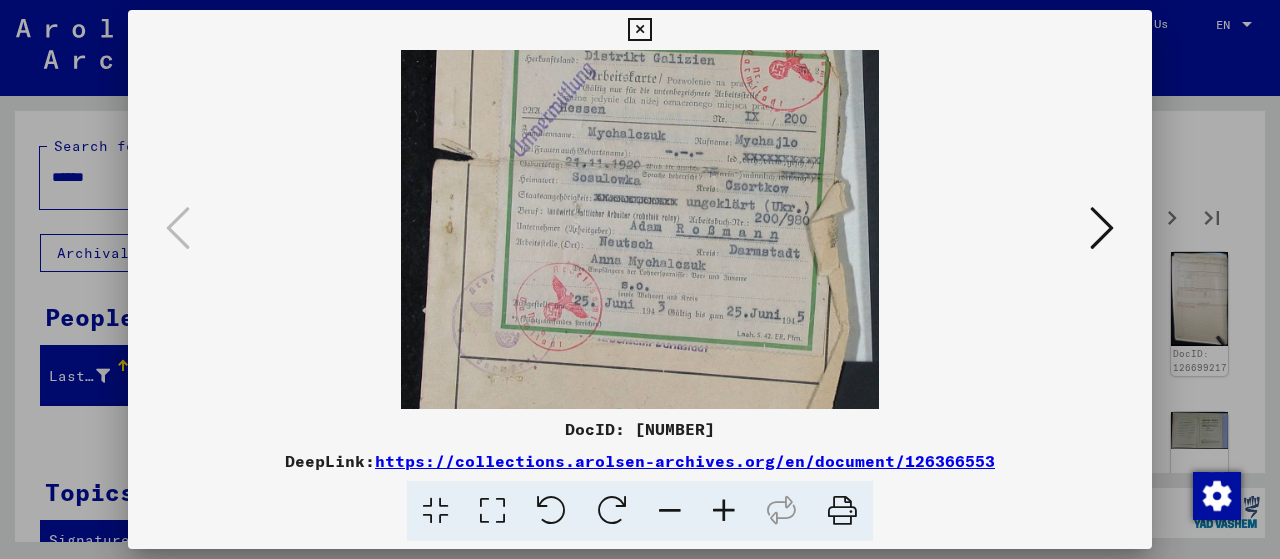 click at bounding box center (1102, 228) 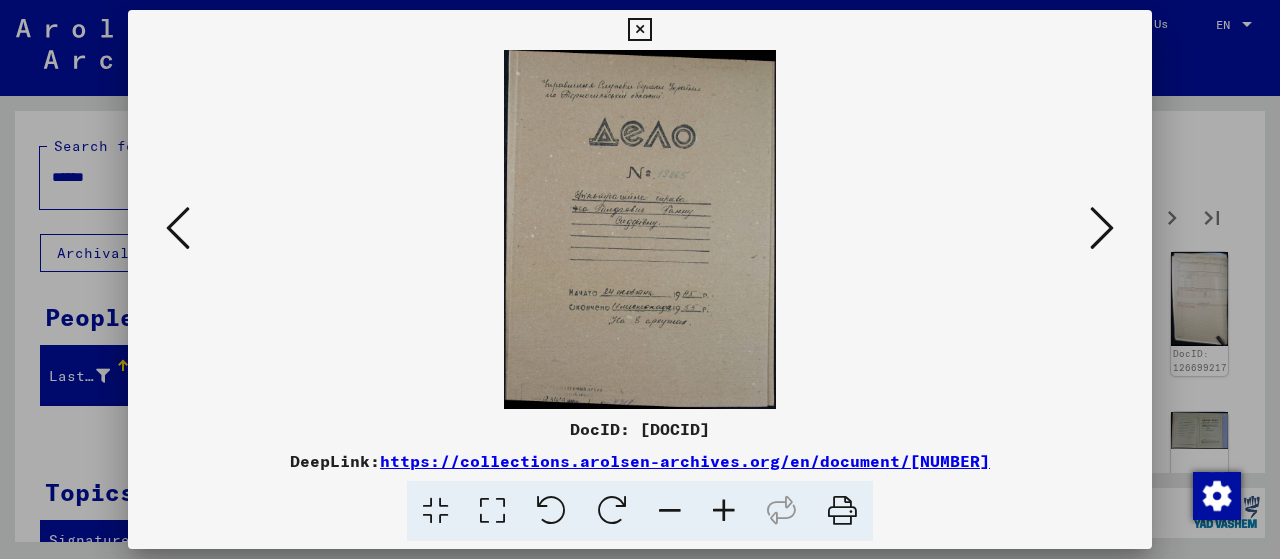 scroll, scrollTop: 0, scrollLeft: 0, axis: both 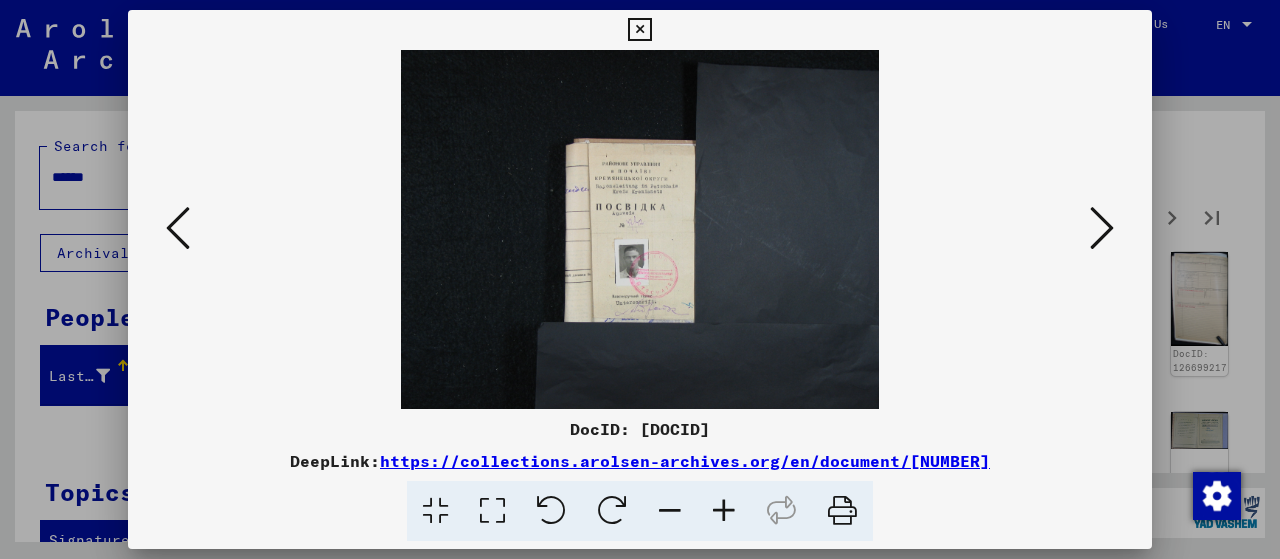 click at bounding box center [724, 511] 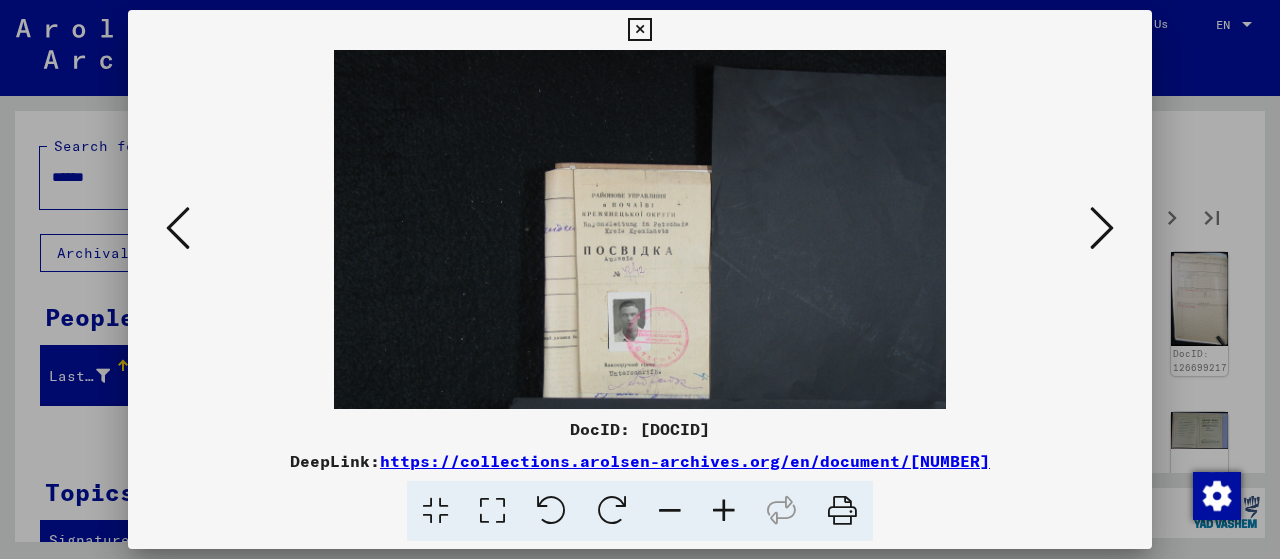 click at bounding box center [724, 511] 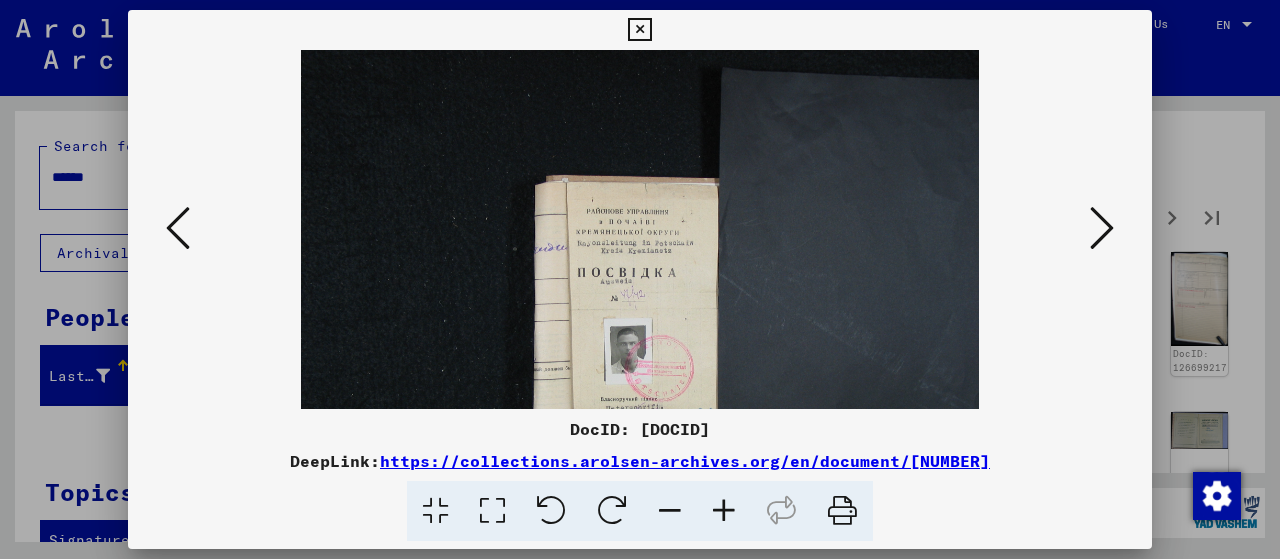 click at bounding box center [724, 511] 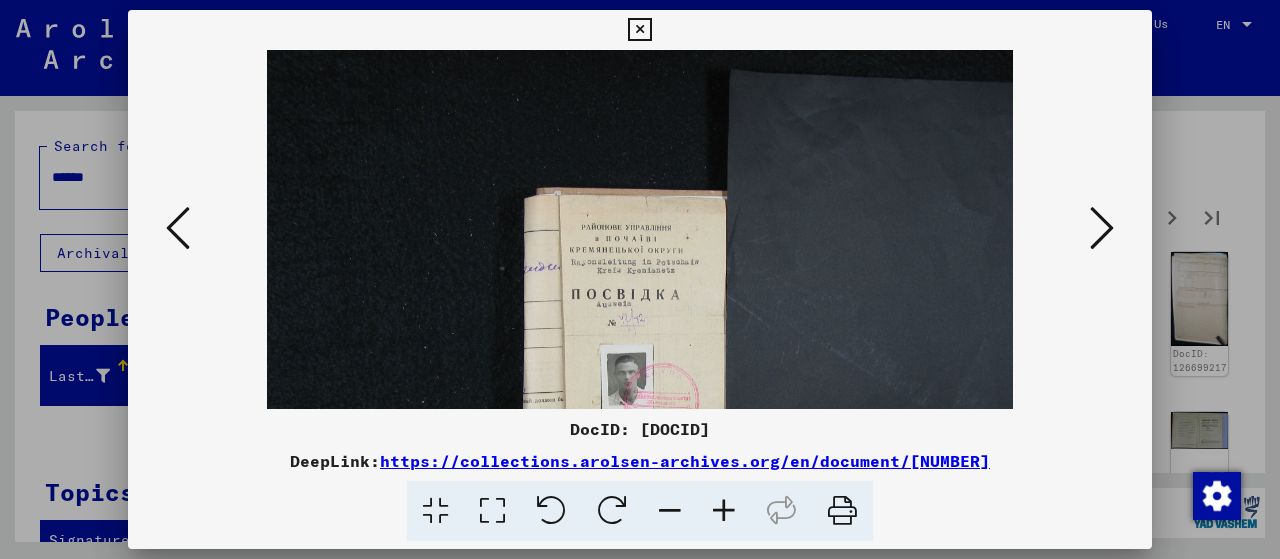 click at bounding box center (724, 511) 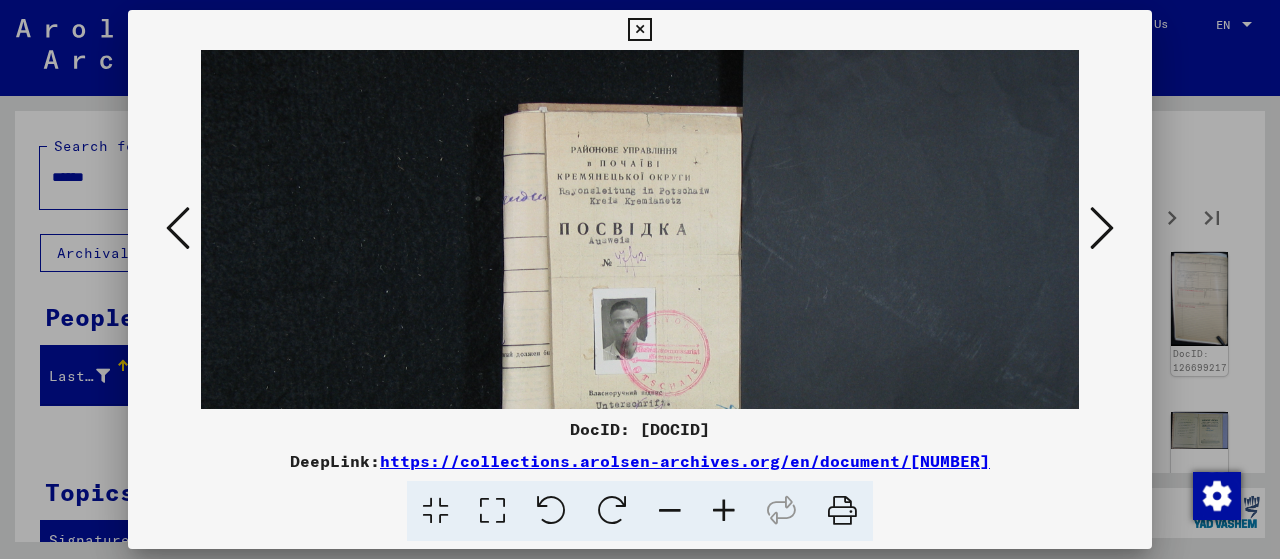 scroll, scrollTop: 136, scrollLeft: 0, axis: vertical 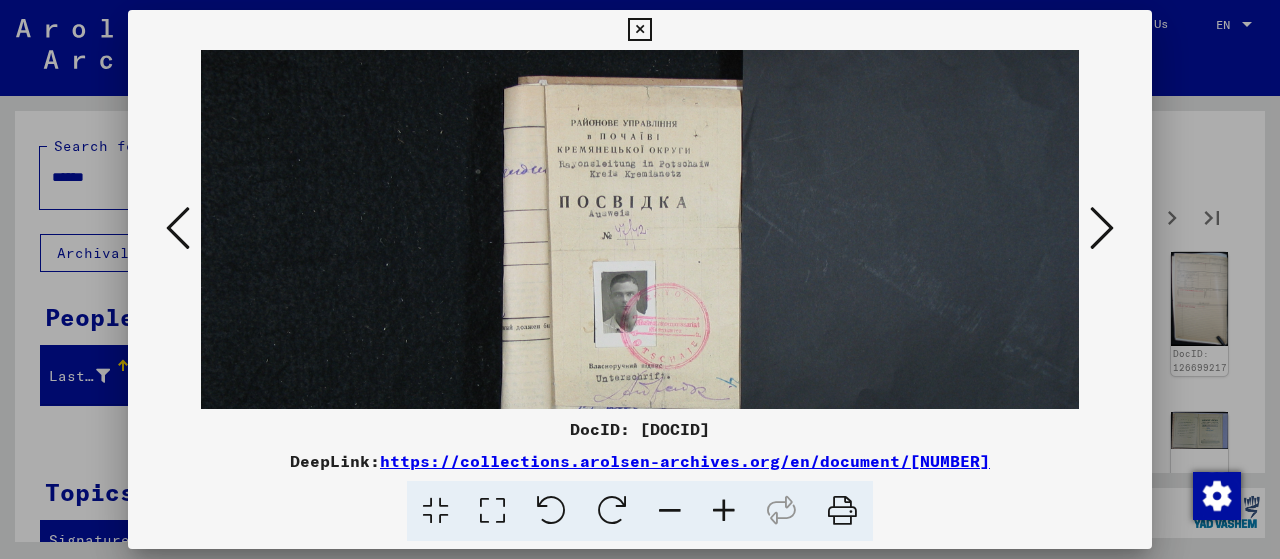 drag, startPoint x: 678, startPoint y: 268, endPoint x: 680, endPoint y: 204, distance: 64.03124 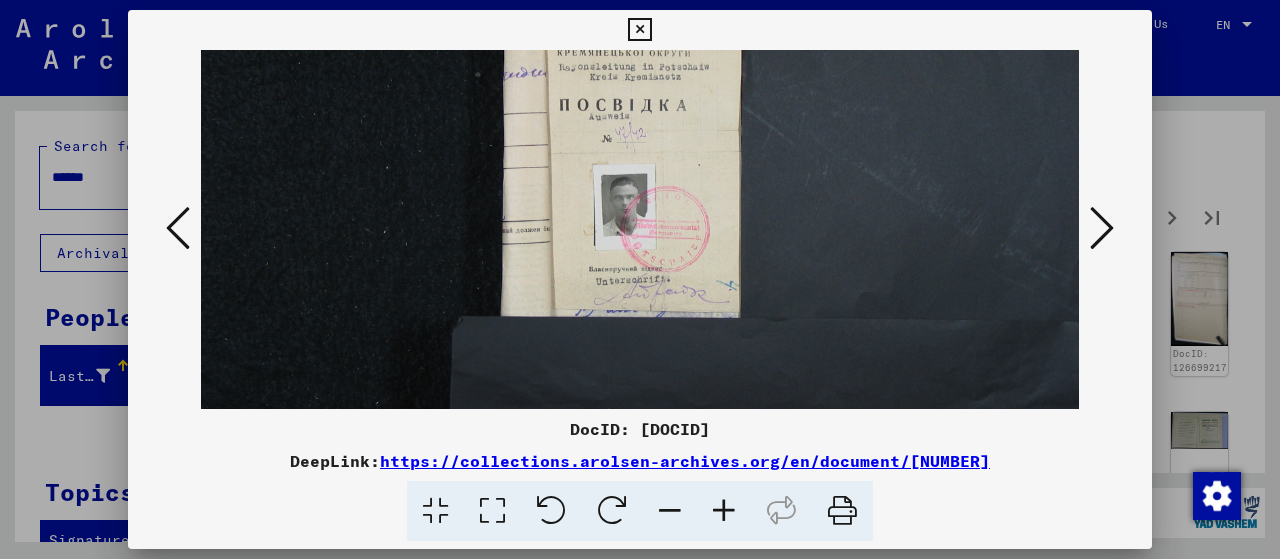 scroll, scrollTop: 238, scrollLeft: 0, axis: vertical 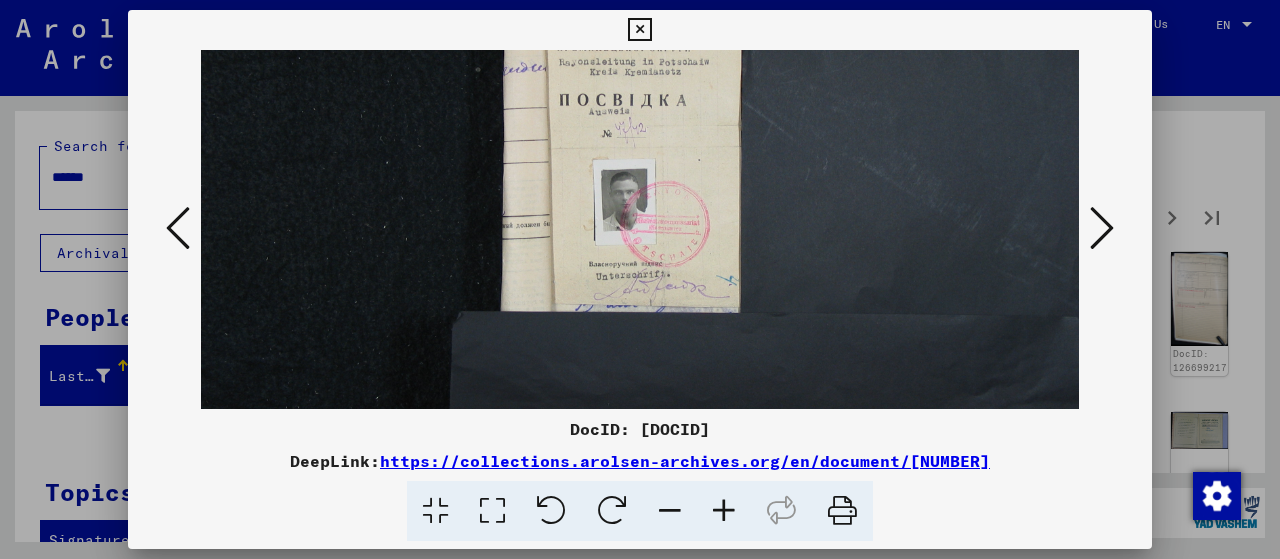 drag, startPoint x: 670, startPoint y: 238, endPoint x: 670, endPoint y: 161, distance: 77 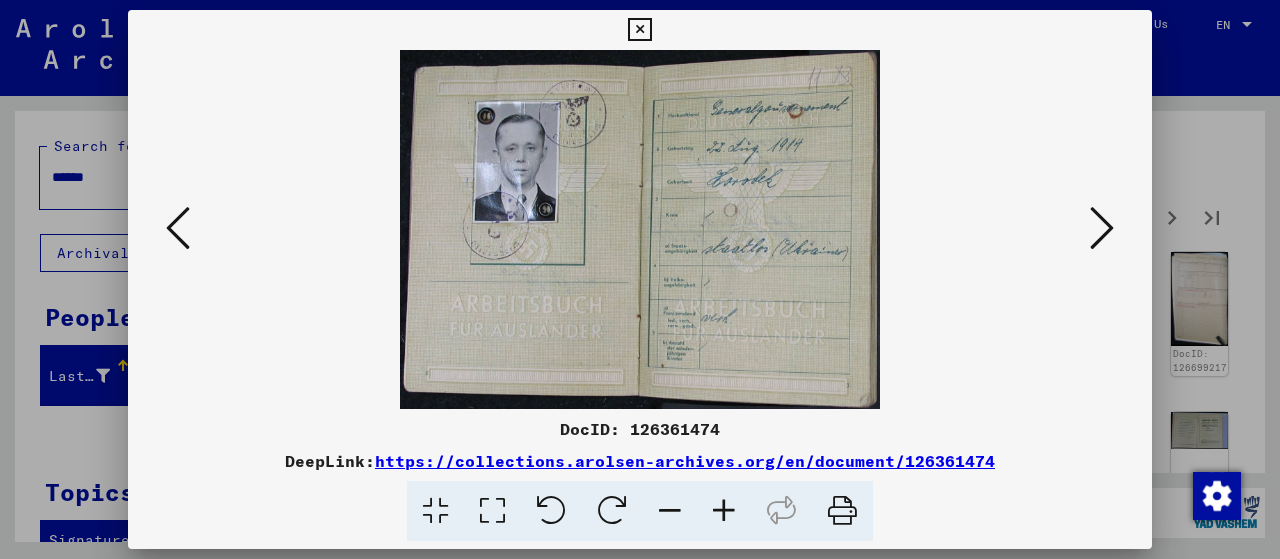 scroll, scrollTop: 0, scrollLeft: 0, axis: both 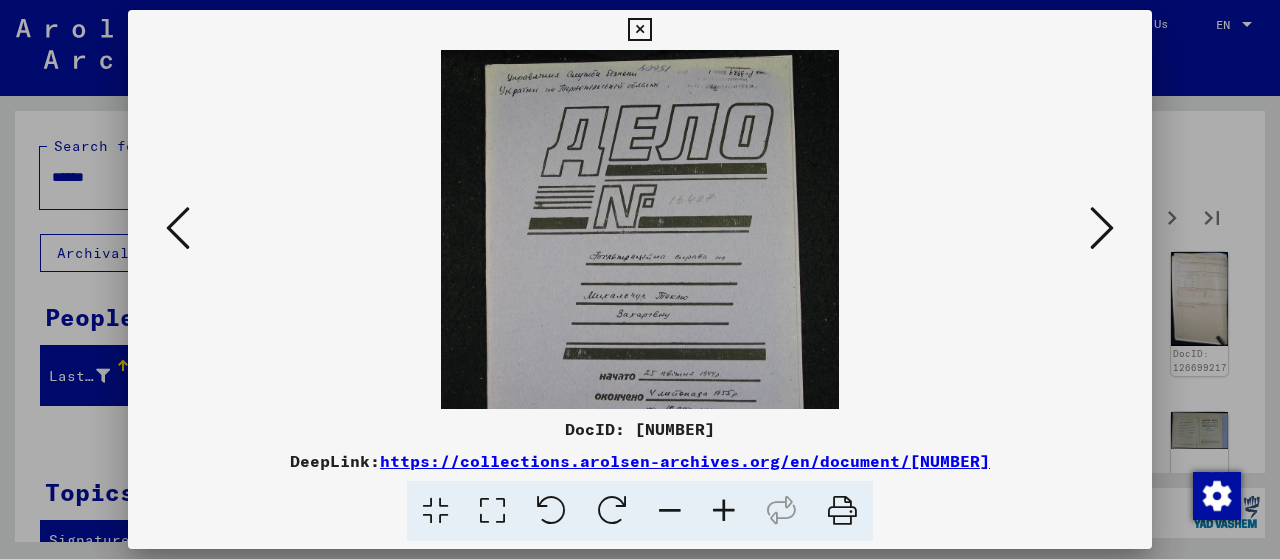 click at bounding box center (1102, 228) 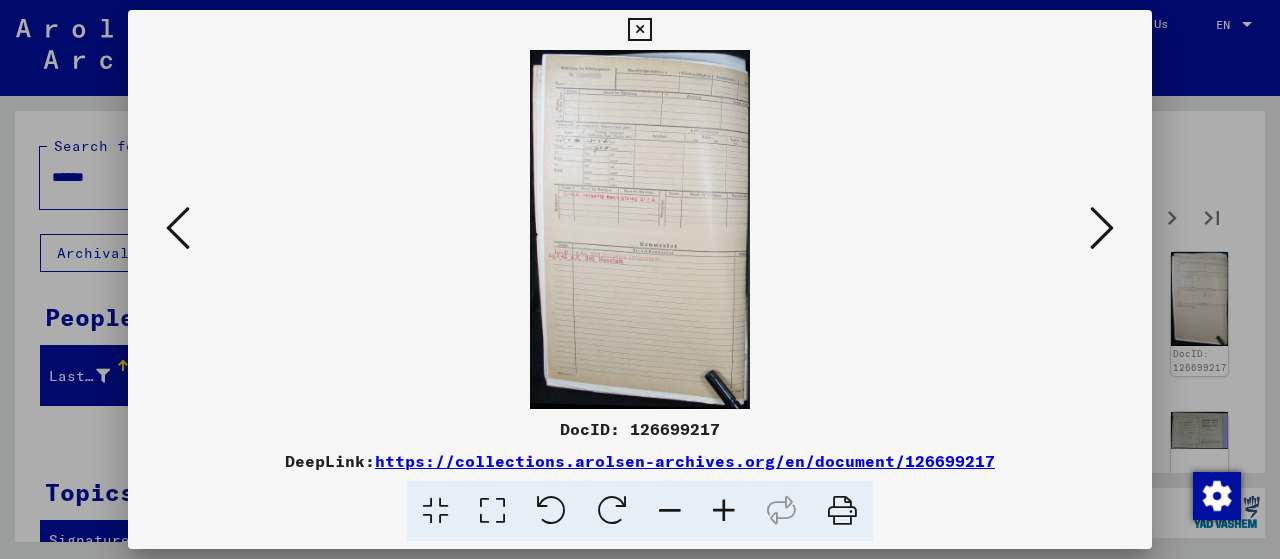click at bounding box center (178, 228) 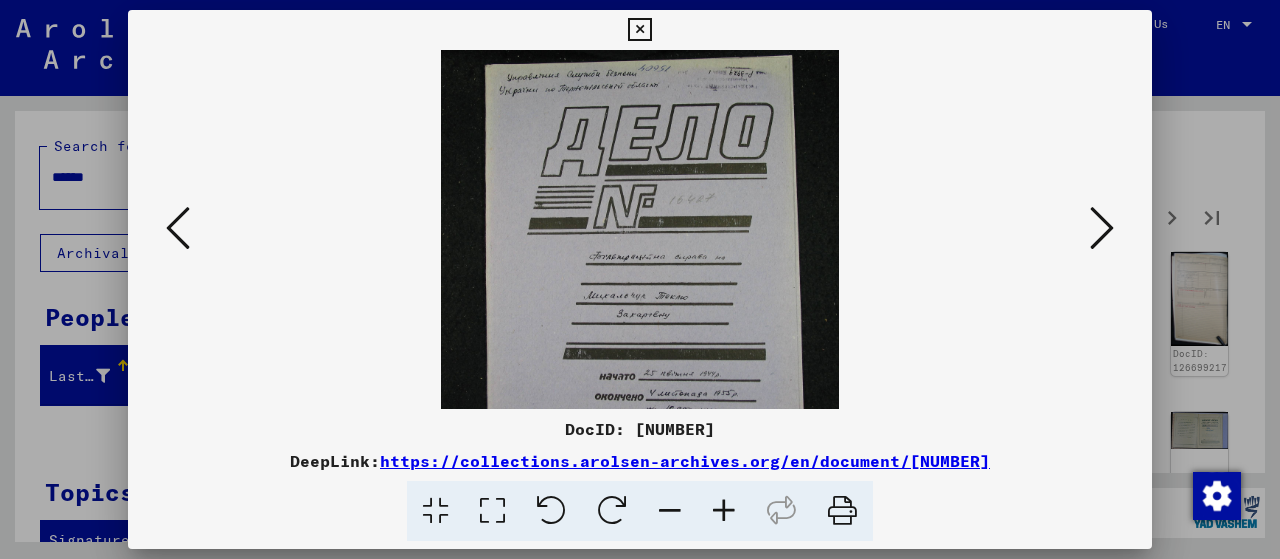 click at bounding box center (640, 229) 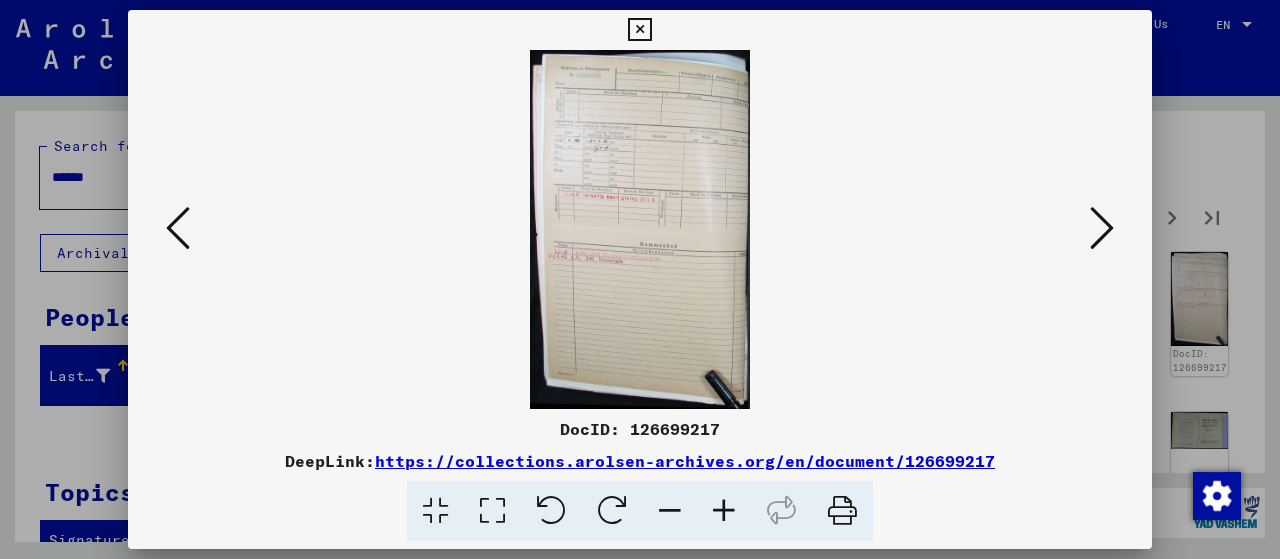 click at bounding box center [1102, 228] 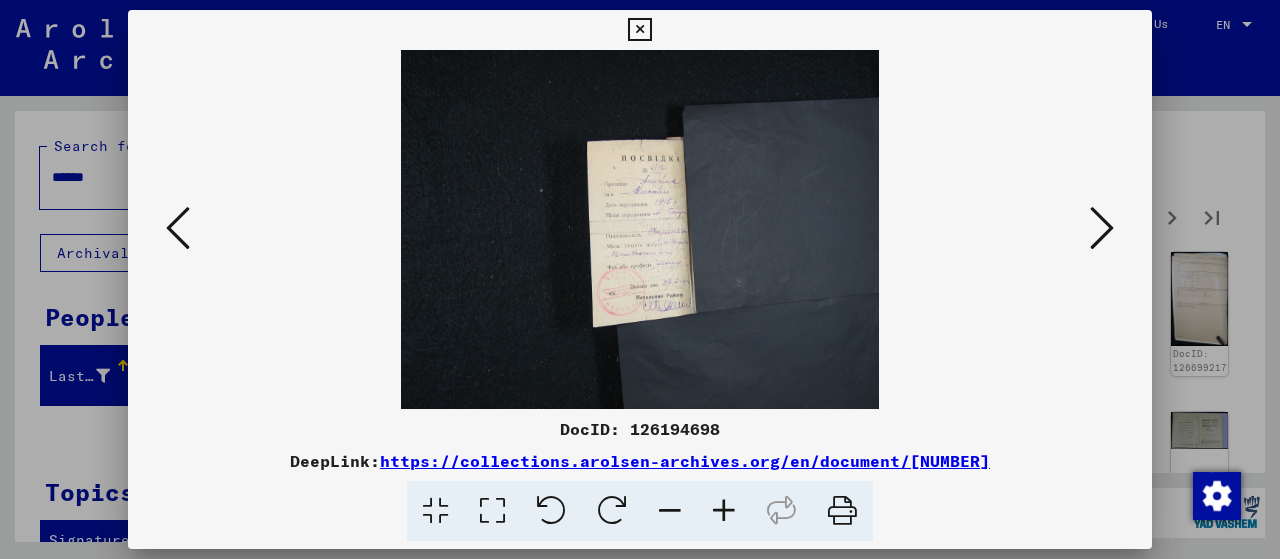 click at bounding box center [724, 511] 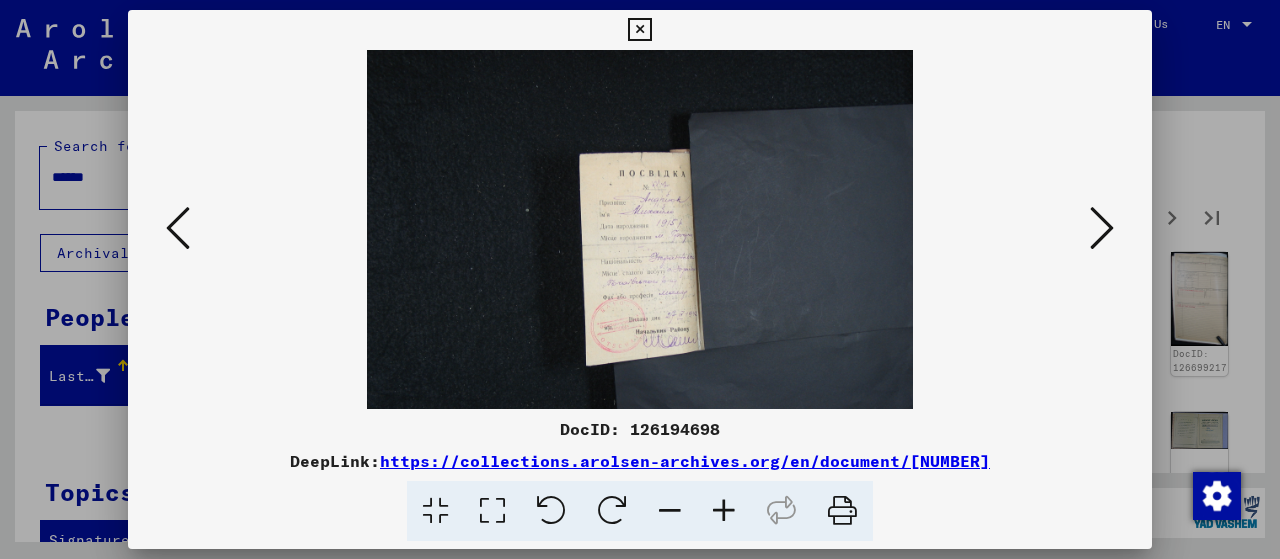 click at bounding box center (724, 511) 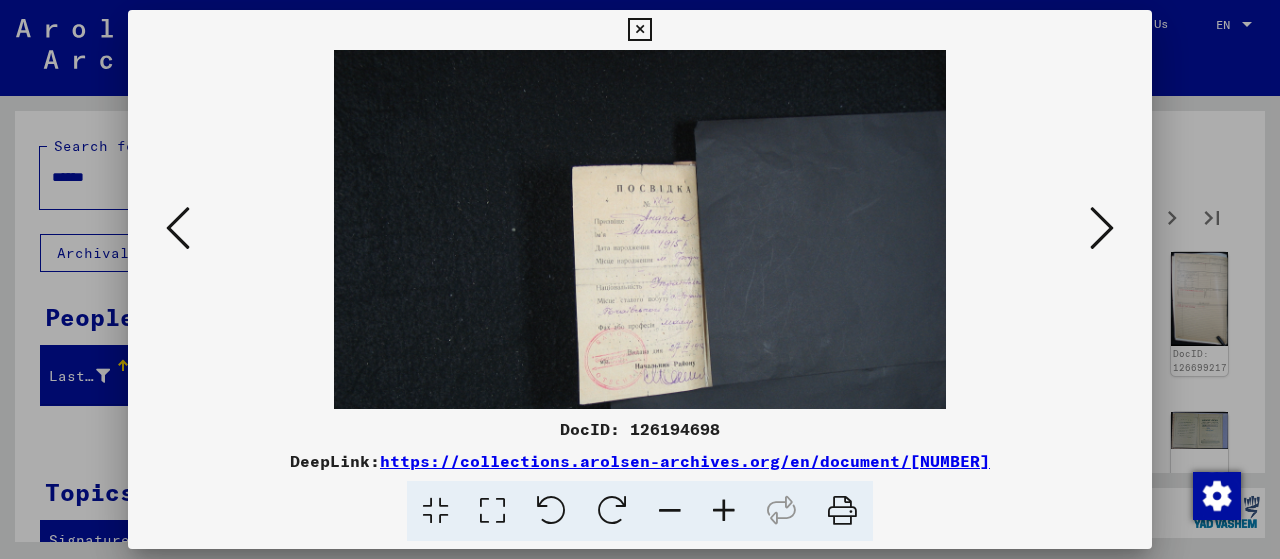 click at bounding box center [724, 511] 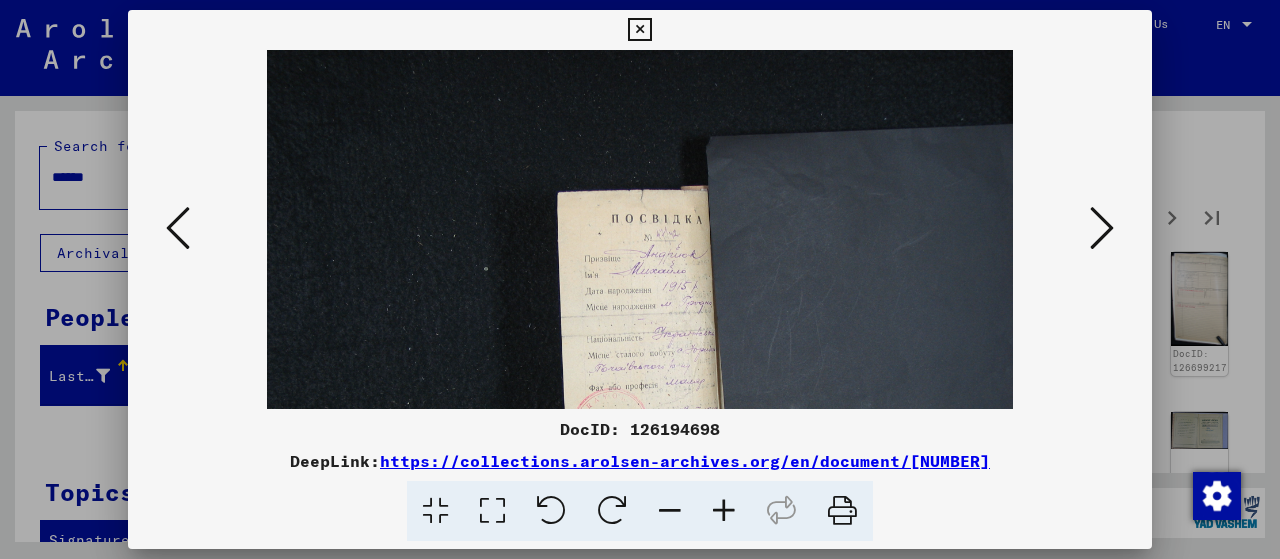 click at bounding box center (724, 511) 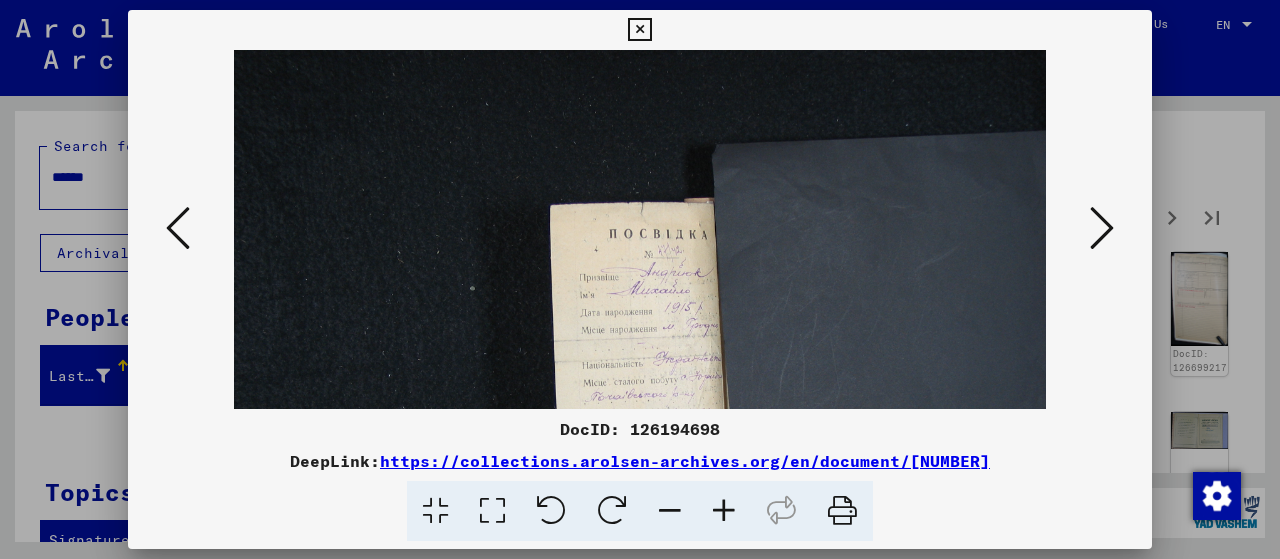 click at bounding box center [724, 511] 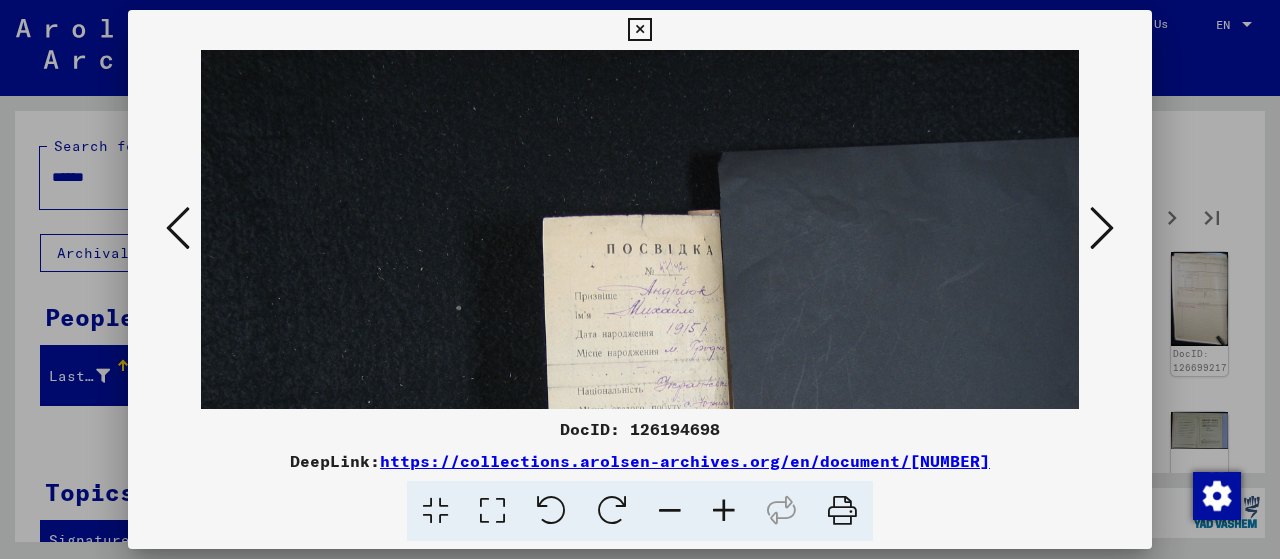click at bounding box center (724, 511) 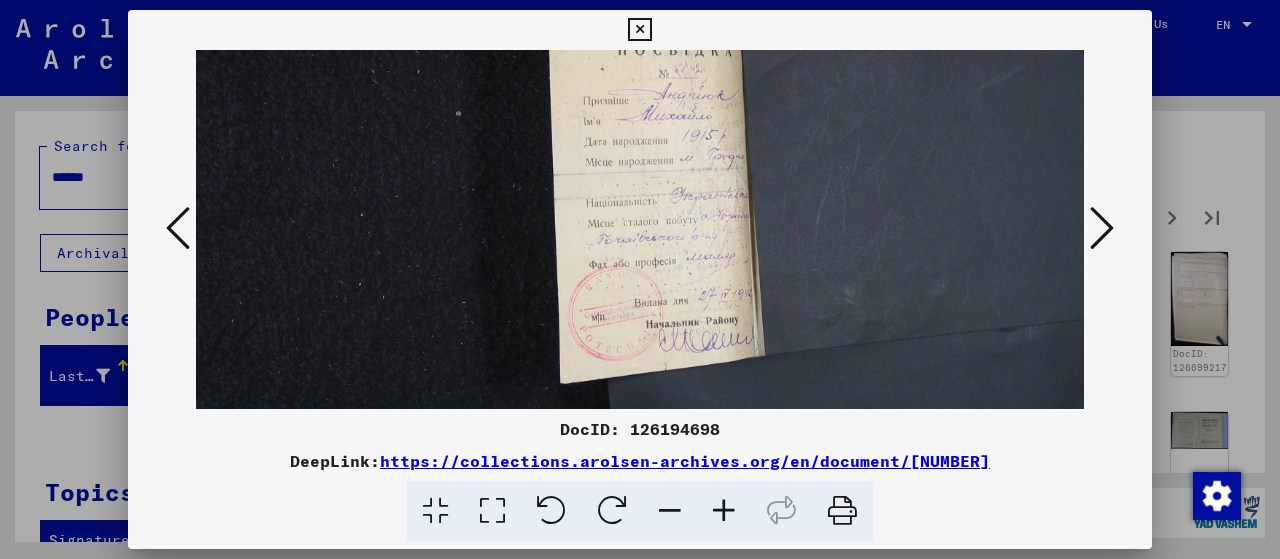 drag, startPoint x: 747, startPoint y: 140, endPoint x: 741, endPoint y: 83, distance: 57.31492 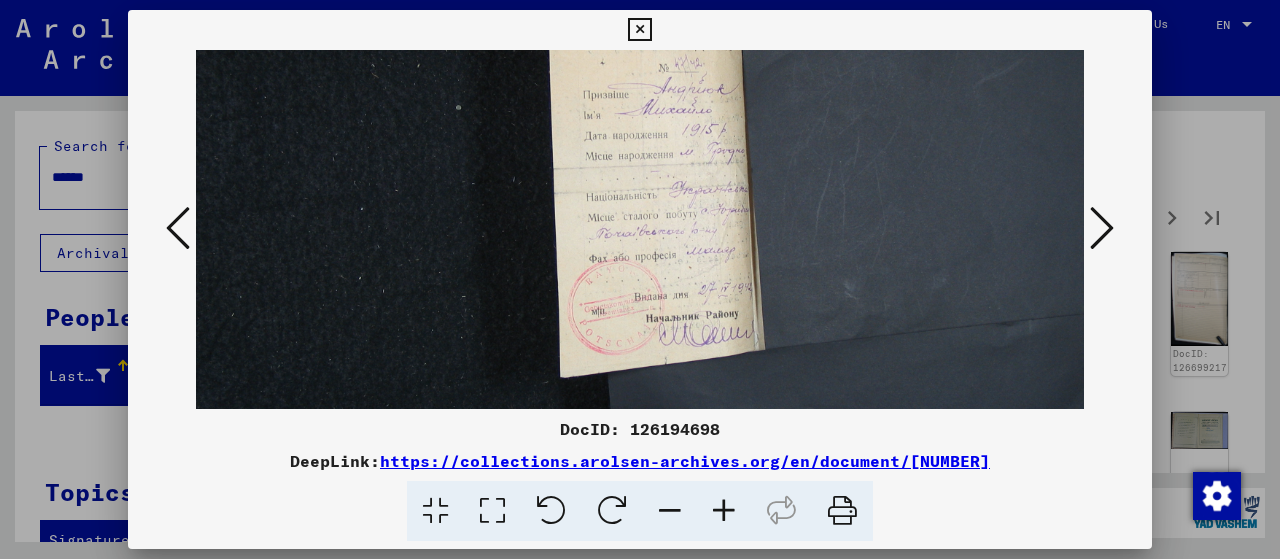 scroll, scrollTop: 72, scrollLeft: 37, axis: both 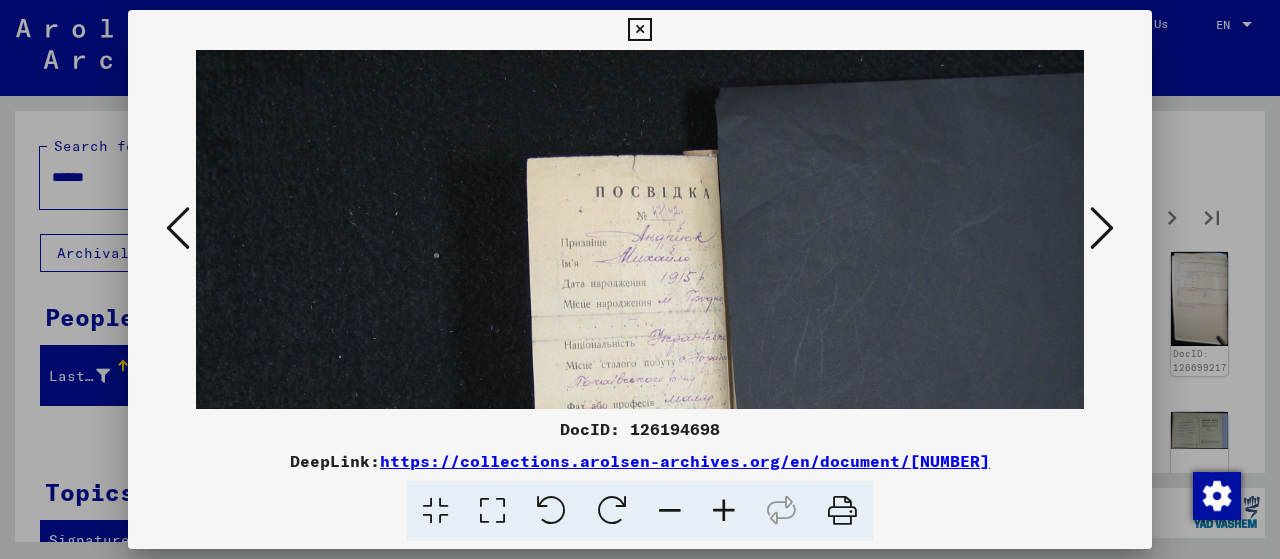 drag, startPoint x: 786, startPoint y: 197, endPoint x: 764, endPoint y: 346, distance: 150.6154 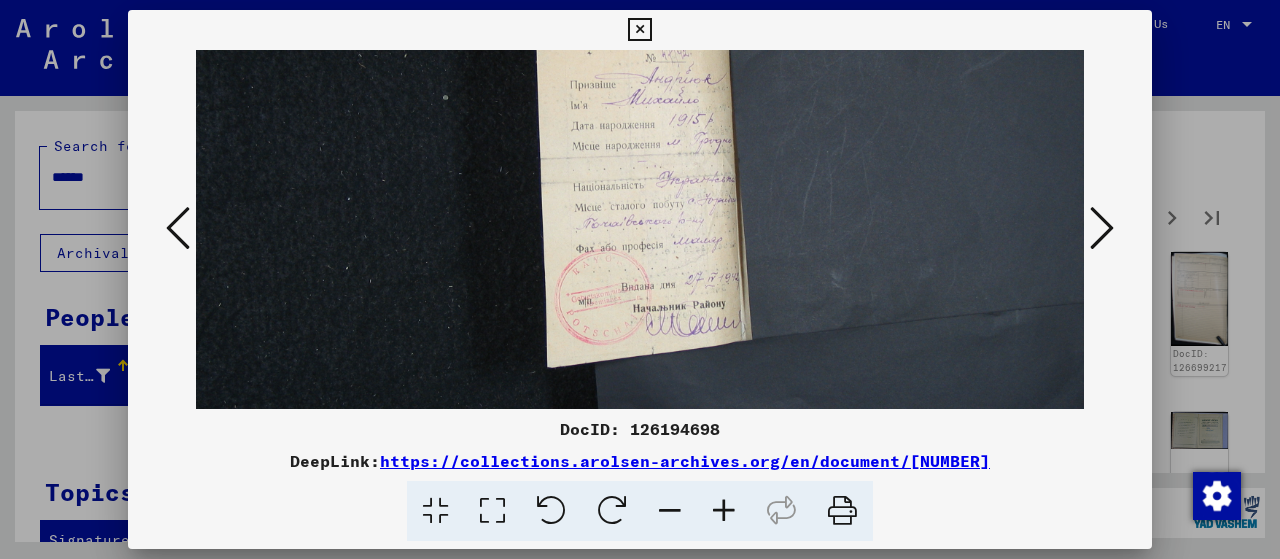scroll, scrollTop: 239, scrollLeft: 29, axis: both 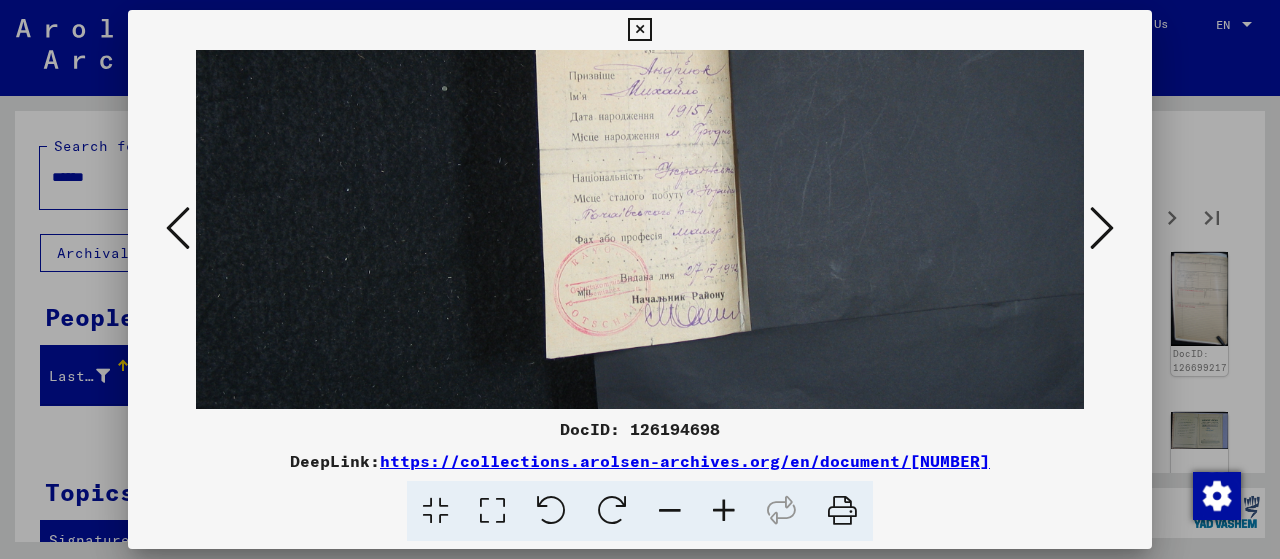 click at bounding box center [639, 165] 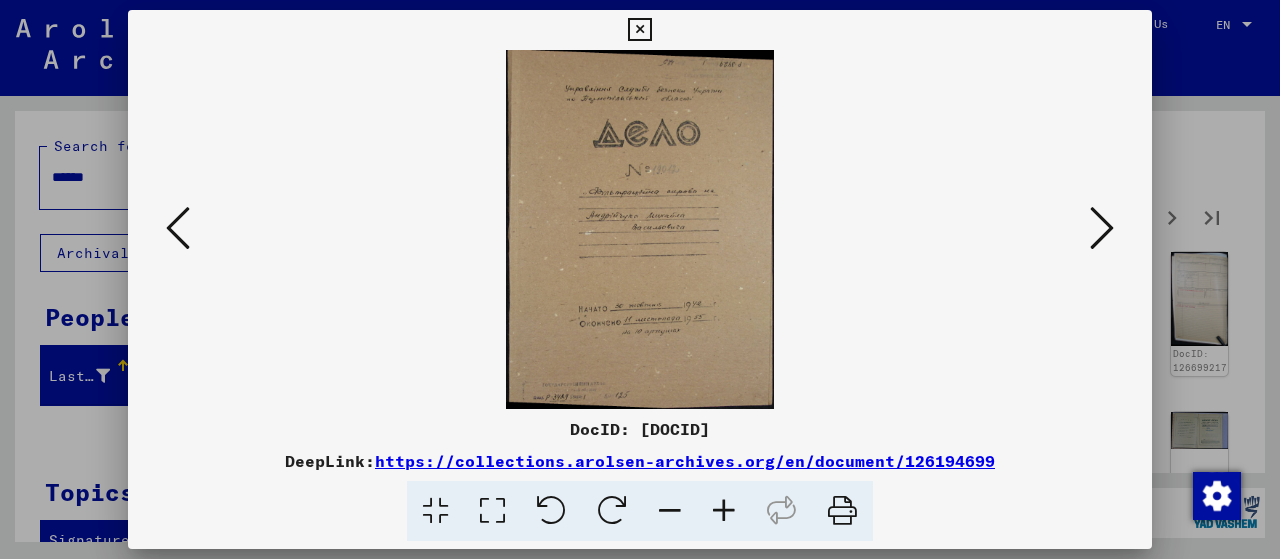 click at bounding box center (1102, 228) 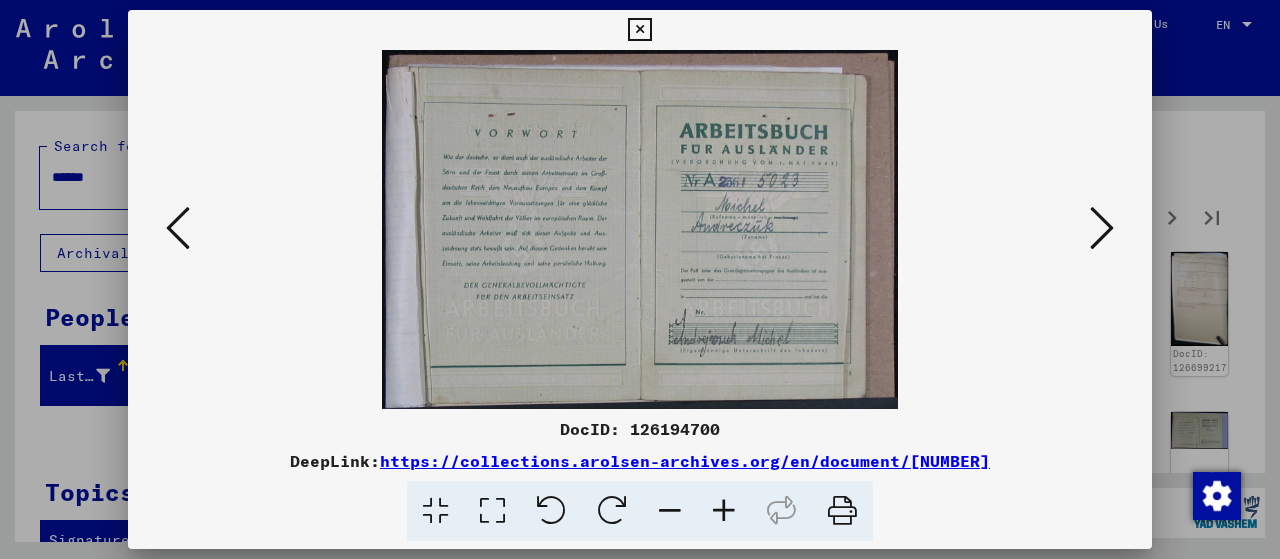 click at bounding box center (1102, 228) 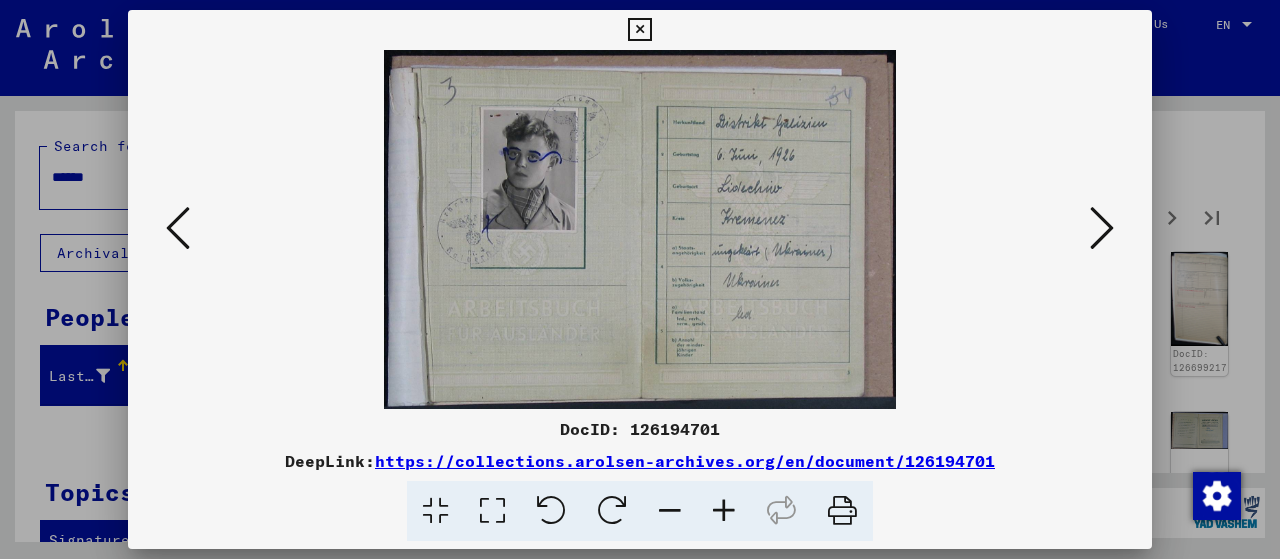 click at bounding box center (724, 511) 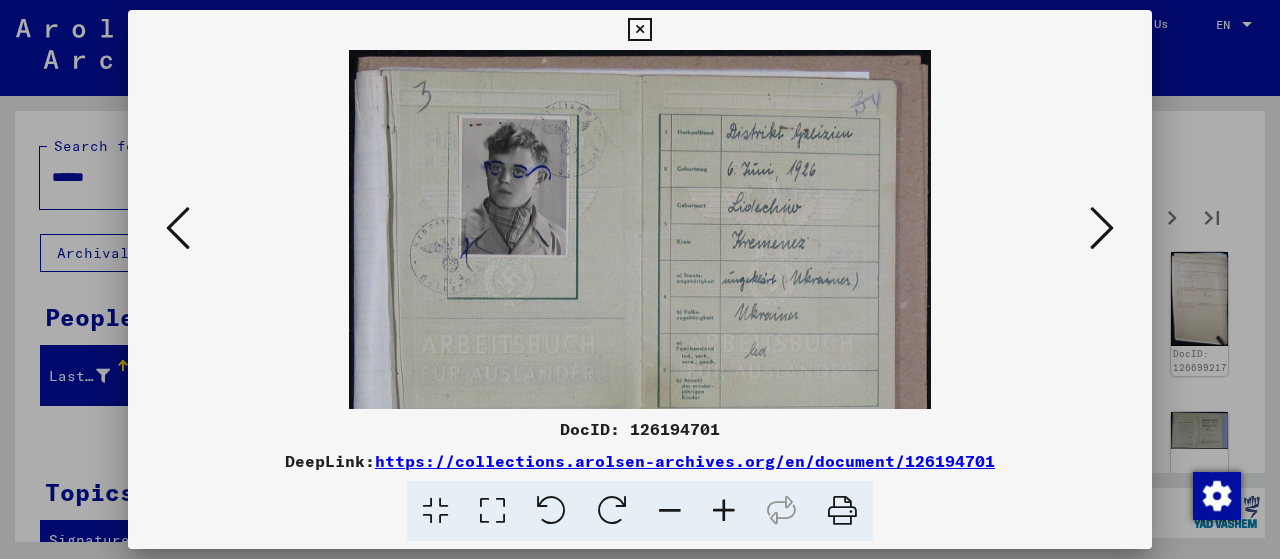 click at bounding box center [724, 511] 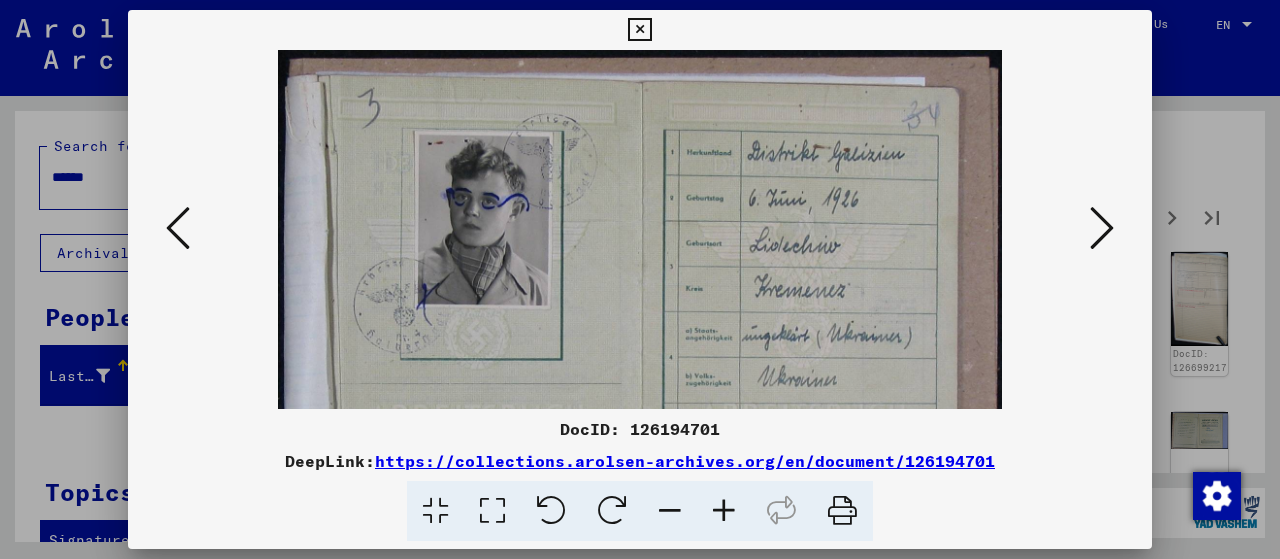 click at bounding box center (724, 511) 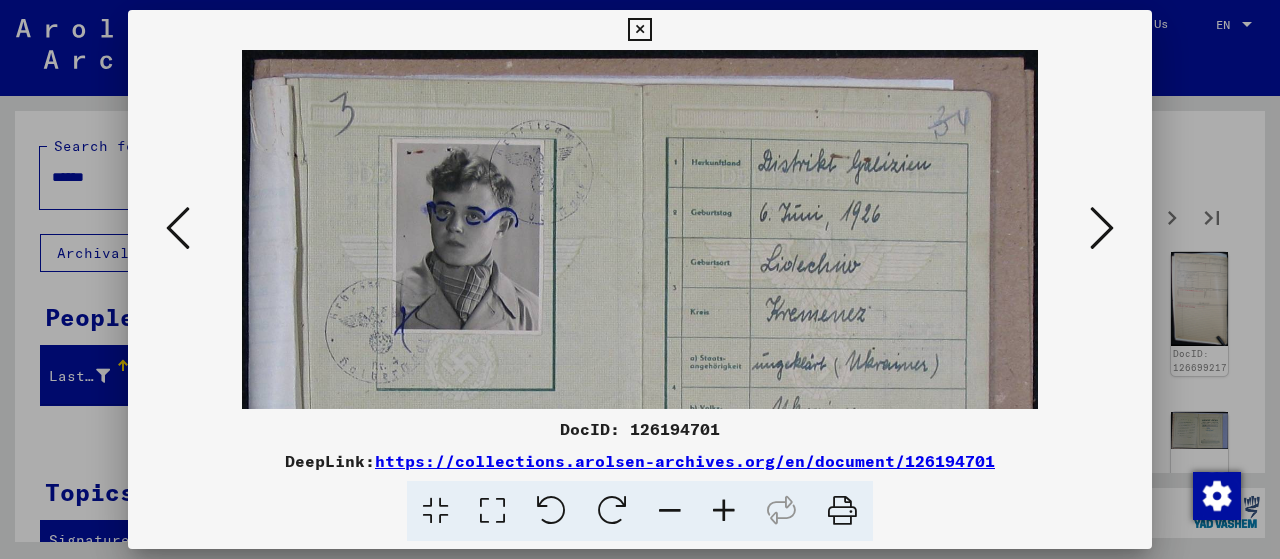 click at bounding box center [1102, 228] 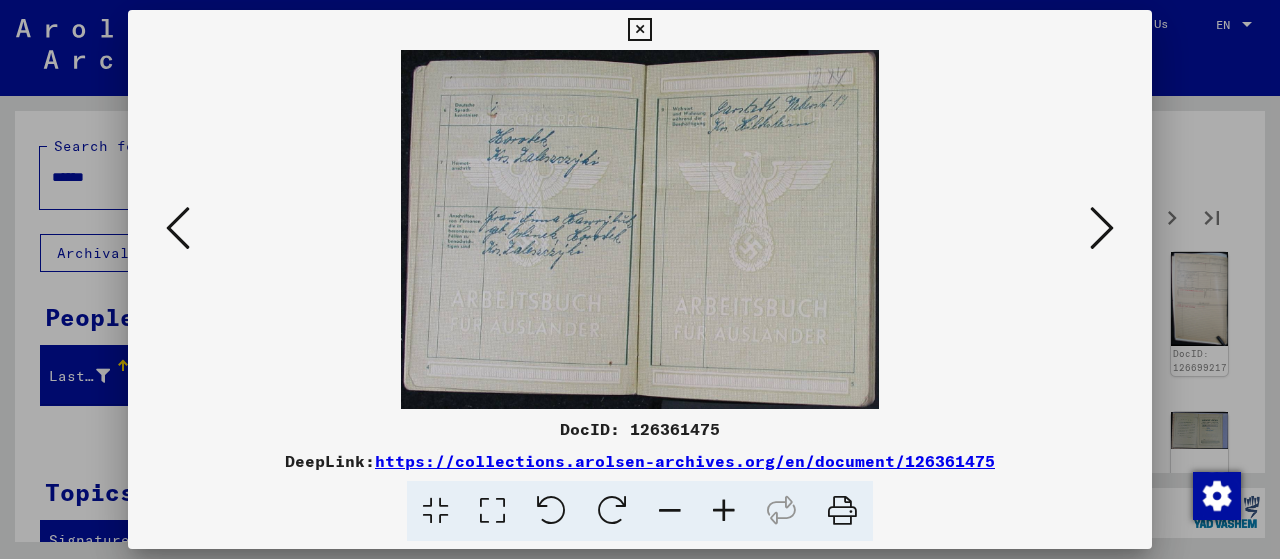 click at bounding box center (1102, 228) 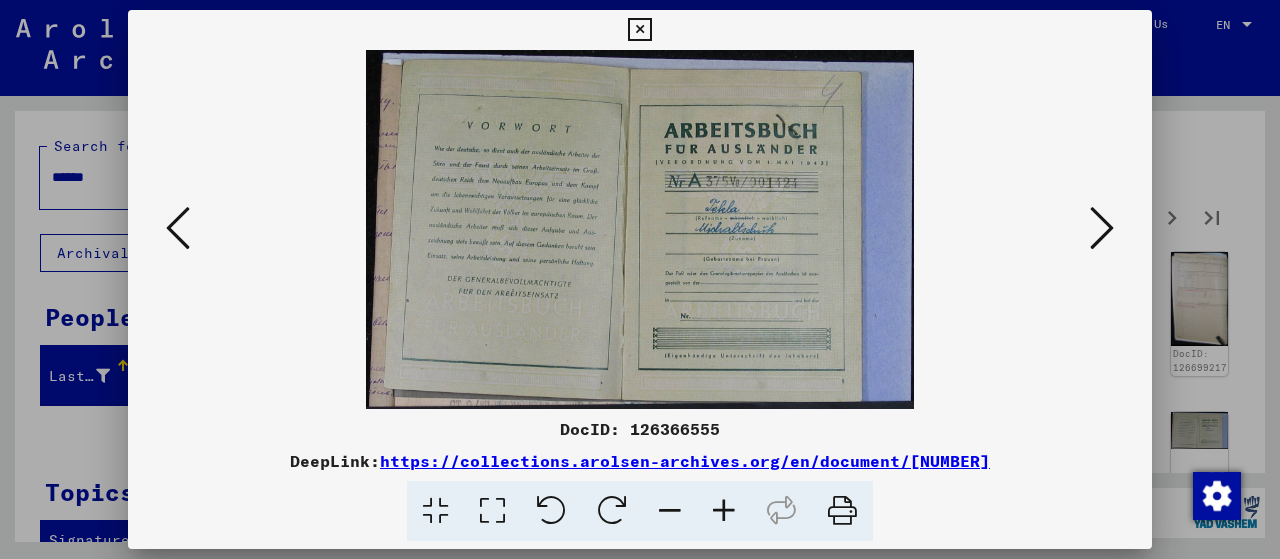 click at bounding box center (1102, 228) 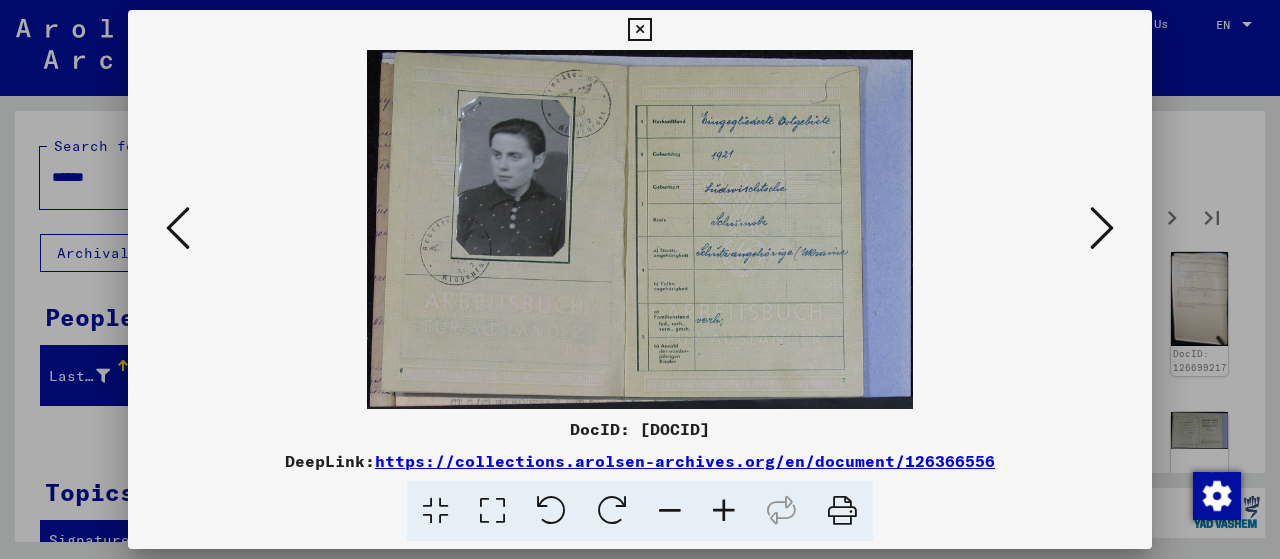 click at bounding box center [1102, 228] 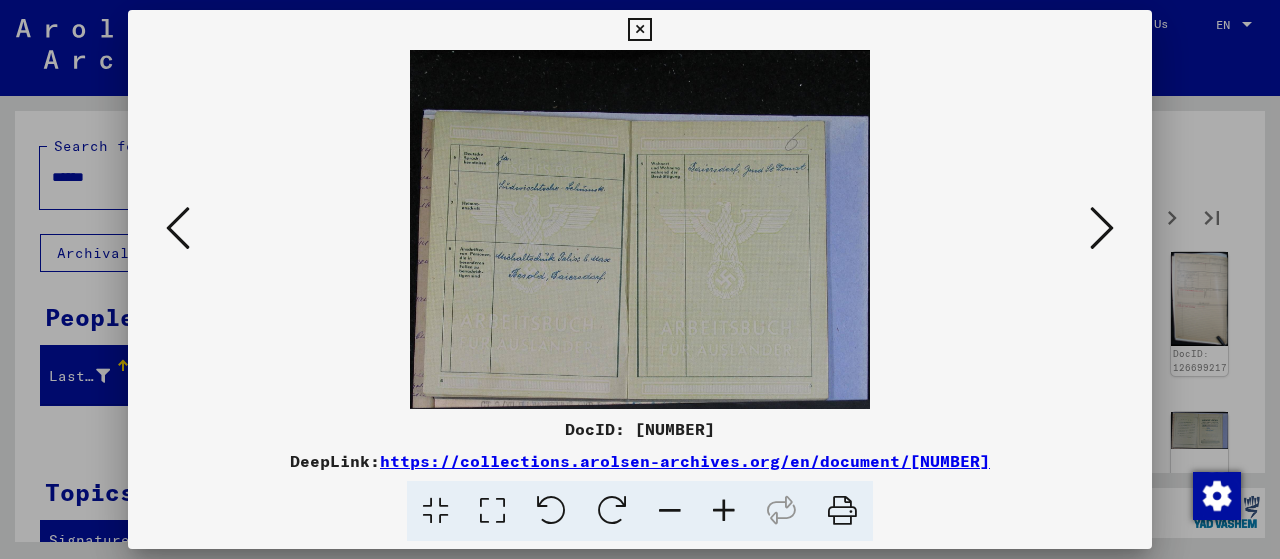 click at bounding box center [1102, 228] 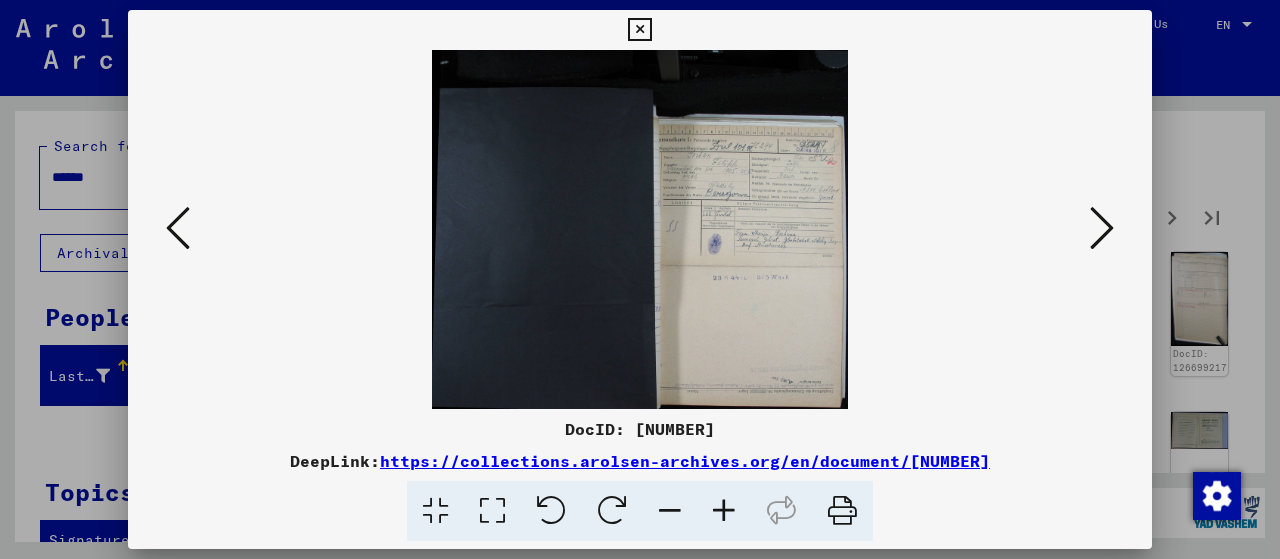 click at bounding box center [1102, 228] 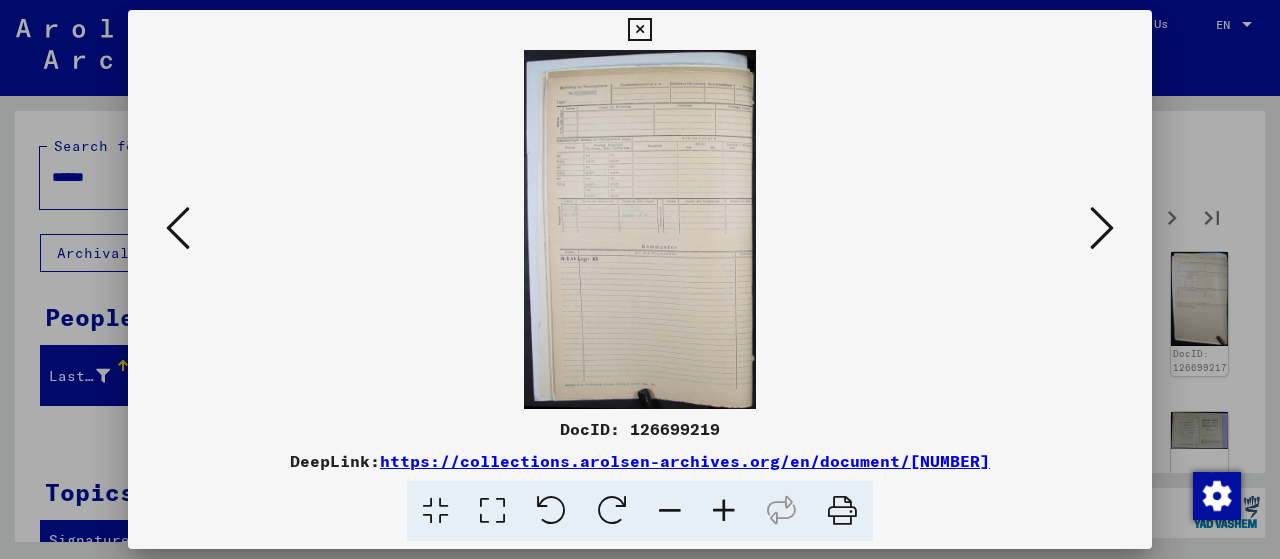 click at bounding box center (1102, 228) 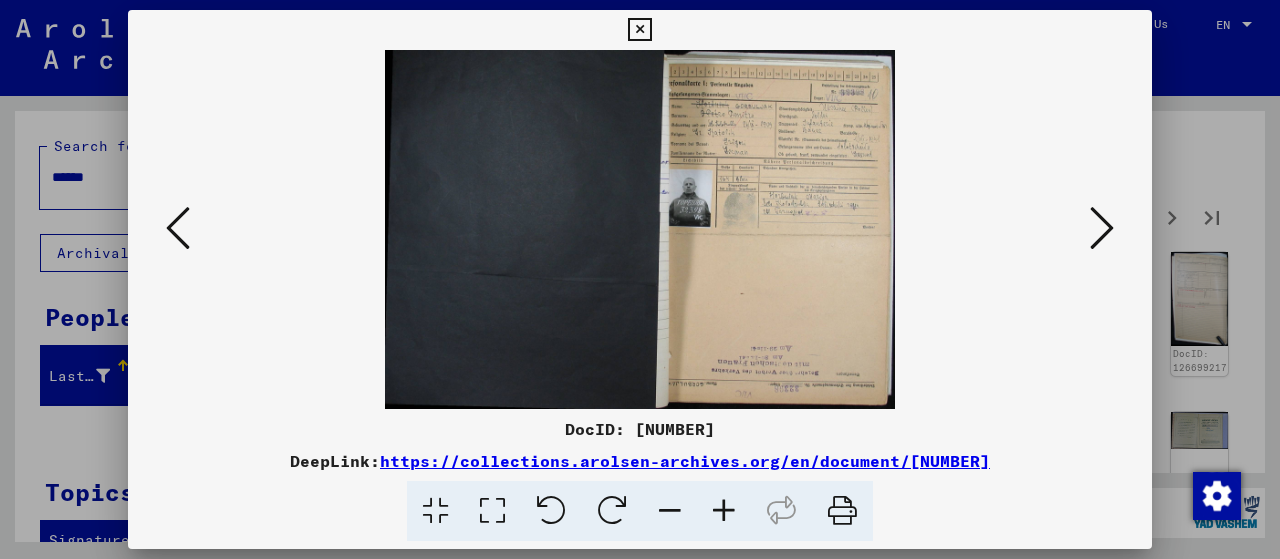 click at bounding box center (724, 511) 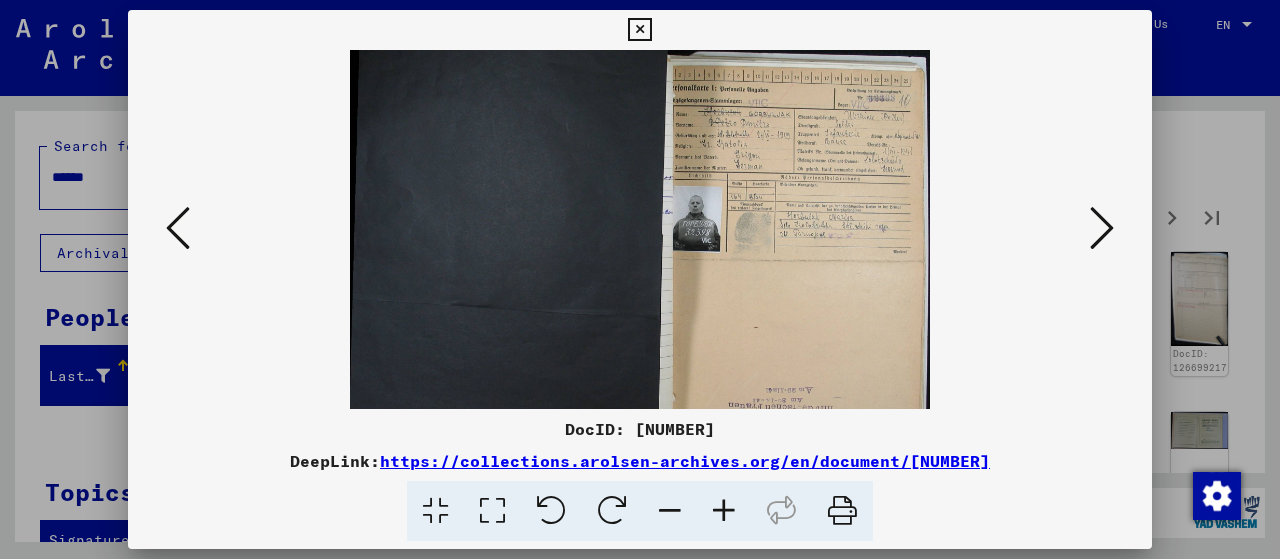 click at bounding box center [724, 511] 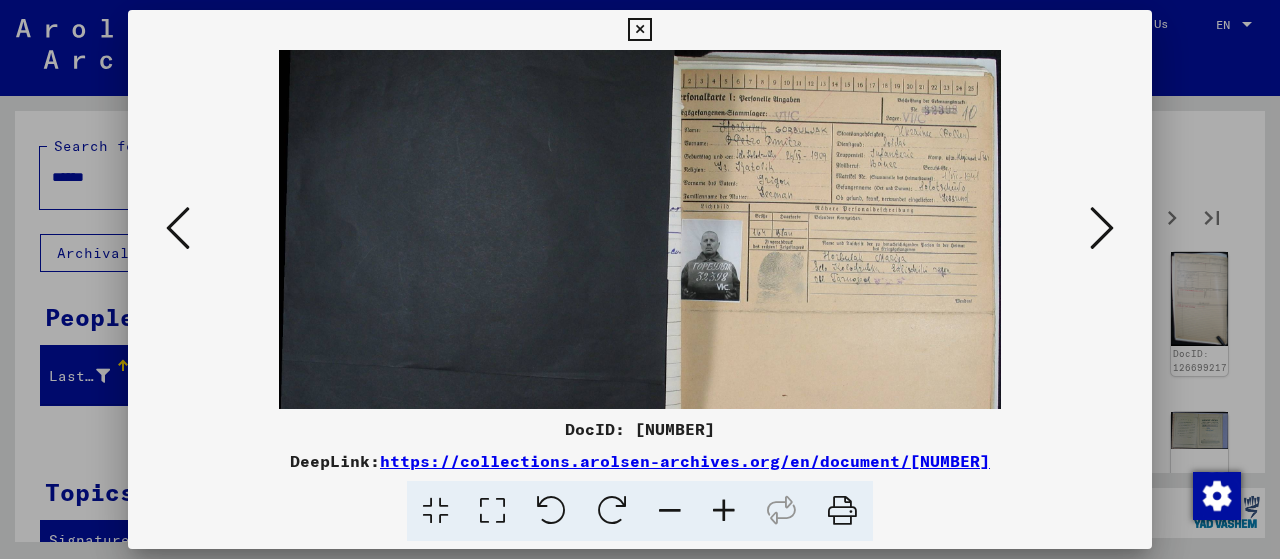 click at bounding box center [724, 511] 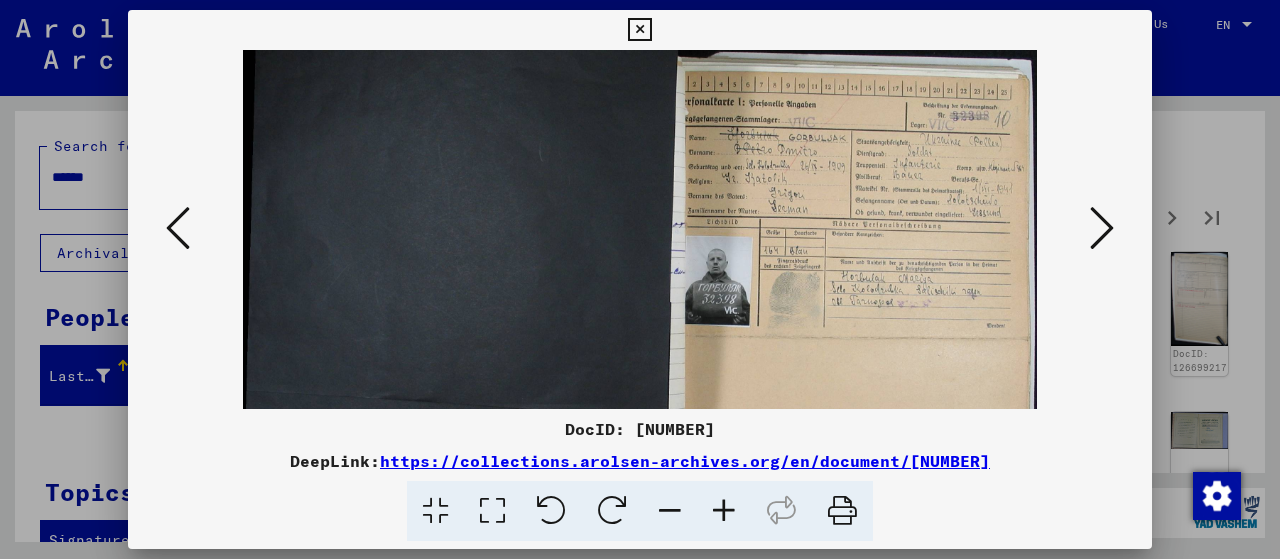 click at bounding box center [724, 511] 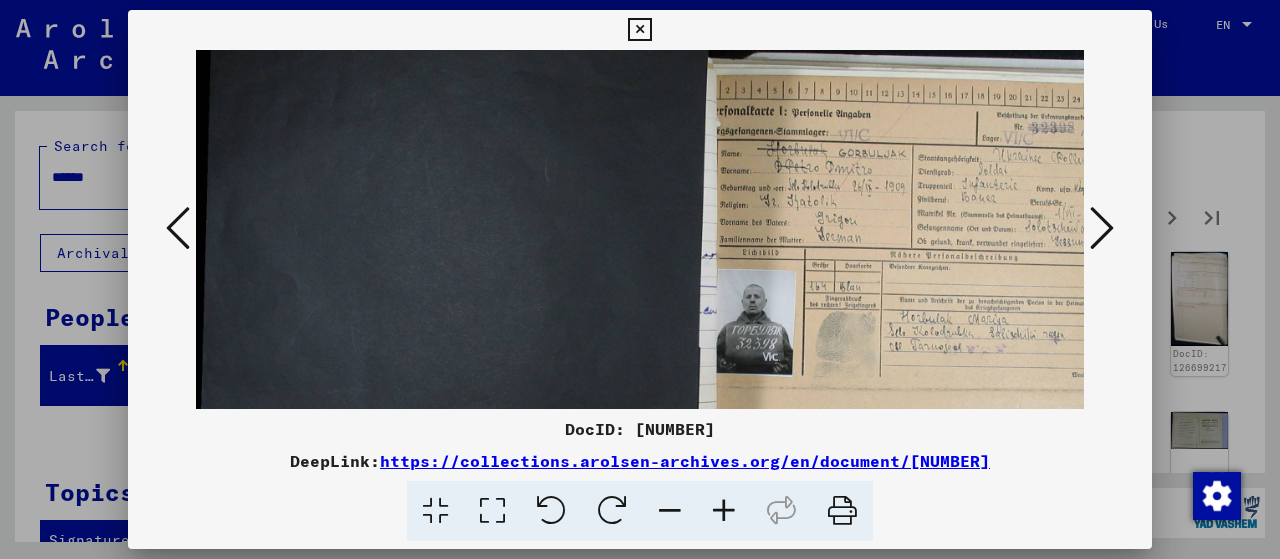 click at bounding box center (724, 511) 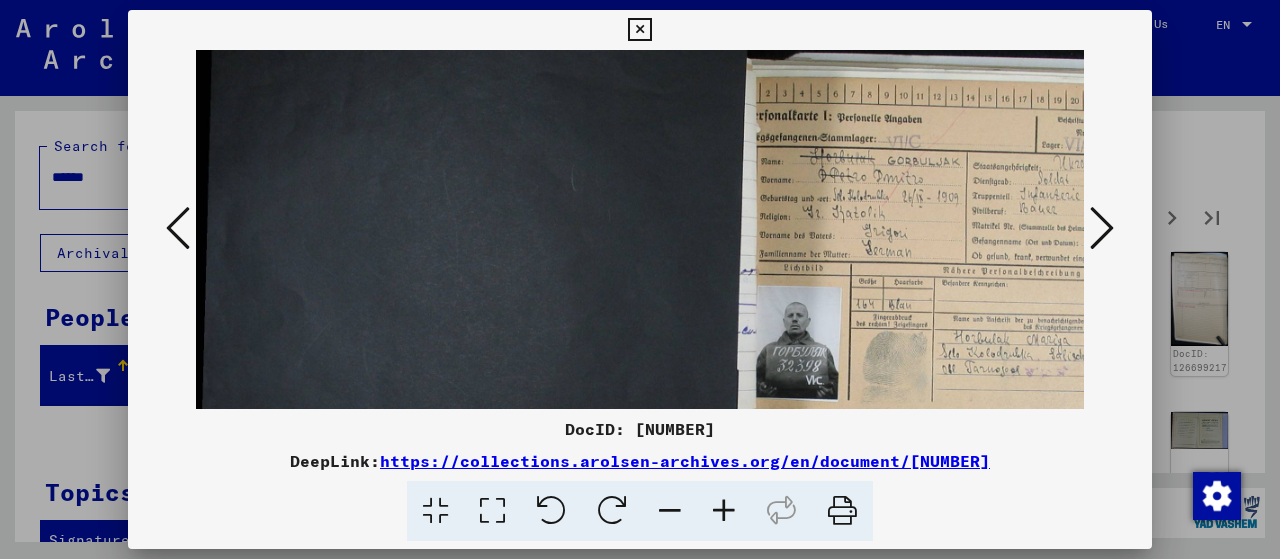 click at bounding box center (724, 511) 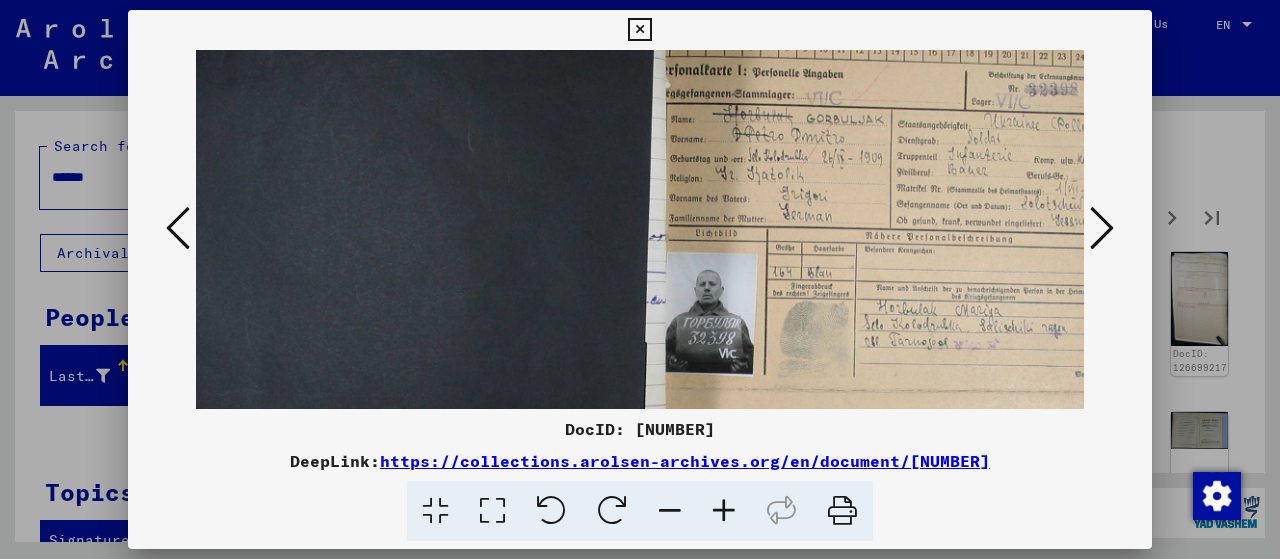 drag, startPoint x: 976, startPoint y: 329, endPoint x: 846, endPoint y: 280, distance: 138.92804 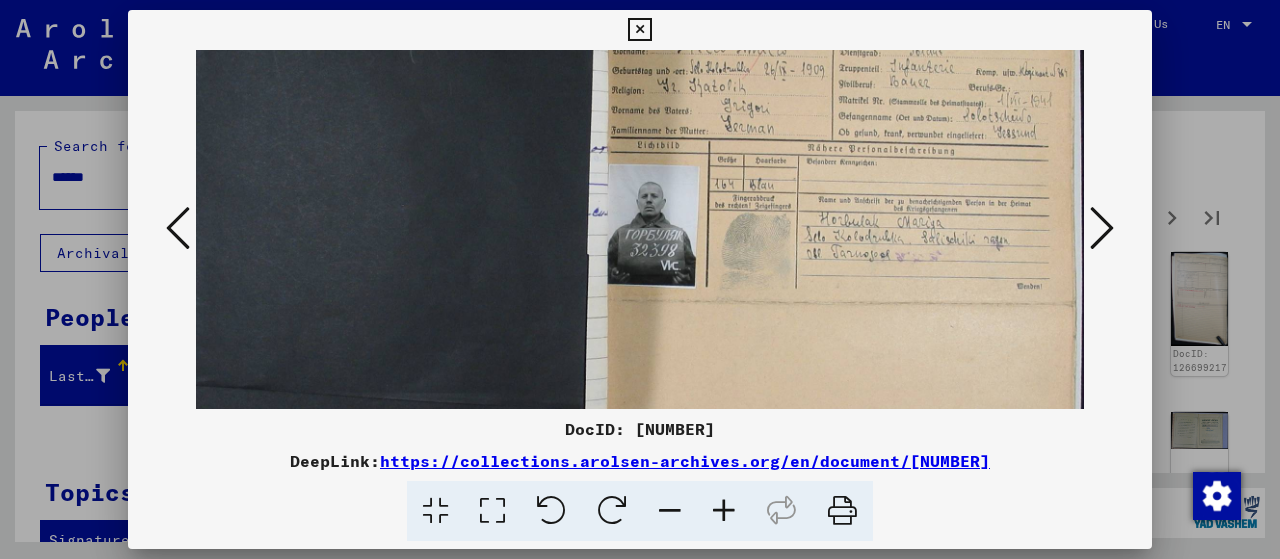 scroll, scrollTop: 143, scrollLeft: 188, axis: both 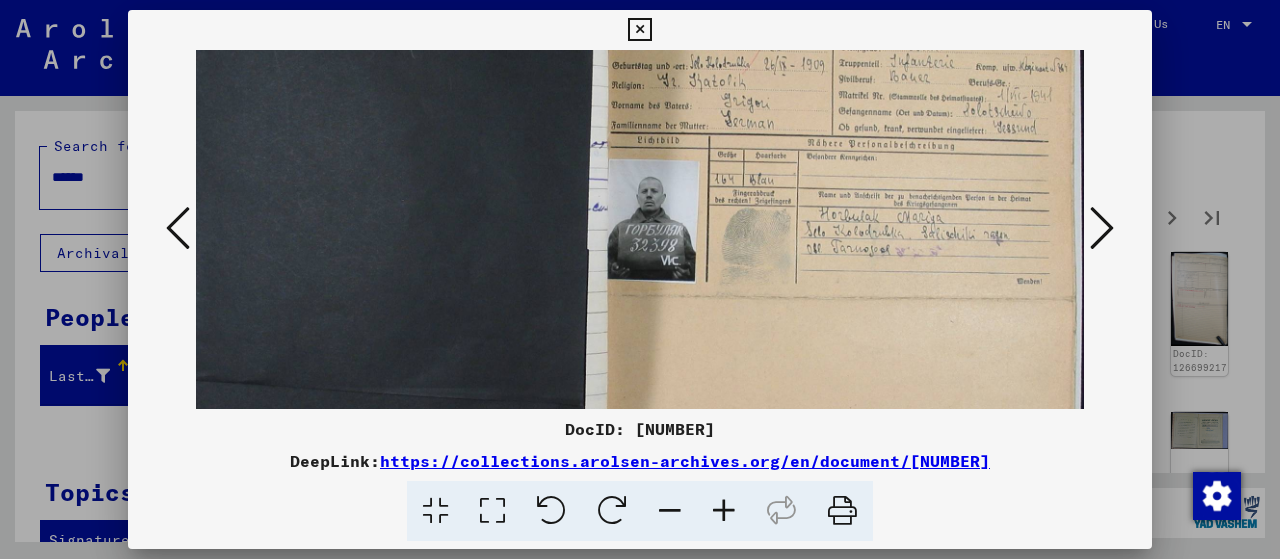 drag, startPoint x: 755, startPoint y: 201, endPoint x: 746, endPoint y: 196, distance: 10.29563 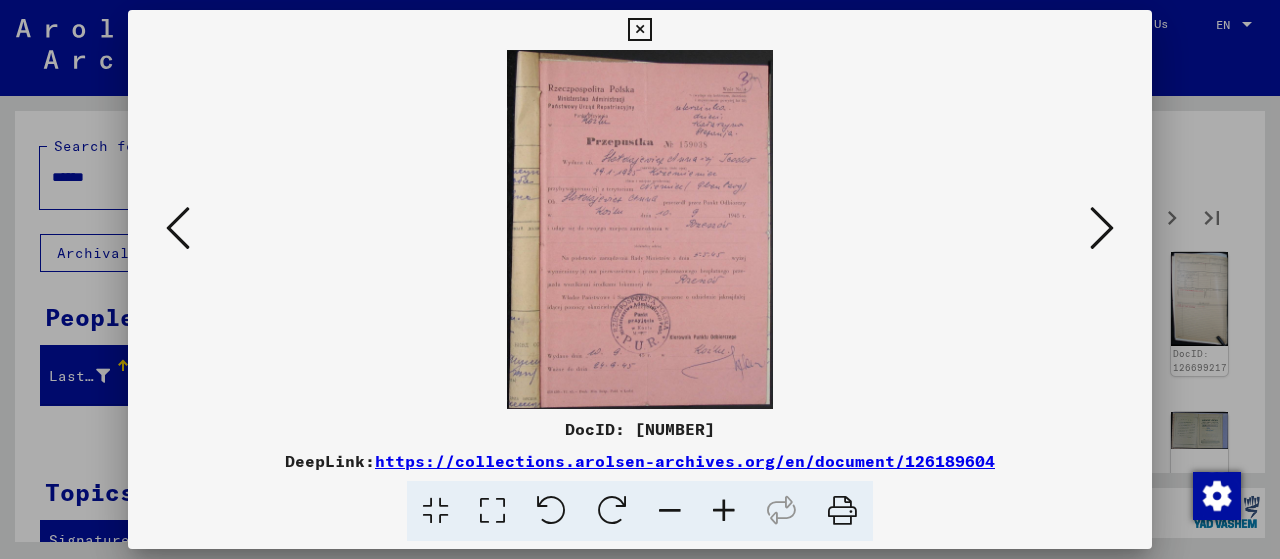 scroll, scrollTop: 0, scrollLeft: 0, axis: both 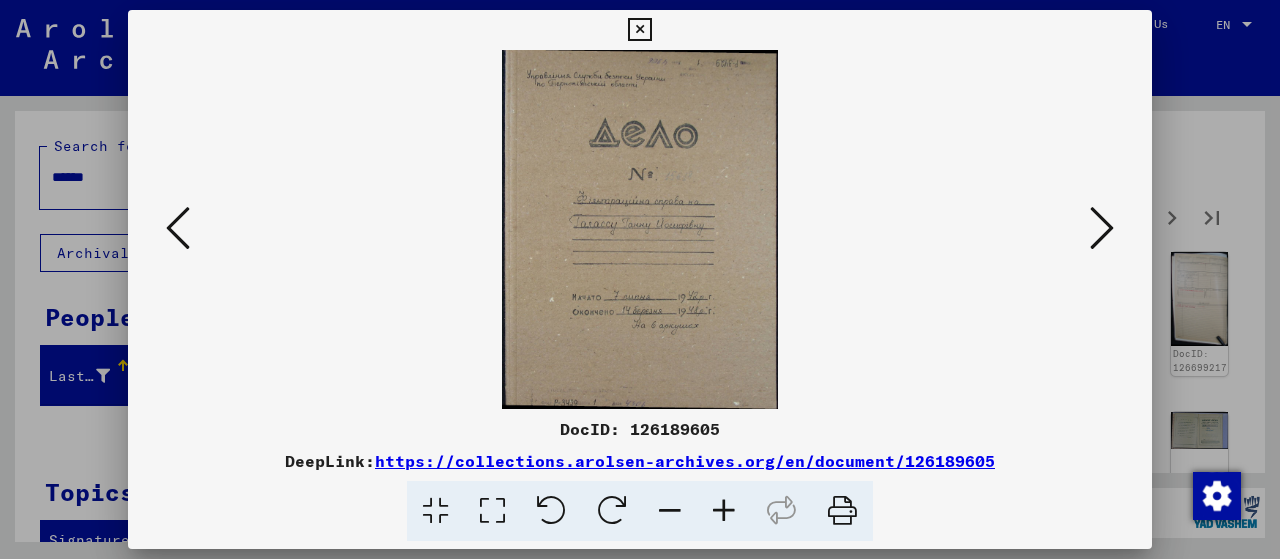 click at bounding box center (1102, 228) 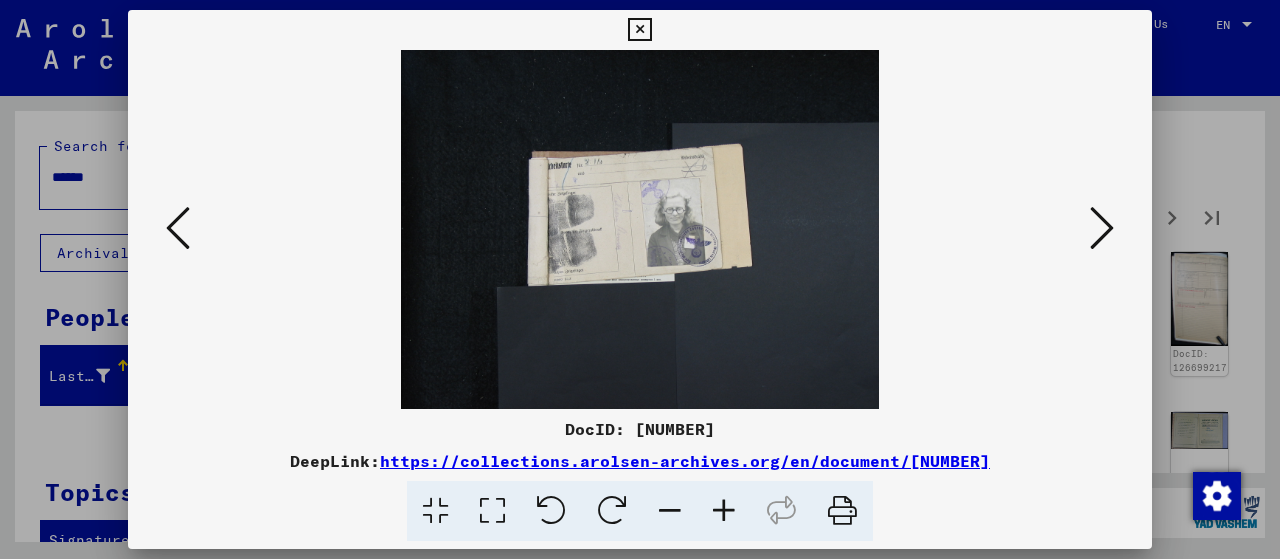 click at bounding box center (178, 229) 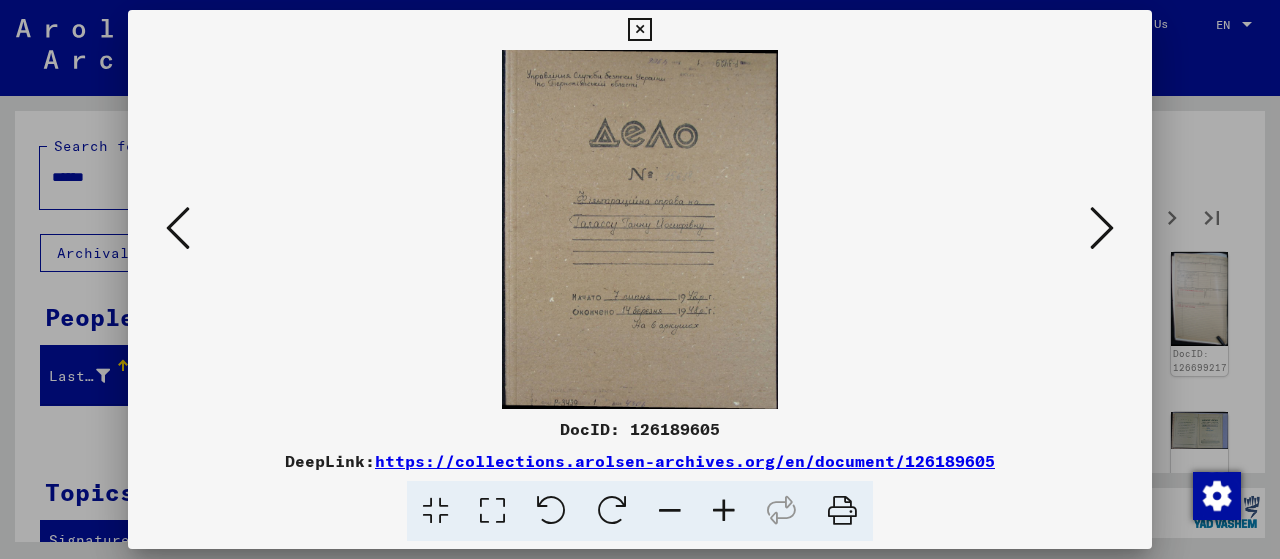 click at bounding box center [1102, 228] 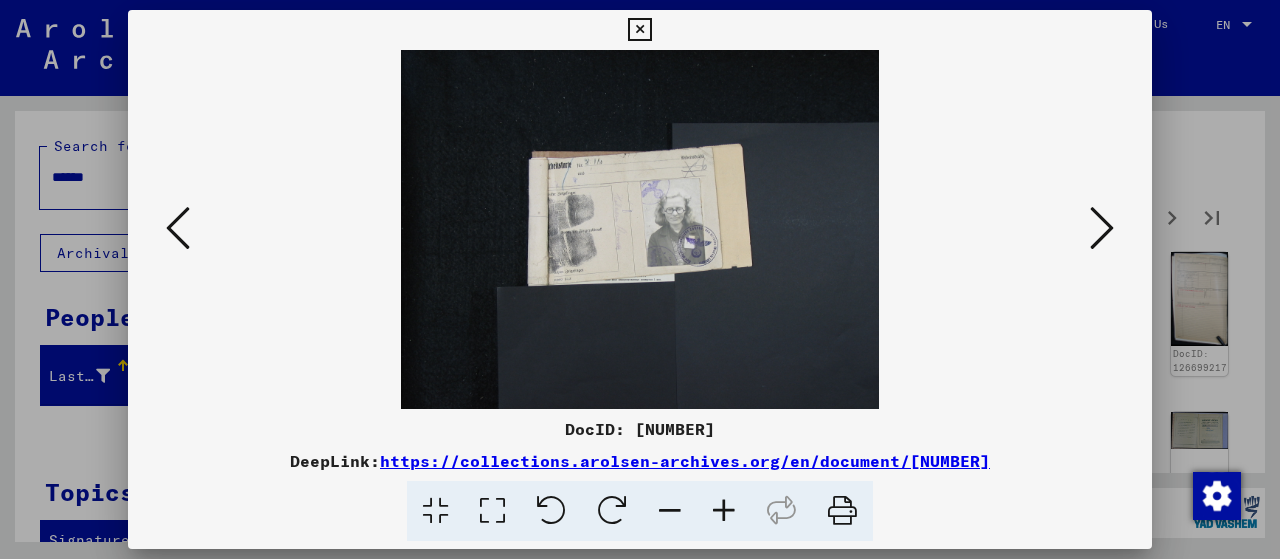 click at bounding box center (1102, 228) 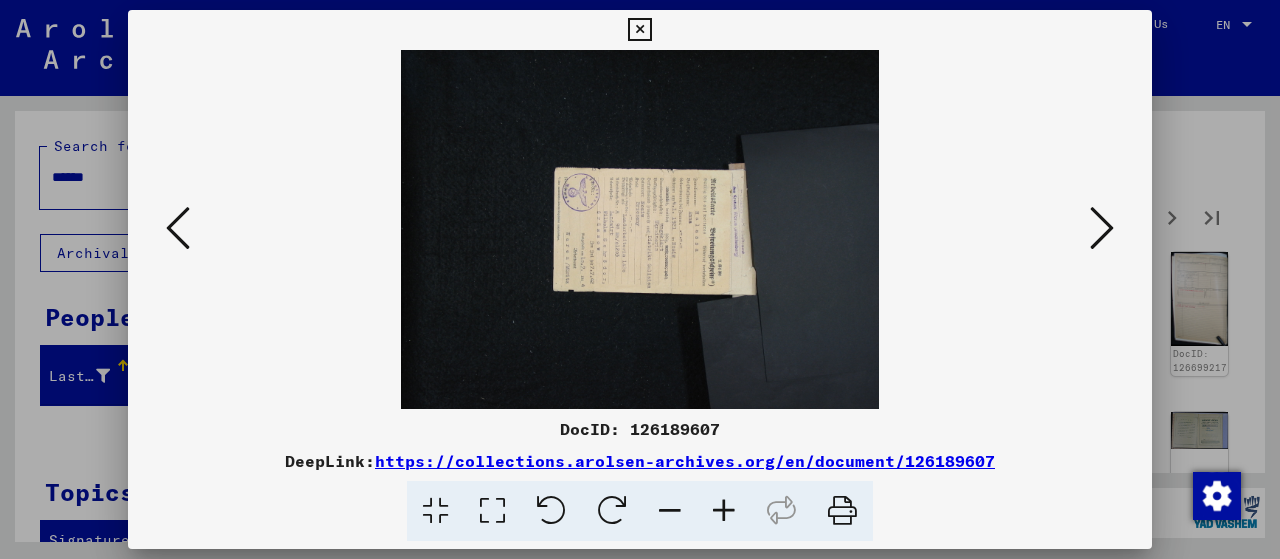 click at bounding box center [724, 511] 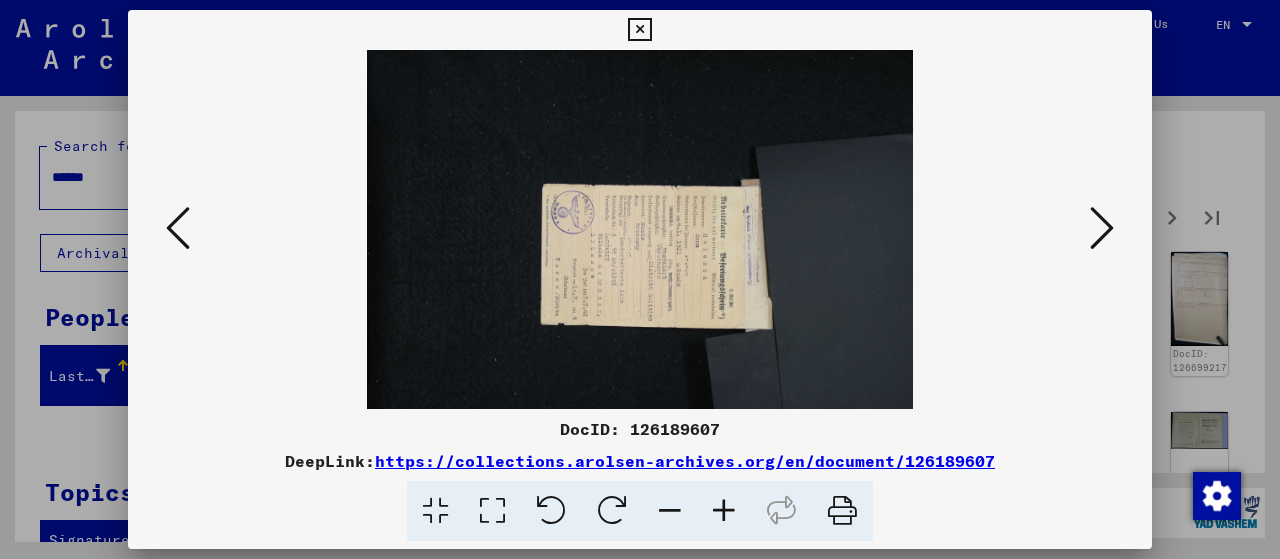 click at bounding box center (724, 511) 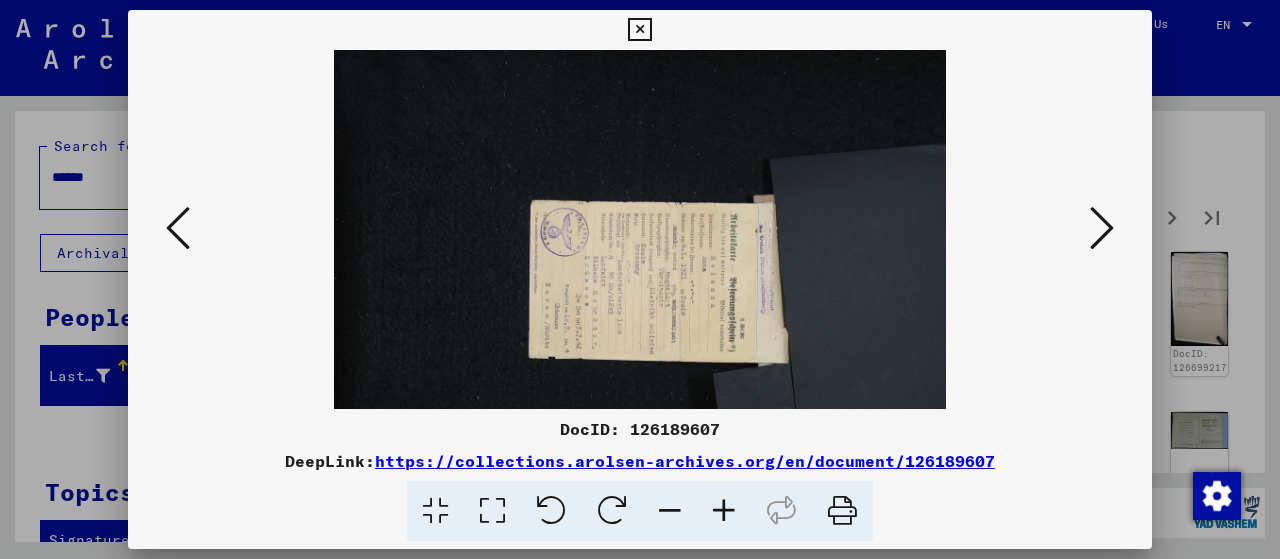 click at bounding box center [724, 511] 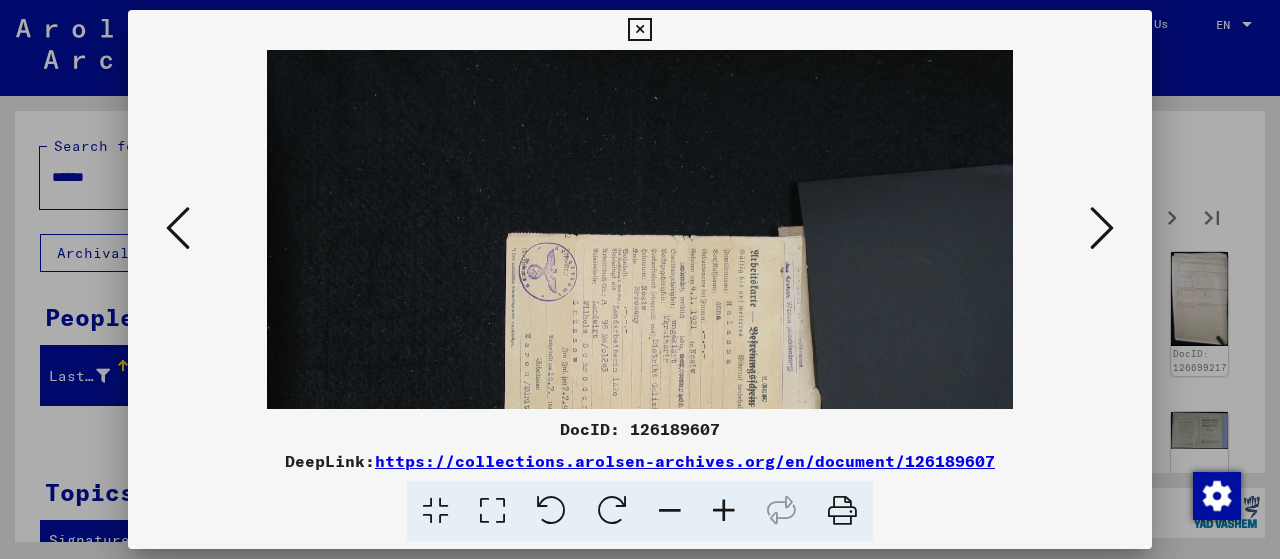 click at bounding box center (724, 511) 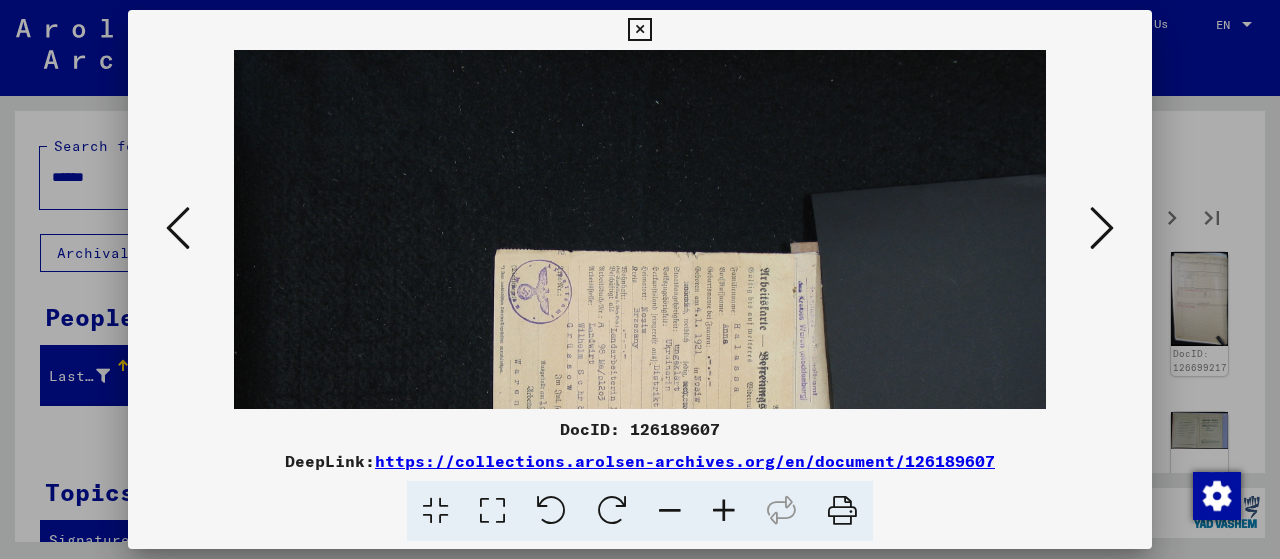 click at bounding box center [724, 511] 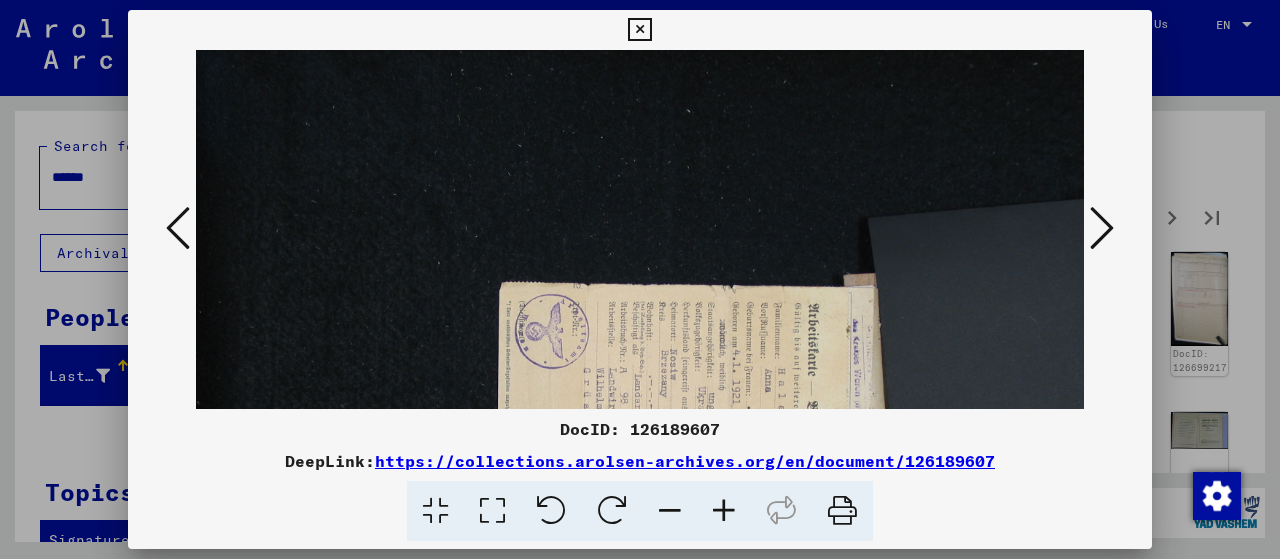 click at bounding box center [724, 511] 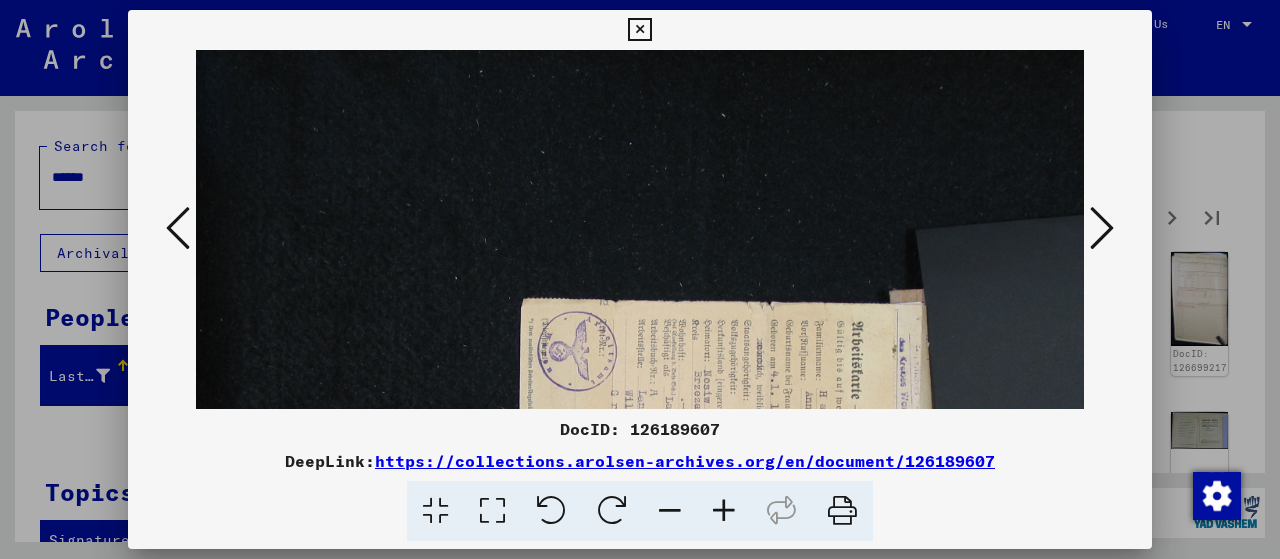 click at bounding box center [551, 511] 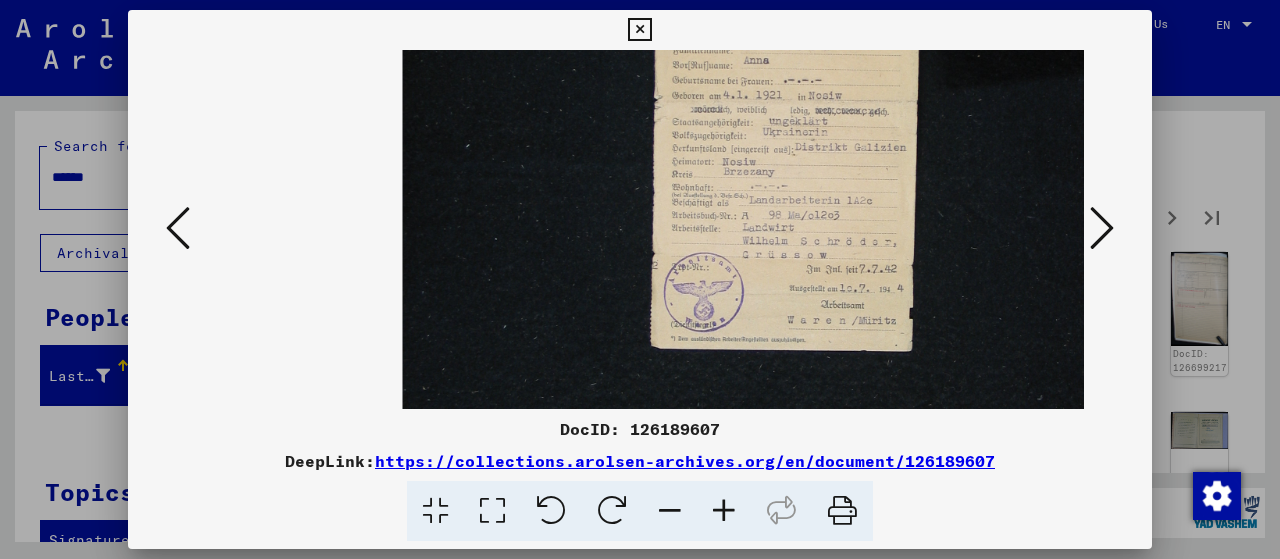 scroll, scrollTop: 0, scrollLeft: 60, axis: horizontal 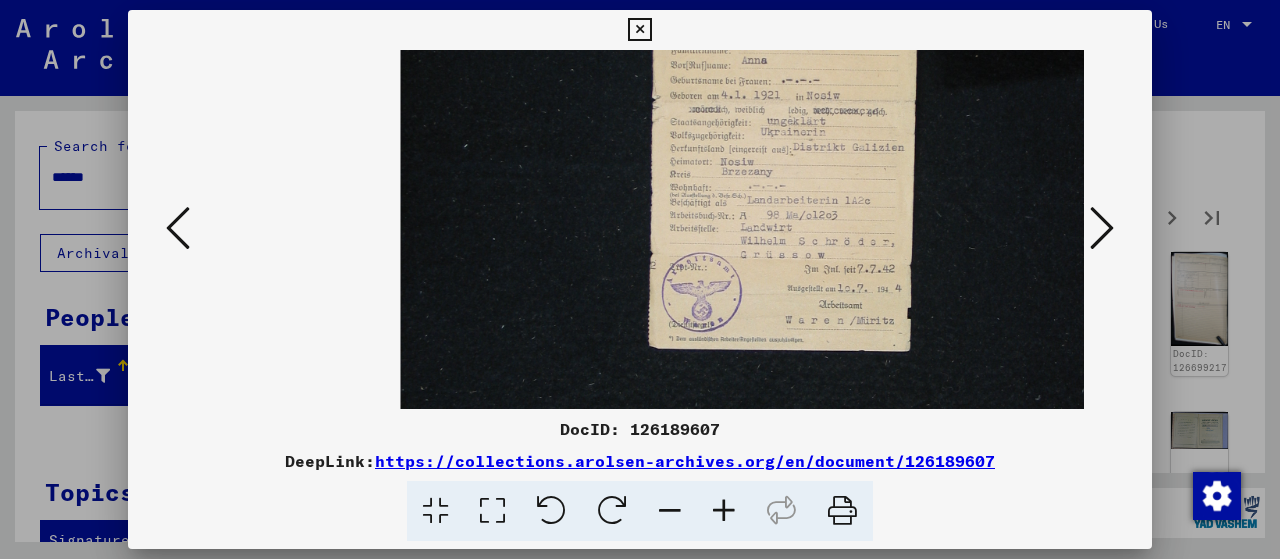 drag, startPoint x: 753, startPoint y: 120, endPoint x: 694, endPoint y: 251, distance: 143.67323 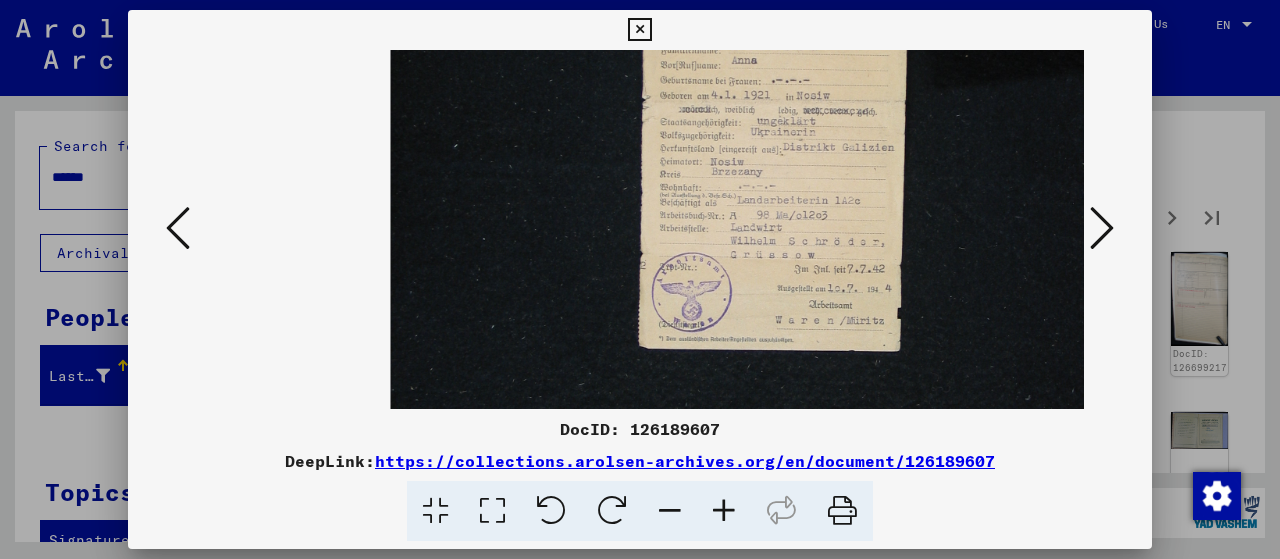 drag, startPoint x: 767, startPoint y: 117, endPoint x: 758, endPoint y: 254, distance: 137.2953 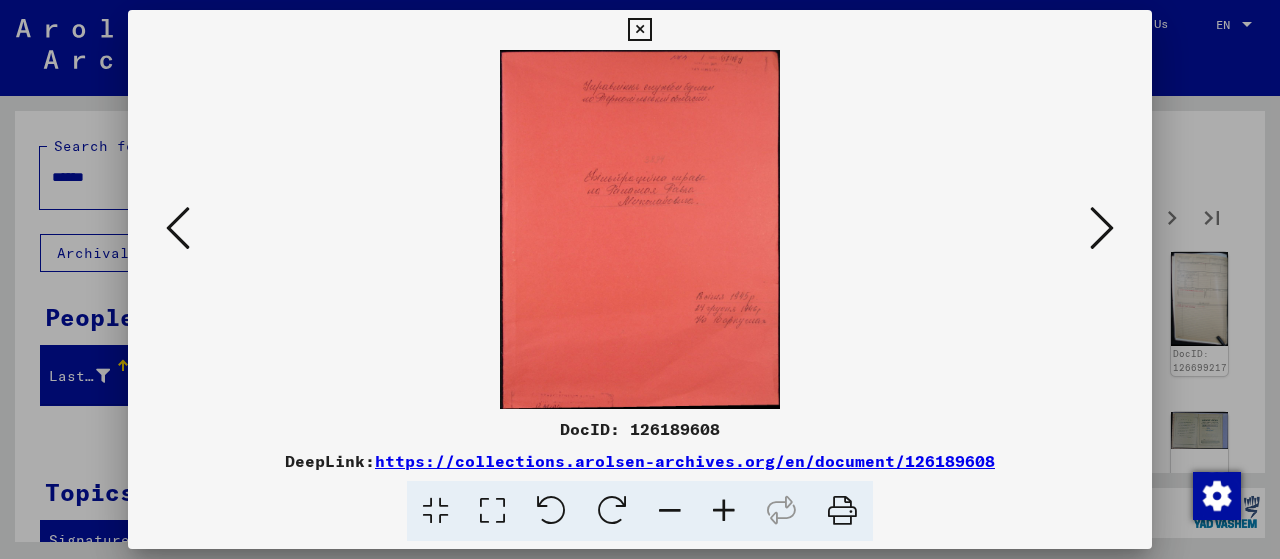 scroll, scrollTop: 0, scrollLeft: 0, axis: both 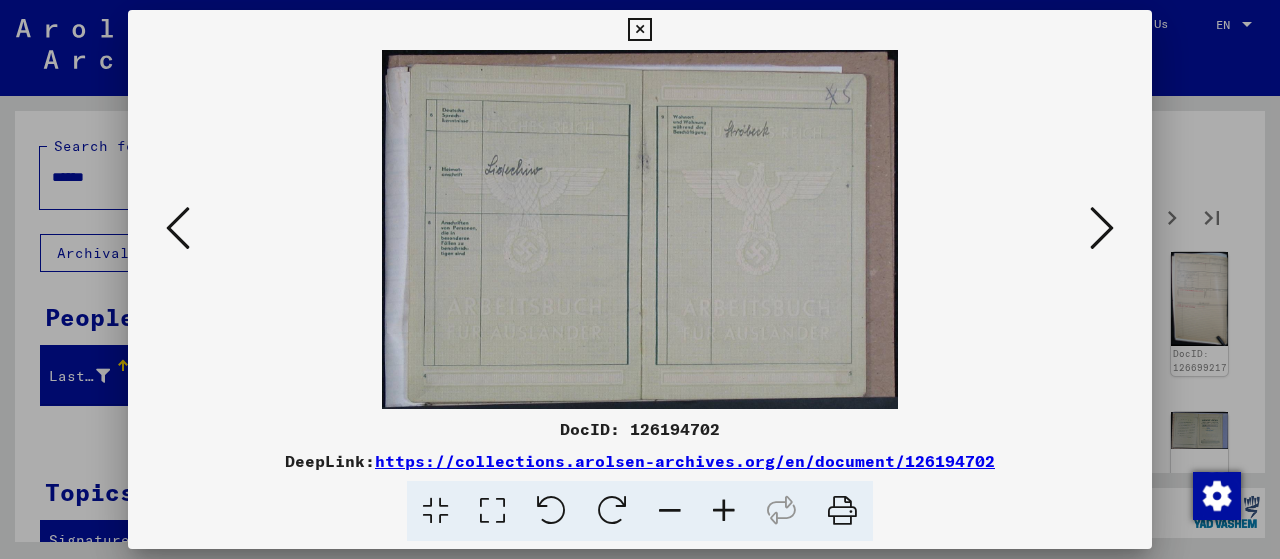 click at bounding box center [1102, 228] 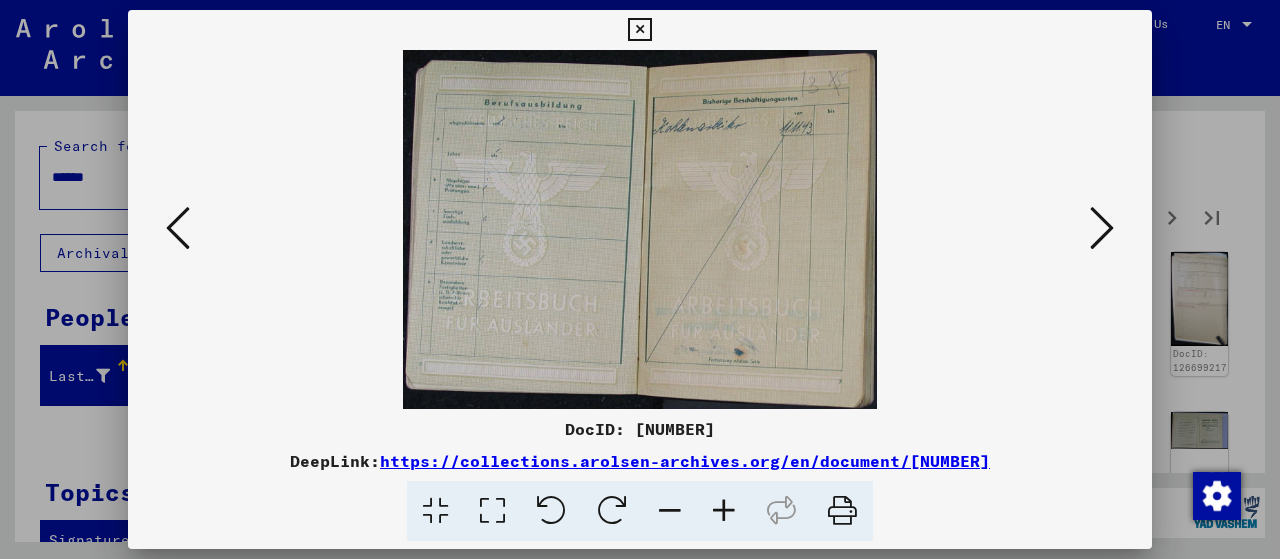 click at bounding box center [1102, 228] 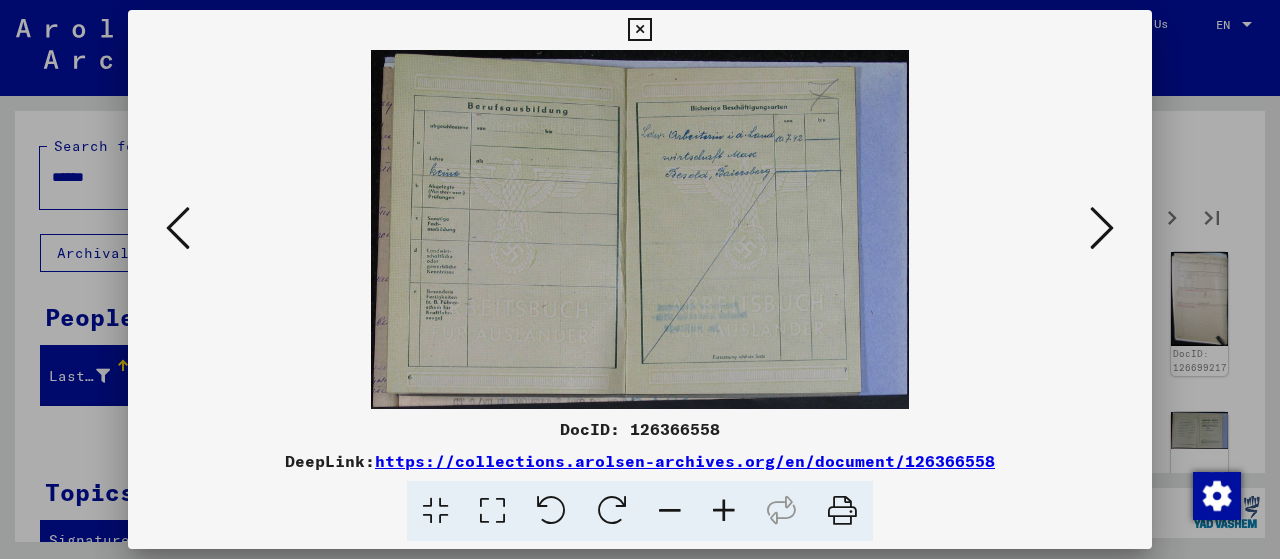 click at bounding box center (1102, 228) 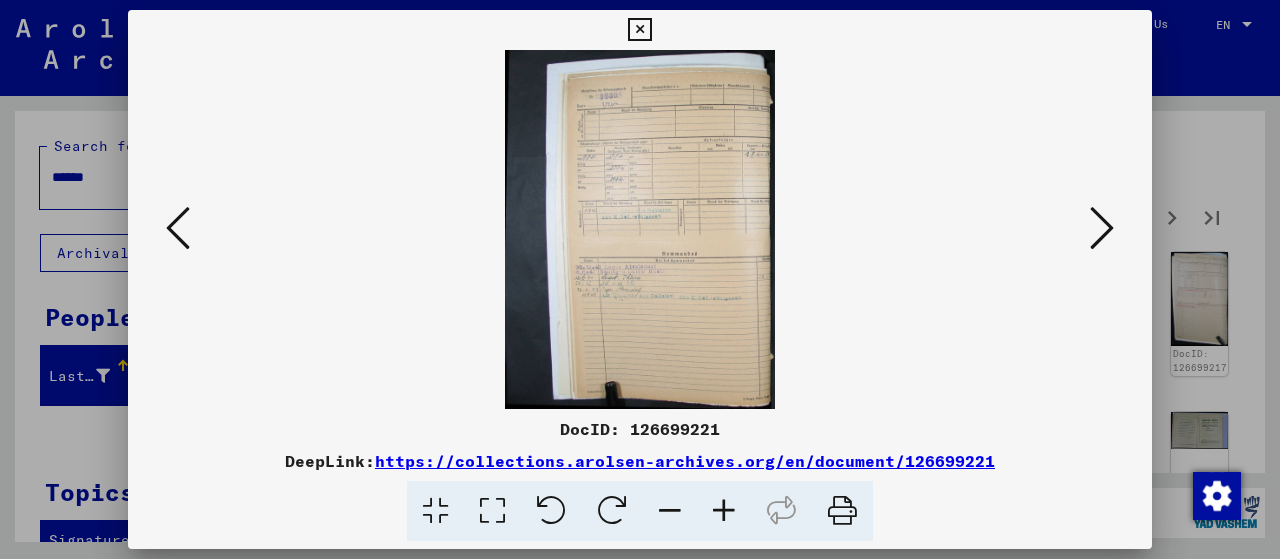 click at bounding box center [1102, 228] 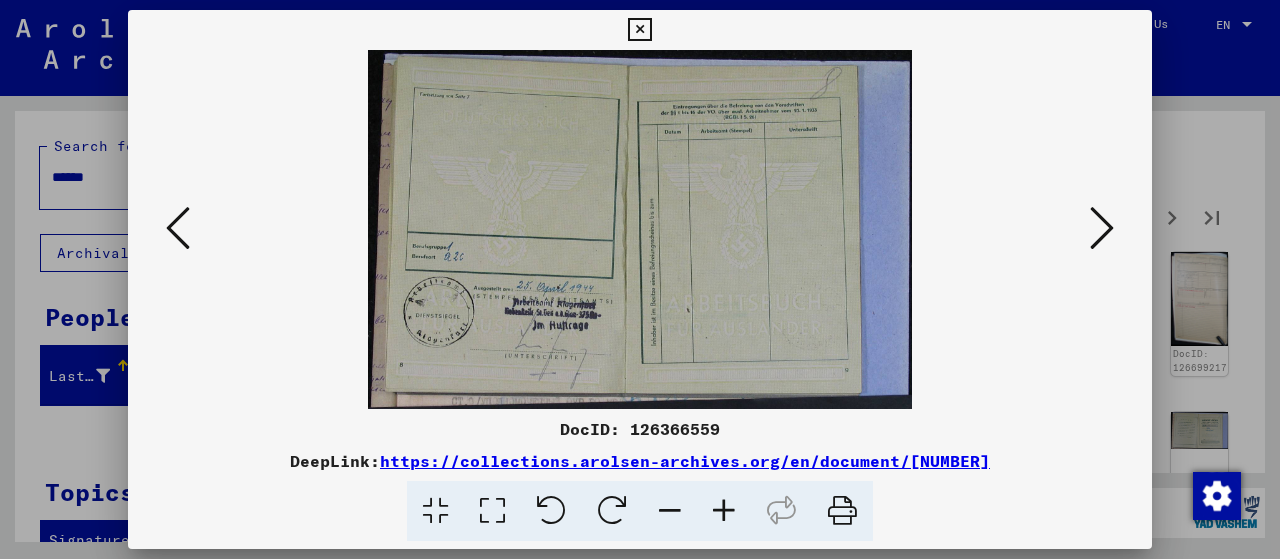 click at bounding box center [1102, 228] 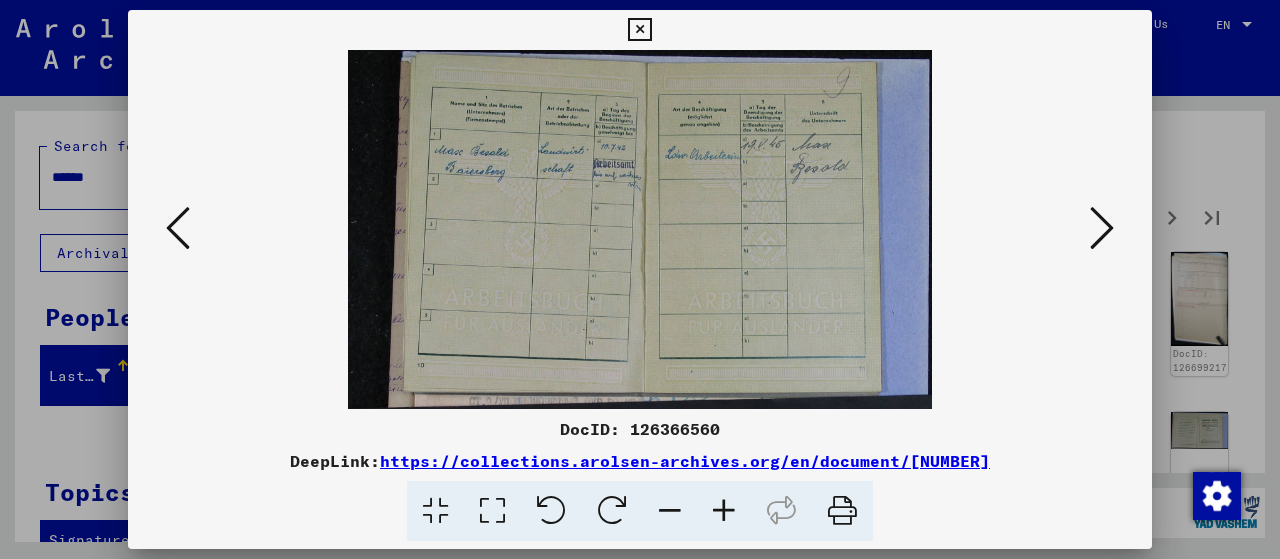 click at bounding box center (1102, 228) 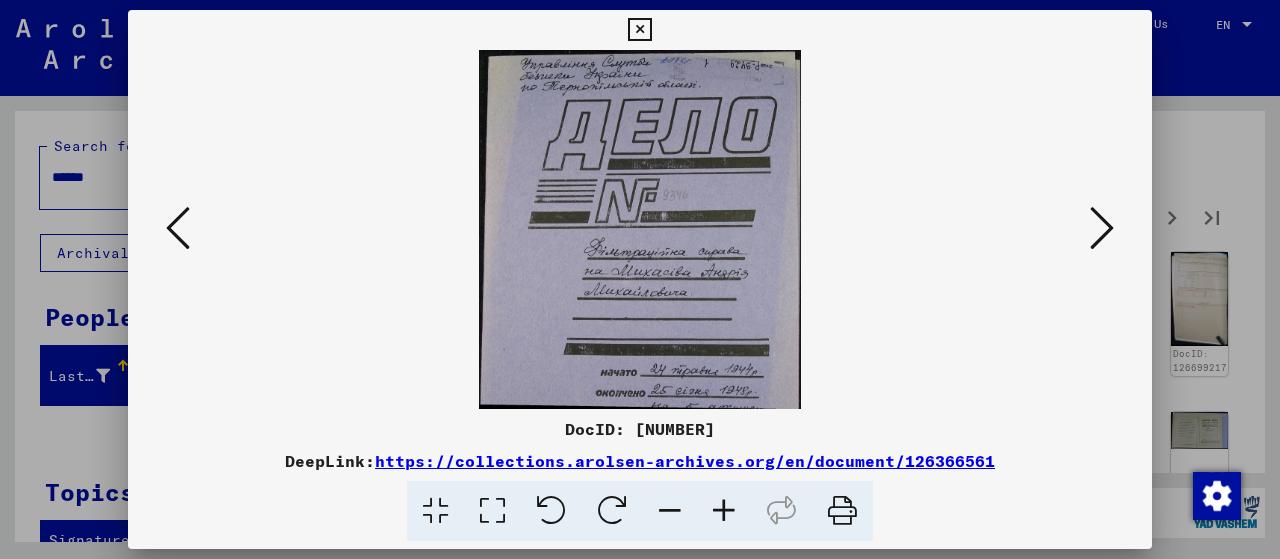 click at bounding box center [1102, 228] 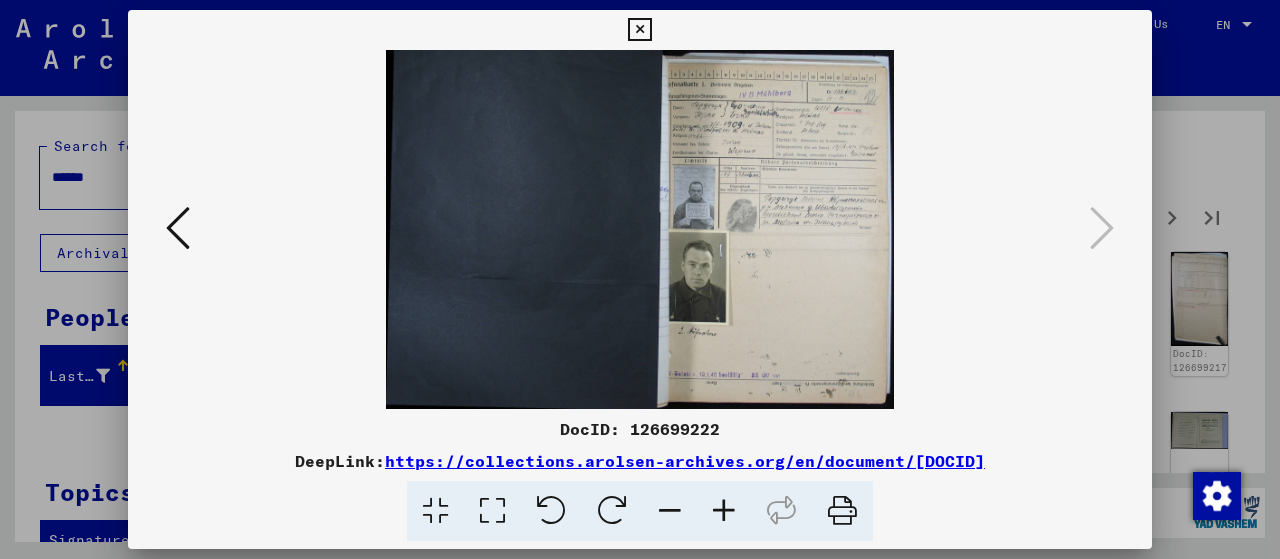 click at bounding box center (724, 511) 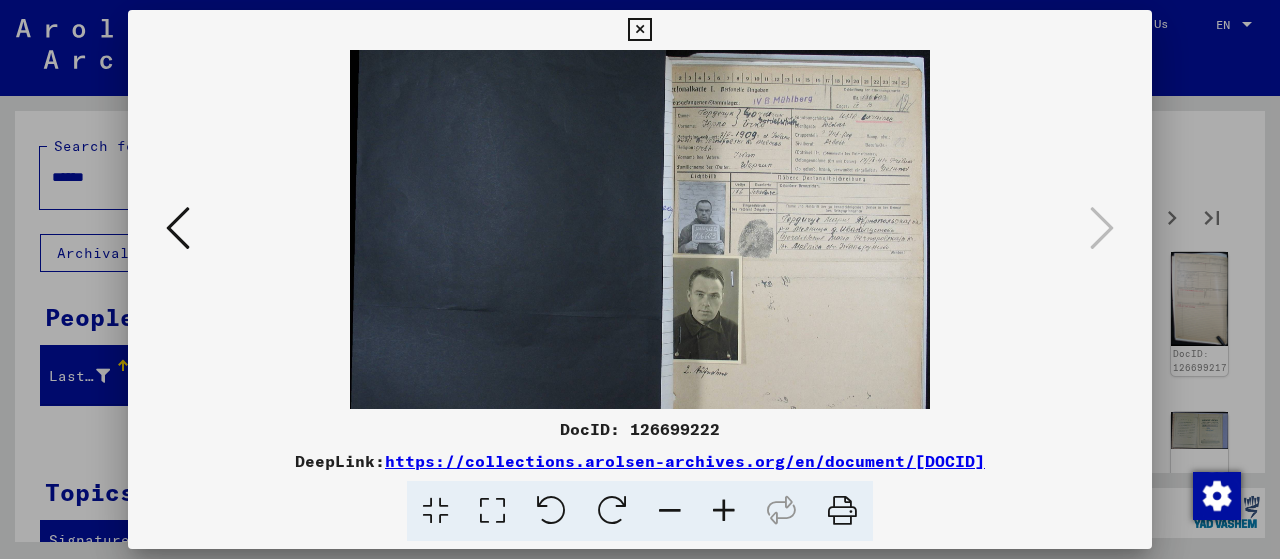 click at bounding box center [724, 511] 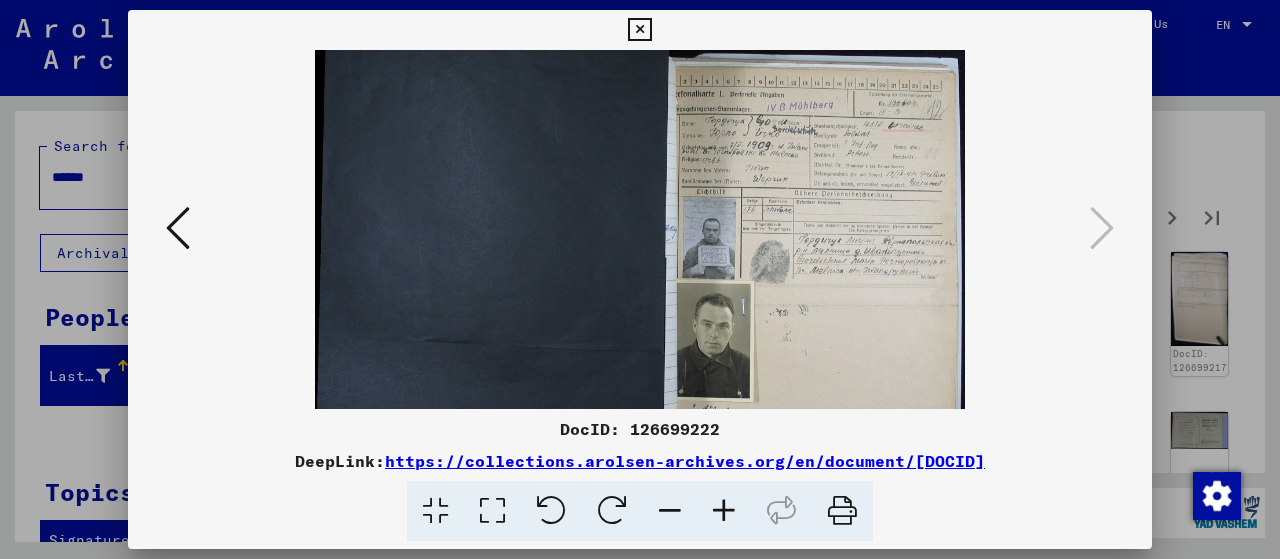 click at bounding box center (724, 511) 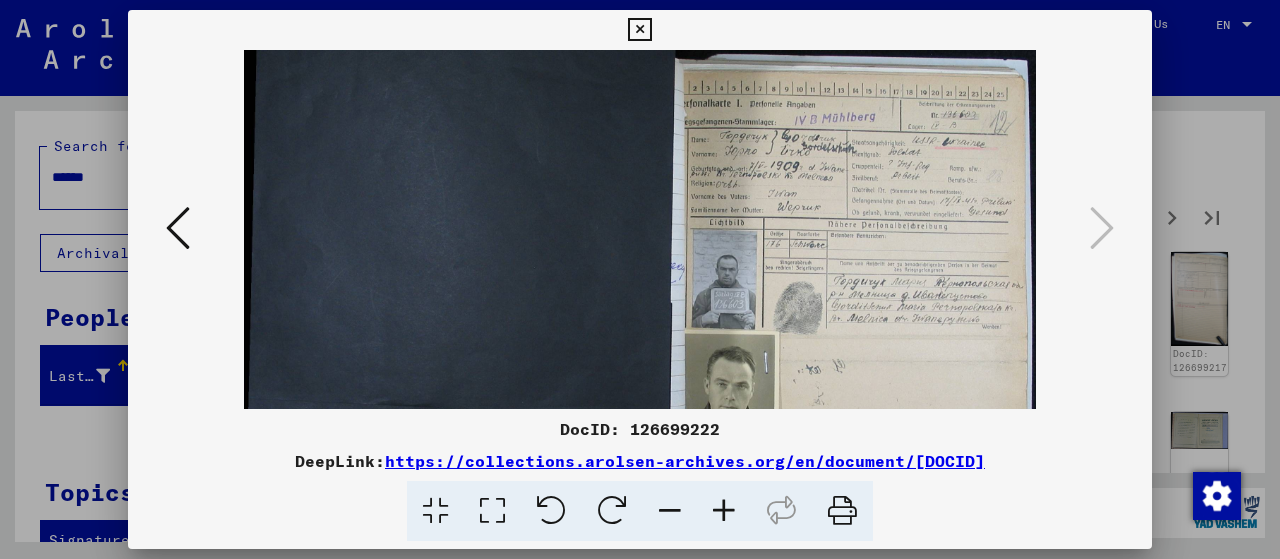 click at bounding box center (724, 511) 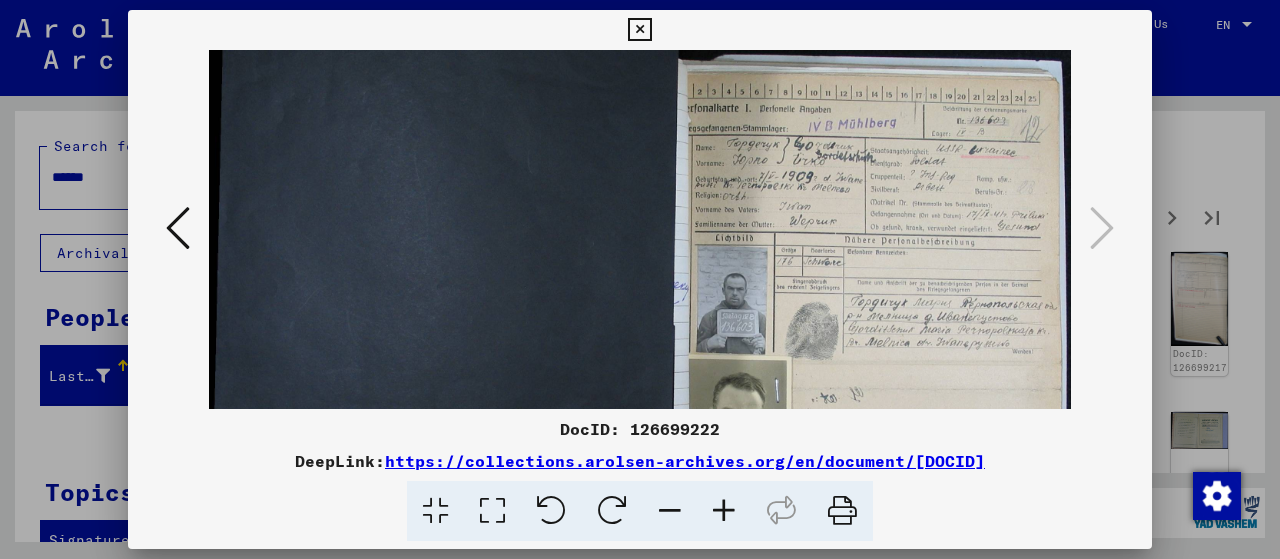 click at bounding box center (724, 511) 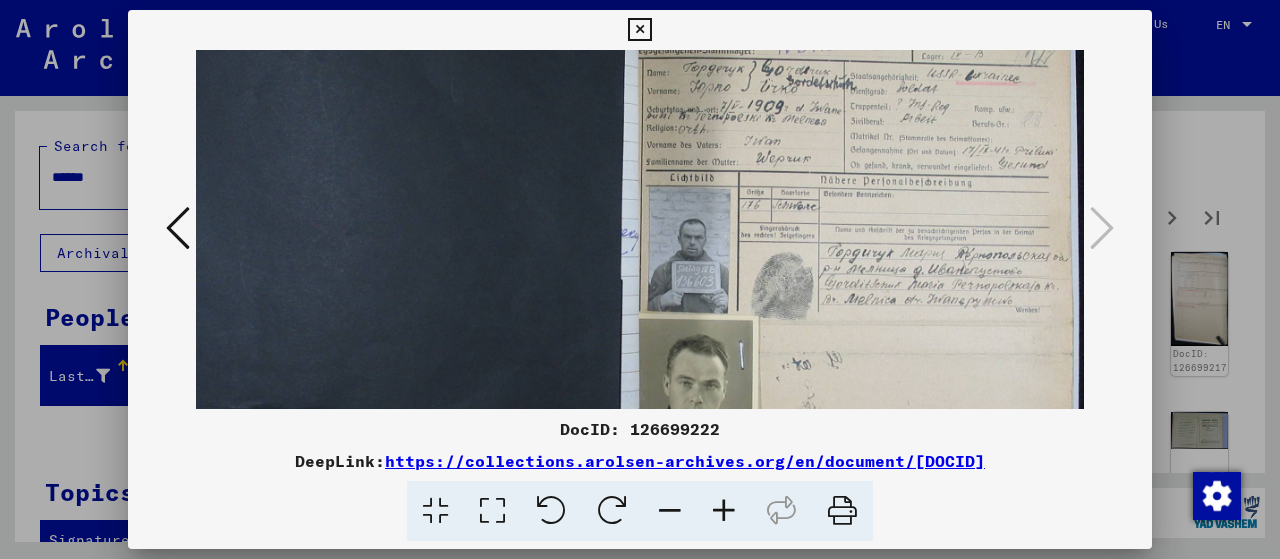 drag, startPoint x: 870, startPoint y: 273, endPoint x: 476, endPoint y: 191, distance: 402.44254 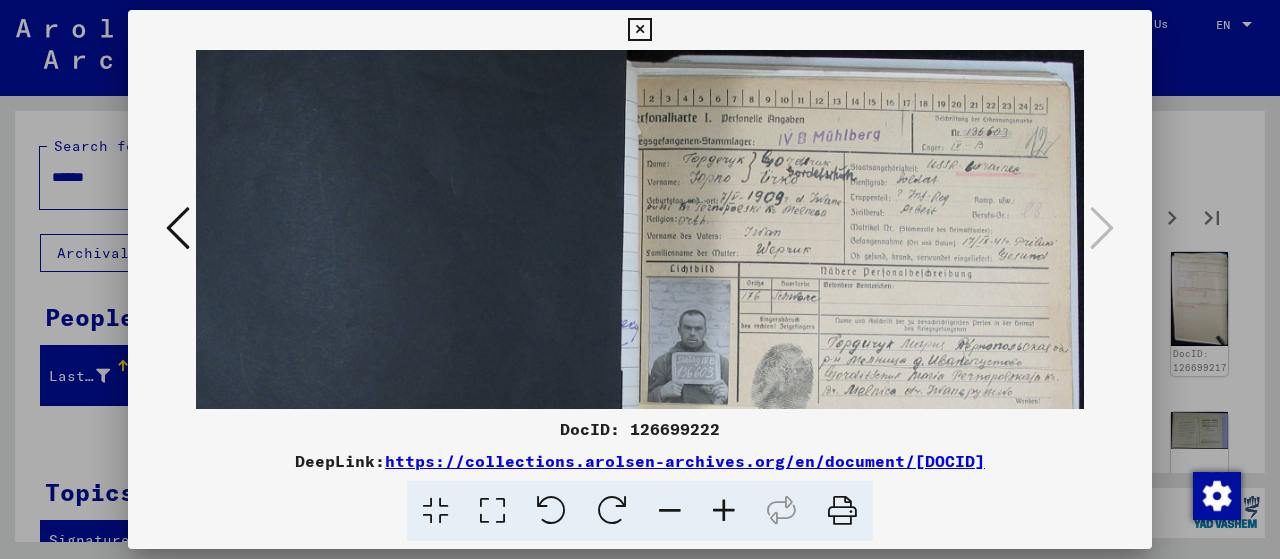 drag, startPoint x: 606, startPoint y: 111, endPoint x: 607, endPoint y: 215, distance: 104.00481 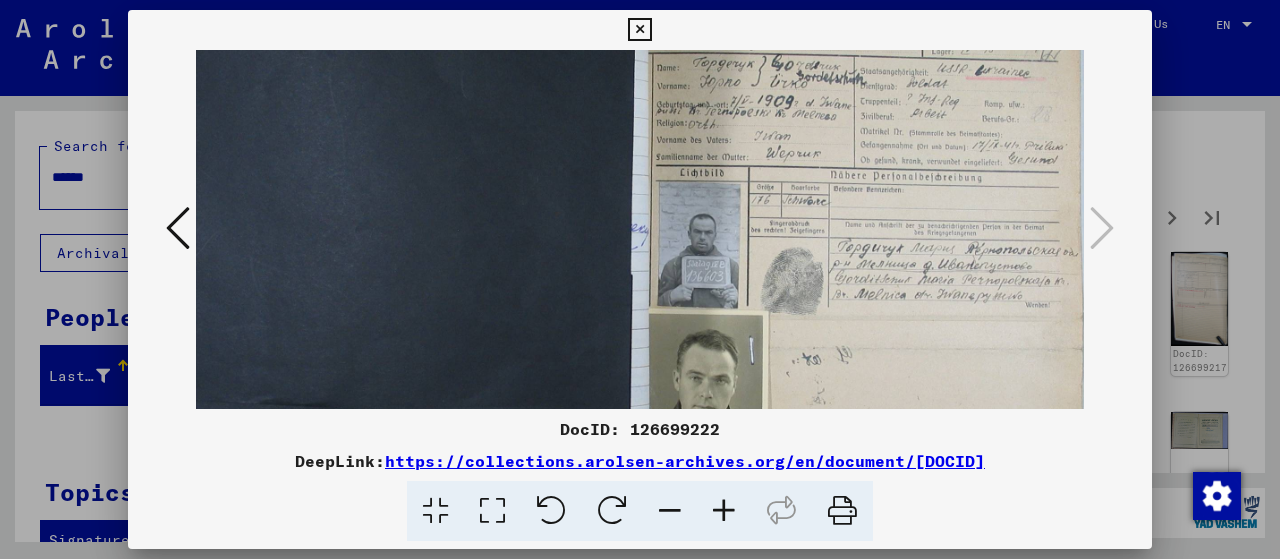 scroll, scrollTop: 102, scrollLeft: 105, axis: both 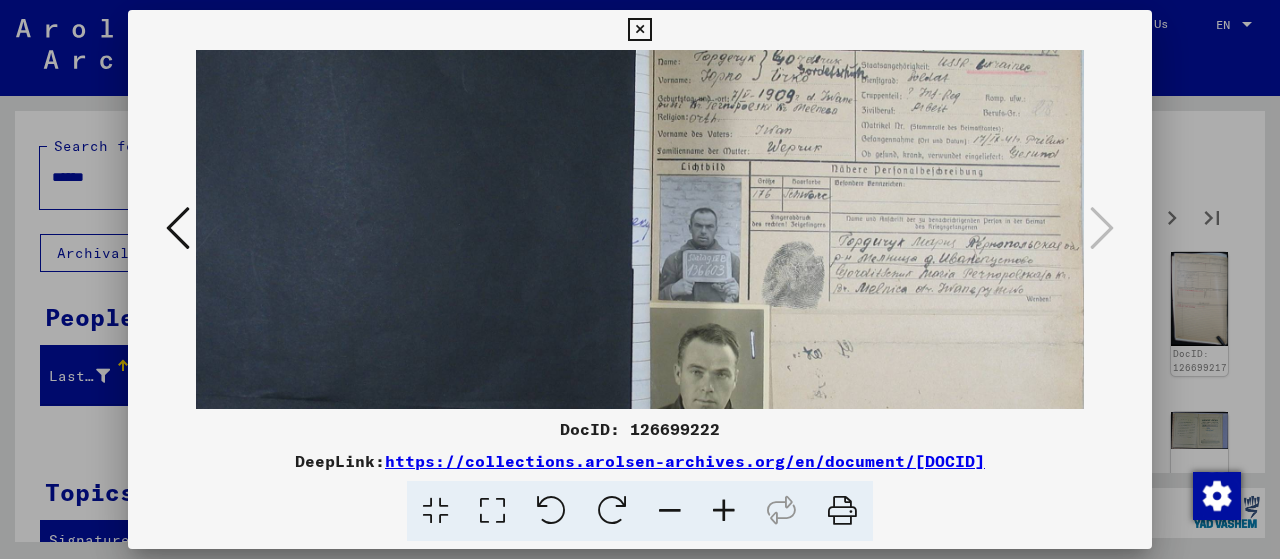 click at bounding box center [593, 302] 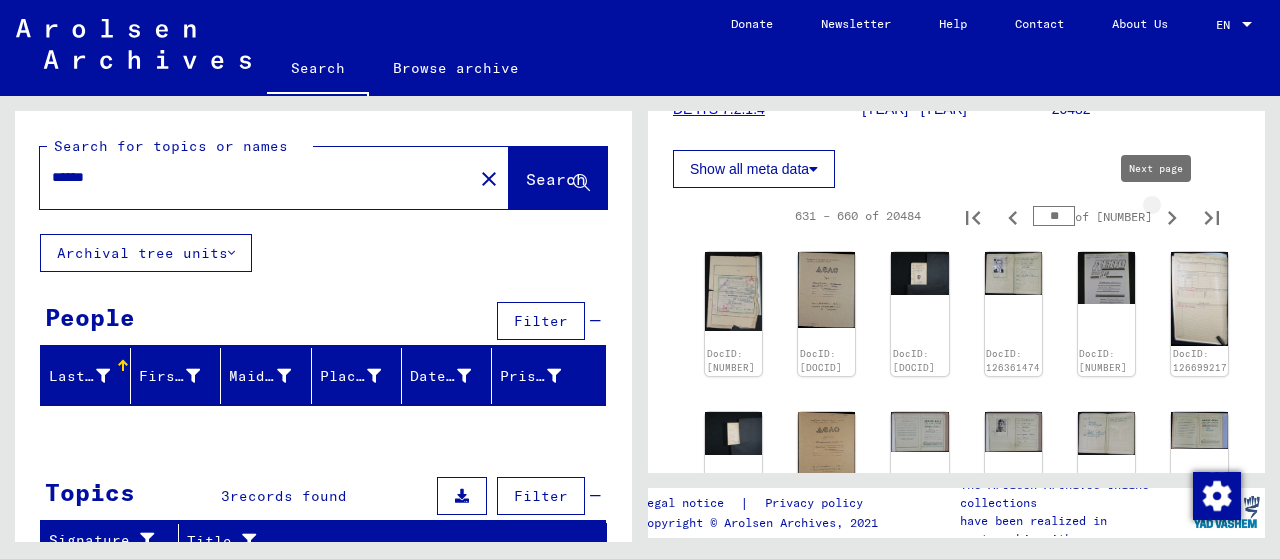 click 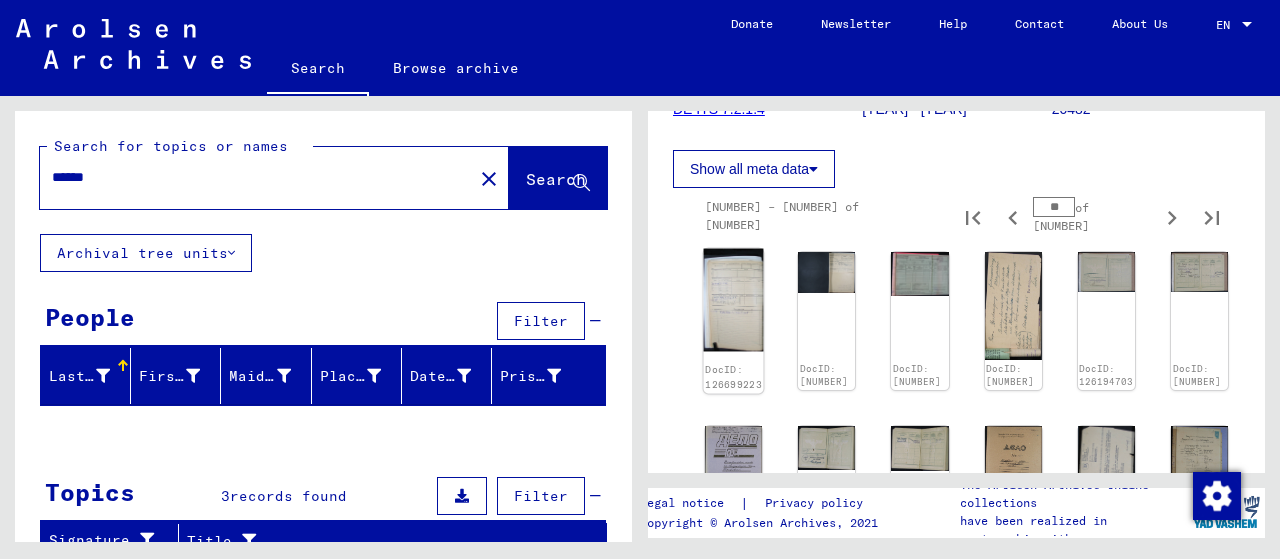 click 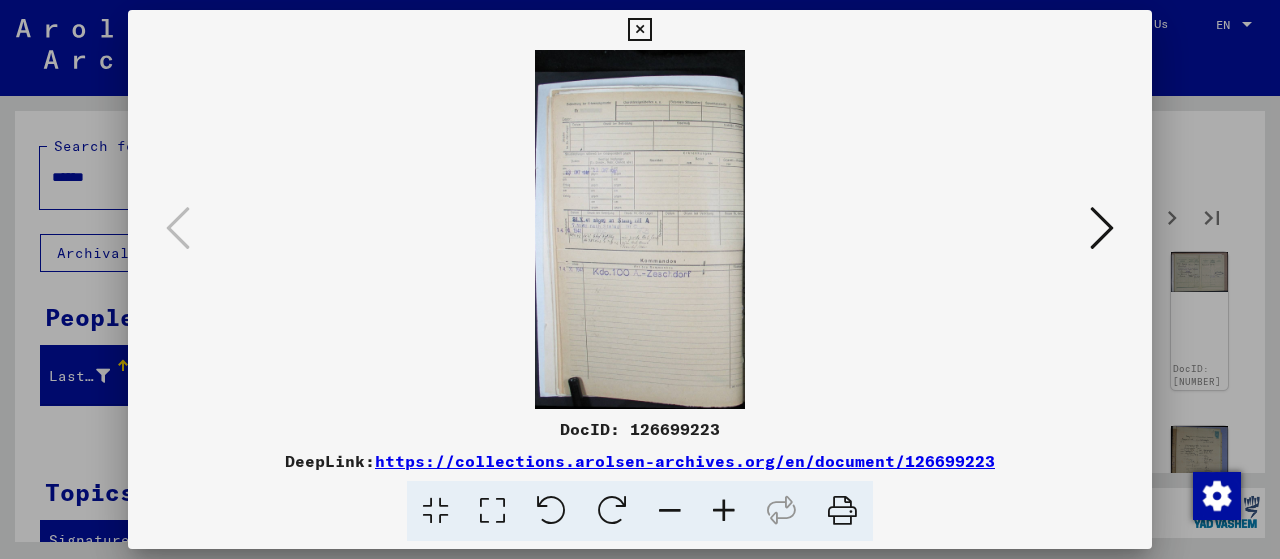 click at bounding box center (1102, 228) 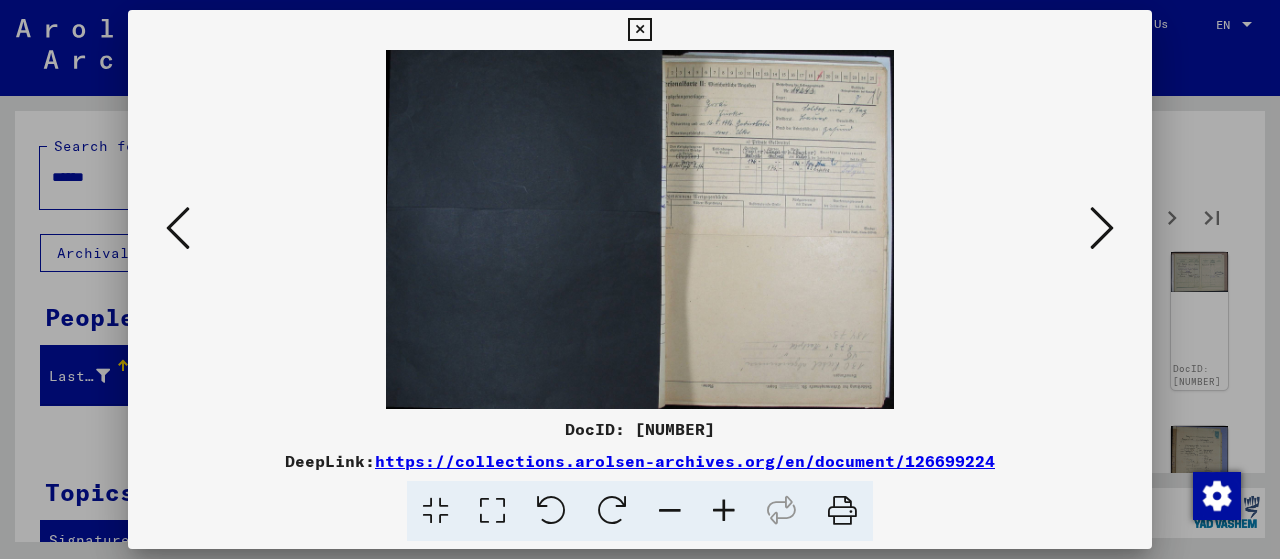 click at bounding box center [1102, 228] 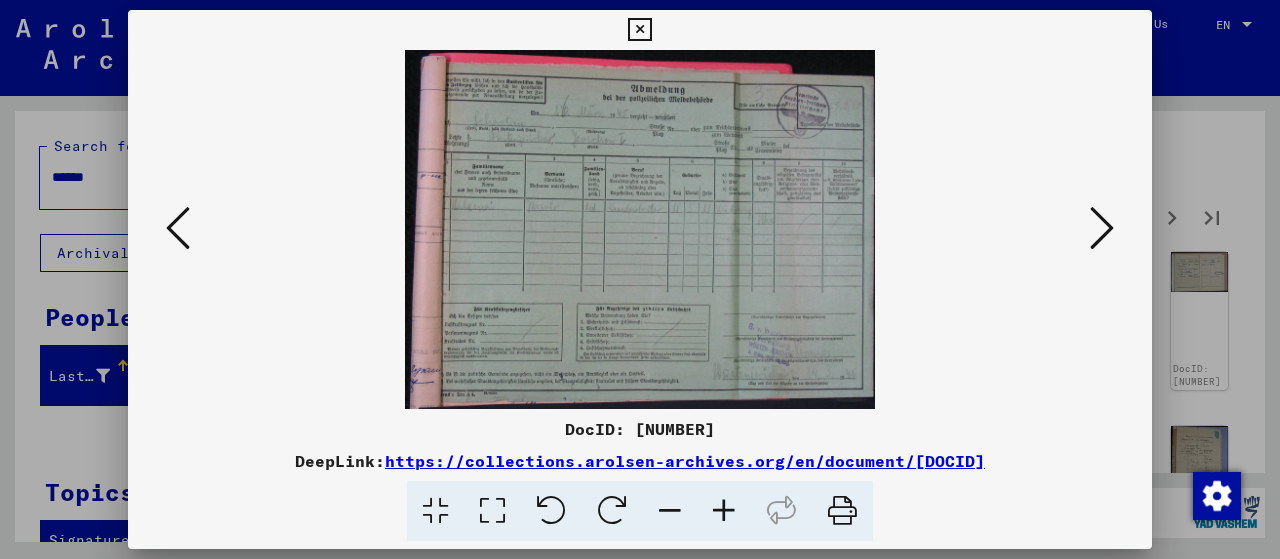click at bounding box center [1102, 228] 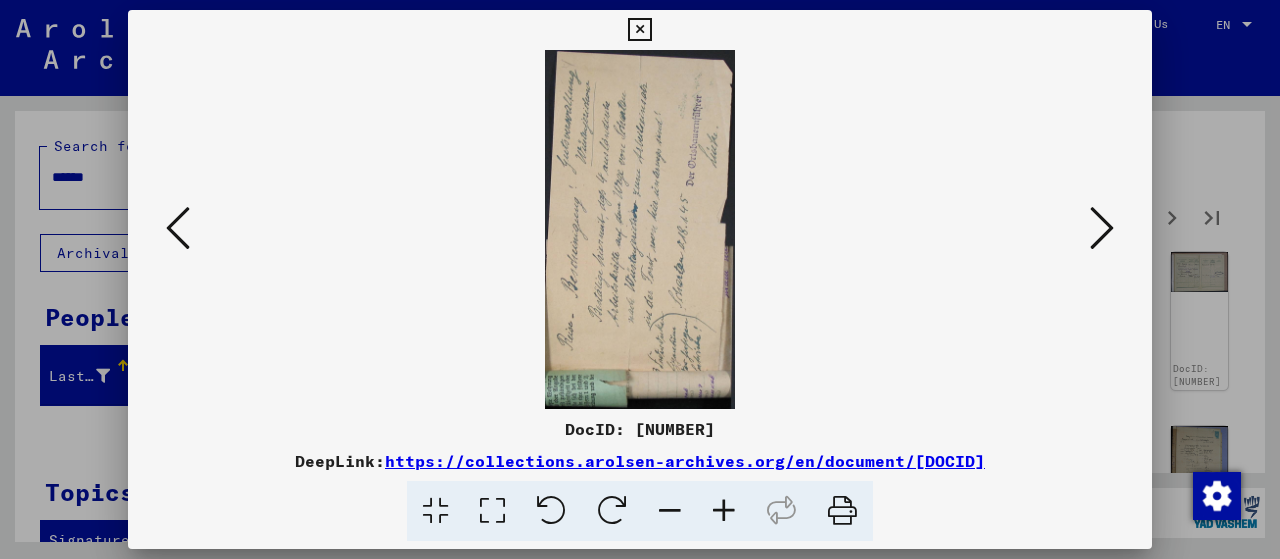 click at bounding box center [612, 511] 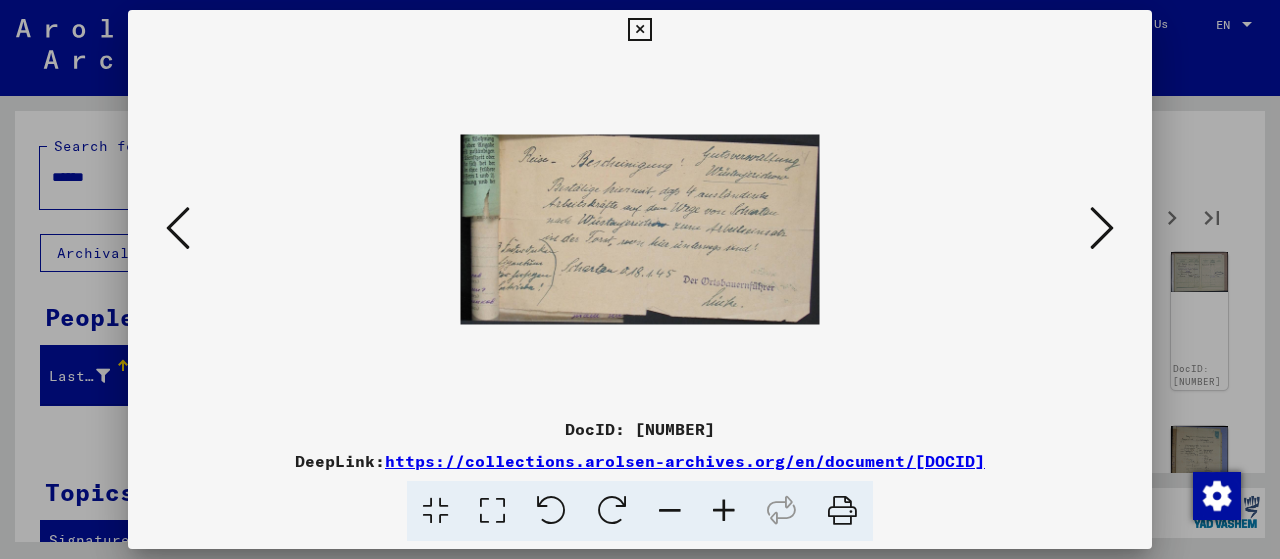 click at bounding box center [724, 511] 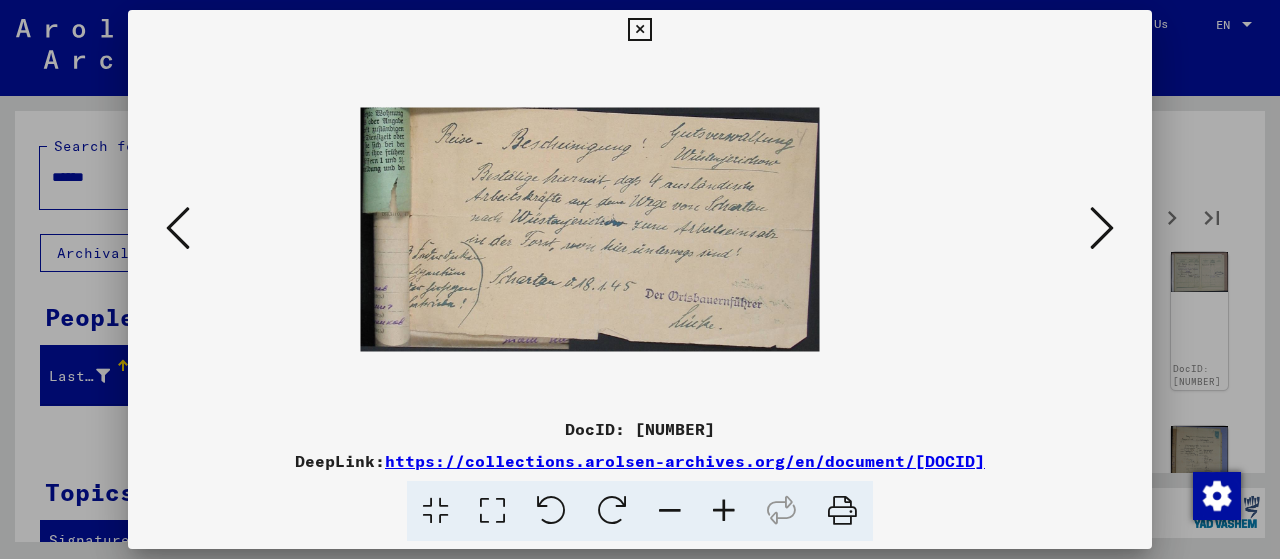 click at bounding box center (724, 511) 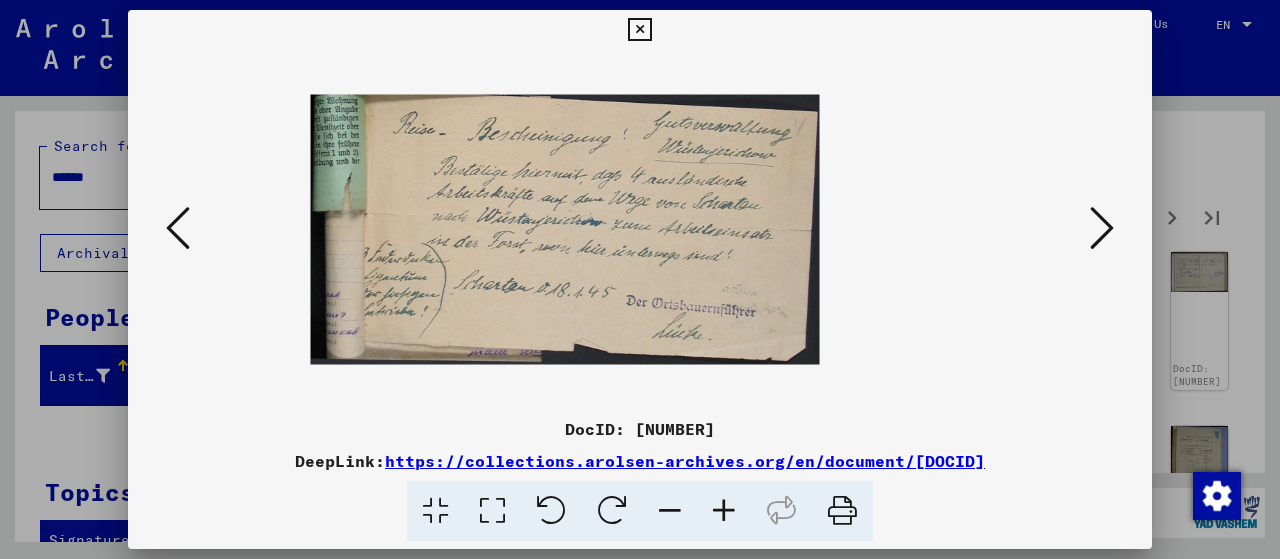 click at bounding box center [724, 511] 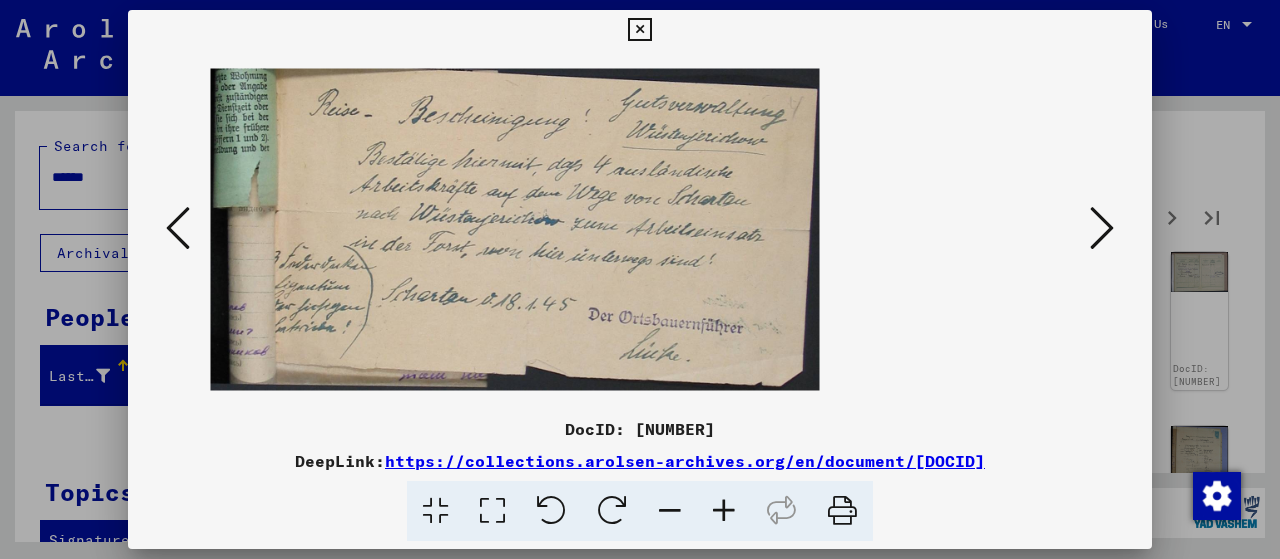 click at bounding box center [1102, 228] 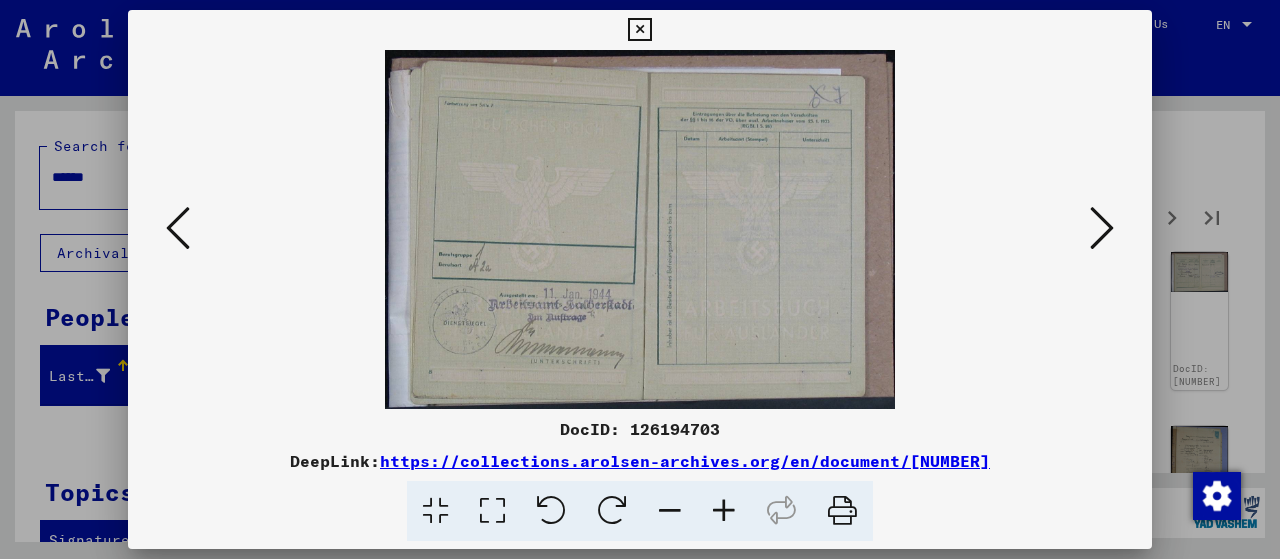 click at bounding box center [1102, 228] 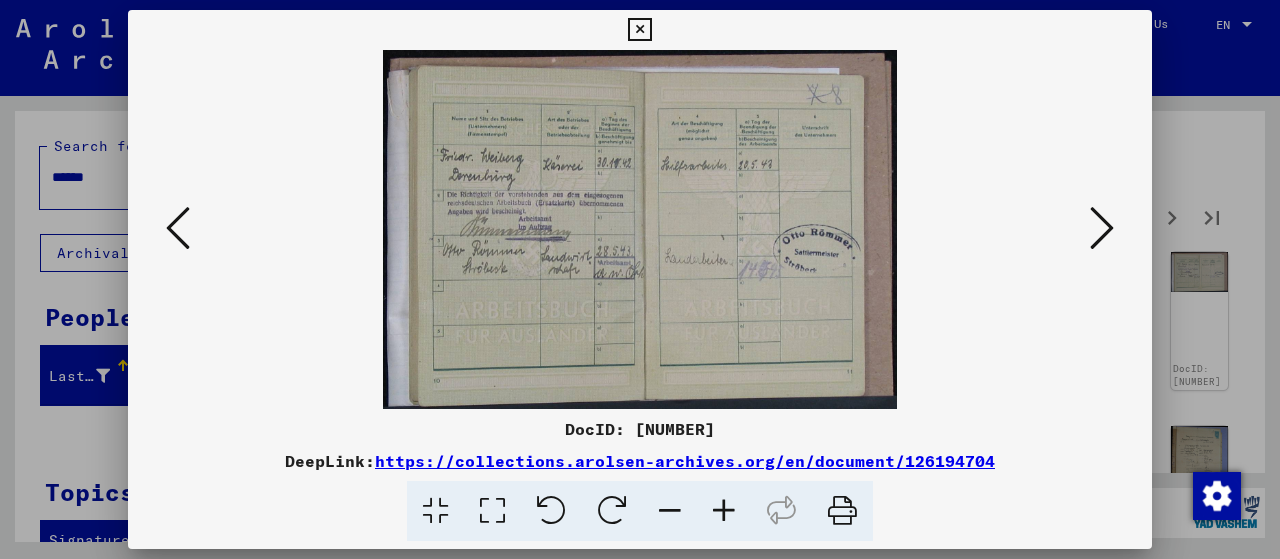 click at bounding box center [1102, 228] 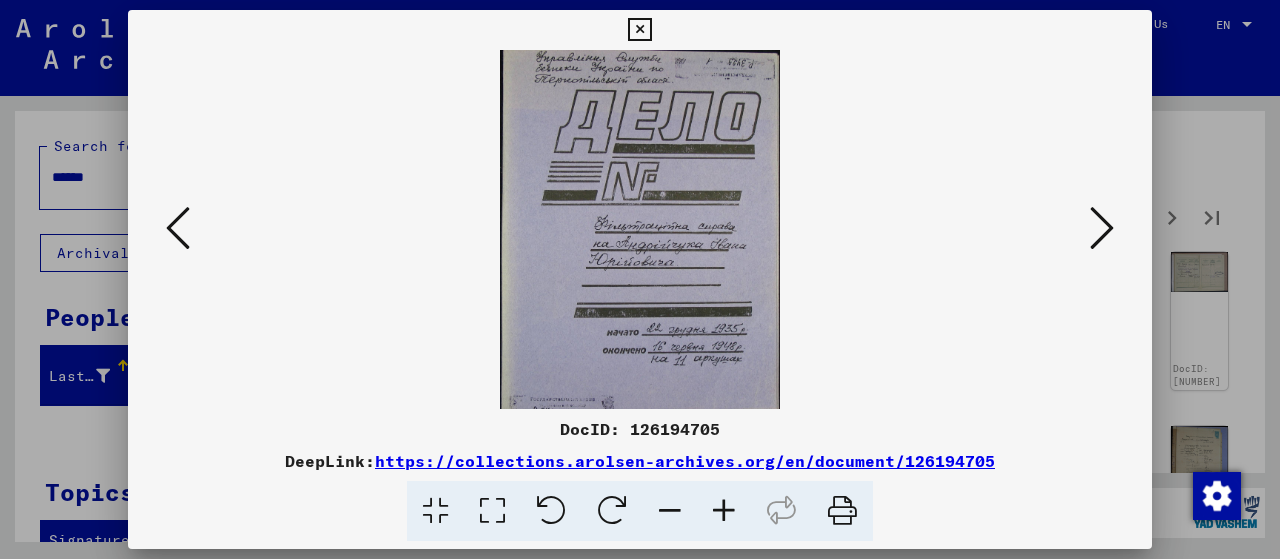 click at bounding box center [1102, 228] 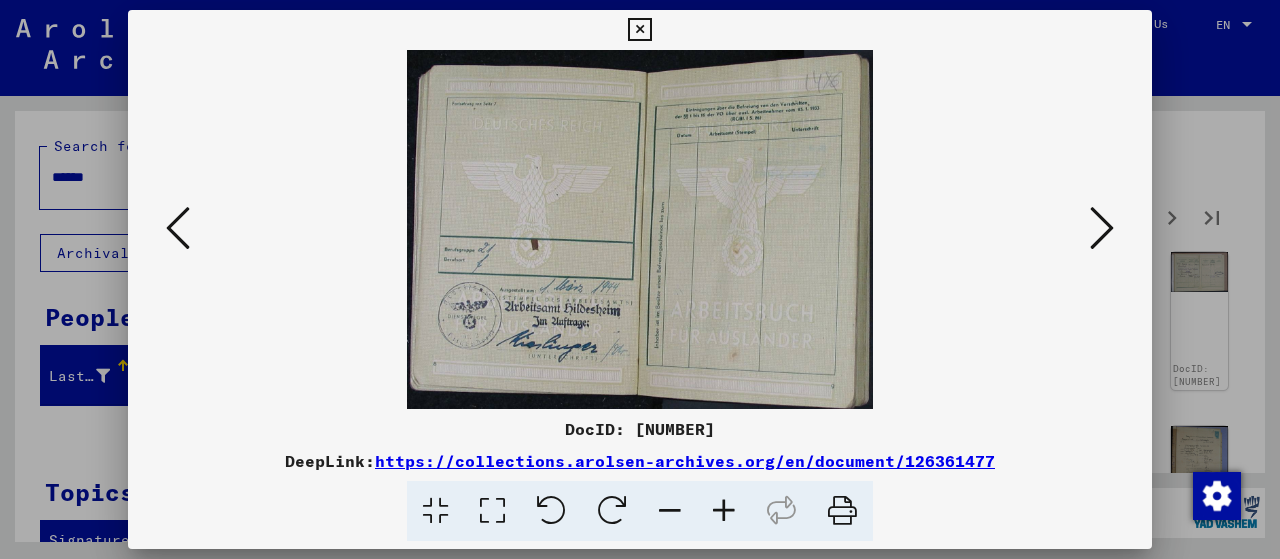 click at bounding box center (1102, 228) 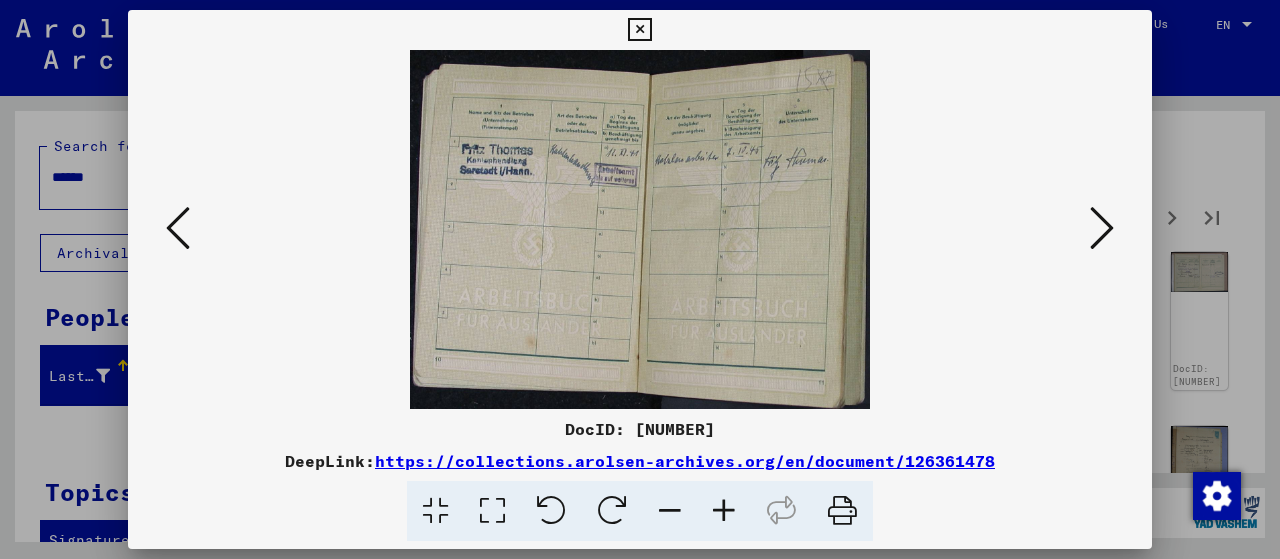 click at bounding box center [1102, 228] 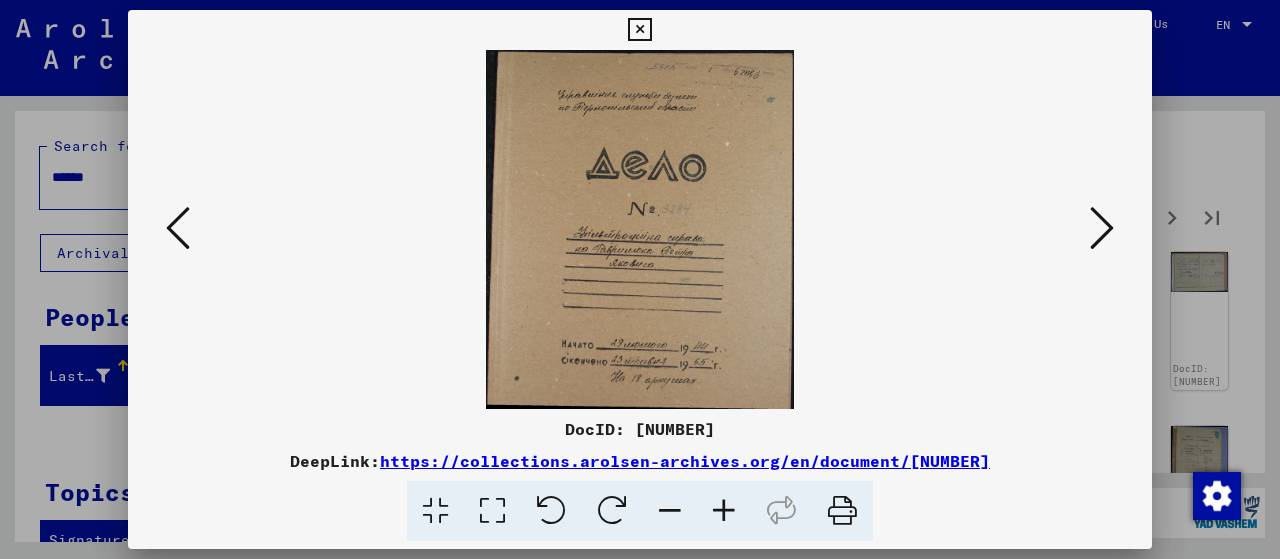 click at bounding box center (1102, 228) 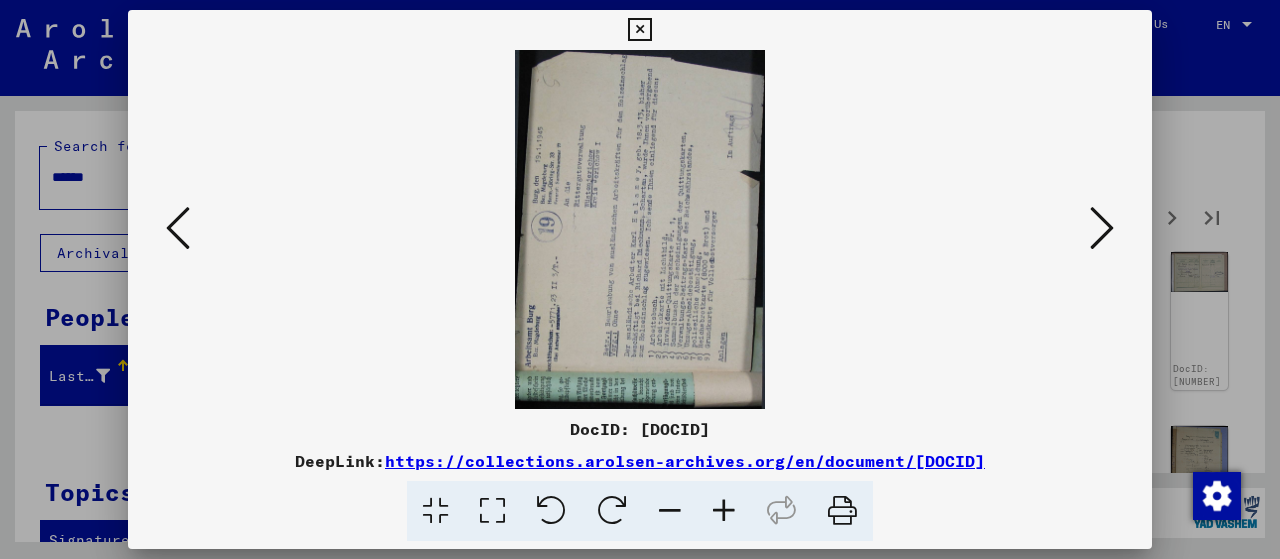 click at bounding box center [612, 511] 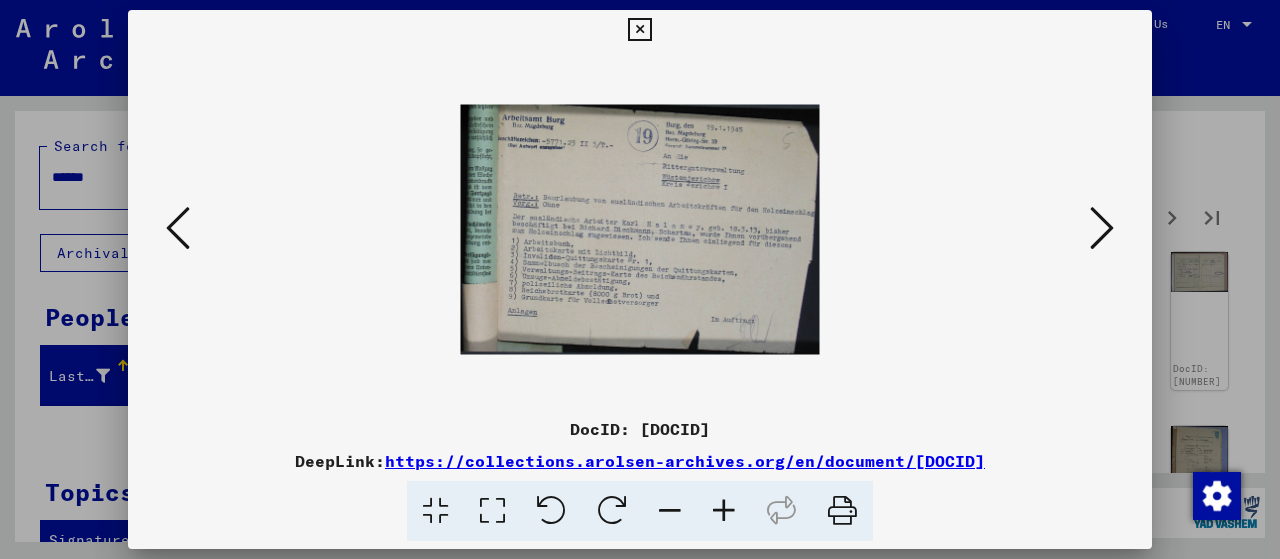 click at bounding box center [724, 511] 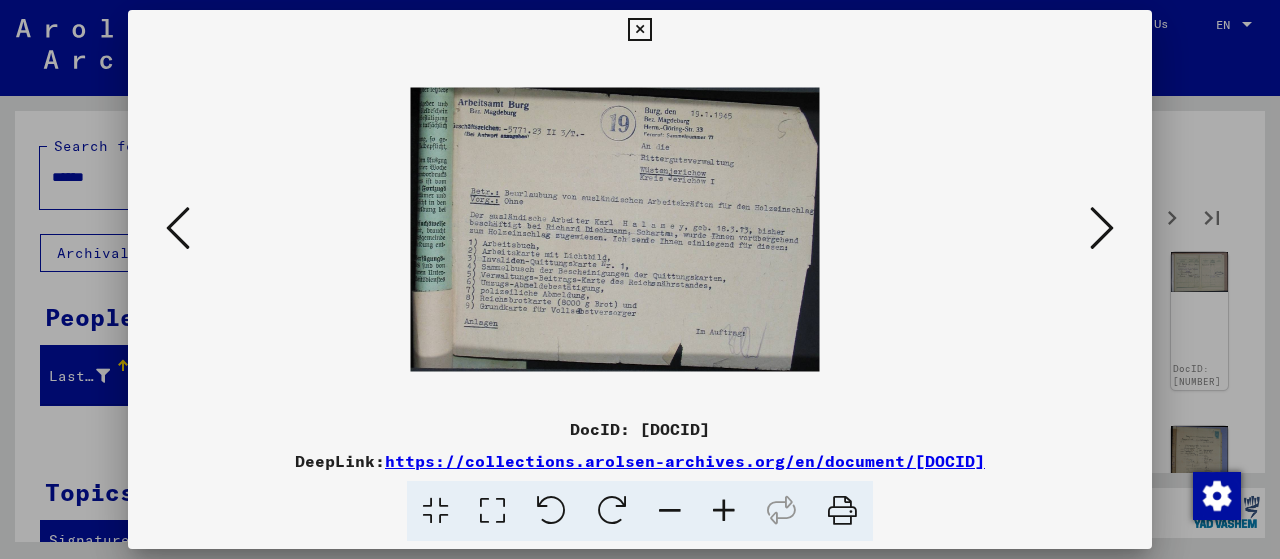 click at bounding box center [724, 511] 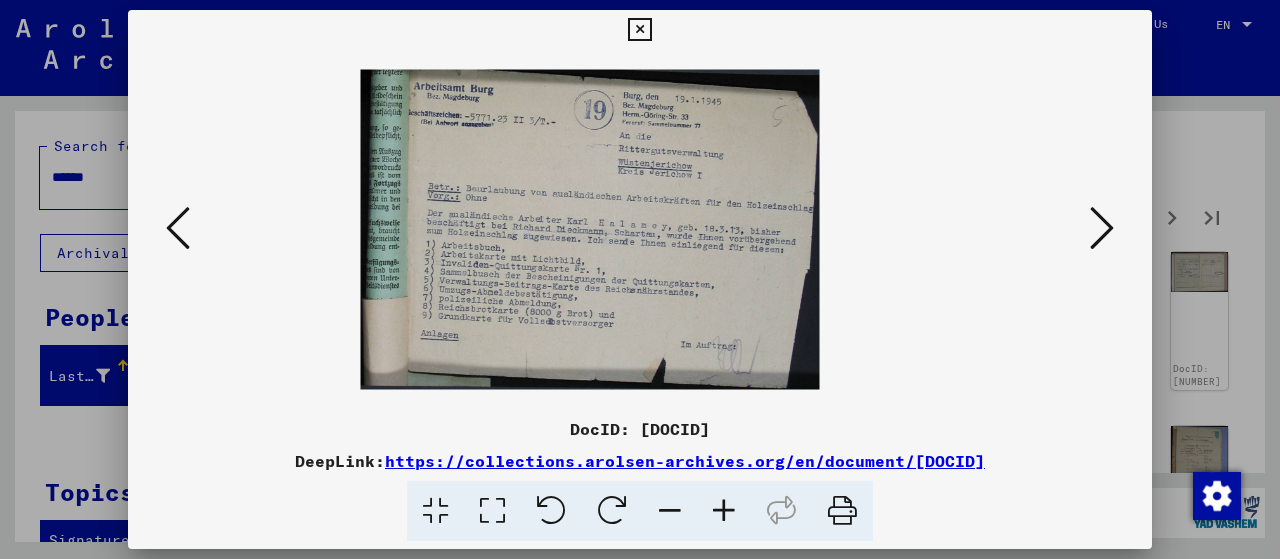 click at bounding box center (724, 511) 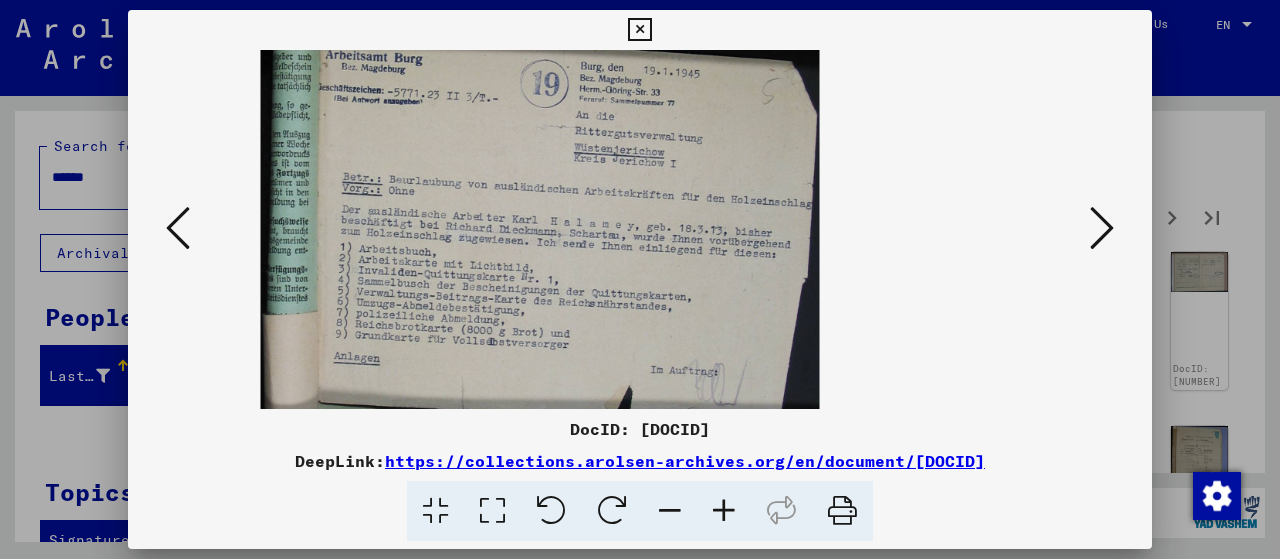 click at bounding box center [724, 511] 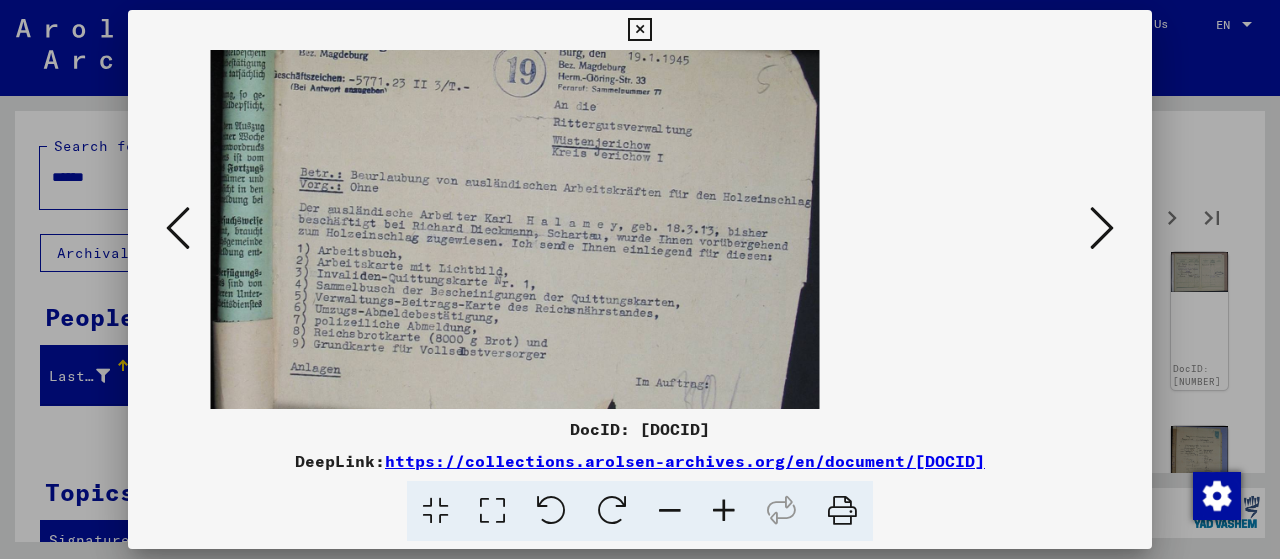 click at bounding box center [1102, 228] 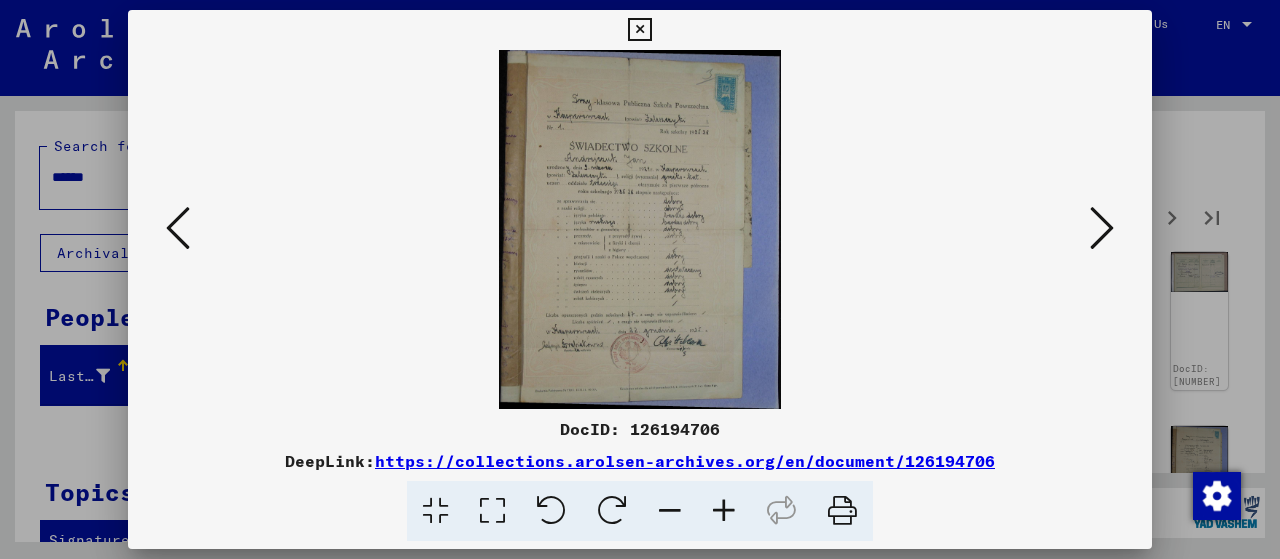 click at bounding box center [724, 511] 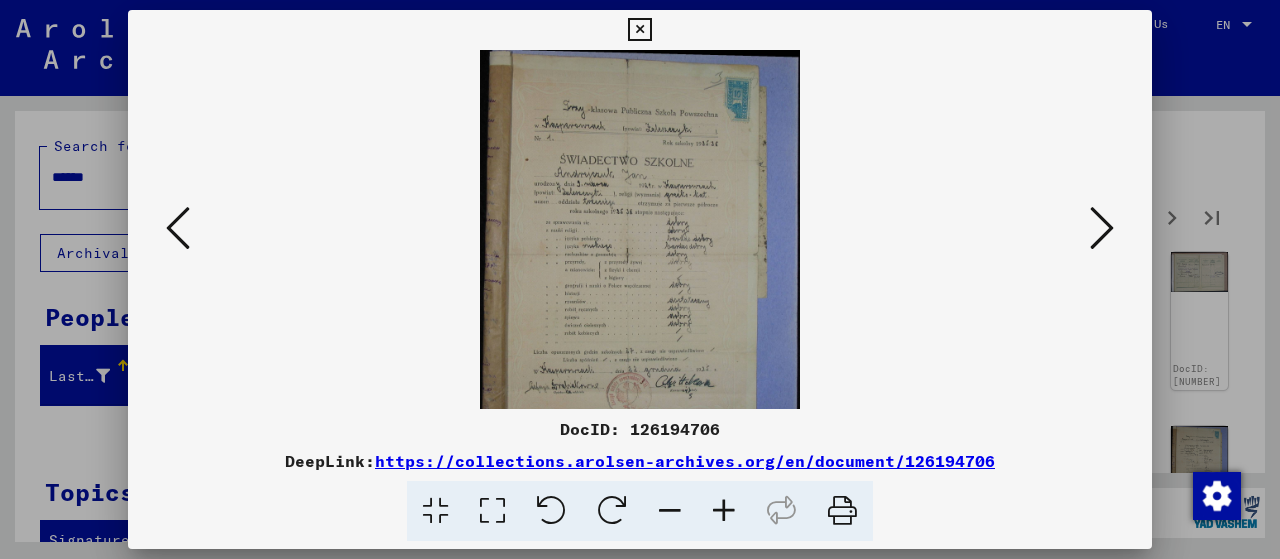 click at bounding box center (724, 511) 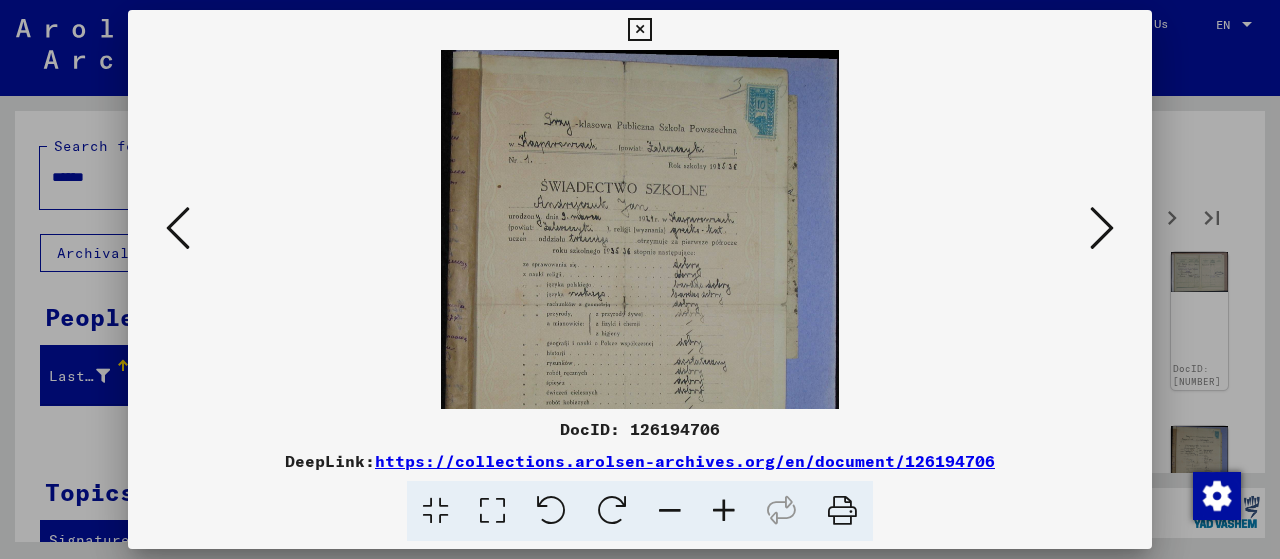 click at bounding box center (724, 511) 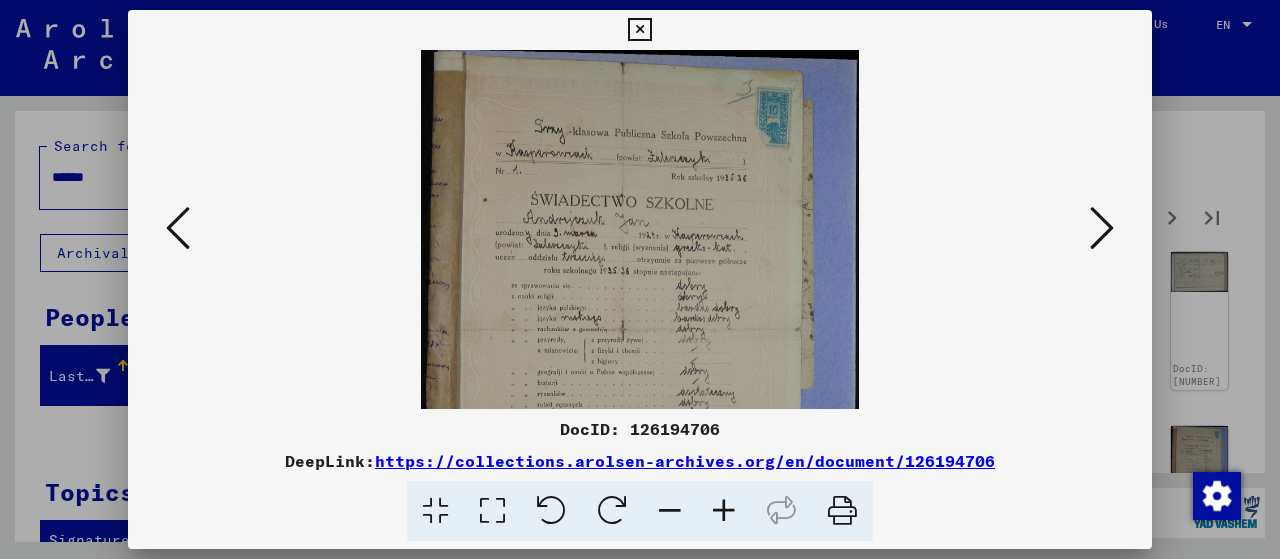 click at bounding box center (724, 511) 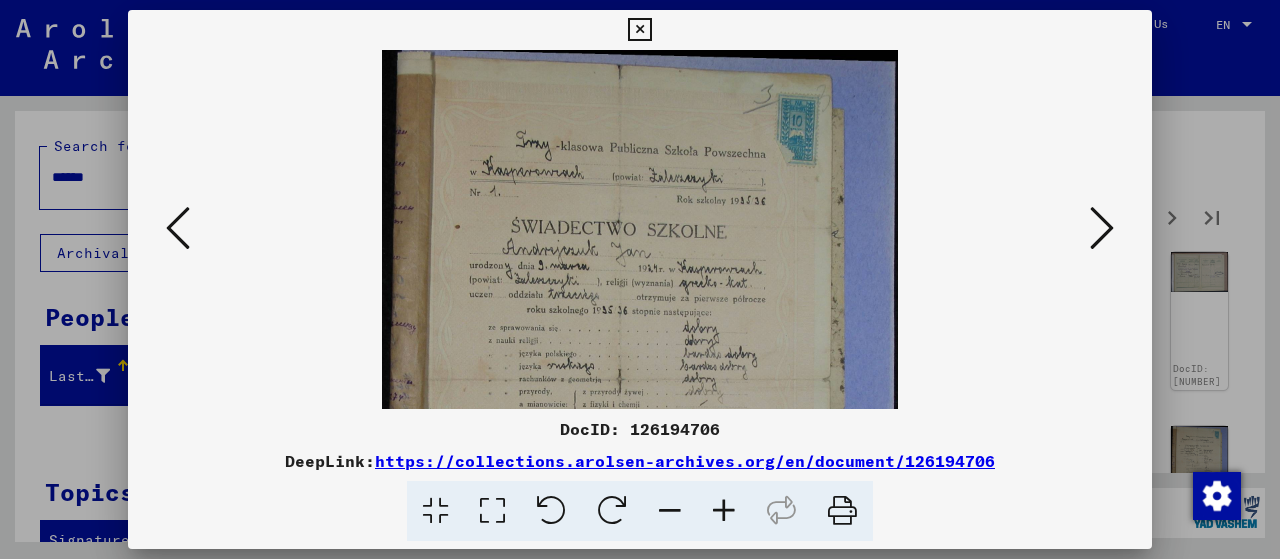 click at bounding box center [724, 511] 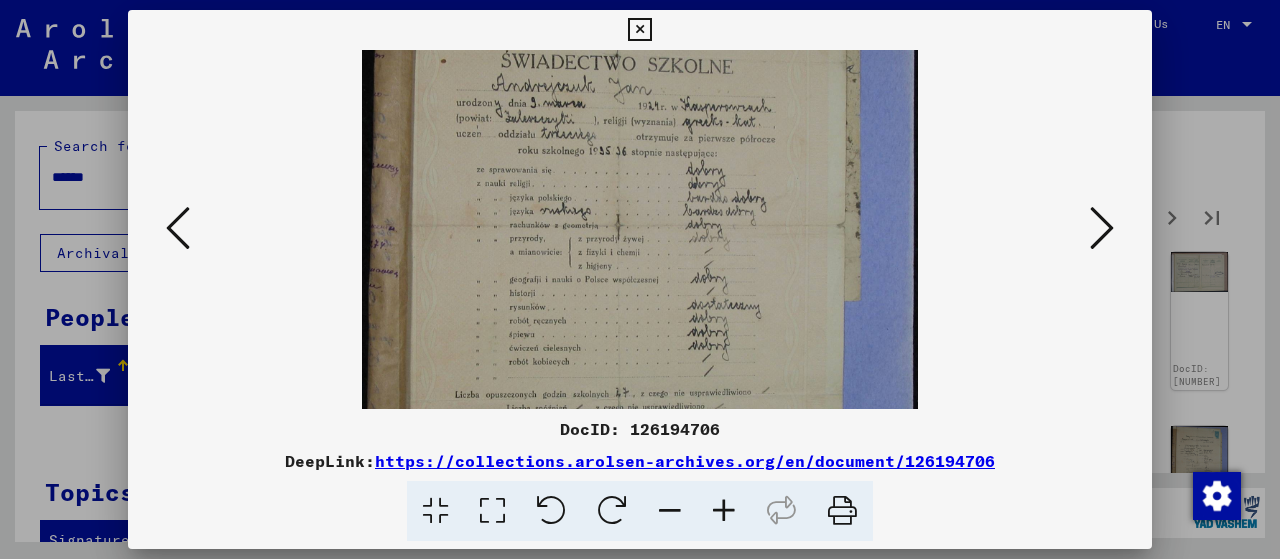 scroll, scrollTop: 192, scrollLeft: 0, axis: vertical 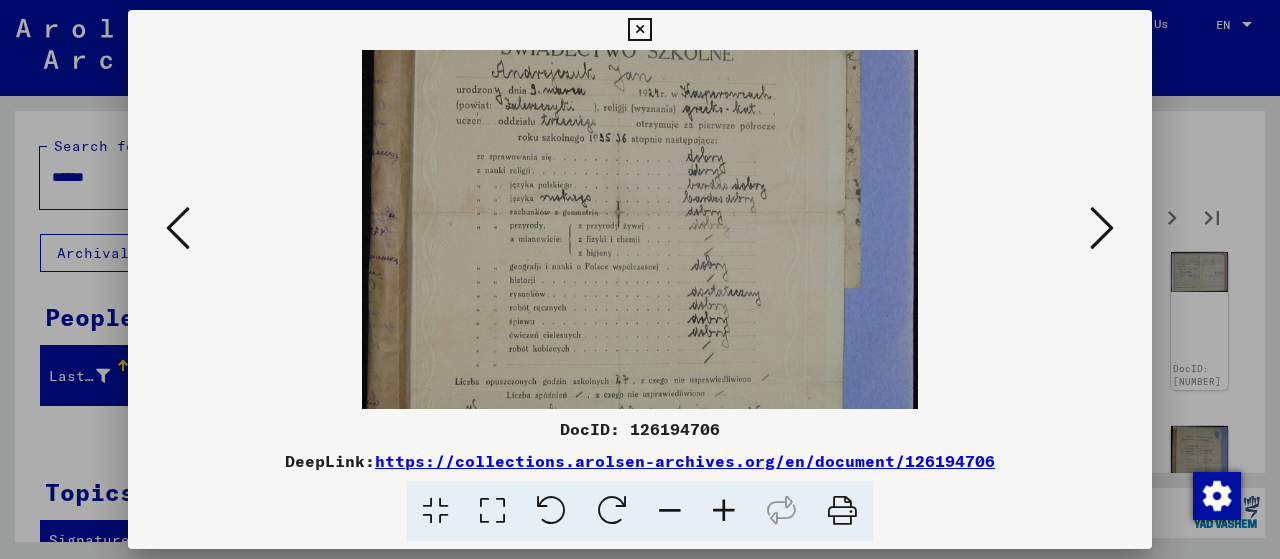 drag, startPoint x: 699, startPoint y: 324, endPoint x: 679, endPoint y: 134, distance: 191.04973 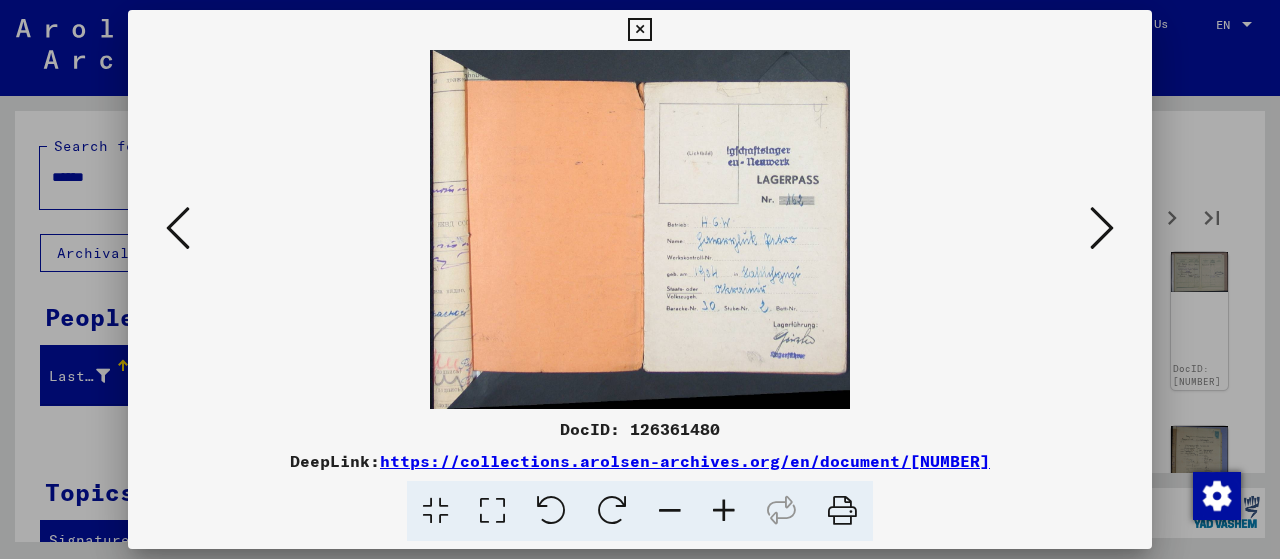 scroll, scrollTop: 0, scrollLeft: 0, axis: both 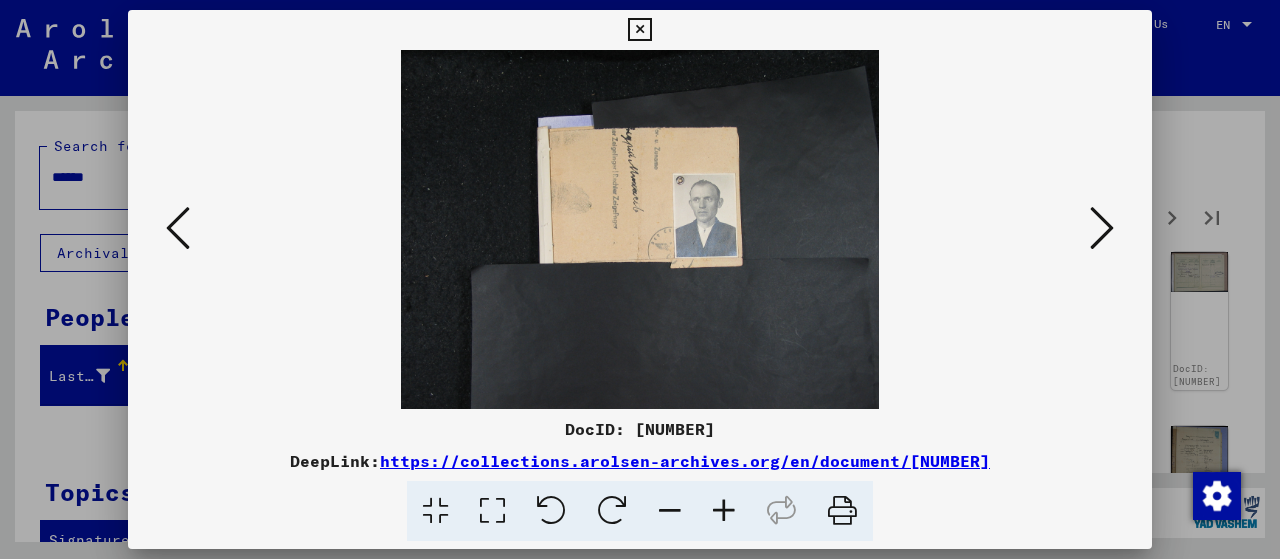 click at bounding box center (1102, 228) 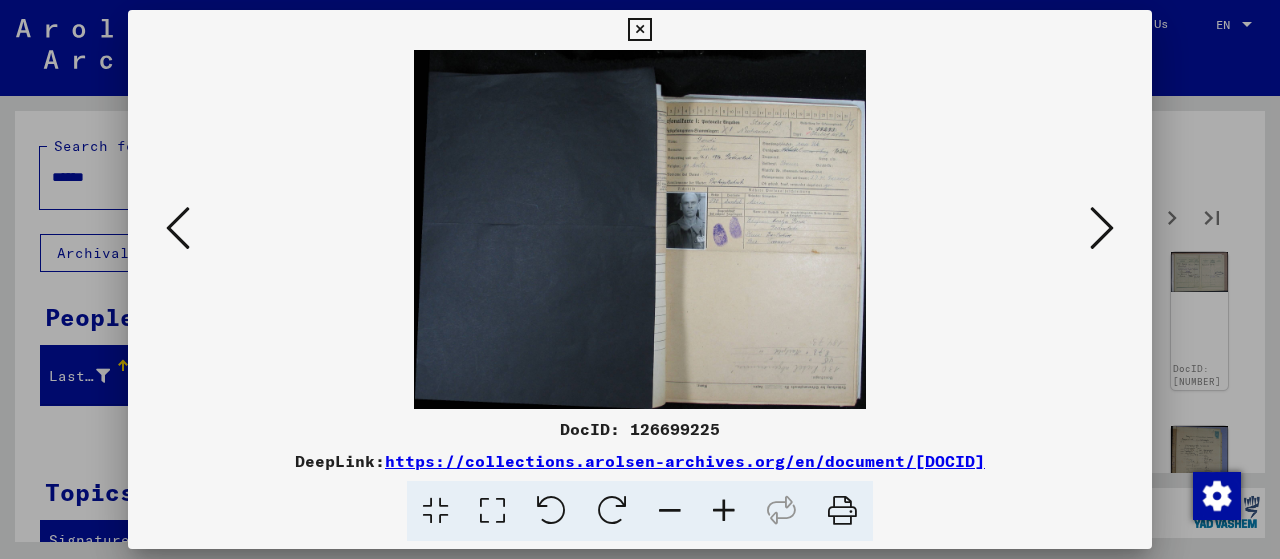 click at bounding box center [724, 511] 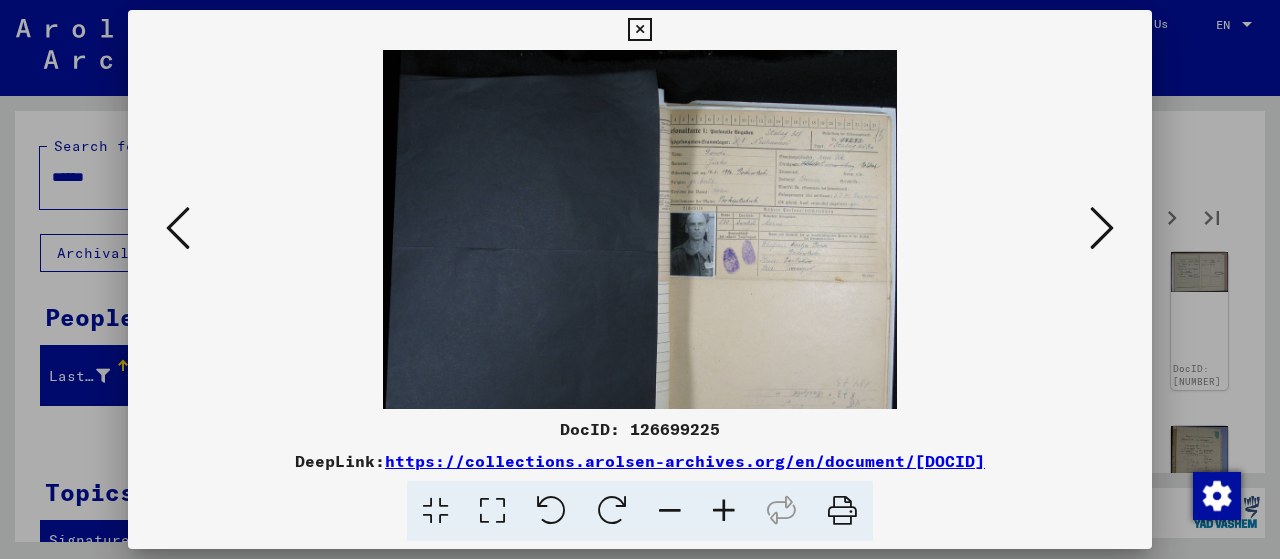 click at bounding box center (724, 511) 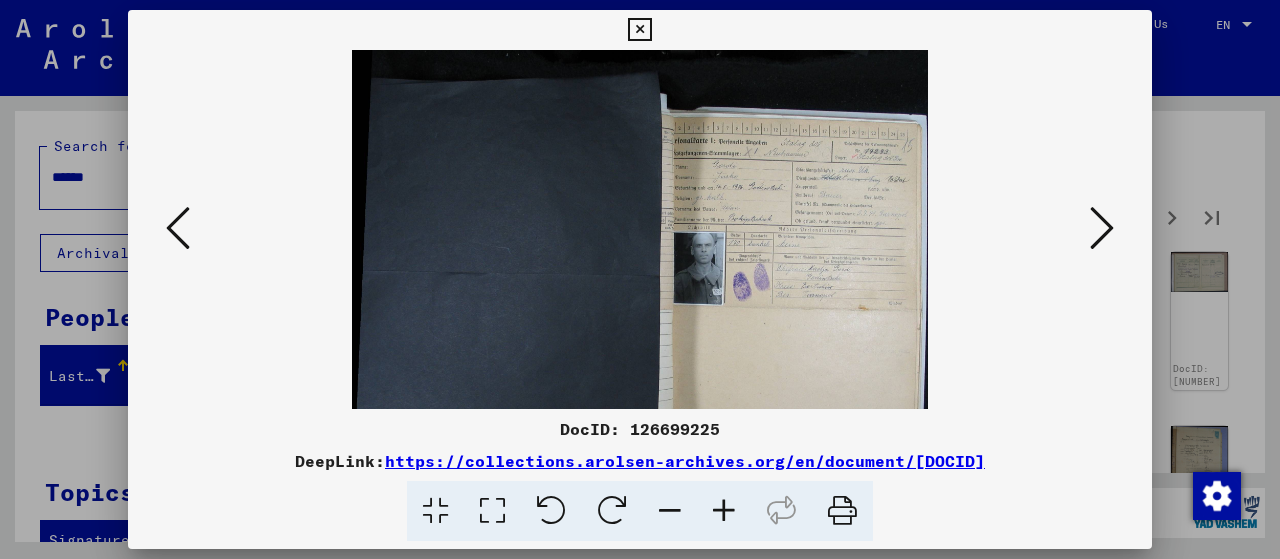click at bounding box center [724, 511] 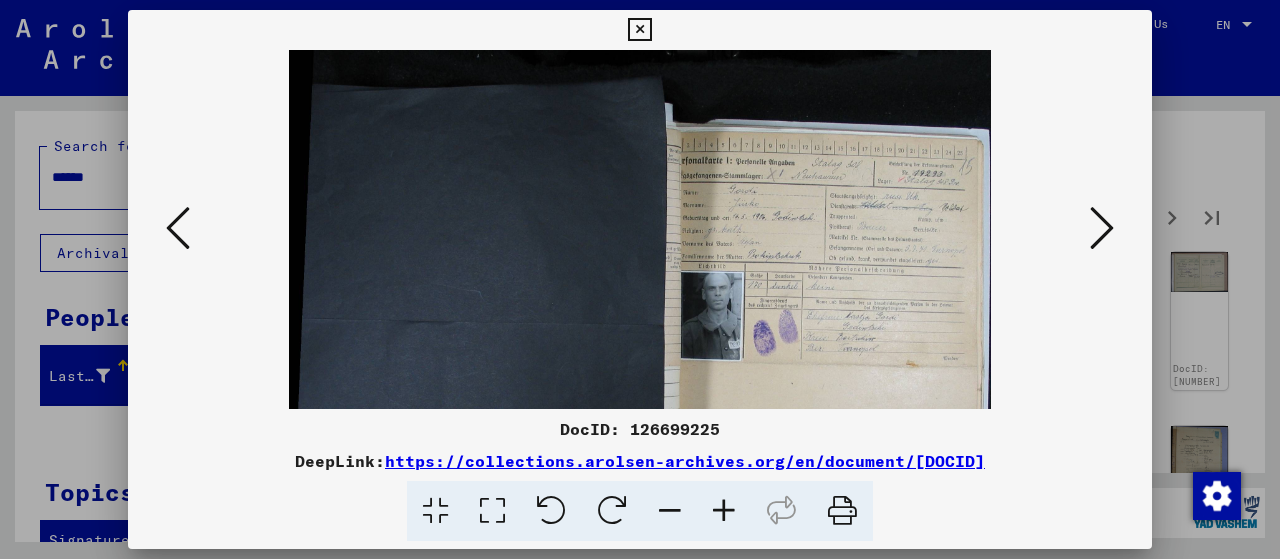click at bounding box center [724, 511] 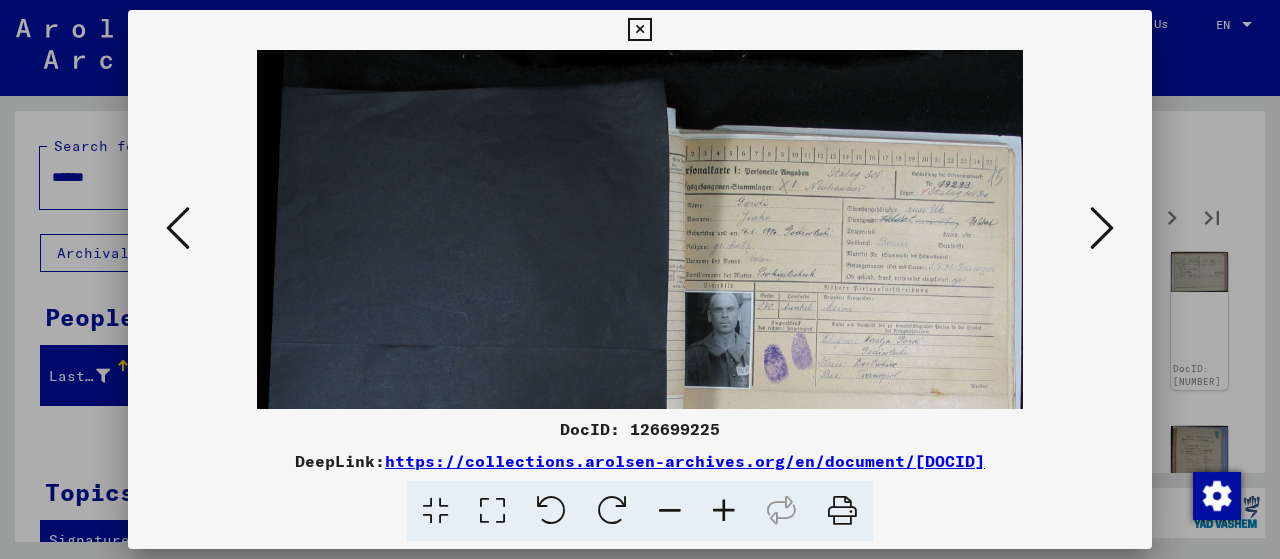 click at bounding box center [724, 511] 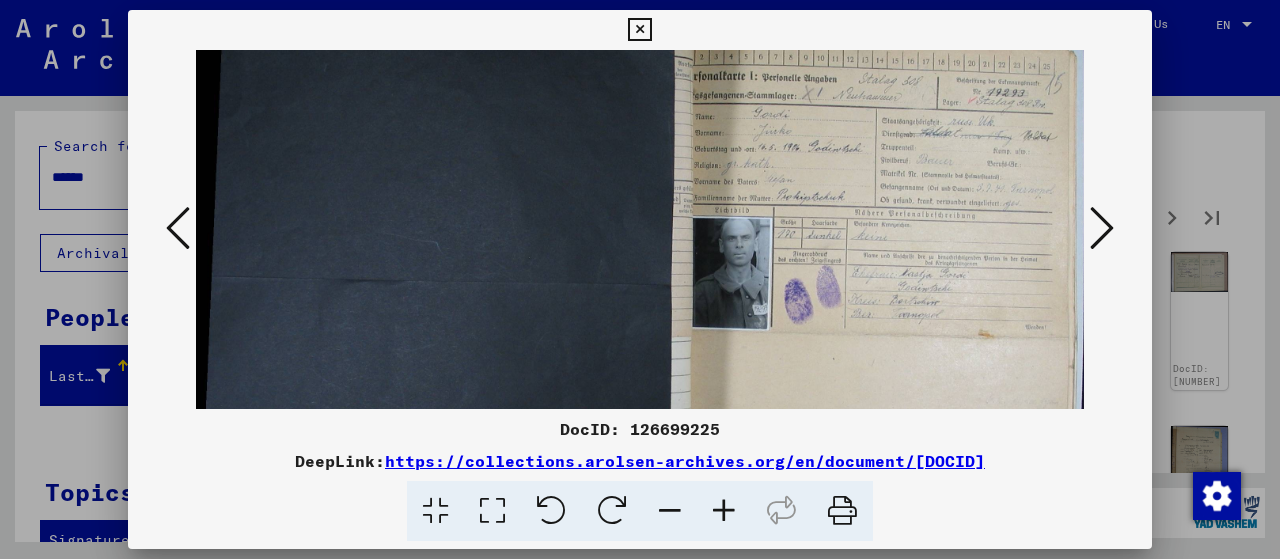 scroll, scrollTop: 130, scrollLeft: 2, axis: both 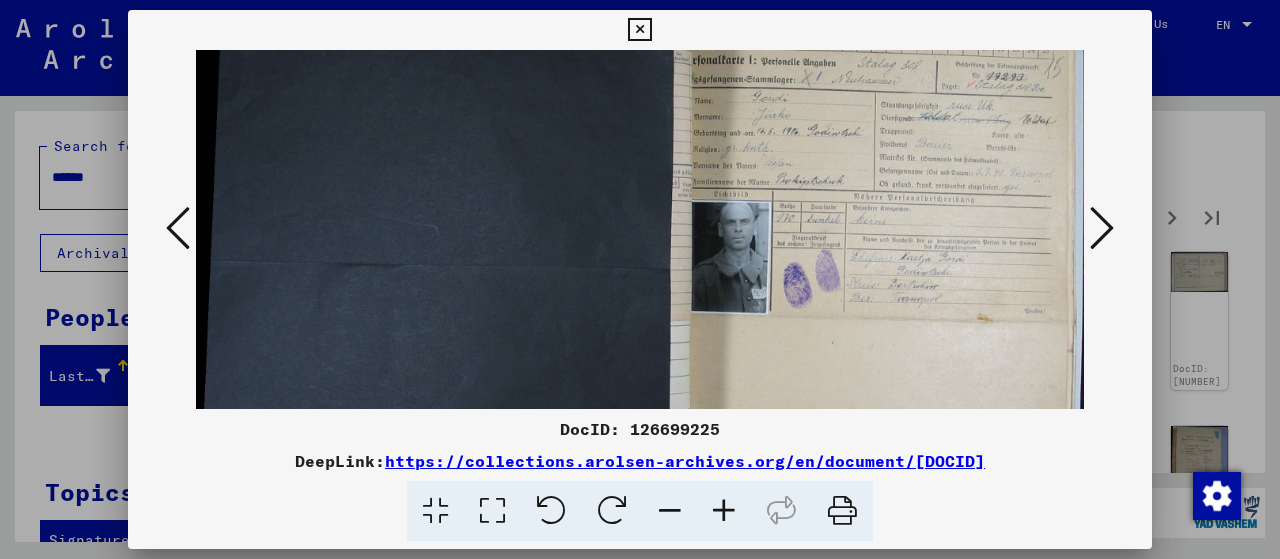 drag, startPoint x: 853, startPoint y: 349, endPoint x: 853, endPoint y: 219, distance: 130 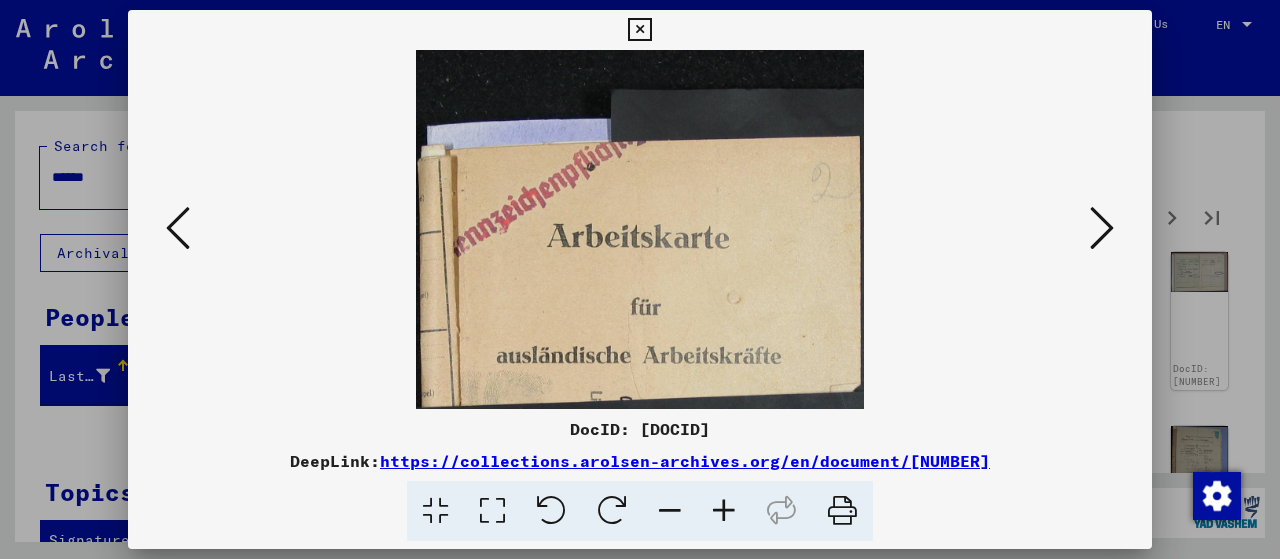 click at bounding box center [1102, 228] 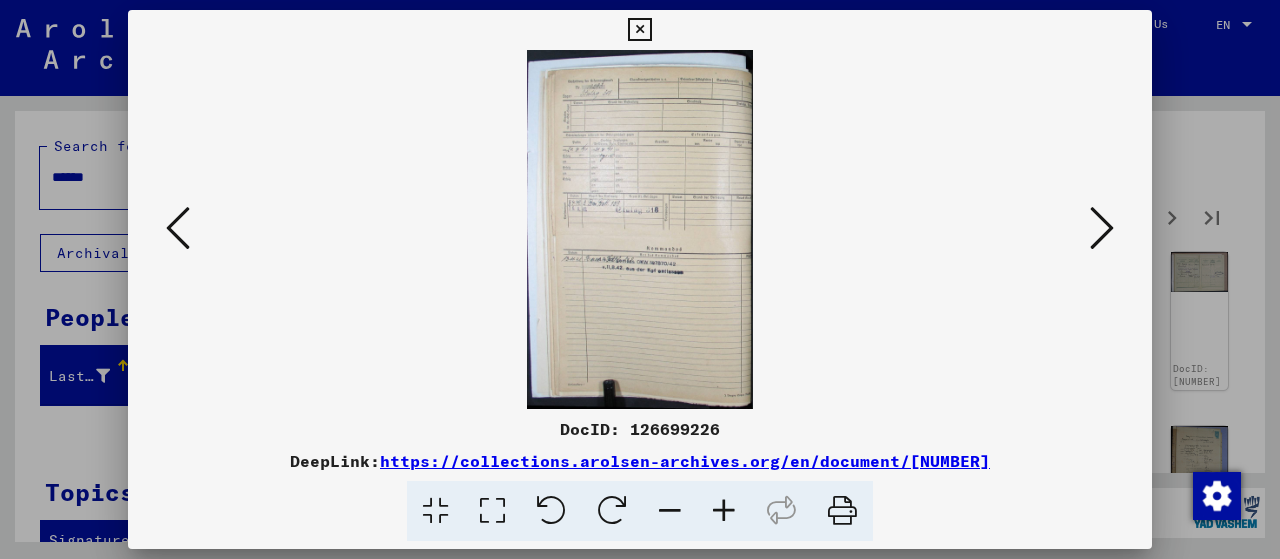 click at bounding box center [1102, 228] 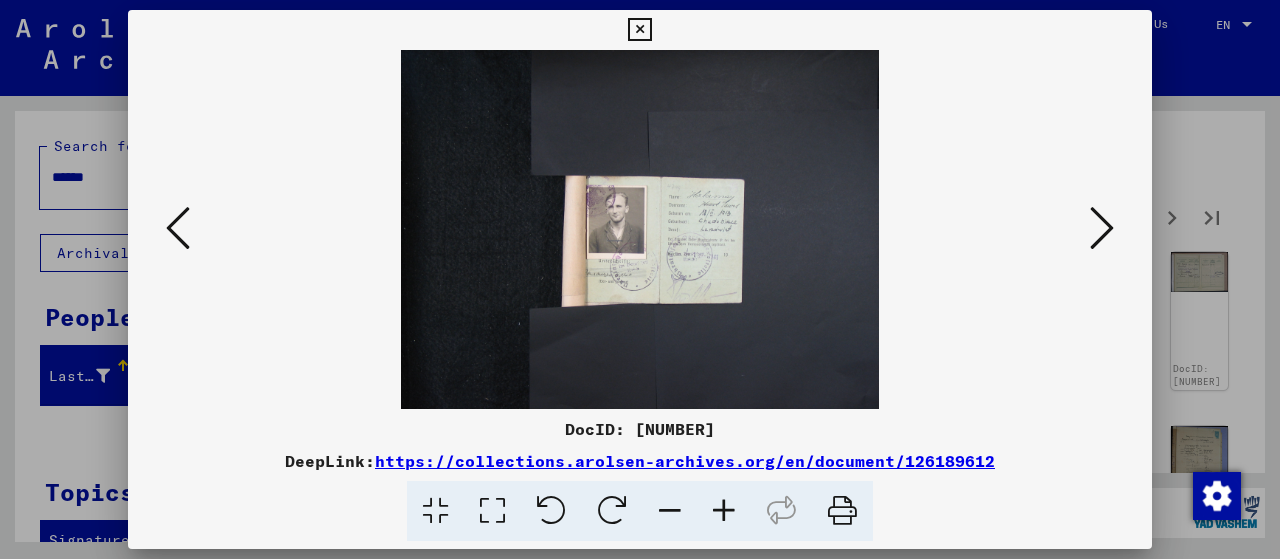 click at bounding box center (724, 511) 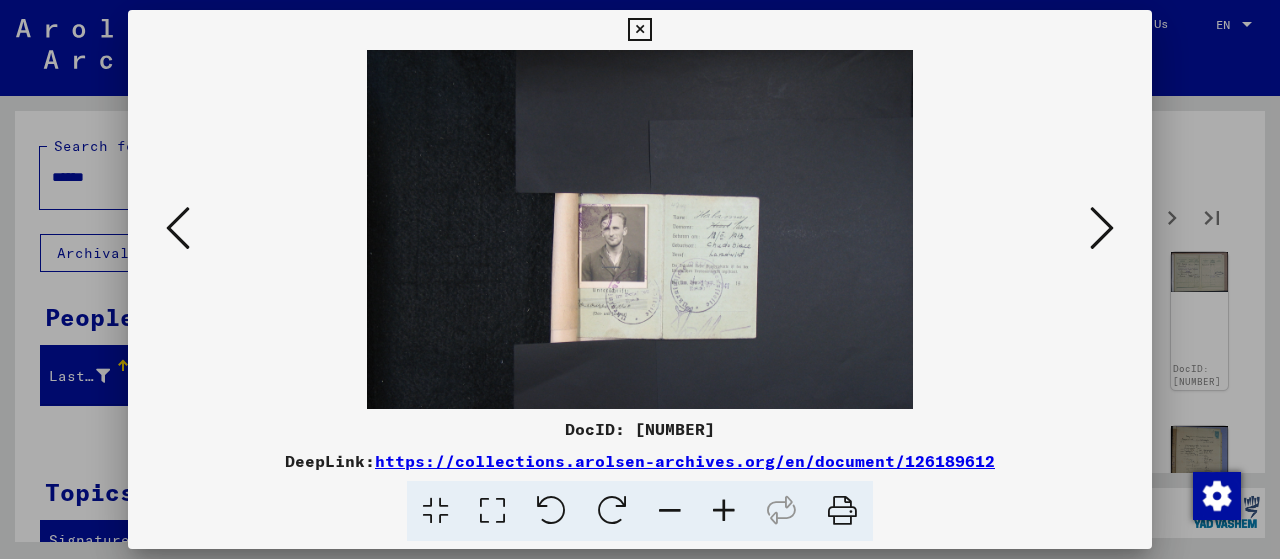 click at bounding box center (724, 511) 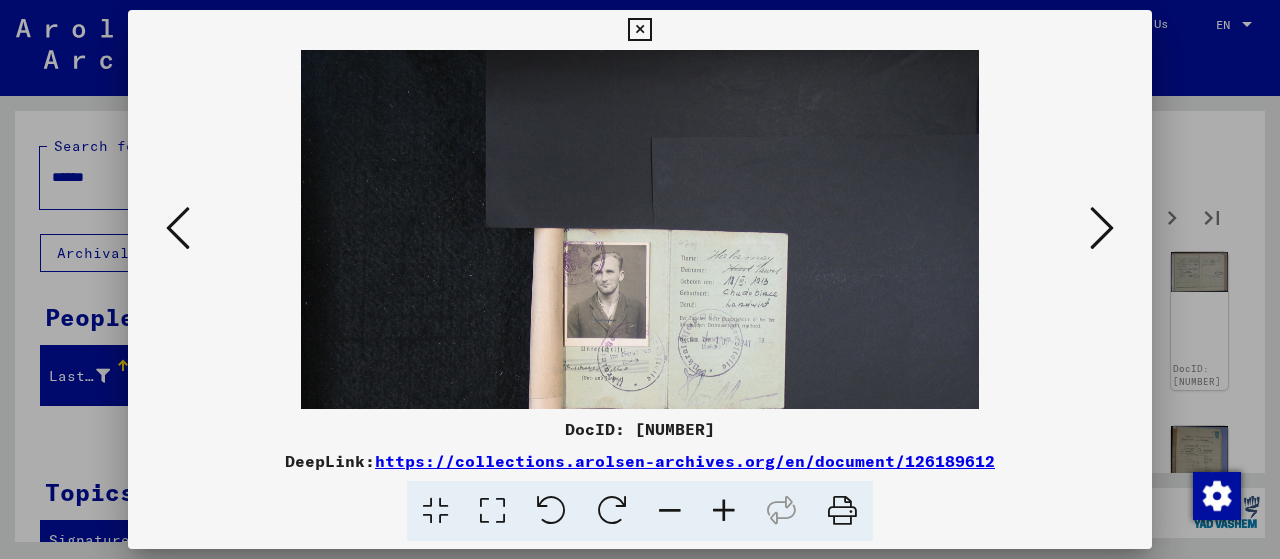 click at bounding box center [724, 511] 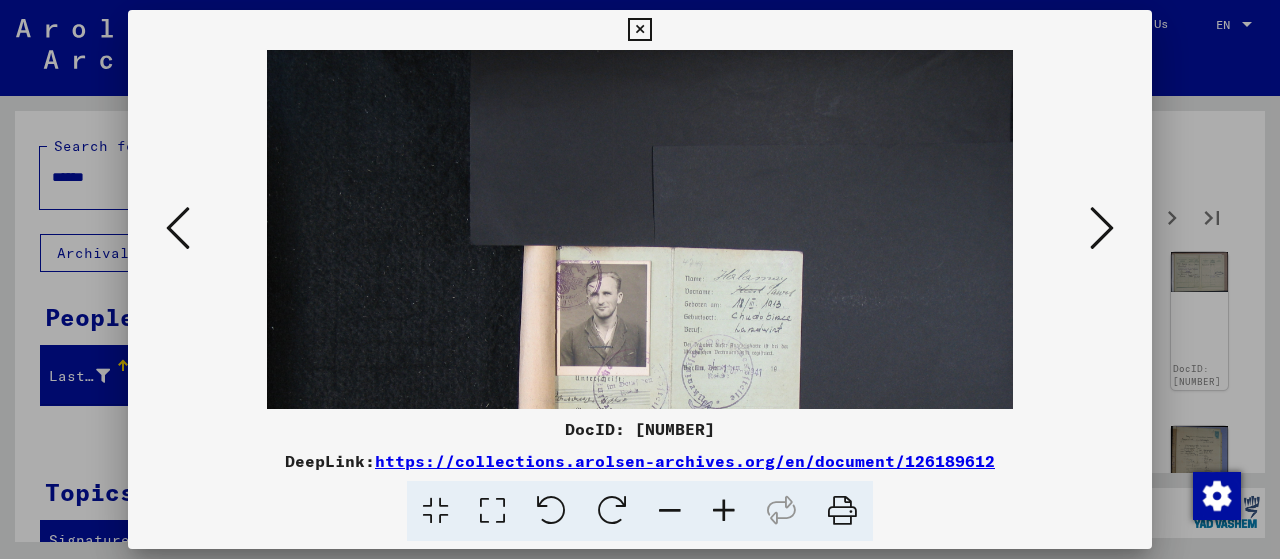 click at bounding box center [724, 511] 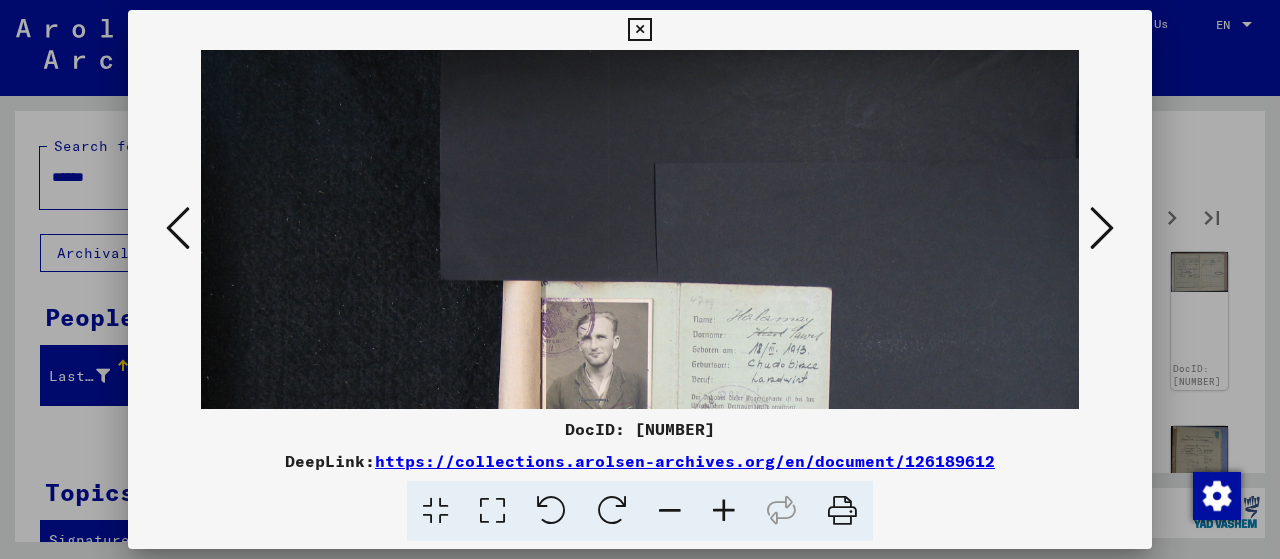 click at bounding box center (724, 511) 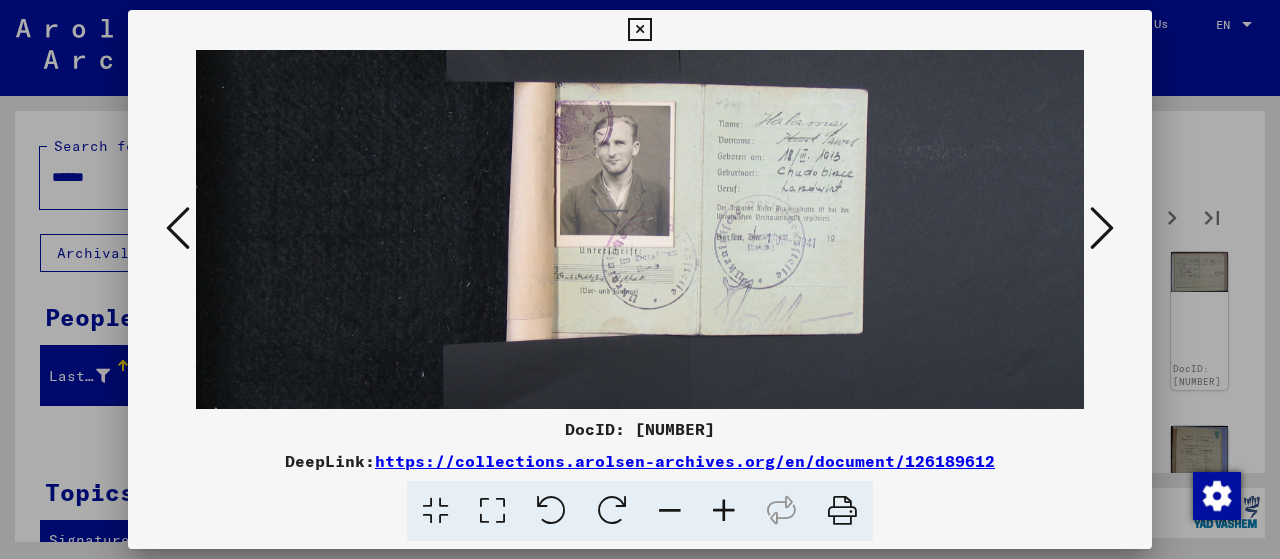 drag, startPoint x: 730, startPoint y: 329, endPoint x: 724, endPoint y: 109, distance: 220.0818 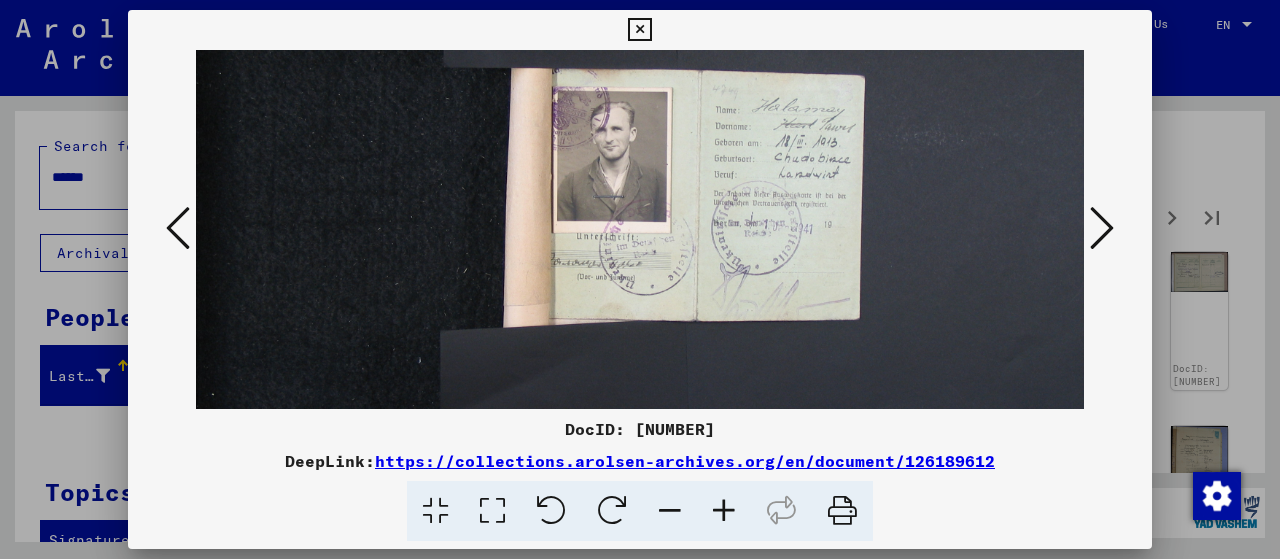 click at bounding box center (1102, 228) 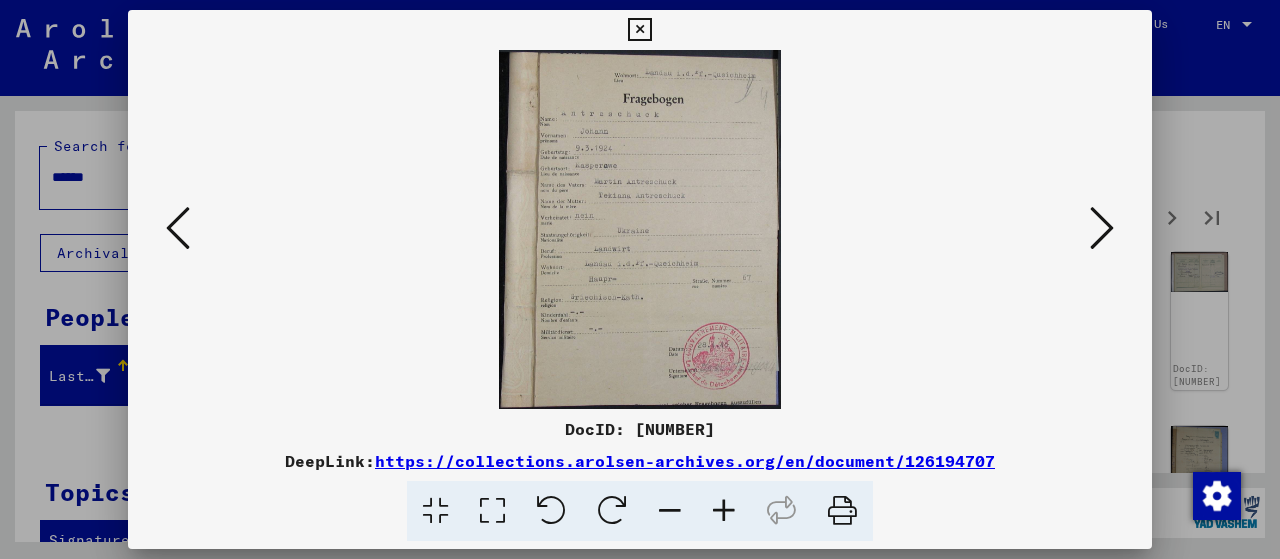 scroll, scrollTop: 0, scrollLeft: 0, axis: both 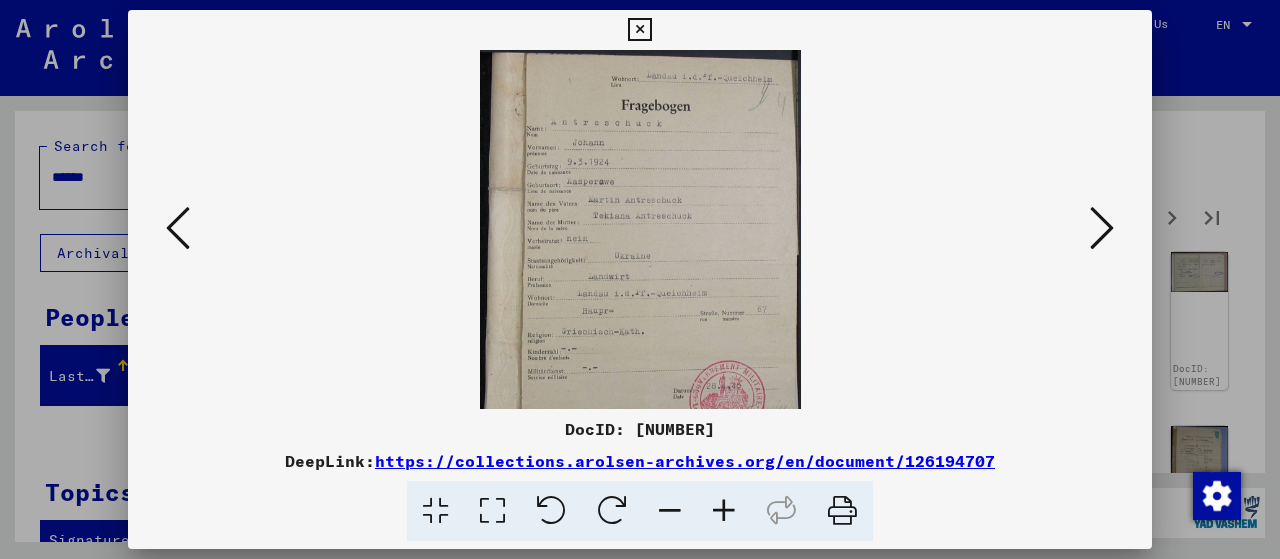 click at bounding box center (724, 511) 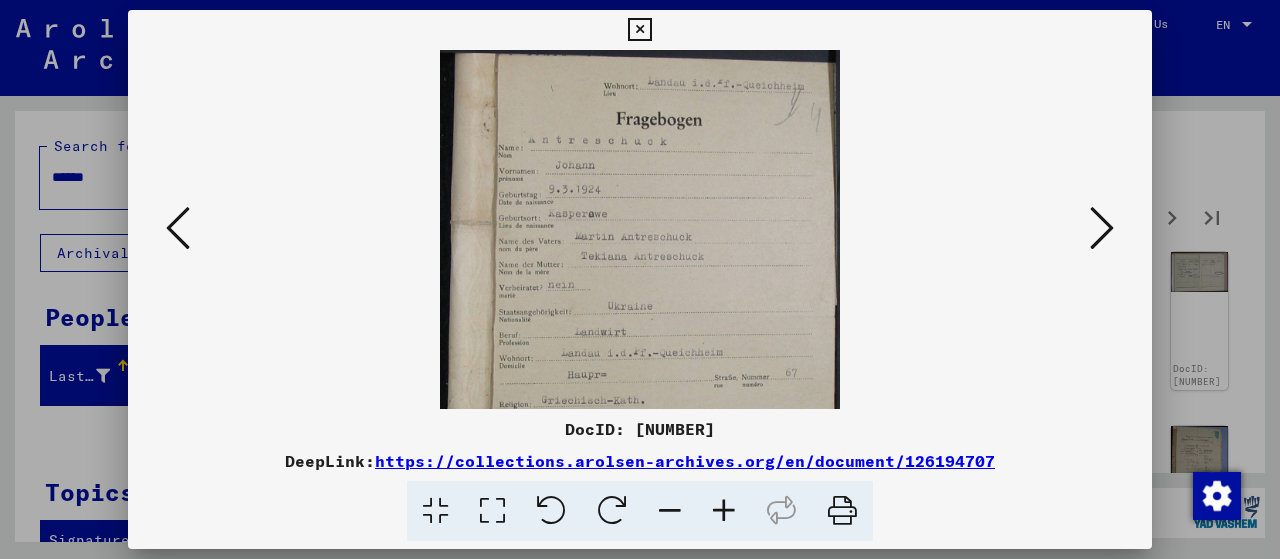 click at bounding box center (724, 511) 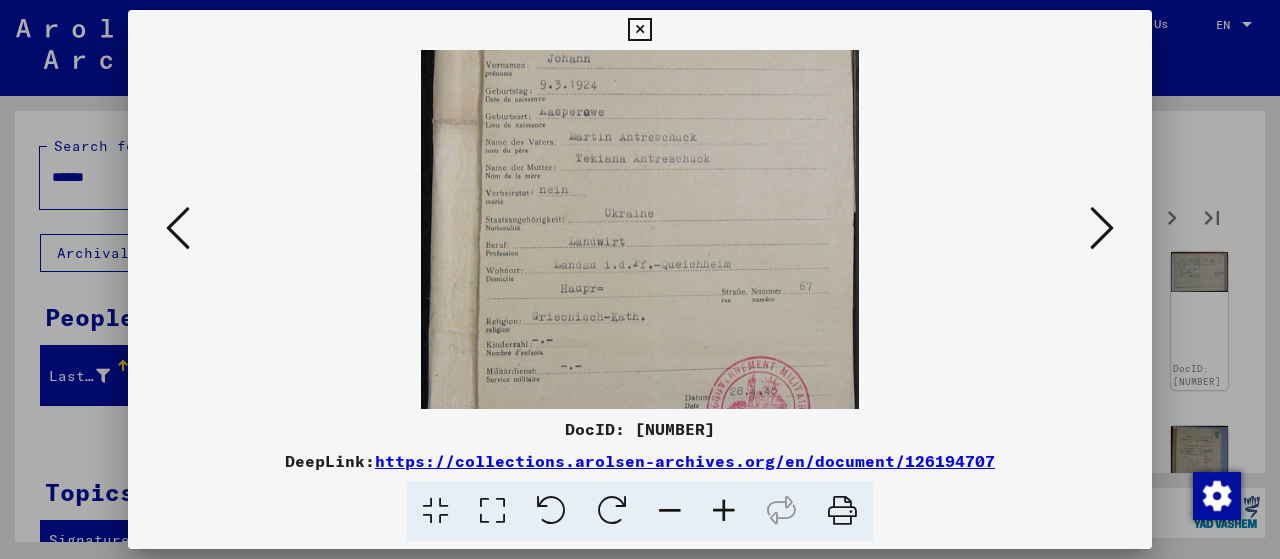 scroll, scrollTop: 126, scrollLeft: 0, axis: vertical 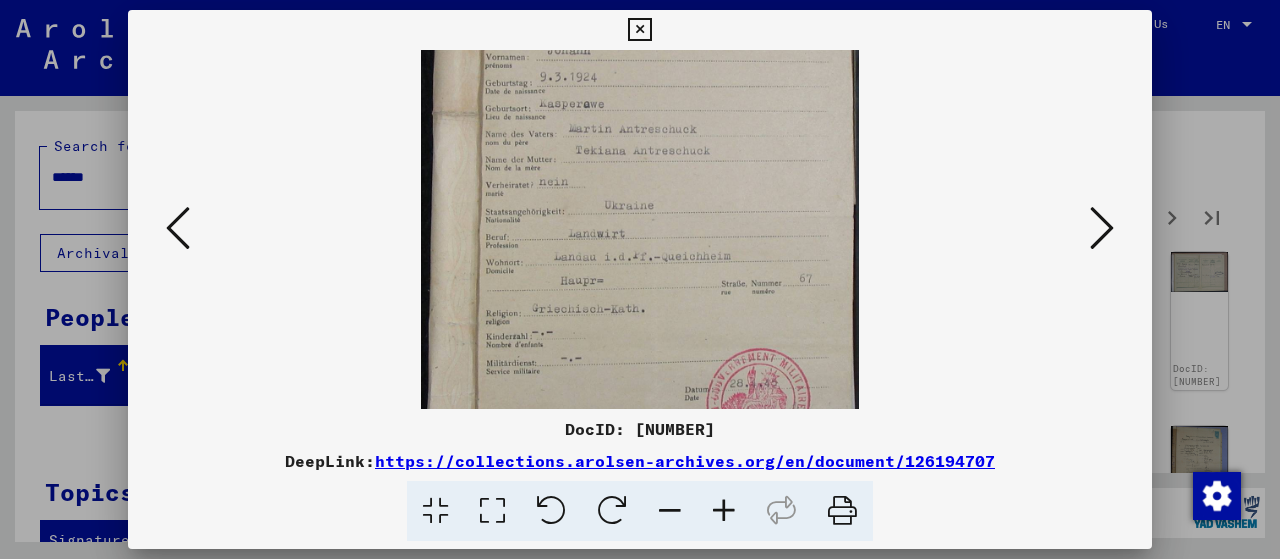 drag, startPoint x: 742, startPoint y: 308, endPoint x: 750, endPoint y: 184, distance: 124.2578 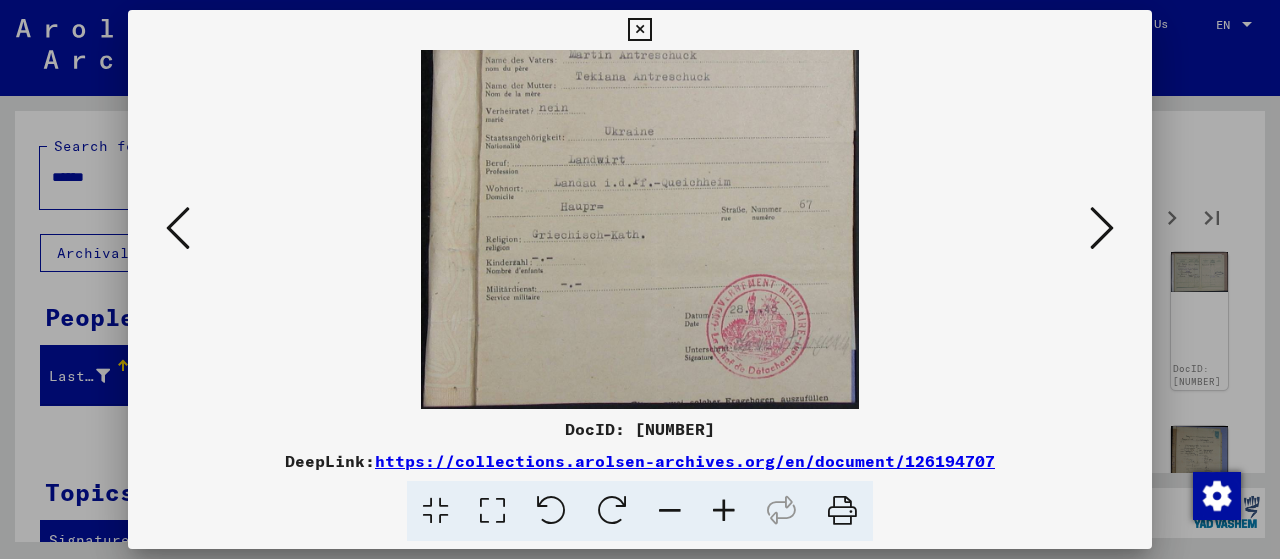 drag, startPoint x: 737, startPoint y: 152, endPoint x: 616, endPoint y: 19, distance: 179.80545 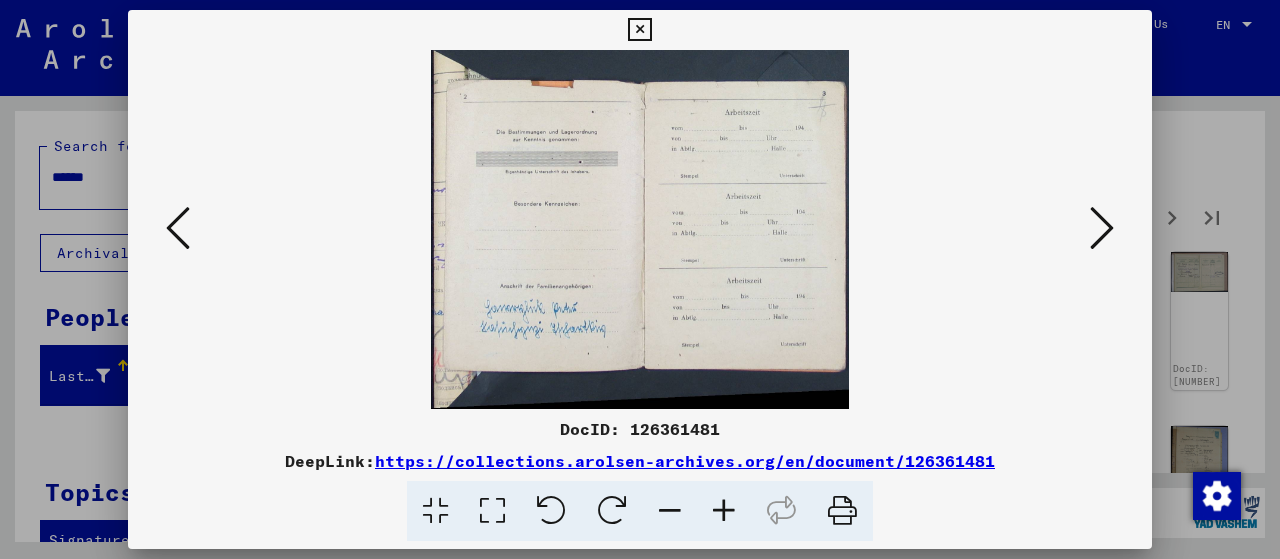 scroll, scrollTop: 0, scrollLeft: 0, axis: both 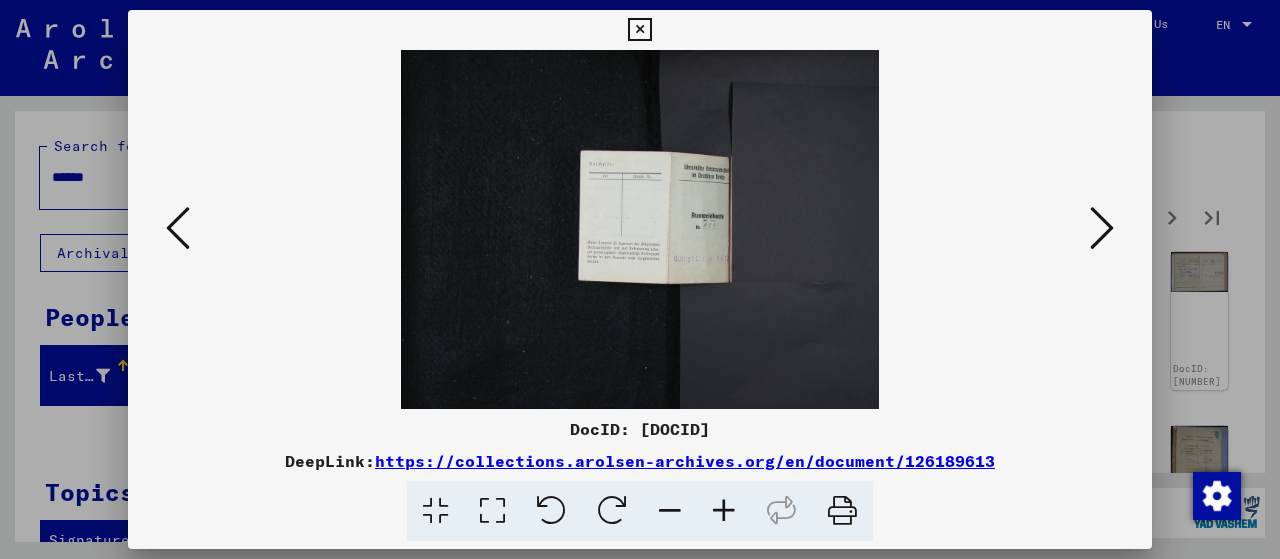 click at bounding box center (1102, 228) 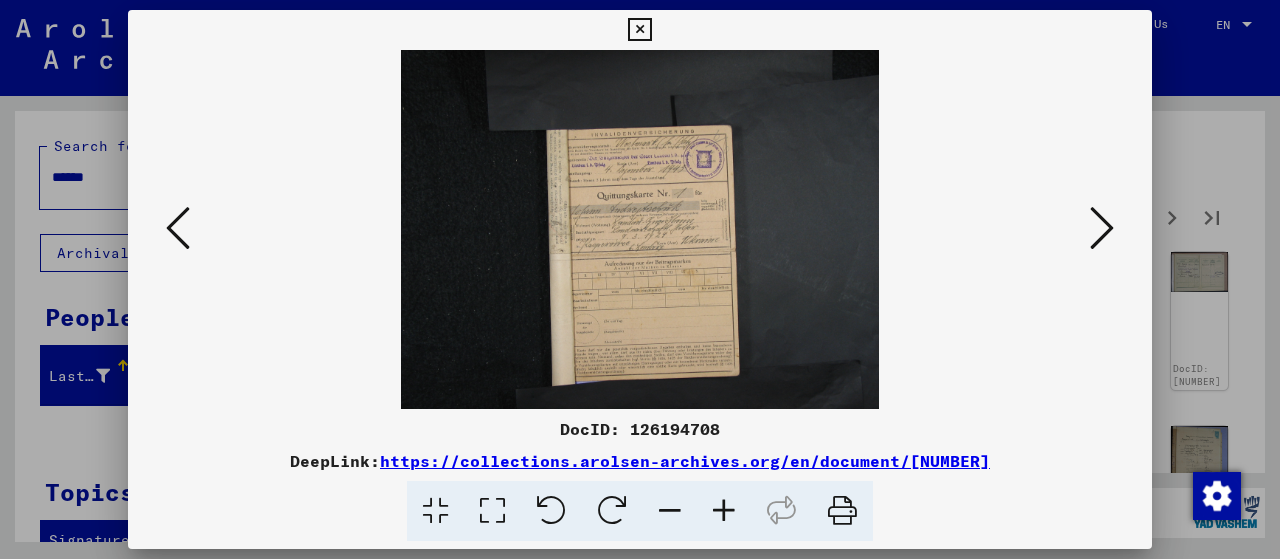 click at bounding box center (724, 511) 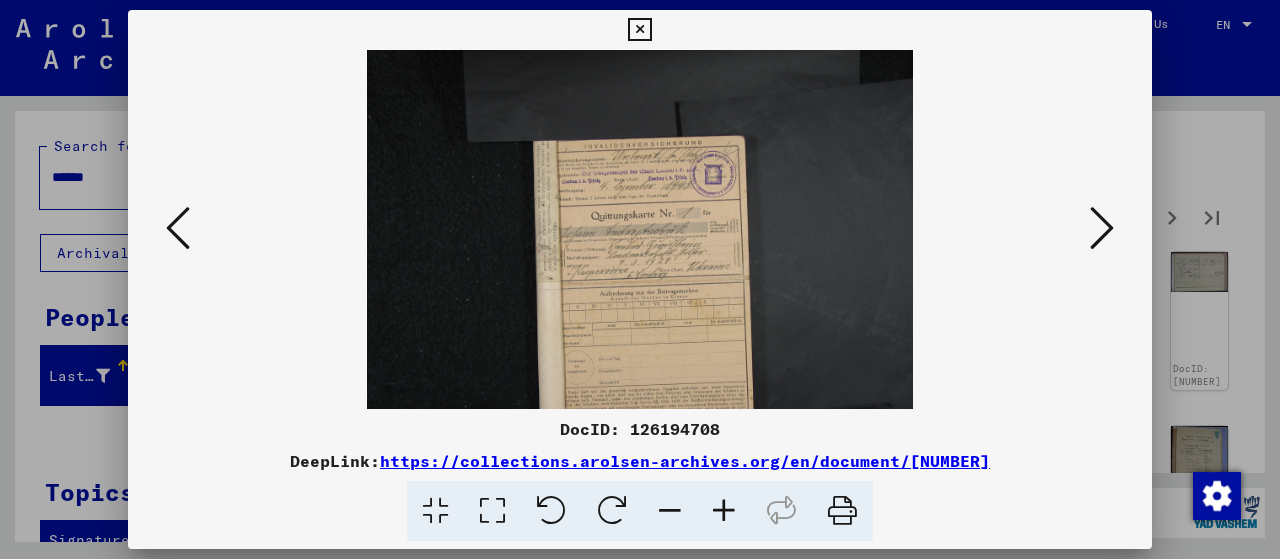 click at bounding box center [724, 511] 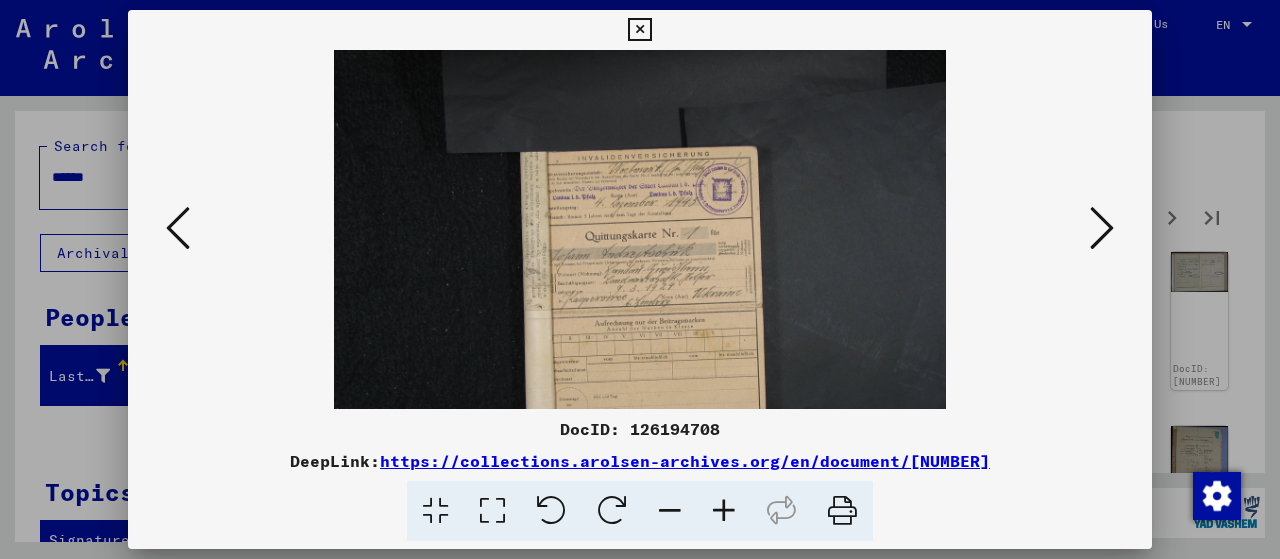 click at bounding box center [724, 511] 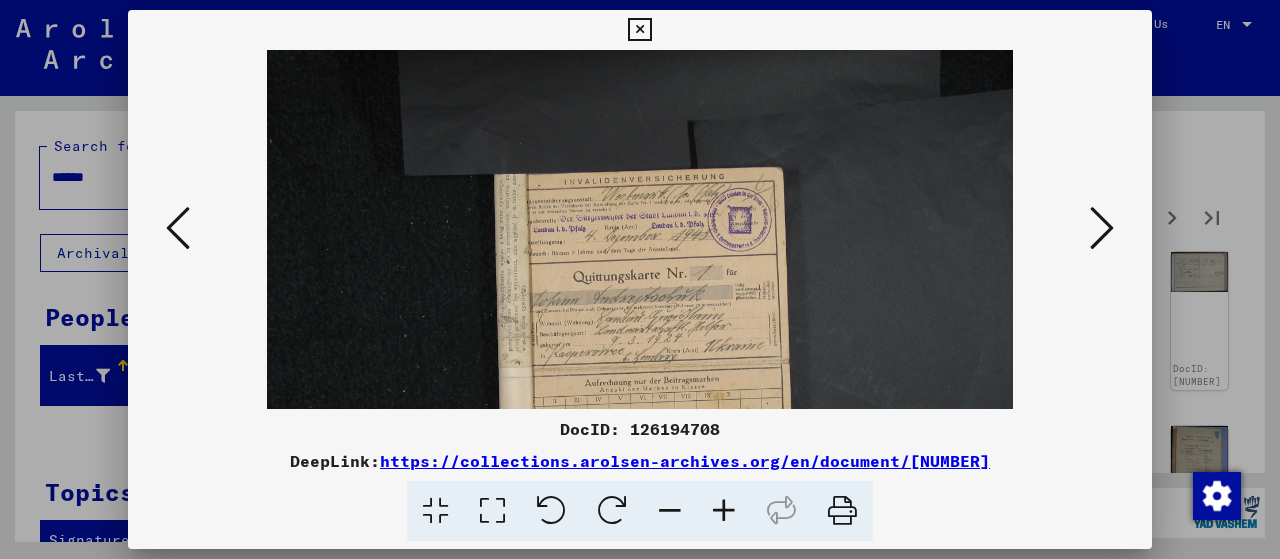 click at bounding box center [724, 511] 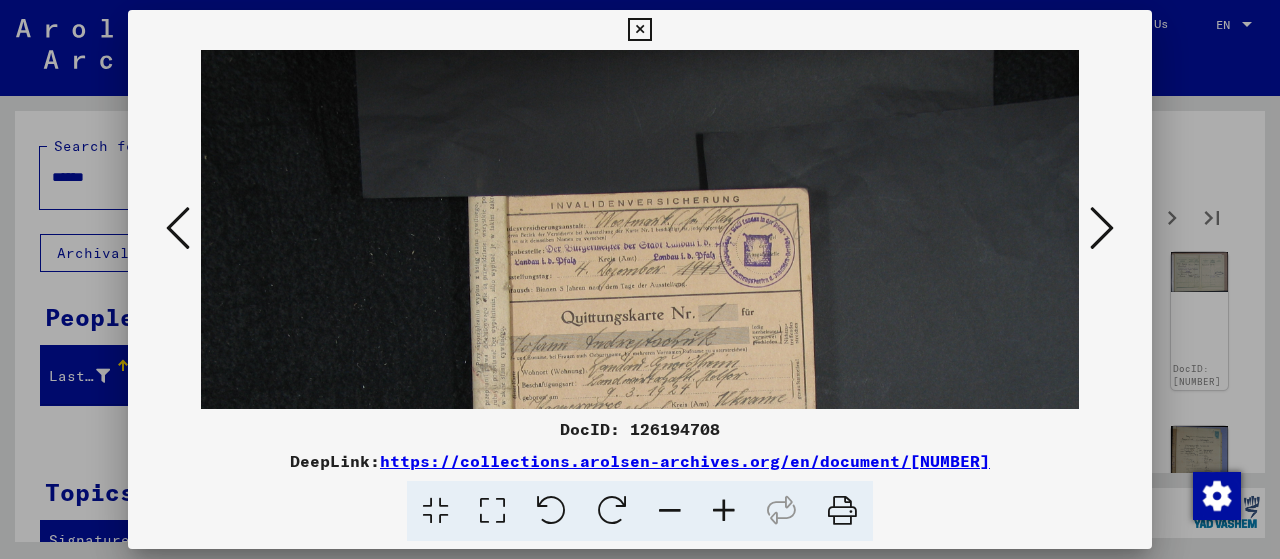 click at bounding box center [724, 511] 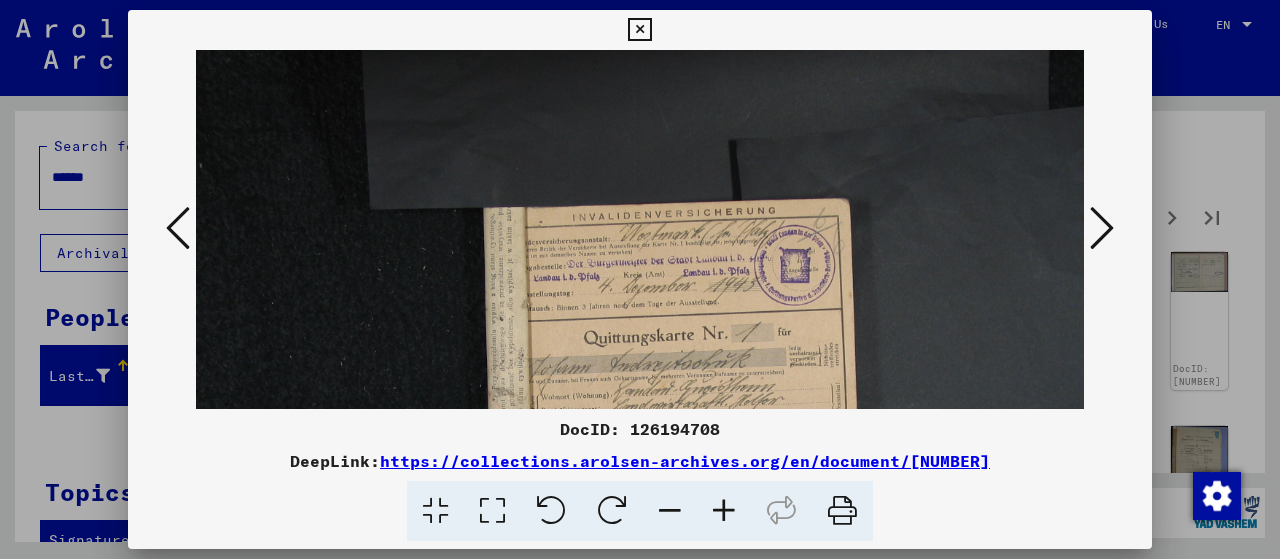 click at bounding box center [724, 511] 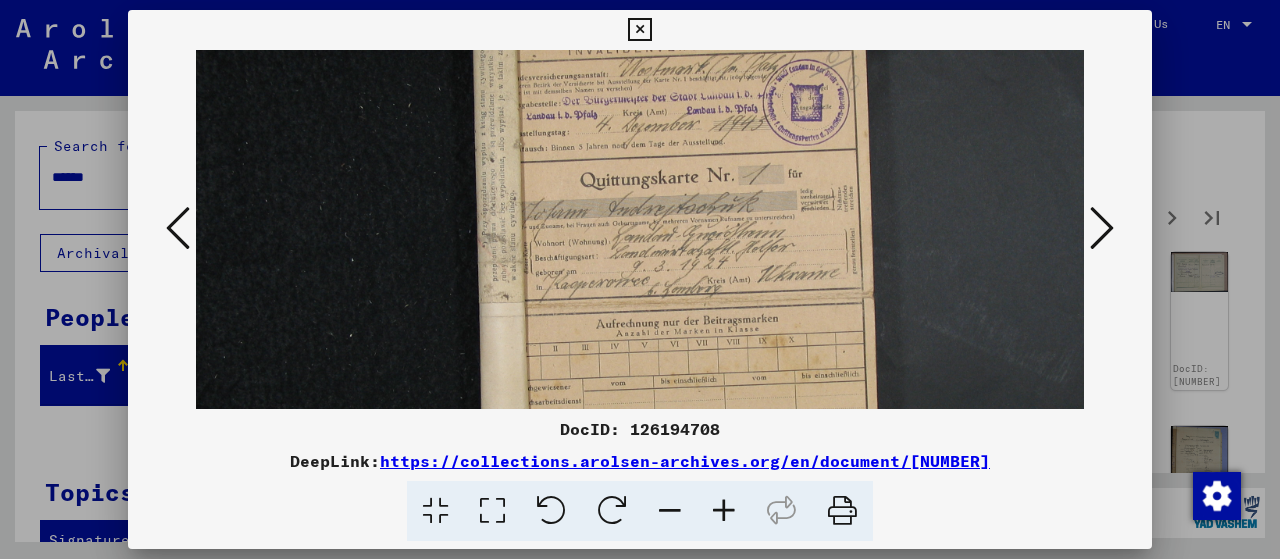 scroll, scrollTop: 190, scrollLeft: 34, axis: both 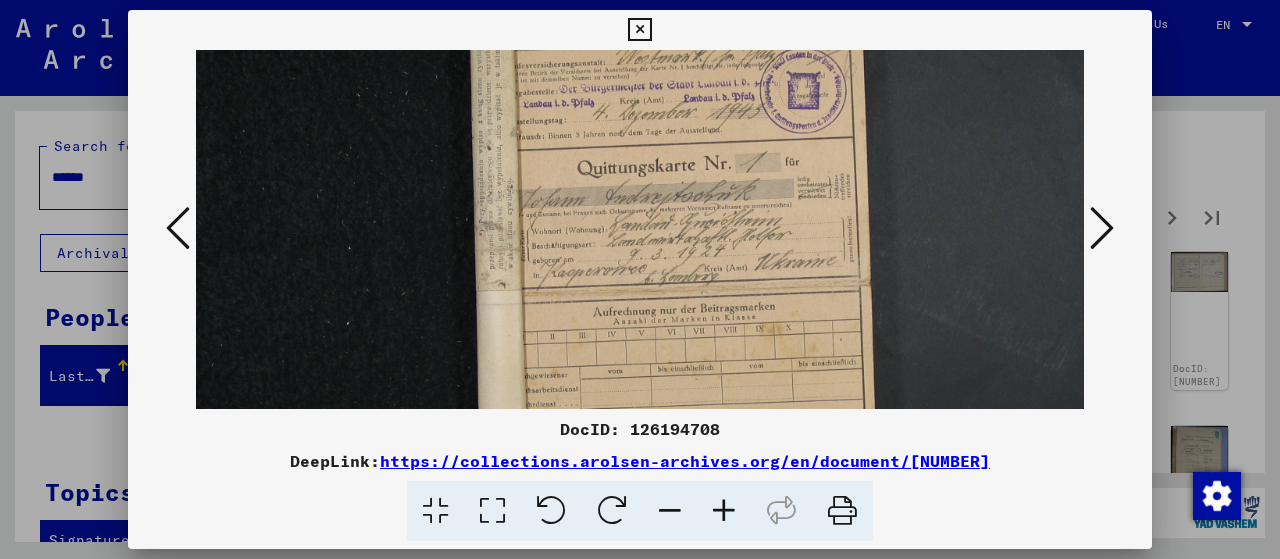drag, startPoint x: 786, startPoint y: 339, endPoint x: 756, endPoint y: 150, distance: 191.36613 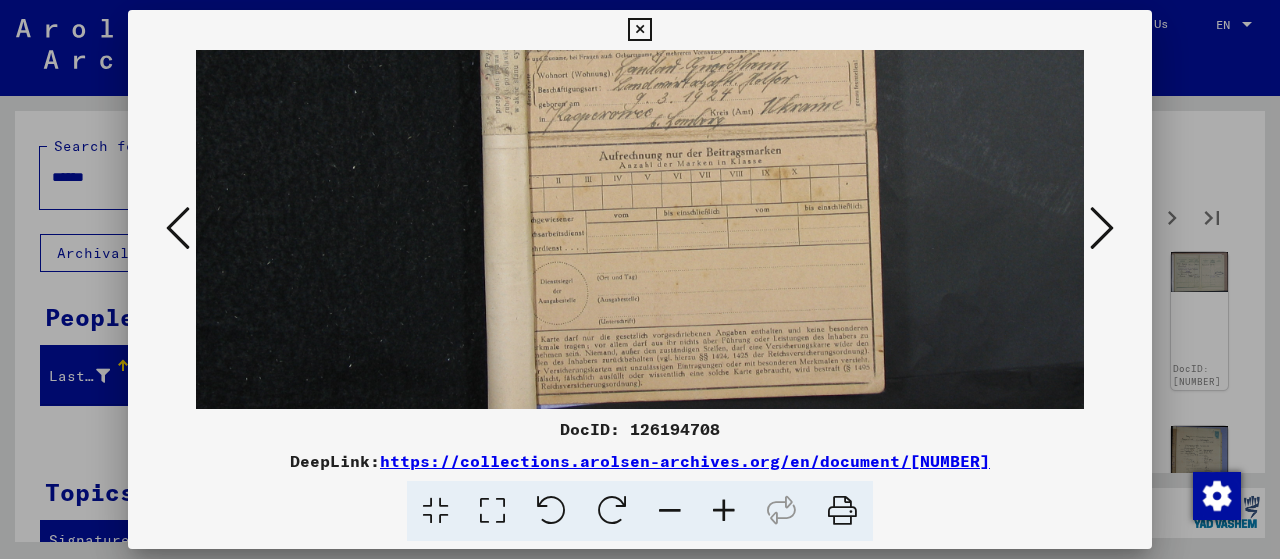 drag, startPoint x: 772, startPoint y: 275, endPoint x: 785, endPoint y: 115, distance: 160.52725 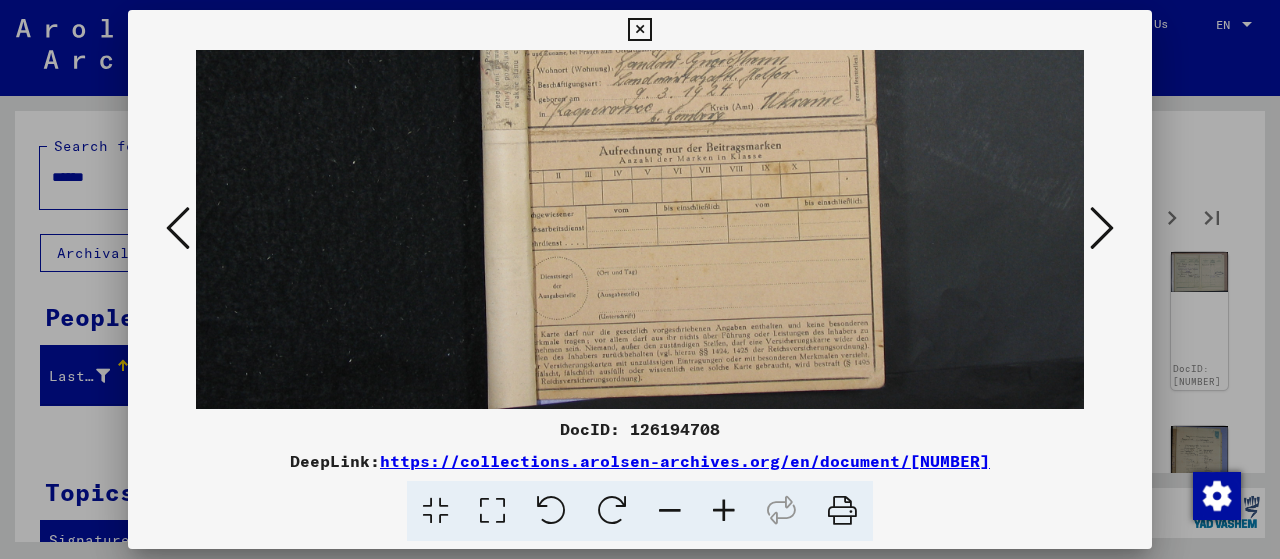 click at bounding box center [1102, 228] 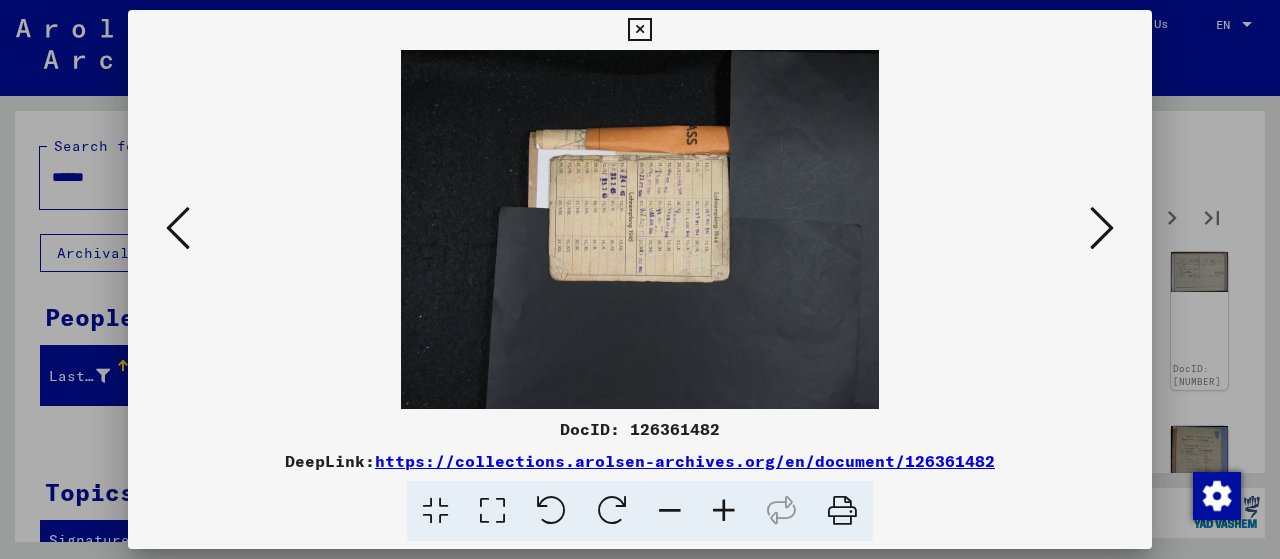 click at bounding box center [1102, 228] 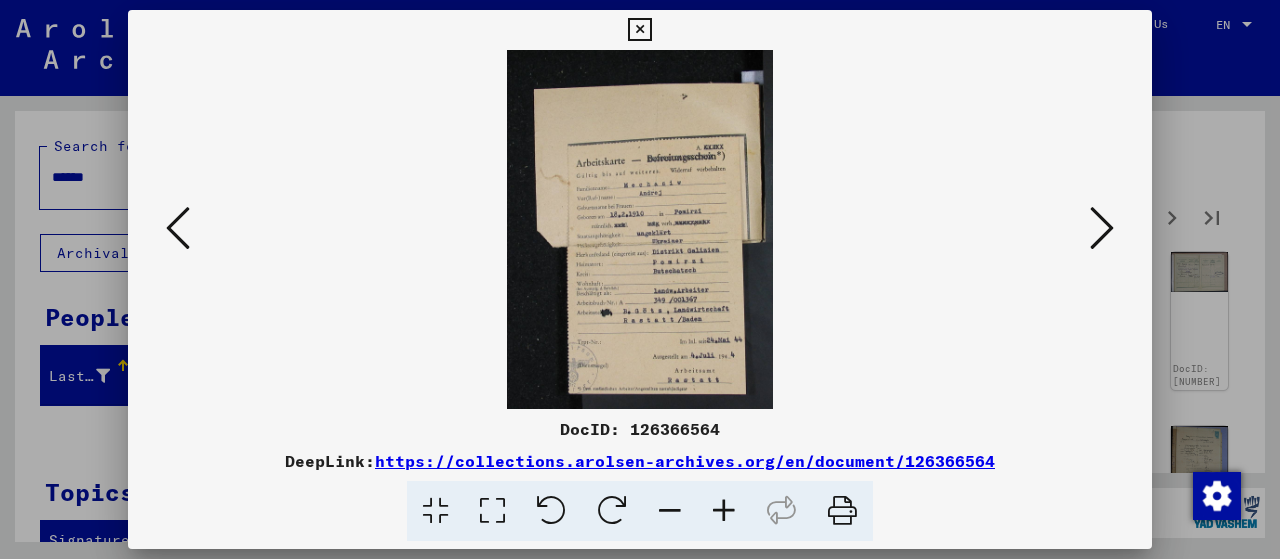 click at bounding box center [724, 511] 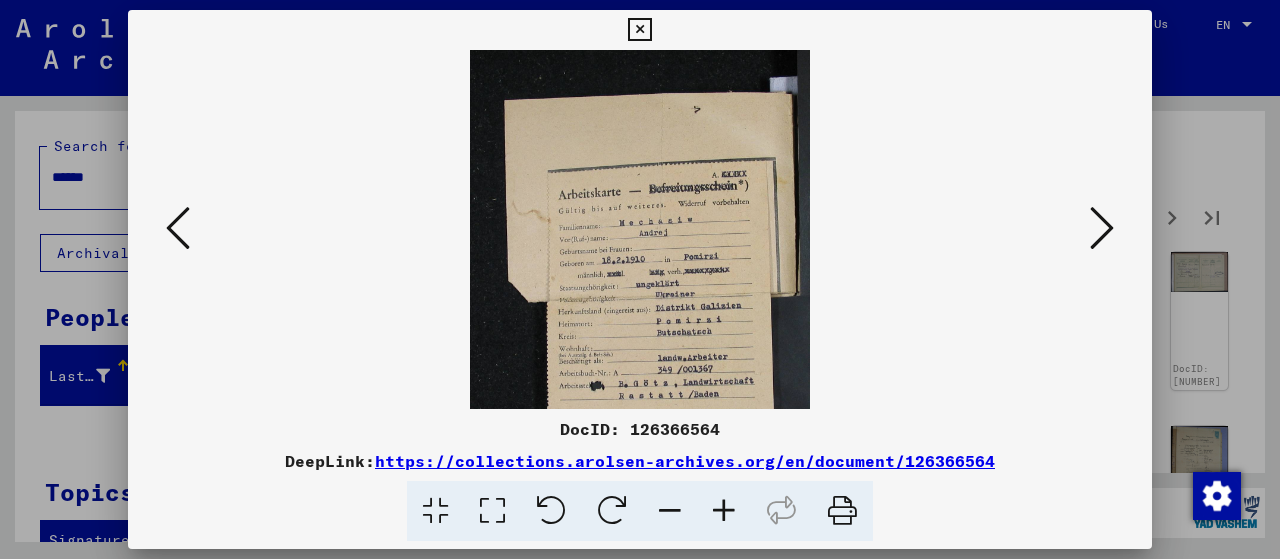 click at bounding box center [724, 511] 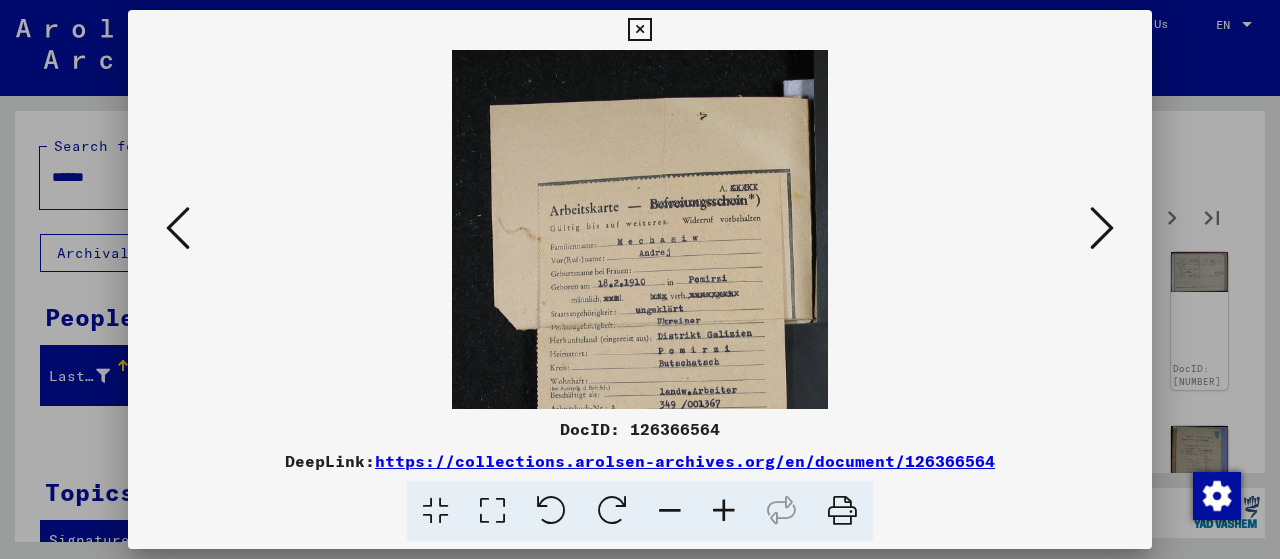 click at bounding box center (724, 511) 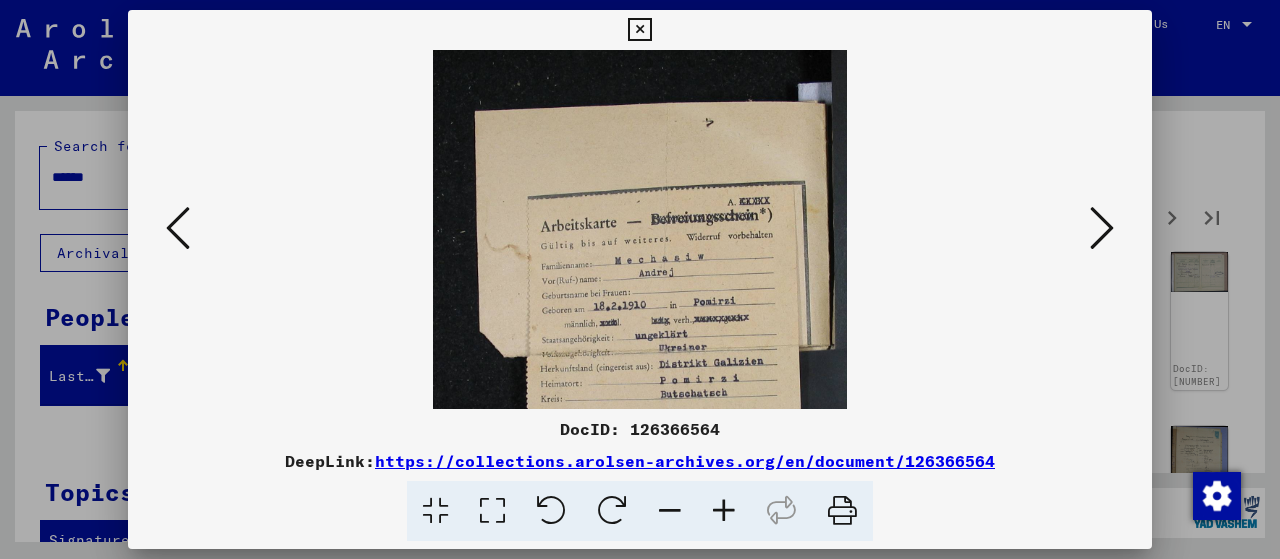 click at bounding box center [724, 511] 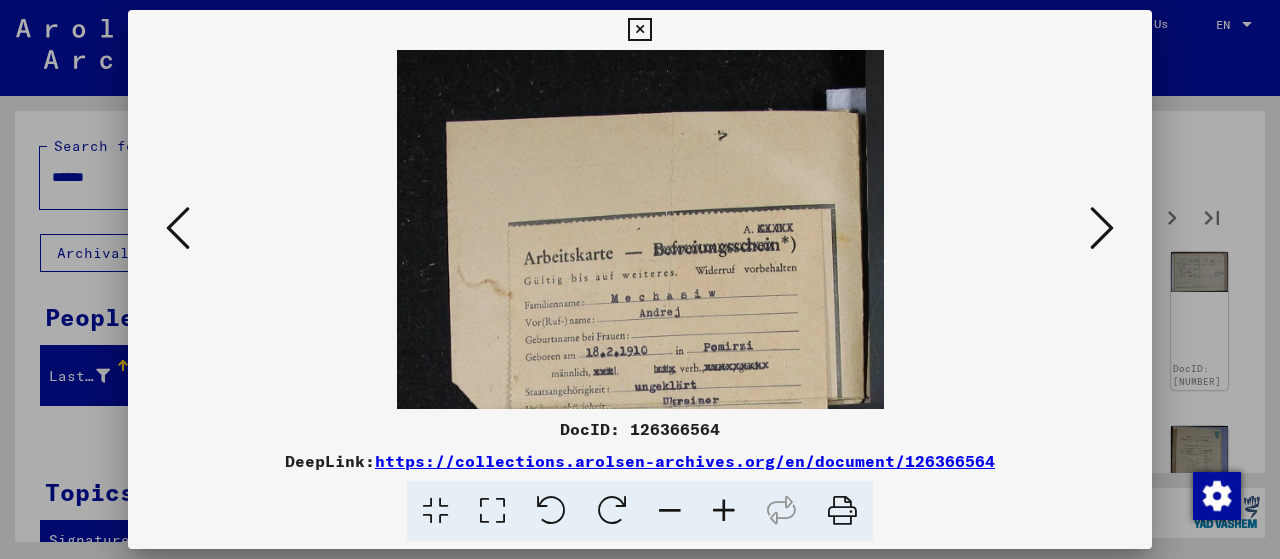click at bounding box center [724, 511] 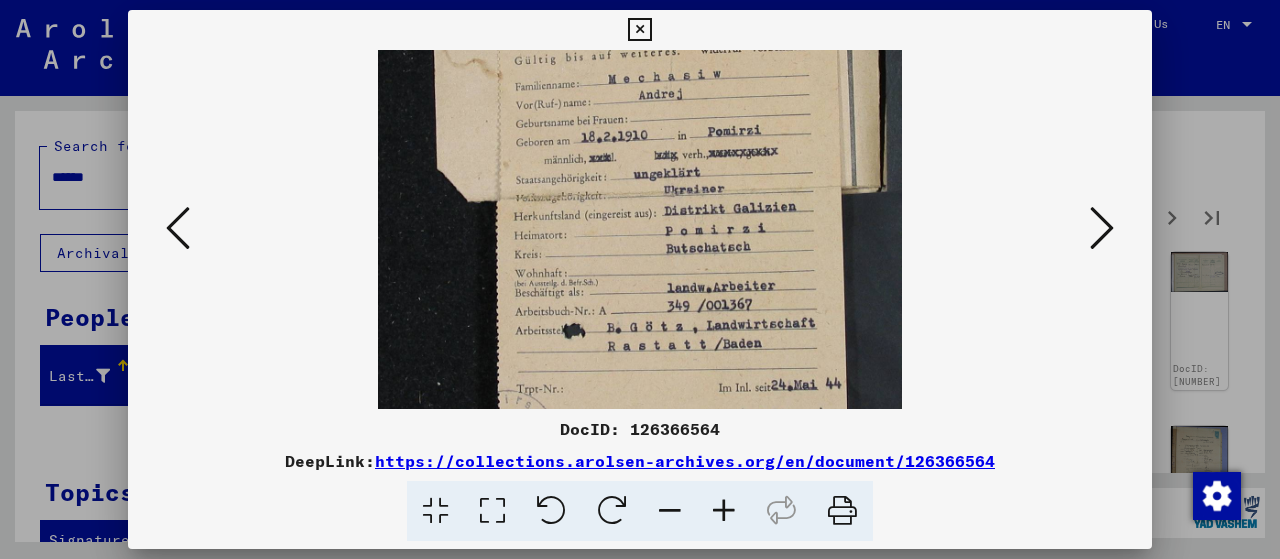 scroll, scrollTop: 262, scrollLeft: 0, axis: vertical 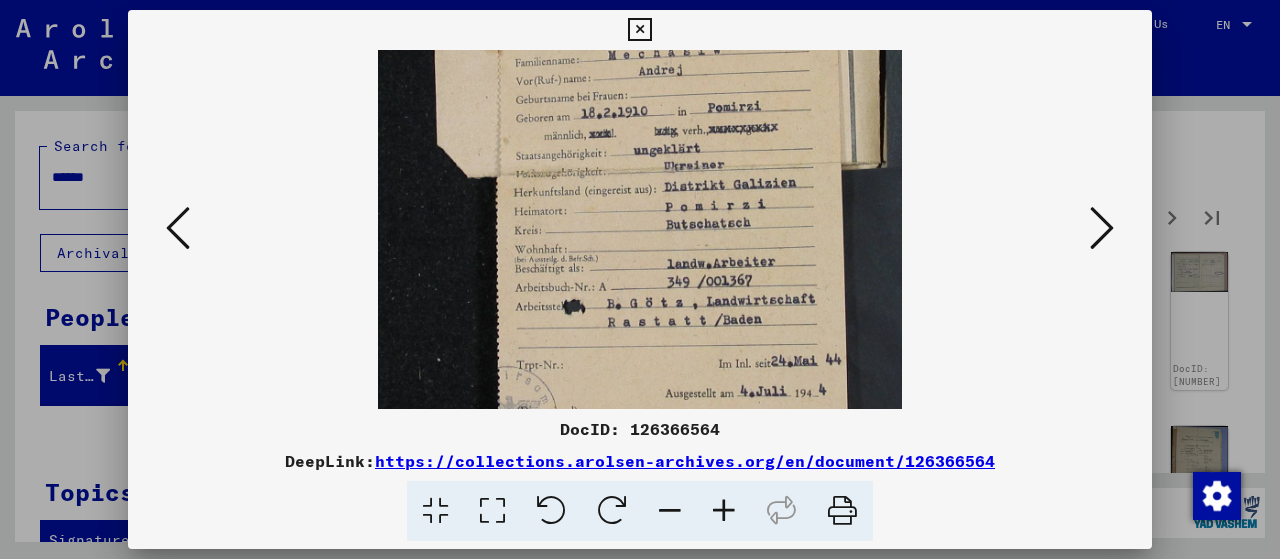 drag, startPoint x: 594, startPoint y: 88, endPoint x: 578, endPoint y: 33, distance: 57.280014 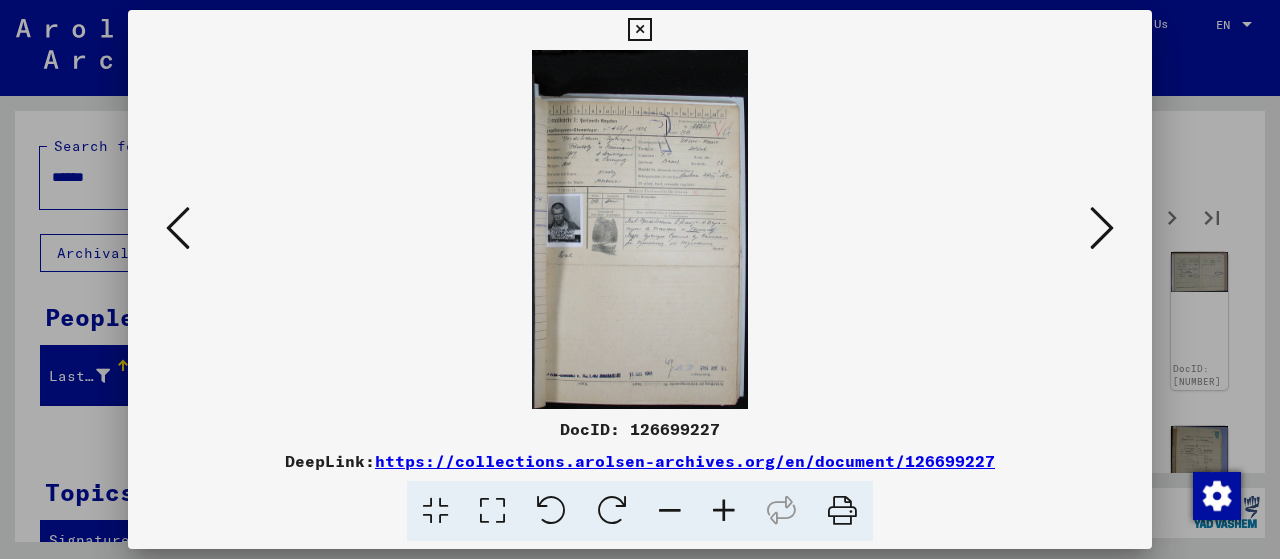 scroll, scrollTop: 0, scrollLeft: 0, axis: both 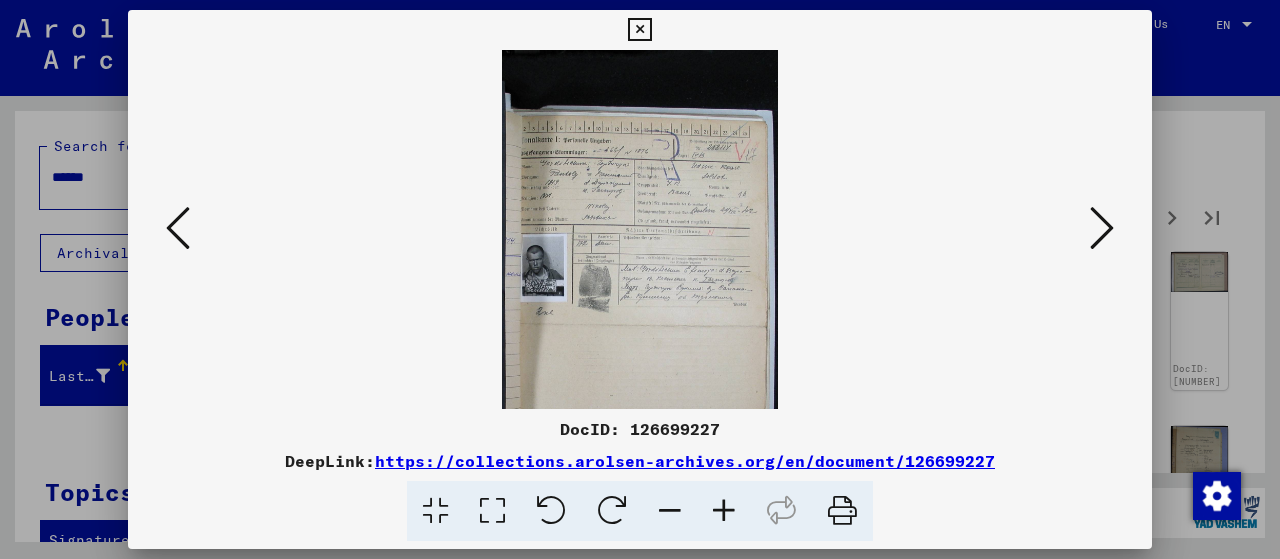 click at bounding box center (724, 511) 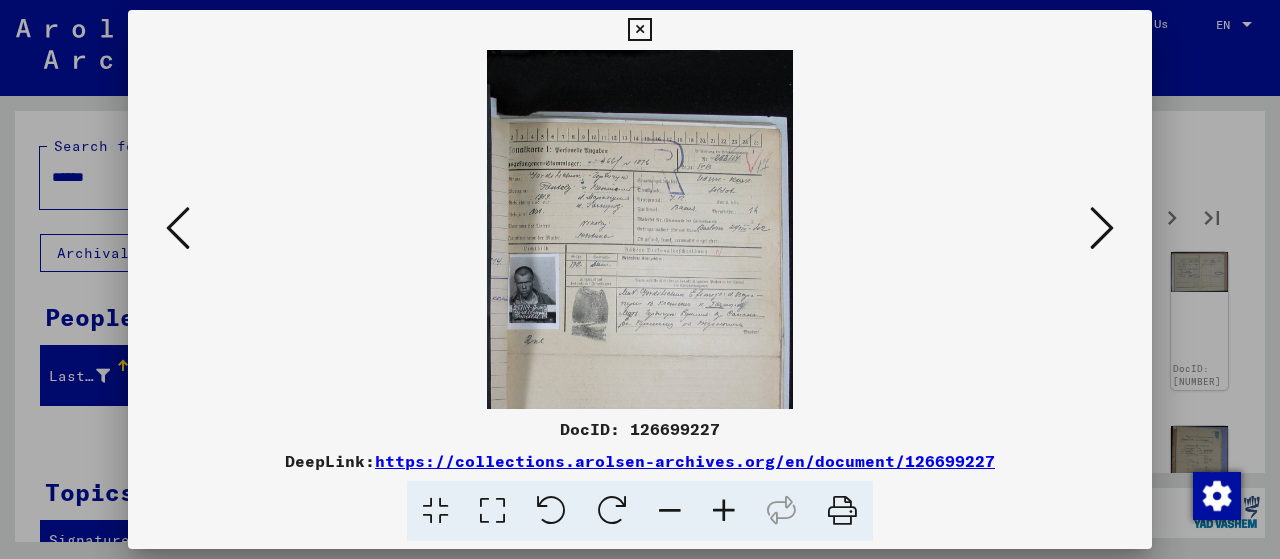 click at bounding box center [724, 511] 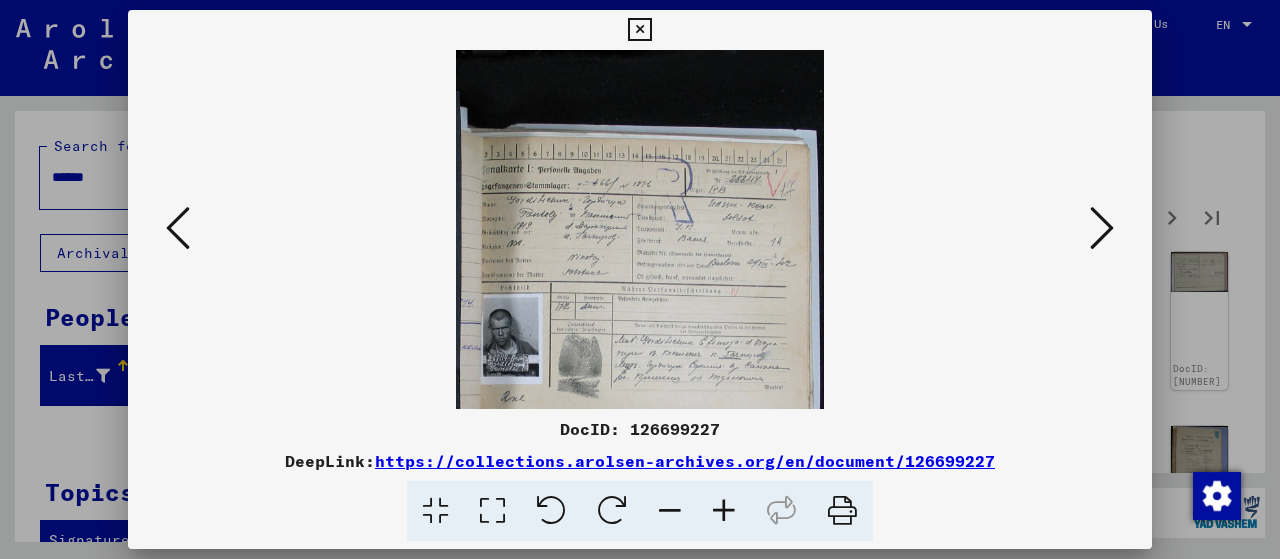 click at bounding box center (724, 511) 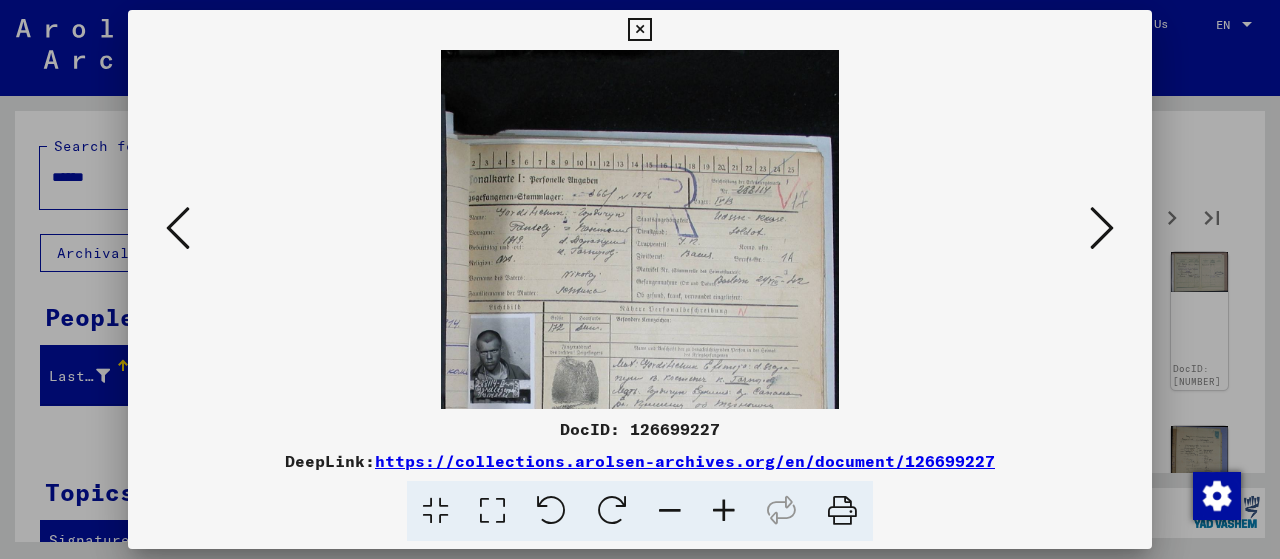 click at bounding box center (724, 511) 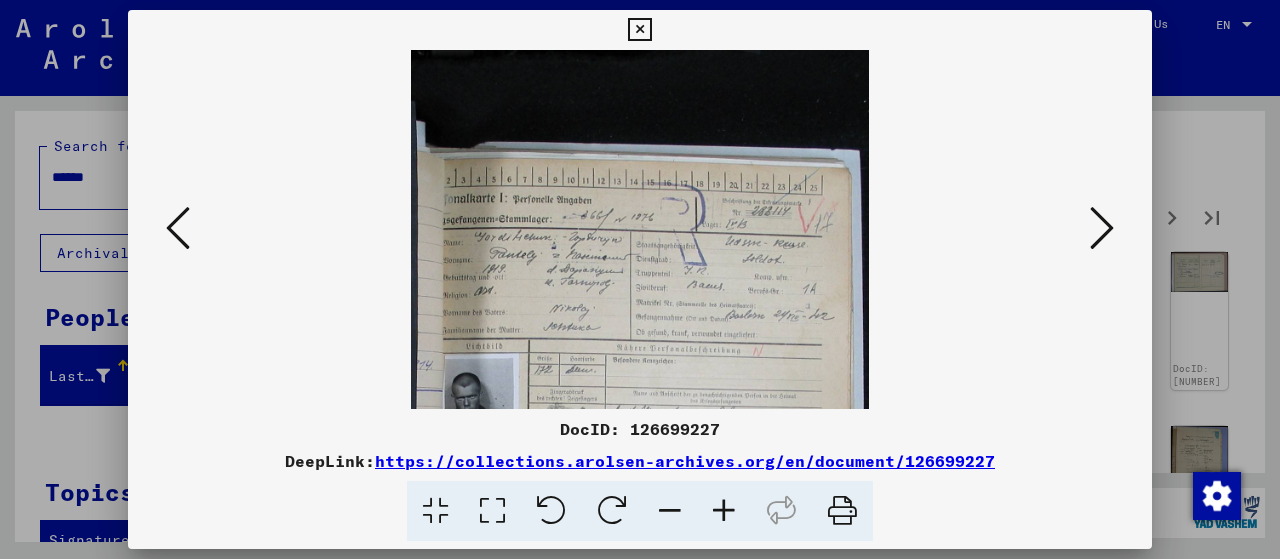 click at bounding box center (724, 511) 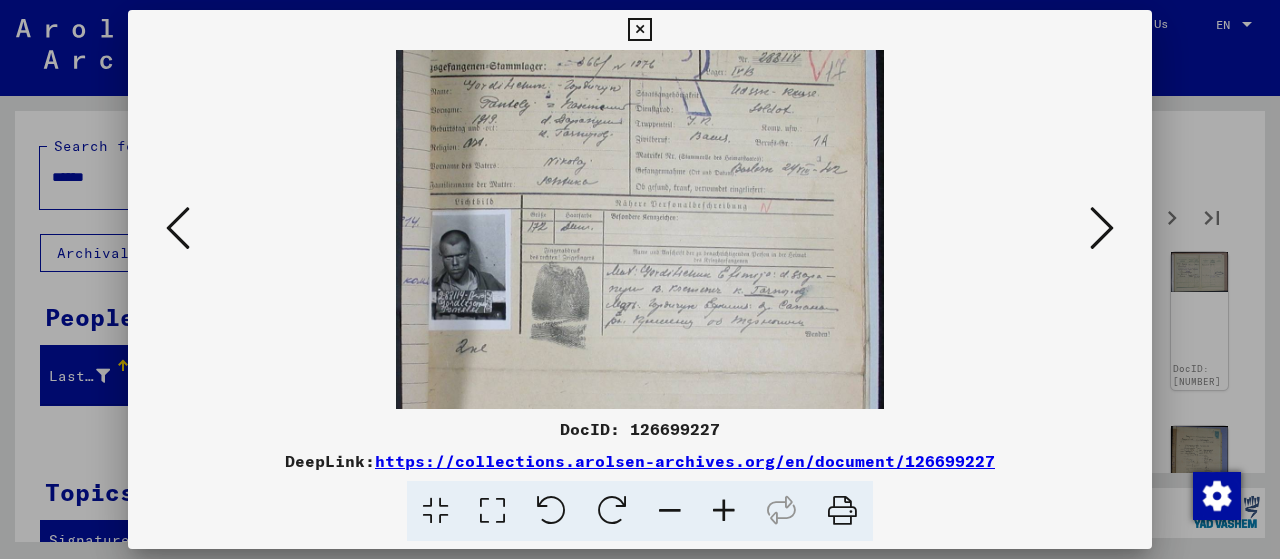 scroll, scrollTop: 171, scrollLeft: 0, axis: vertical 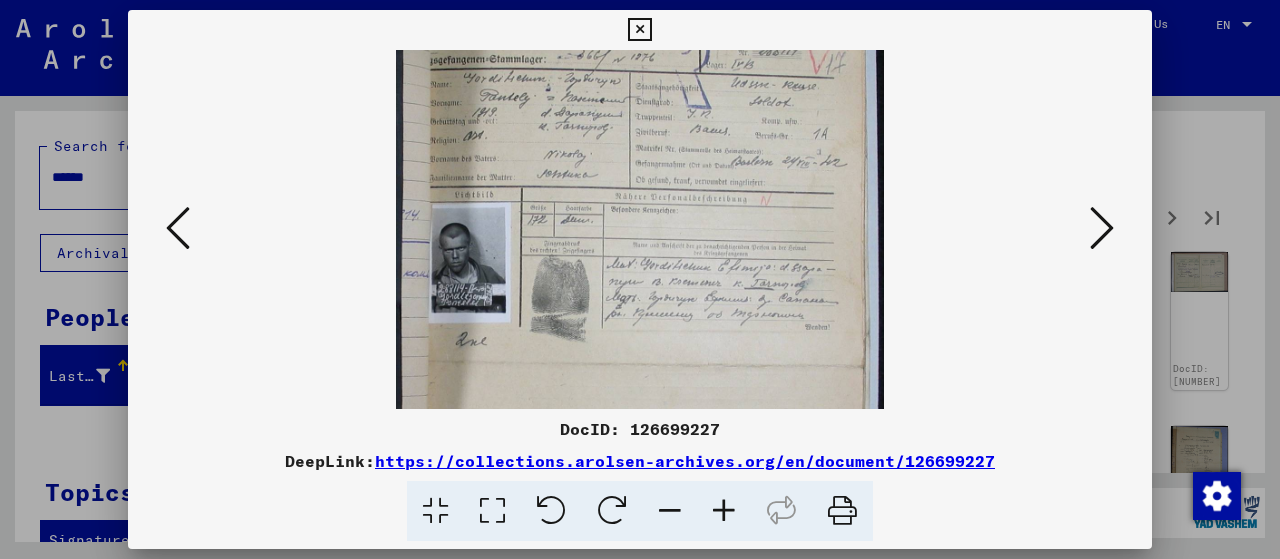 drag, startPoint x: 592, startPoint y: 106, endPoint x: 592, endPoint y: 81, distance: 25 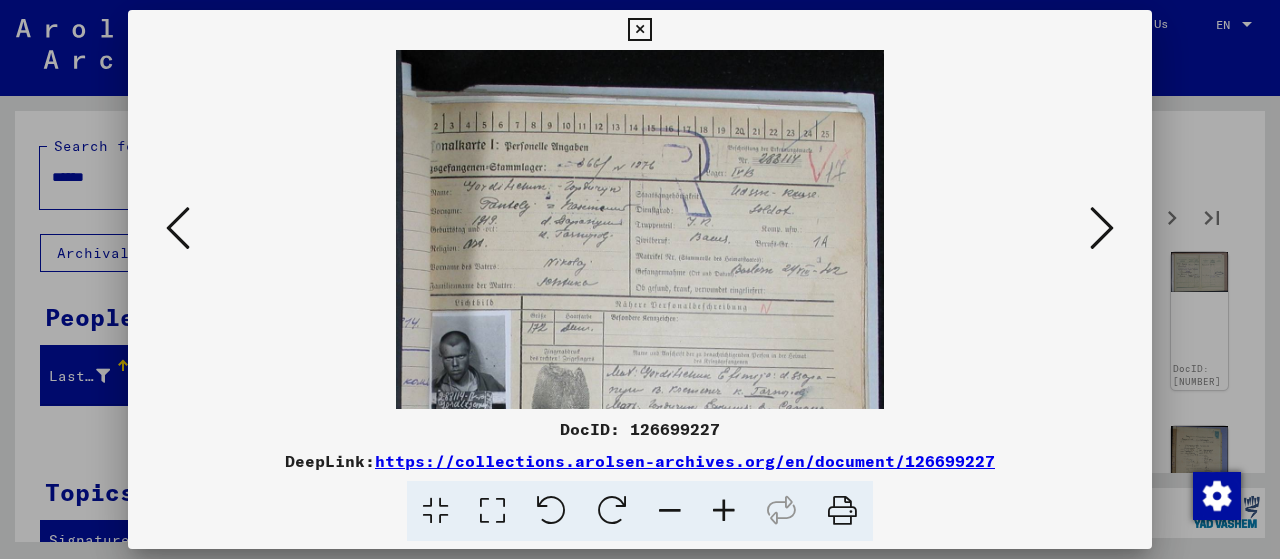 drag, startPoint x: 580, startPoint y: 137, endPoint x: 579, endPoint y: 247, distance: 110.00455 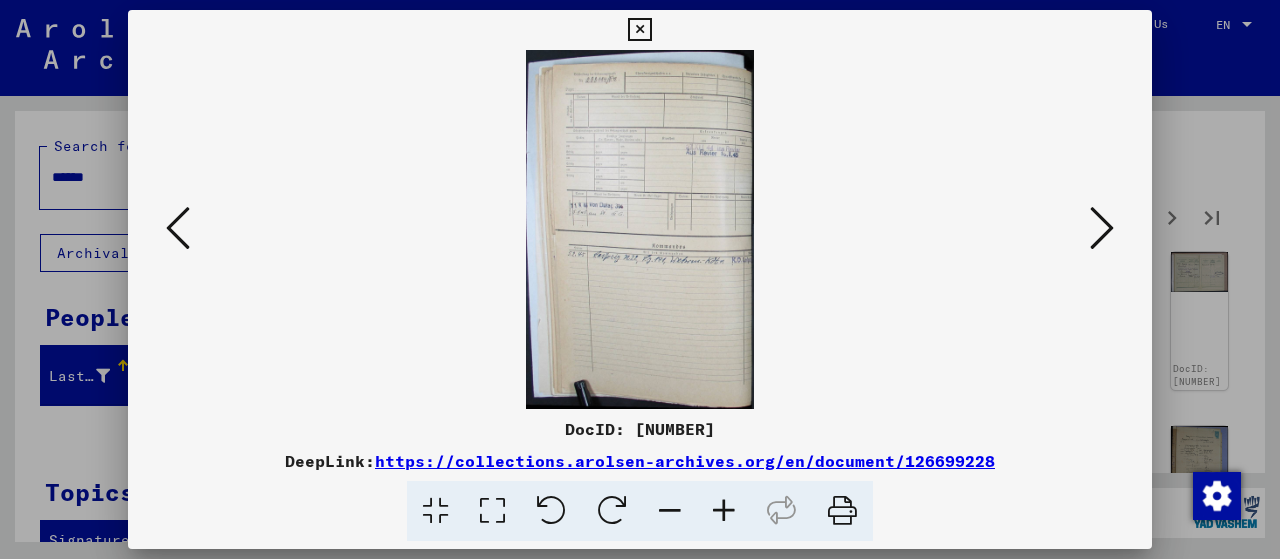 click at bounding box center (1102, 228) 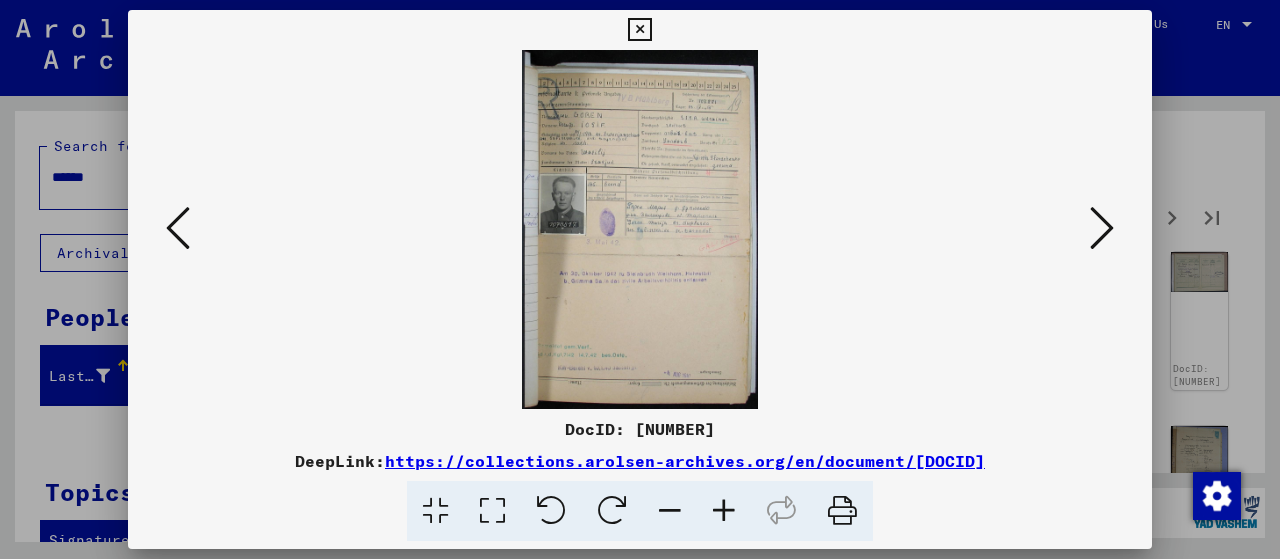 click at bounding box center [724, 511] 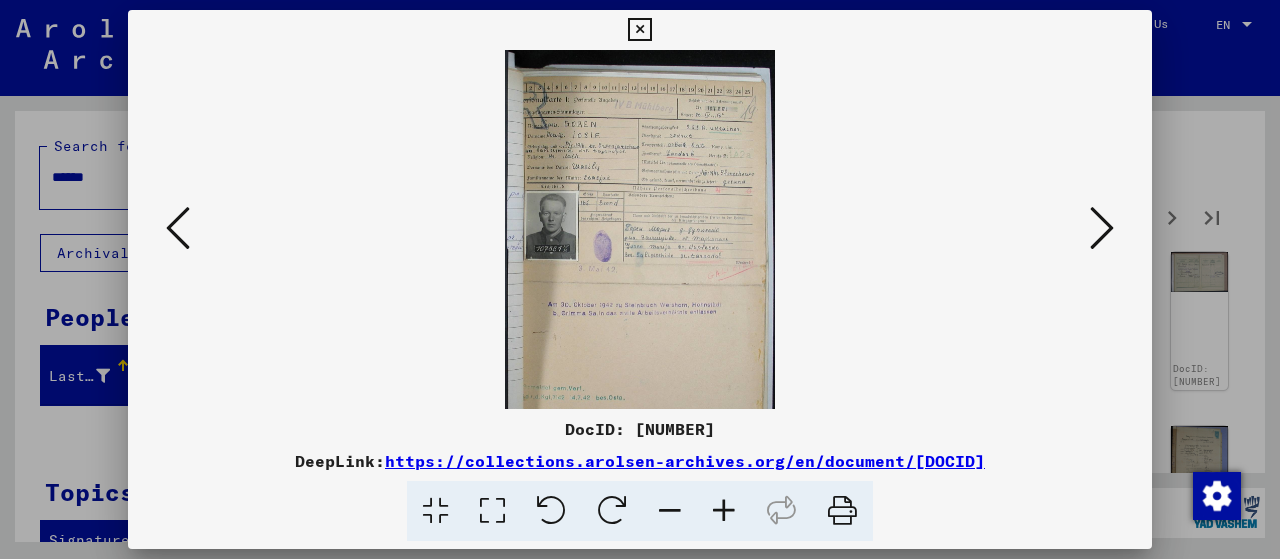 click at bounding box center [724, 511] 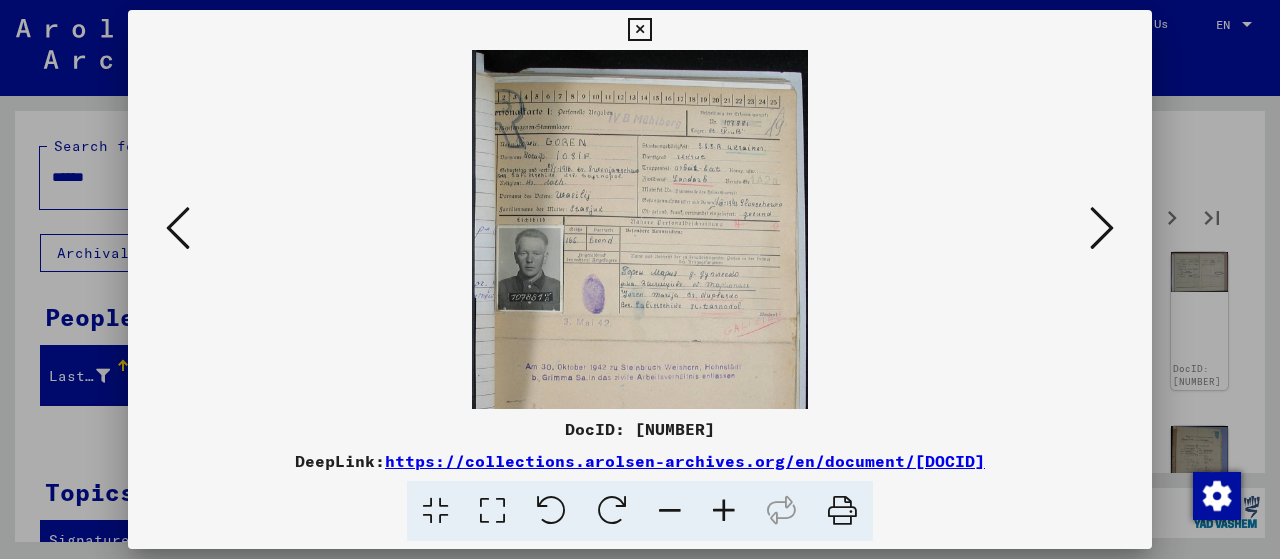 click at bounding box center [724, 511] 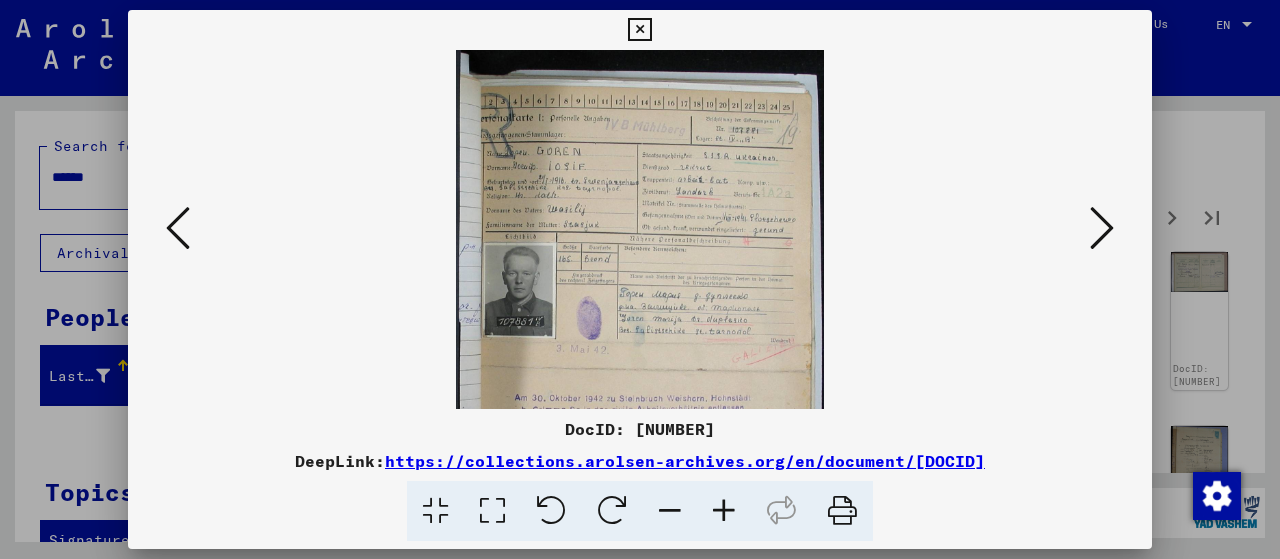 click at bounding box center [724, 511] 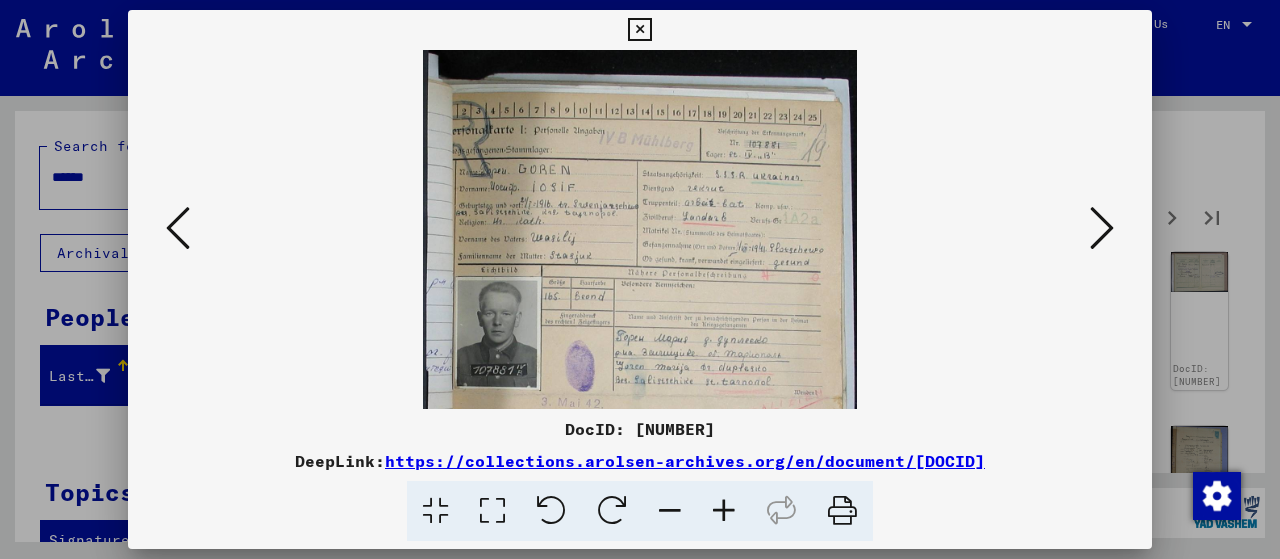 click at bounding box center [724, 511] 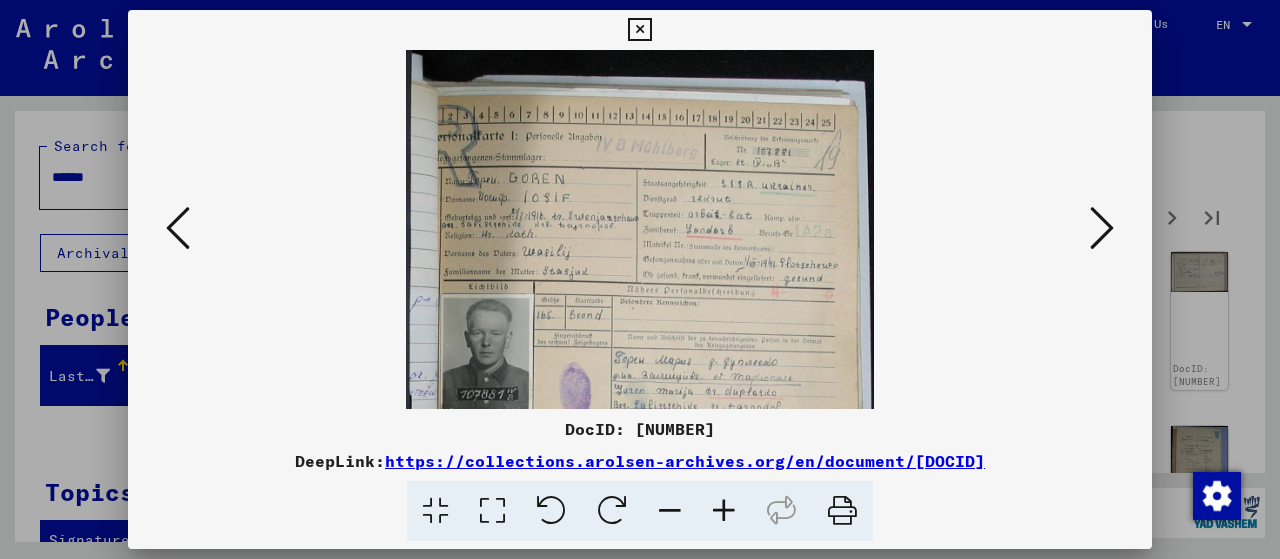 click at bounding box center [724, 511] 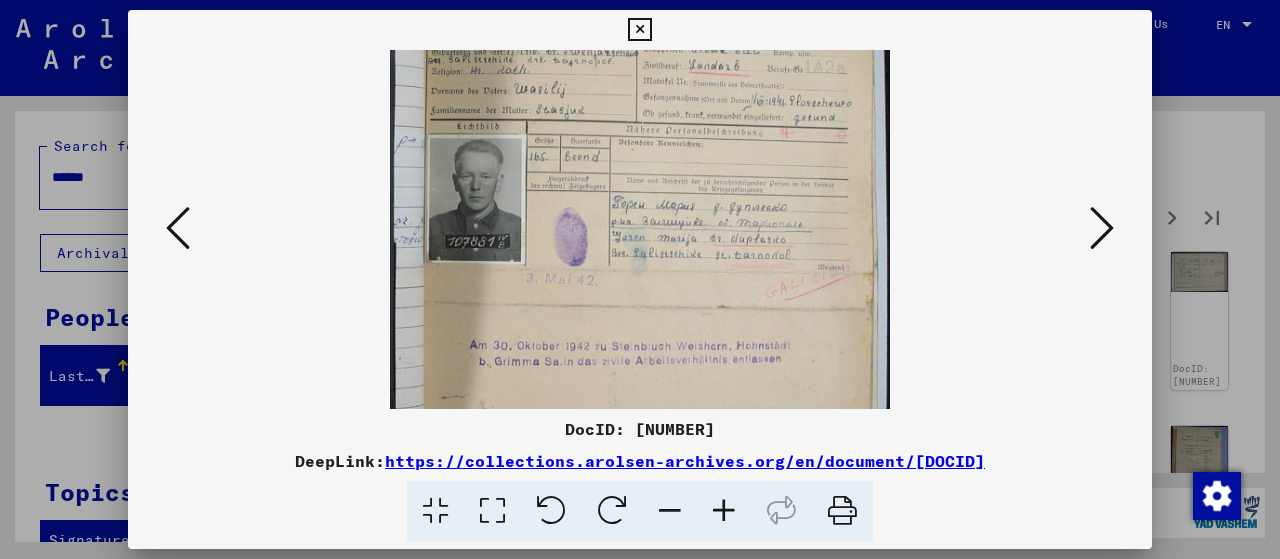 drag, startPoint x: 670, startPoint y: 297, endPoint x: 678, endPoint y: 119, distance: 178.17969 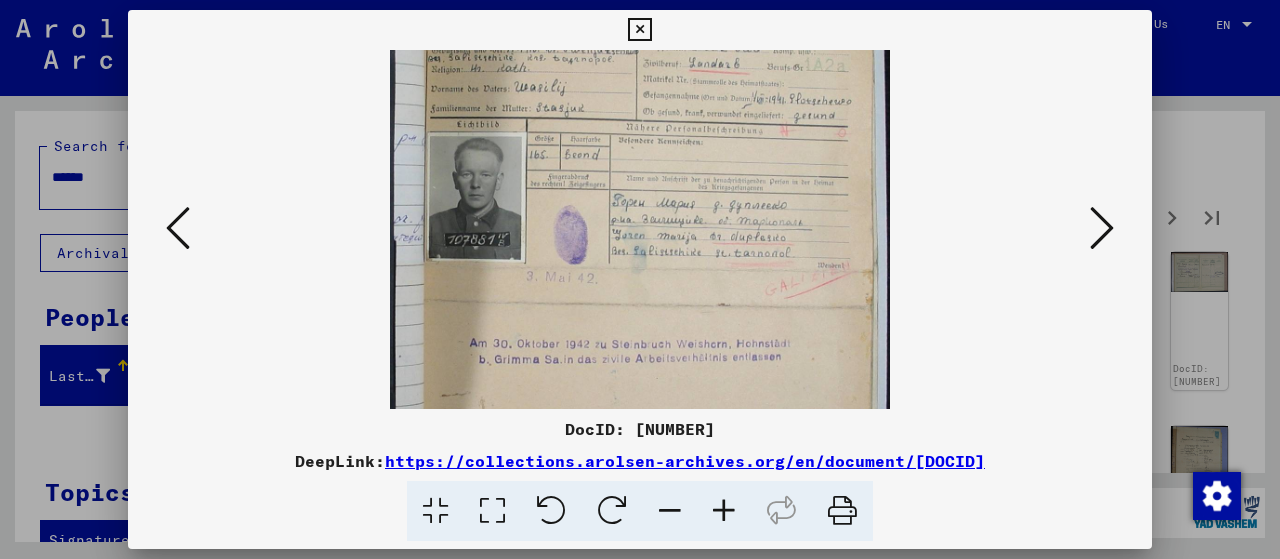 click at bounding box center [724, 511] 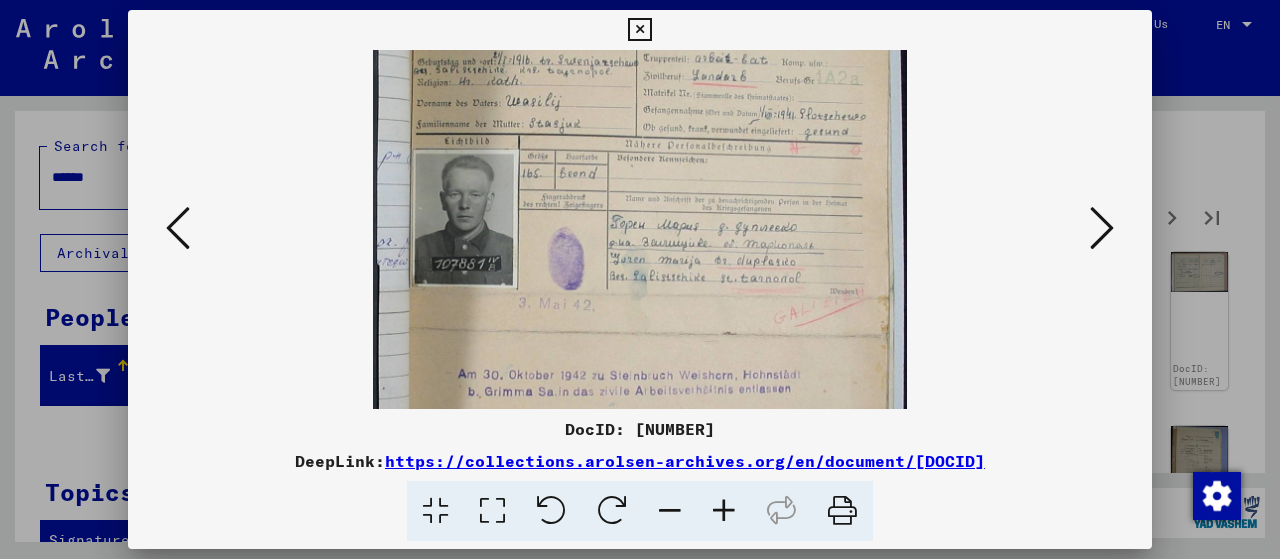 click at bounding box center (724, 511) 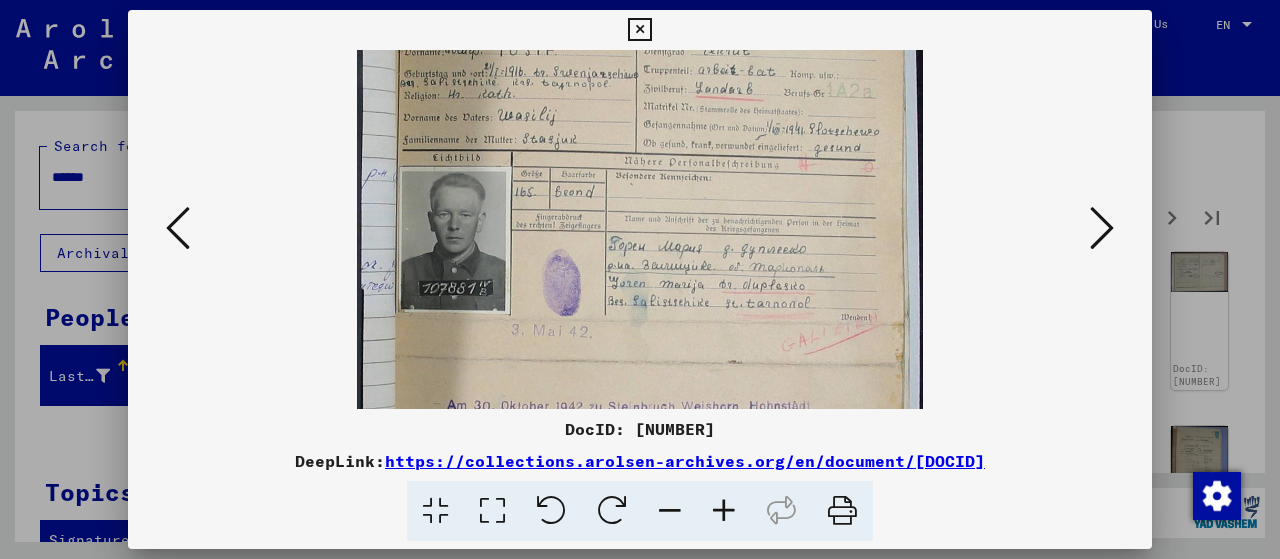 click at bounding box center (724, 511) 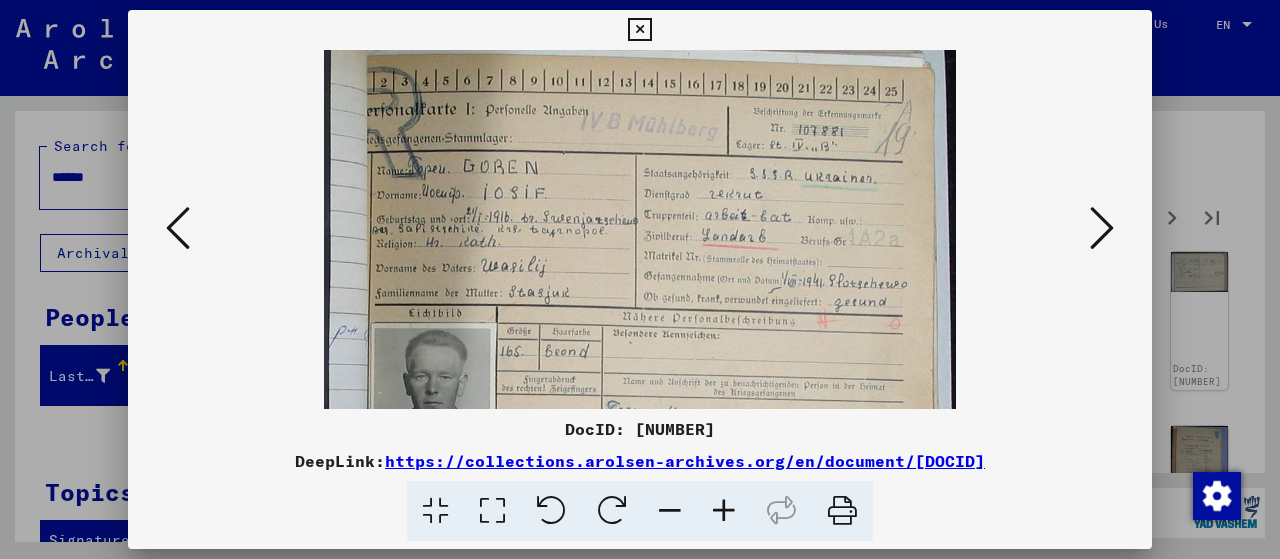 scroll, scrollTop: 43, scrollLeft: 0, axis: vertical 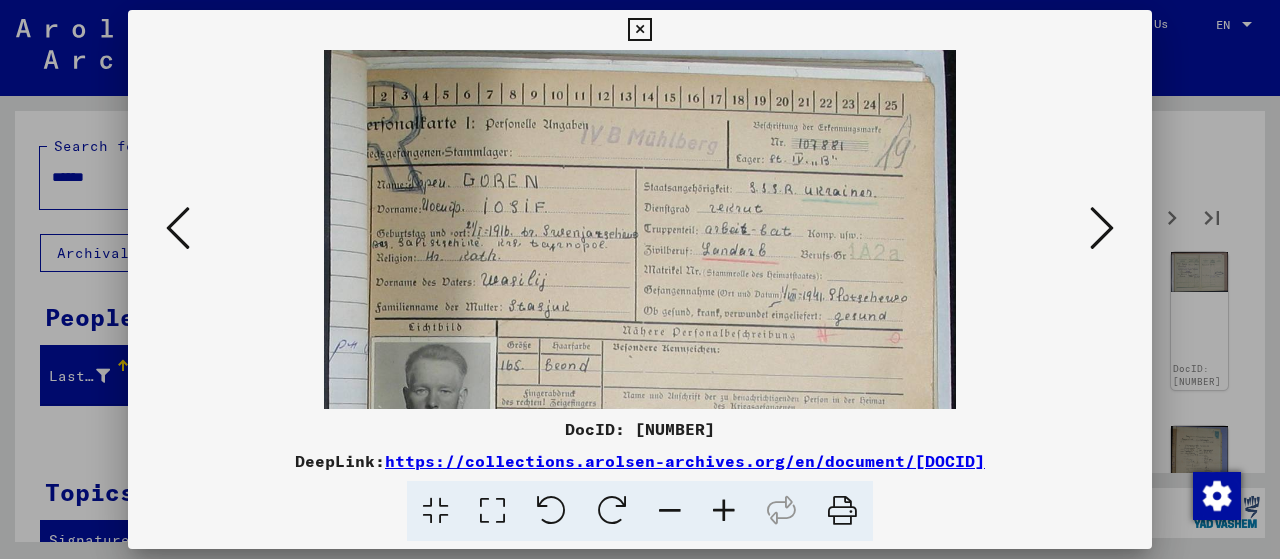 drag, startPoint x: 575, startPoint y: 121, endPoint x: 588, endPoint y: 259, distance: 138.61096 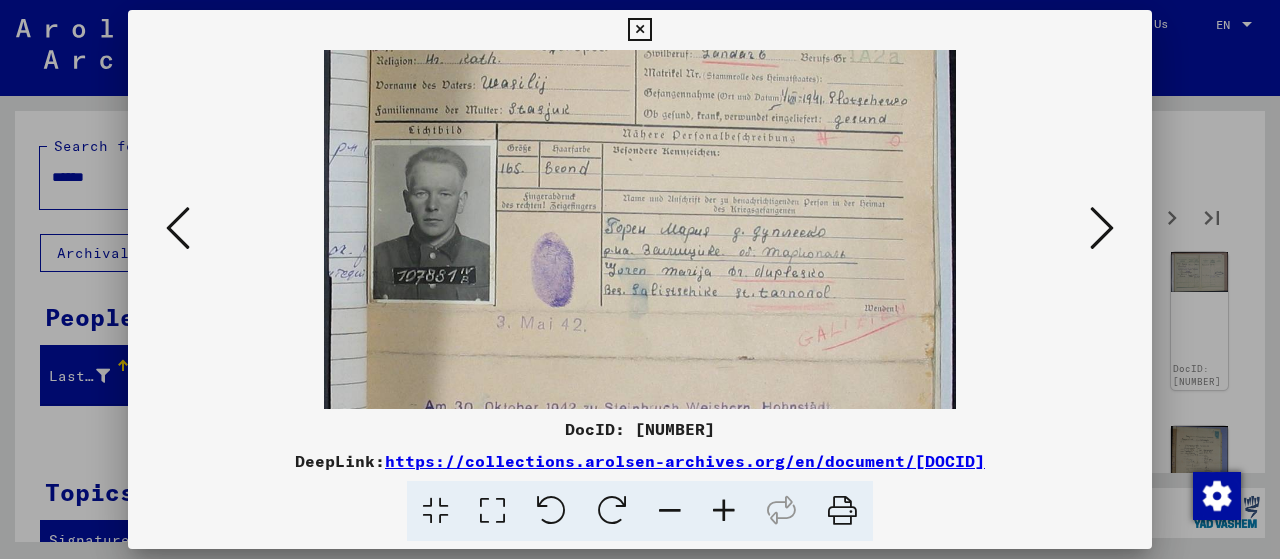 drag, startPoint x: 706, startPoint y: 255, endPoint x: 735, endPoint y: 63, distance: 194.17775 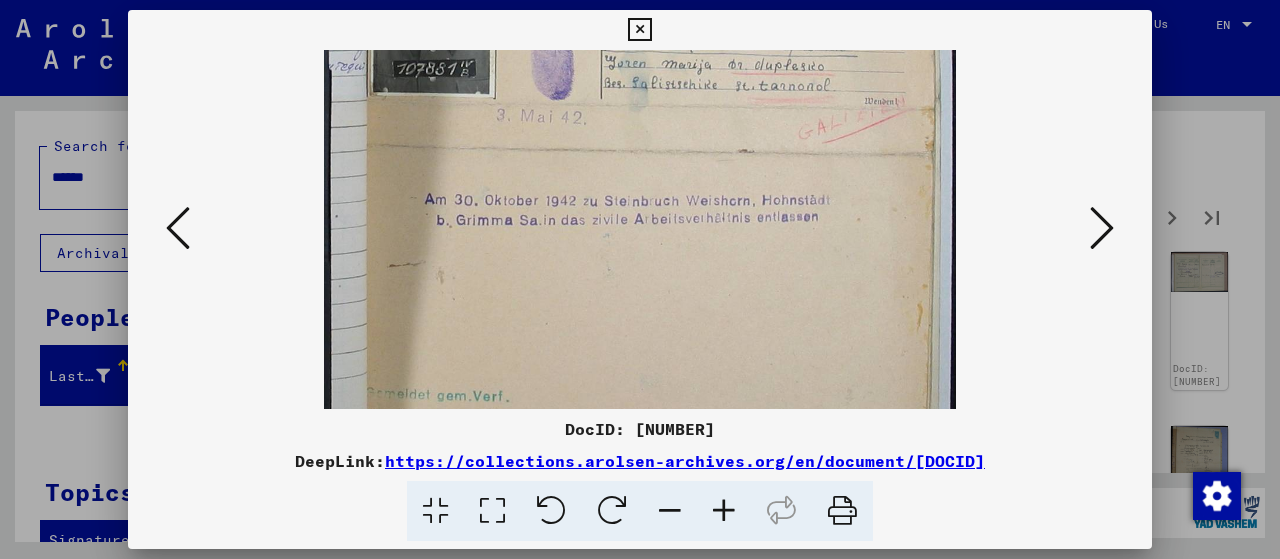 drag, startPoint x: 688, startPoint y: 199, endPoint x: 711, endPoint y: 50, distance: 150.76472 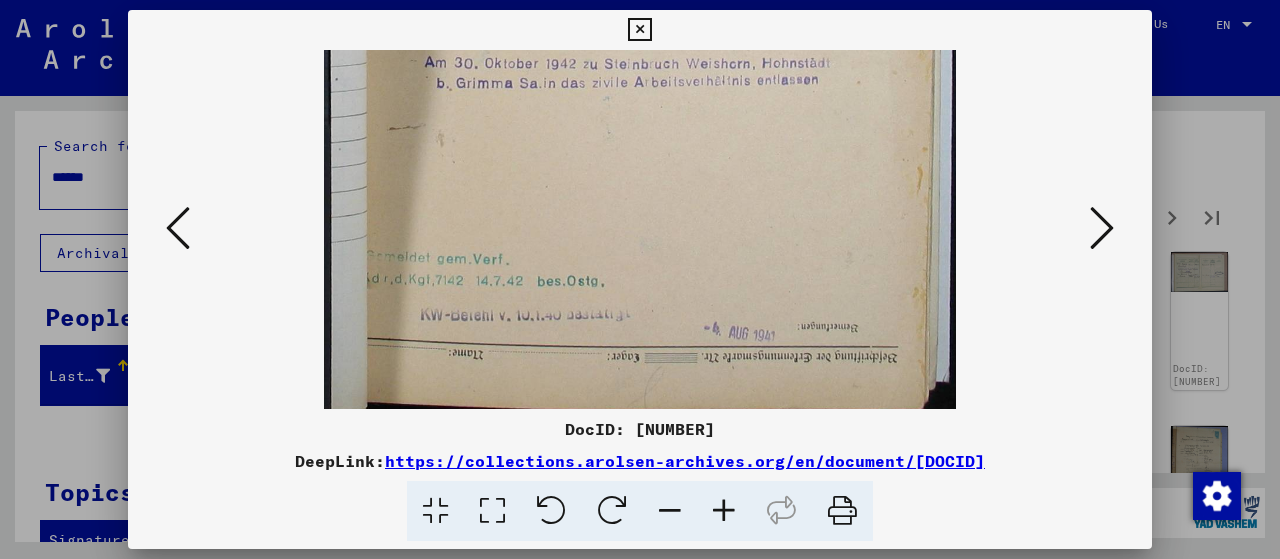 scroll, scrollTop: 600, scrollLeft: 0, axis: vertical 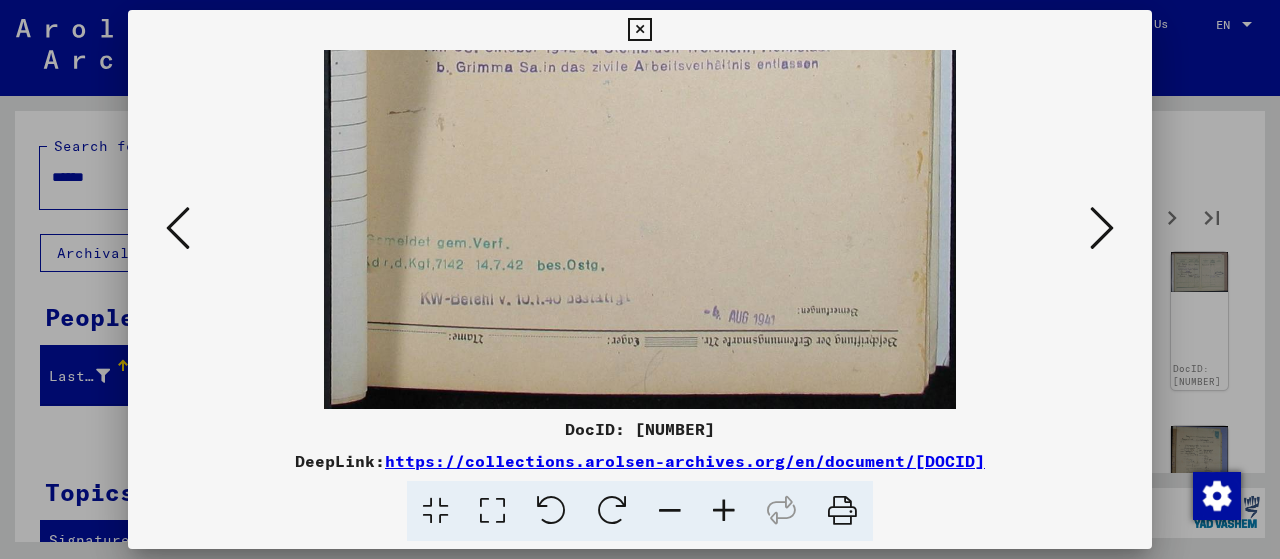 drag, startPoint x: 765, startPoint y: 237, endPoint x: 775, endPoint y: 205, distance: 33.526108 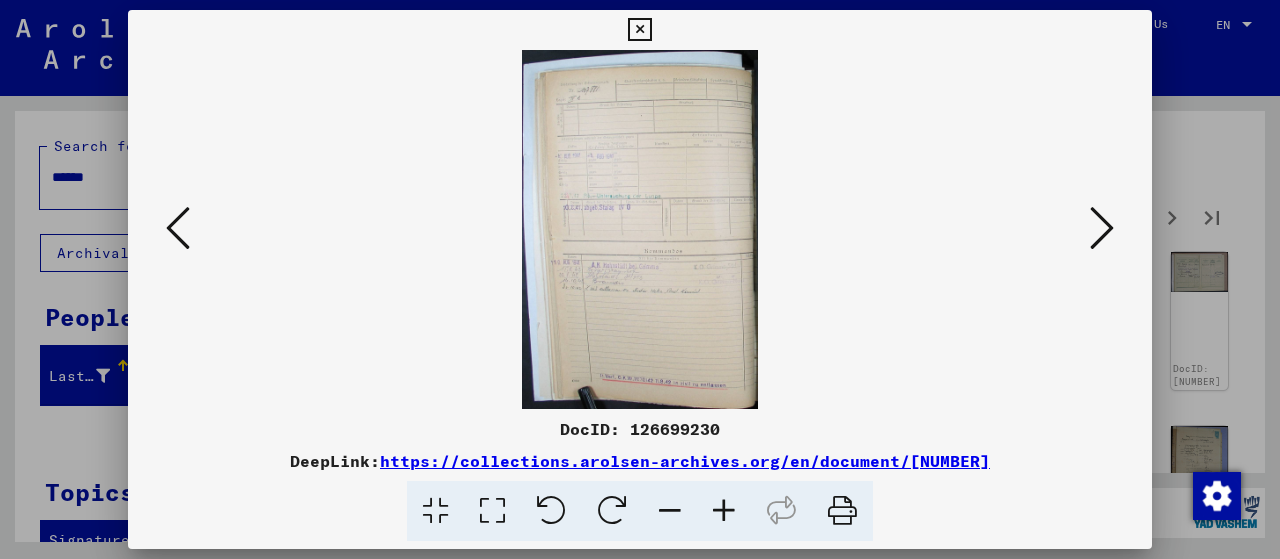 click at bounding box center (1102, 228) 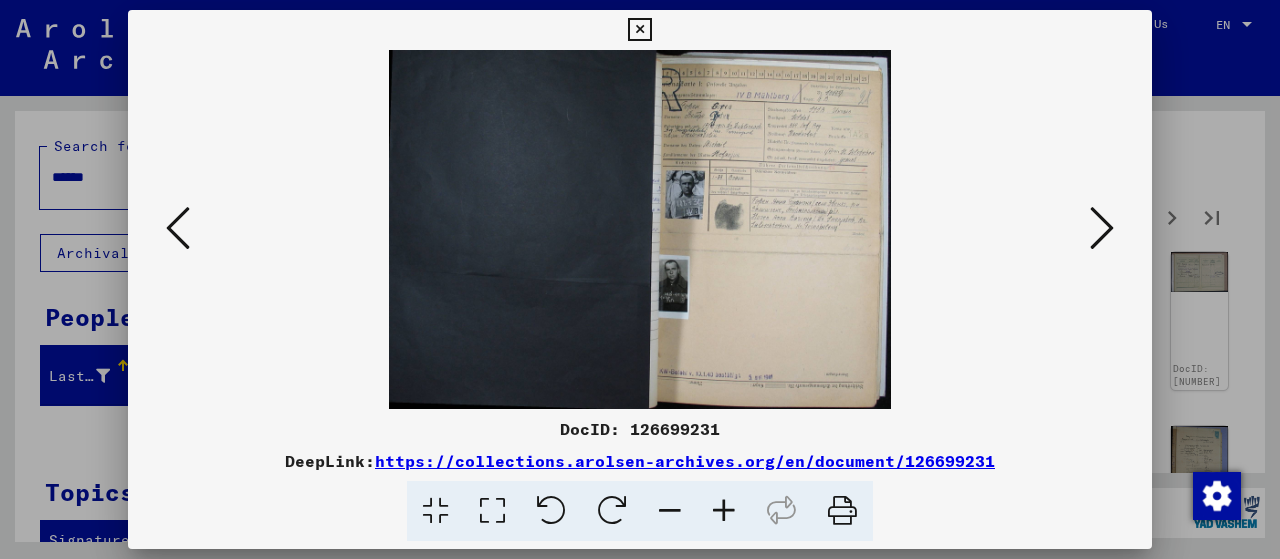 click at bounding box center (724, 511) 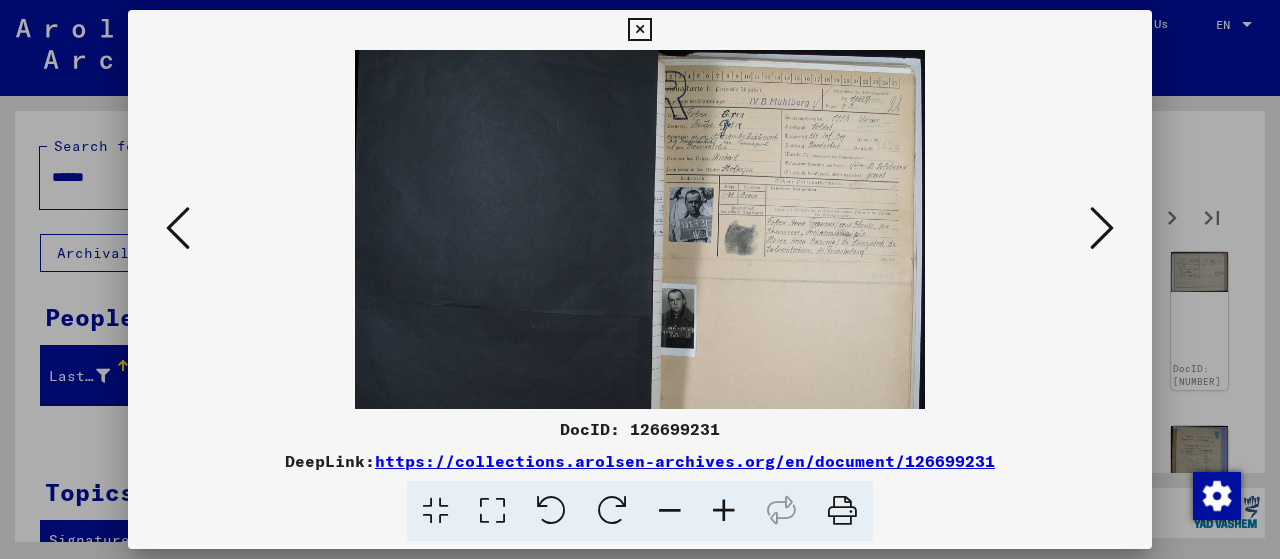 click at bounding box center [724, 511] 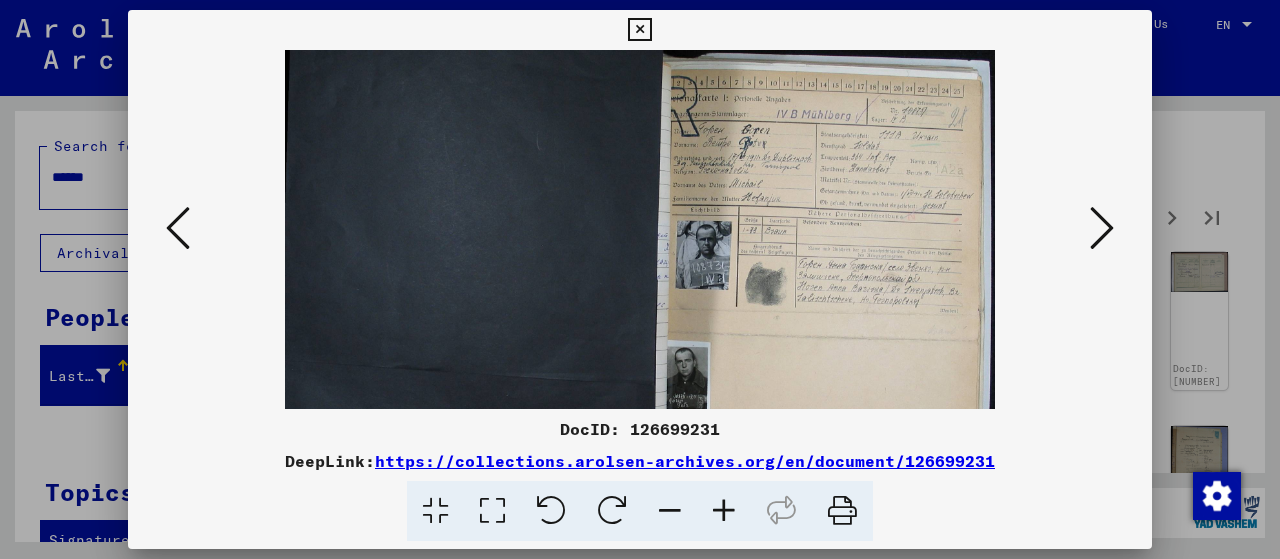 click at bounding box center (724, 511) 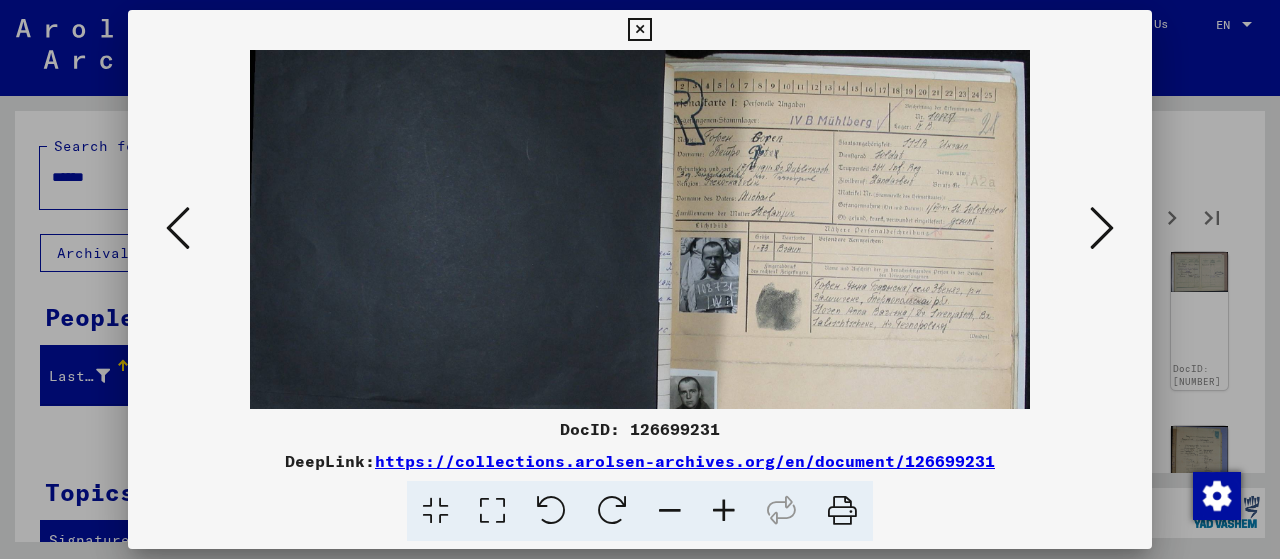 click at bounding box center (724, 511) 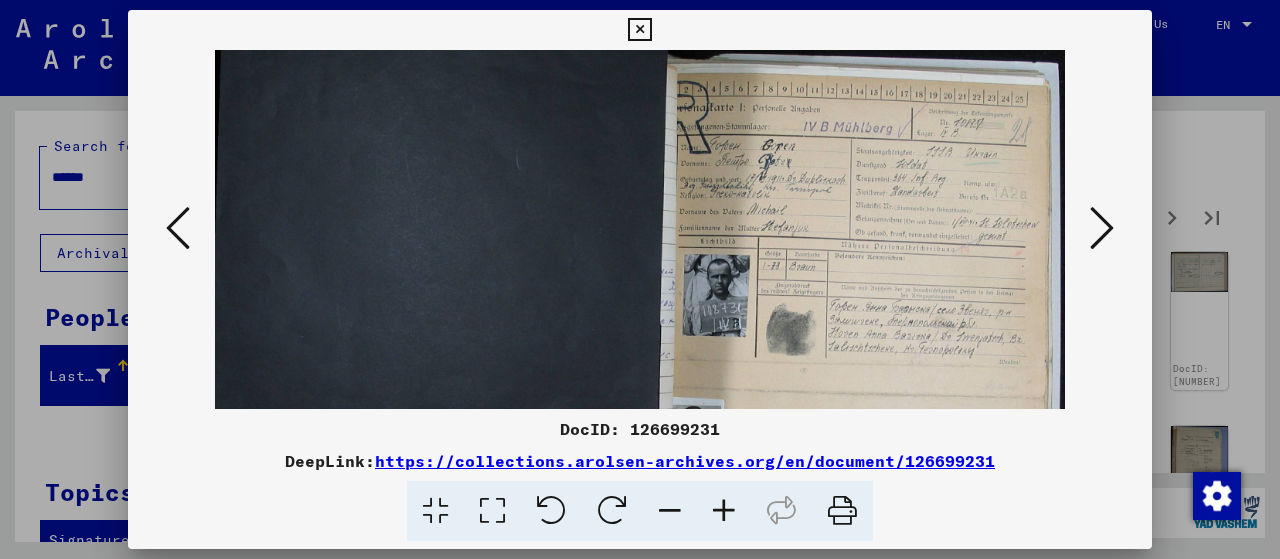 click at bounding box center (724, 511) 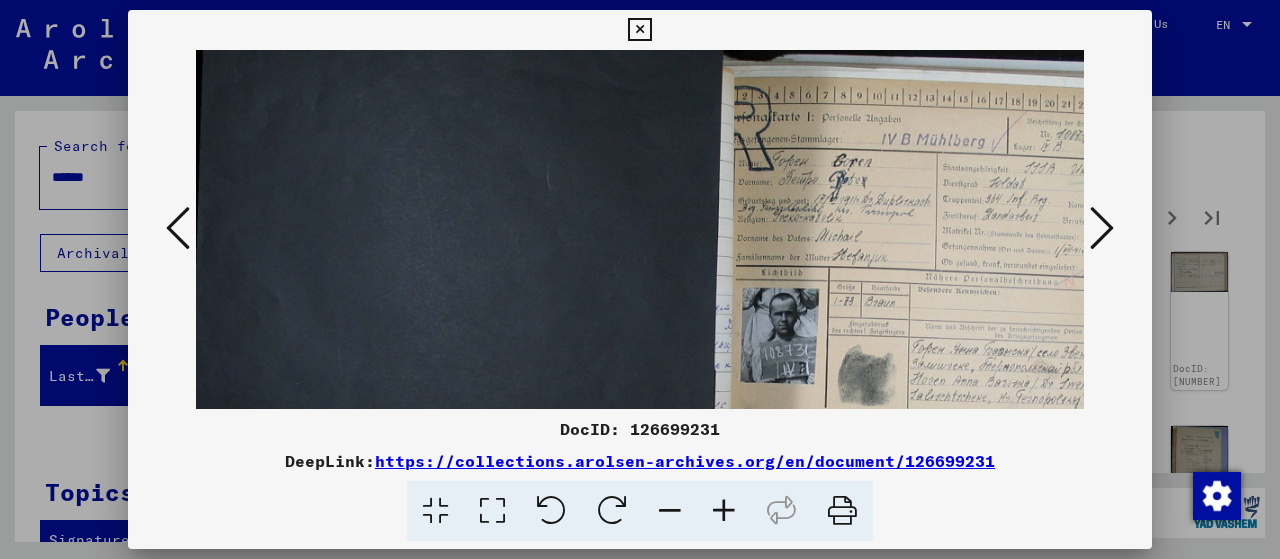 click at bounding box center (724, 511) 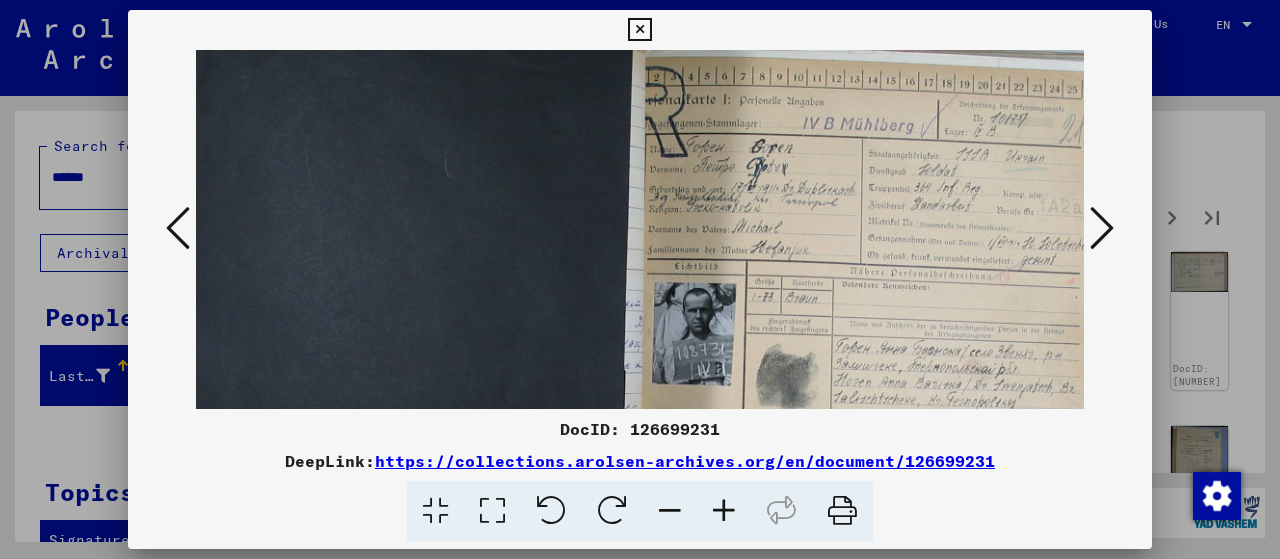 scroll, scrollTop: 22, scrollLeft: 128, axis: both 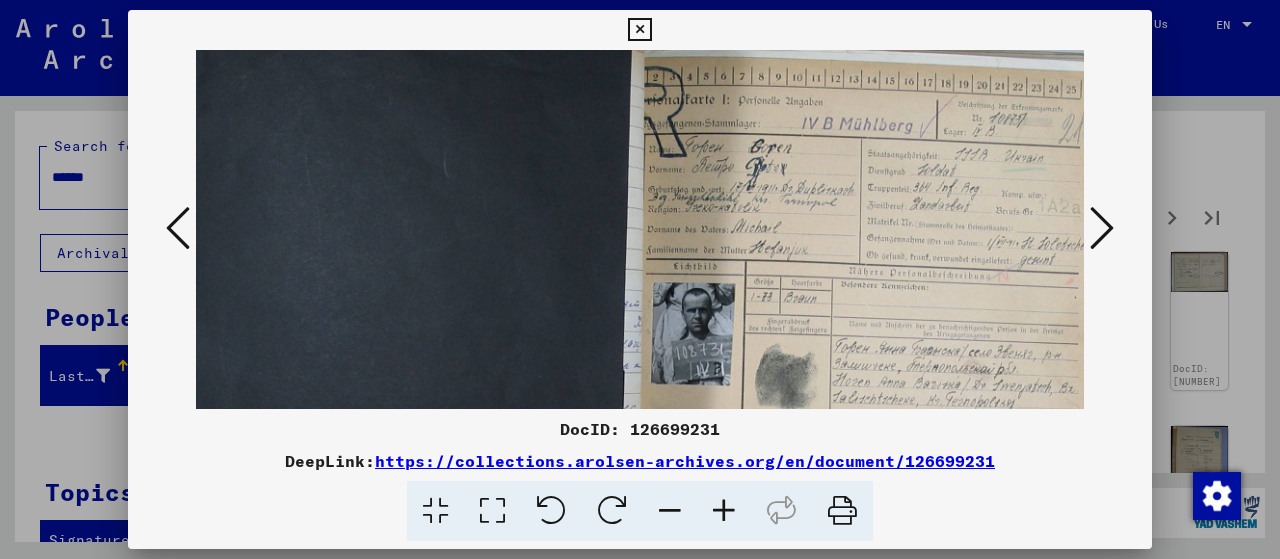 drag, startPoint x: 823, startPoint y: 213, endPoint x: 696, endPoint y: 191, distance: 128.89143 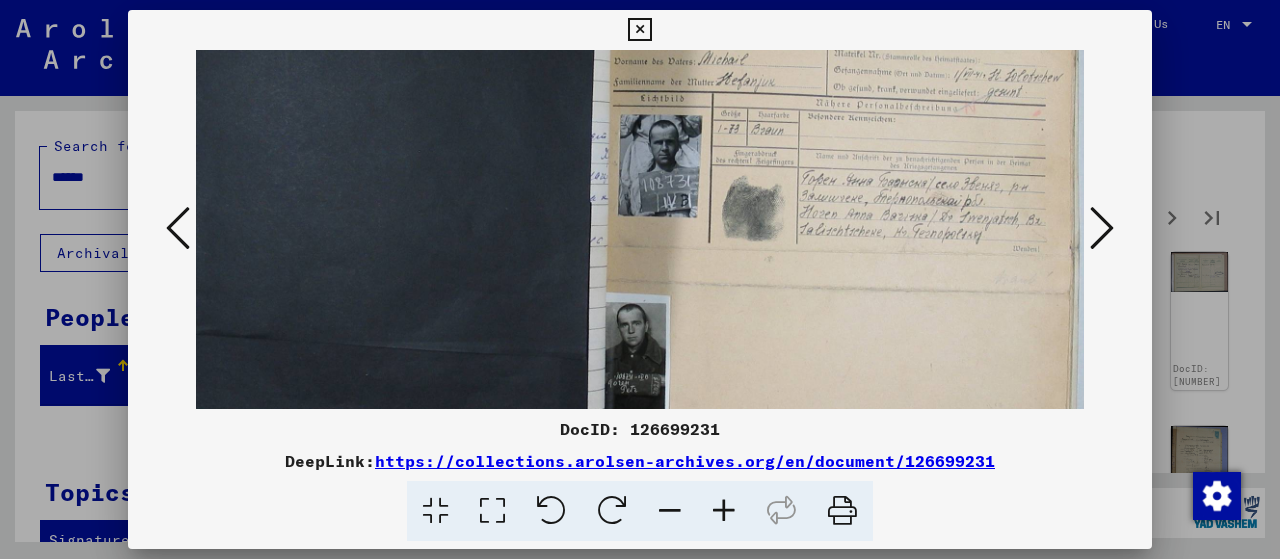 scroll, scrollTop: 204, scrollLeft: 165, axis: both 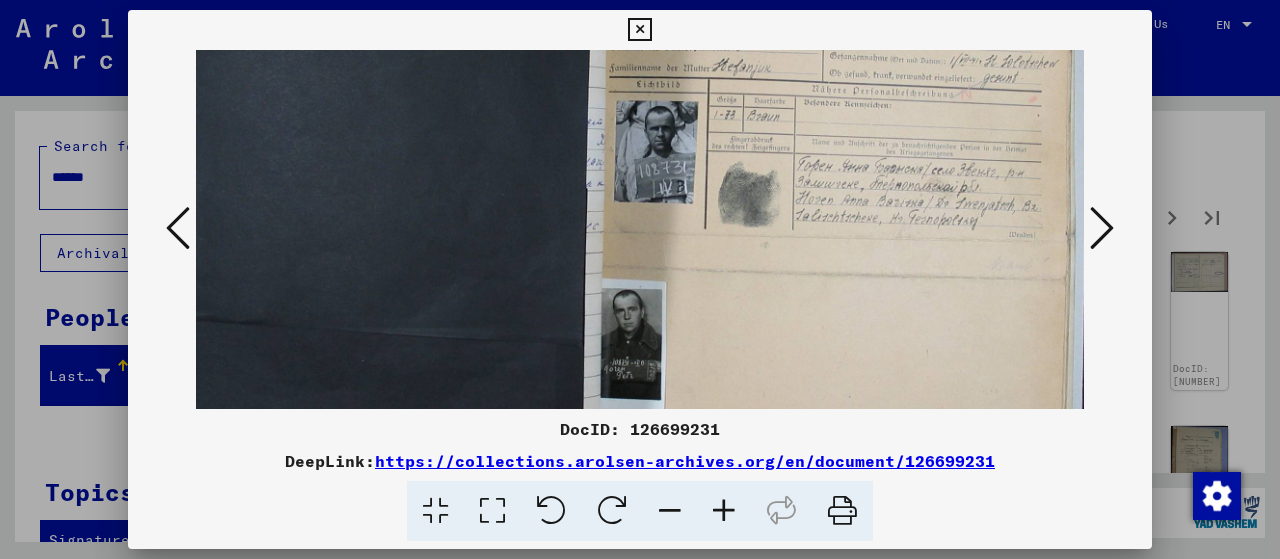 drag, startPoint x: 867, startPoint y: 314, endPoint x: 832, endPoint y: 134, distance: 183.37122 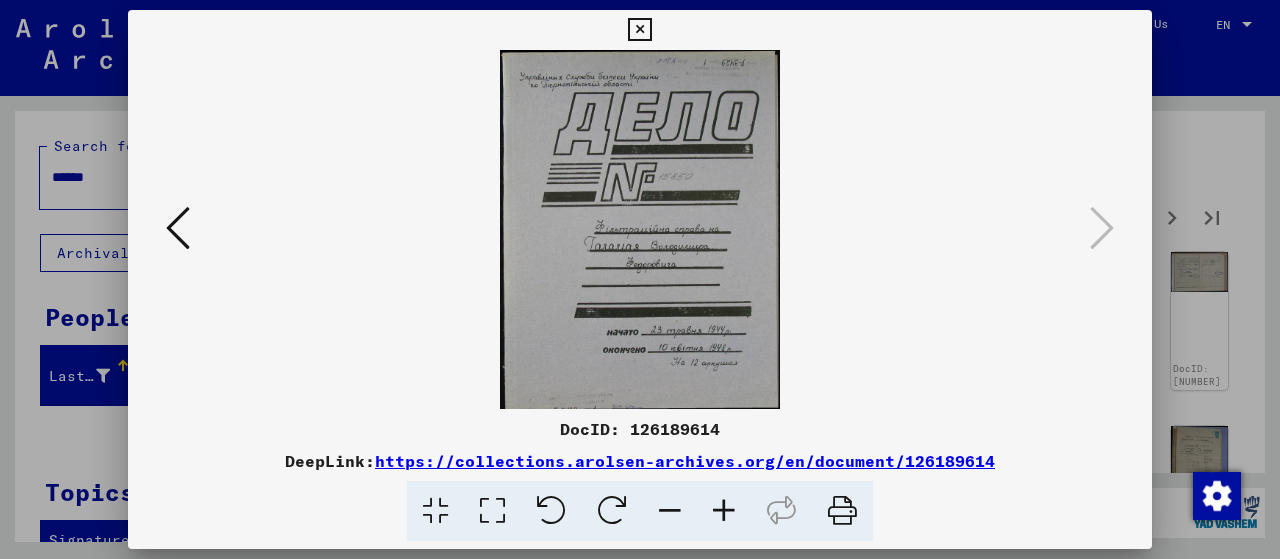 scroll, scrollTop: 0, scrollLeft: 0, axis: both 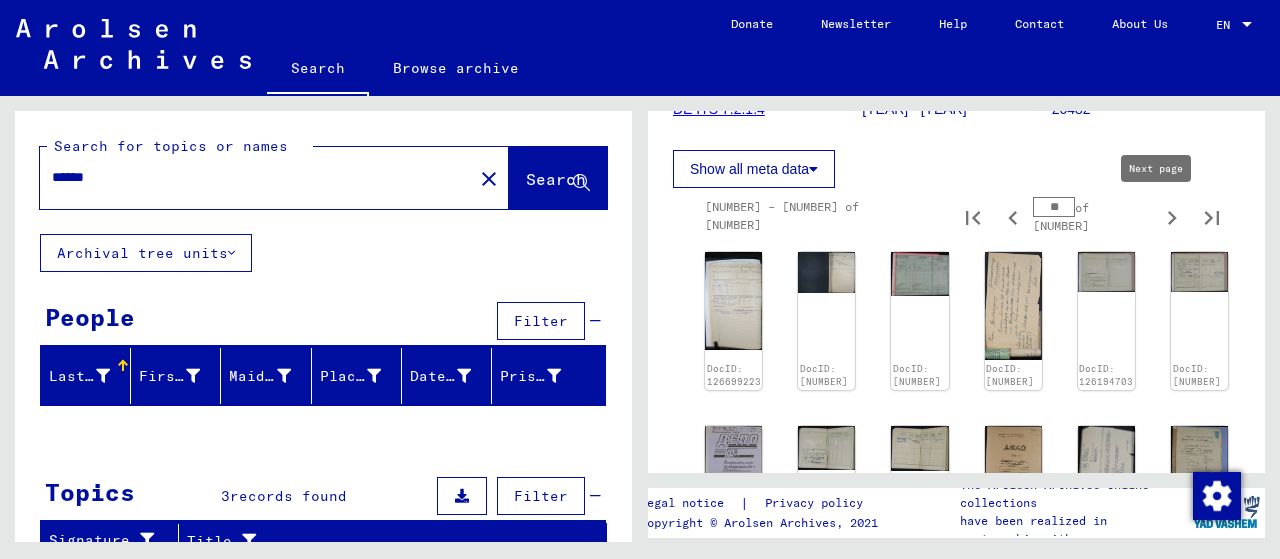 click 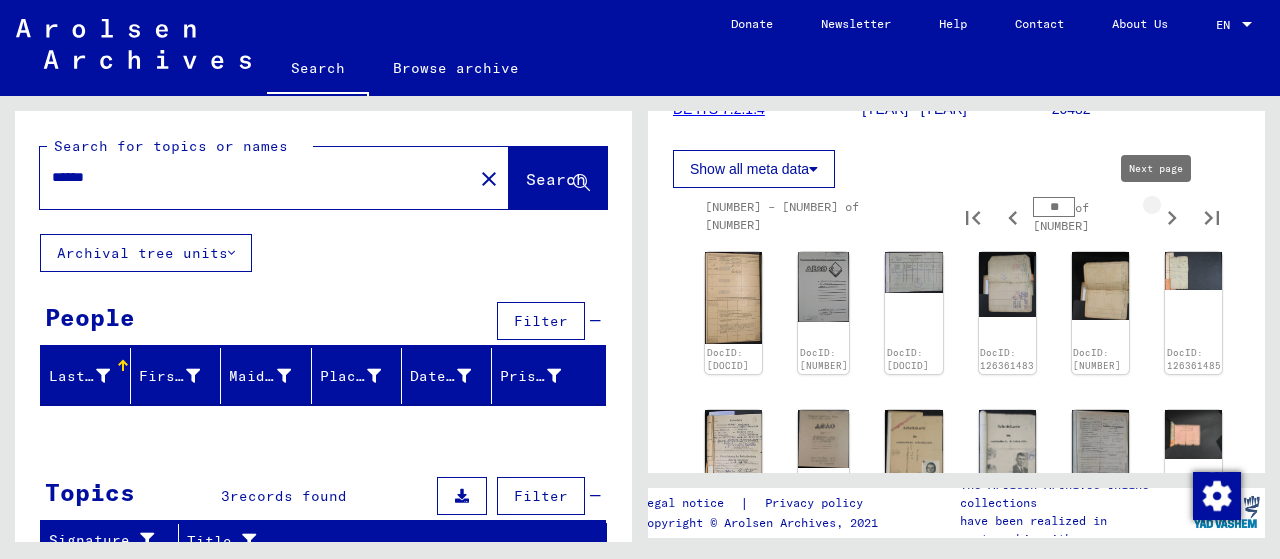 type on "**" 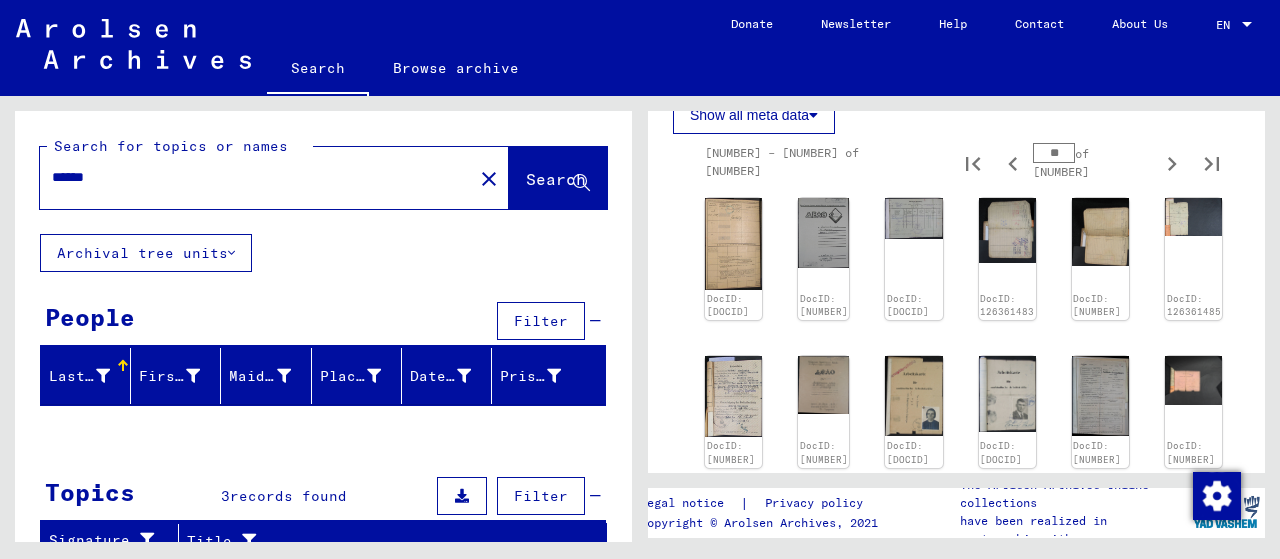 scroll, scrollTop: 400, scrollLeft: 0, axis: vertical 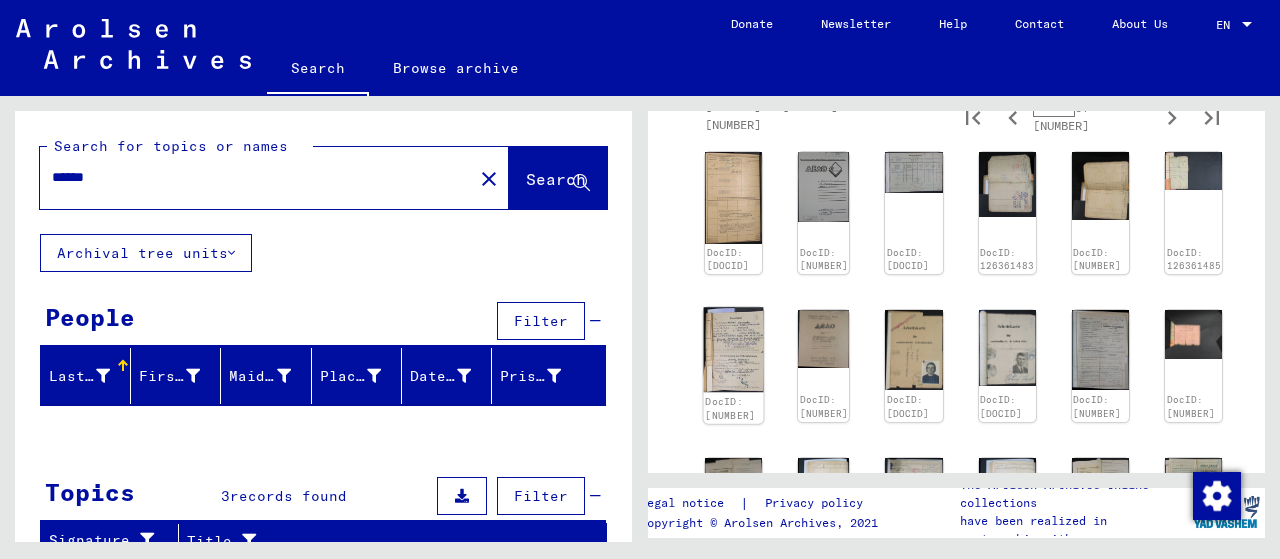 click 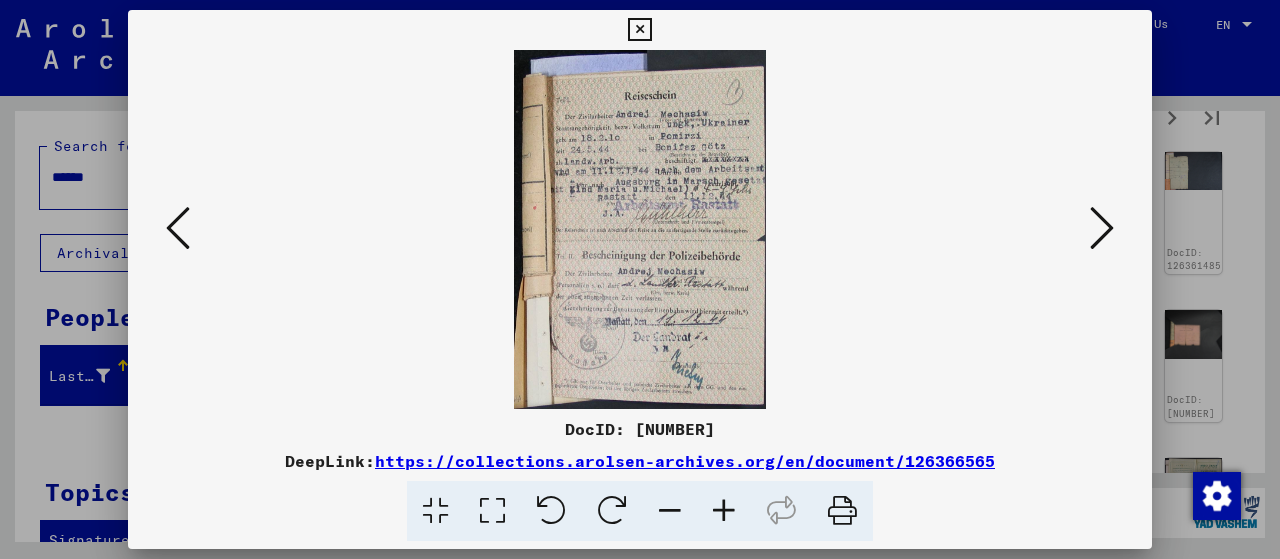 click at bounding box center [1102, 228] 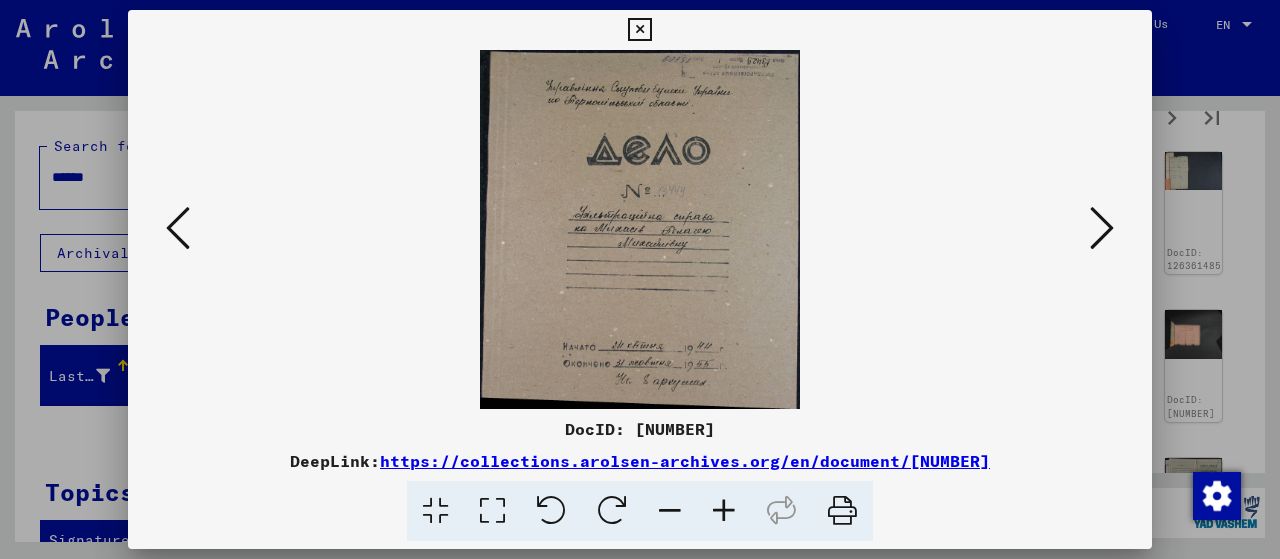 click at bounding box center (1102, 228) 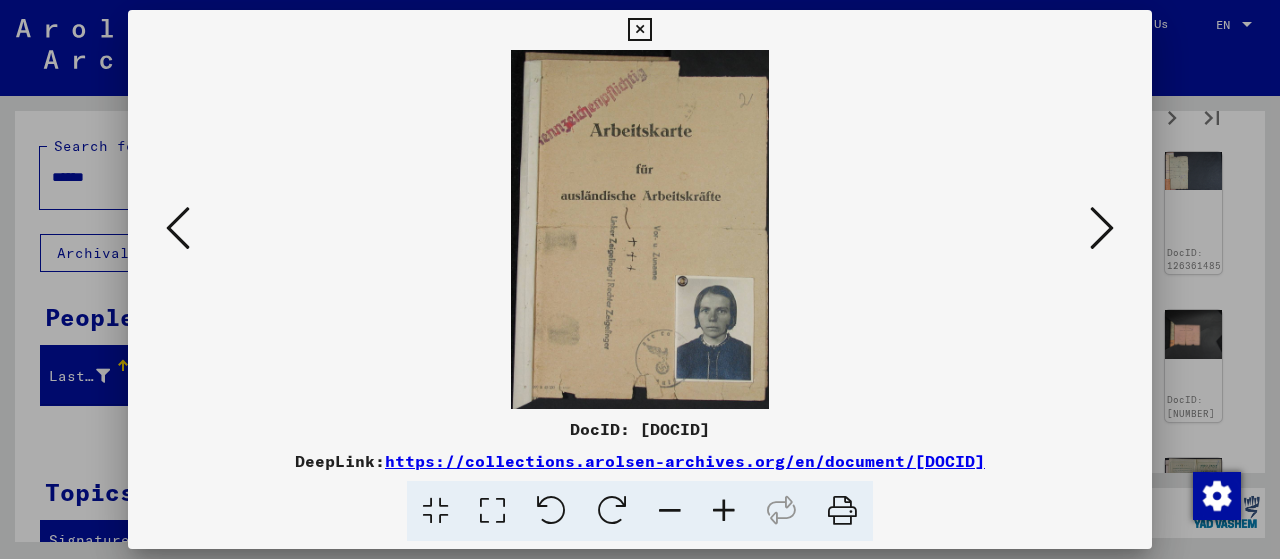 click at bounding box center [1102, 228] 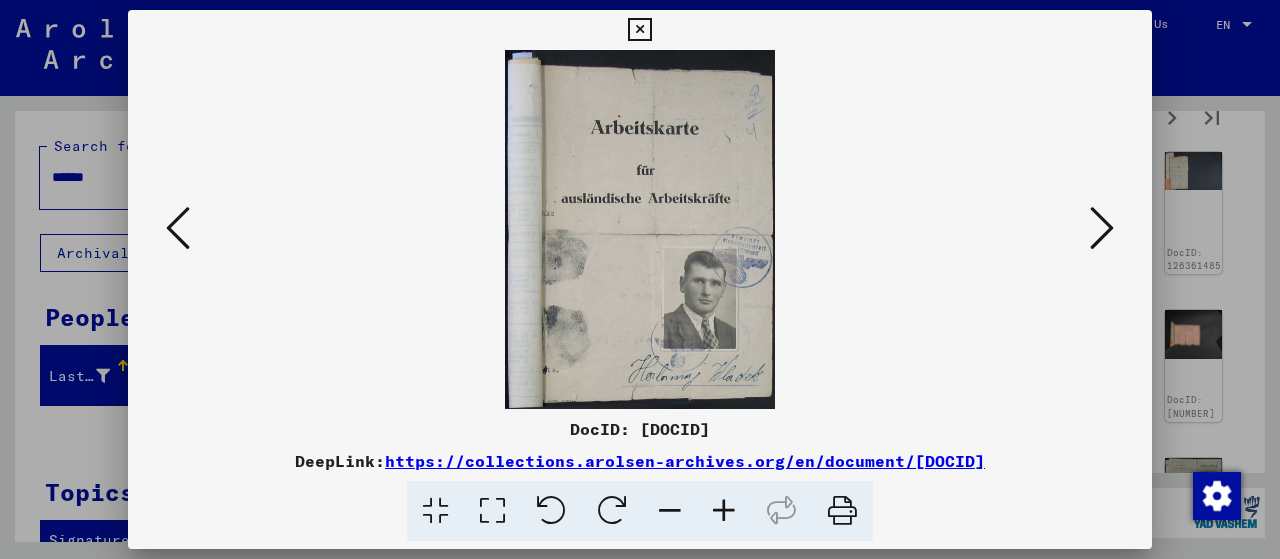 click at bounding box center [1102, 228] 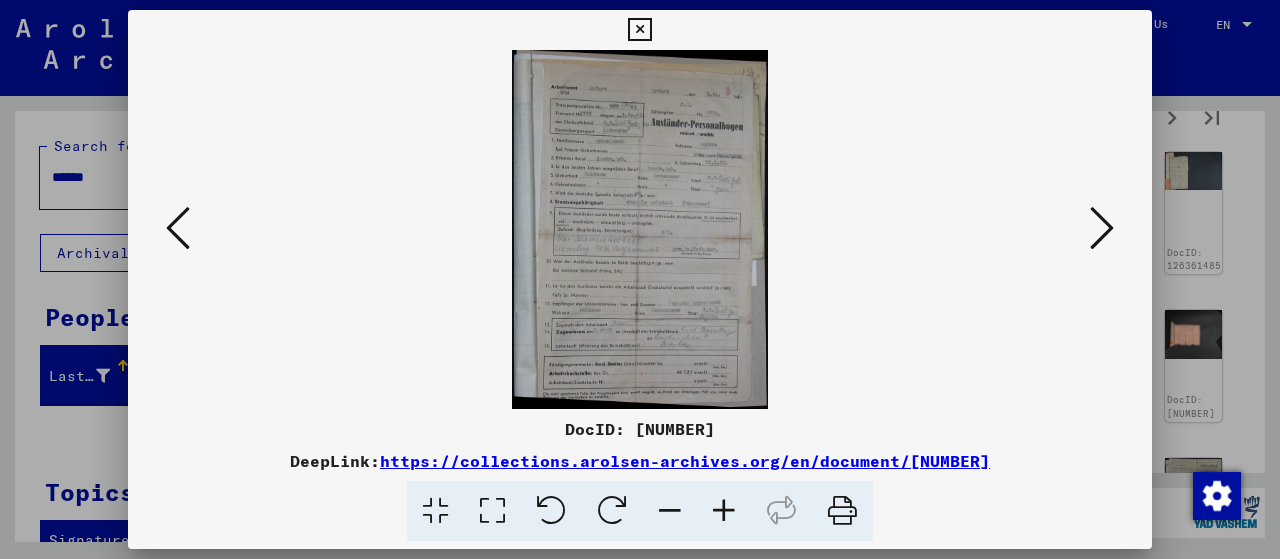 click at bounding box center [724, 511] 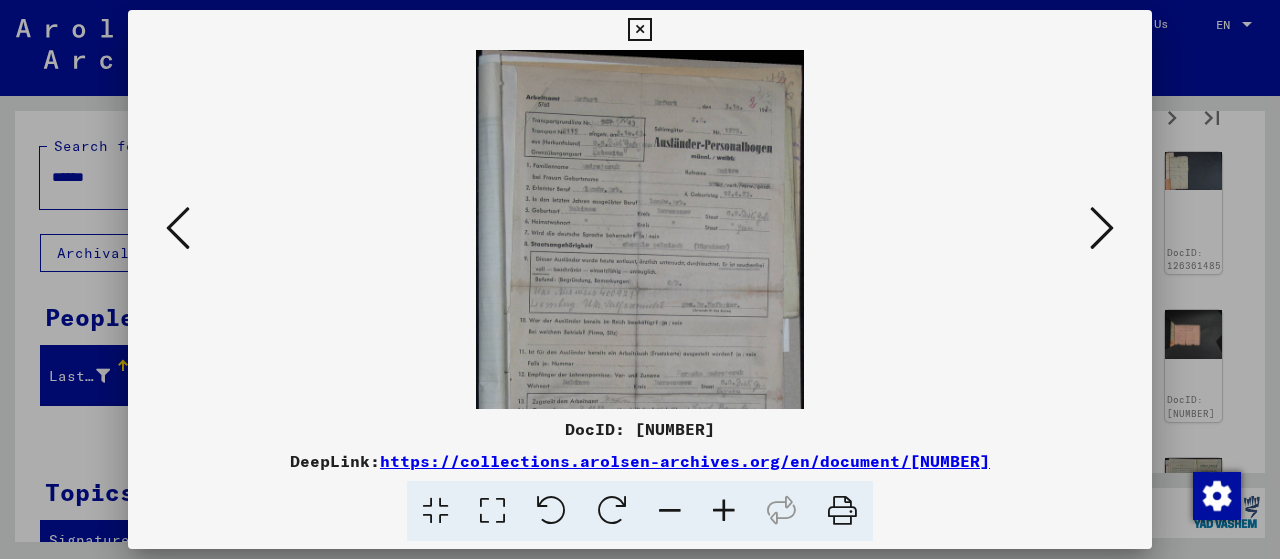 click at bounding box center [724, 511] 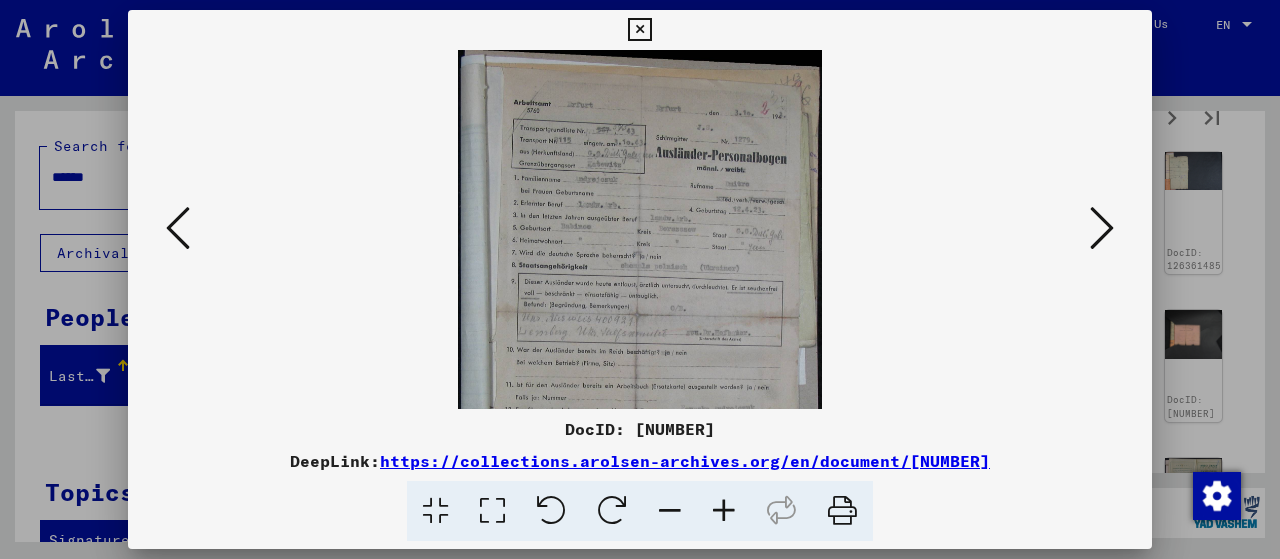 click at bounding box center (724, 511) 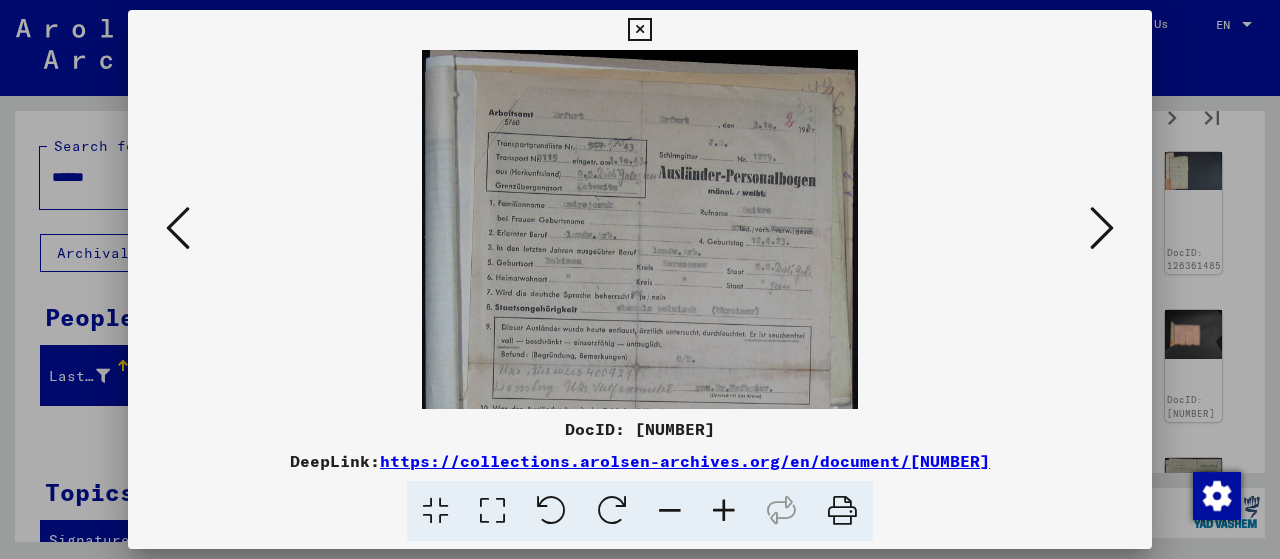 click at bounding box center [724, 511] 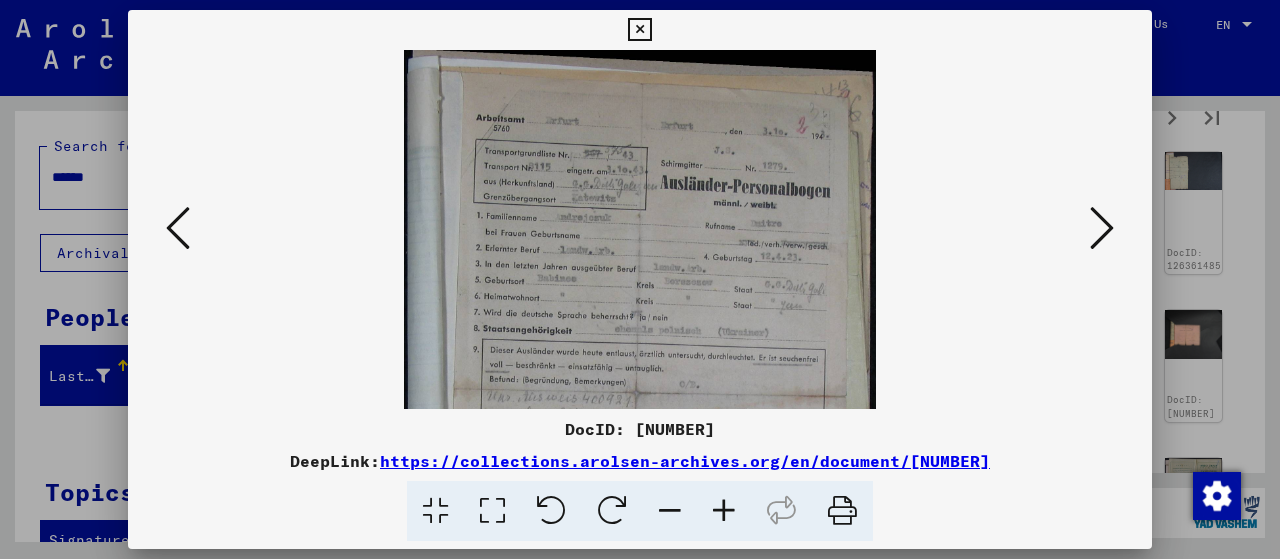 click at bounding box center [724, 511] 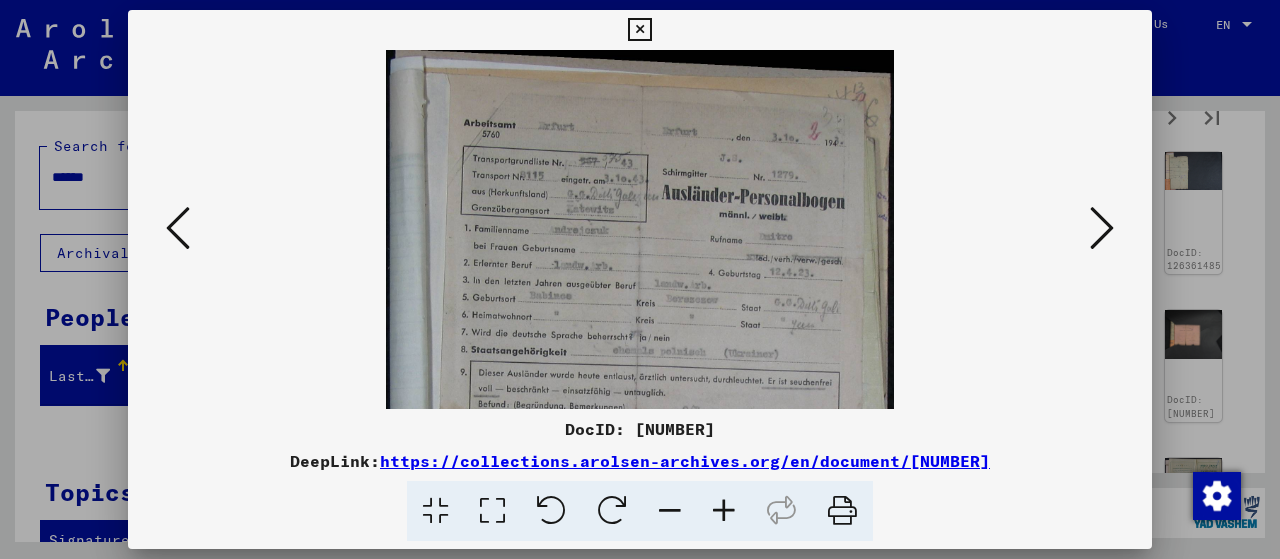 click at bounding box center (724, 511) 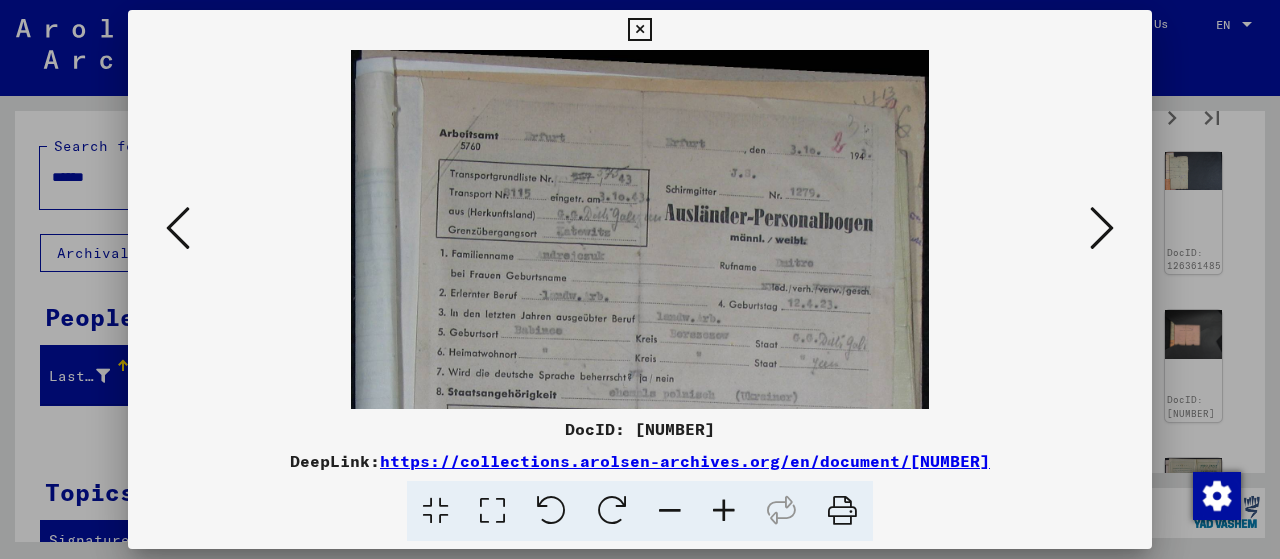 click at bounding box center [724, 511] 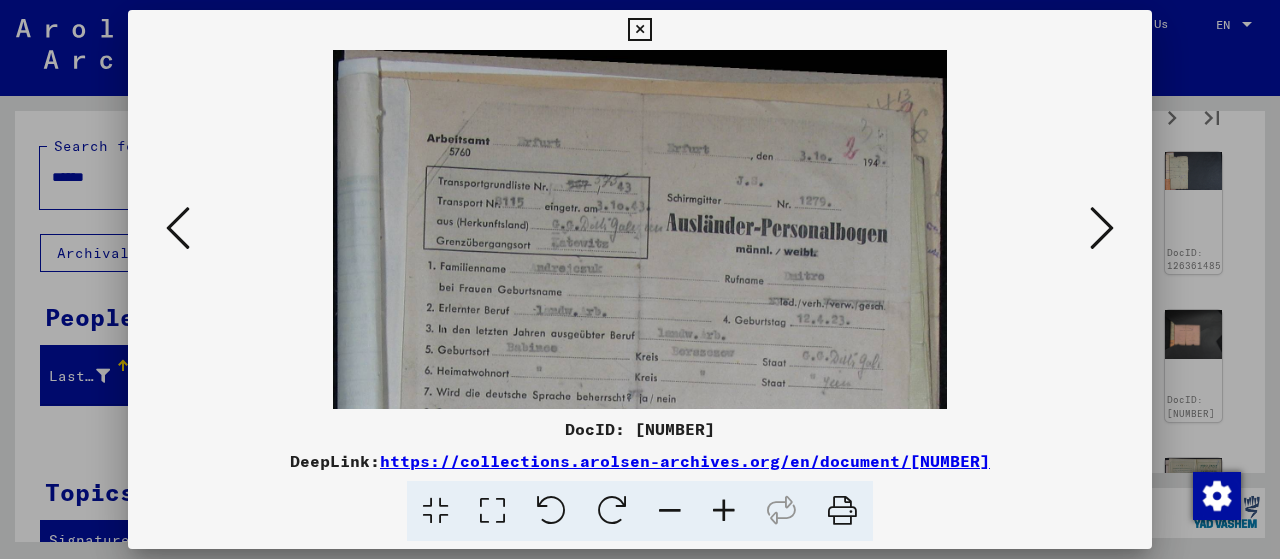 scroll, scrollTop: 132, scrollLeft: 0, axis: vertical 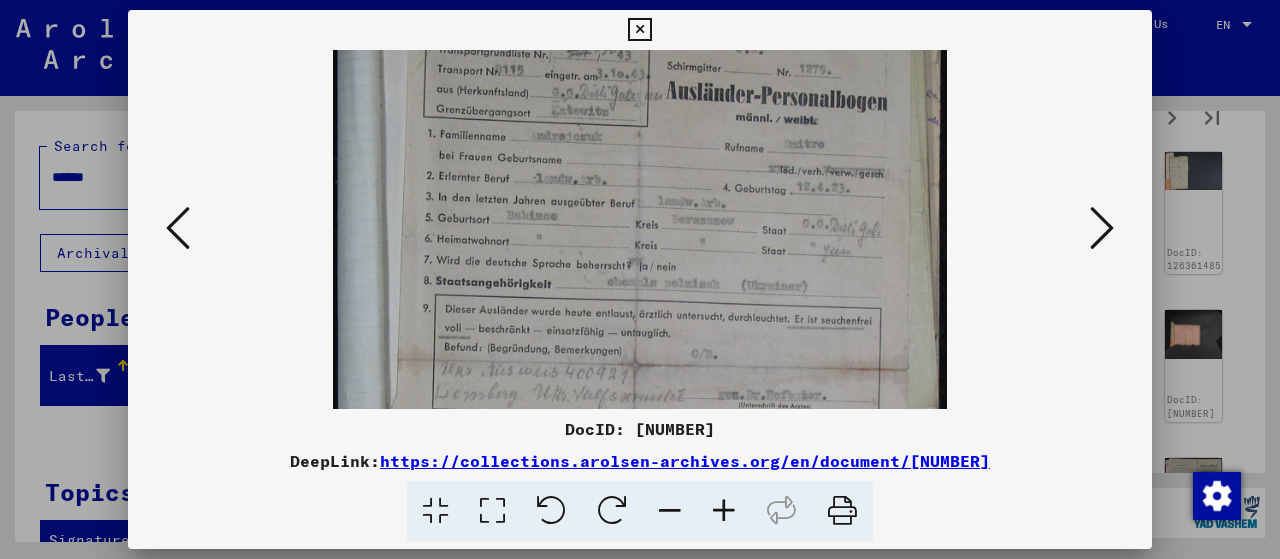 drag, startPoint x: 782, startPoint y: 227, endPoint x: 778, endPoint y: 201, distance: 26.305893 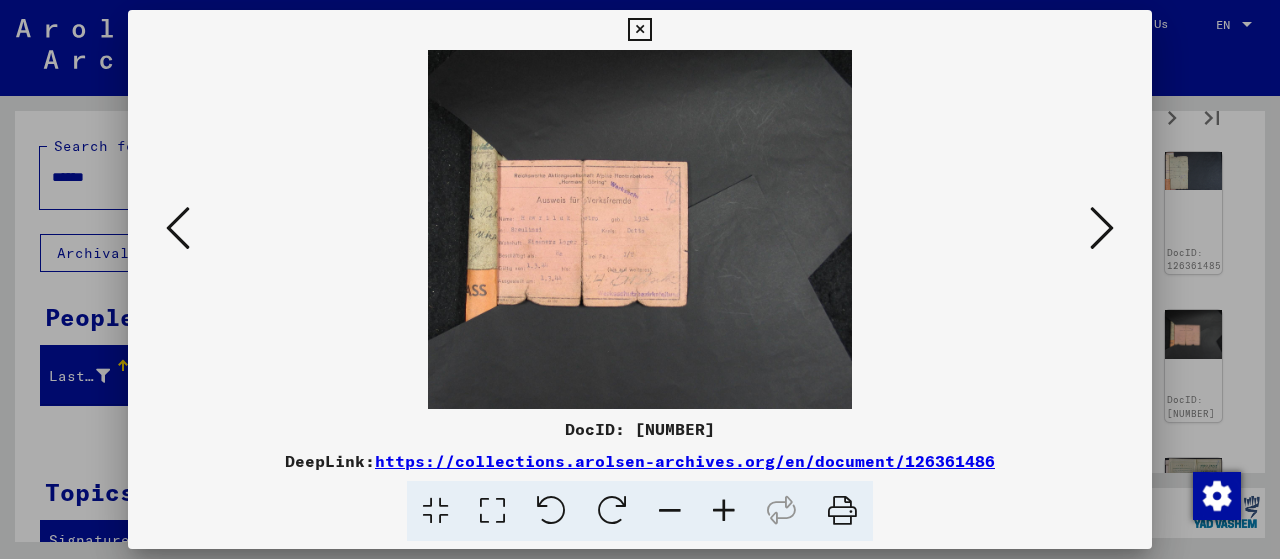 click at bounding box center [1102, 228] 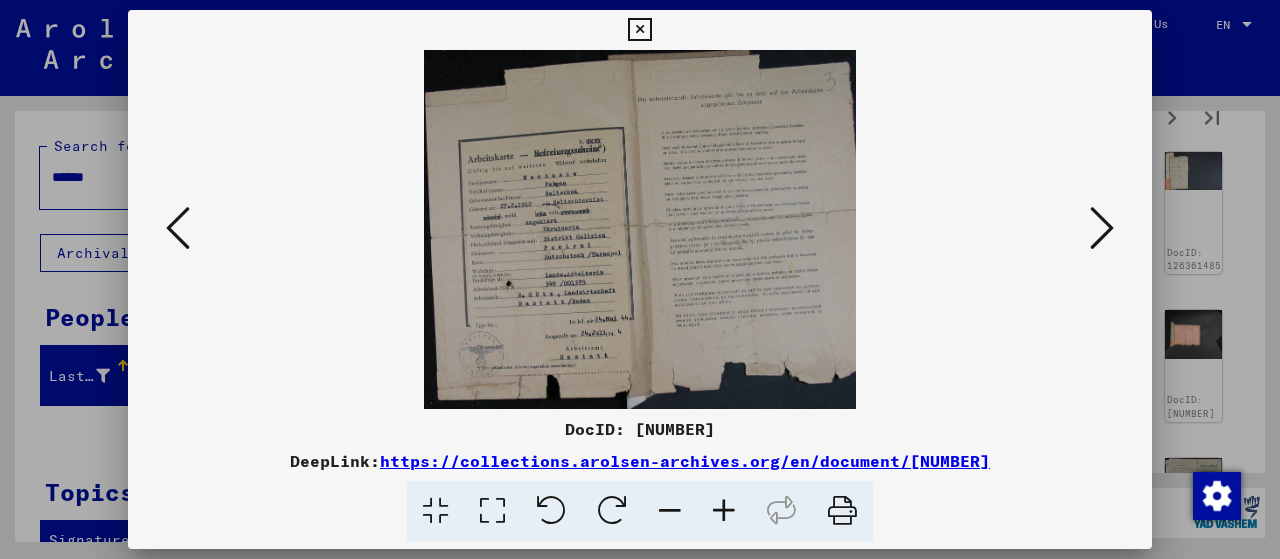 click at bounding box center (1102, 228) 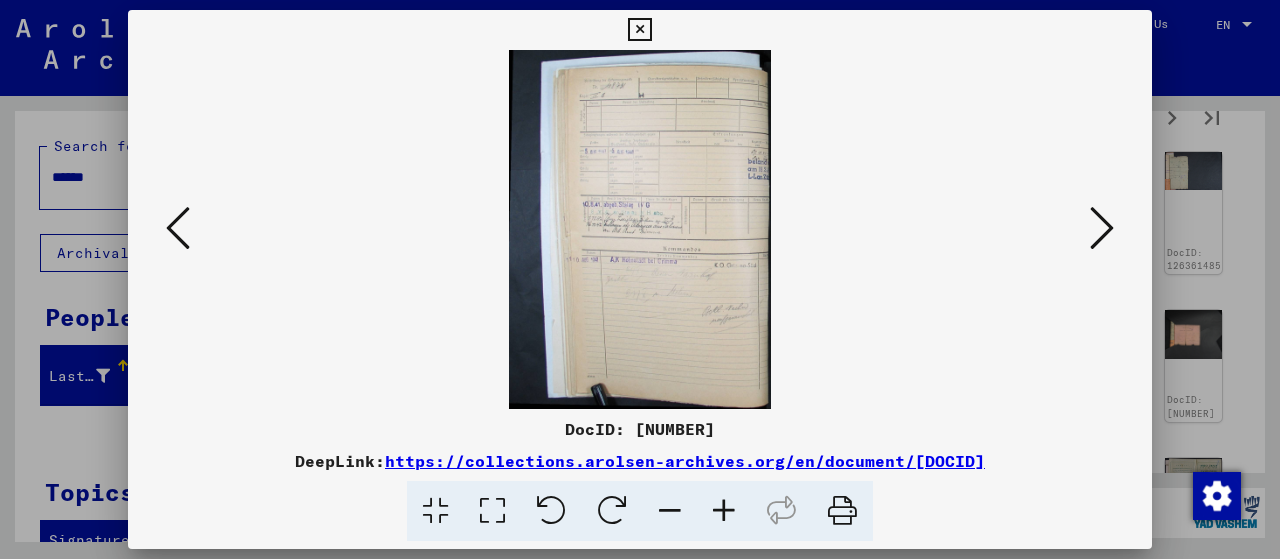 click at bounding box center [1102, 228] 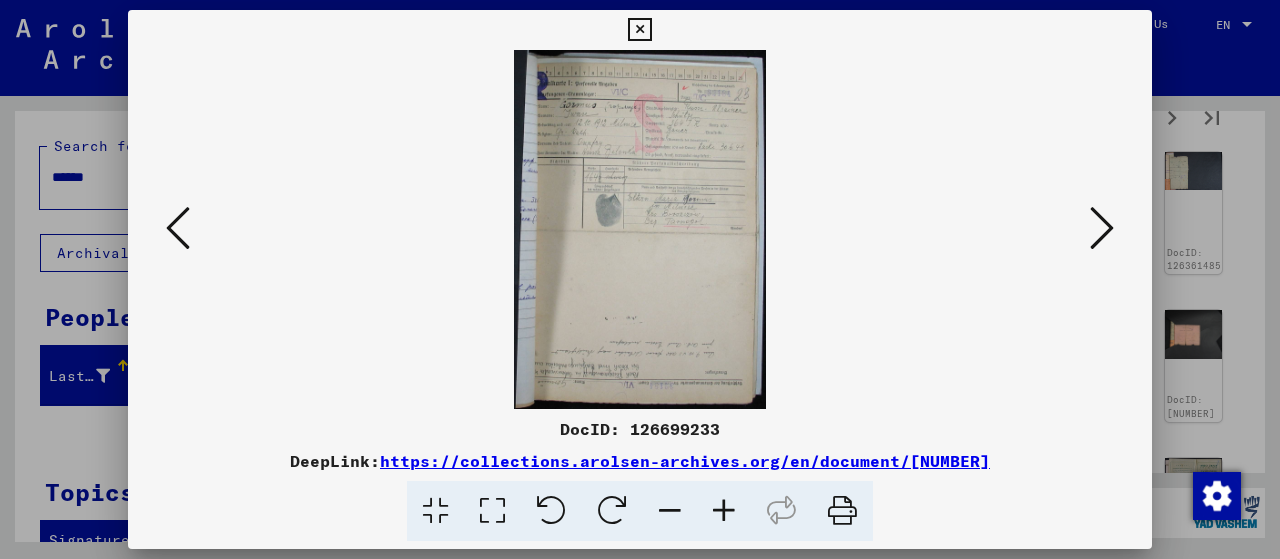 click at bounding box center (724, 511) 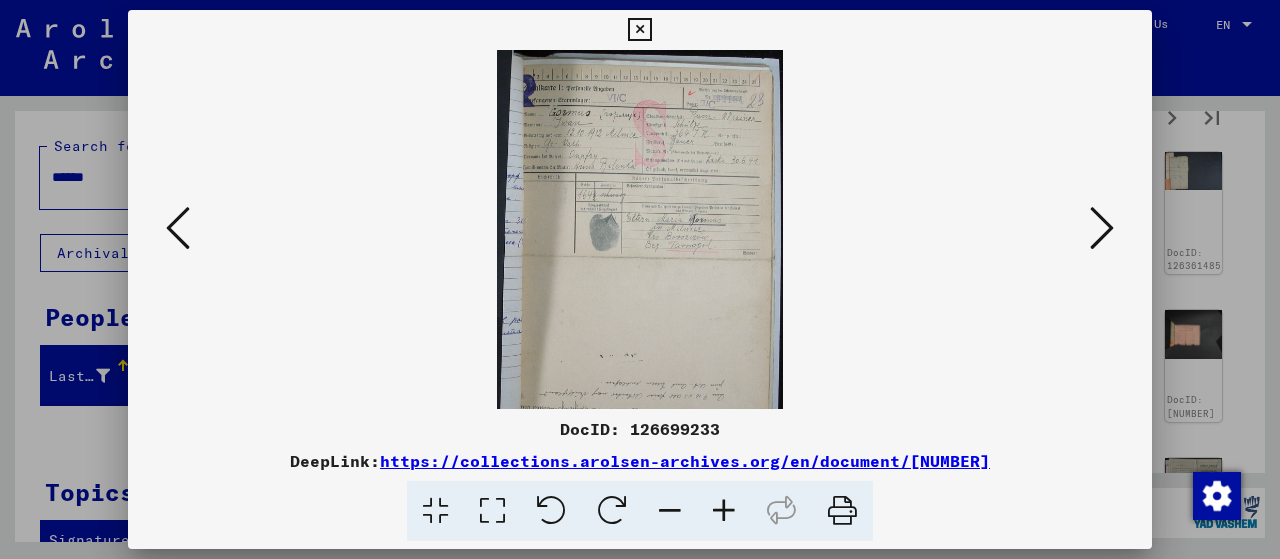 click at bounding box center (724, 511) 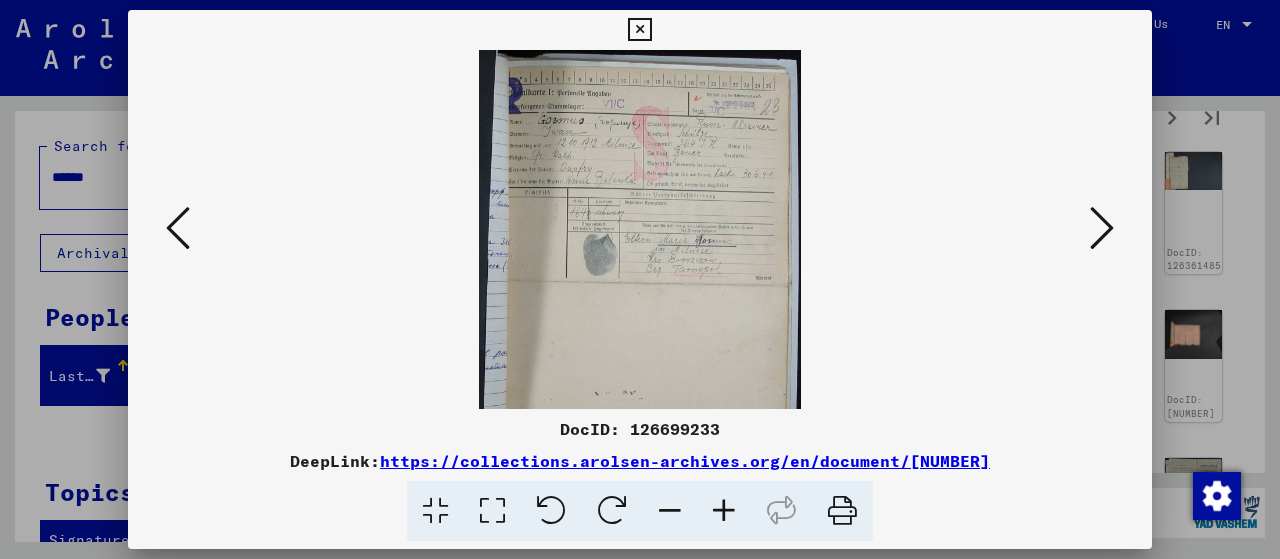 click at bounding box center (724, 511) 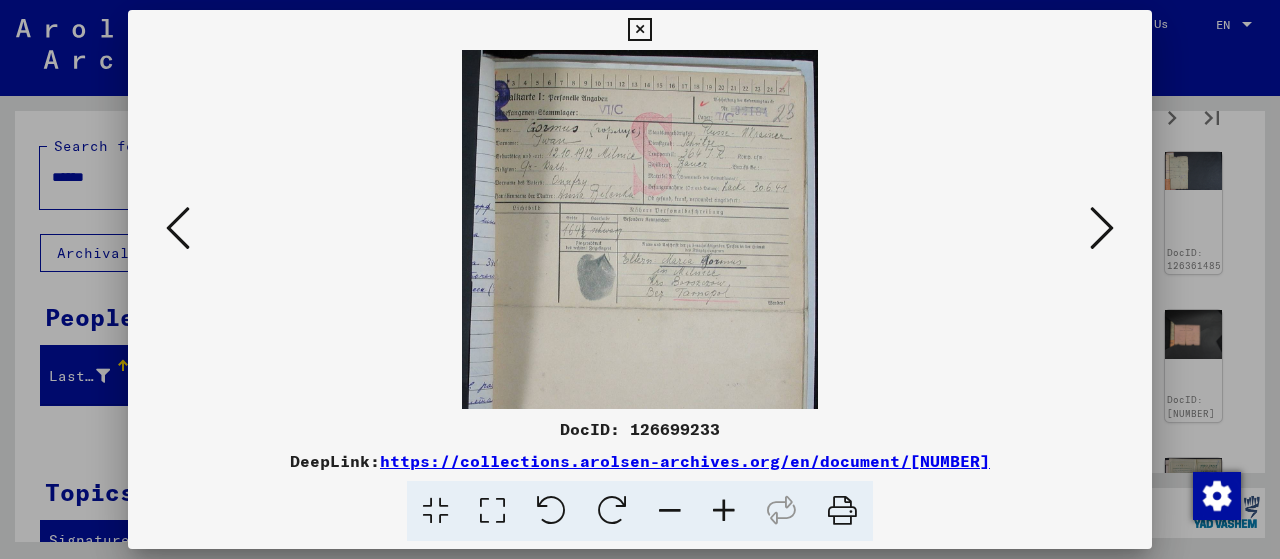 click at bounding box center (724, 511) 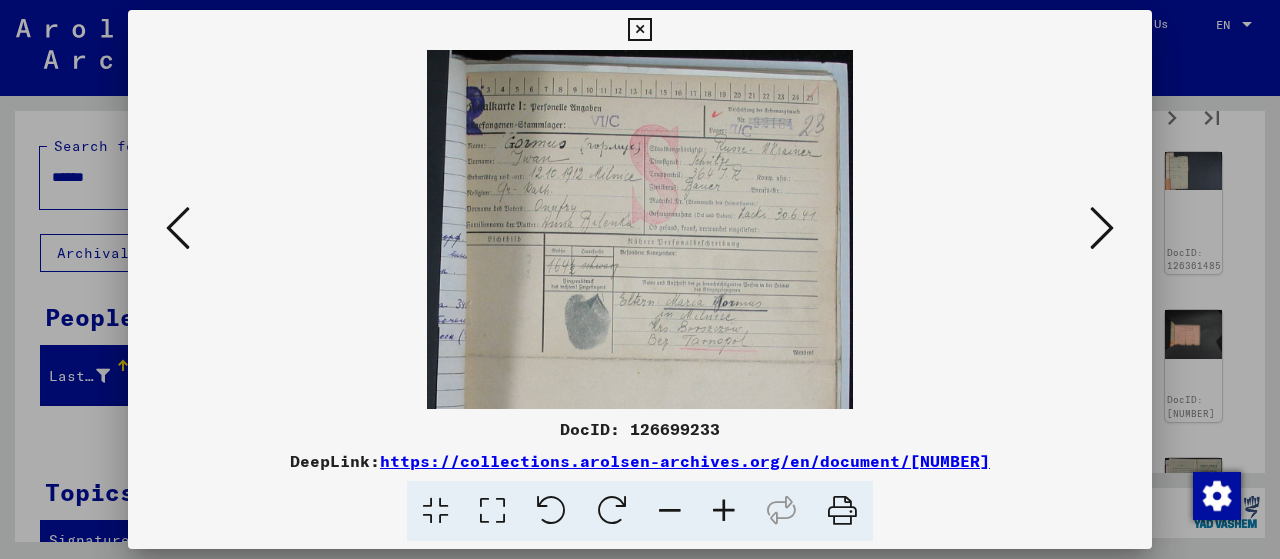 click at bounding box center [724, 511] 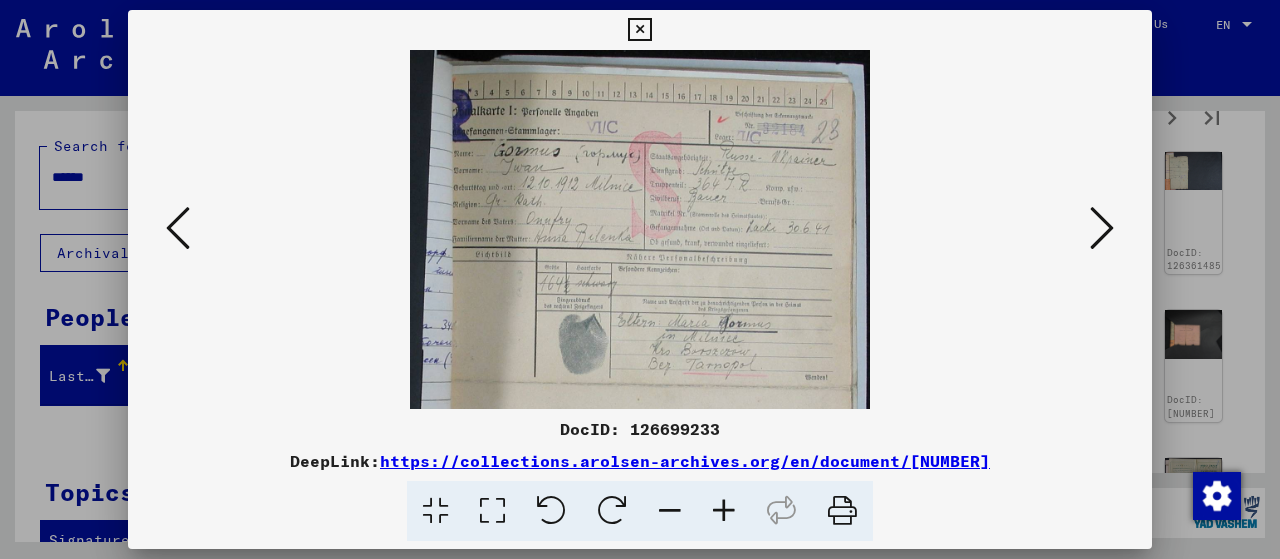 click at bounding box center (724, 511) 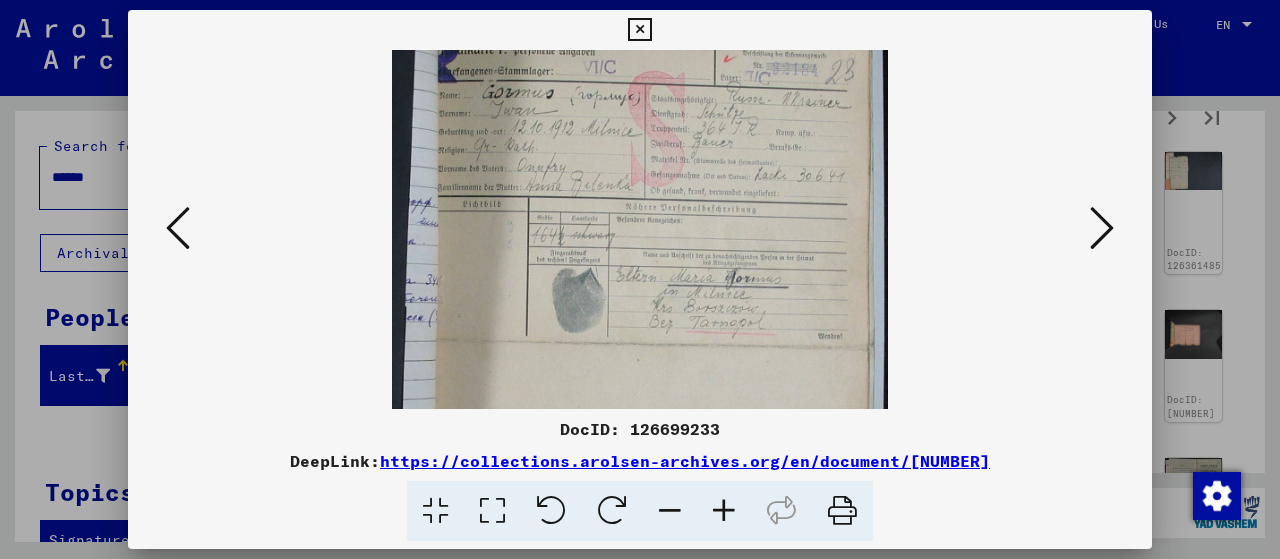 scroll, scrollTop: 74, scrollLeft: 0, axis: vertical 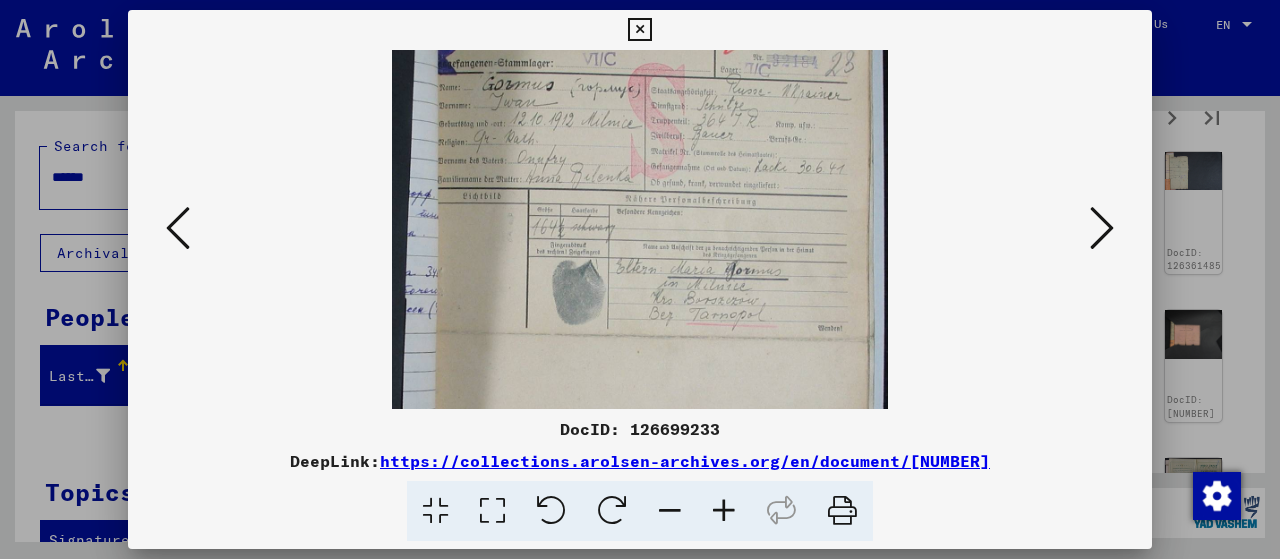 drag, startPoint x: 775, startPoint y: 290, endPoint x: 775, endPoint y: 217, distance: 73 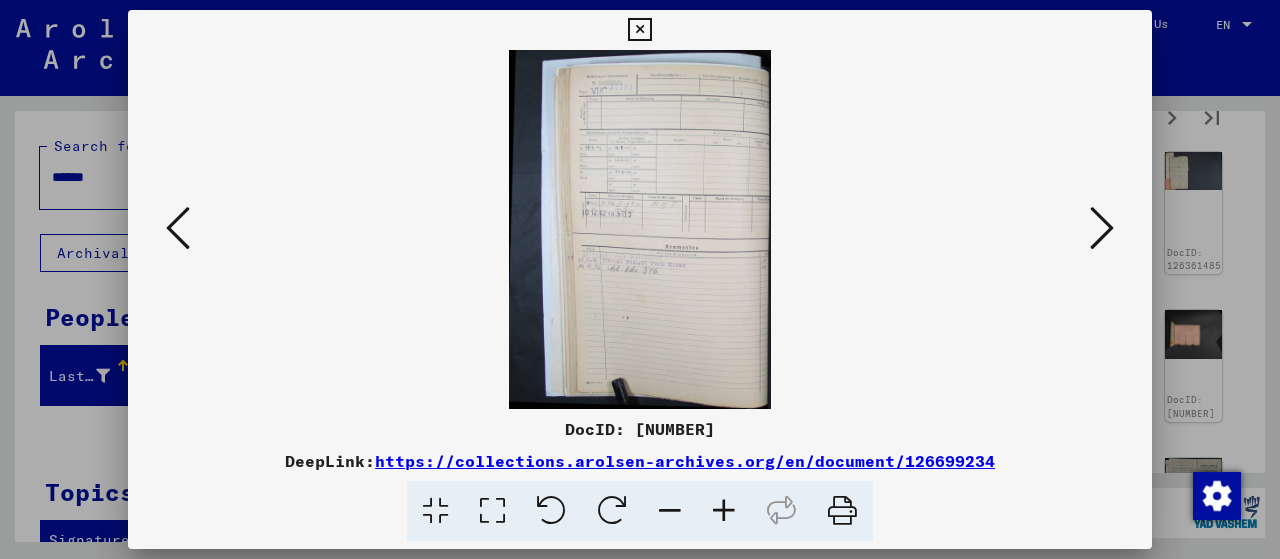 scroll, scrollTop: 0, scrollLeft: 0, axis: both 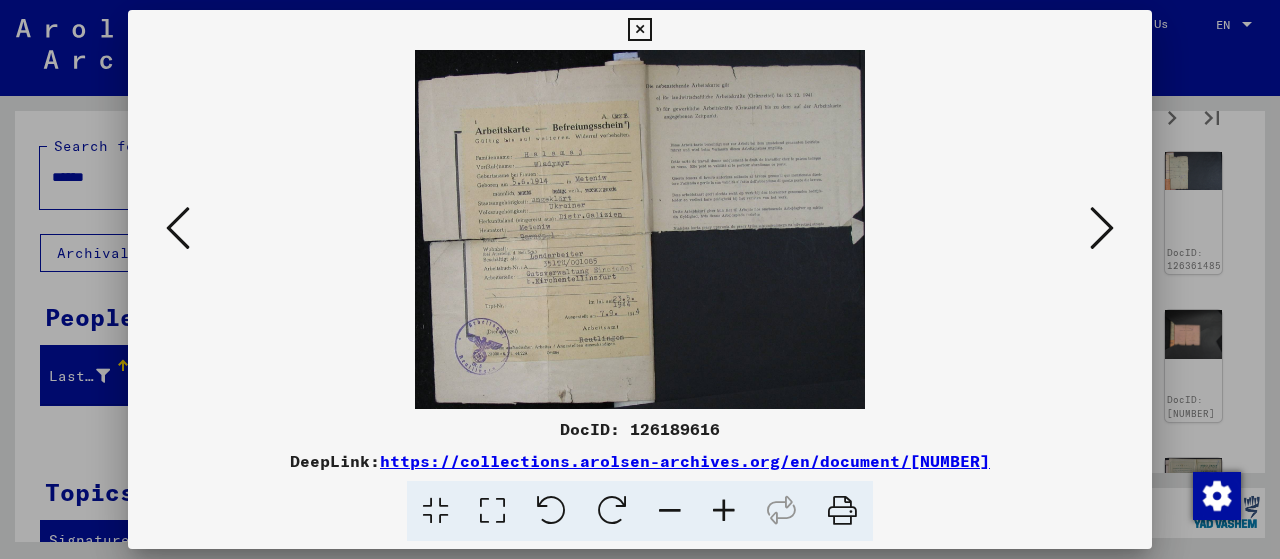 click at bounding box center [724, 511] 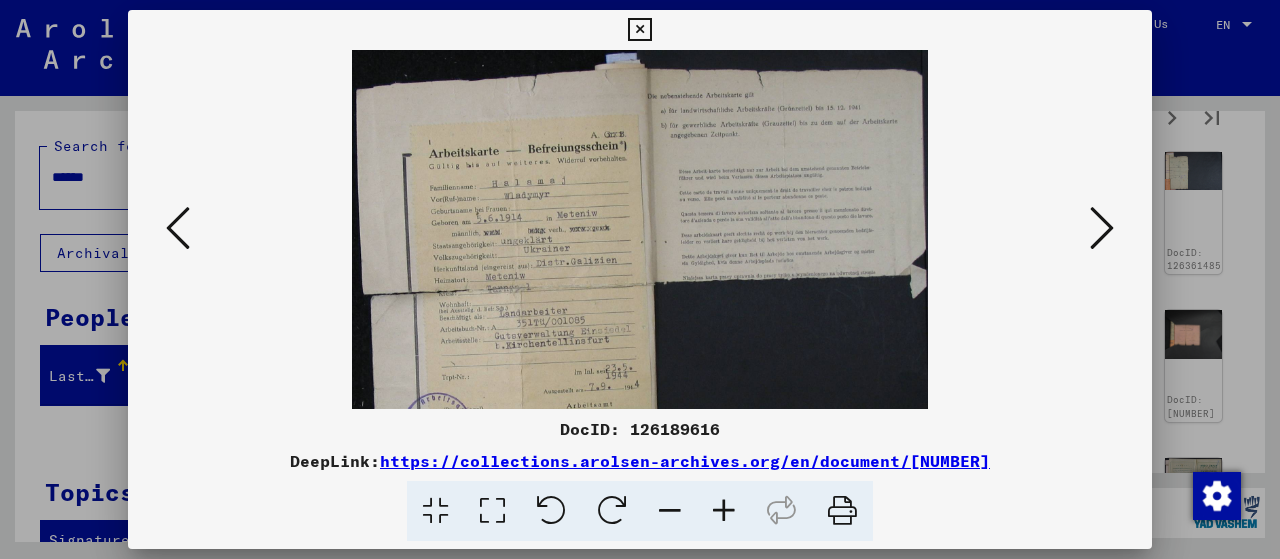click at bounding box center (724, 511) 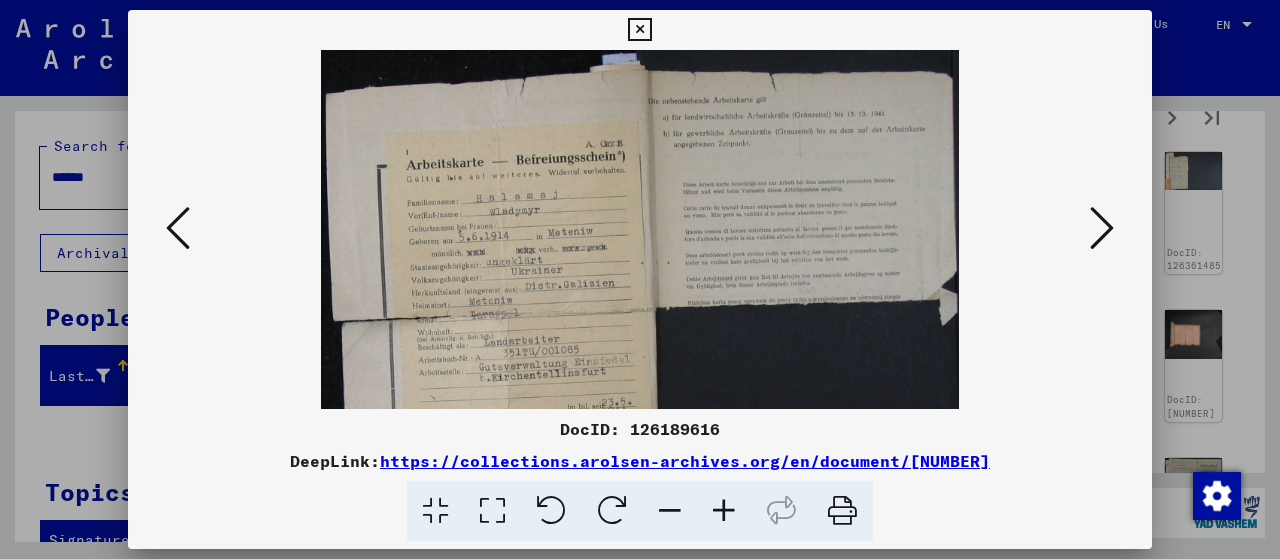 click at bounding box center [724, 511] 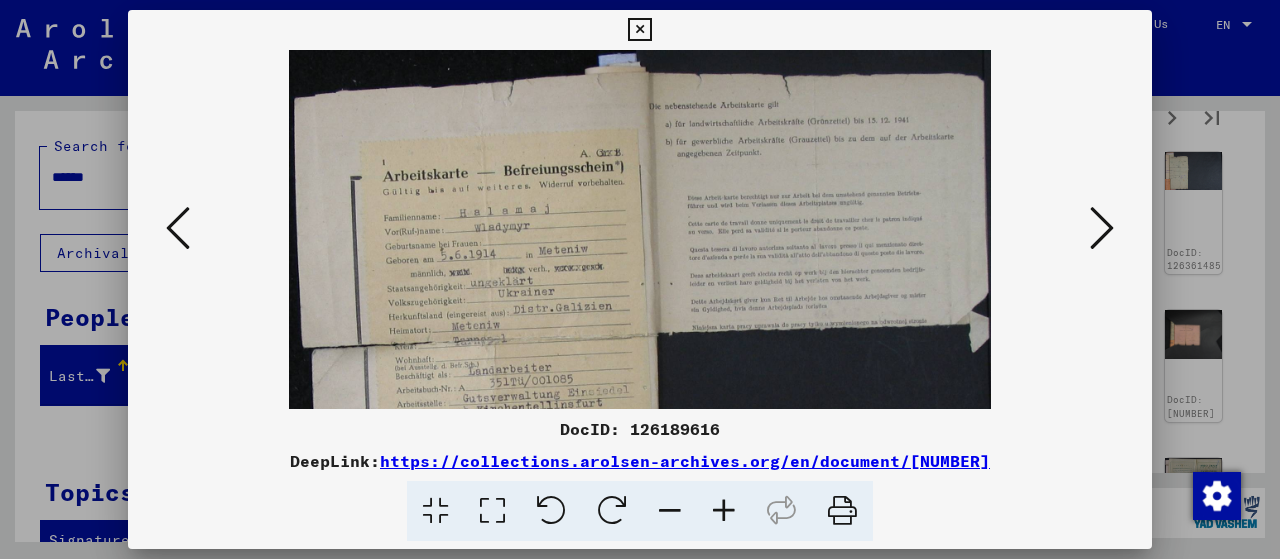 click at bounding box center [724, 511] 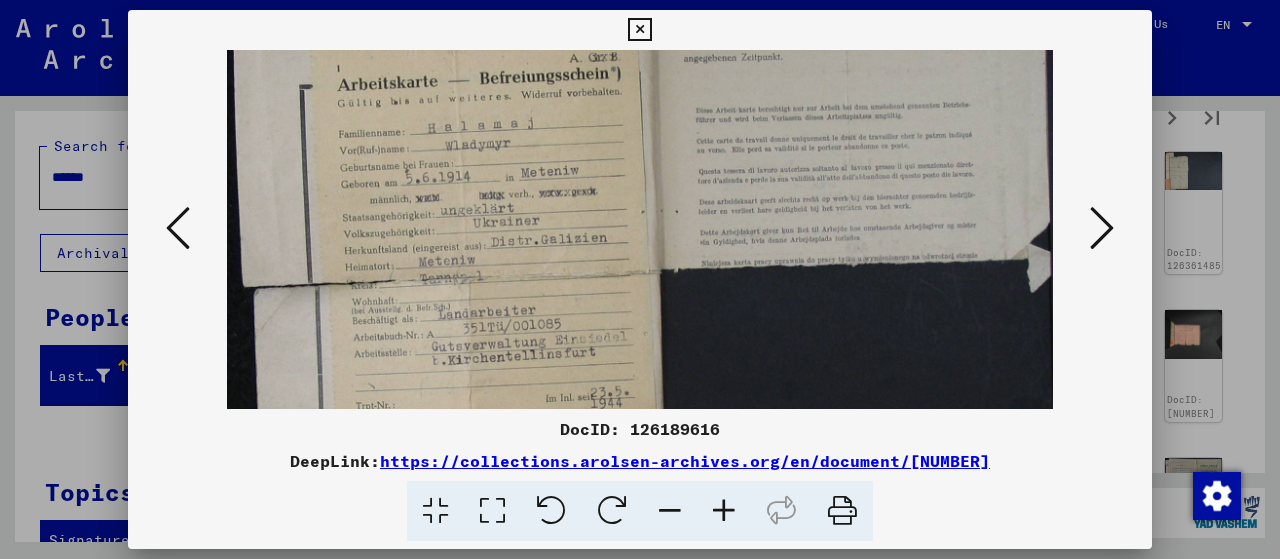 scroll, scrollTop: 124, scrollLeft: 0, axis: vertical 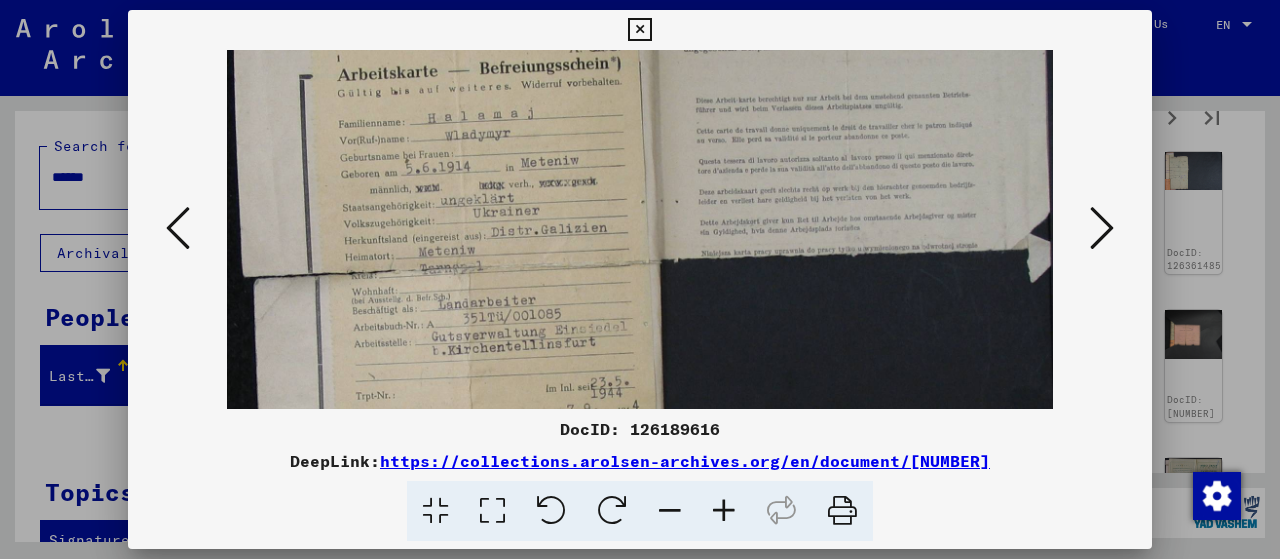 drag, startPoint x: 650, startPoint y: 266, endPoint x: 650, endPoint y: 144, distance: 122 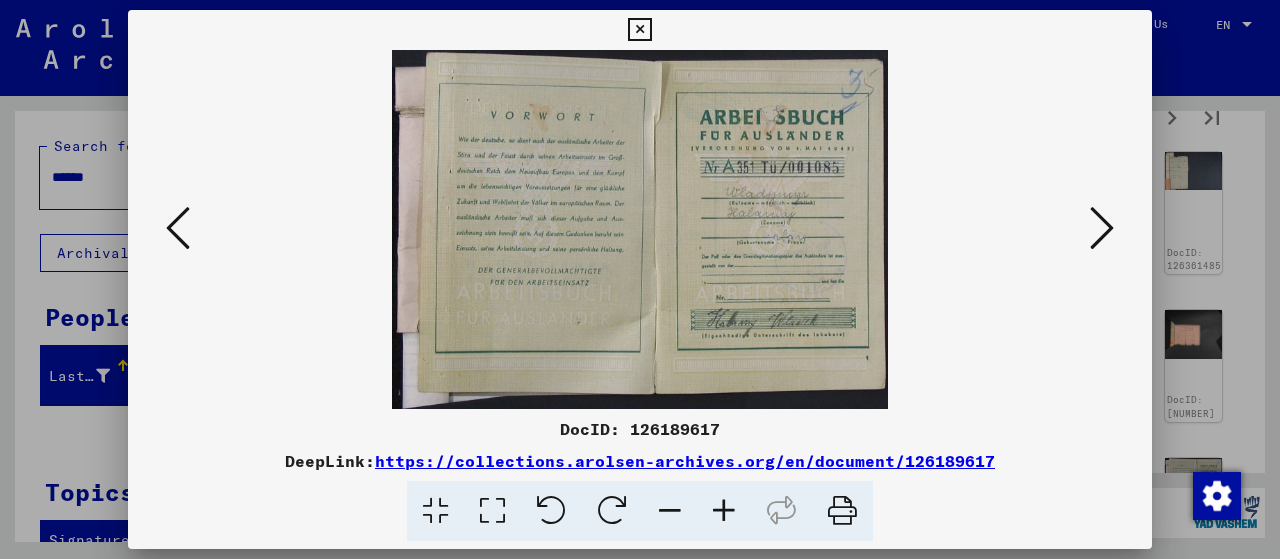 scroll, scrollTop: 0, scrollLeft: 0, axis: both 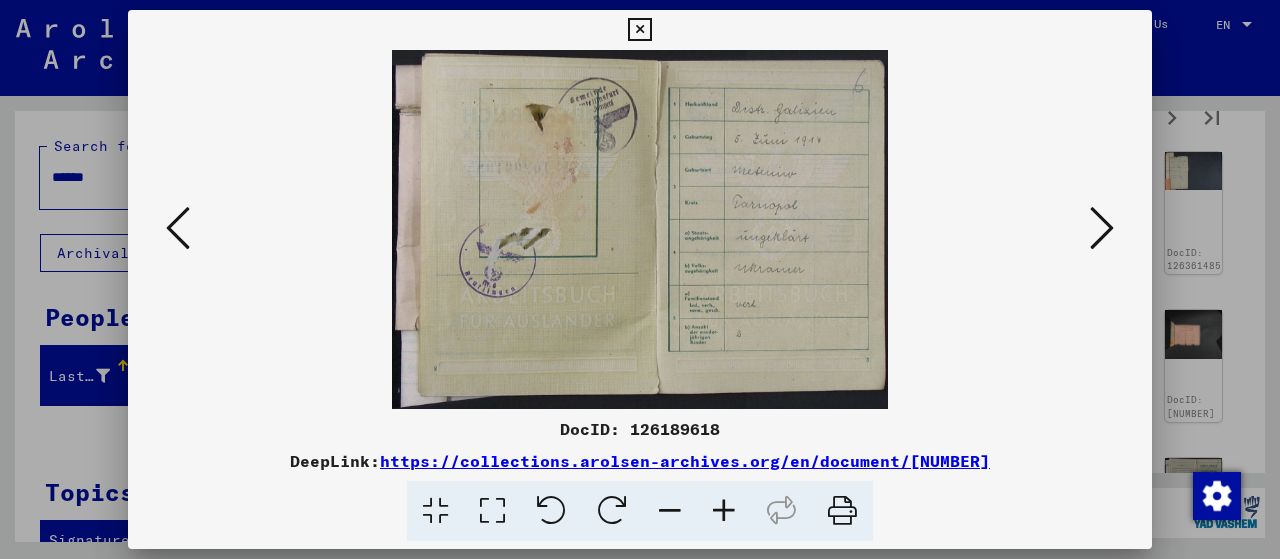 click at bounding box center (1102, 228) 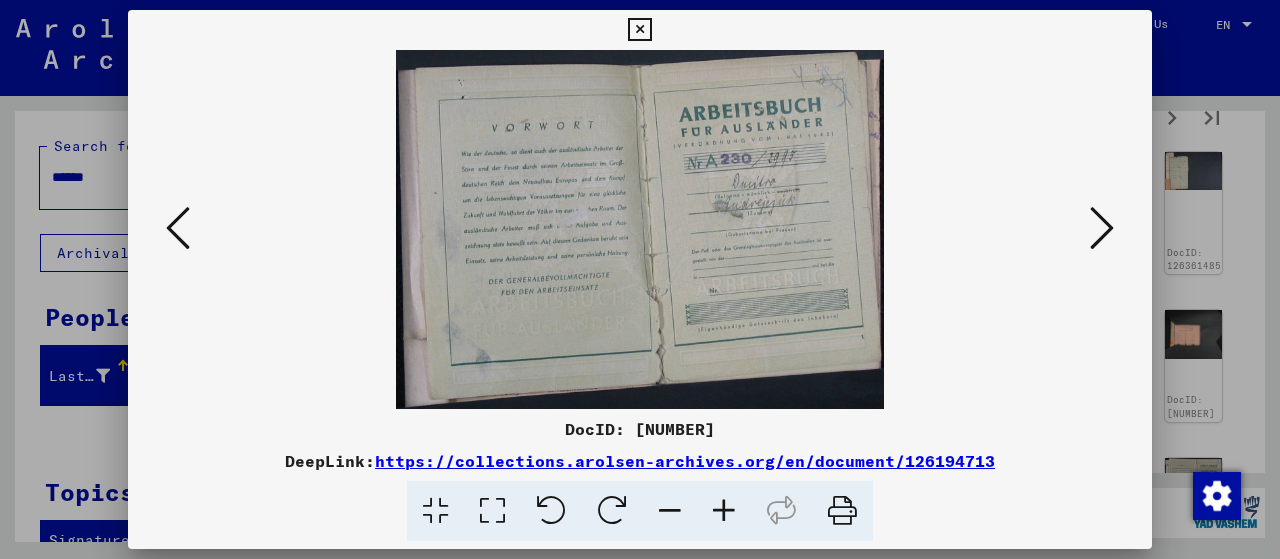 click at bounding box center [1102, 228] 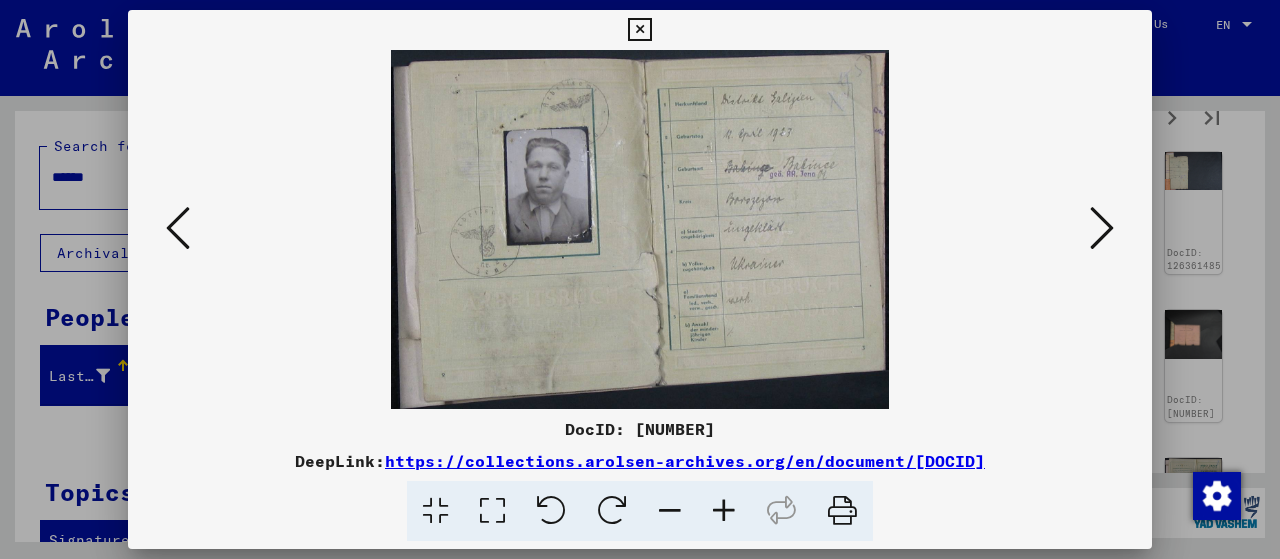 click at bounding box center [1102, 228] 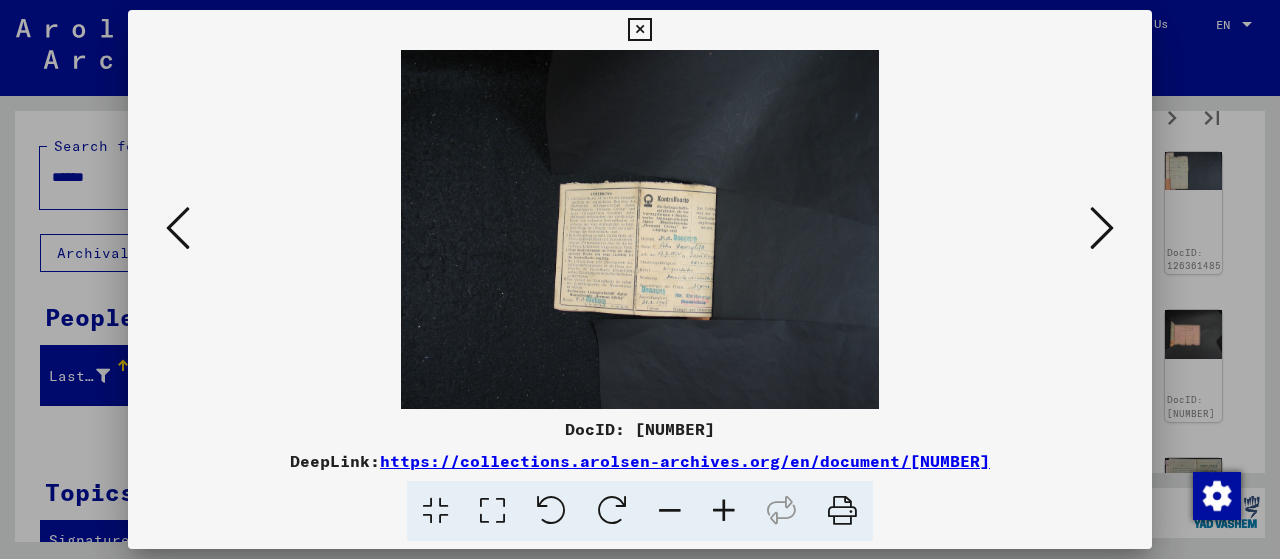 click at bounding box center (1102, 228) 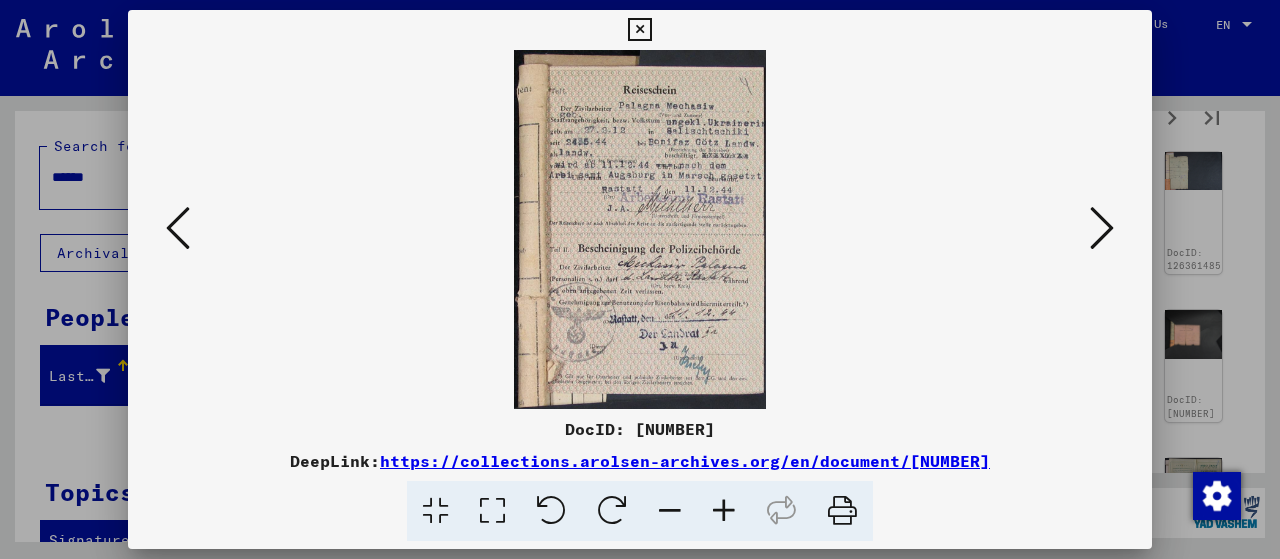 click at bounding box center (178, 228) 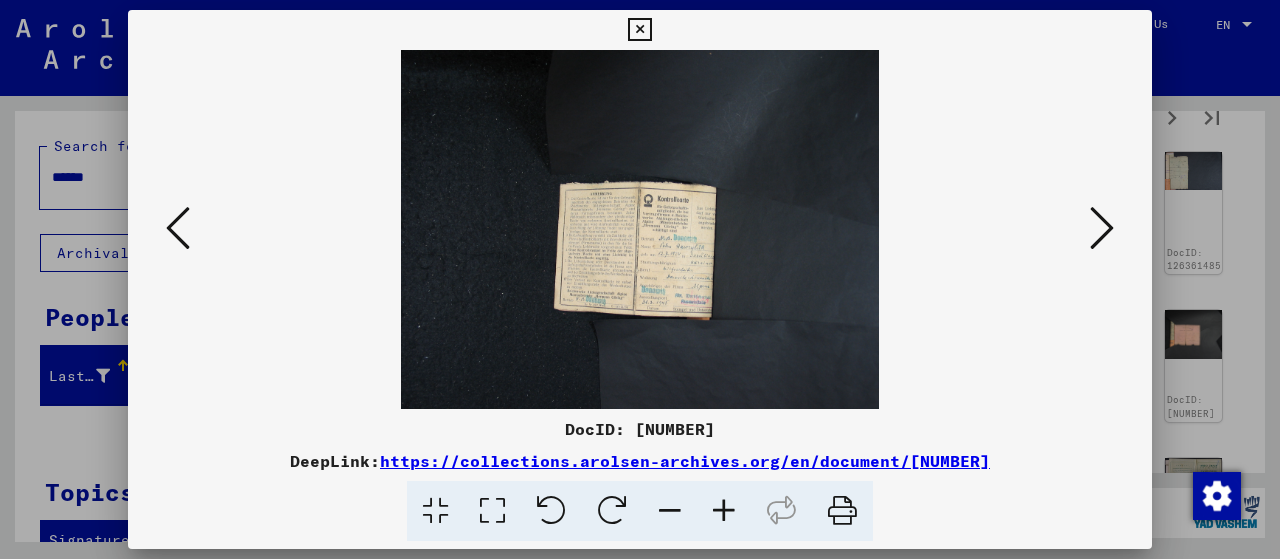 click at bounding box center (724, 511) 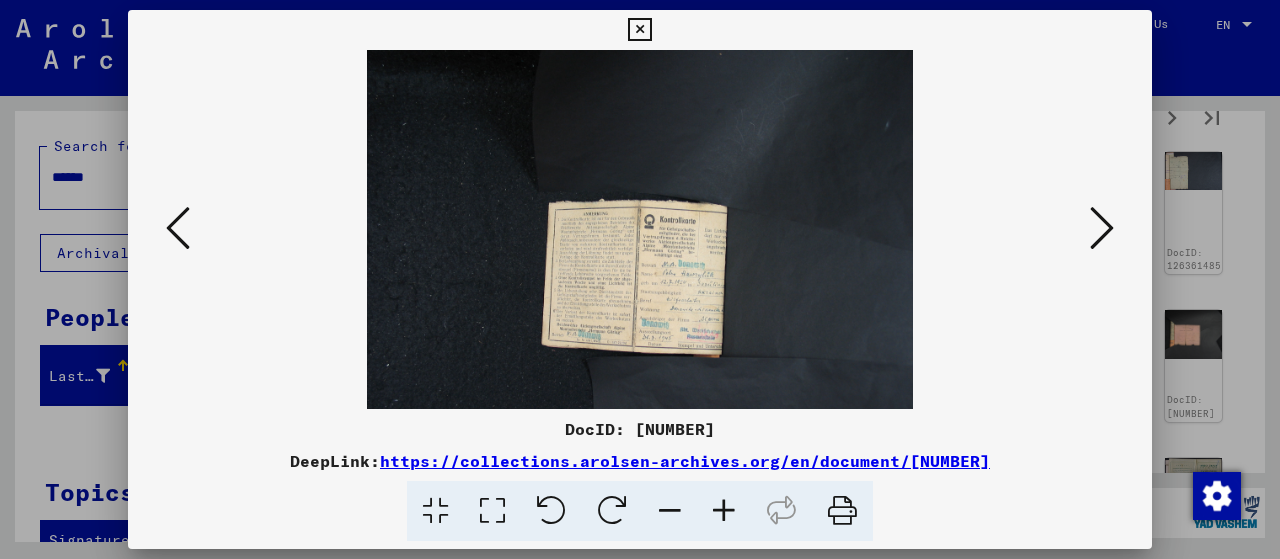 click at bounding box center (724, 511) 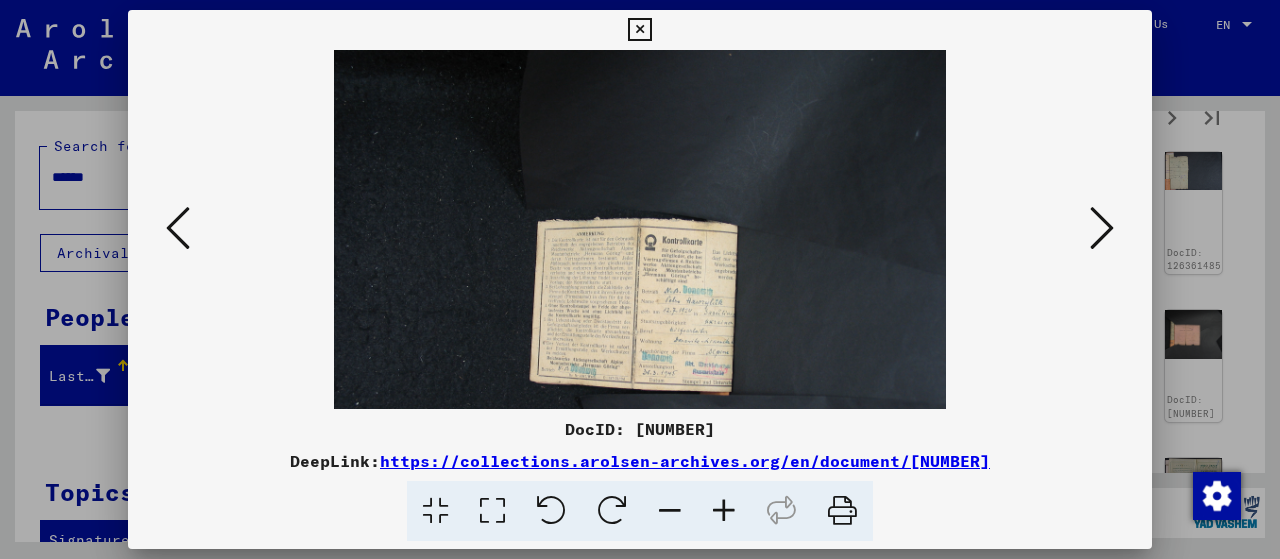 click at bounding box center [724, 511] 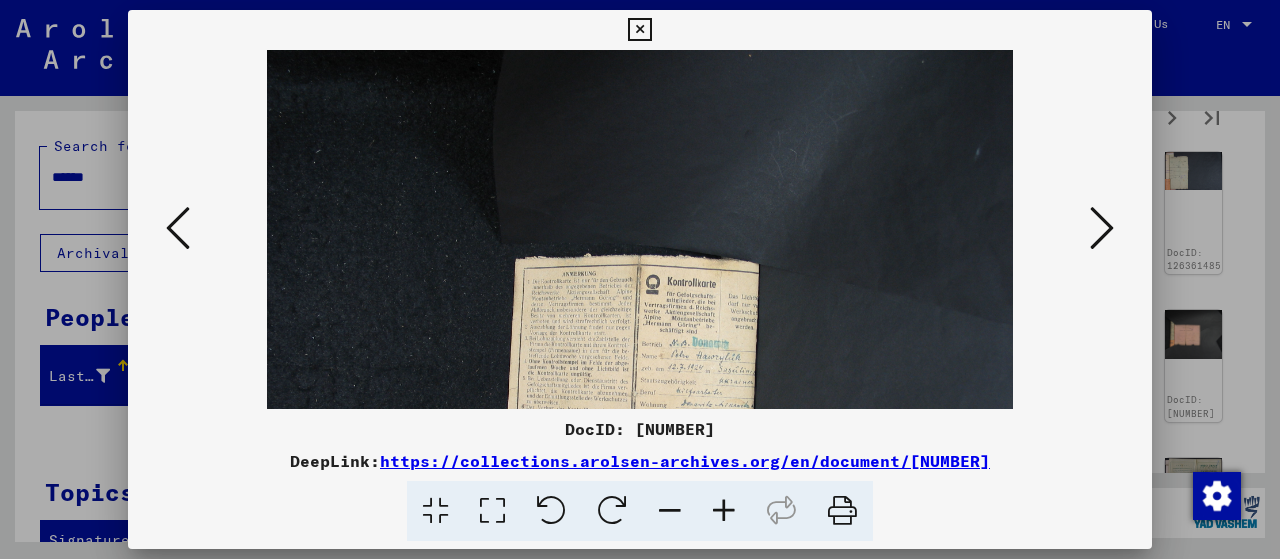 click at bounding box center (724, 511) 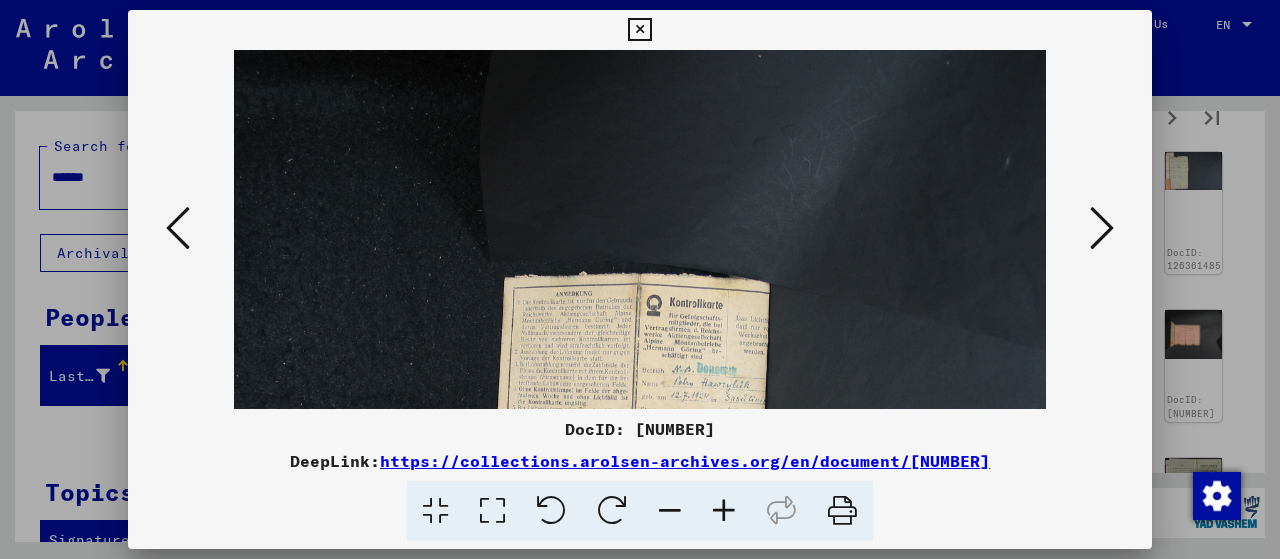 click at bounding box center [724, 511] 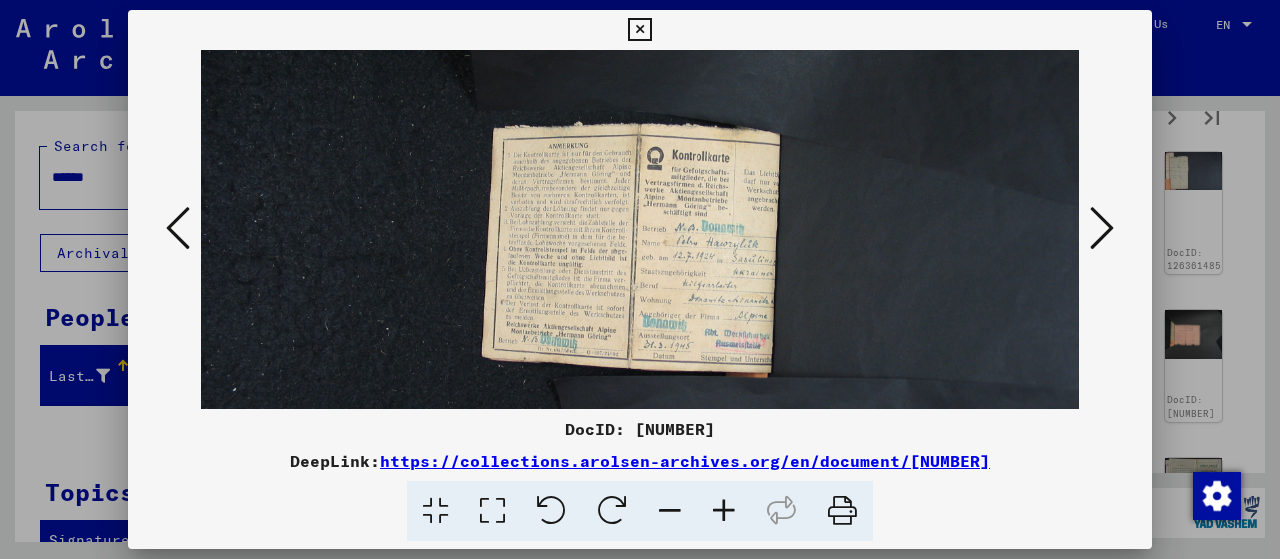 drag, startPoint x: 854, startPoint y: 210, endPoint x: 894, endPoint y: 68, distance: 147.52628 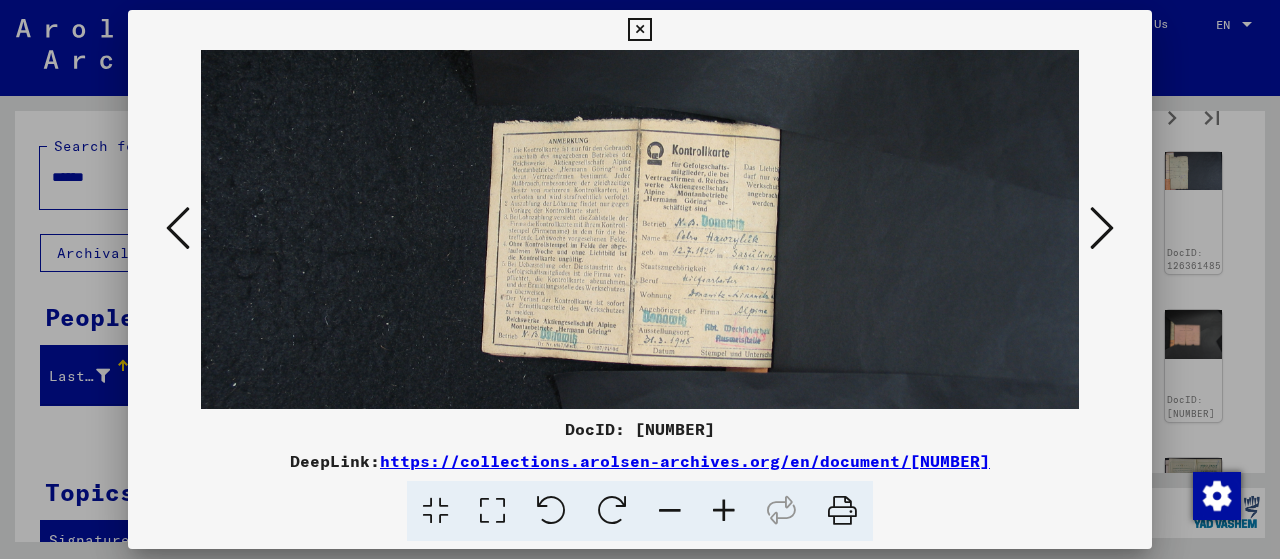 click at bounding box center [1102, 228] 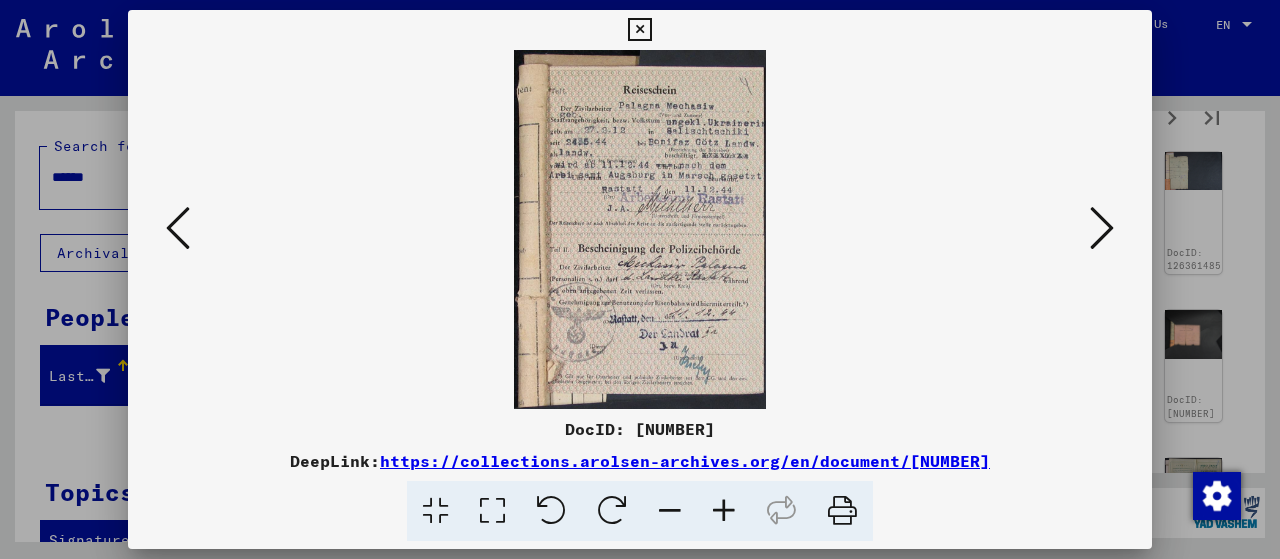 click at bounding box center [1102, 228] 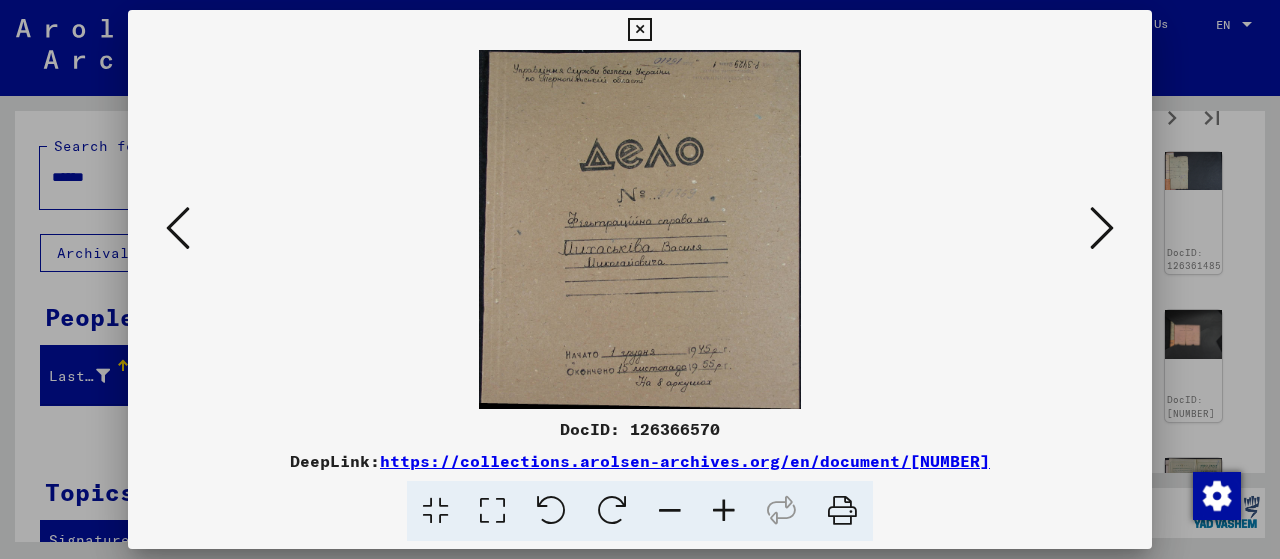 click at bounding box center (1102, 228) 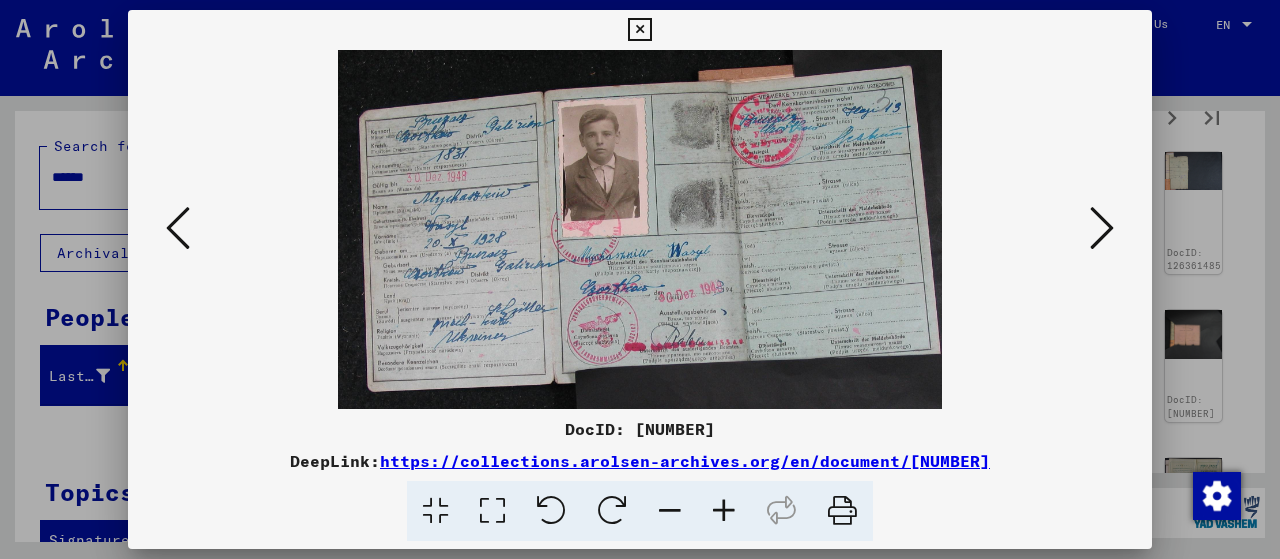 click at bounding box center [1102, 228] 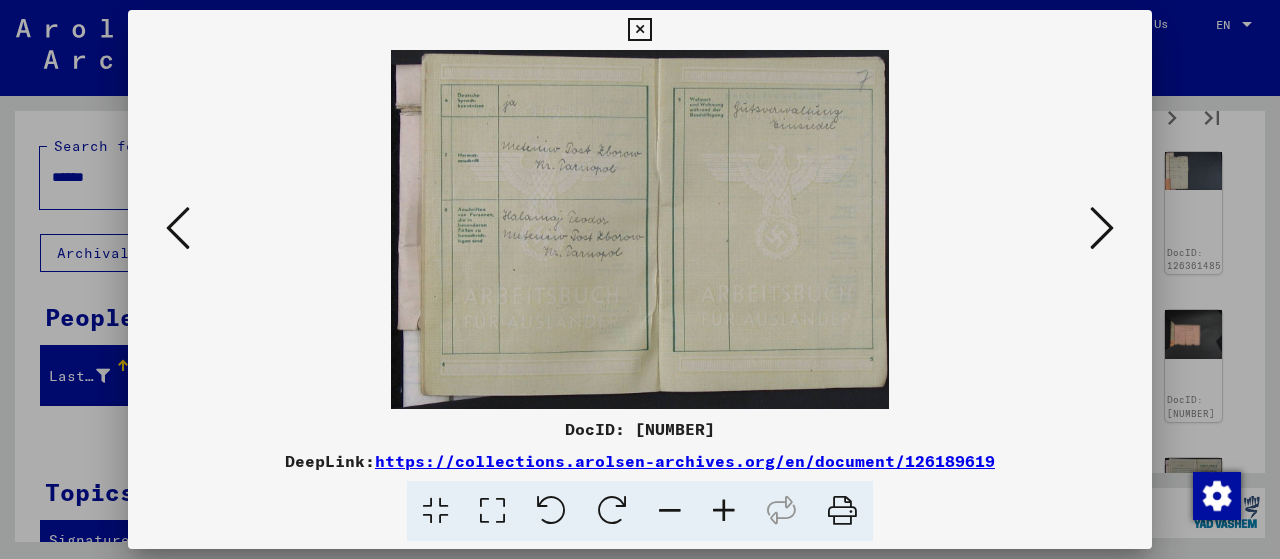 click at bounding box center [1102, 228] 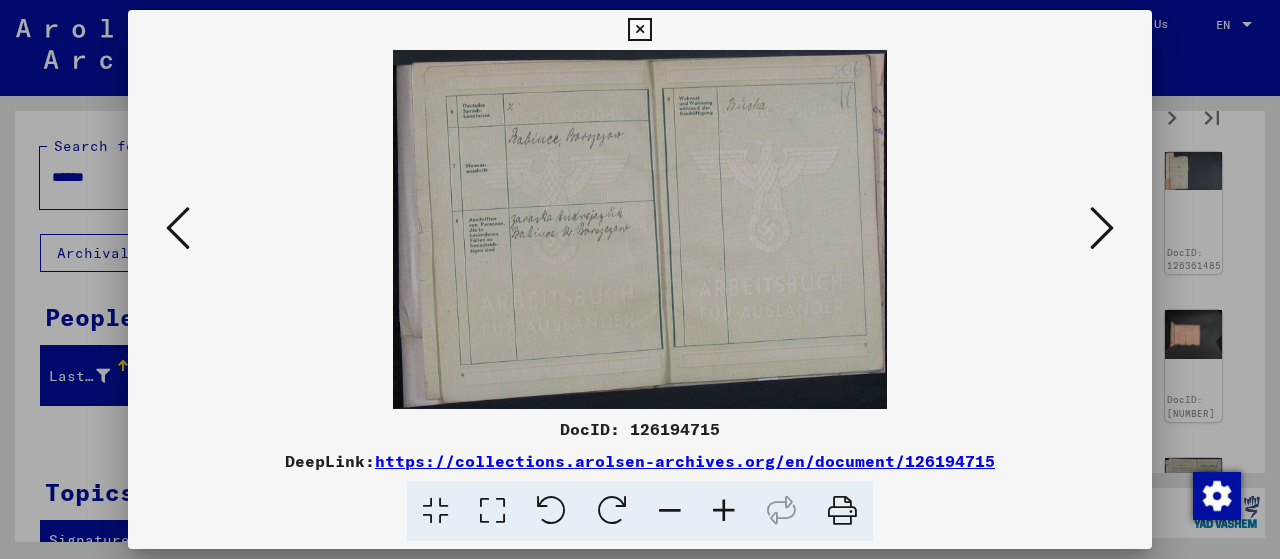 click at bounding box center (1102, 228) 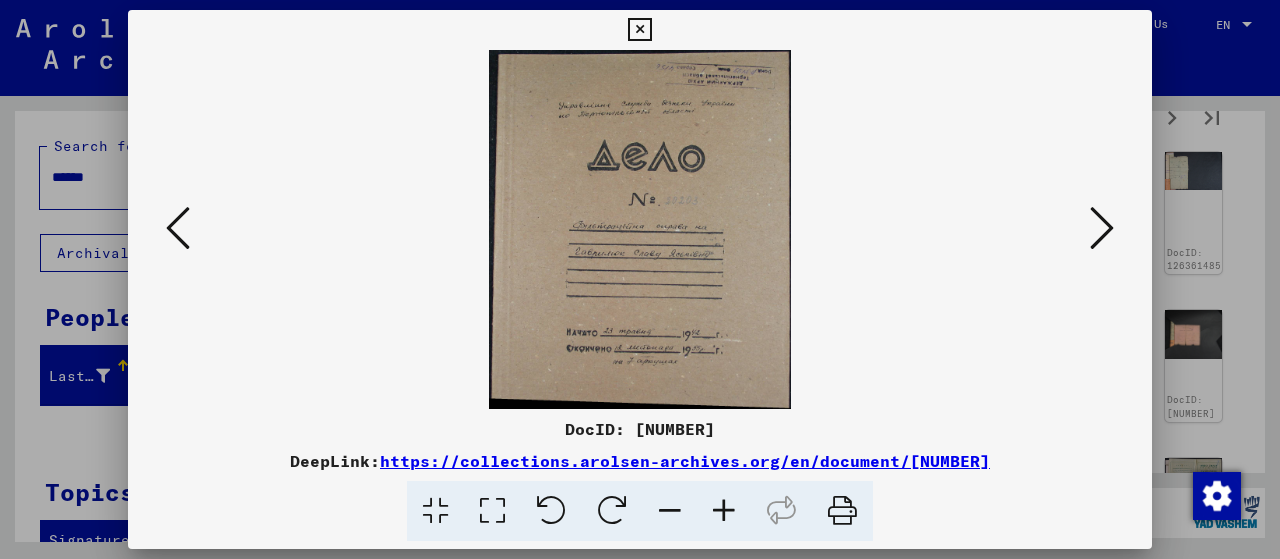 click at bounding box center (1102, 228) 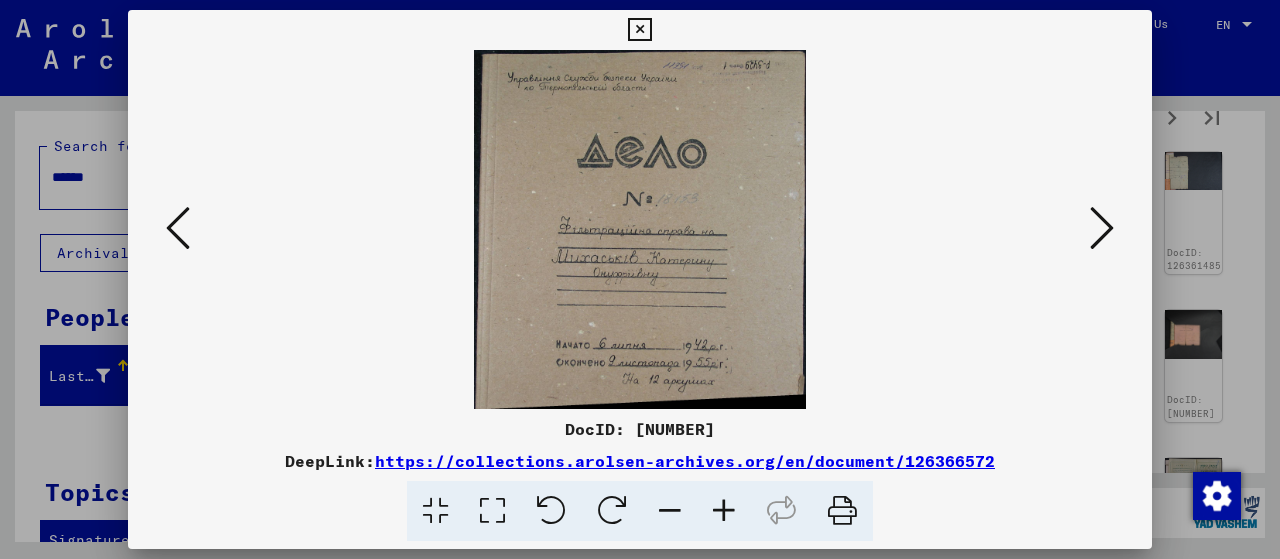 click at bounding box center [1102, 228] 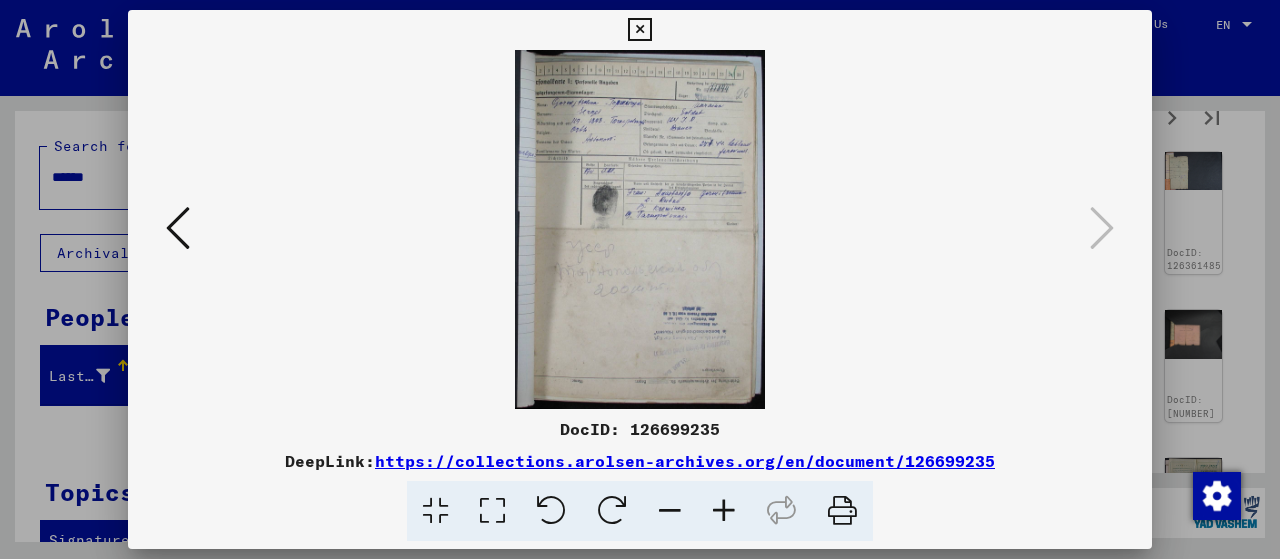 click at bounding box center [724, 511] 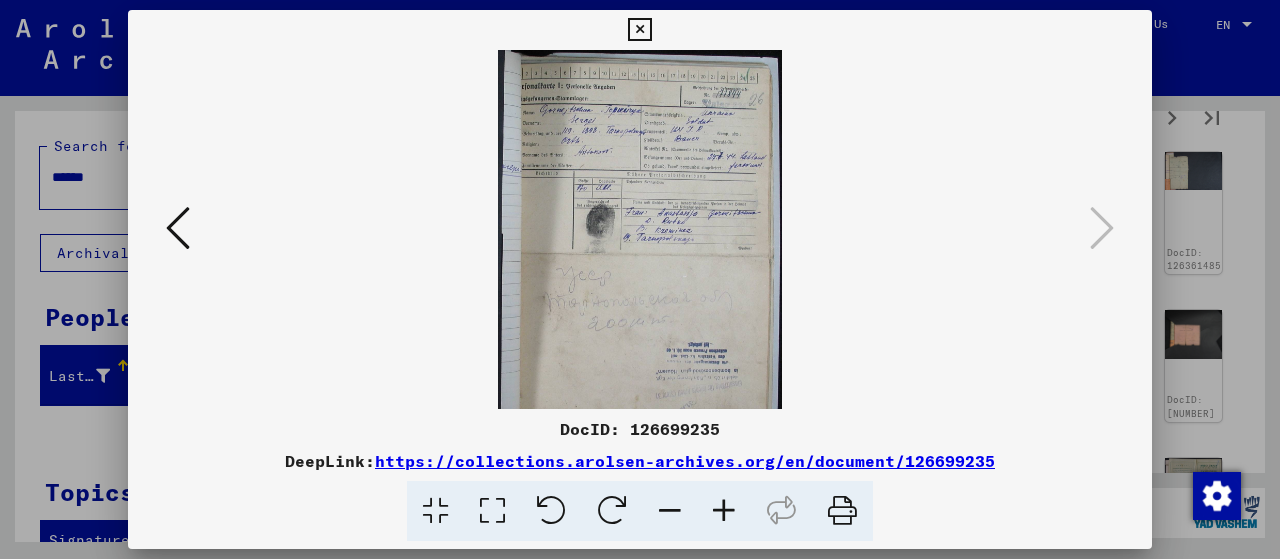 click at bounding box center (724, 511) 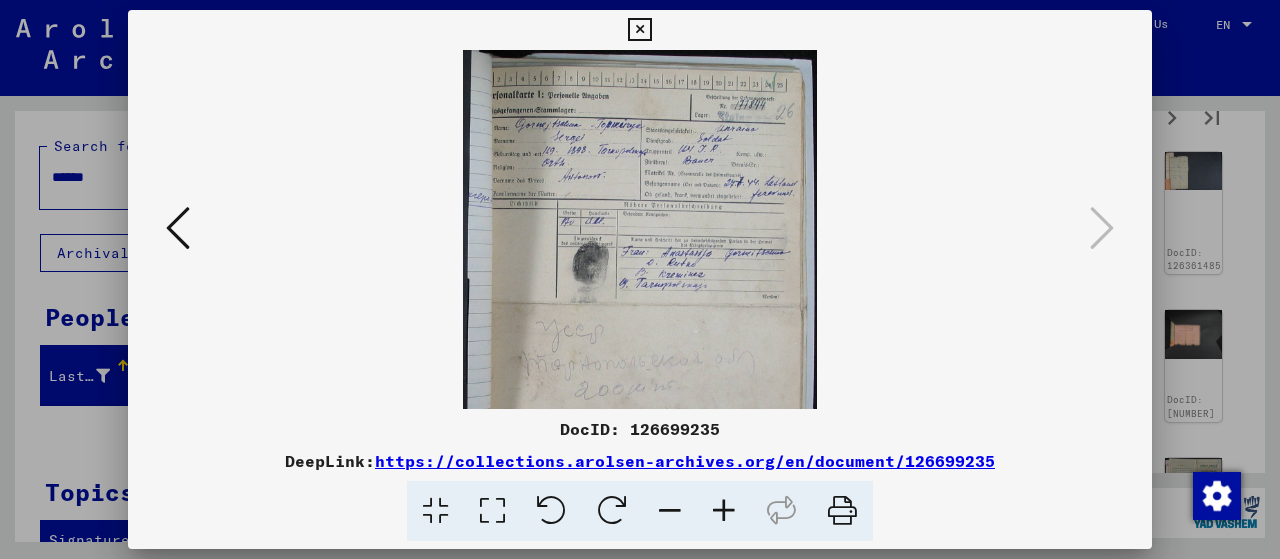 click at bounding box center [724, 511] 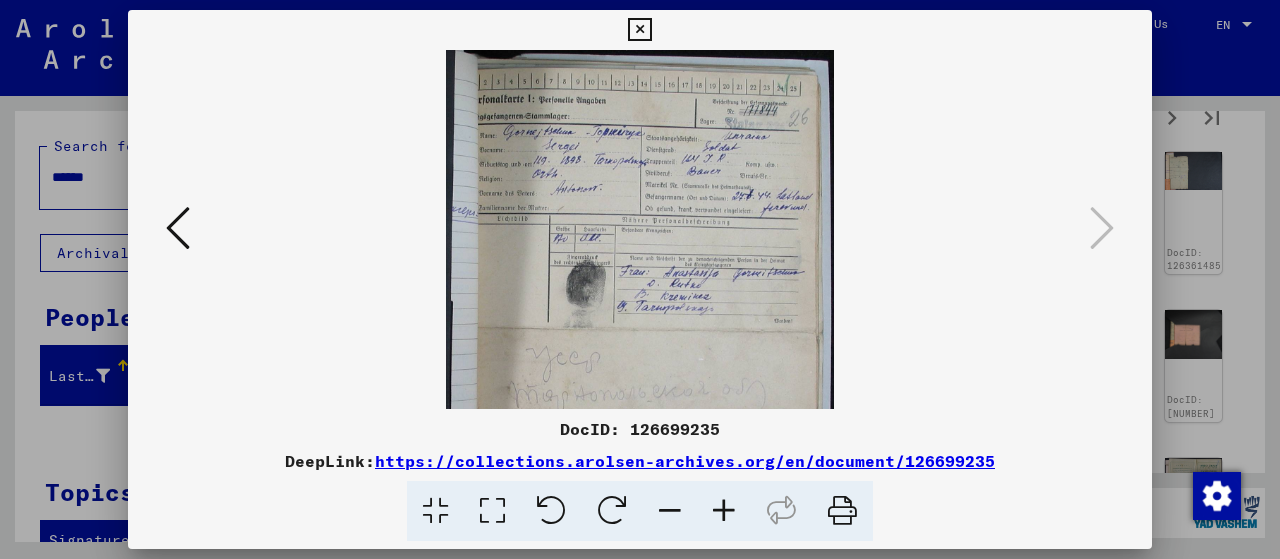 click at bounding box center (724, 511) 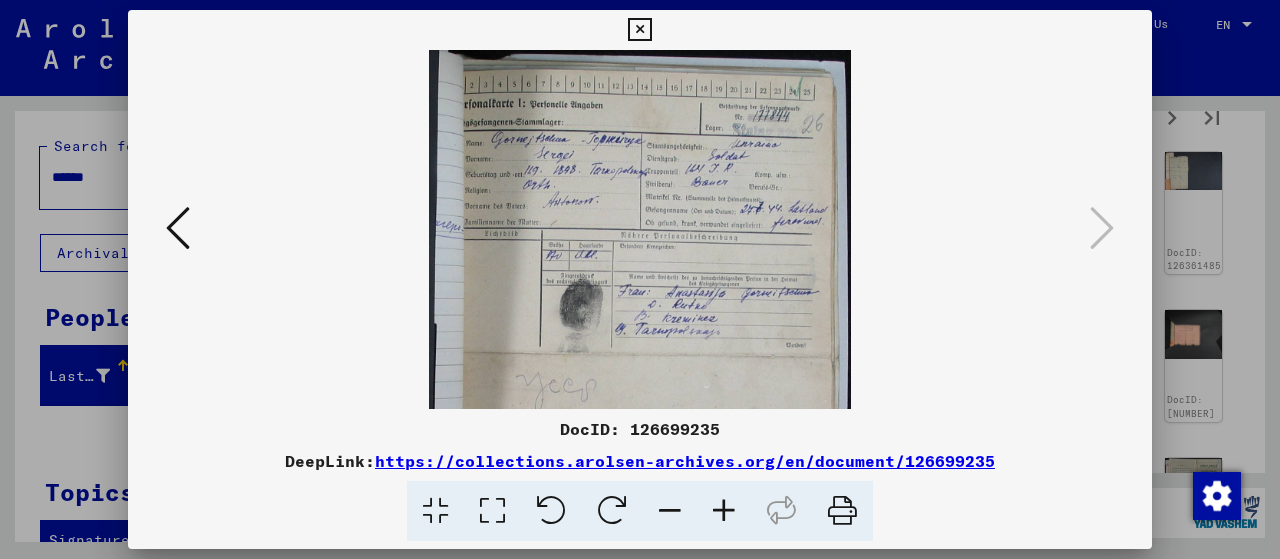 click at bounding box center [724, 511] 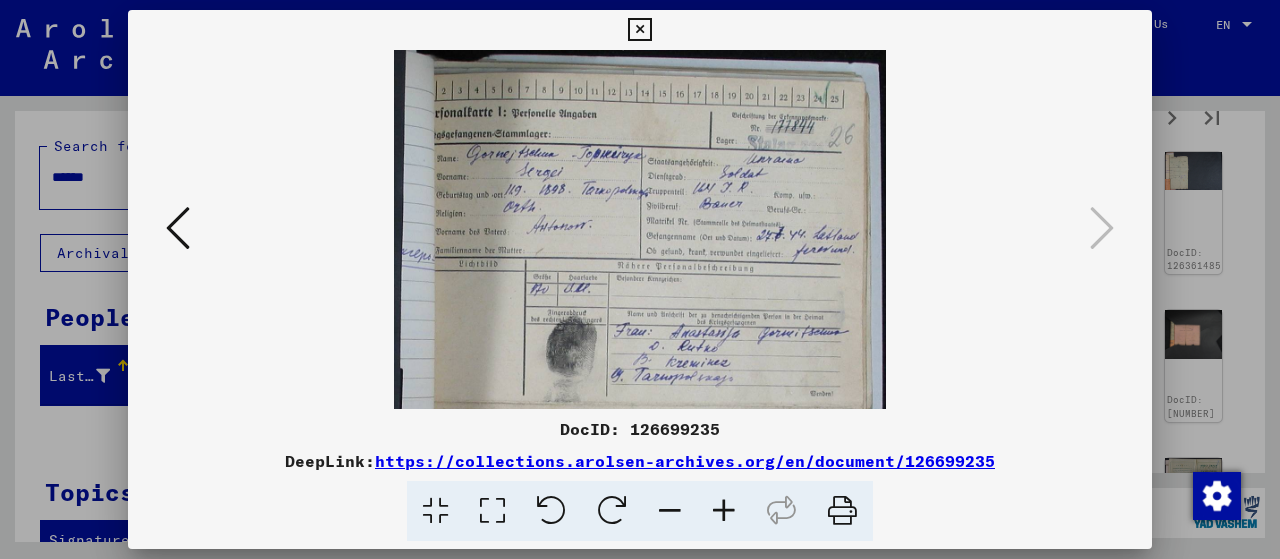 click at bounding box center (724, 511) 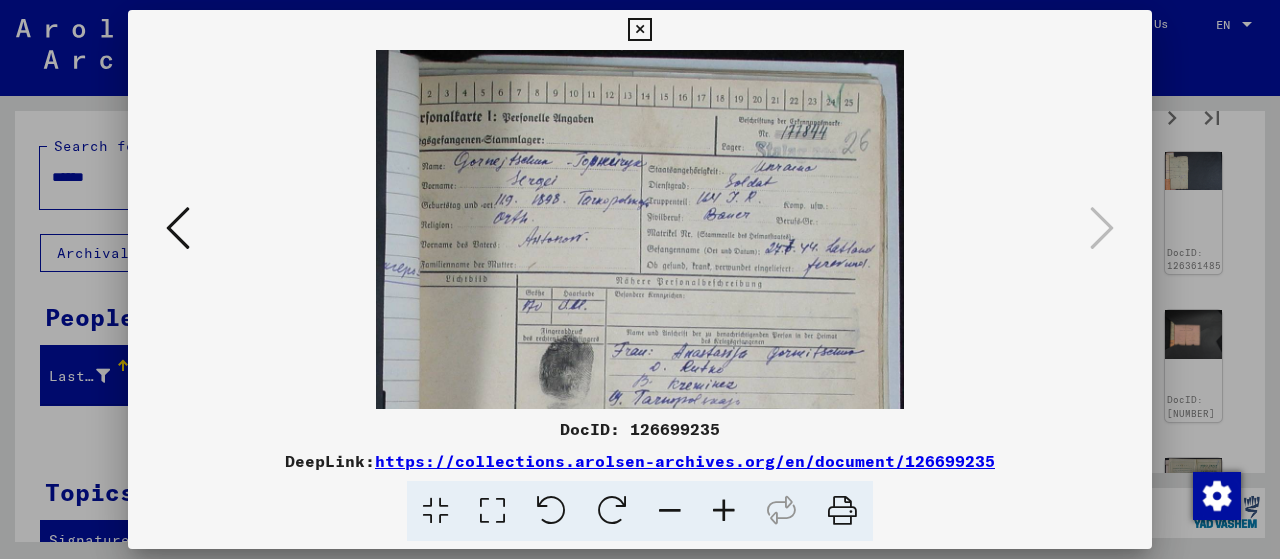 click at bounding box center [724, 511] 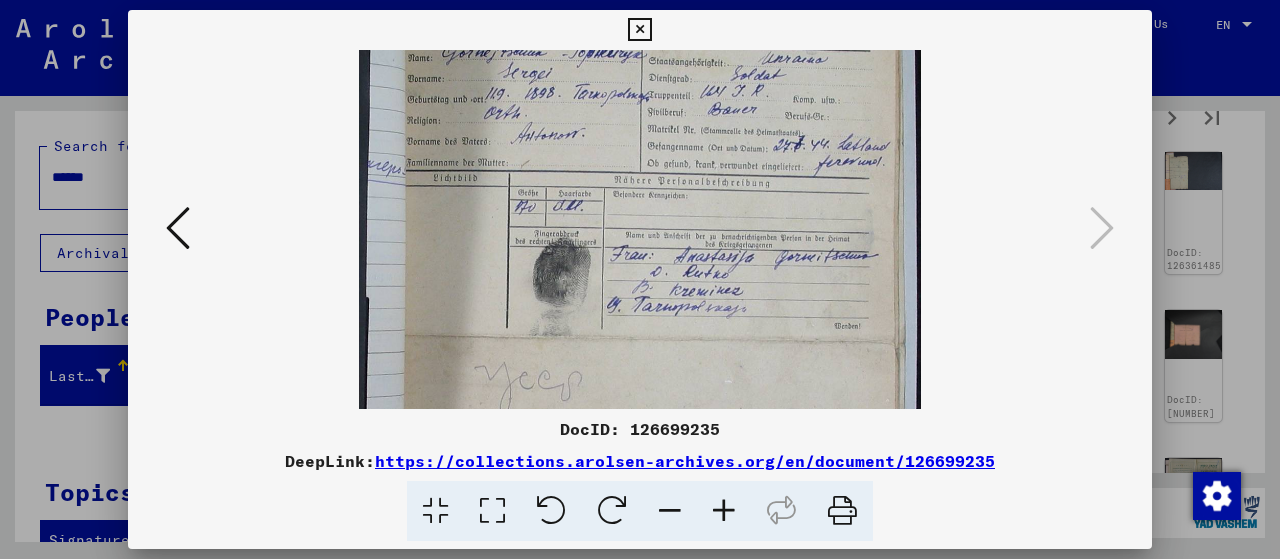 scroll, scrollTop: 139, scrollLeft: 0, axis: vertical 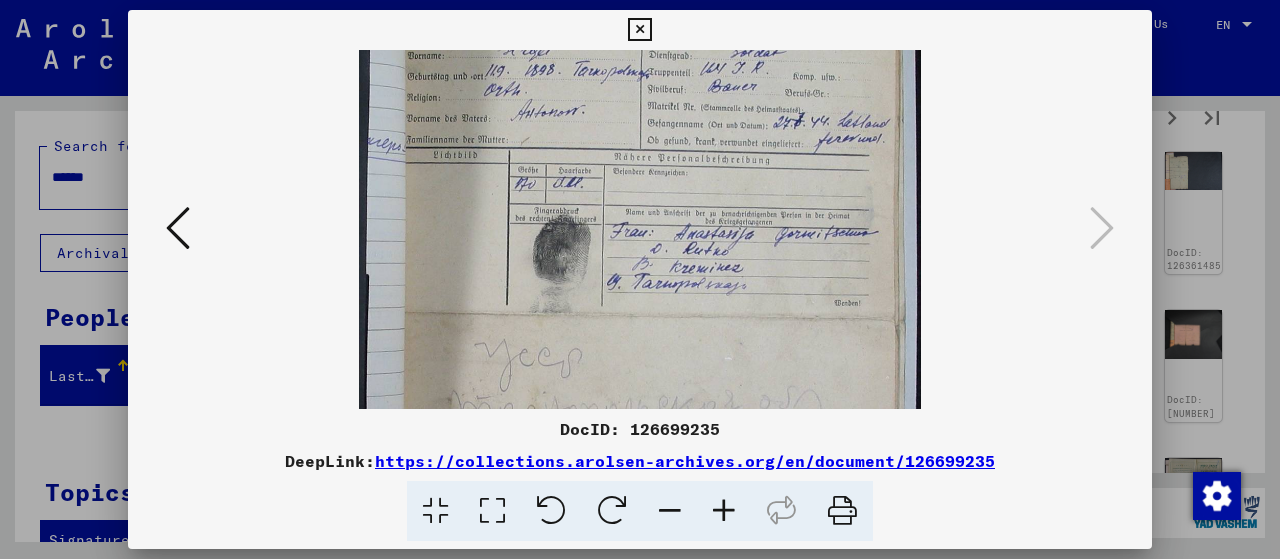 drag, startPoint x: 695, startPoint y: 319, endPoint x: 720, endPoint y: 181, distance: 140.24622 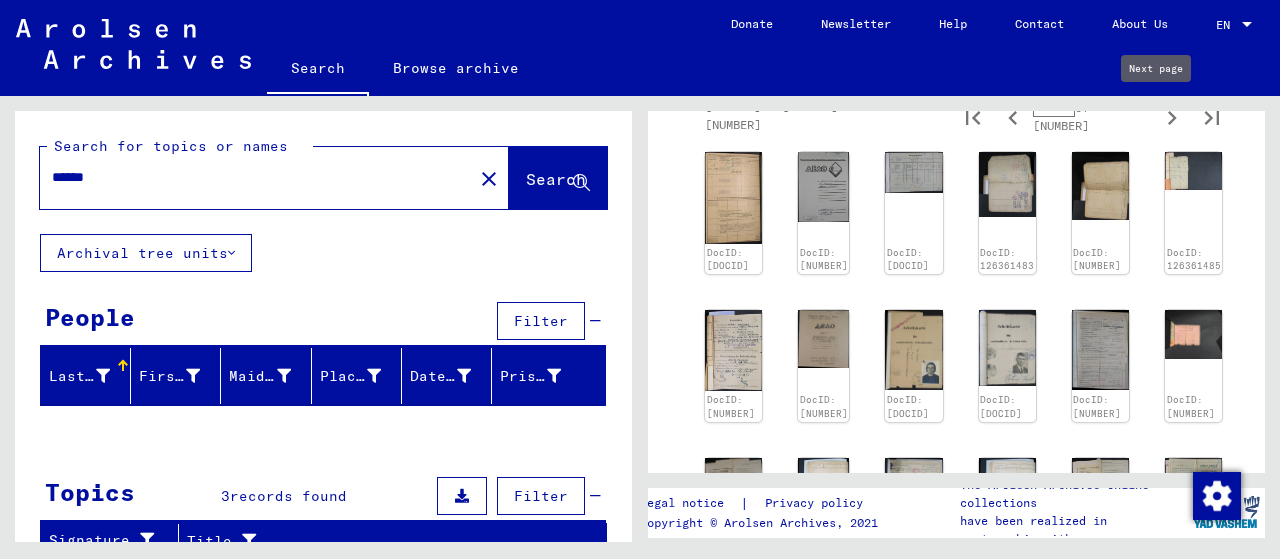 click 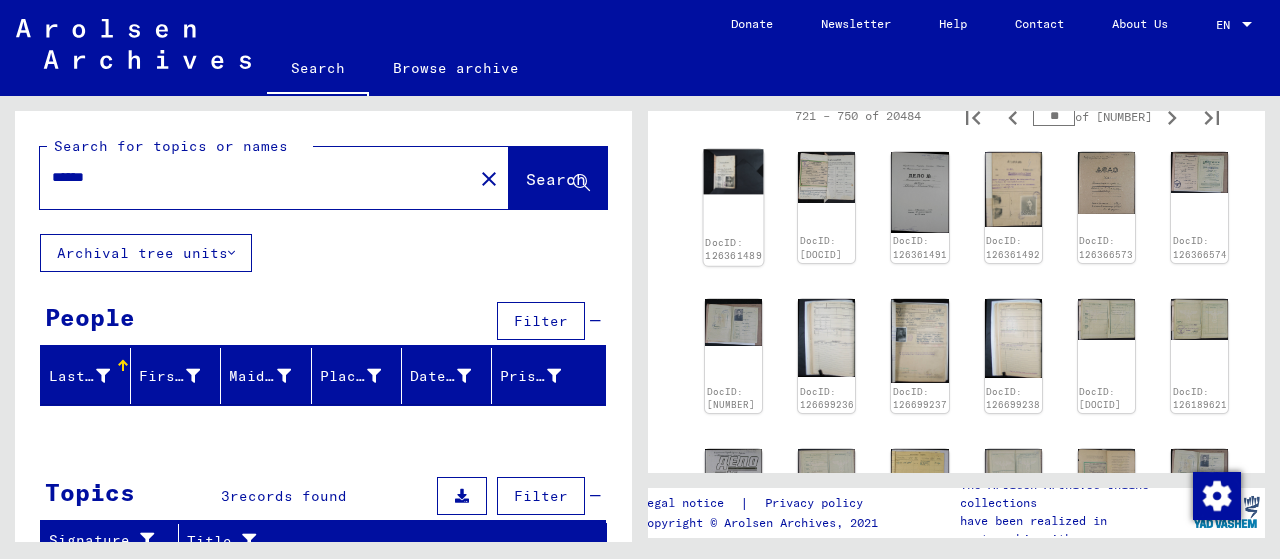 click 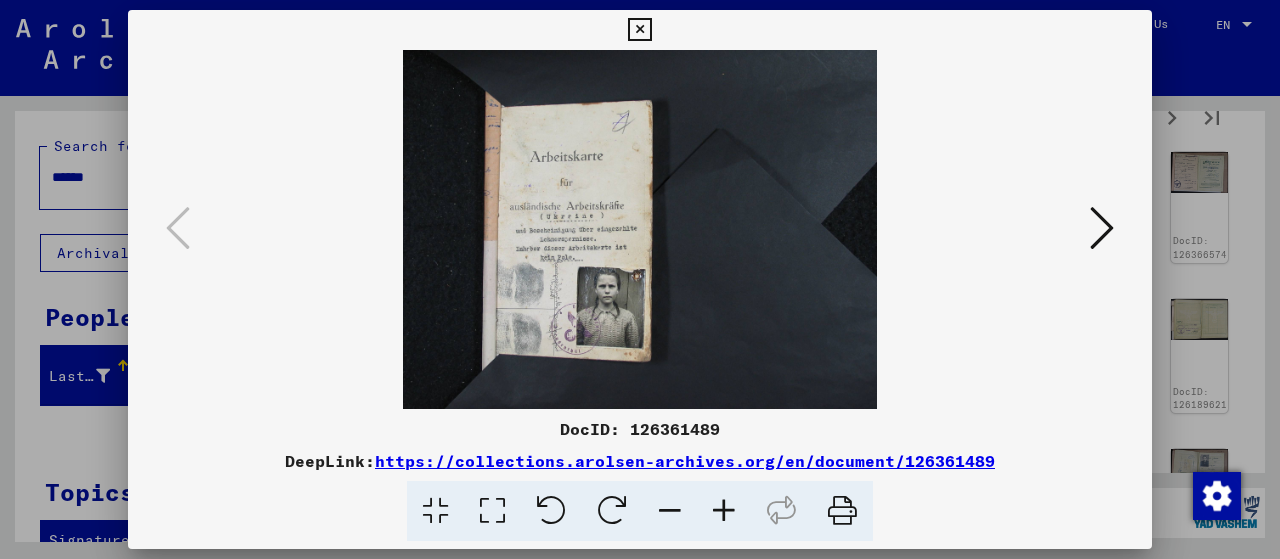 click at bounding box center (724, 511) 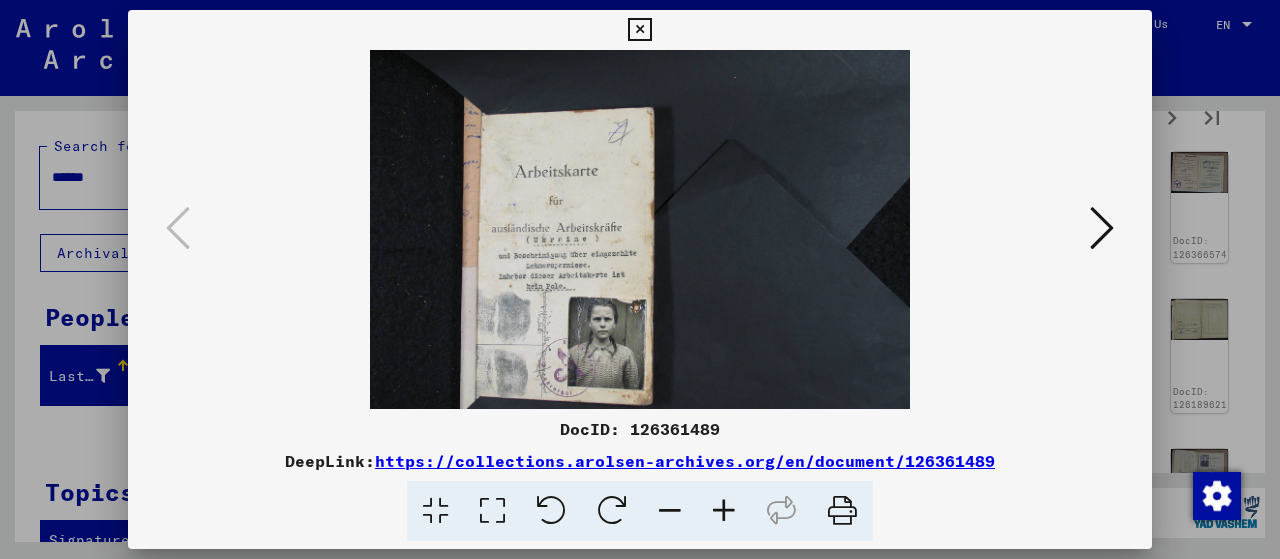 click at bounding box center (724, 511) 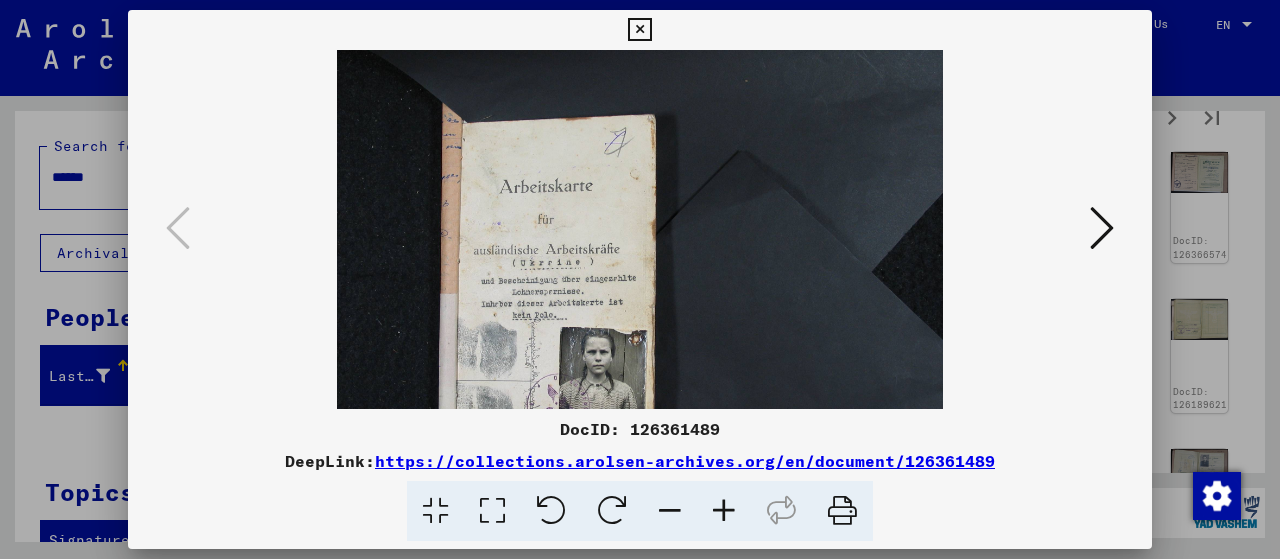 click at bounding box center (724, 511) 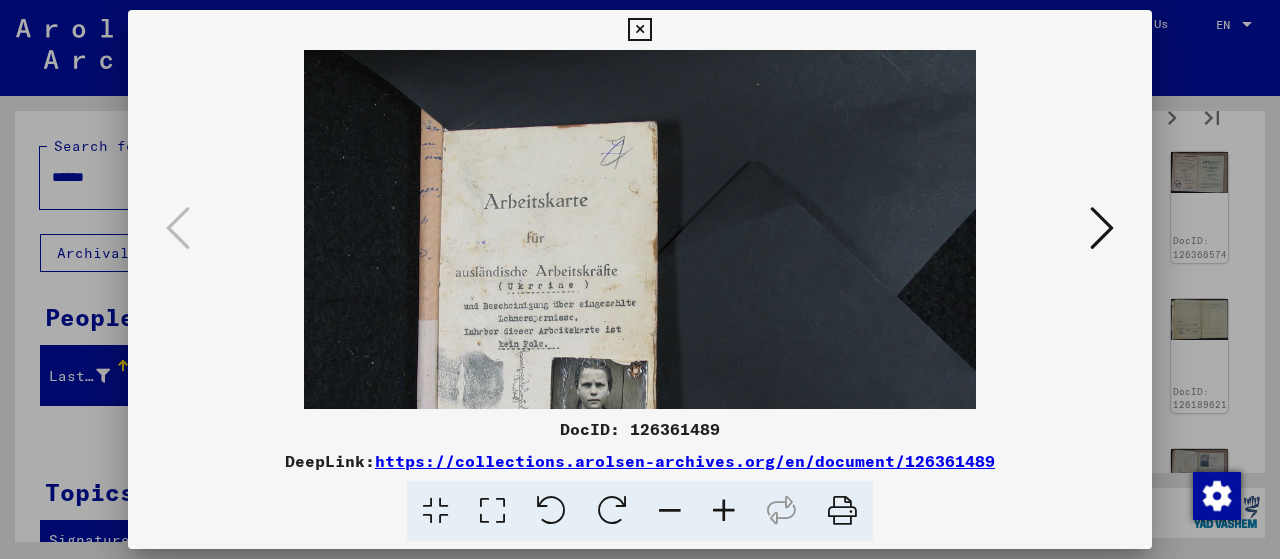 click at bounding box center (724, 511) 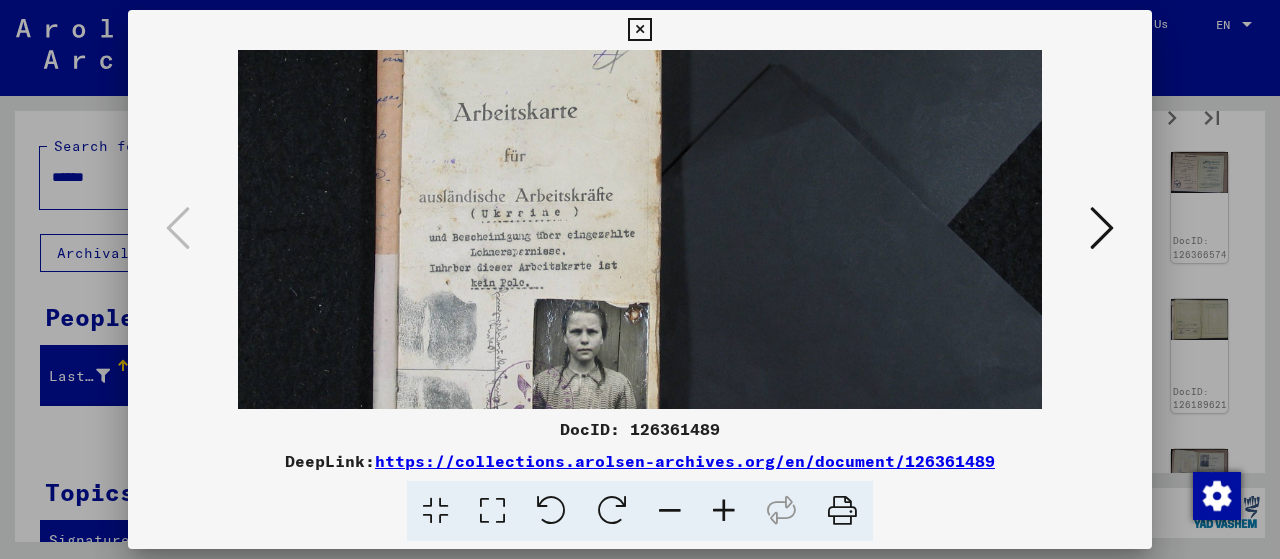 drag, startPoint x: 481, startPoint y: 189, endPoint x: 481, endPoint y: 174, distance: 15 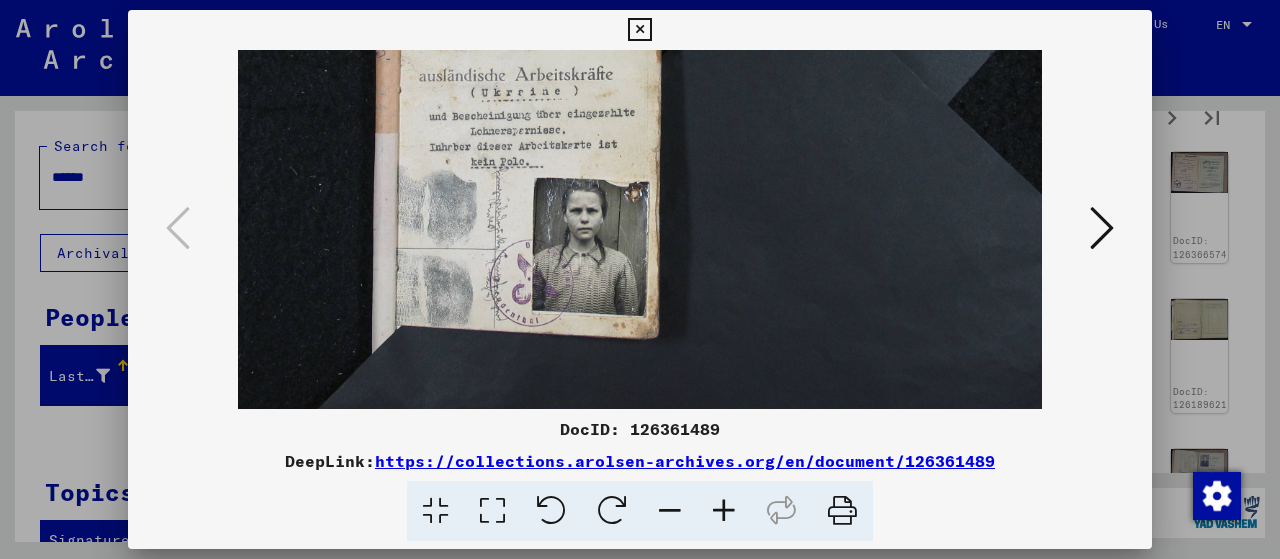 scroll, scrollTop: 250, scrollLeft: 0, axis: vertical 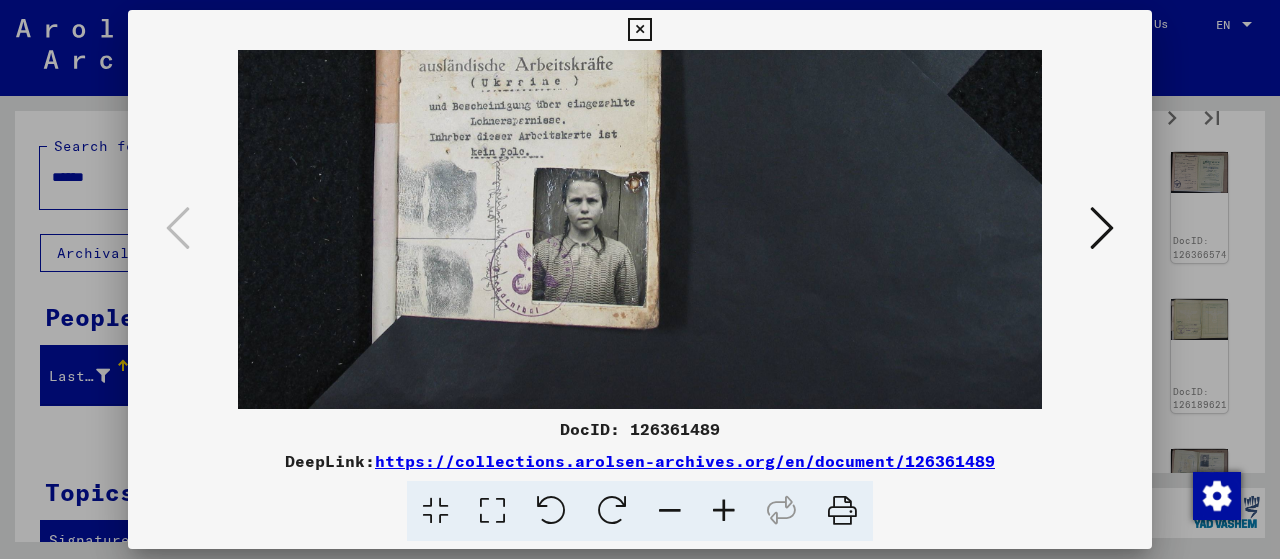 drag, startPoint x: 510, startPoint y: 239, endPoint x: 517, endPoint y: 111, distance: 128.19127 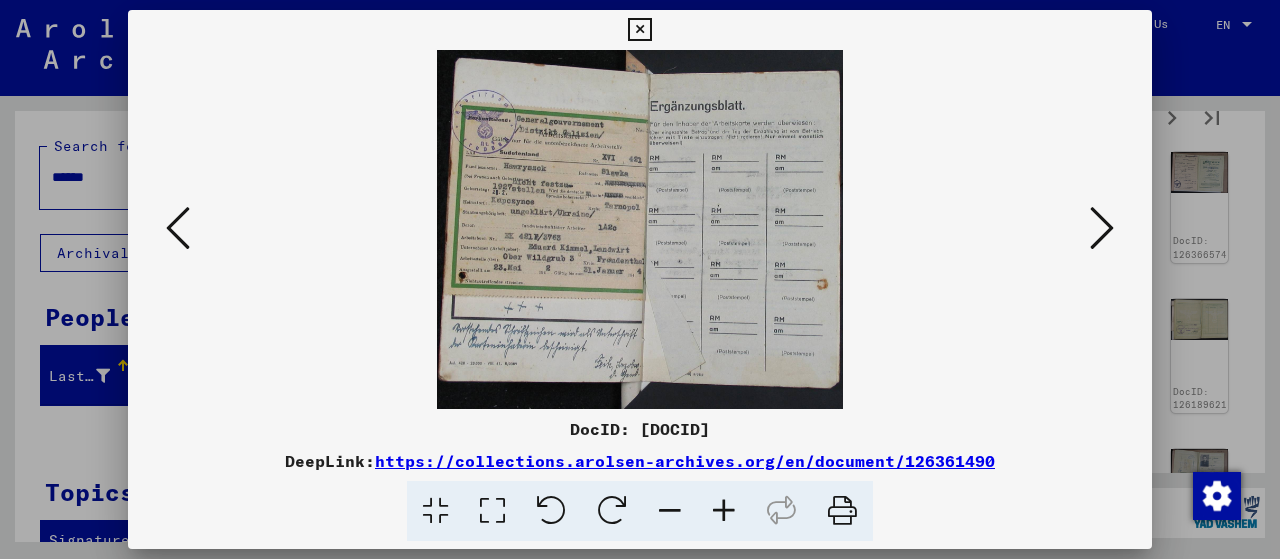 click at bounding box center [724, 511] 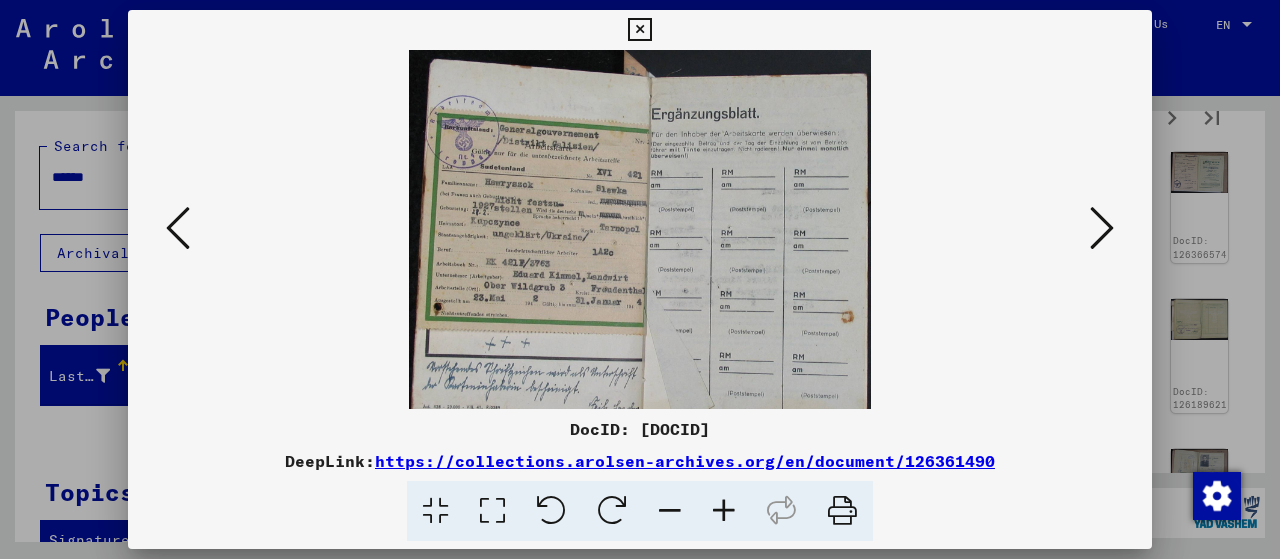 click at bounding box center [724, 511] 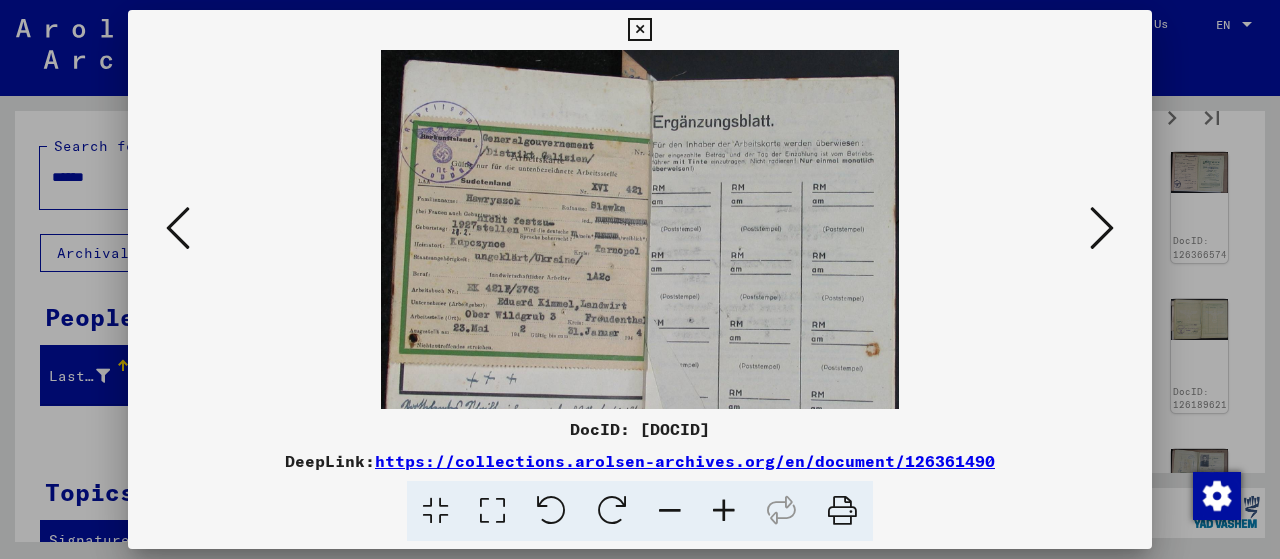 click at bounding box center [724, 511] 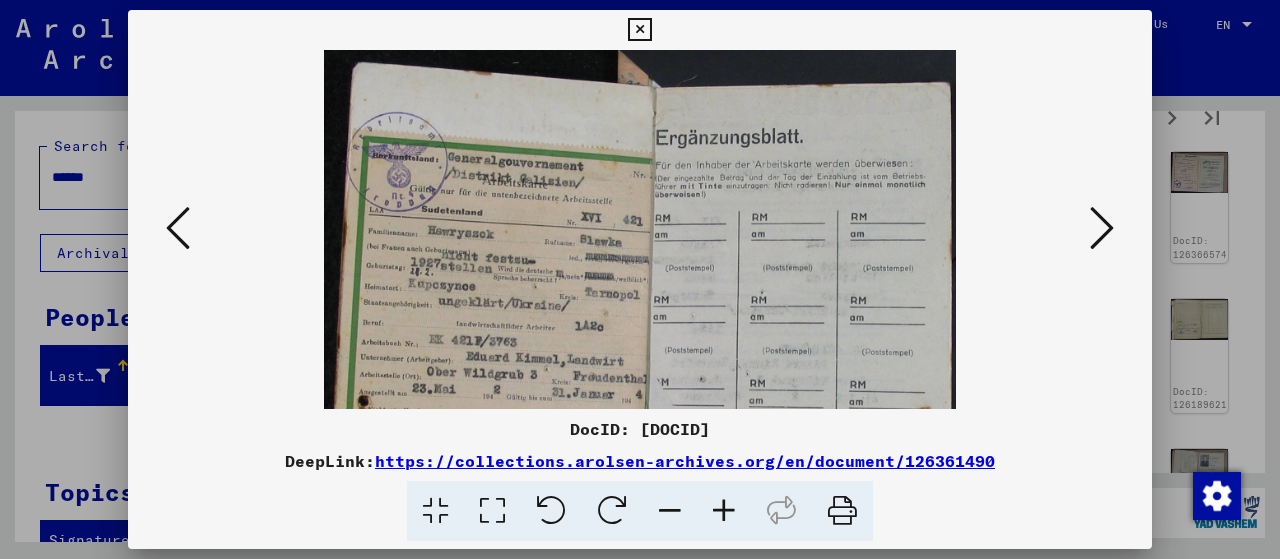 click at bounding box center [724, 511] 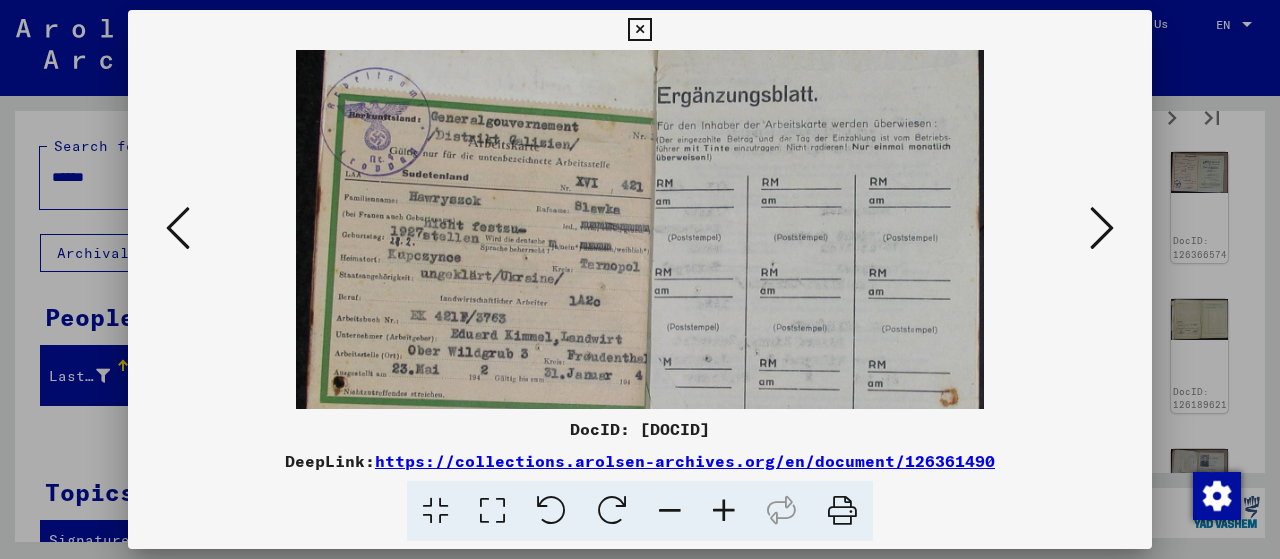 scroll, scrollTop: 51, scrollLeft: 0, axis: vertical 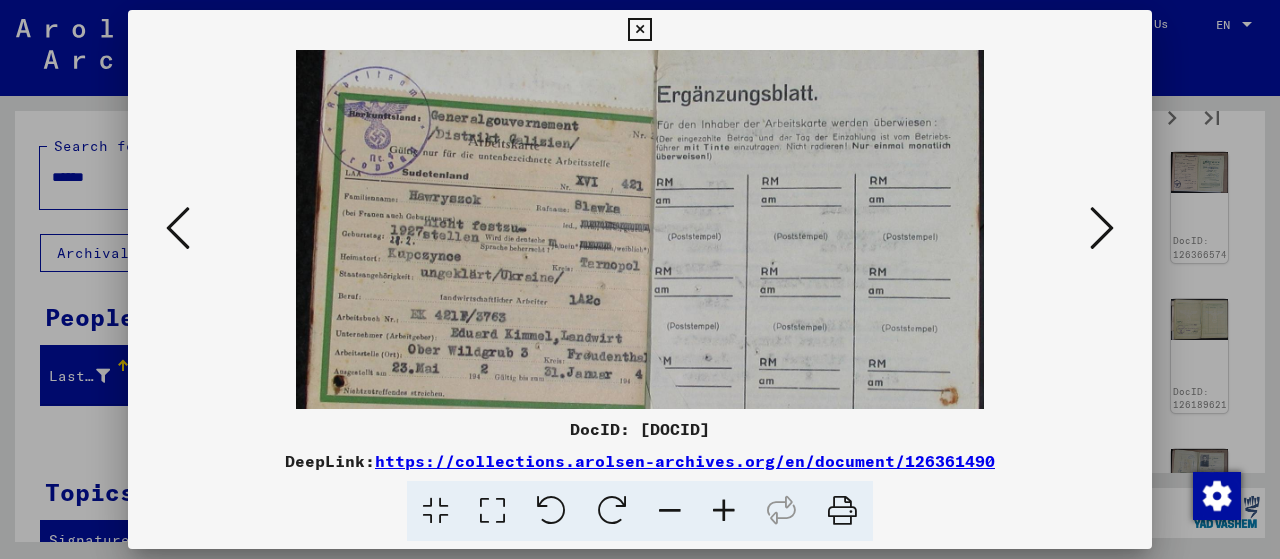 drag, startPoint x: 556, startPoint y: 343, endPoint x: 556, endPoint y: 295, distance: 48 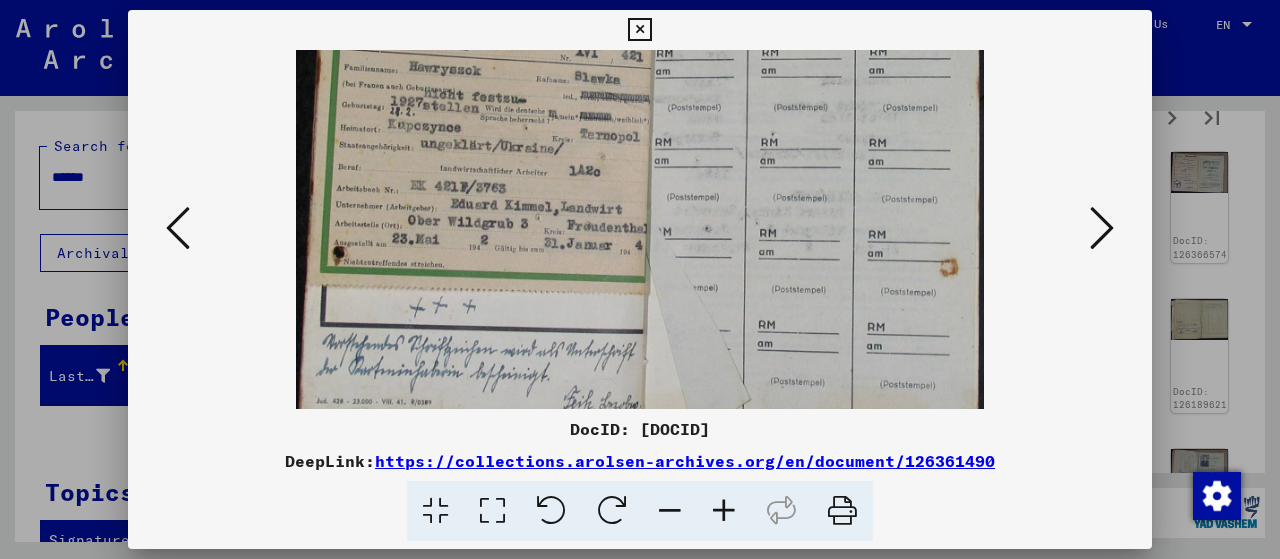 drag, startPoint x: 690, startPoint y: 317, endPoint x: 737, endPoint y: 167, distance: 157.19096 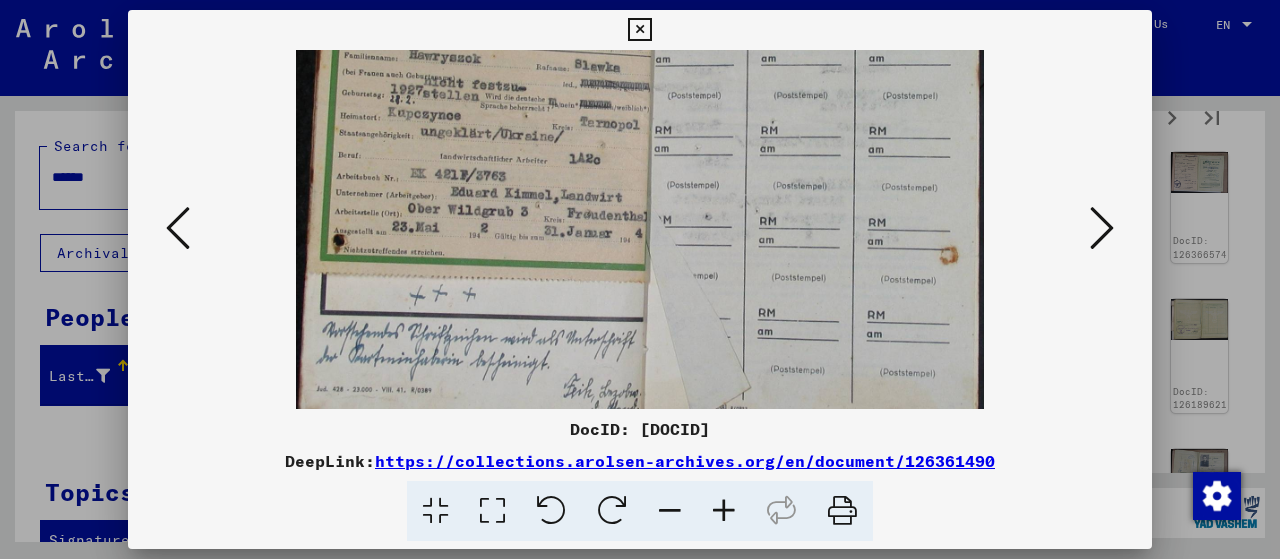 scroll, scrollTop: 250, scrollLeft: 0, axis: vertical 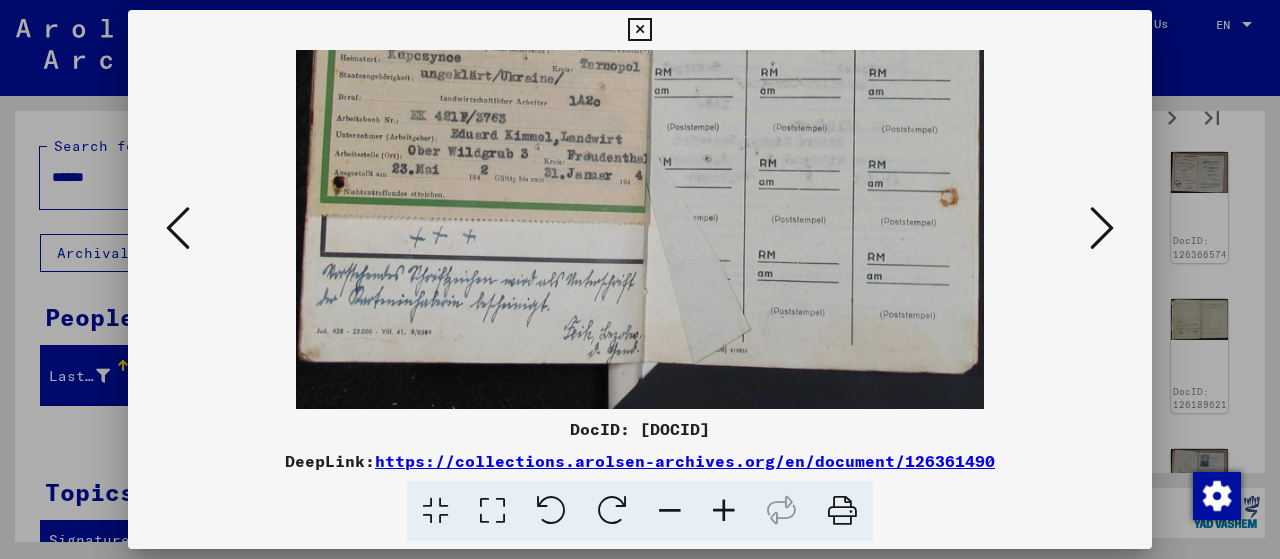 drag, startPoint x: 806, startPoint y: 145, endPoint x: 828, endPoint y: 33, distance: 114.14027 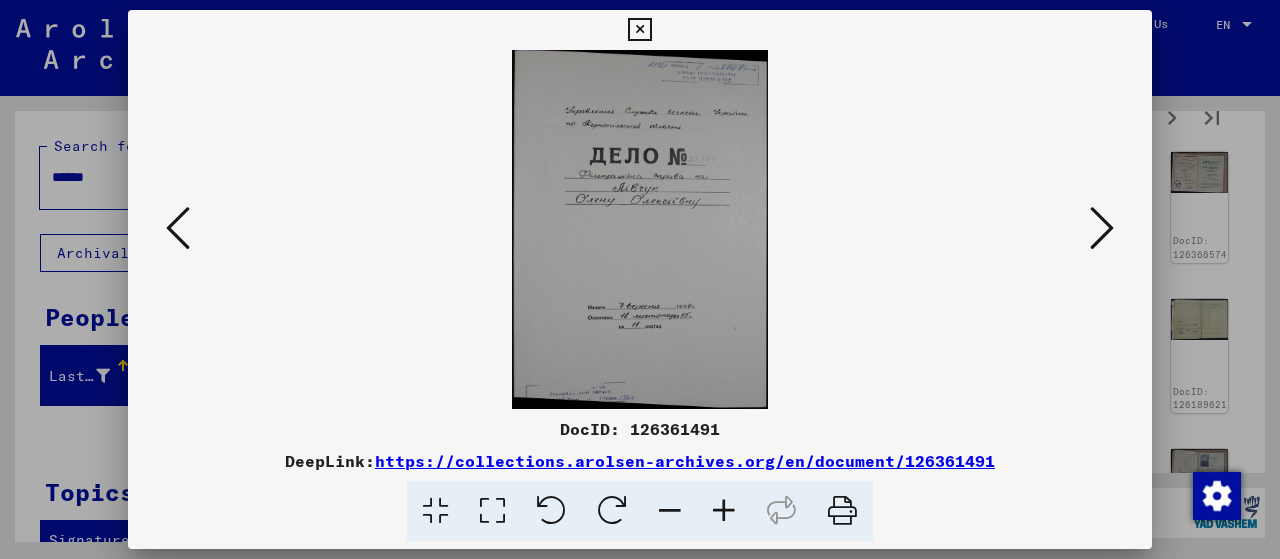 click at bounding box center [1102, 228] 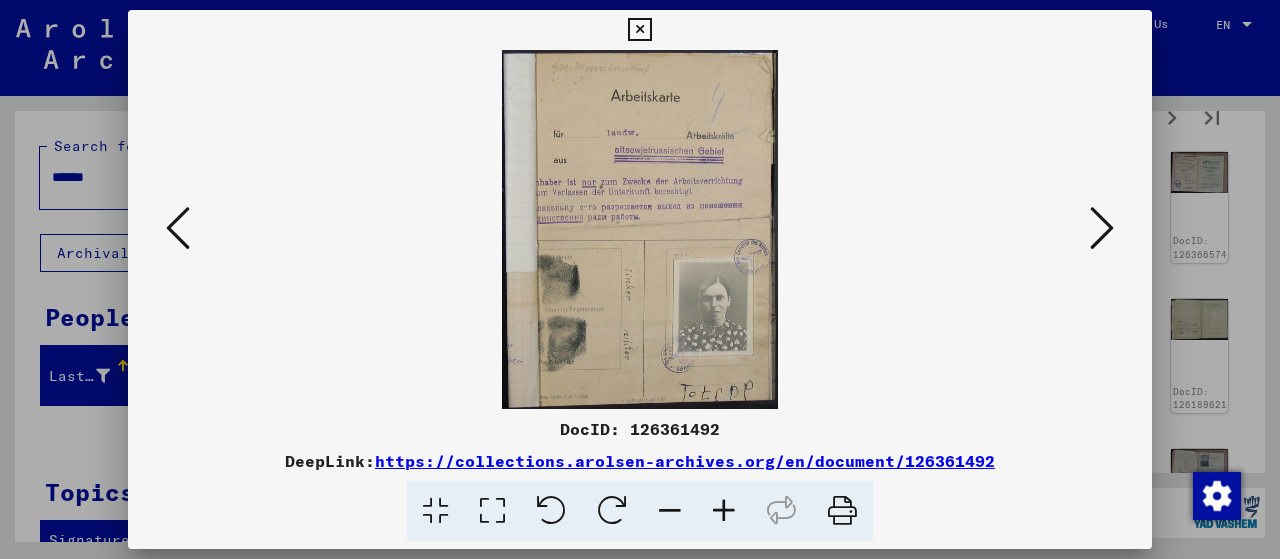 click at bounding box center [724, 511] 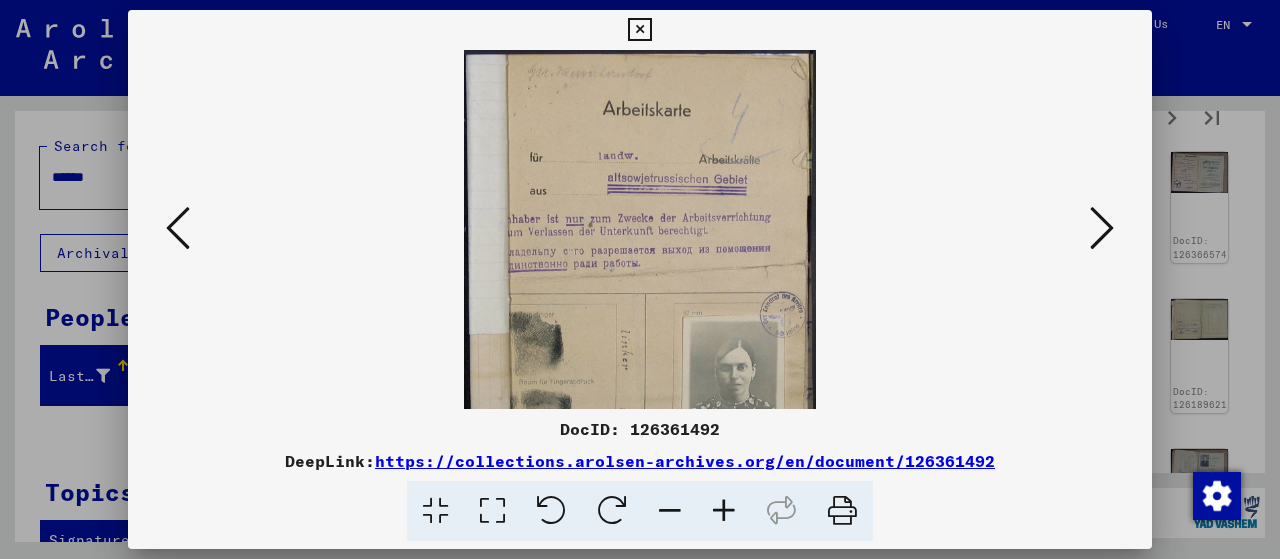 click at bounding box center (724, 511) 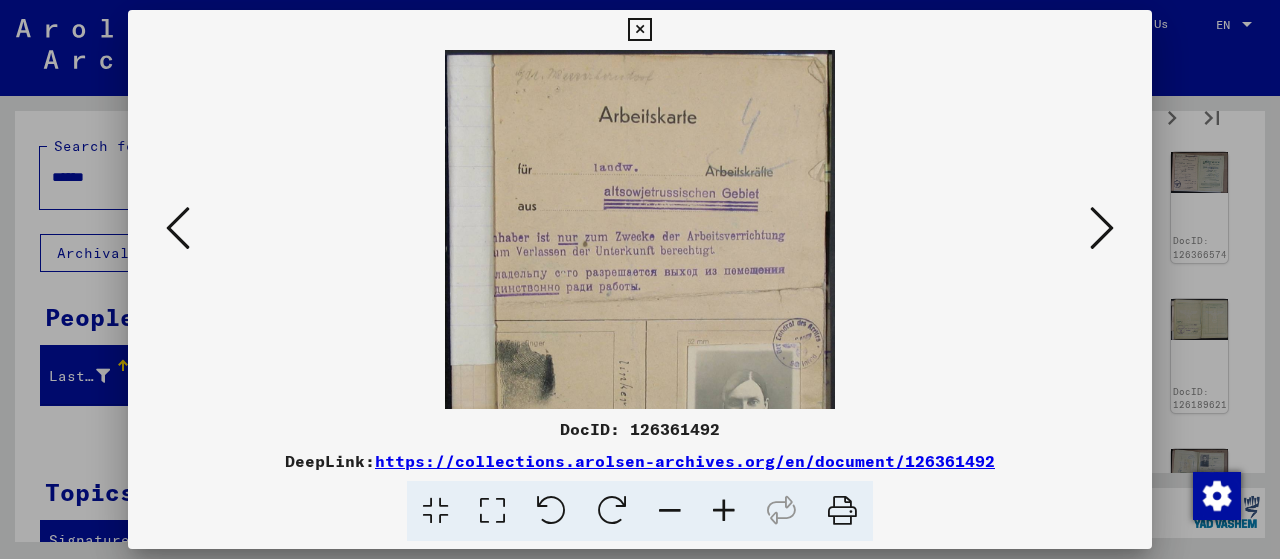 click at bounding box center (724, 511) 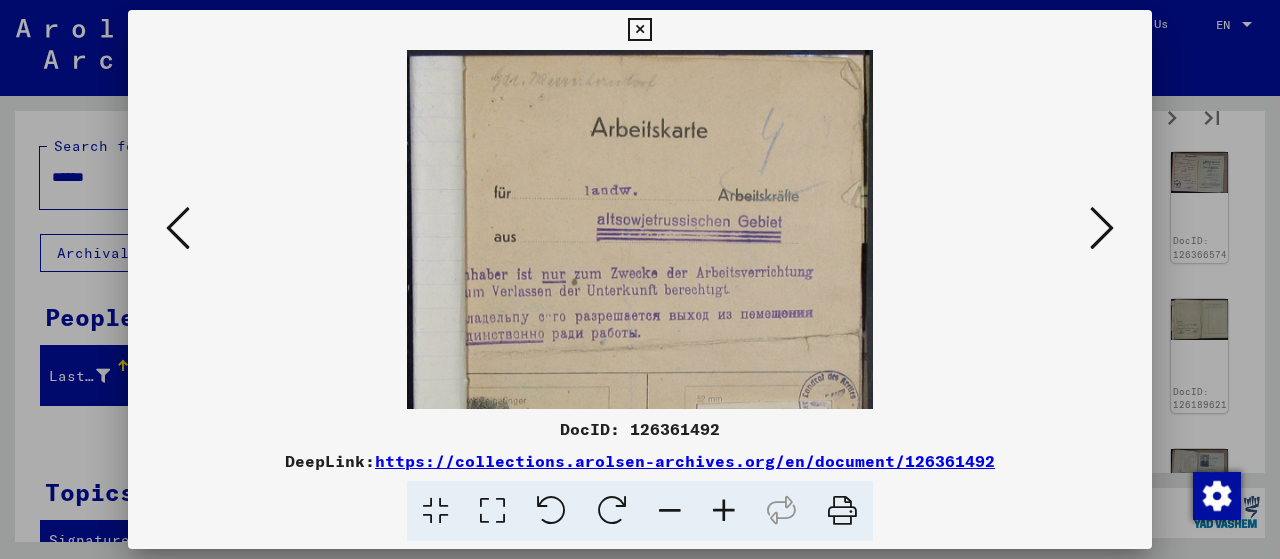 click at bounding box center [724, 511] 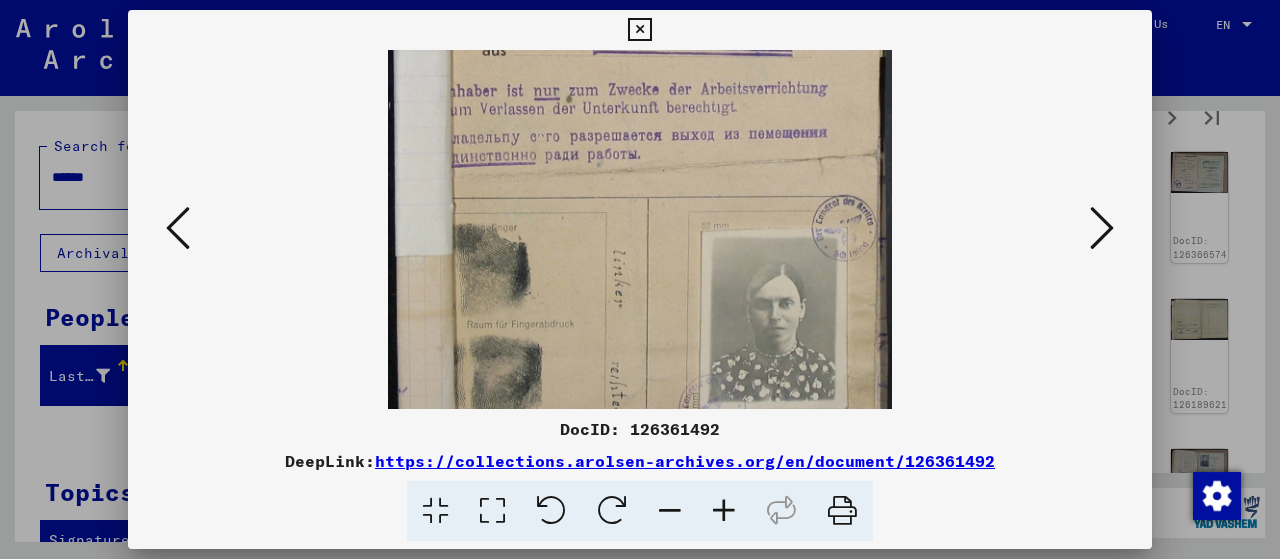 drag, startPoint x: 667, startPoint y: 265, endPoint x: 682, endPoint y: 73, distance: 192.58505 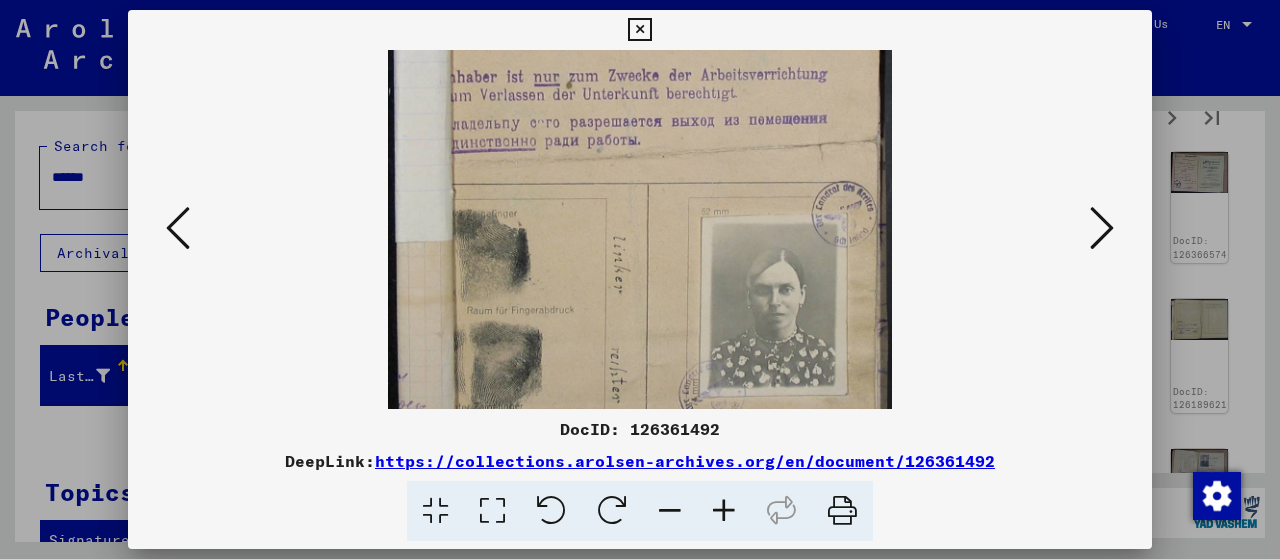 scroll, scrollTop: 300, scrollLeft: 0, axis: vertical 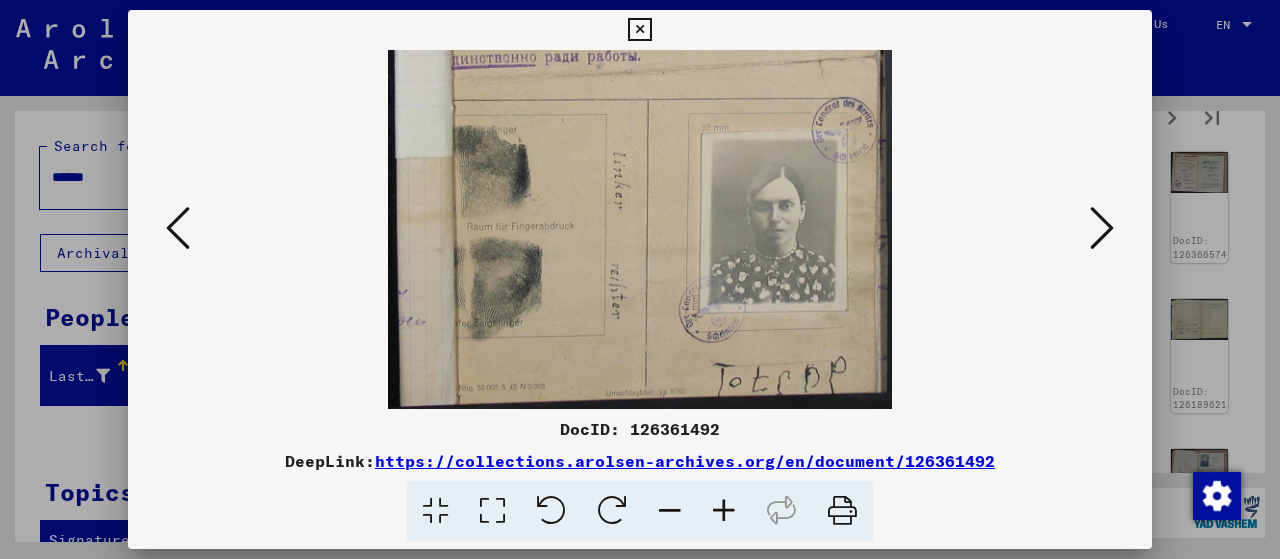 drag, startPoint x: 681, startPoint y: 189, endPoint x: 743, endPoint y: 63, distance: 140.42792 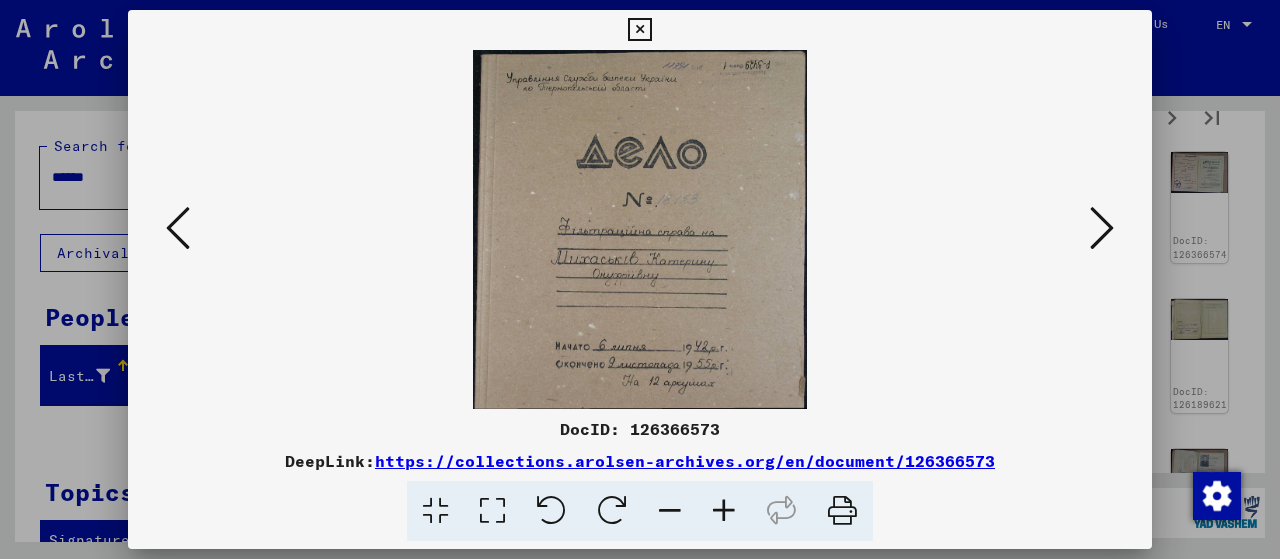 click at bounding box center (1102, 229) 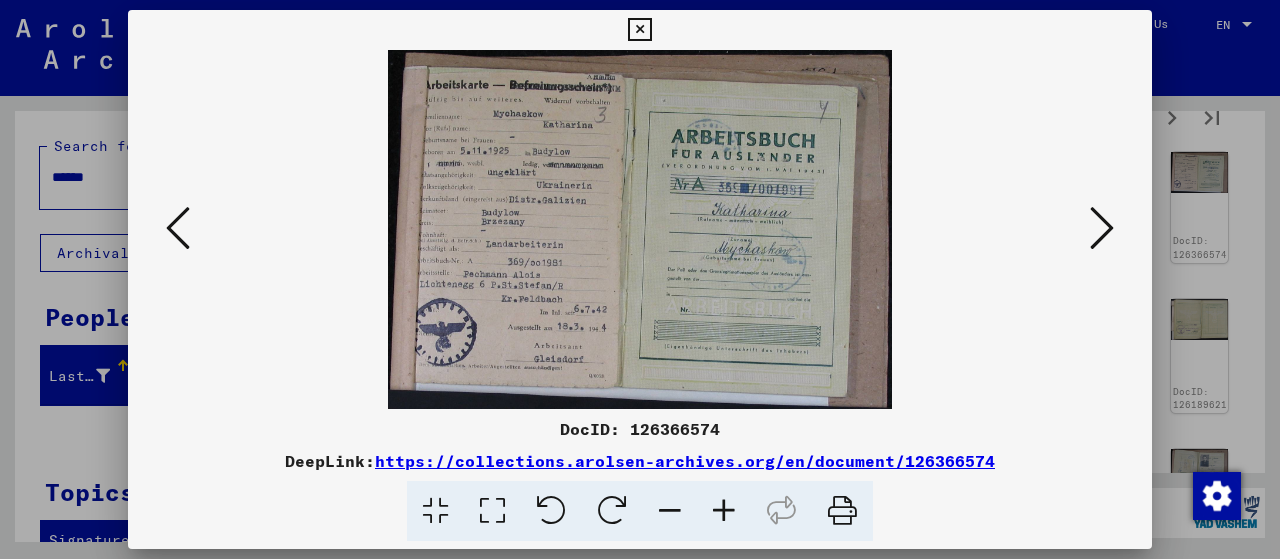 click at bounding box center (1102, 229) 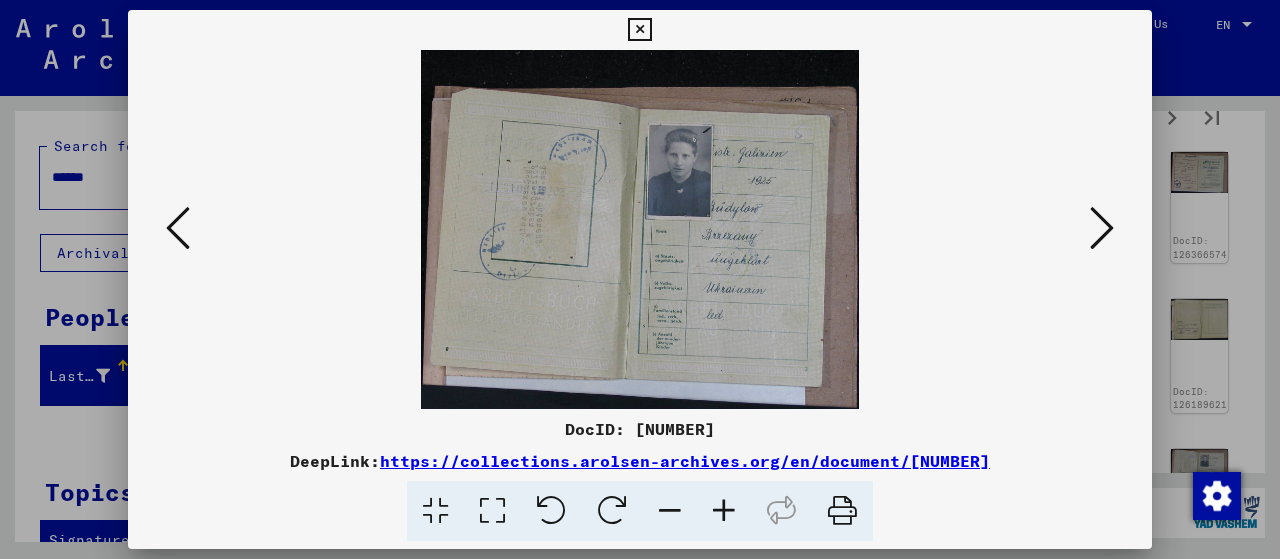 click at bounding box center (1102, 229) 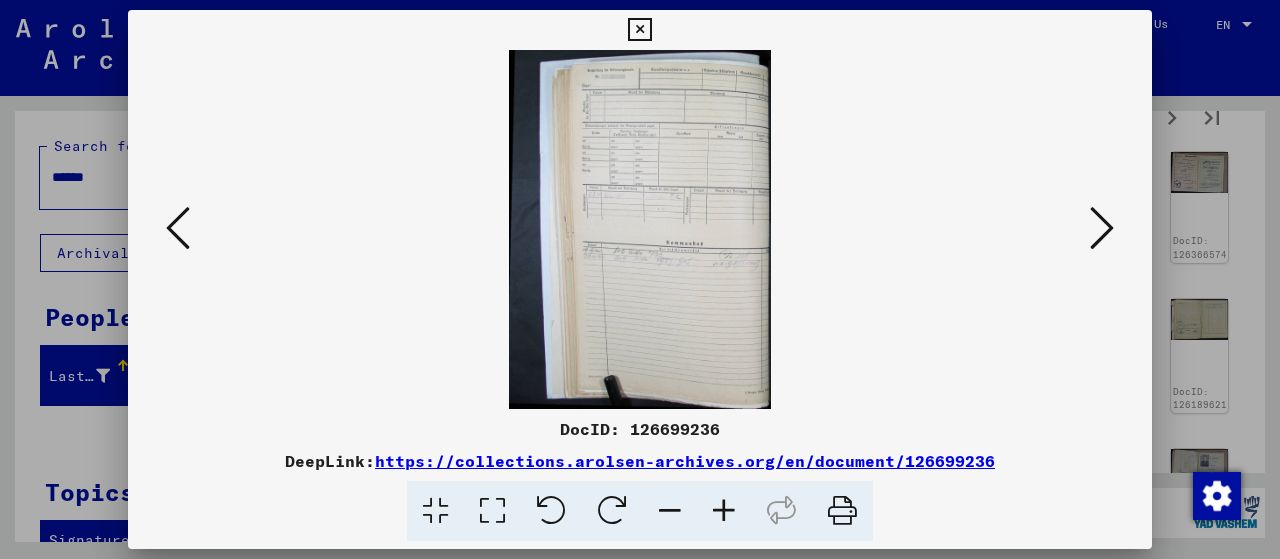 click at bounding box center (1102, 229) 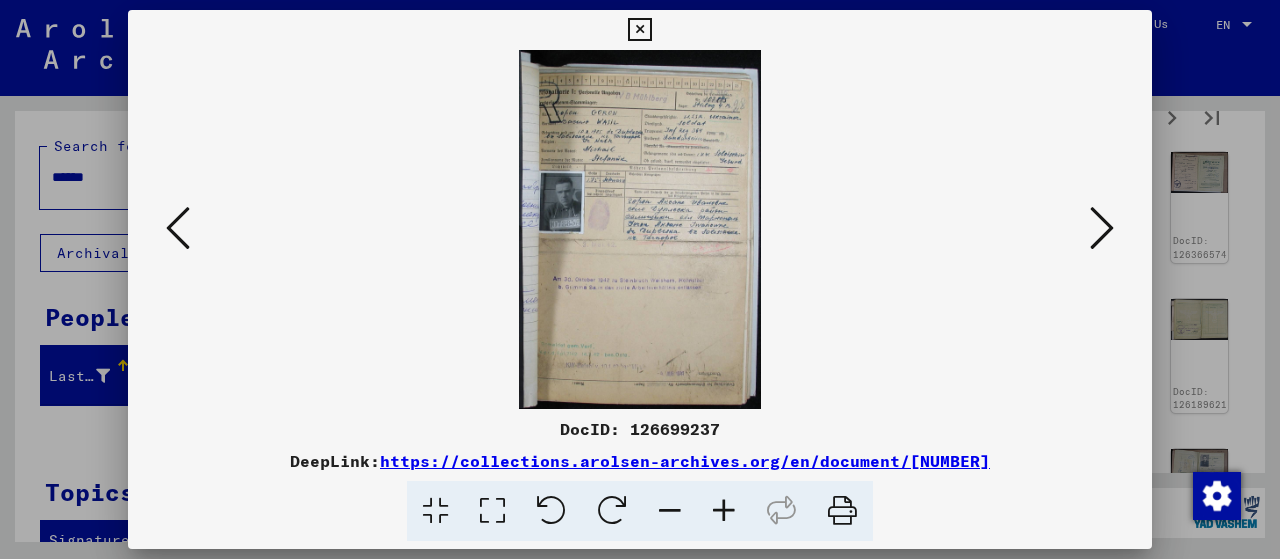 click at bounding box center [724, 511] 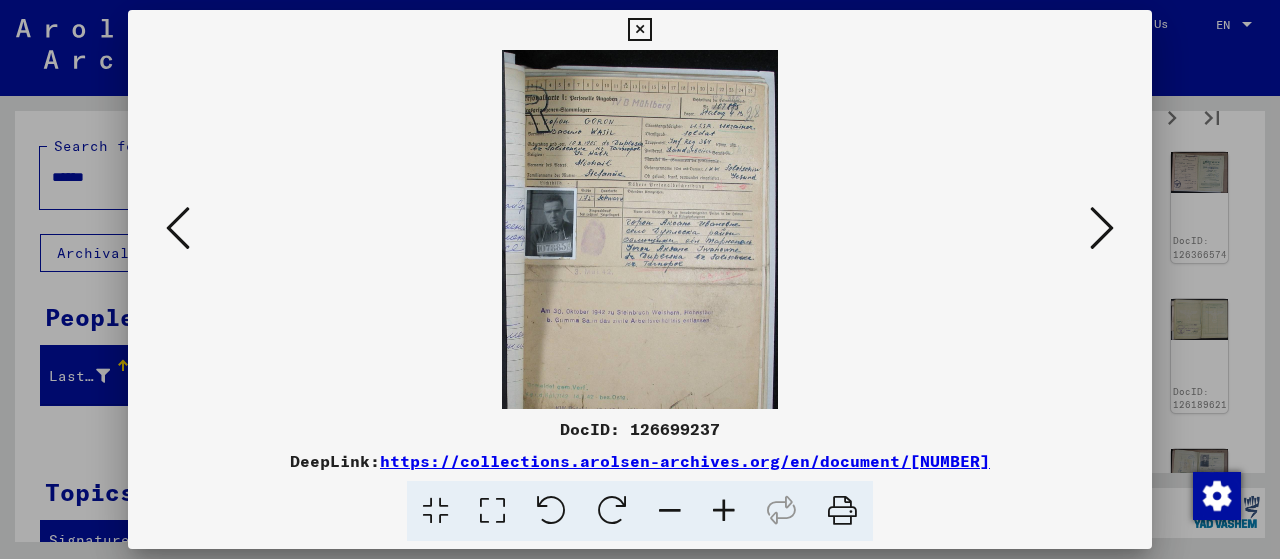 click at bounding box center (724, 511) 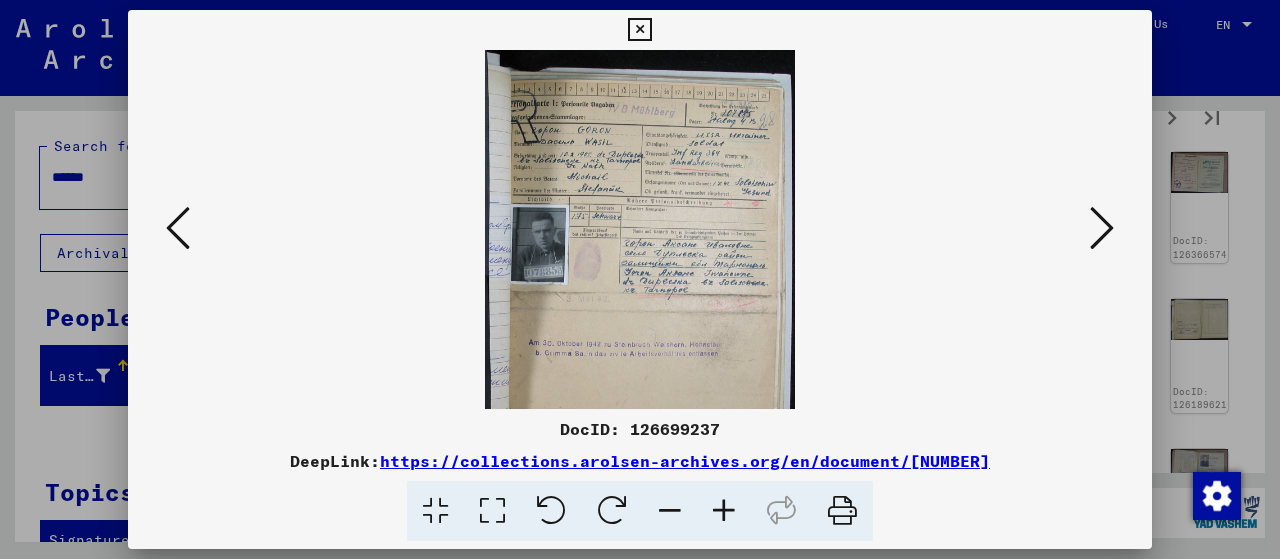 click at bounding box center [724, 511] 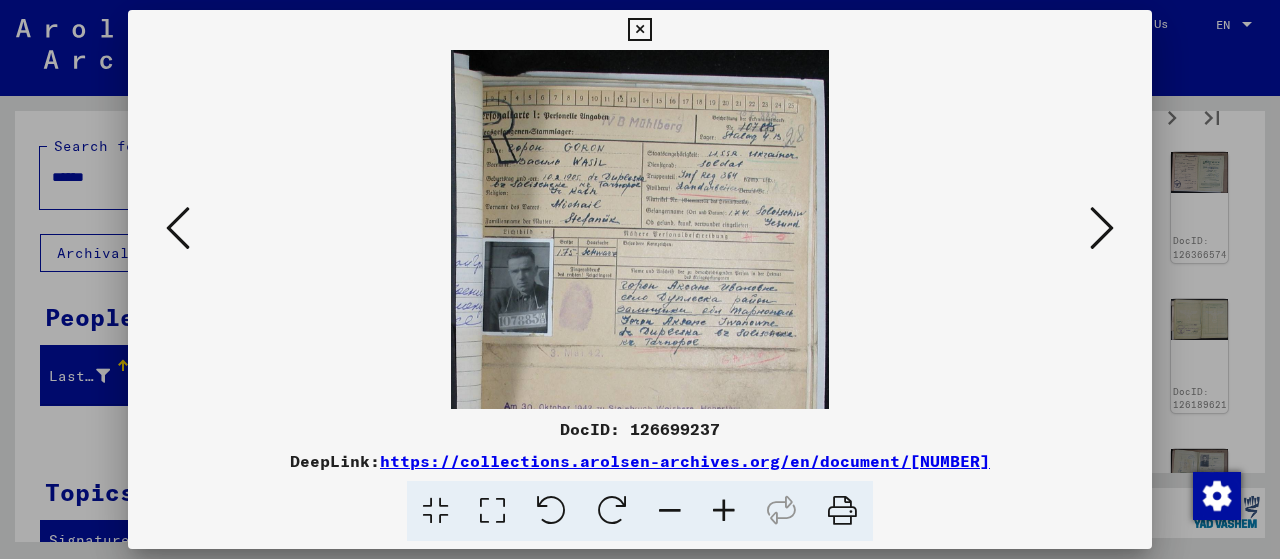 click at bounding box center [724, 511] 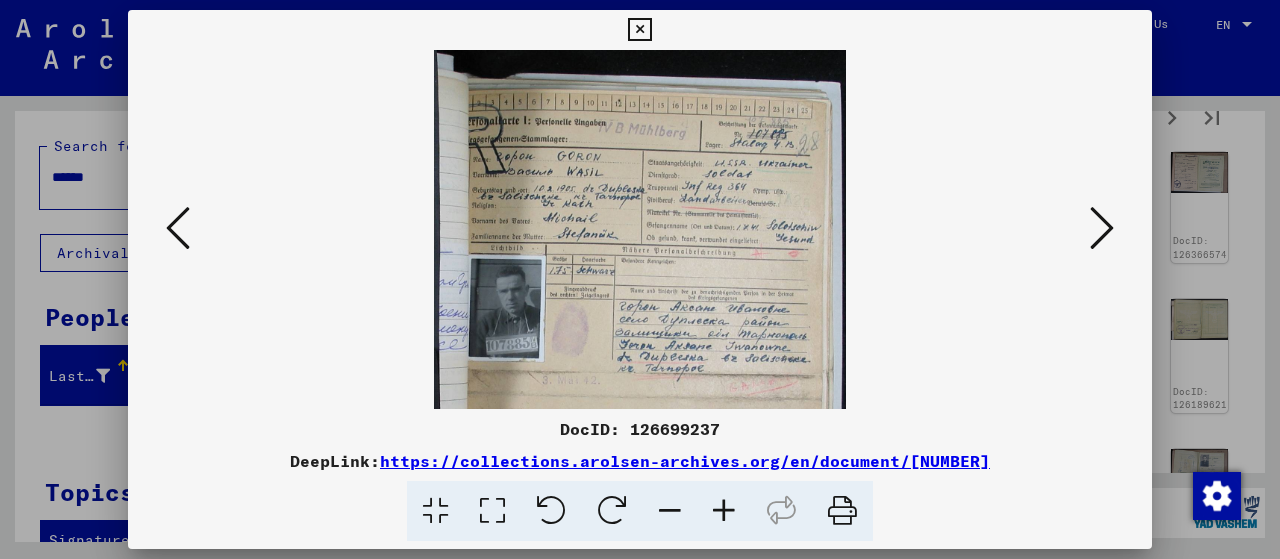 click at bounding box center [724, 511] 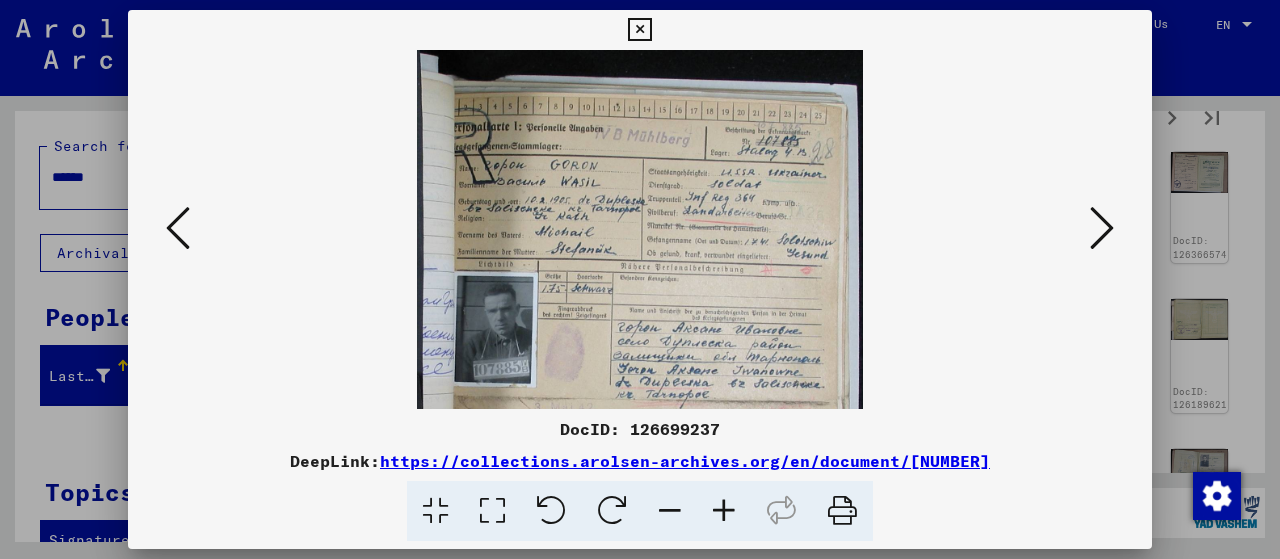 click at bounding box center [1102, 228] 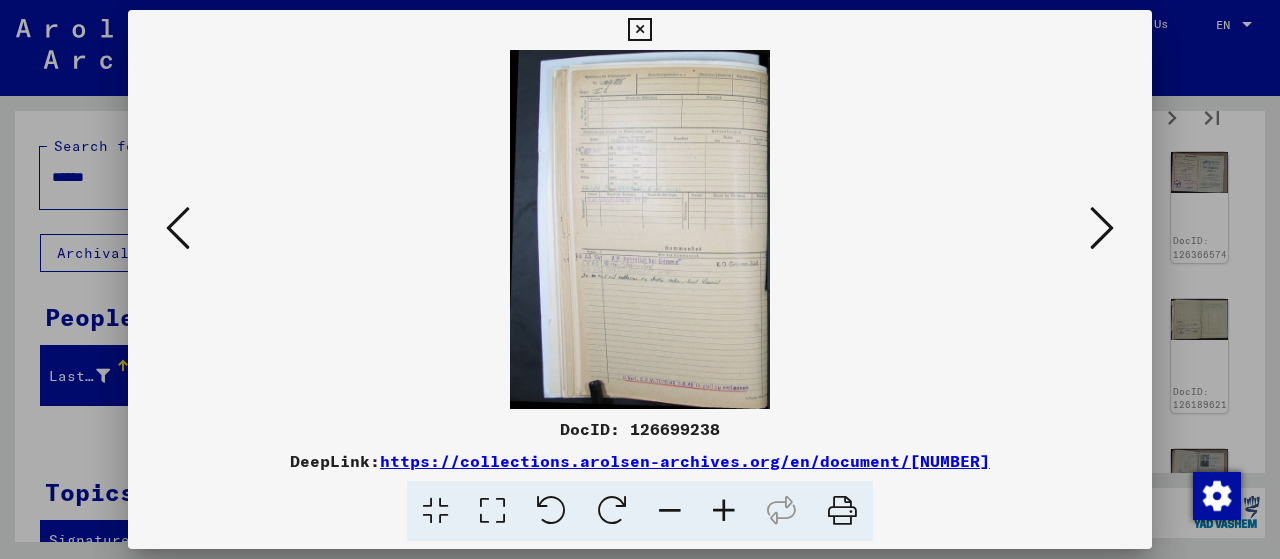 click at bounding box center (1102, 228) 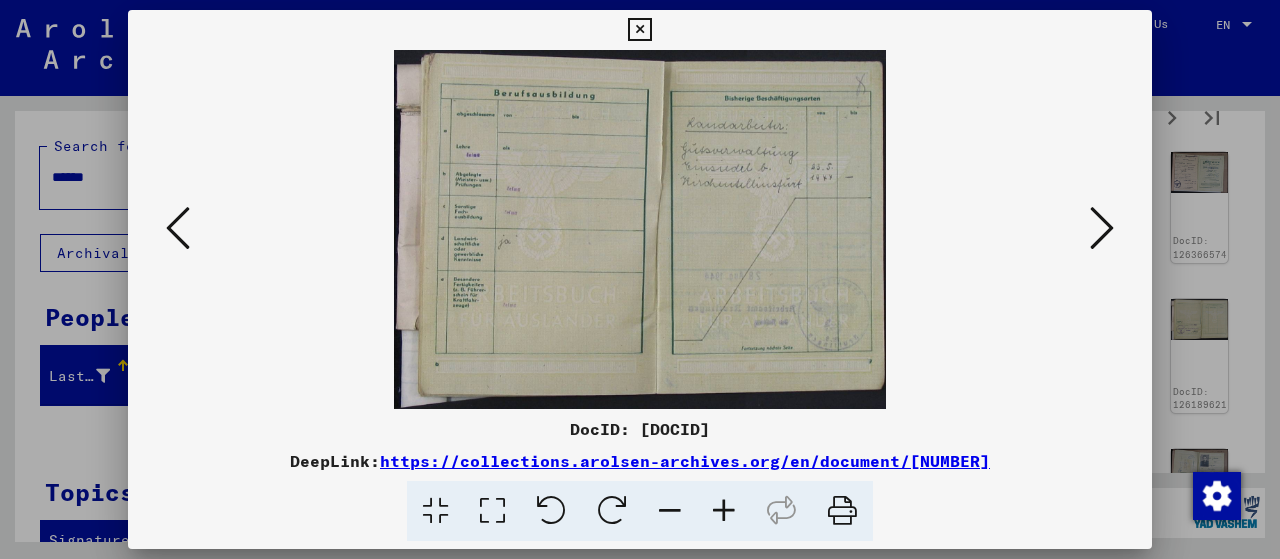 click at bounding box center [1102, 228] 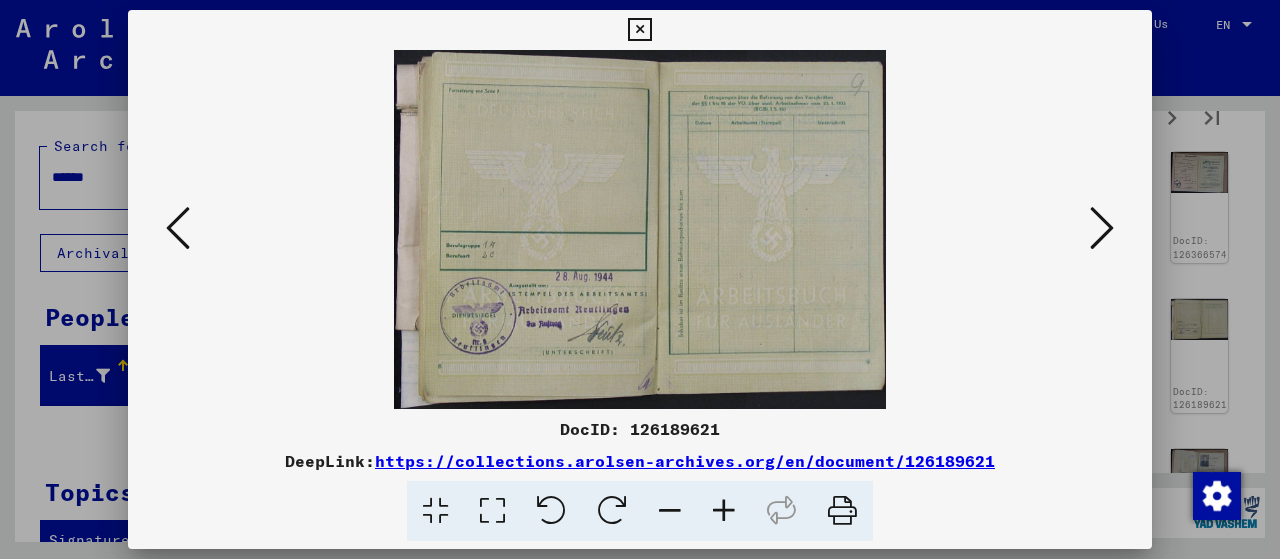 click at bounding box center [1102, 228] 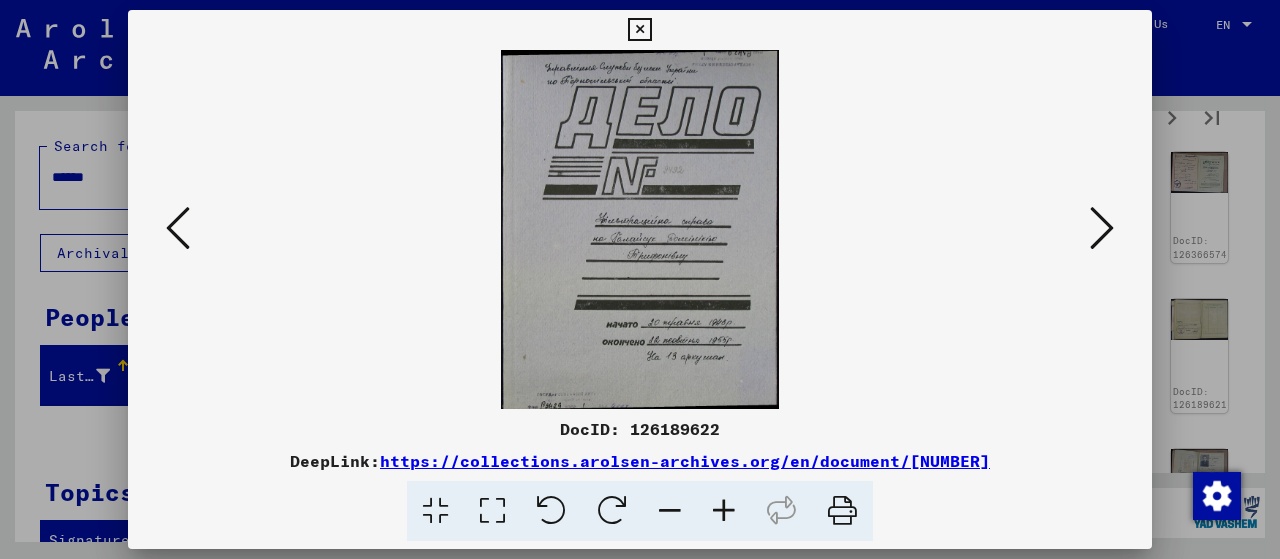 click at bounding box center (1102, 228) 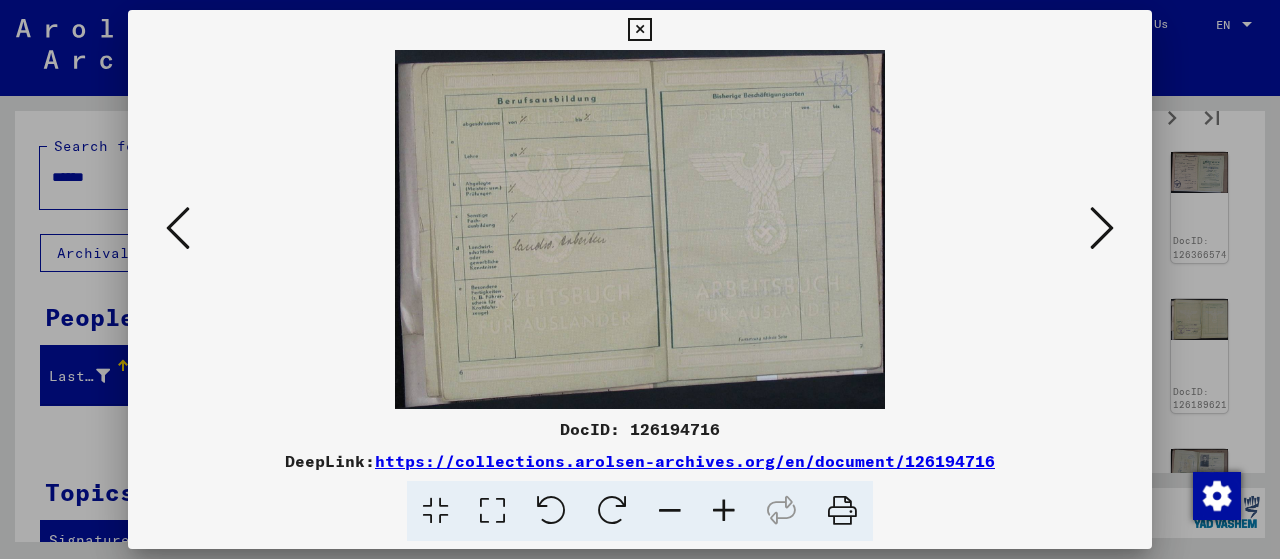 click at bounding box center (1102, 228) 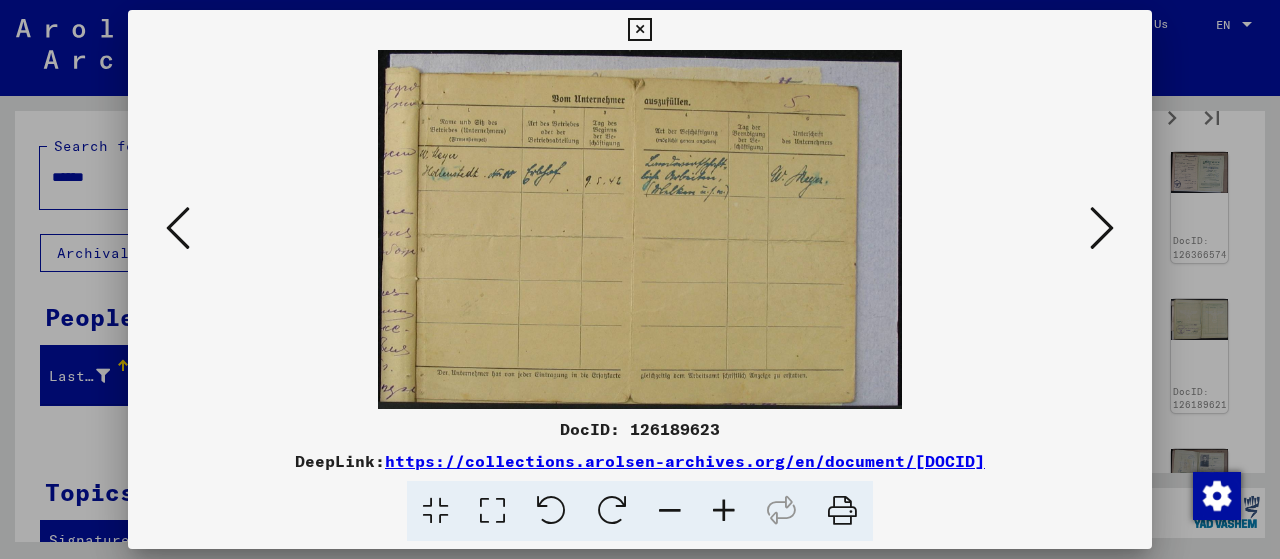click at bounding box center (1102, 228) 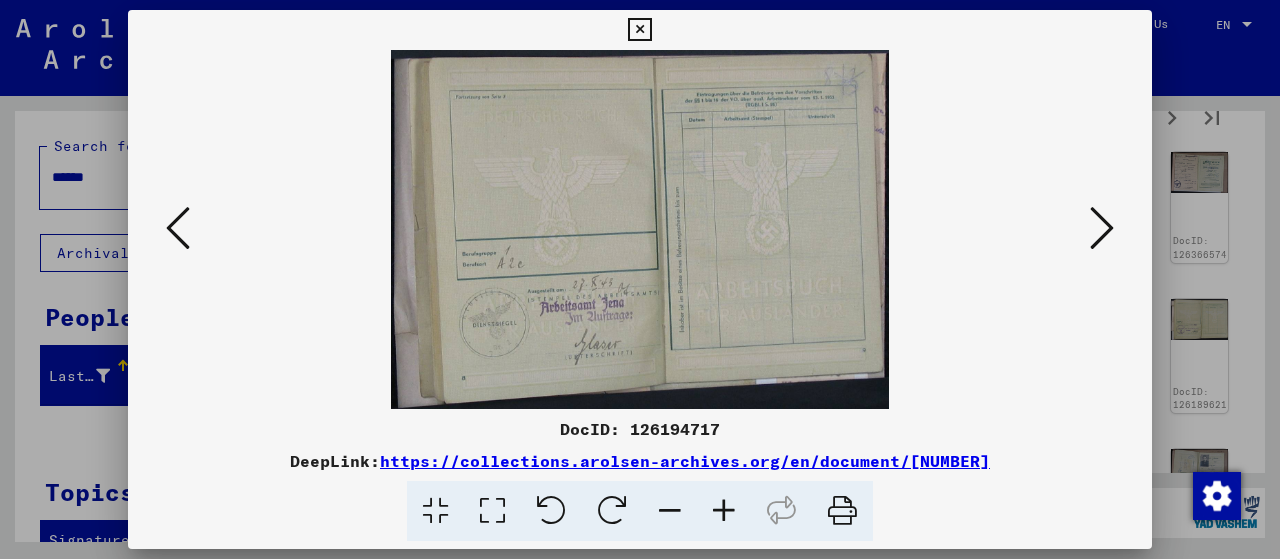 click at bounding box center (1102, 228) 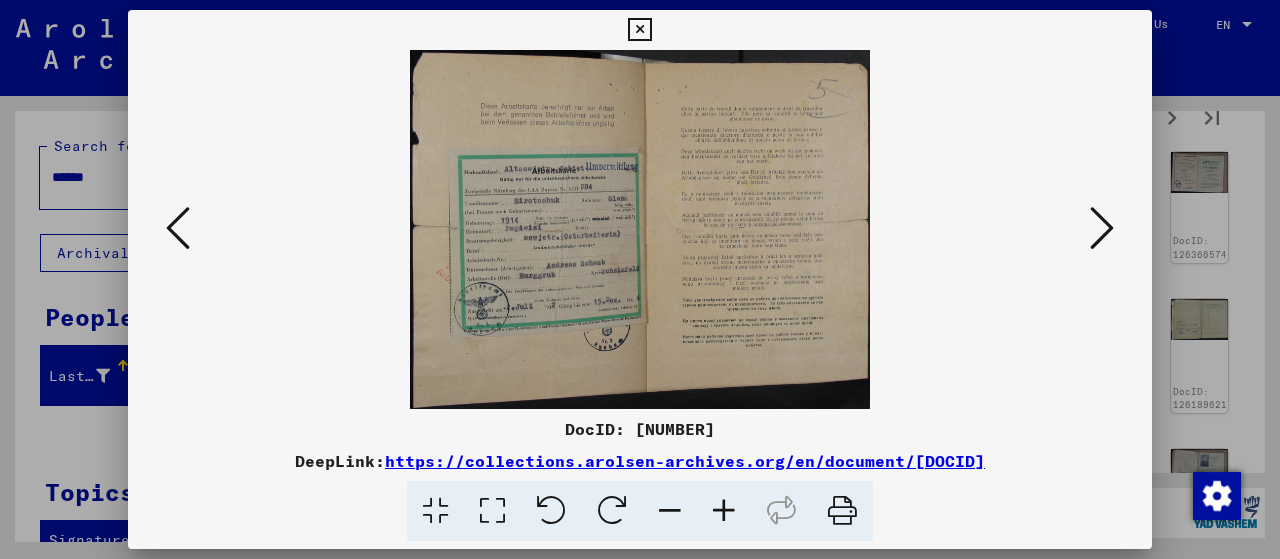 click at bounding box center (1102, 228) 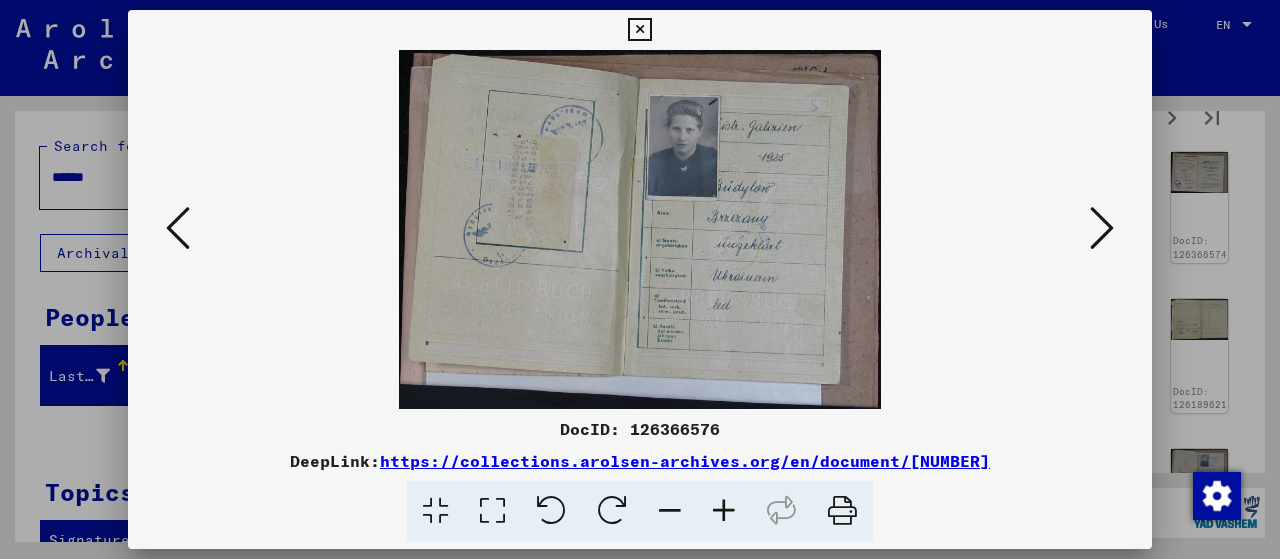 click at bounding box center [1102, 228] 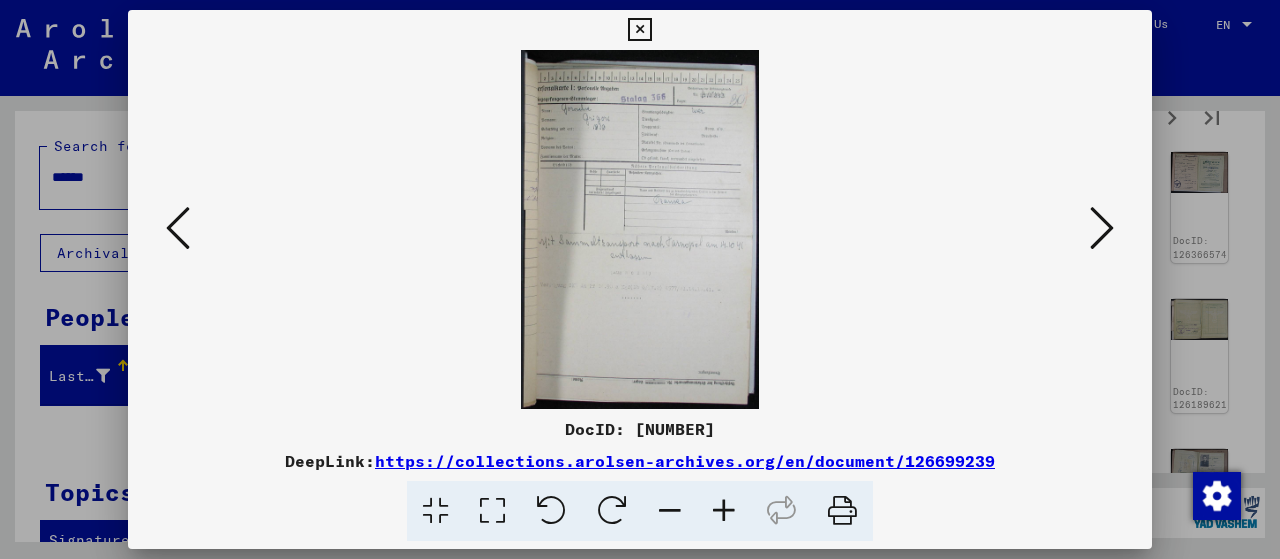 click at bounding box center (1102, 228) 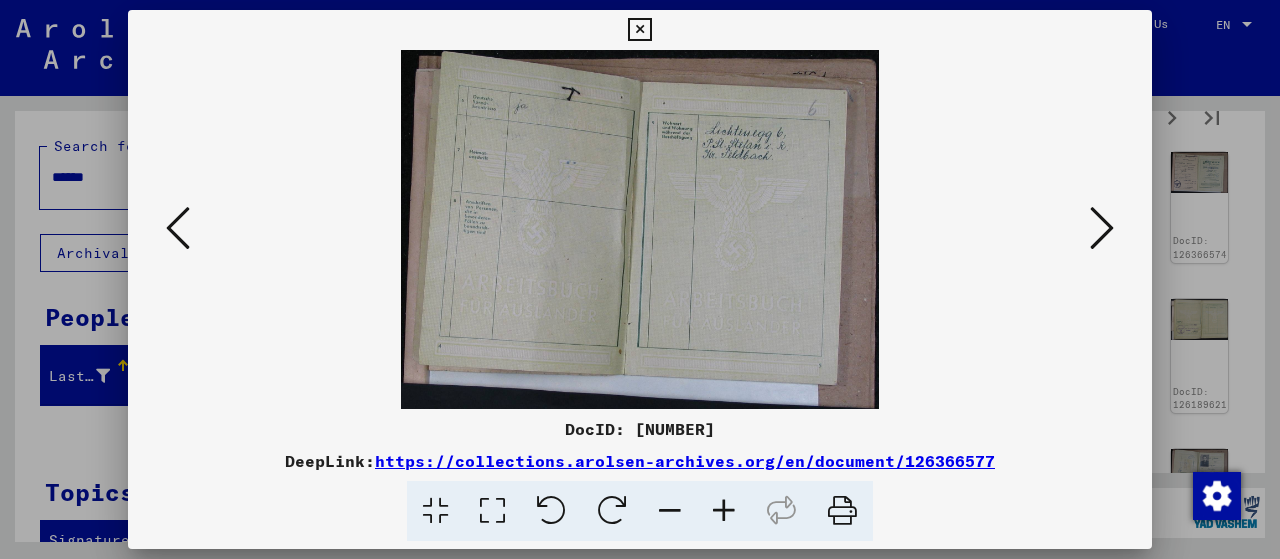 click at bounding box center (1102, 228) 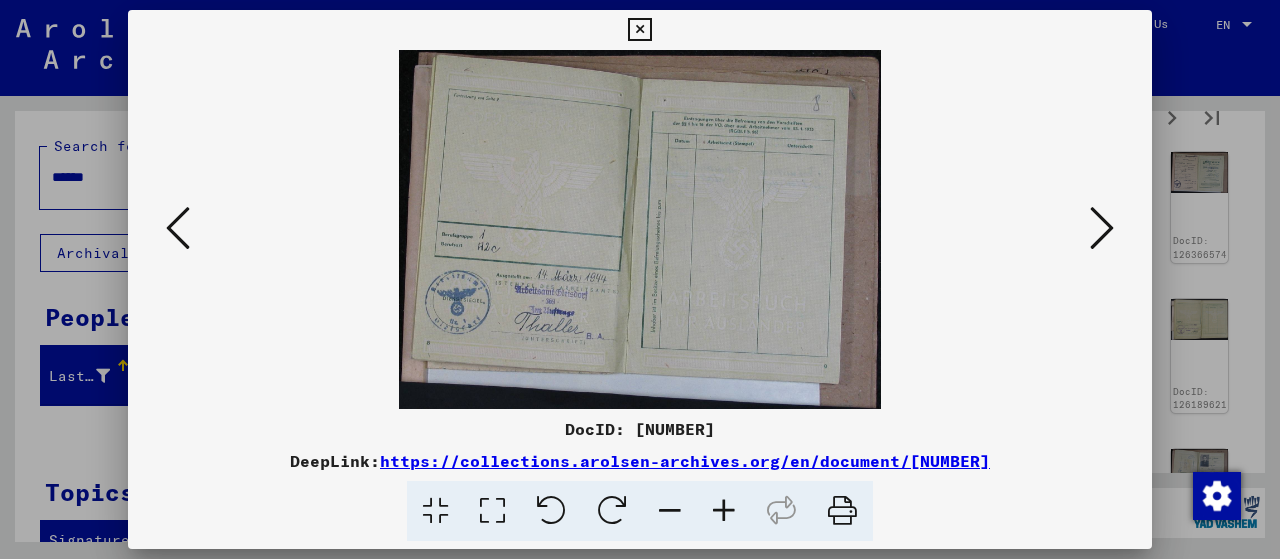 click at bounding box center [1102, 228] 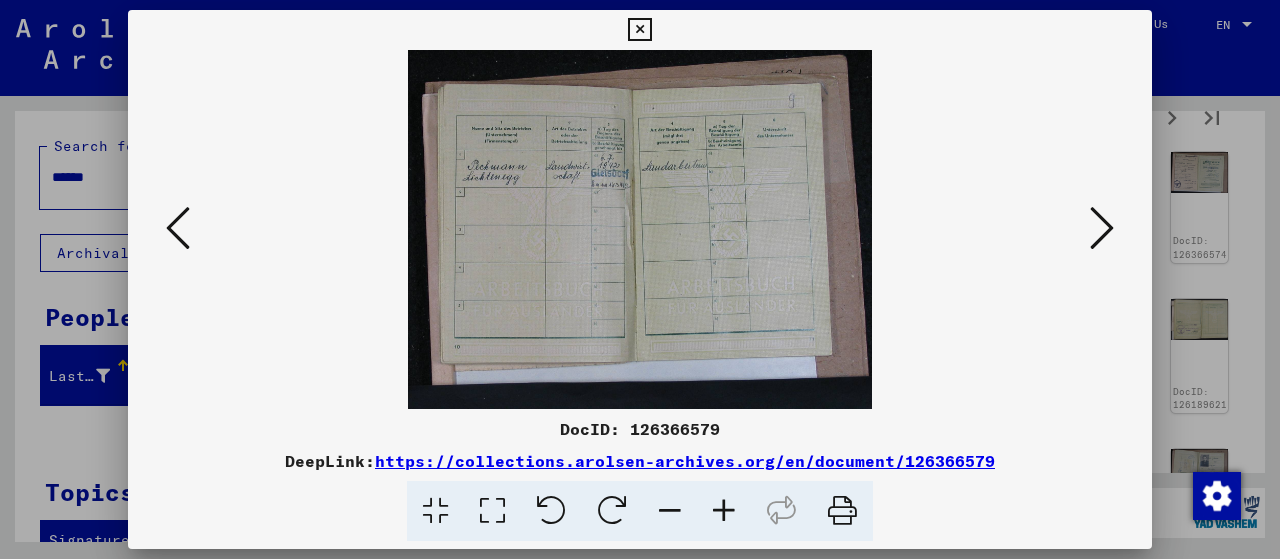 click at bounding box center [1102, 228] 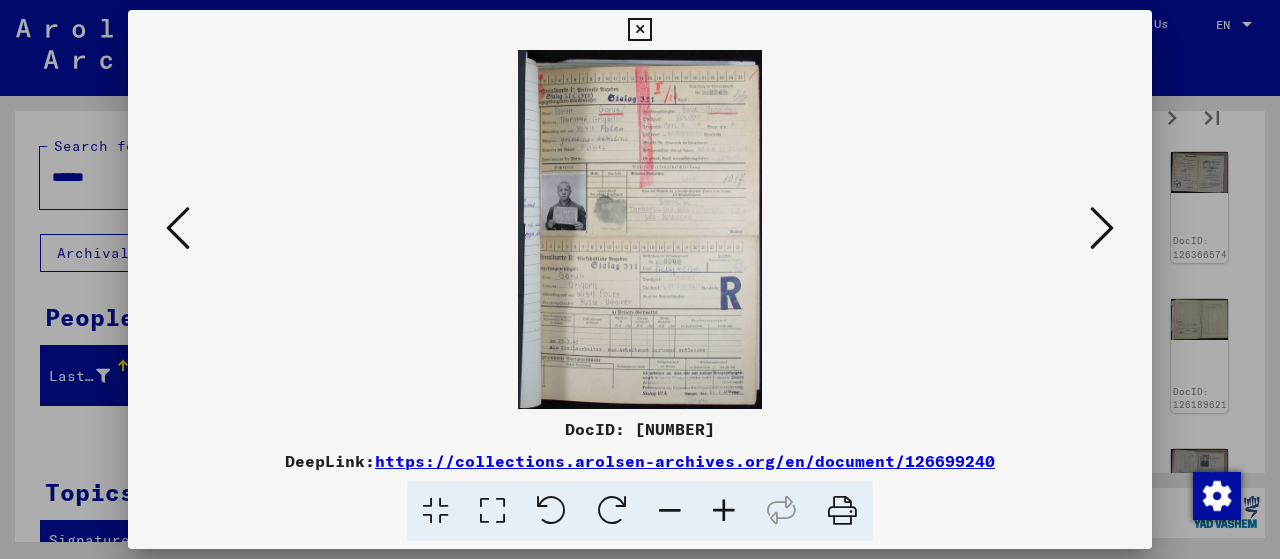 click at bounding box center (724, 511) 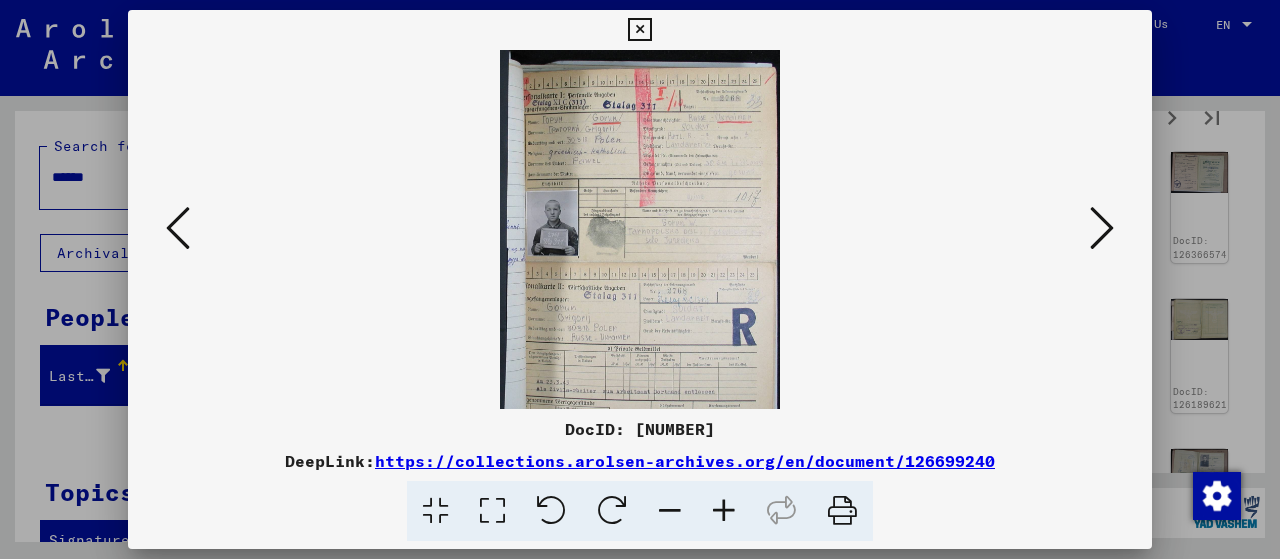 click at bounding box center [724, 511] 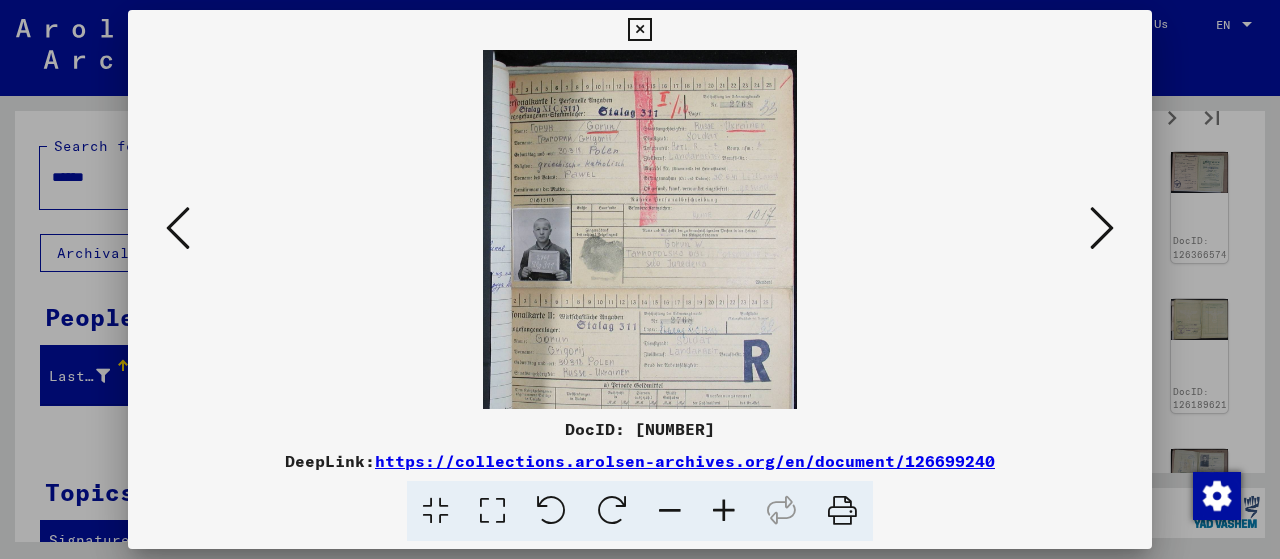 click at bounding box center [724, 511] 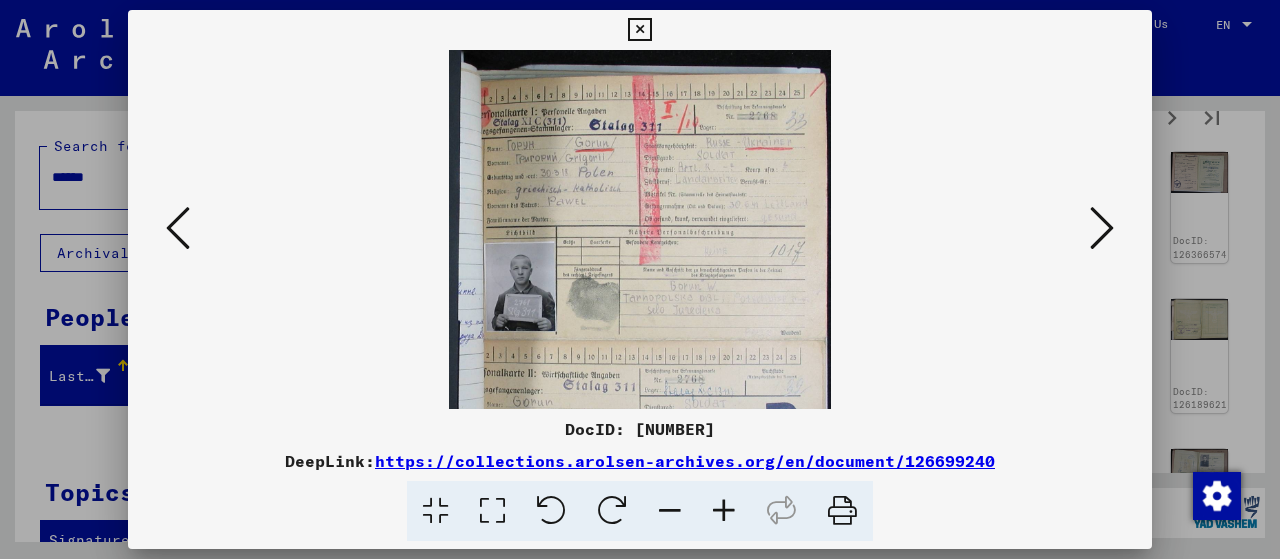 click at bounding box center [724, 511] 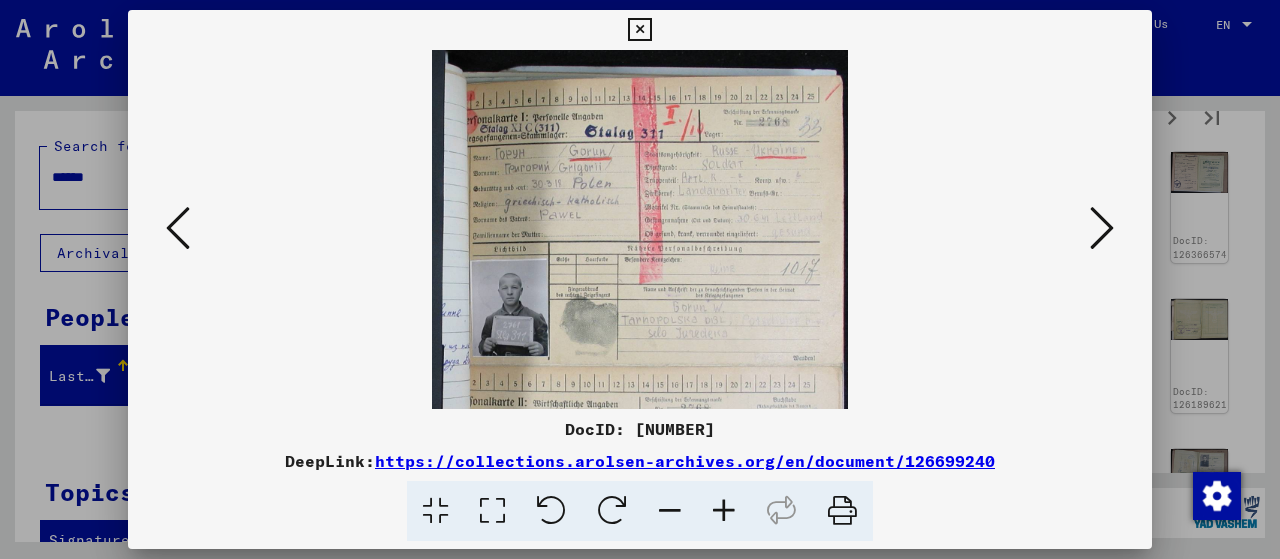 click at bounding box center [724, 511] 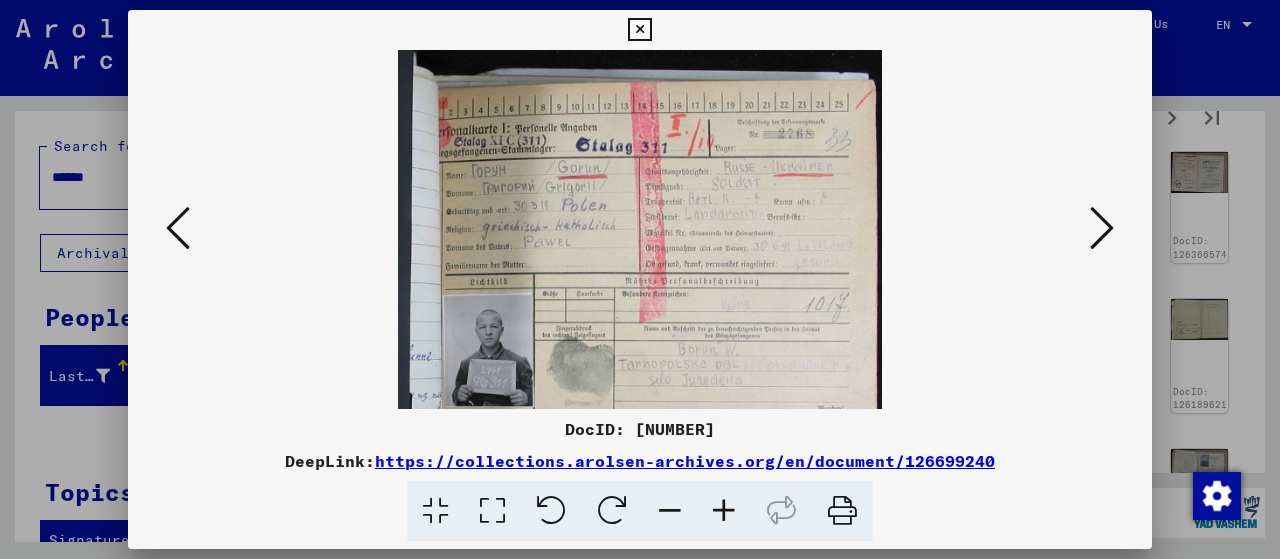 click at bounding box center [1102, 229] 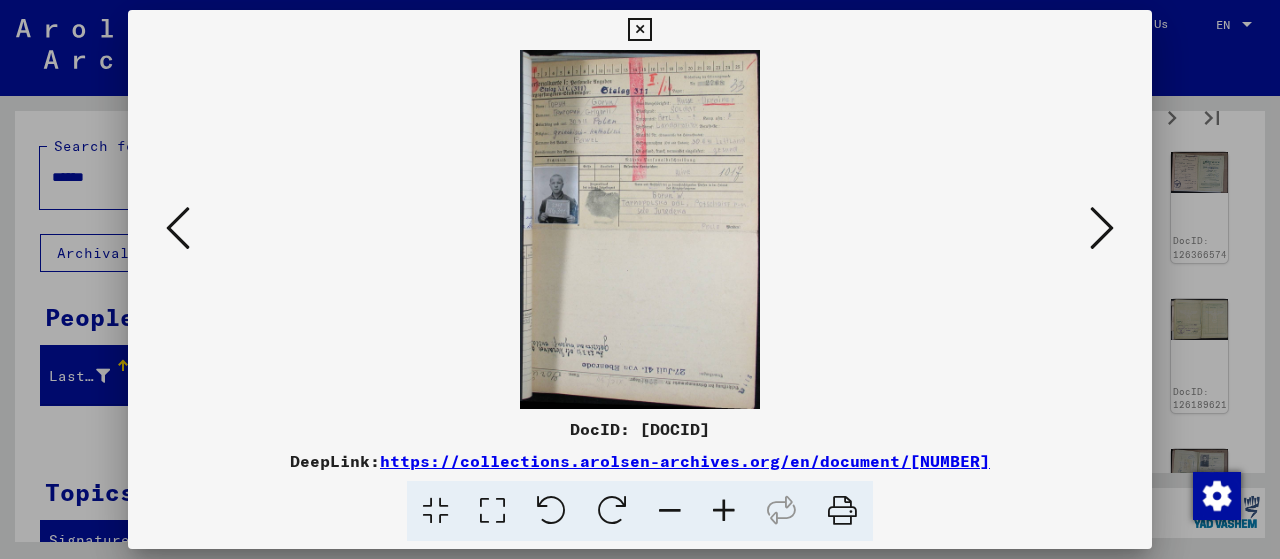 click at bounding box center (1102, 229) 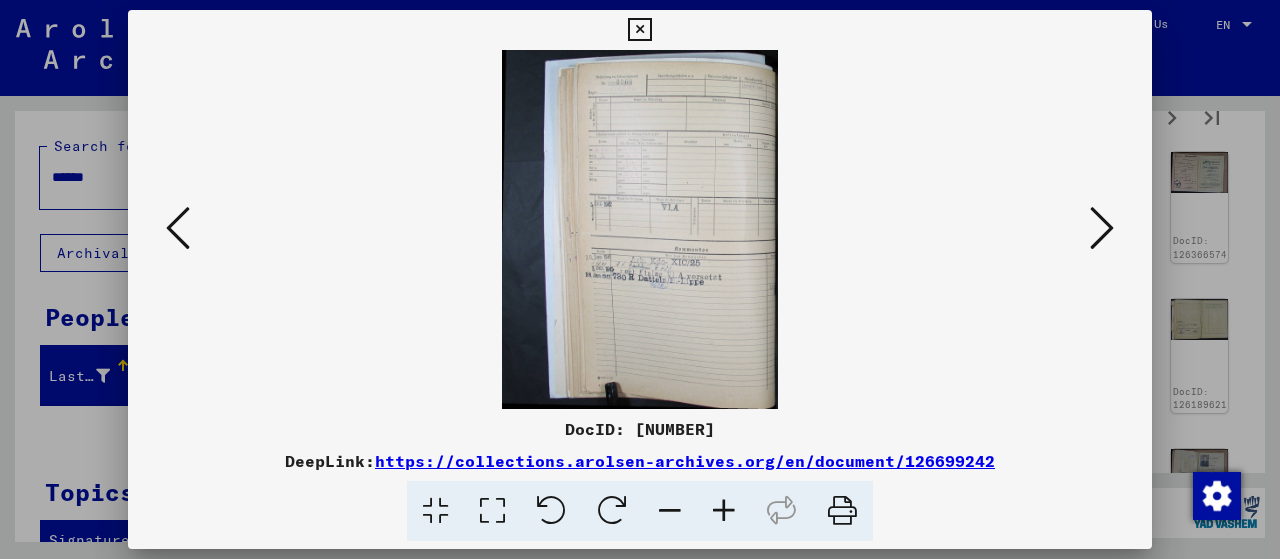 click at bounding box center [1102, 229] 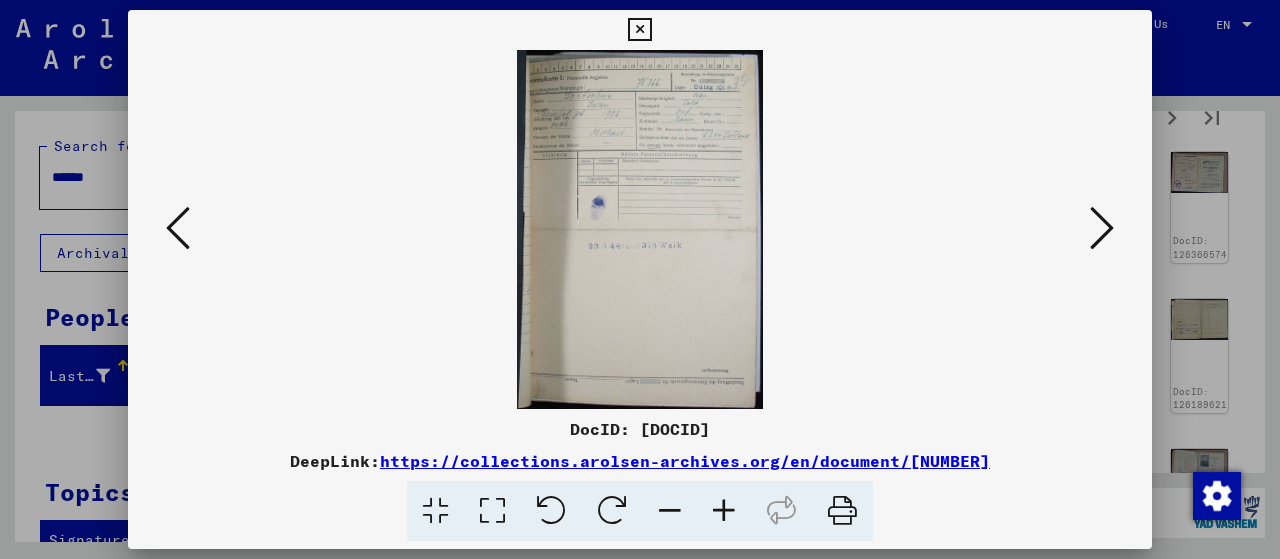 click at bounding box center [1102, 229] 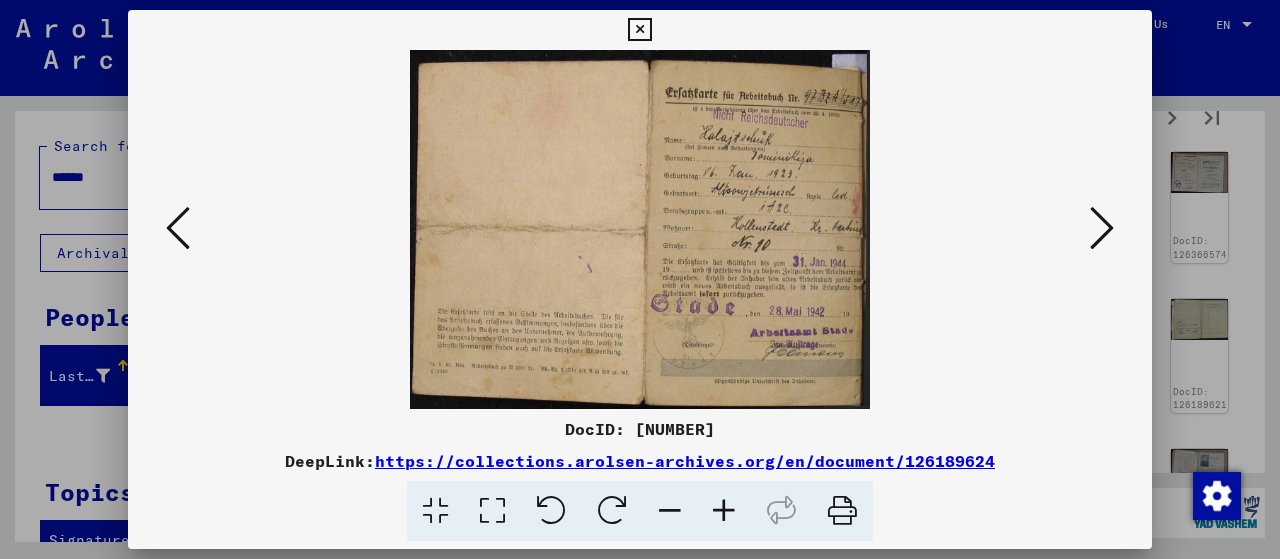 click at bounding box center (724, 511) 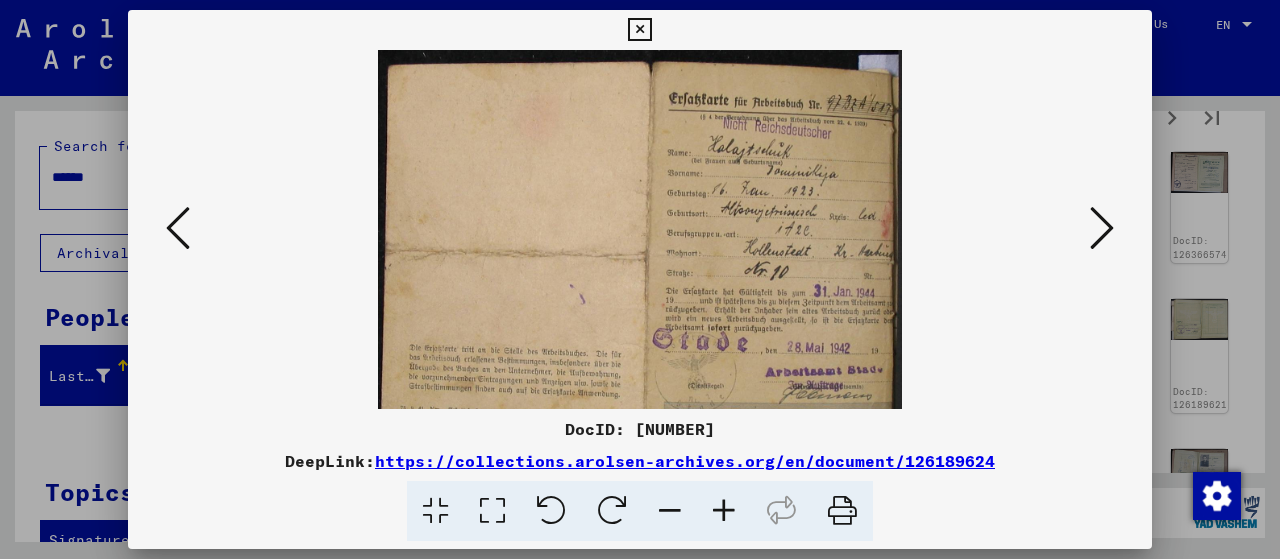 click at bounding box center [724, 511] 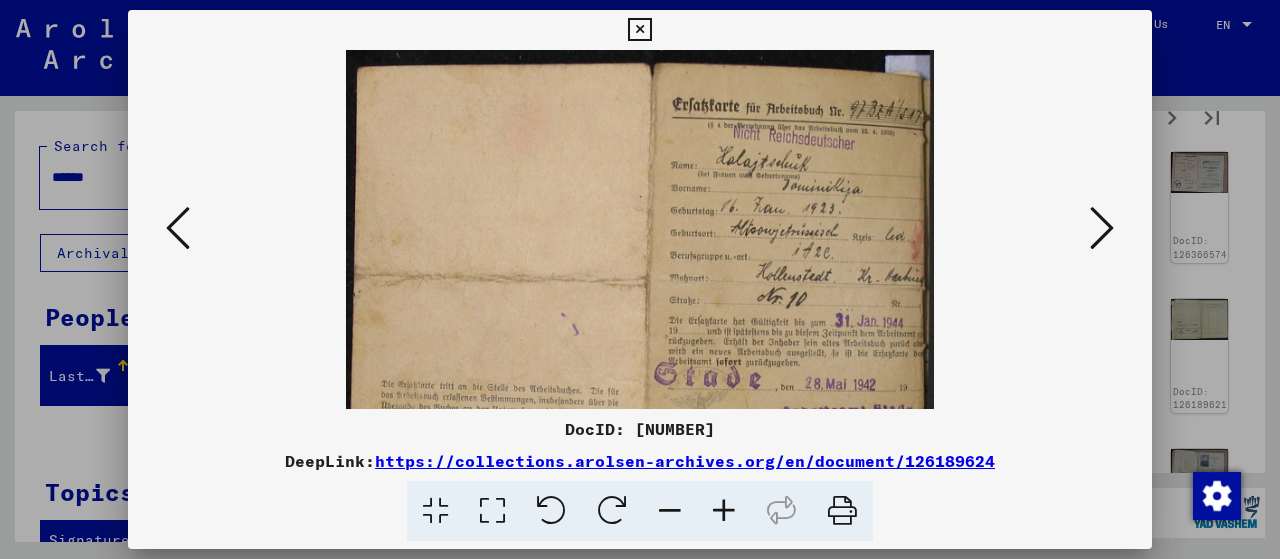 click at bounding box center [724, 511] 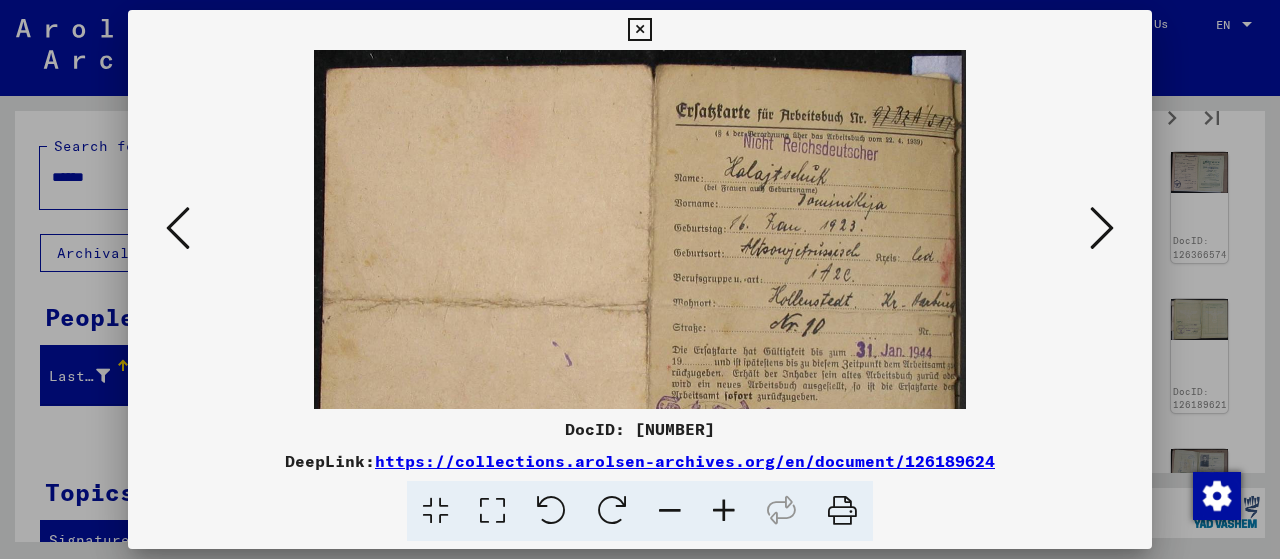 click at bounding box center [724, 511] 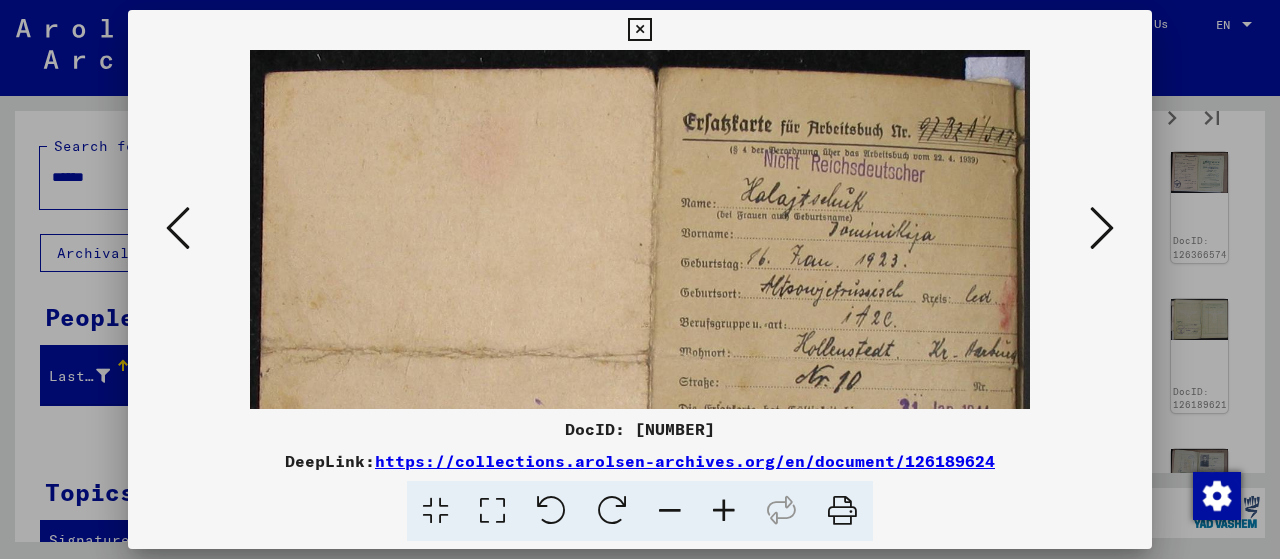 click at bounding box center [724, 511] 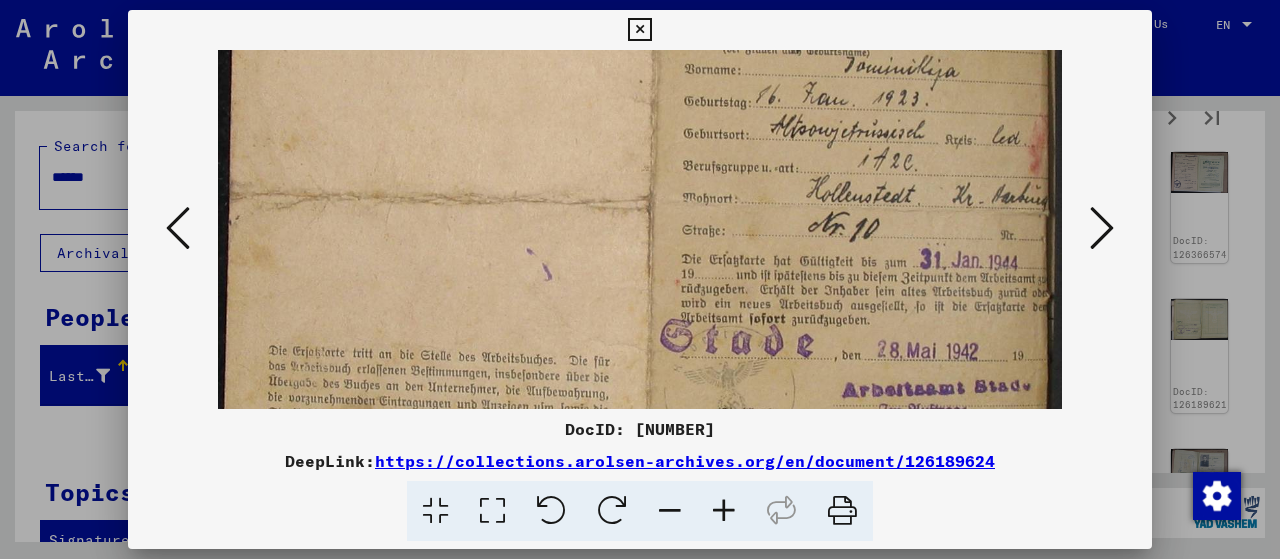 scroll, scrollTop: 208, scrollLeft: 0, axis: vertical 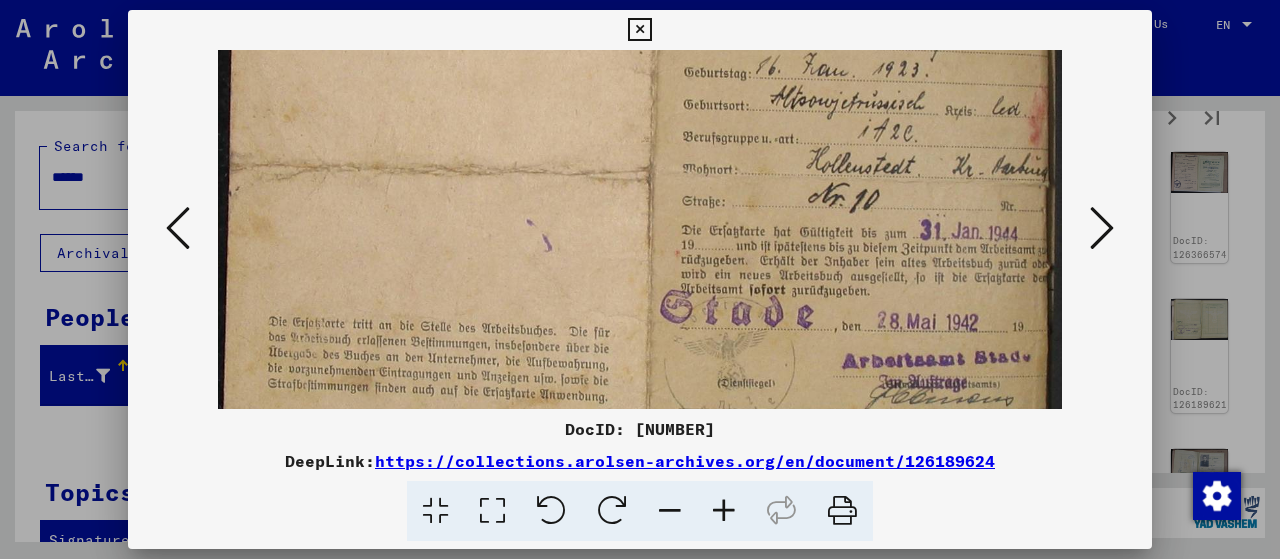 drag, startPoint x: 818, startPoint y: 308, endPoint x: 764, endPoint y: 101, distance: 213.92755 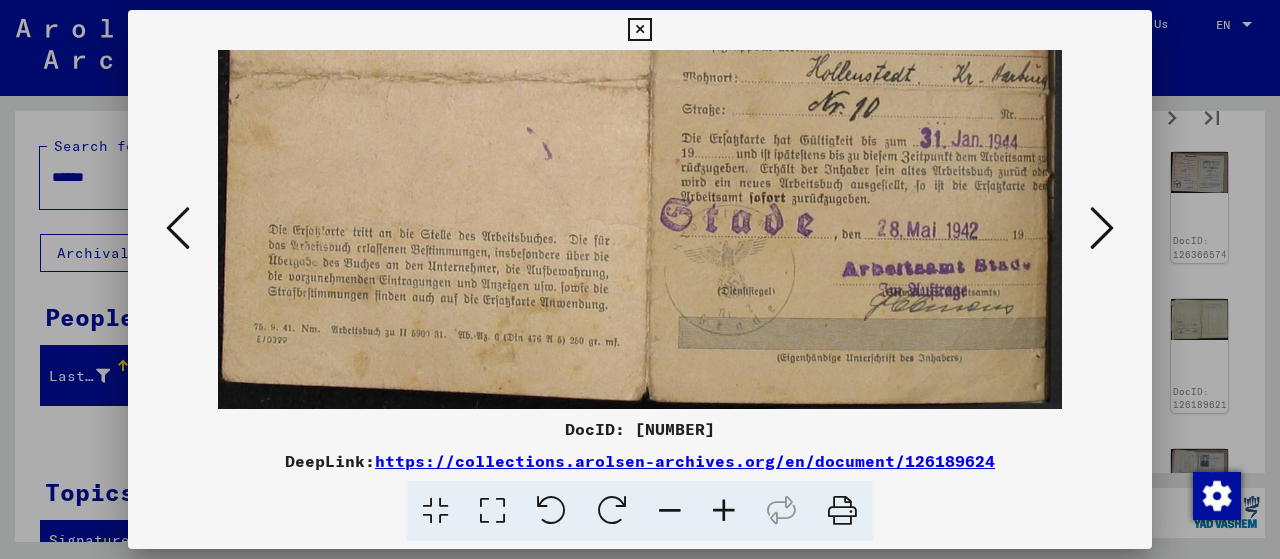 click at bounding box center [639, 79] 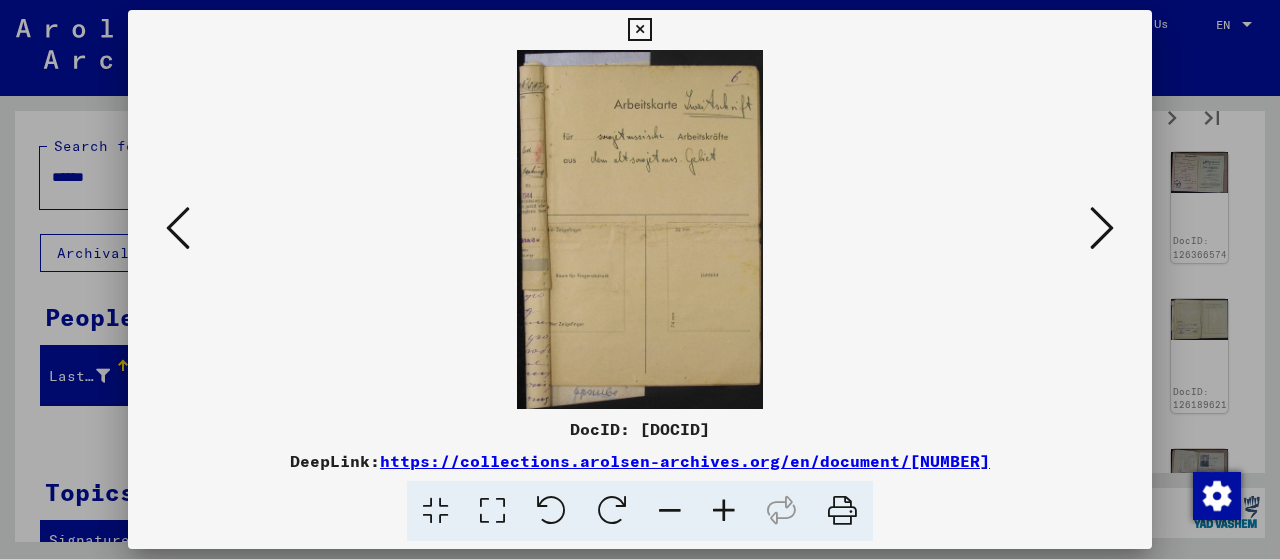 click at bounding box center [1102, 228] 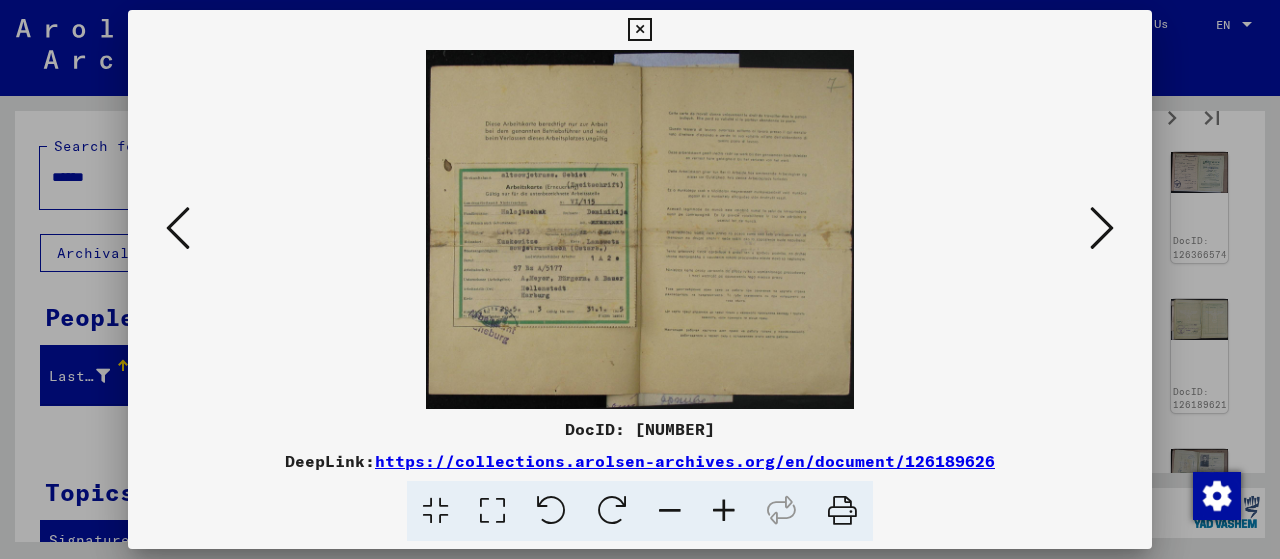 click at bounding box center [724, 511] 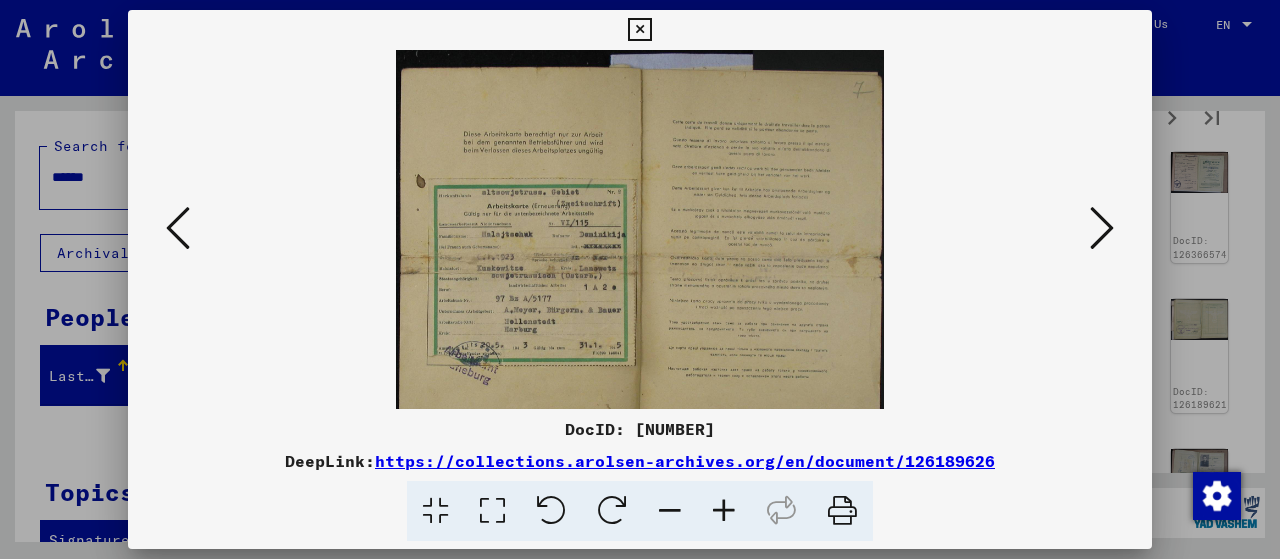 click at bounding box center (724, 511) 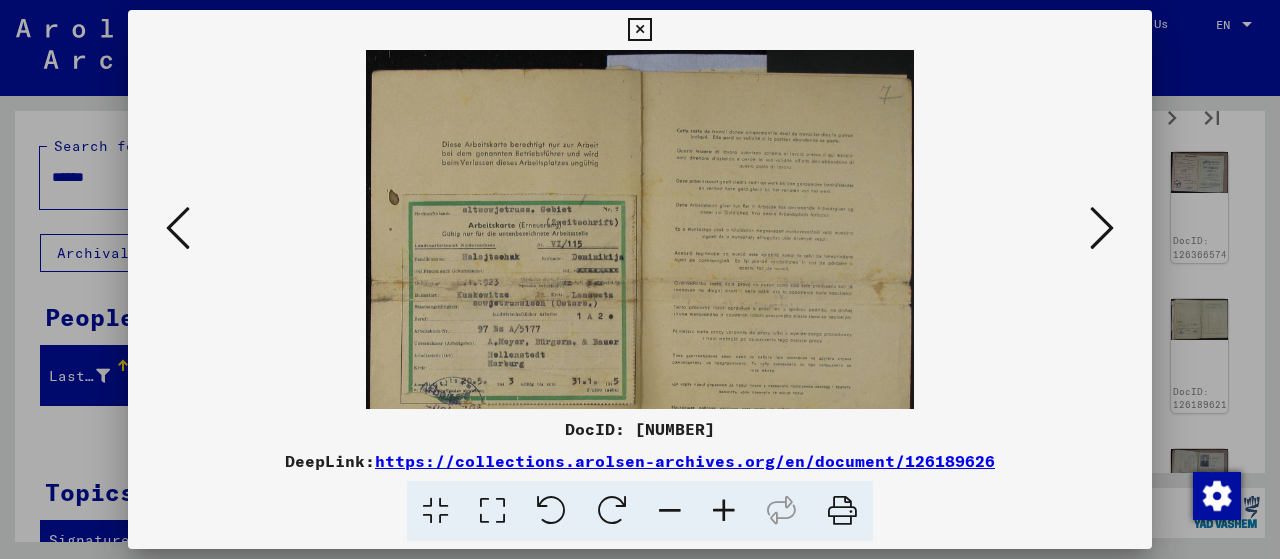 click at bounding box center (724, 511) 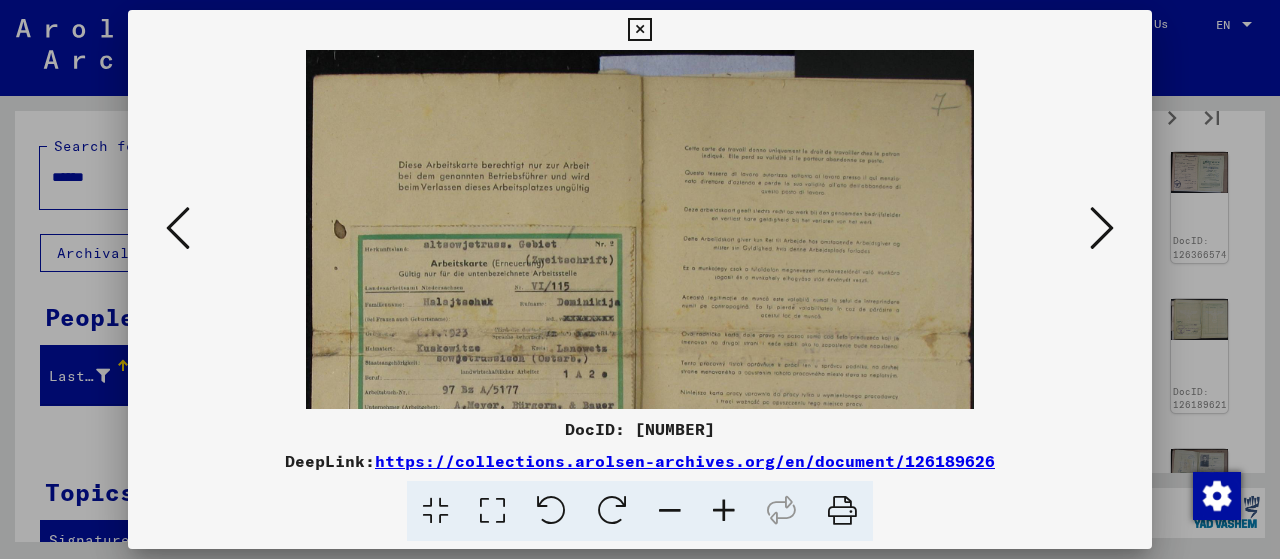 click at bounding box center (724, 511) 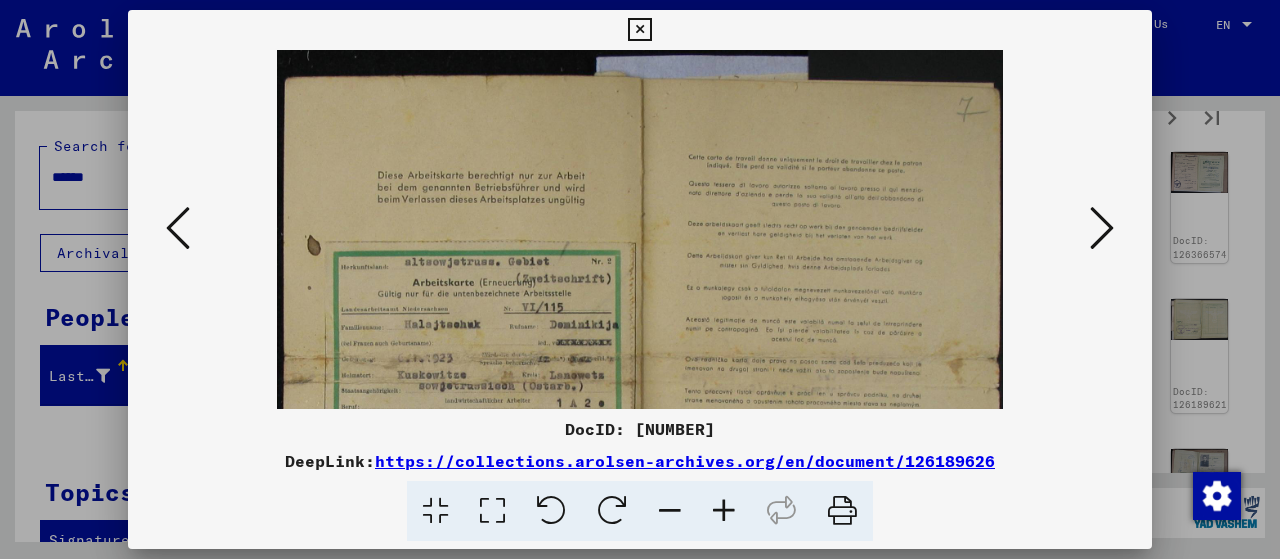 click at bounding box center [724, 511] 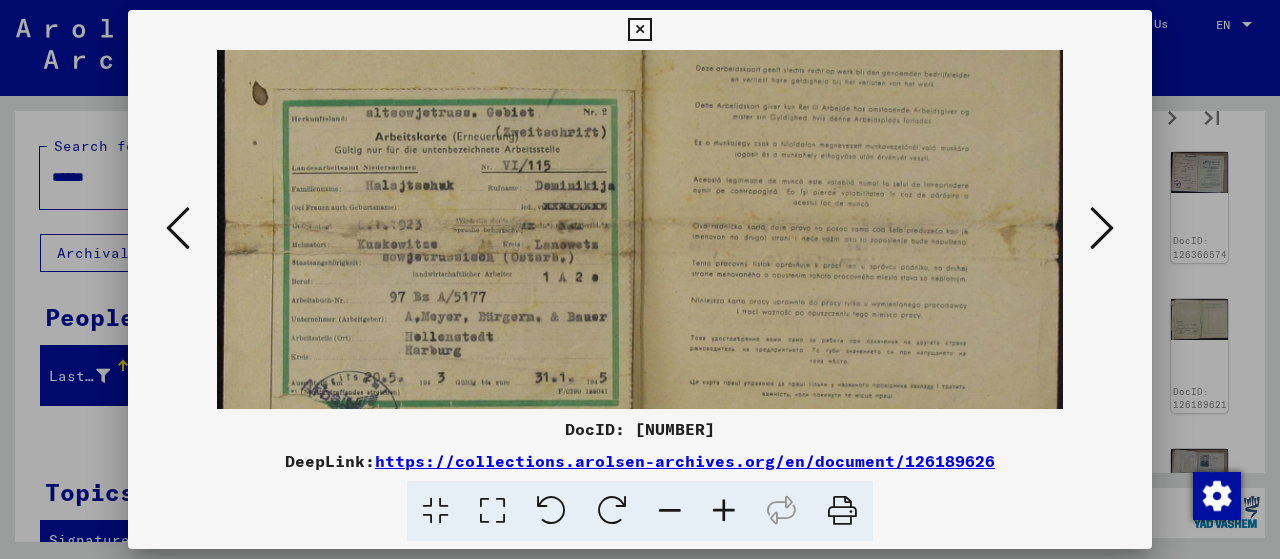 drag, startPoint x: 591, startPoint y: 253, endPoint x: 620, endPoint y: 20, distance: 234.79779 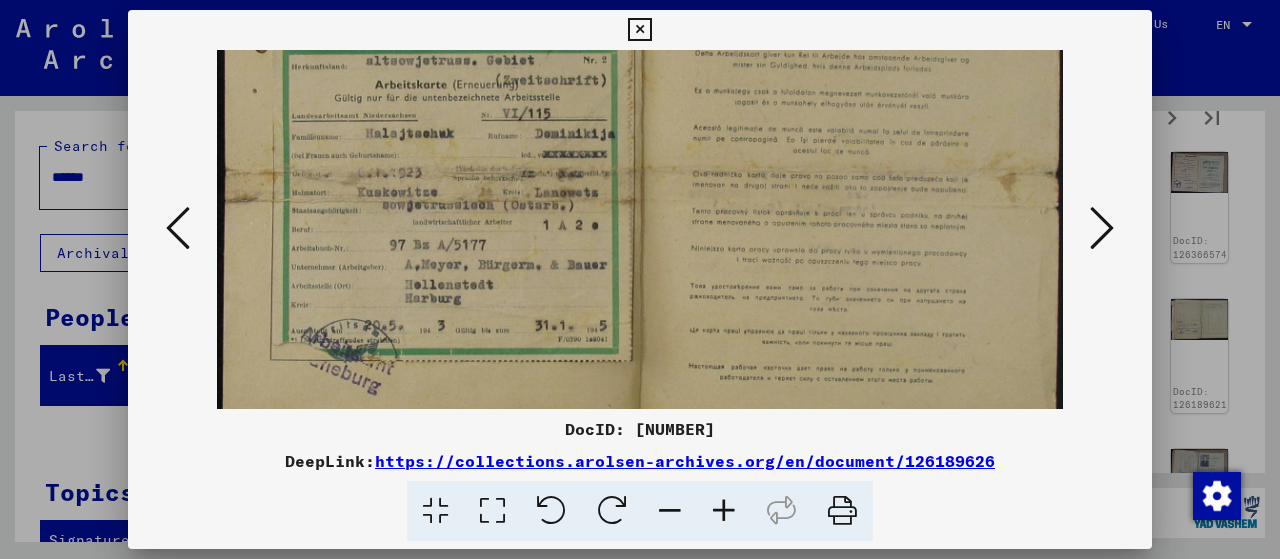 click at bounding box center [1102, 228] 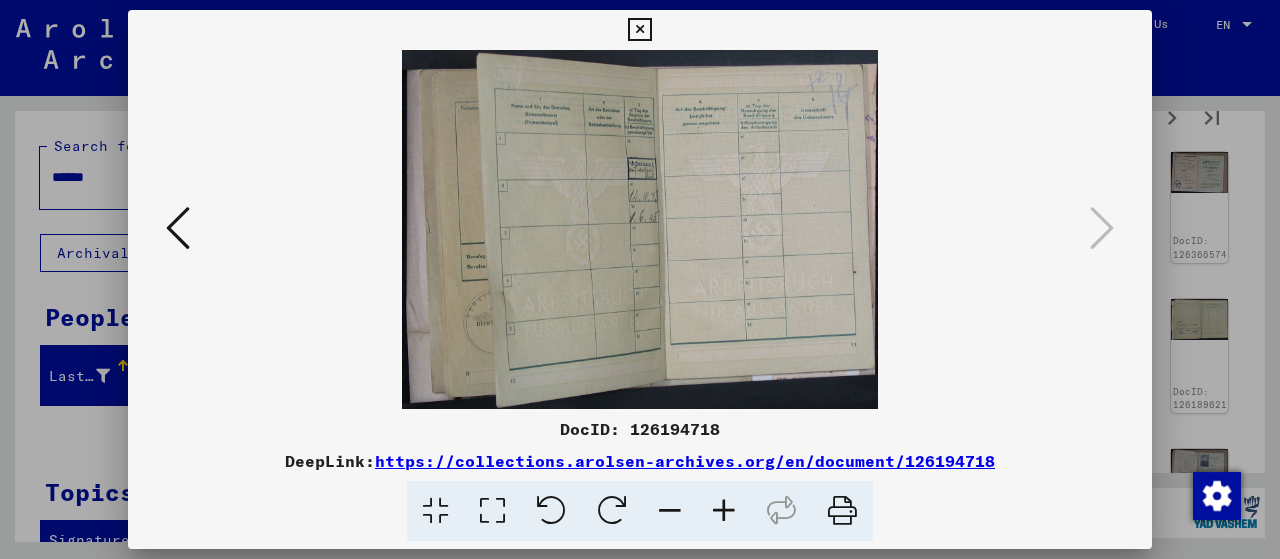 click at bounding box center [640, 279] 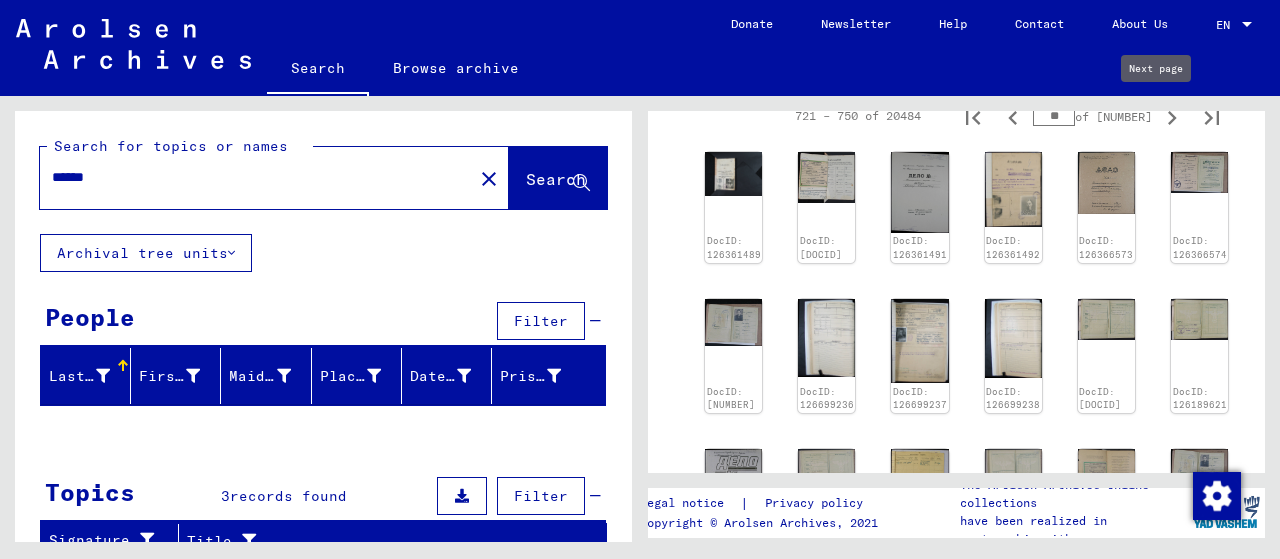 click 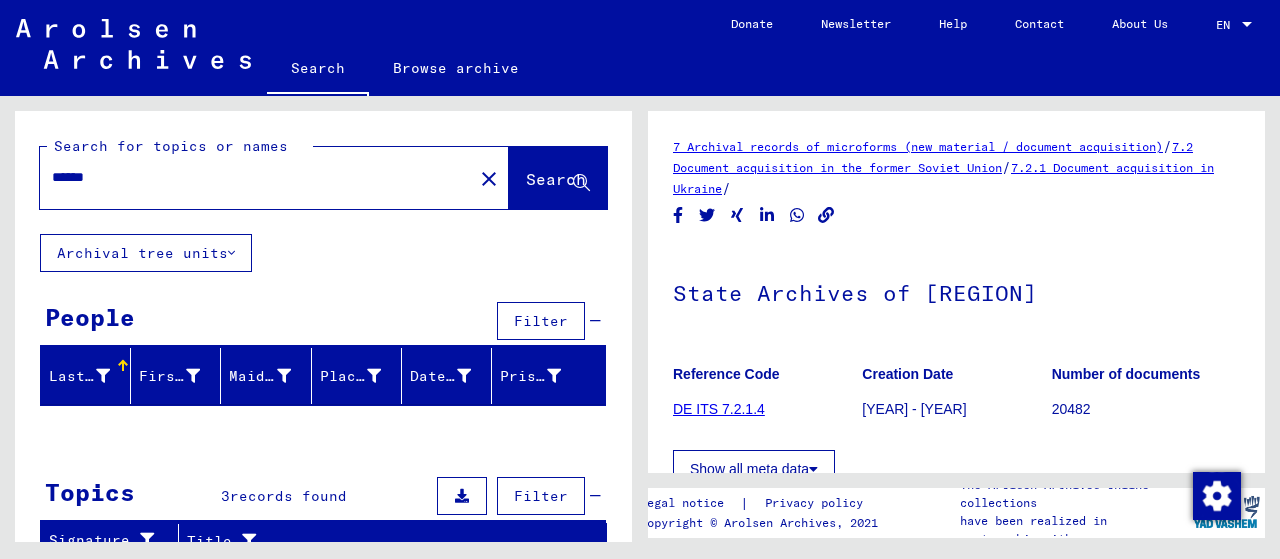 scroll, scrollTop: 400, scrollLeft: 0, axis: vertical 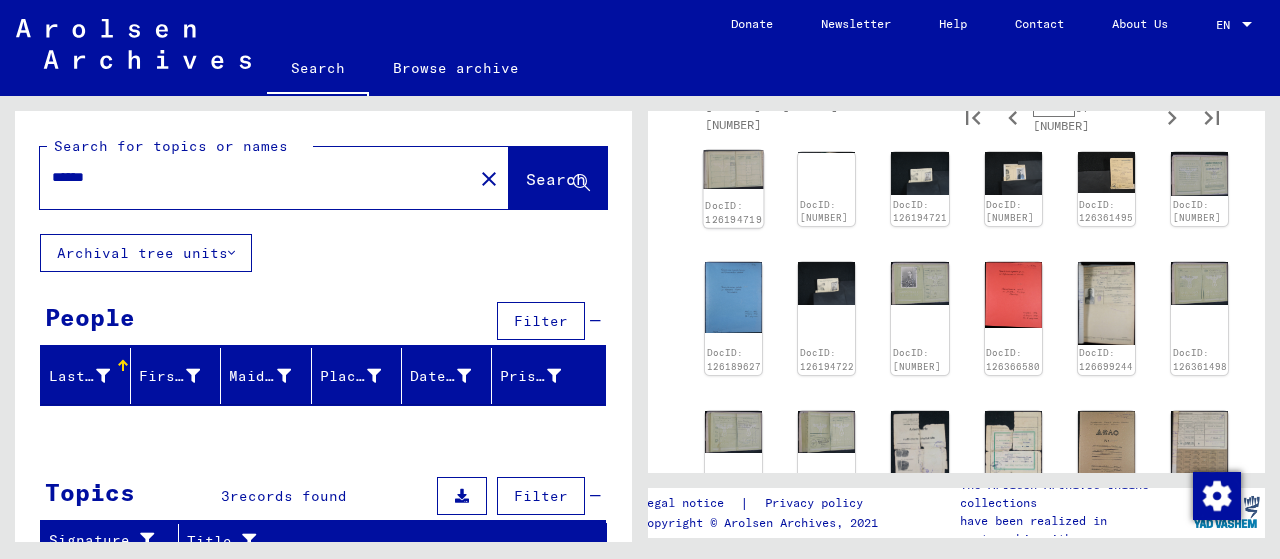 click 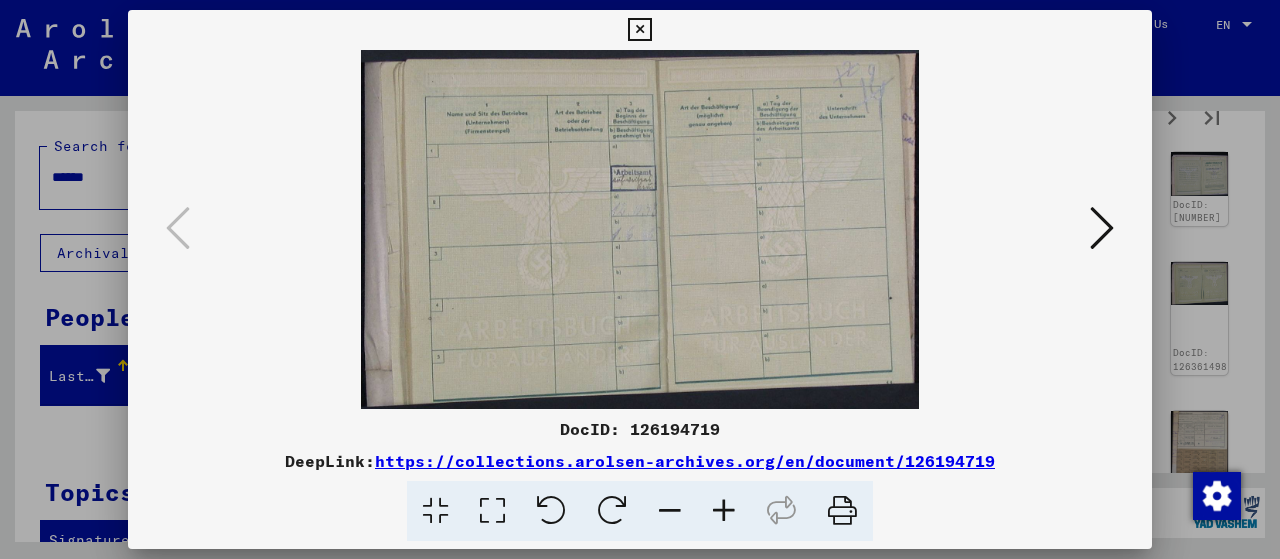 click at bounding box center [1102, 229] 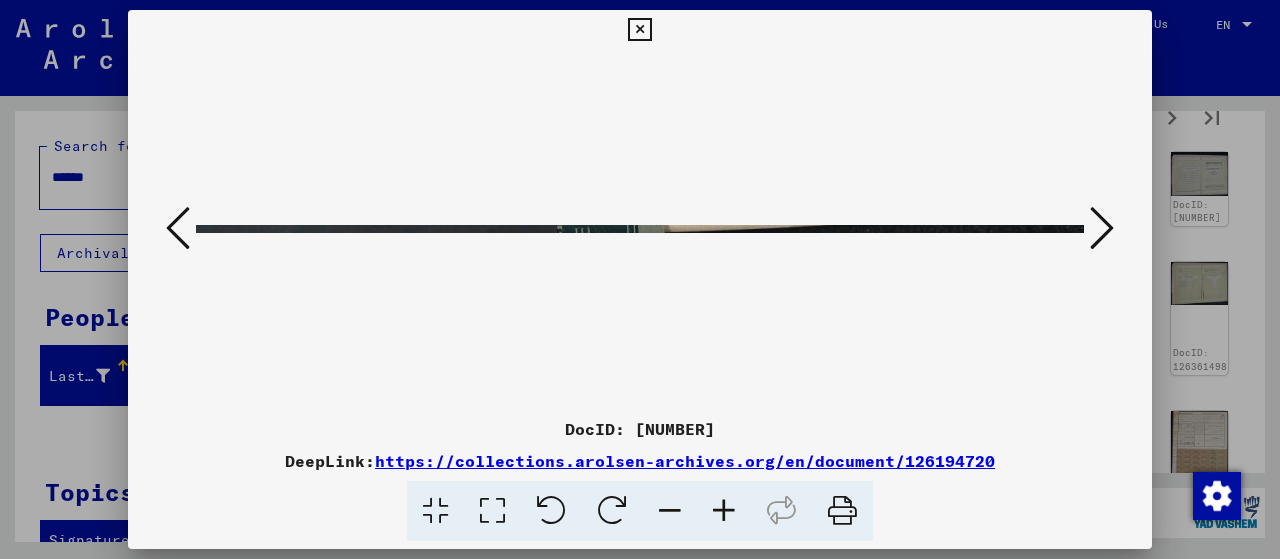 click at bounding box center (1102, 228) 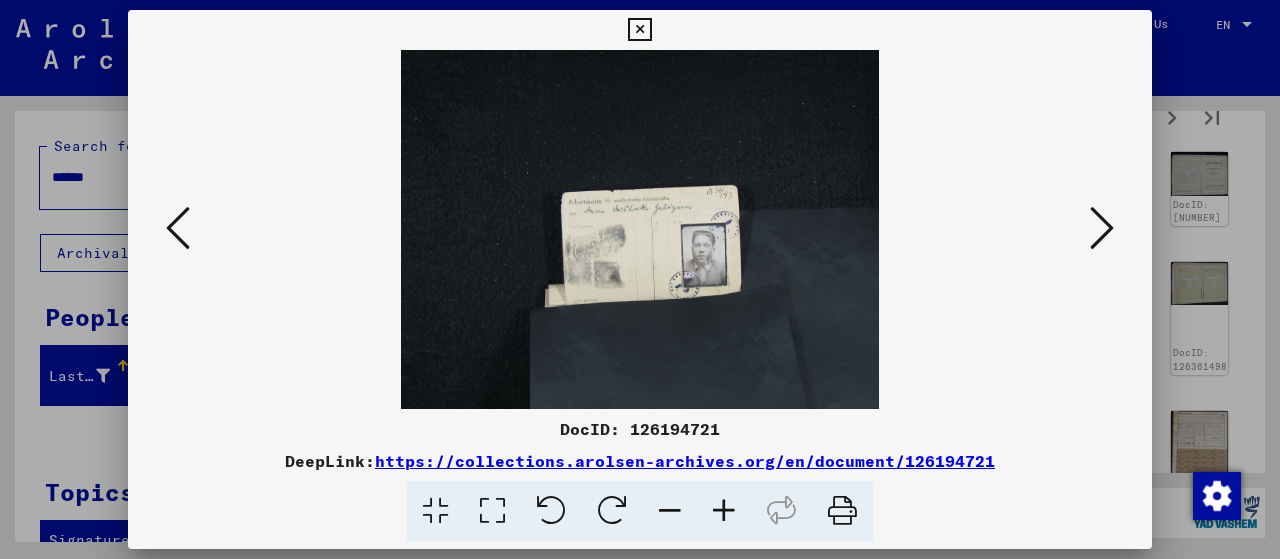click at bounding box center [724, 511] 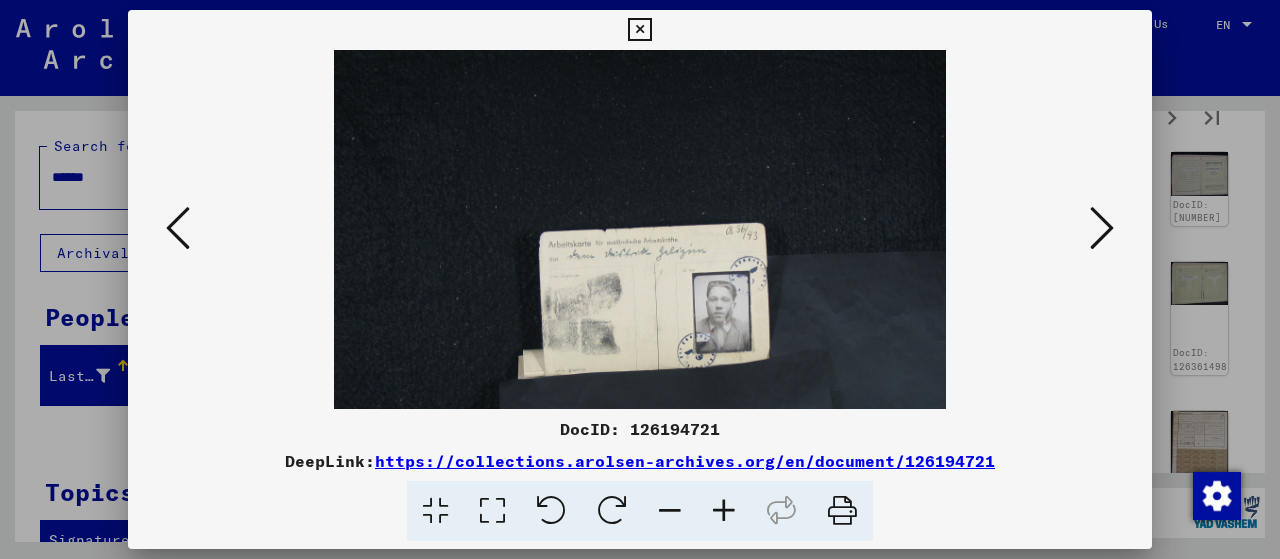 click at bounding box center [724, 511] 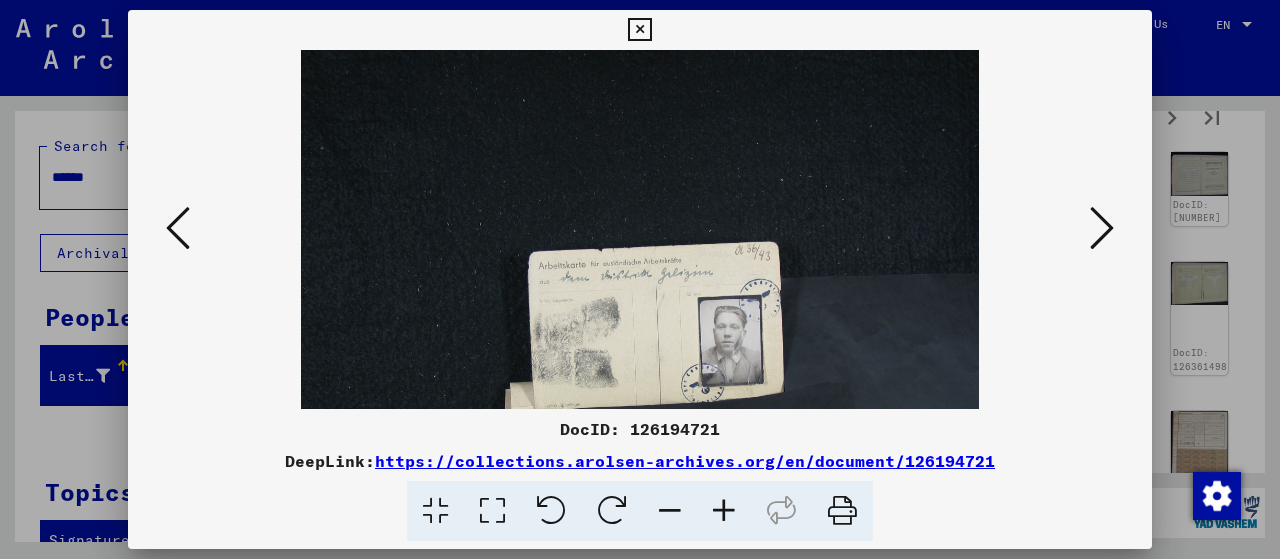 click at bounding box center (724, 511) 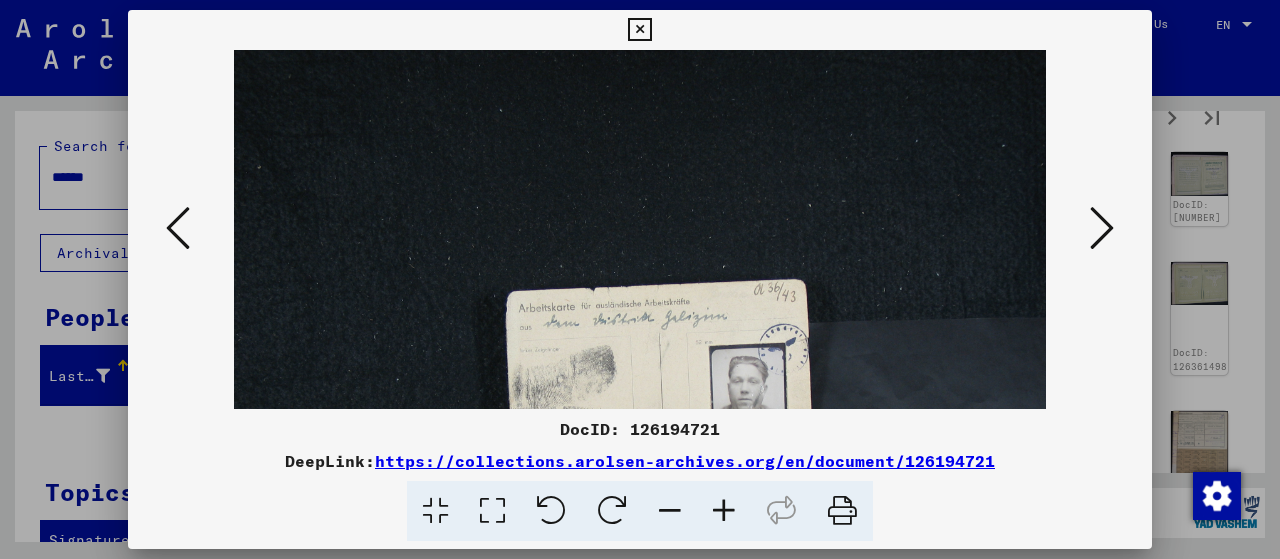 click at bounding box center (724, 511) 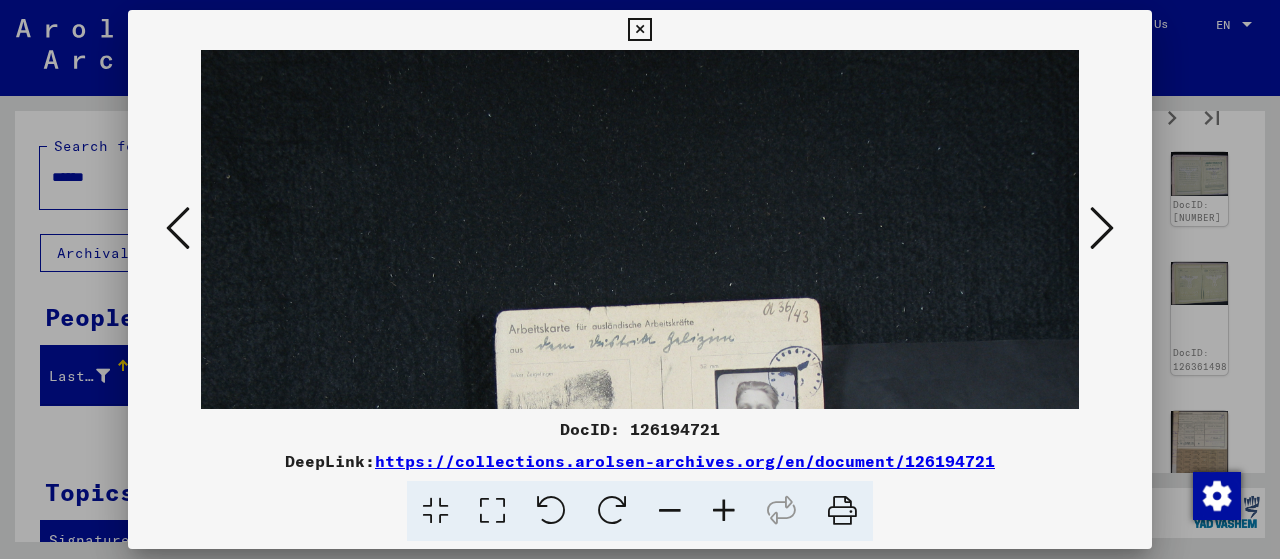 click at bounding box center [724, 511] 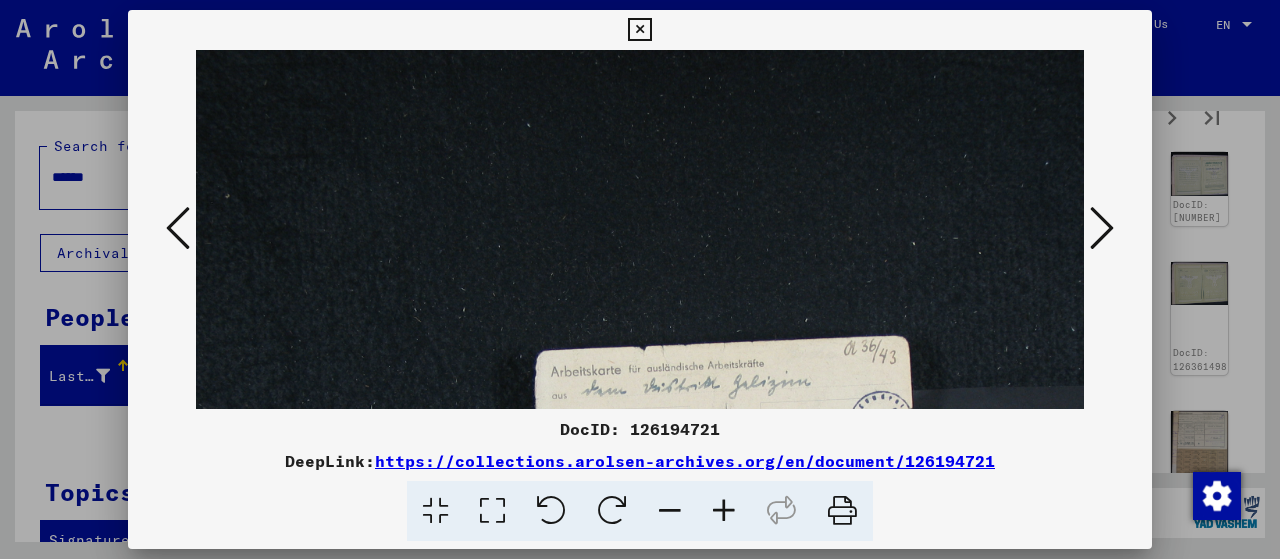 click at bounding box center [724, 511] 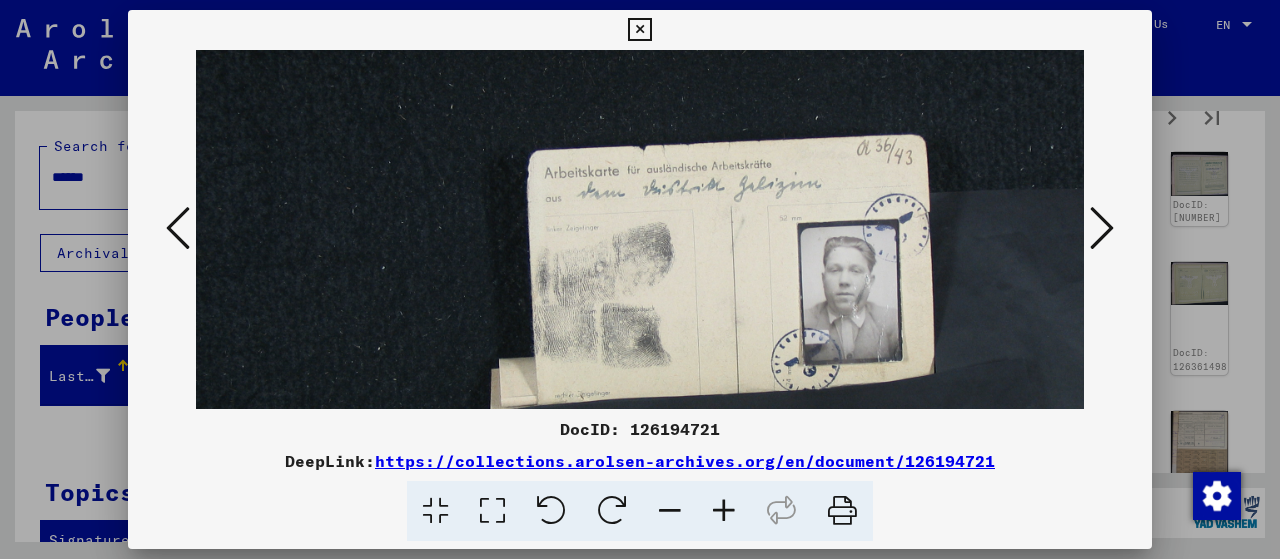 scroll, scrollTop: 288, scrollLeft: 57, axis: both 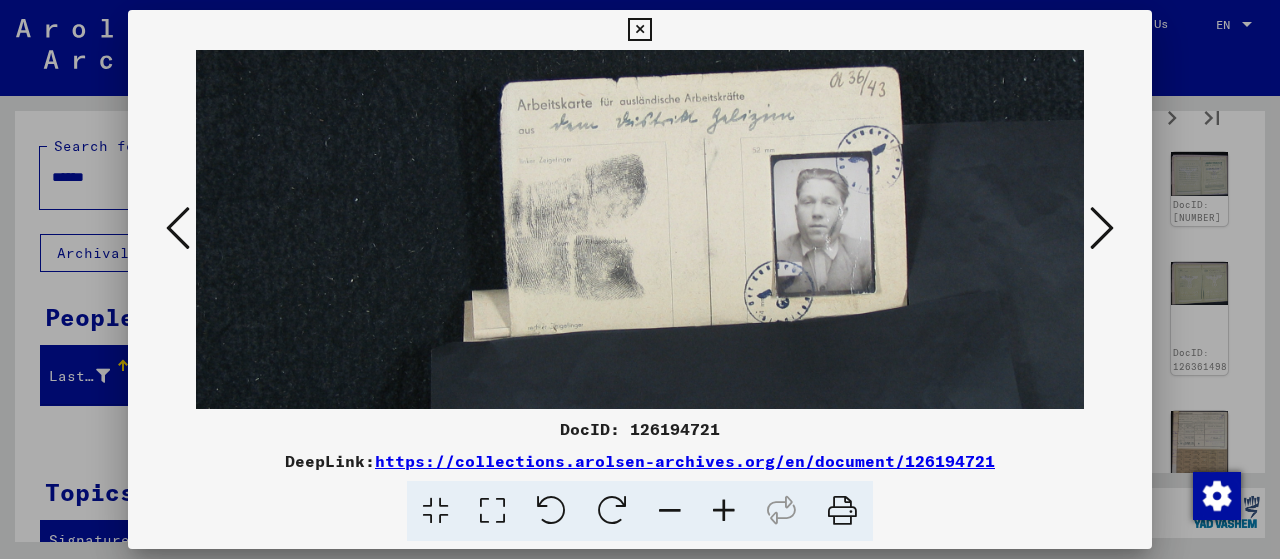 drag, startPoint x: 754, startPoint y: 306, endPoint x: 700, endPoint y: 21, distance: 290.07068 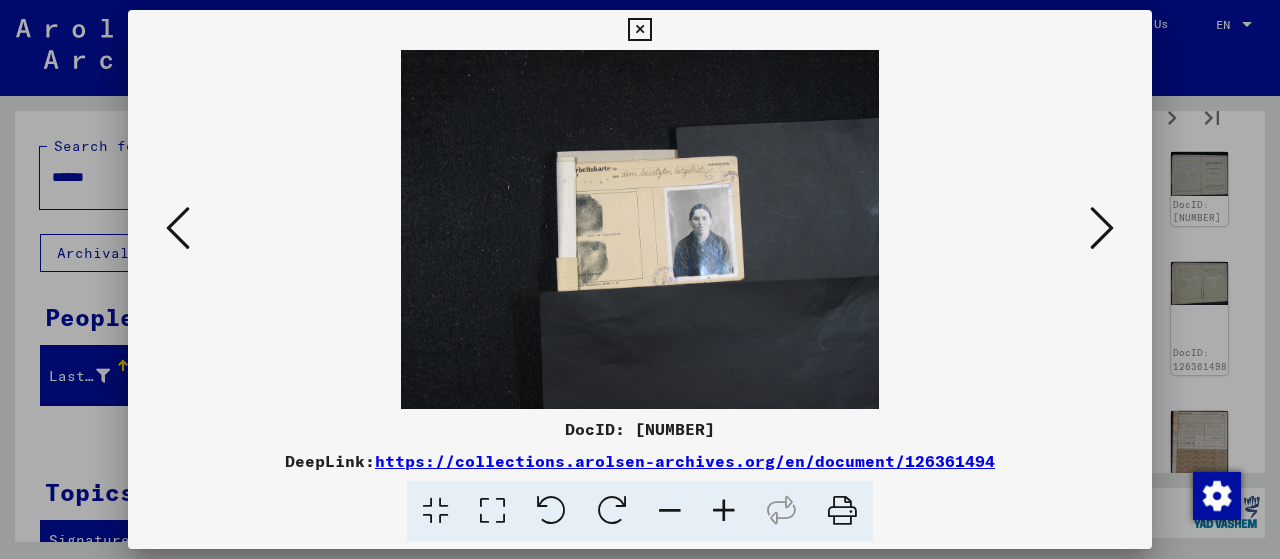 scroll, scrollTop: 0, scrollLeft: 0, axis: both 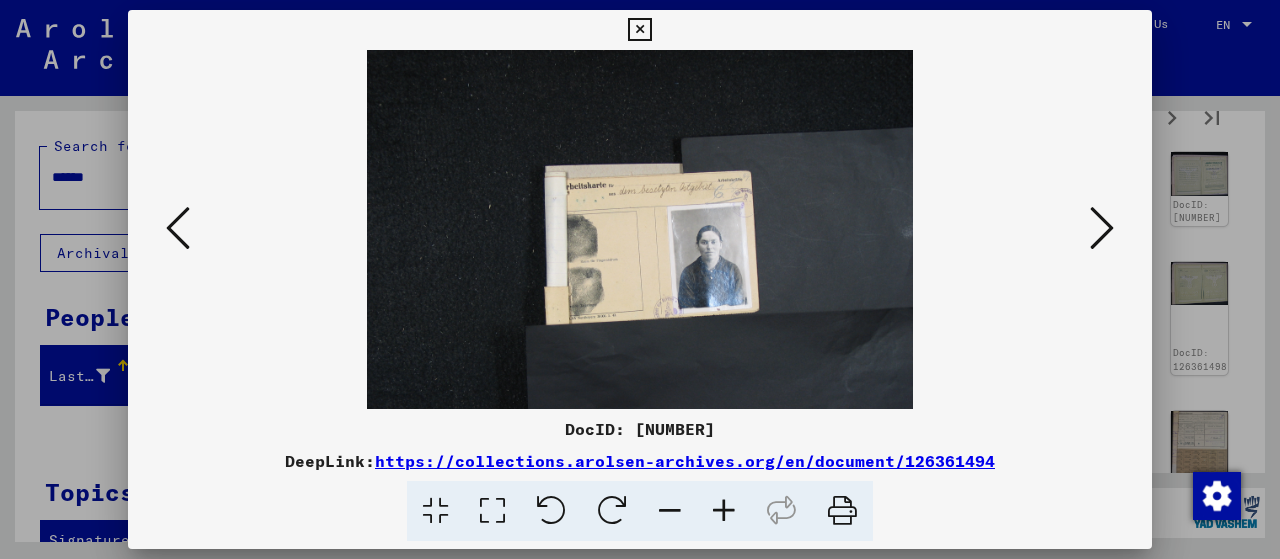 click at bounding box center (724, 511) 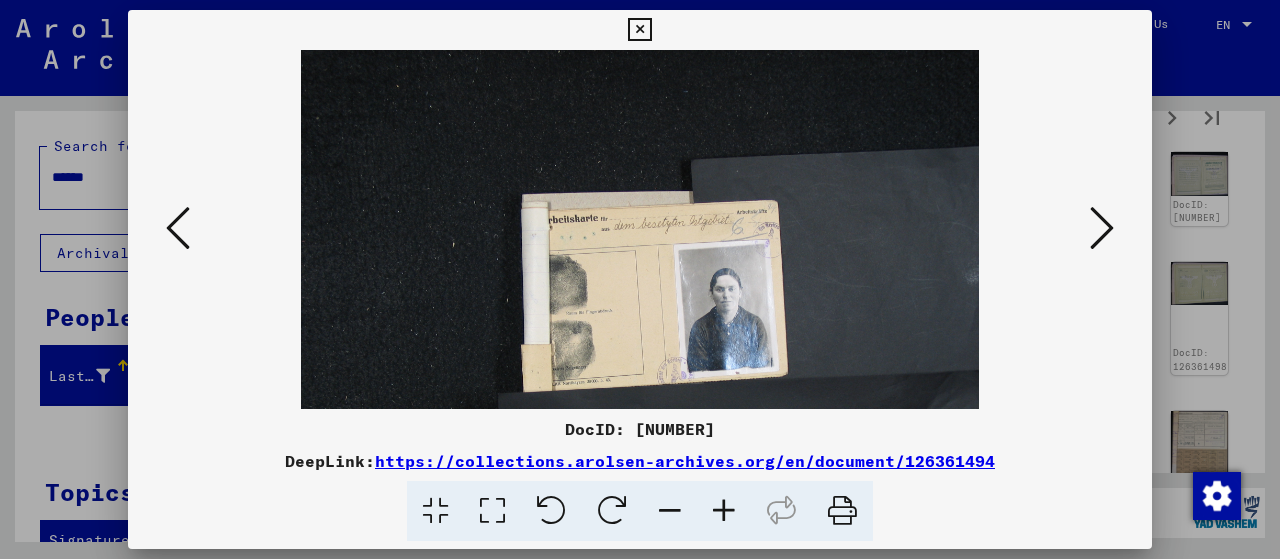 click at bounding box center (724, 511) 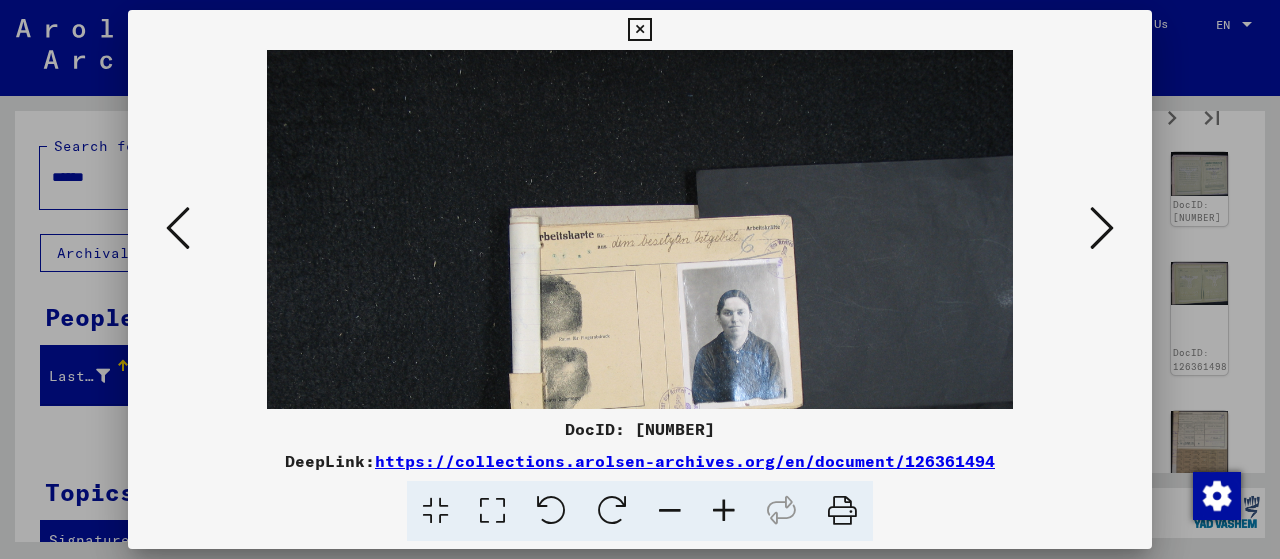 click at bounding box center (724, 511) 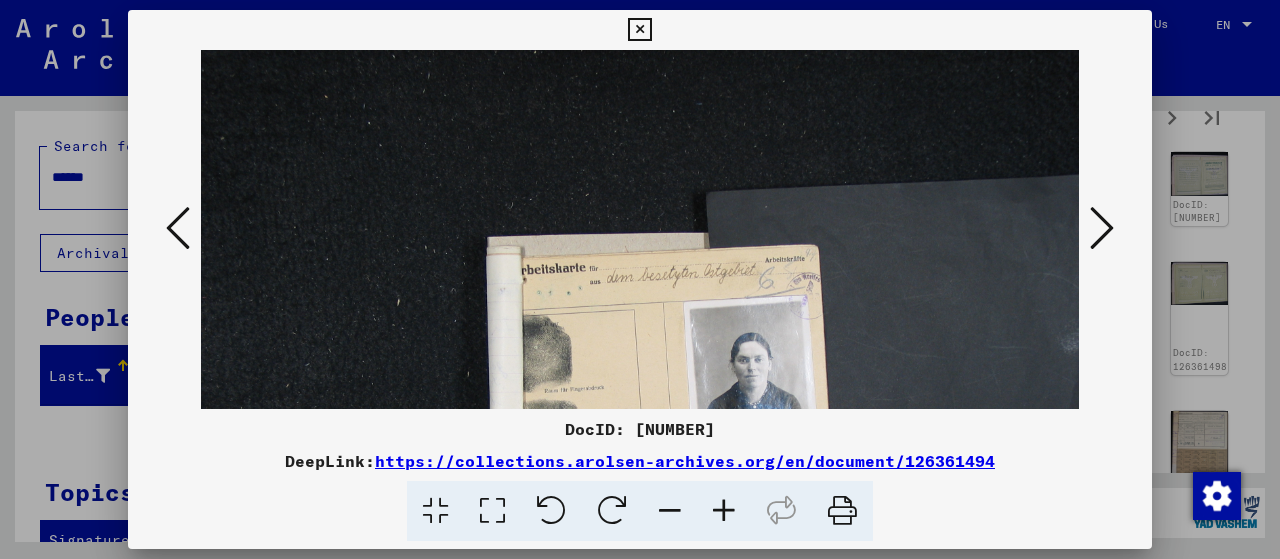click at bounding box center (724, 511) 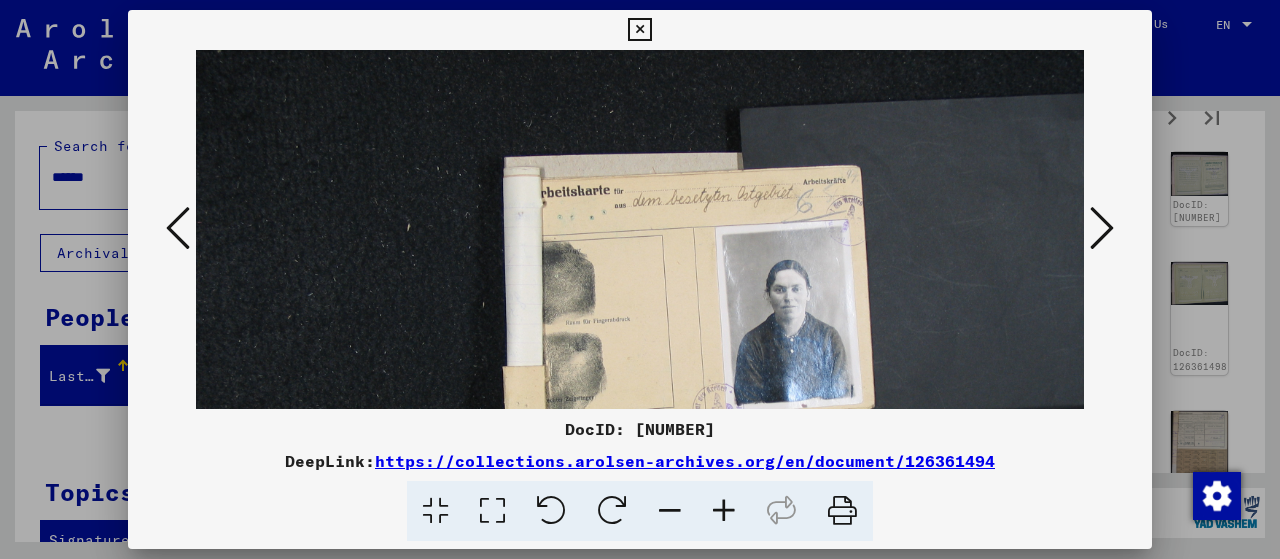 scroll, scrollTop: 151, scrollLeft: 0, axis: vertical 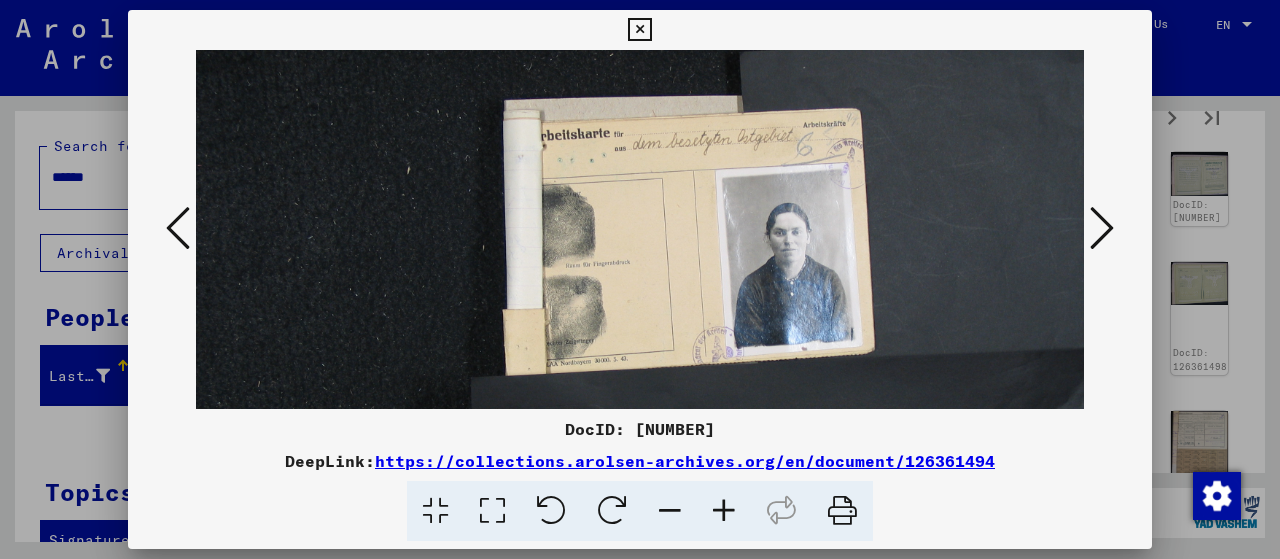 drag, startPoint x: 757, startPoint y: 263, endPoint x: 785, endPoint y: 113, distance: 152.59096 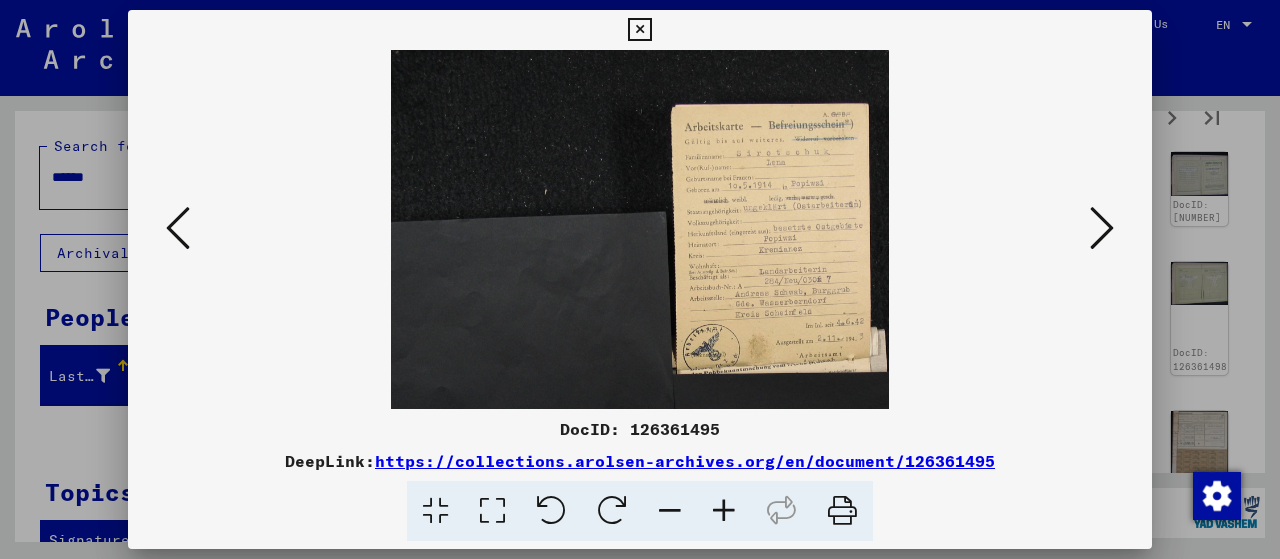 click at bounding box center [724, 511] 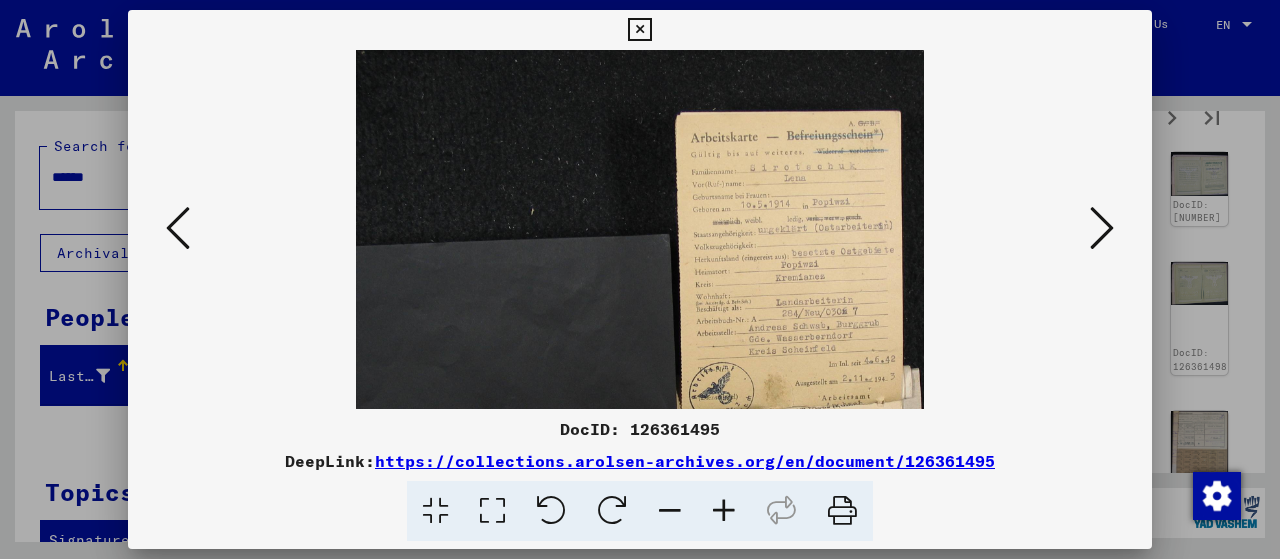 click at bounding box center (724, 511) 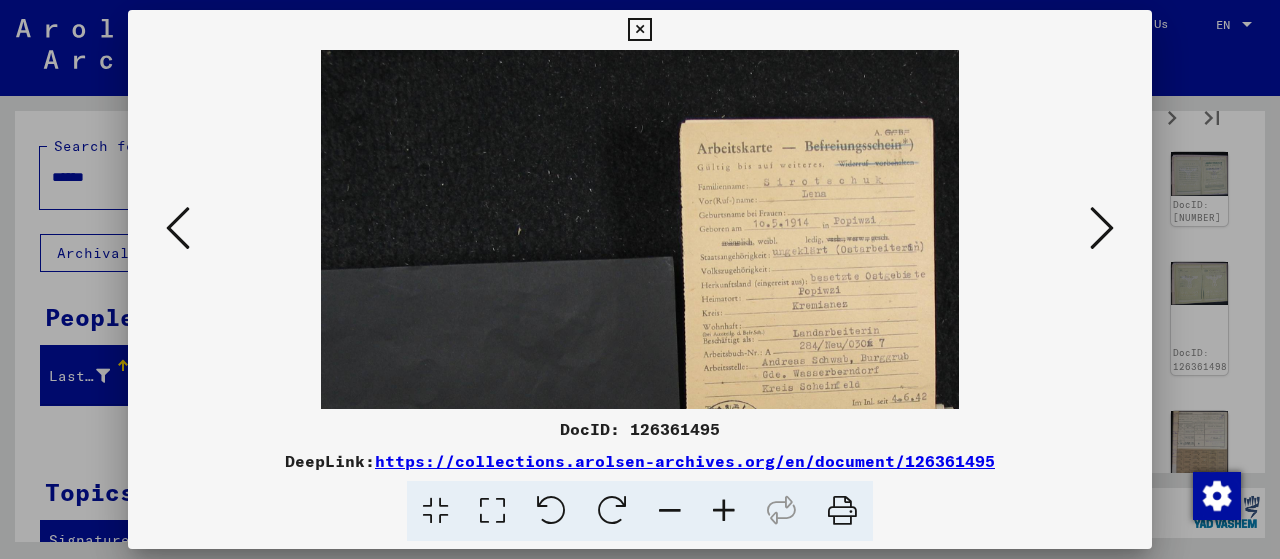 click at bounding box center [724, 511] 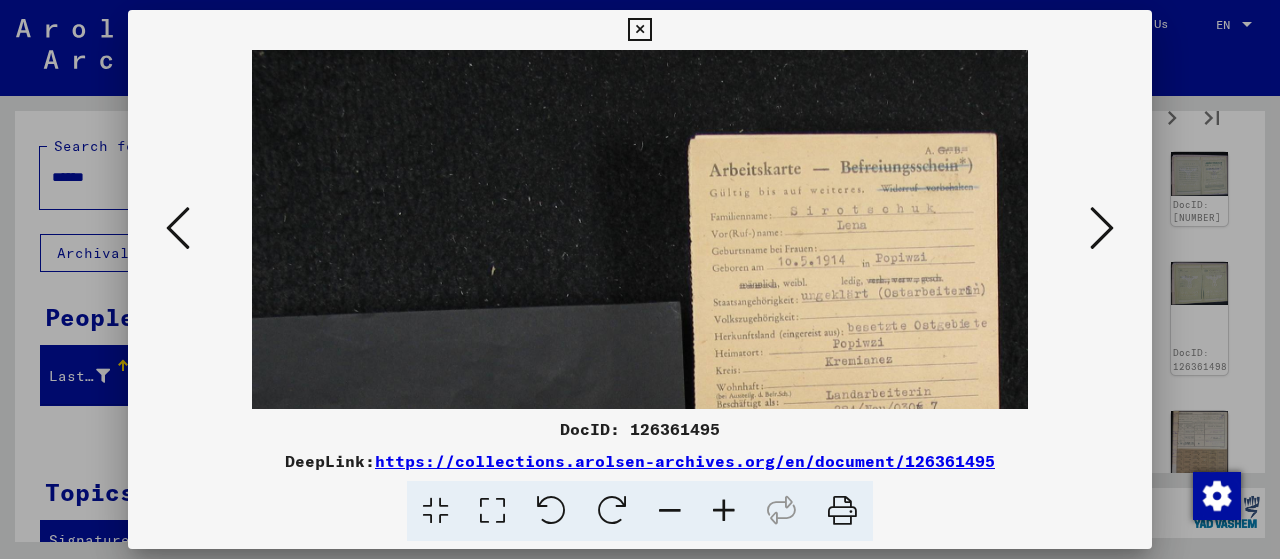 click at bounding box center (724, 511) 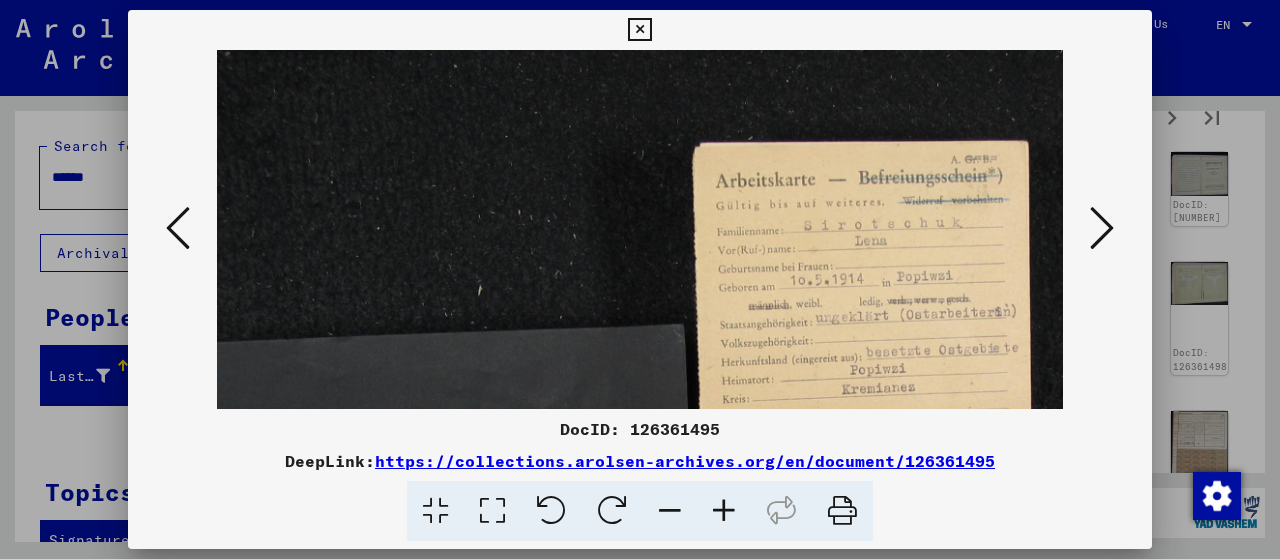 click at bounding box center [1102, 229] 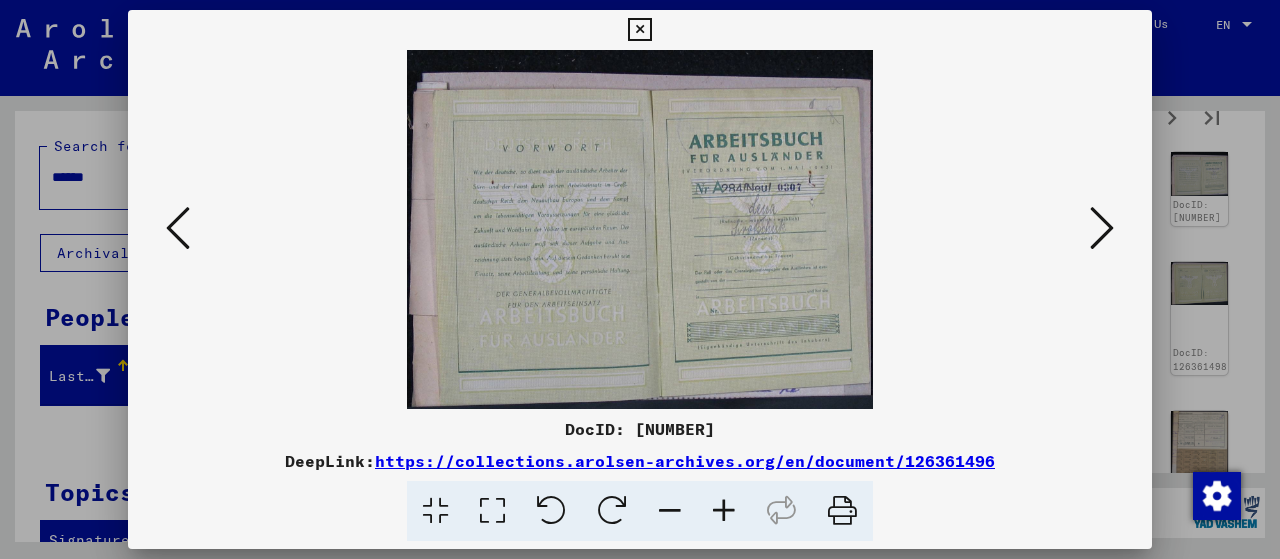 click at bounding box center [1102, 229] 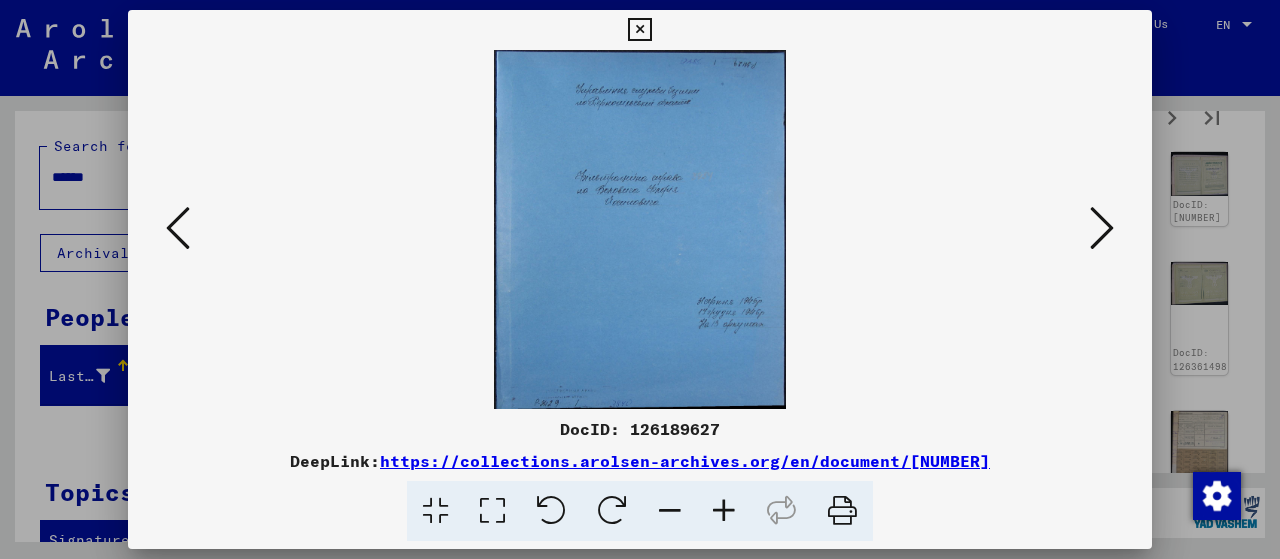 click at bounding box center [1102, 229] 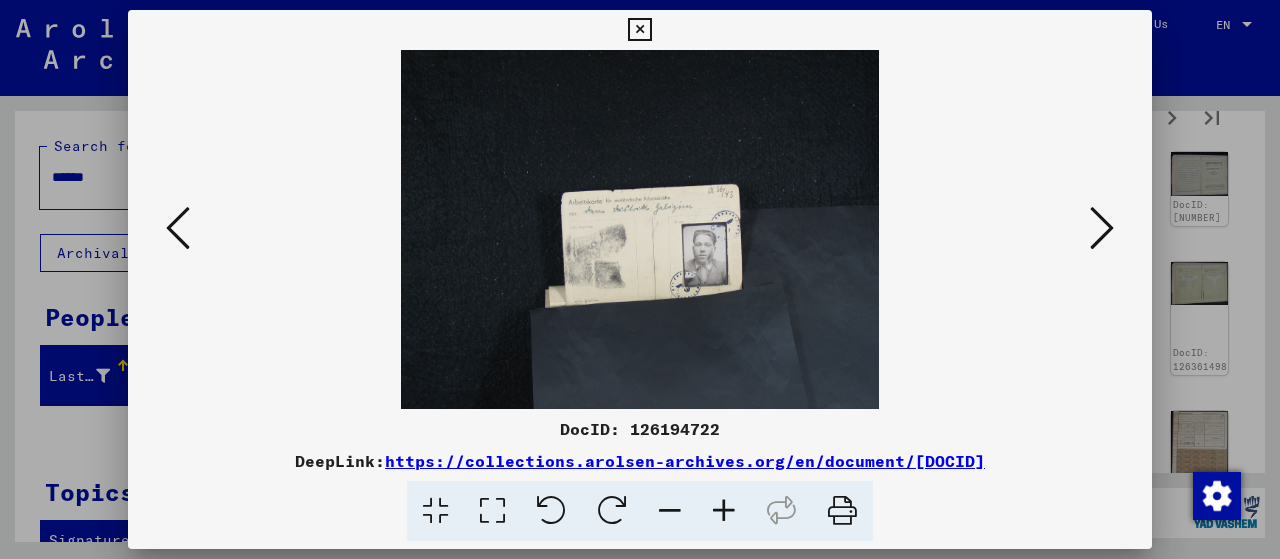 click at bounding box center [1102, 229] 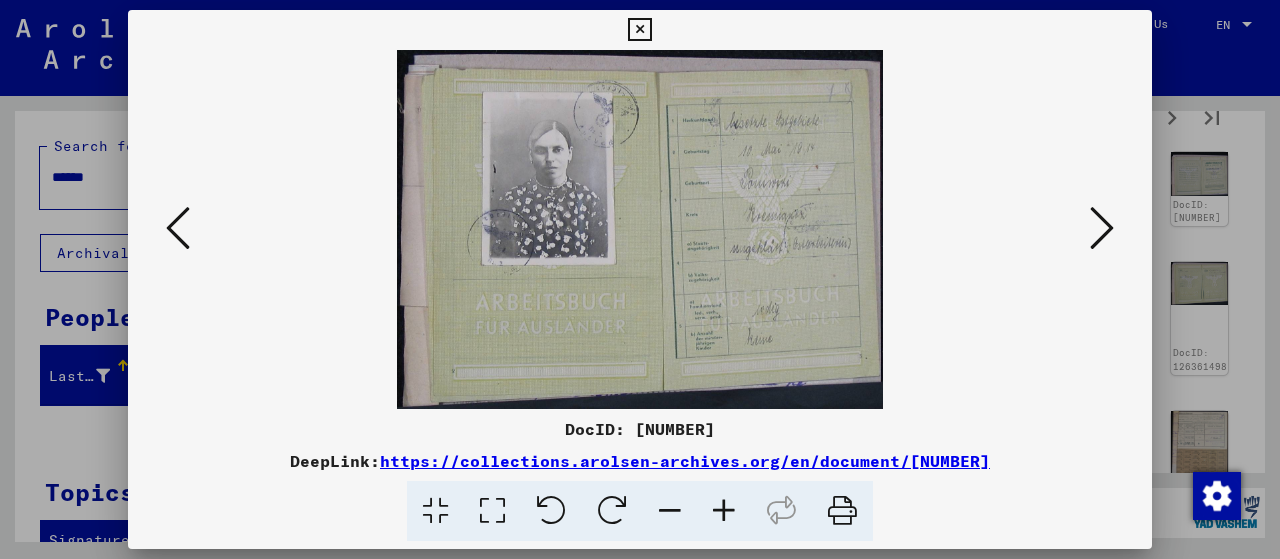 click at bounding box center [1102, 229] 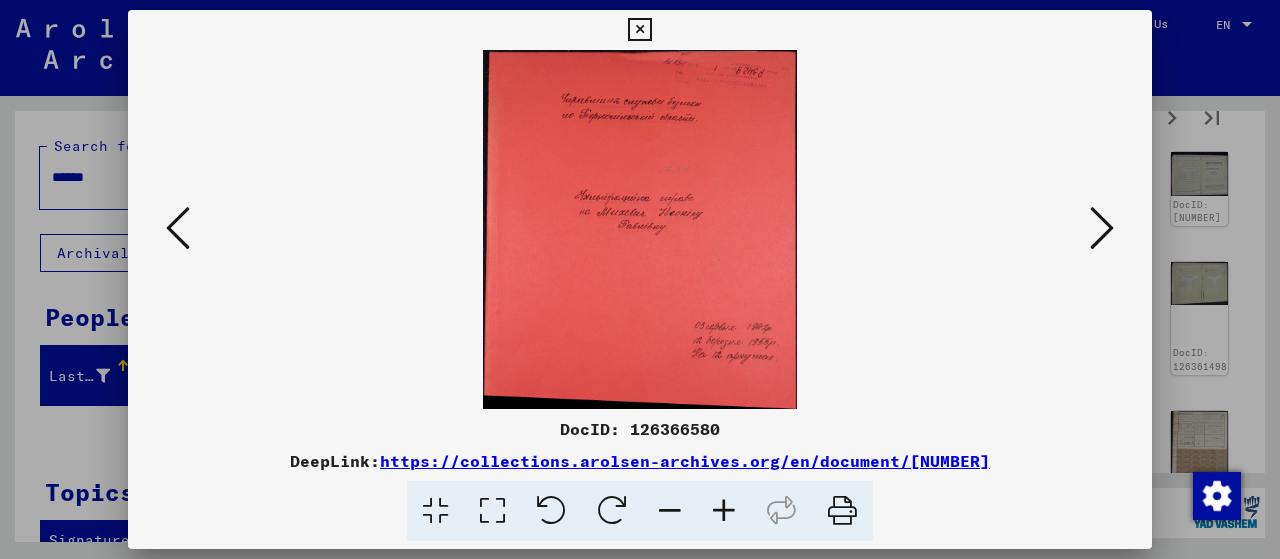 click at bounding box center (1102, 229) 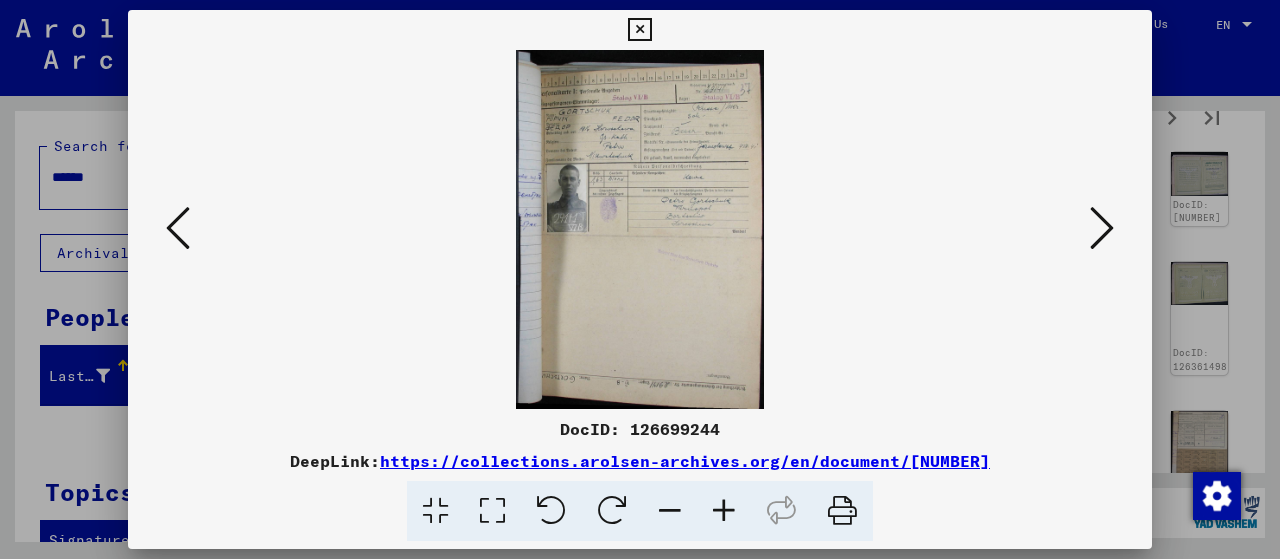 click at bounding box center (724, 511) 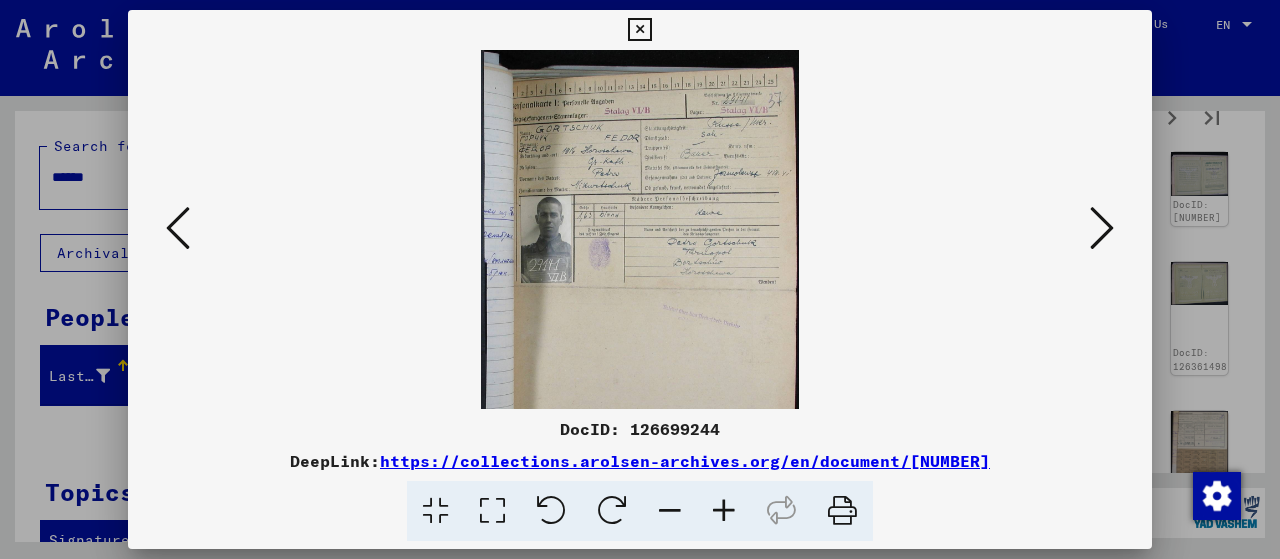 click at bounding box center (724, 511) 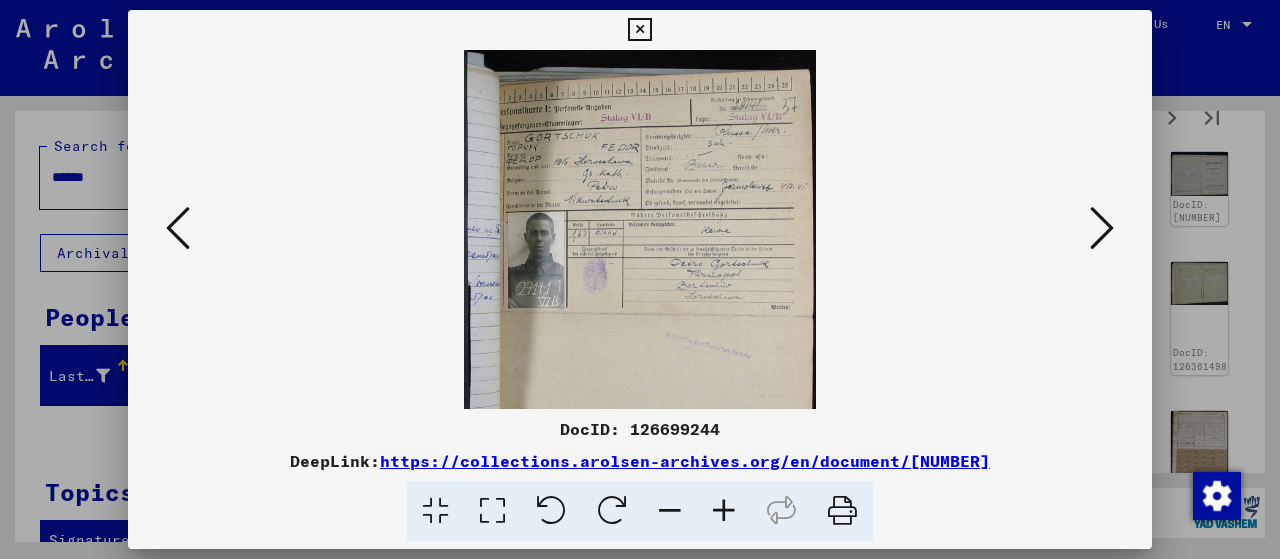 click at bounding box center [724, 511] 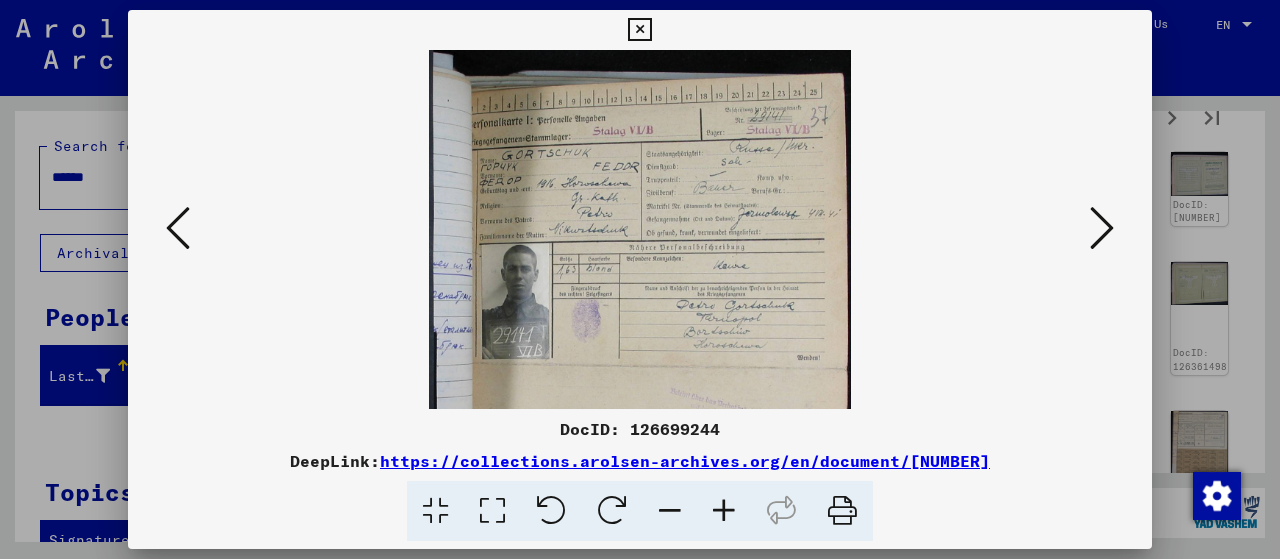 click at bounding box center (724, 511) 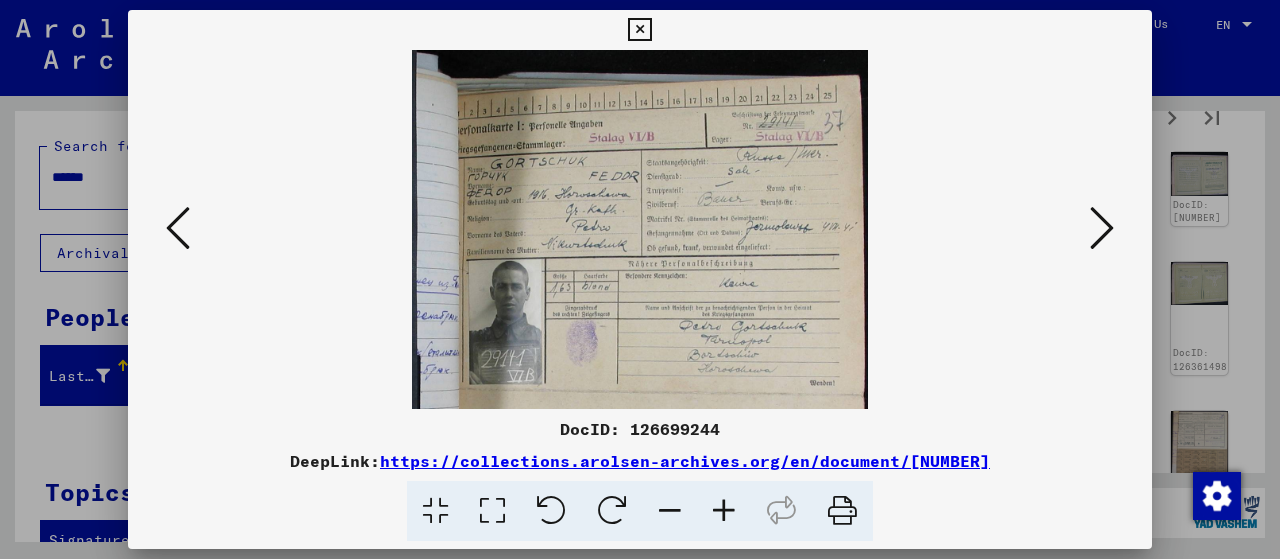 click at bounding box center [724, 511] 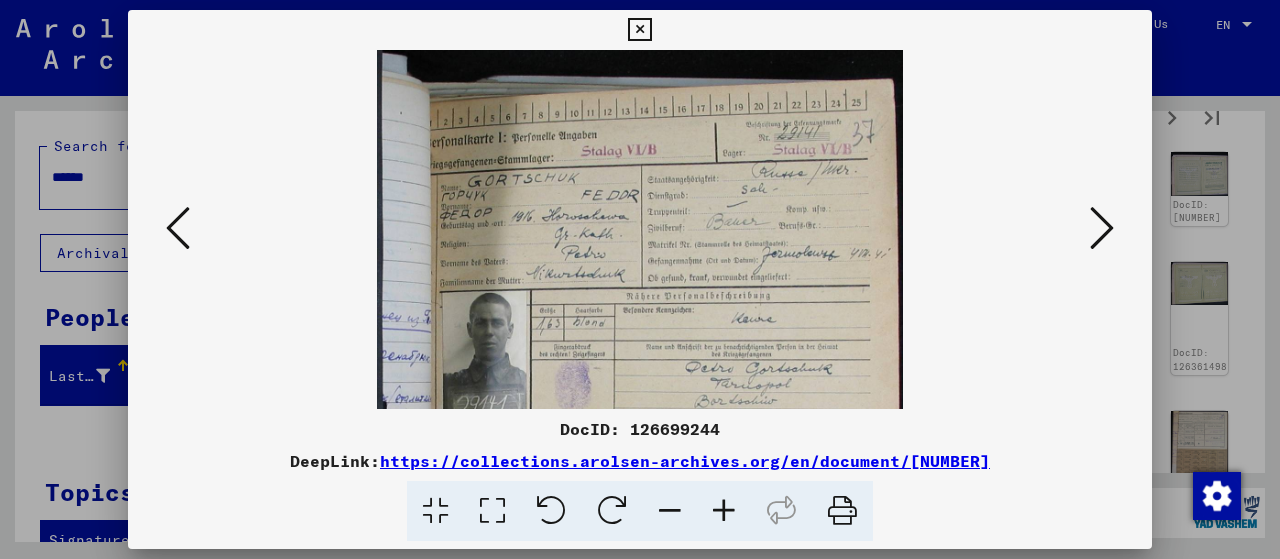 click at bounding box center (724, 511) 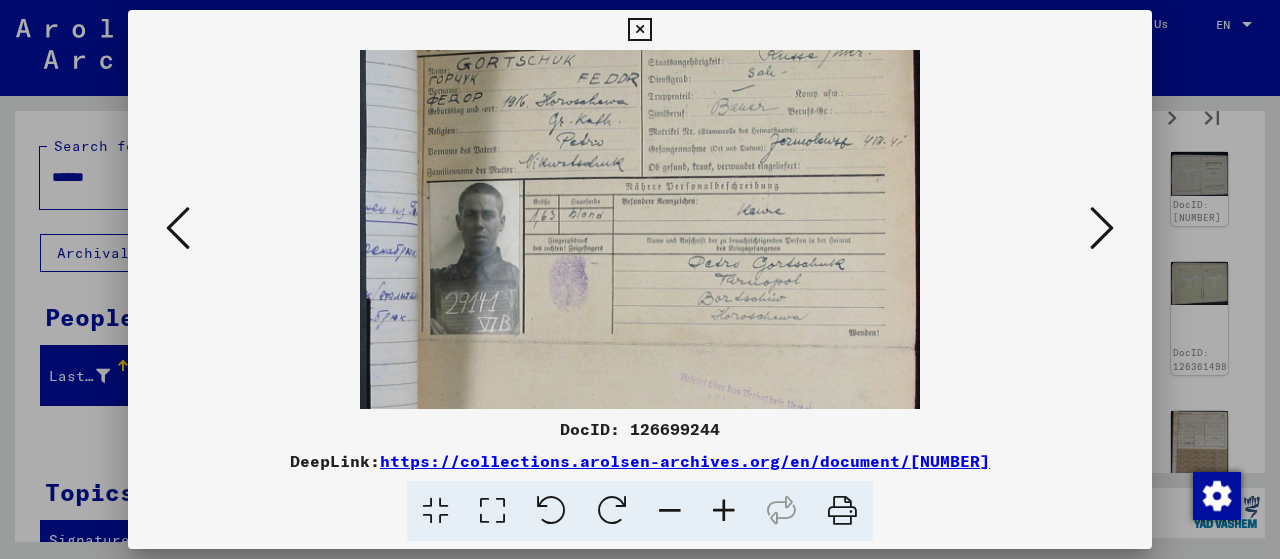 scroll, scrollTop: 144, scrollLeft: 0, axis: vertical 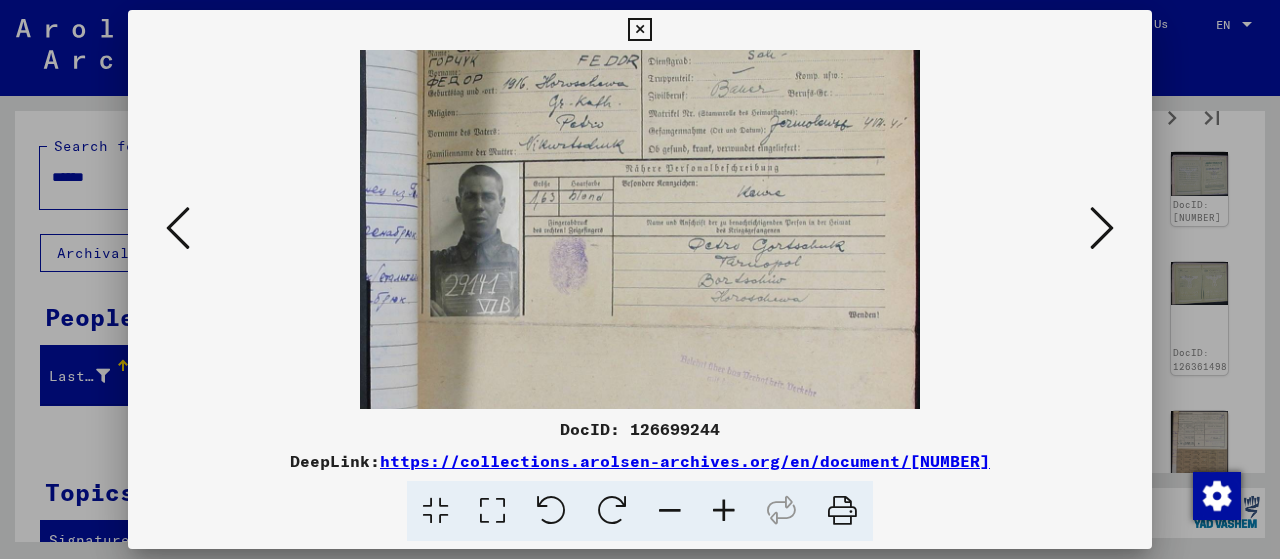 drag, startPoint x: 846, startPoint y: 245, endPoint x: 866, endPoint y: 101, distance: 145.38225 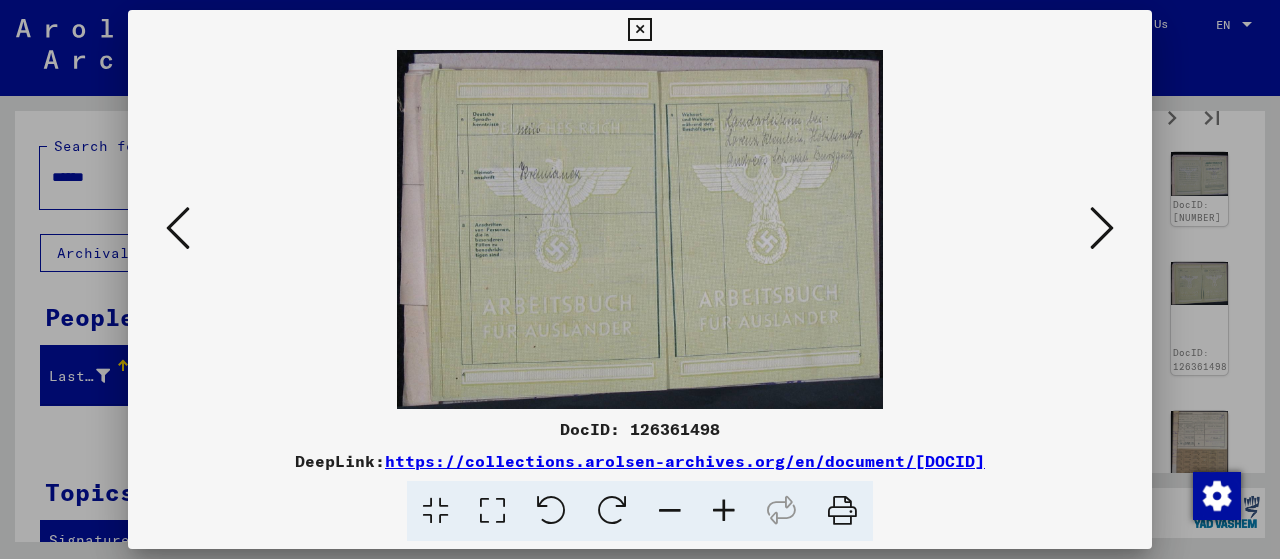 click at bounding box center [1102, 228] 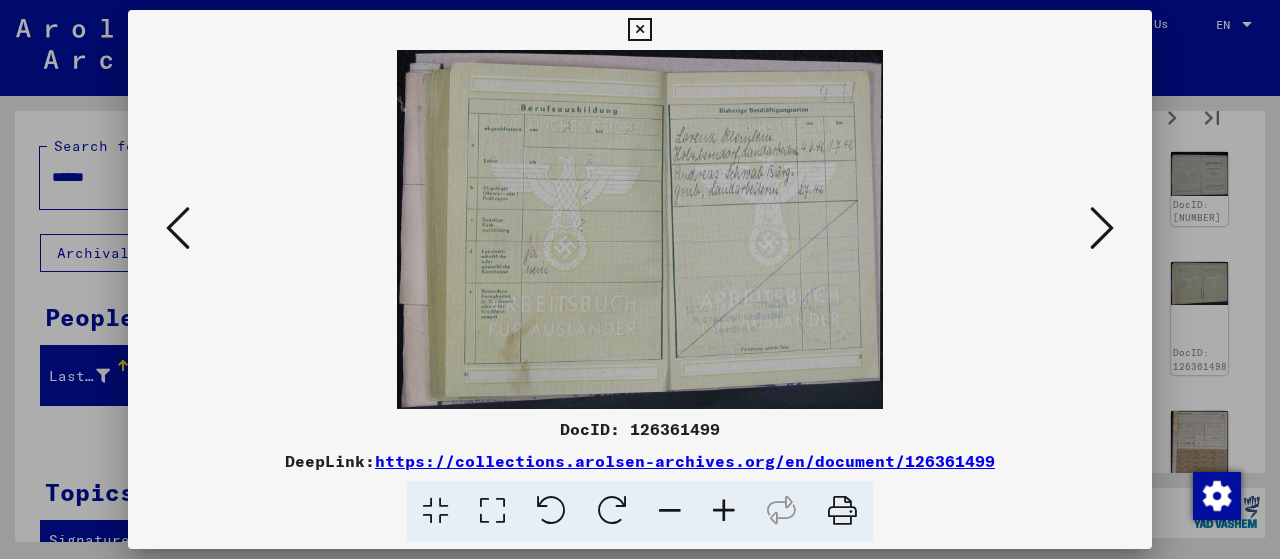 click at bounding box center (1102, 228) 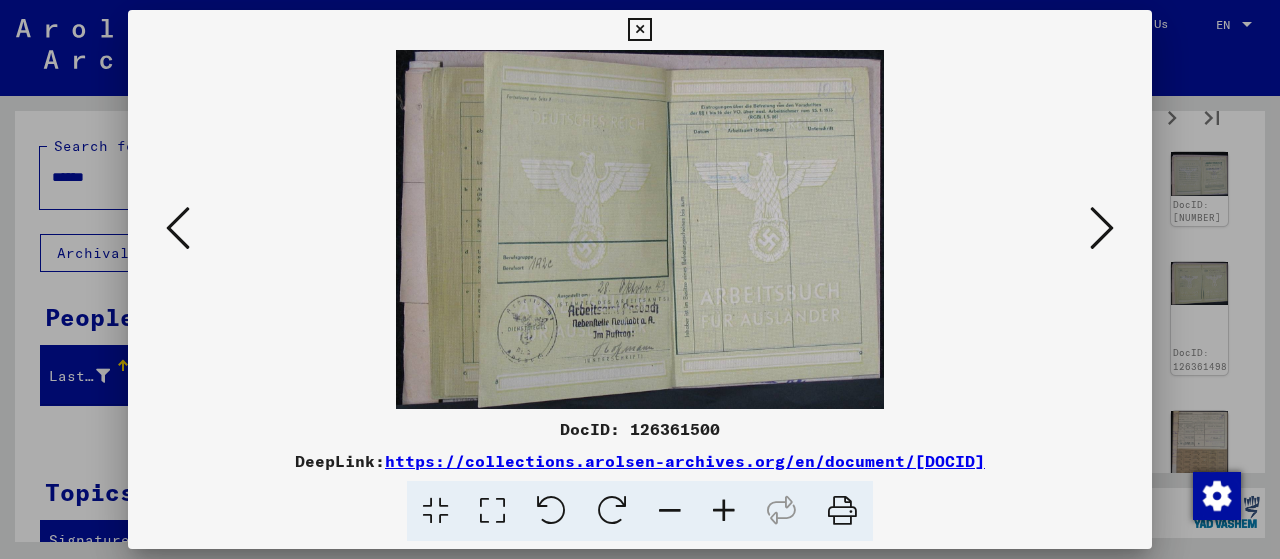 click at bounding box center [1102, 228] 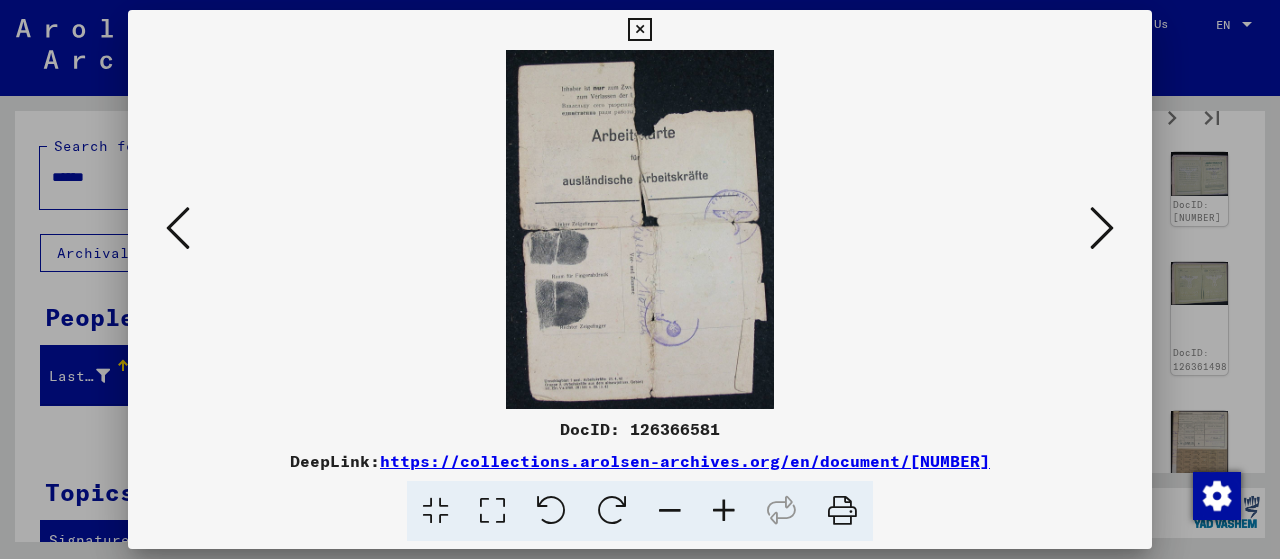 click at bounding box center (1102, 228) 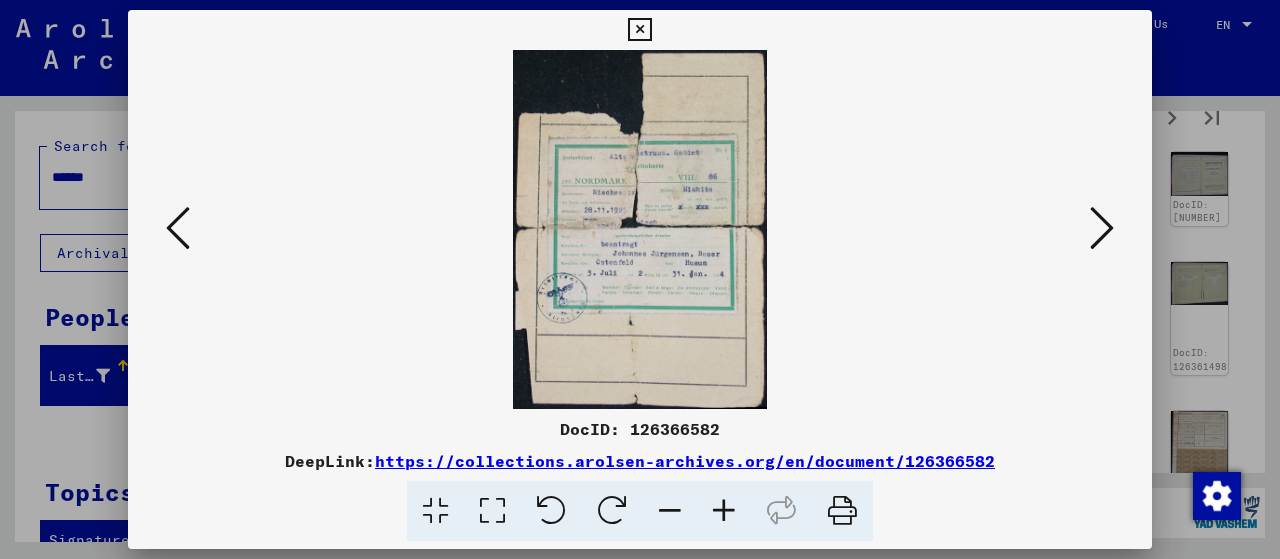 click at bounding box center [1102, 228] 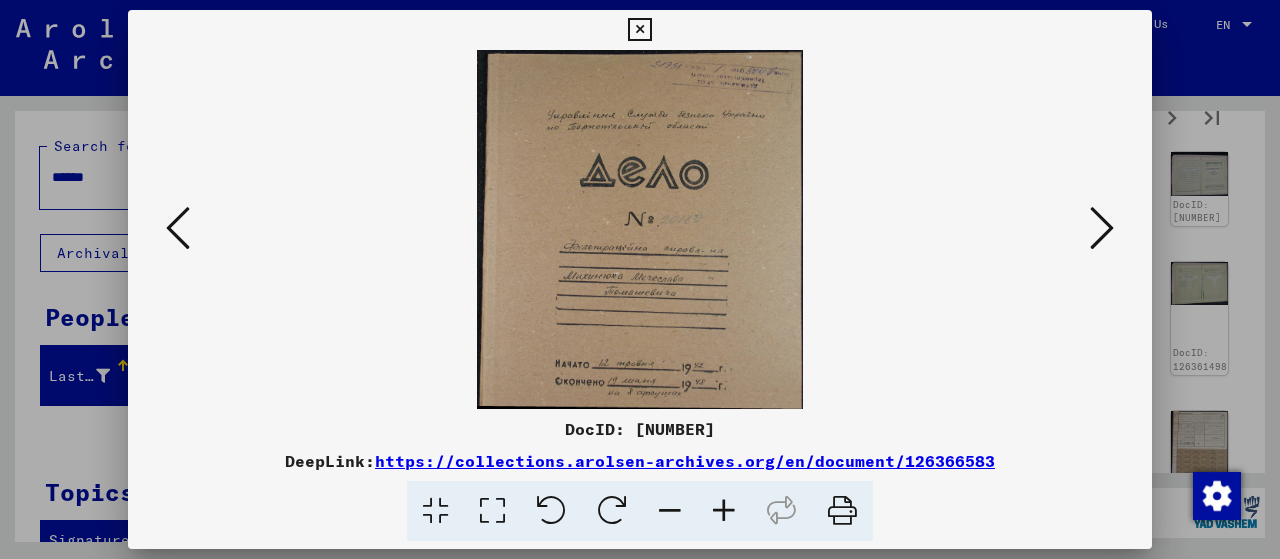 click at bounding box center [1102, 228] 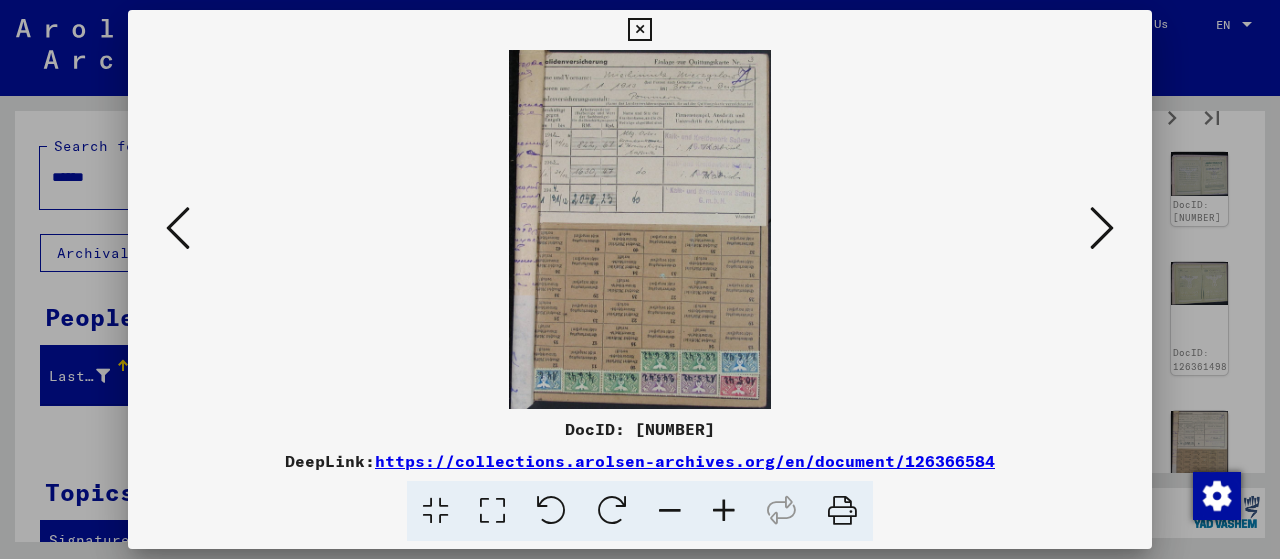 click at bounding box center [1102, 228] 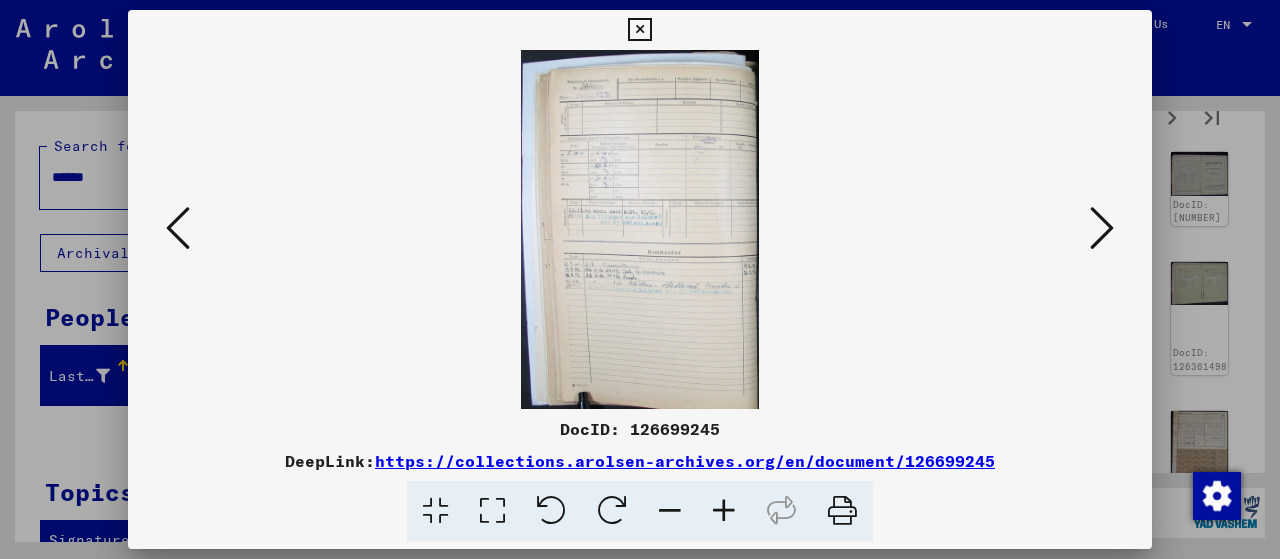 click at bounding box center (1102, 228) 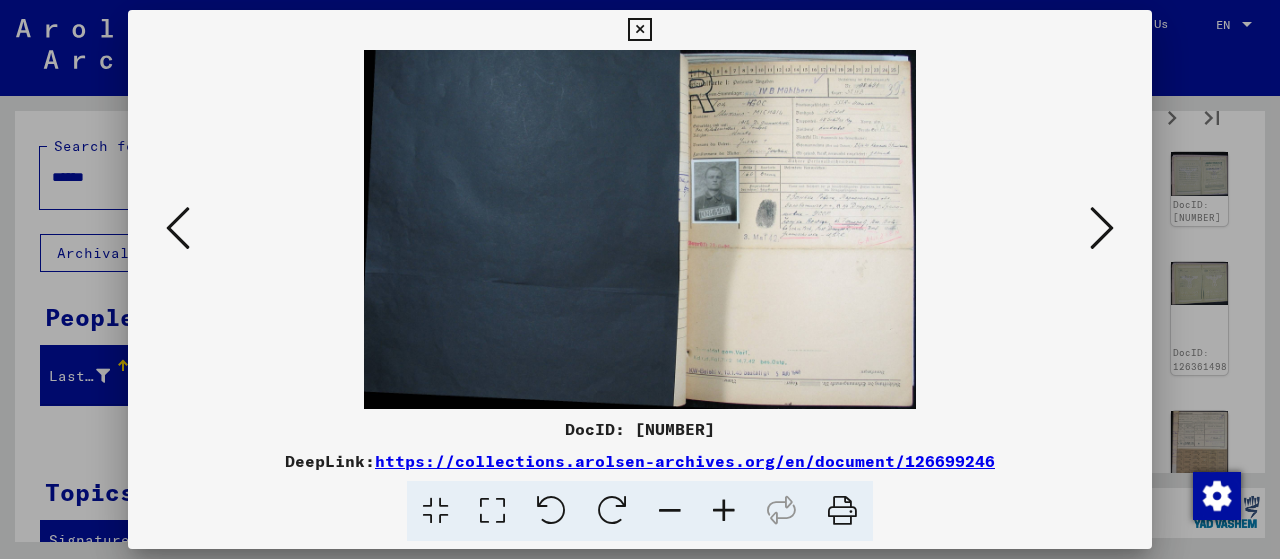 click at bounding box center [724, 511] 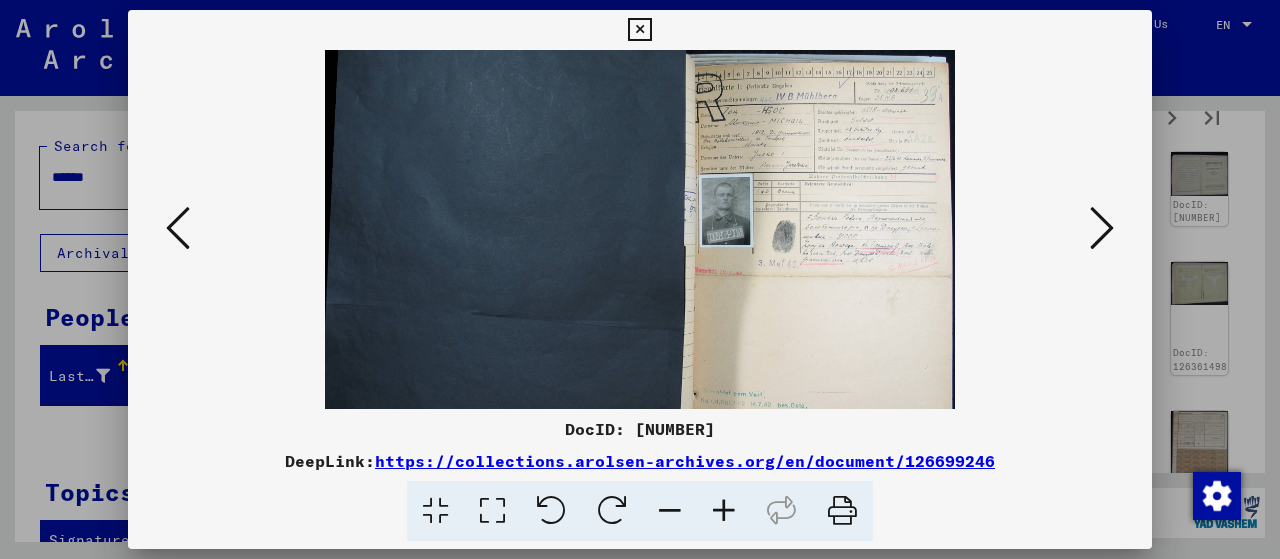 click at bounding box center [724, 511] 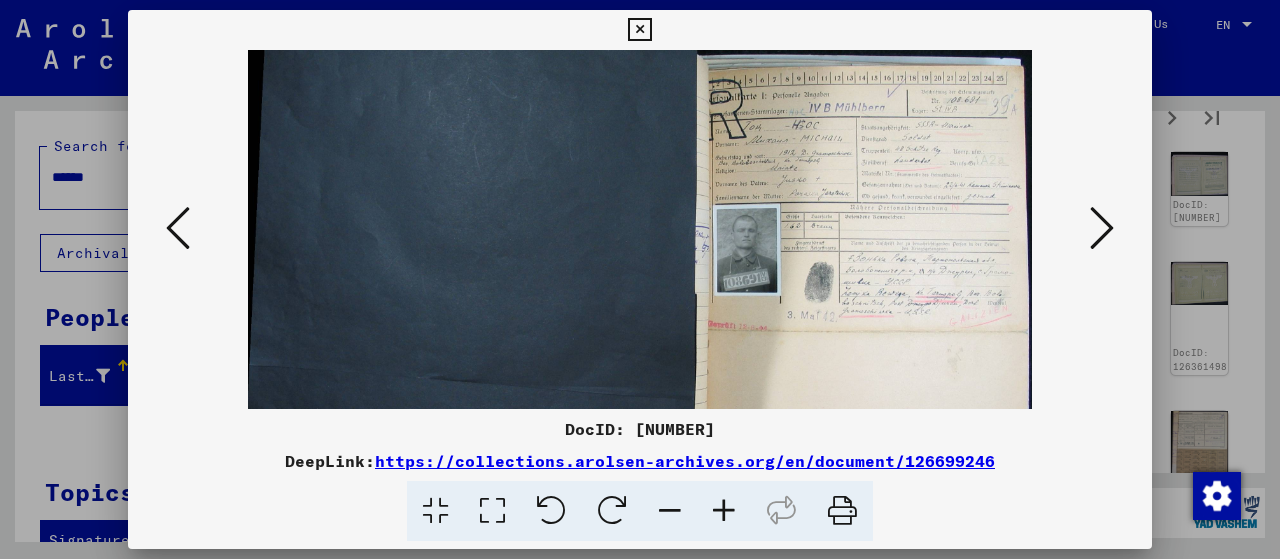 click at bounding box center (724, 511) 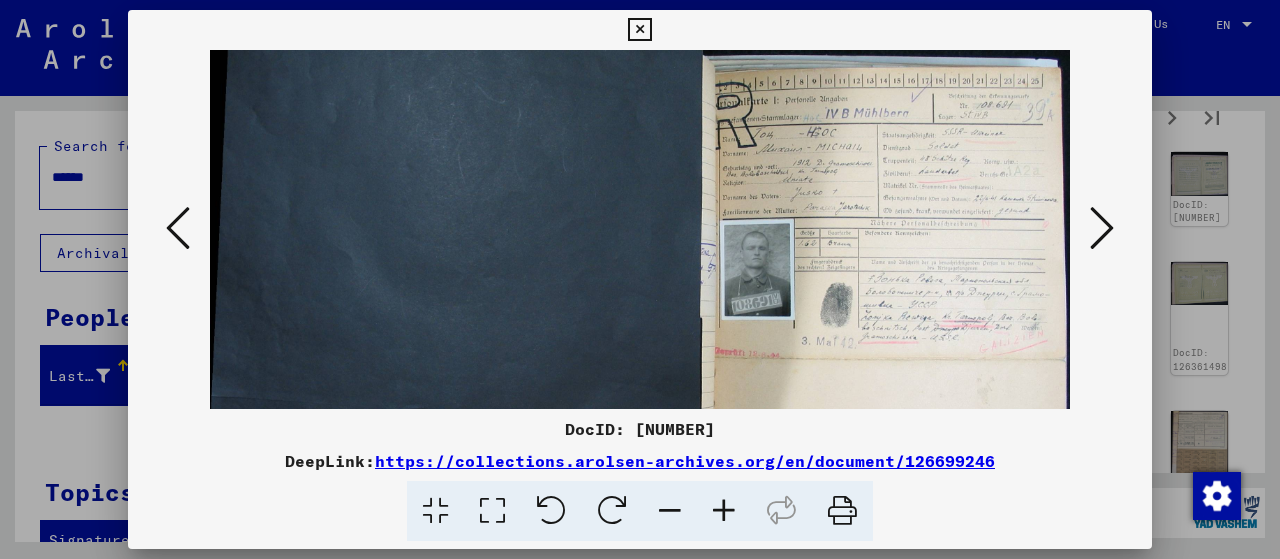 click at bounding box center (724, 511) 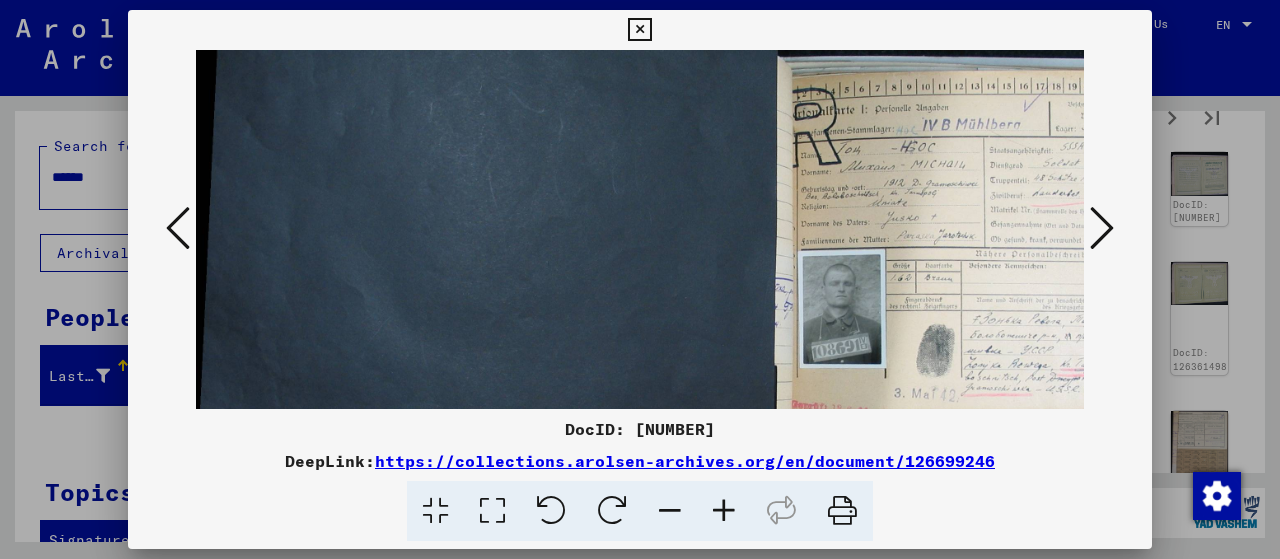 click at bounding box center [724, 511] 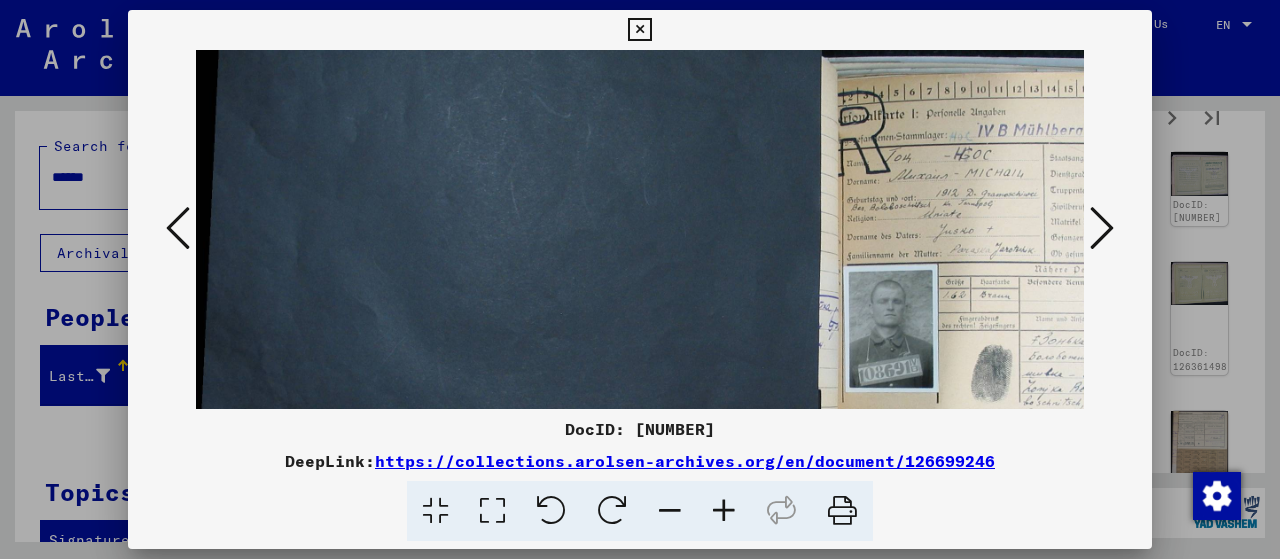 click at bounding box center (724, 511) 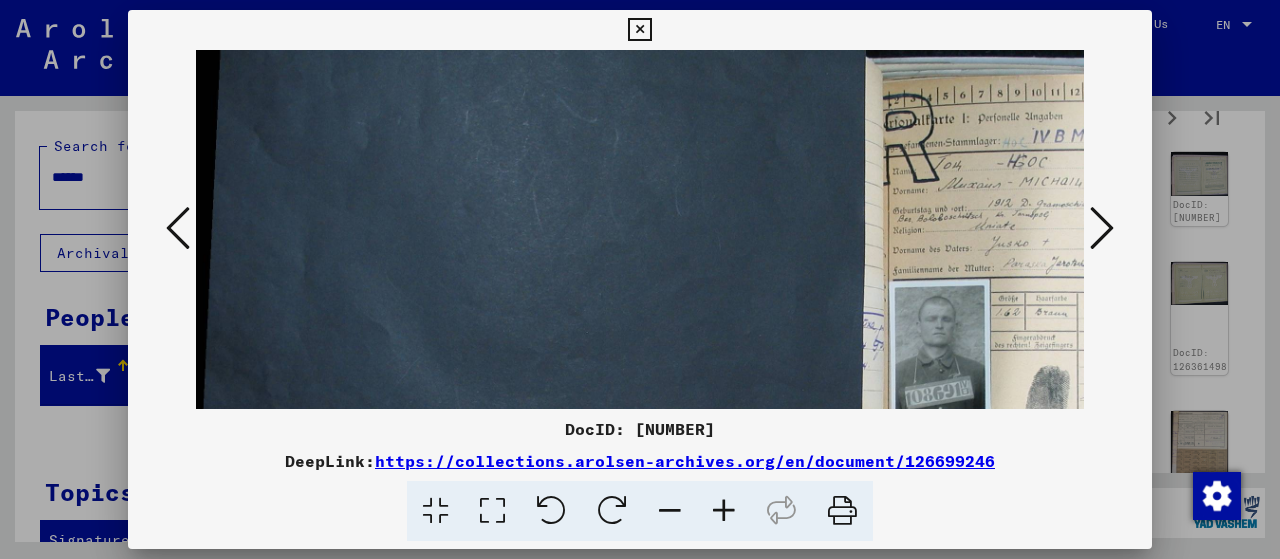 click at bounding box center (724, 511) 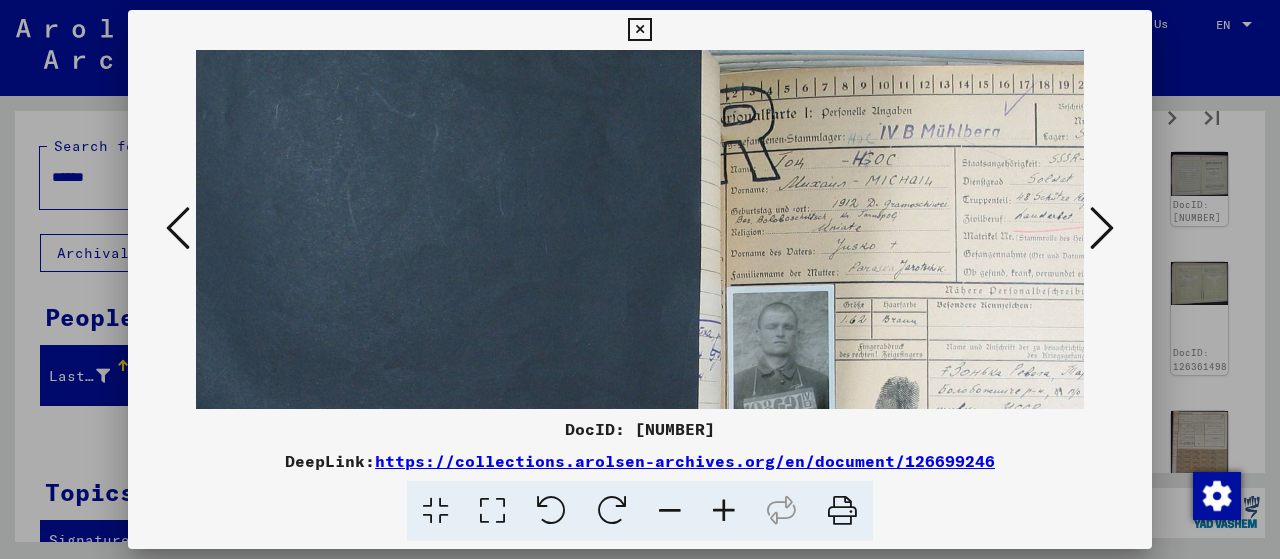 scroll, scrollTop: 16, scrollLeft: 231, axis: both 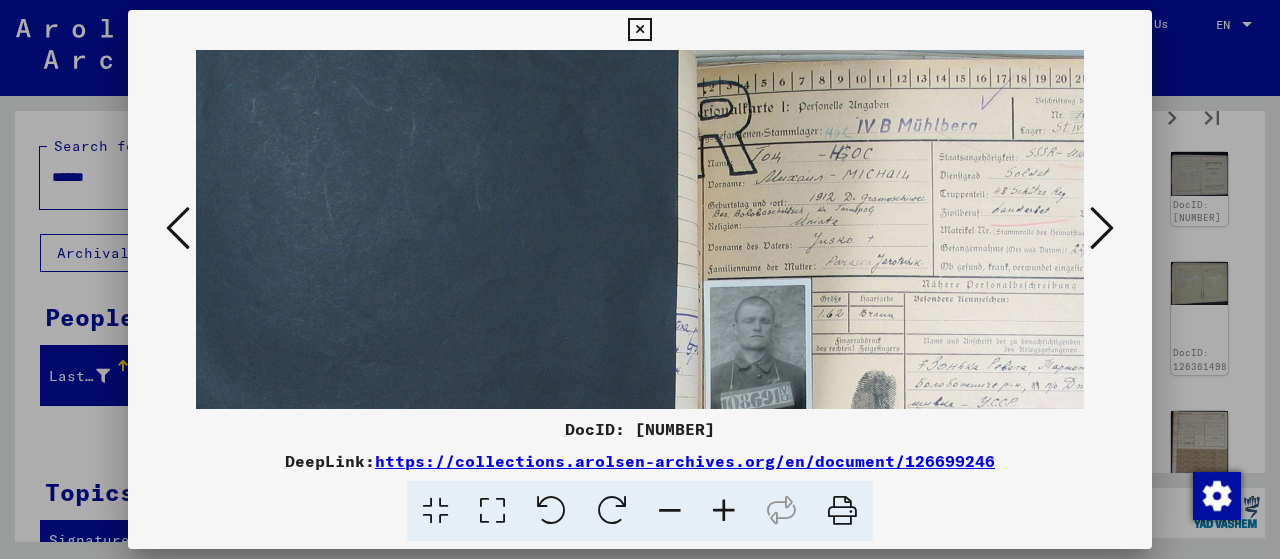 drag, startPoint x: 1056, startPoint y: 262, endPoint x: 826, endPoint y: 247, distance: 230.48862 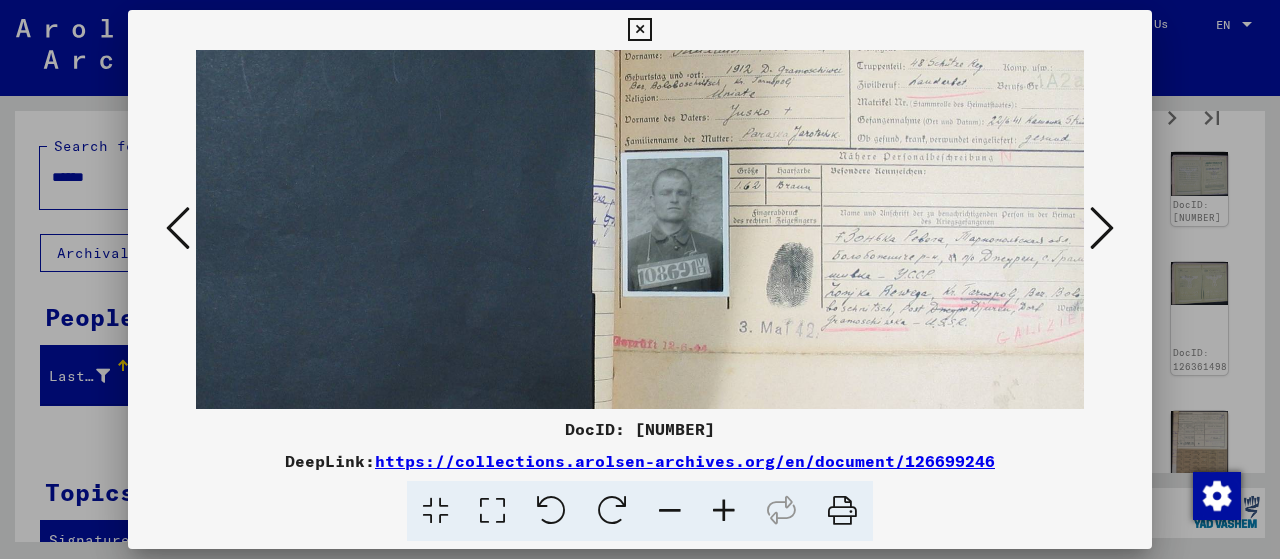 drag, startPoint x: 1032, startPoint y: 329, endPoint x: 951, endPoint y: 202, distance: 150.632 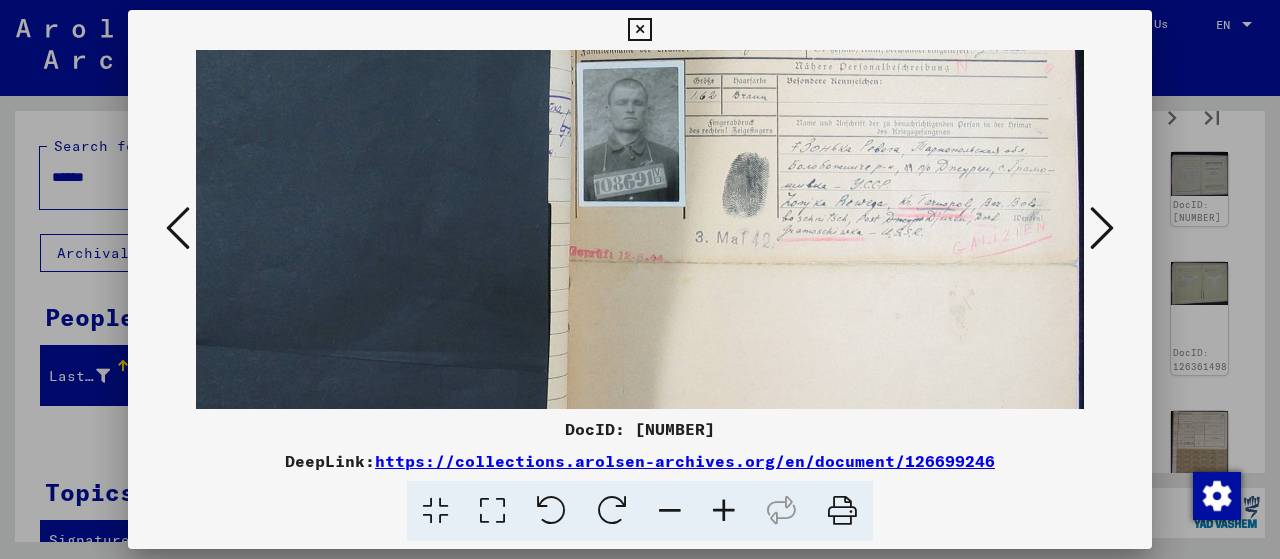 drag, startPoint x: 996, startPoint y: 321, endPoint x: 922, endPoint y: 231, distance: 116.51609 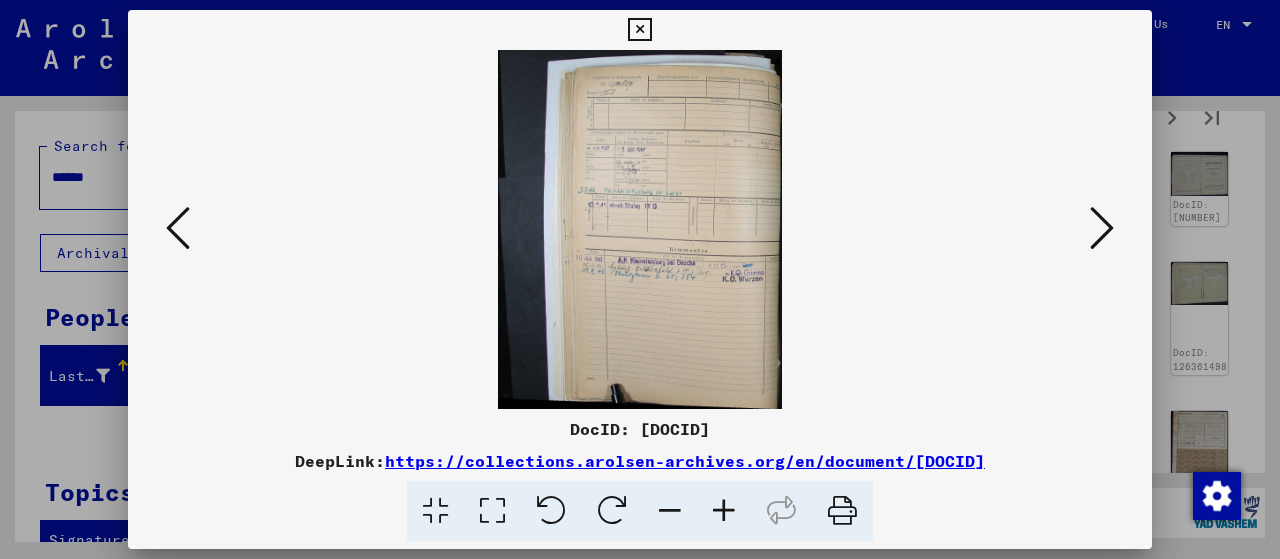 click at bounding box center [1102, 228] 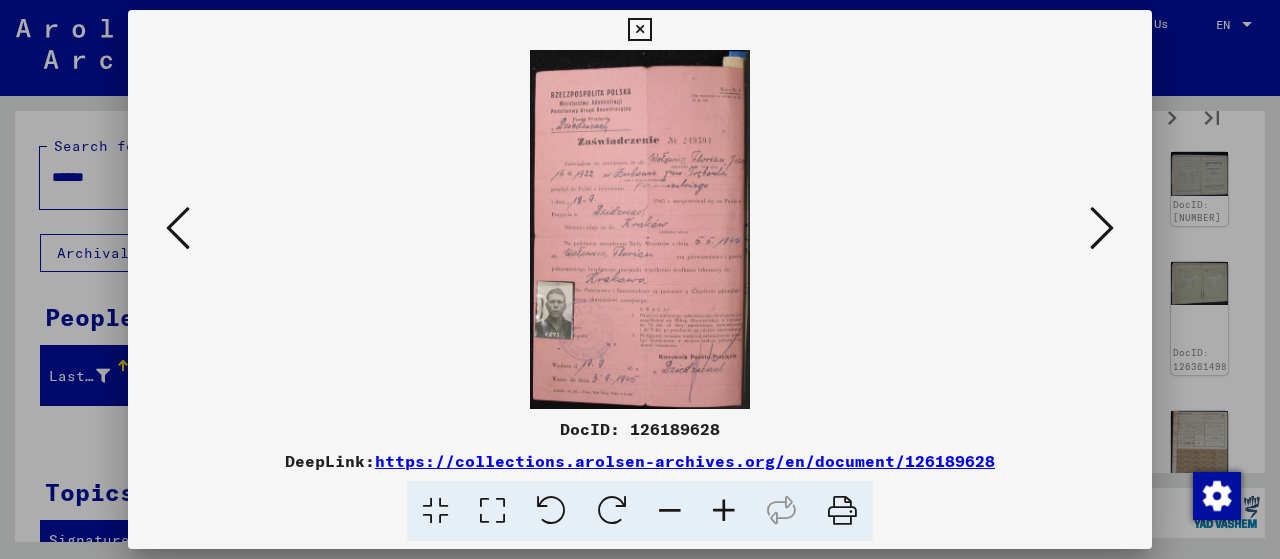 click at bounding box center (724, 511) 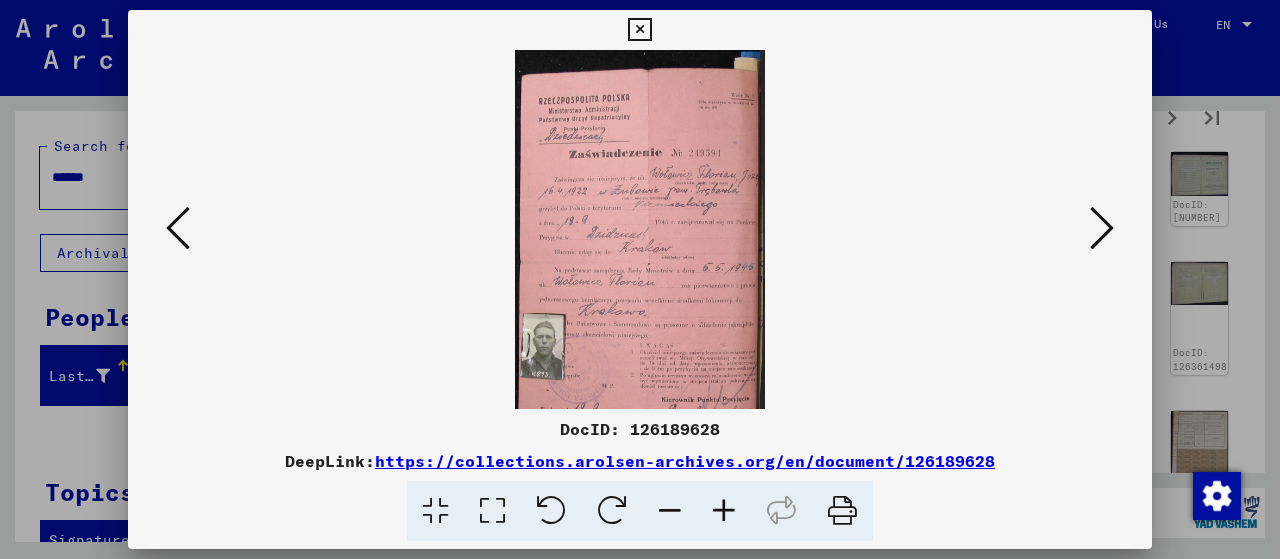 click at bounding box center (724, 511) 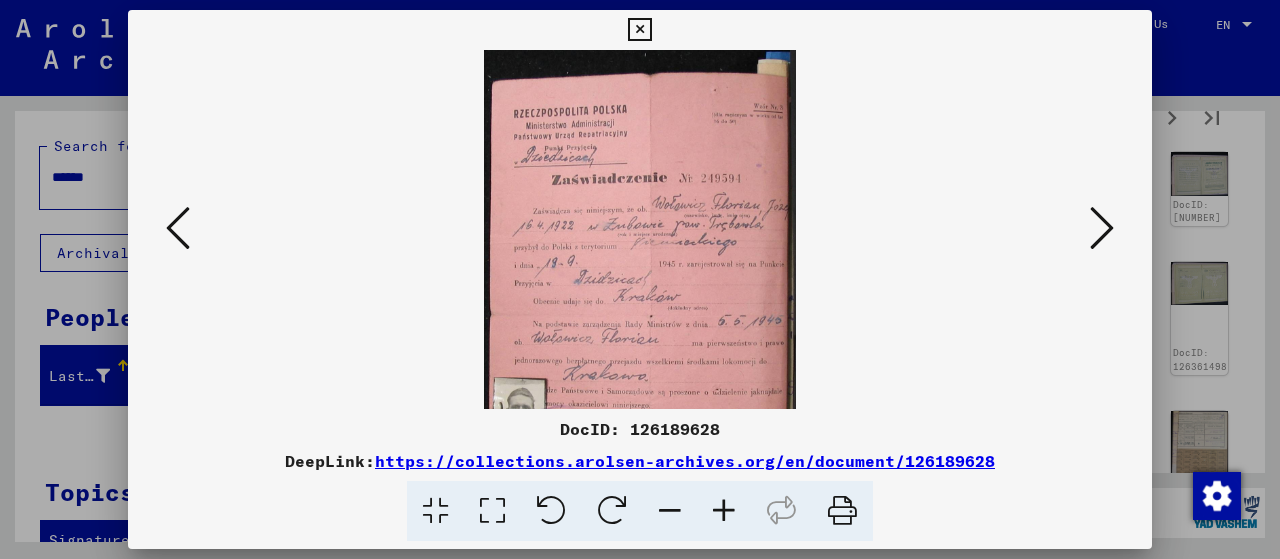 click at bounding box center [724, 511] 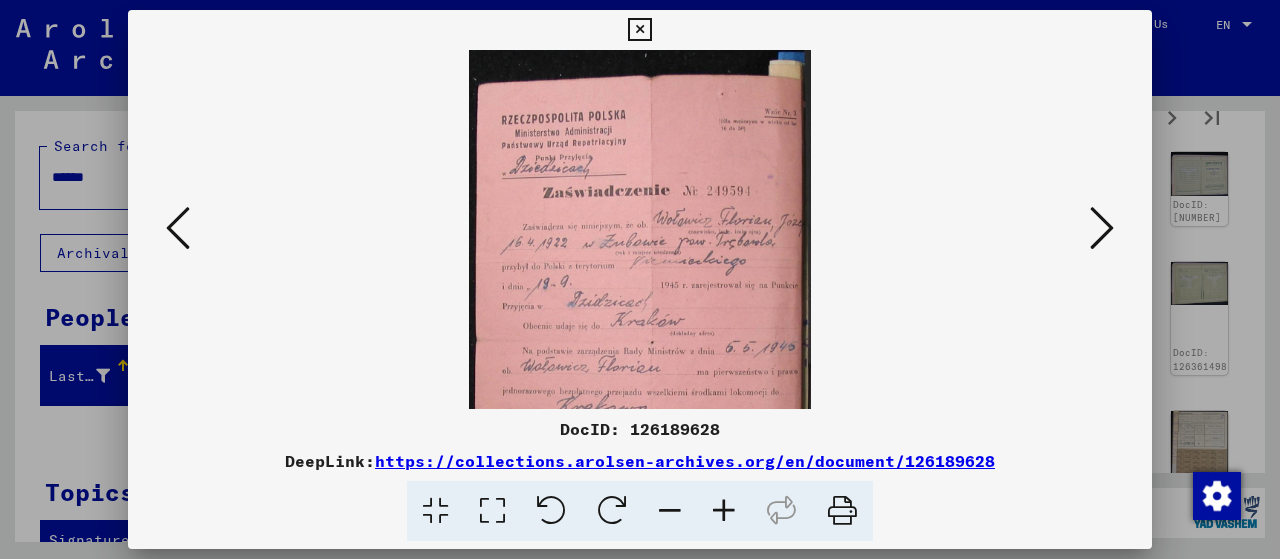 click at bounding box center [724, 511] 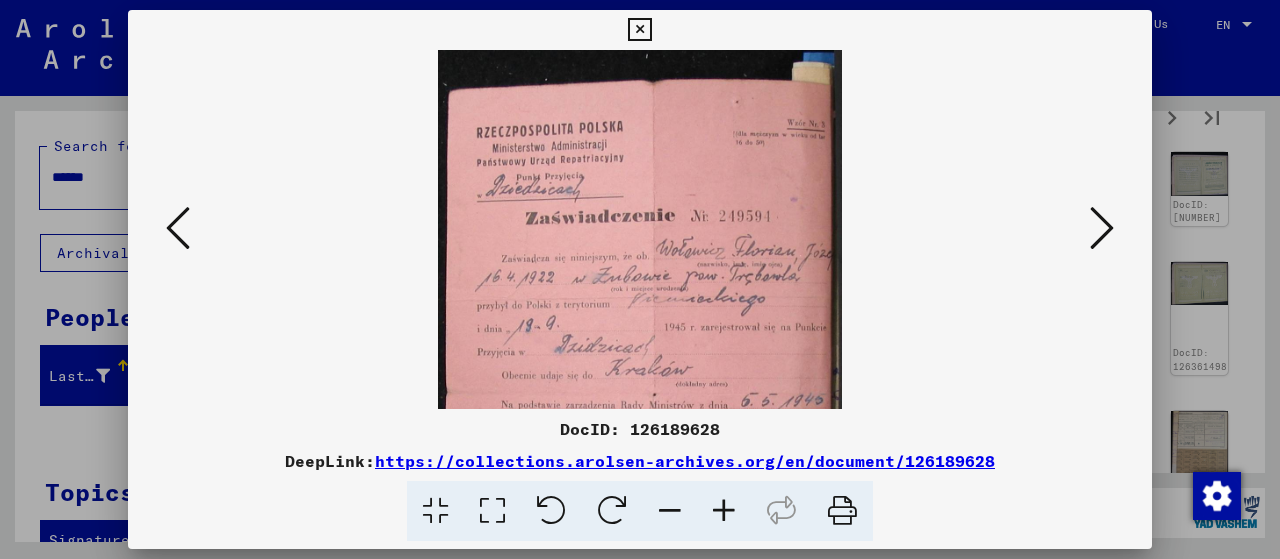 click at bounding box center [724, 511] 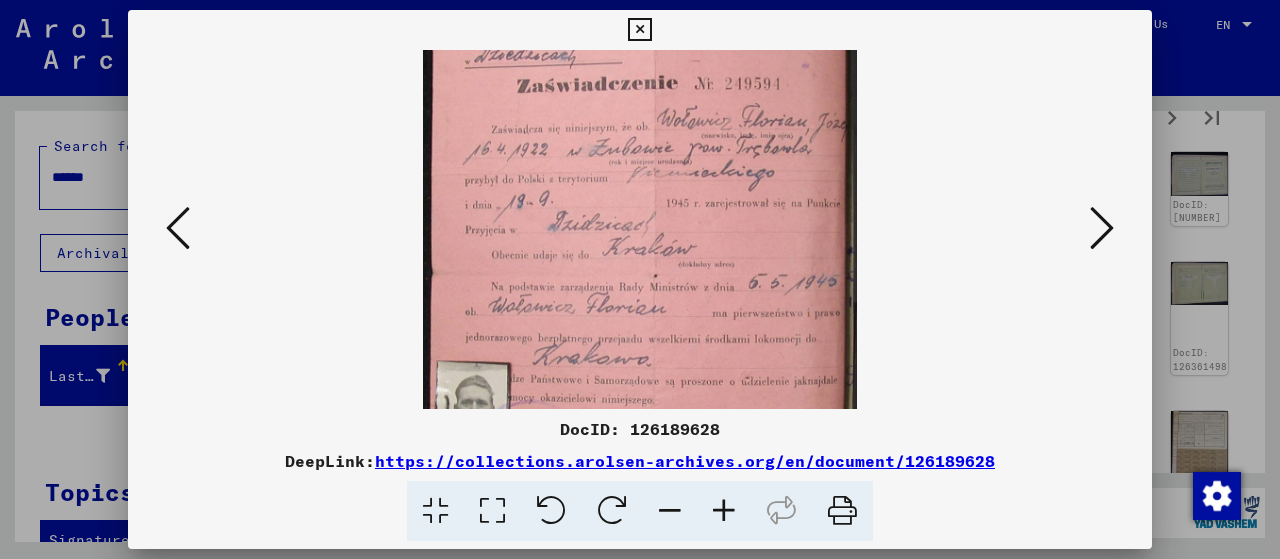 drag, startPoint x: 704, startPoint y: 247, endPoint x: 694, endPoint y: 135, distance: 112.44554 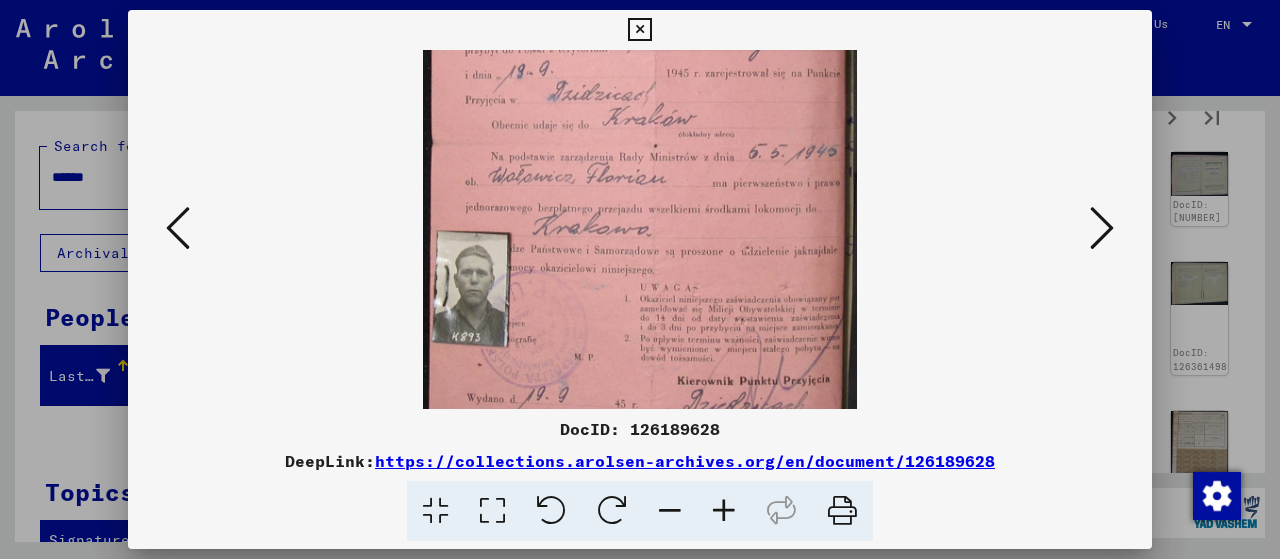 scroll, scrollTop: 287, scrollLeft: 0, axis: vertical 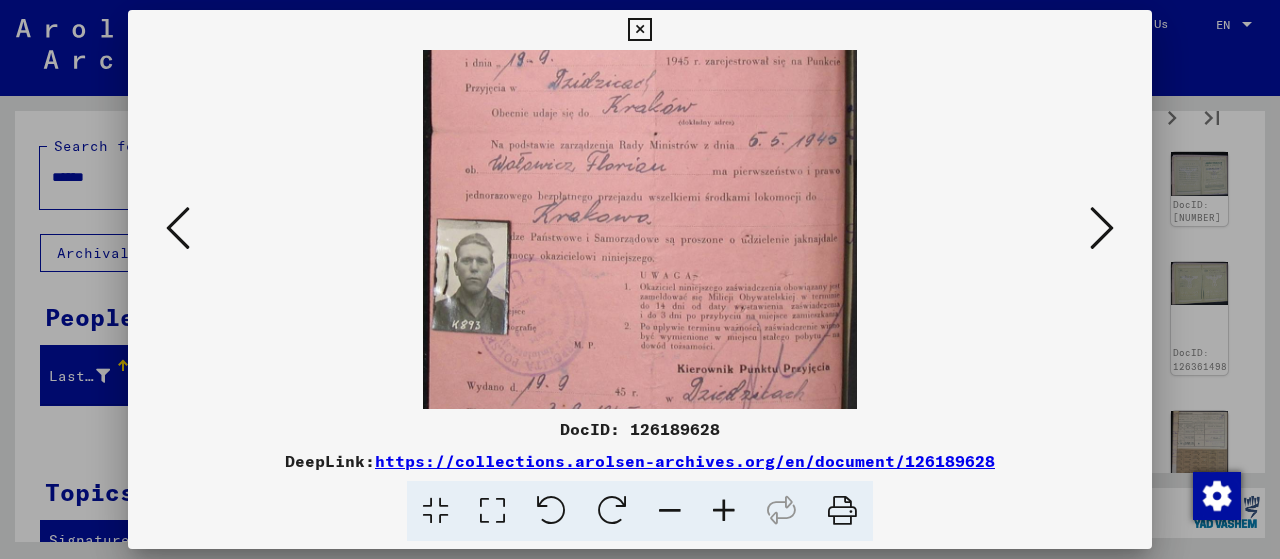 drag, startPoint x: 717, startPoint y: 313, endPoint x: 711, endPoint y: 185, distance: 128.14055 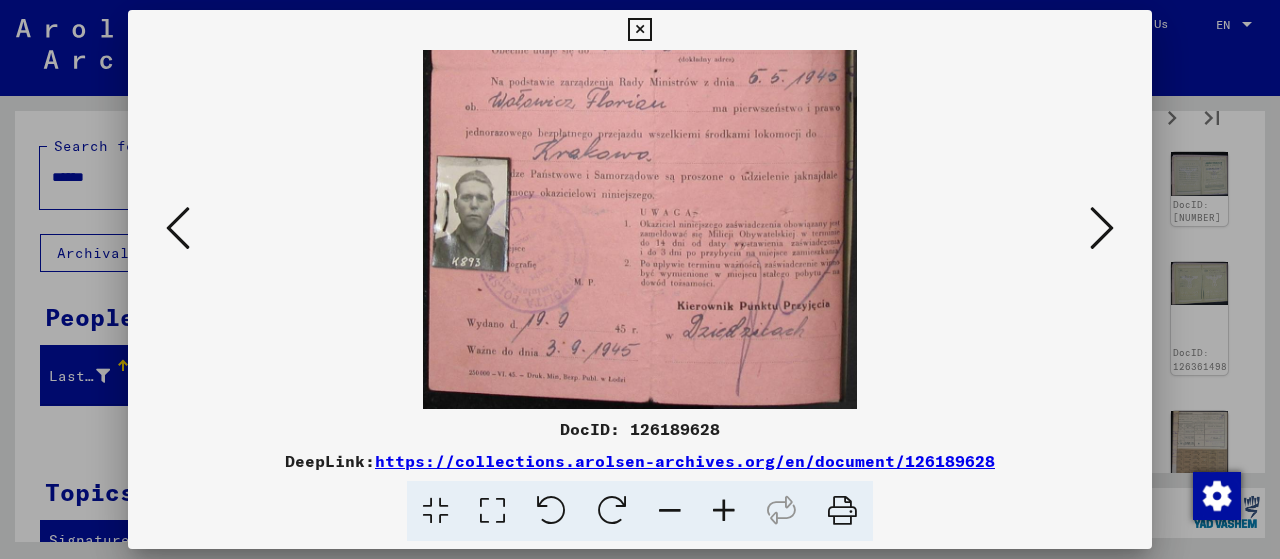 drag, startPoint x: 654, startPoint y: 263, endPoint x: 674, endPoint y: 149, distance: 115.74109 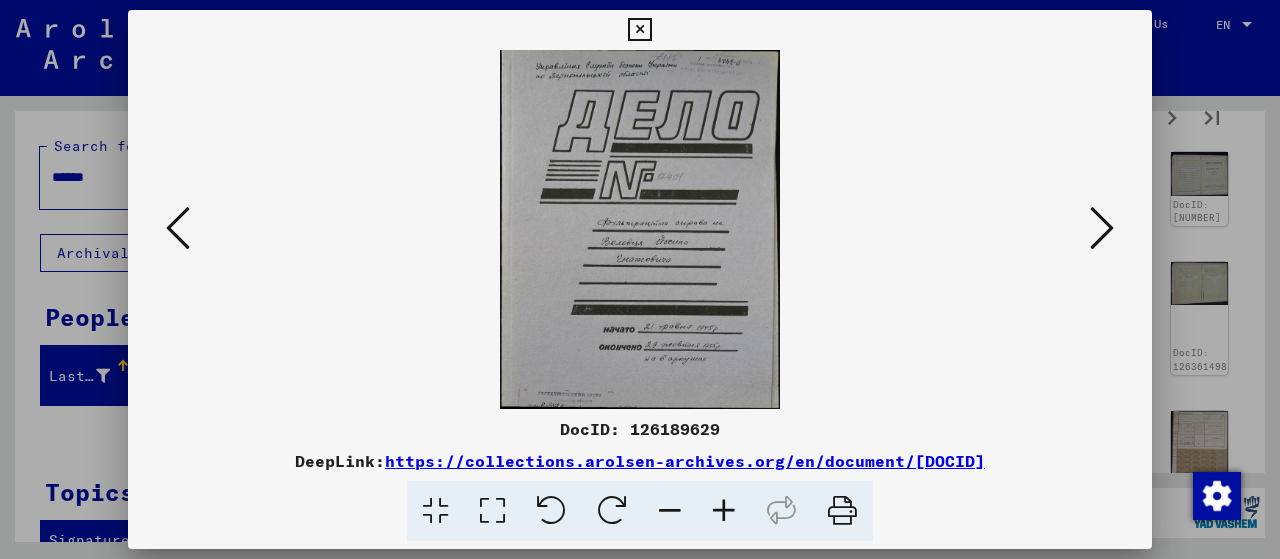 click at bounding box center (1102, 228) 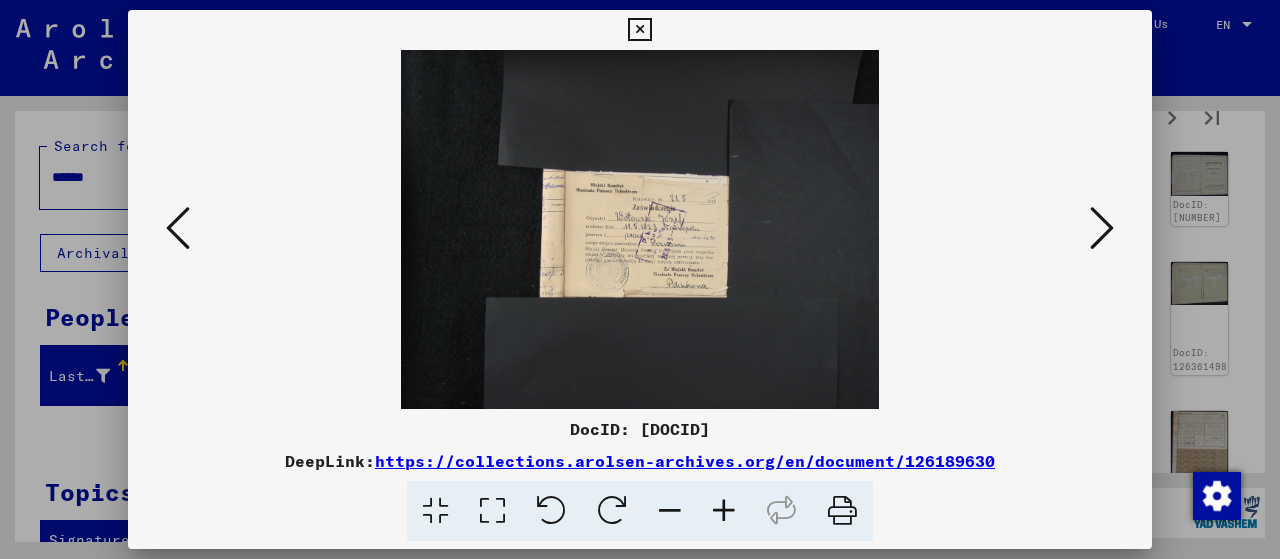 click at bounding box center [1102, 228] 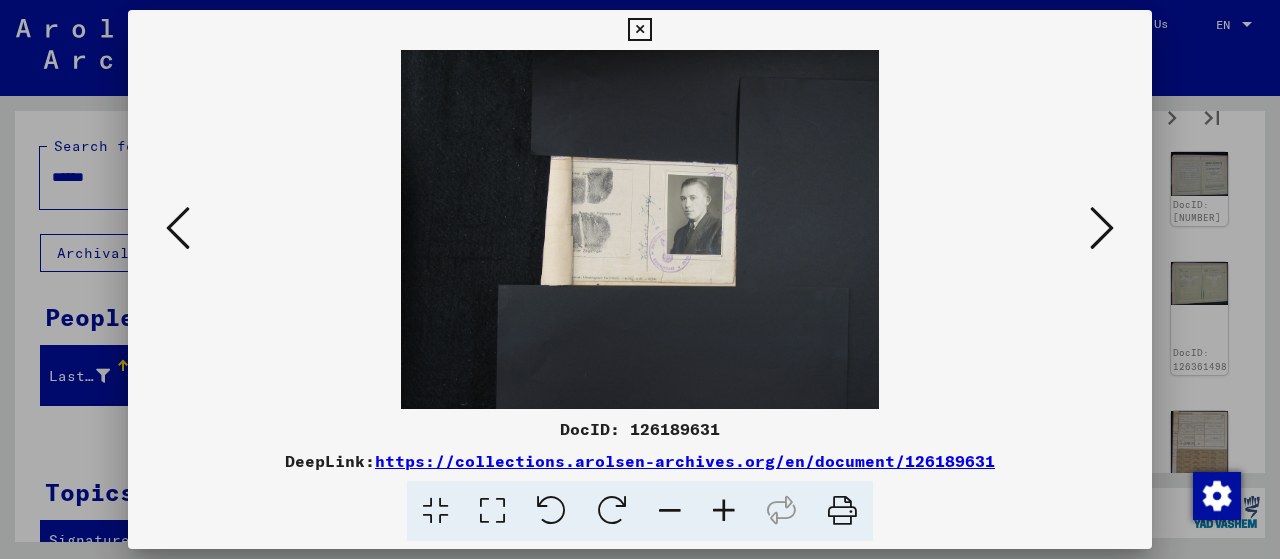 click at bounding box center (1102, 228) 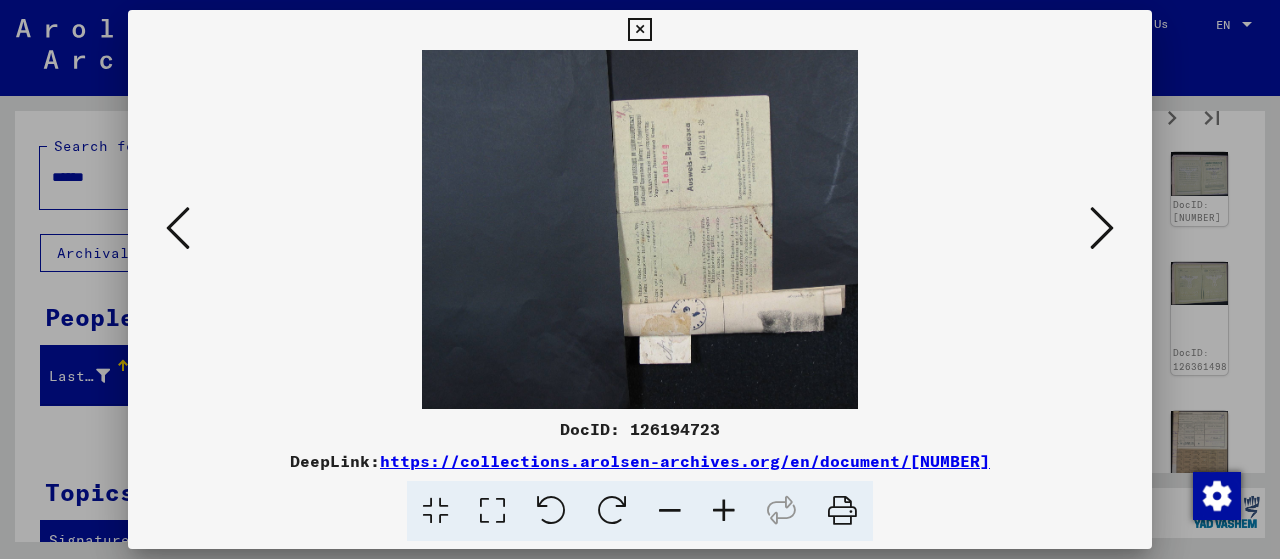 click at bounding box center (1102, 228) 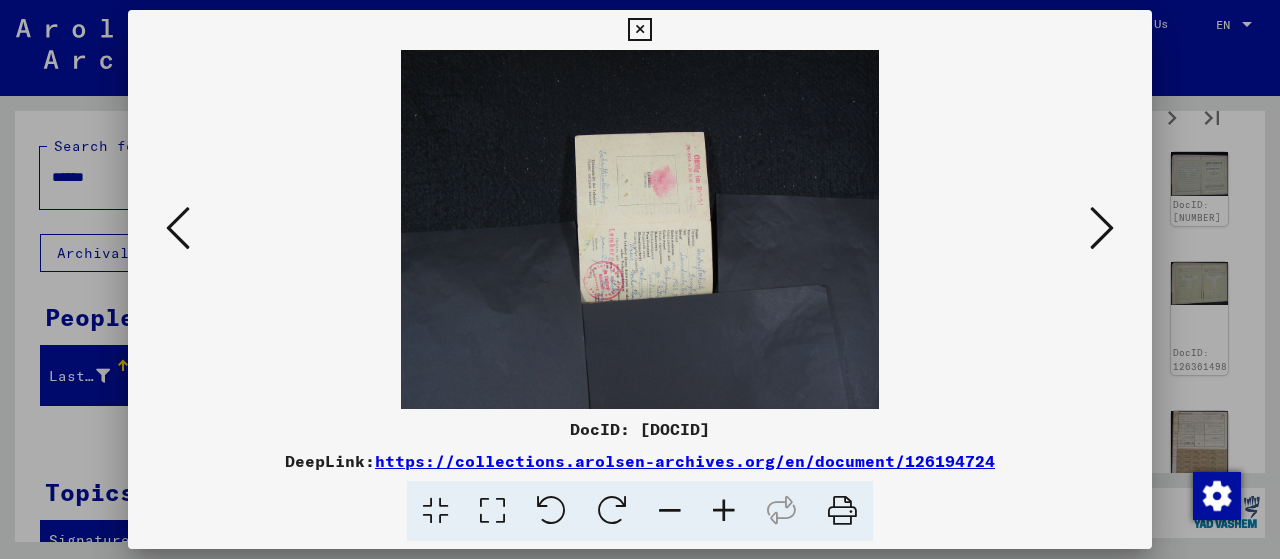click at bounding box center [1102, 228] 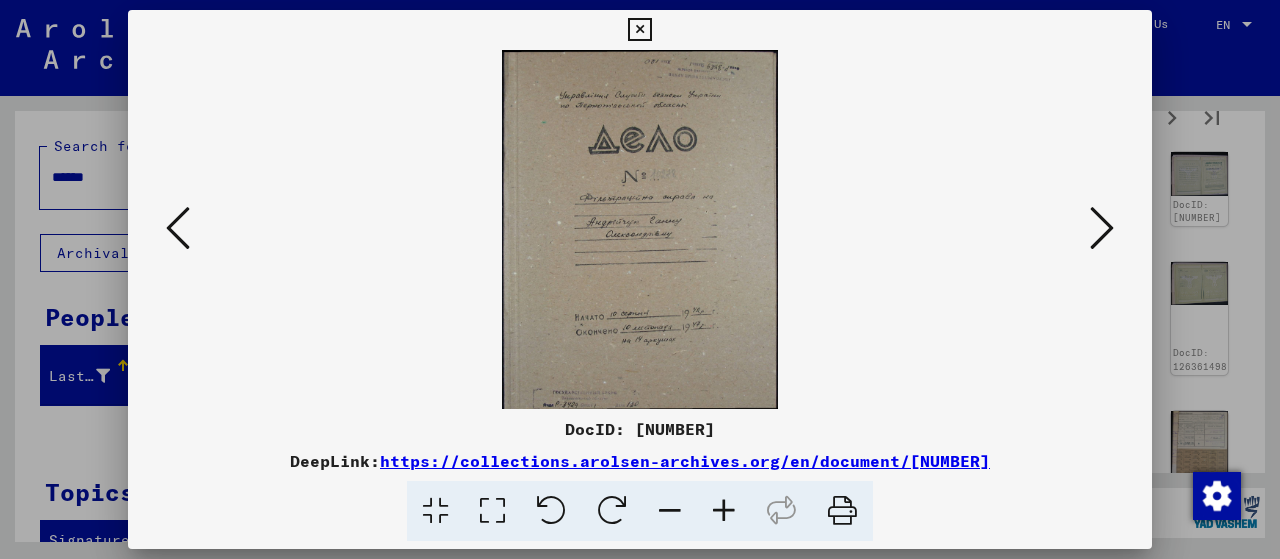 click at bounding box center (1102, 228) 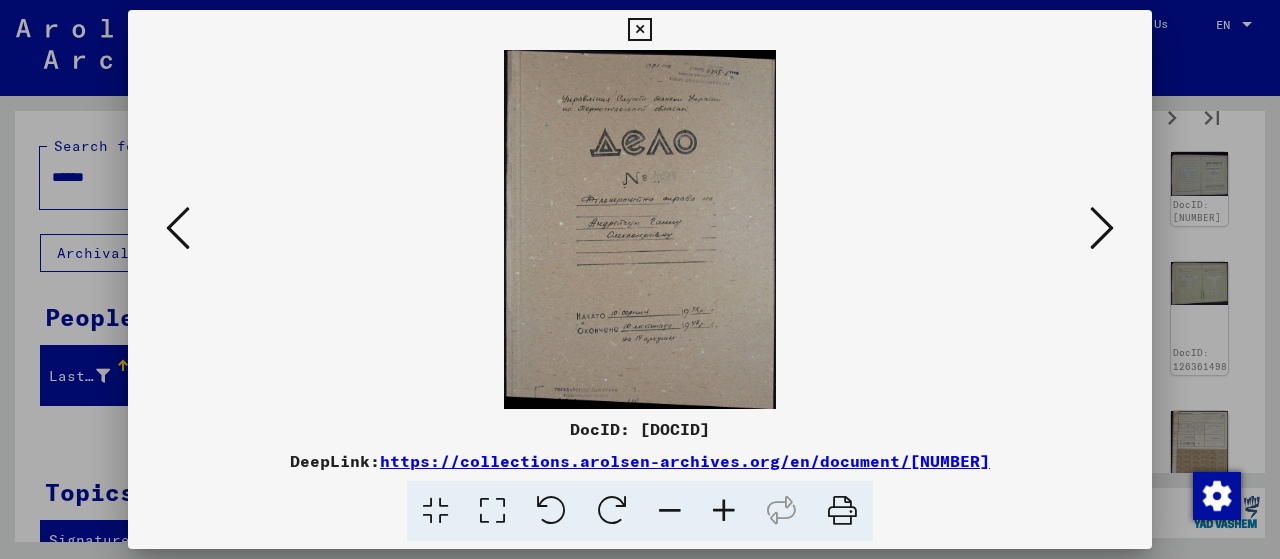 click at bounding box center (1102, 228) 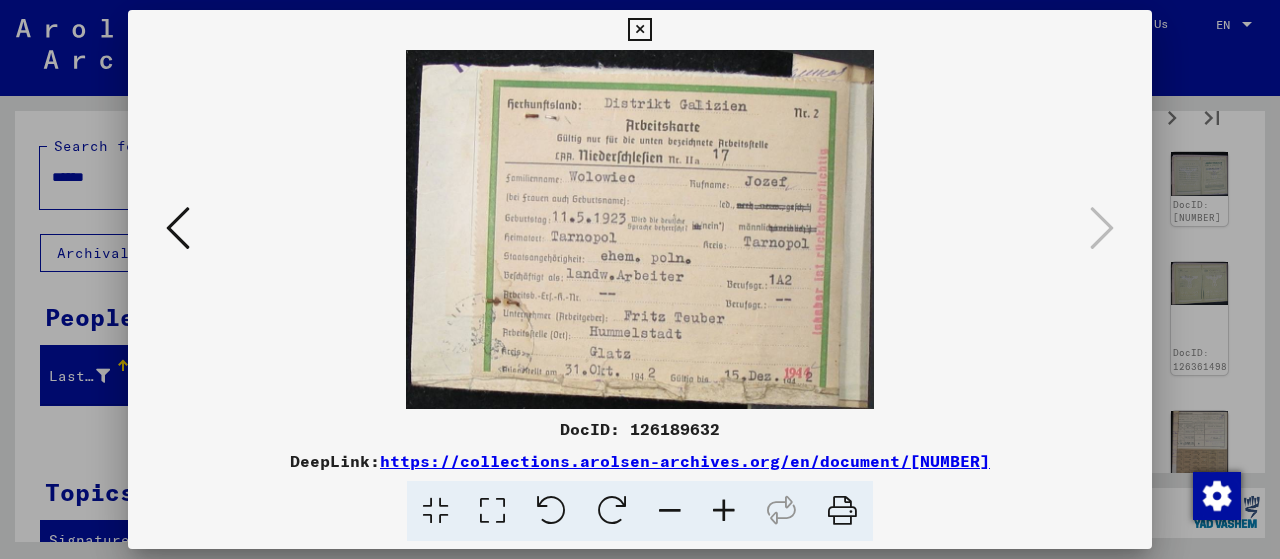click at bounding box center (640, 279) 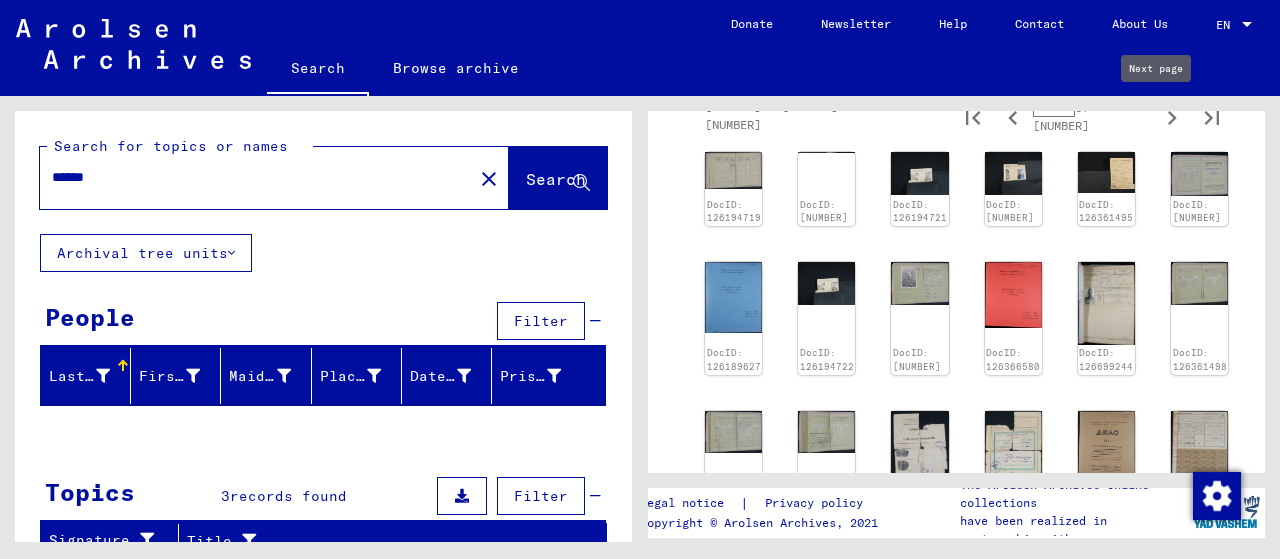 click on "7 Archival records of microforms (new material / document acquisition)   /   7.2 Document acquisition in the former Soviet Union   /   7.2.1 Document acquisition in Ukraine   /  State Archives of Ternopil Oblast Reference Code DE ITS 7.2.1.4 Creation Date [DATE] - [DATE] Number of documents [NUMBER] Show all meta data   [NUMBER] – [NUMBER] of [NUMBER]  **  of [NUMBER]  DocID: [DOCID] DocID: [DOCID] DocID: [DOCID] DocID: [DOCID] DocID: [DOCID] DocID: [DOCID] DocID: [DOCID] DocID: [DOCID] DocID: [DOCID] DocID: [DOCID] DocID: [DOCID] DocID: [DOCID] DocID: [DOCID] DocID: [DOCID] DocID: [DOCID] DocID: [DOCID] DocID: [DOCID] DocID: [DOCID] DocID: [DOCID] DocID: [DOCID] DocID: [DOCID] DocID: [DOCID] DocID: [DOCID] DocID: [DOCID] DocID: [DOCID] DocID: [DOCID] DocID: [DOCID] DocID: [DOCID] DocID: [DOCID] DocID: [DOCID]  [NUMBER] – [NUMBER] of [NUMBER]  **  of [NUMBER]  See comments created before January [YEAR] Legal notice  |  Privacy policy Copyright © Arolsen Archives, [YEAR]" 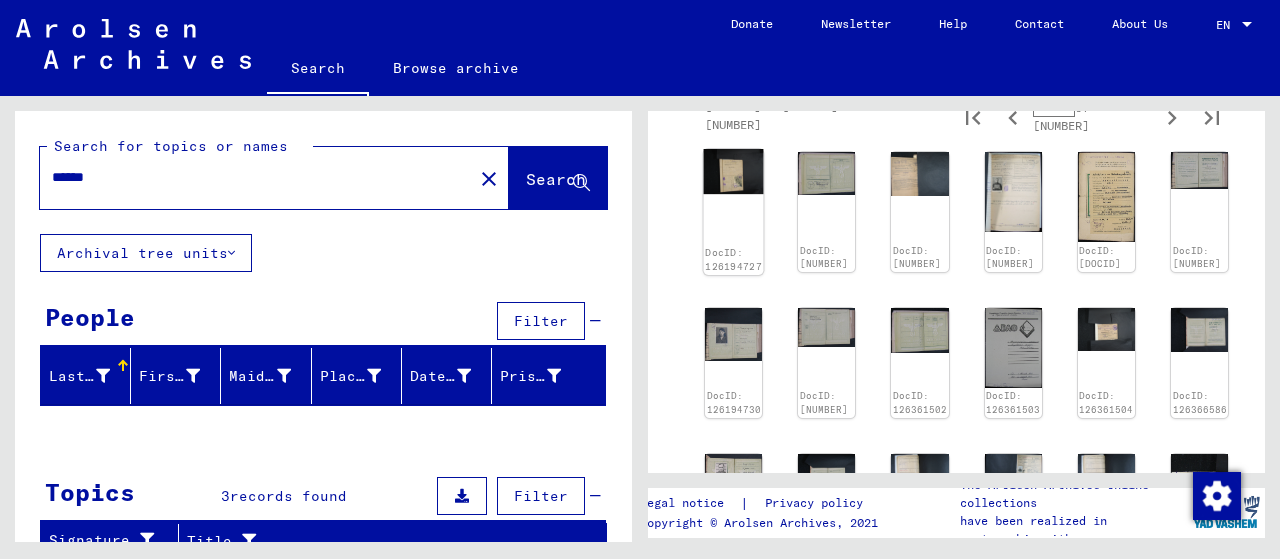 click 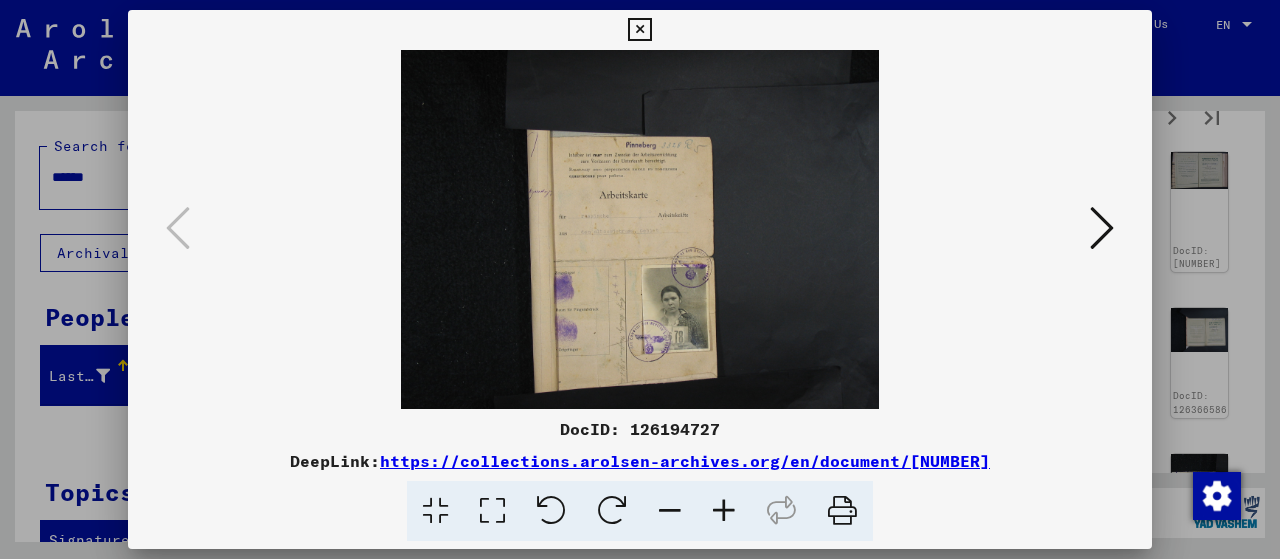 click at bounding box center [1102, 228] 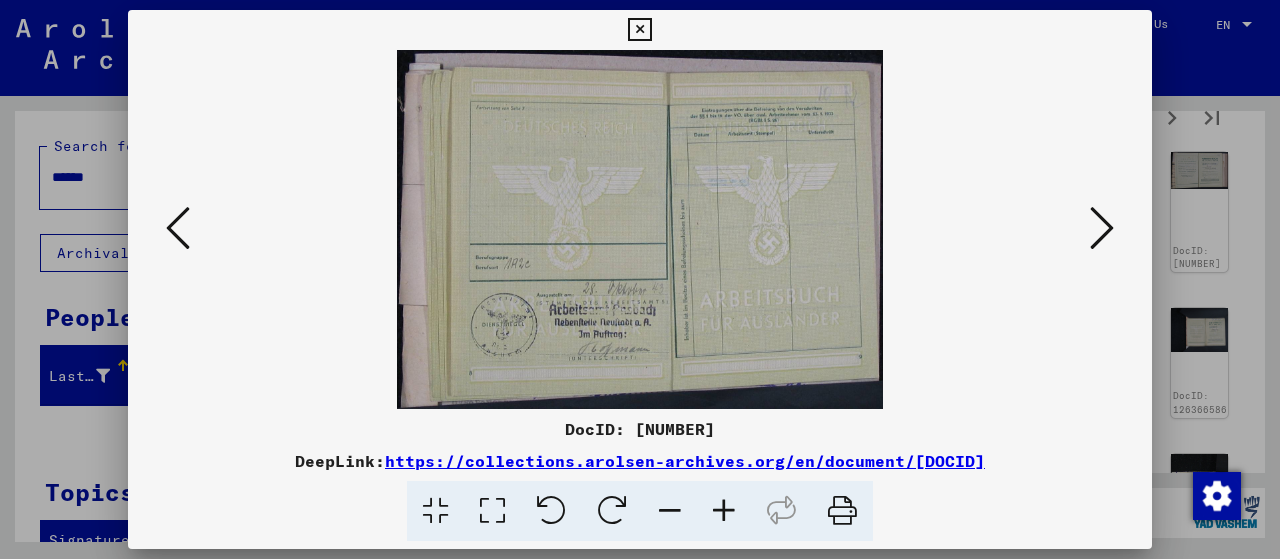 click at bounding box center [1102, 228] 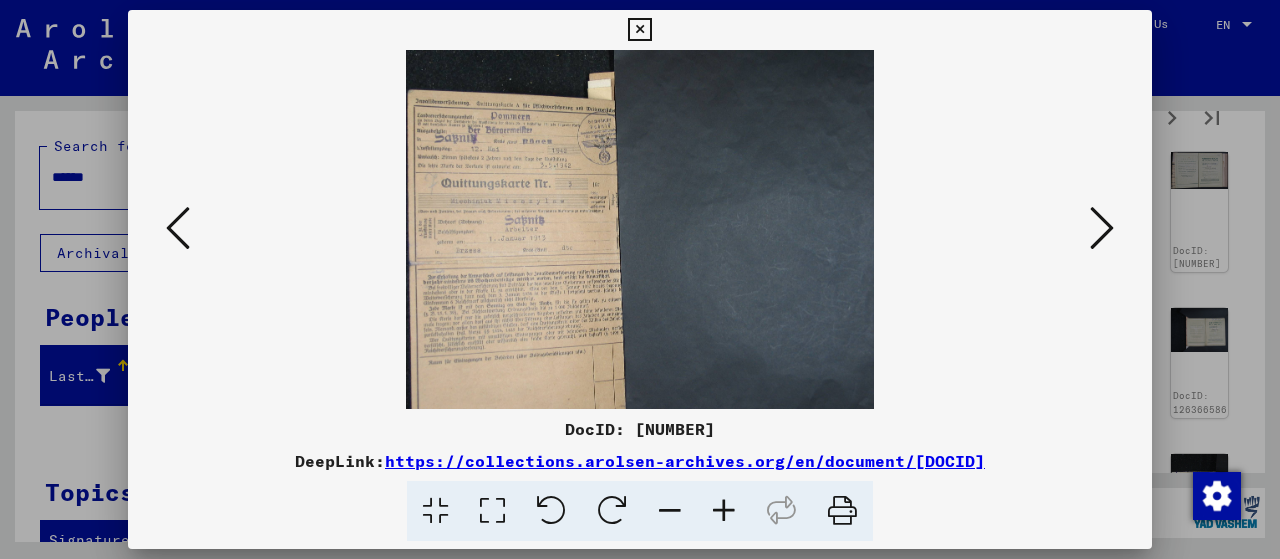 click at bounding box center [1102, 228] 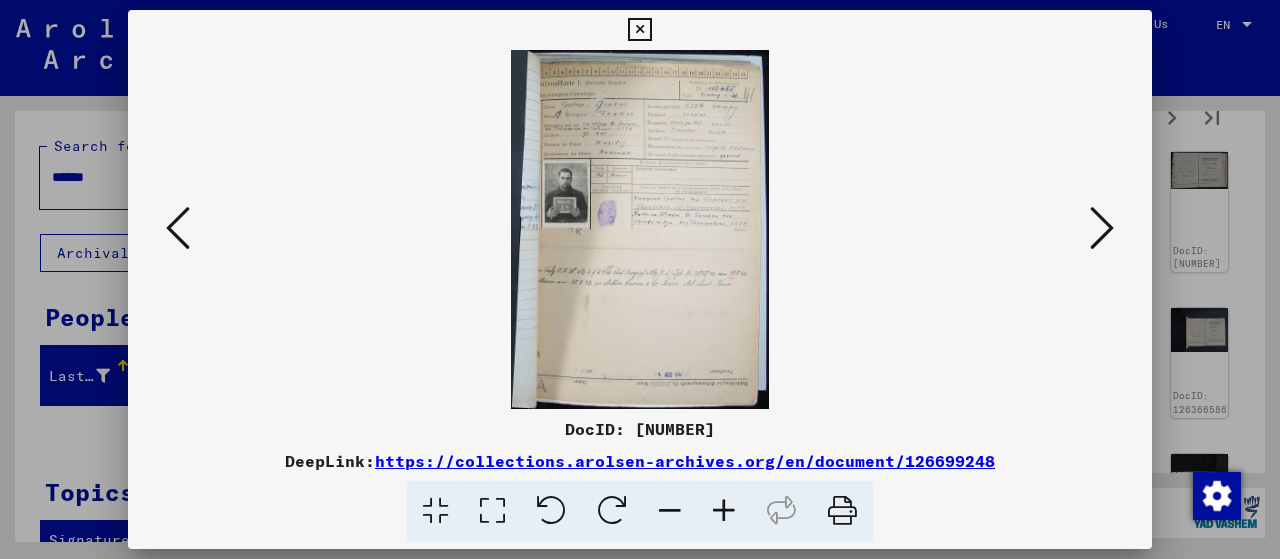 click at bounding box center (724, 511) 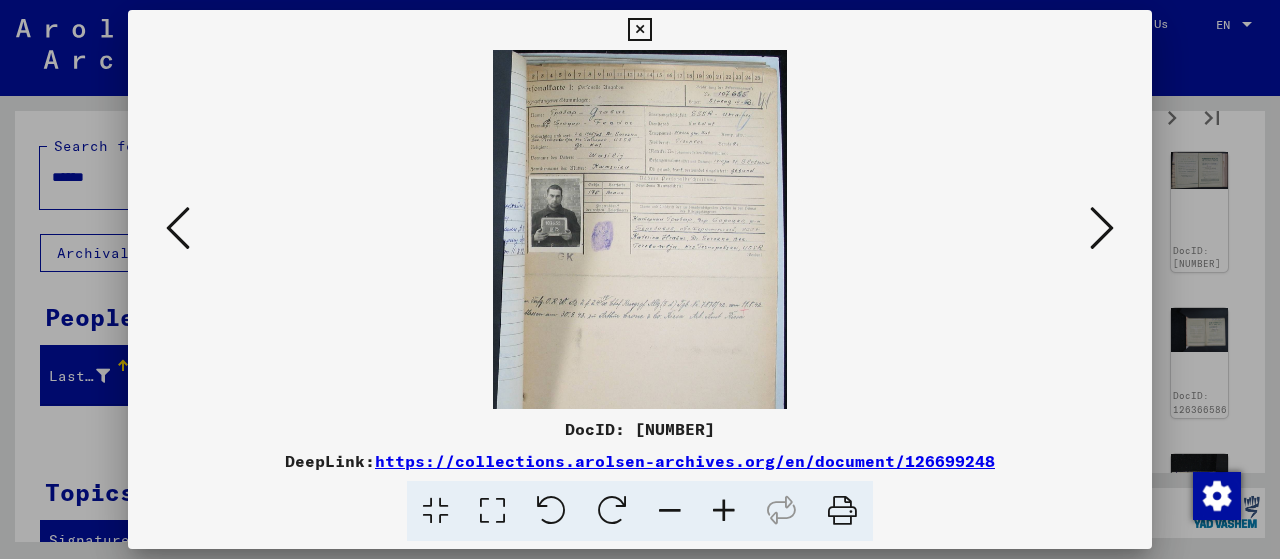 click at bounding box center [724, 511] 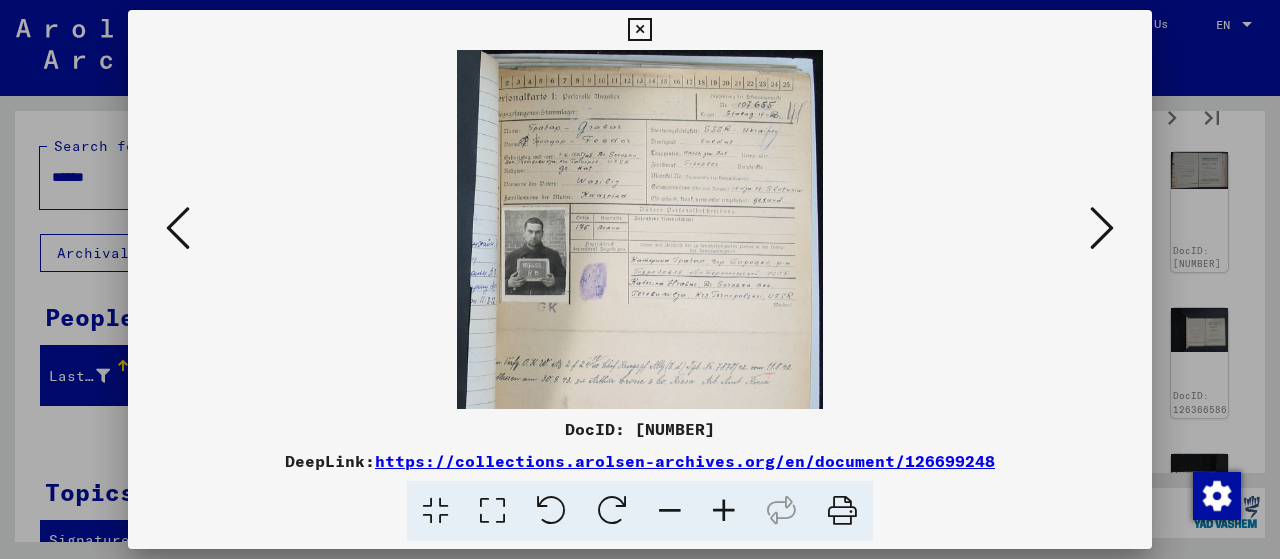 click at bounding box center [724, 511] 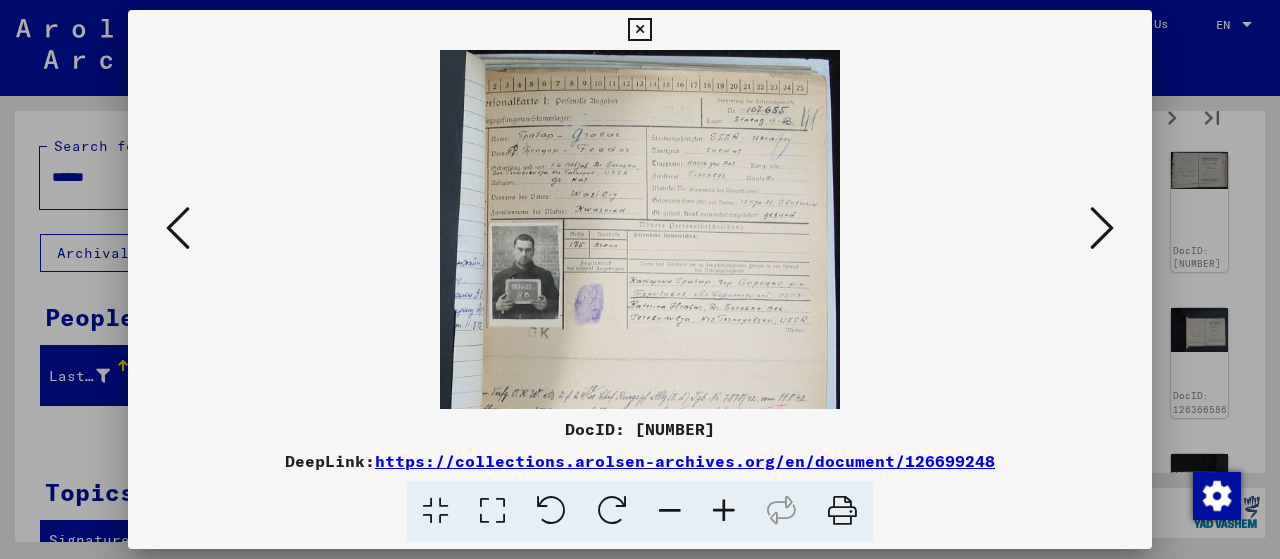click at bounding box center (724, 511) 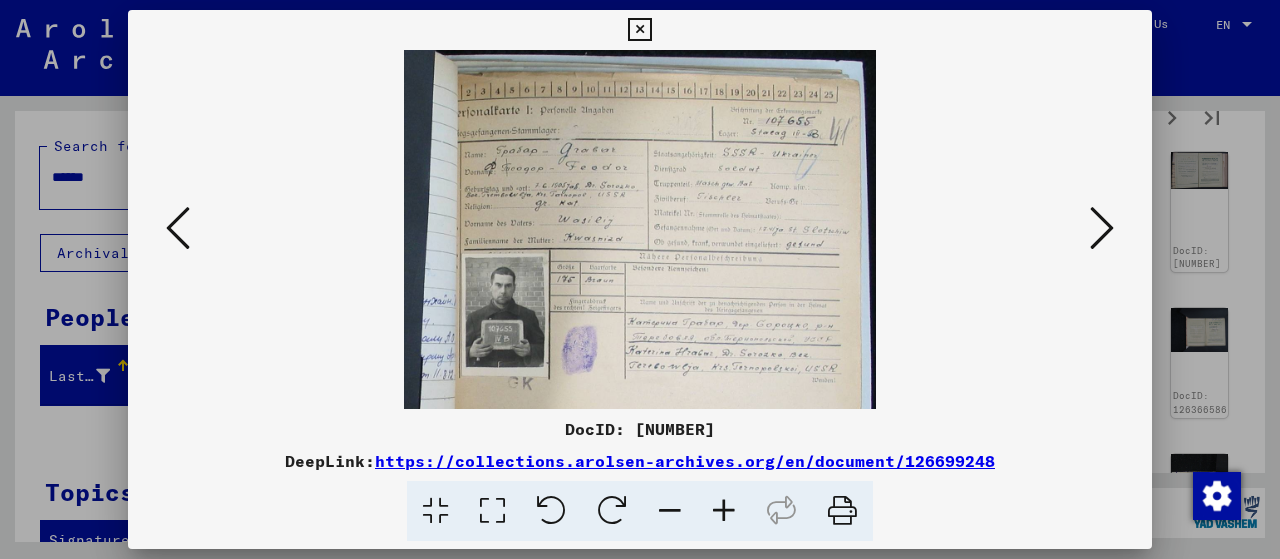 click at bounding box center [724, 511] 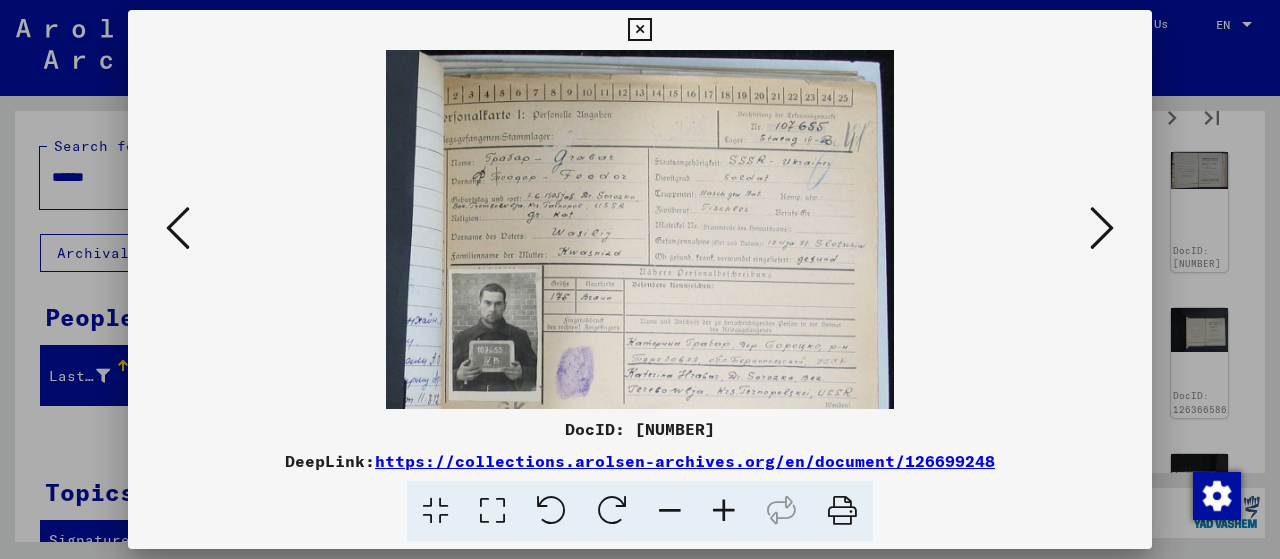 click at bounding box center [724, 511] 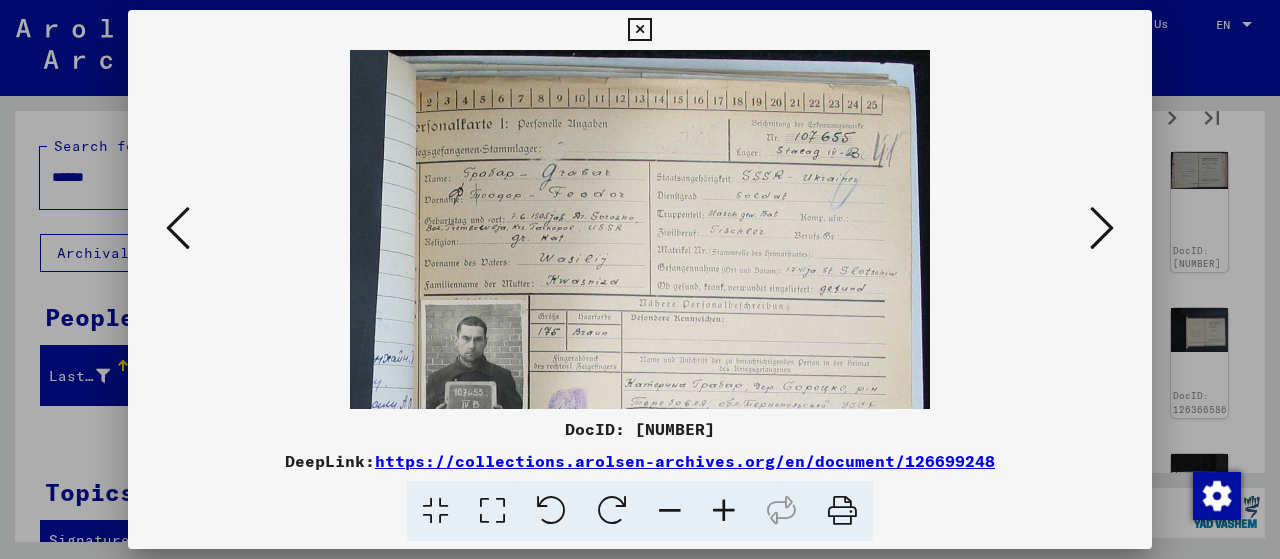 click at bounding box center (724, 511) 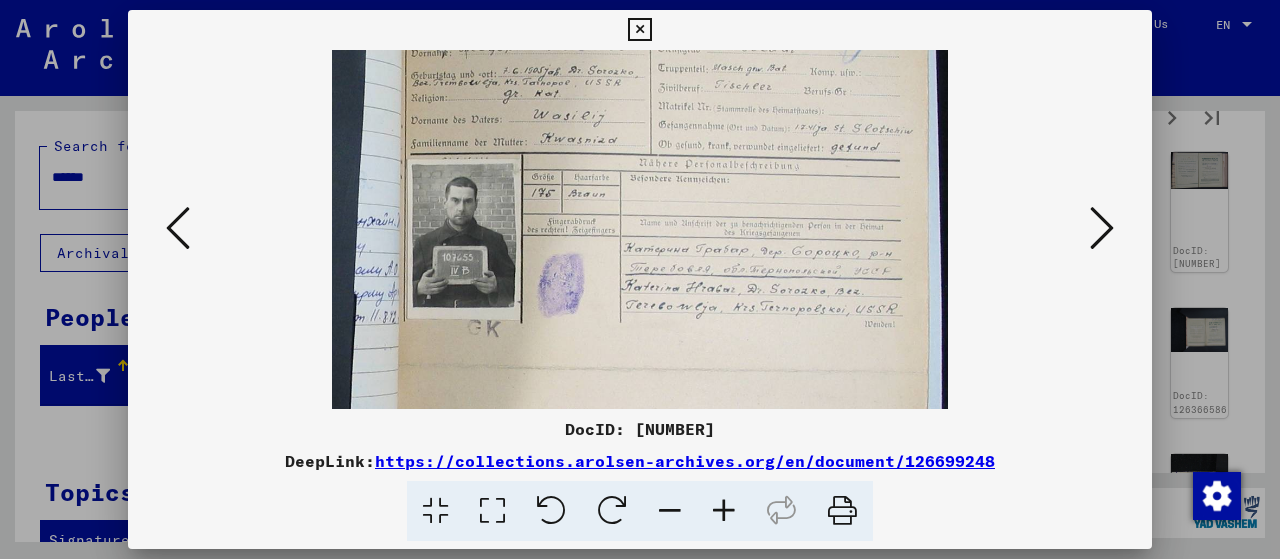 scroll, scrollTop: 222, scrollLeft: 0, axis: vertical 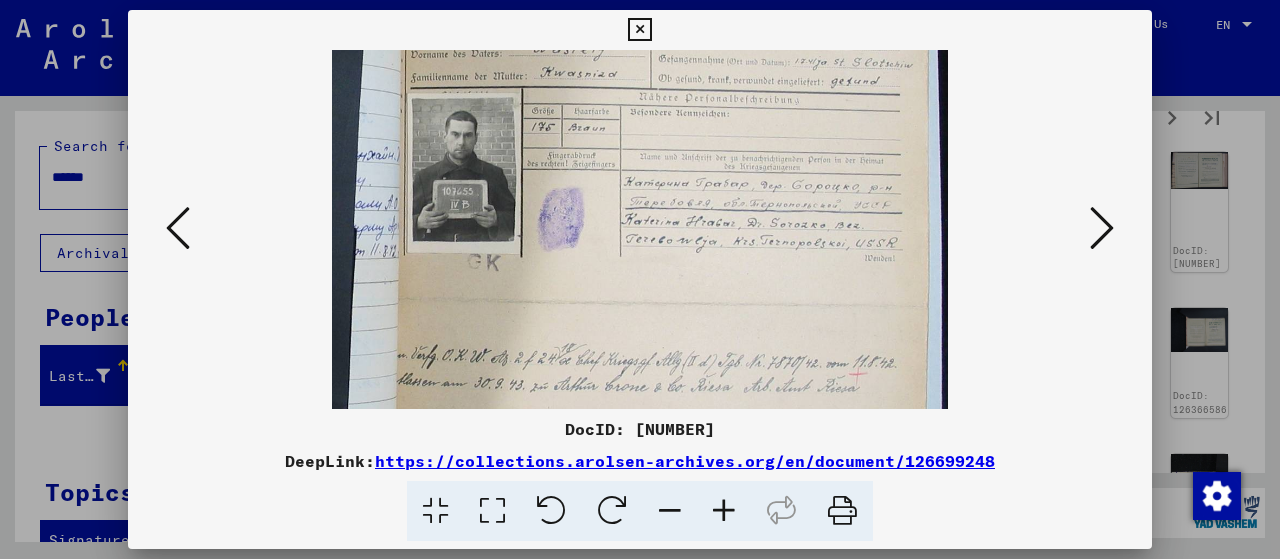 drag, startPoint x: 738, startPoint y: 285, endPoint x: 744, endPoint y: 65, distance: 220.0818 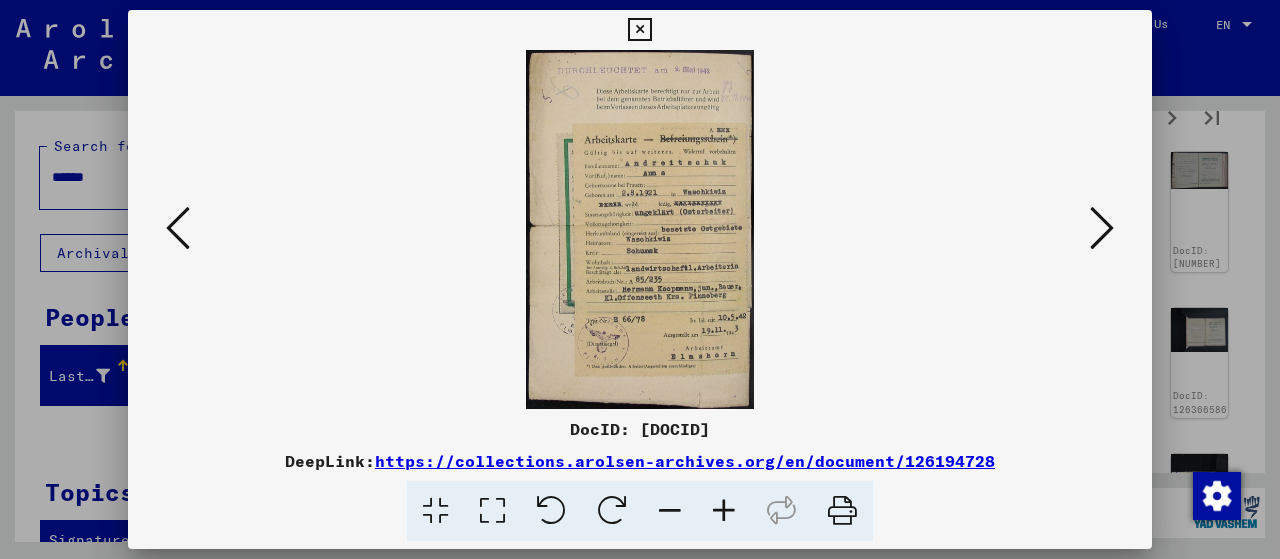 click at bounding box center [1102, 228] 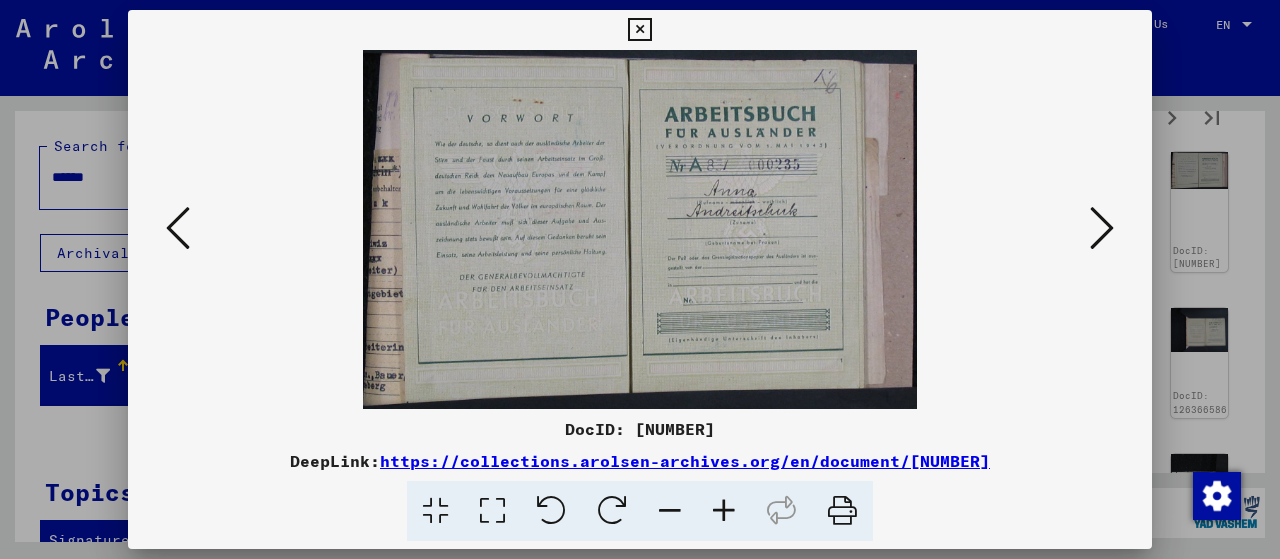 click at bounding box center [1102, 228] 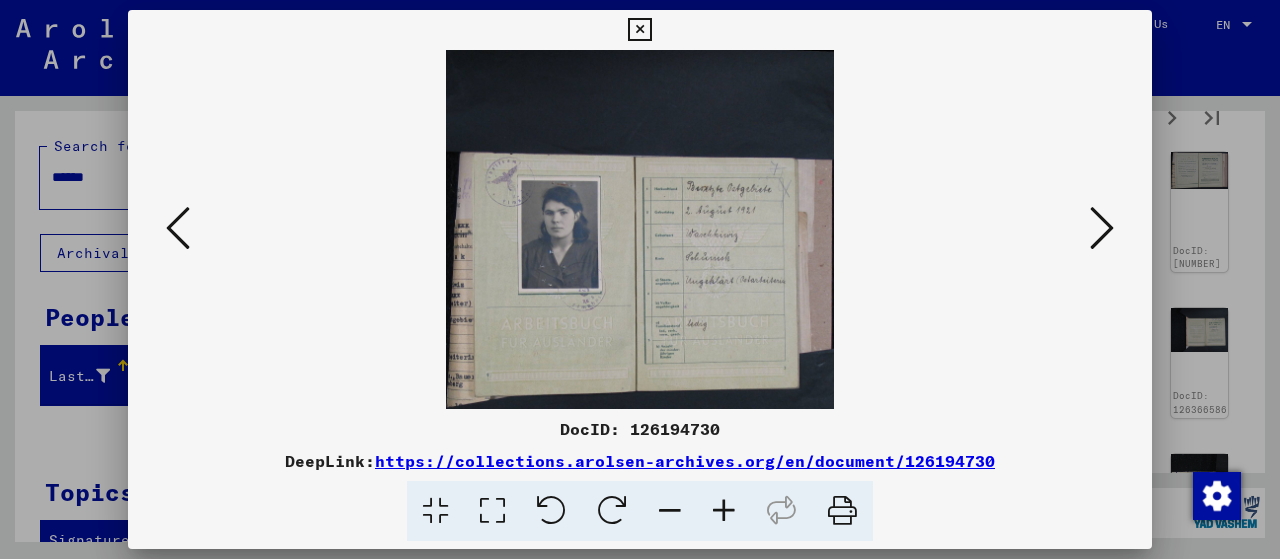 click at bounding box center [1102, 228] 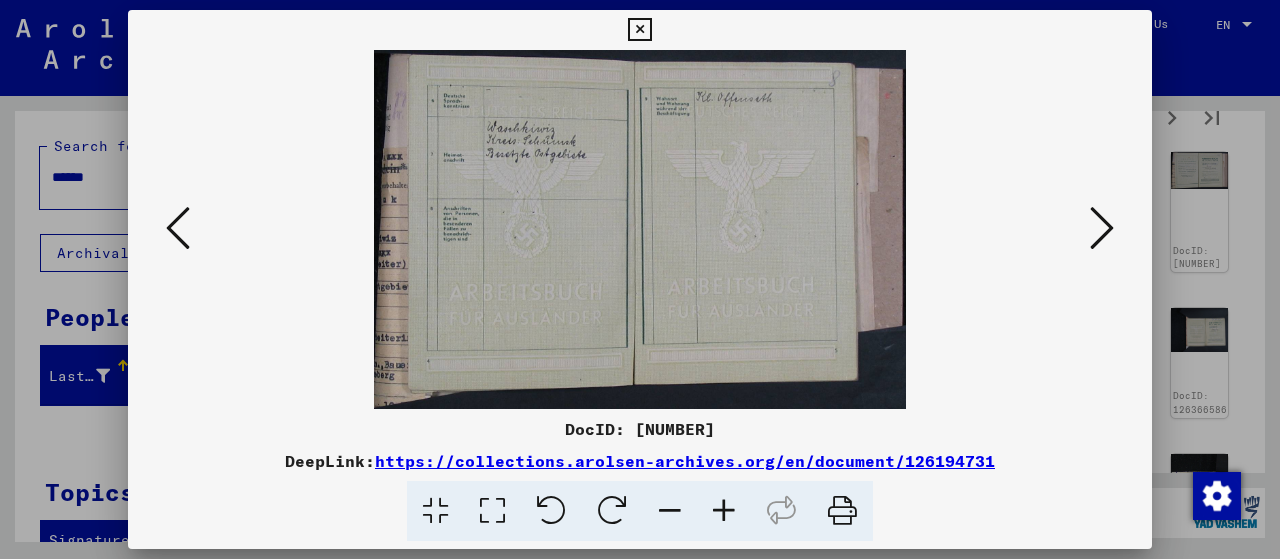 click at bounding box center (1102, 228) 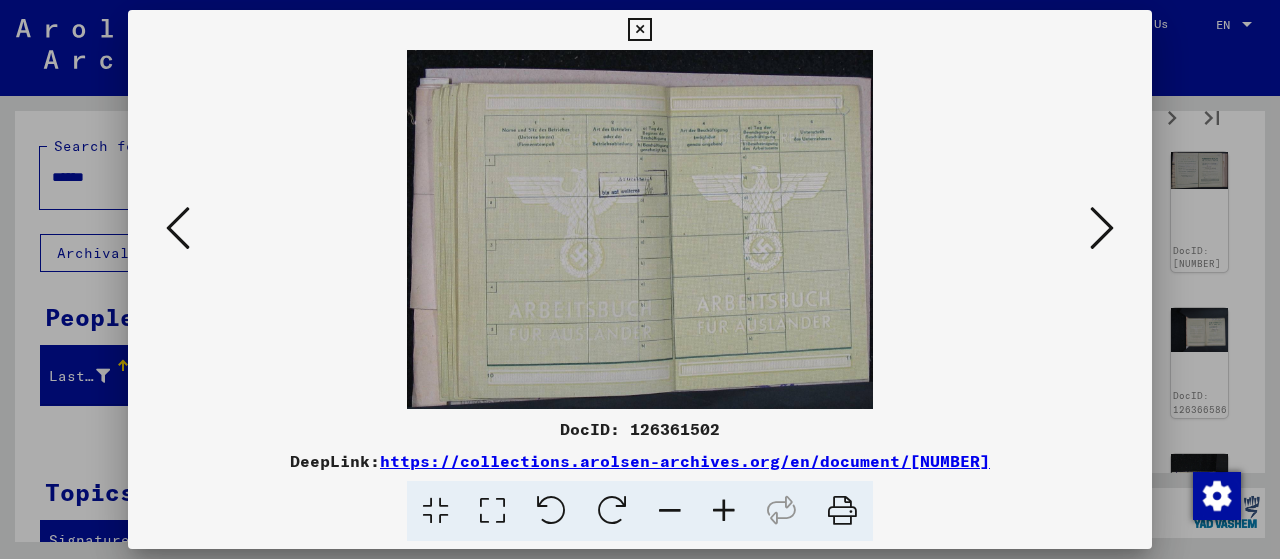 click at bounding box center [1102, 228] 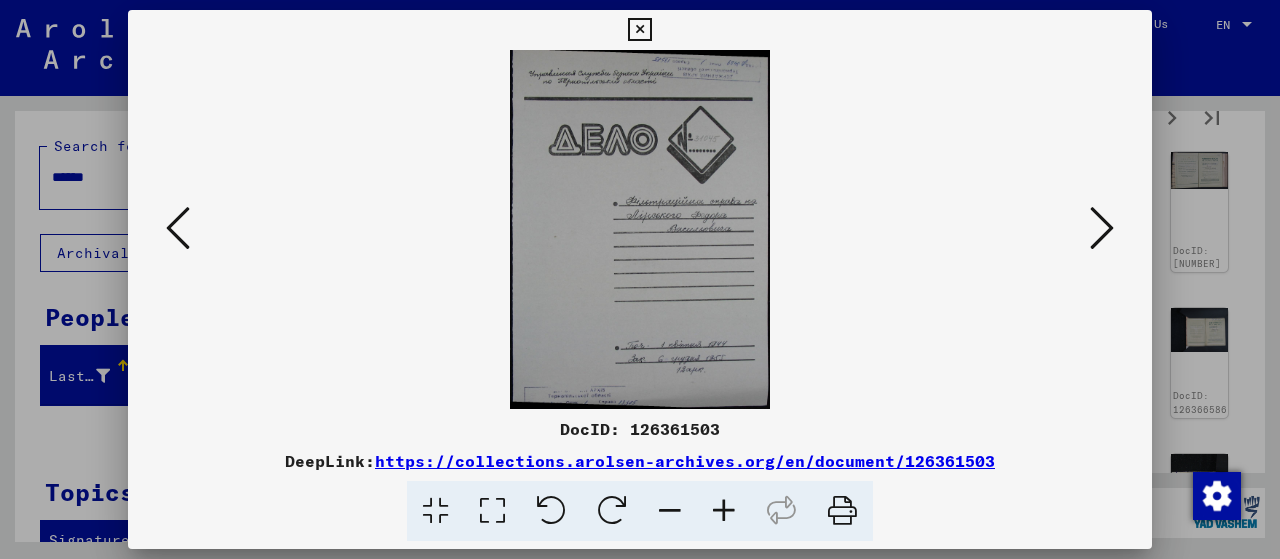 click at bounding box center [1102, 228] 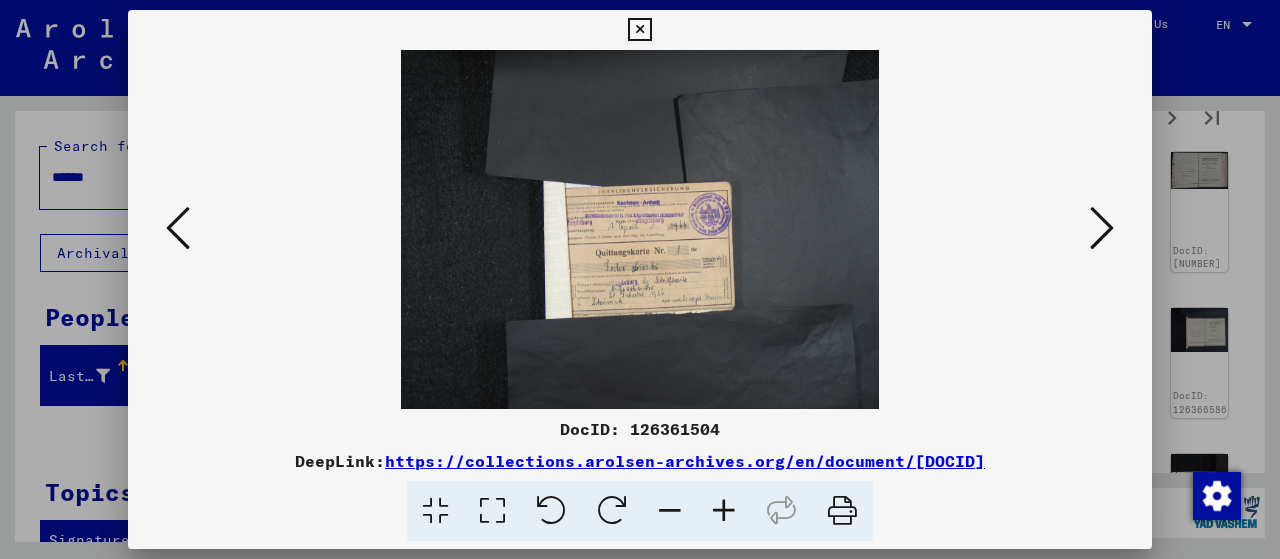 click at bounding box center (1102, 228) 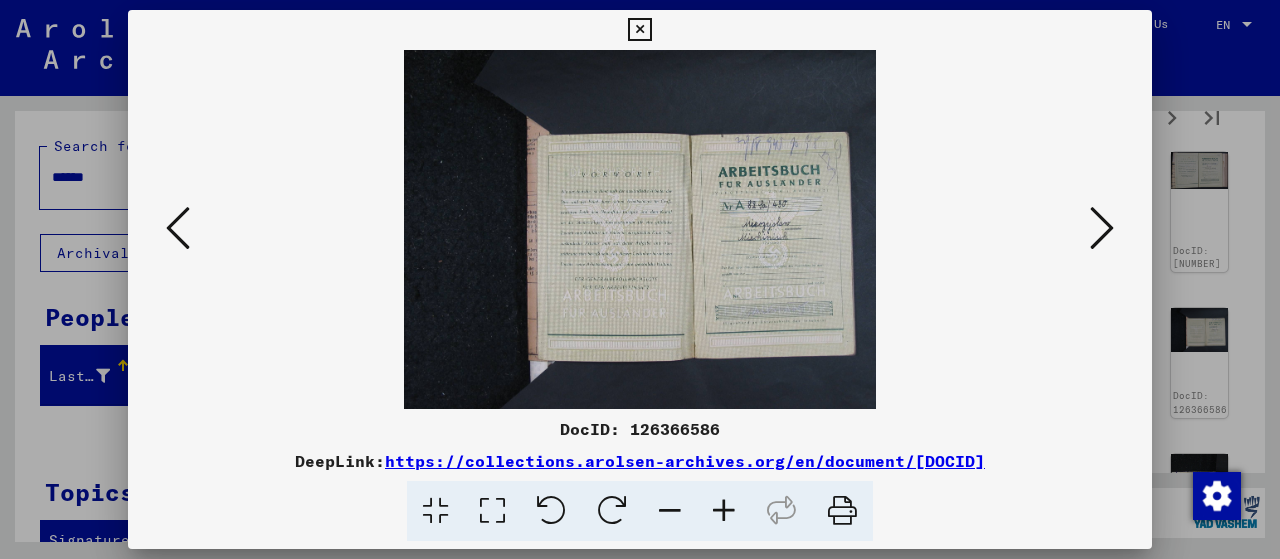 click at bounding box center (1102, 228) 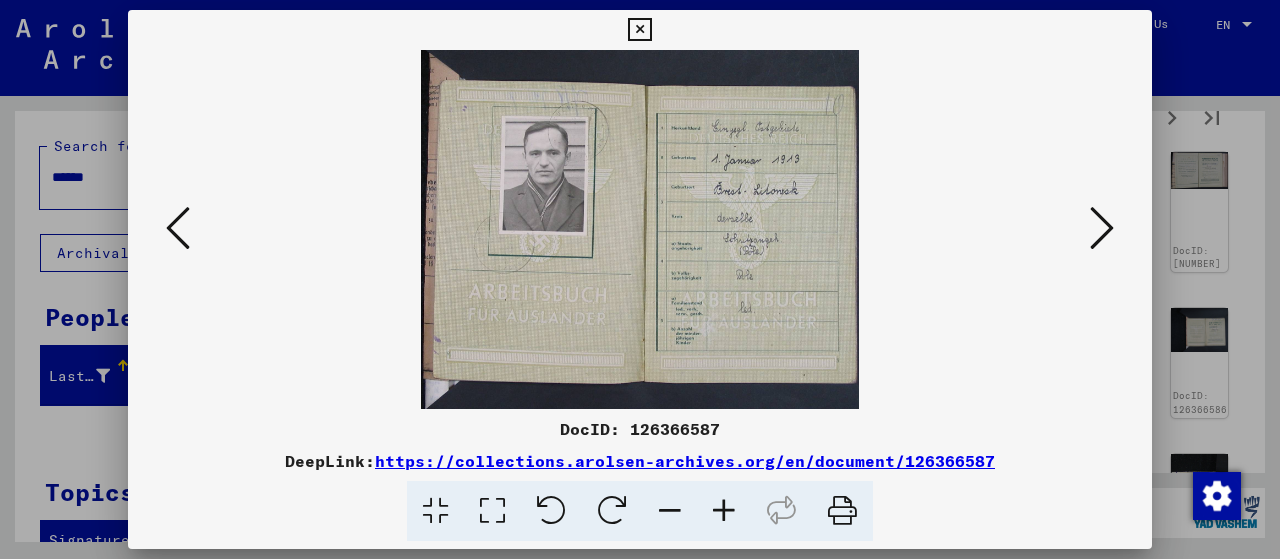 click at bounding box center (1102, 228) 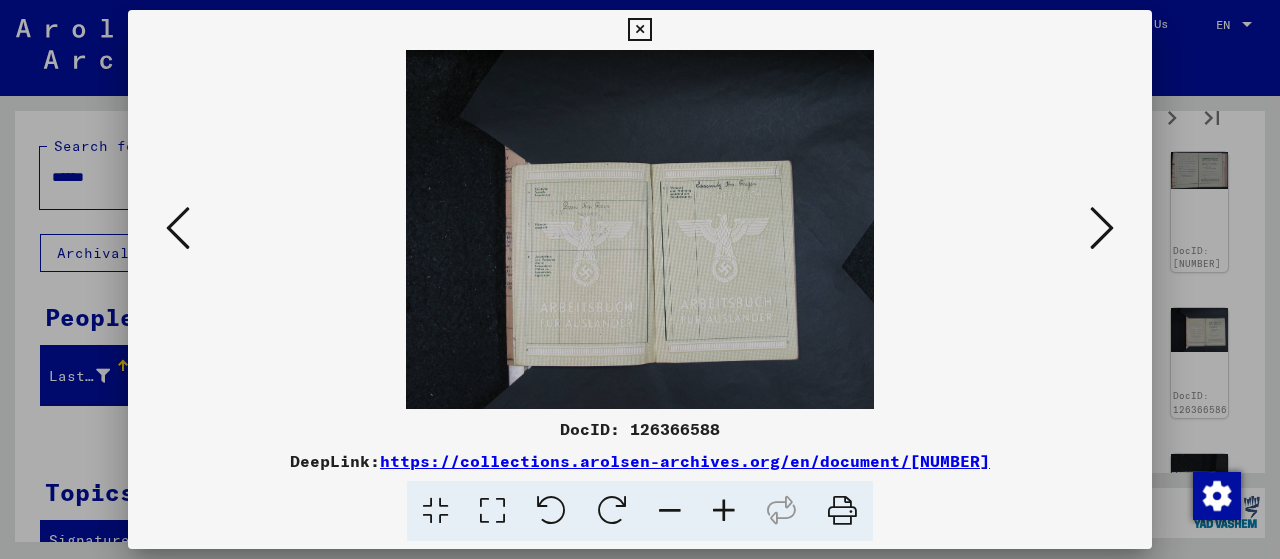 click at bounding box center (1102, 228) 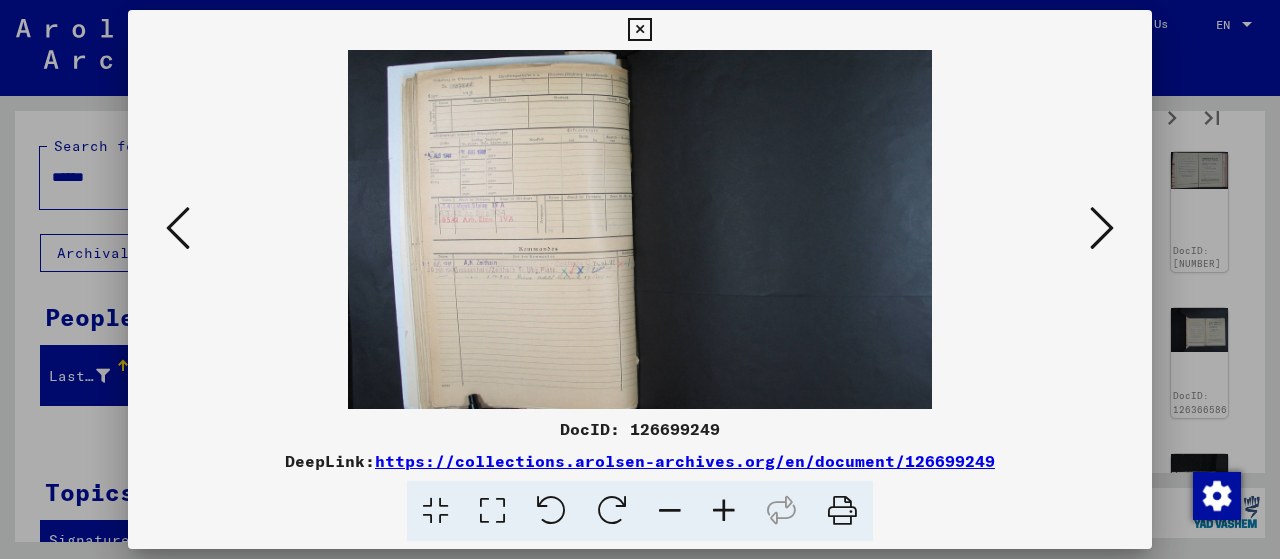 click at bounding box center (1102, 228) 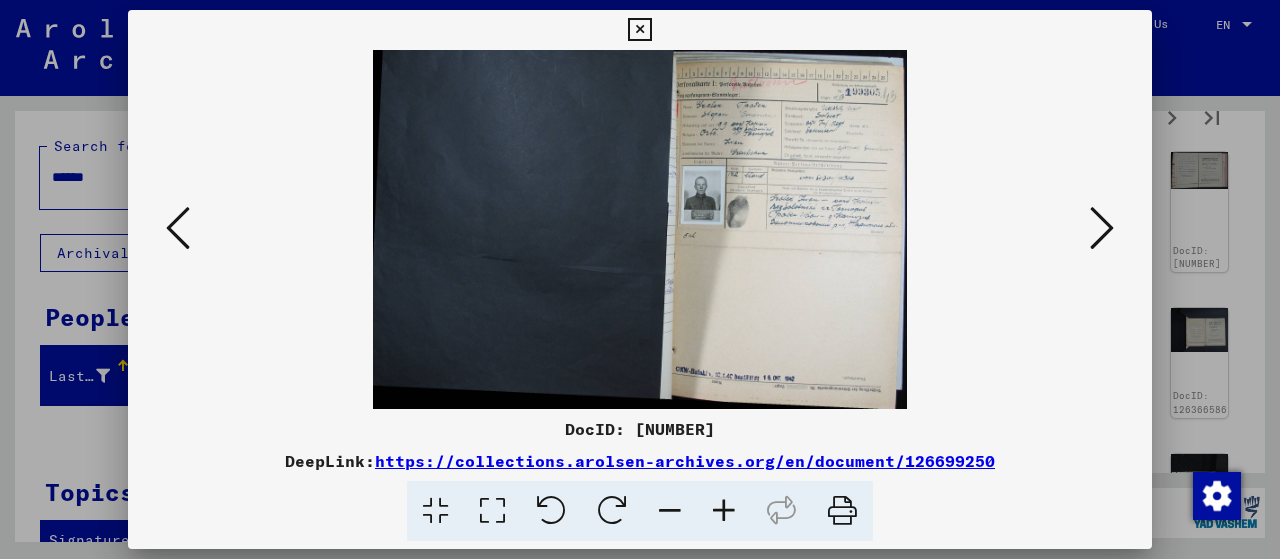 click at bounding box center (724, 511) 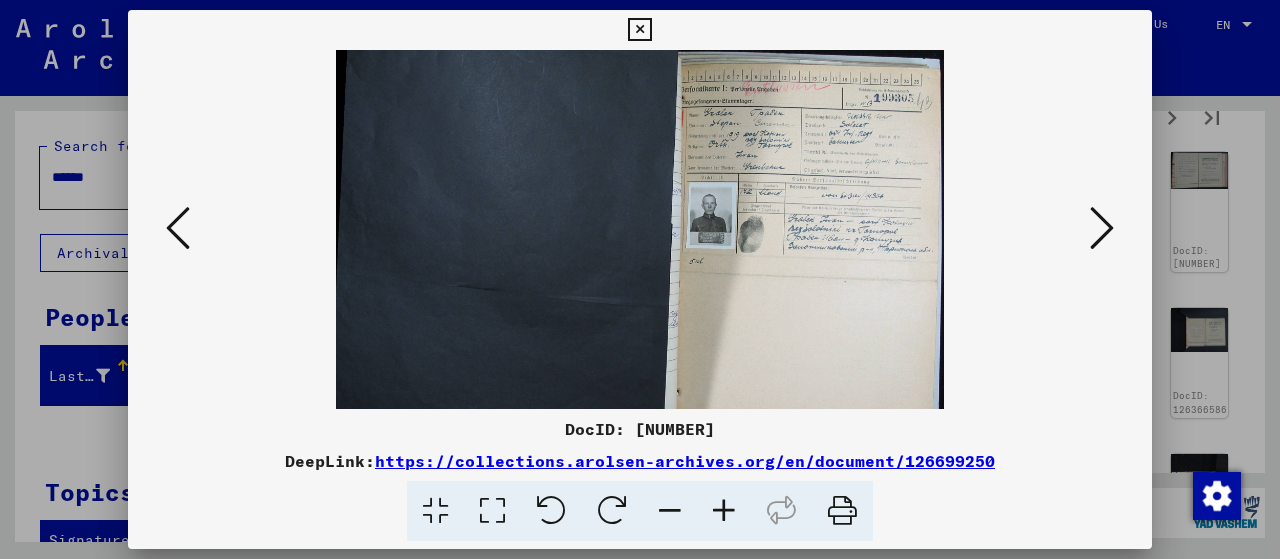 click at bounding box center [724, 511] 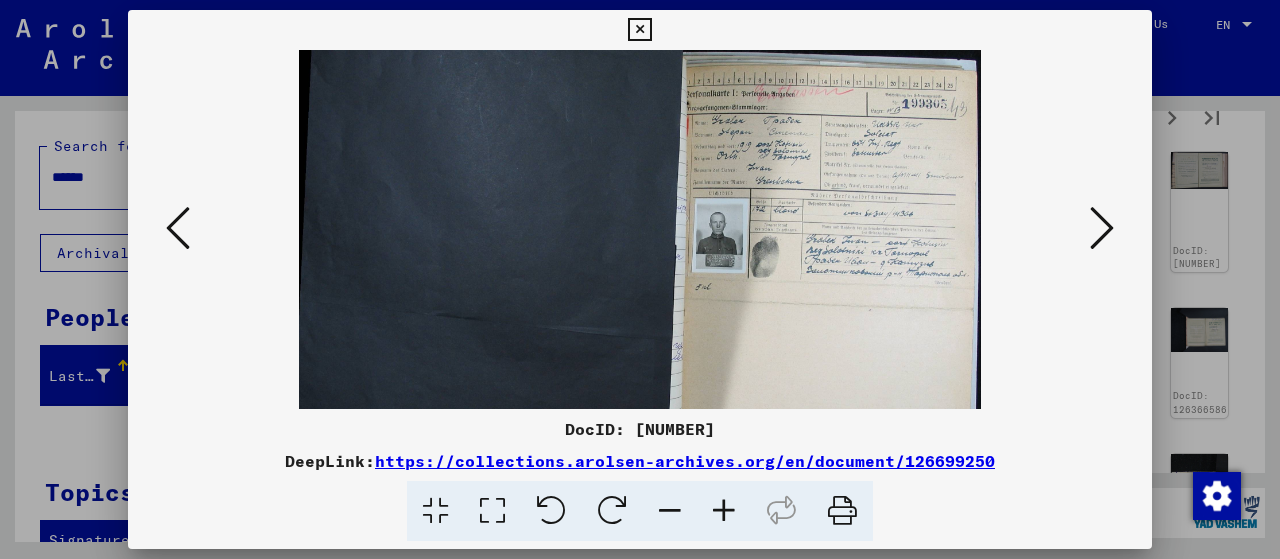 click at bounding box center [724, 511] 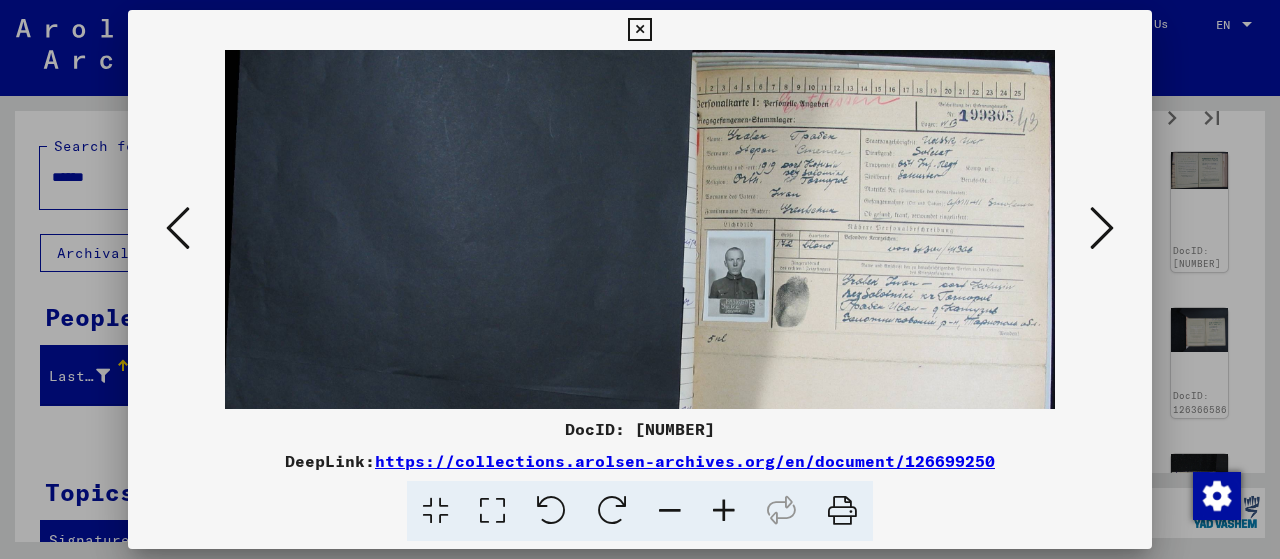 click at bounding box center [724, 511] 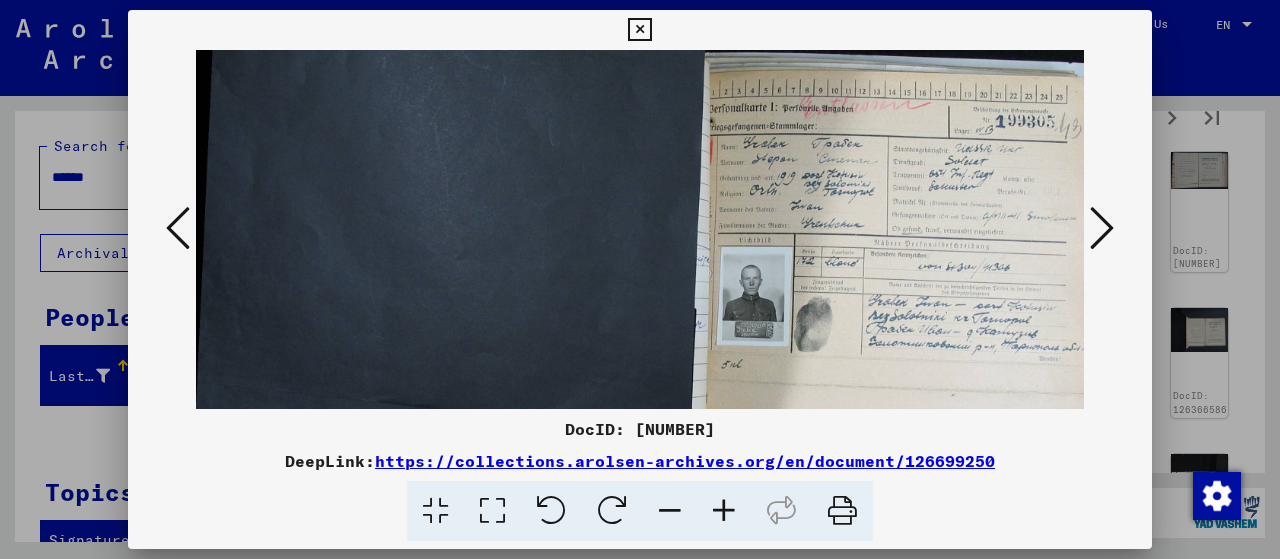 click at bounding box center [724, 511] 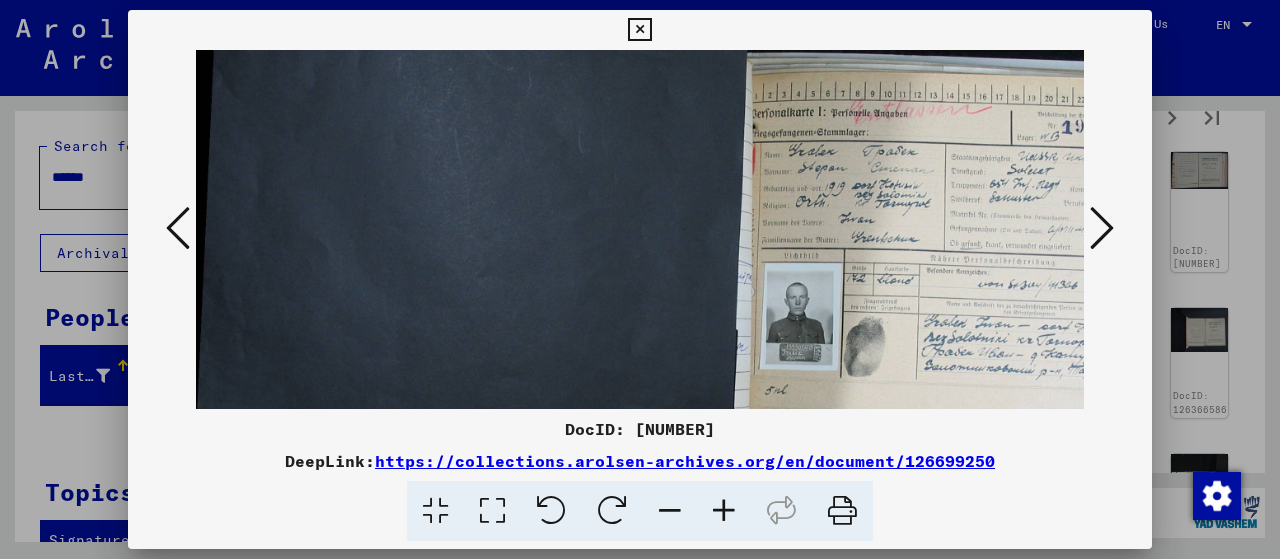 click at bounding box center (724, 511) 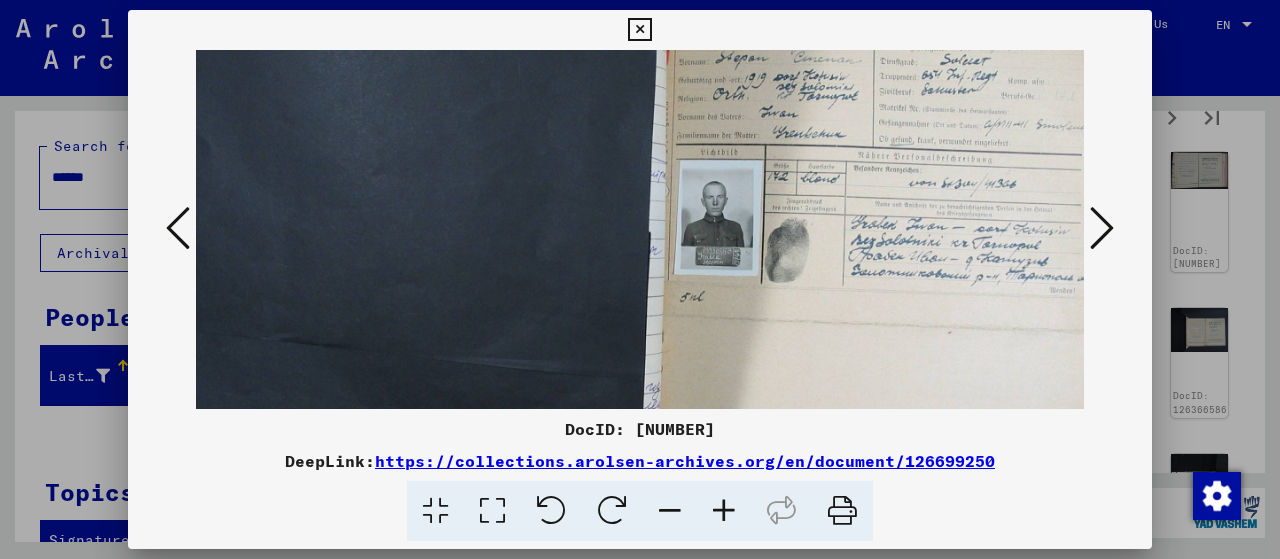 drag, startPoint x: 860, startPoint y: 377, endPoint x: 732, endPoint y: 257, distance: 175.4537 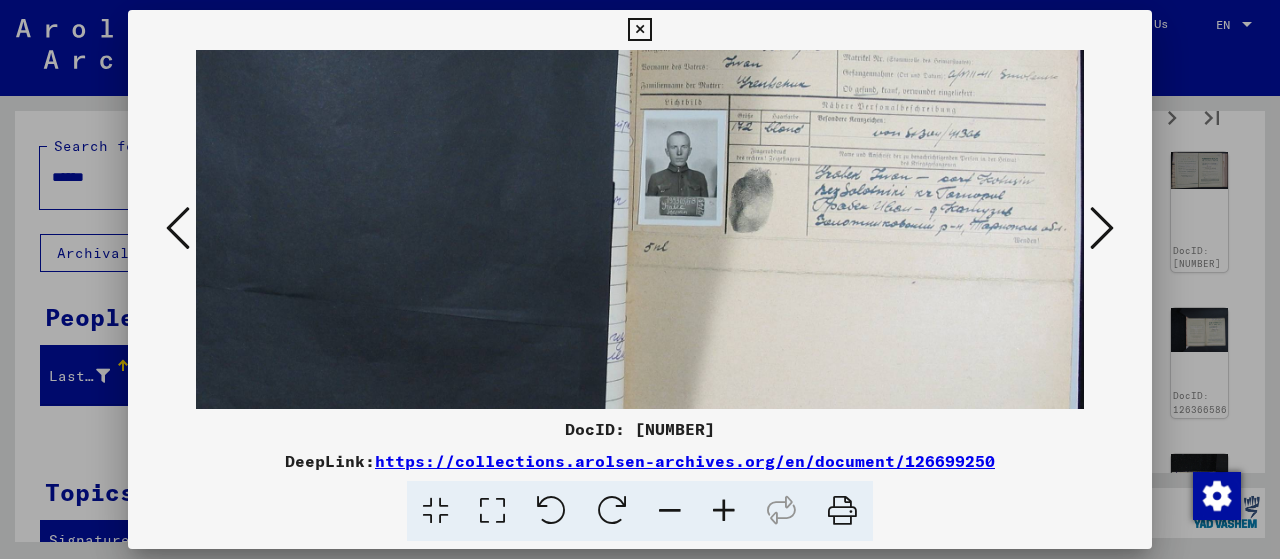 drag, startPoint x: 930, startPoint y: 267, endPoint x: 749, endPoint y: 219, distance: 187.25652 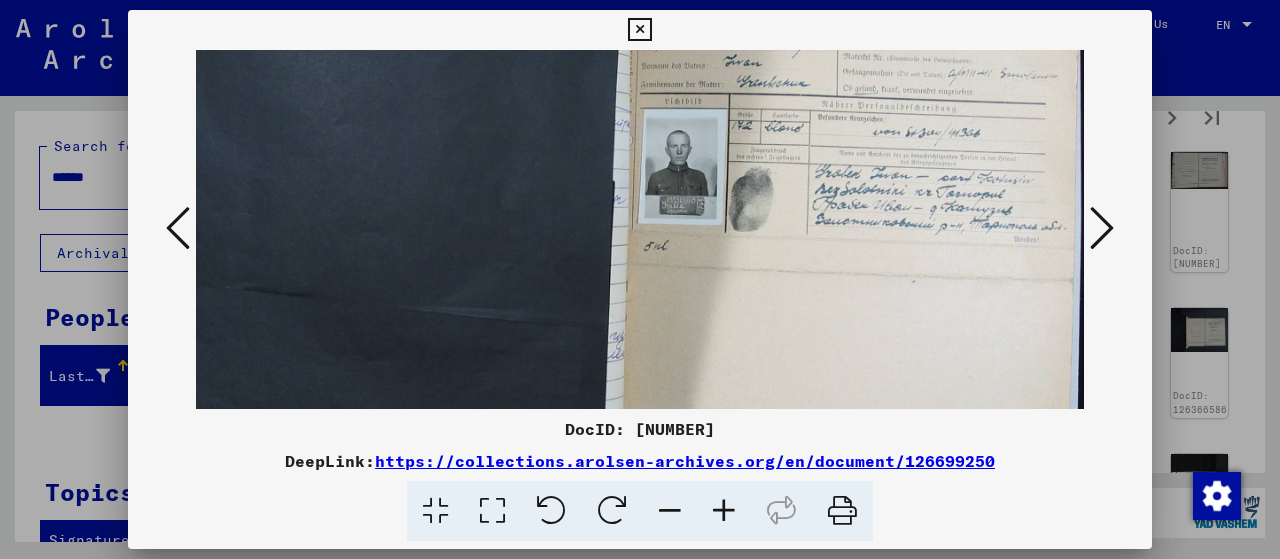 click at bounding box center [1102, 228] 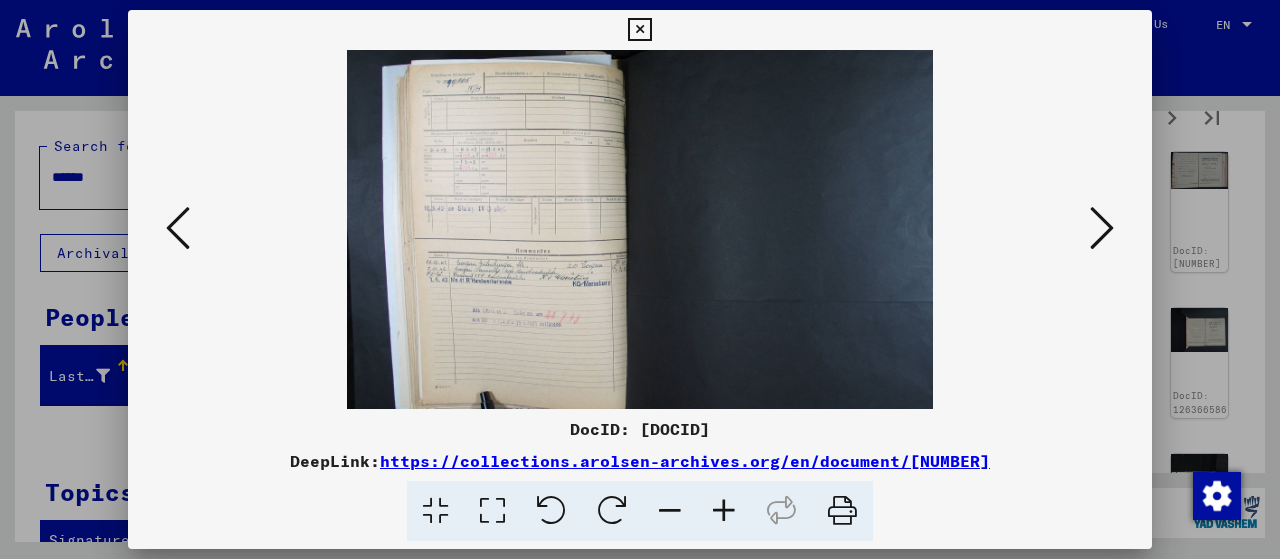 scroll, scrollTop: 0, scrollLeft: 0, axis: both 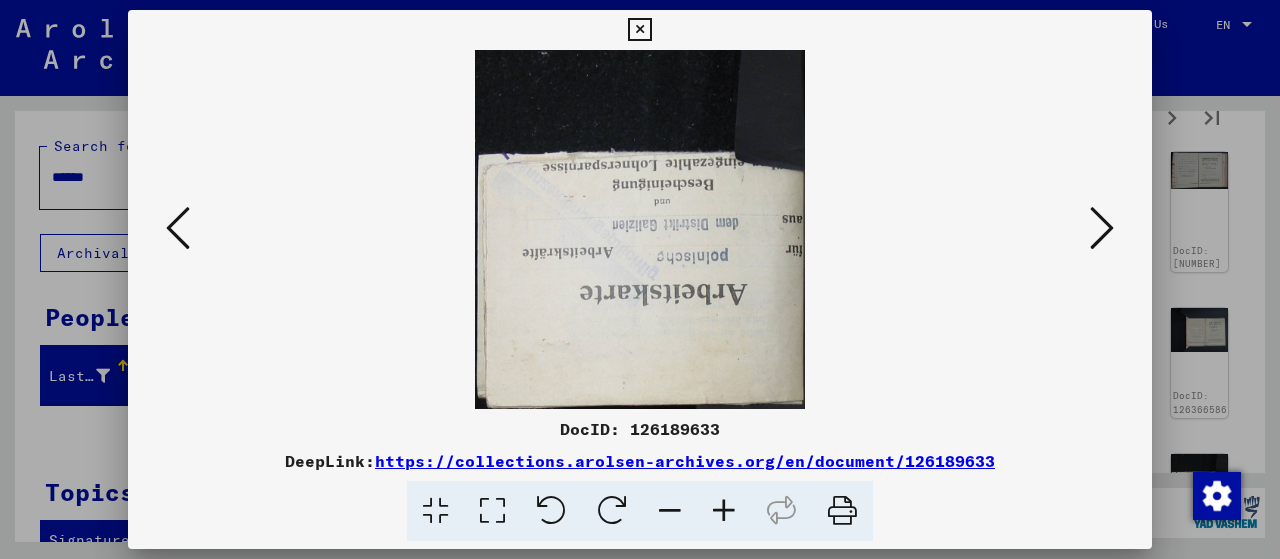 click at bounding box center (1102, 228) 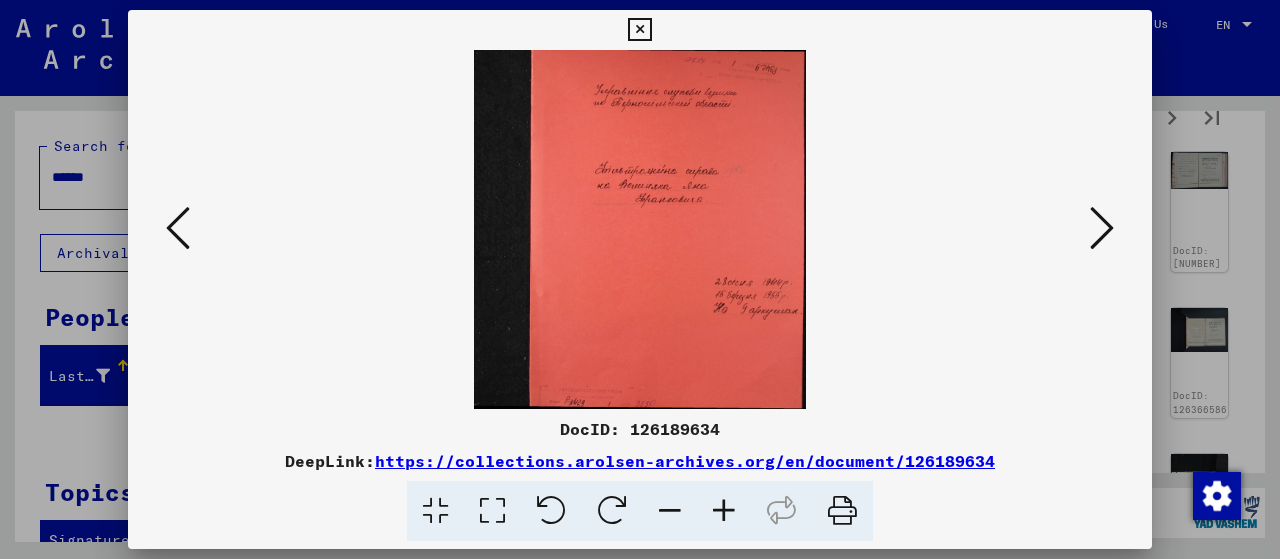 click at bounding box center (1102, 228) 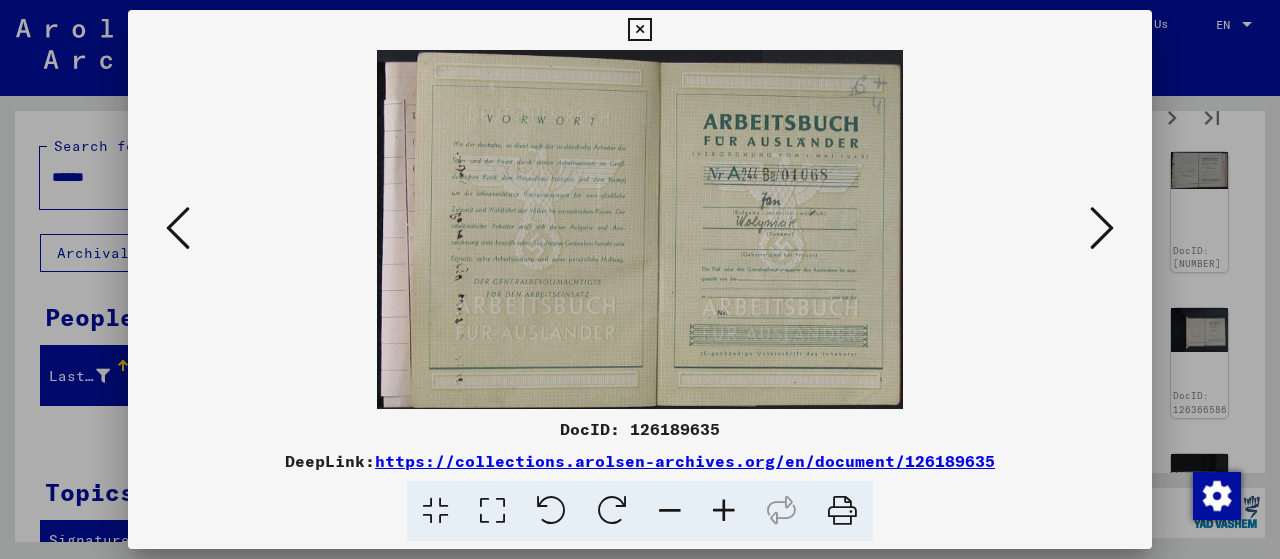 click at bounding box center (1102, 228) 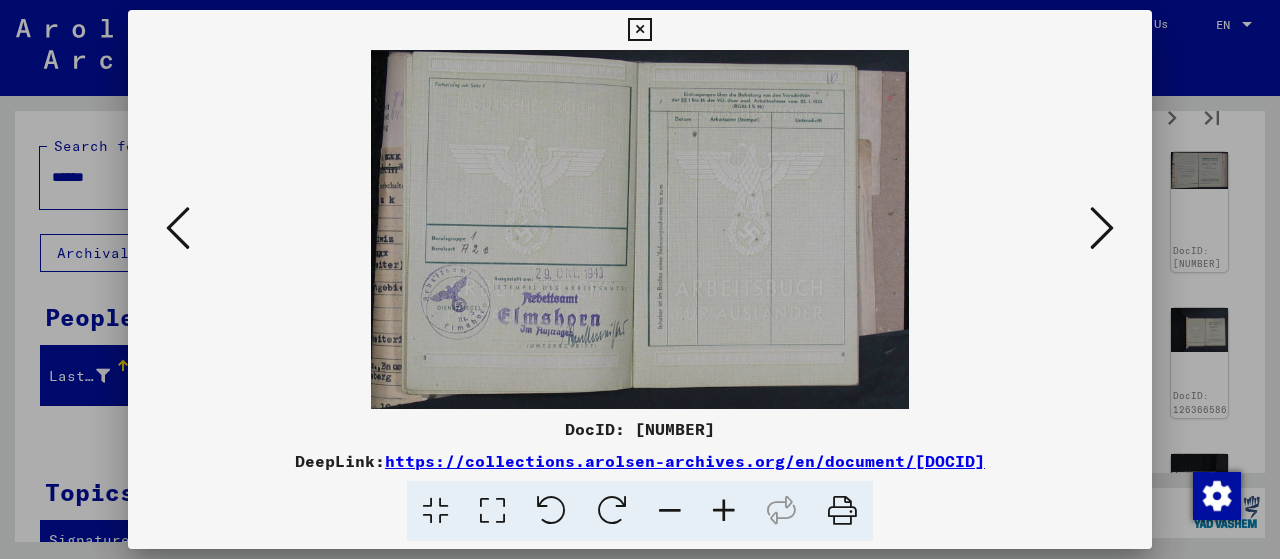 click at bounding box center [1102, 228] 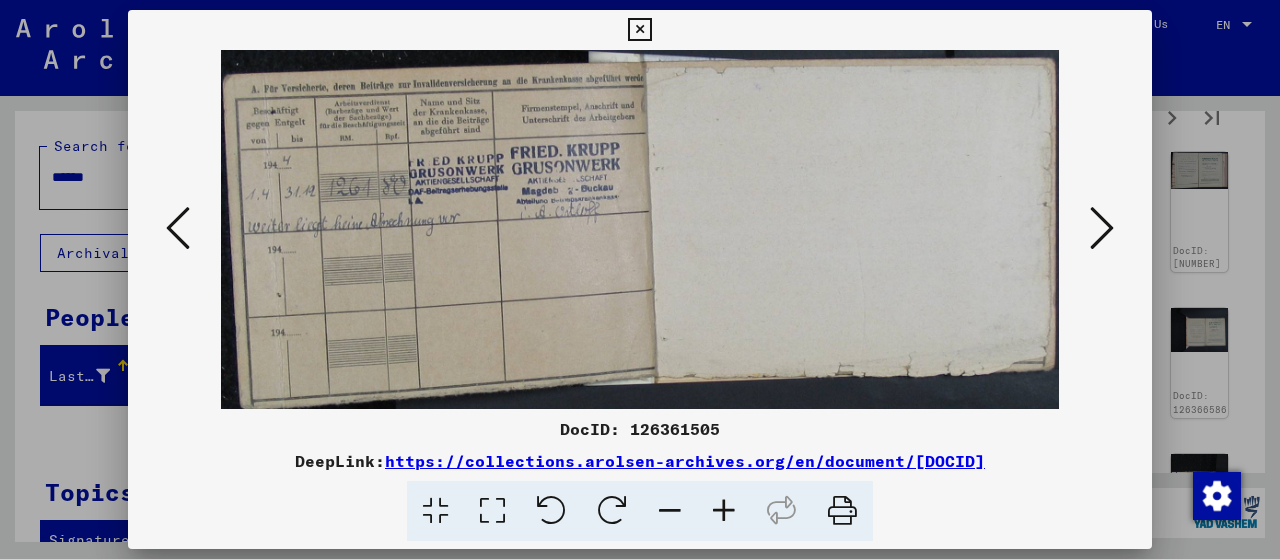 click at bounding box center (1102, 228) 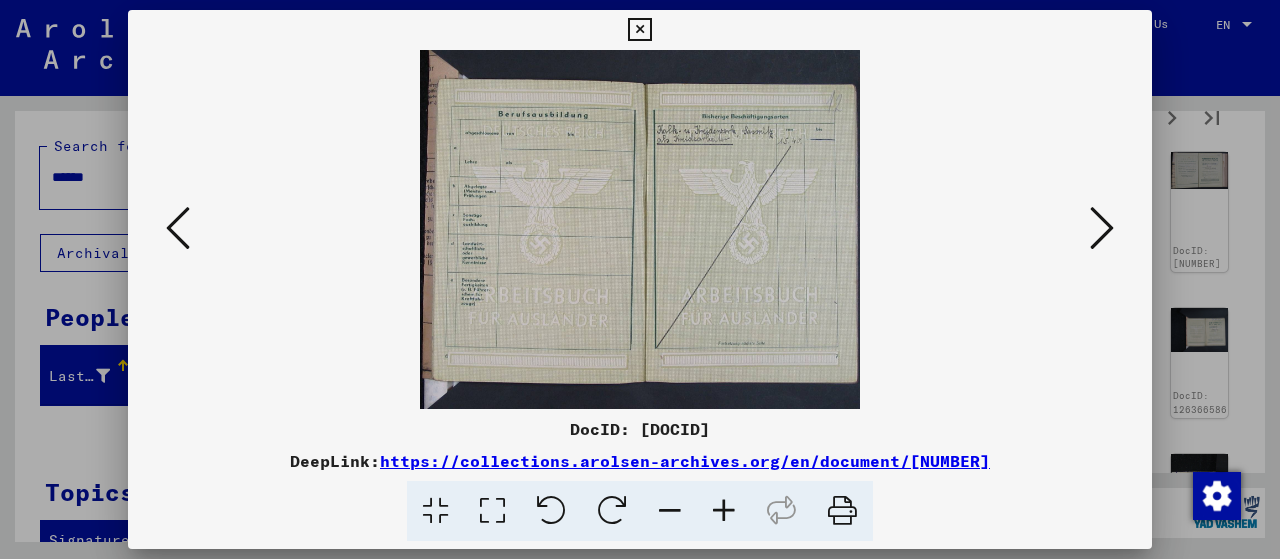 click at bounding box center (1102, 228) 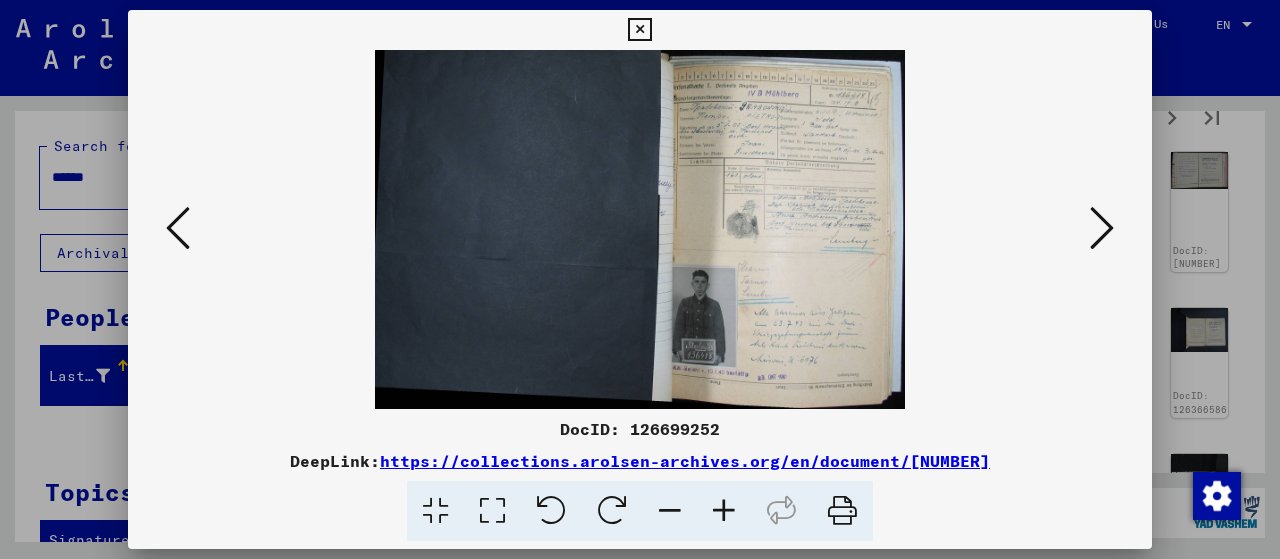 click at bounding box center (724, 511) 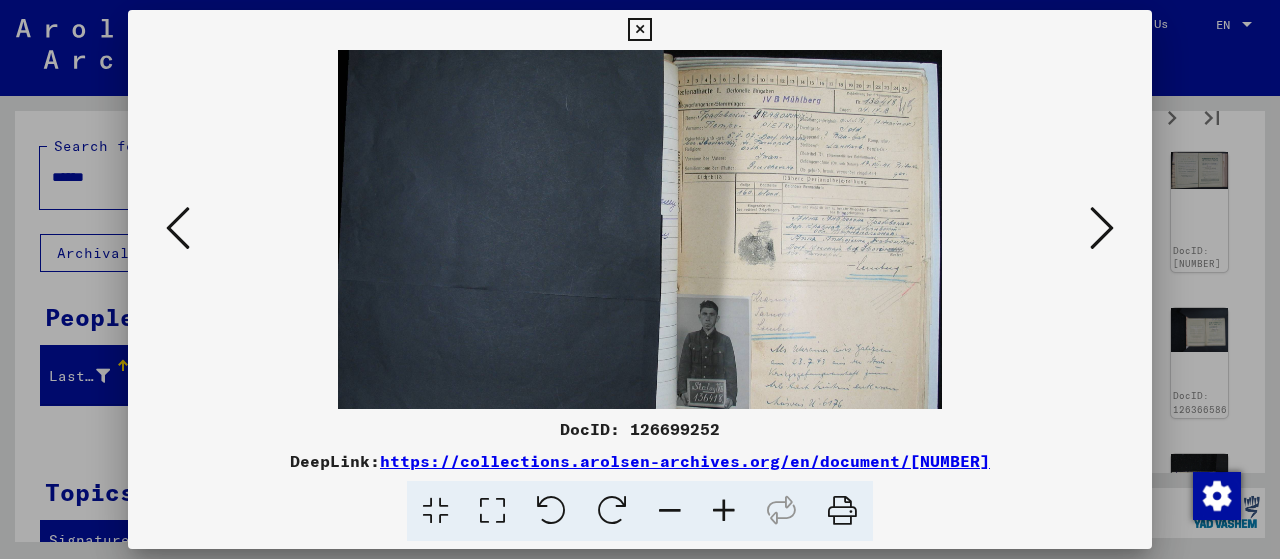 click at bounding box center [724, 511] 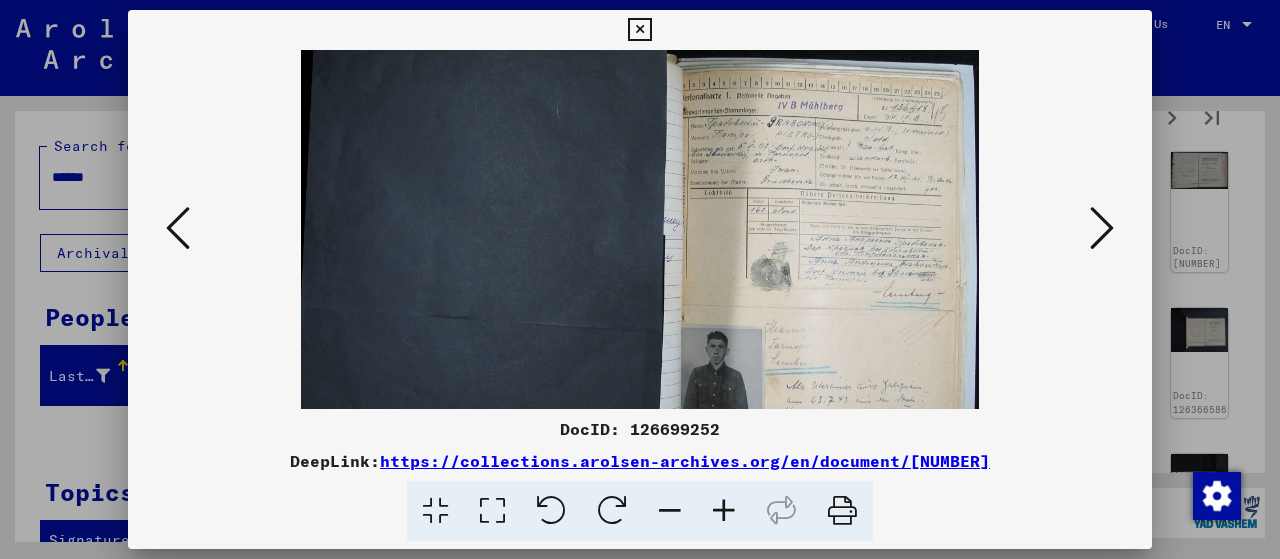 click at bounding box center (724, 511) 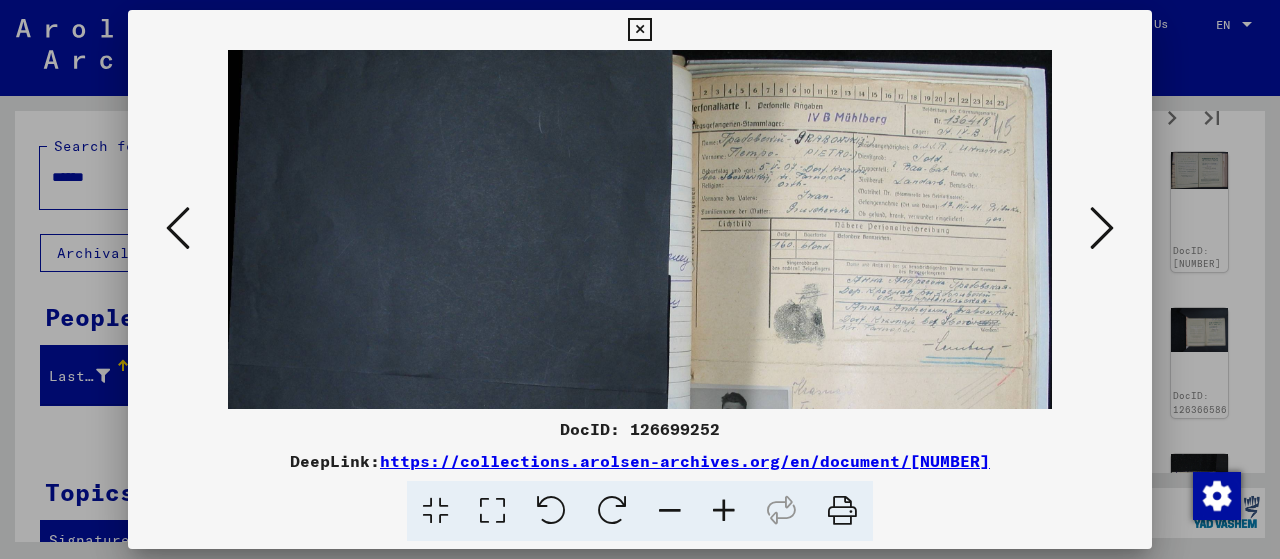 click at bounding box center [724, 511] 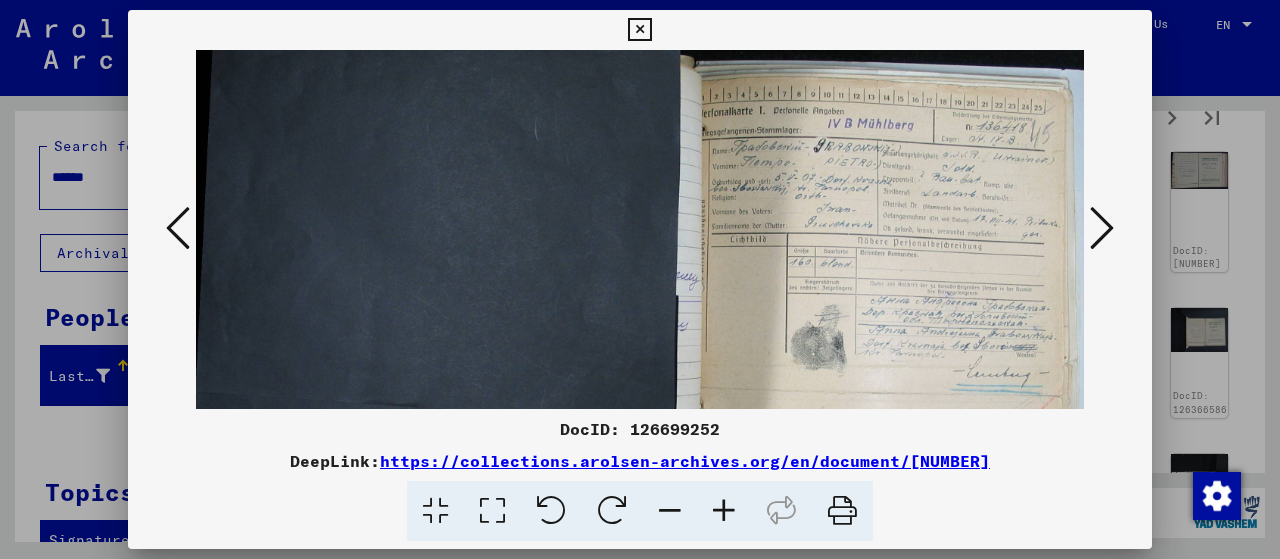 click at bounding box center [724, 511] 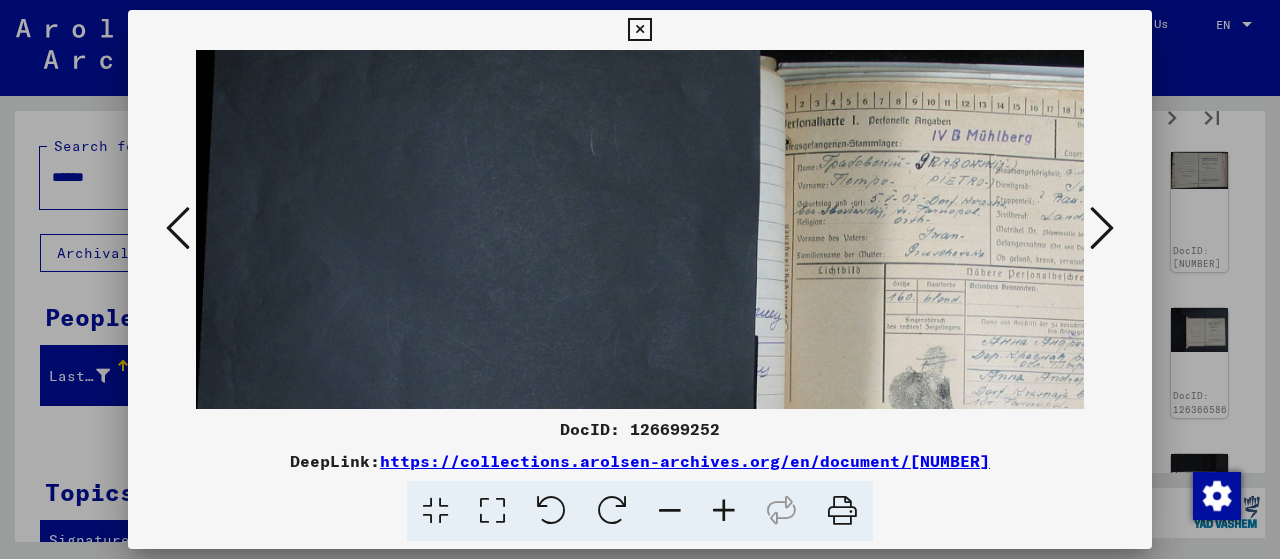 click at bounding box center [724, 511] 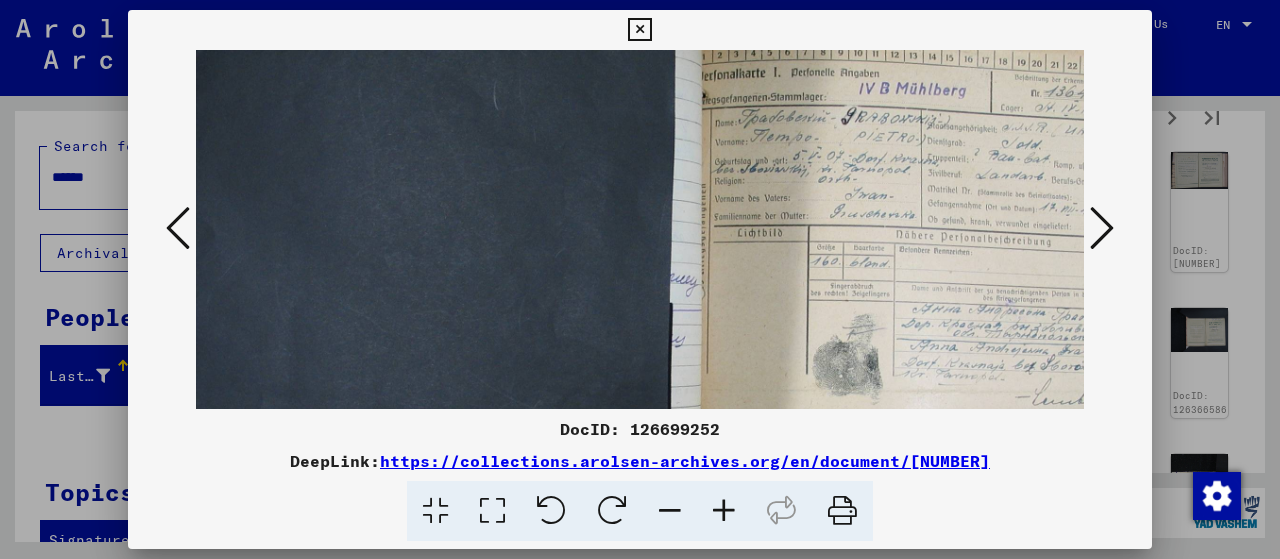 scroll, scrollTop: 68, scrollLeft: 171, axis: both 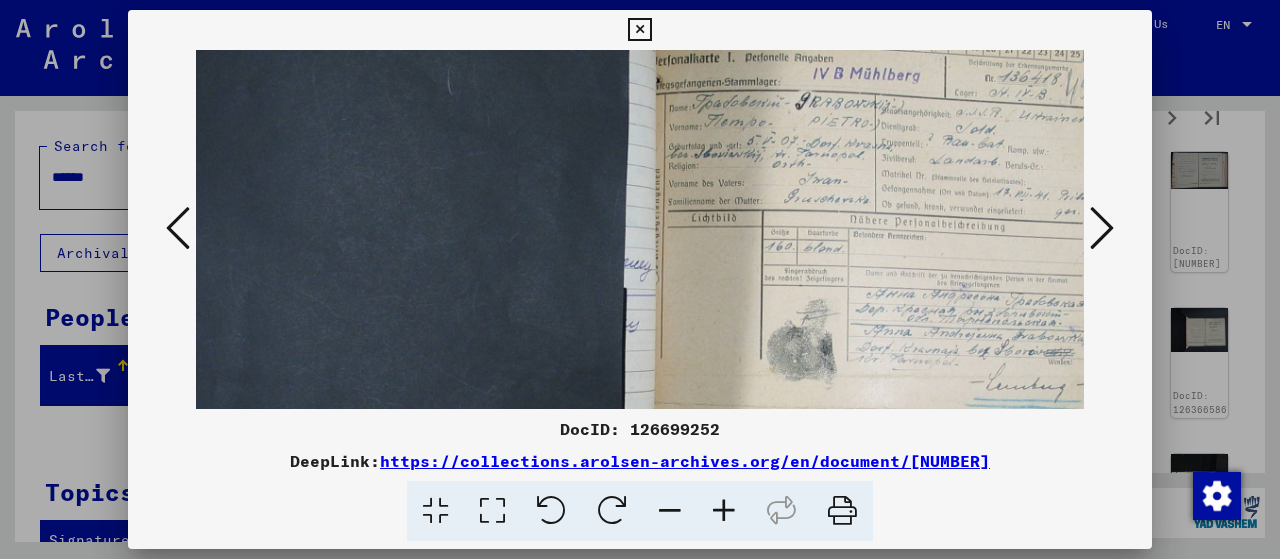 drag, startPoint x: 860, startPoint y: 329, endPoint x: 691, endPoint y: 261, distance: 182.16751 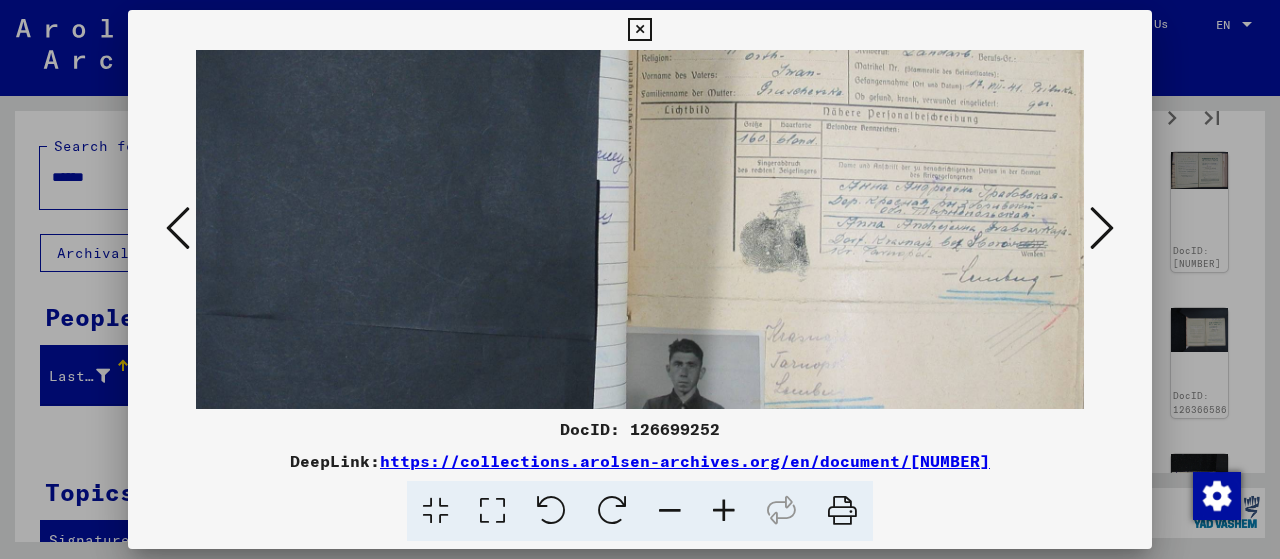 drag, startPoint x: 717, startPoint y: 259, endPoint x: 682, endPoint y: 126, distance: 137.52818 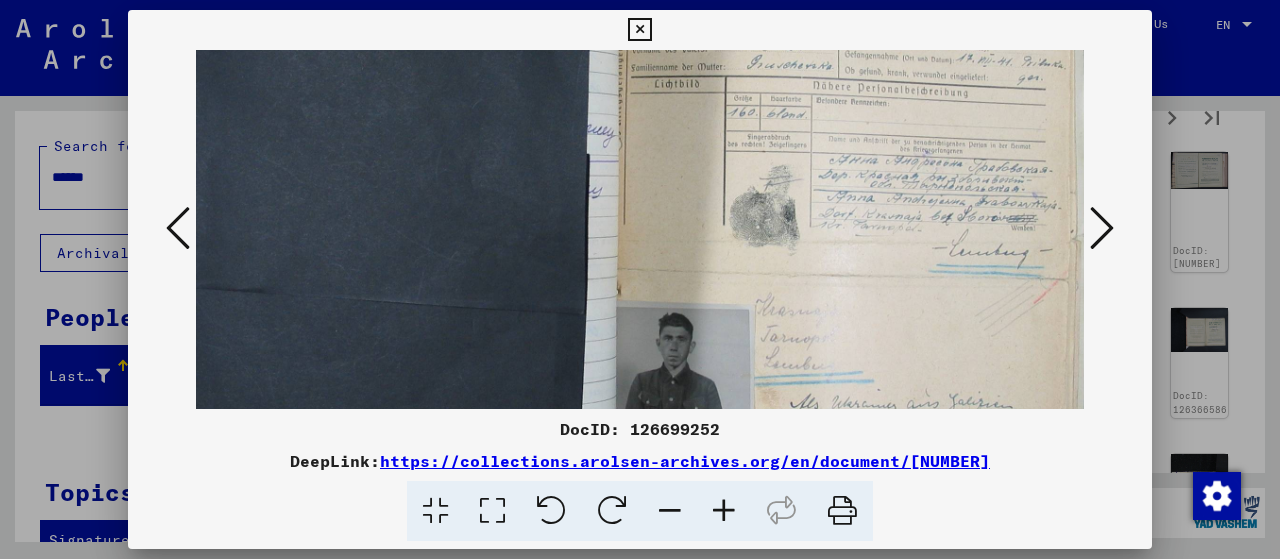 click at bounding box center [1102, 228] 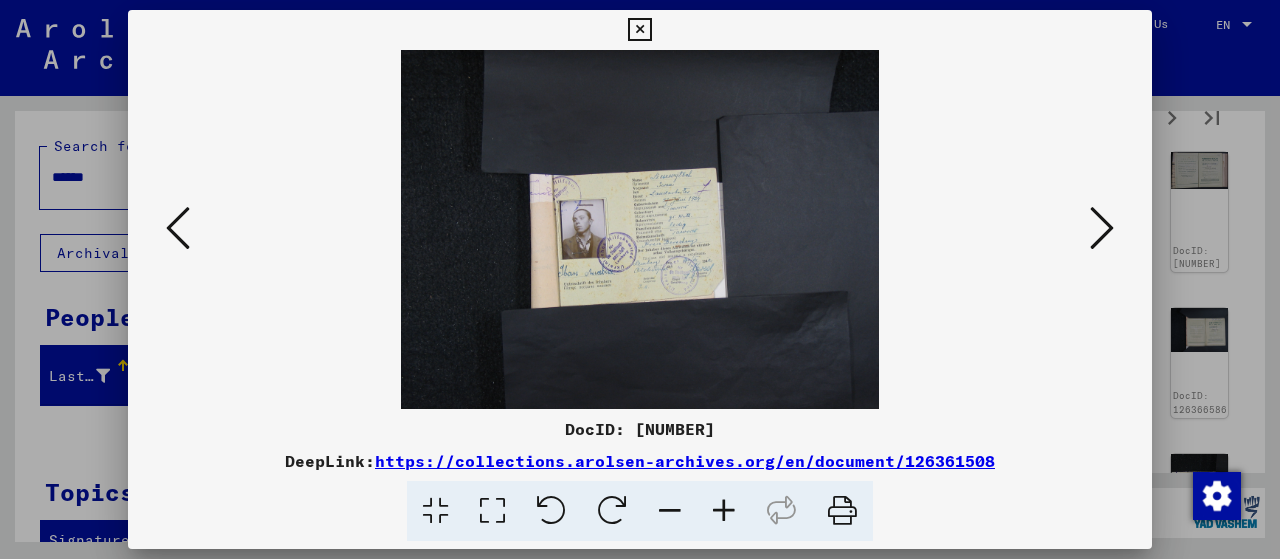 click at bounding box center (724, 511) 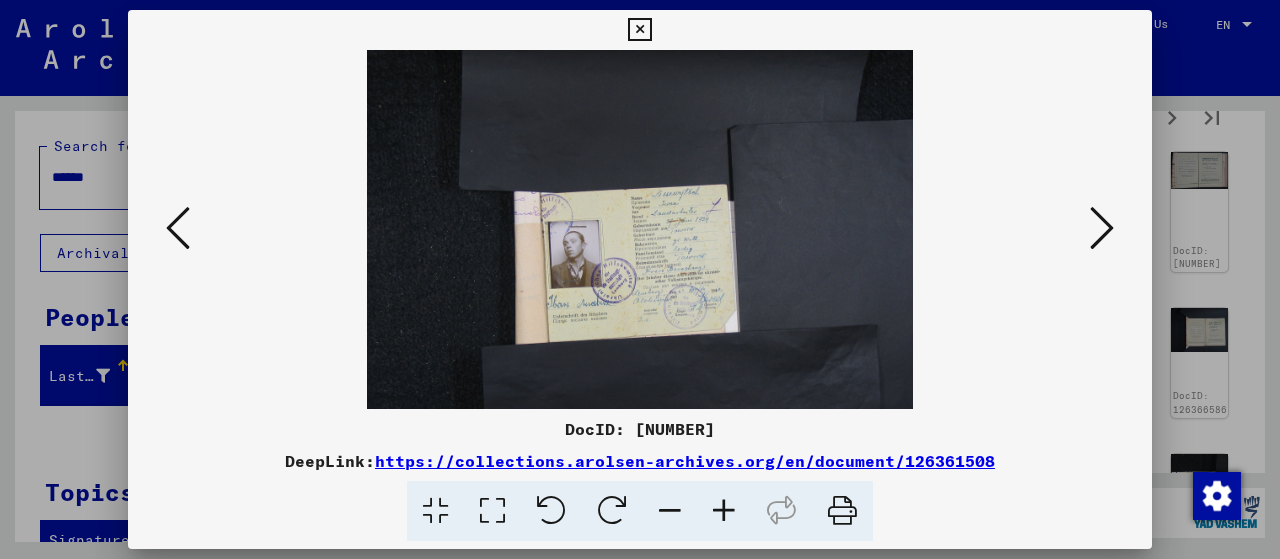 click at bounding box center (724, 511) 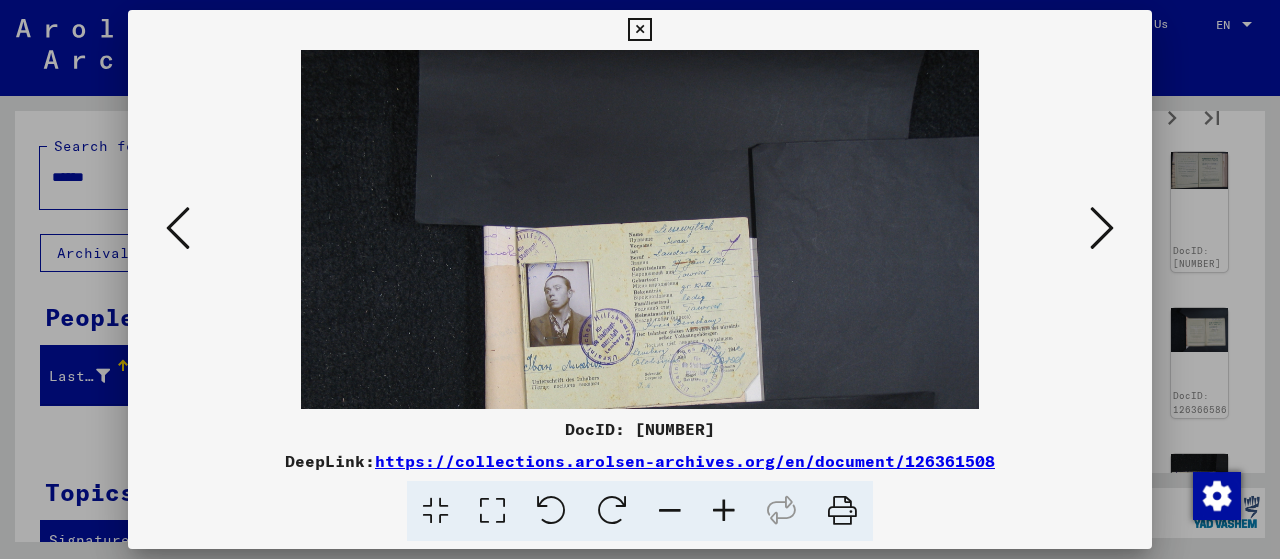 click at bounding box center [724, 511] 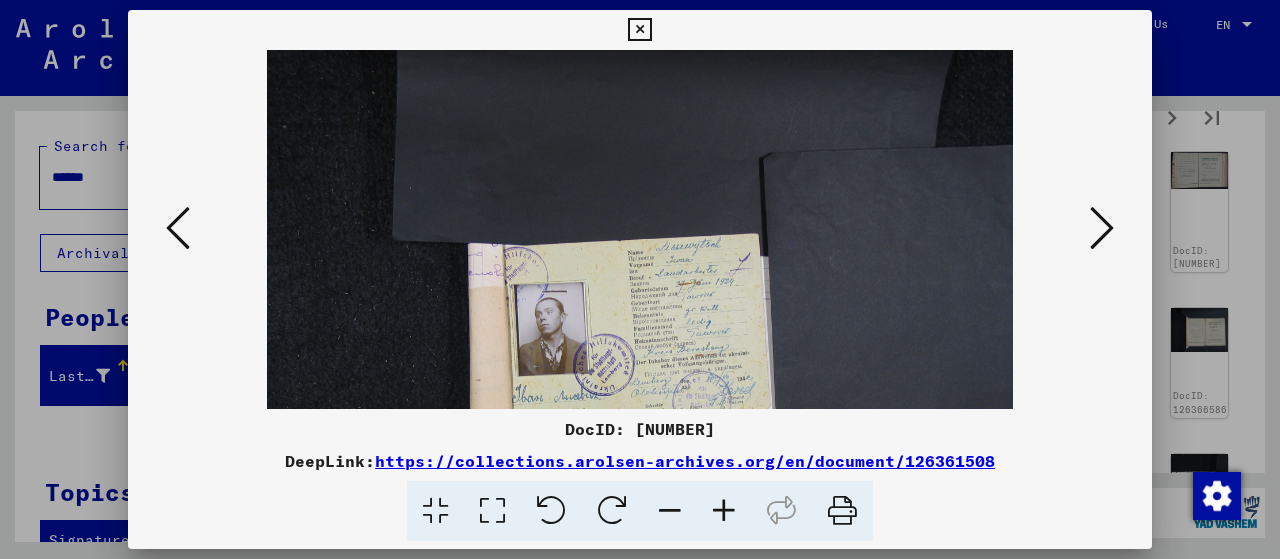 click at bounding box center [724, 511] 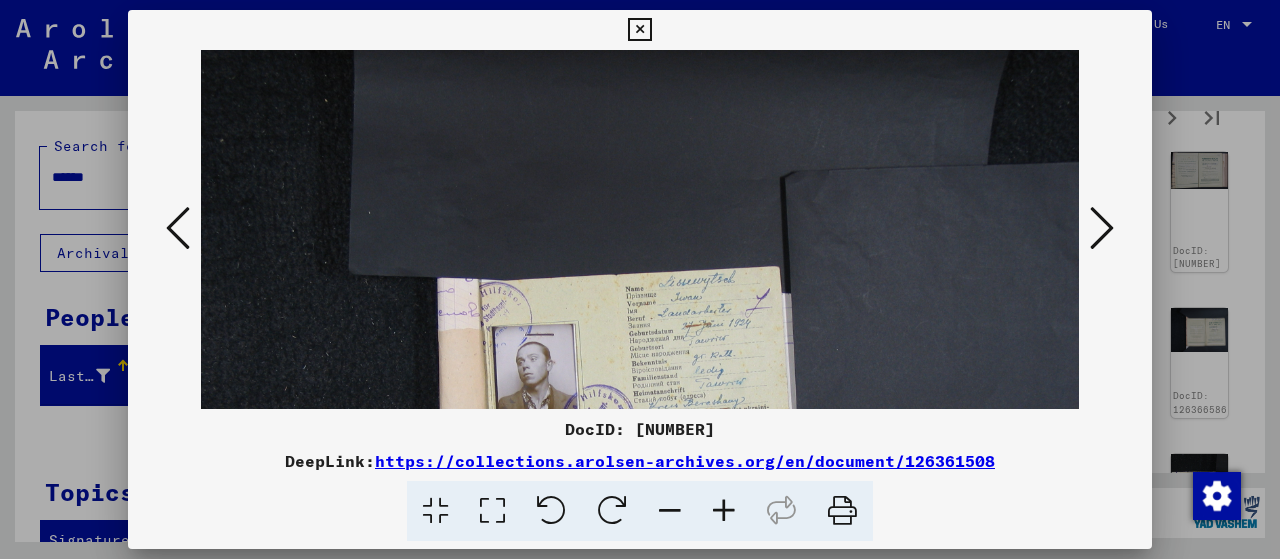 click at bounding box center (724, 511) 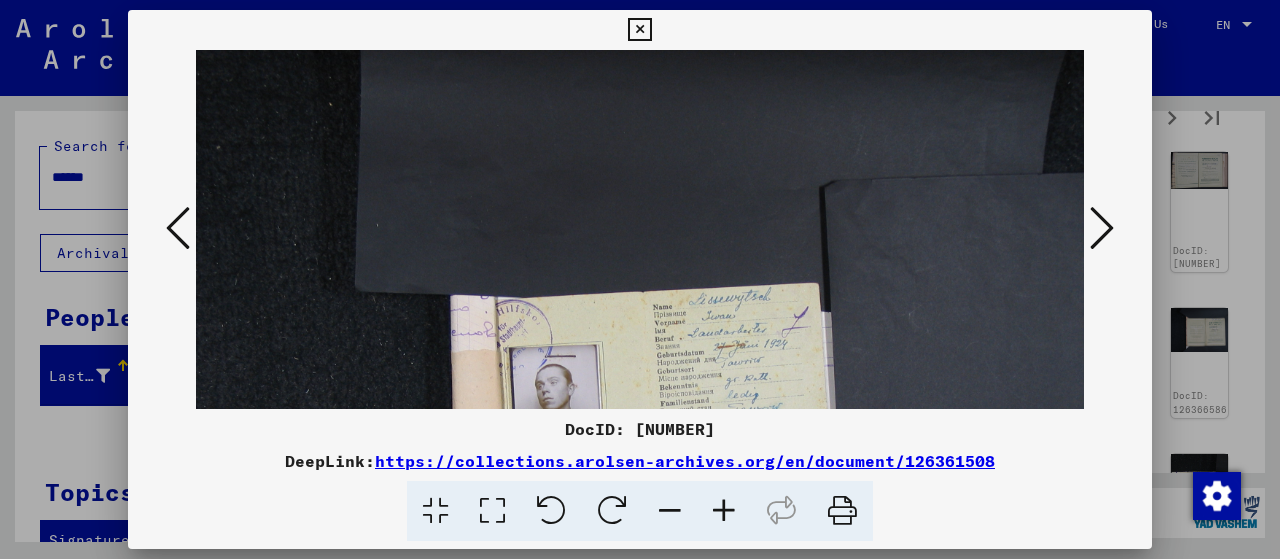 click at bounding box center (724, 511) 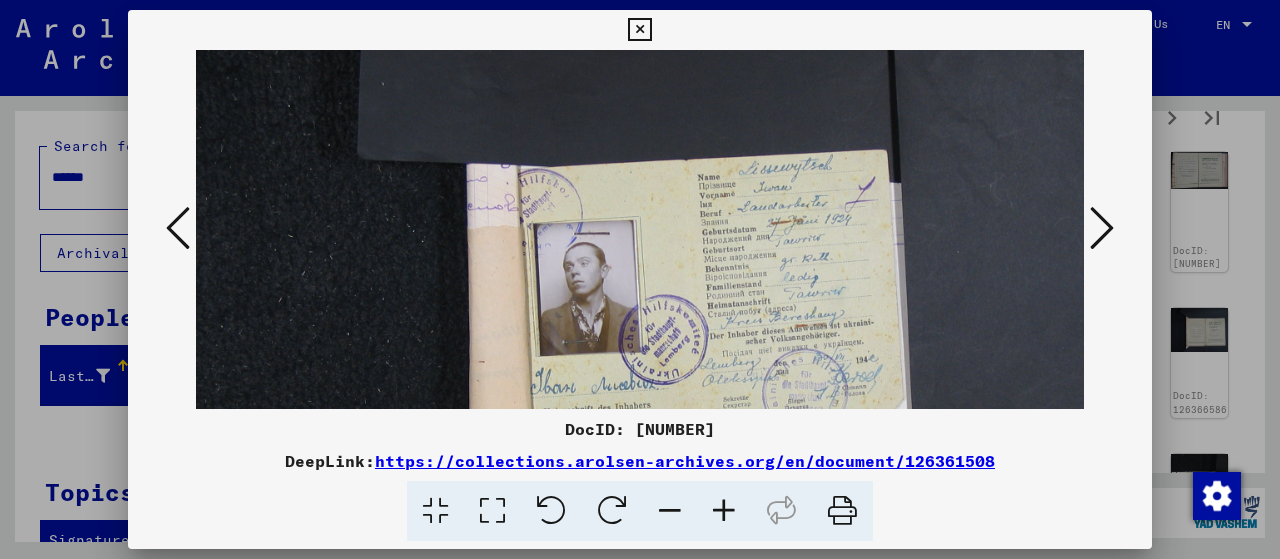 scroll, scrollTop: 205, scrollLeft: 38, axis: both 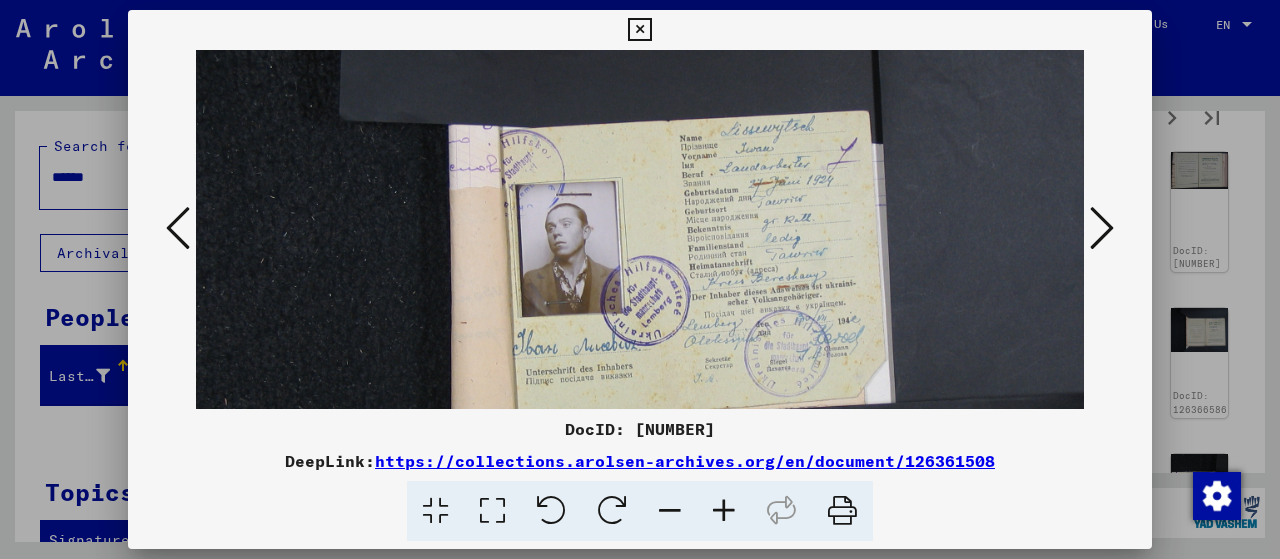 drag, startPoint x: 770, startPoint y: 117, endPoint x: 763, endPoint y: 102, distance: 16.552946 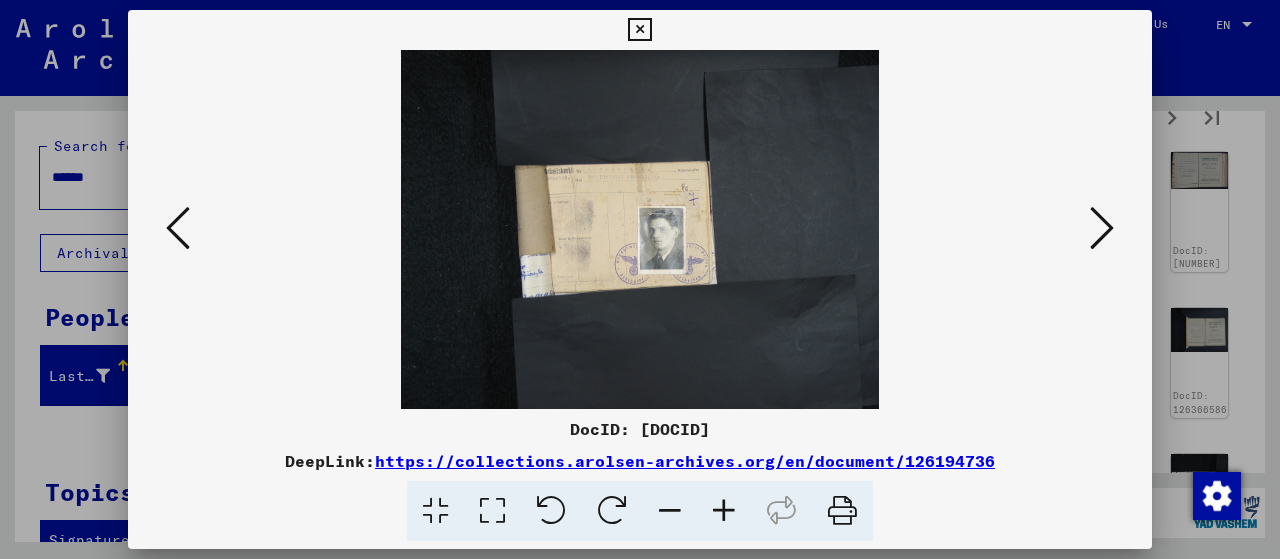 click at bounding box center [1102, 228] 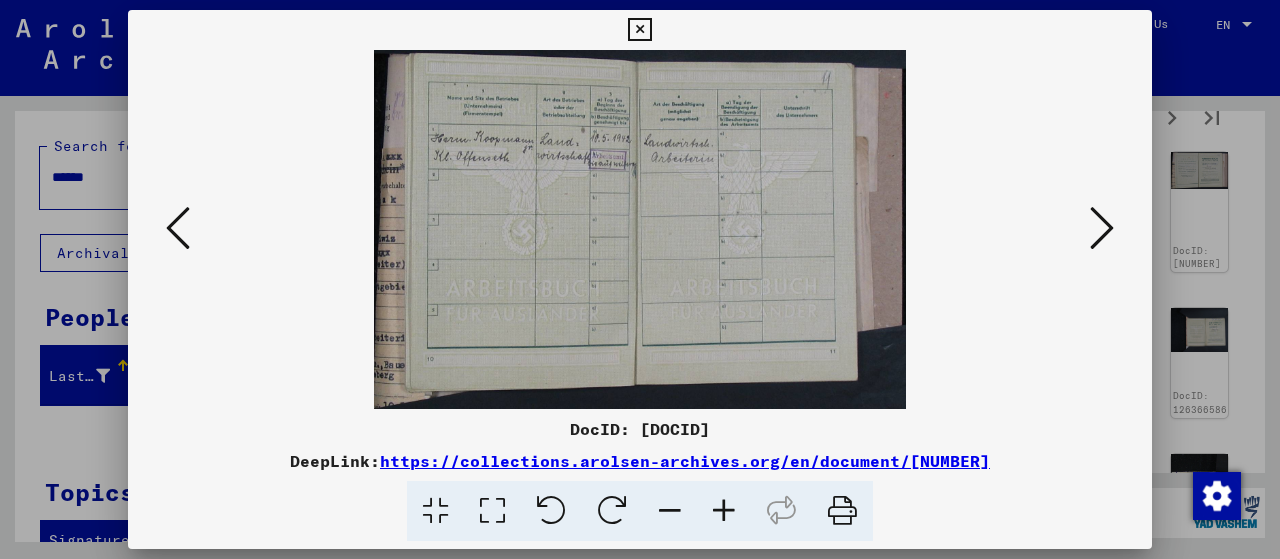 click at bounding box center (1102, 228) 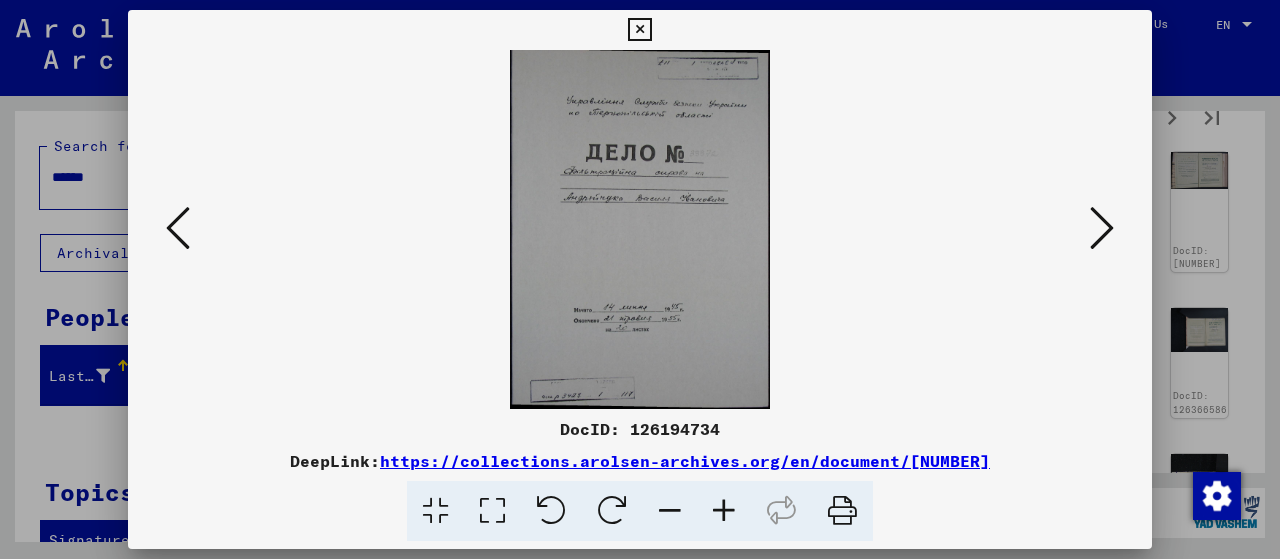click at bounding box center (1102, 228) 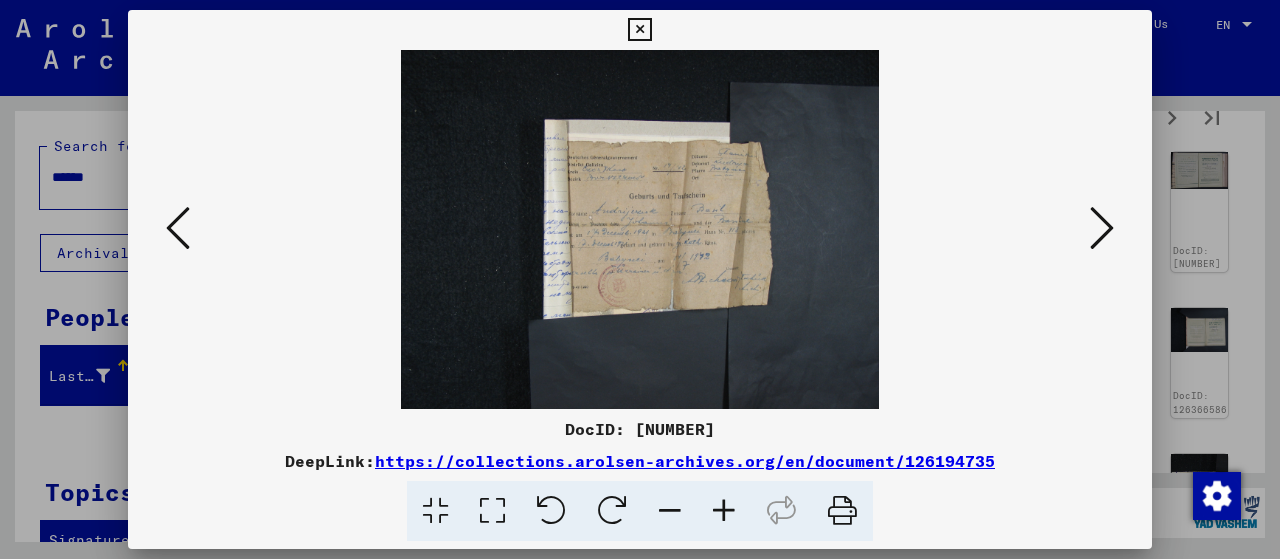 click at bounding box center [1102, 228] 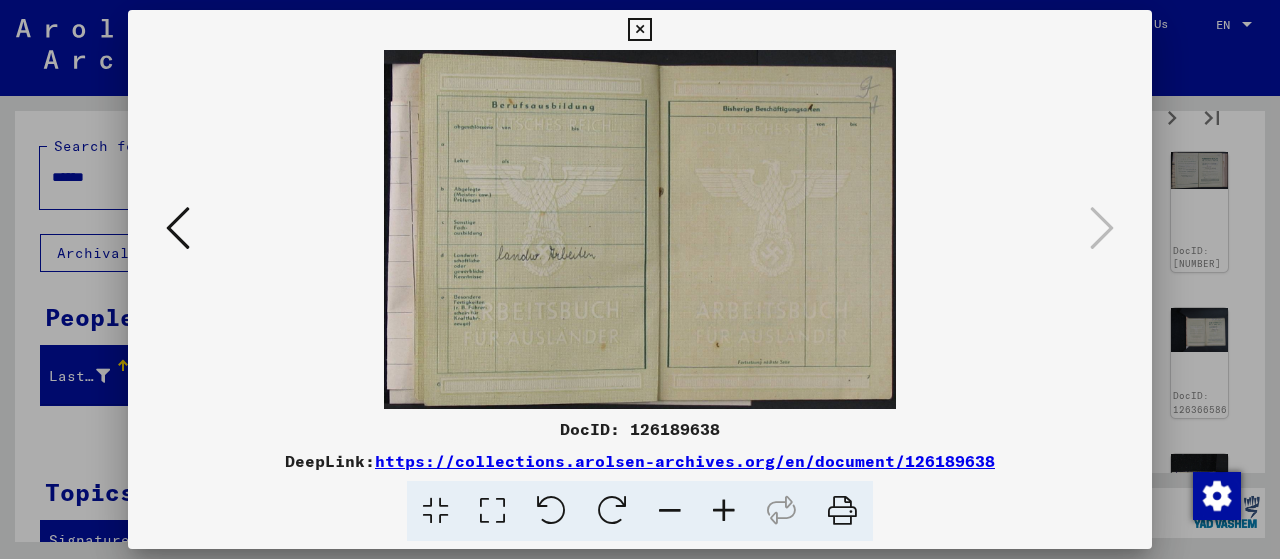 click at bounding box center (640, 279) 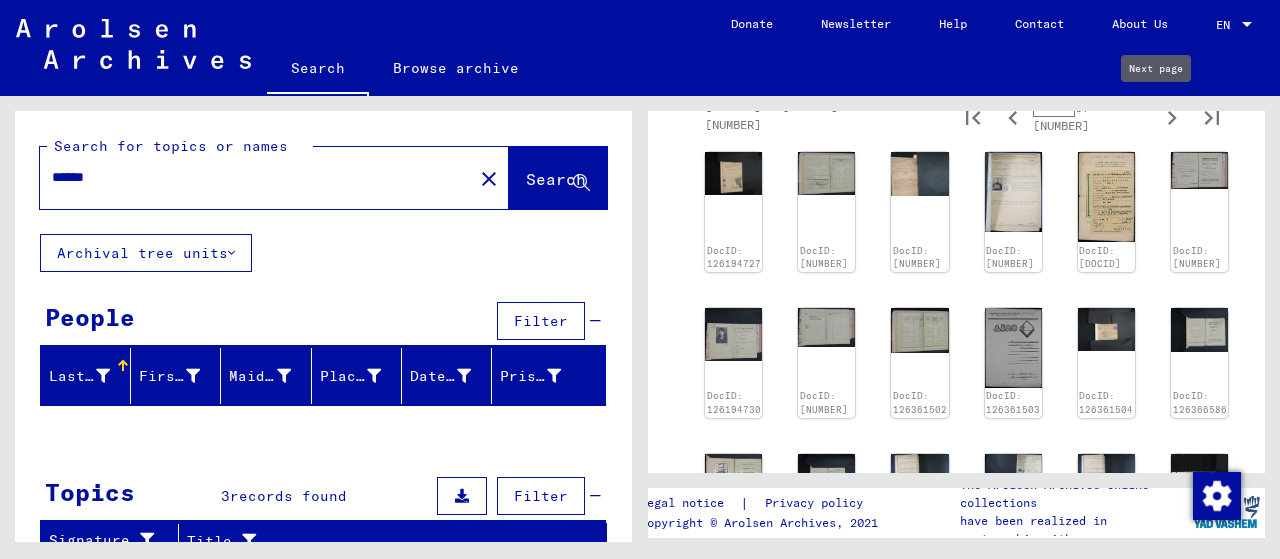 click on "7 Archival records of microforms (new material / document acquisition)   /   7.2 Document acquisition in the former Soviet Union   /   7.2.1 Document acquisition in Ukraine   /  State Archives of Ternopil Oblast Reference Code DE ITS 7.2.1.4 Creation Date 1941 - 1955 Number of documents 20482 Show all meta data   781 – 810 of 20484  **  of 683  DocID: [DOCID] DocID: [DOCID] DocID: [DOCID] DocID: [DOCID] DocID: [DOCID] DocID: [DOCID] DocID: [DOCID] DocID: [DOCID] DocID: [DOCID] DocID: [DOCID] DocID: [DOCID] DocID: [DOCID] DocID: [DOCID] DocID: [DOCID] DocID: [DOCID] DocID: [DOCID] DocID: [DOCID] DocID: [DOCID] DocID: [DOCID] DocID: [DOCID] DocID: [DOCID] DocID: [DOCID] DocID: [DOCID] DocID: [DOCID] DocID: [DOCID] DocID: [DOCID] DocID: [DOCID] DocID: [DOCID] DocID: [DOCID] DocID: [DOCID] DocID: [DOCID]  781 – 810 of 20484  **  of 683  See comments created before January 2022 Legal notice  |  Privacy policy Copyright © Arolsen Archives, 2021" 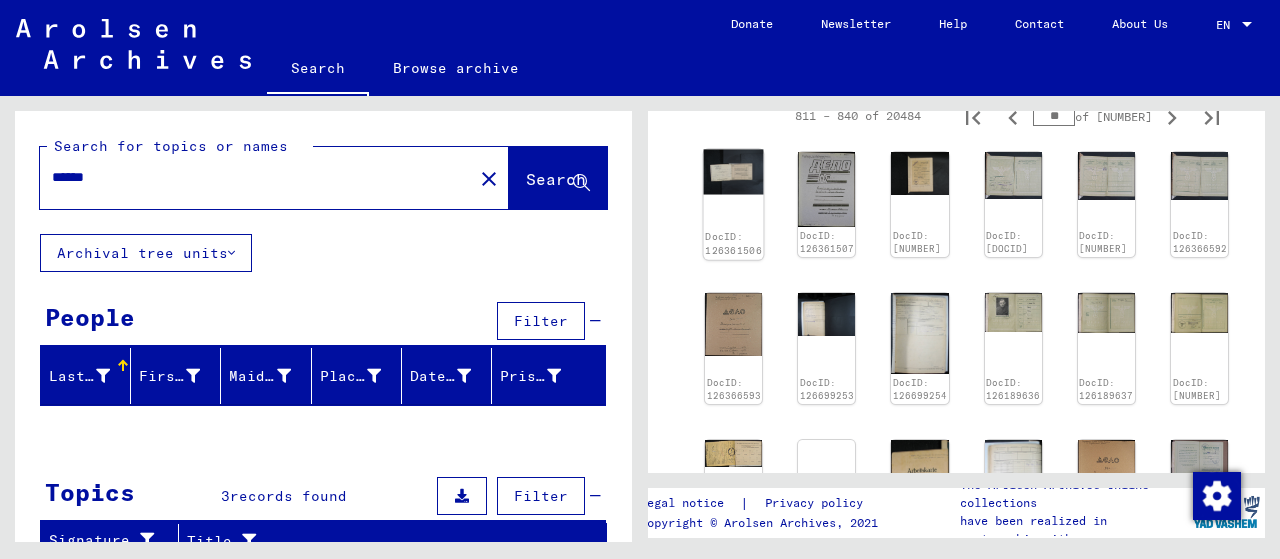 click 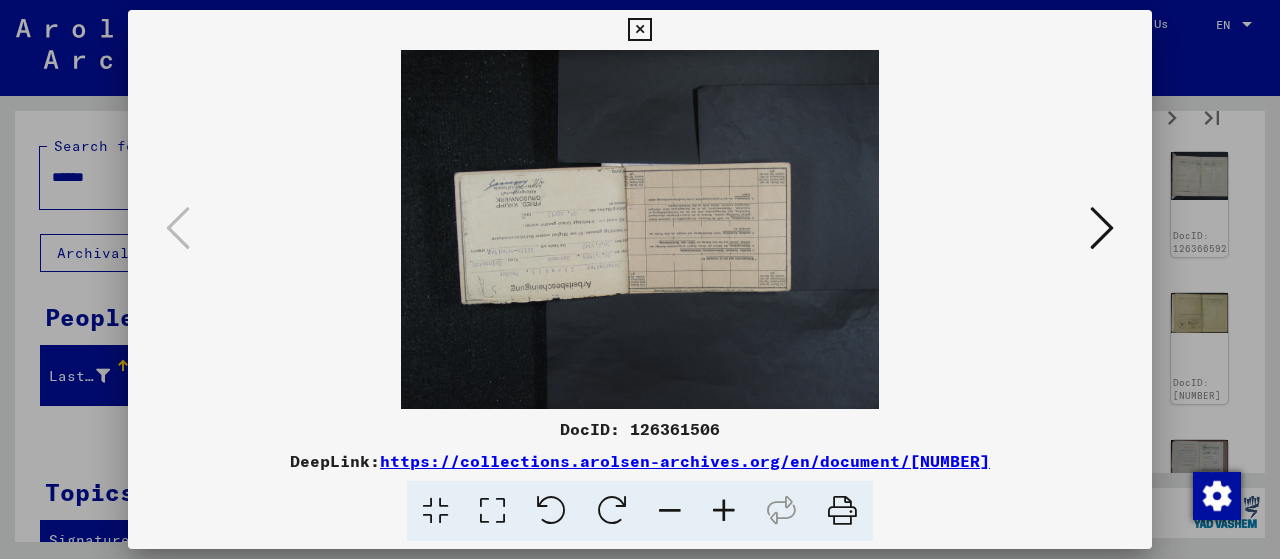 click at bounding box center (1102, 228) 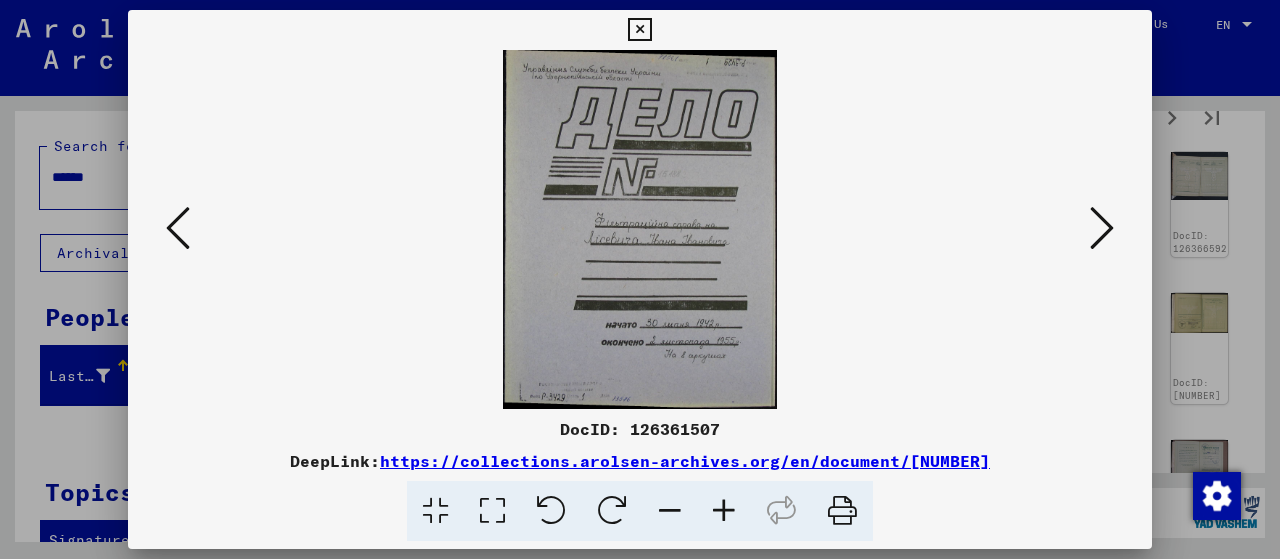 click at bounding box center (1102, 228) 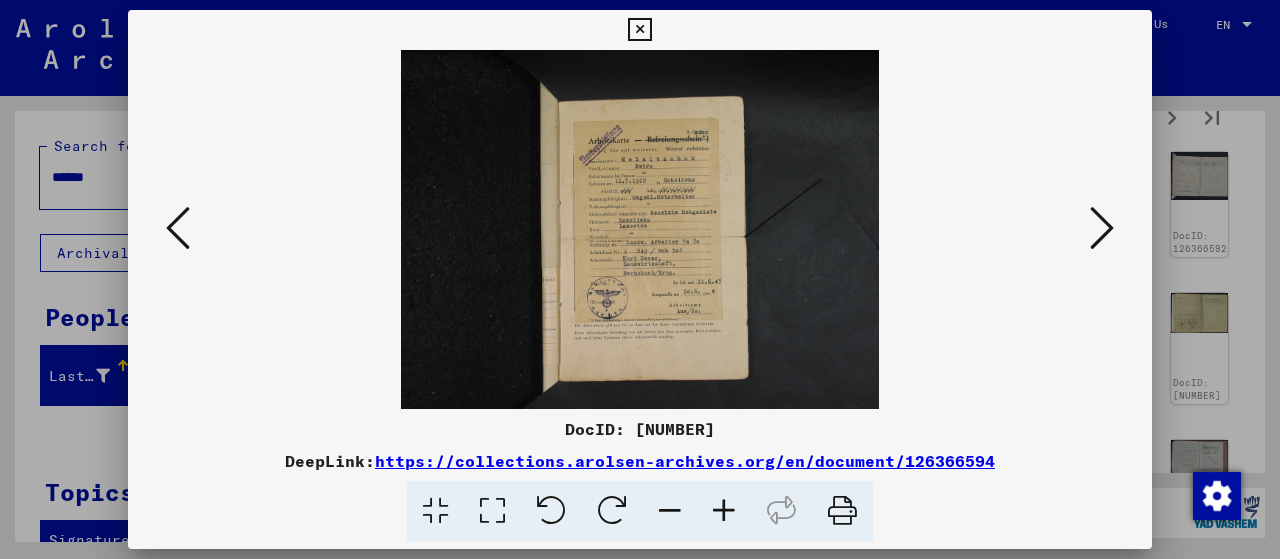 click at bounding box center [724, 511] 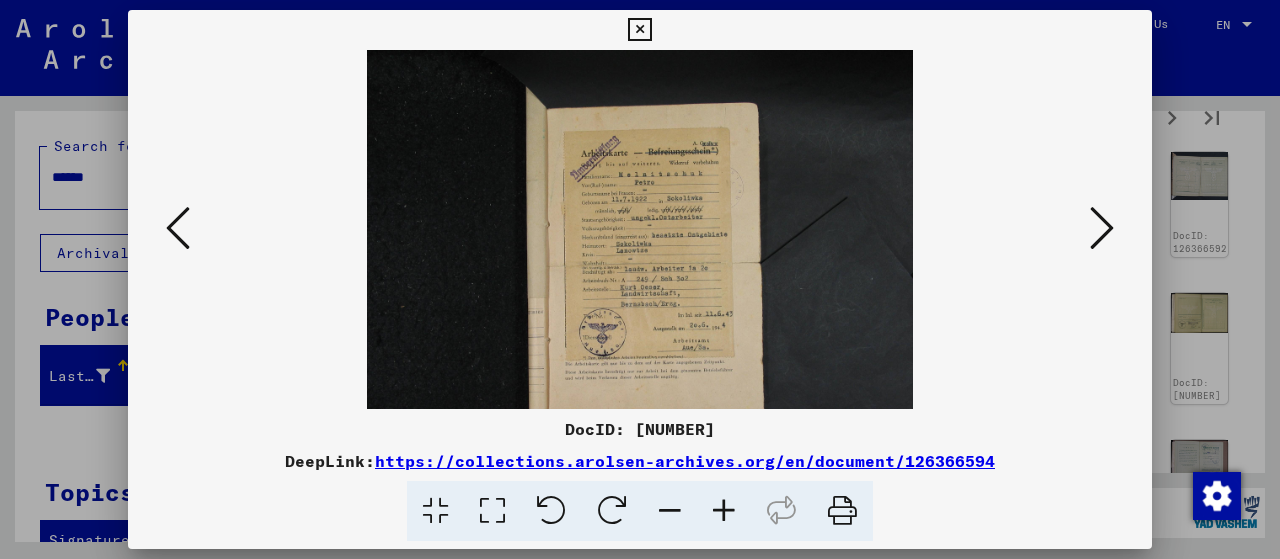 click at bounding box center (724, 511) 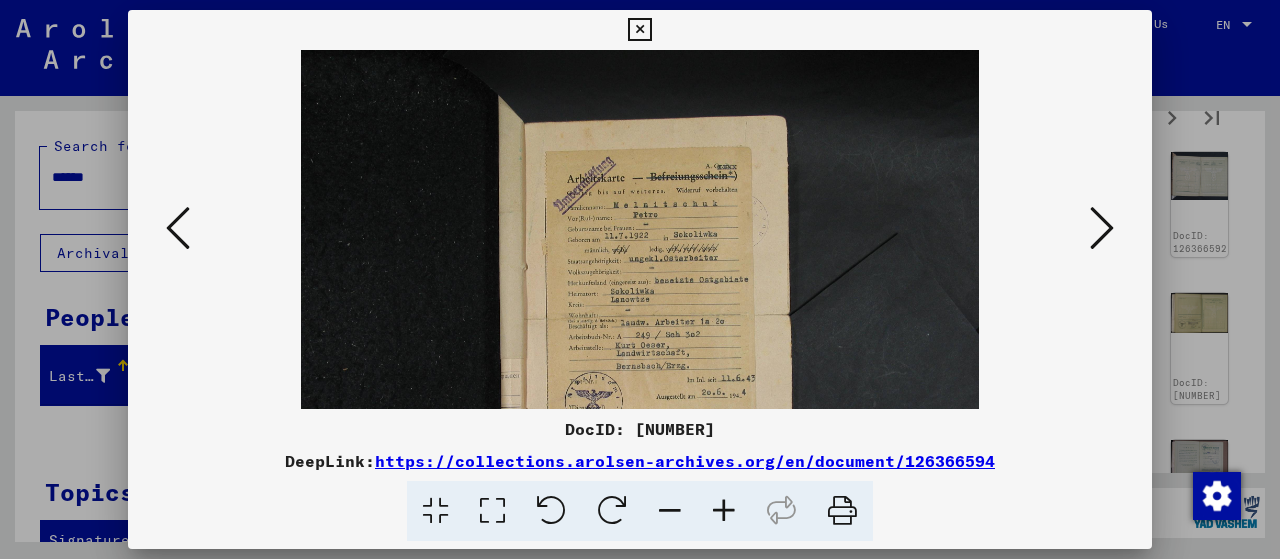 click at bounding box center (724, 511) 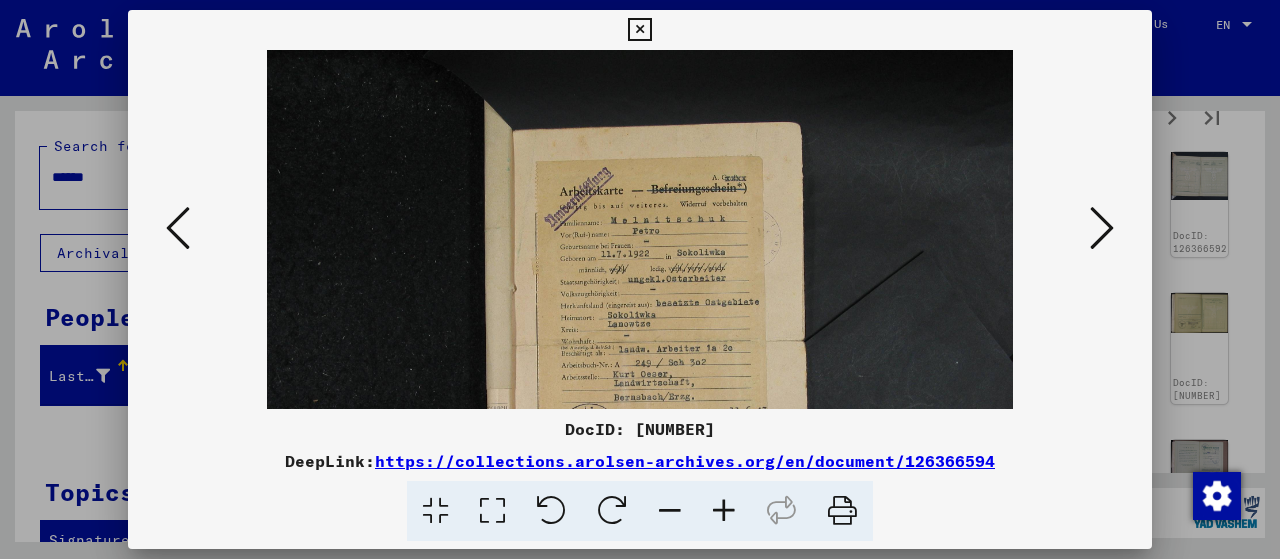 click at bounding box center (724, 511) 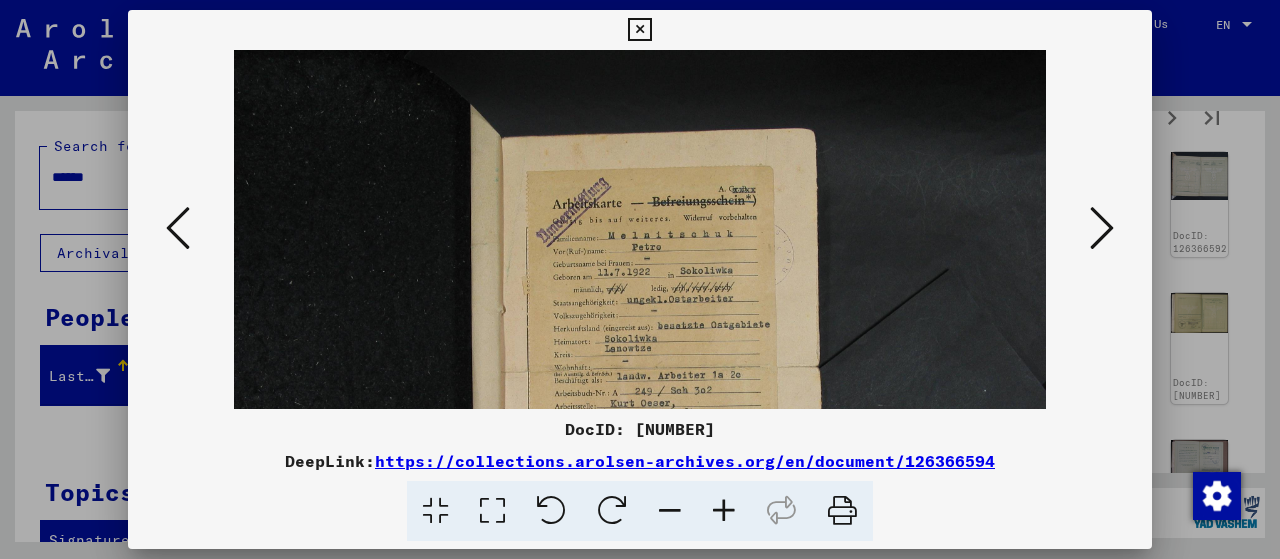 click at bounding box center (724, 511) 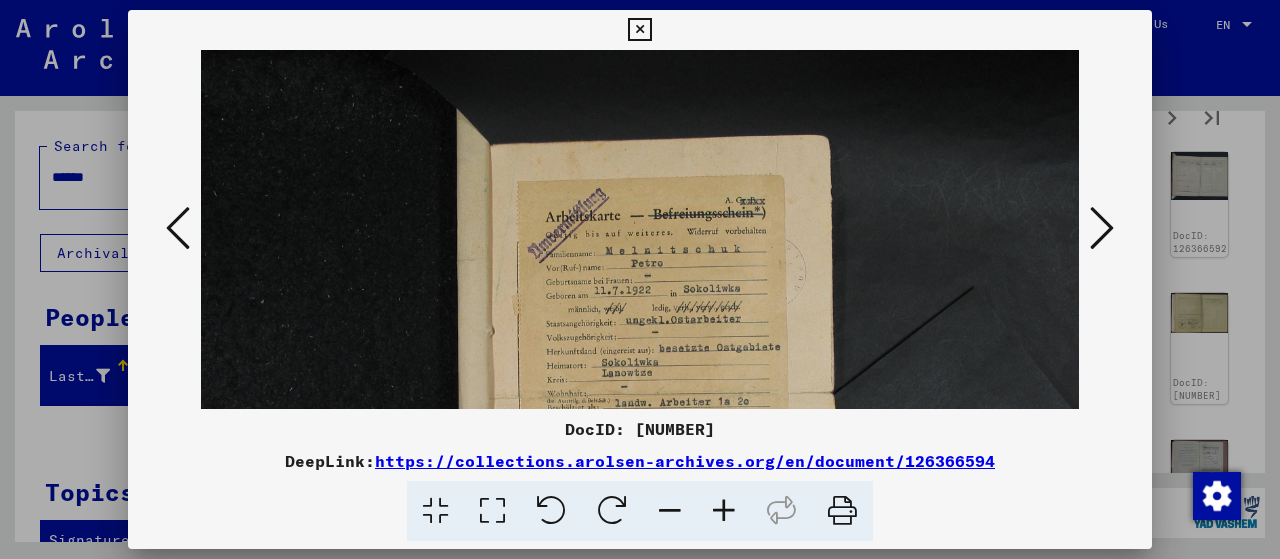 scroll, scrollTop: 110, scrollLeft: 0, axis: vertical 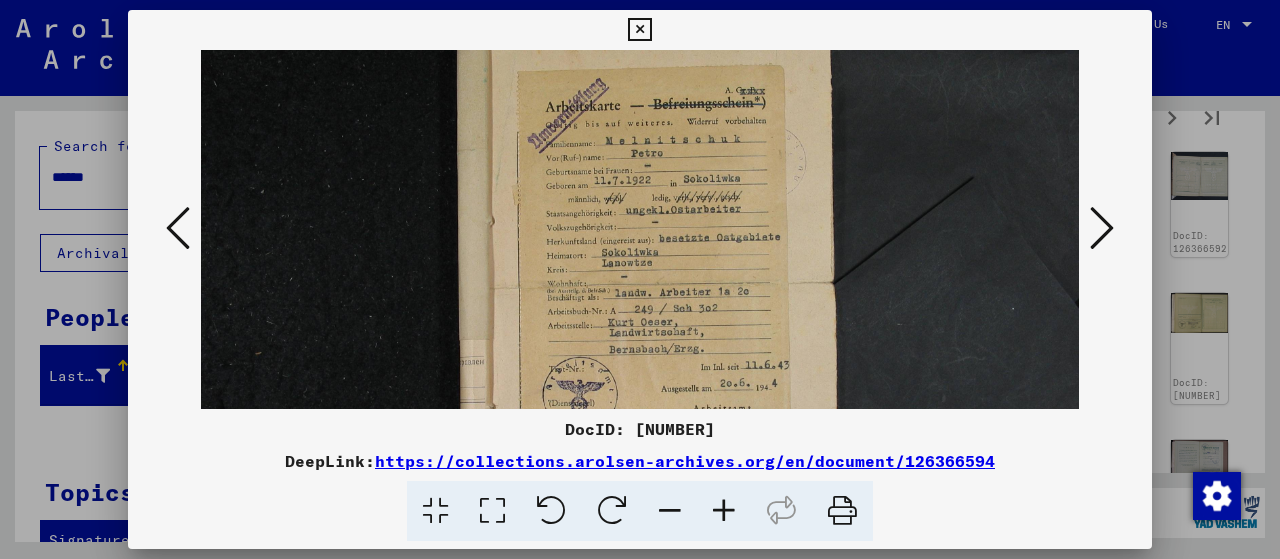drag, startPoint x: 732, startPoint y: 173, endPoint x: 733, endPoint y: 145, distance: 28.01785 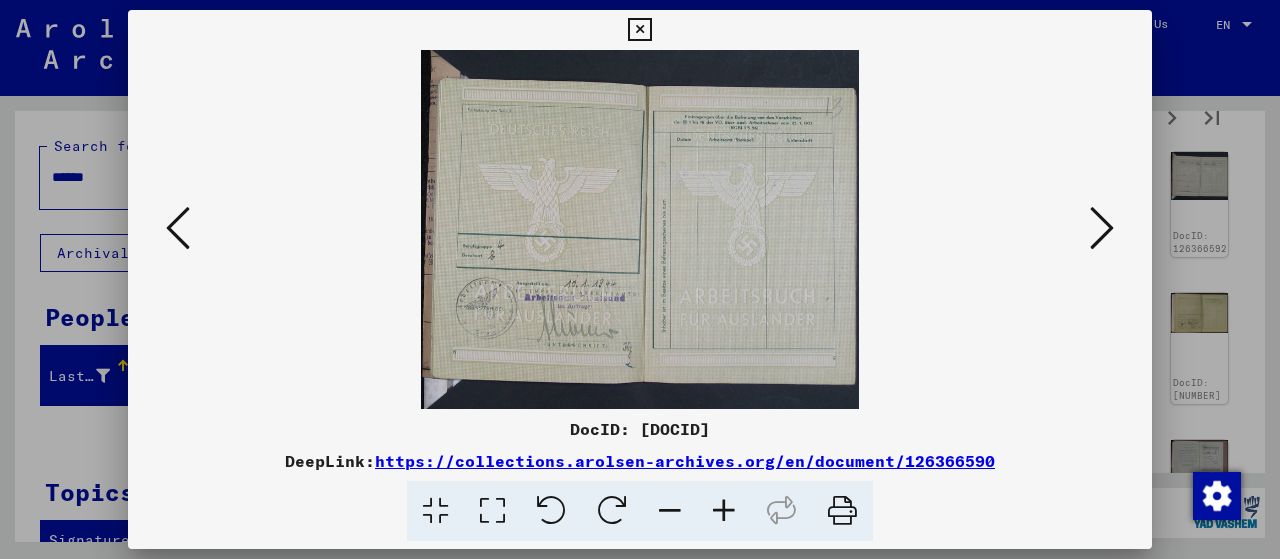 scroll, scrollTop: 0, scrollLeft: 0, axis: both 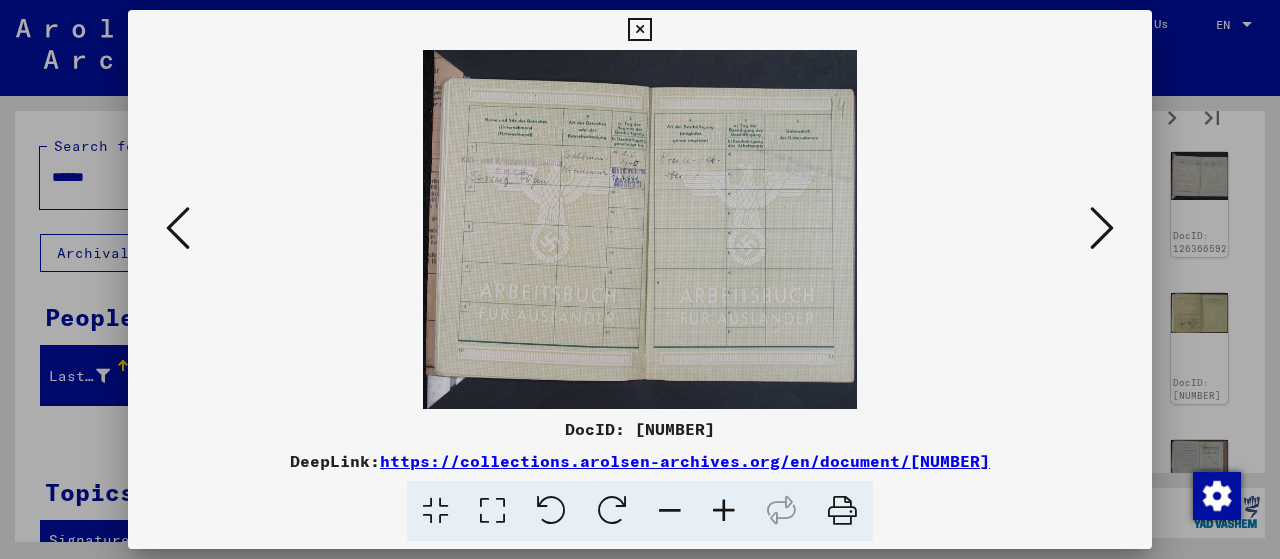 click at bounding box center (1102, 228) 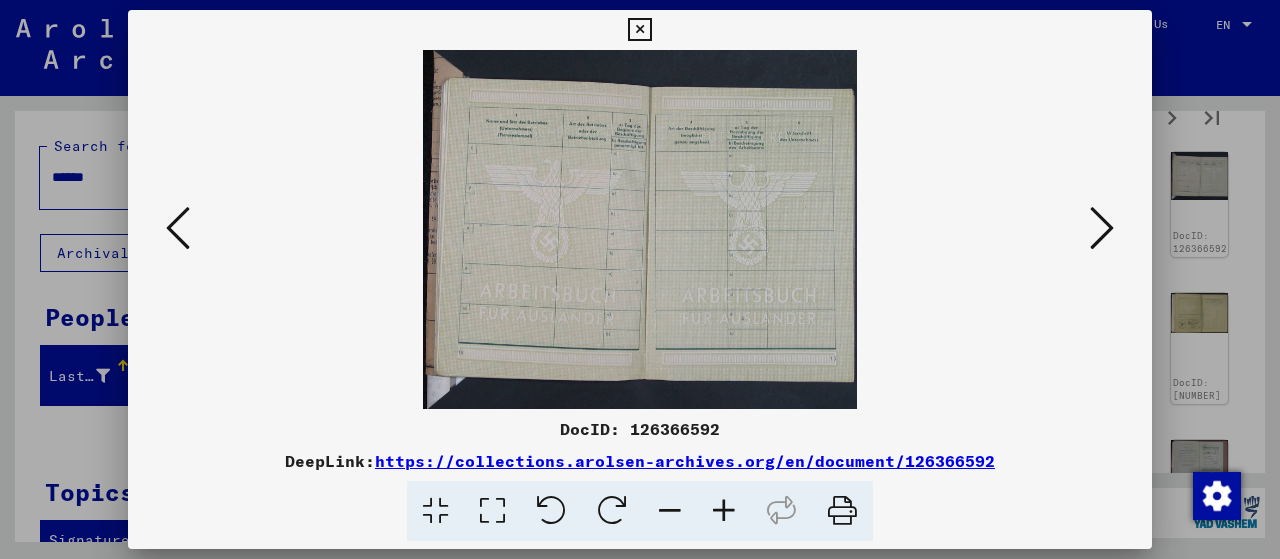 click at bounding box center [1102, 228] 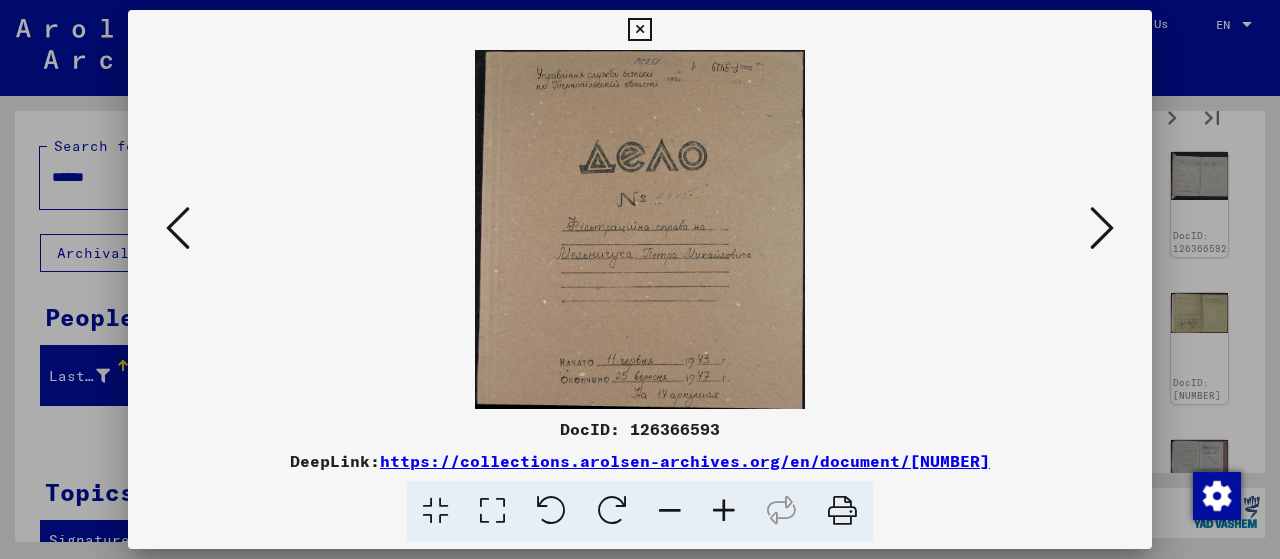 click at bounding box center (1102, 228) 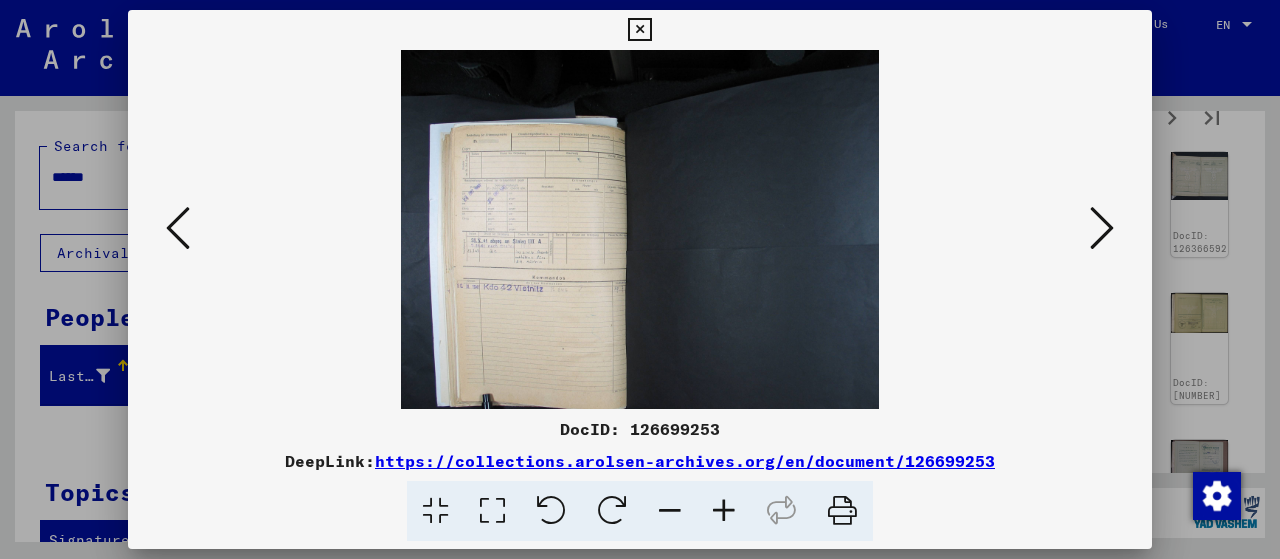 click at bounding box center (1102, 228) 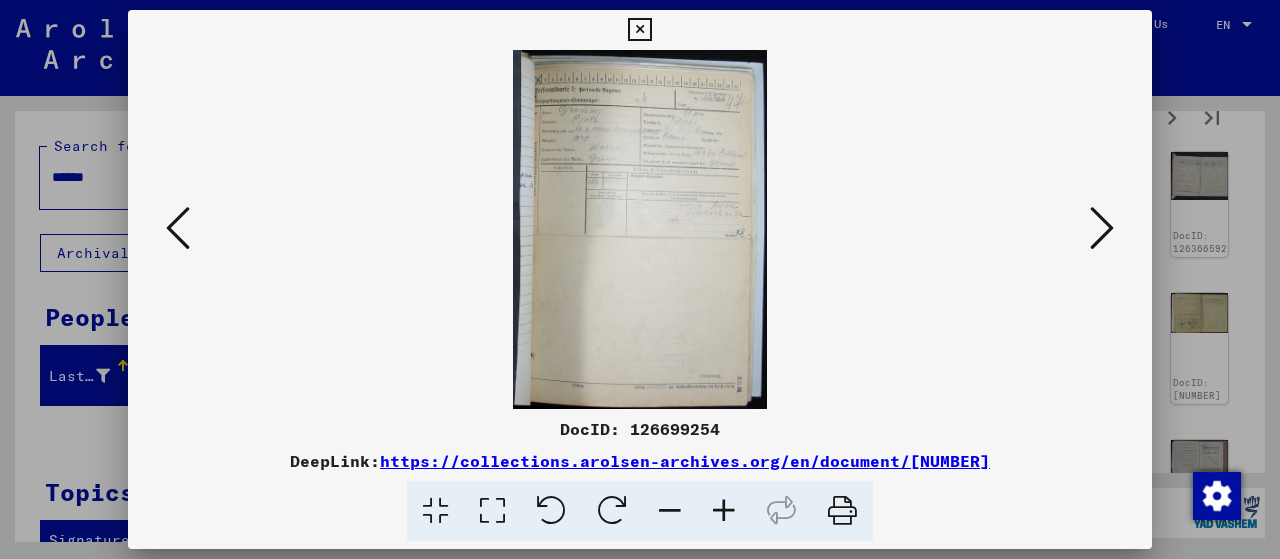 click at bounding box center [1102, 228] 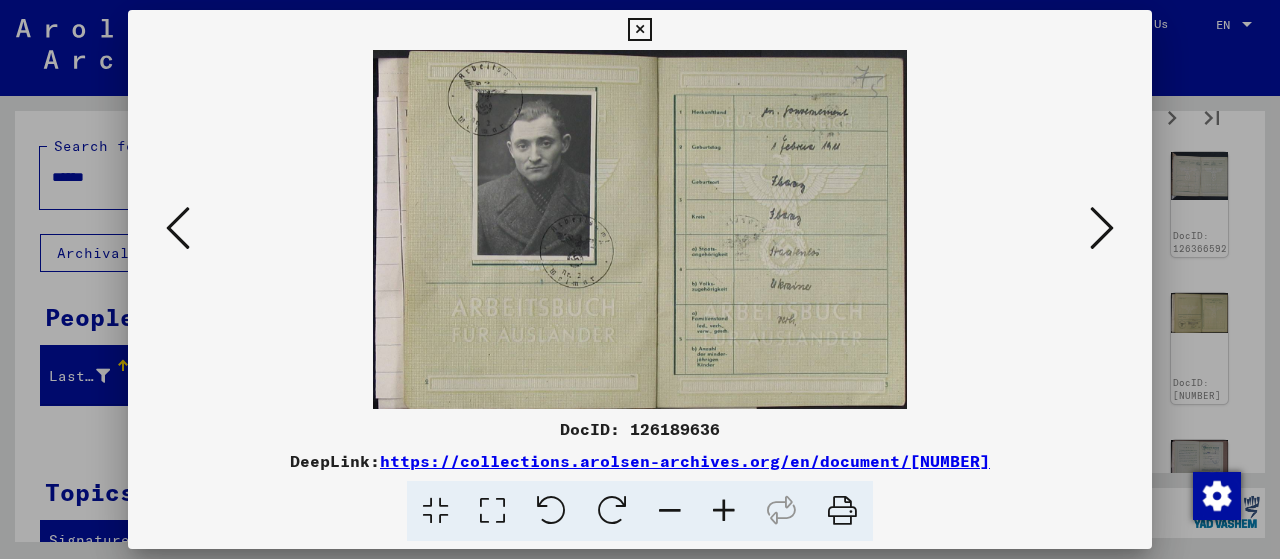 click at bounding box center [1102, 228] 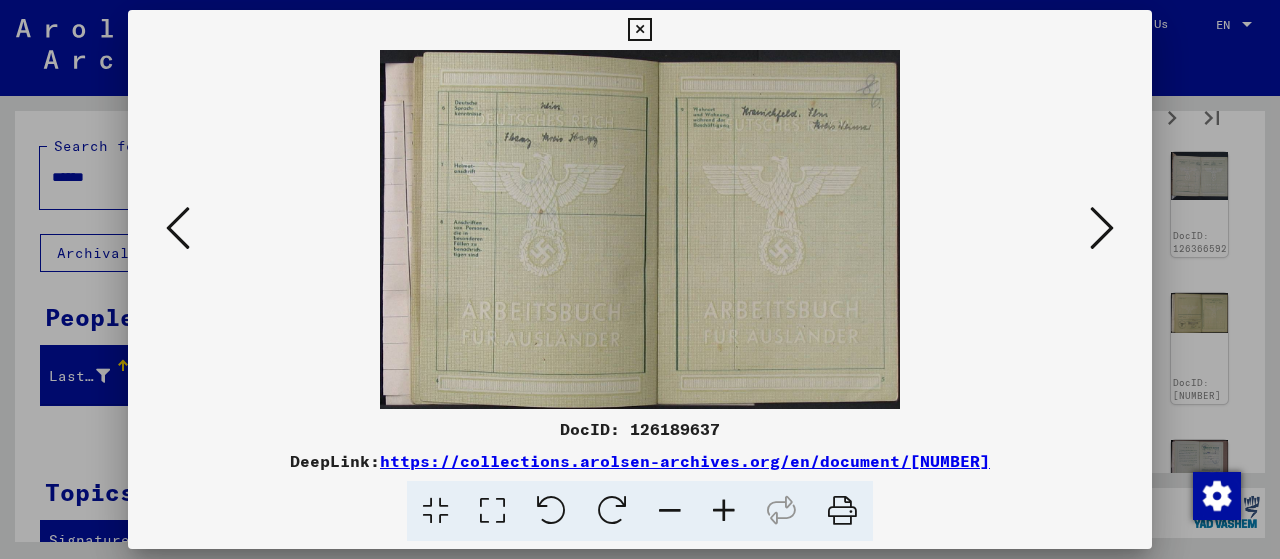 click at bounding box center (1102, 228) 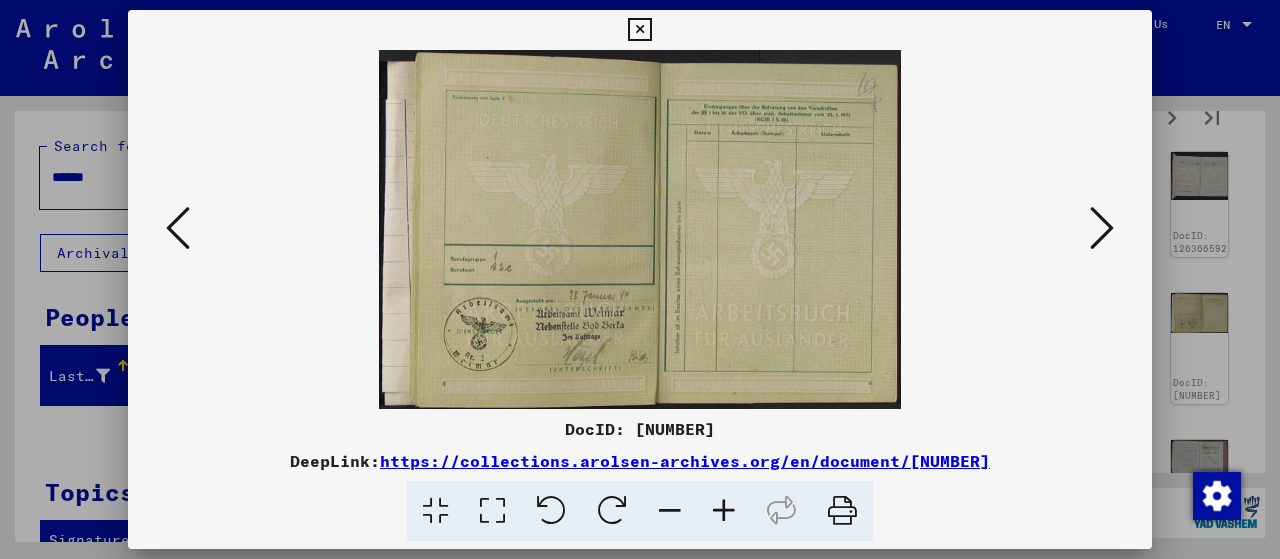 click at bounding box center (1102, 228) 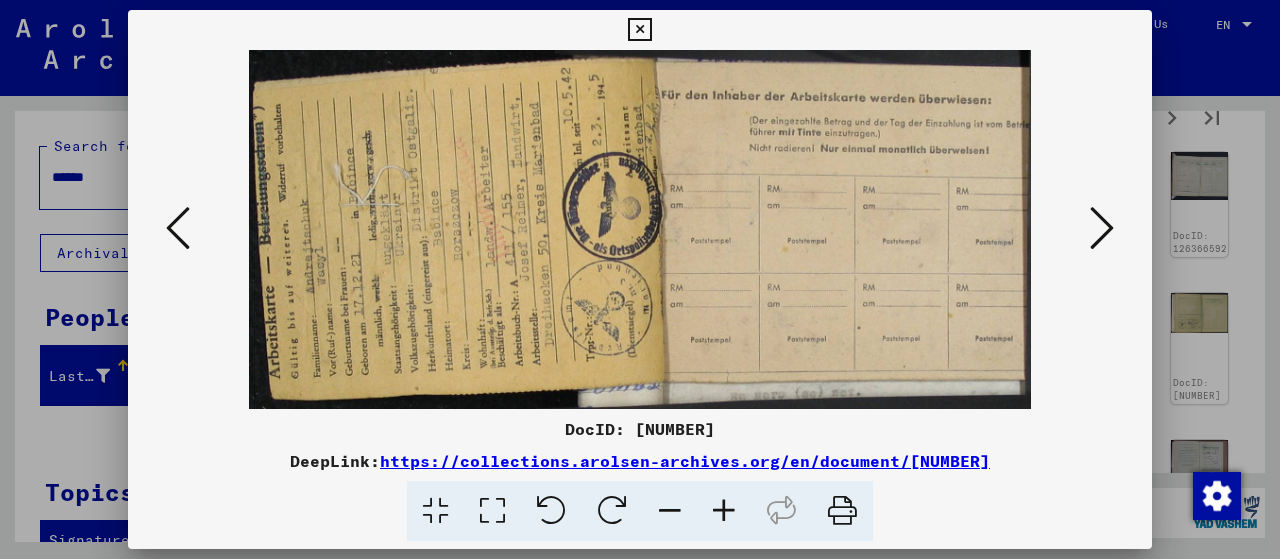 click at bounding box center (1102, 228) 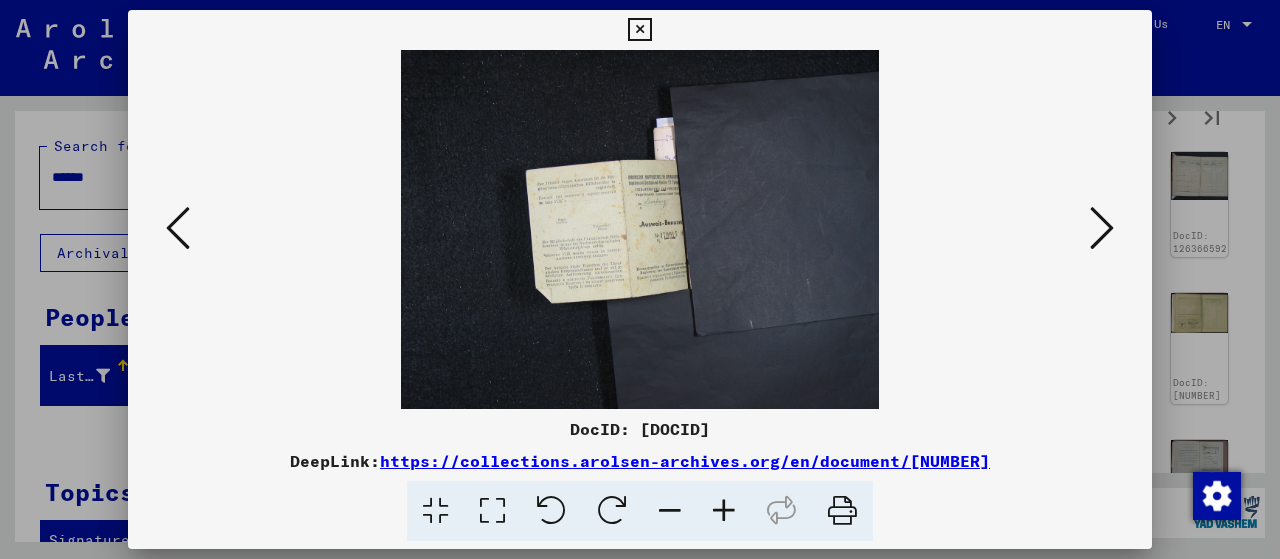click at bounding box center [1102, 228] 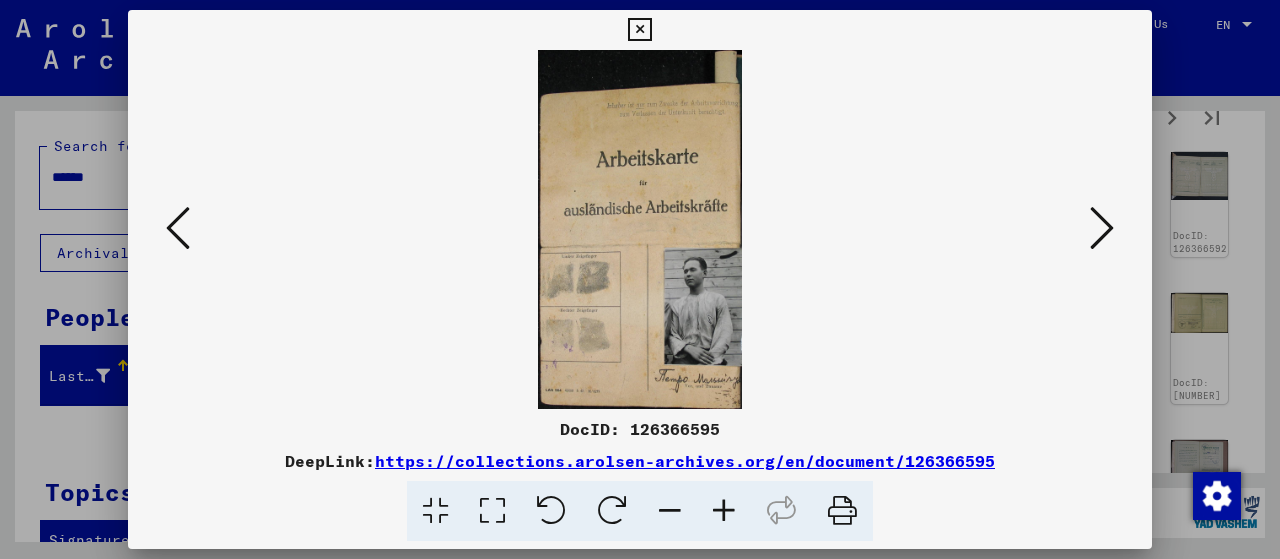 click at bounding box center [1102, 228] 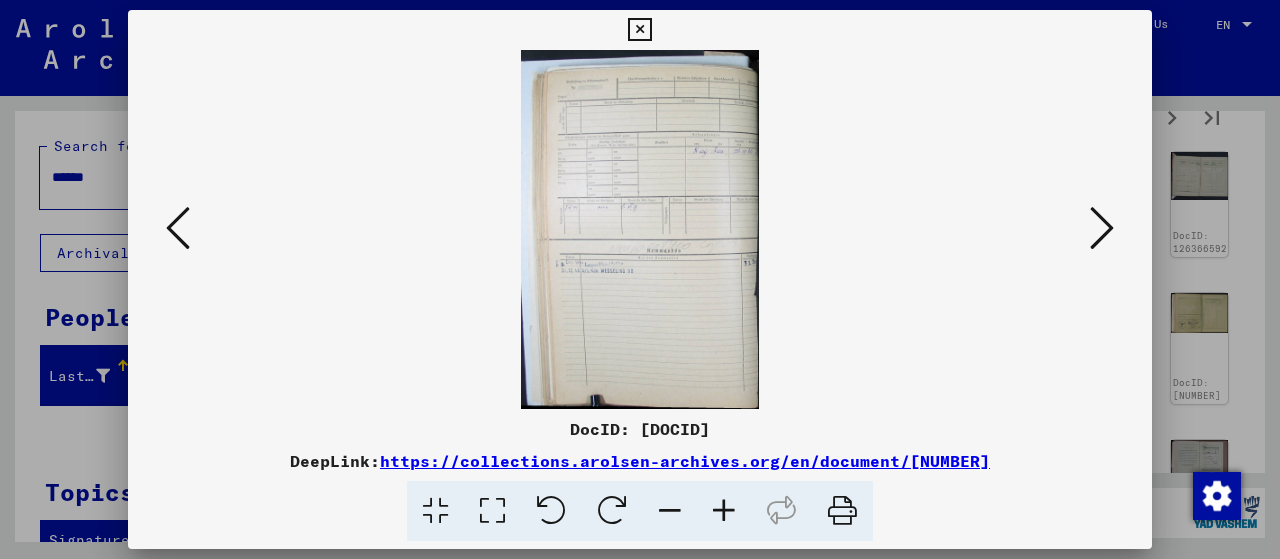 click at bounding box center (1102, 228) 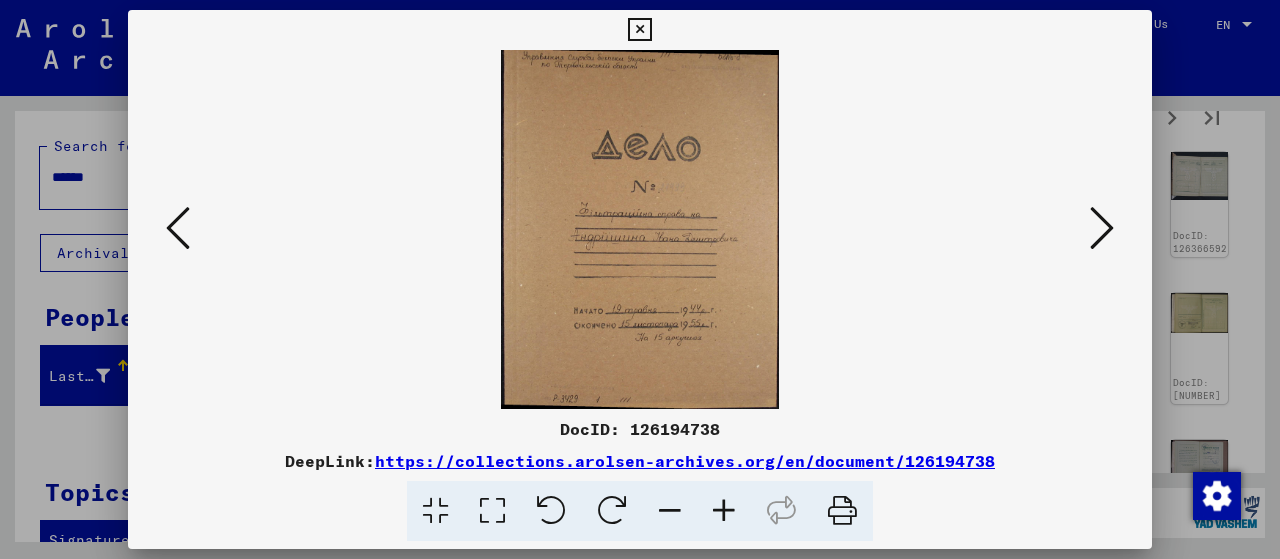 click at bounding box center (1102, 228) 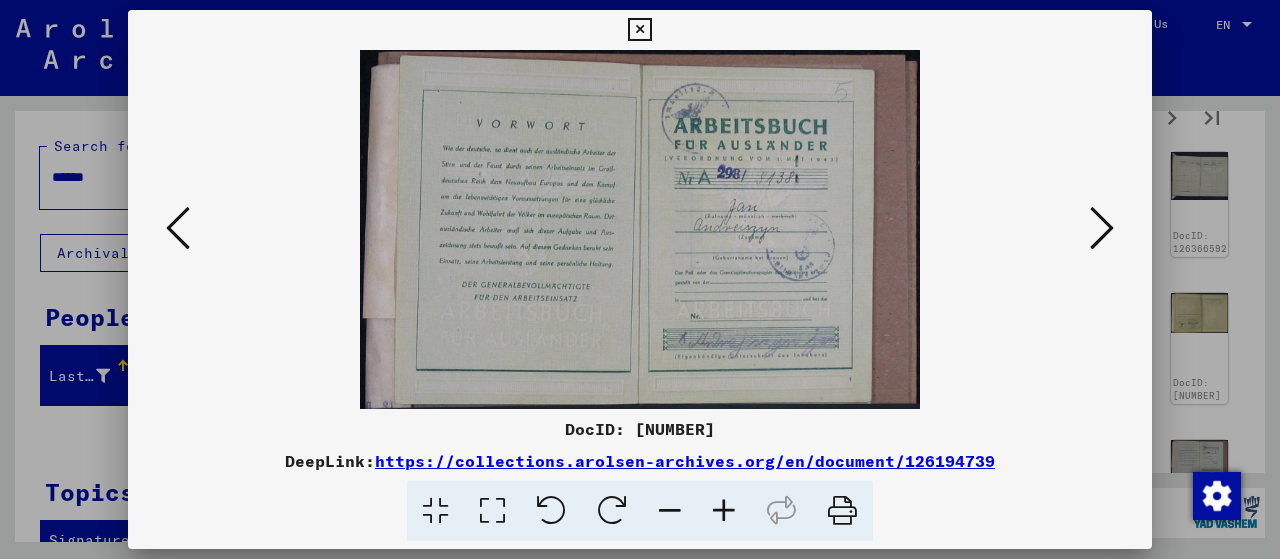 click at bounding box center (1102, 229) 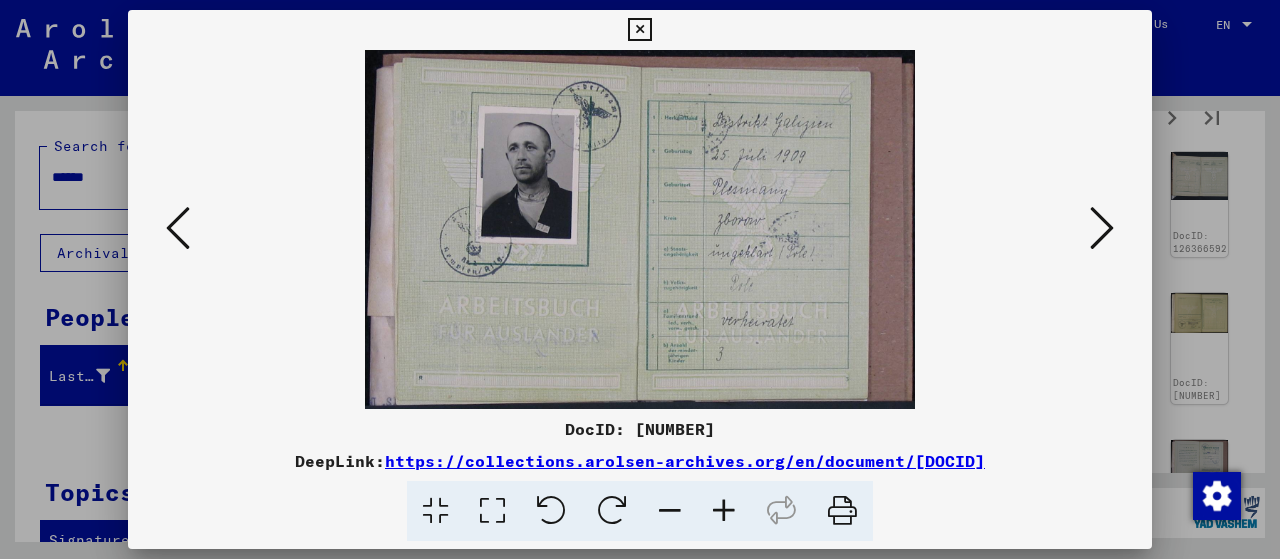 click at bounding box center (1102, 229) 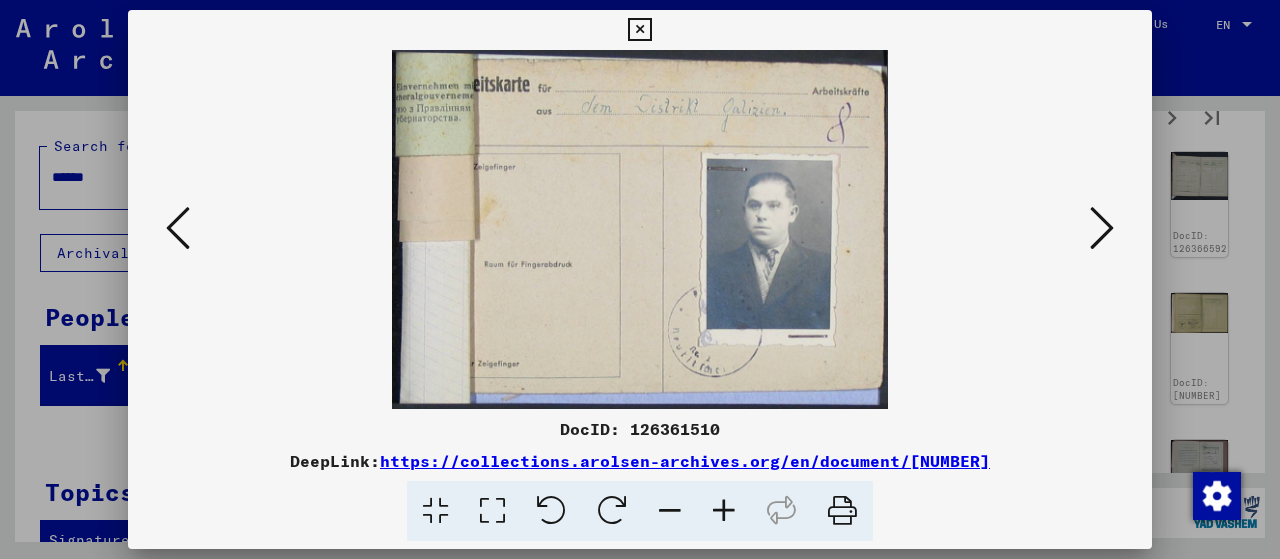 click at bounding box center (1102, 229) 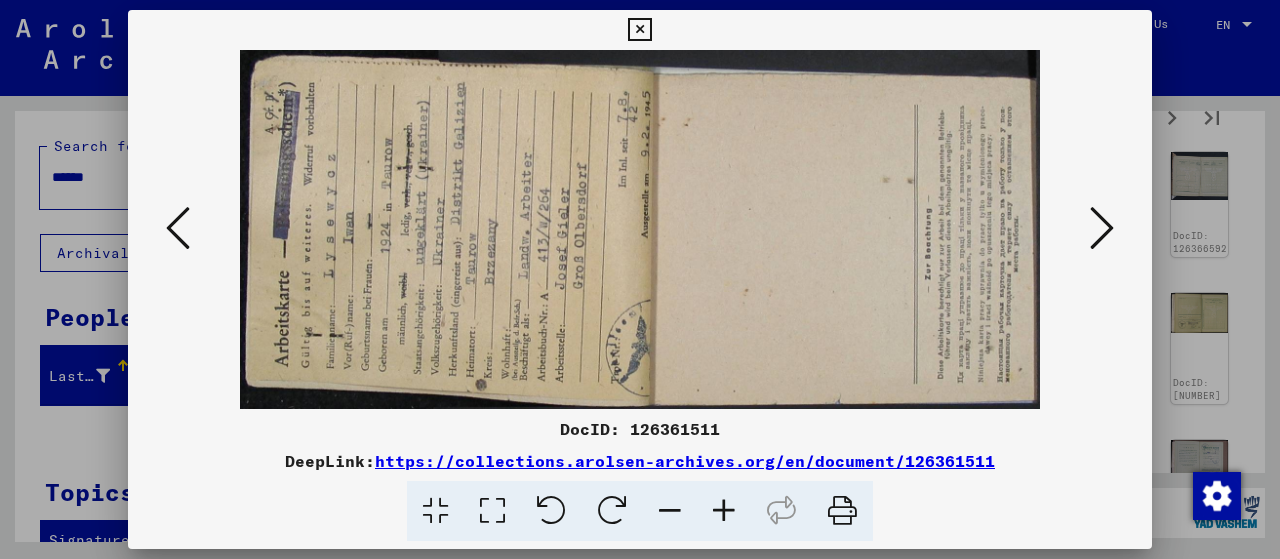 click at bounding box center (612, 511) 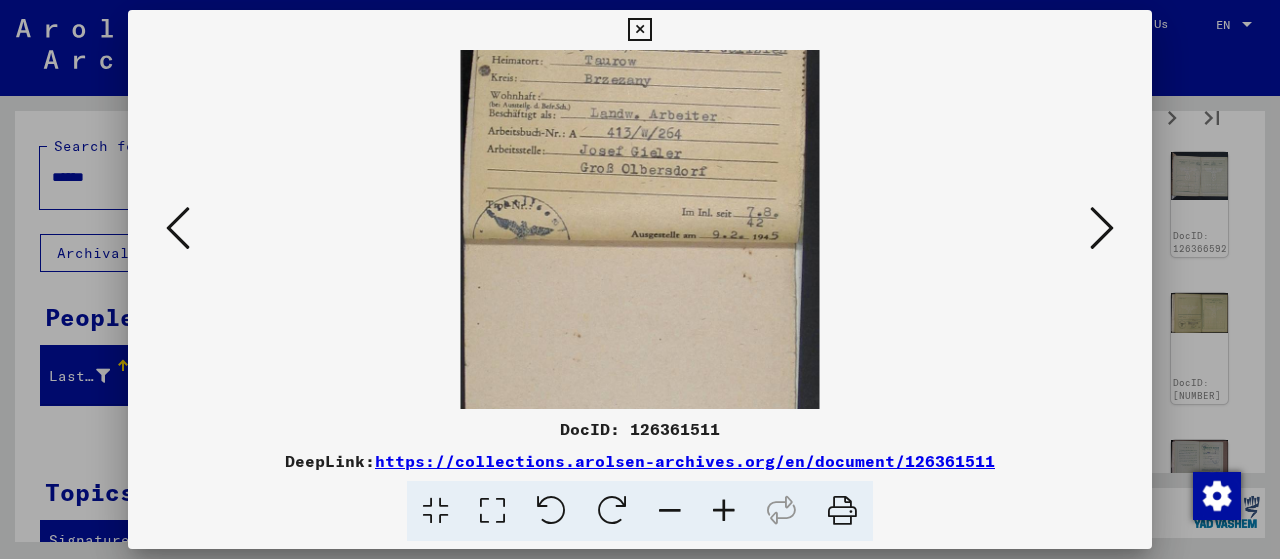 click at bounding box center [1102, 228] 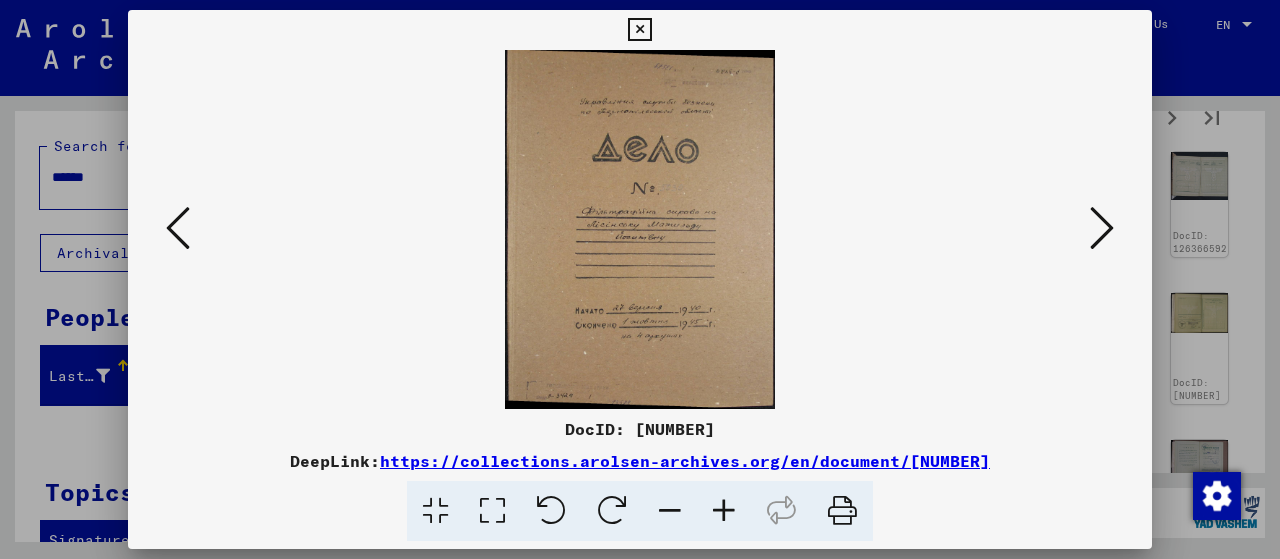 click at bounding box center [1102, 228] 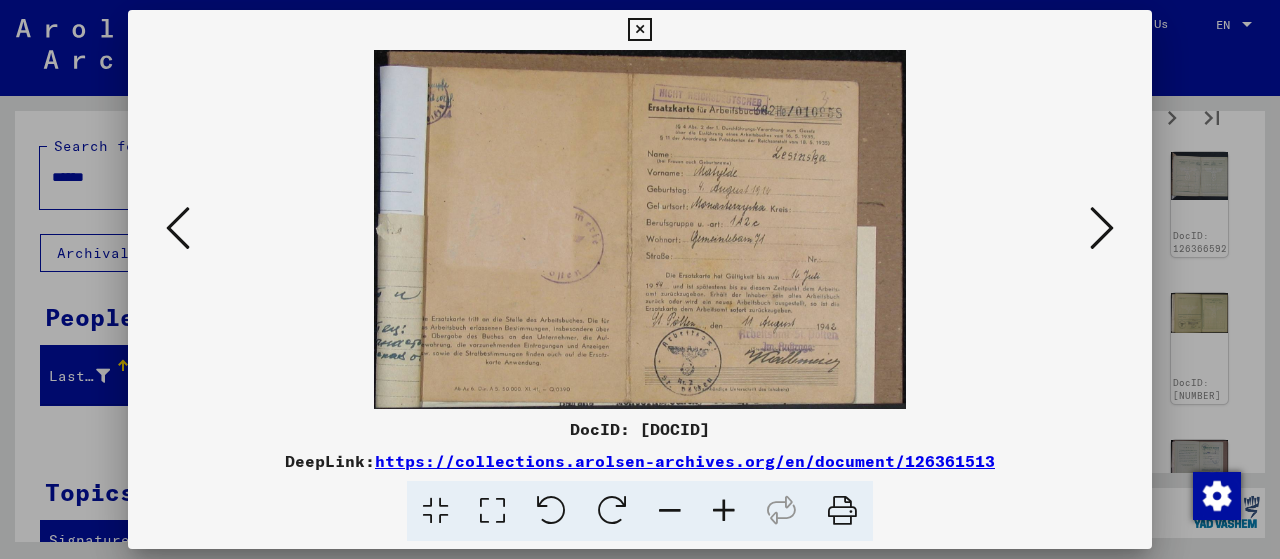 click at bounding box center [1102, 228] 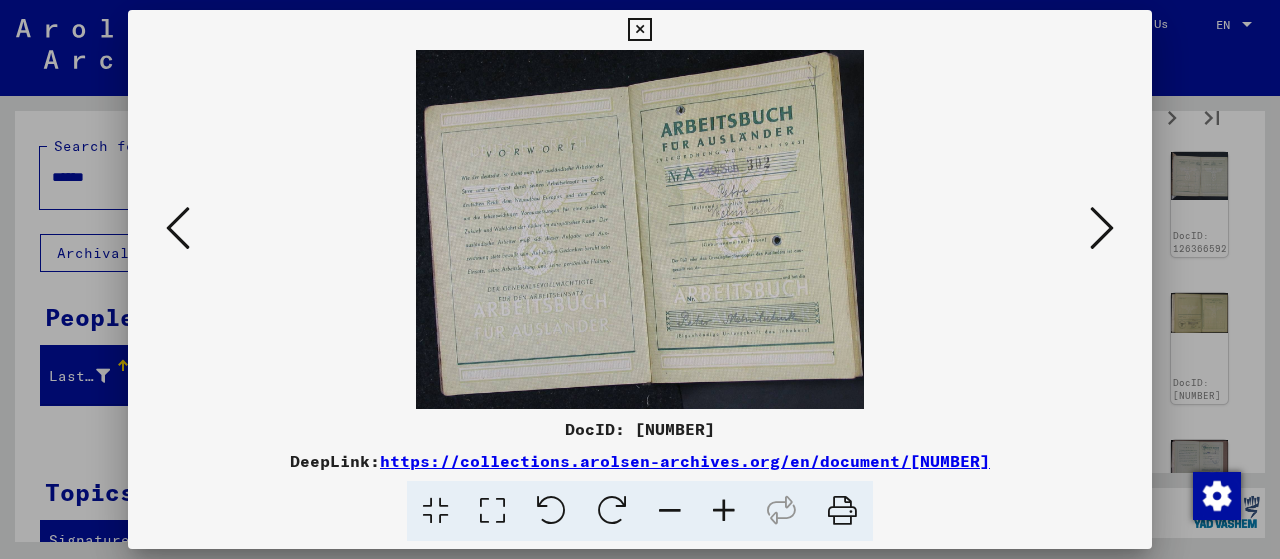 click at bounding box center (1102, 228) 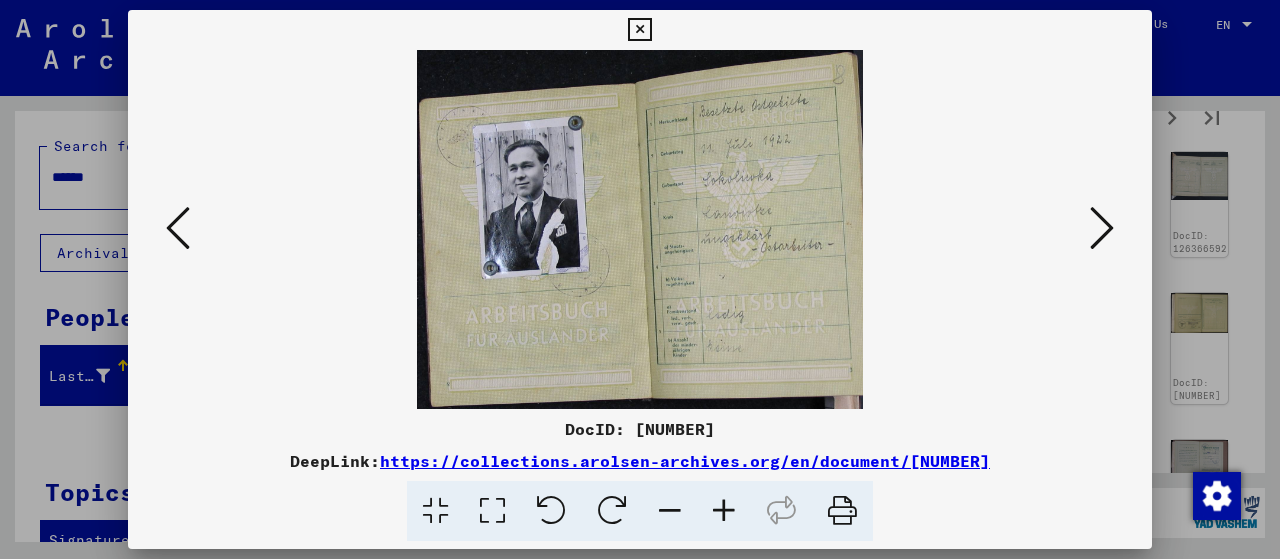 click at bounding box center (1102, 228) 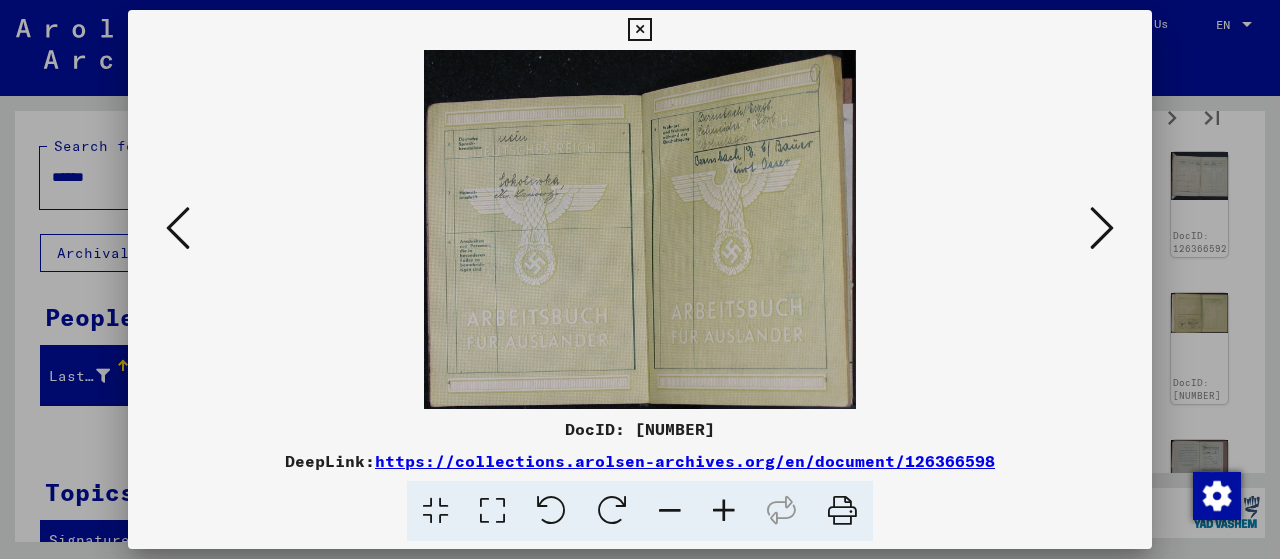 click at bounding box center (1102, 228) 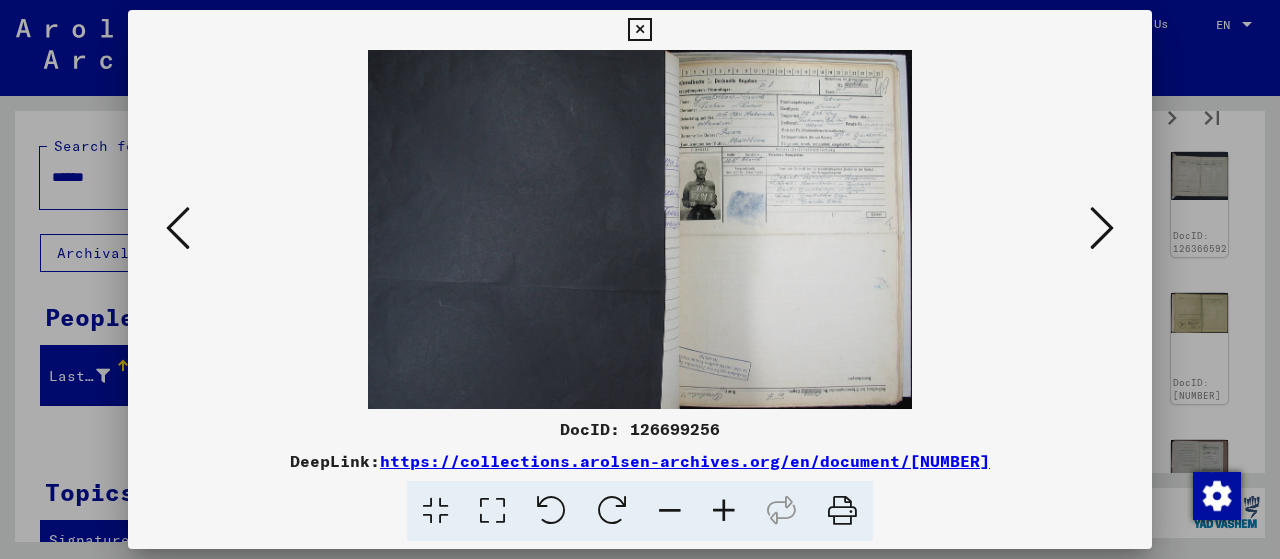 click at bounding box center (724, 511) 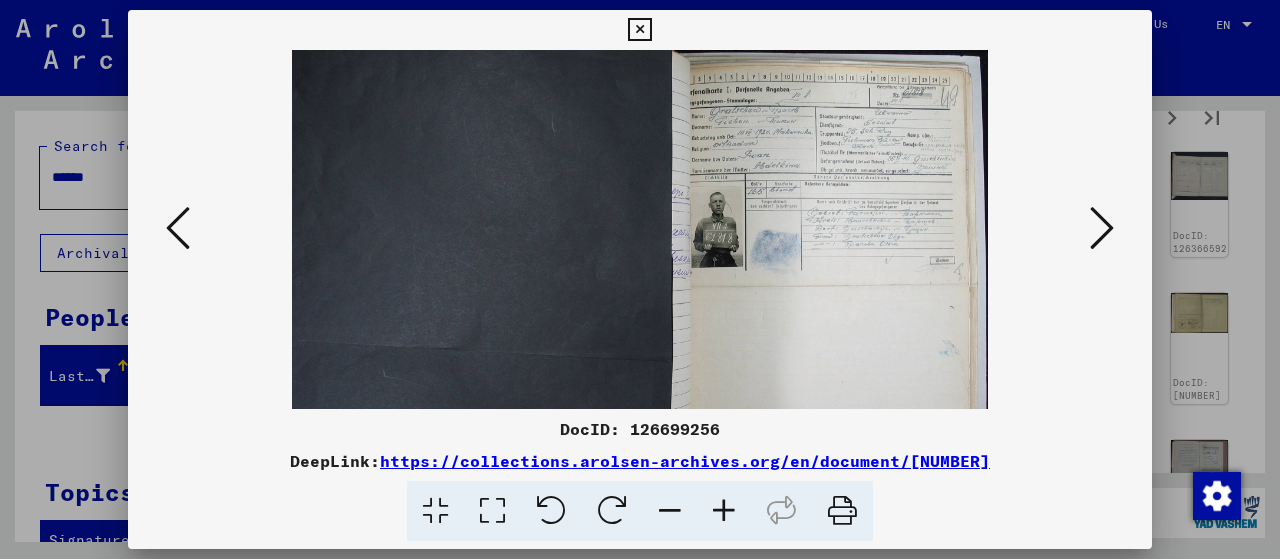 click at bounding box center [724, 511] 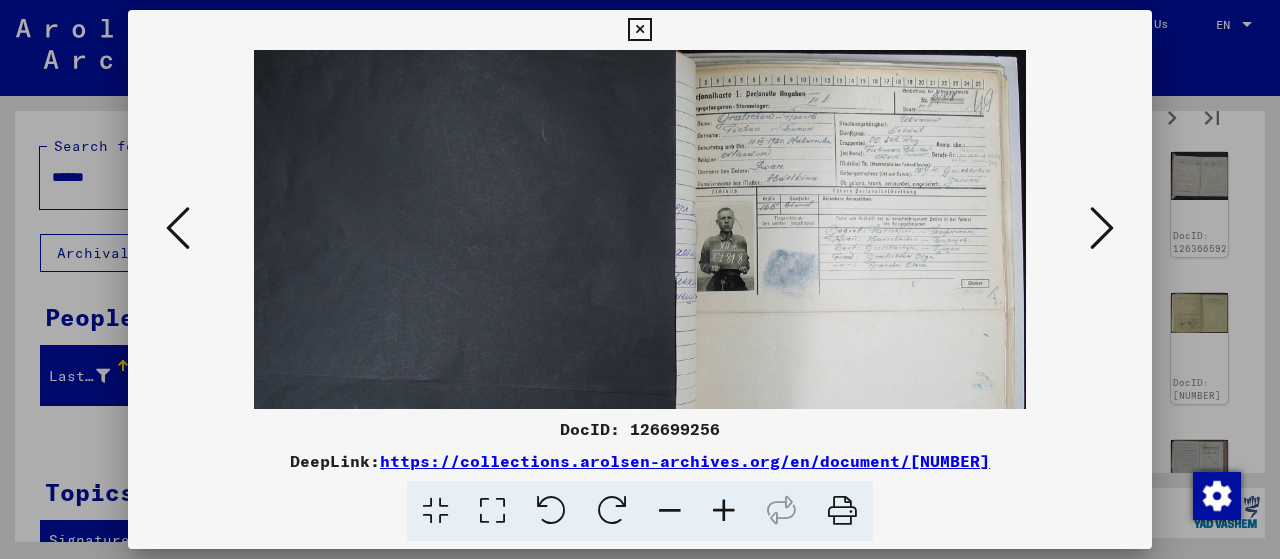 click at bounding box center (724, 511) 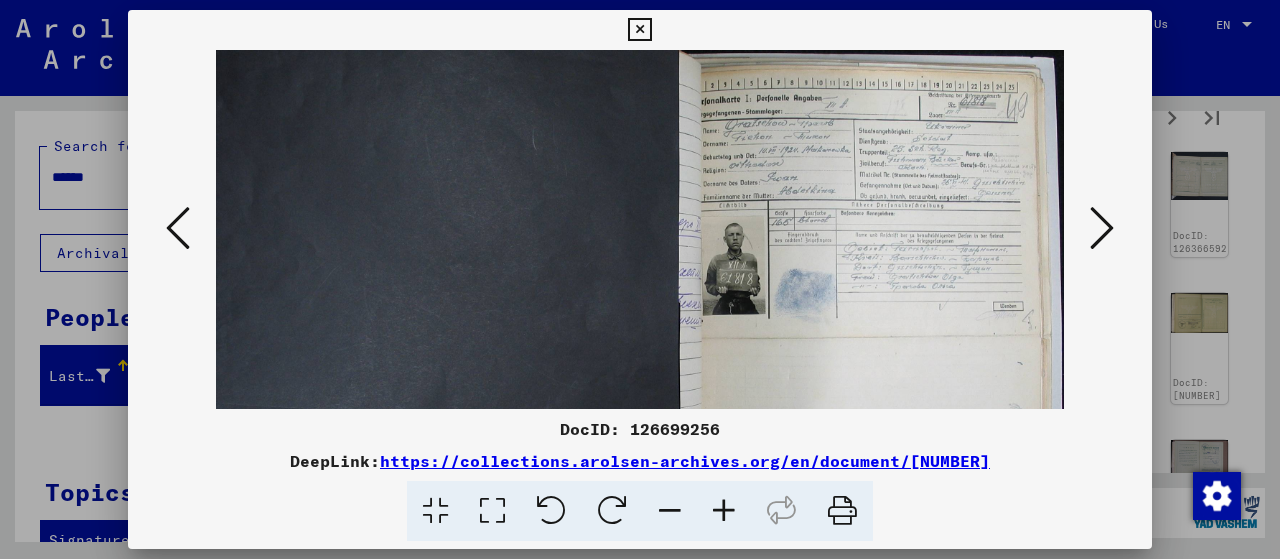 click at bounding box center (724, 511) 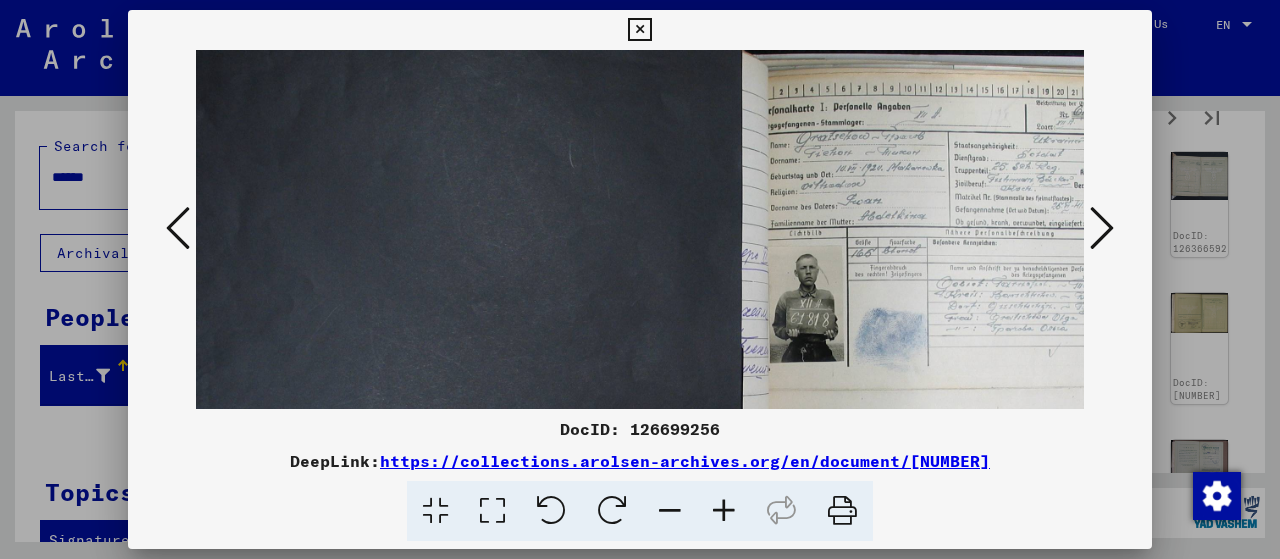click at bounding box center [724, 511] 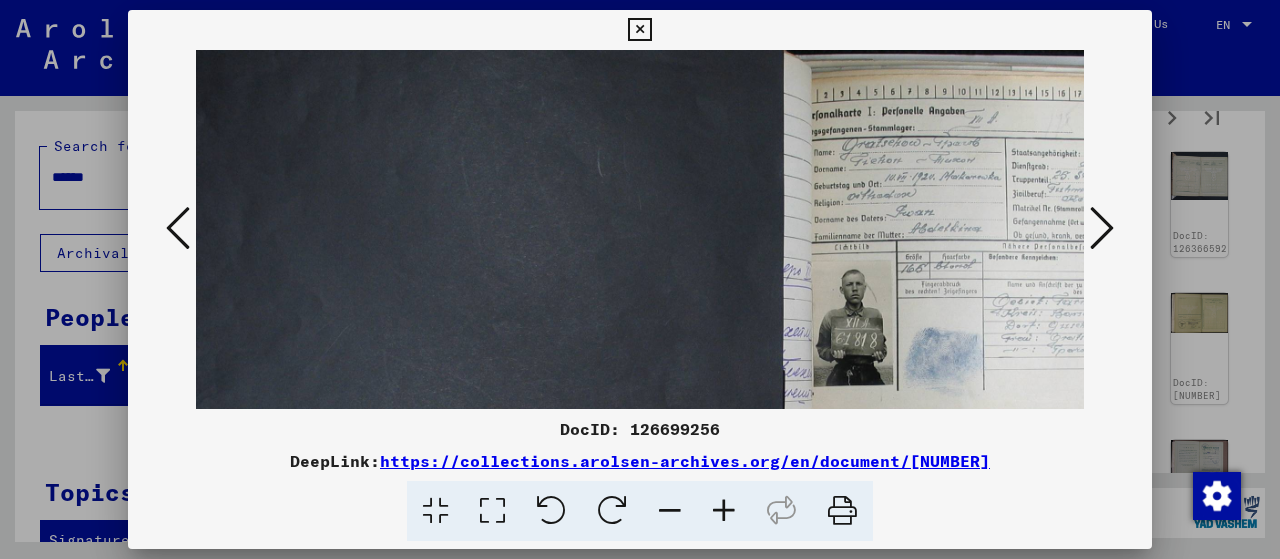 click at bounding box center (724, 511) 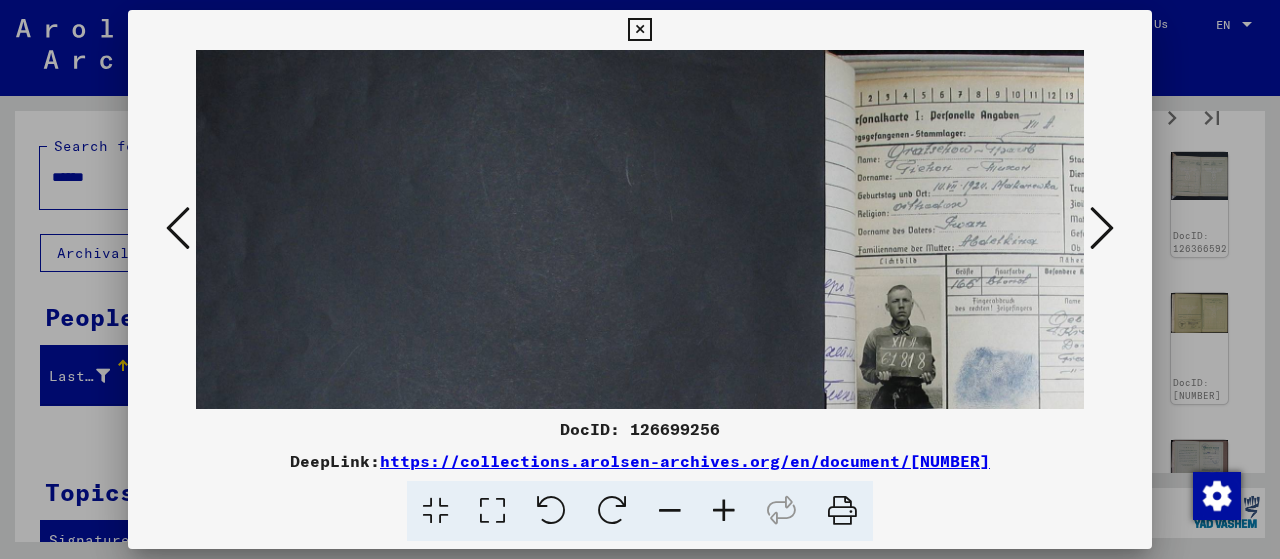 click at bounding box center [724, 511] 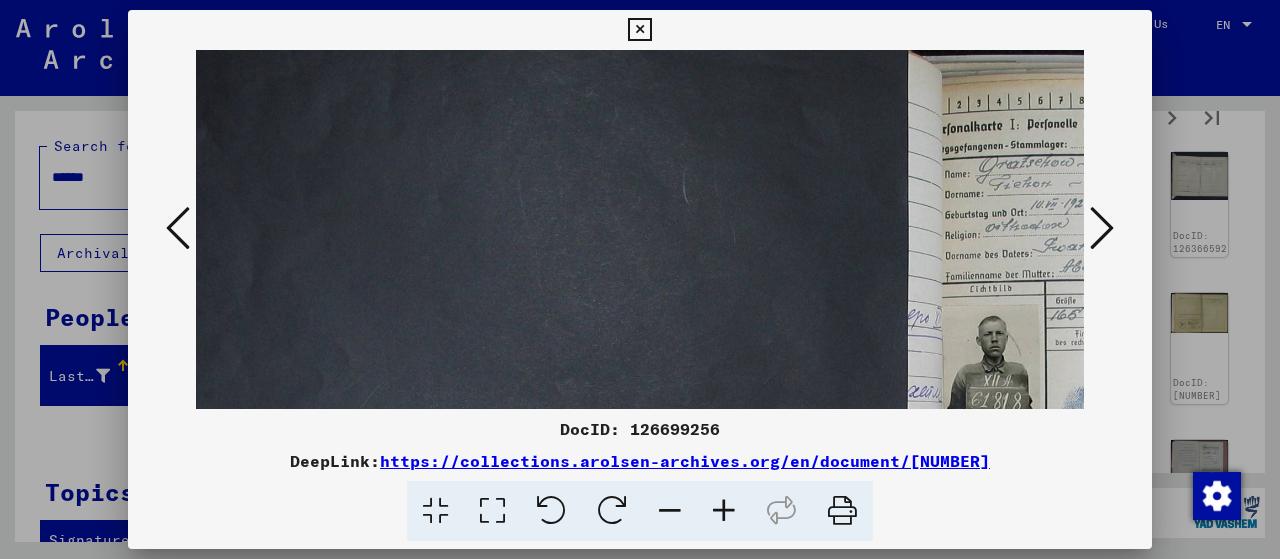 click at bounding box center (724, 511) 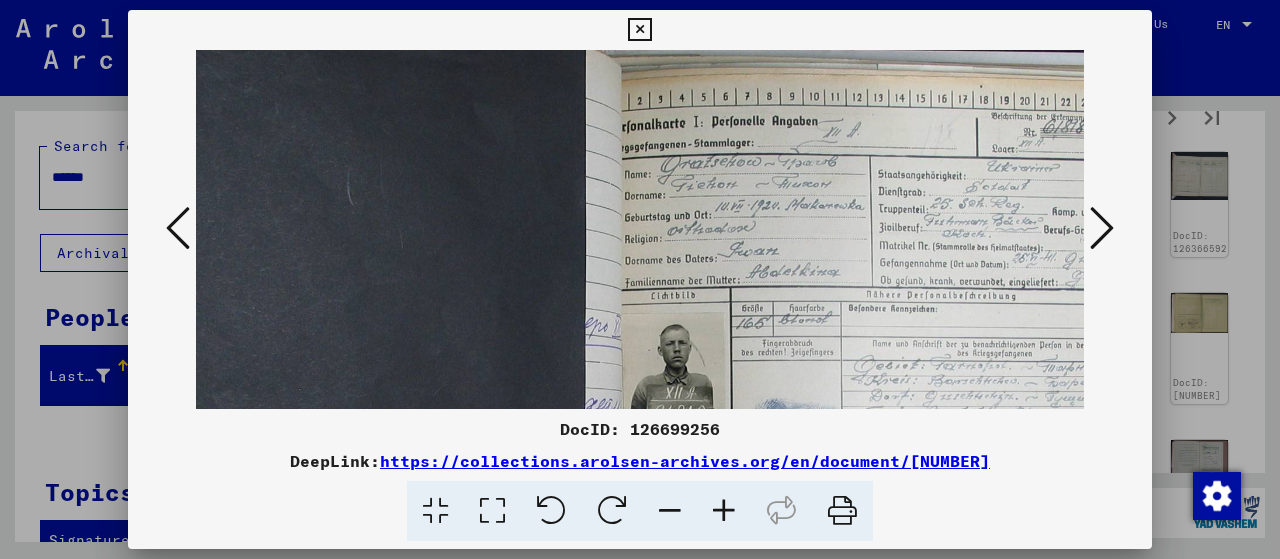 drag, startPoint x: 753, startPoint y: 268, endPoint x: 696, endPoint y: 185, distance: 100.68764 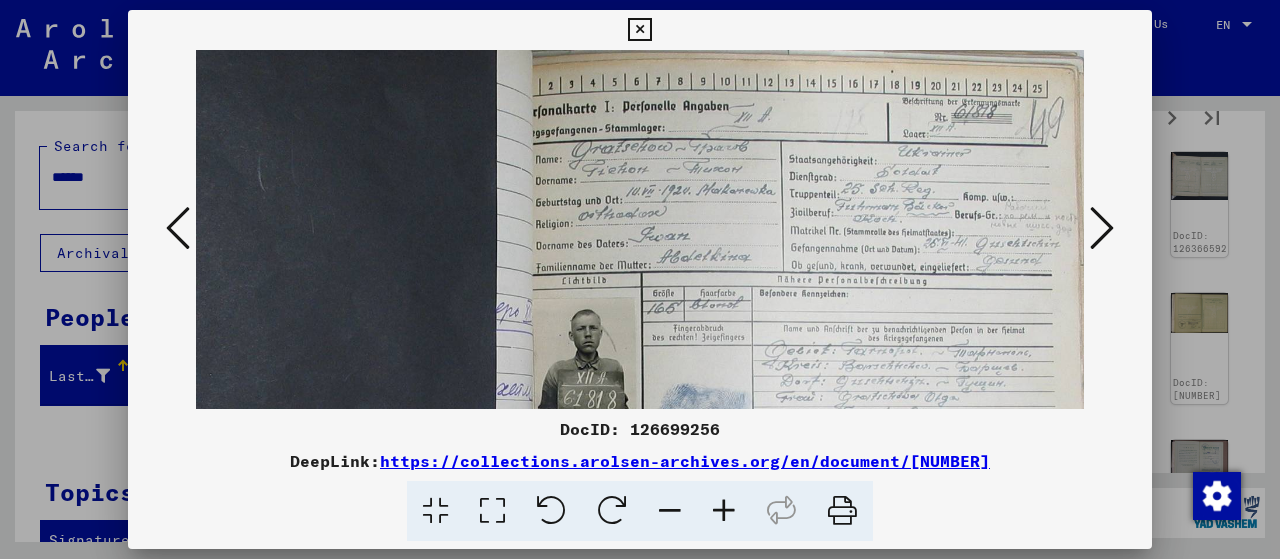 scroll, scrollTop: 20, scrollLeft: 492, axis: both 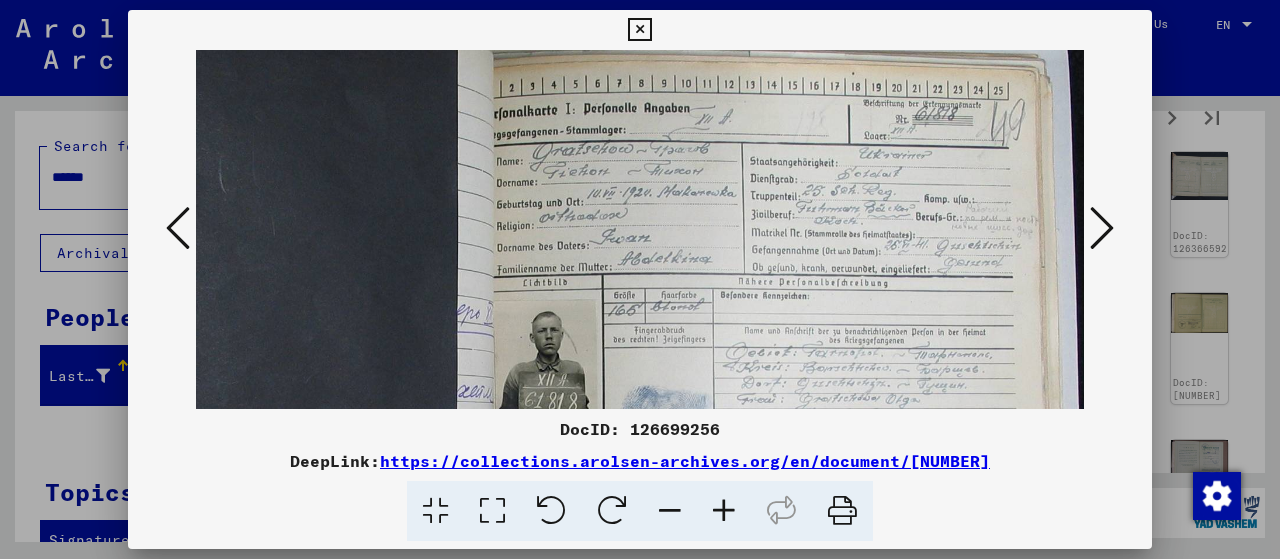 drag, startPoint x: 800, startPoint y: 178, endPoint x: 654, endPoint y: 181, distance: 146.03082 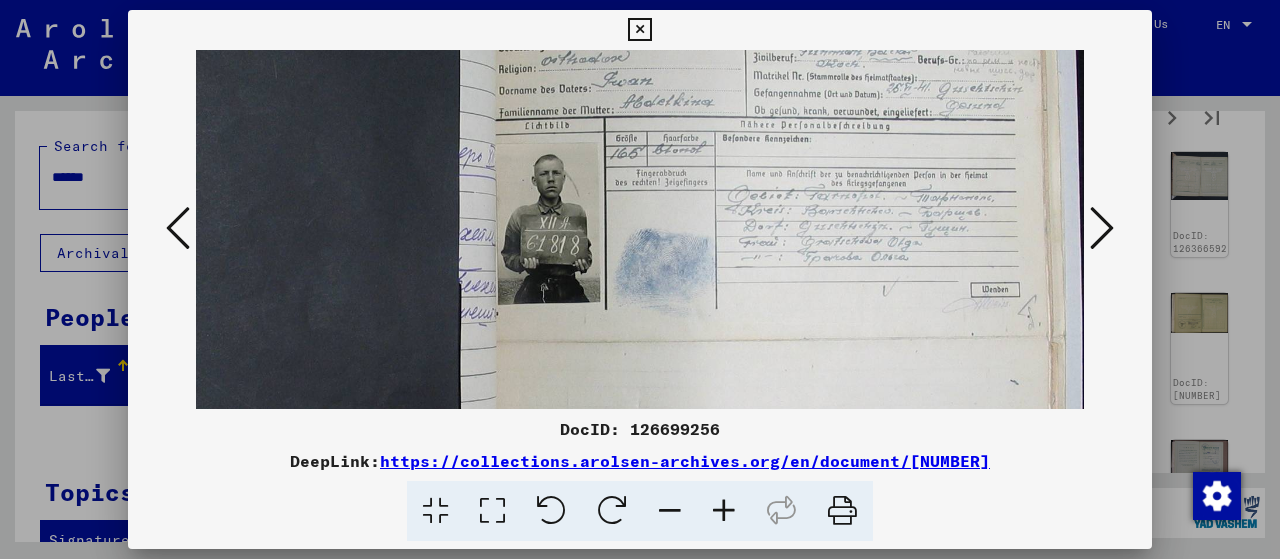 scroll, scrollTop: 192, scrollLeft: 490, axis: both 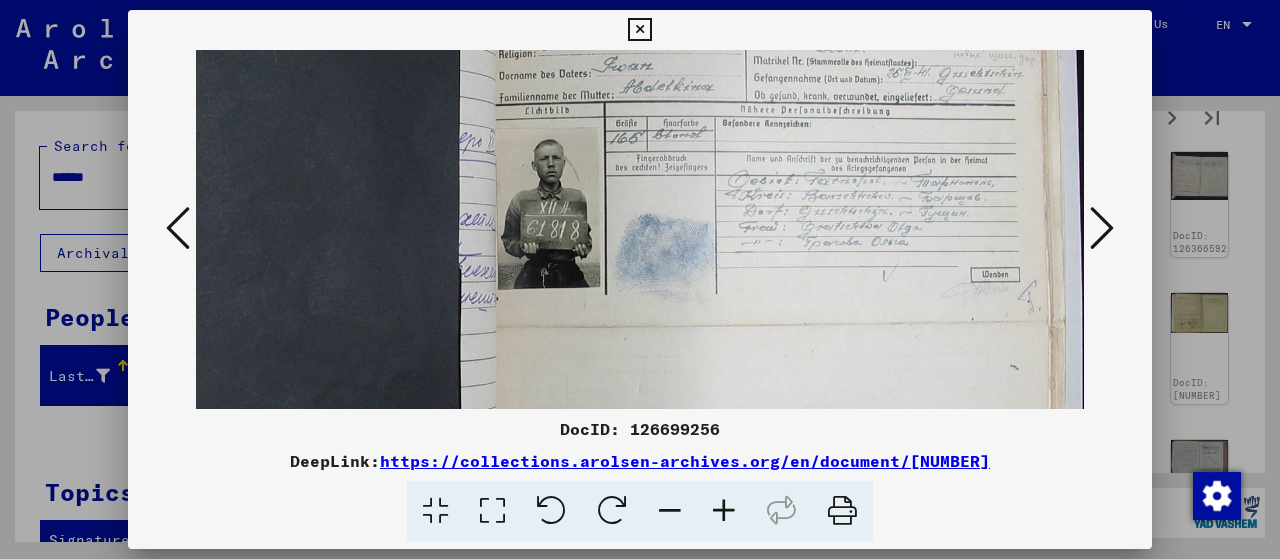 drag, startPoint x: 799, startPoint y: 281, endPoint x: 802, endPoint y: 110, distance: 171.0263 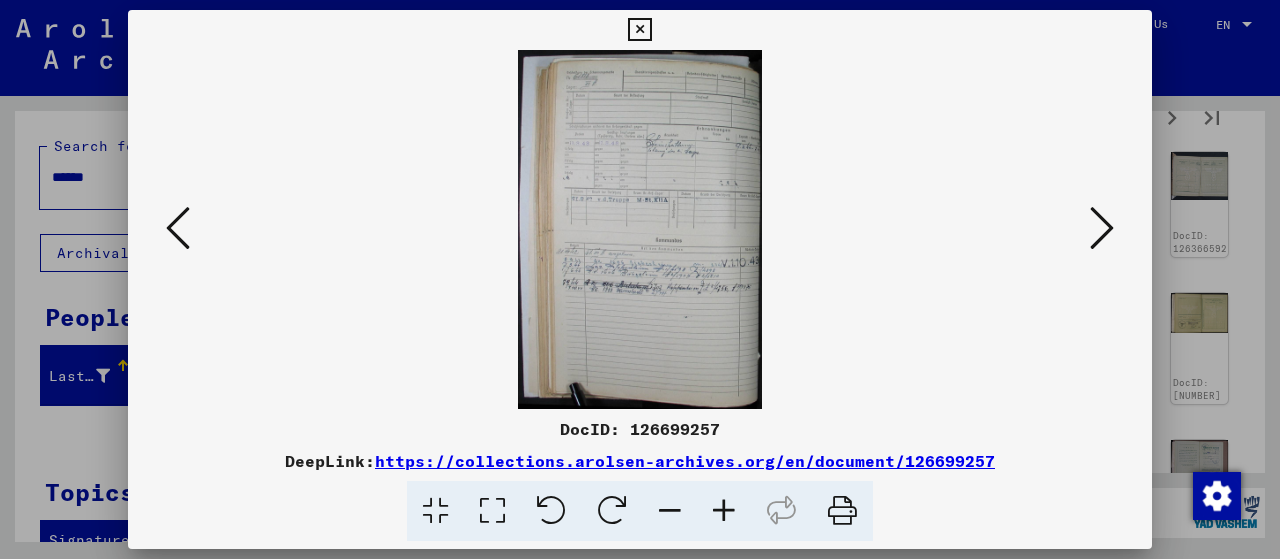 scroll, scrollTop: 0, scrollLeft: 0, axis: both 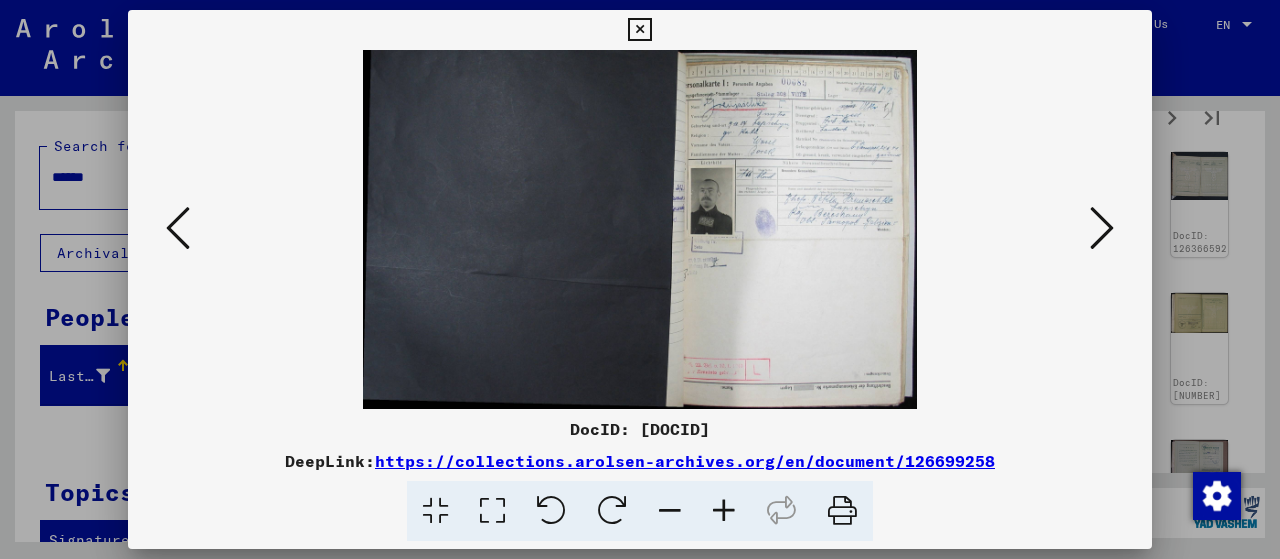 click at bounding box center [724, 511] 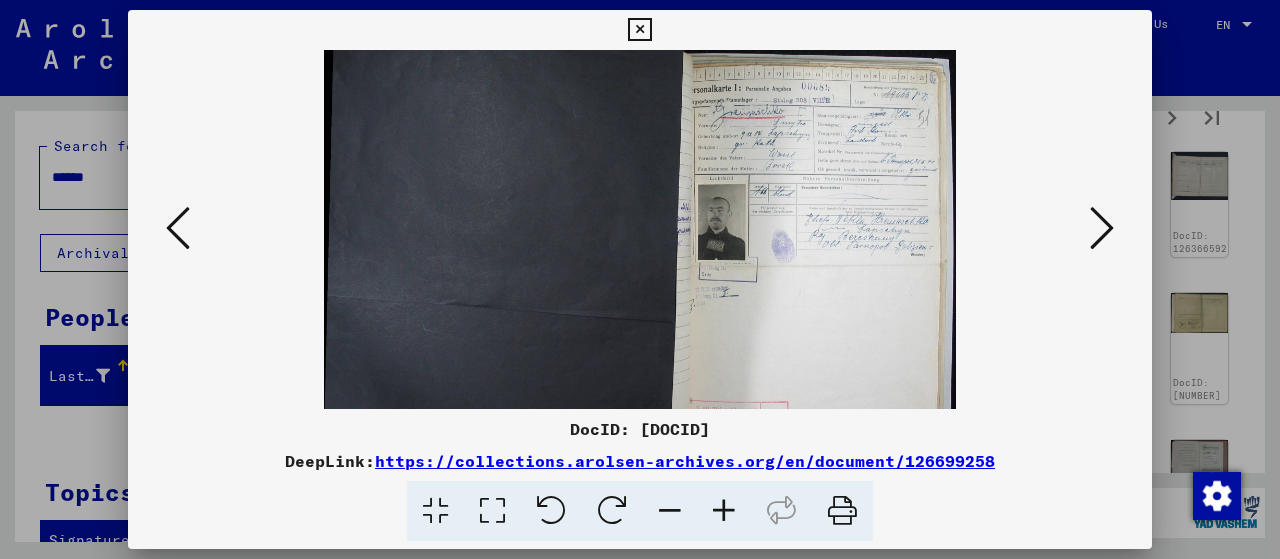click at bounding box center (724, 511) 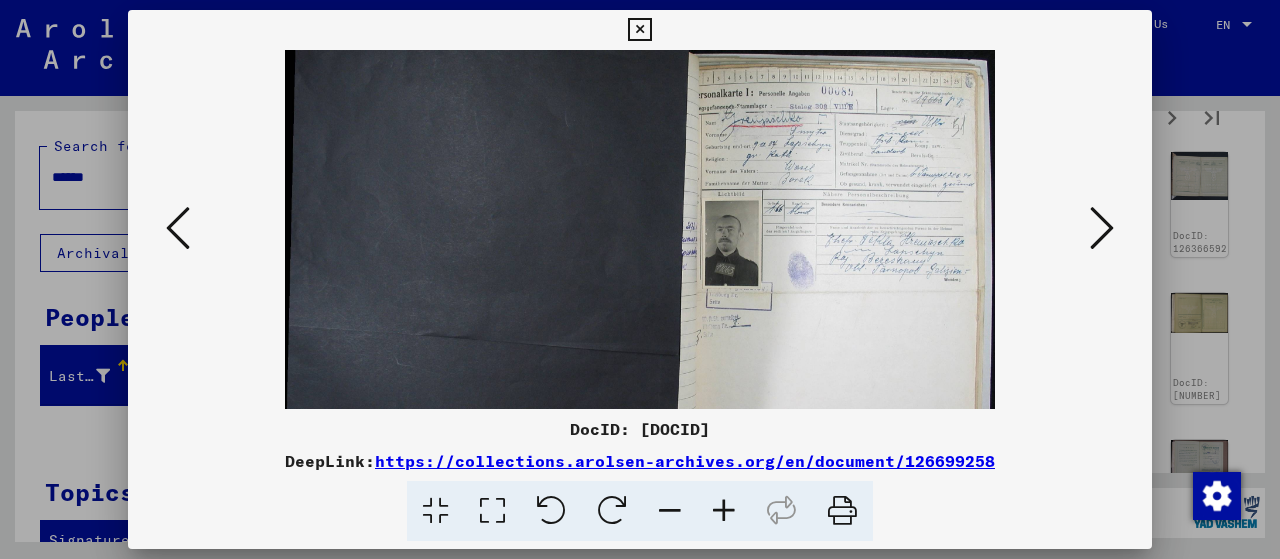 click at bounding box center [724, 511] 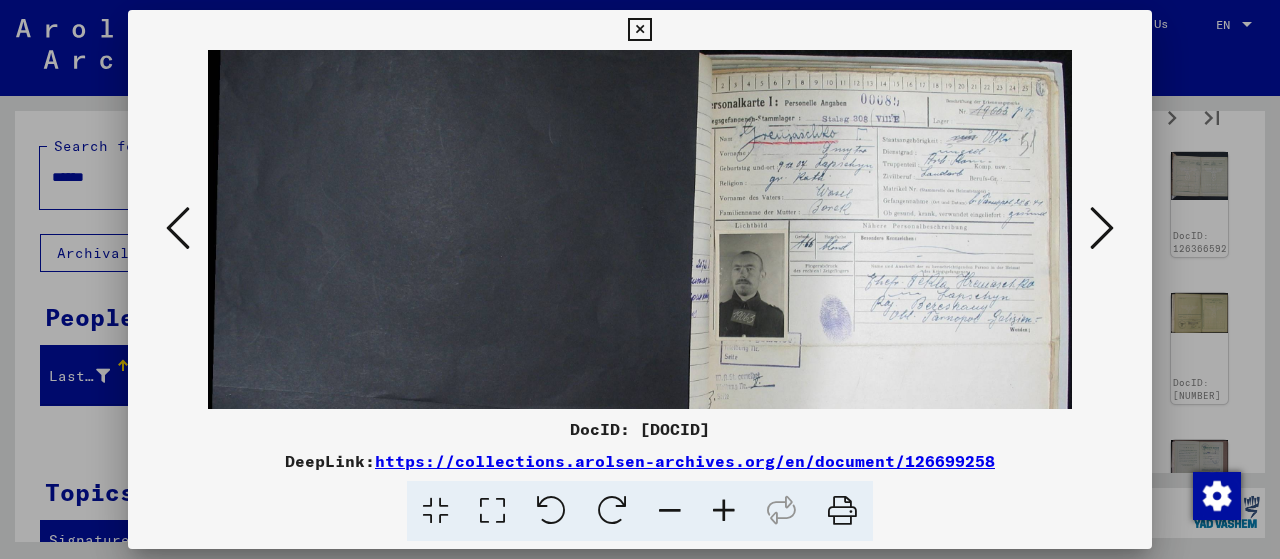 click at bounding box center (724, 511) 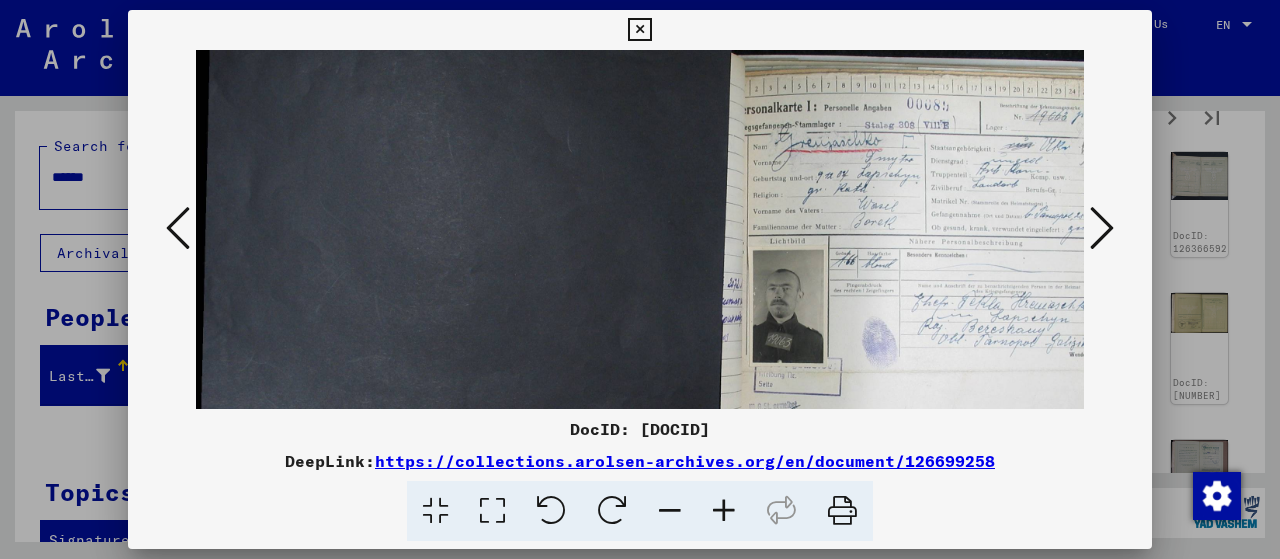 click at bounding box center [724, 511] 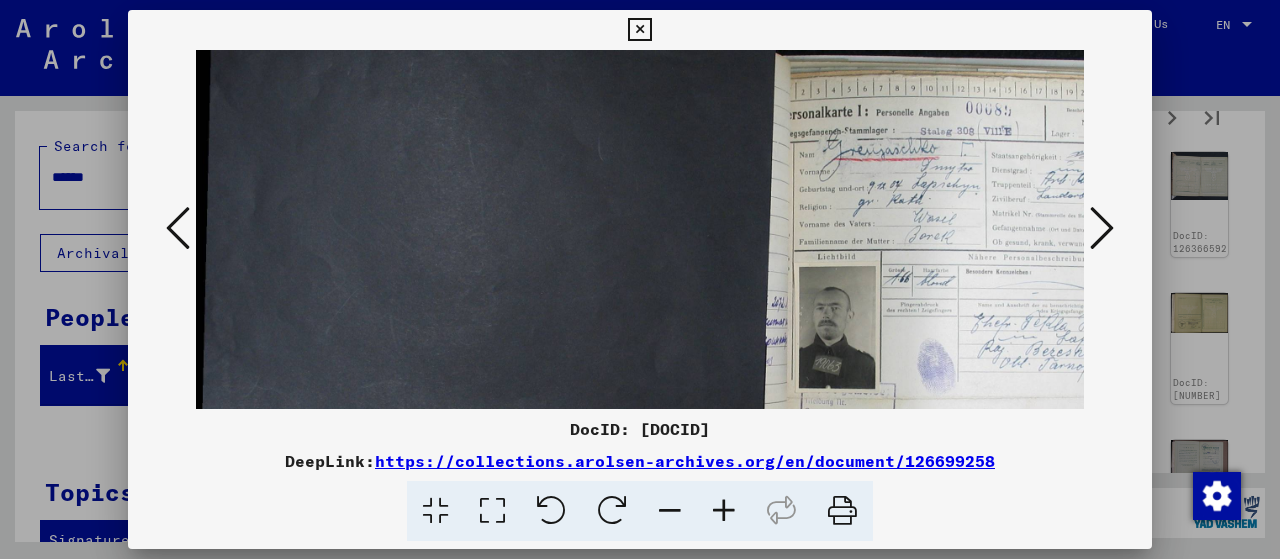 click at bounding box center [724, 511] 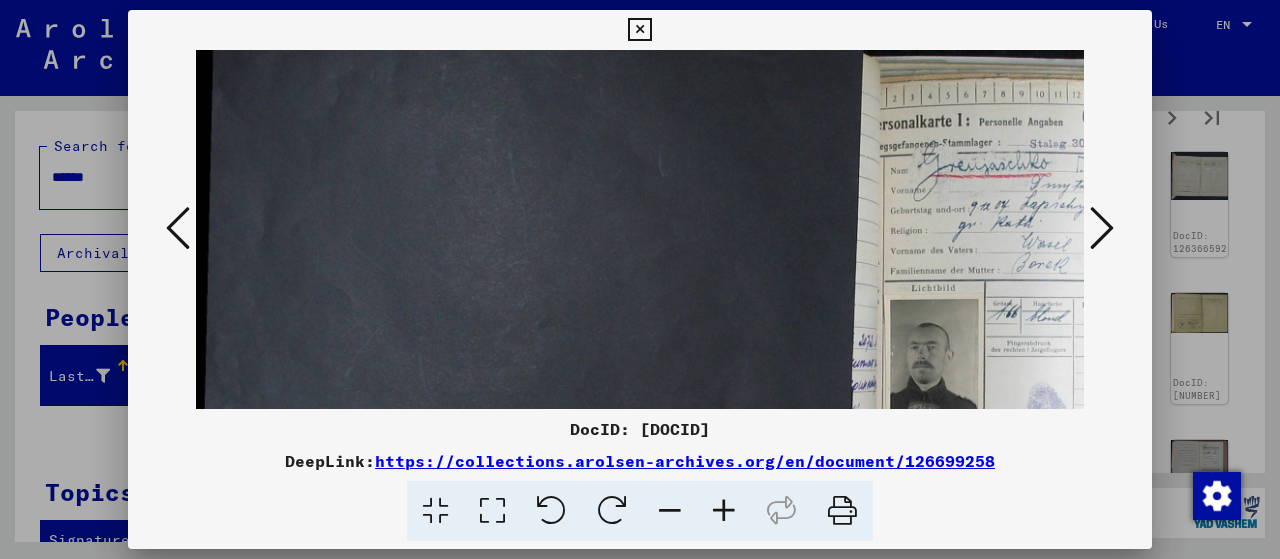 click at bounding box center (724, 511) 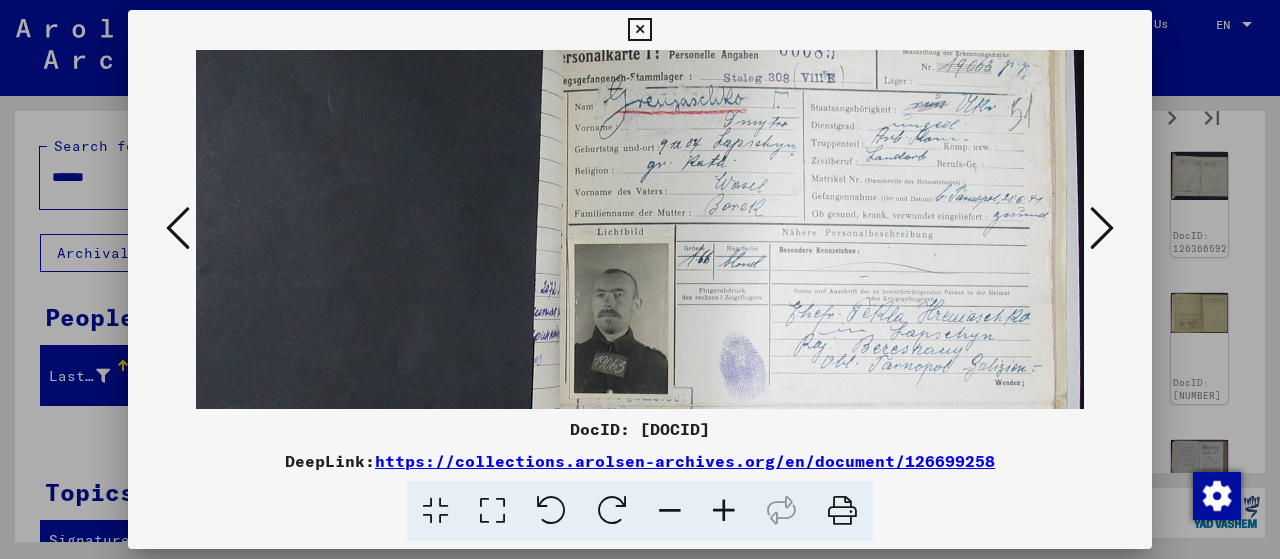 scroll, scrollTop: 78, scrollLeft: 362, axis: both 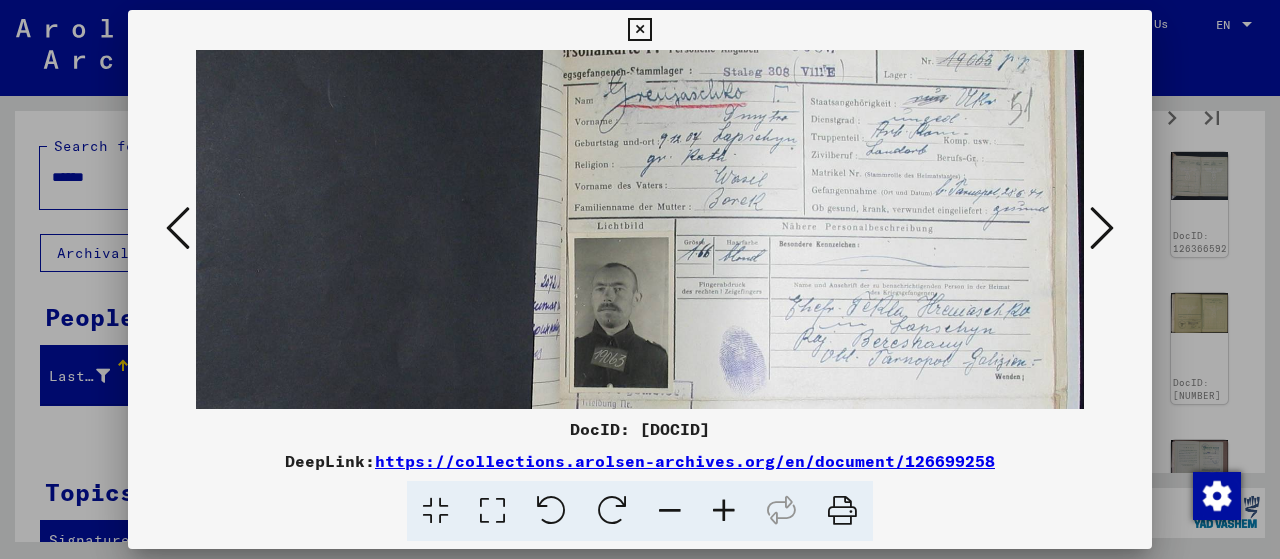 drag, startPoint x: 844, startPoint y: 291, endPoint x: 217, endPoint y: 213, distance: 631.83307 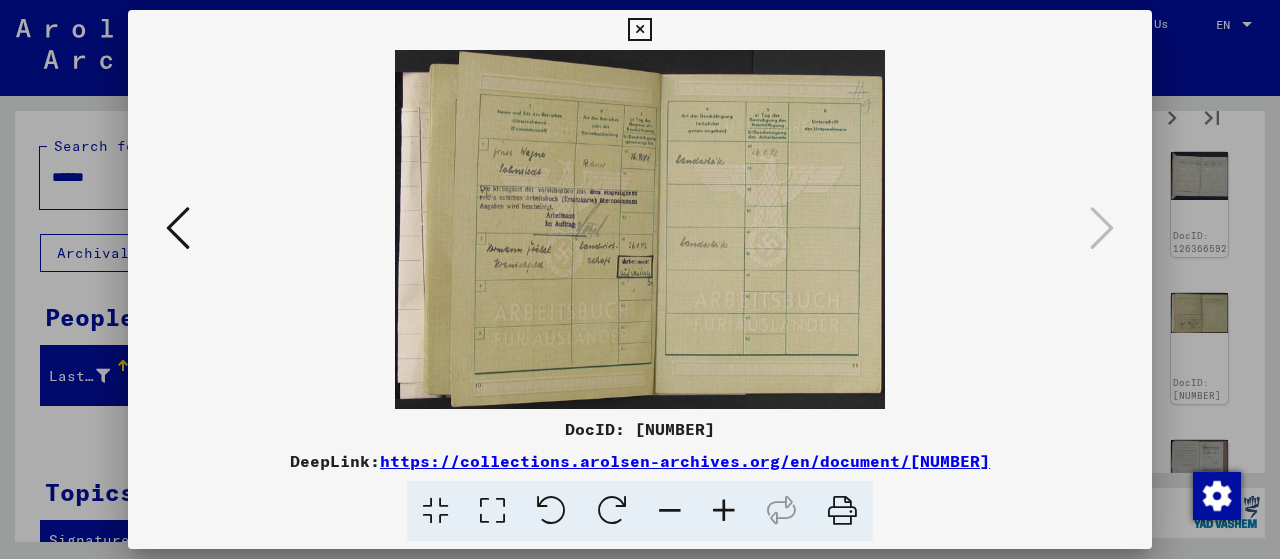 click at bounding box center (640, 279) 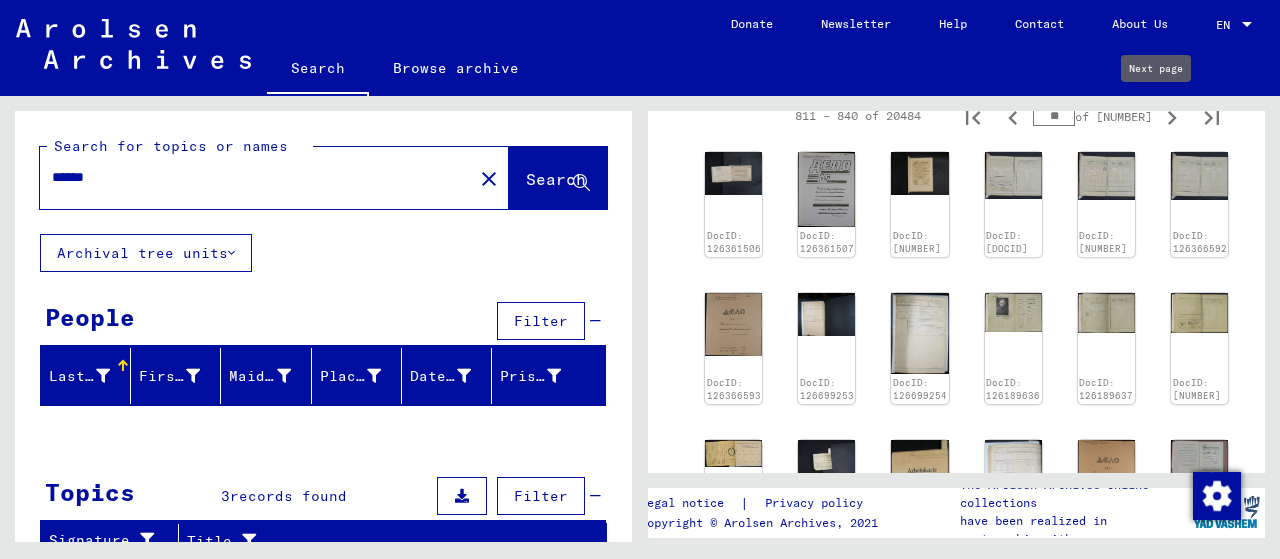 click 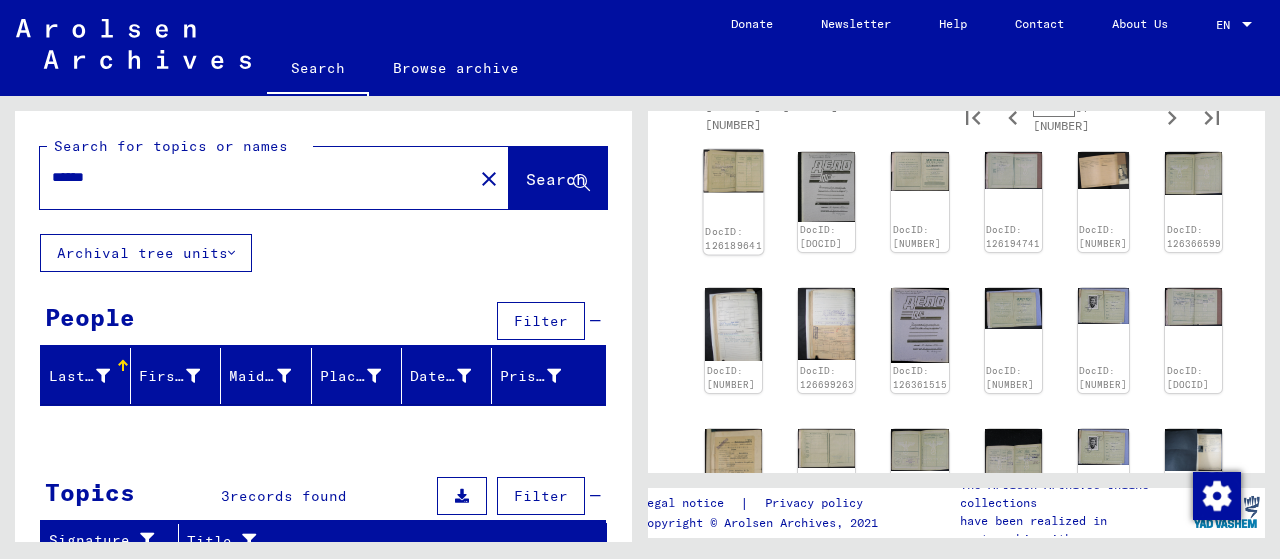 click 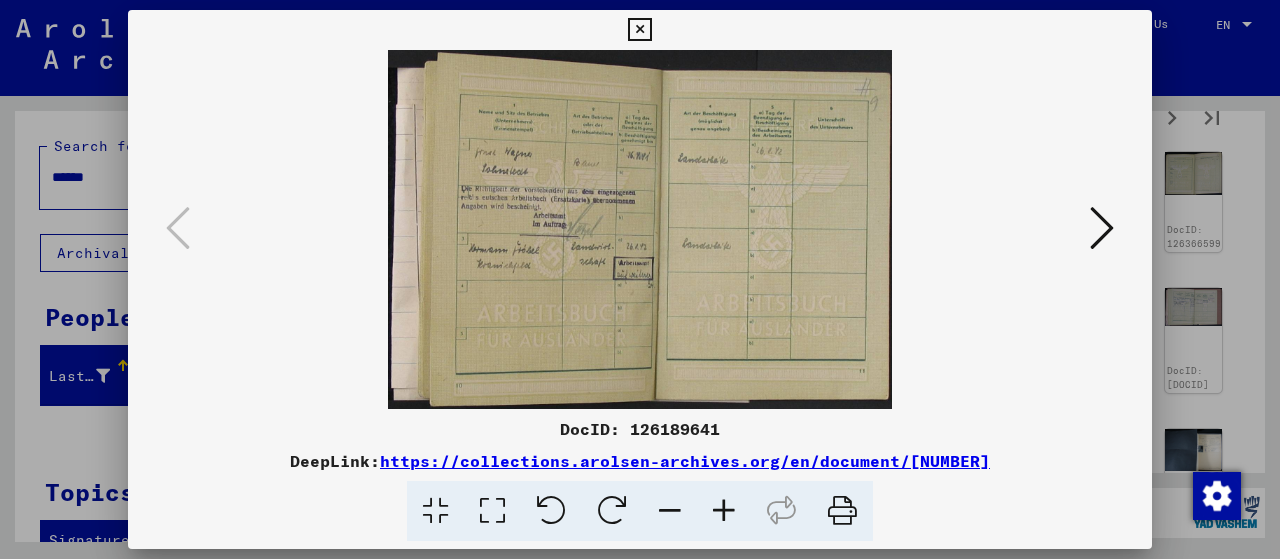 click at bounding box center (1102, 228) 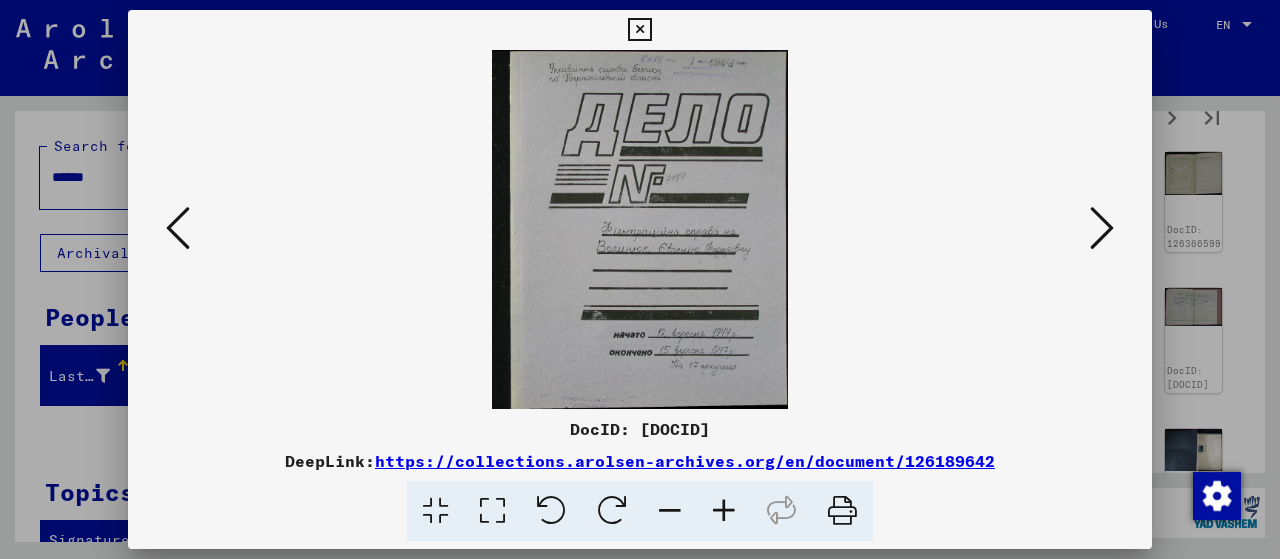 click at bounding box center [1102, 228] 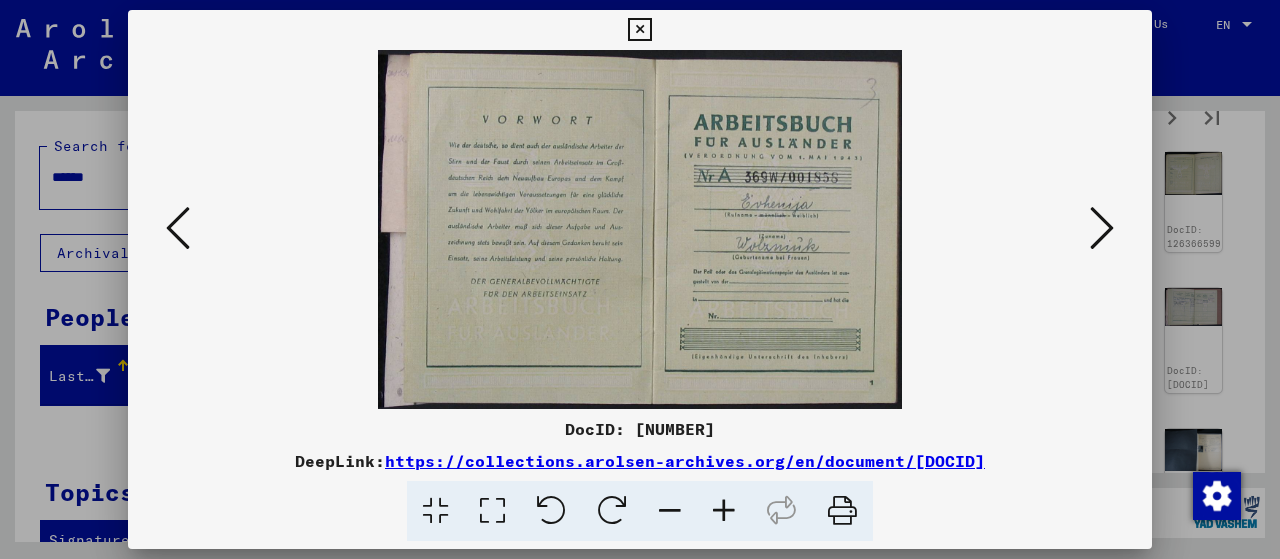 click at bounding box center (1102, 228) 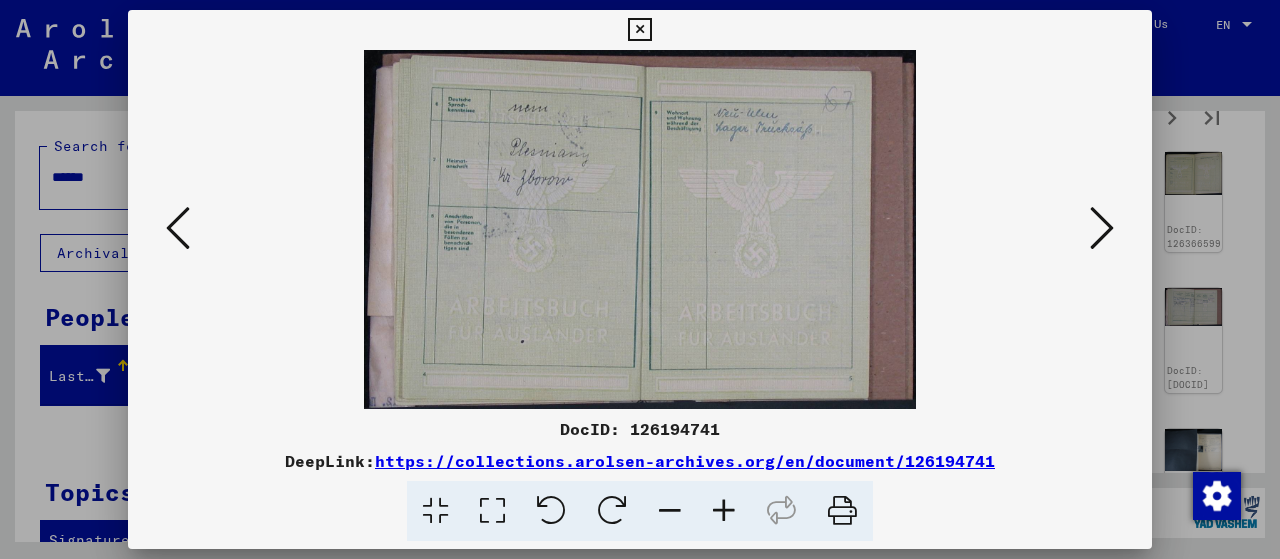 click at bounding box center (1102, 228) 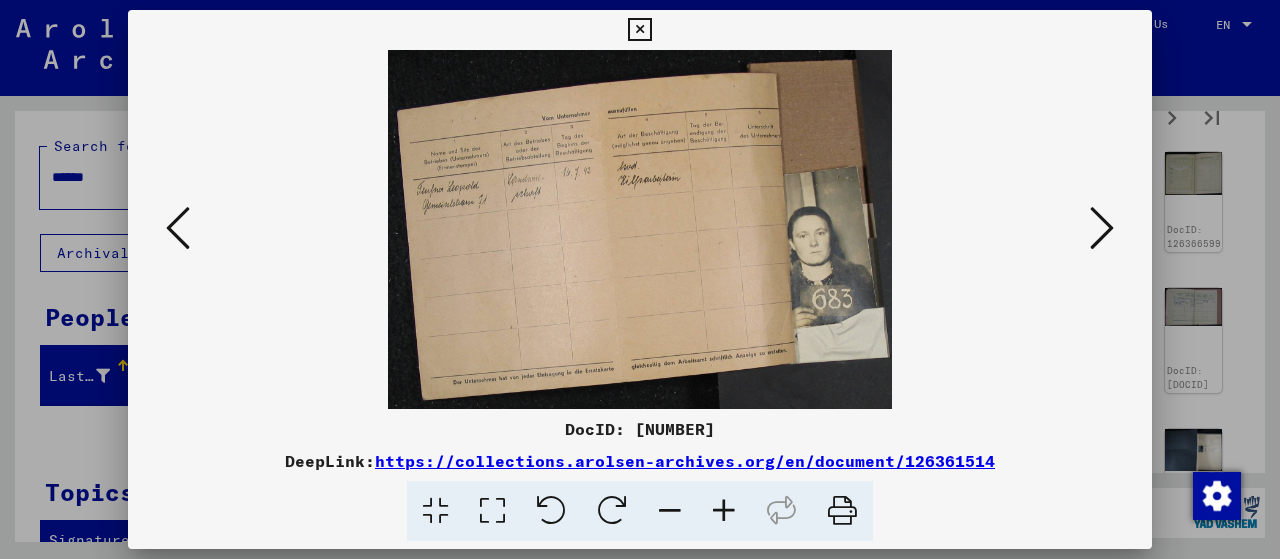 click at bounding box center (1102, 228) 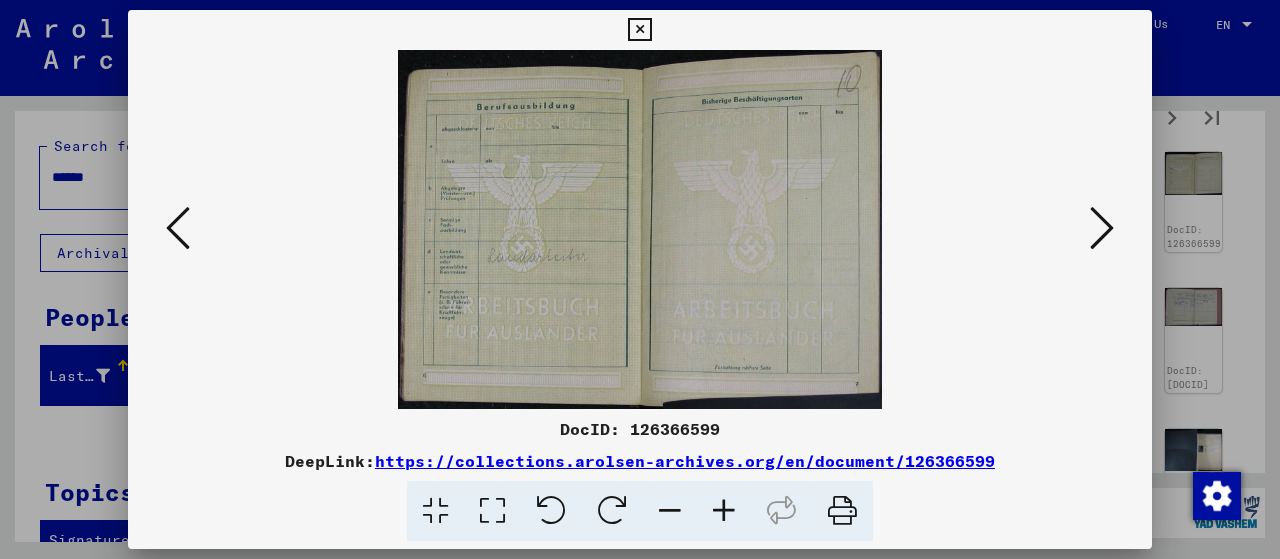 click at bounding box center [1102, 228] 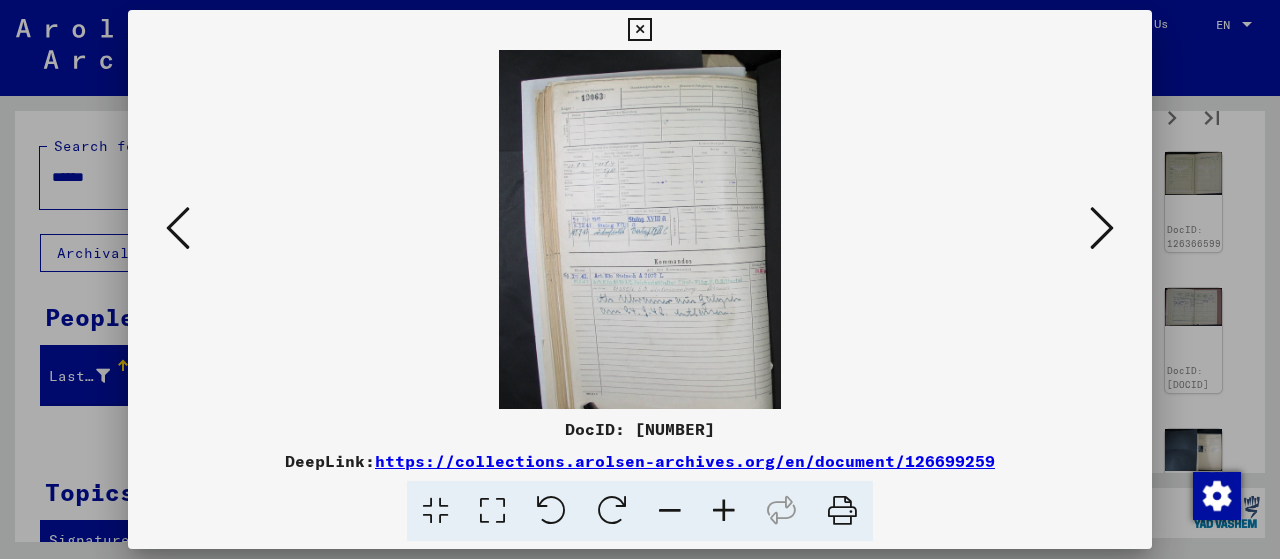 click at bounding box center (1102, 228) 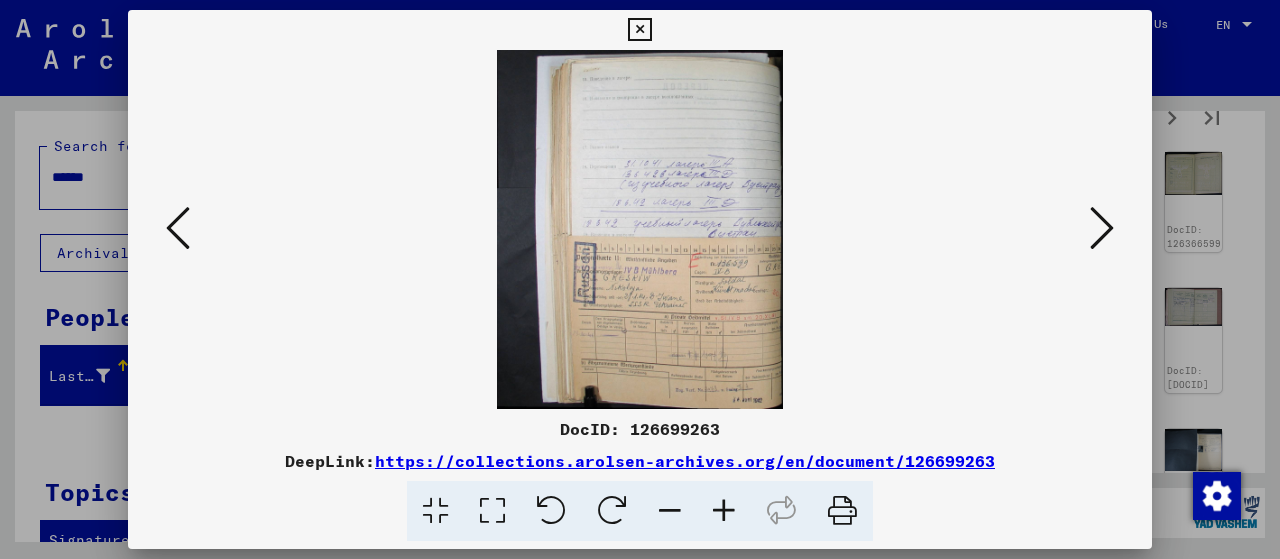 click at bounding box center [1102, 228] 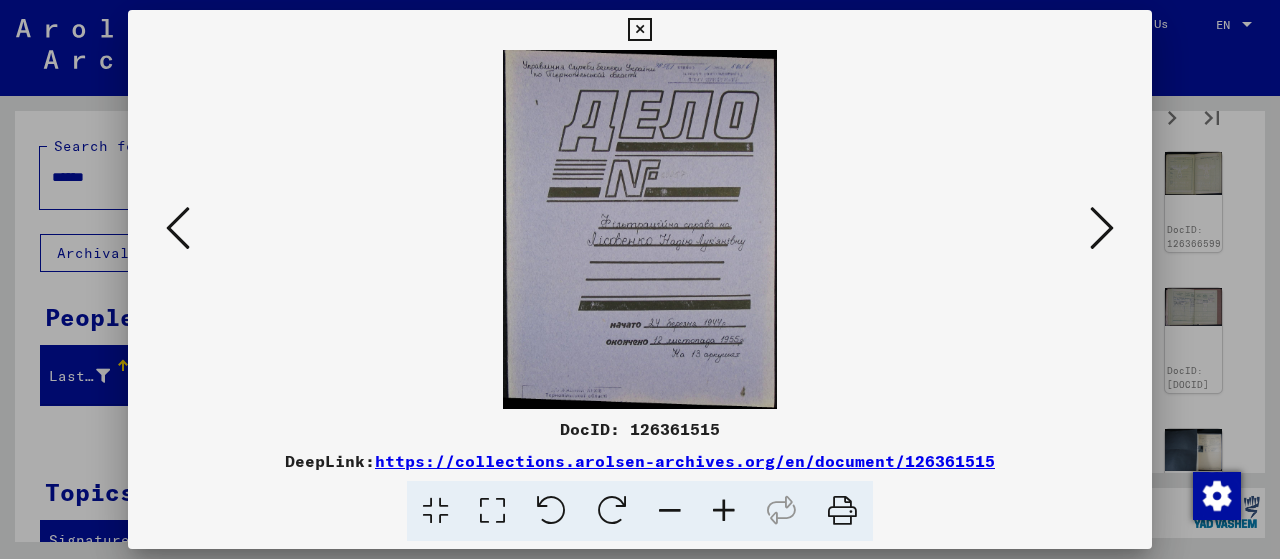 click at bounding box center [1102, 228] 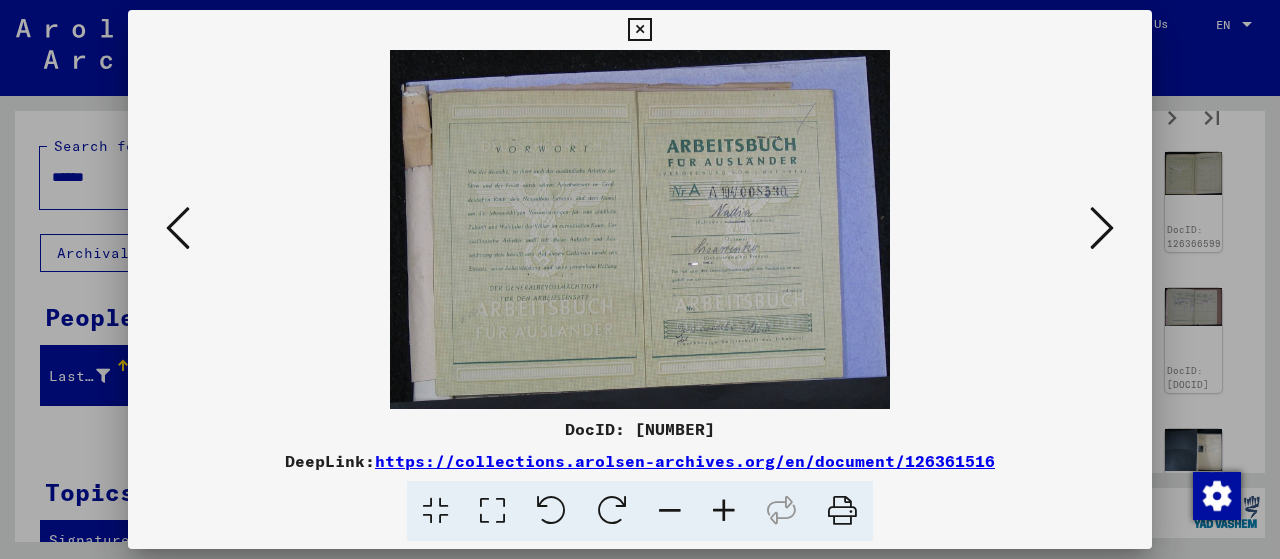 click at bounding box center (1102, 228) 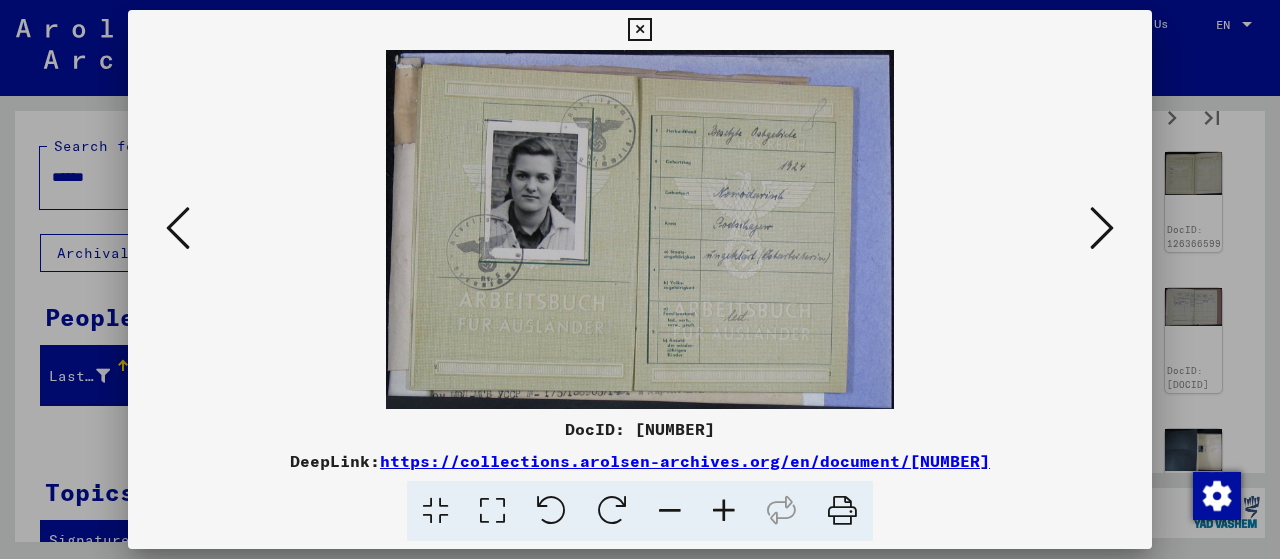 click at bounding box center (1102, 228) 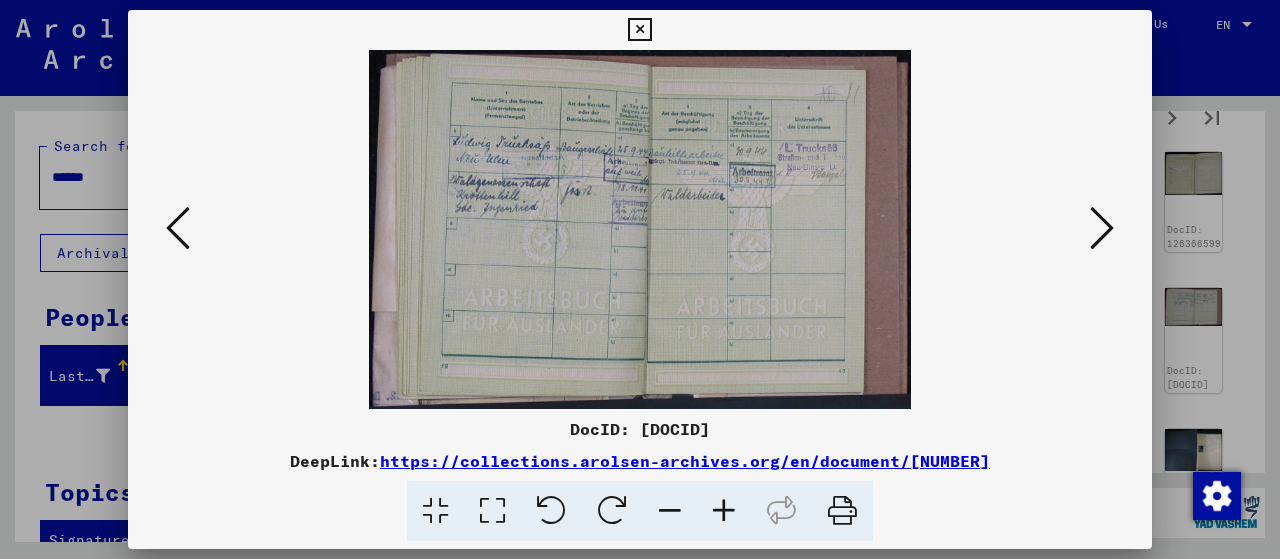 click at bounding box center [1102, 228] 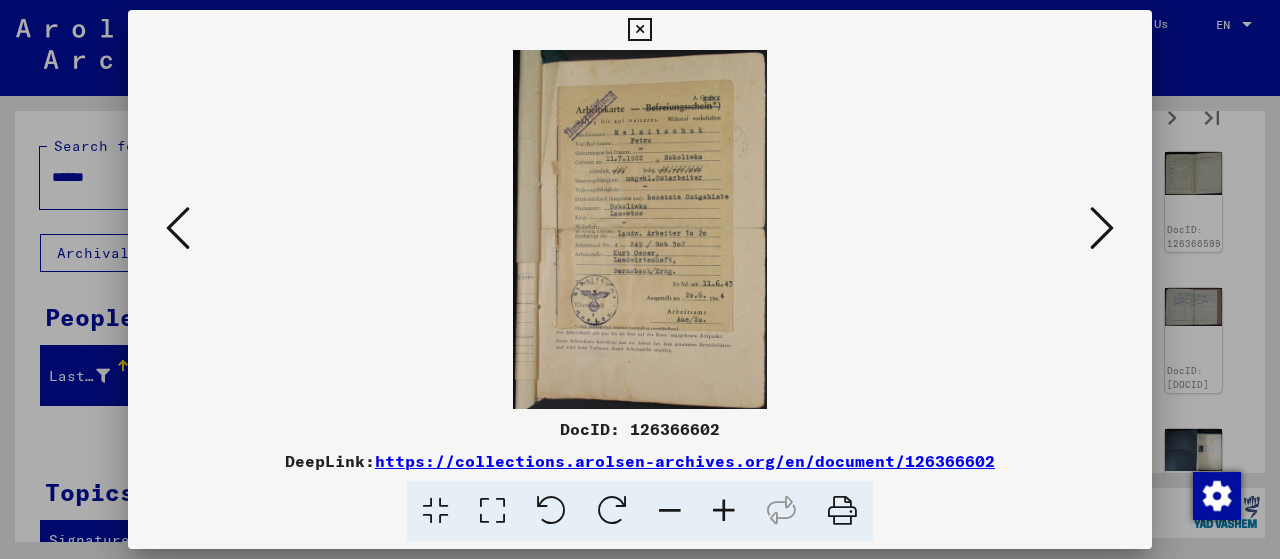 click at bounding box center [1102, 228] 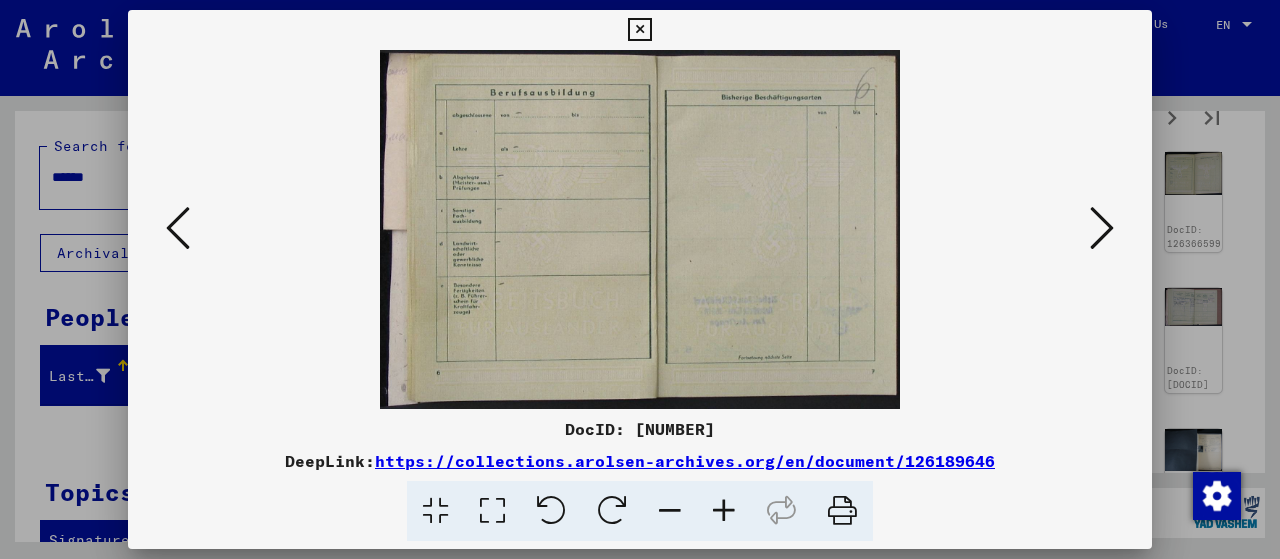 click at bounding box center (1102, 228) 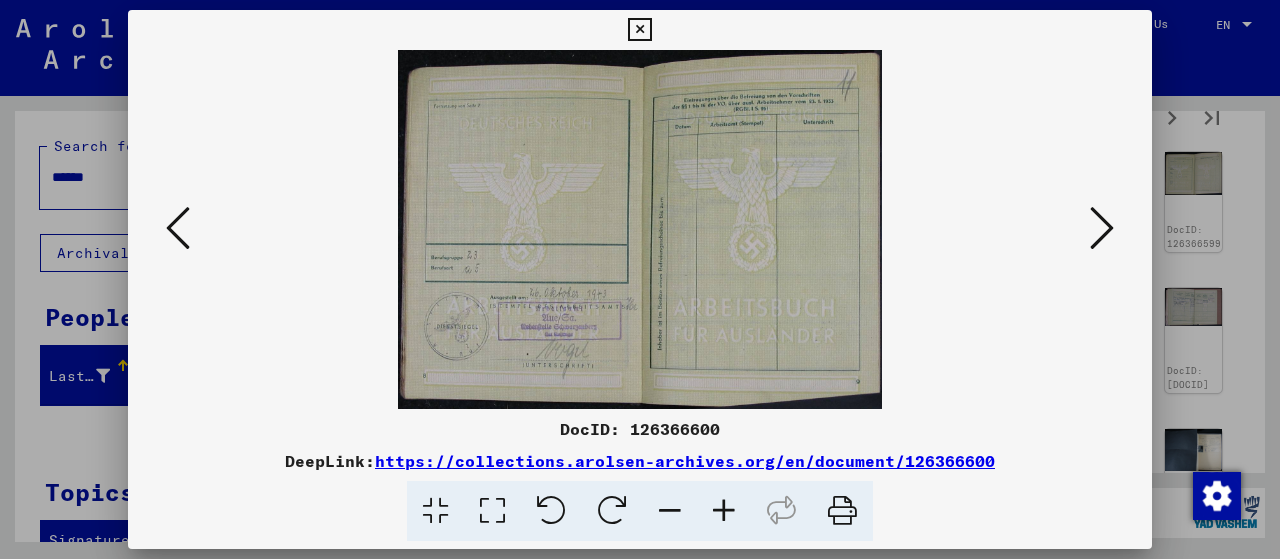 click at bounding box center (1102, 228) 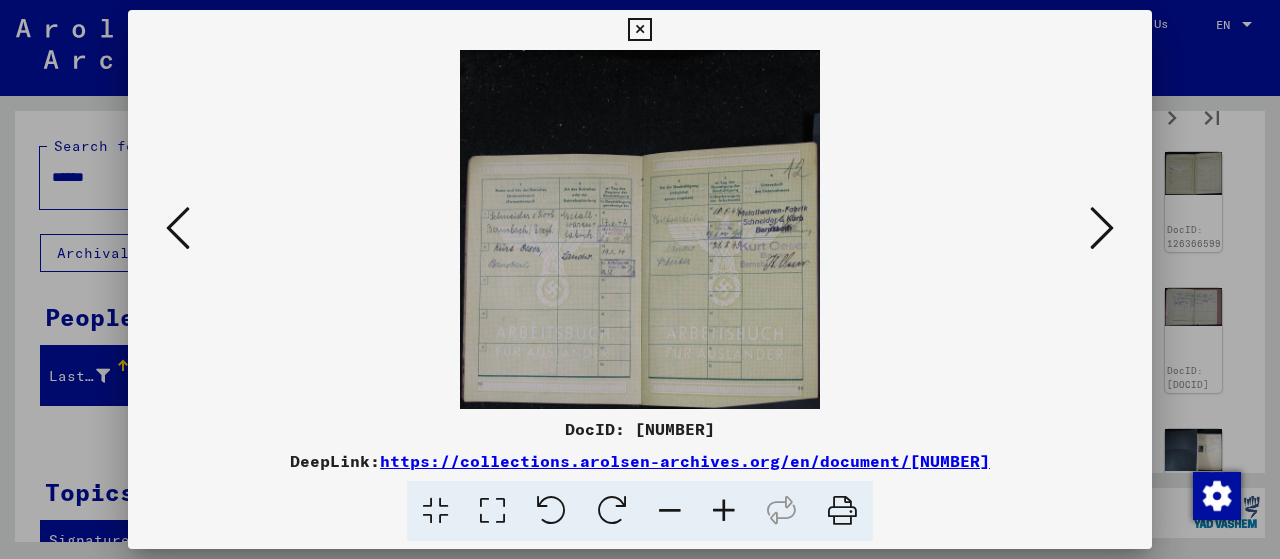 click at bounding box center [1102, 228] 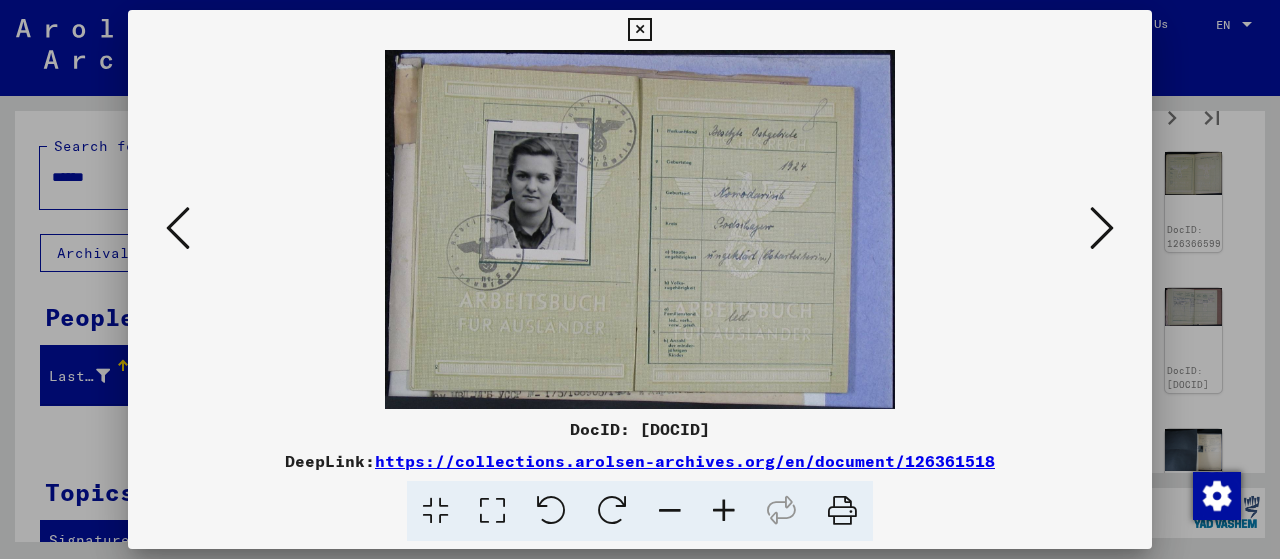 click at bounding box center (1102, 228) 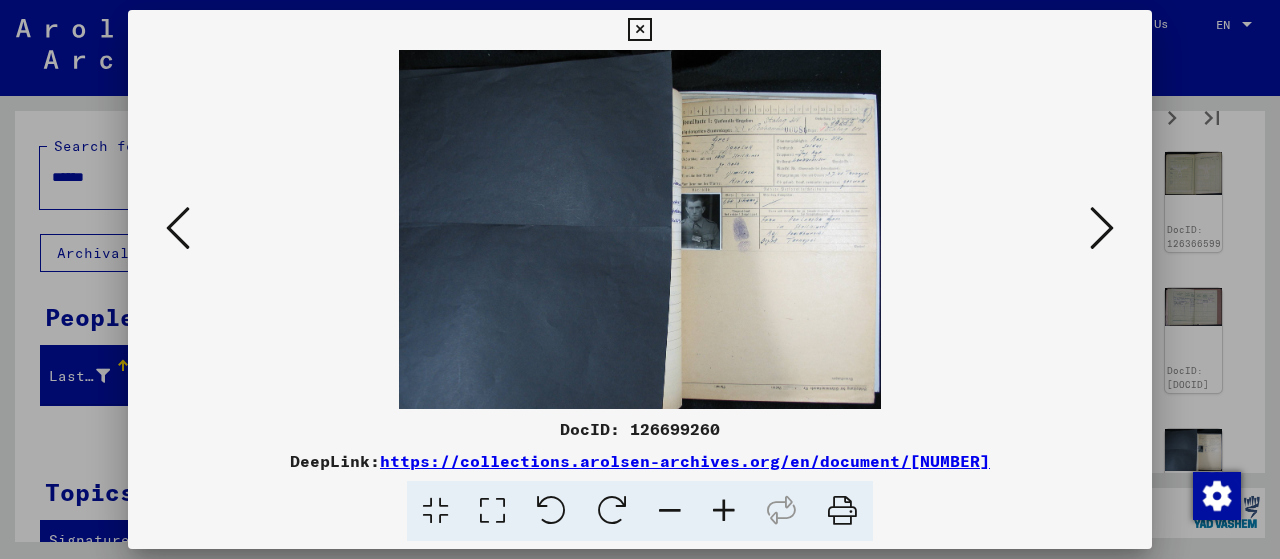 click at bounding box center (724, 511) 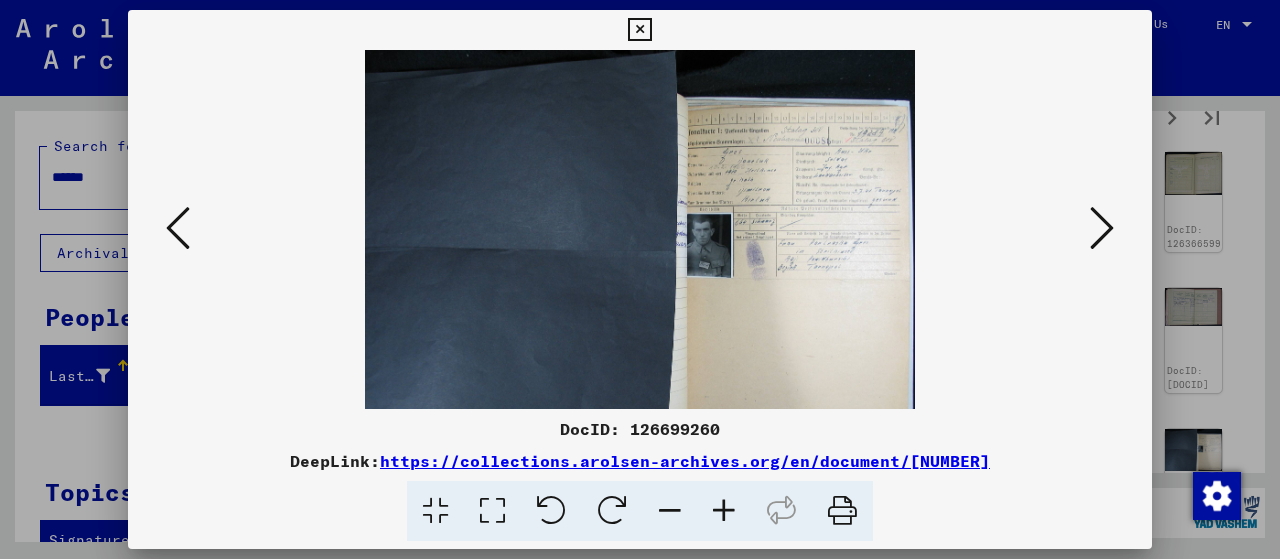 click at bounding box center [724, 511] 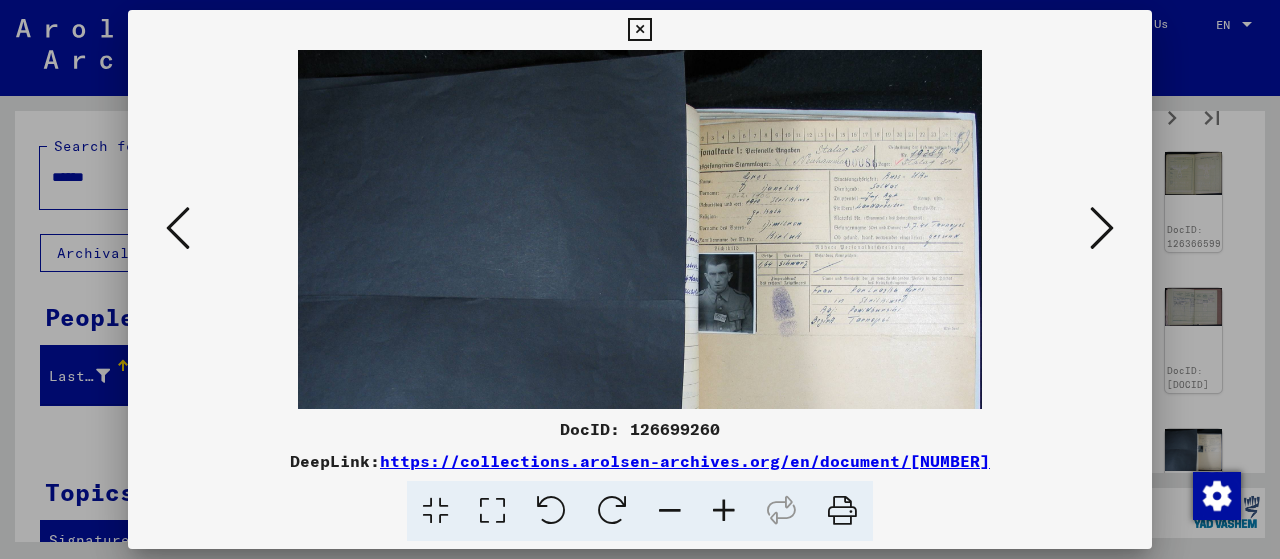click at bounding box center [724, 511] 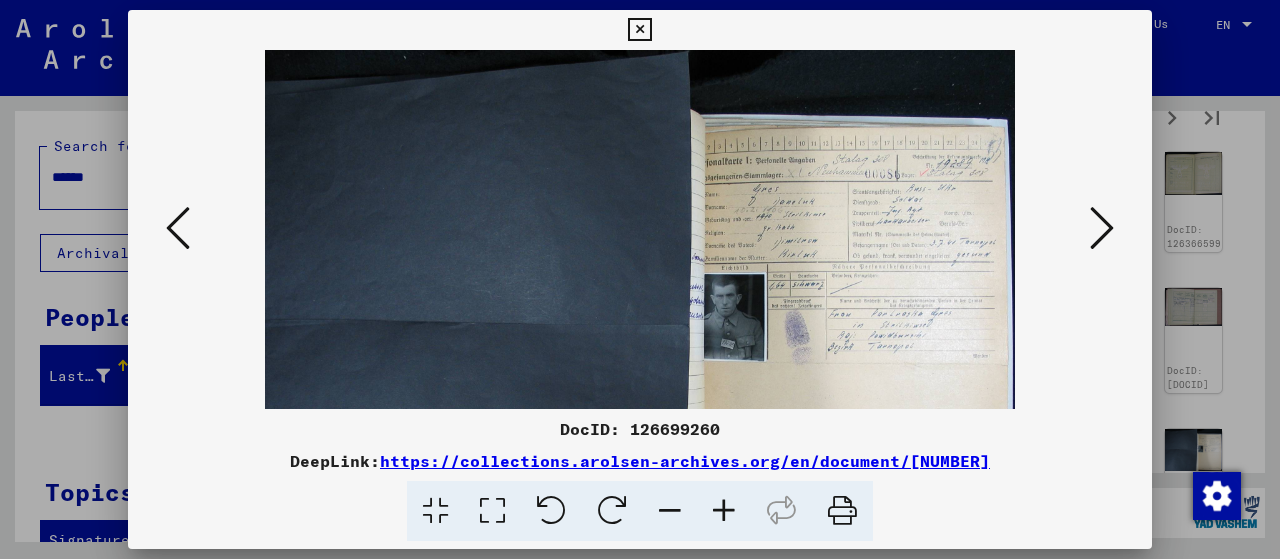 click at bounding box center (724, 511) 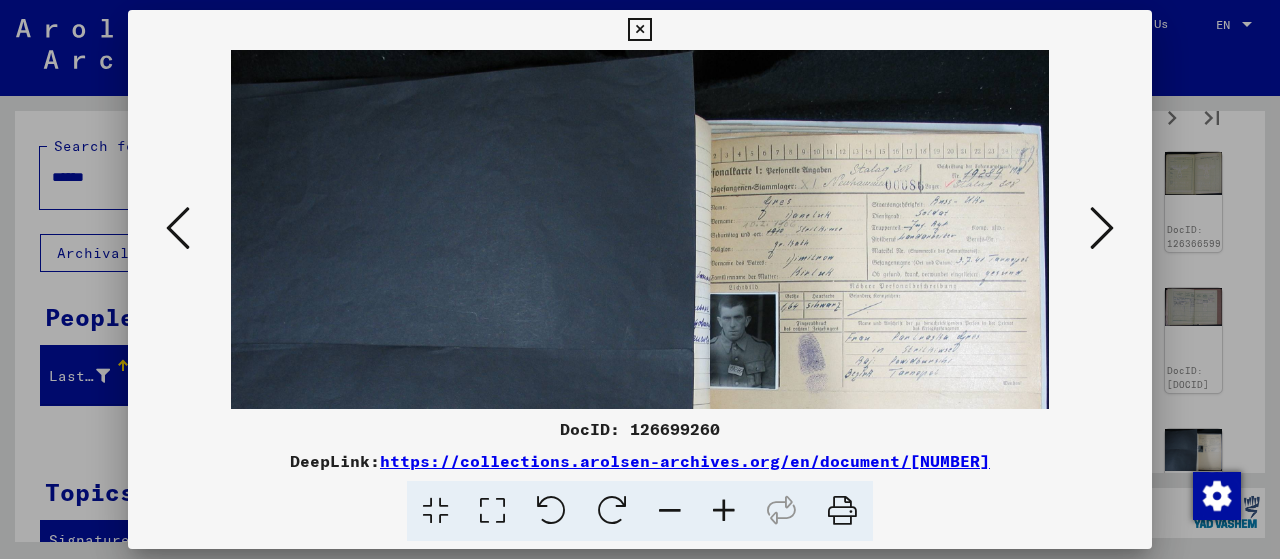 click at bounding box center [724, 511] 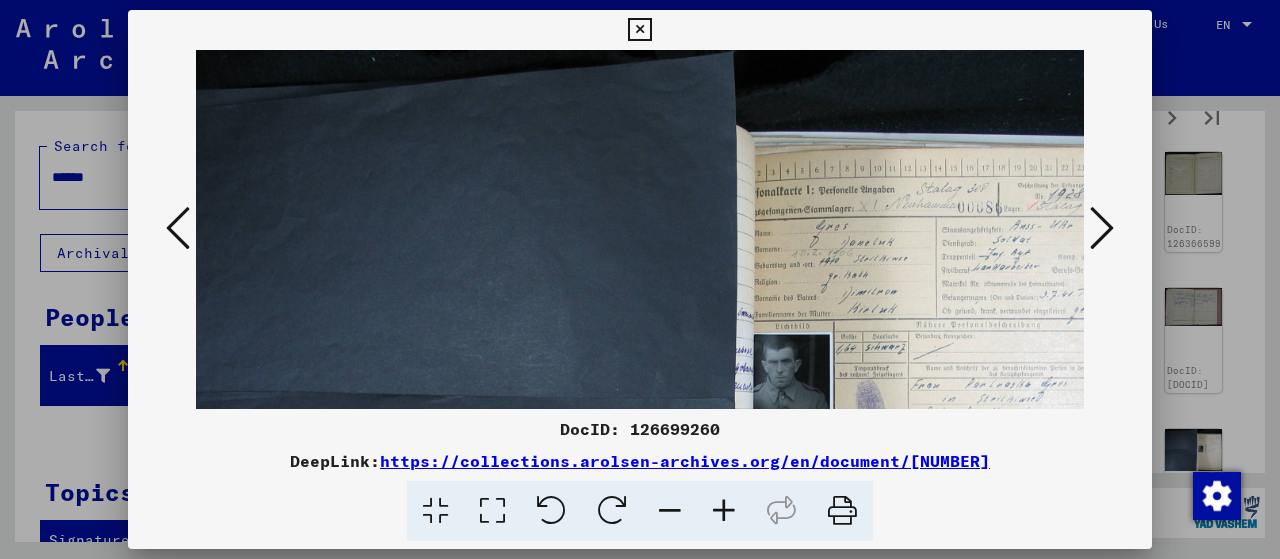 click at bounding box center (724, 511) 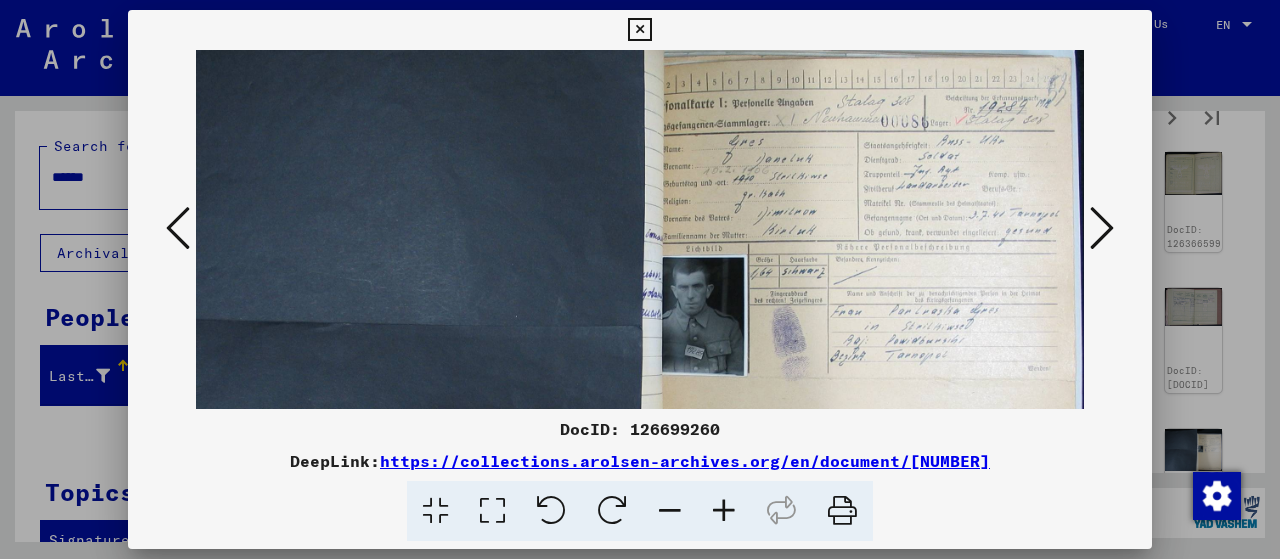 scroll, scrollTop: 118, scrollLeft: 131, axis: both 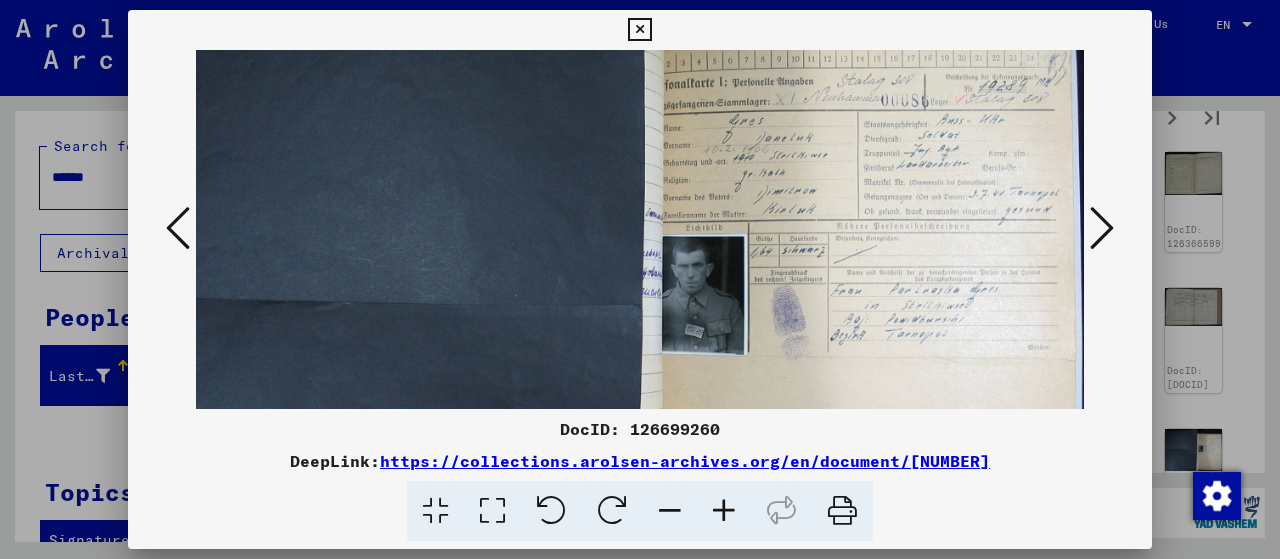 drag, startPoint x: 970, startPoint y: 354, endPoint x: 790, endPoint y: 238, distance: 214.14014 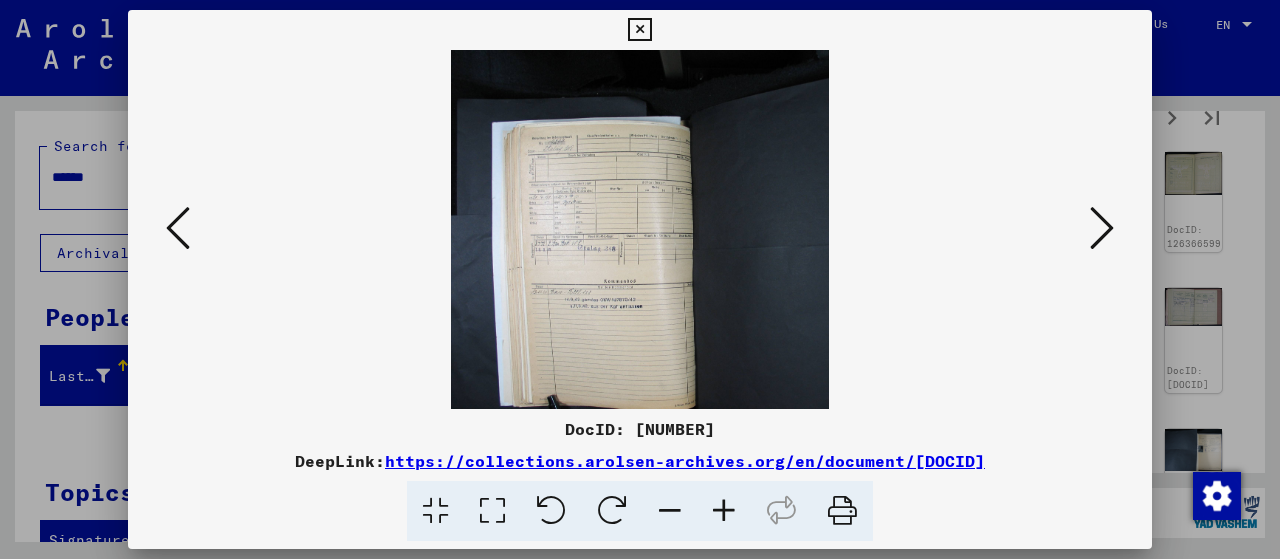 click at bounding box center [1102, 228] 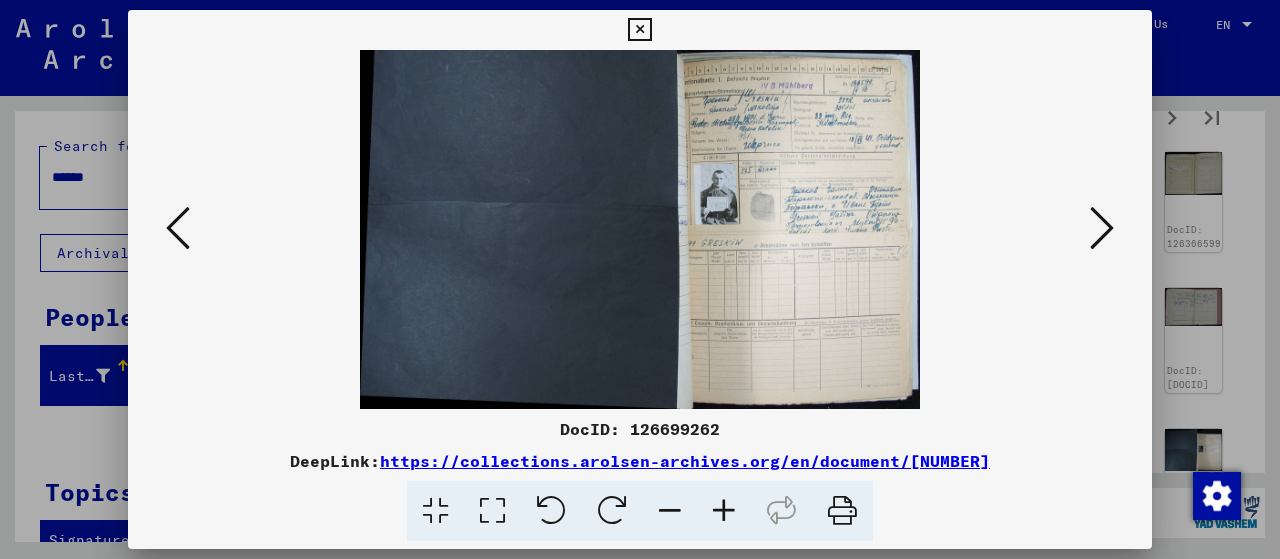click at bounding box center [1102, 228] 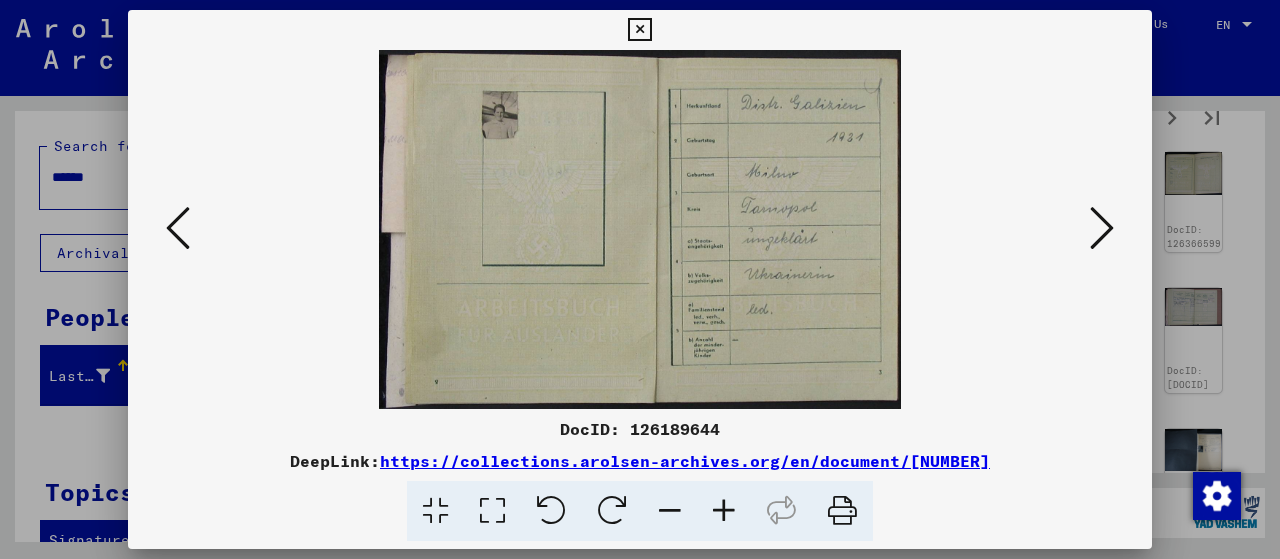 click at bounding box center [1102, 228] 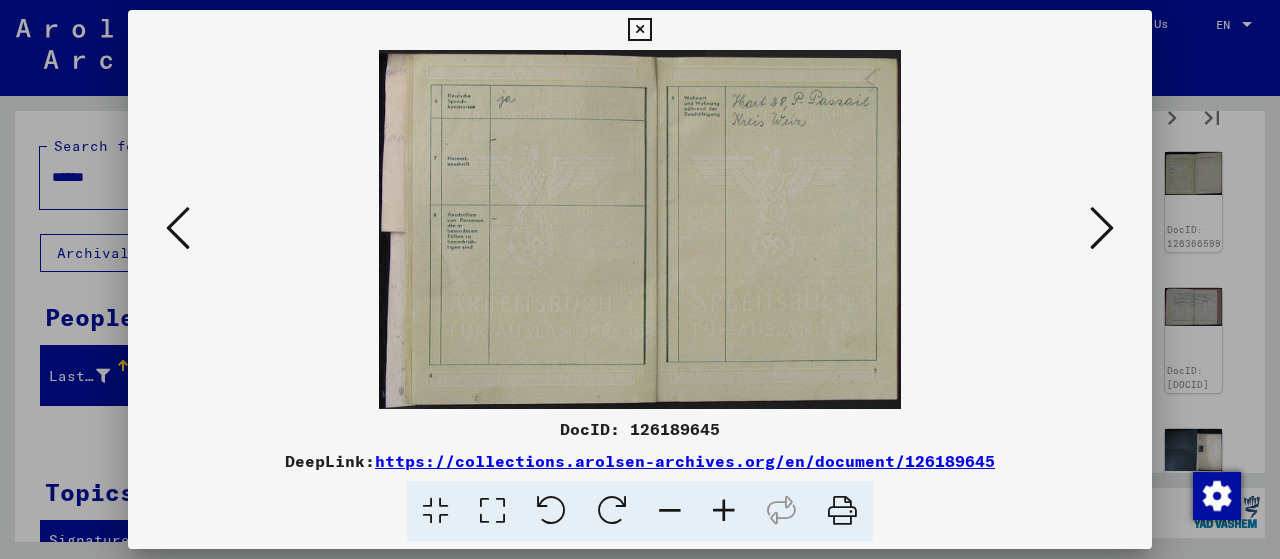 click at bounding box center (1102, 228) 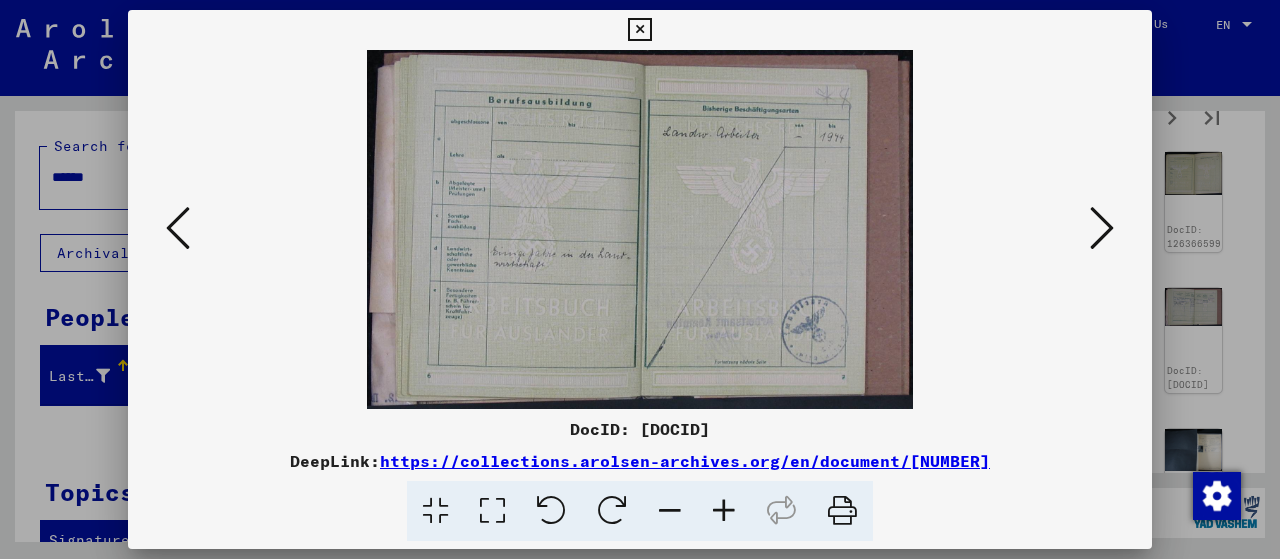 click at bounding box center [1102, 228] 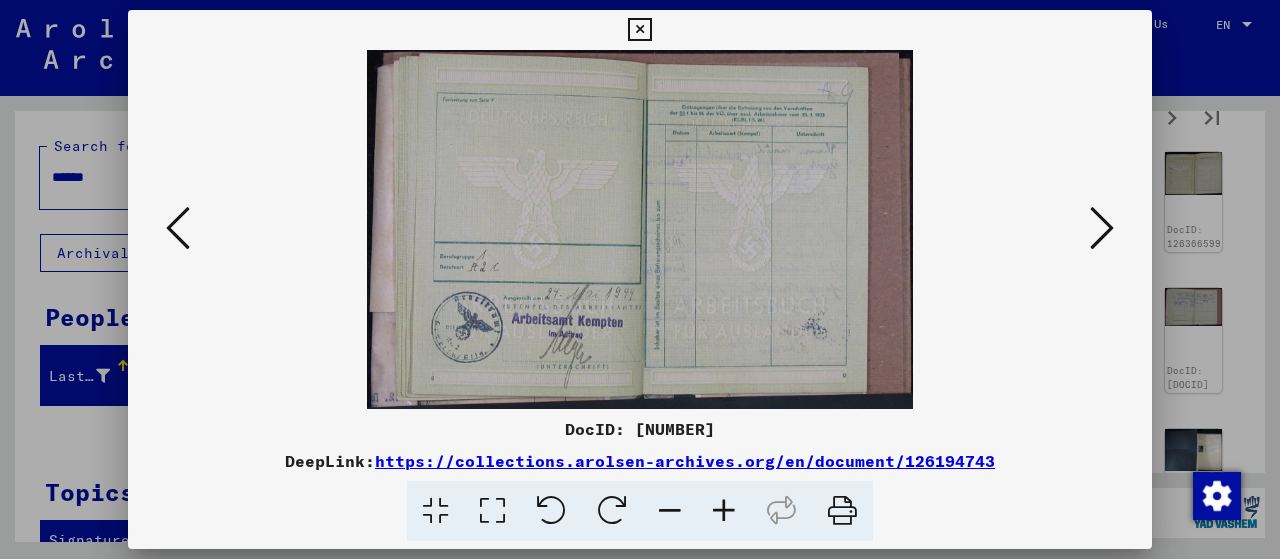 click at bounding box center [1102, 228] 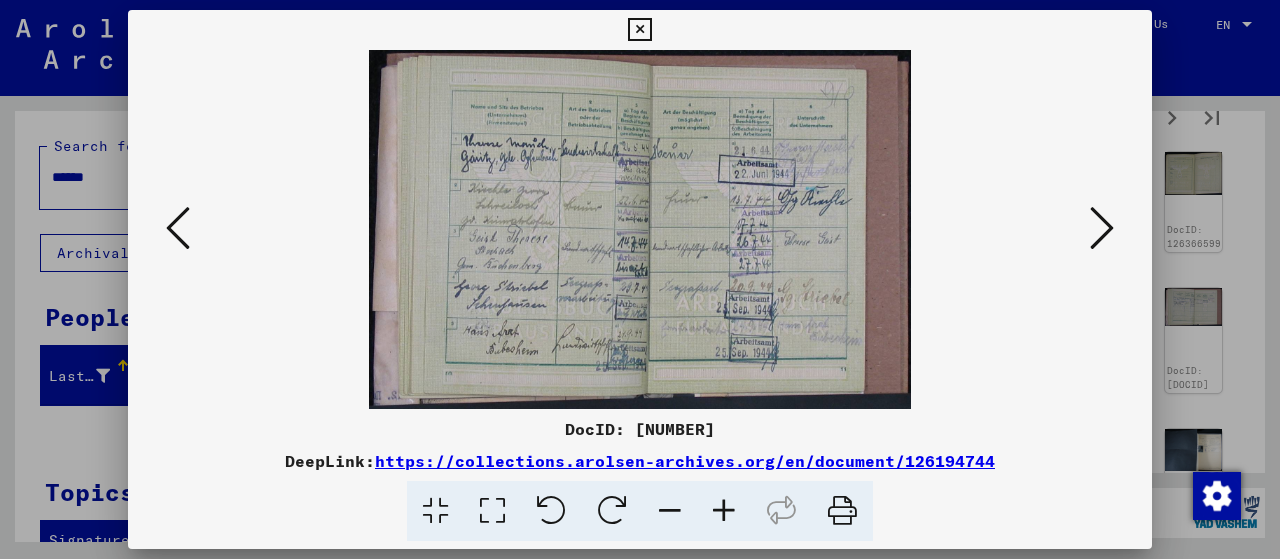 click at bounding box center (1102, 228) 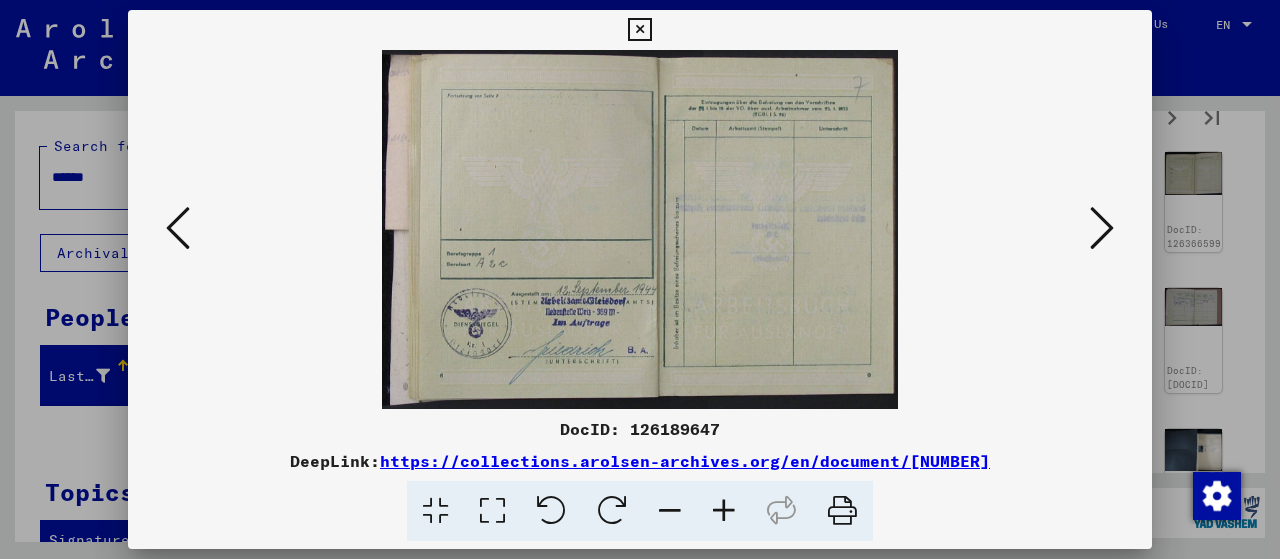 click at bounding box center [1102, 228] 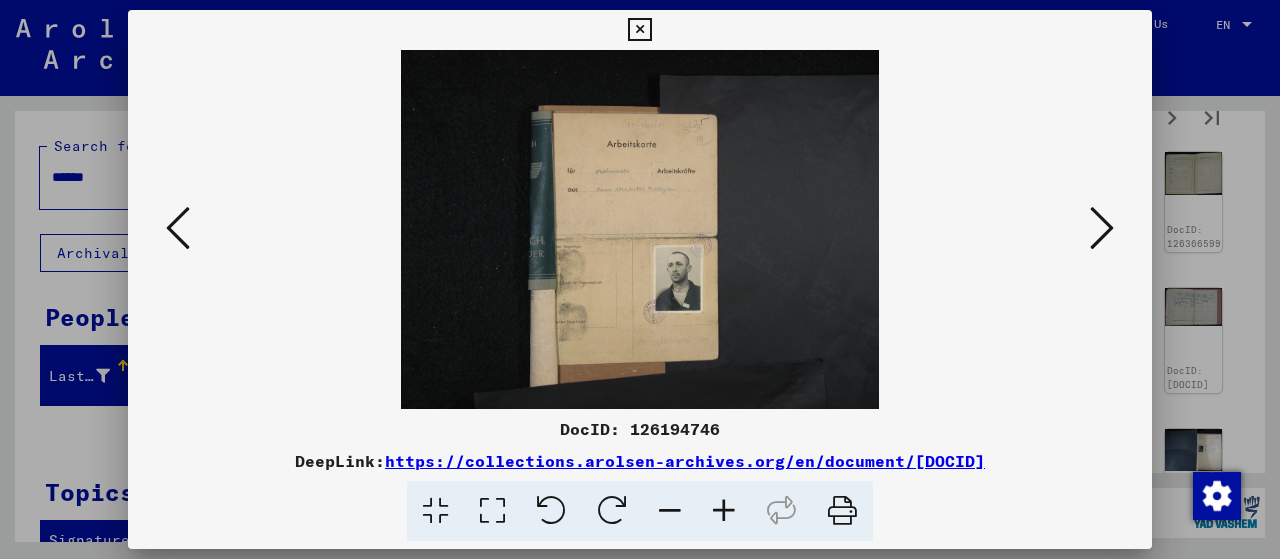 click at bounding box center (1102, 228) 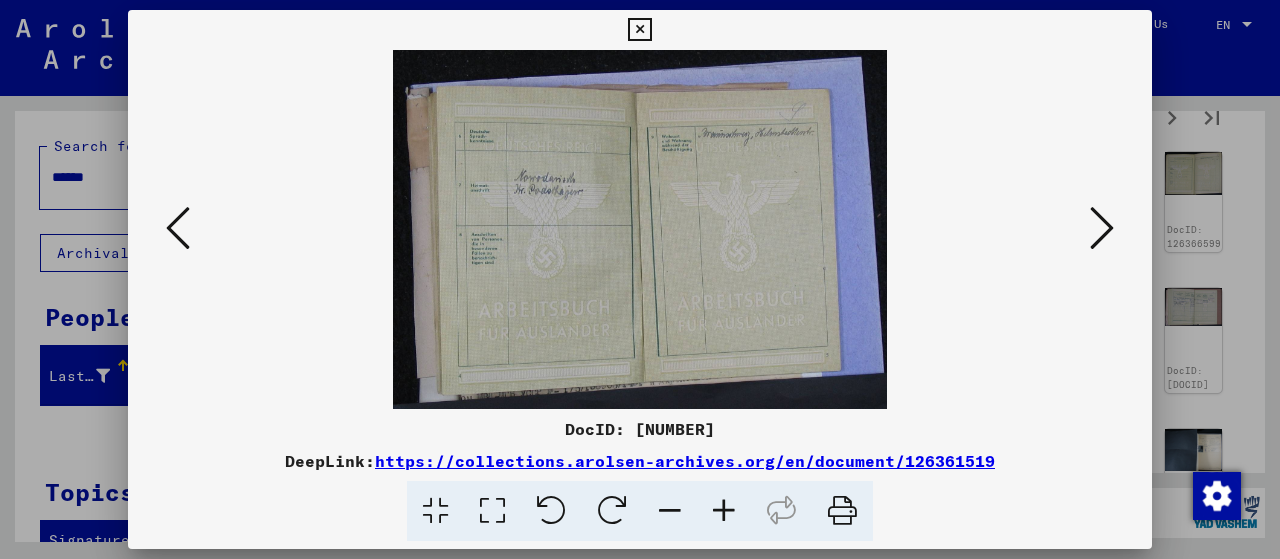 click at bounding box center [1102, 228] 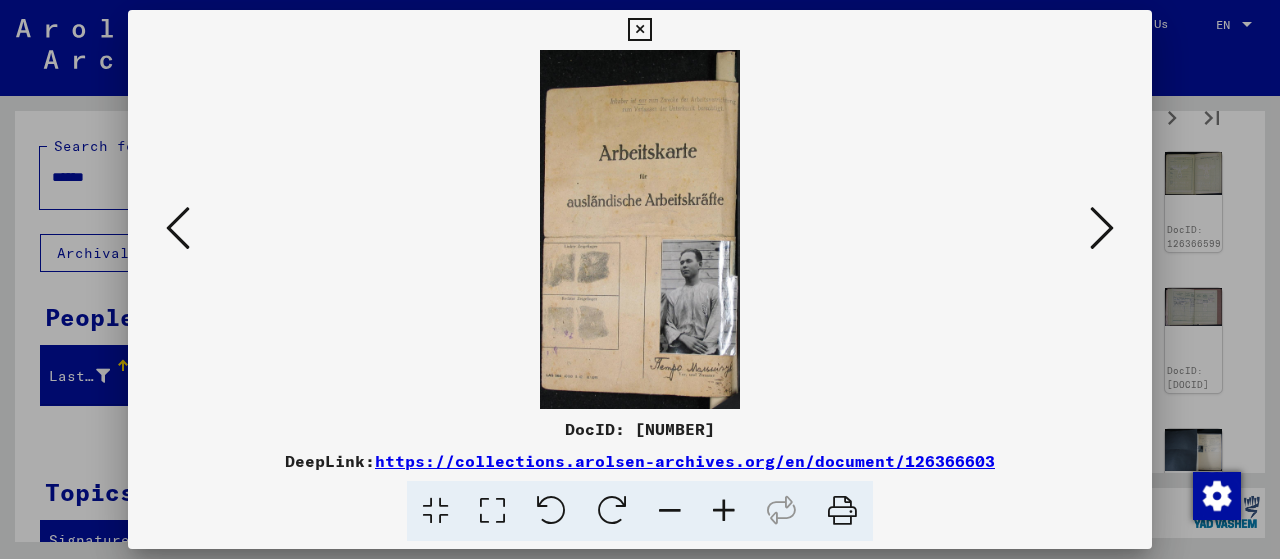 click at bounding box center [1102, 228] 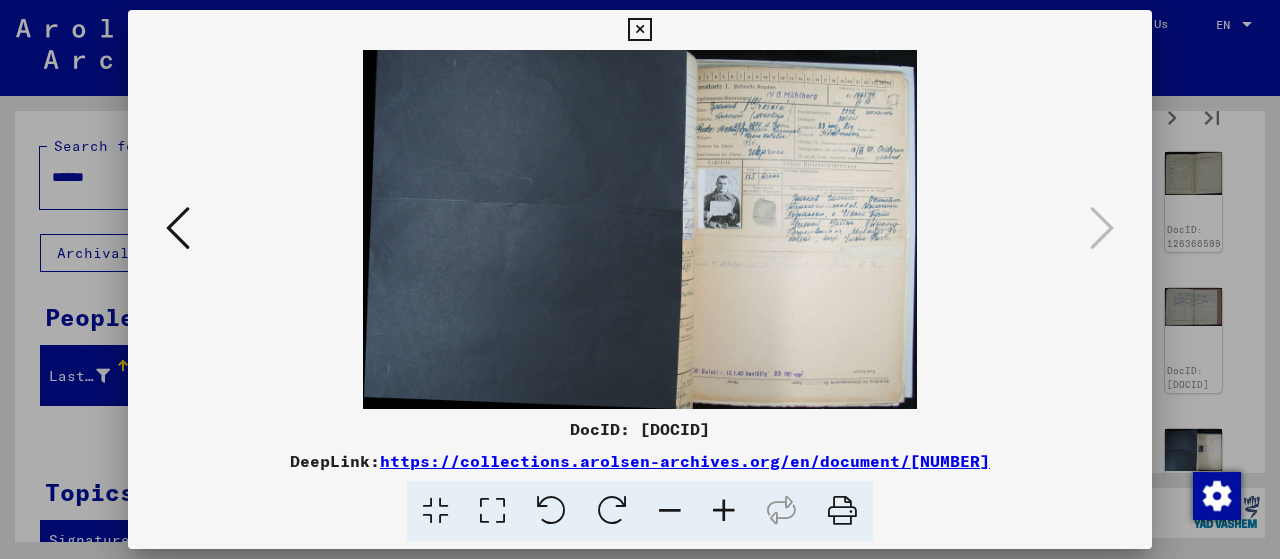 click at bounding box center (724, 511) 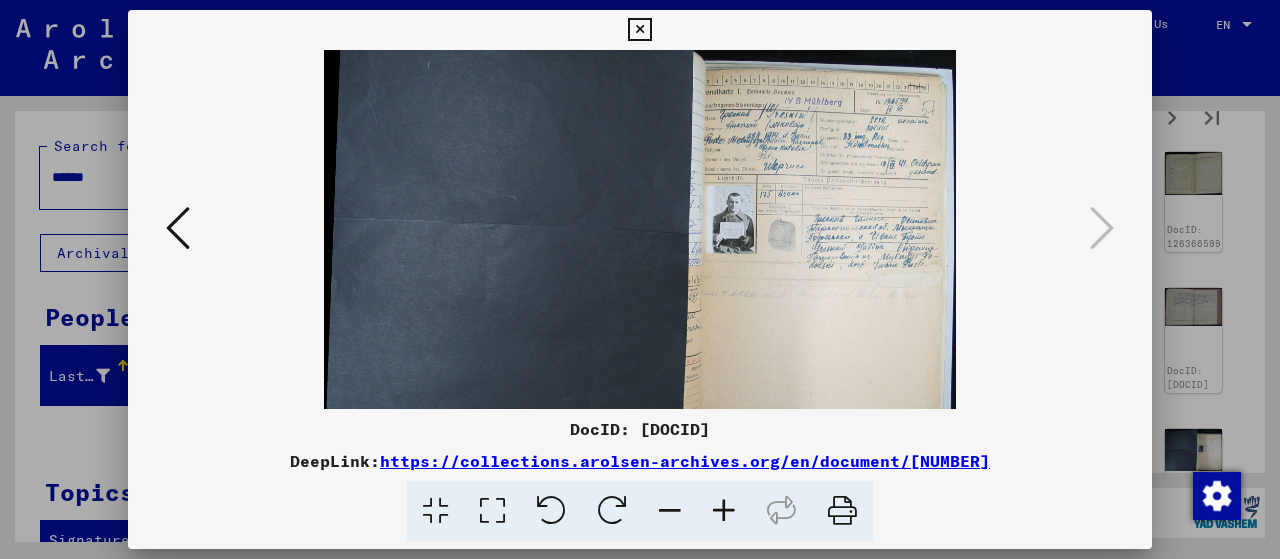 click at bounding box center [724, 511] 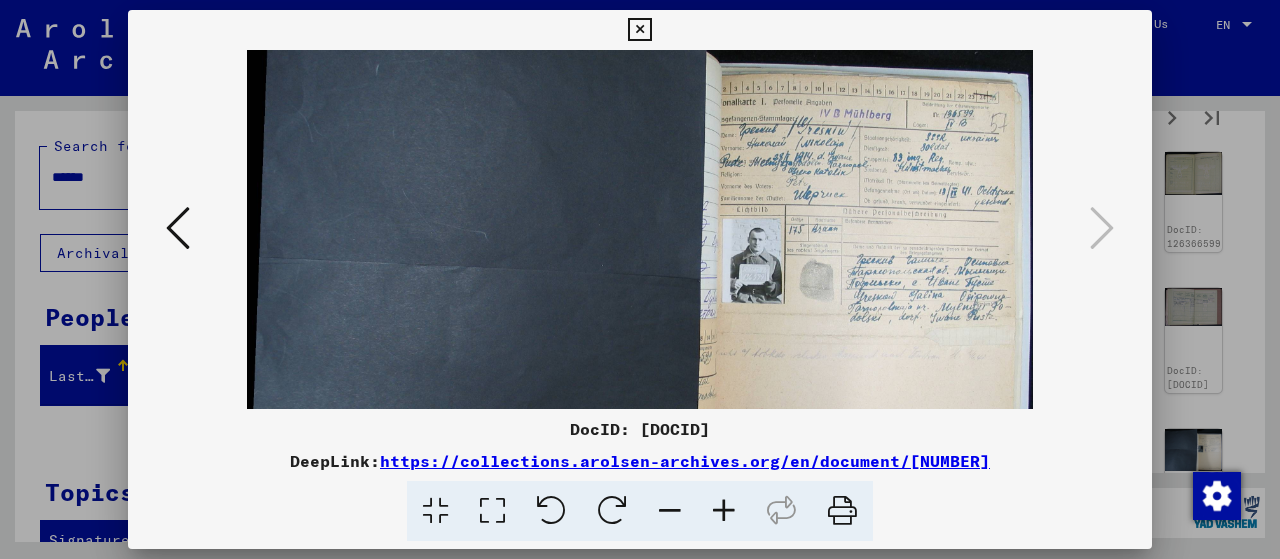 click at bounding box center [724, 511] 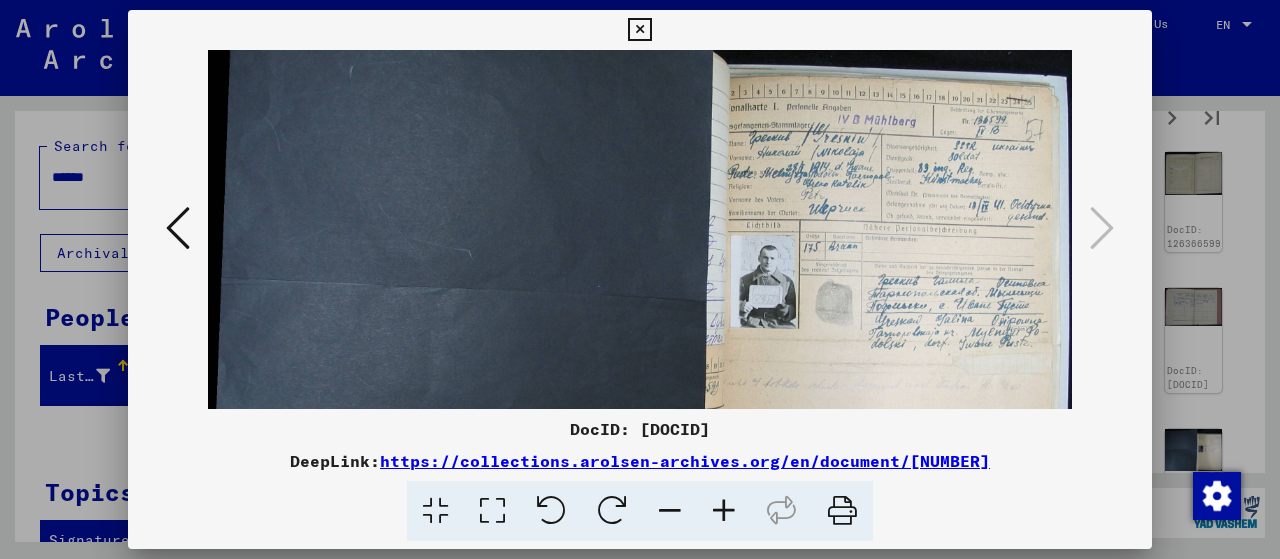 click at bounding box center [724, 511] 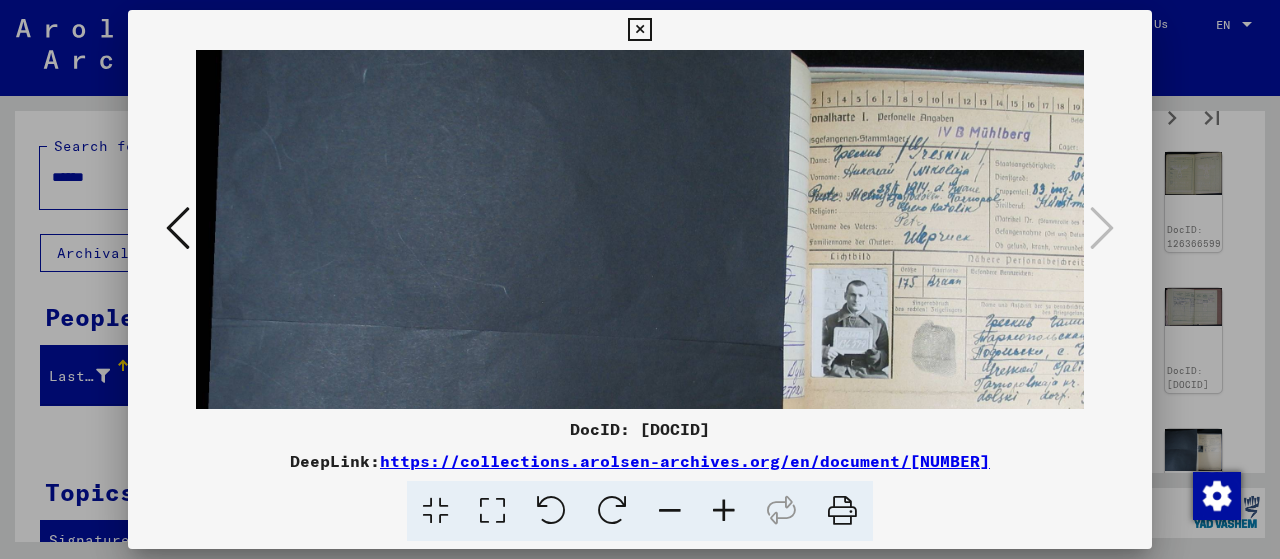 click at bounding box center [724, 511] 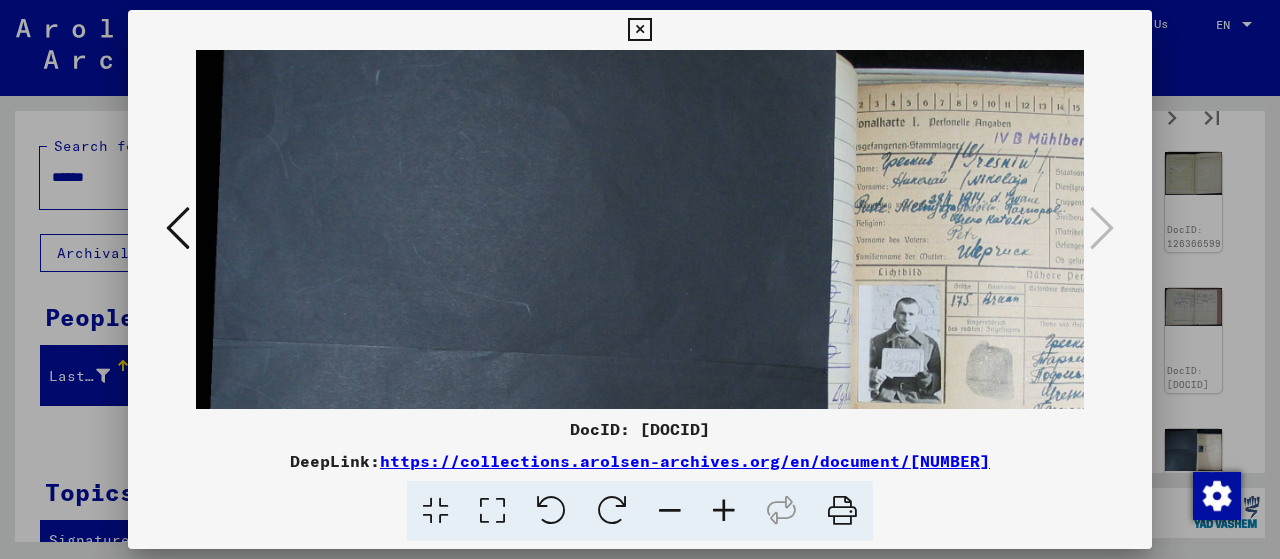 click at bounding box center (724, 511) 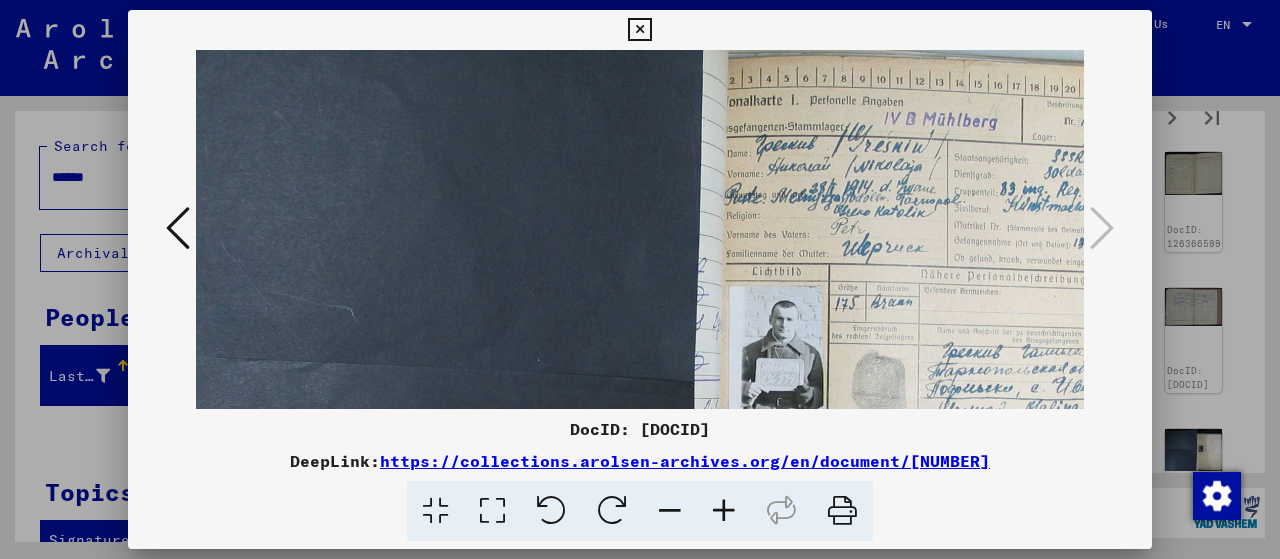 drag, startPoint x: 859, startPoint y: 283, endPoint x: 515, endPoint y: 233, distance: 347.61472 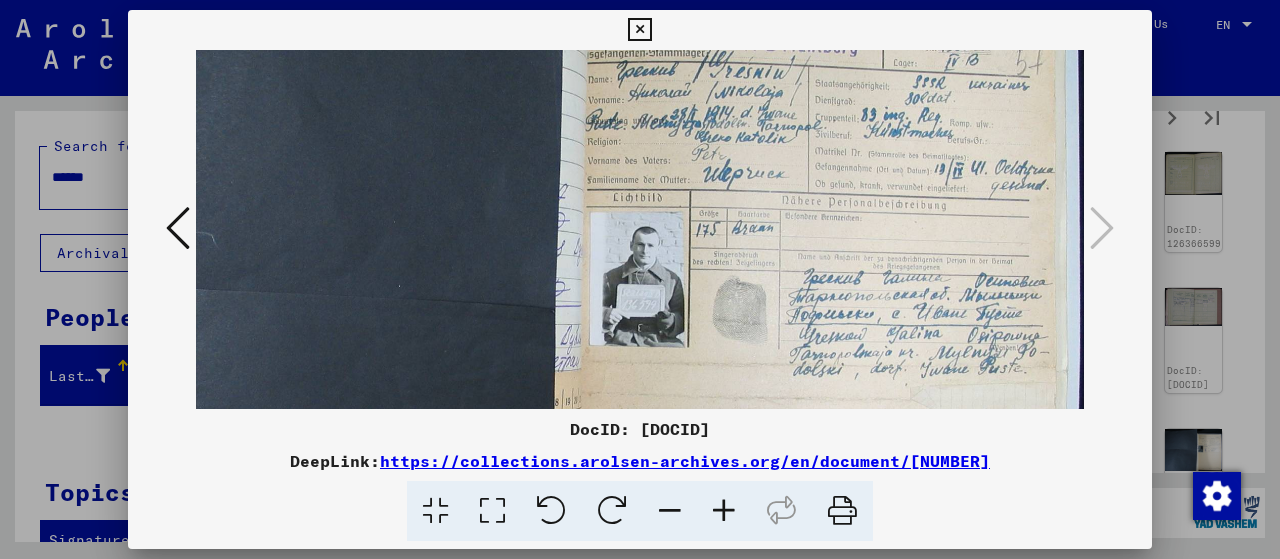drag, startPoint x: 671, startPoint y: 238, endPoint x: 498, endPoint y: 185, distance: 180.93645 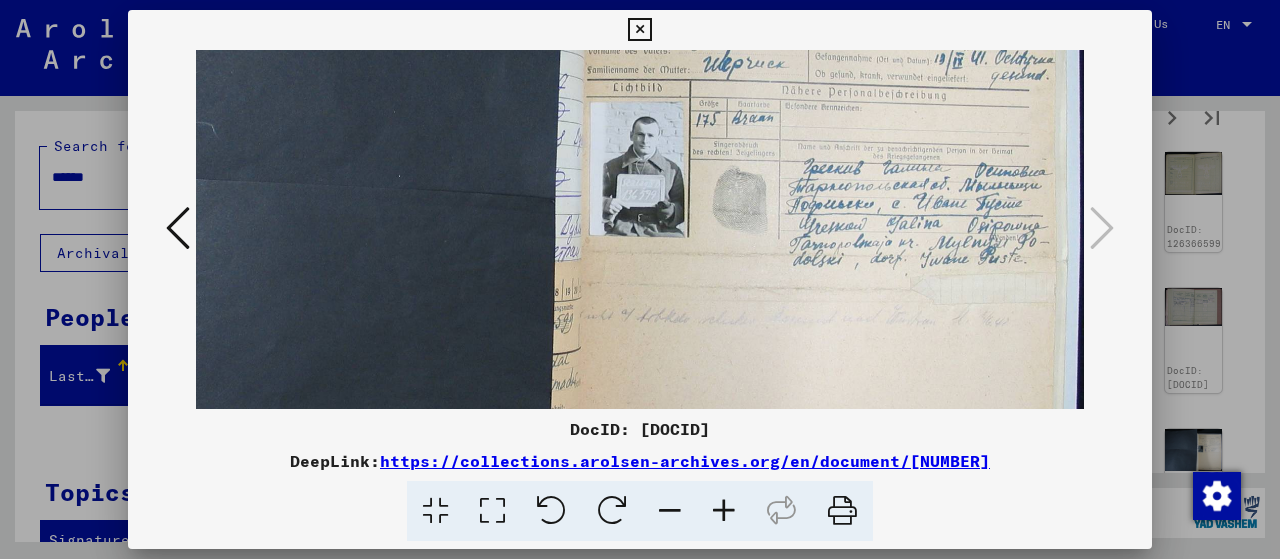 drag, startPoint x: 838, startPoint y: 197, endPoint x: 854, endPoint y: 162, distance: 38.483765 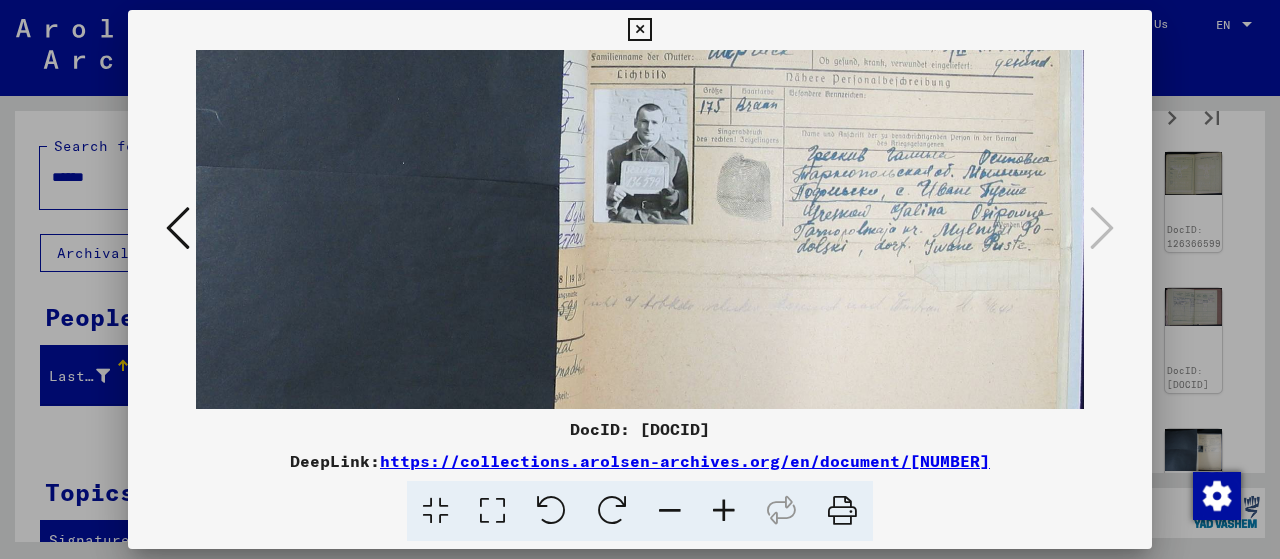click at bounding box center [640, 279] 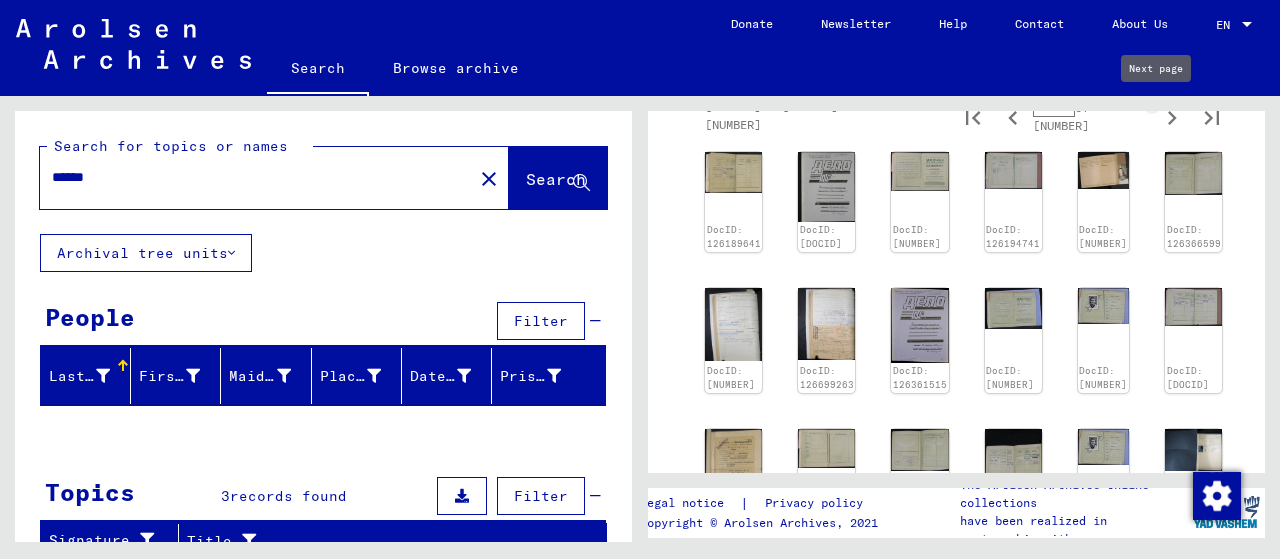 click 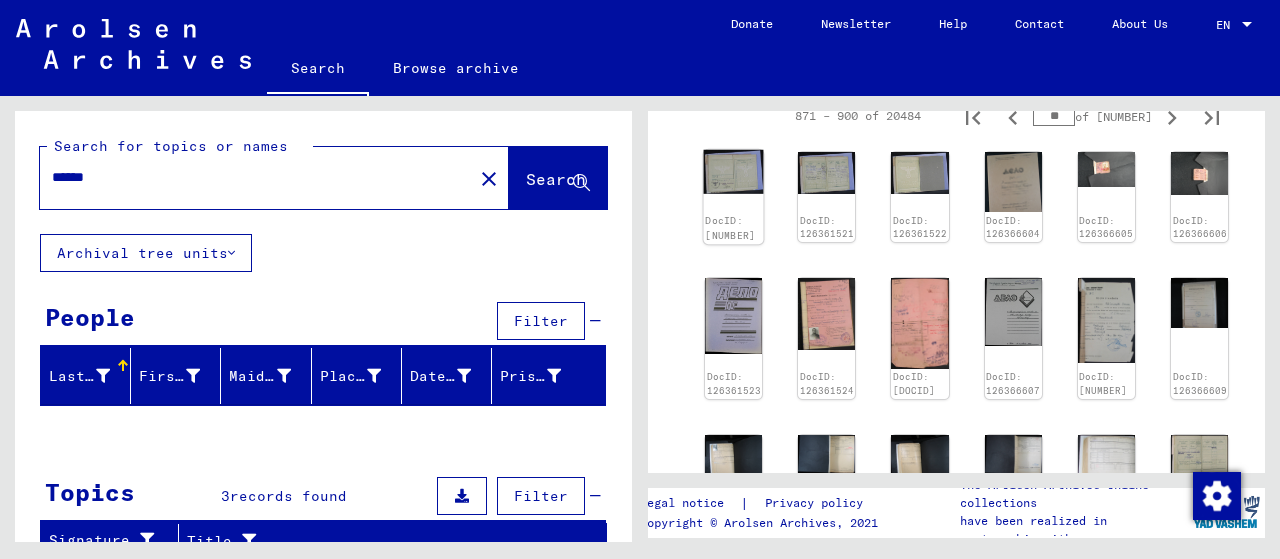 click 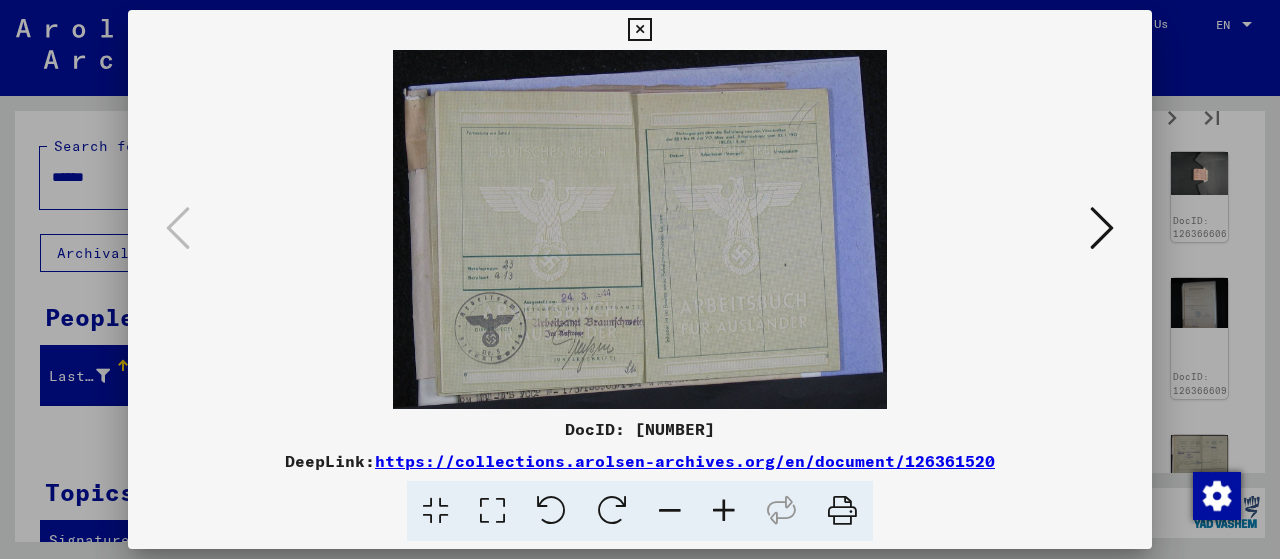 click at bounding box center (1102, 228) 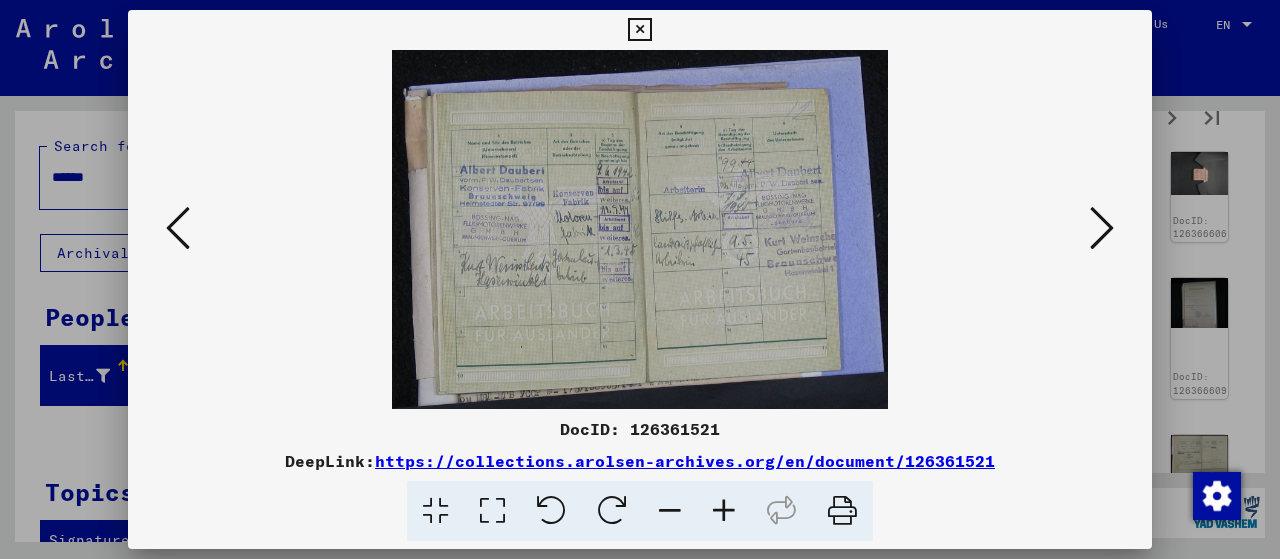 click at bounding box center (1102, 228) 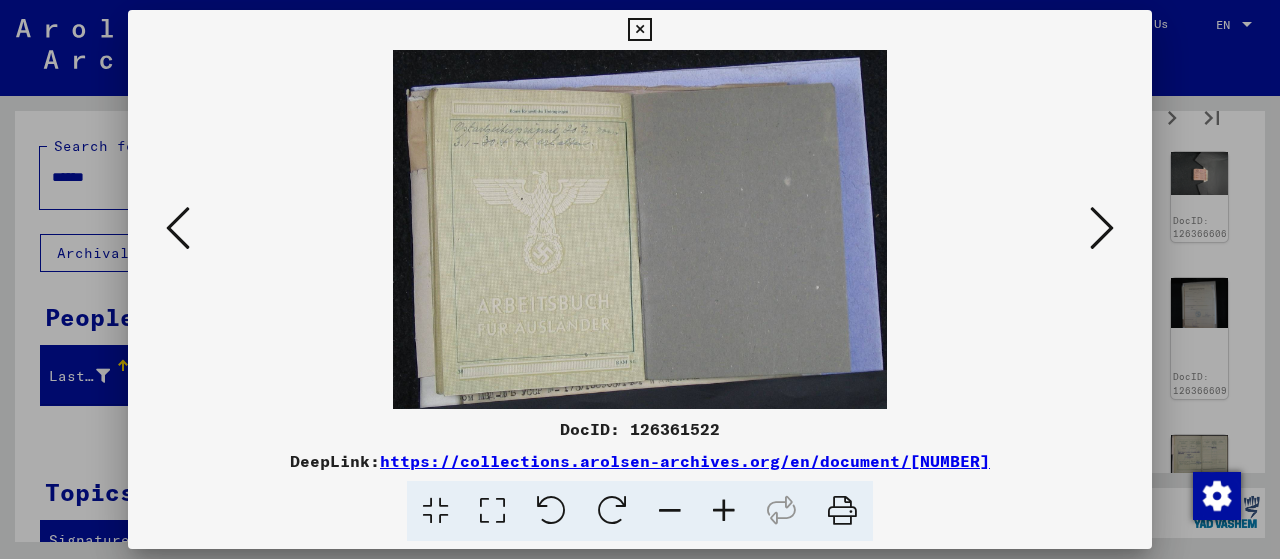 click at bounding box center (1102, 228) 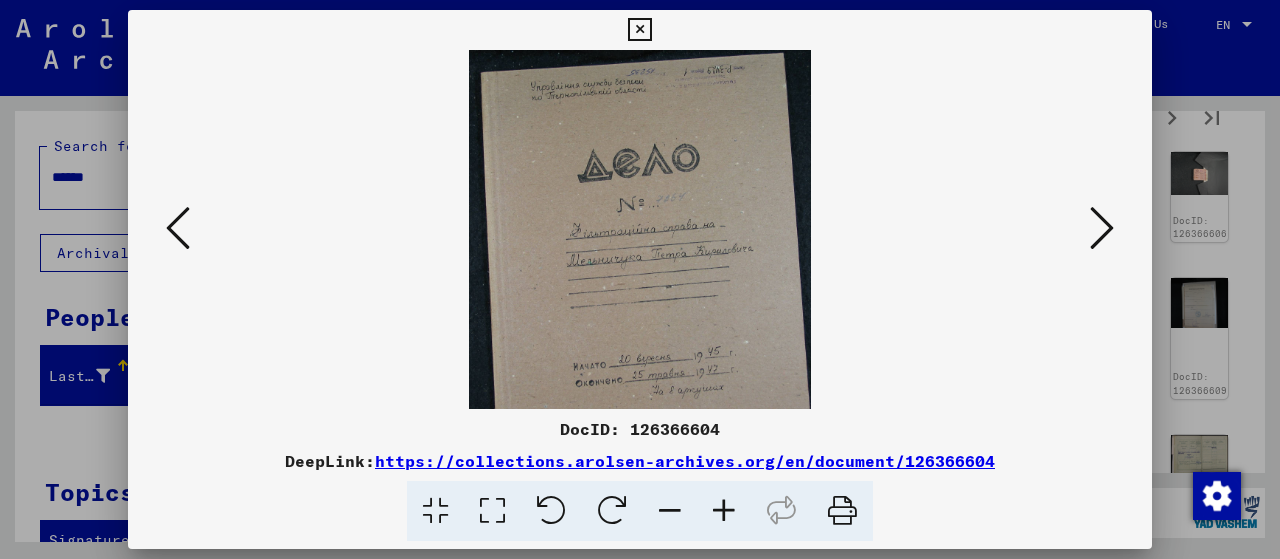 click at bounding box center [1102, 228] 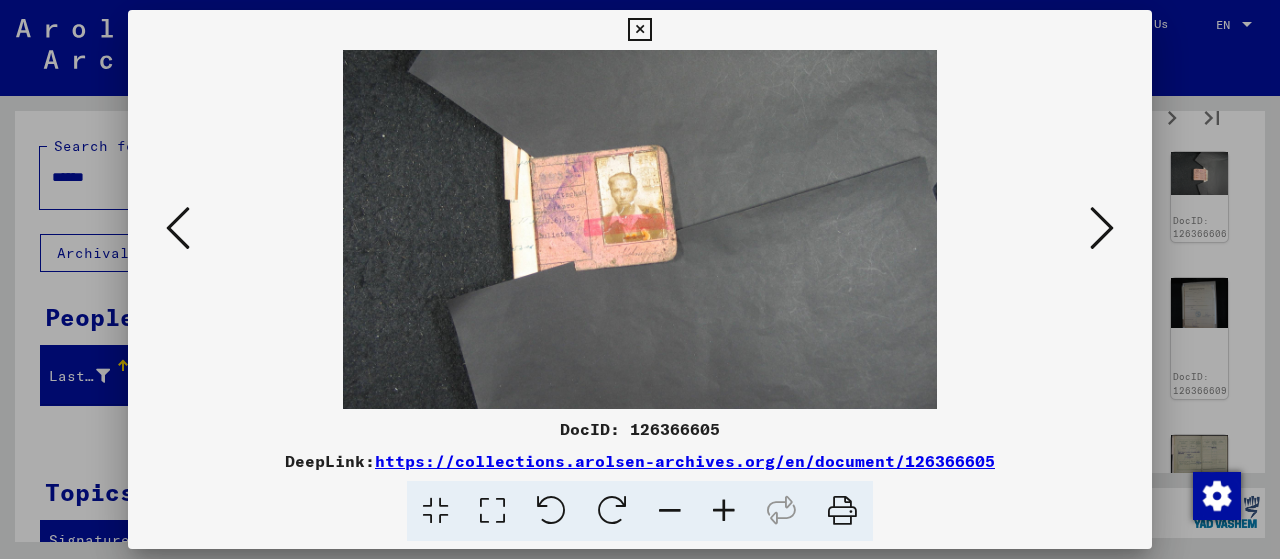 click at bounding box center (1102, 228) 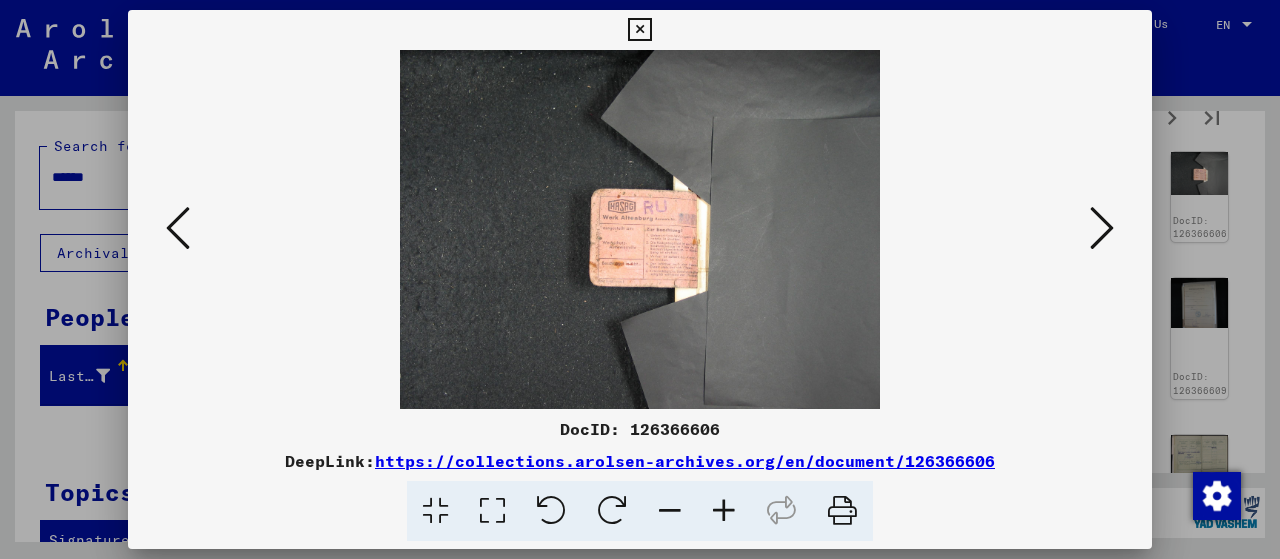 click at bounding box center [1102, 228] 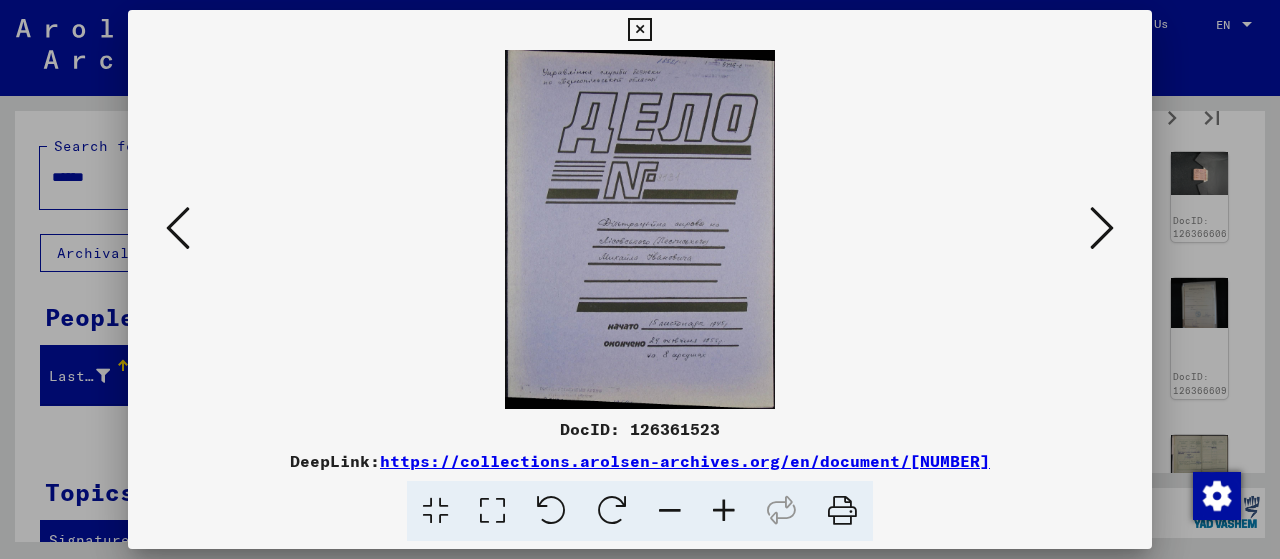 click at bounding box center (178, 228) 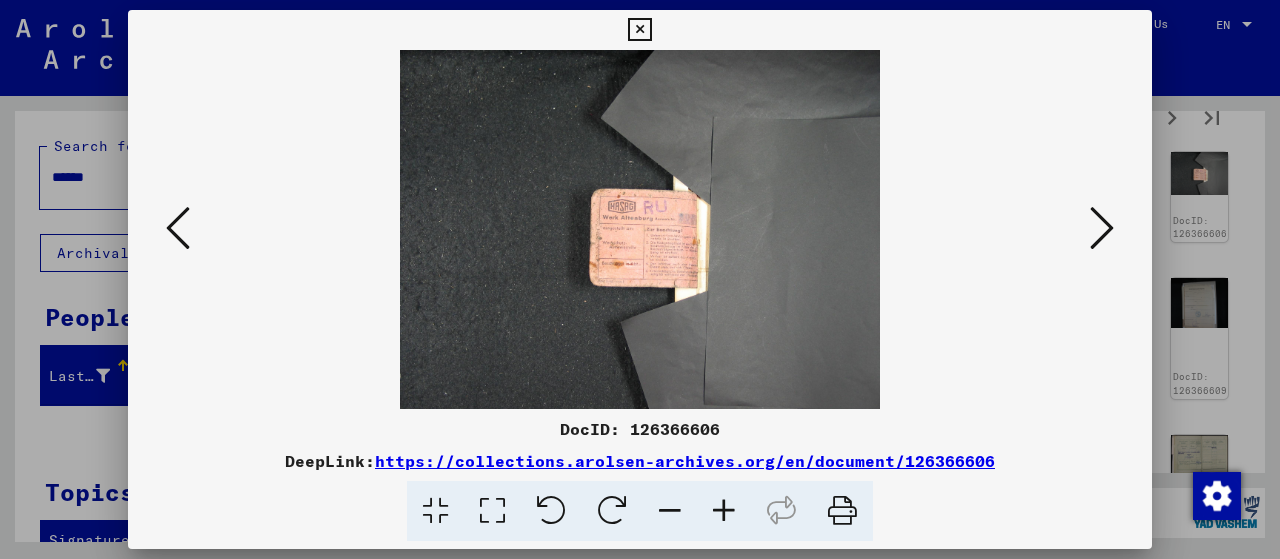 click at bounding box center (724, 511) 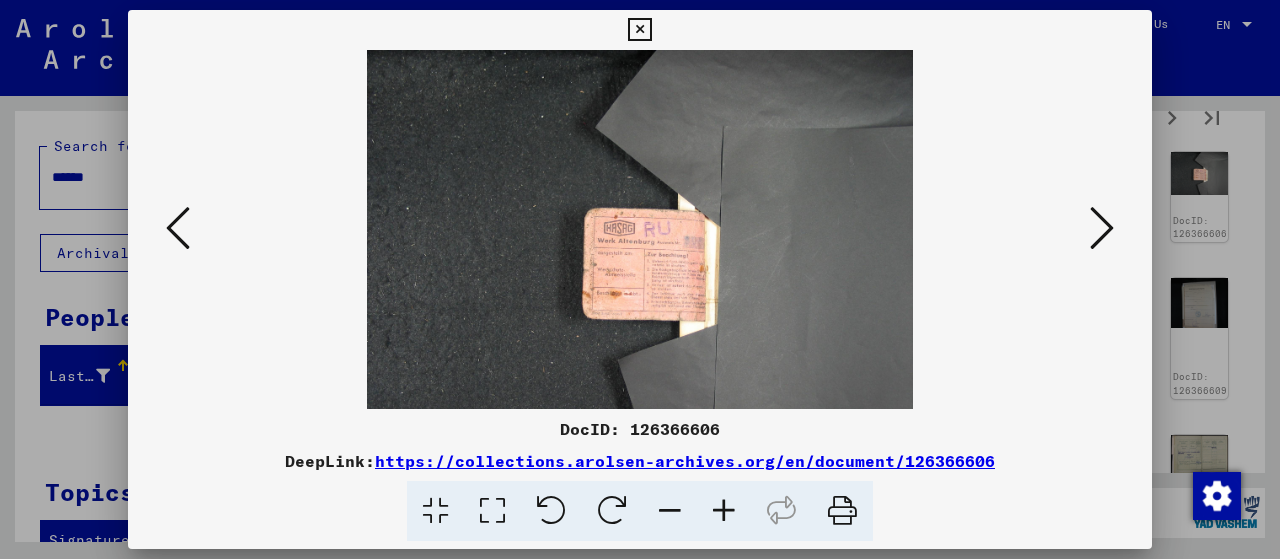 click at bounding box center [724, 511] 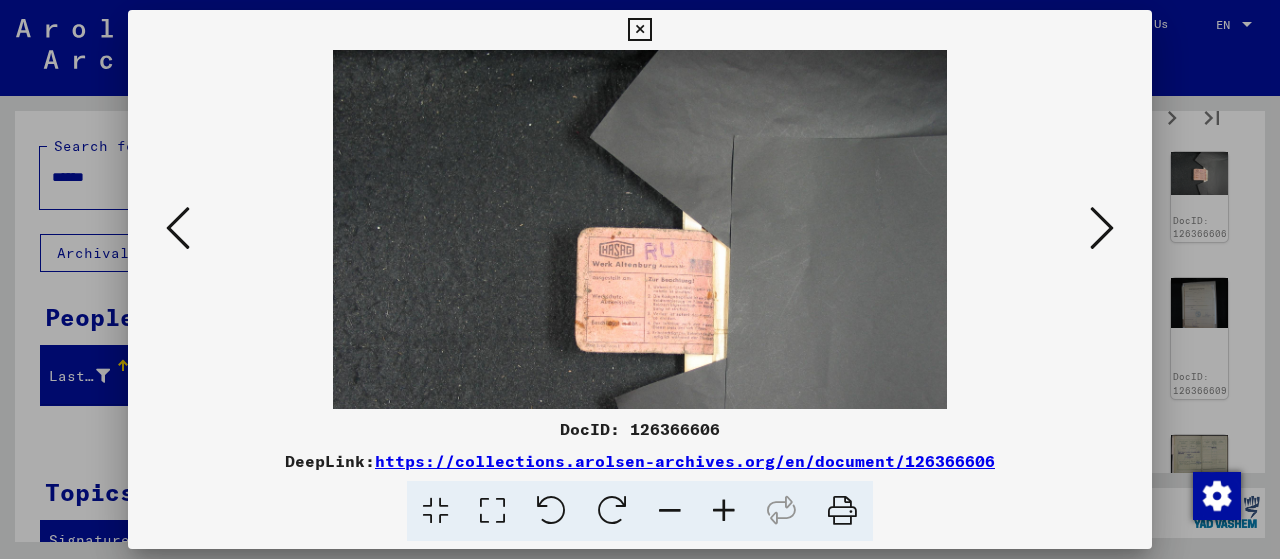 click at bounding box center (724, 511) 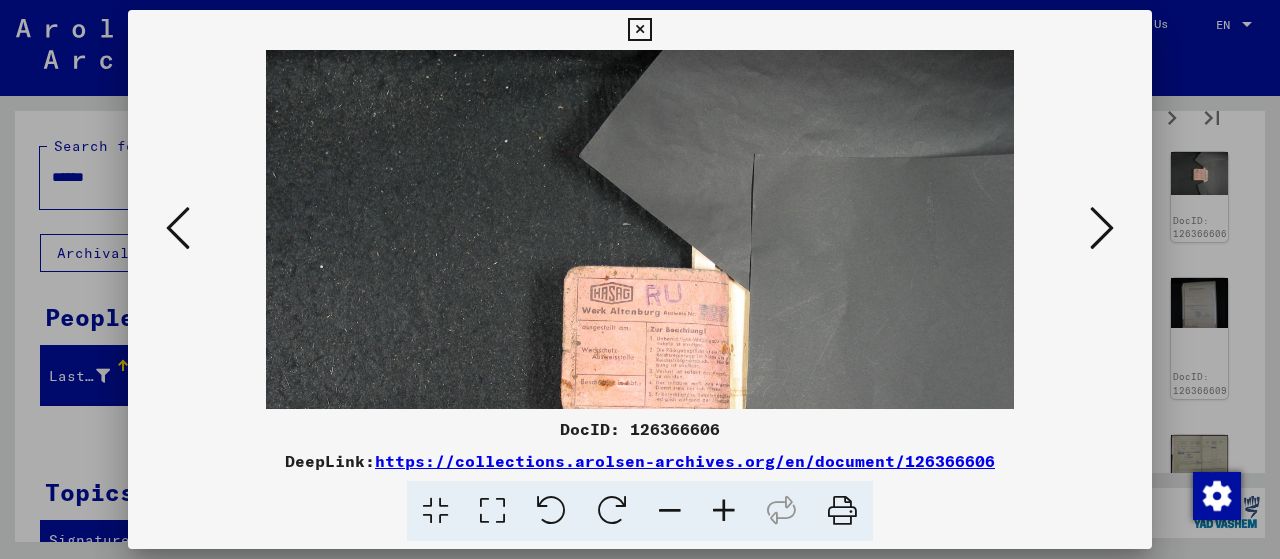 click at bounding box center [724, 511] 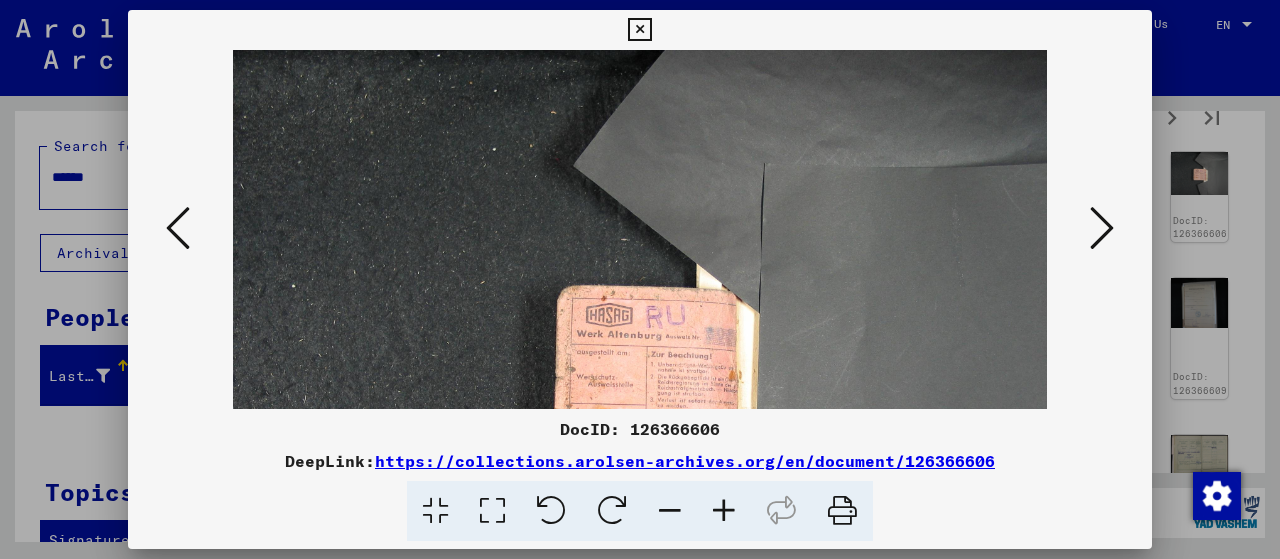click at bounding box center [724, 511] 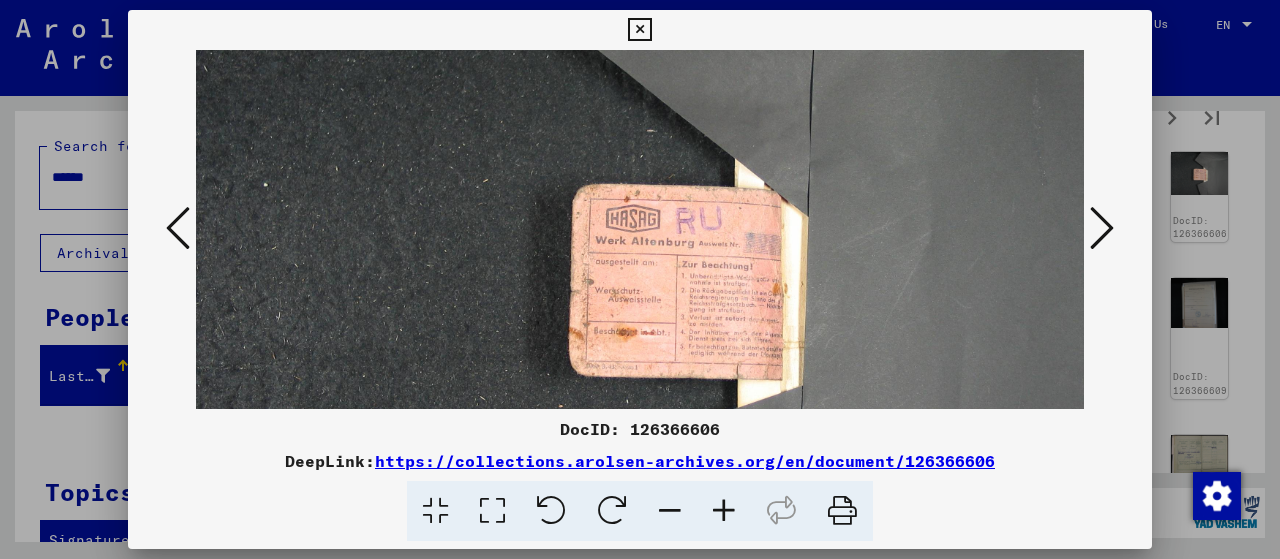 drag, startPoint x: 700, startPoint y: 335, endPoint x: 700, endPoint y: 141, distance: 194 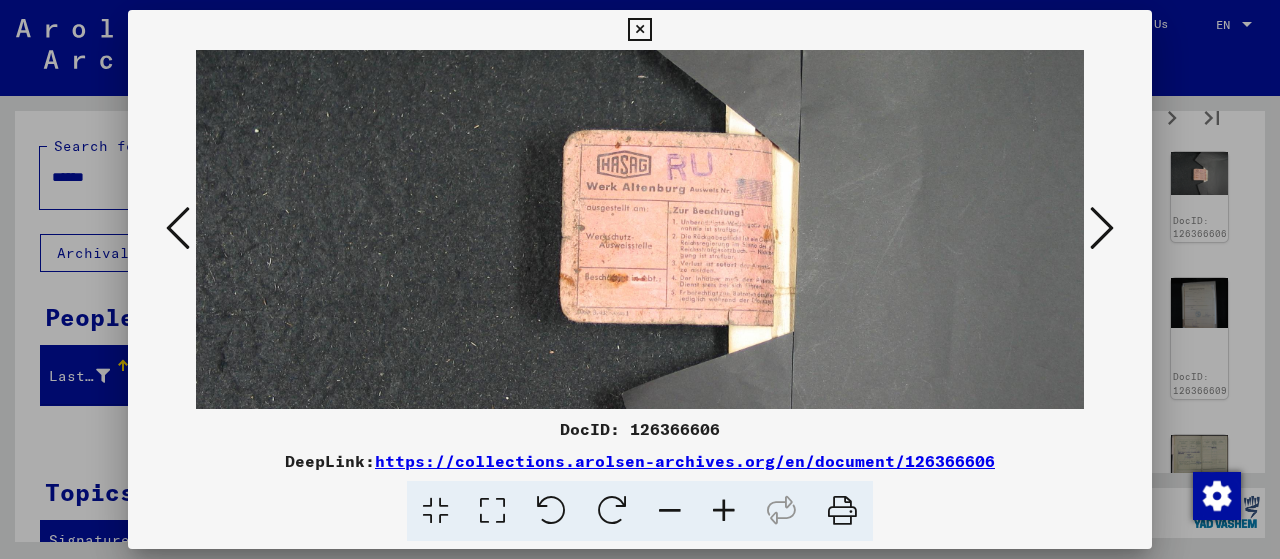 click at bounding box center [1102, 228] 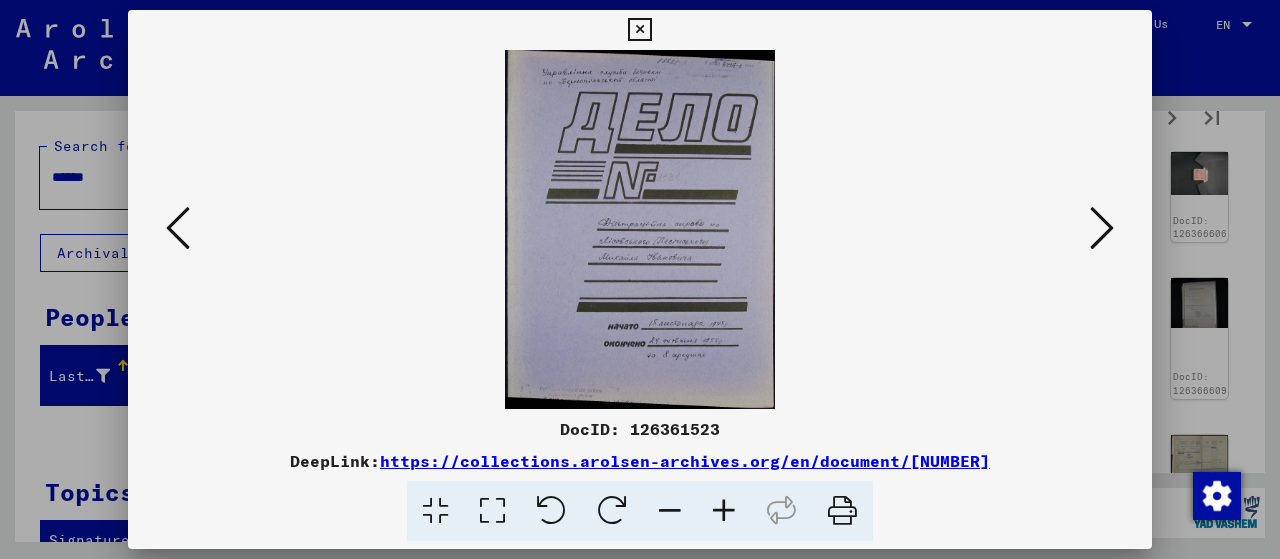 click at bounding box center (1102, 228) 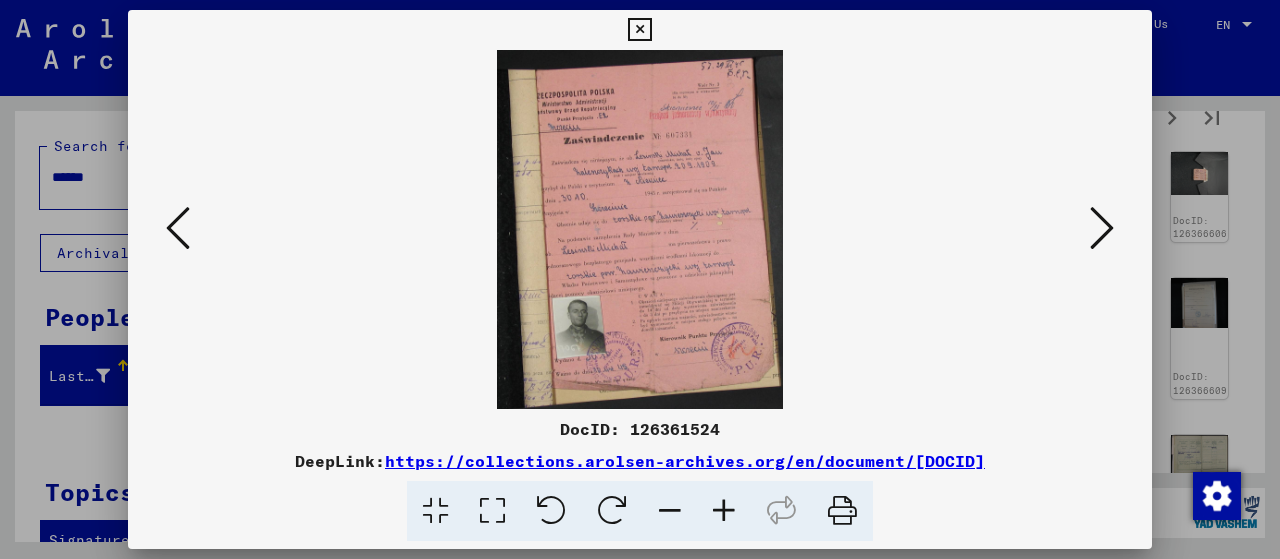 click at bounding box center [724, 511] 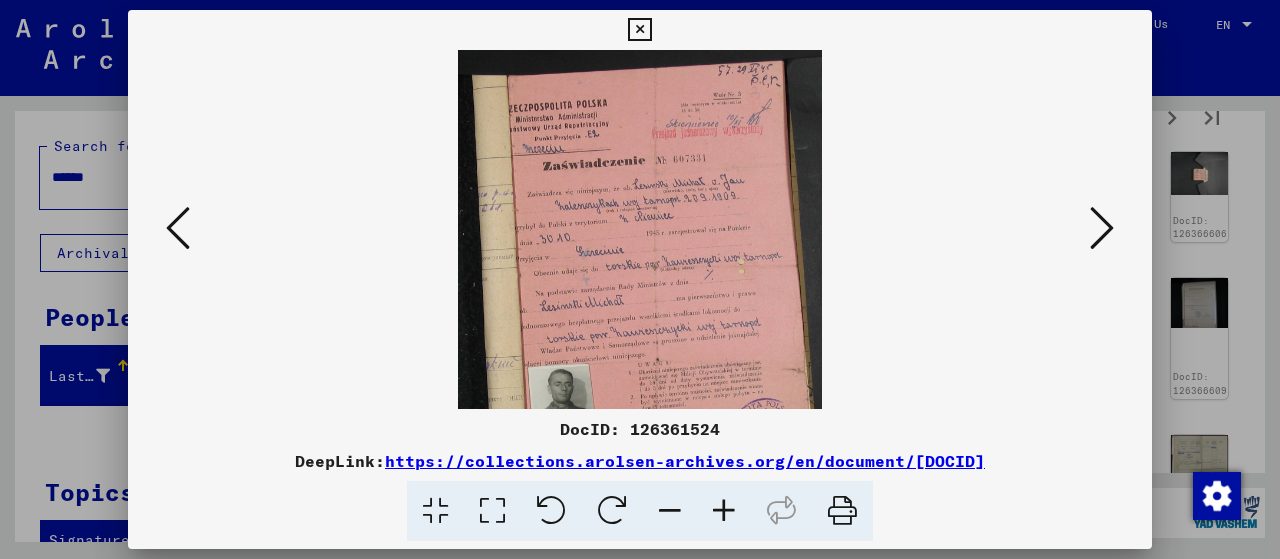 click at bounding box center (724, 511) 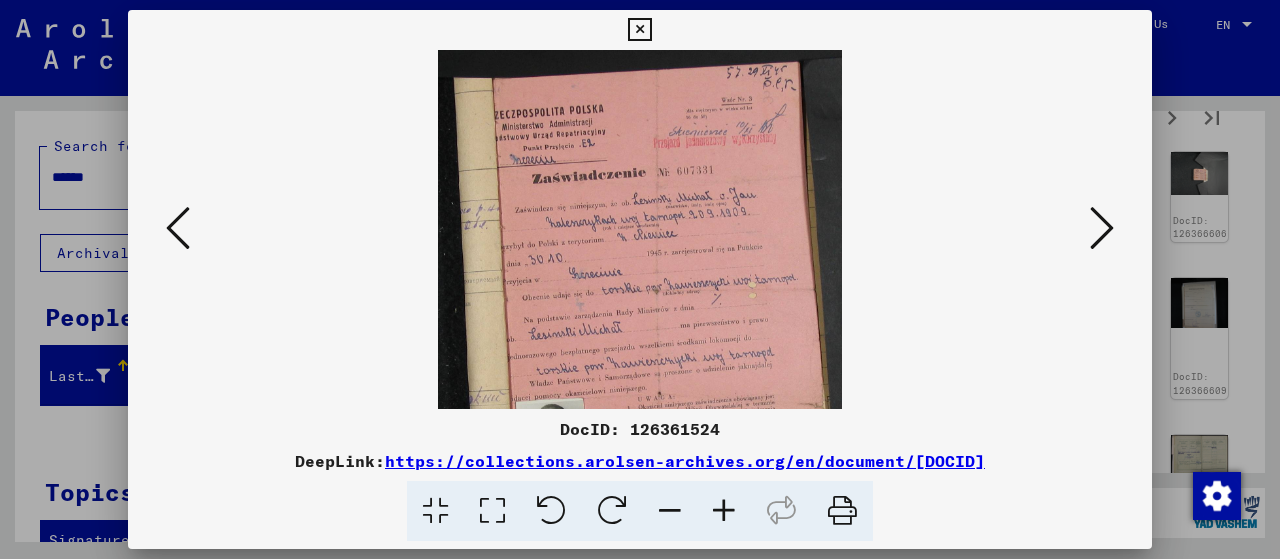 click at bounding box center [724, 511] 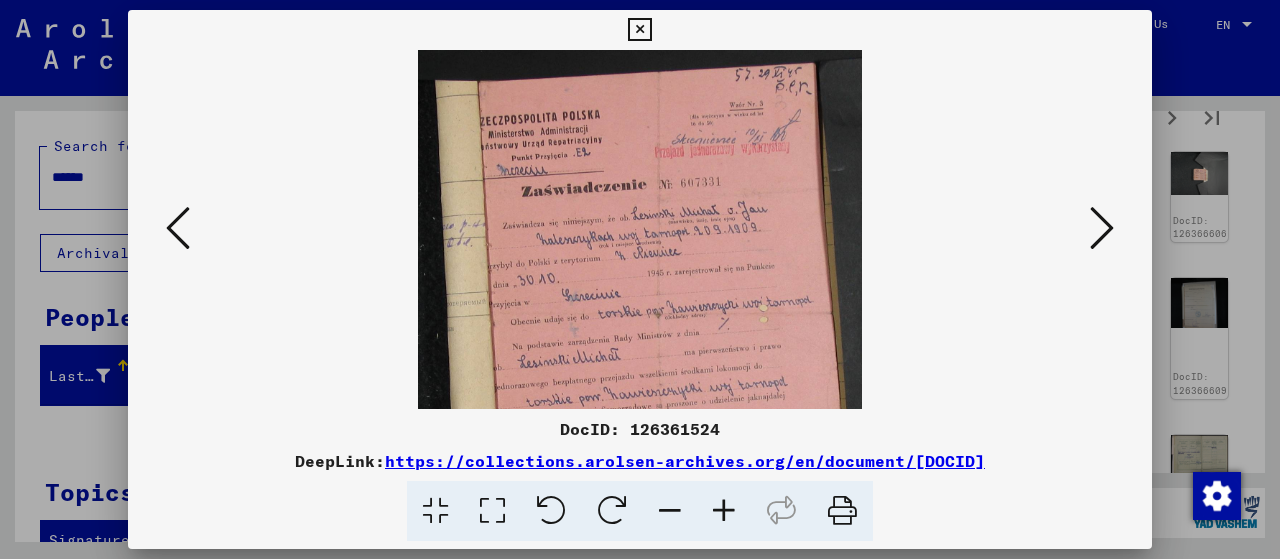 click at bounding box center (724, 511) 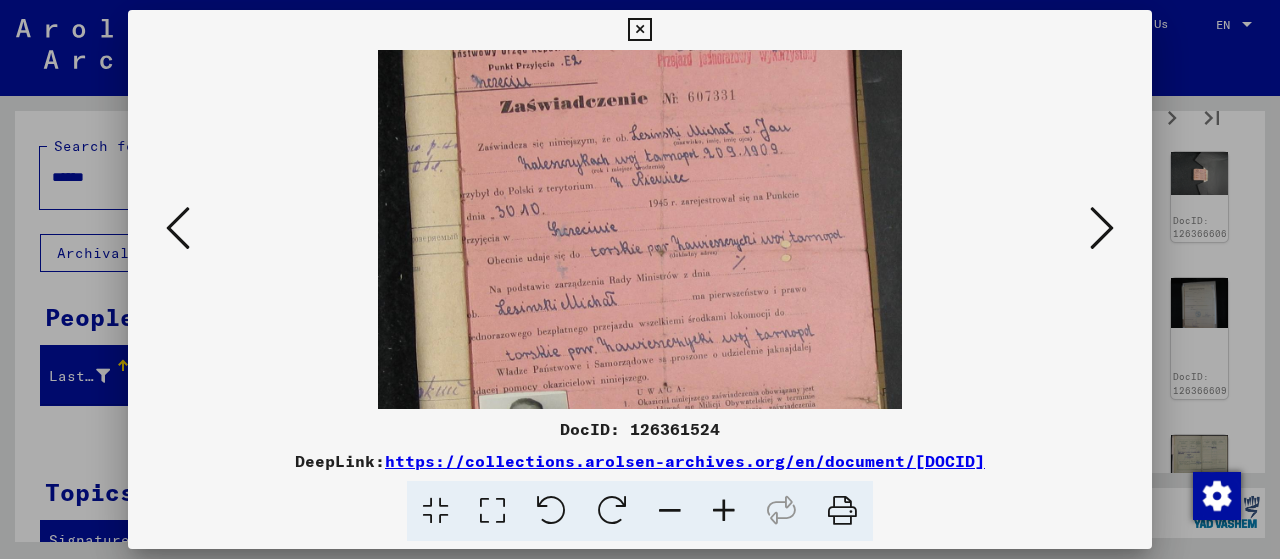 drag, startPoint x: 695, startPoint y: 216, endPoint x: 692, endPoint y: 181, distance: 35.128338 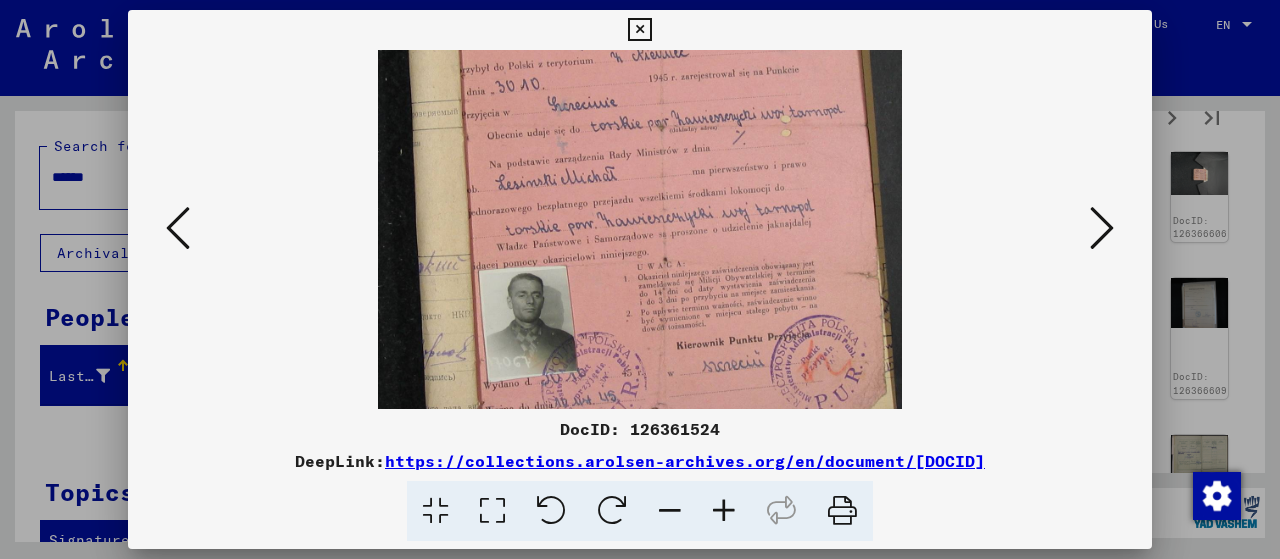 scroll, scrollTop: 243, scrollLeft: 0, axis: vertical 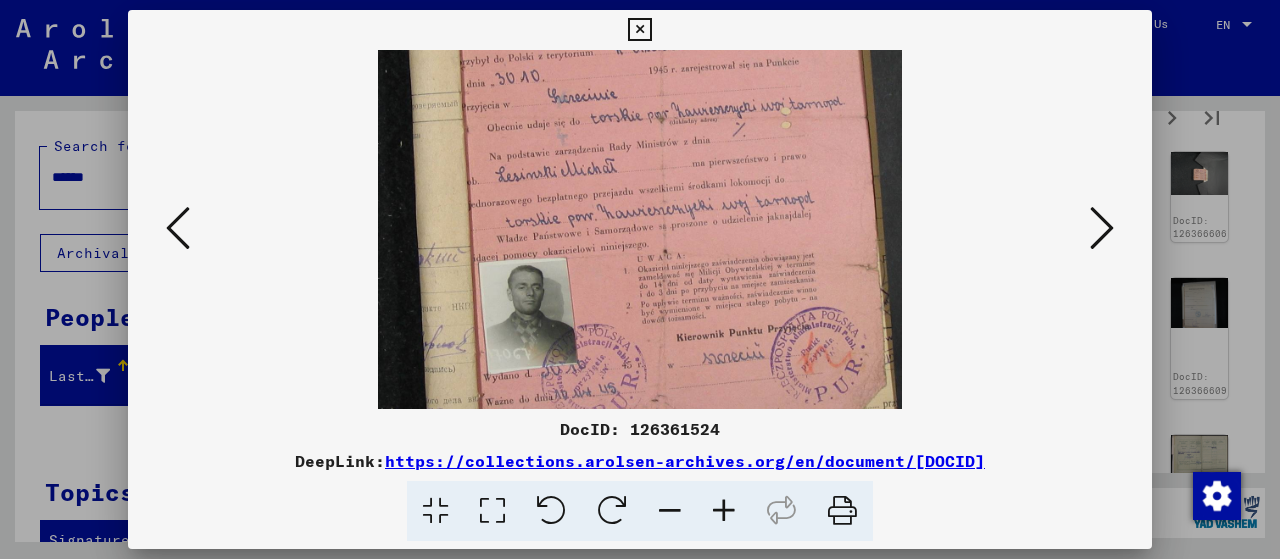 drag, startPoint x: 703, startPoint y: 238, endPoint x: 716, endPoint y: 107, distance: 131.64346 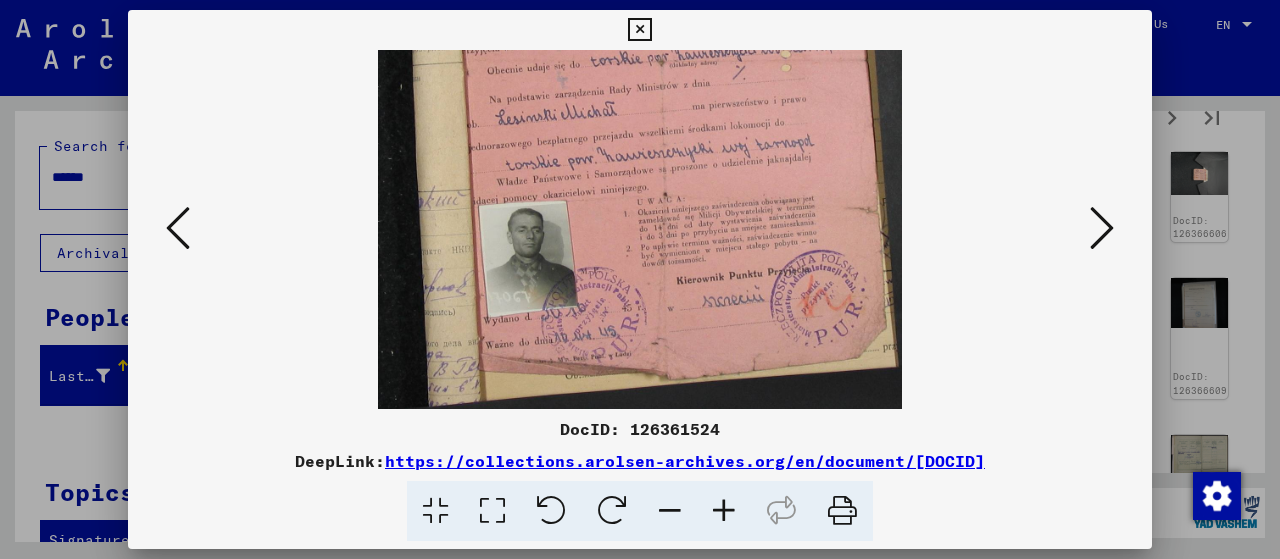 drag, startPoint x: 667, startPoint y: 289, endPoint x: 621, endPoint y: 93, distance: 201.3256 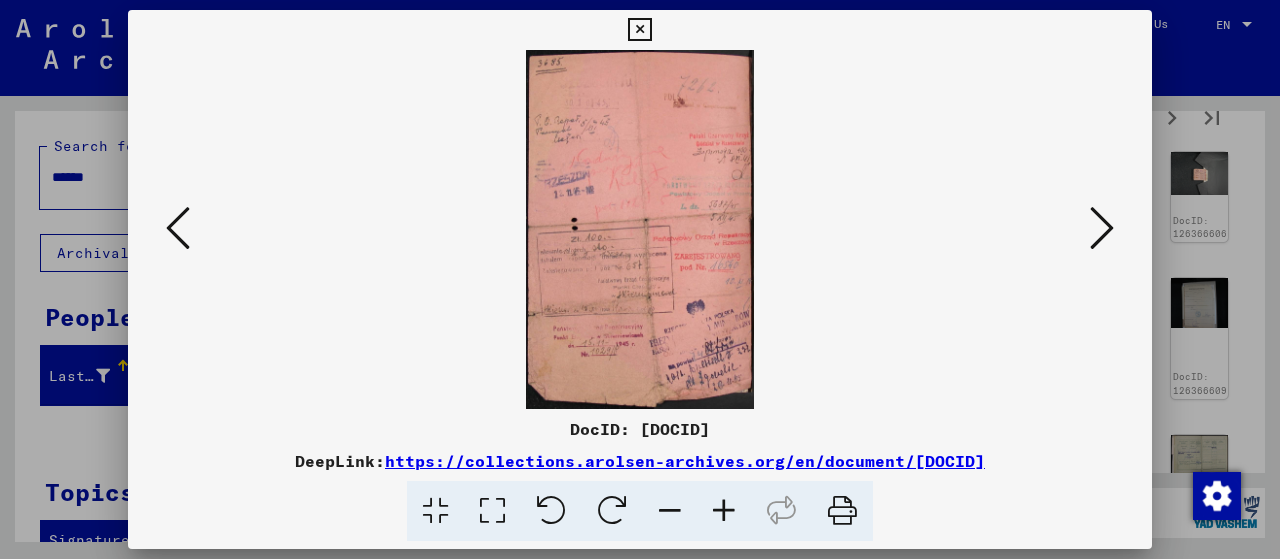 scroll, scrollTop: 0, scrollLeft: 0, axis: both 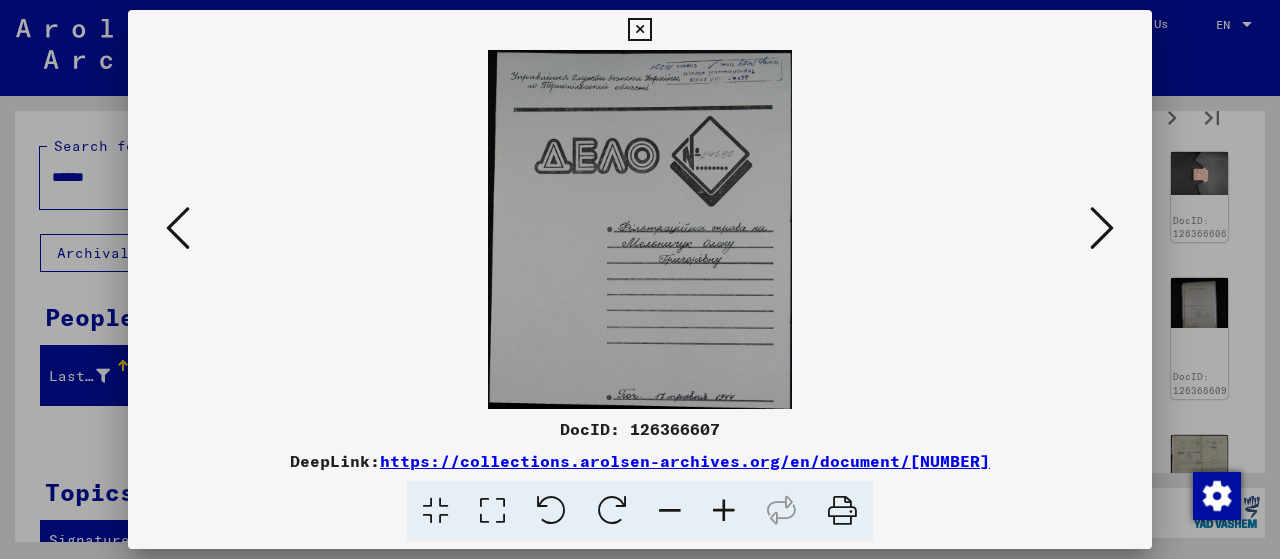 click at bounding box center [1102, 228] 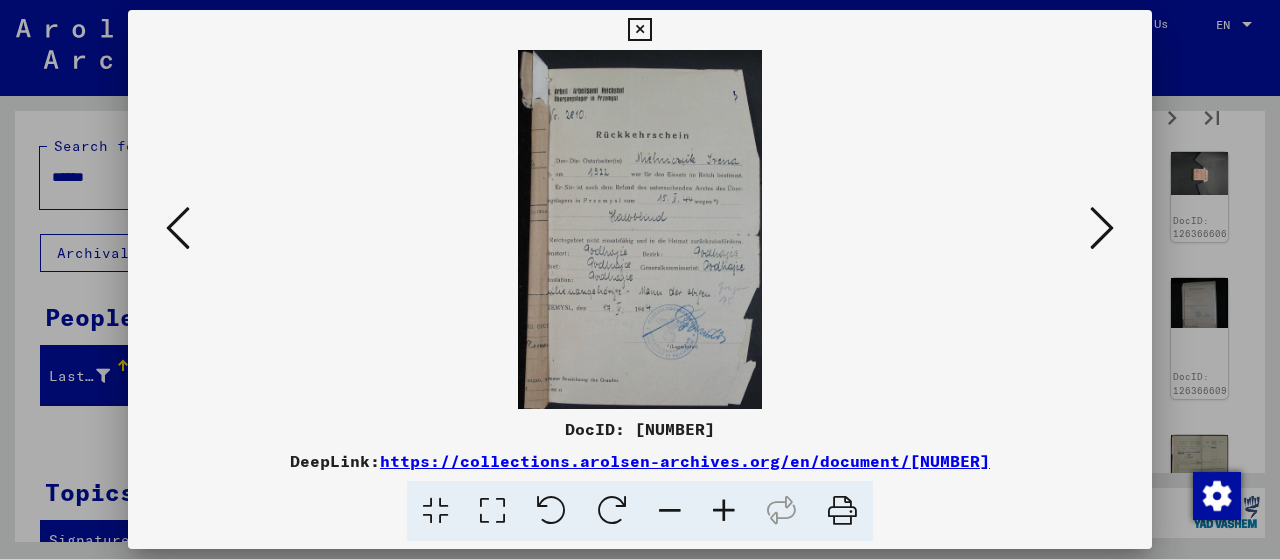 click at bounding box center [1102, 228] 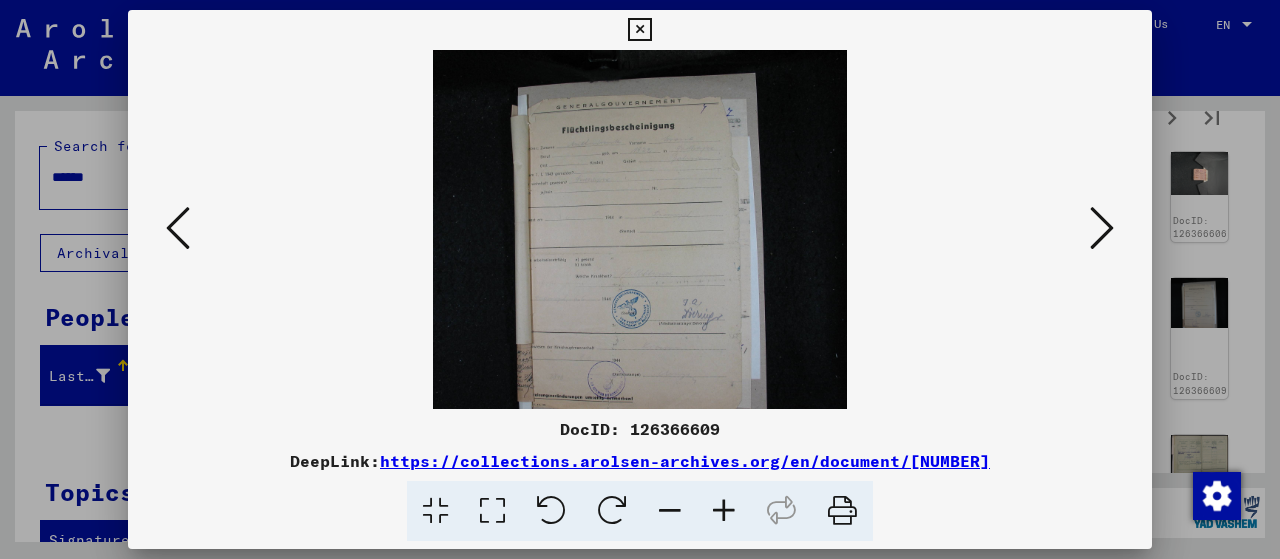 click at bounding box center [1102, 228] 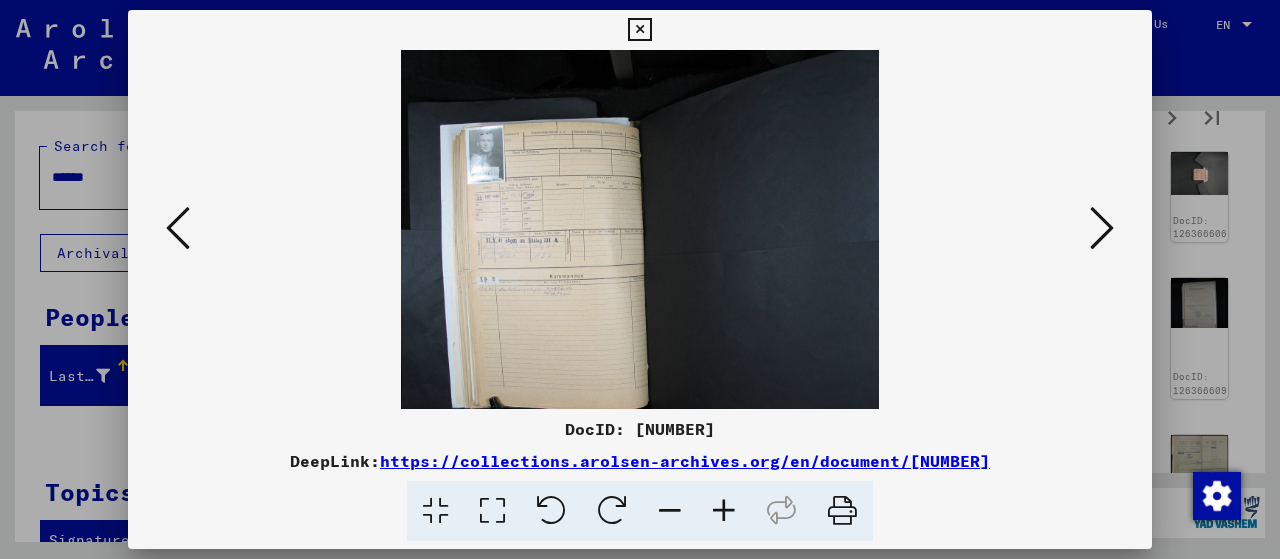 click at bounding box center (1102, 228) 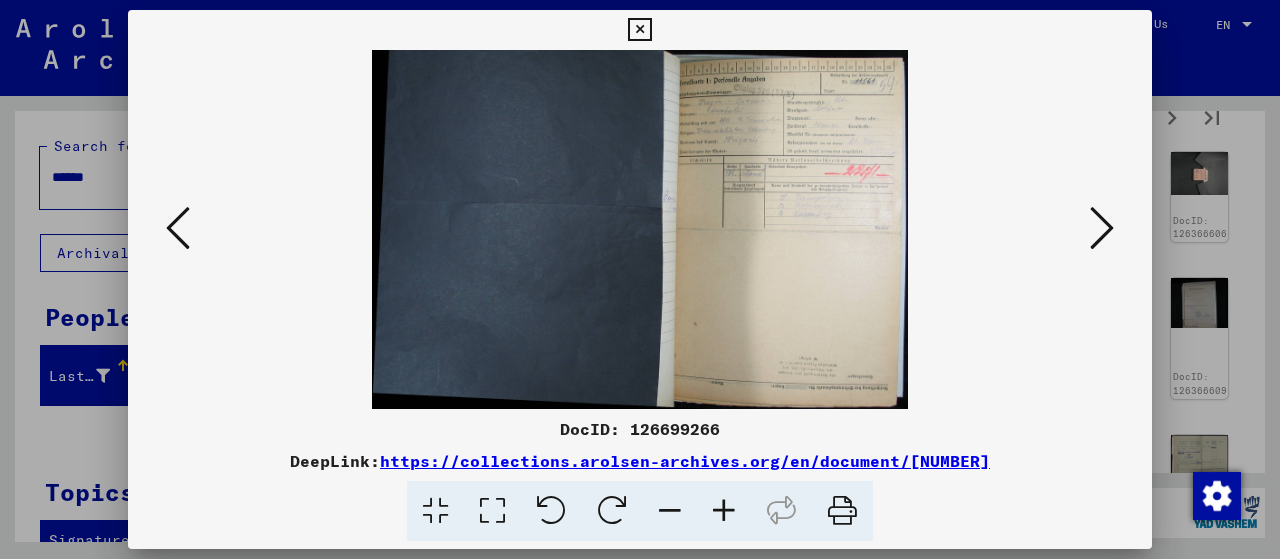 click at bounding box center [1102, 228] 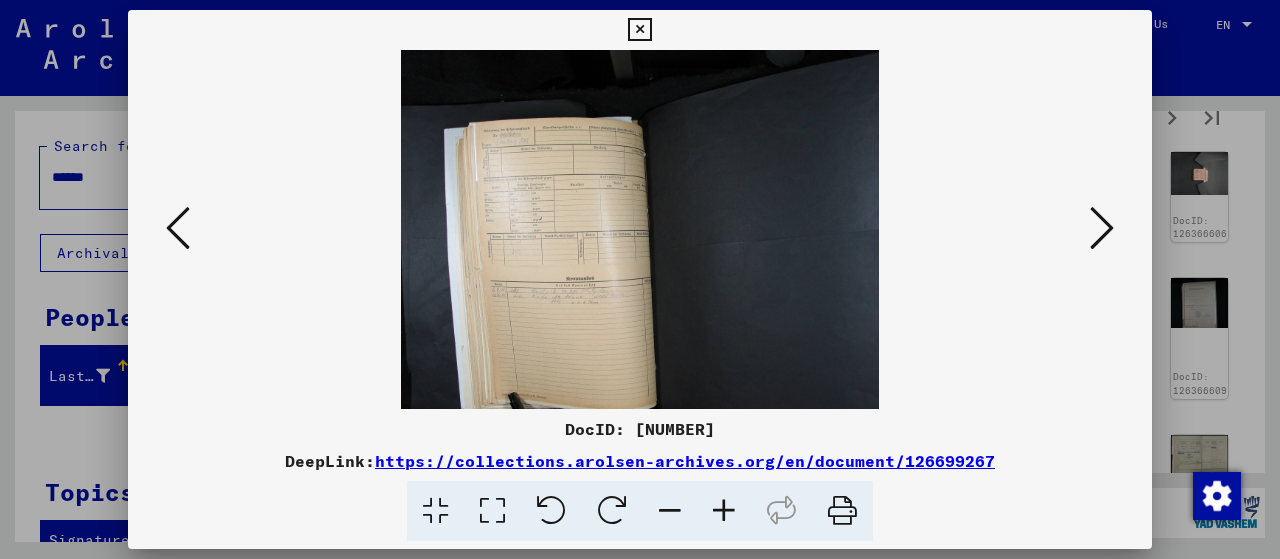 click at bounding box center [1102, 228] 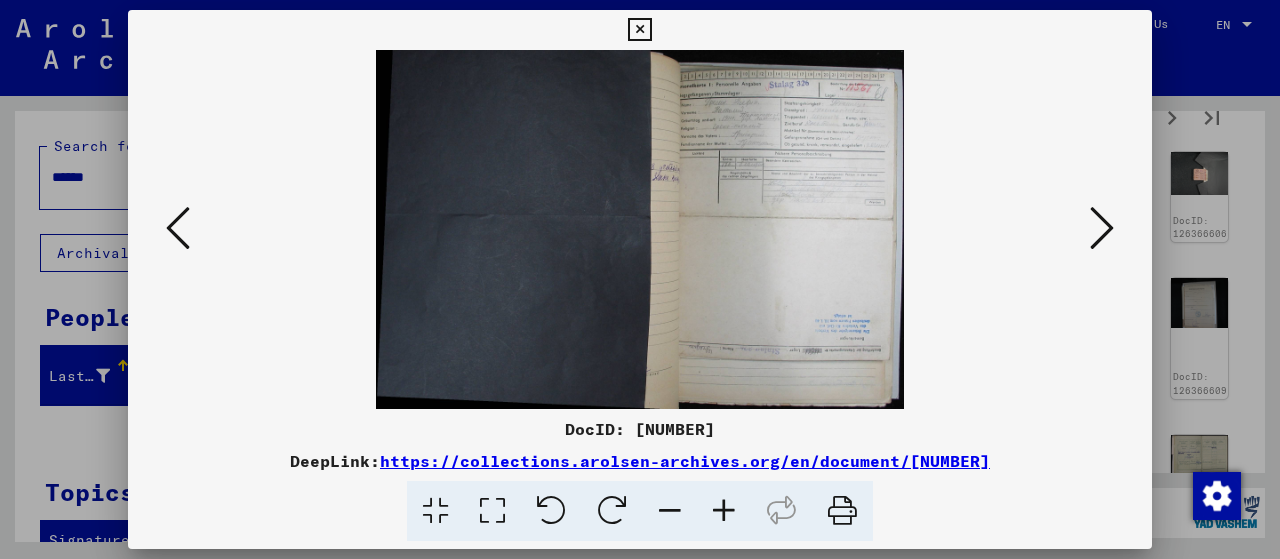 click at bounding box center [1102, 228] 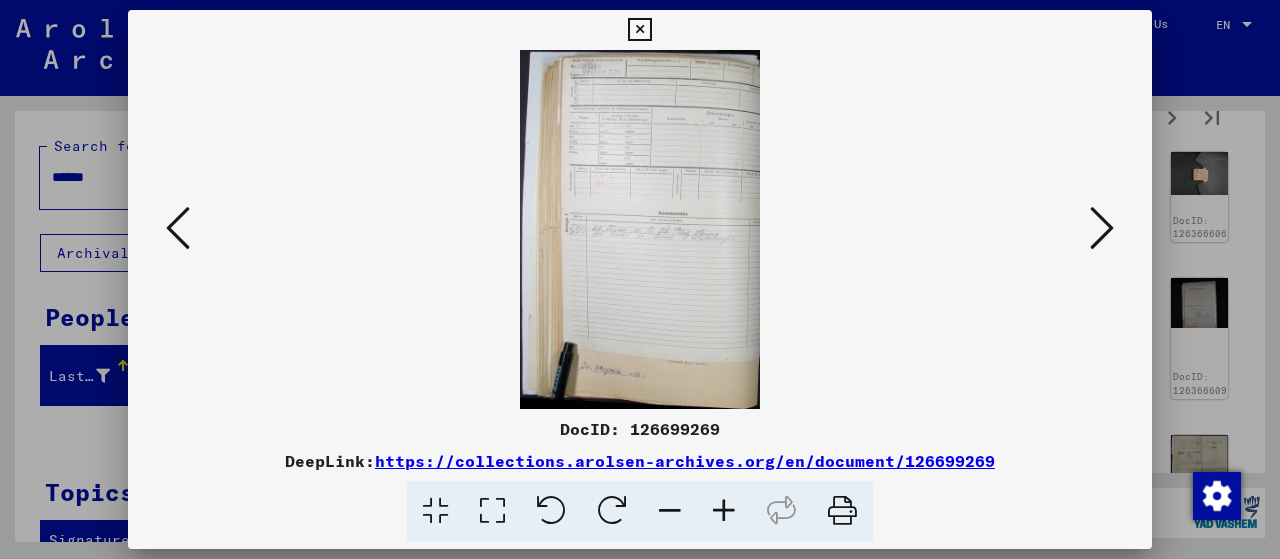 click at bounding box center (1102, 228) 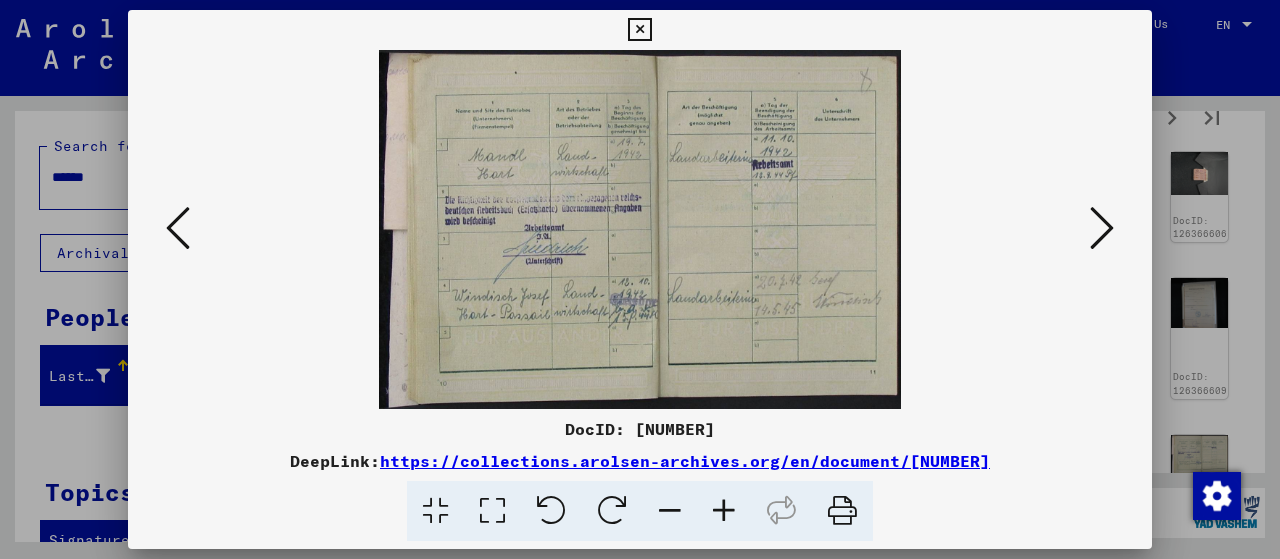 click at bounding box center [1102, 228] 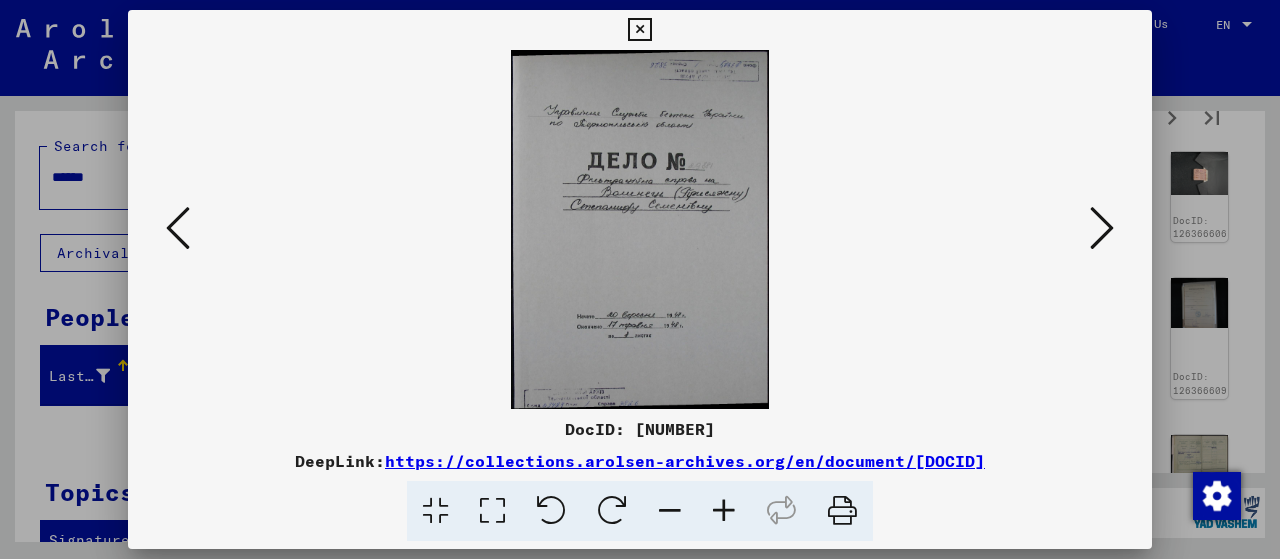 click at bounding box center (1102, 228) 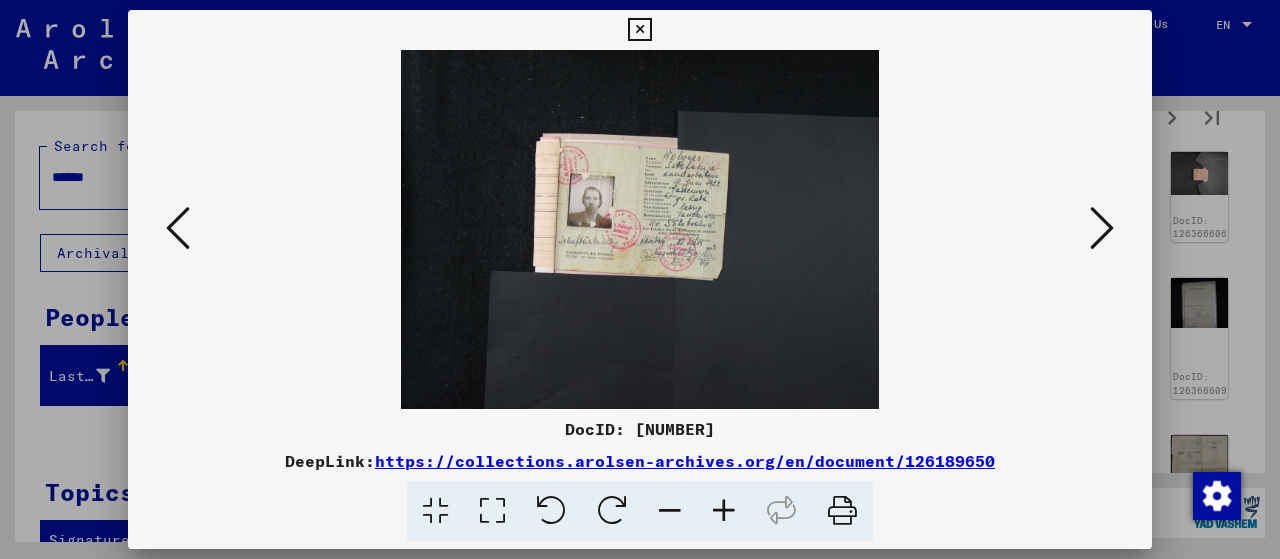 click 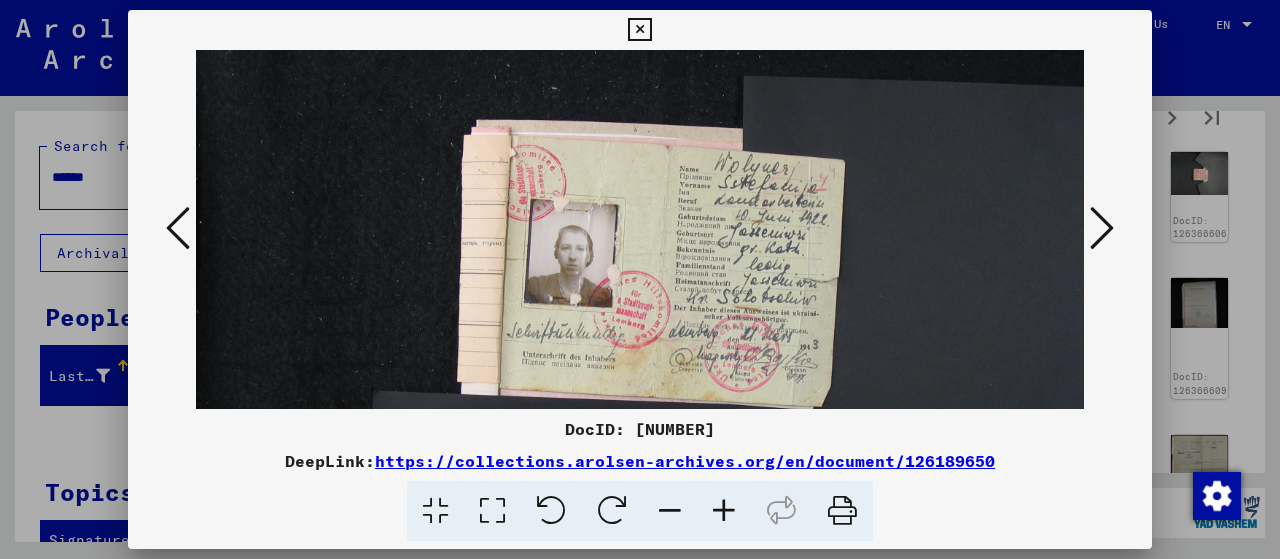 drag, startPoint x: 849, startPoint y: 283, endPoint x: 868, endPoint y: 183, distance: 101.788994 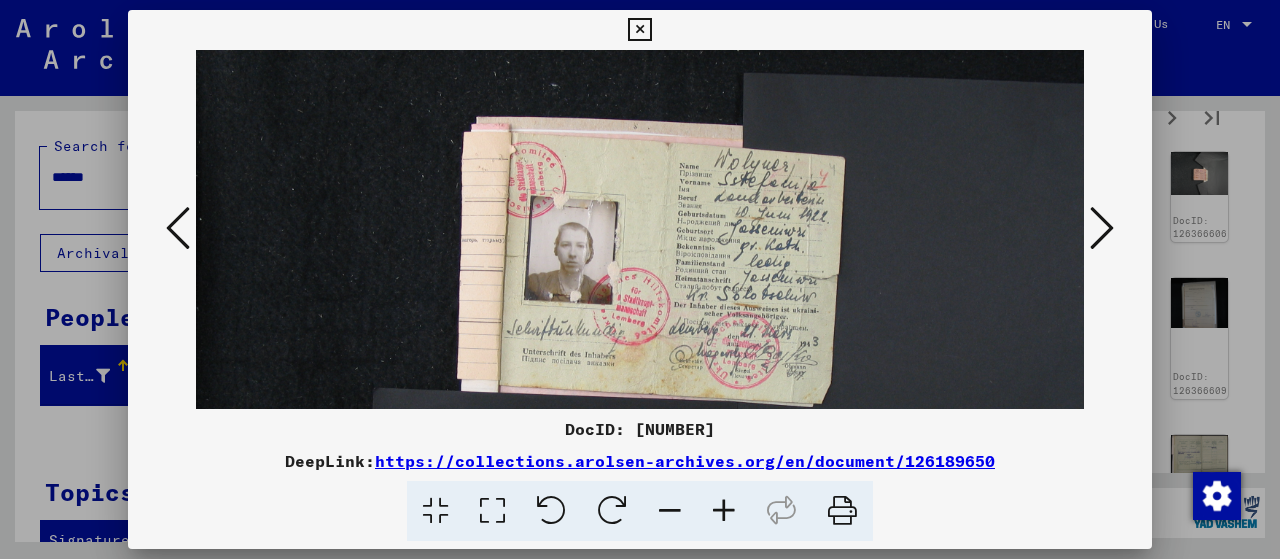 scroll, scrollTop: 0, scrollLeft: 0, axis: both 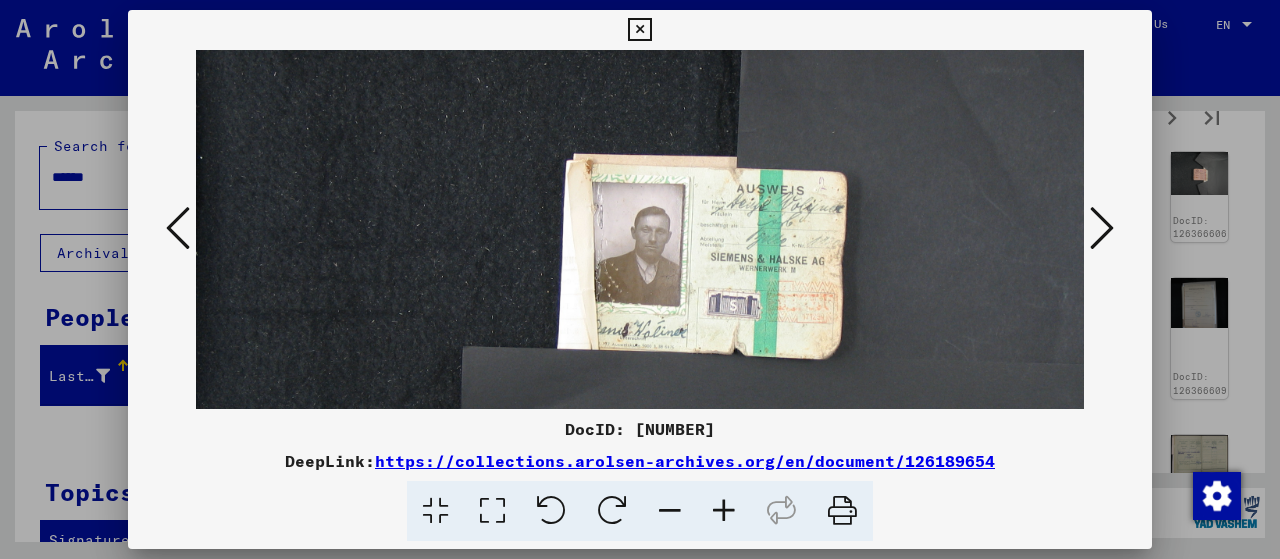 drag, startPoint x: 776, startPoint y: 263, endPoint x: 784, endPoint y: 83, distance: 180.17769 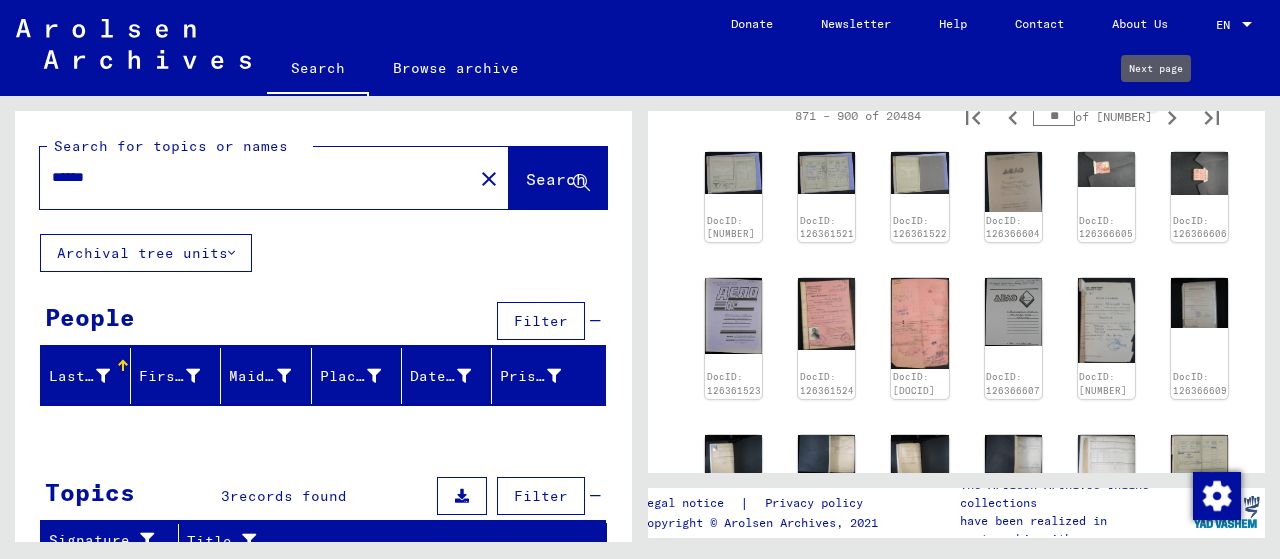type on "**" 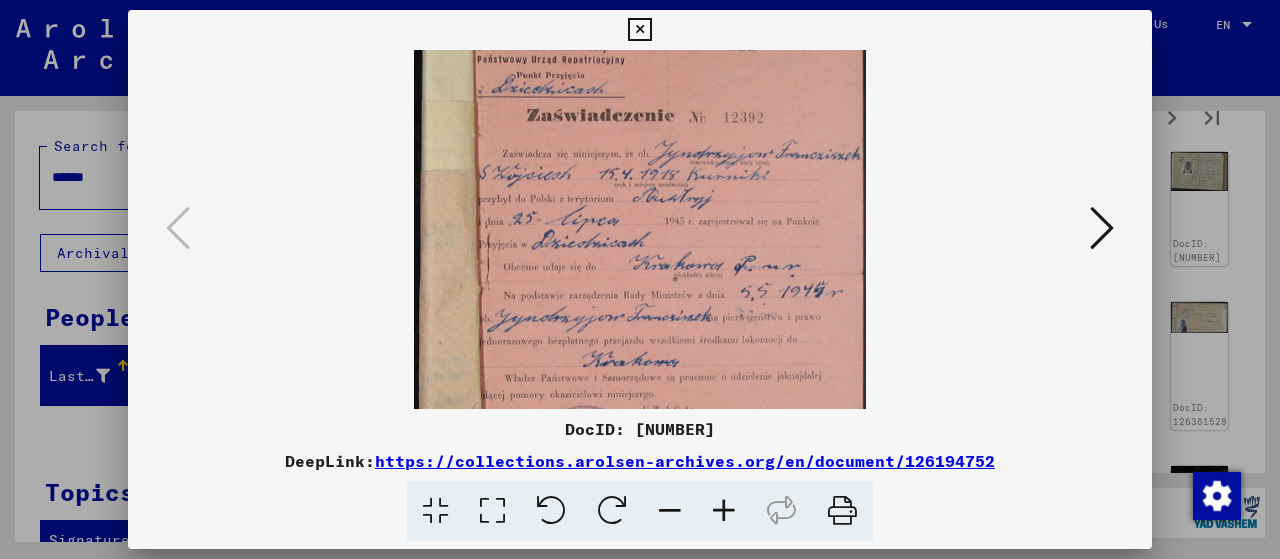 scroll, scrollTop: 123, scrollLeft: 0, axis: vertical 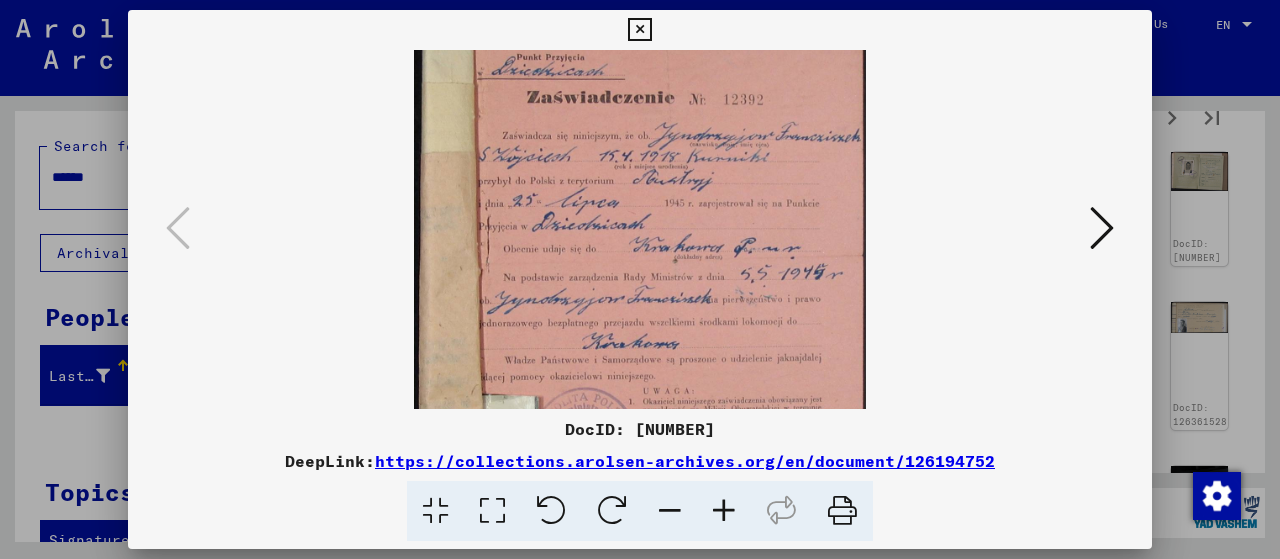 drag, startPoint x: 645, startPoint y: 247, endPoint x: 649, endPoint y: 125, distance: 122.06556 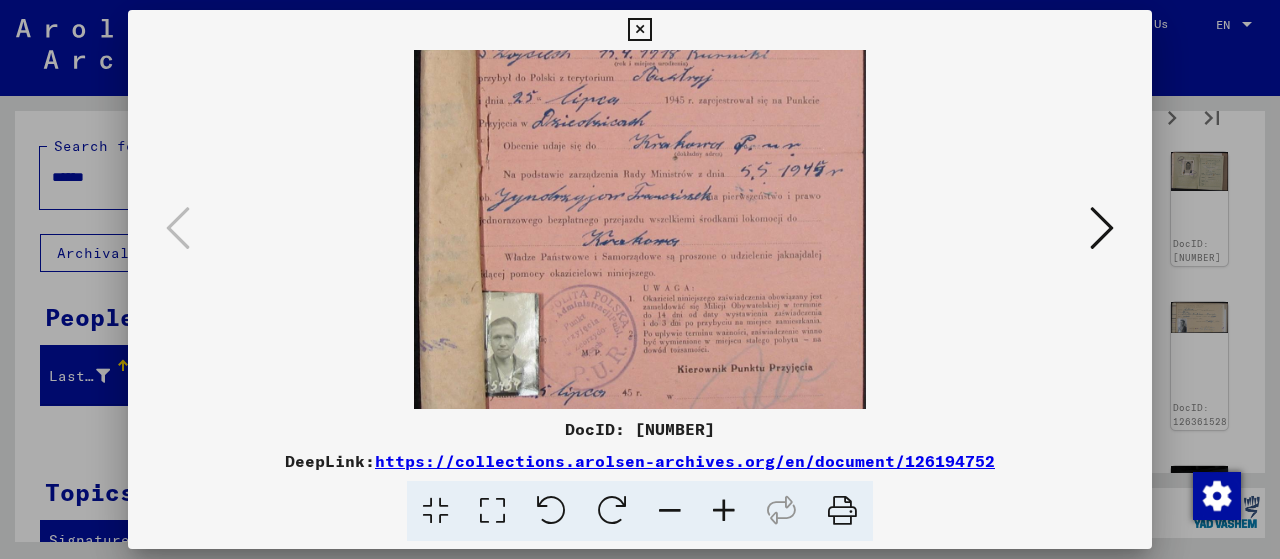 scroll, scrollTop: 228, scrollLeft: 0, axis: vertical 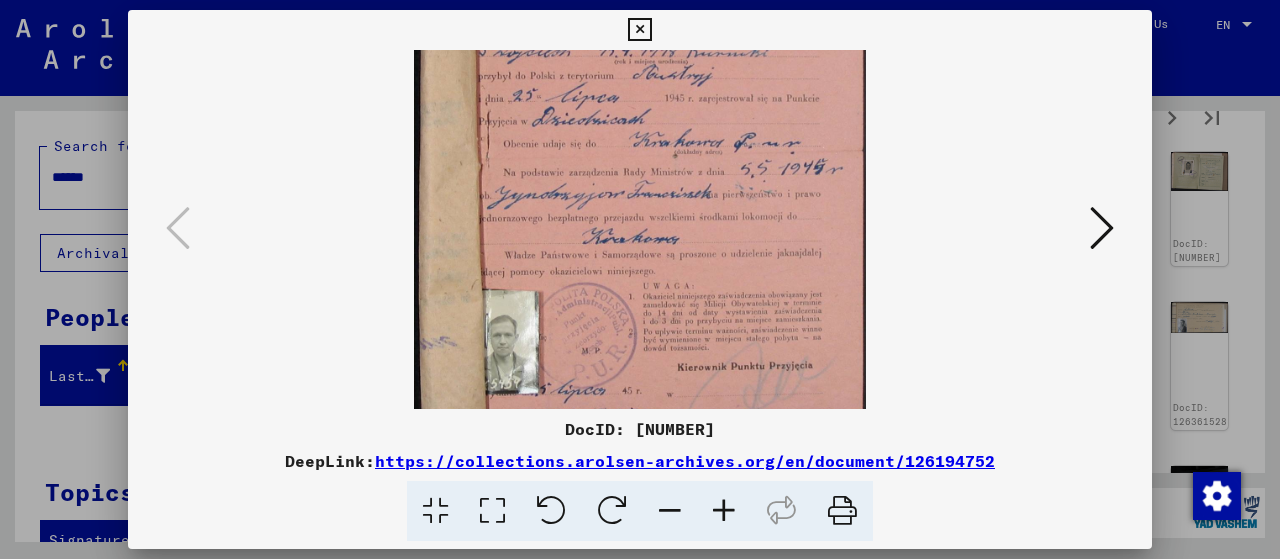 drag, startPoint x: 770, startPoint y: 254, endPoint x: 759, endPoint y: 151, distance: 103.58572 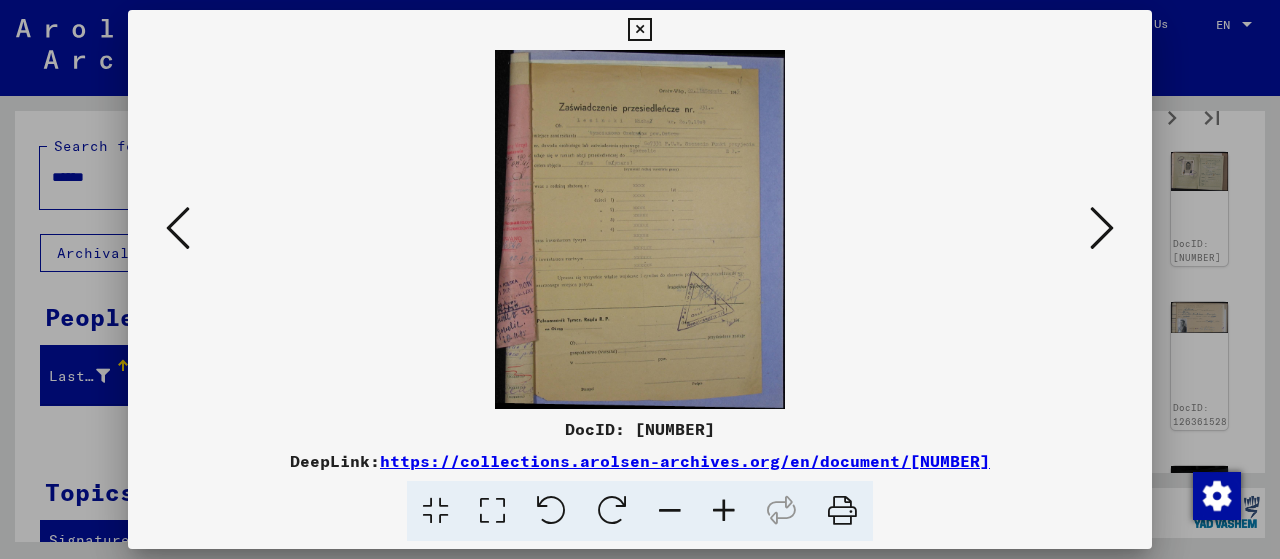 scroll, scrollTop: 0, scrollLeft: 0, axis: both 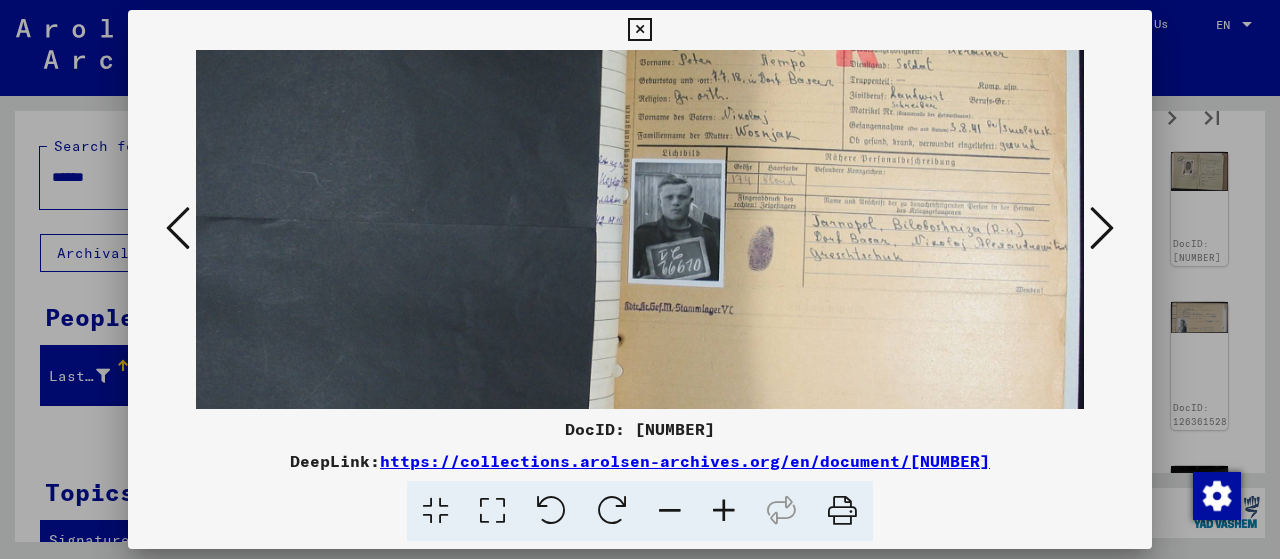 drag, startPoint x: 820, startPoint y: 259, endPoint x: 552, endPoint y: 139, distance: 293.63922 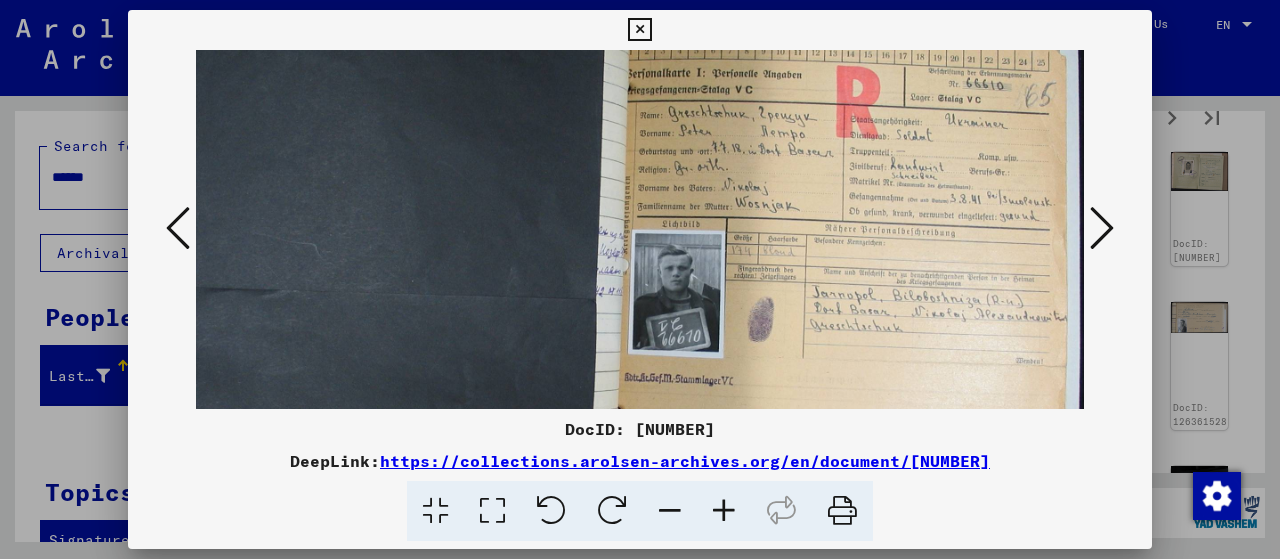 scroll, scrollTop: 36, scrollLeft: 168, axis: both 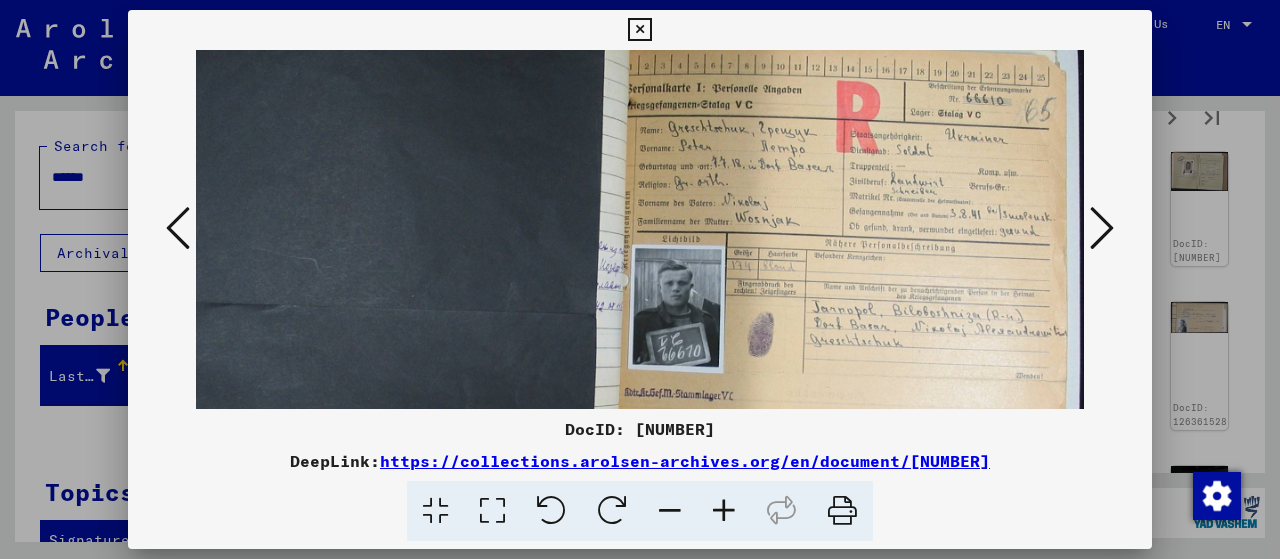 drag, startPoint x: 864, startPoint y: 218, endPoint x: 846, endPoint y: 307, distance: 90.80198 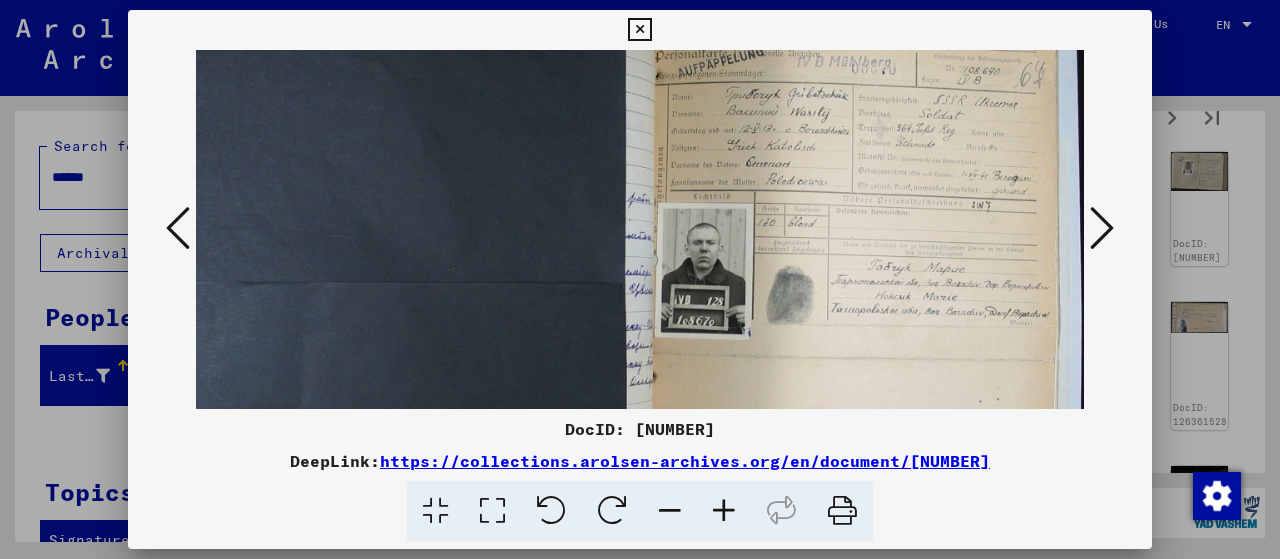 scroll, scrollTop: 69, scrollLeft: 100, axis: both 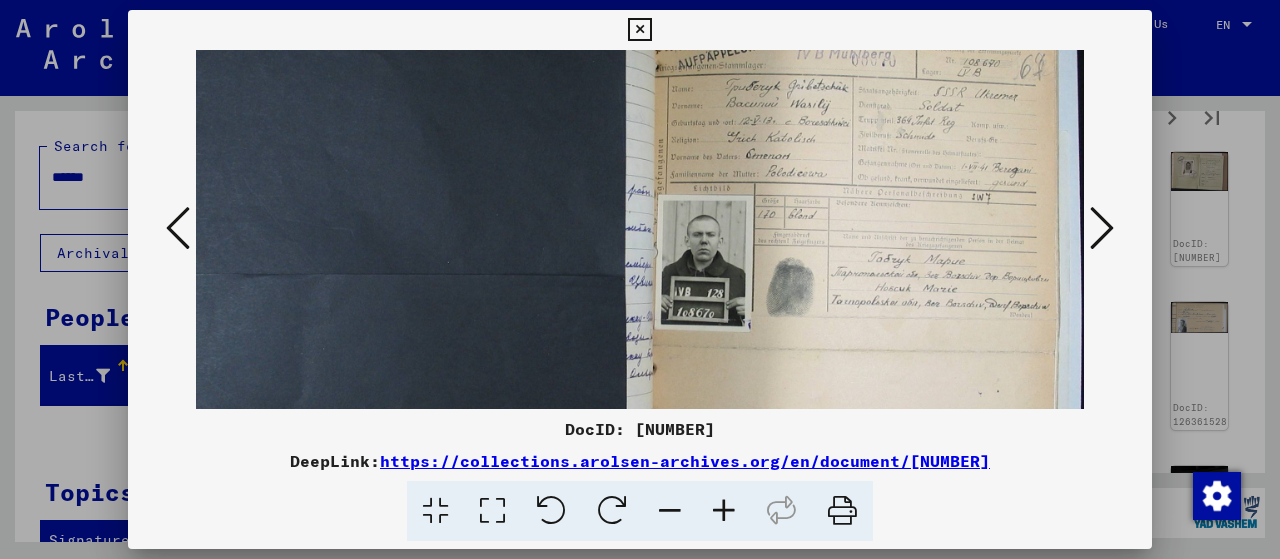 drag, startPoint x: 882, startPoint y: 176, endPoint x: 808, endPoint y: 134, distance: 85.08819 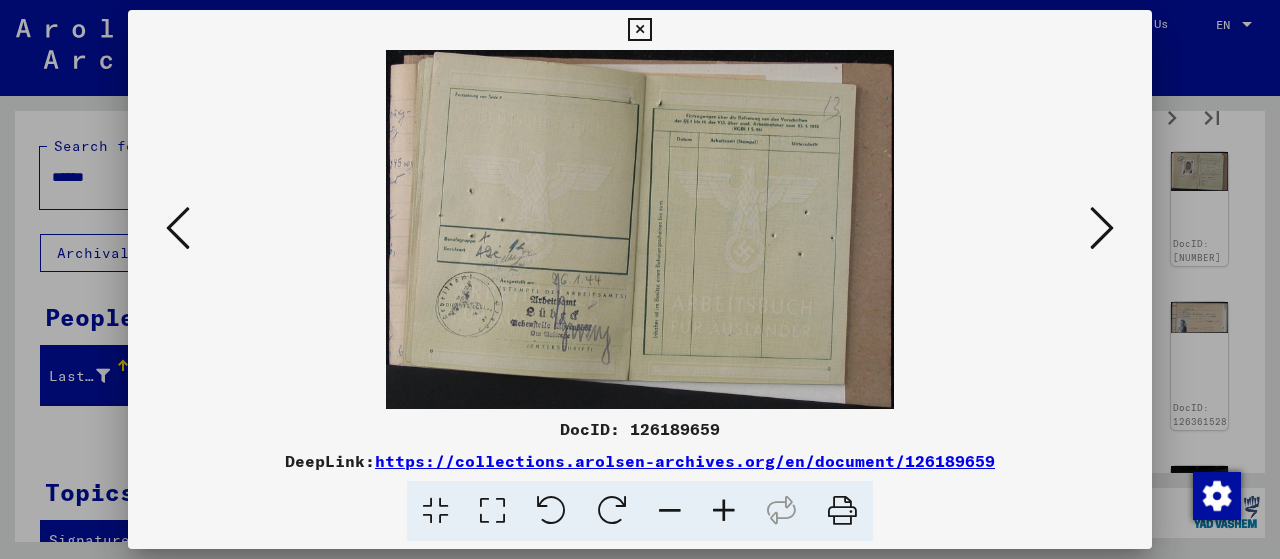 scroll, scrollTop: 0, scrollLeft: 0, axis: both 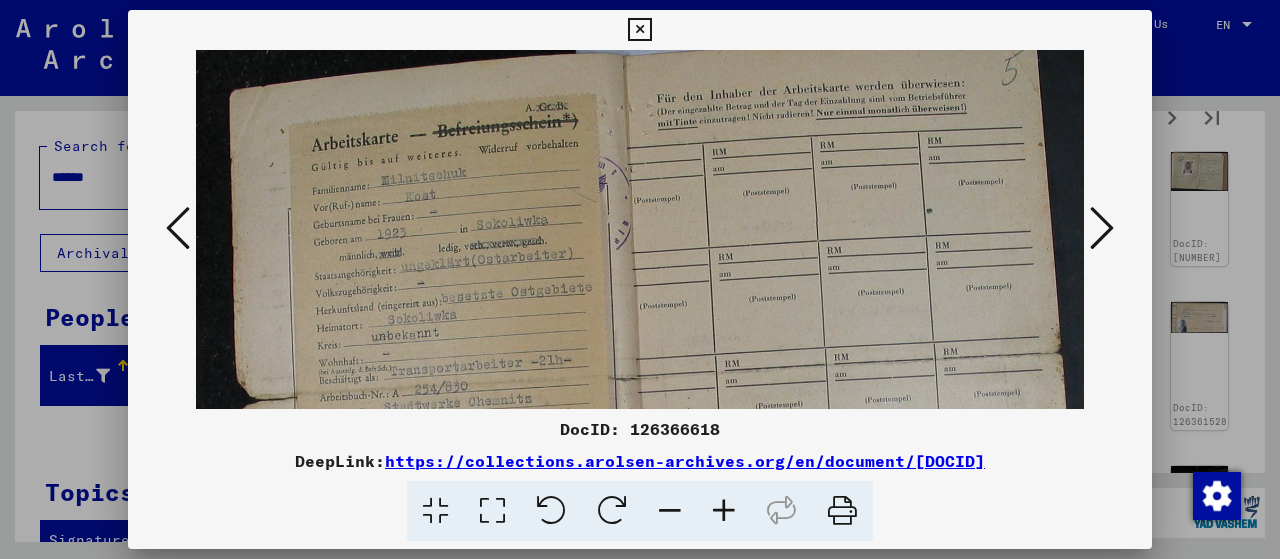 drag, startPoint x: 600, startPoint y: 278, endPoint x: 719, endPoint y: 233, distance: 127.22421 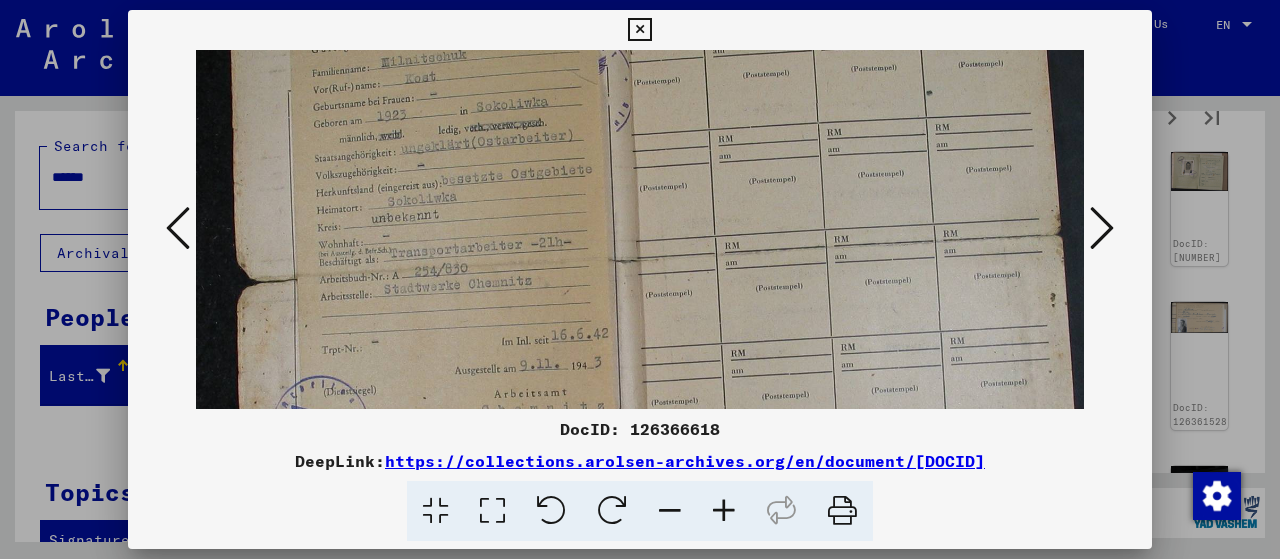 drag, startPoint x: 626, startPoint y: 308, endPoint x: 626, endPoint y: 172, distance: 136 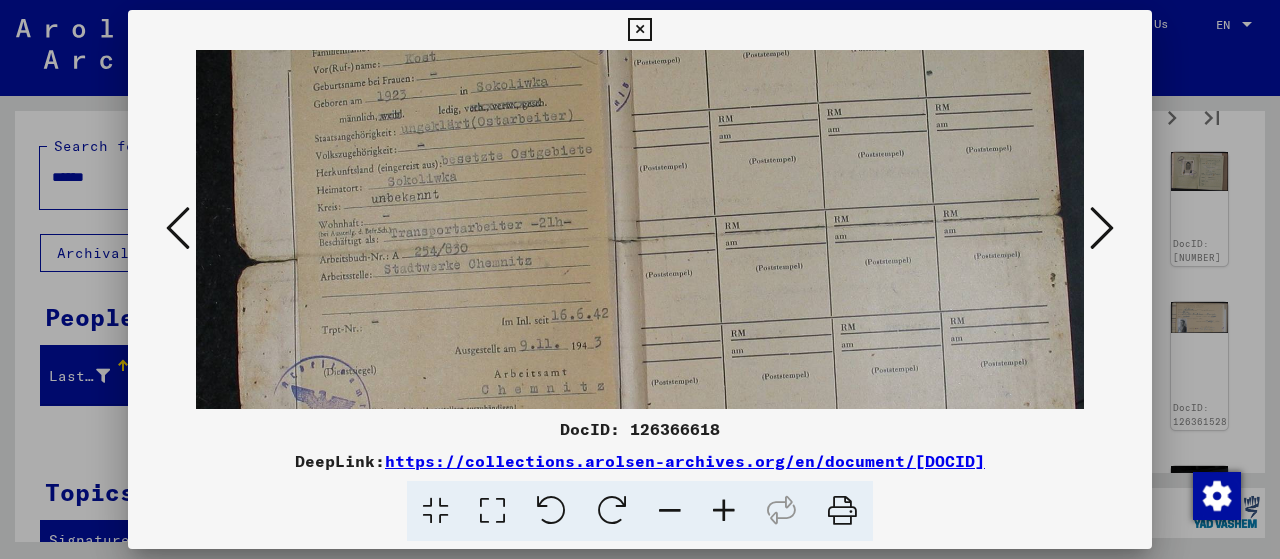 scroll, scrollTop: 0, scrollLeft: 0, axis: both 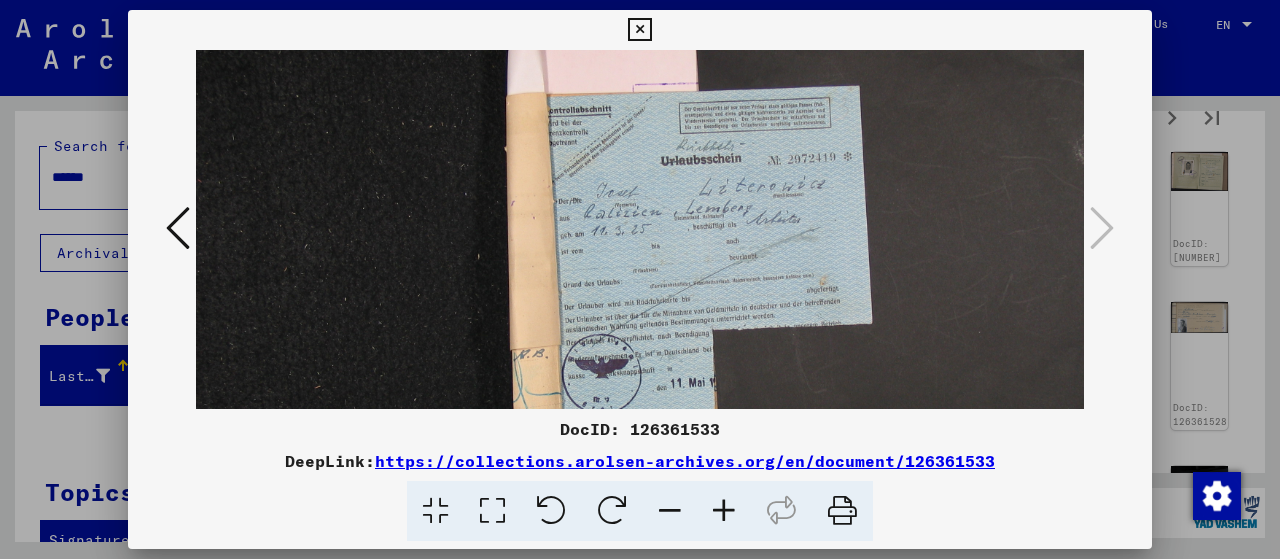 drag, startPoint x: 806, startPoint y: 251, endPoint x: 813, endPoint y: 203, distance: 48.507732 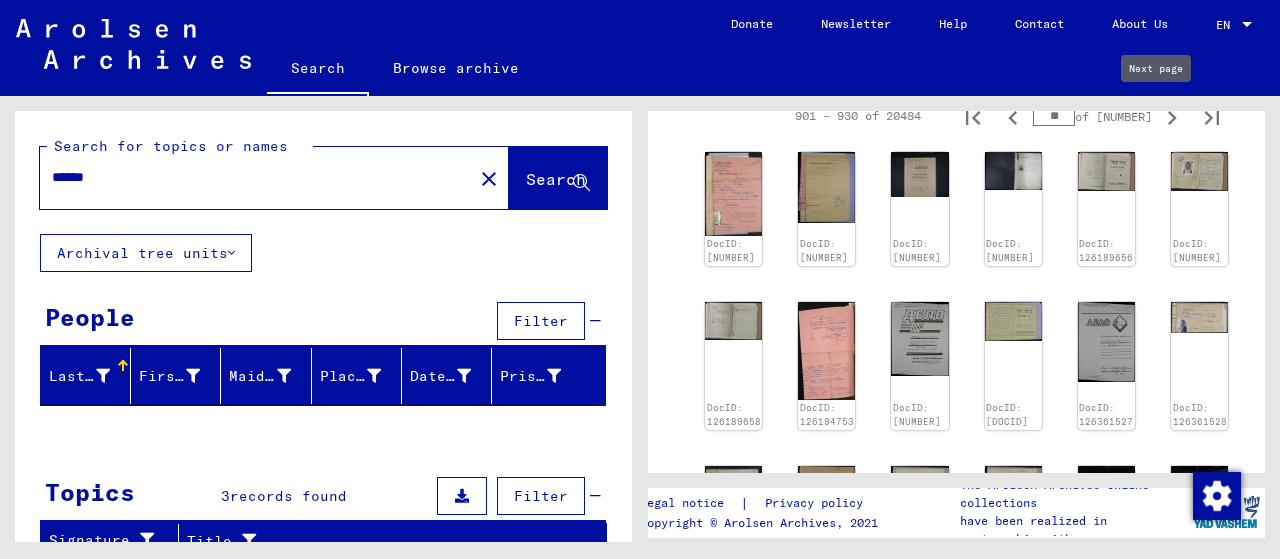 type on "**" 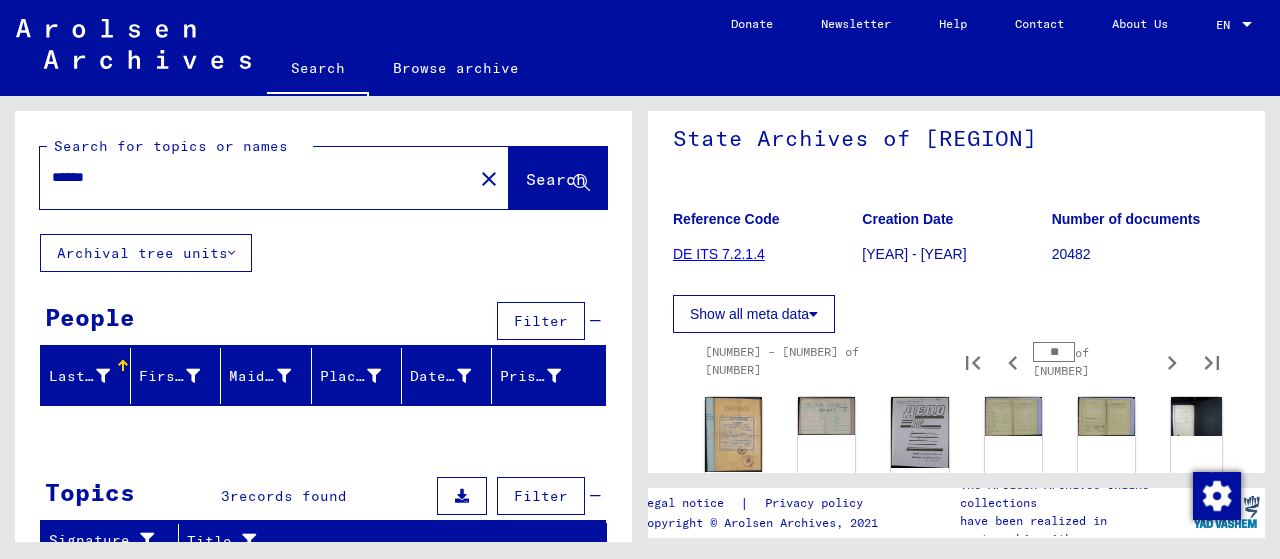 scroll, scrollTop: 200, scrollLeft: 0, axis: vertical 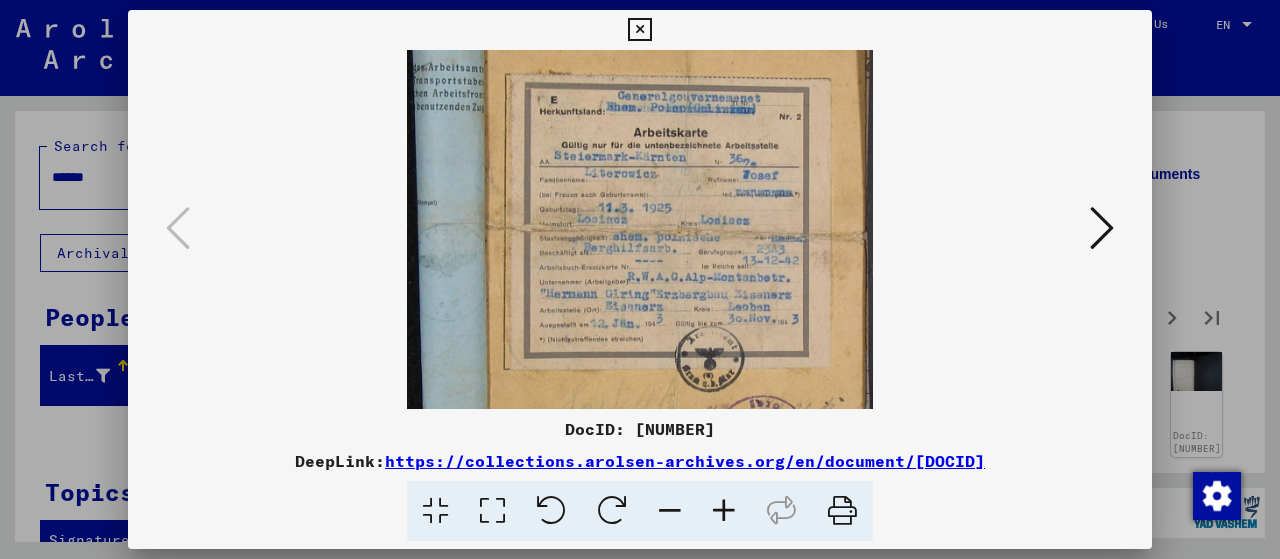 drag, startPoint x: 656, startPoint y: 281, endPoint x: 677, endPoint y: 137, distance: 145.5232 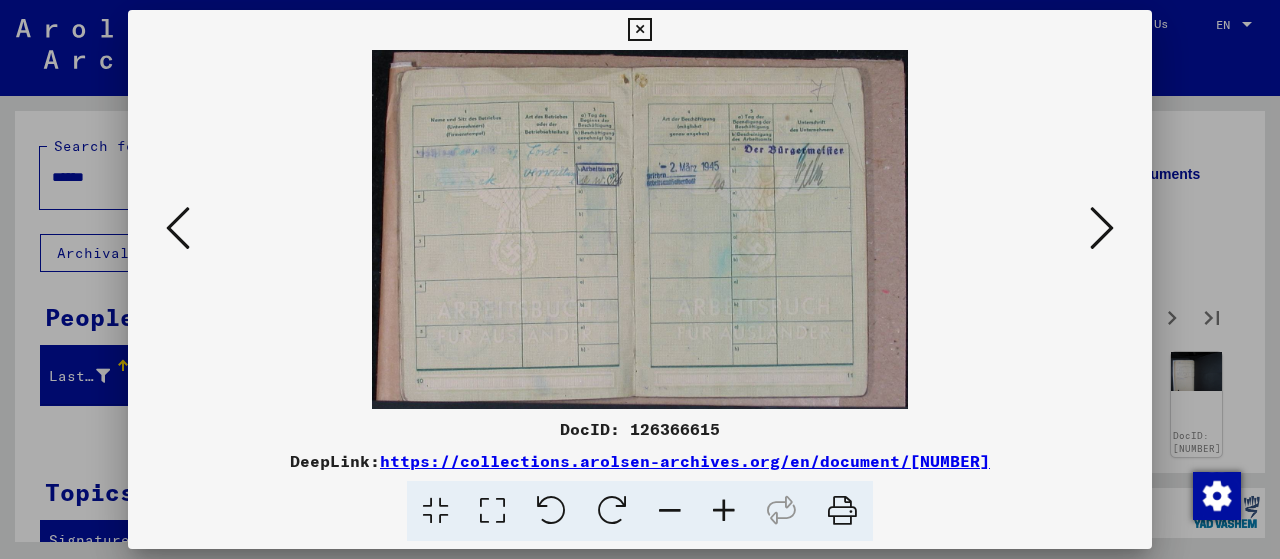 scroll, scrollTop: 0, scrollLeft: 0, axis: both 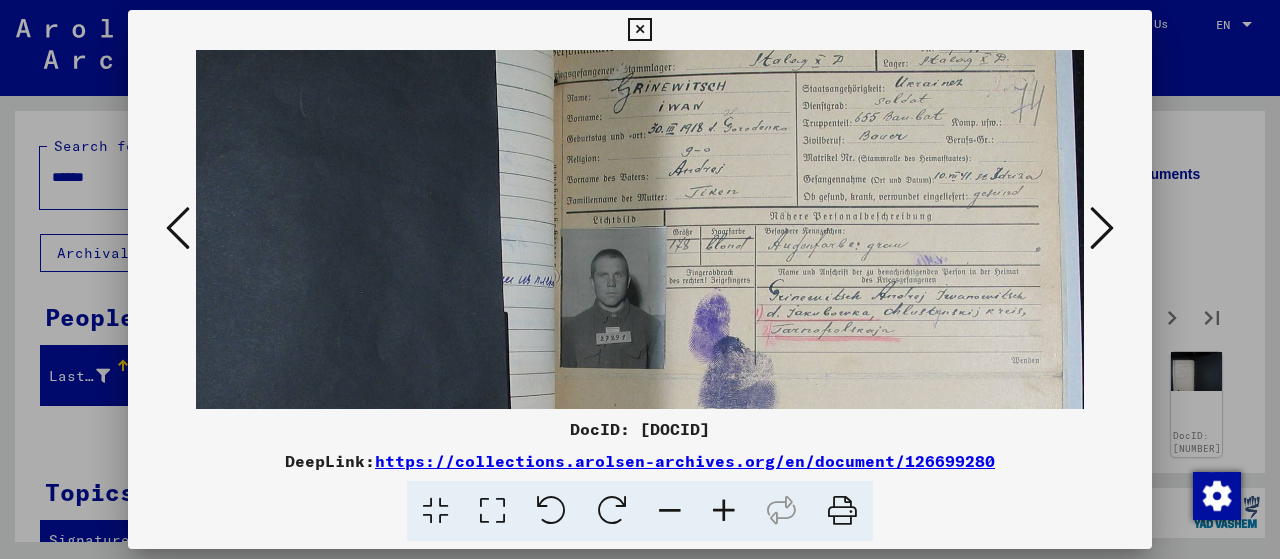 drag, startPoint x: 612, startPoint y: 229, endPoint x: 565, endPoint y: 220, distance: 47.853943 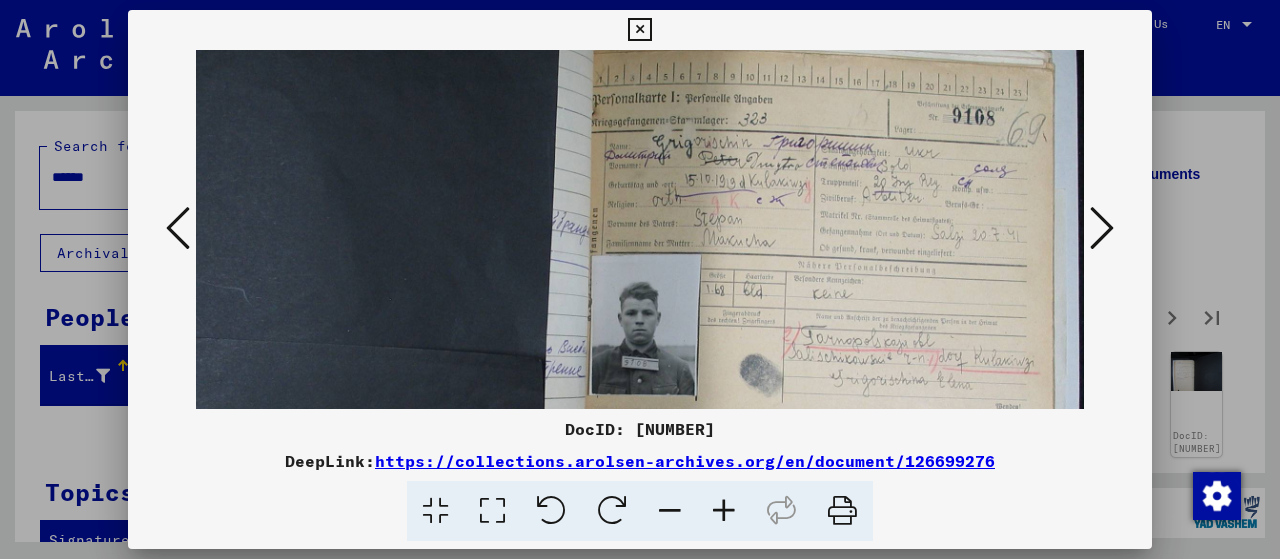 scroll, scrollTop: 40, scrollLeft: 210, axis: both 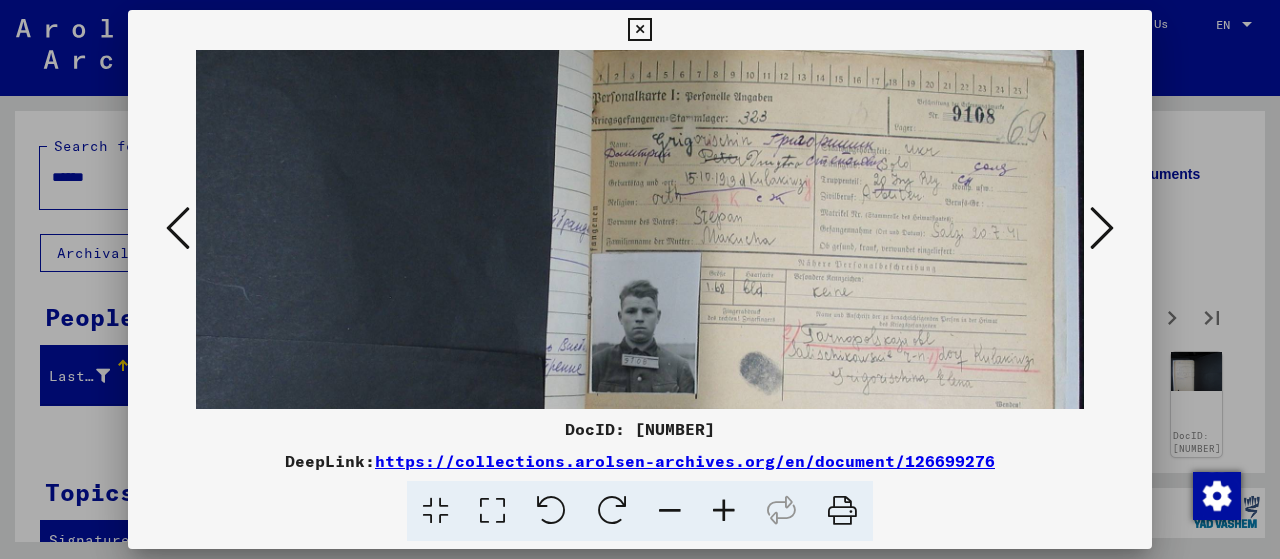 drag, startPoint x: 884, startPoint y: 327, endPoint x: 575, endPoint y: 287, distance: 311.57825 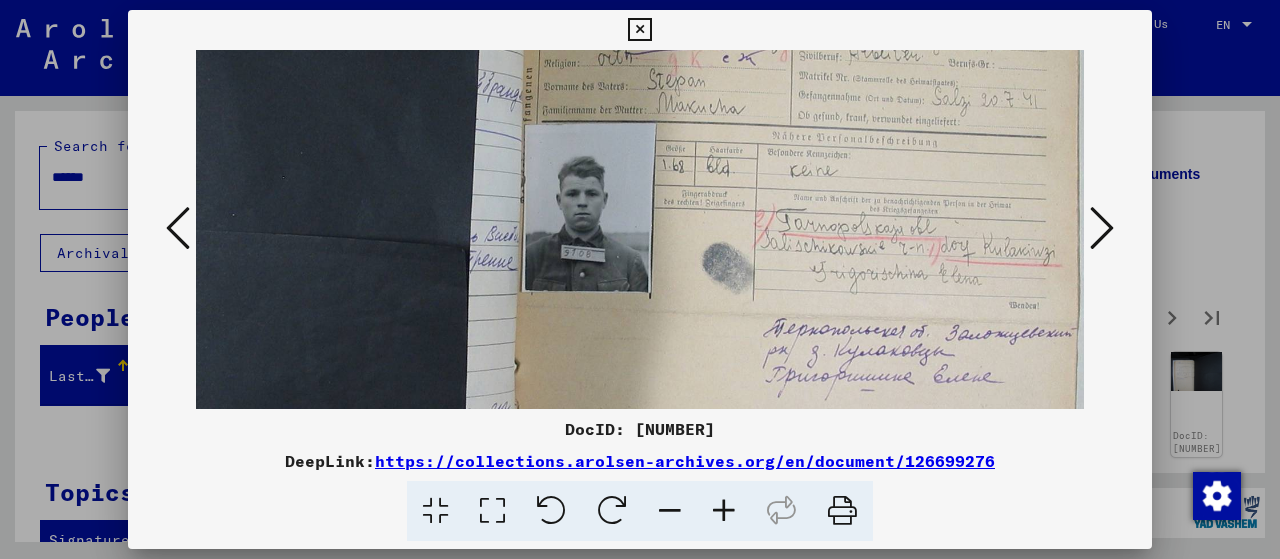 scroll, scrollTop: 221, scrollLeft: 404, axis: both 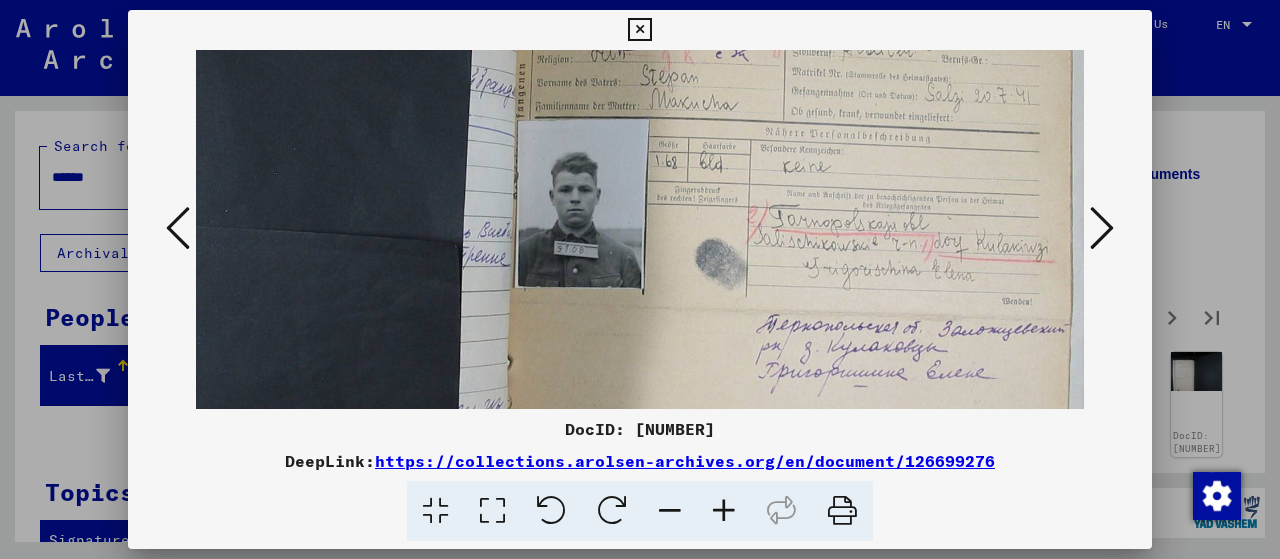 drag, startPoint x: 892, startPoint y: 329, endPoint x: 701, endPoint y: 153, distance: 259.72485 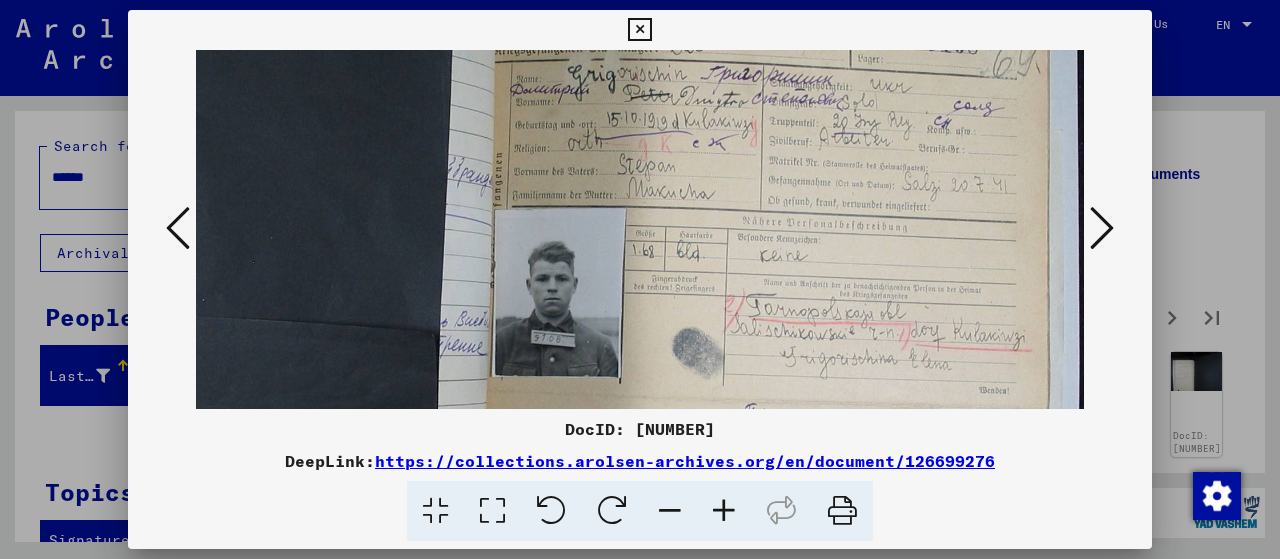 scroll, scrollTop: 88, scrollLeft: 427, axis: both 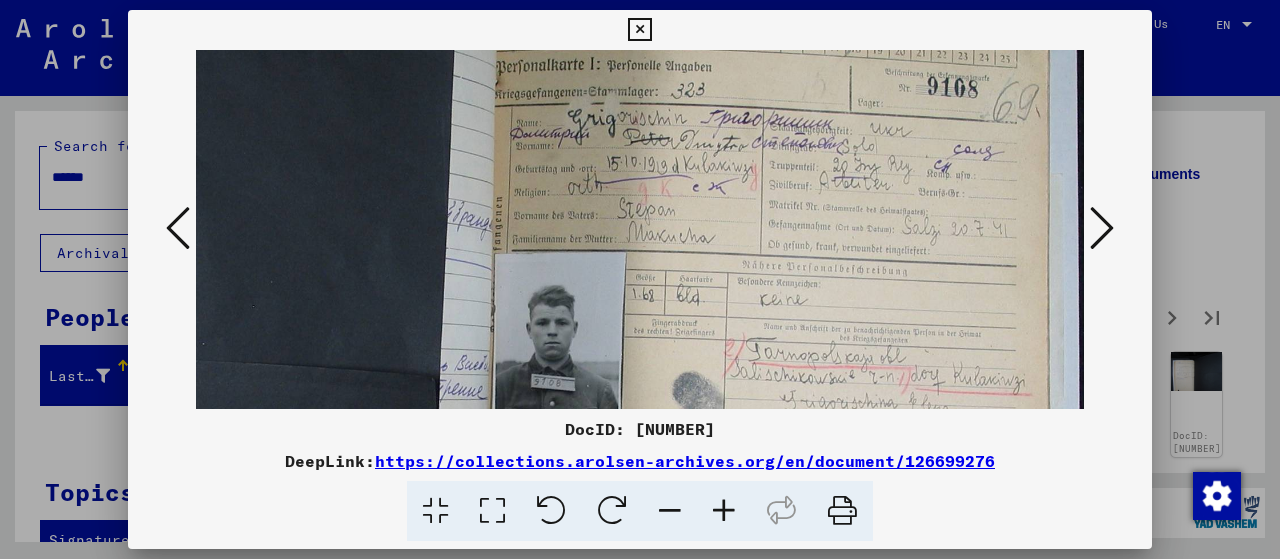 drag, startPoint x: 805, startPoint y: 240, endPoint x: 767, endPoint y: 375, distance: 140.24622 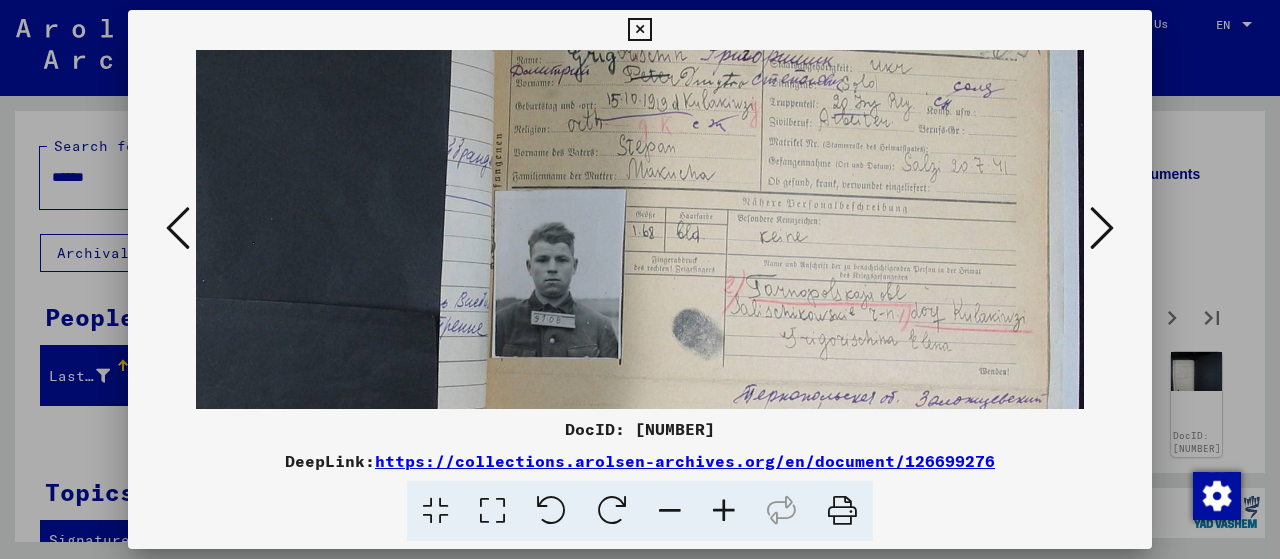 scroll, scrollTop: 180, scrollLeft: 427, axis: both 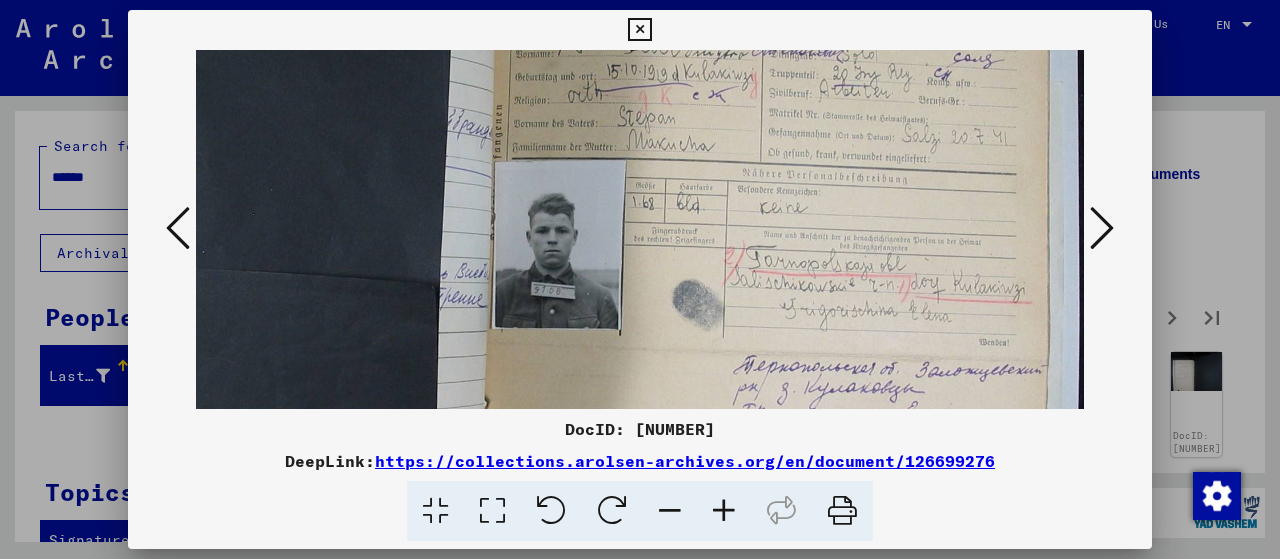 drag, startPoint x: 875, startPoint y: 289, endPoint x: 873, endPoint y: 199, distance: 90.02222 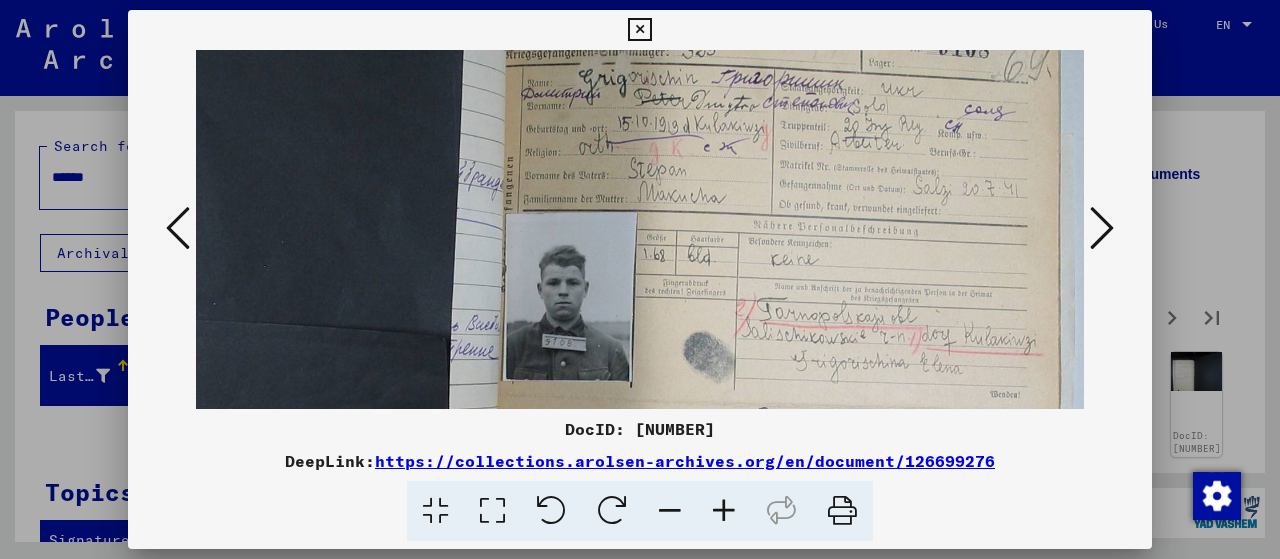 scroll, scrollTop: 102, scrollLeft: 416, axis: both 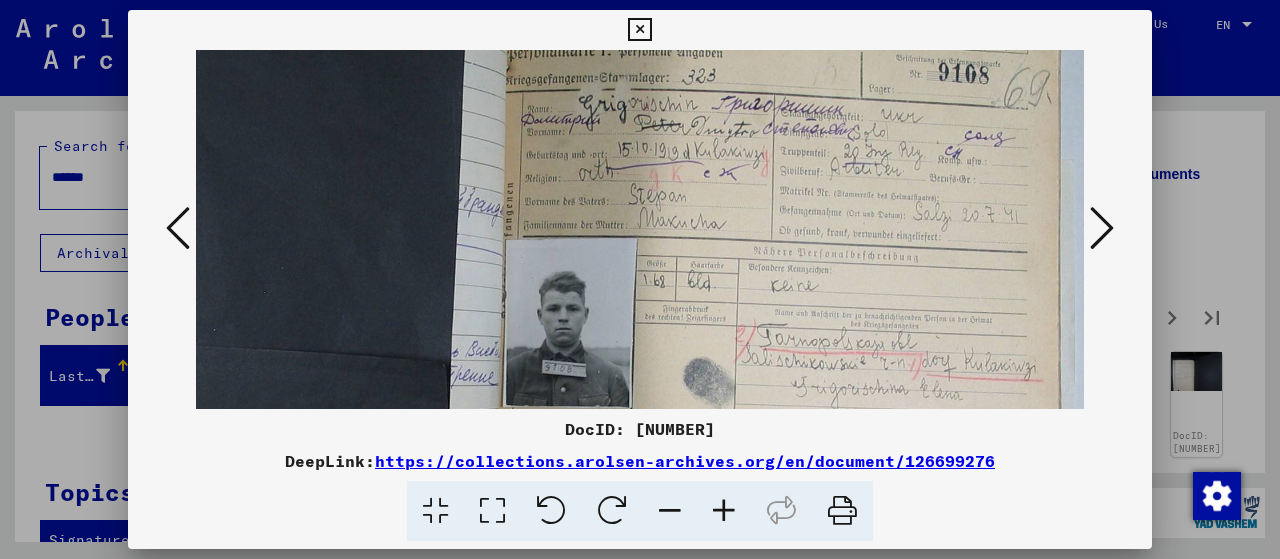 drag, startPoint x: 712, startPoint y: 218, endPoint x: 712, endPoint y: 346, distance: 128 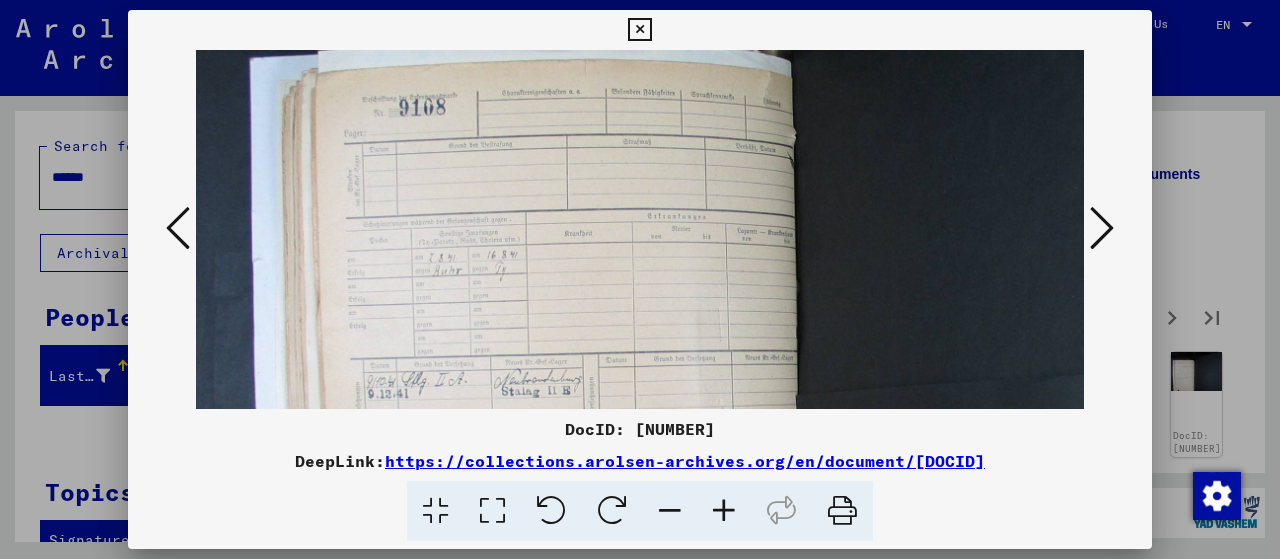 drag, startPoint x: 572, startPoint y: 174, endPoint x: 582, endPoint y: 30, distance: 144.3468 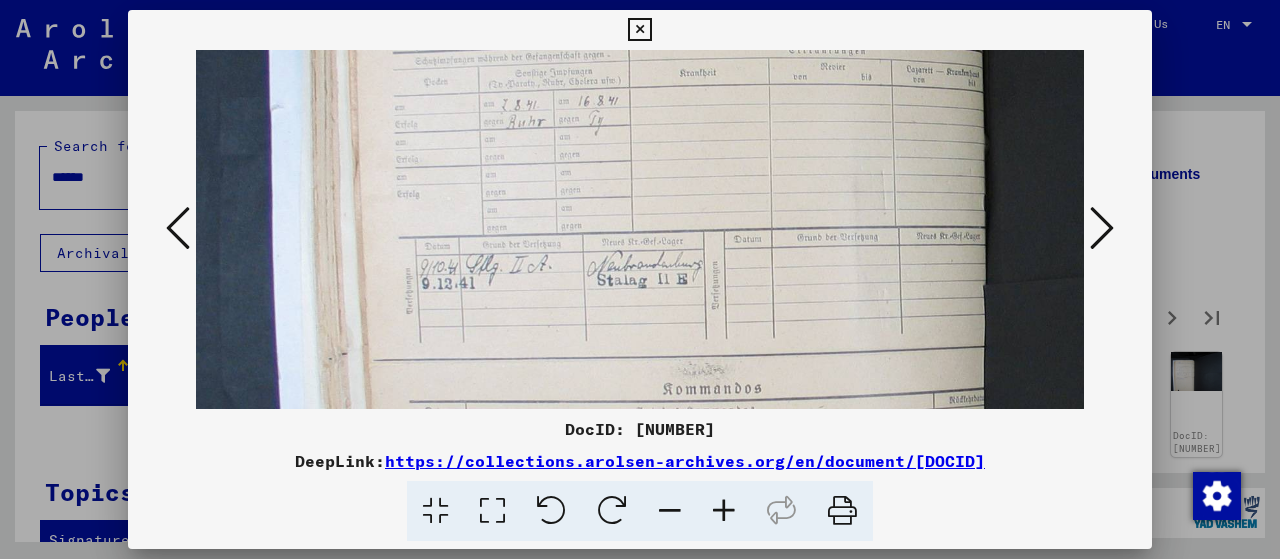 scroll, scrollTop: 566, scrollLeft: 0, axis: vertical 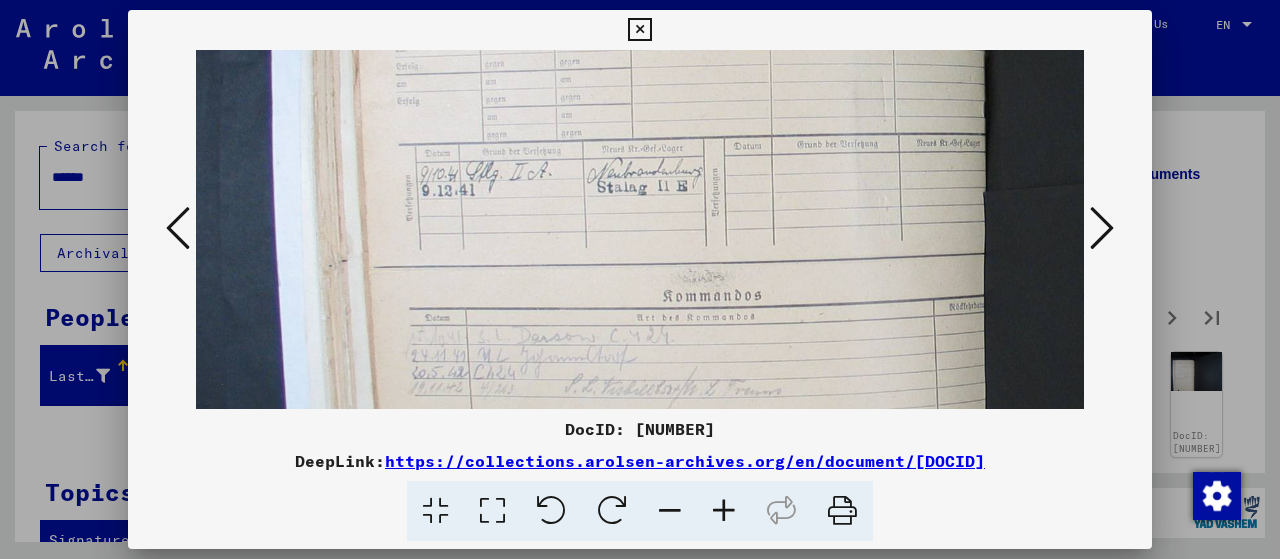 drag, startPoint x: 716, startPoint y: 308, endPoint x: 730, endPoint y: -13, distance: 321.30515 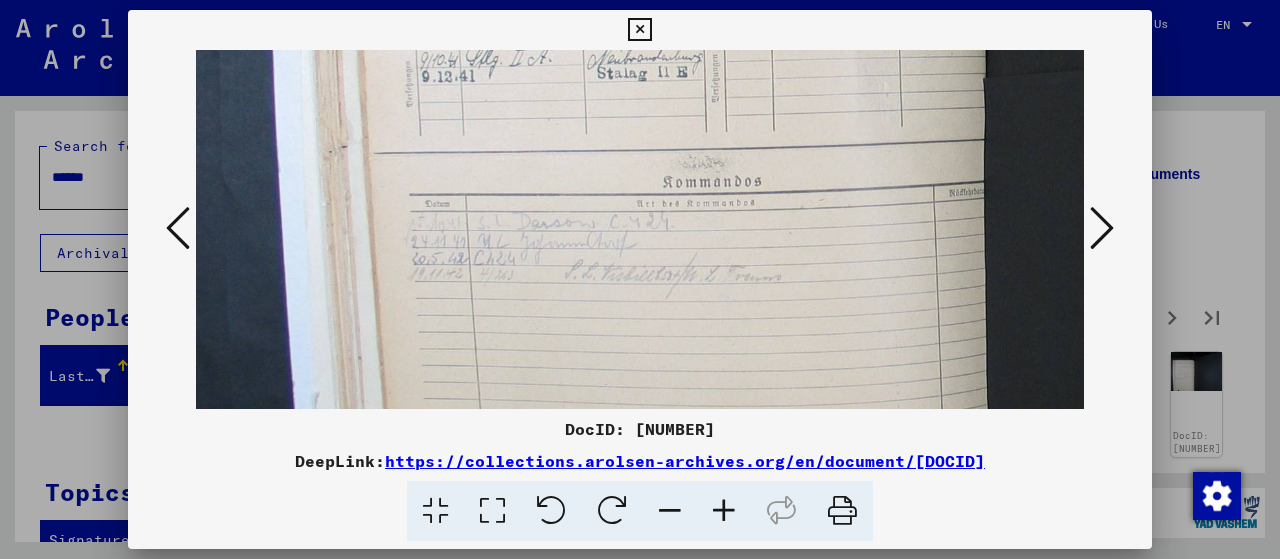 scroll, scrollTop: 696, scrollLeft: 0, axis: vertical 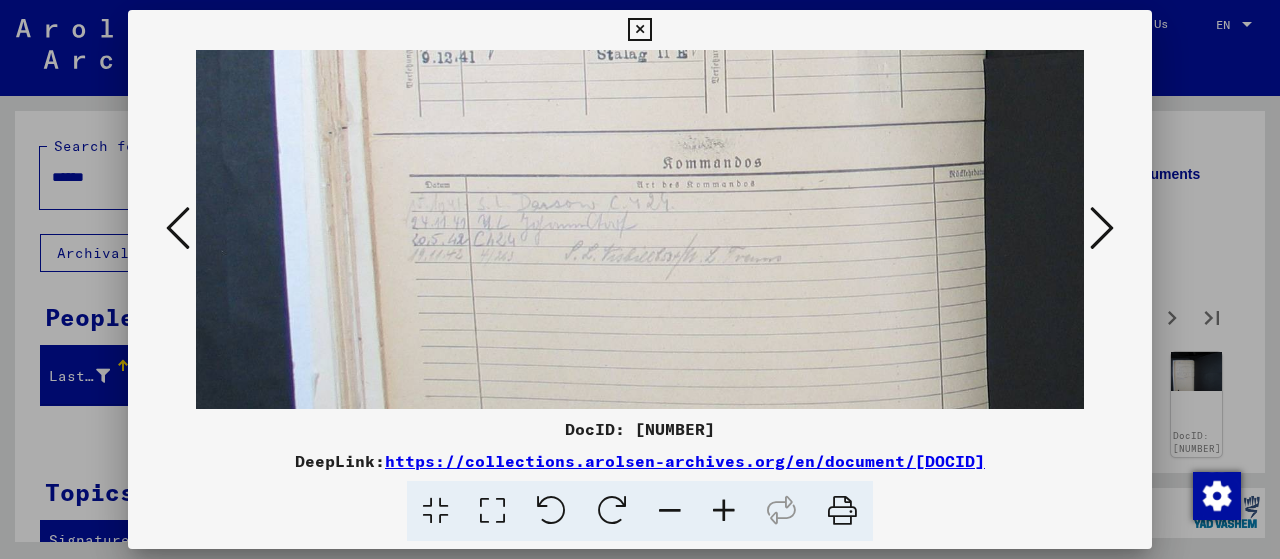 drag, startPoint x: 733, startPoint y: 290, endPoint x: 753, endPoint y: 161, distance: 130.54118 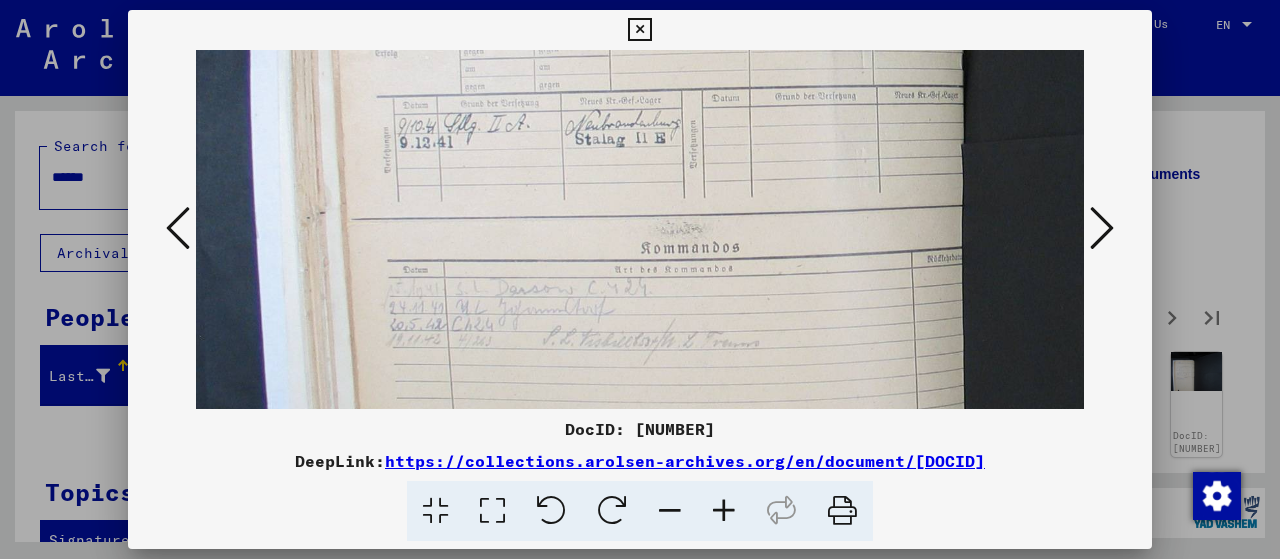 scroll, scrollTop: 602, scrollLeft: 26, axis: both 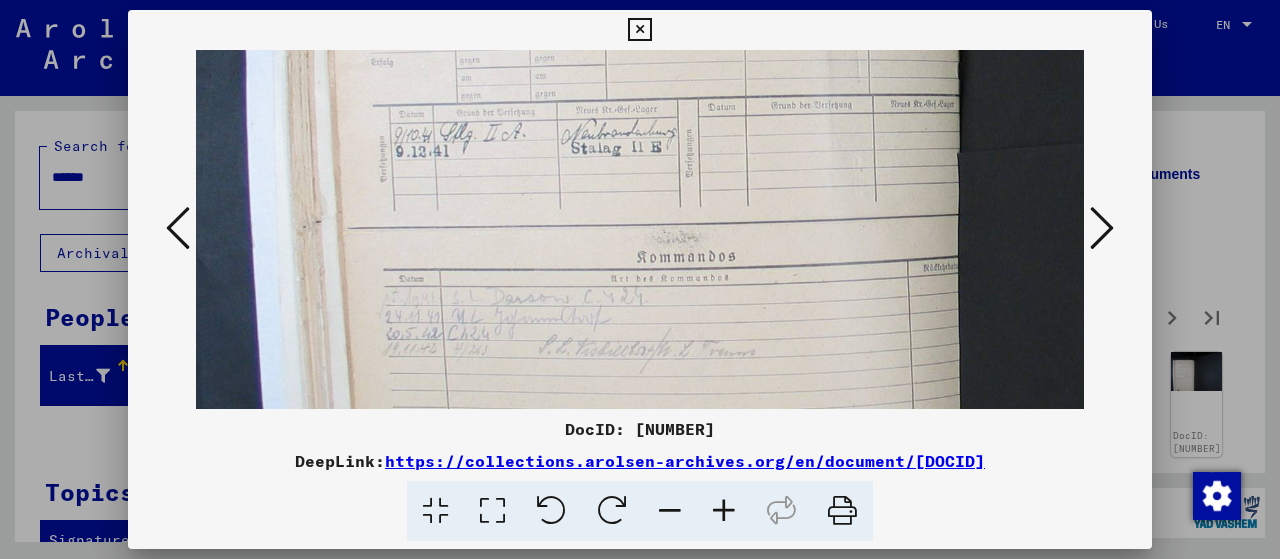 drag, startPoint x: 592, startPoint y: 265, endPoint x: 567, endPoint y: 361, distance: 99.20181 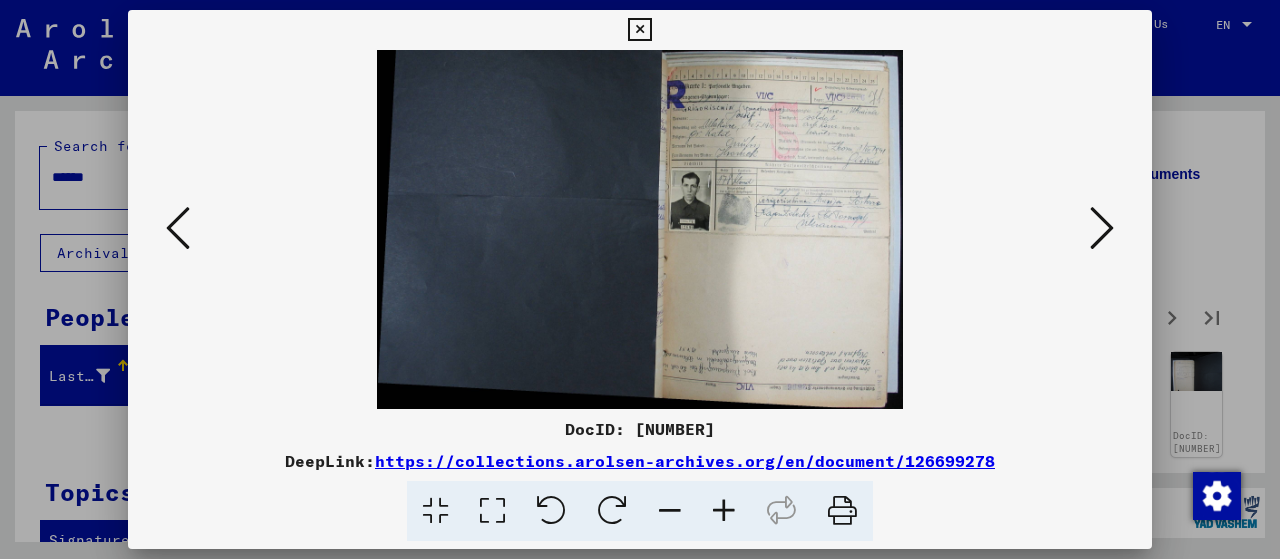 scroll, scrollTop: 0, scrollLeft: 0, axis: both 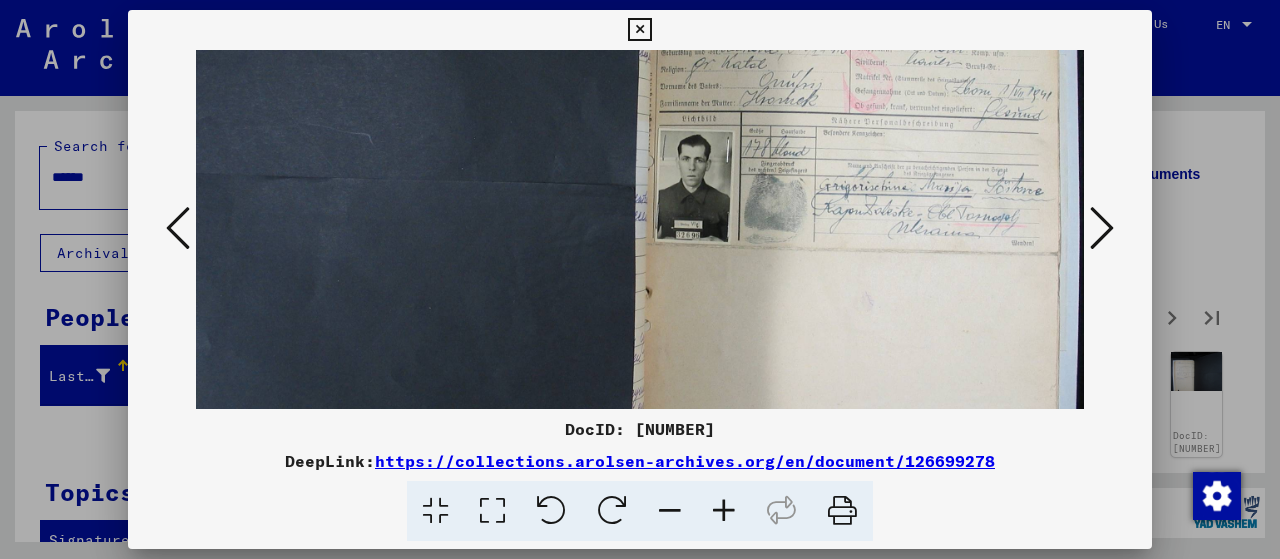 drag, startPoint x: 887, startPoint y: 333, endPoint x: 580, endPoint y: 194, distance: 337.0015 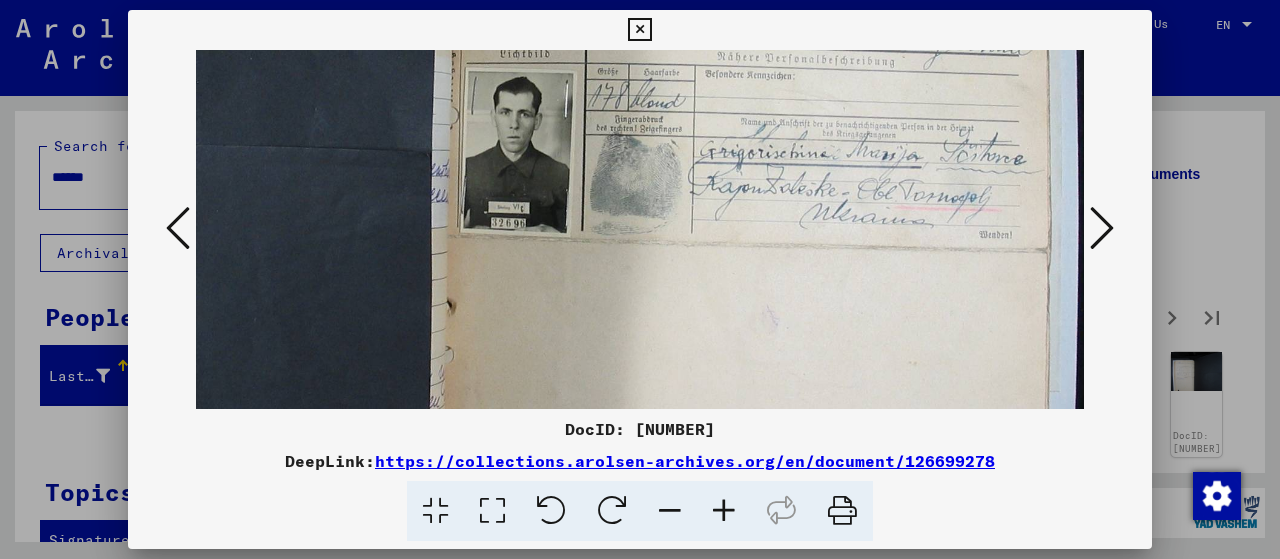 drag, startPoint x: 912, startPoint y: 334, endPoint x: 384, endPoint y: 174, distance: 551.7101 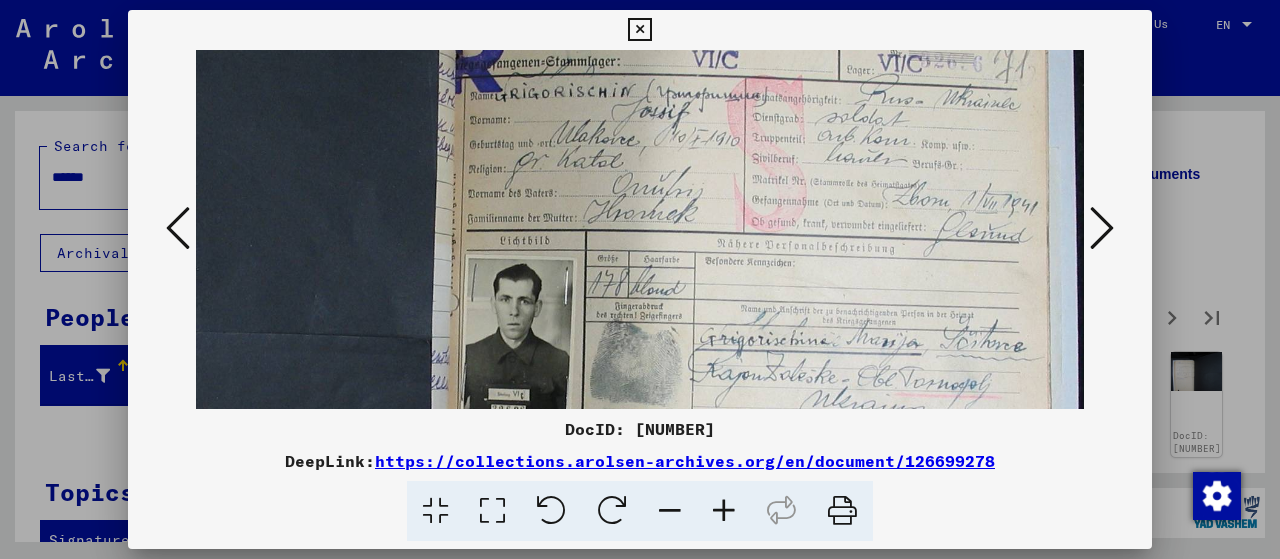 drag, startPoint x: 708, startPoint y: 134, endPoint x: 642, endPoint y: 325, distance: 202.08167 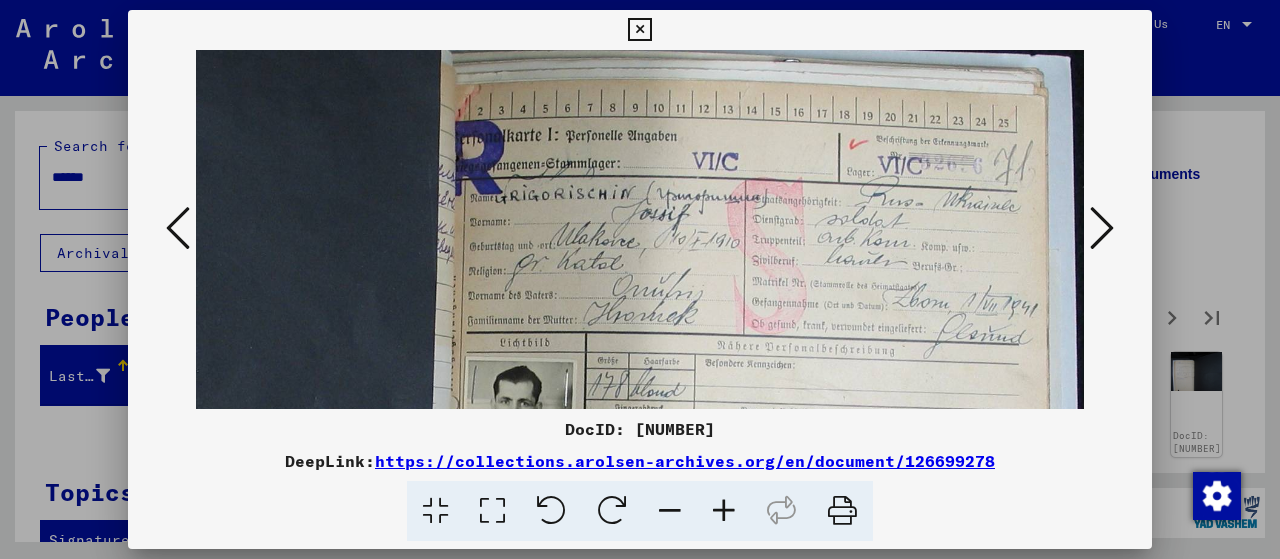 scroll, scrollTop: 6, scrollLeft: 516, axis: both 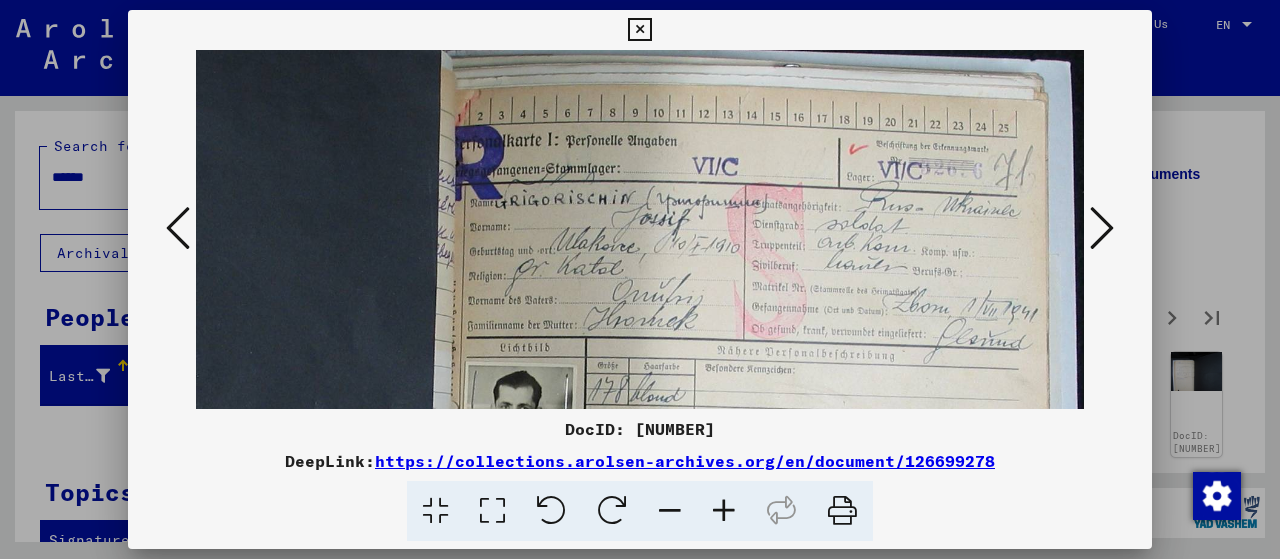 drag, startPoint x: 692, startPoint y: 235, endPoint x: 660, endPoint y: 343, distance: 112.64102 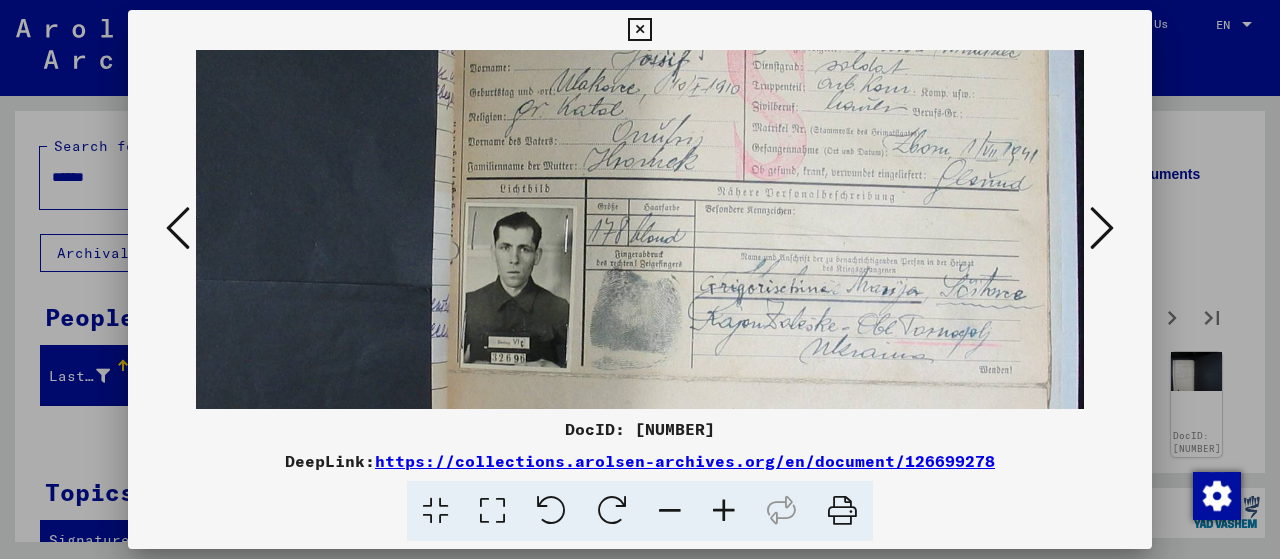 drag, startPoint x: 722, startPoint y: 177, endPoint x: 722, endPoint y: 105, distance: 72 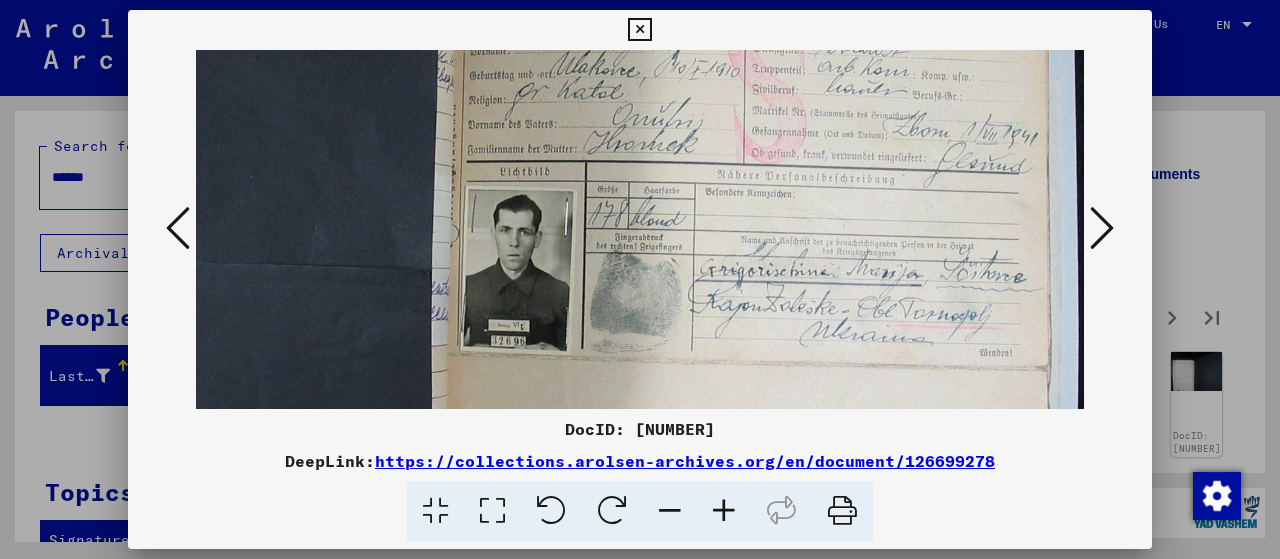 scroll, scrollTop: 0, scrollLeft: 0, axis: both 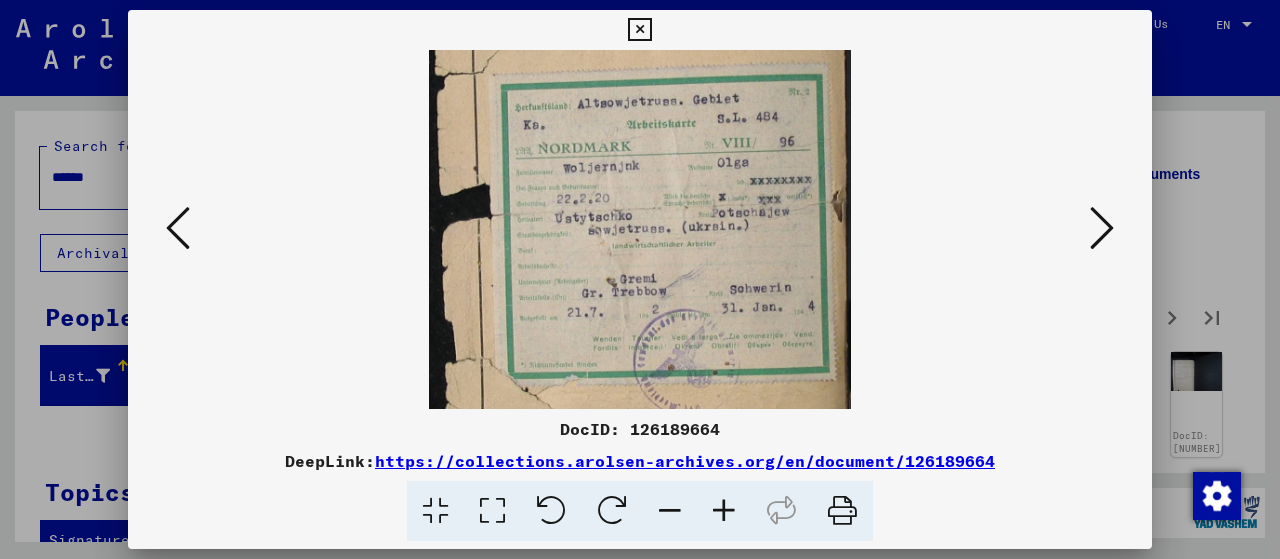 drag, startPoint x: 586, startPoint y: 274, endPoint x: 610, endPoint y: 105, distance: 170.69563 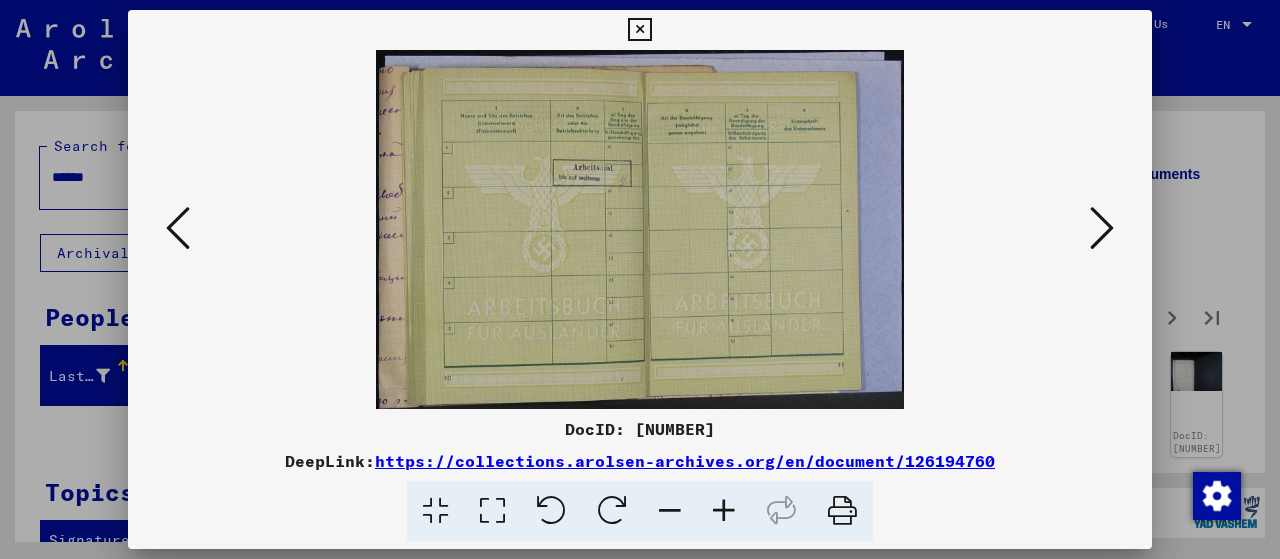 scroll, scrollTop: 0, scrollLeft: 0, axis: both 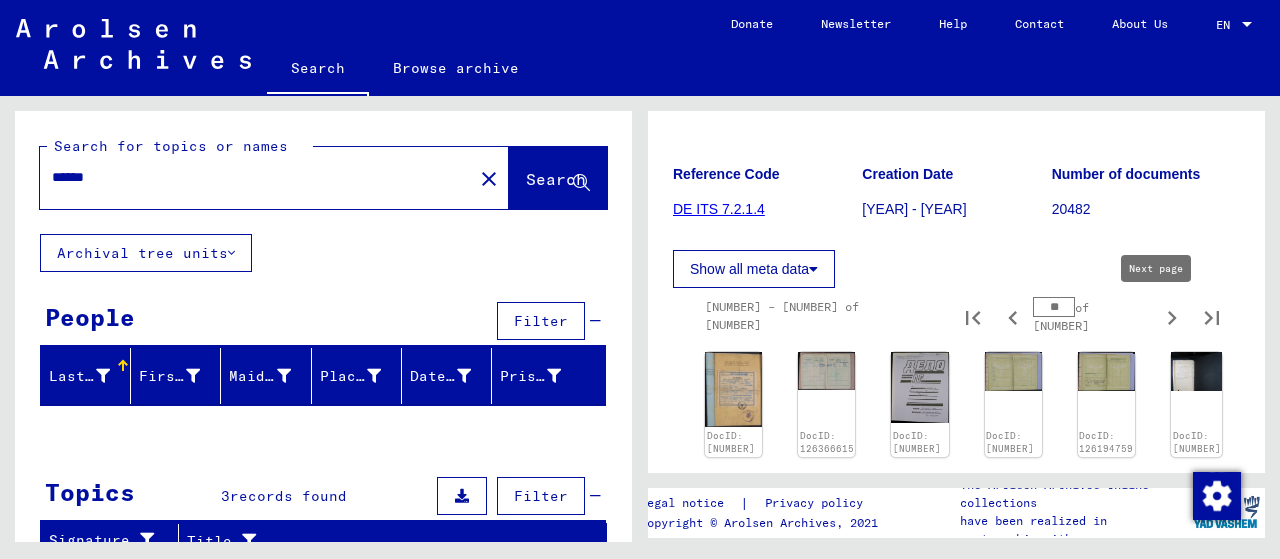 type on "**" 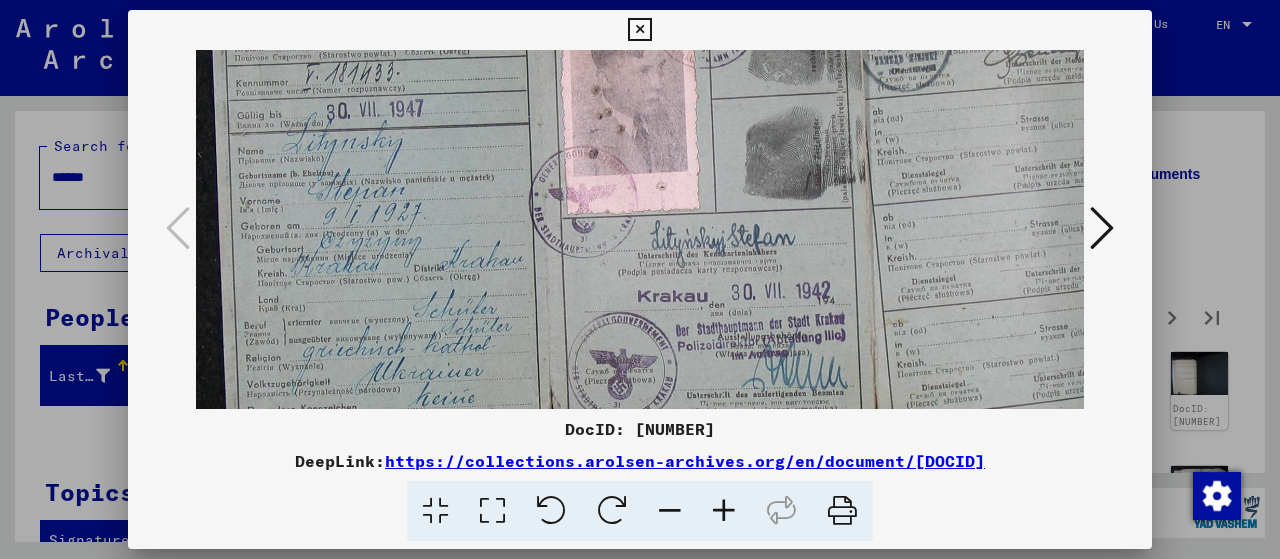 scroll, scrollTop: 138, scrollLeft: 0, axis: vertical 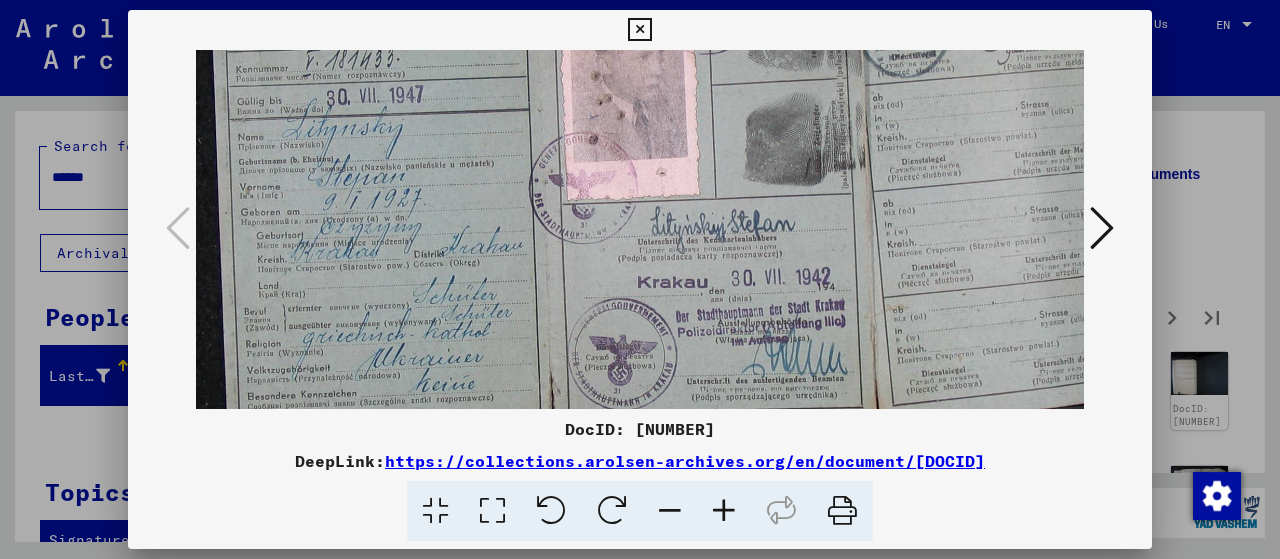 drag, startPoint x: 426, startPoint y: 249, endPoint x: 448, endPoint y: 111, distance: 139.74261 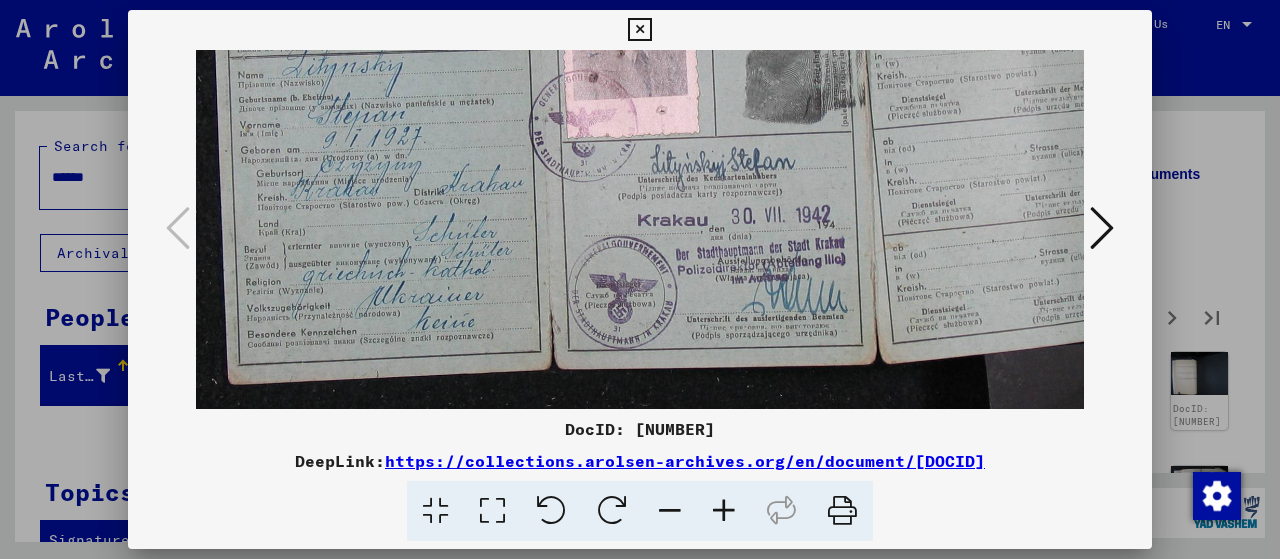 drag, startPoint x: 540, startPoint y: 237, endPoint x: 570, endPoint y: 145, distance: 96.76776 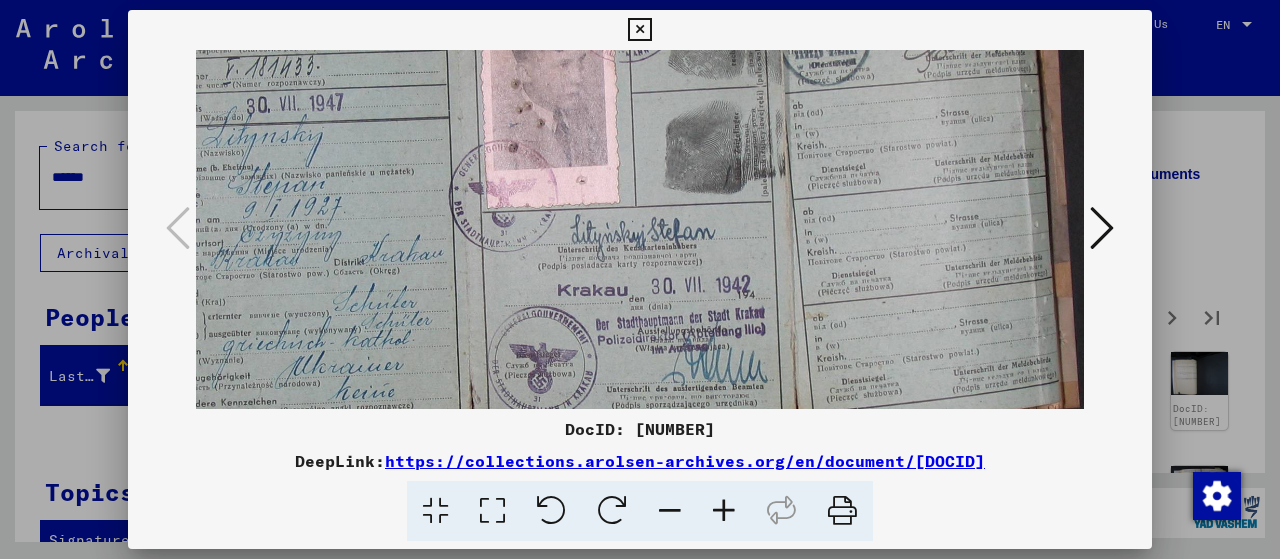 scroll, scrollTop: 100, scrollLeft: 80, axis: both 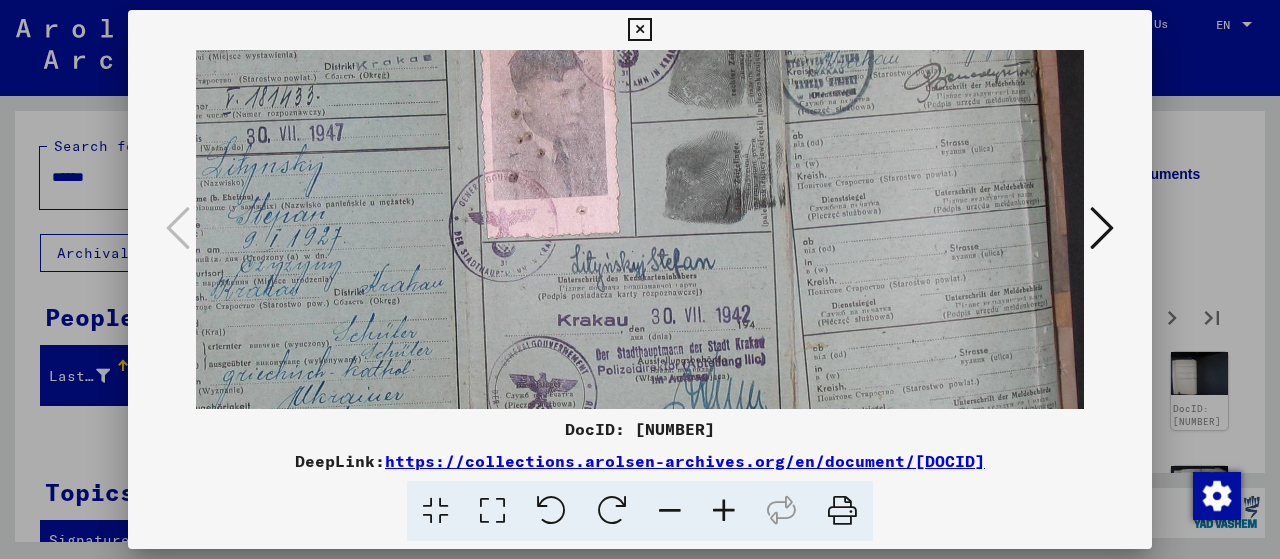 drag, startPoint x: 665, startPoint y: 267, endPoint x: 392, endPoint y: 355, distance: 286.8327 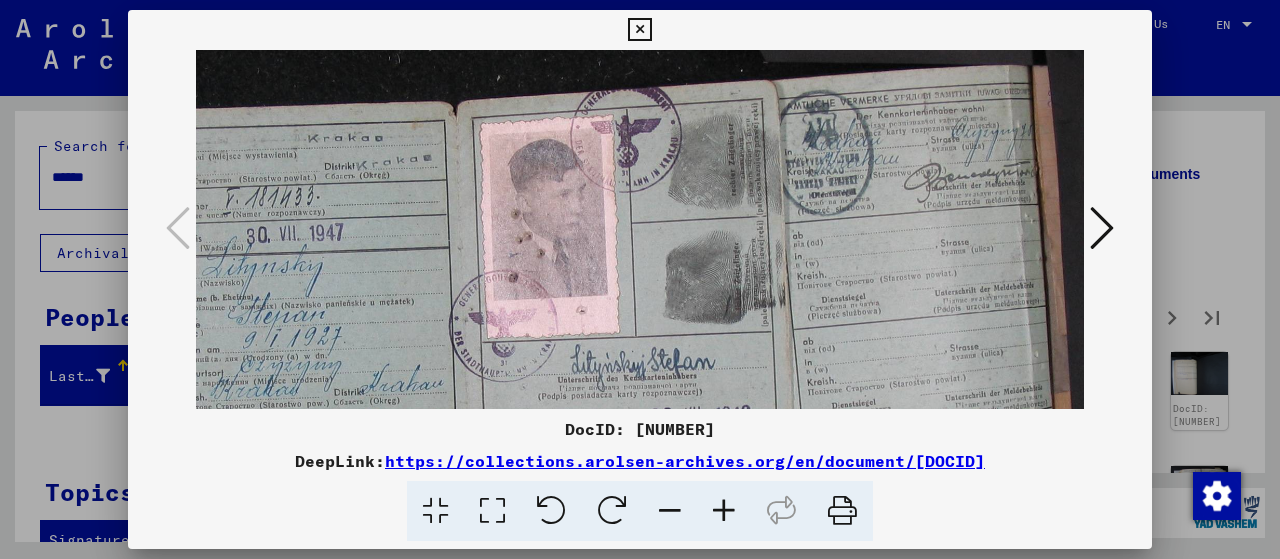 drag, startPoint x: 613, startPoint y: 197, endPoint x: 534, endPoint y: 323, distance: 148.71785 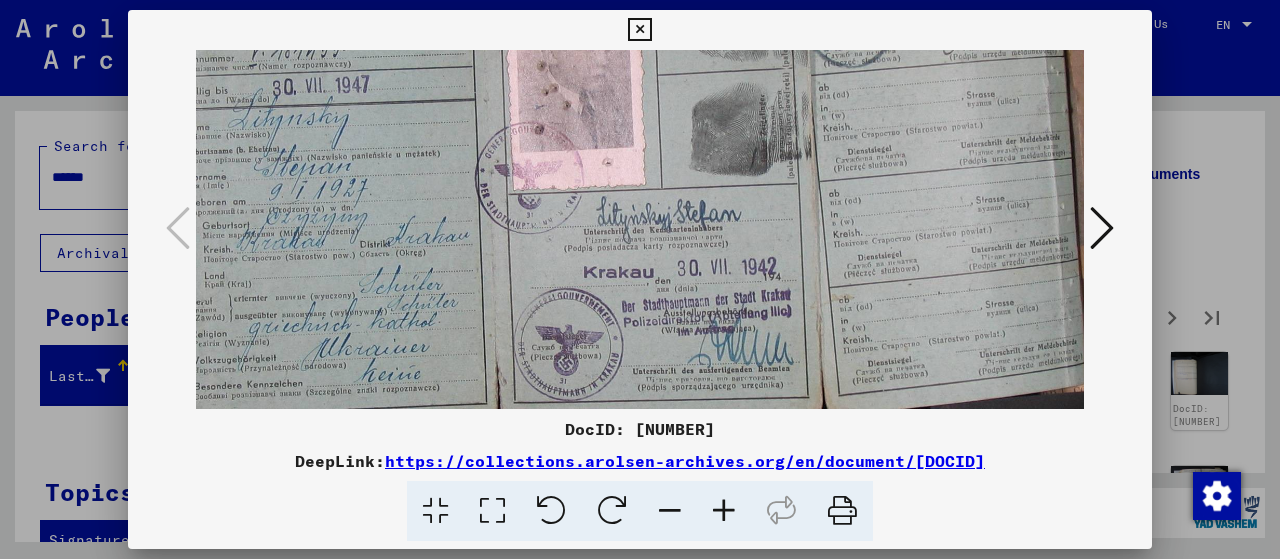 drag, startPoint x: 696, startPoint y: 330, endPoint x: 727, endPoint y: 260, distance: 76.55717 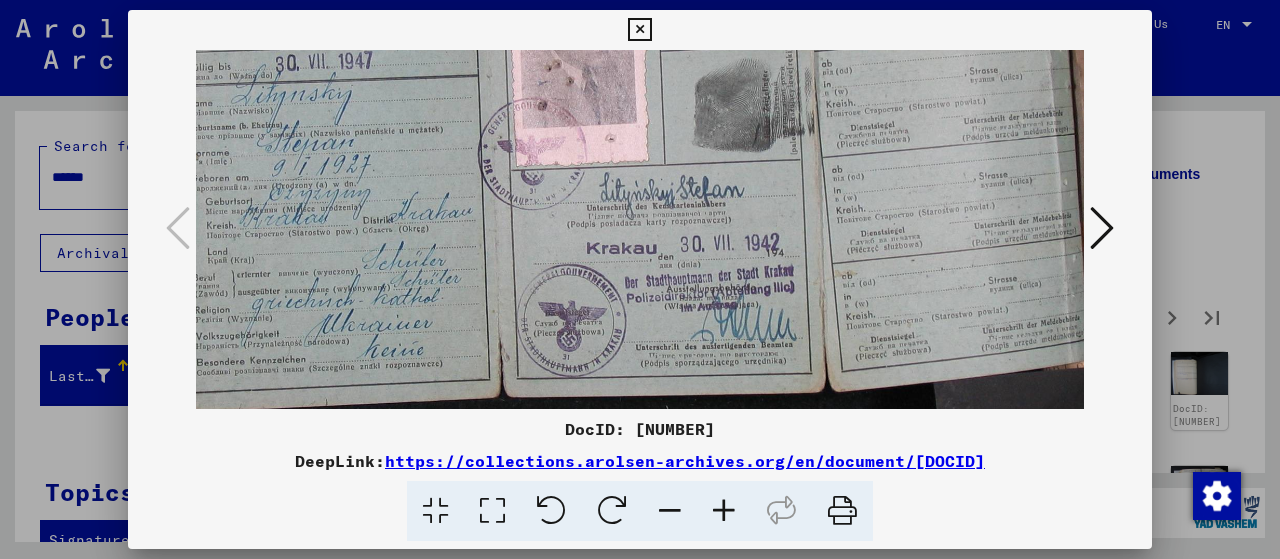 scroll, scrollTop: 0, scrollLeft: 0, axis: both 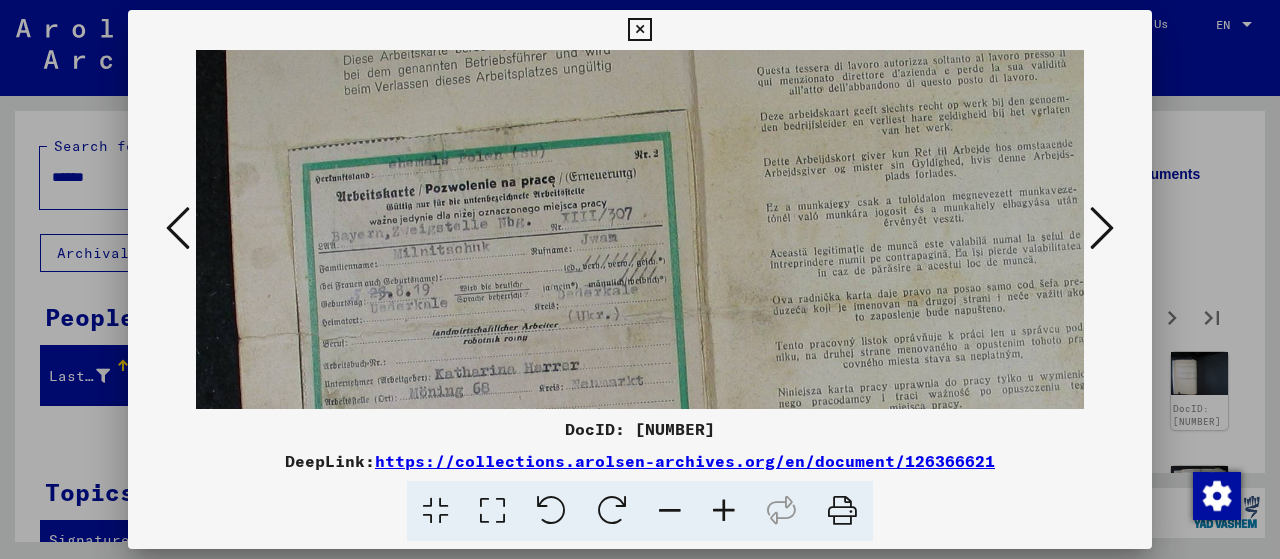drag, startPoint x: 693, startPoint y: 193, endPoint x: 692, endPoint y: 147, distance: 46.010868 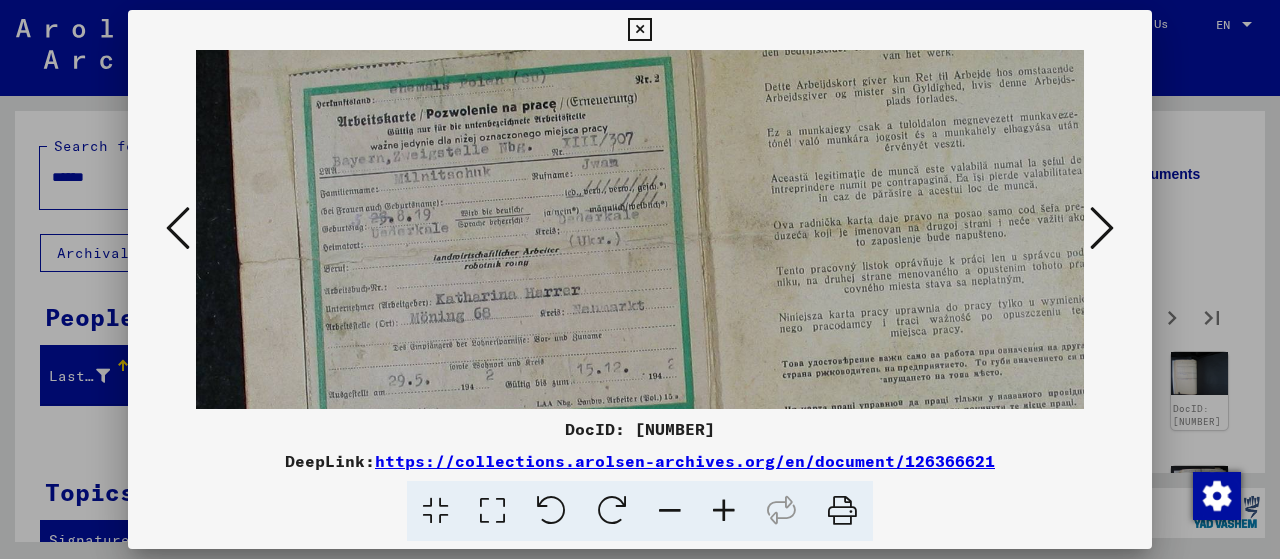 drag, startPoint x: 504, startPoint y: 240, endPoint x: 574, endPoint y: 193, distance: 84.31489 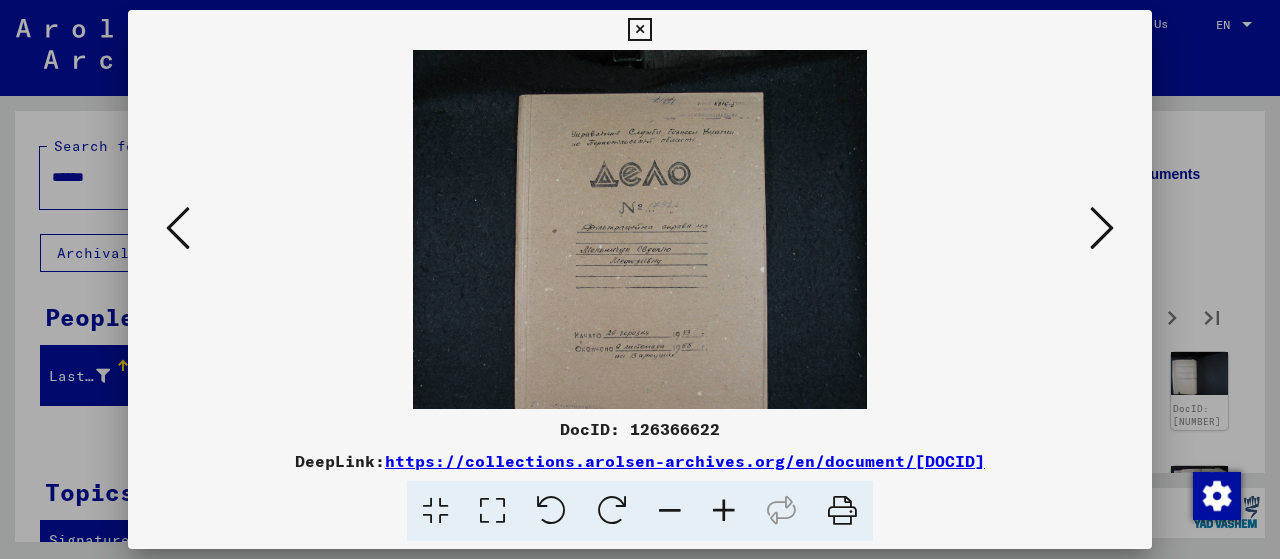 scroll, scrollTop: 0, scrollLeft: 0, axis: both 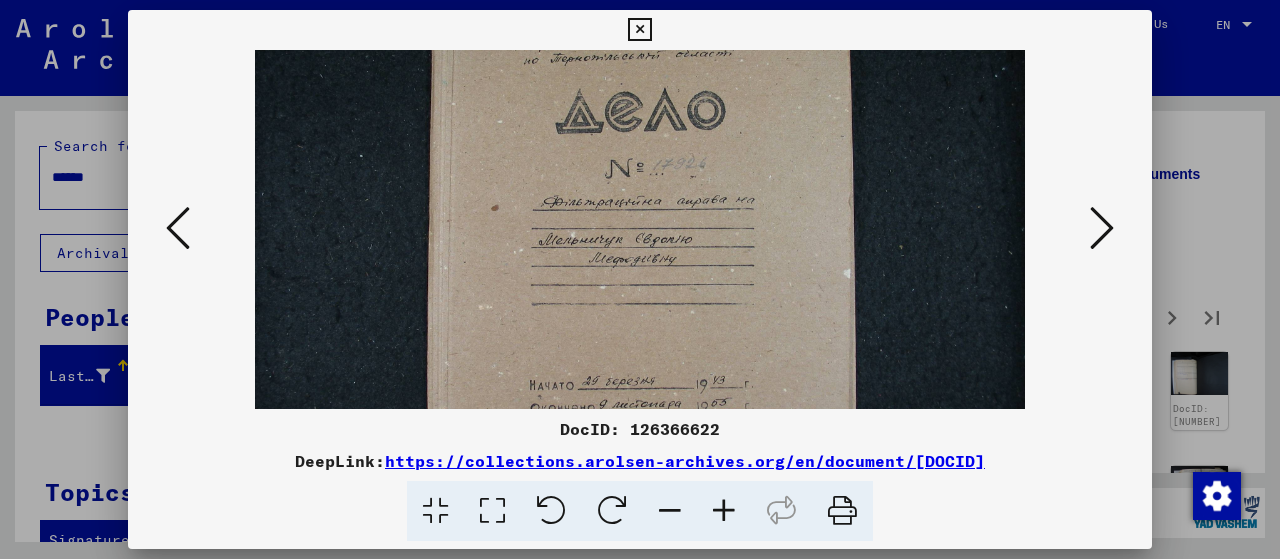 drag, startPoint x: 756, startPoint y: 163, endPoint x: 769, endPoint y: 150, distance: 18.384777 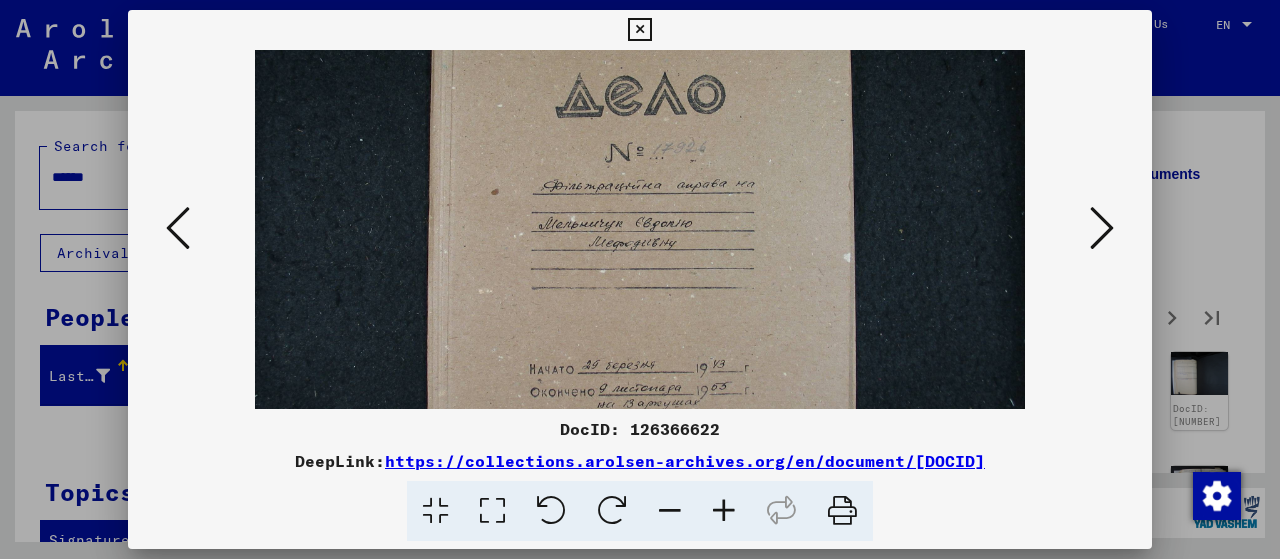 scroll, scrollTop: 250, scrollLeft: 0, axis: vertical 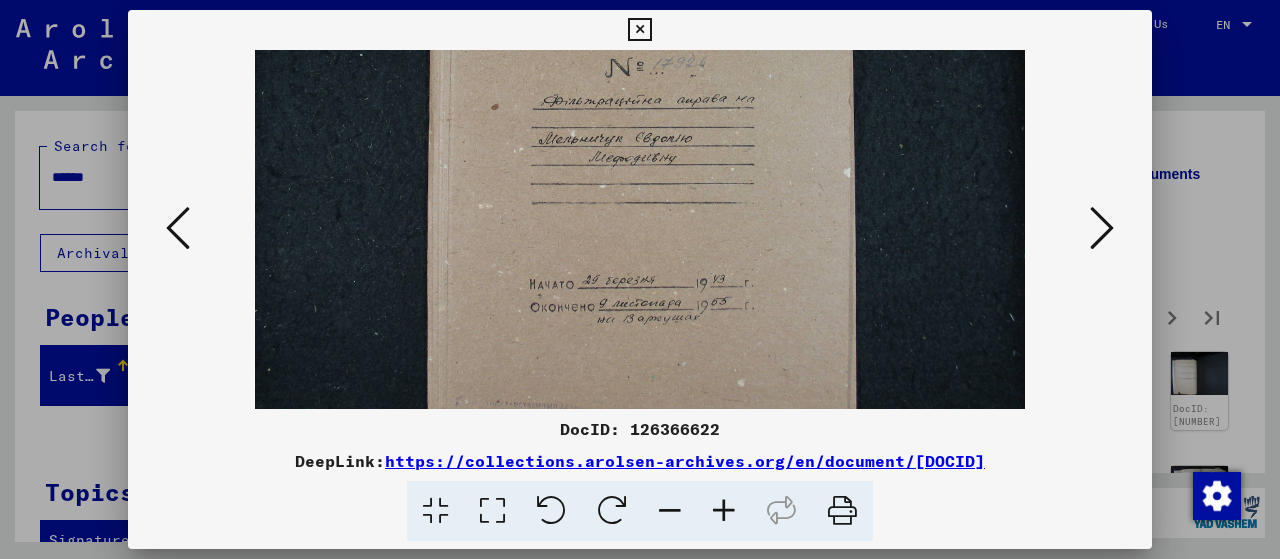 drag, startPoint x: 932, startPoint y: 177, endPoint x: 936, endPoint y: 160, distance: 17.464249 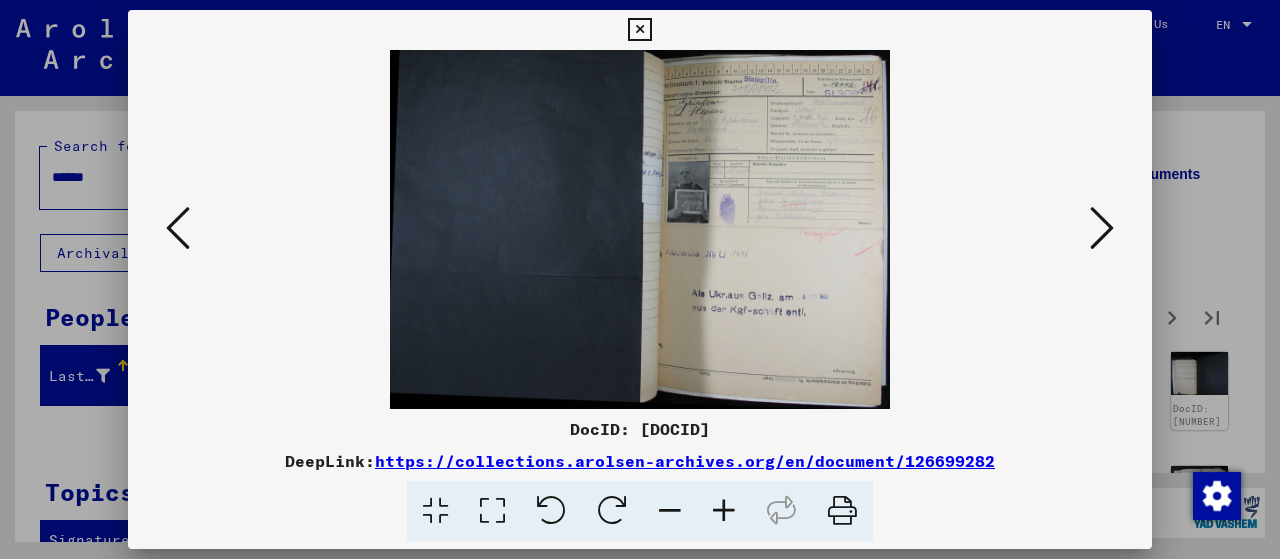 scroll, scrollTop: 0, scrollLeft: 0, axis: both 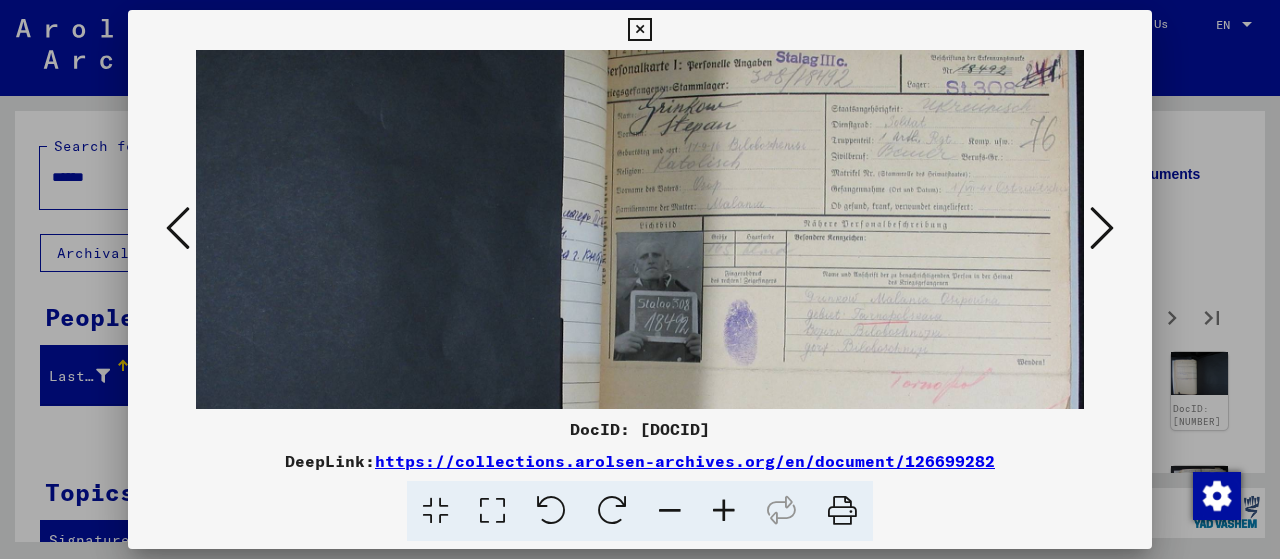drag, startPoint x: 922, startPoint y: 230, endPoint x: 641, endPoint y: 177, distance: 285.95453 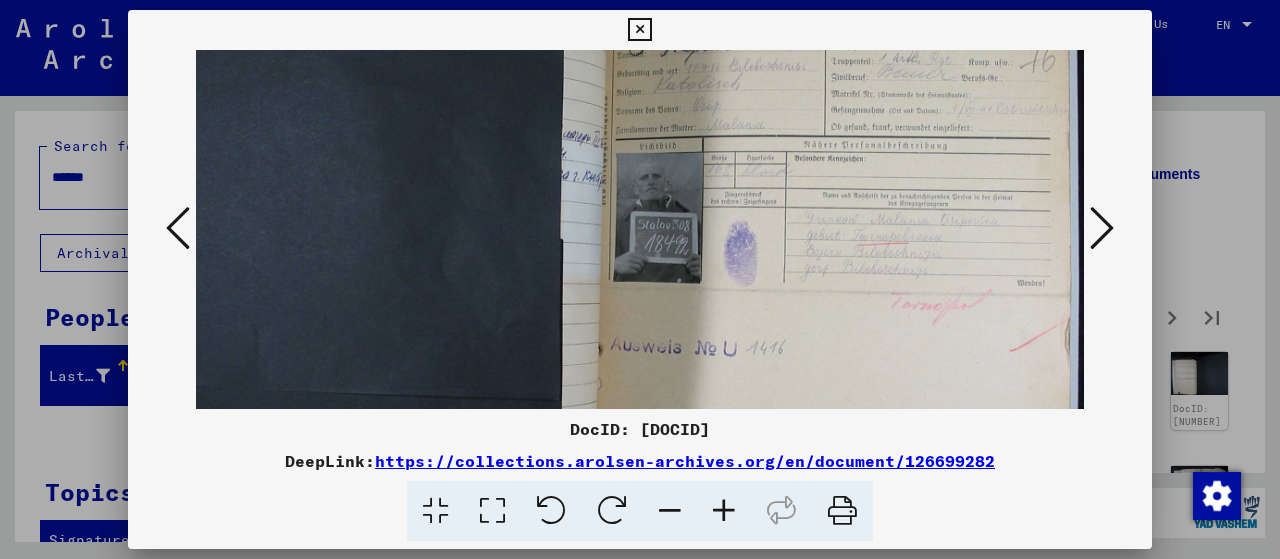 scroll, scrollTop: 135, scrollLeft: 167, axis: both 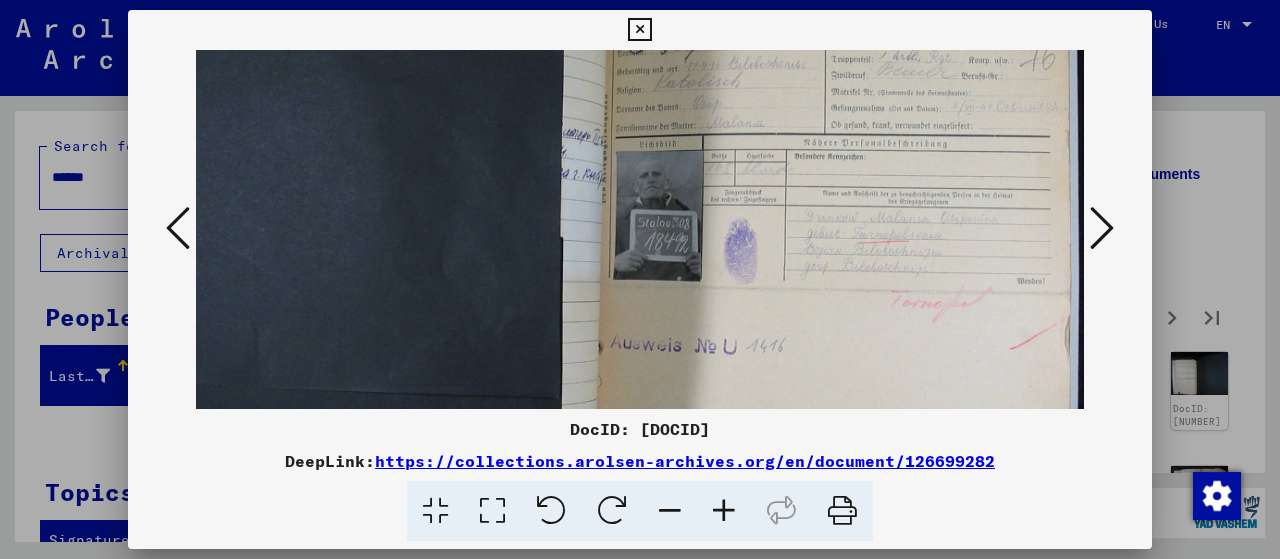 drag, startPoint x: 790, startPoint y: 286, endPoint x: 686, endPoint y: 205, distance: 131.82185 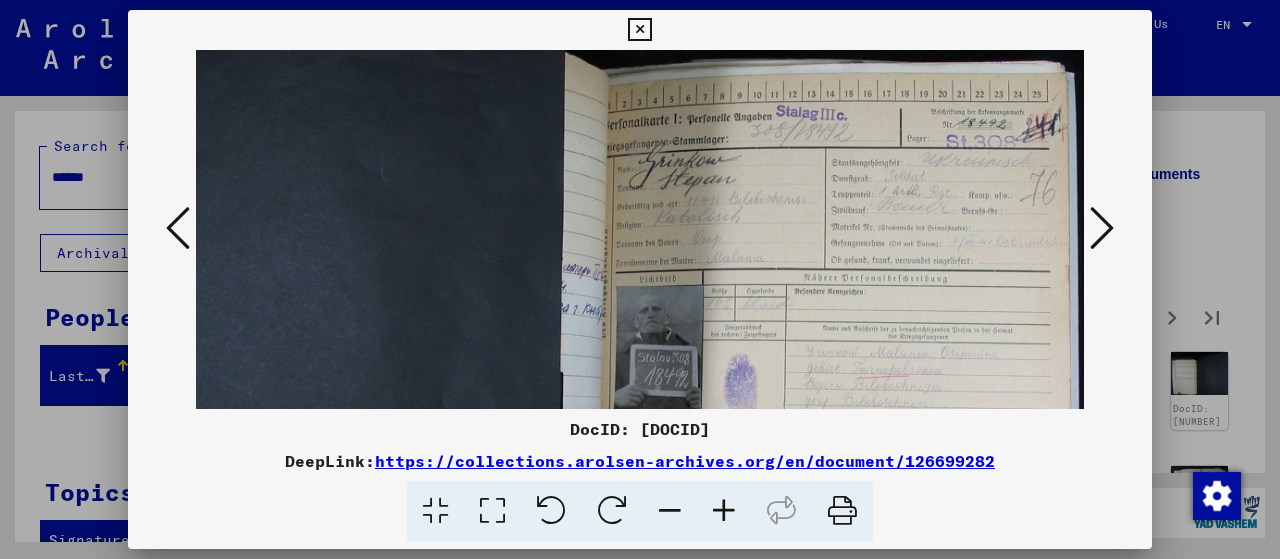 drag, startPoint x: 990, startPoint y: 145, endPoint x: 946, endPoint y: 341, distance: 200.87807 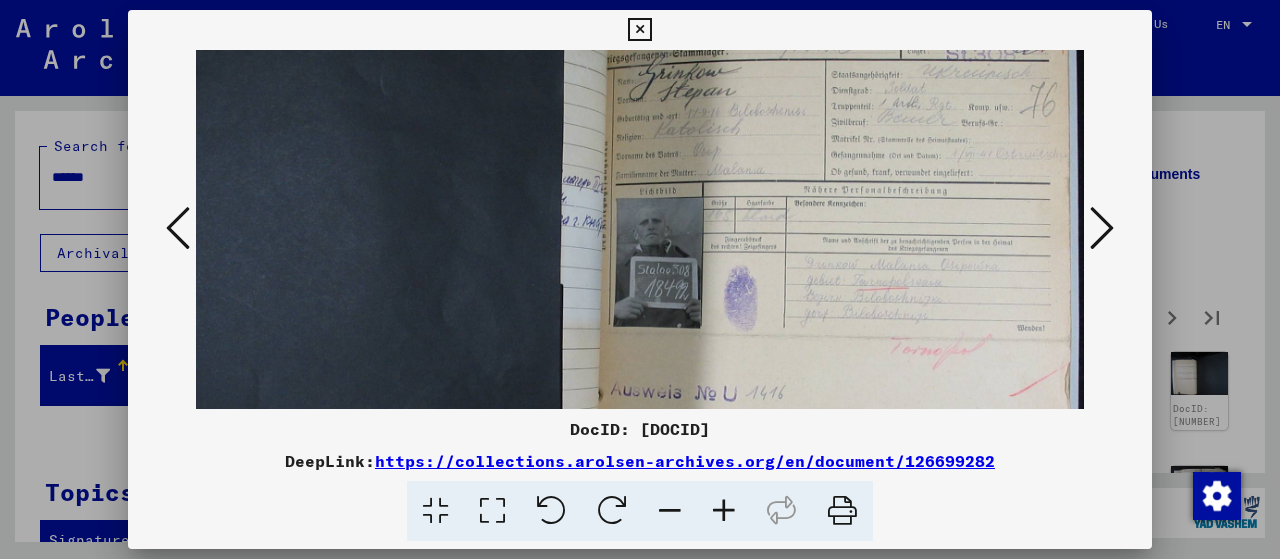 drag, startPoint x: 890, startPoint y: 177, endPoint x: 888, endPoint y: 83, distance: 94.02127 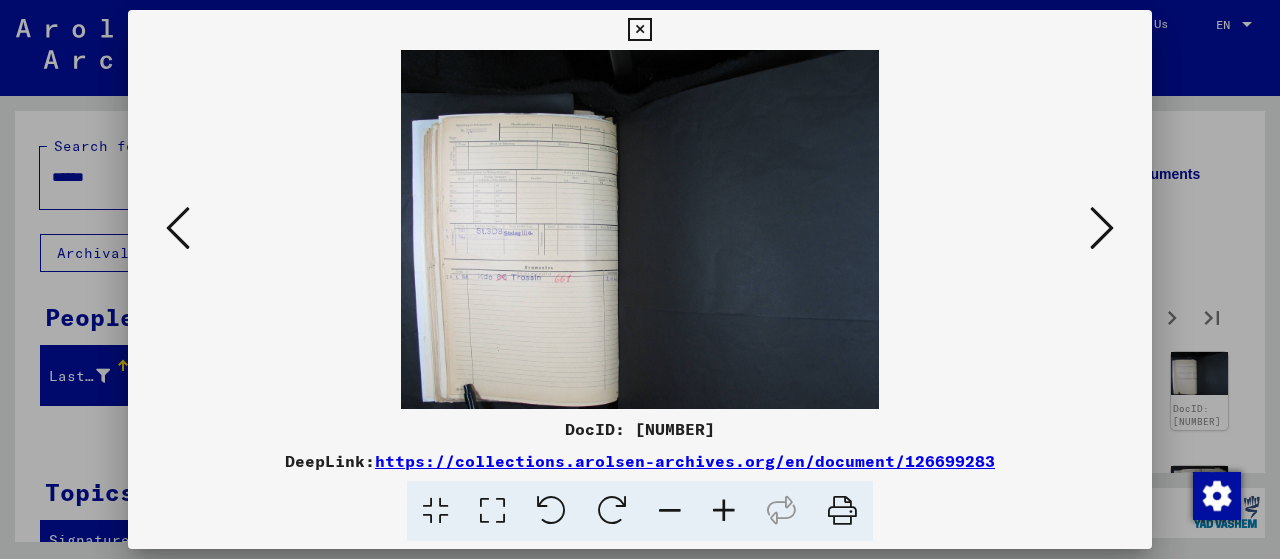 scroll, scrollTop: 0, scrollLeft: 0, axis: both 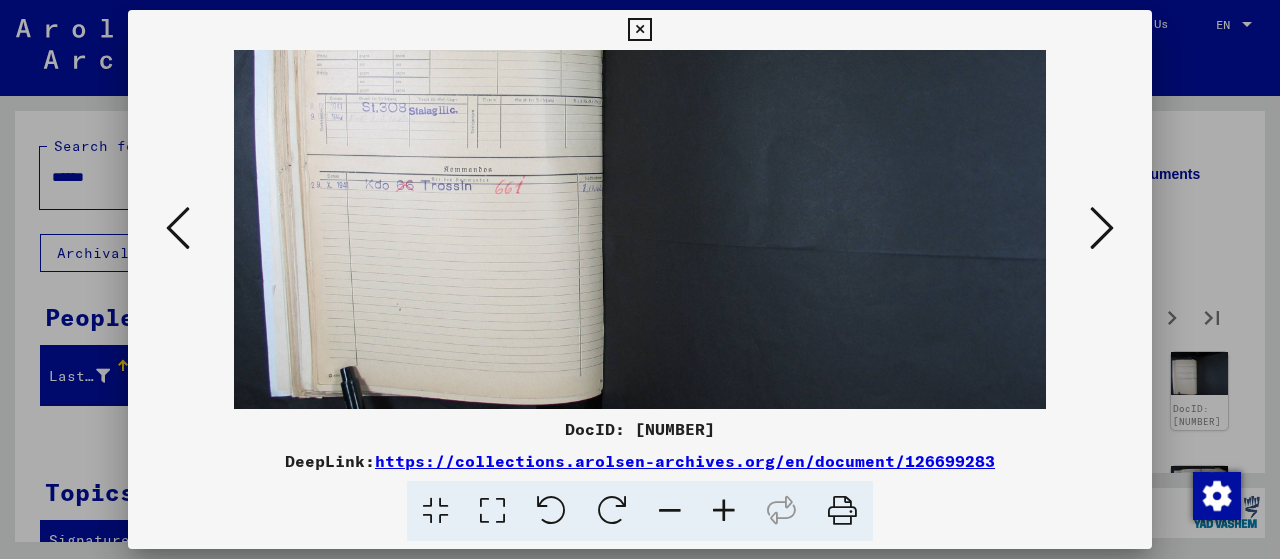 drag, startPoint x: 593, startPoint y: 308, endPoint x: 652, endPoint y: 67, distance: 248.11691 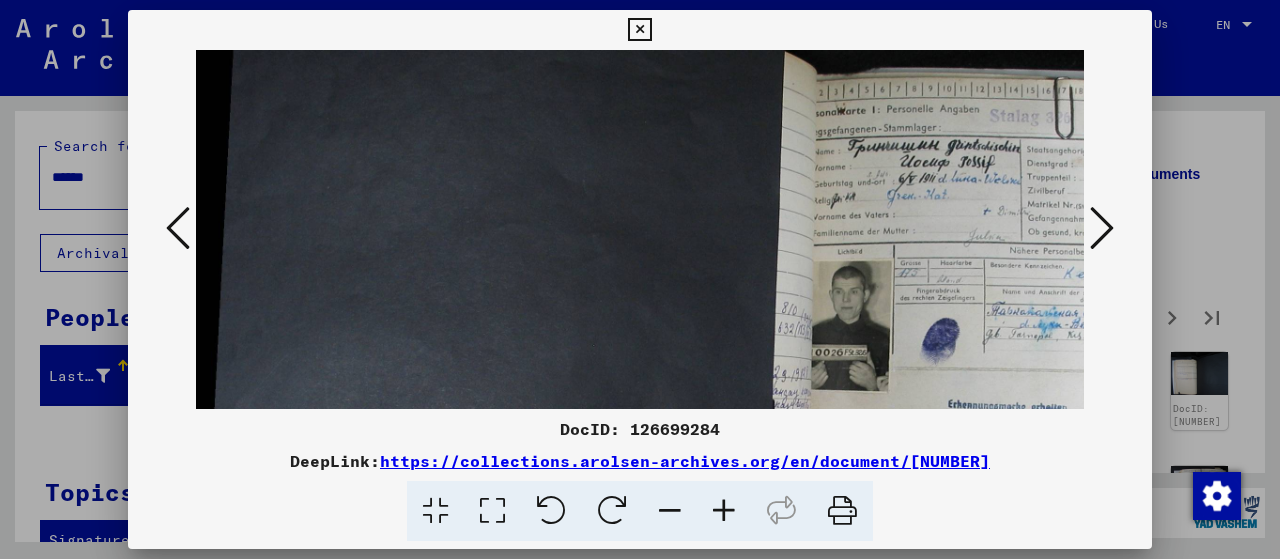 scroll, scrollTop: 157, scrollLeft: 207, axis: both 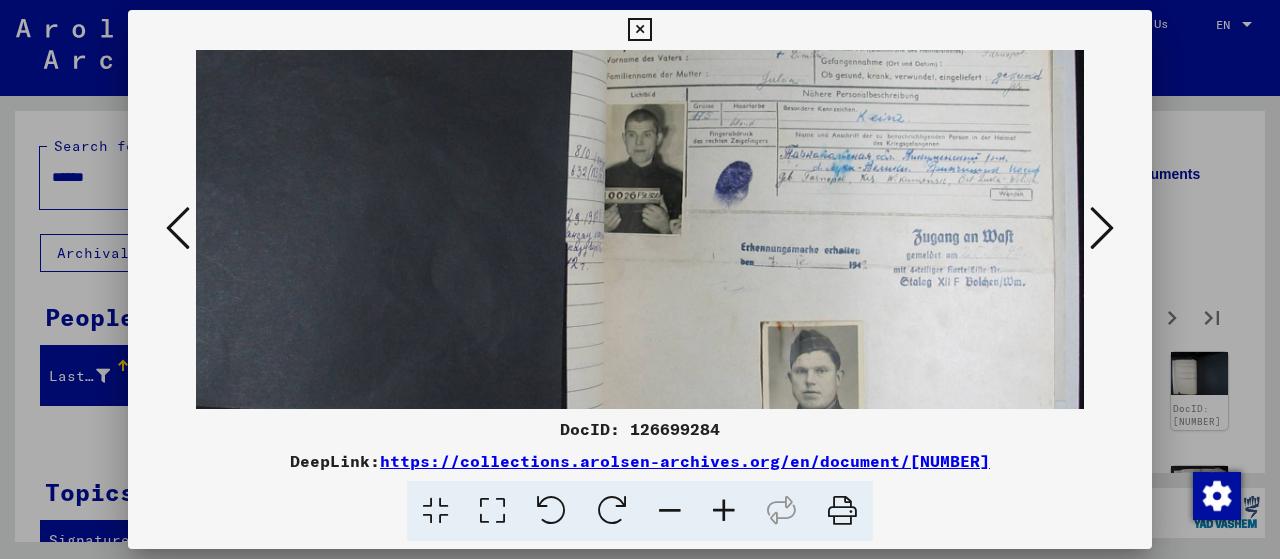 drag, startPoint x: 872, startPoint y: 245, endPoint x: 654, endPoint y: 123, distance: 249.81593 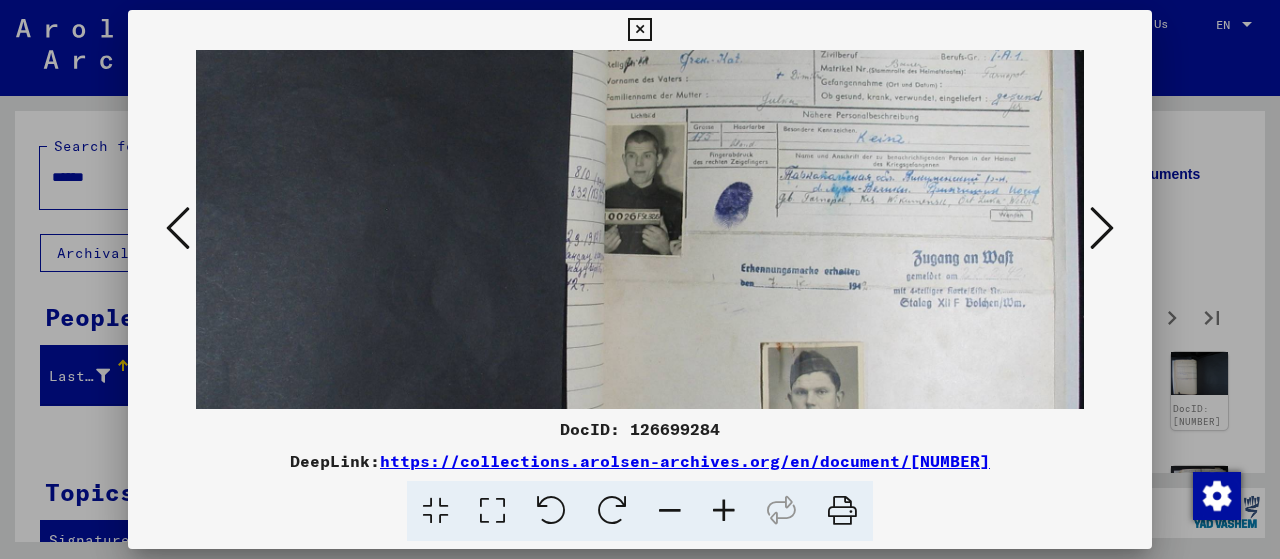 scroll, scrollTop: 130, scrollLeft: 207, axis: both 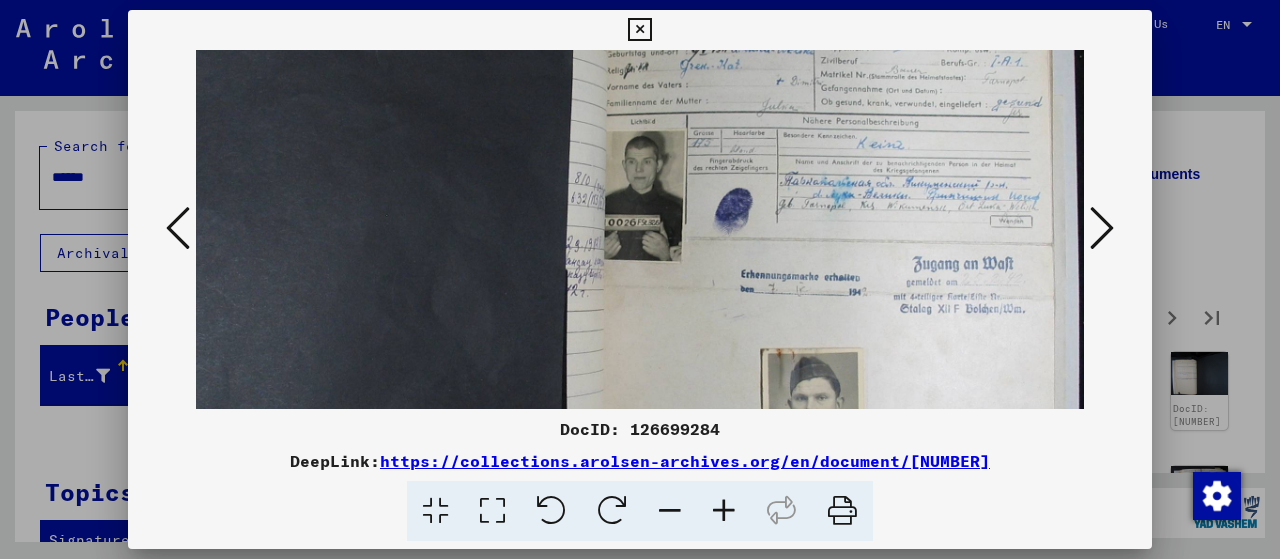 drag, startPoint x: 734, startPoint y: 285, endPoint x: 686, endPoint y: 318, distance: 58.249462 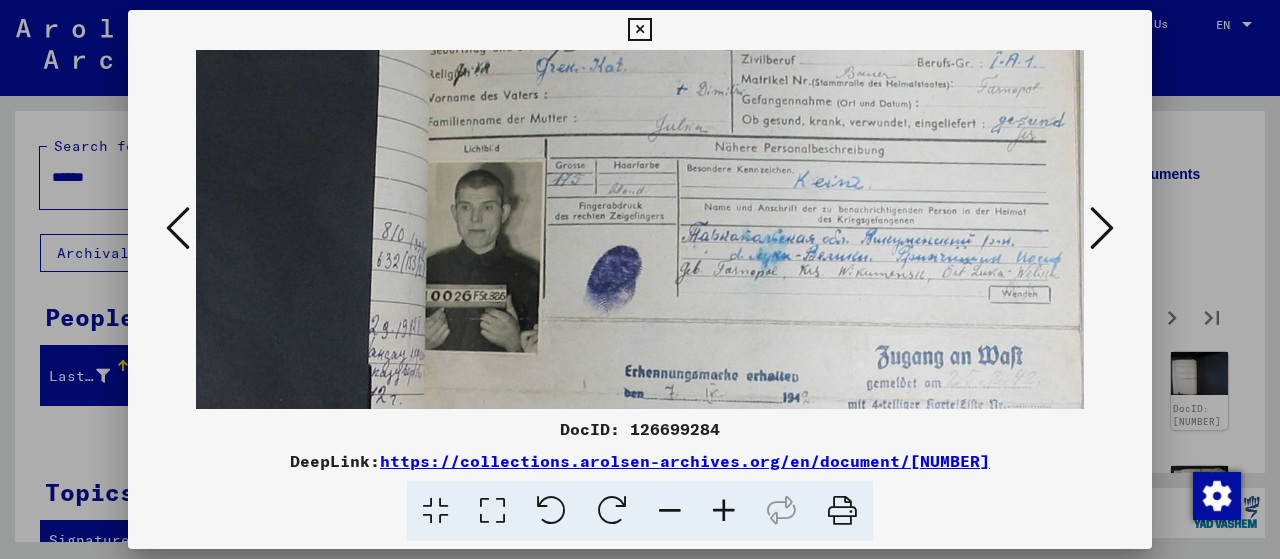 scroll, scrollTop: 214, scrollLeft: 712, axis: both 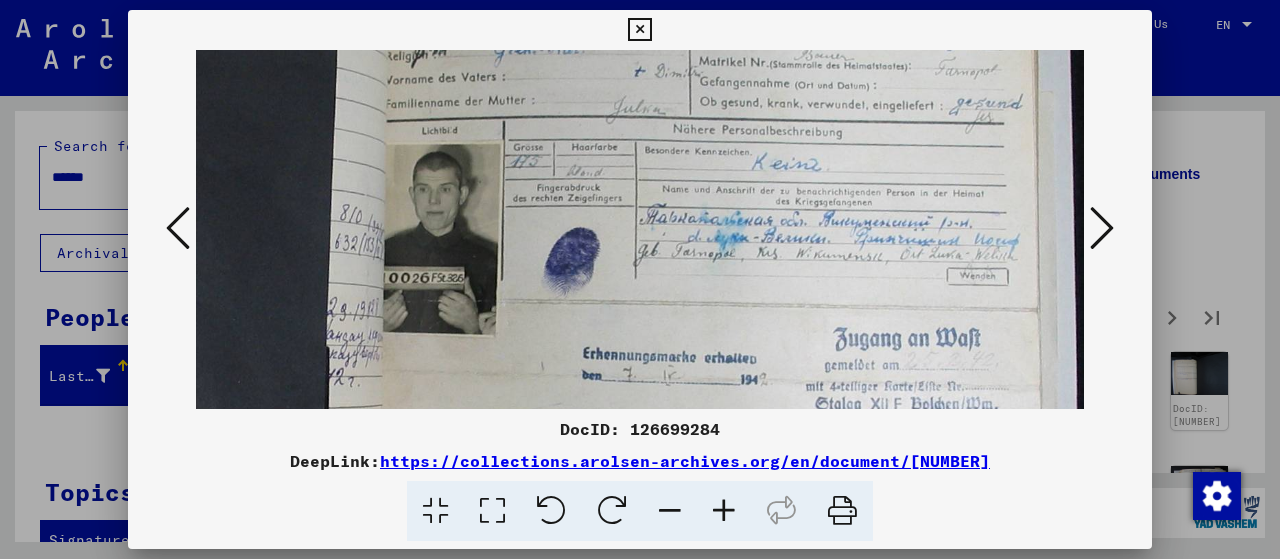 drag, startPoint x: 850, startPoint y: 343, endPoint x: 336, endPoint y: 265, distance: 519.8846 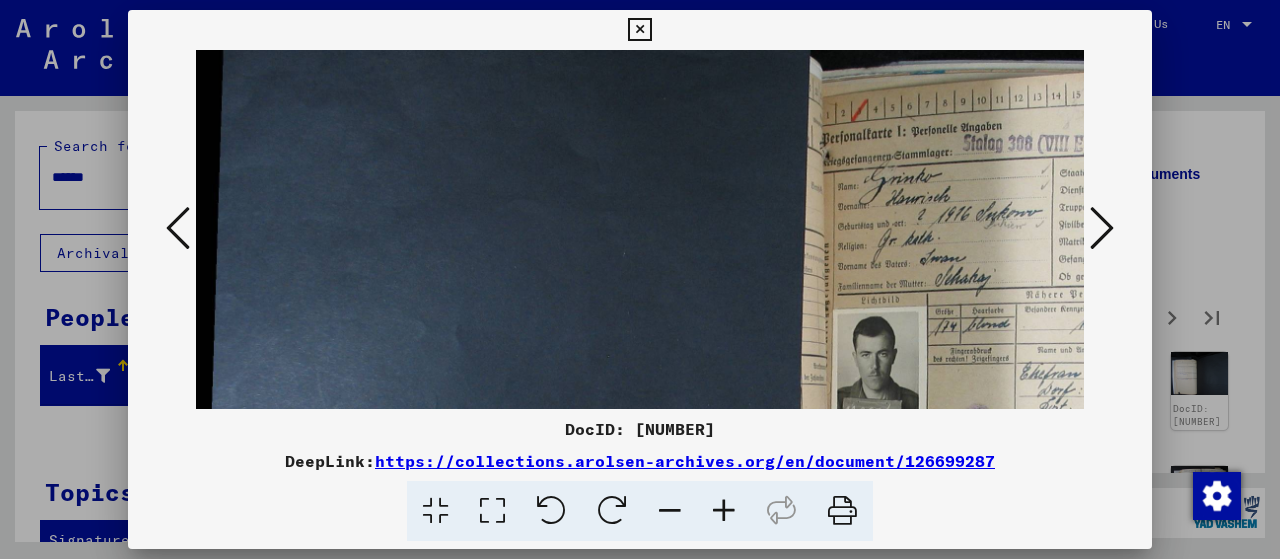 scroll, scrollTop: 59, scrollLeft: 262, axis: both 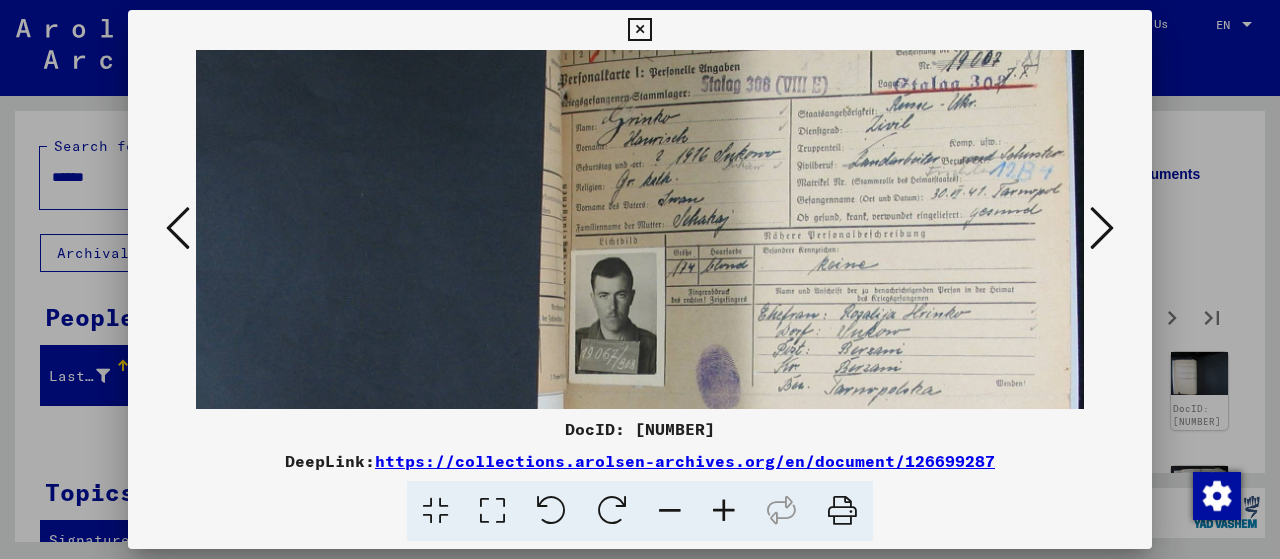drag, startPoint x: 908, startPoint y: 243, endPoint x: 456, endPoint y: 184, distance: 455.8344 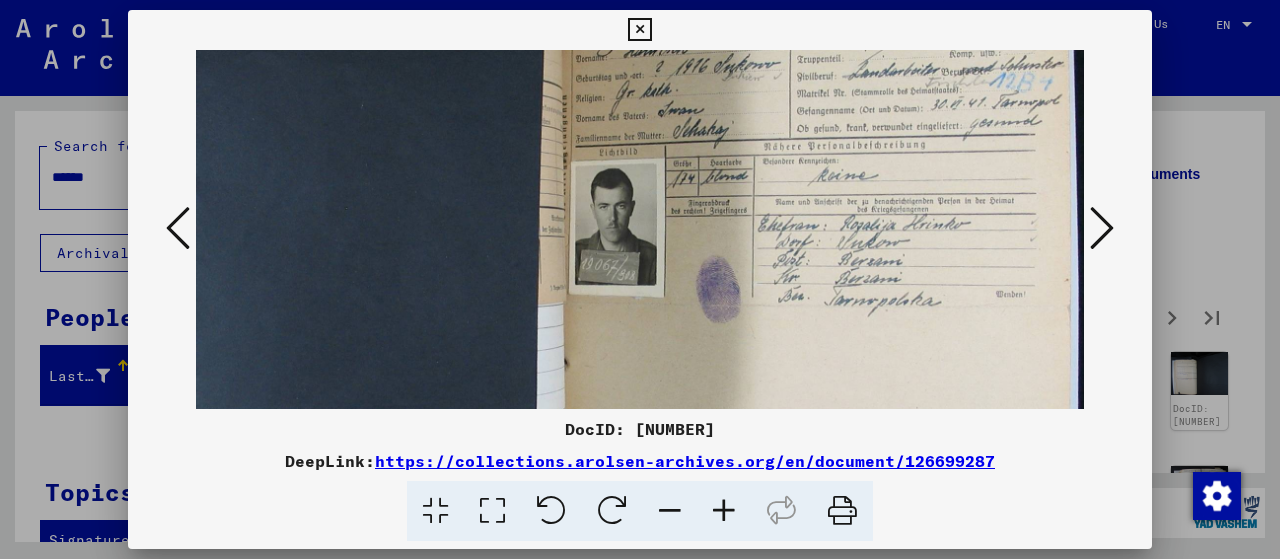 drag, startPoint x: 689, startPoint y: 233, endPoint x: 381, endPoint y: 144, distance: 320.601 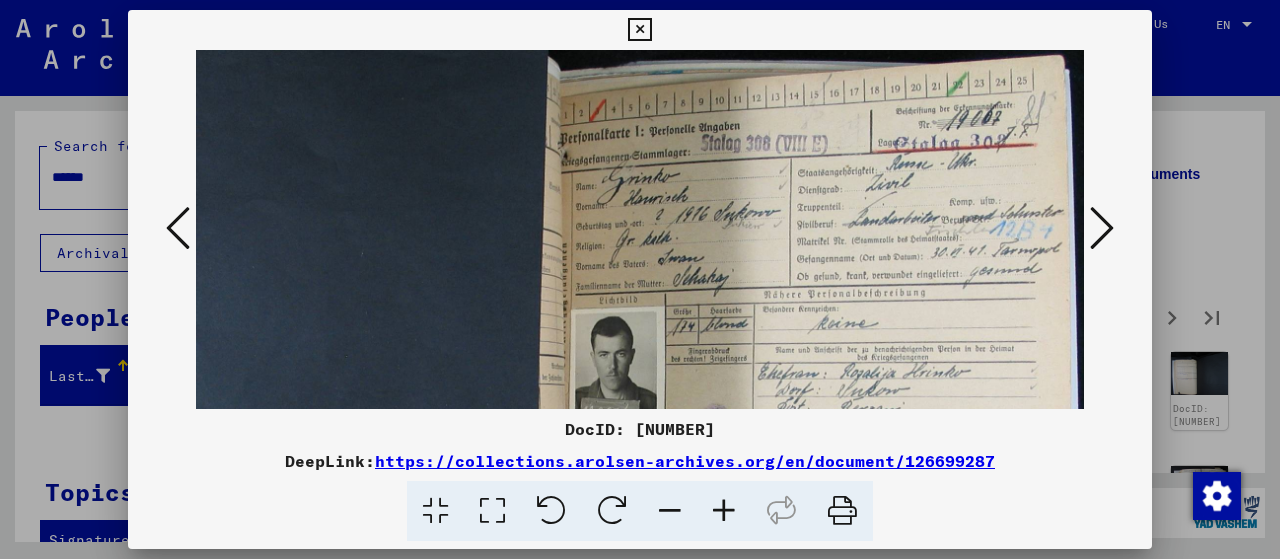 drag, startPoint x: 613, startPoint y: 325, endPoint x: 604, endPoint y: 361, distance: 37.107952 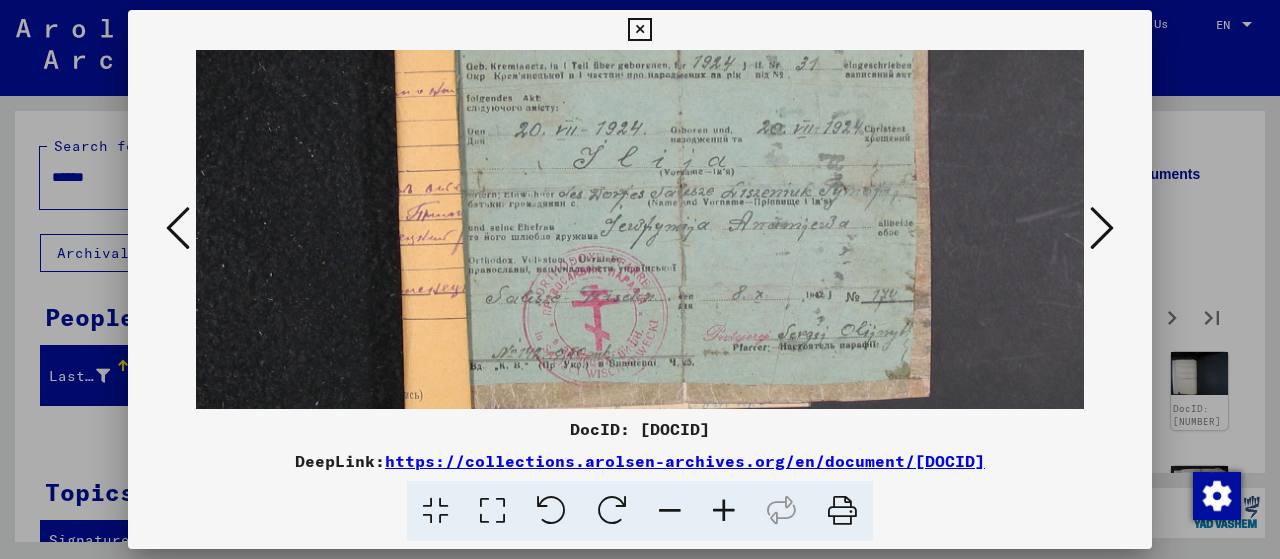 drag, startPoint x: 778, startPoint y: 364, endPoint x: 622, endPoint y: 40, distance: 359.5998 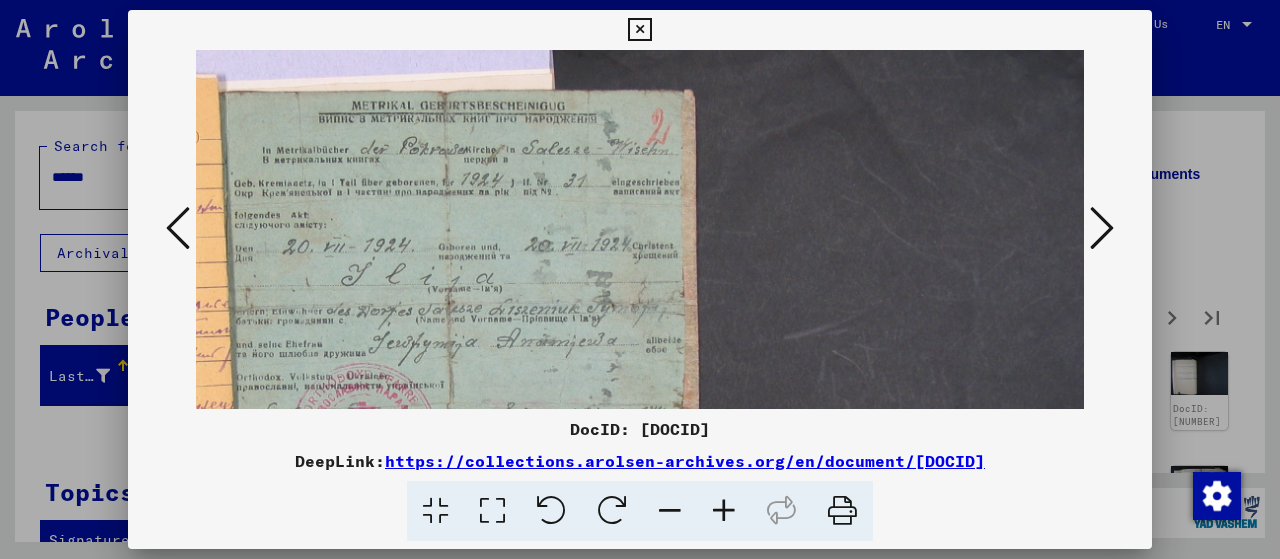 drag, startPoint x: 692, startPoint y: 102, endPoint x: 330, endPoint y: 230, distance: 383.96353 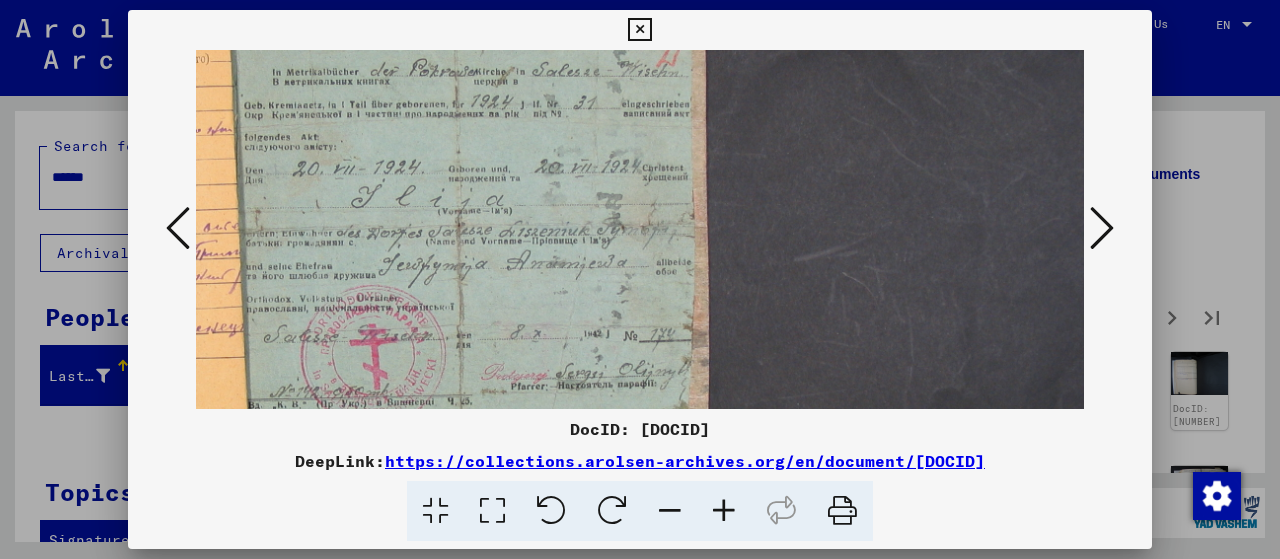 scroll, scrollTop: 300, scrollLeft: 379, axis: both 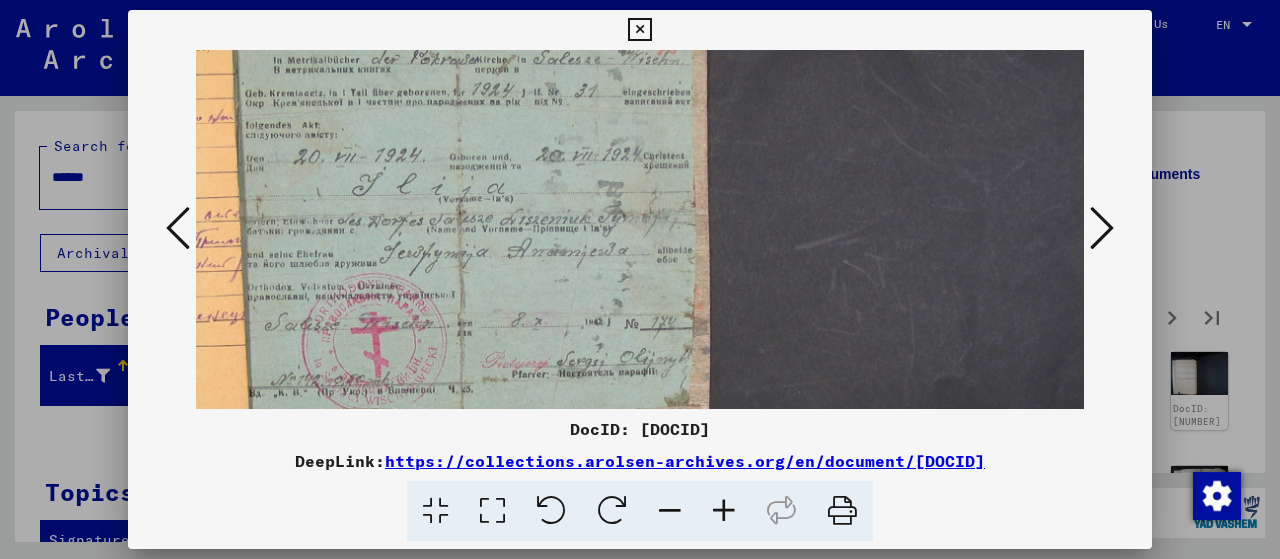 drag, startPoint x: 419, startPoint y: 303, endPoint x: 431, endPoint y: 207, distance: 96.74709 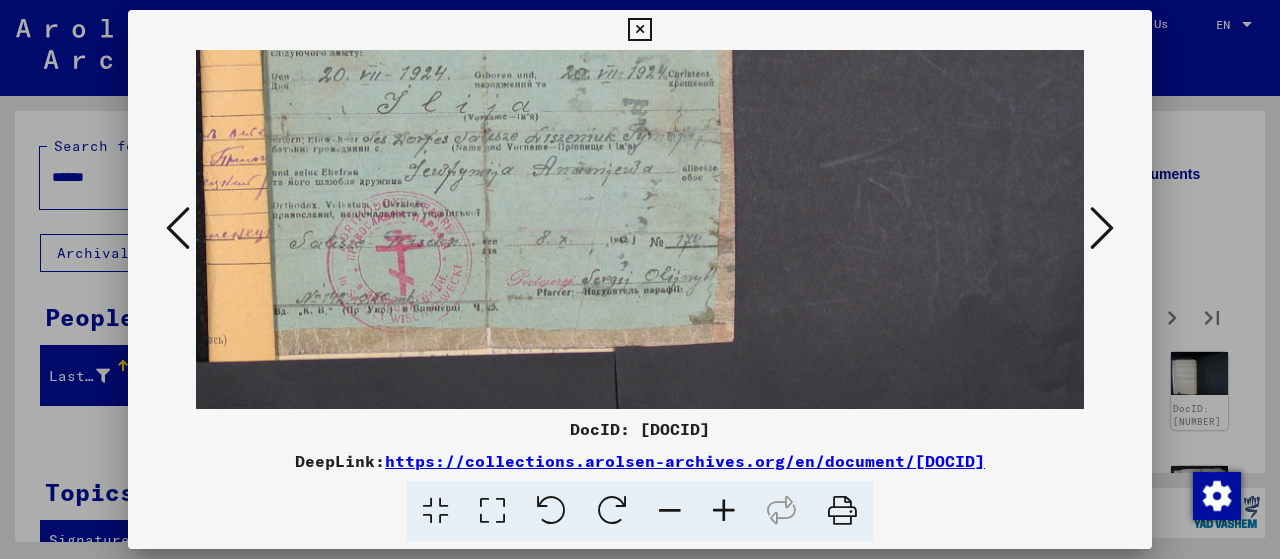 scroll, scrollTop: 384, scrollLeft: 354, axis: both 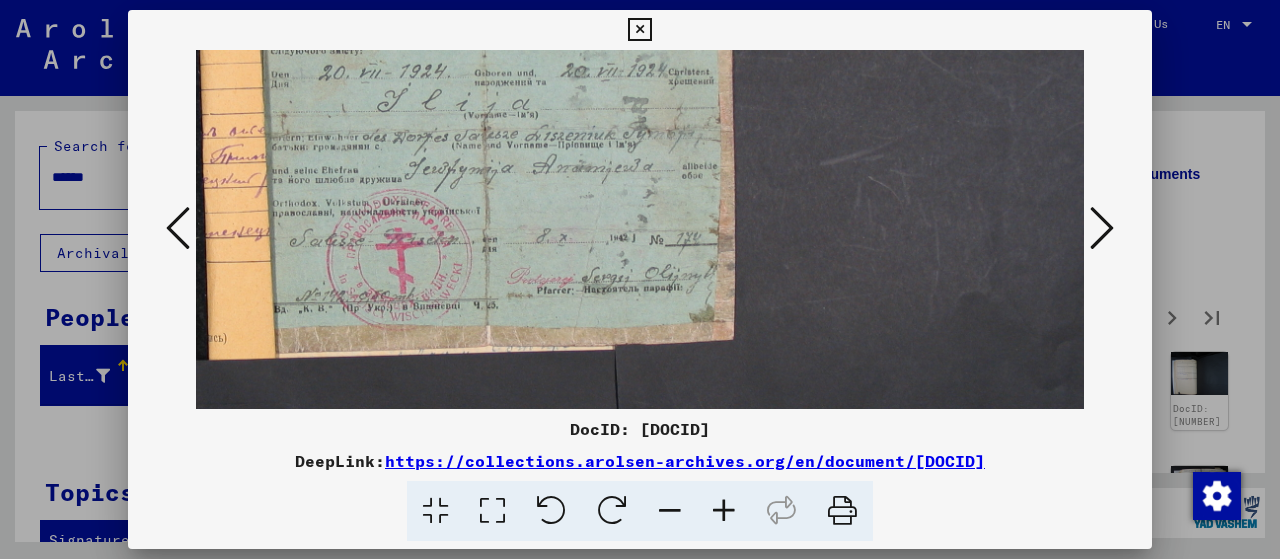 drag, startPoint x: 419, startPoint y: 243, endPoint x: 440, endPoint y: 171, distance: 75 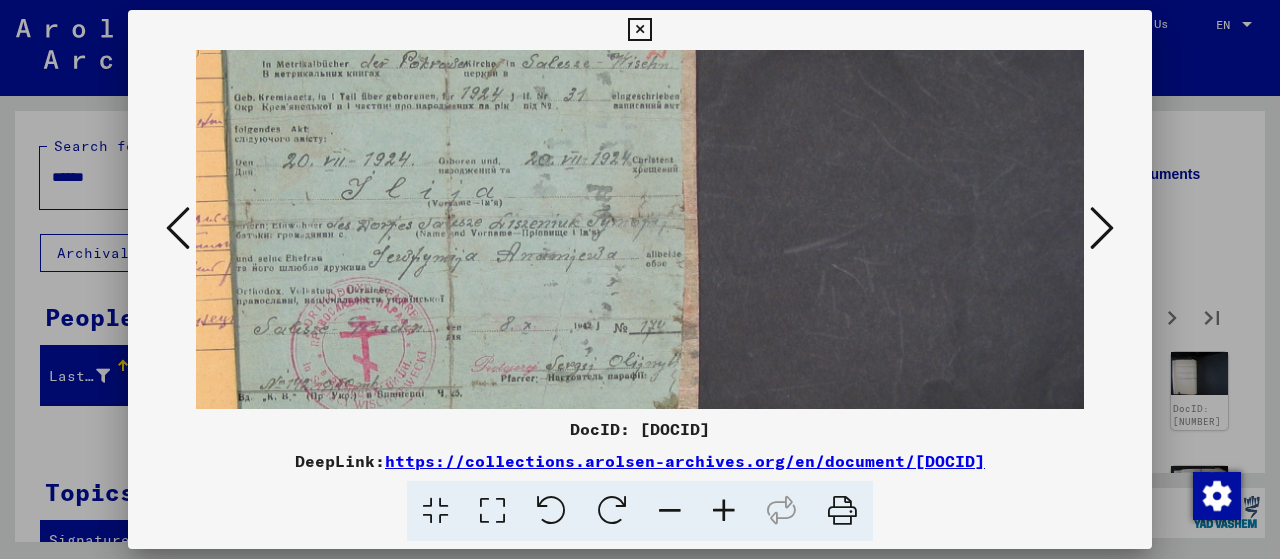 scroll, scrollTop: 286, scrollLeft: 390, axis: both 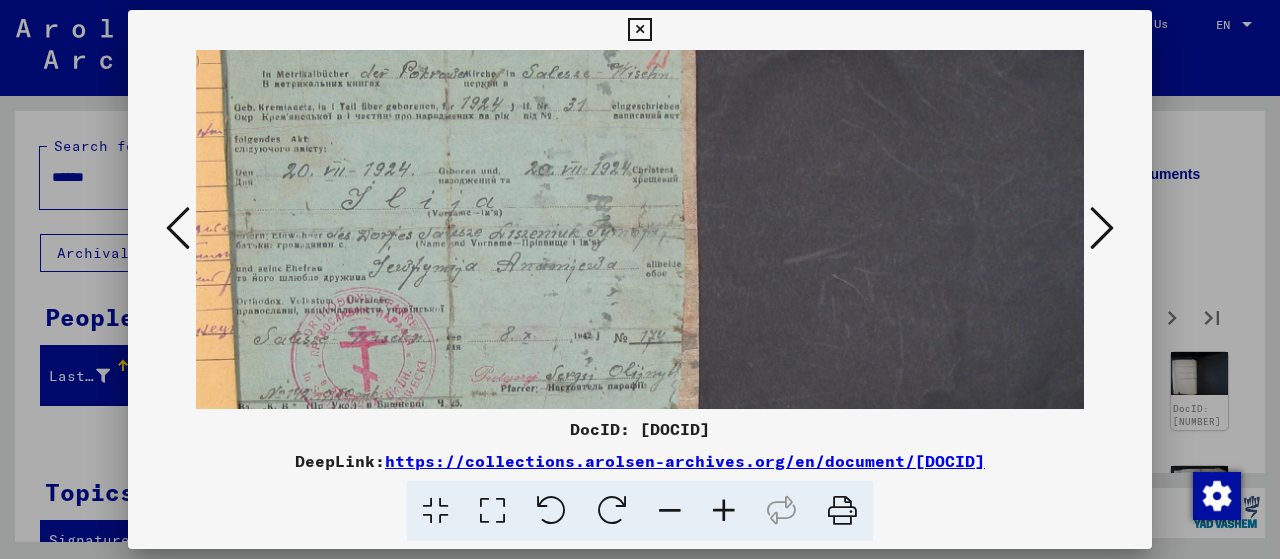 drag, startPoint x: 456, startPoint y: 225, endPoint x: 426, endPoint y: 296, distance: 77.07788 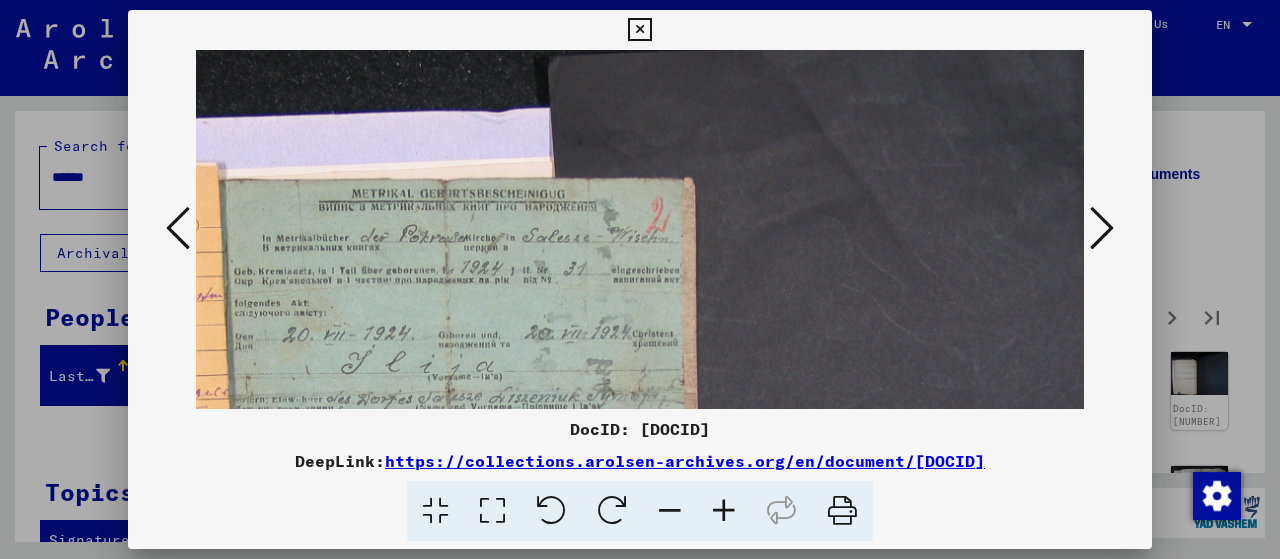 drag, startPoint x: 530, startPoint y: 233, endPoint x: 493, endPoint y: 381, distance: 152.5549 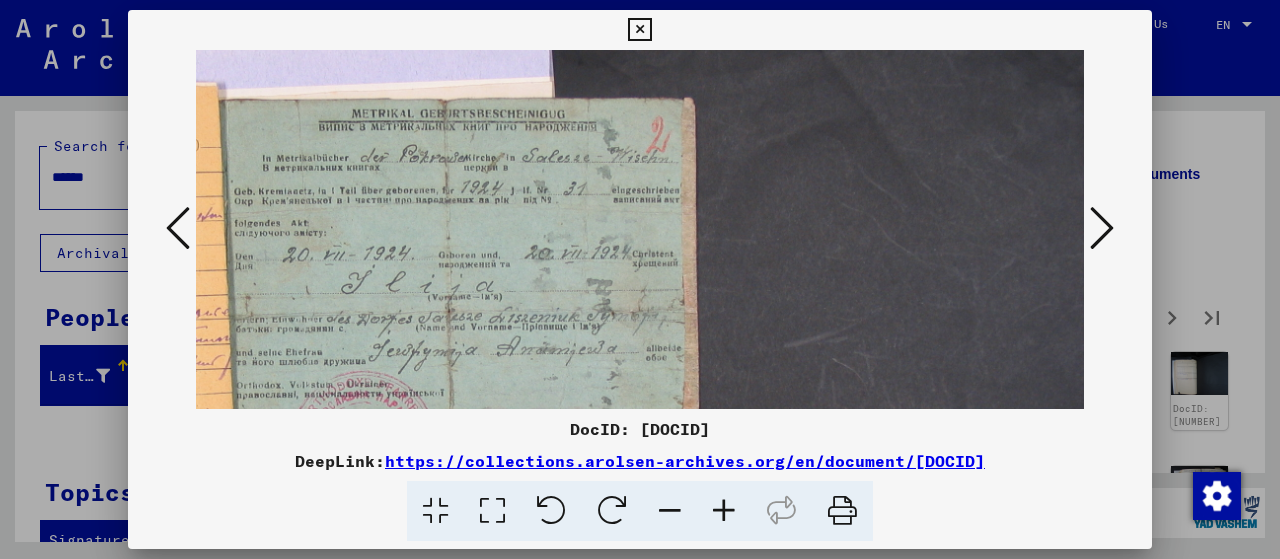 scroll, scrollTop: 232, scrollLeft: 390, axis: both 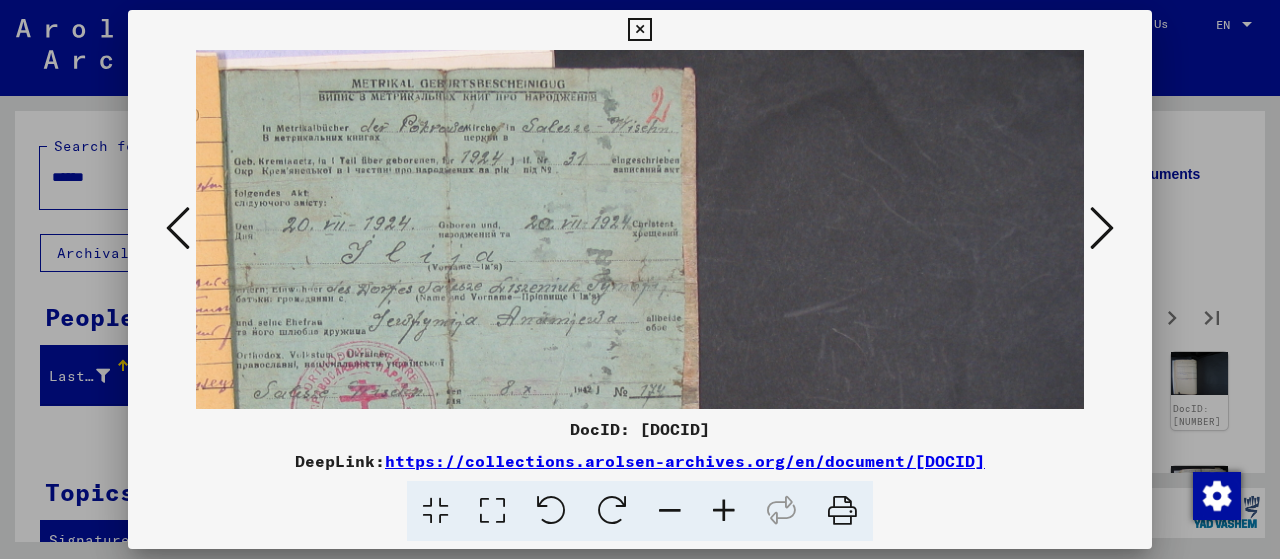 drag, startPoint x: 493, startPoint y: 323, endPoint x: 493, endPoint y: 231, distance: 92 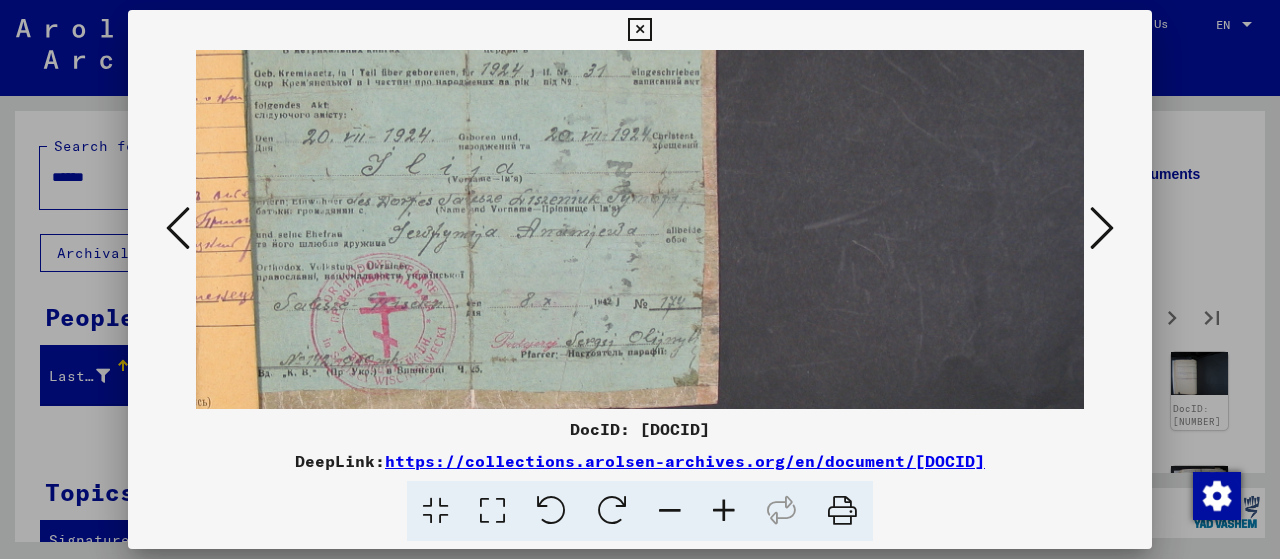 drag, startPoint x: 452, startPoint y: 289, endPoint x: 456, endPoint y: 260, distance: 29.274563 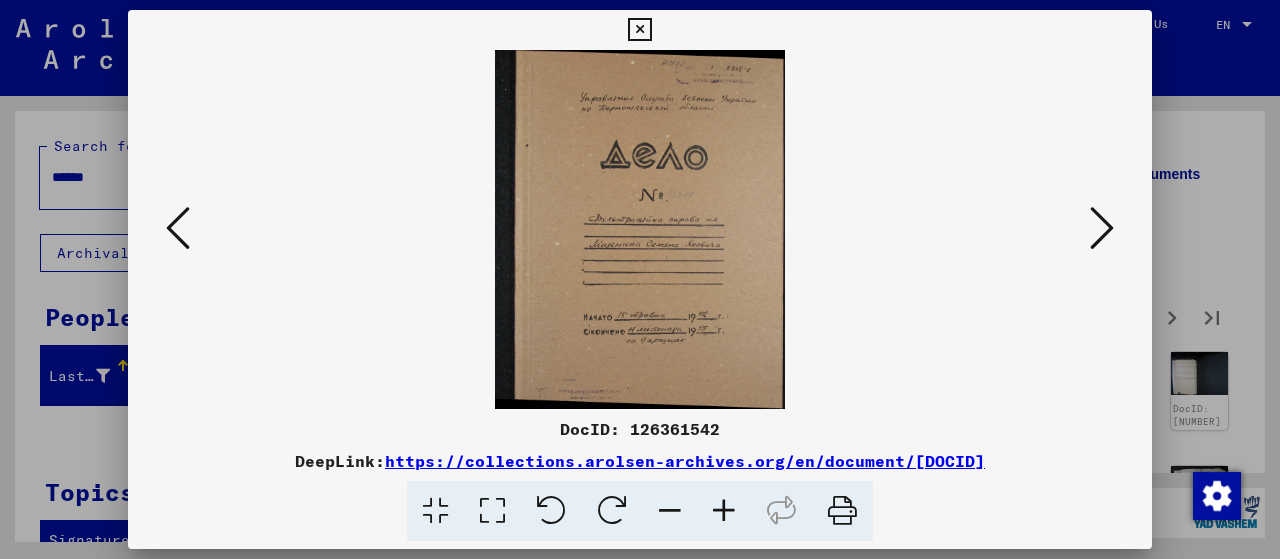 click at bounding box center [724, 511] 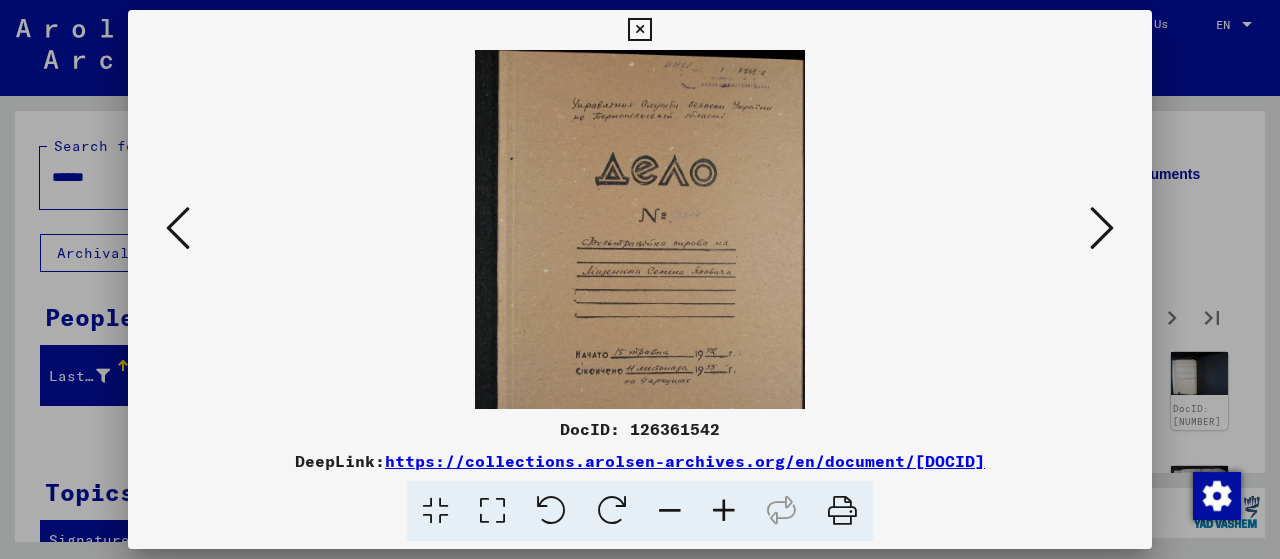 click at bounding box center (724, 511) 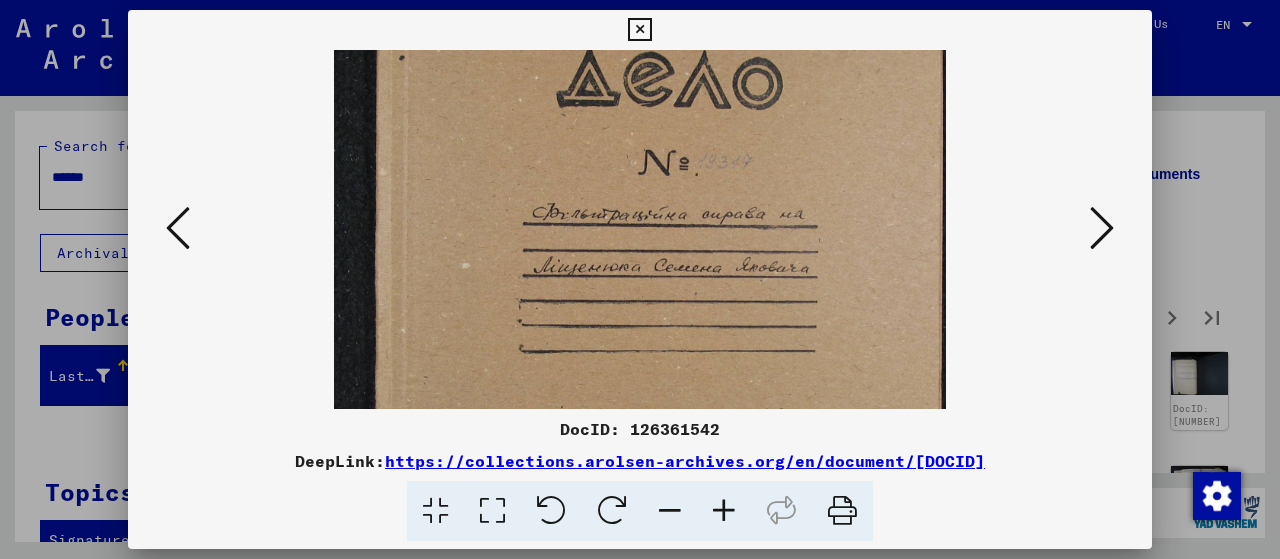 scroll, scrollTop: 214, scrollLeft: 0, axis: vertical 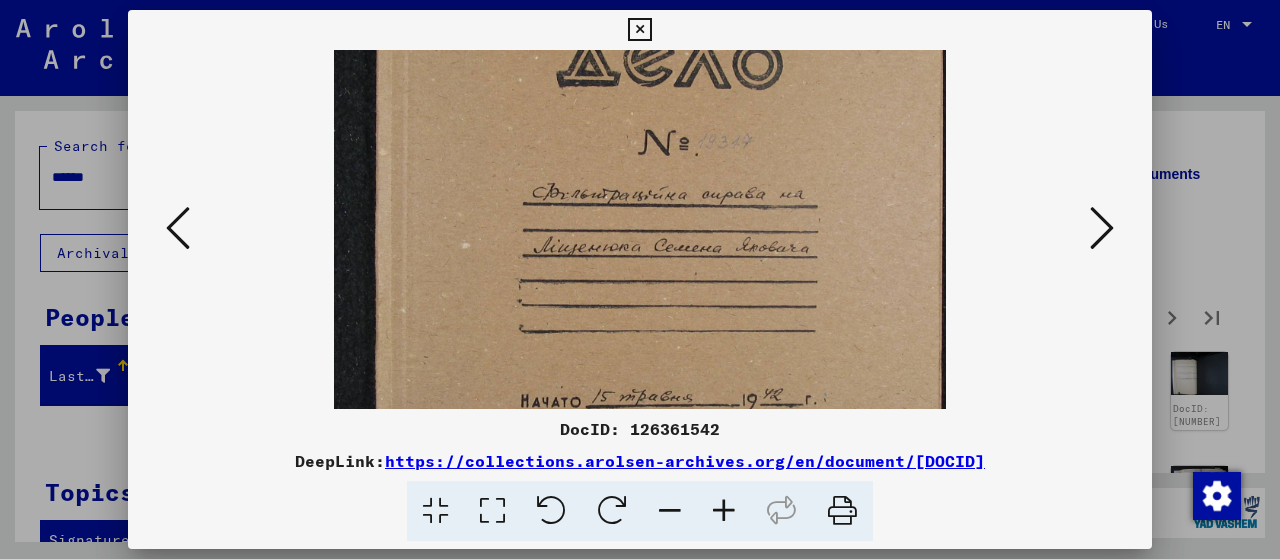 drag, startPoint x: 791, startPoint y: 245, endPoint x: 790, endPoint y: 32, distance: 213.00235 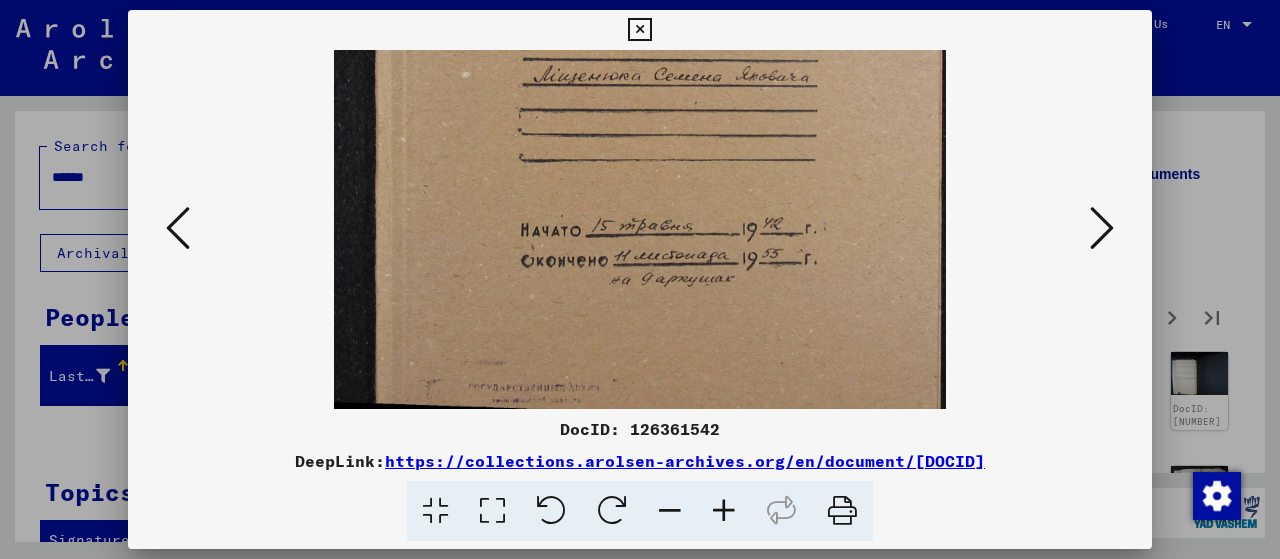 scroll, scrollTop: 386, scrollLeft: 0, axis: vertical 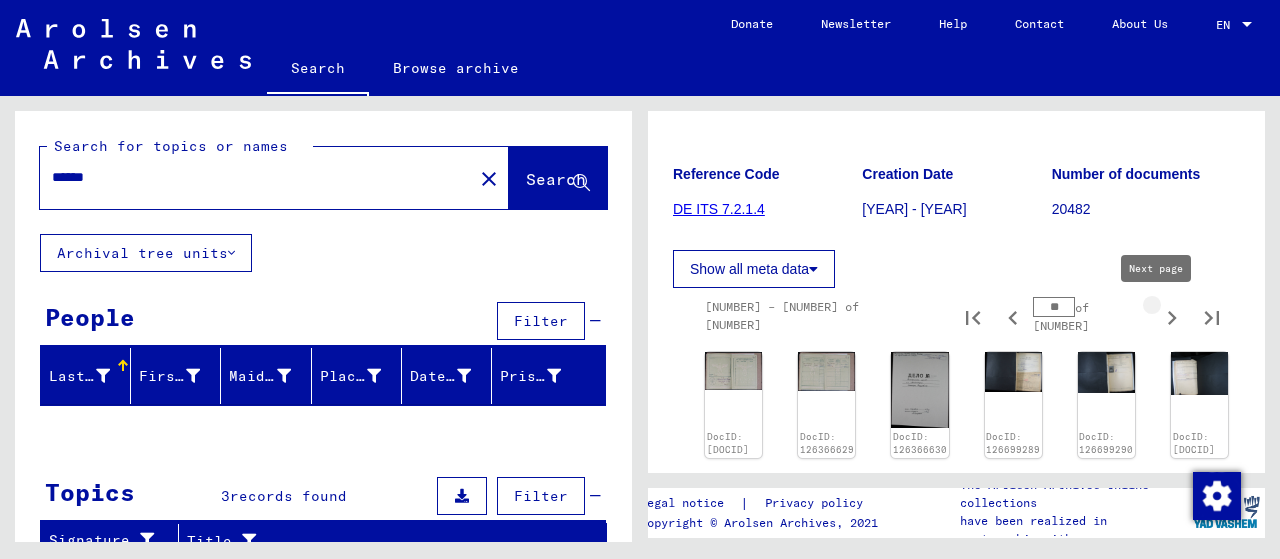 type on "**" 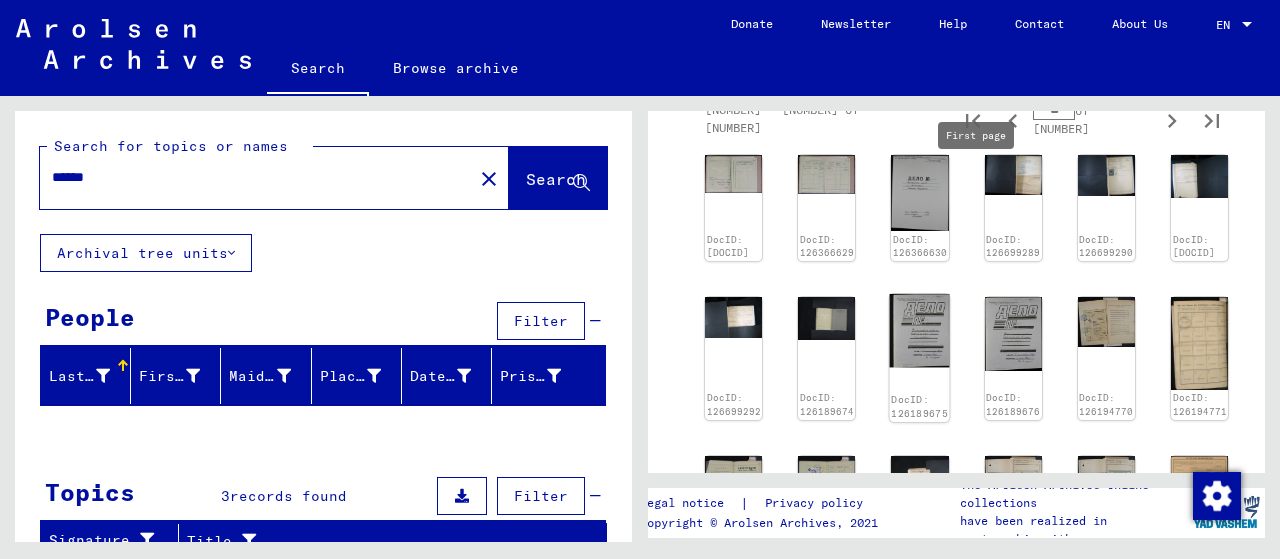 scroll, scrollTop: 400, scrollLeft: 0, axis: vertical 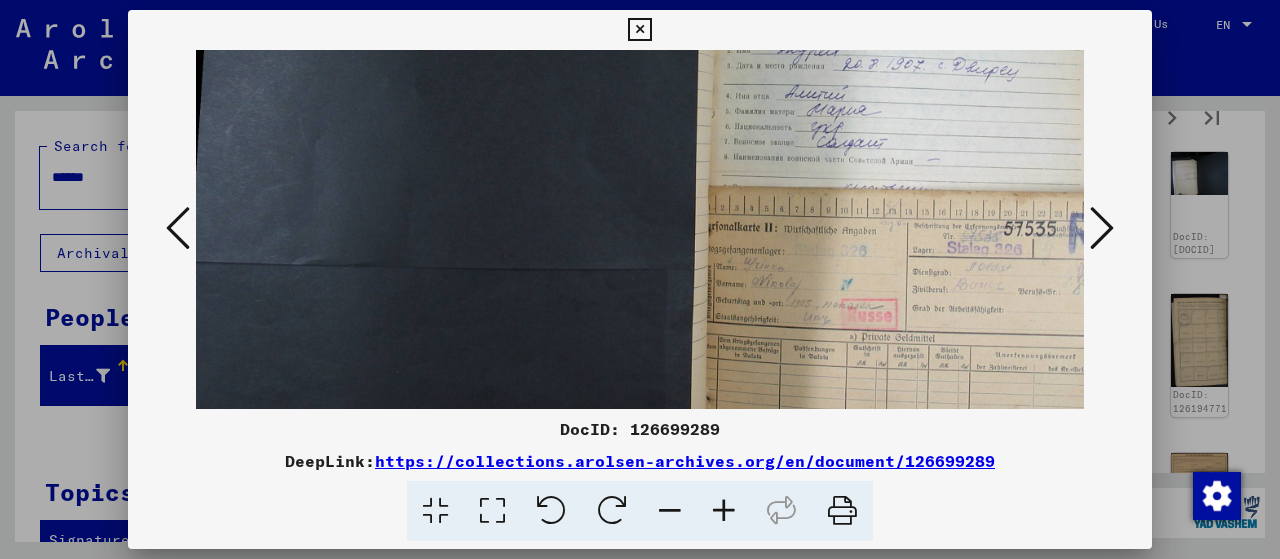 drag, startPoint x: 950, startPoint y: 305, endPoint x: 931, endPoint y: 104, distance: 201.89601 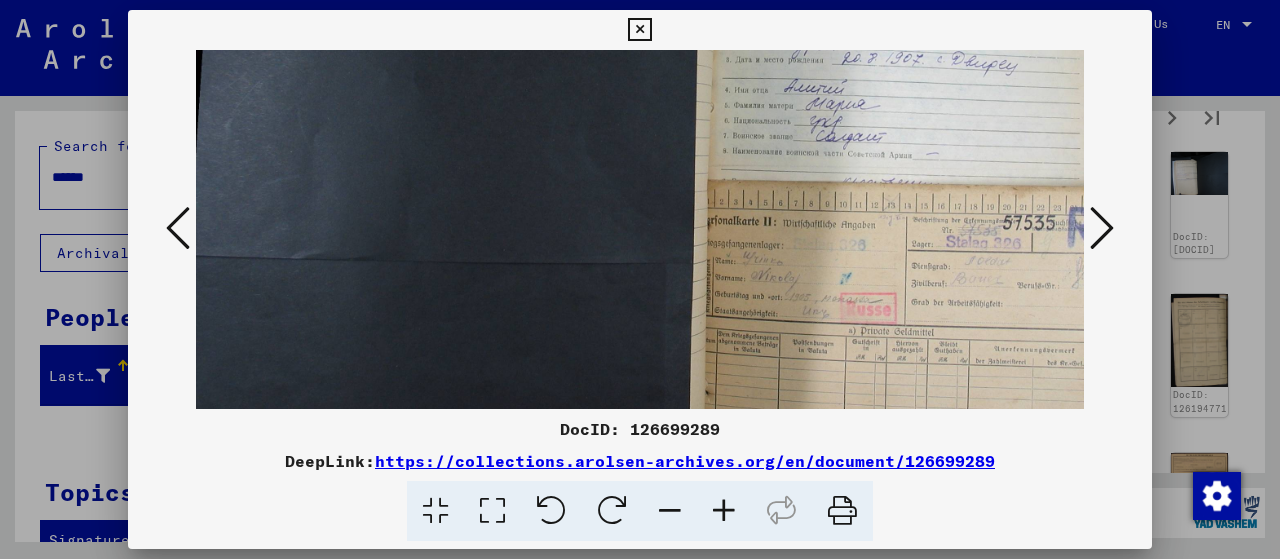 scroll, scrollTop: 300, scrollLeft: 18, axis: both 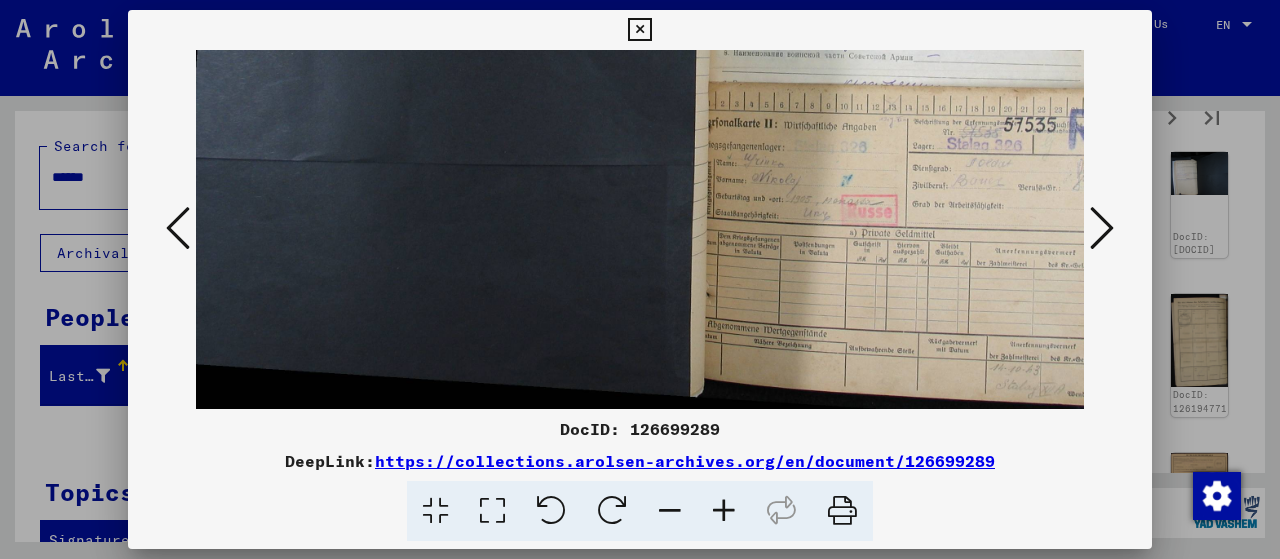 drag, startPoint x: 952, startPoint y: 157, endPoint x: 949, endPoint y: 130, distance: 27.166155 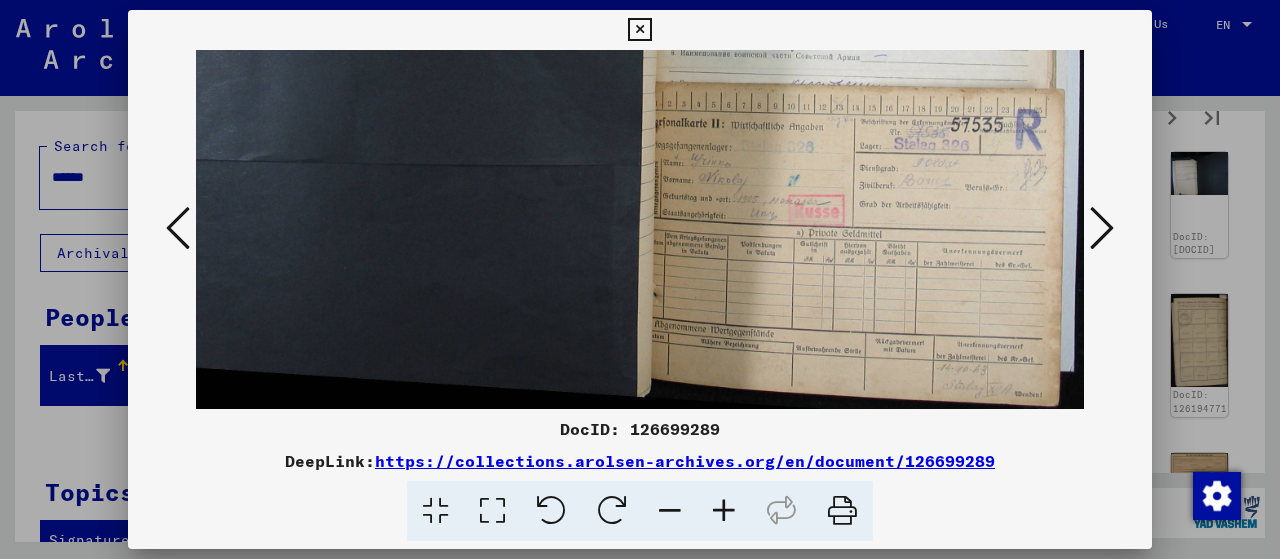 drag, startPoint x: 956, startPoint y: 287, endPoint x: 604, endPoint y: 237, distance: 355.53342 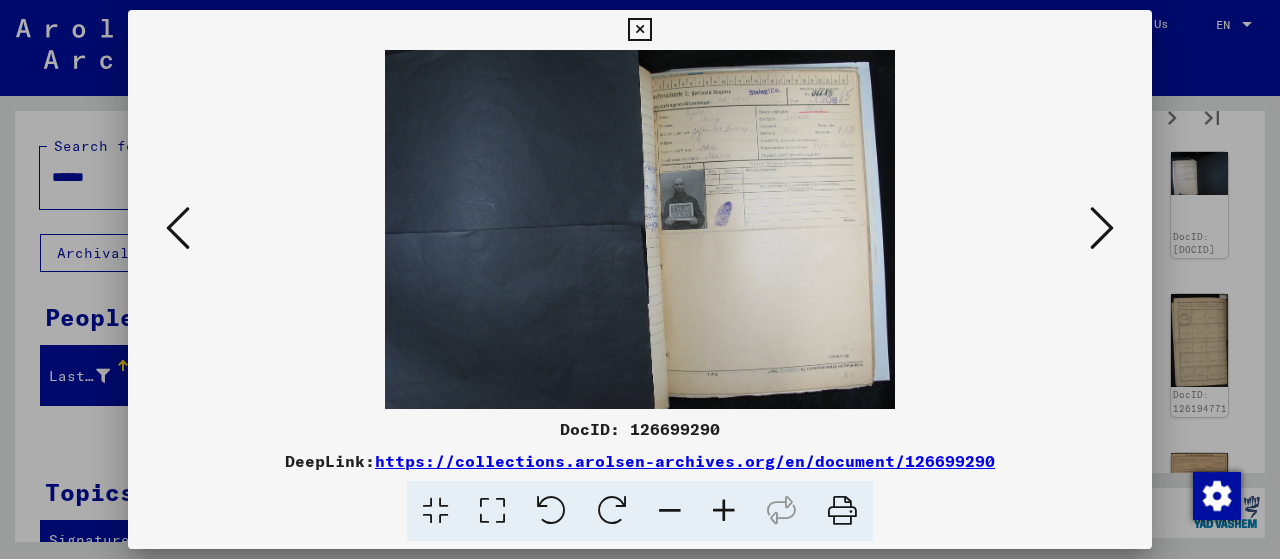 click at bounding box center [724, 511] 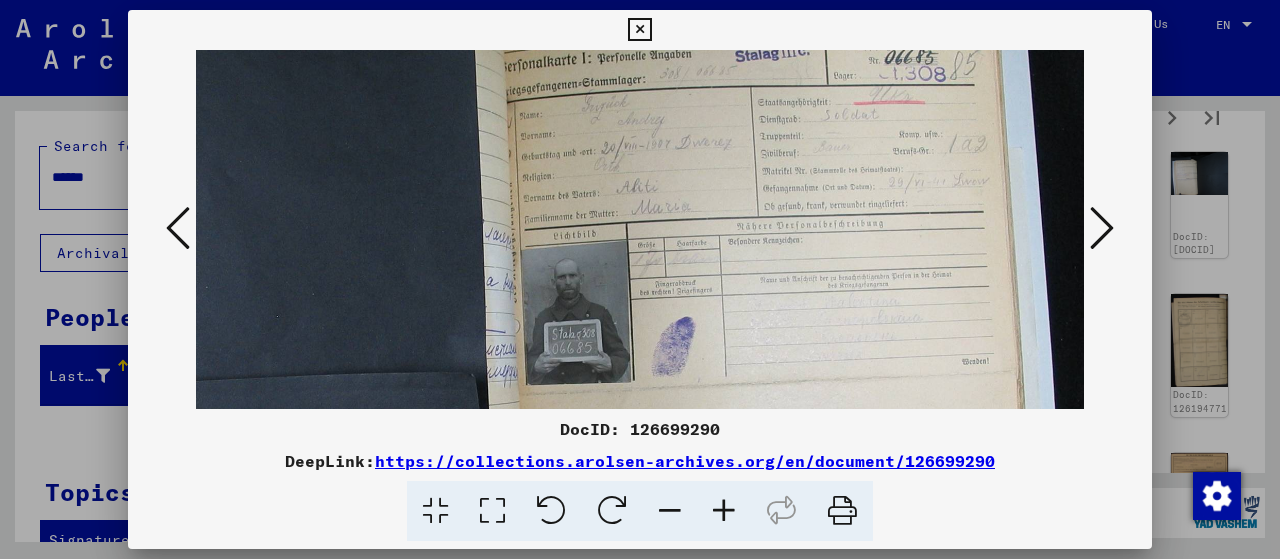 drag, startPoint x: 848, startPoint y: 311, endPoint x: 71, endPoint y: 8, distance: 833.9892 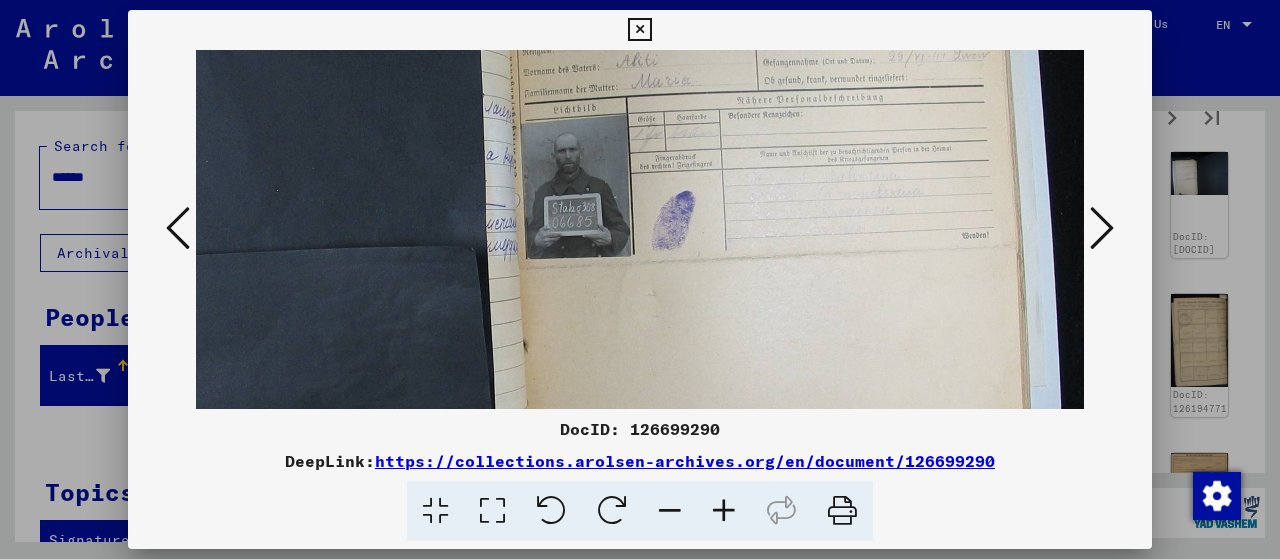 scroll, scrollTop: 66, scrollLeft: 331, axis: both 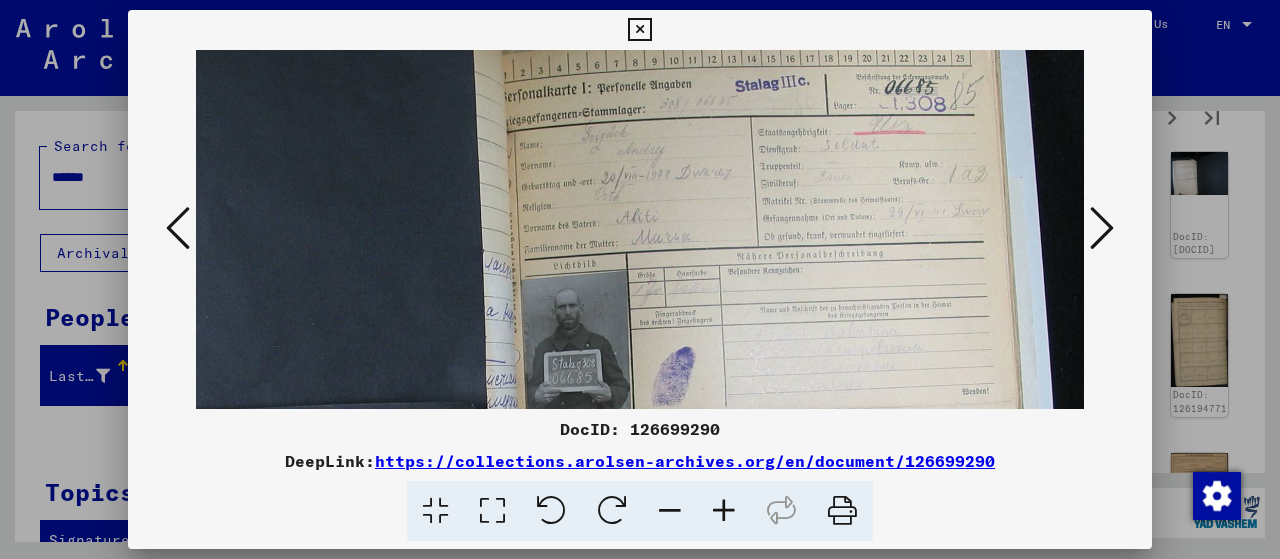 drag, startPoint x: 764, startPoint y: 216, endPoint x: 757, endPoint y: 373, distance: 157.15598 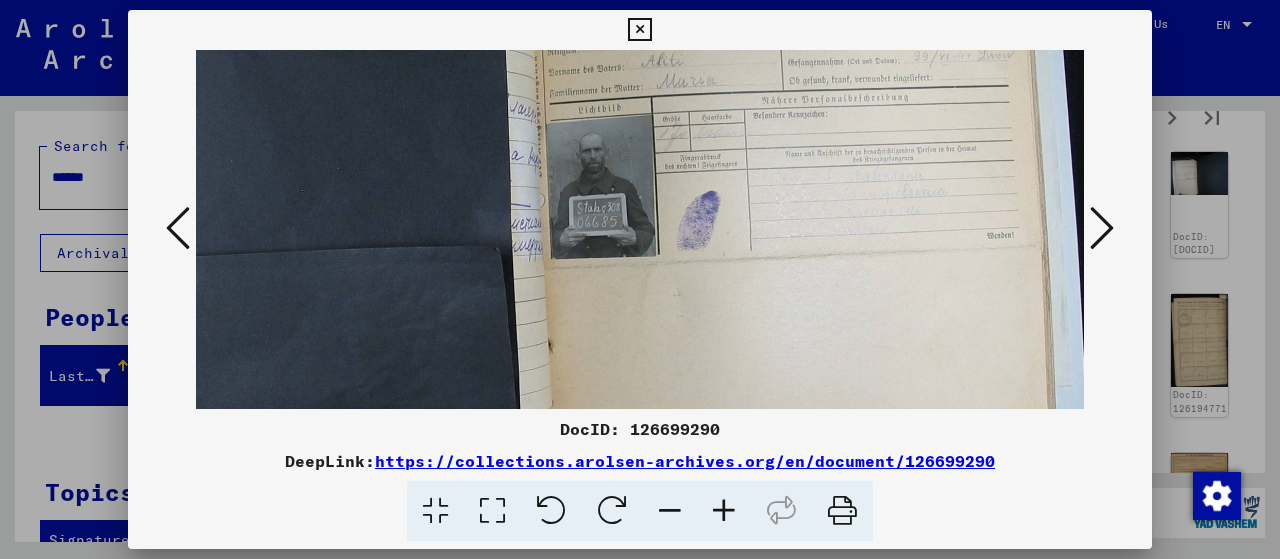 drag, startPoint x: 843, startPoint y: 253, endPoint x: 874, endPoint y: 101, distance: 155.12898 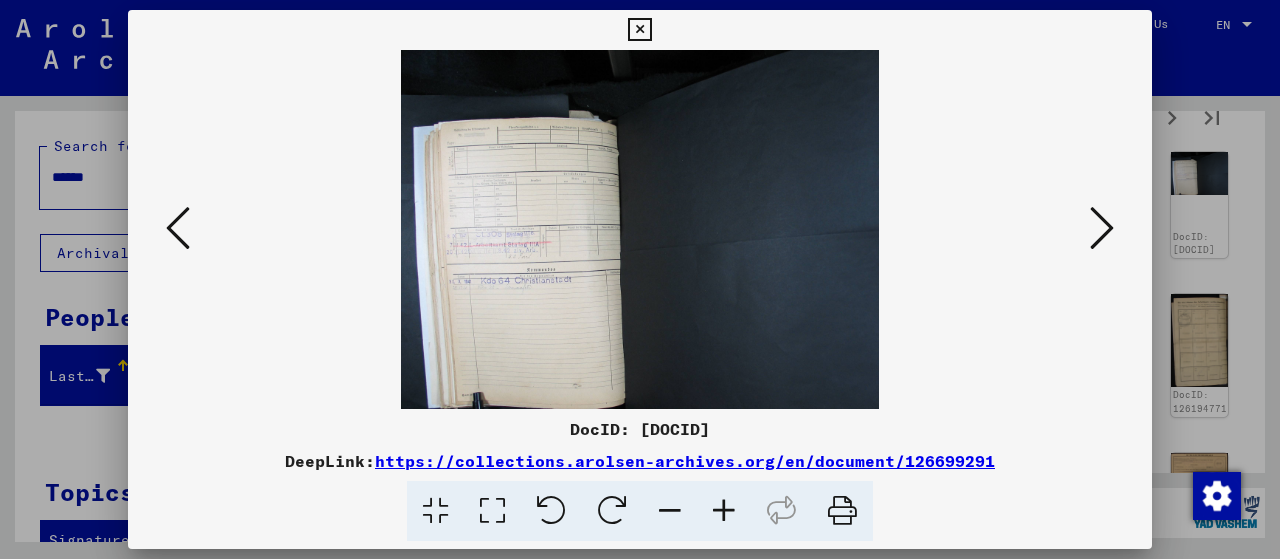 scroll, scrollTop: 0, scrollLeft: 0, axis: both 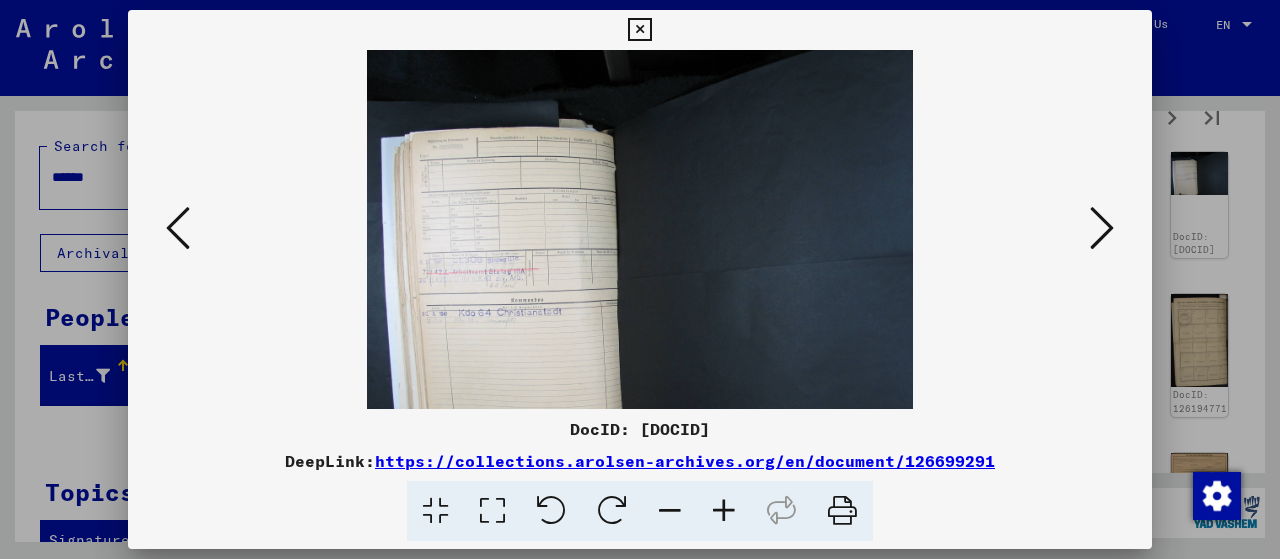 click at bounding box center (724, 511) 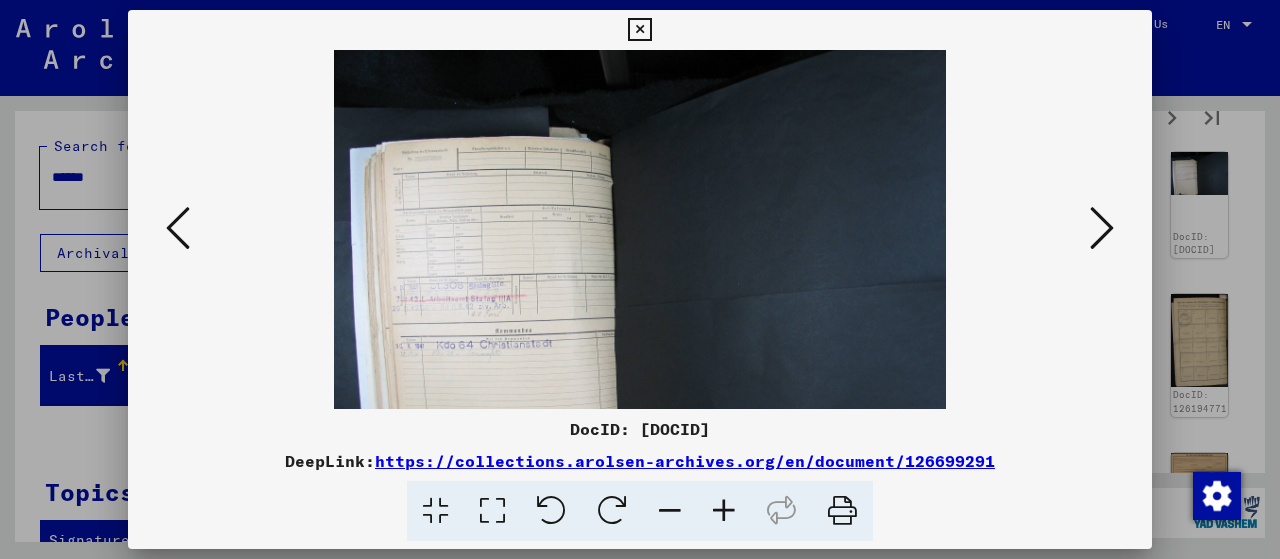 click at bounding box center [724, 511] 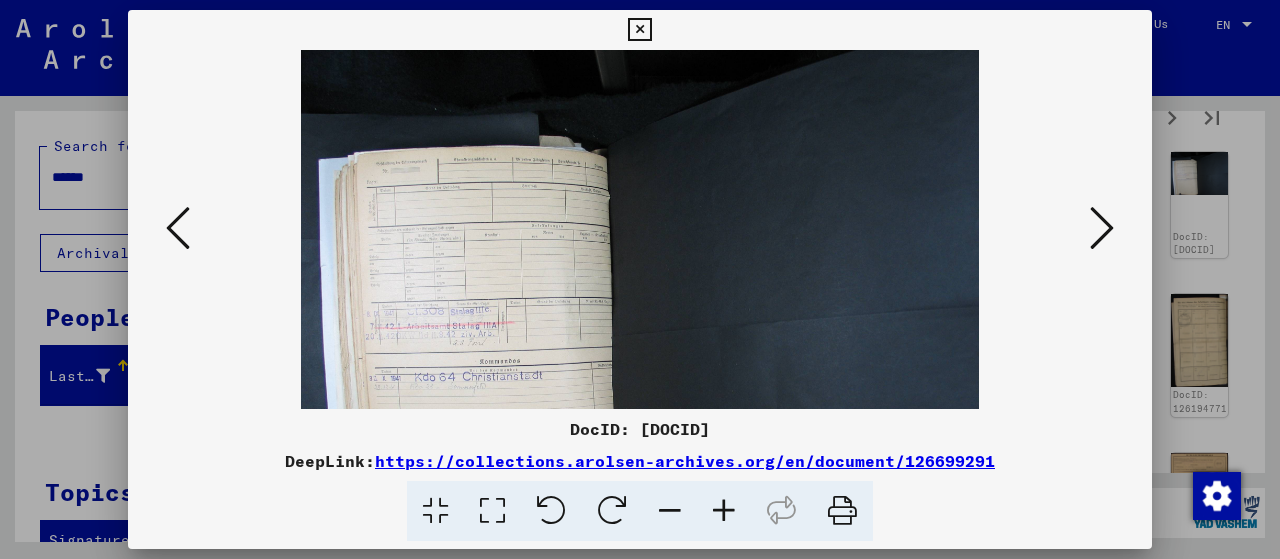 click at bounding box center [724, 511] 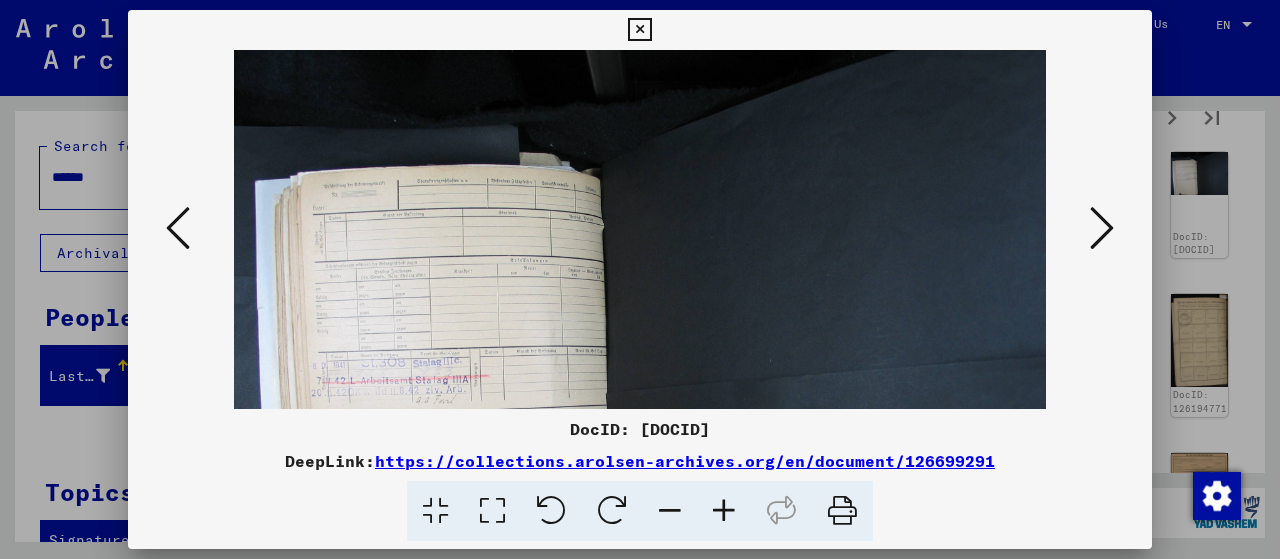 click at bounding box center [724, 511] 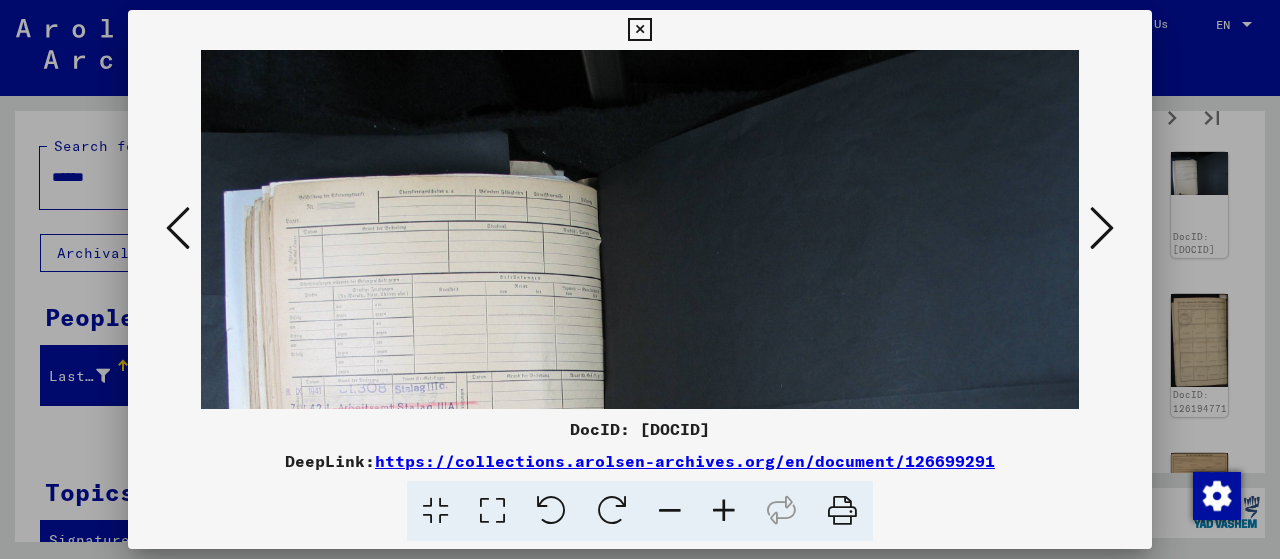 click at bounding box center (724, 511) 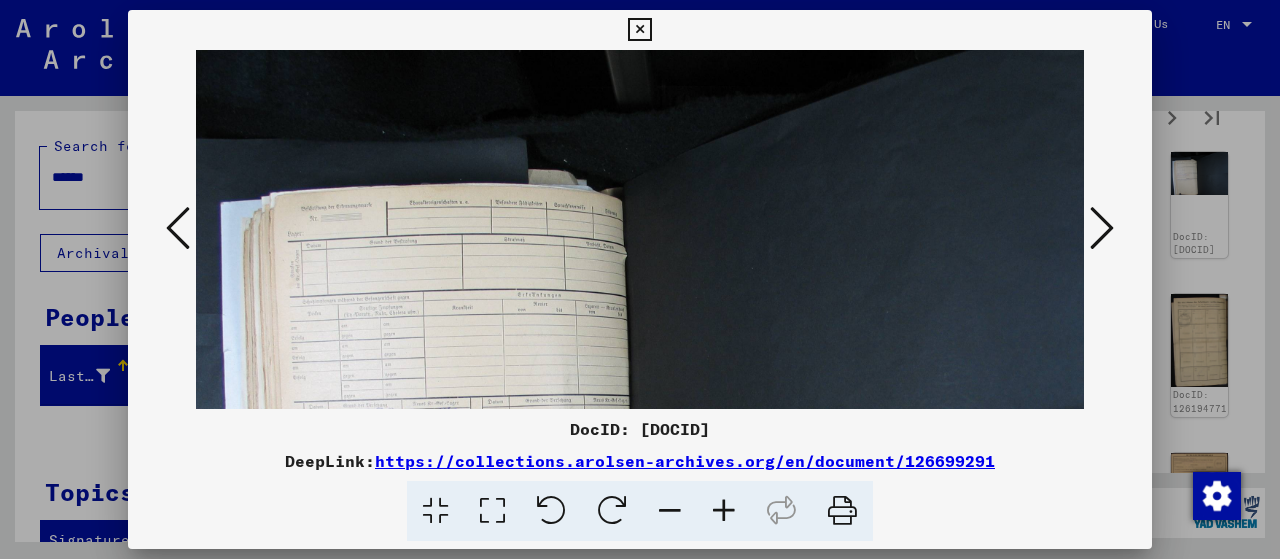 click at bounding box center [724, 511] 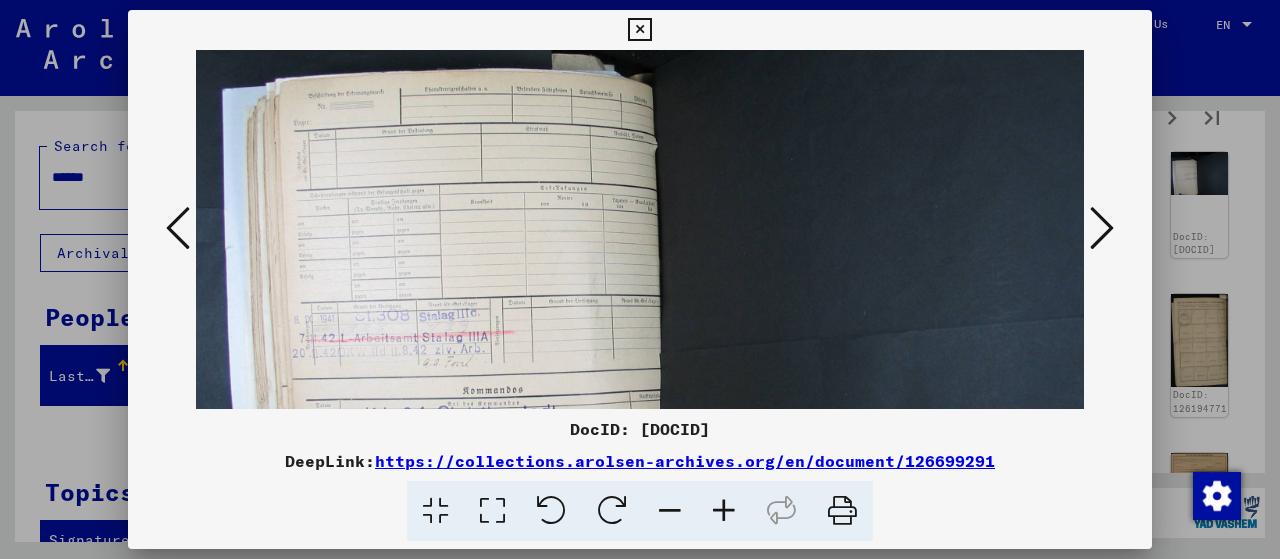 drag, startPoint x: 507, startPoint y: 220, endPoint x: 580, endPoint y: 42, distance: 192.38763 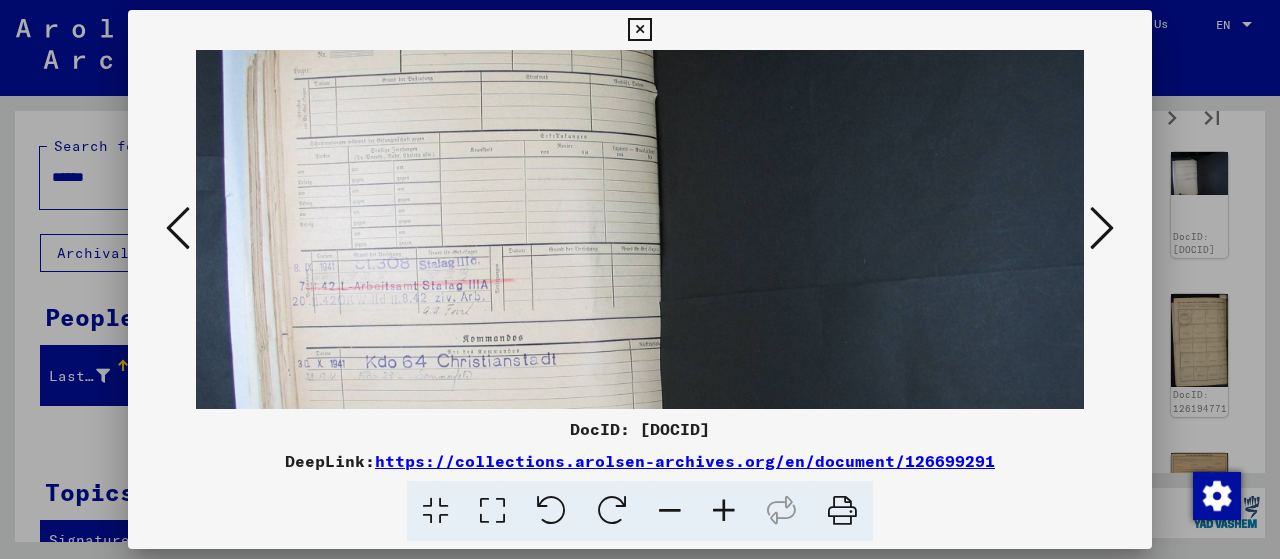 click at bounding box center [1102, 228] 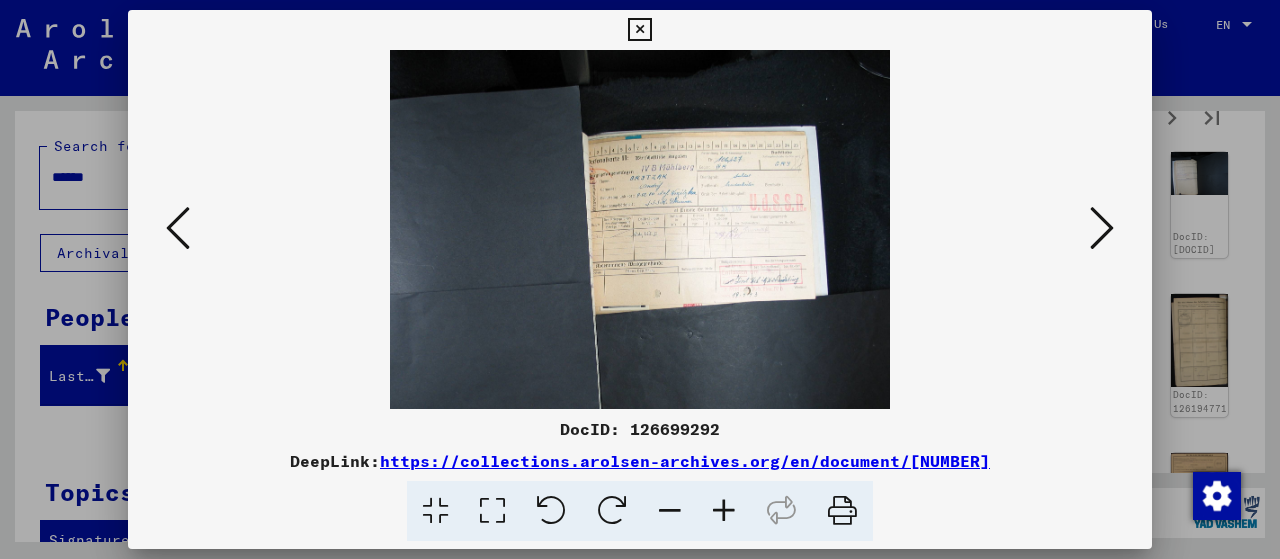 click at bounding box center (724, 511) 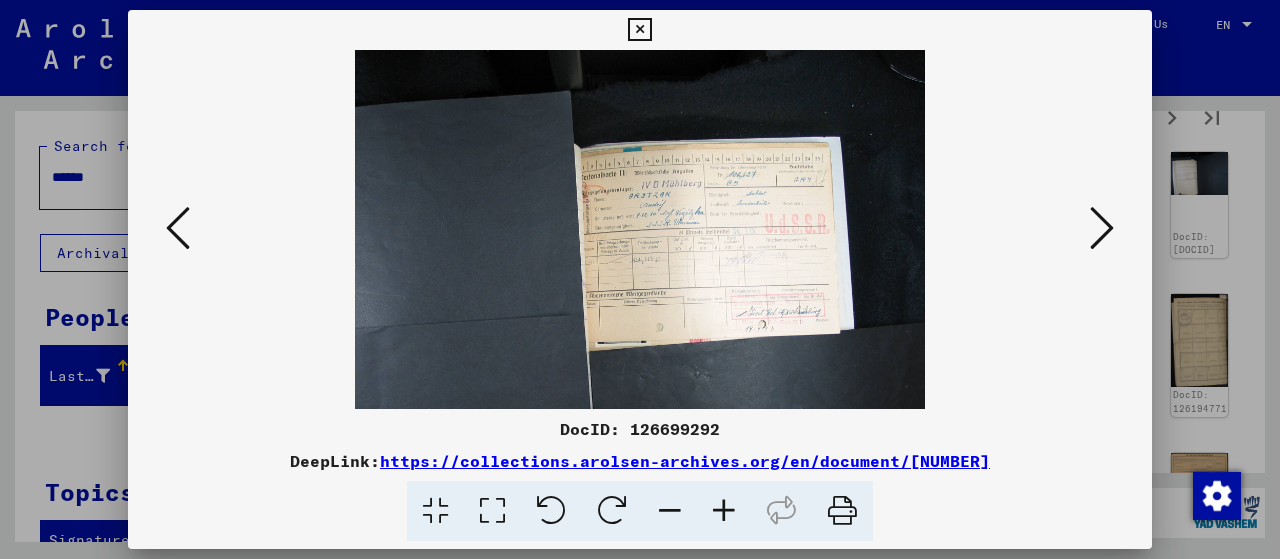 click at bounding box center [724, 511] 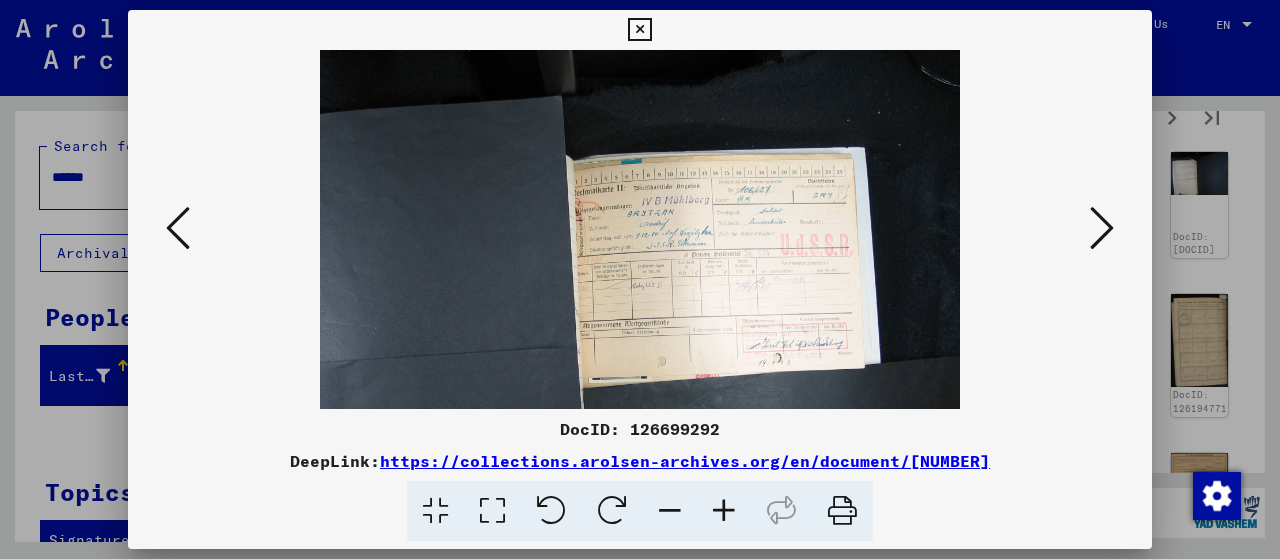 click at bounding box center [724, 511] 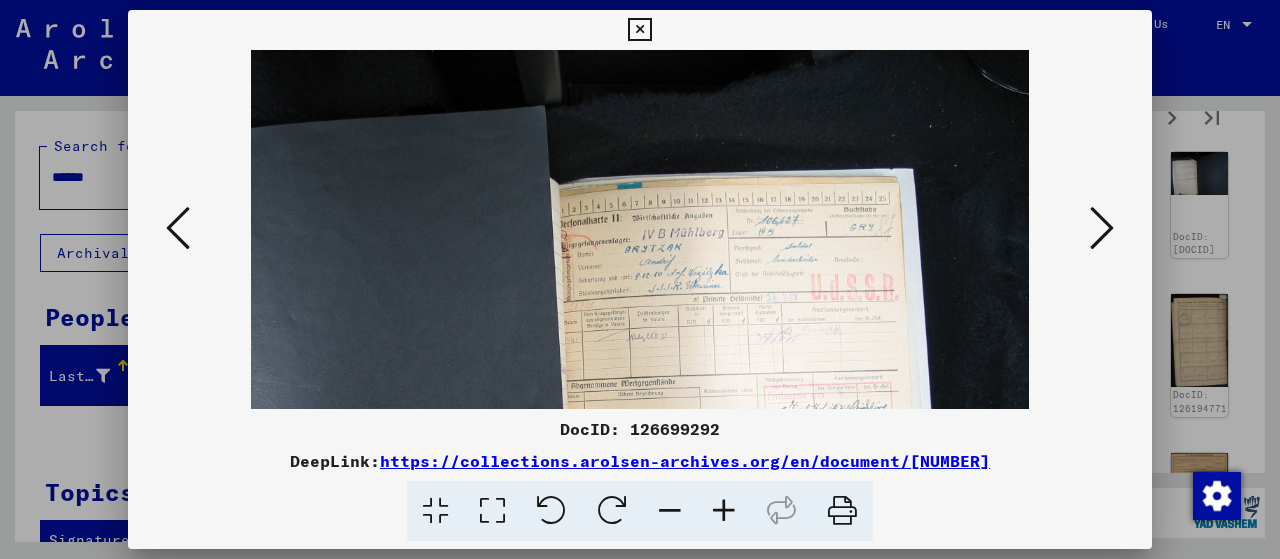 click at bounding box center [724, 511] 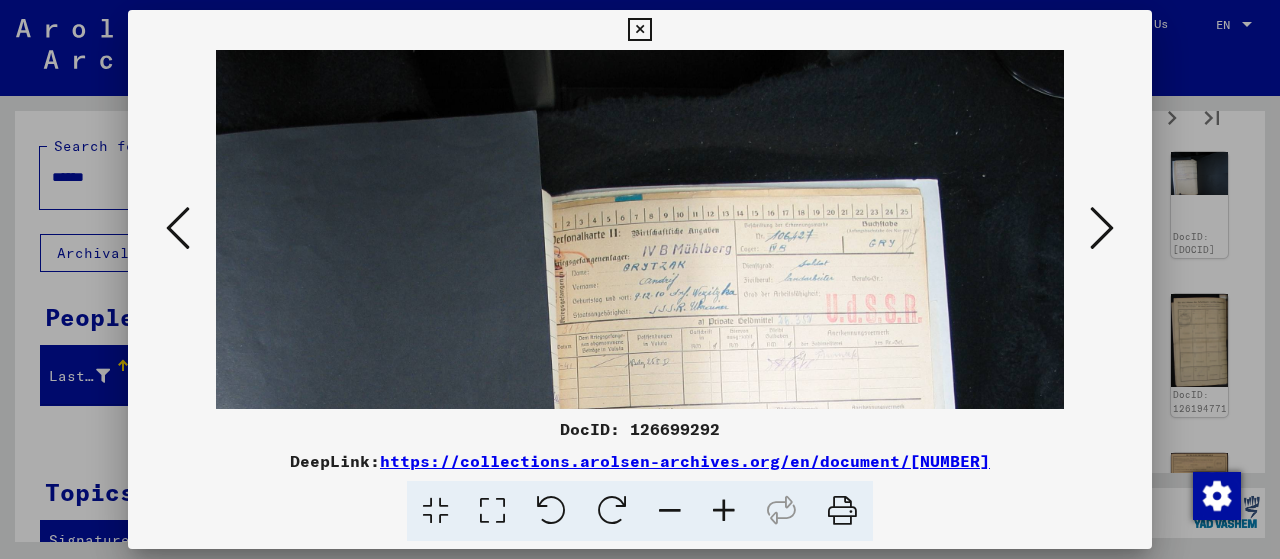 click at bounding box center (724, 511) 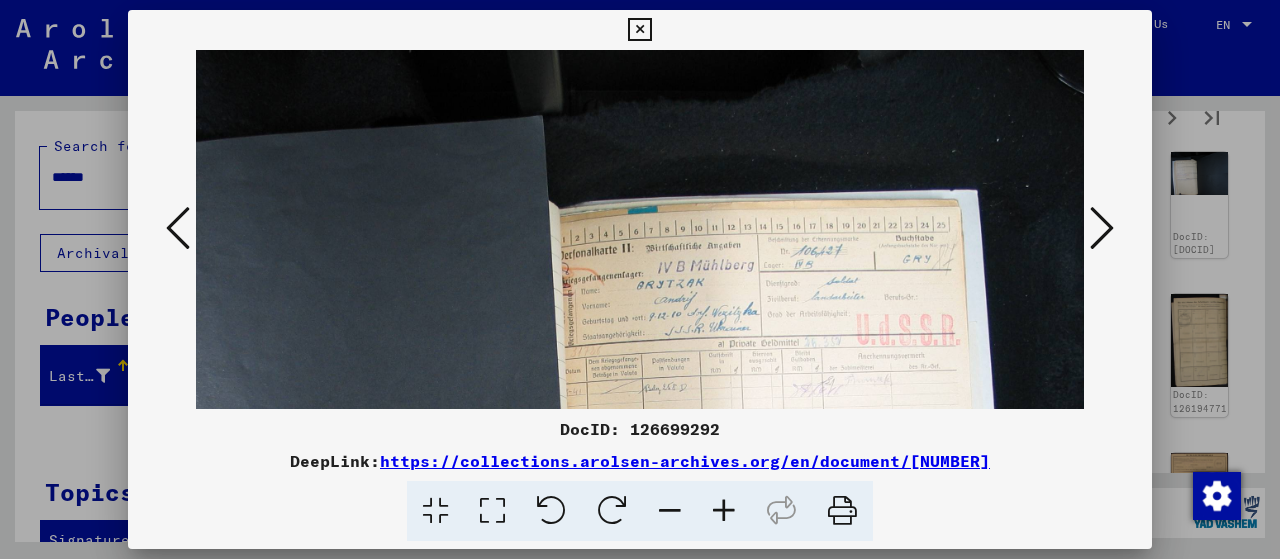 click at bounding box center (724, 511) 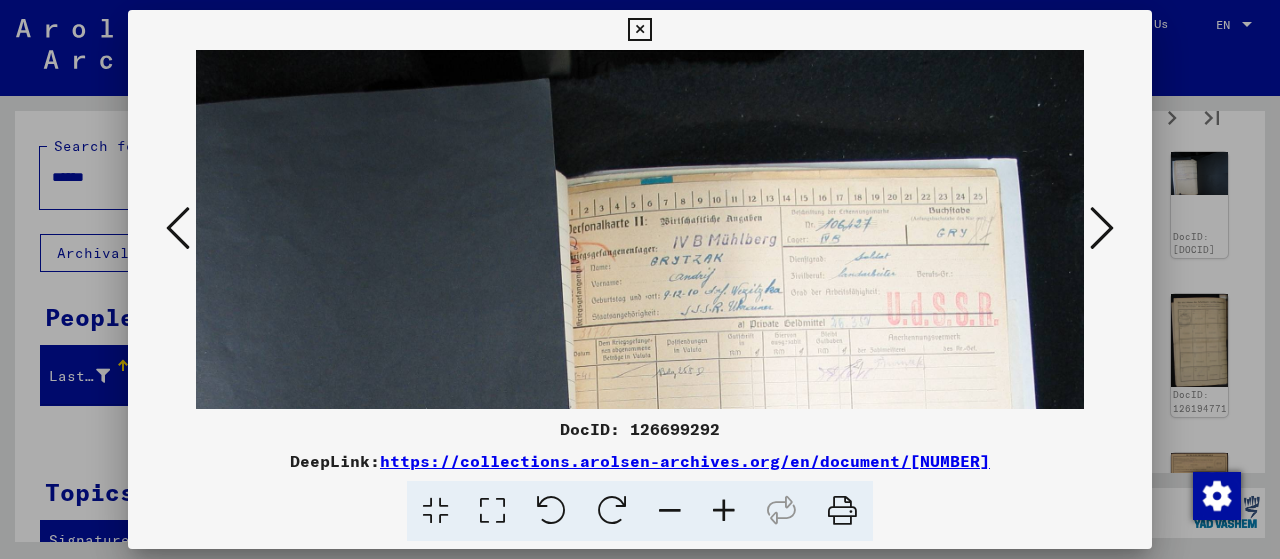 scroll, scrollTop: 84, scrollLeft: 70, axis: both 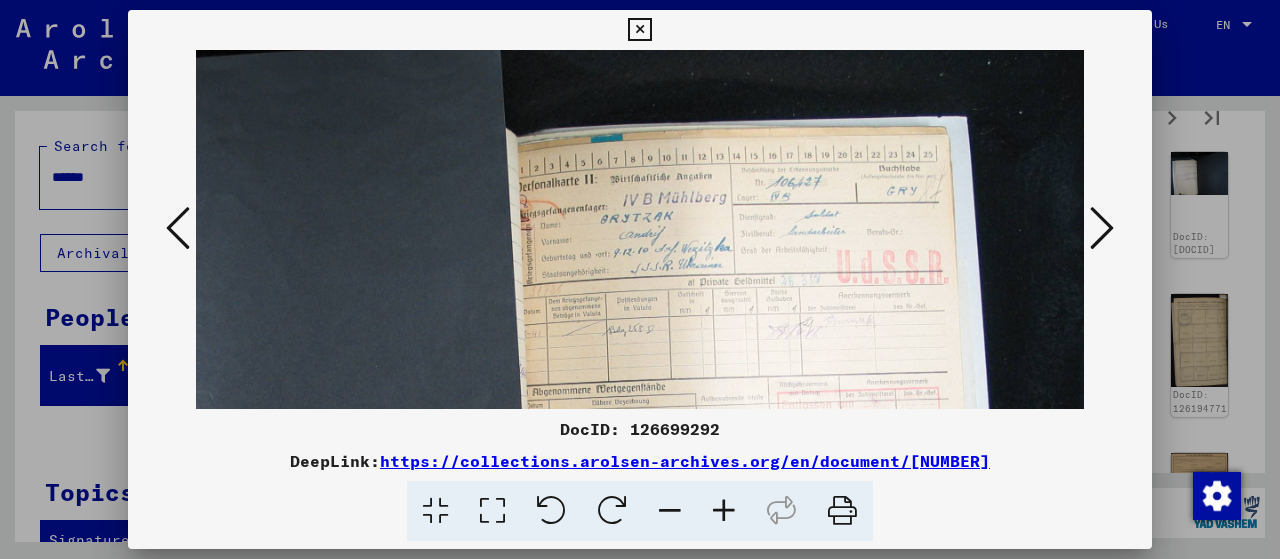 drag, startPoint x: 766, startPoint y: 295, endPoint x: 698, endPoint y: 219, distance: 101.98039 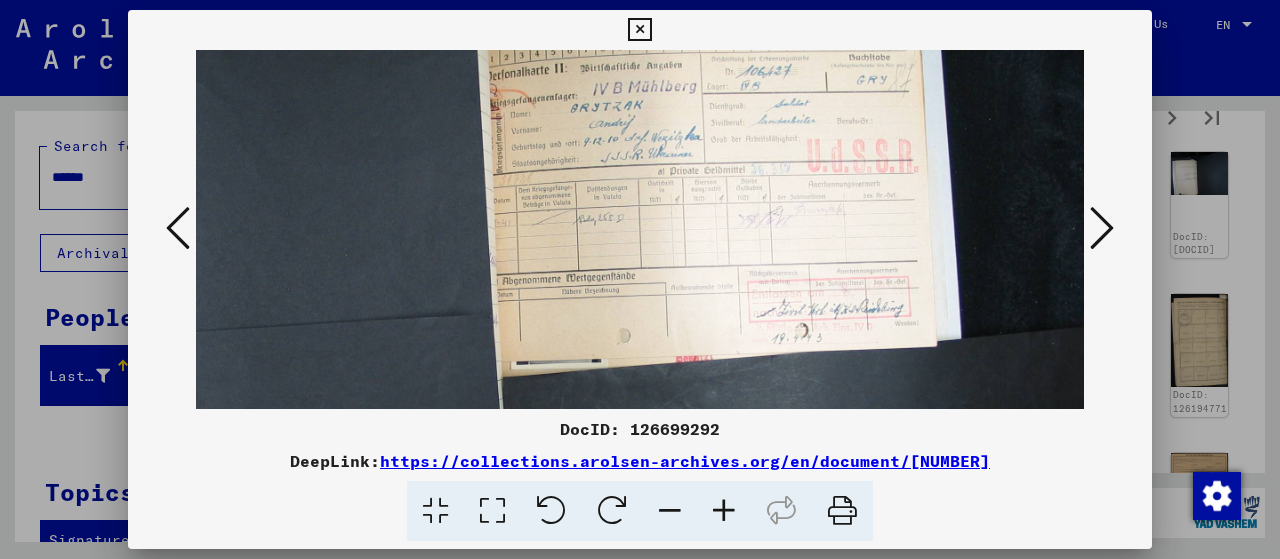 scroll, scrollTop: 204, scrollLeft: 100, axis: both 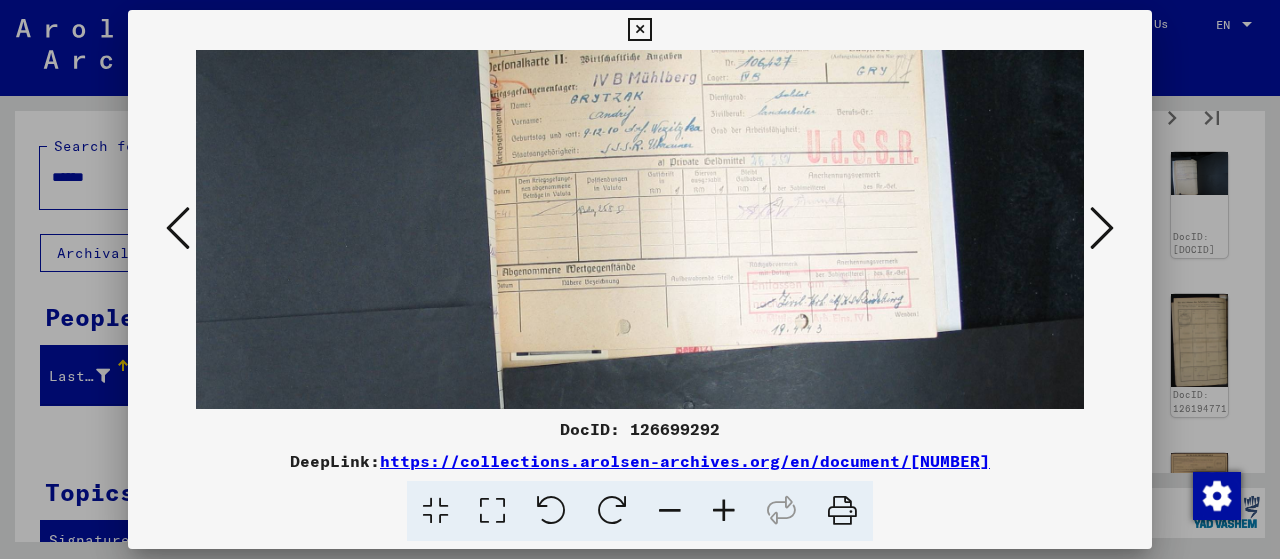 drag, startPoint x: 648, startPoint y: 333, endPoint x: 501, endPoint y: 213, distance: 189.76038 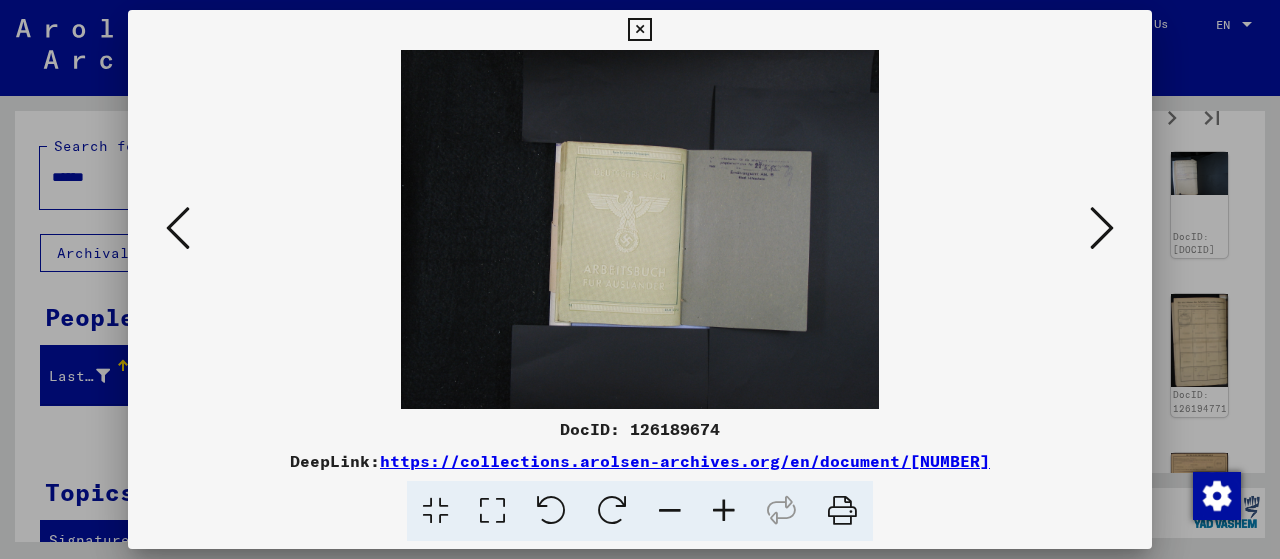scroll, scrollTop: 0, scrollLeft: 0, axis: both 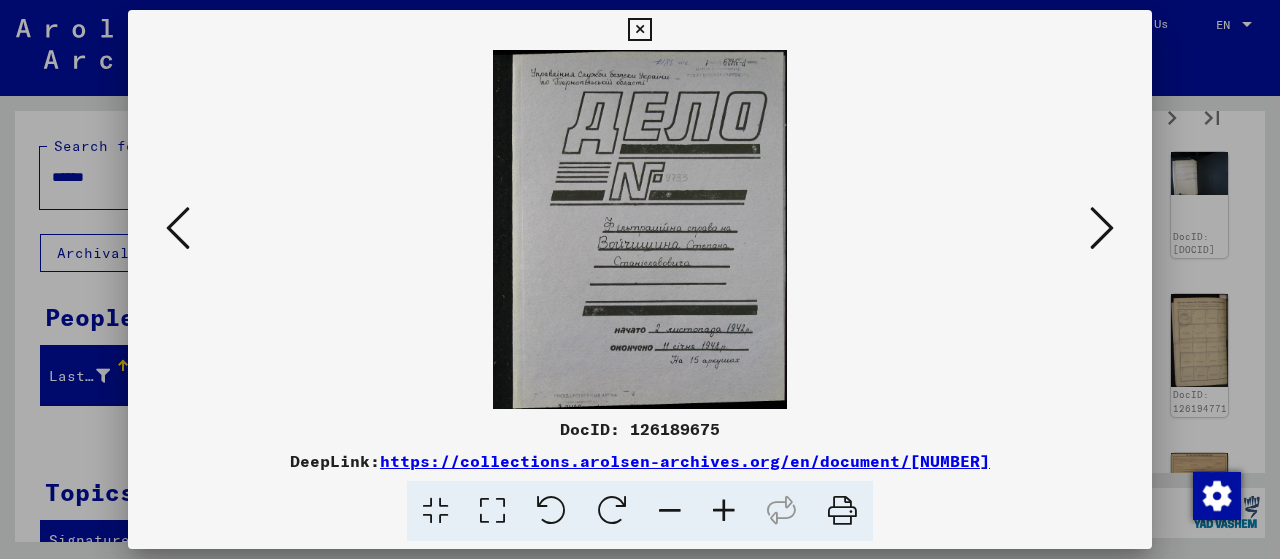 click at bounding box center (1102, 228) 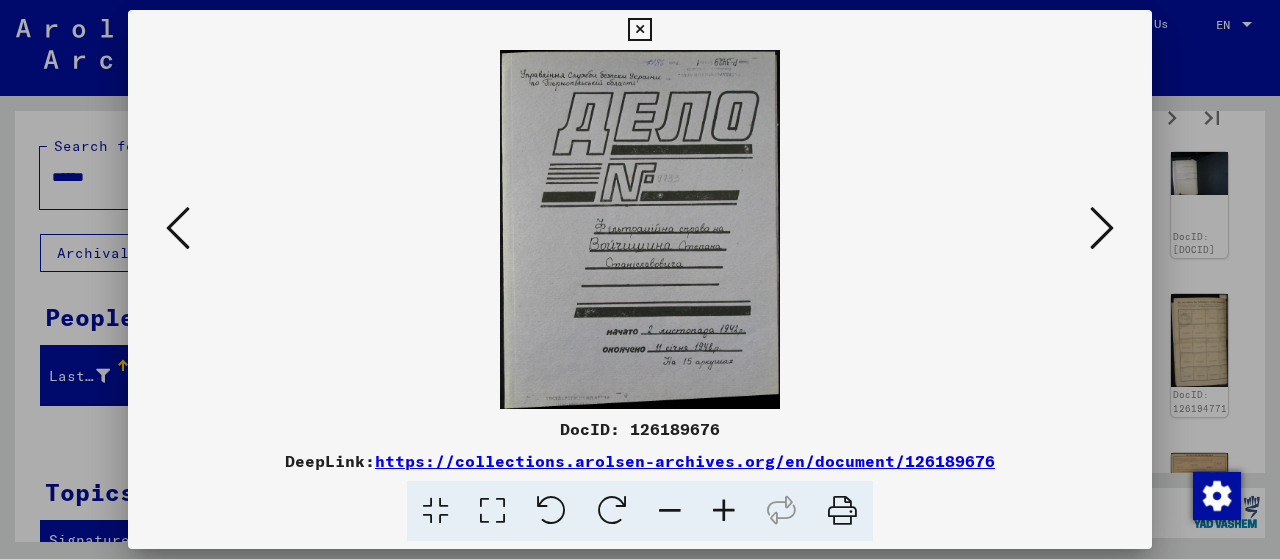 click at bounding box center [1102, 228] 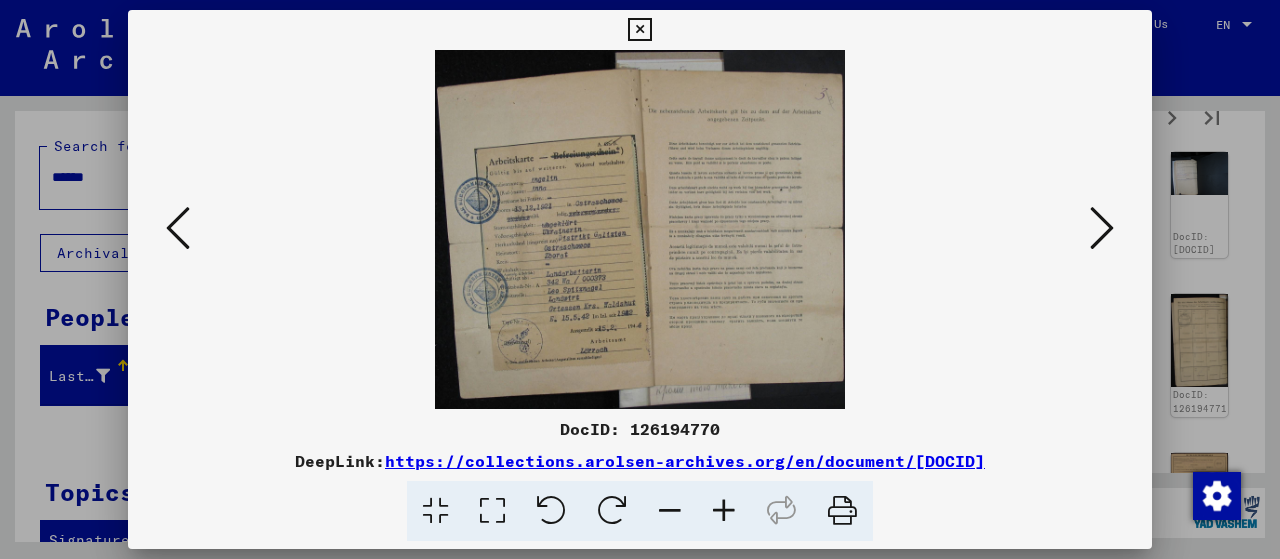 click at bounding box center (724, 511) 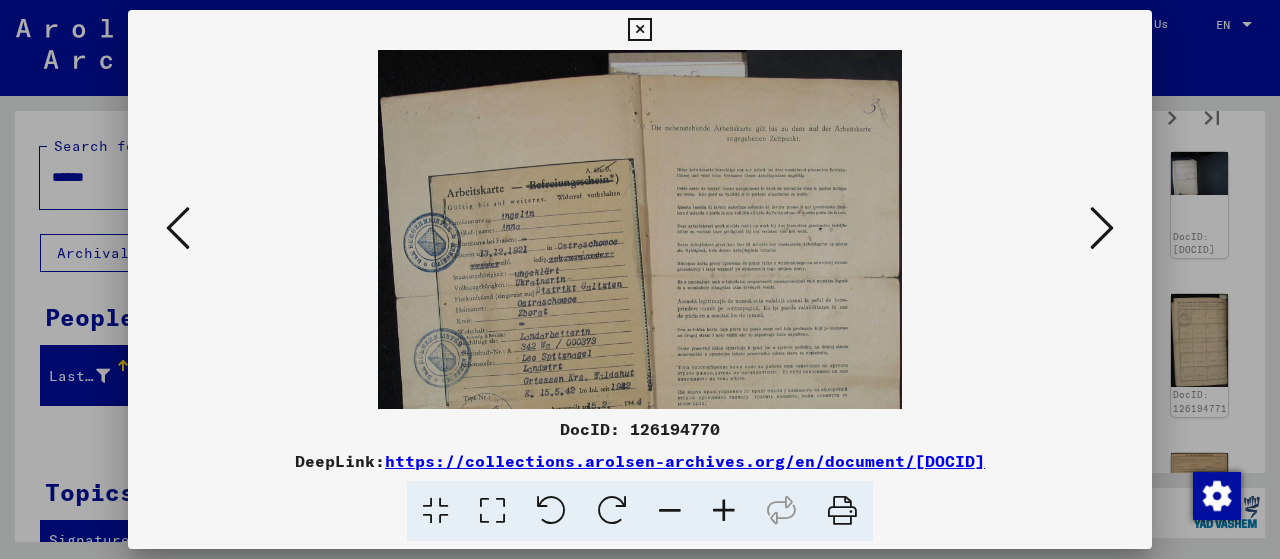 click at bounding box center [724, 511] 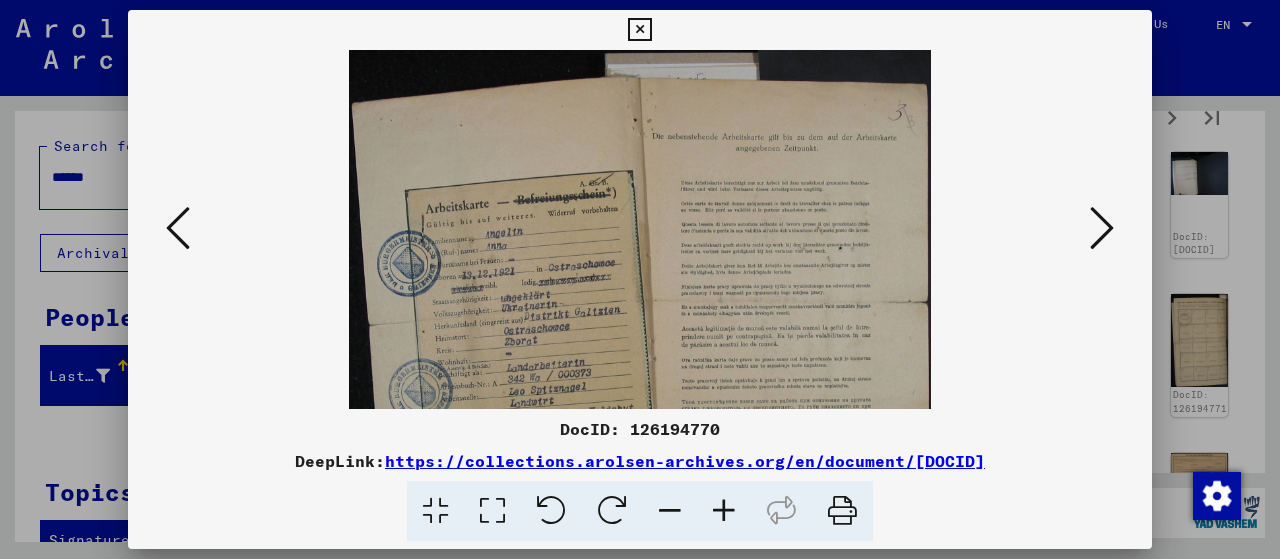 click at bounding box center [724, 511] 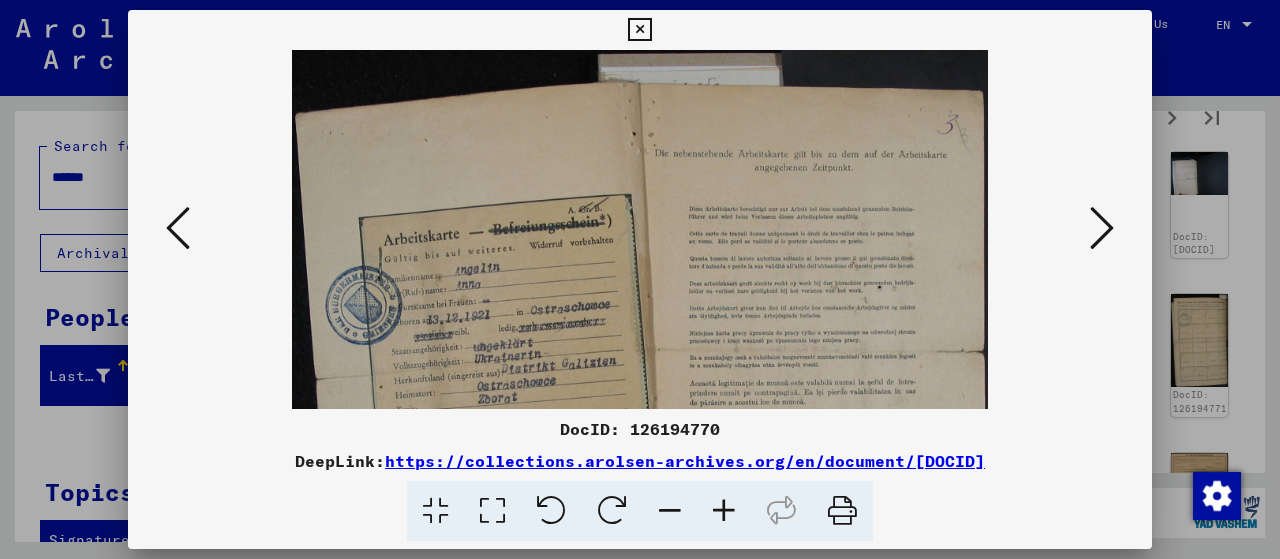 click at bounding box center (724, 511) 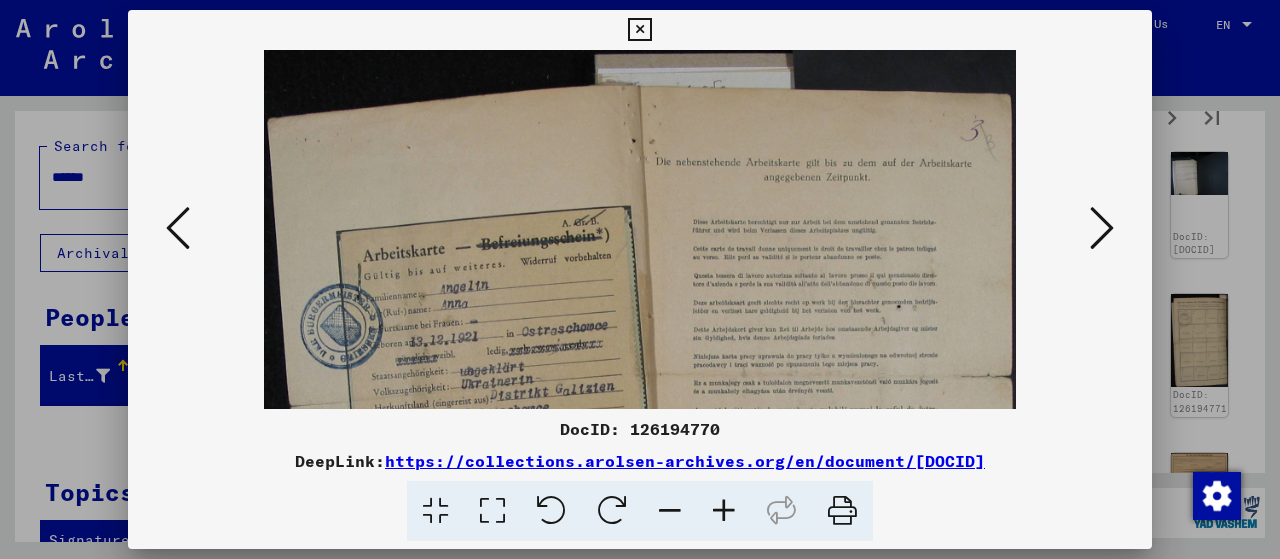 click at bounding box center [724, 511] 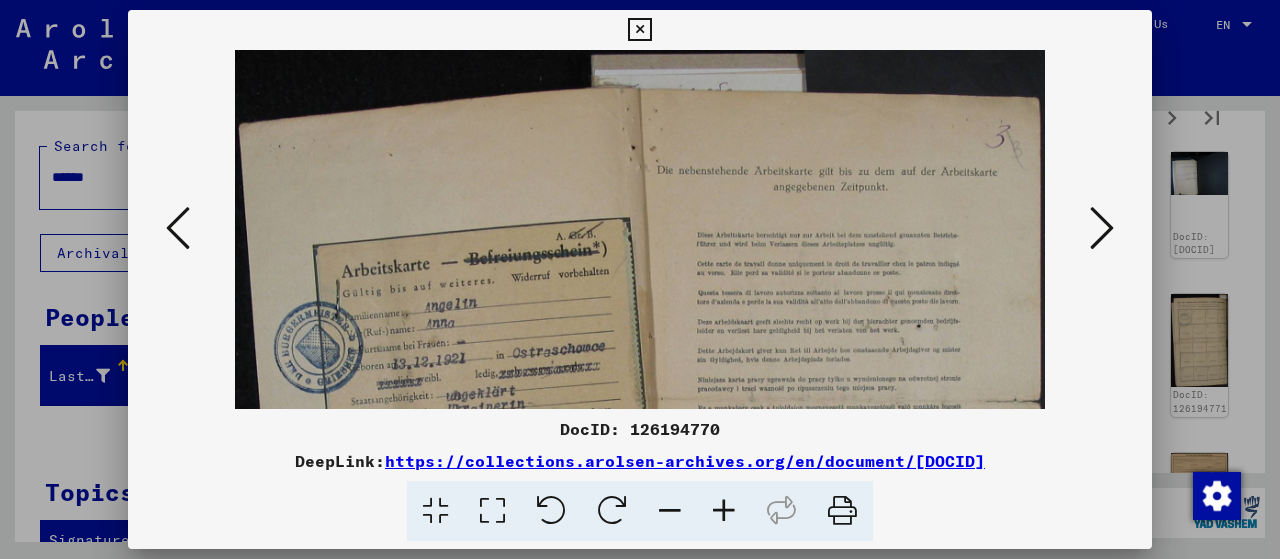 click at bounding box center [724, 511] 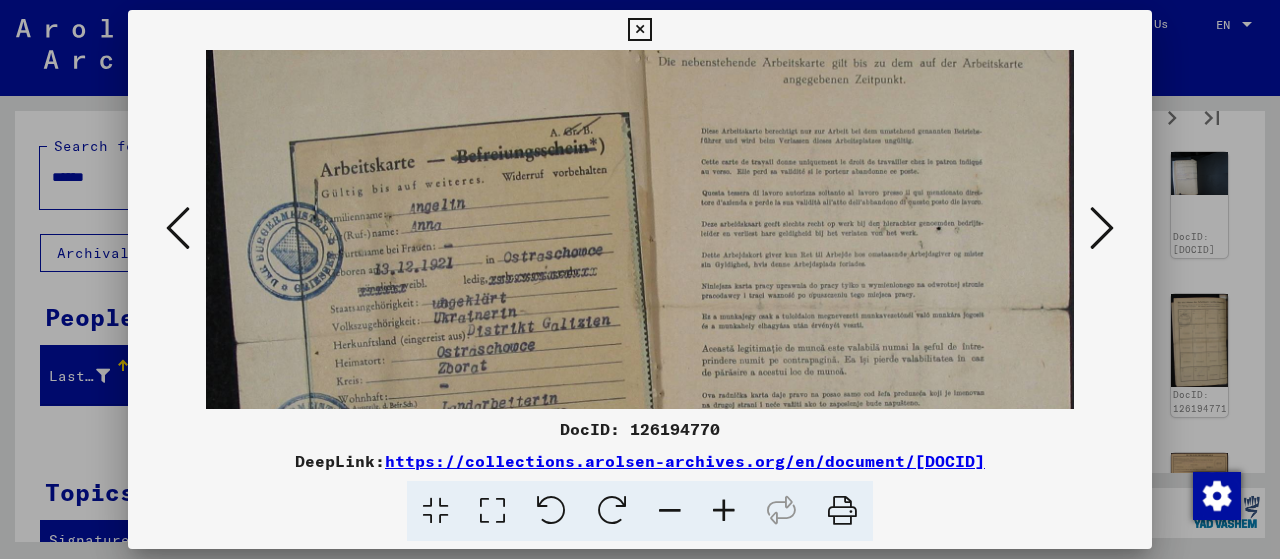 drag, startPoint x: 471, startPoint y: 205, endPoint x: 480, endPoint y: 137, distance: 68.593 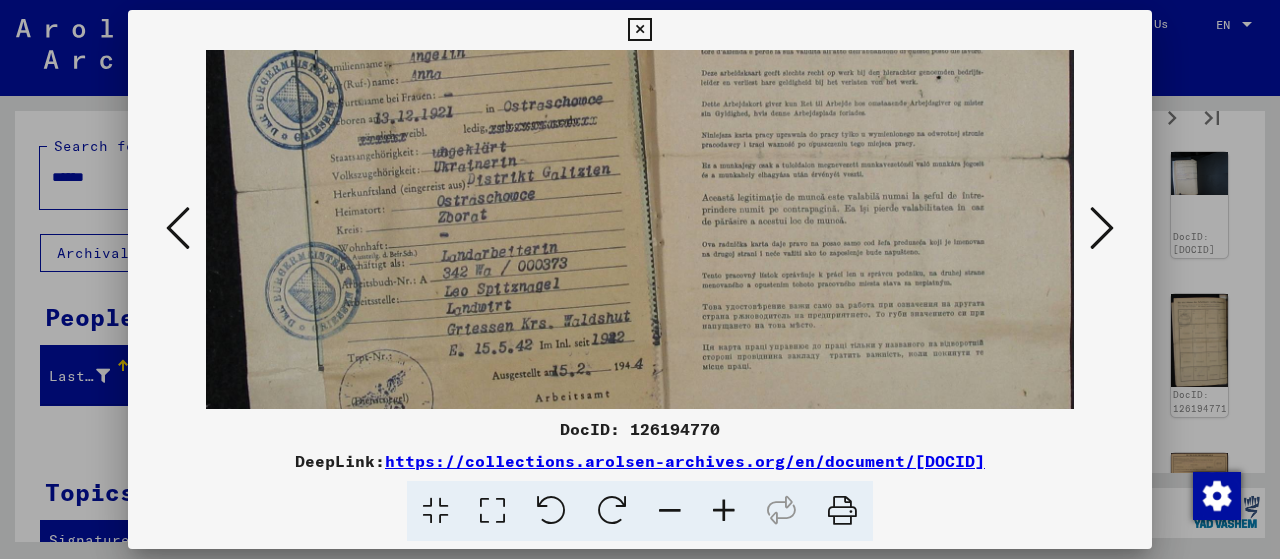 drag, startPoint x: 638, startPoint y: 232, endPoint x: 684, endPoint y: 81, distance: 157.8512 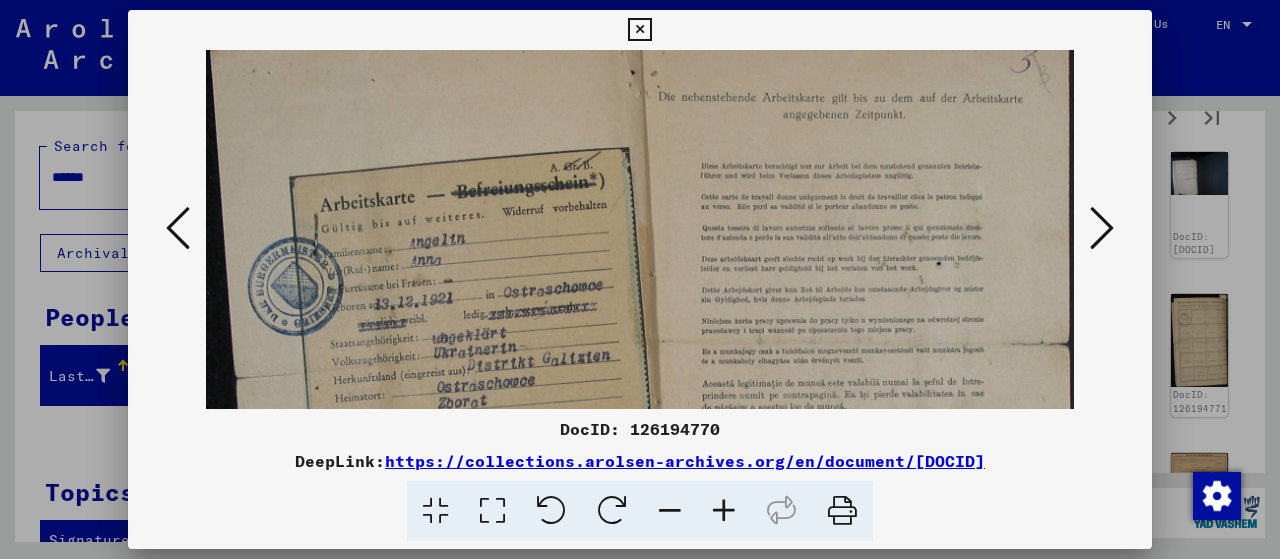 scroll, scrollTop: 71, scrollLeft: 0, axis: vertical 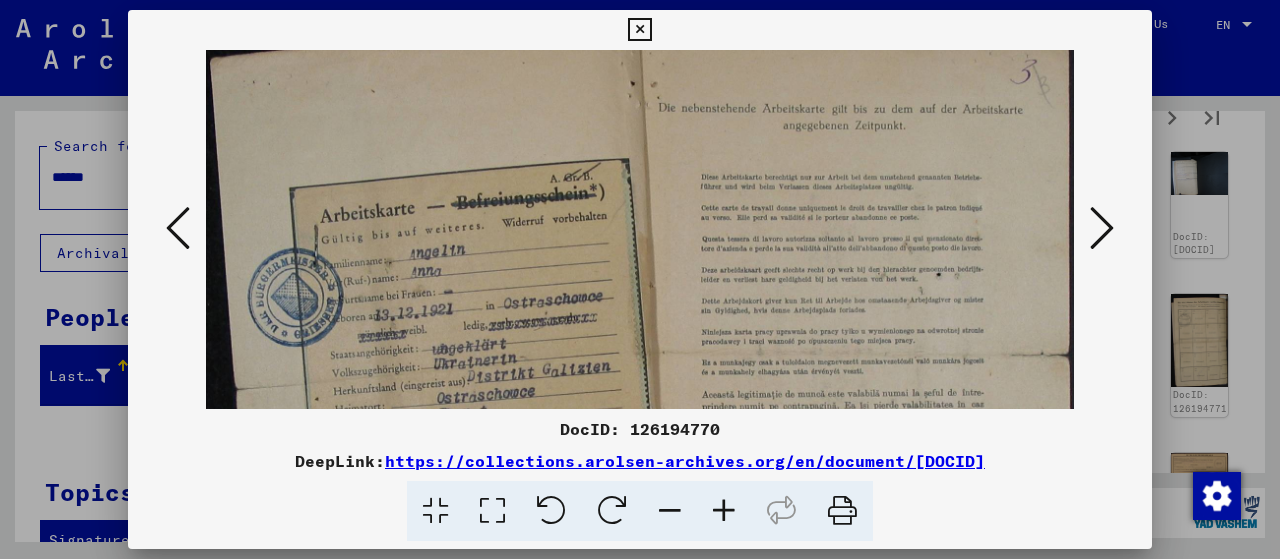 drag, startPoint x: 594, startPoint y: 175, endPoint x: 585, endPoint y: 376, distance: 201.20139 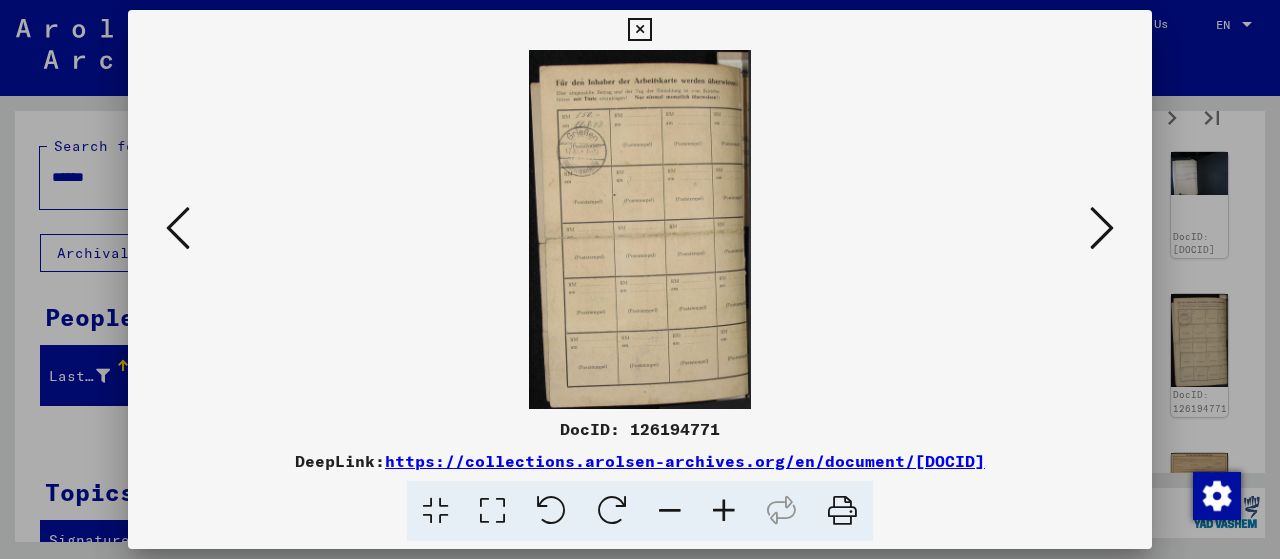 scroll, scrollTop: 0, scrollLeft: 0, axis: both 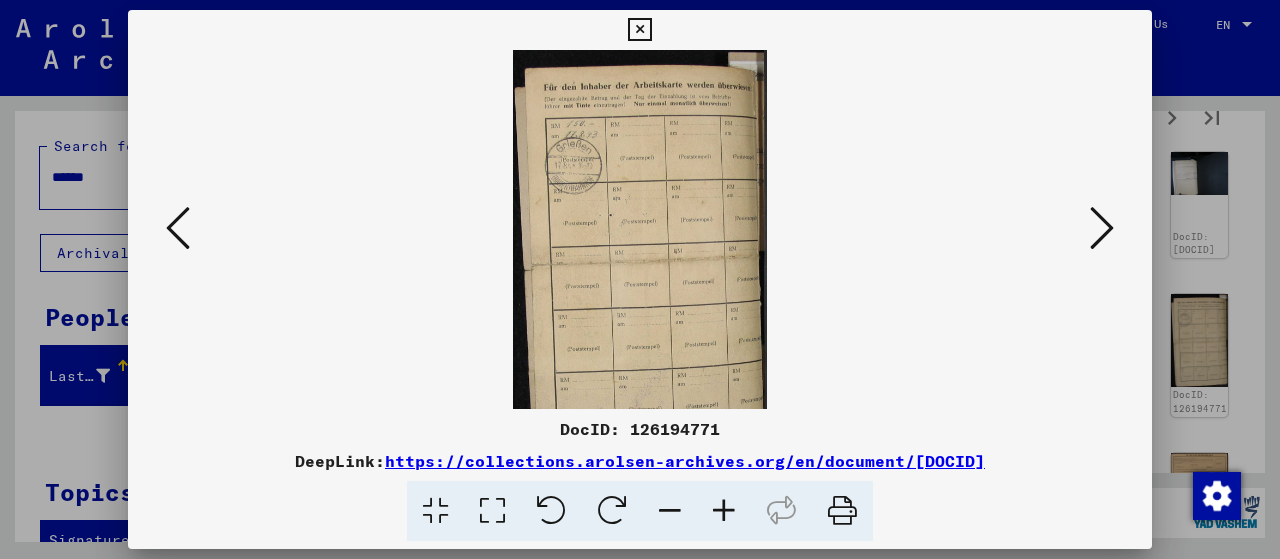 click at bounding box center [724, 511] 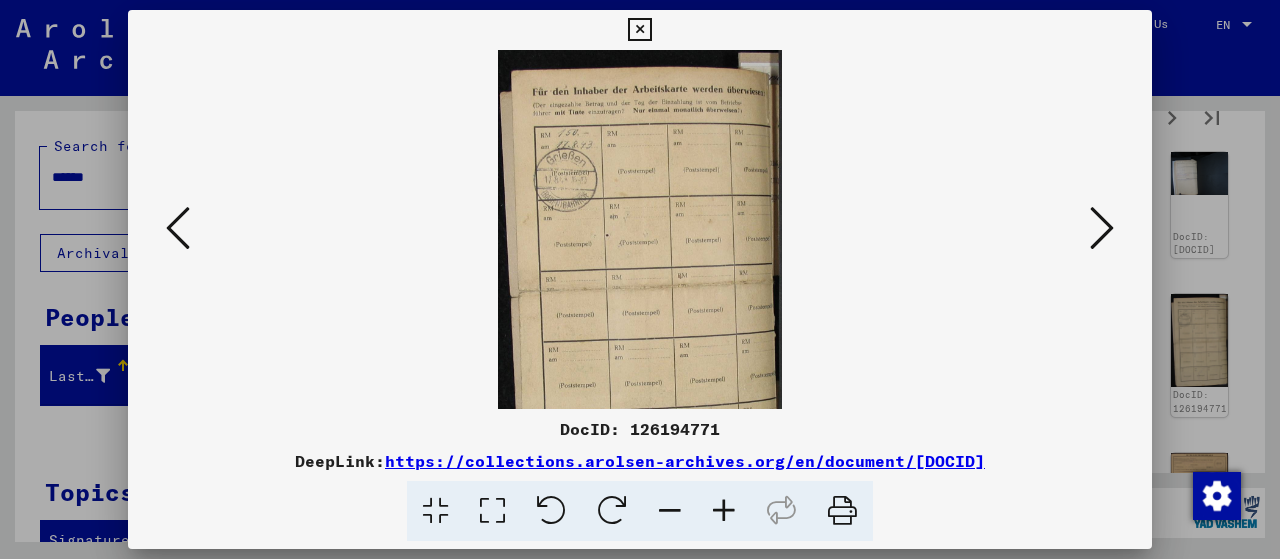 click at bounding box center (724, 511) 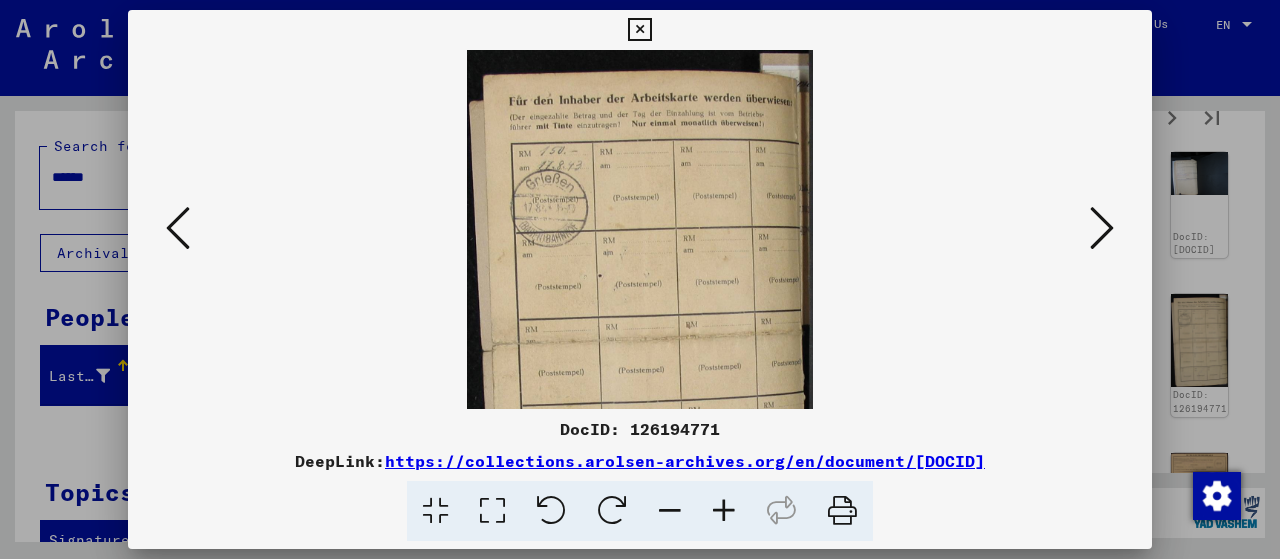 click at bounding box center (724, 511) 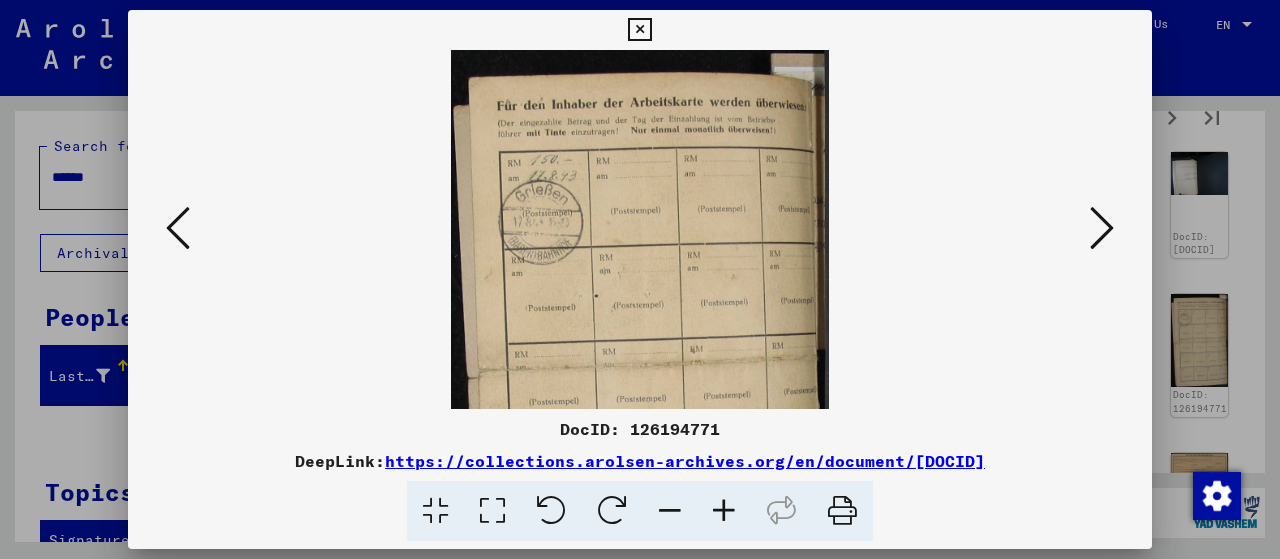click at bounding box center (724, 511) 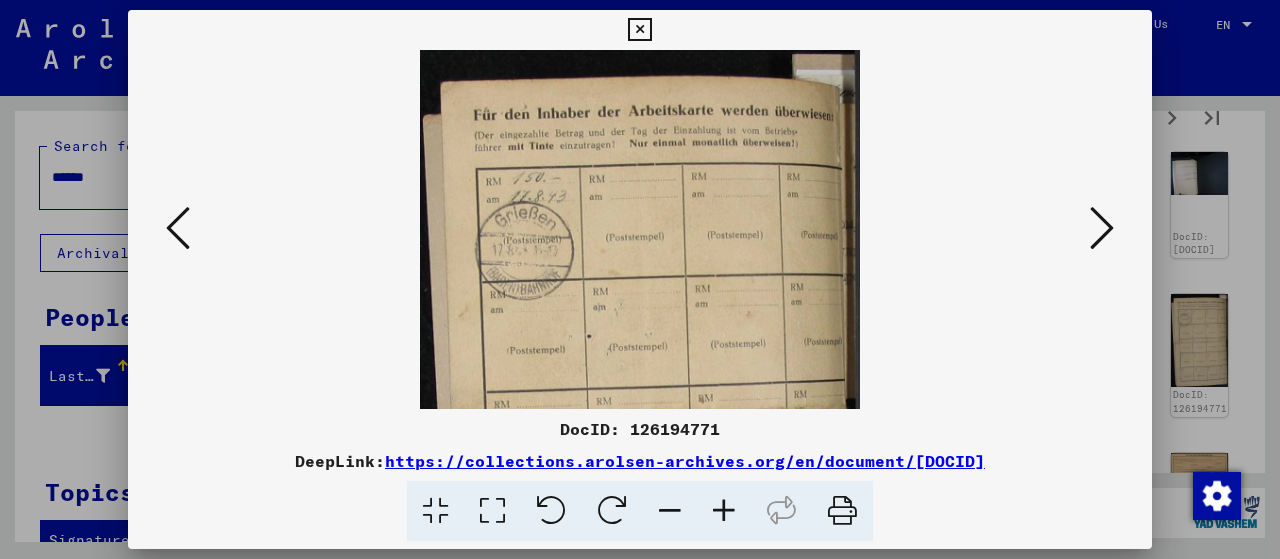 click at bounding box center (724, 511) 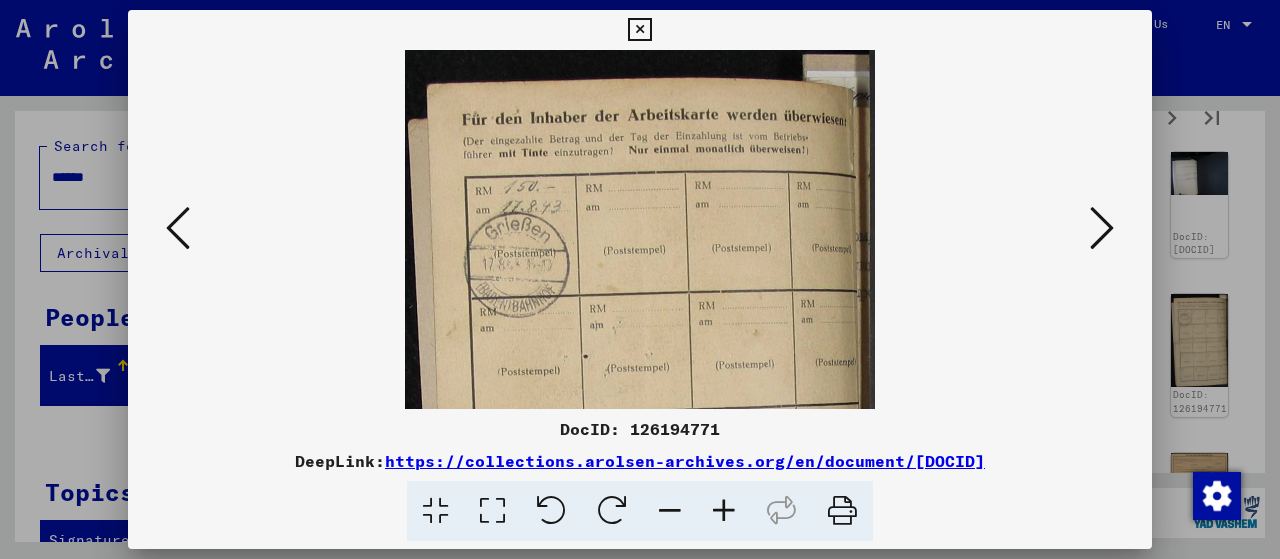 click at bounding box center (724, 511) 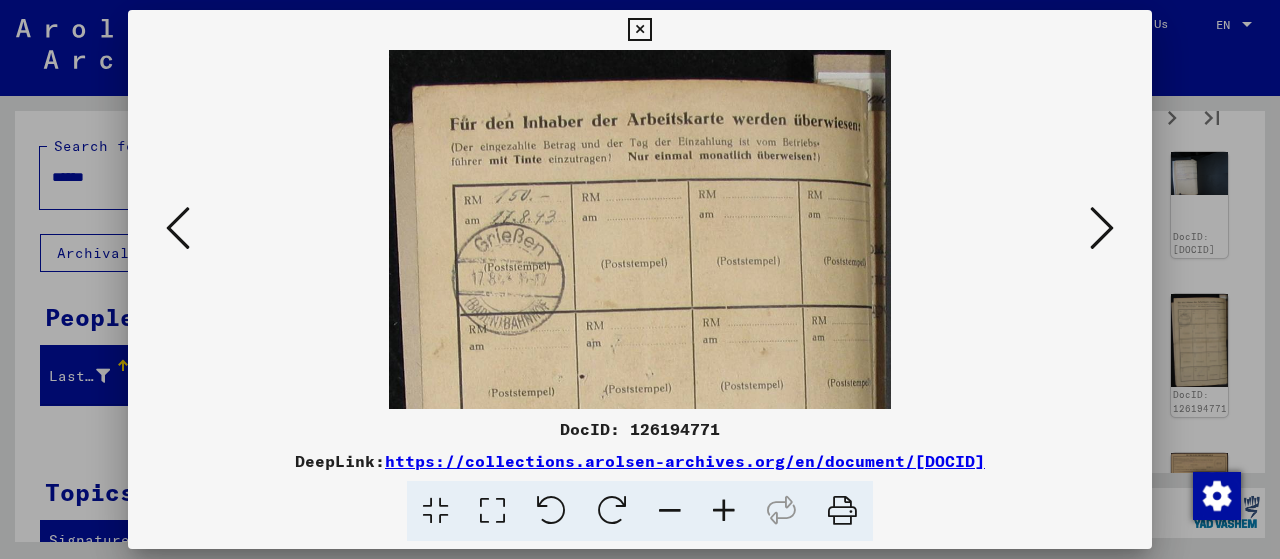 click at bounding box center [1102, 228] 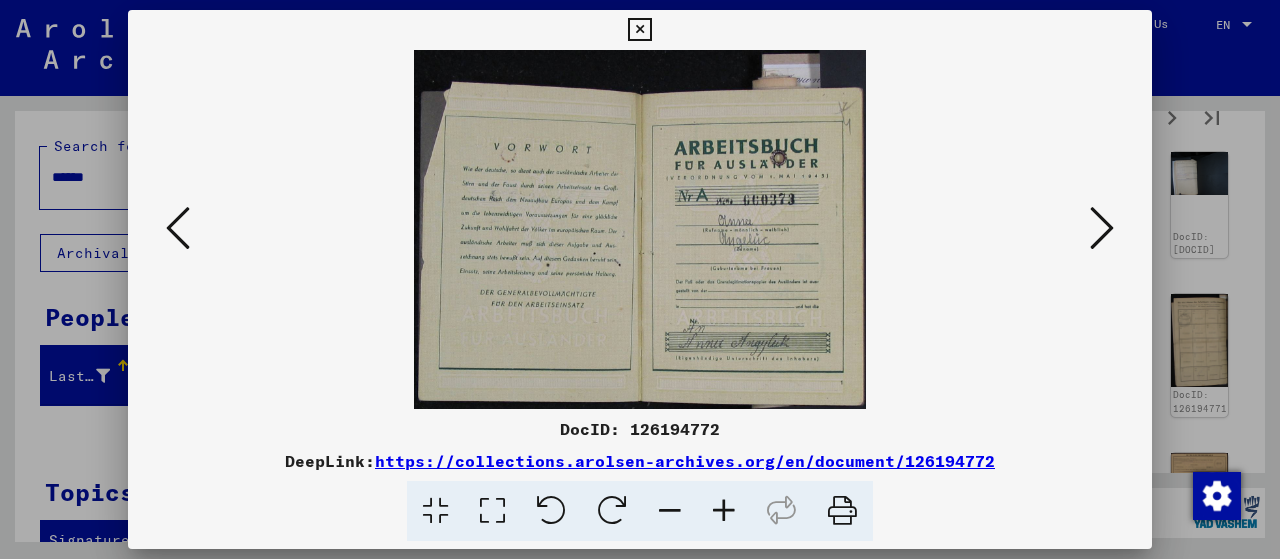 click at bounding box center (1102, 228) 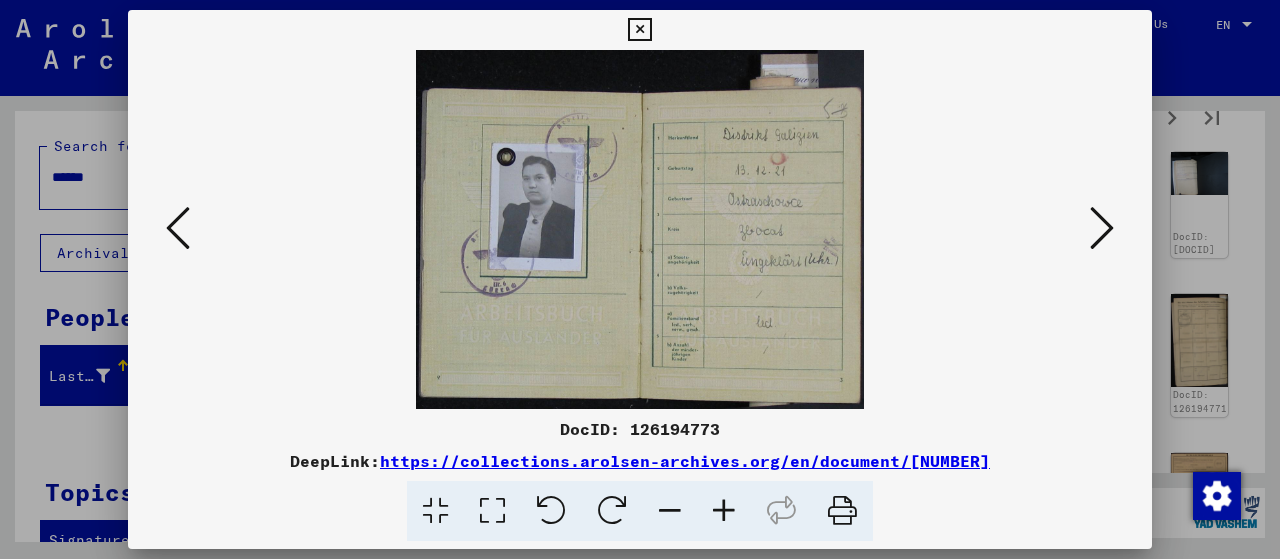 click at bounding box center [1102, 228] 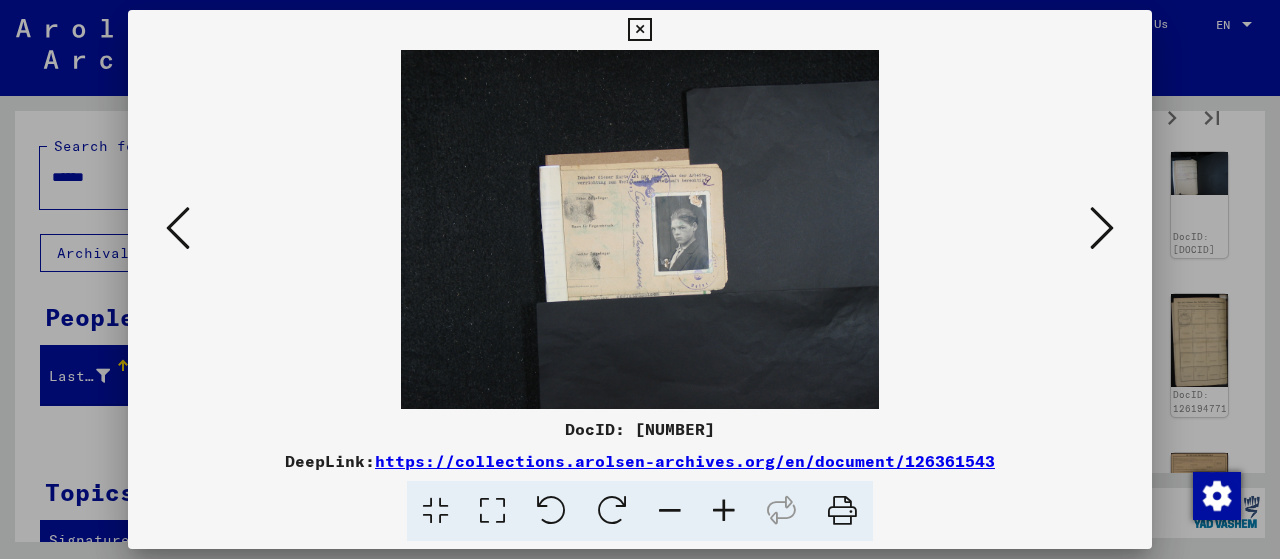 click at bounding box center (724, 511) 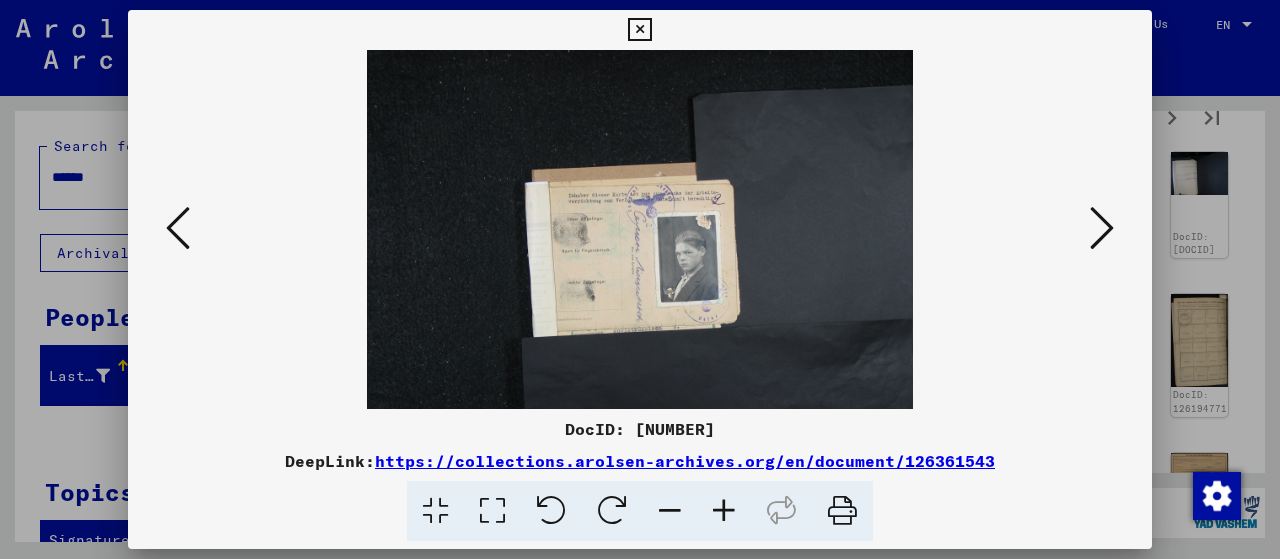 click at bounding box center [724, 511] 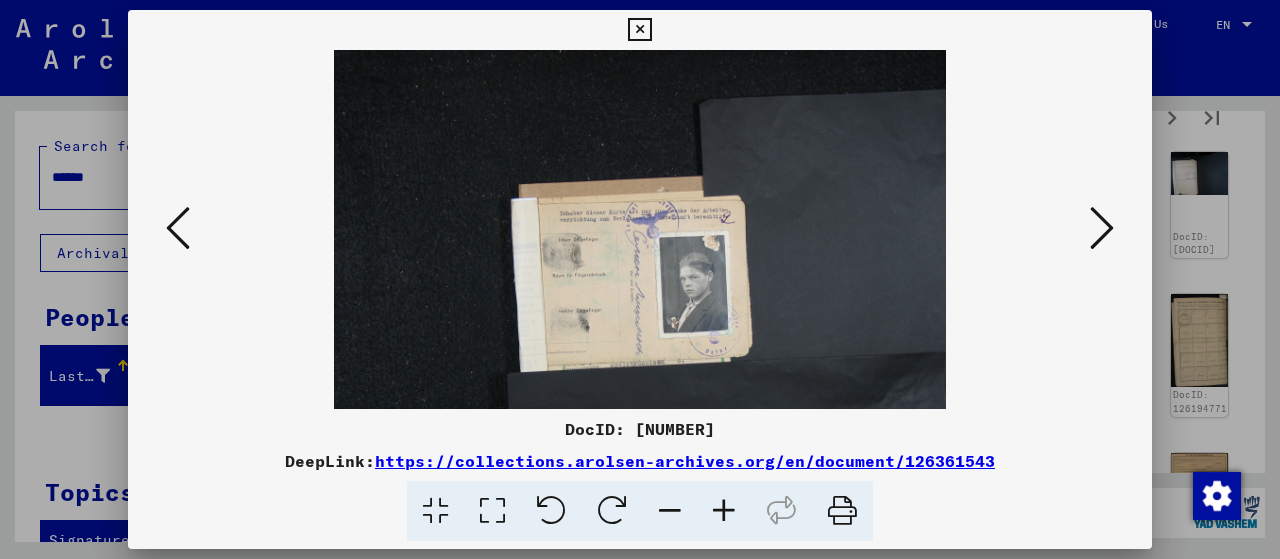 click at bounding box center [724, 511] 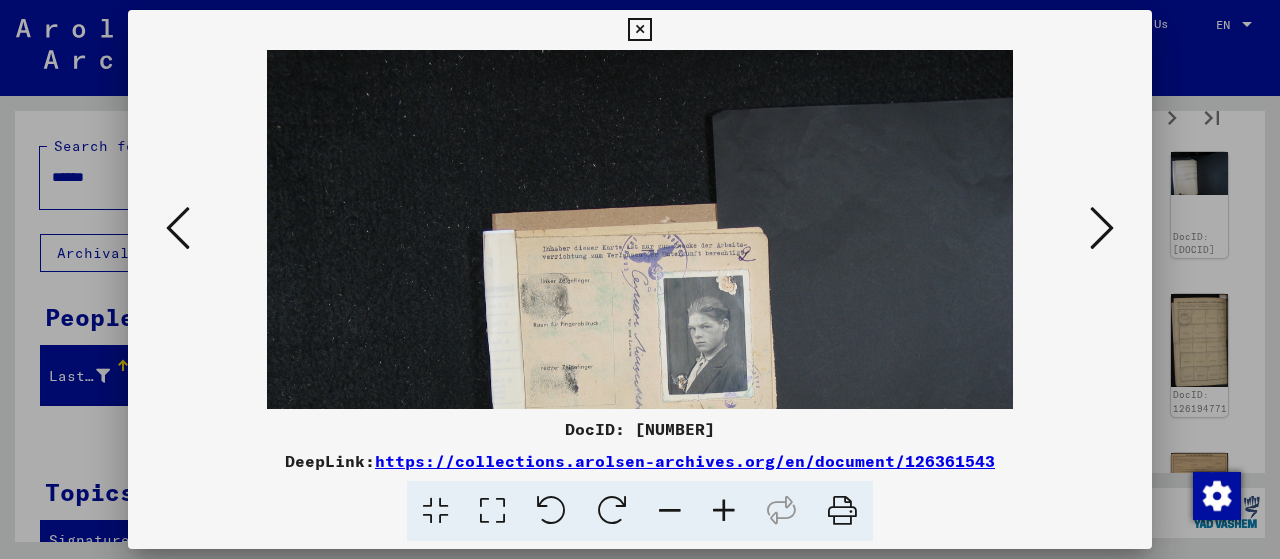click at bounding box center [724, 511] 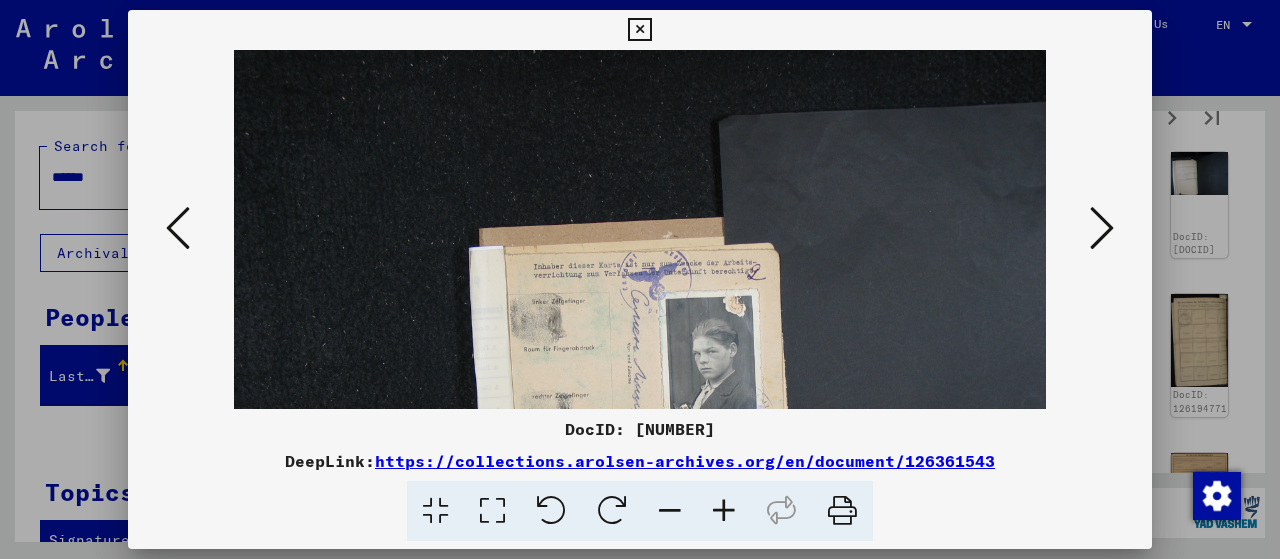 click at bounding box center (724, 511) 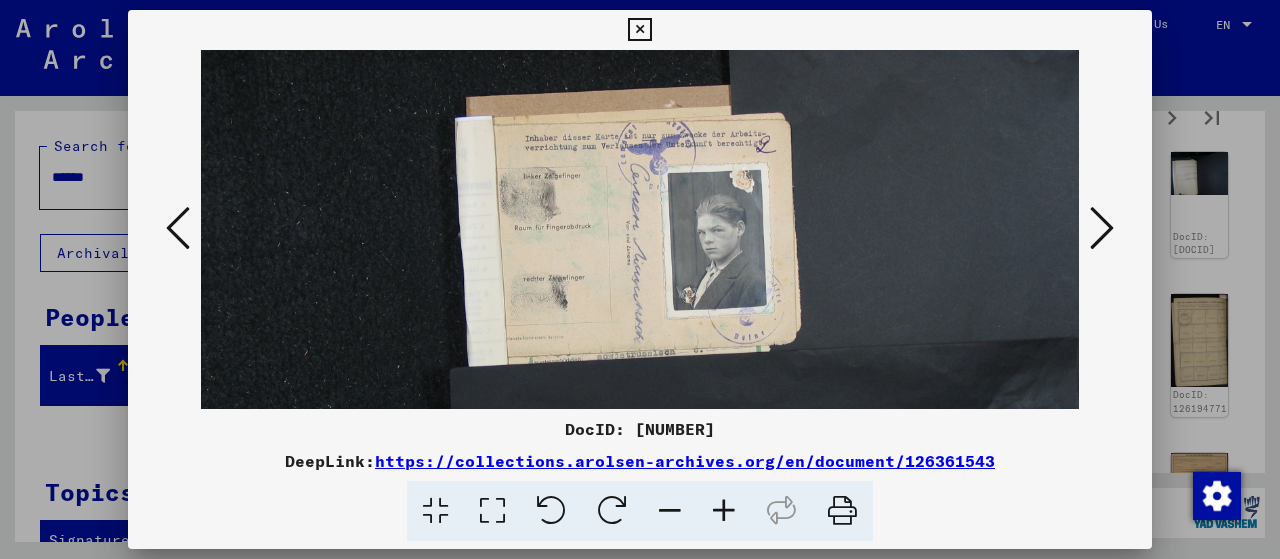 scroll, scrollTop: 158, scrollLeft: 0, axis: vertical 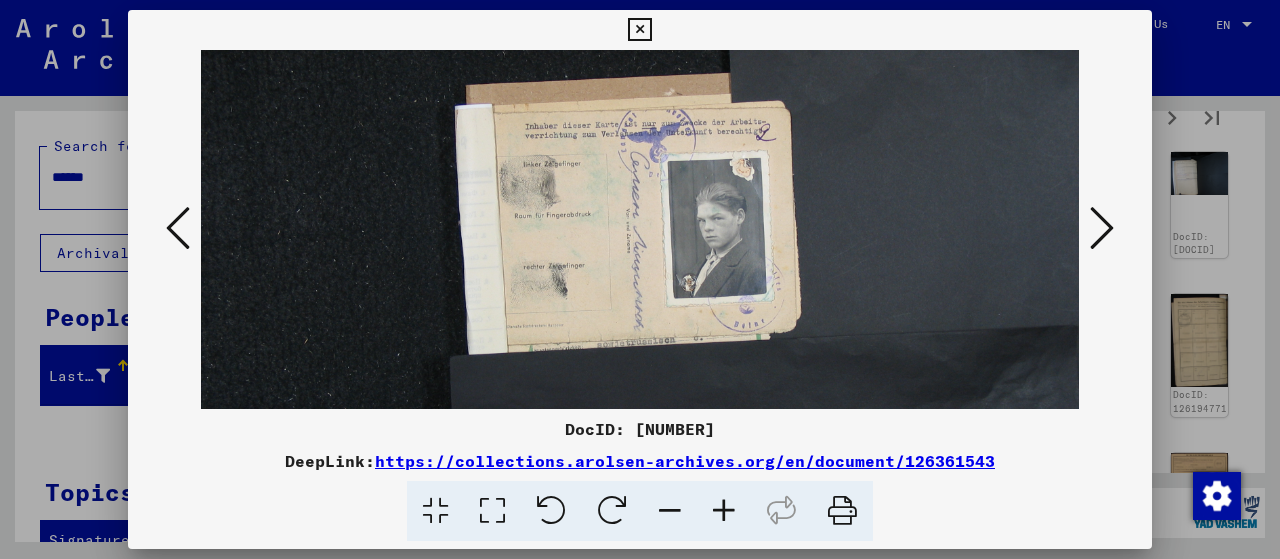 drag, startPoint x: 864, startPoint y: 220, endPoint x: 853, endPoint y: 132, distance: 88.68484 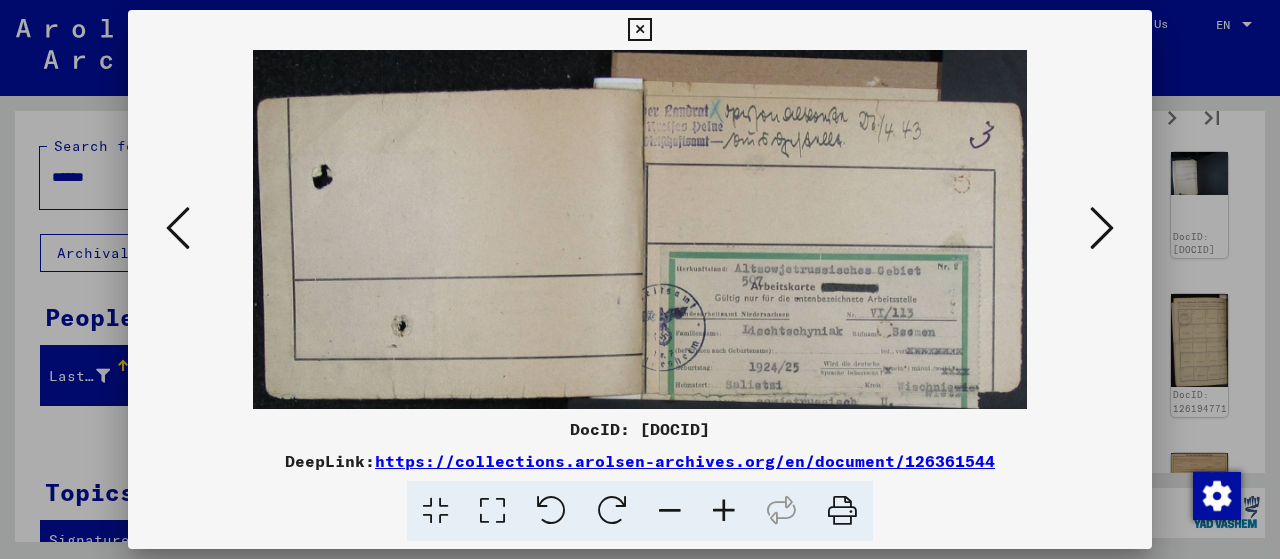 drag, startPoint x: 818, startPoint y: 213, endPoint x: 795, endPoint y: 133, distance: 83.240616 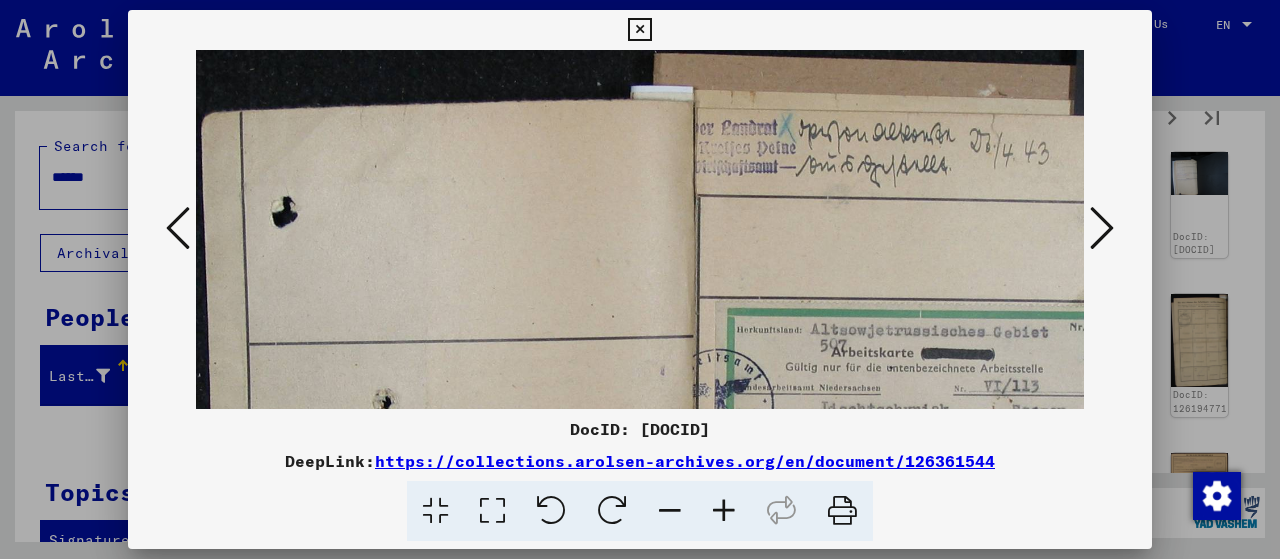click at bounding box center [724, 511] 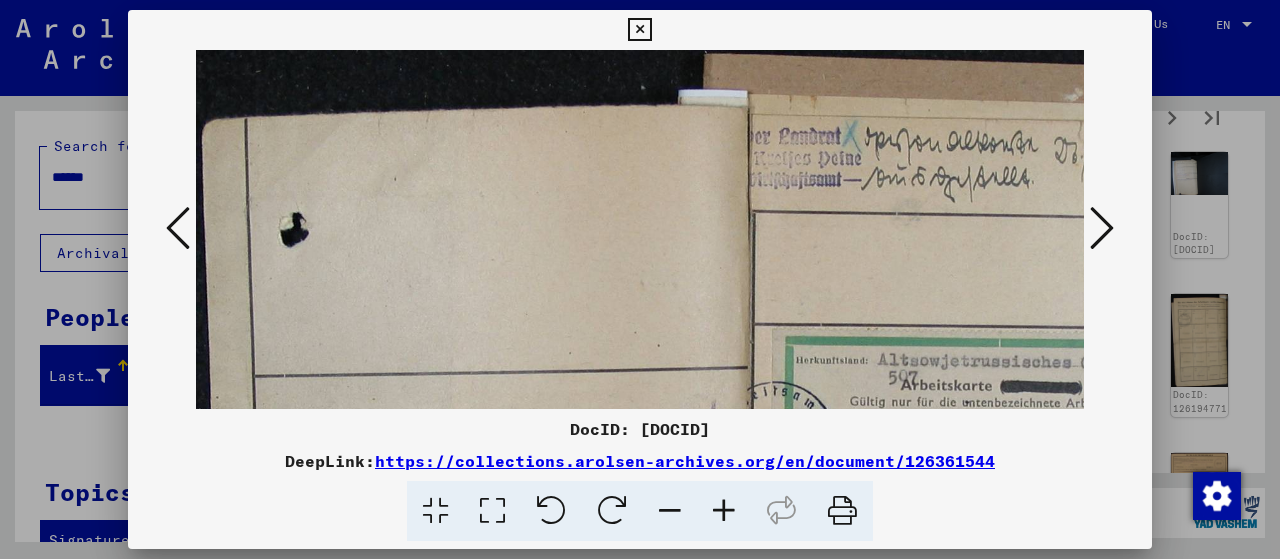 scroll, scrollTop: 150, scrollLeft: 0, axis: vertical 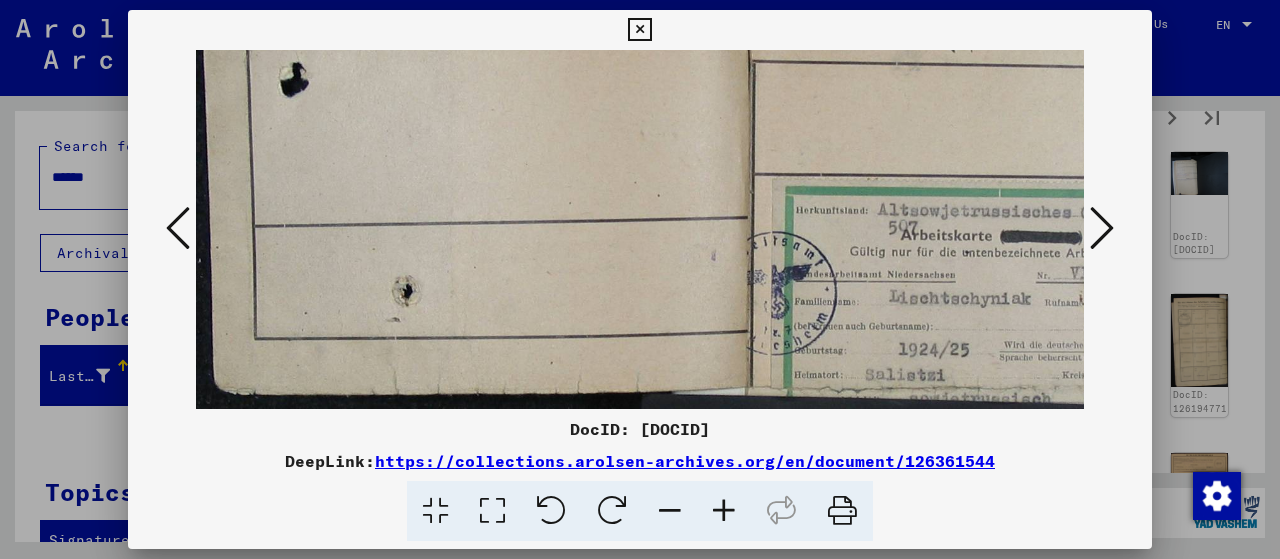 drag, startPoint x: 860, startPoint y: 23, endPoint x: 865, endPoint y: -73, distance: 96.13012 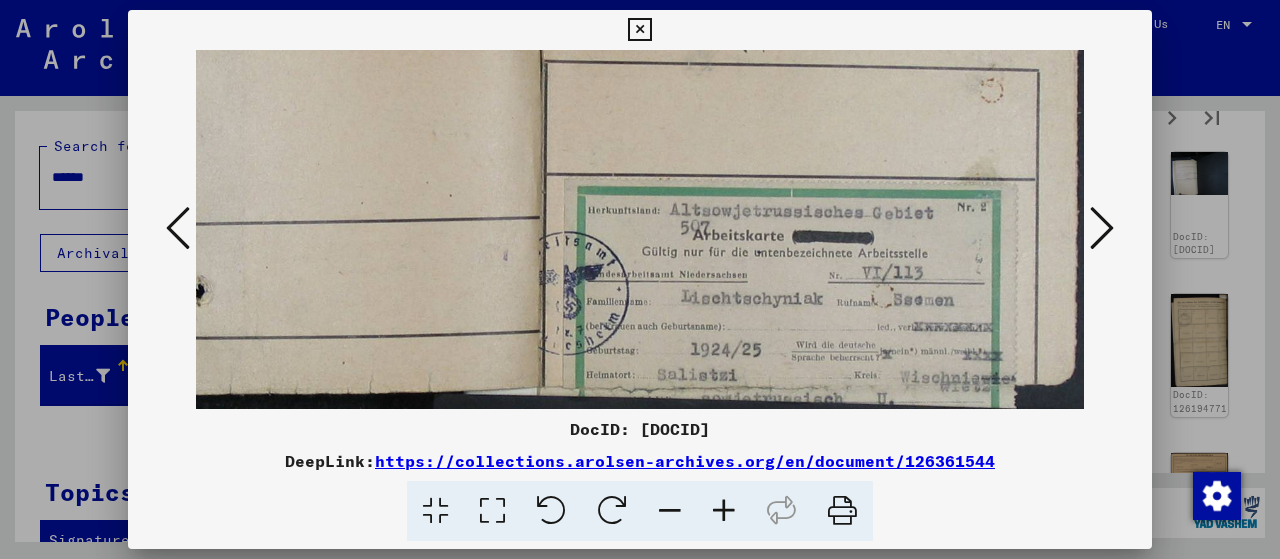 drag, startPoint x: 917, startPoint y: 284, endPoint x: 438, endPoint y: 143, distance: 499.32153 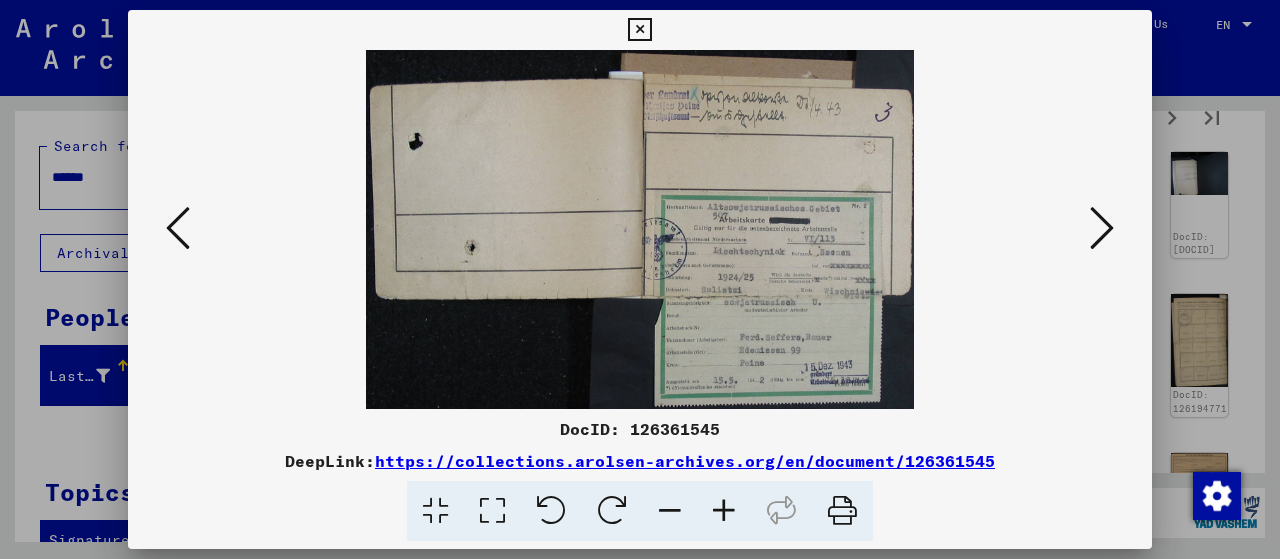 click at bounding box center [1102, 228] 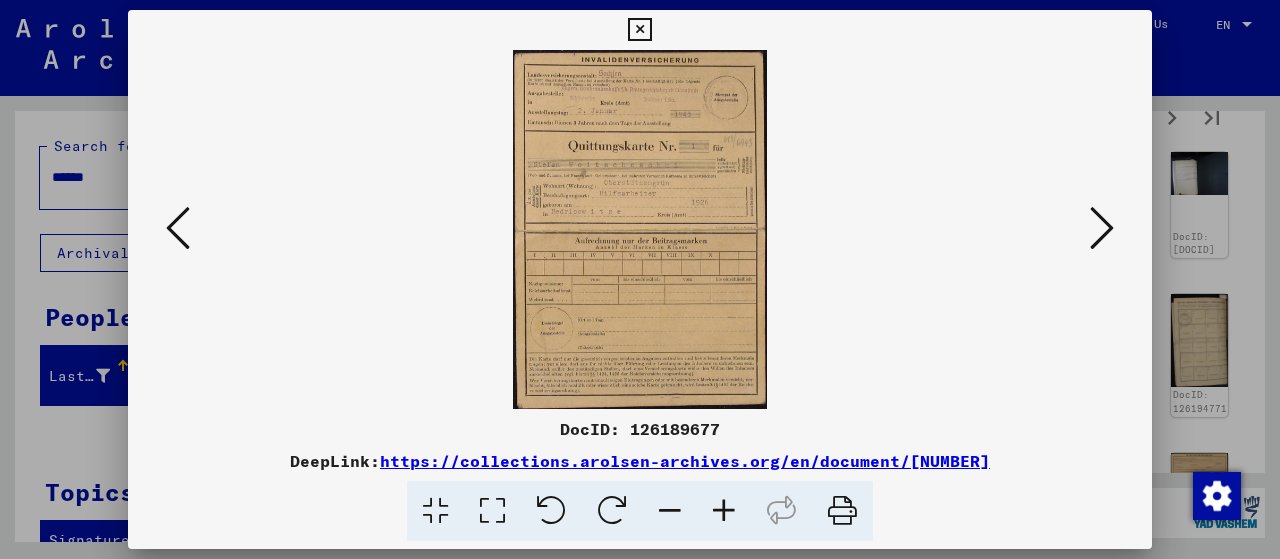 click at bounding box center (724, 511) 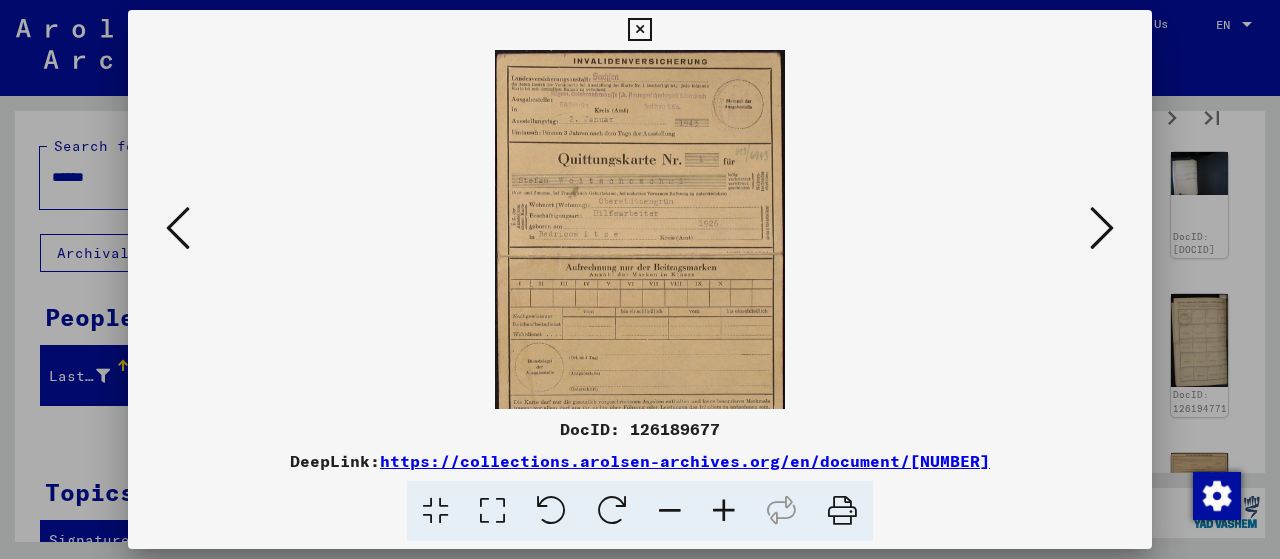 click at bounding box center [724, 511] 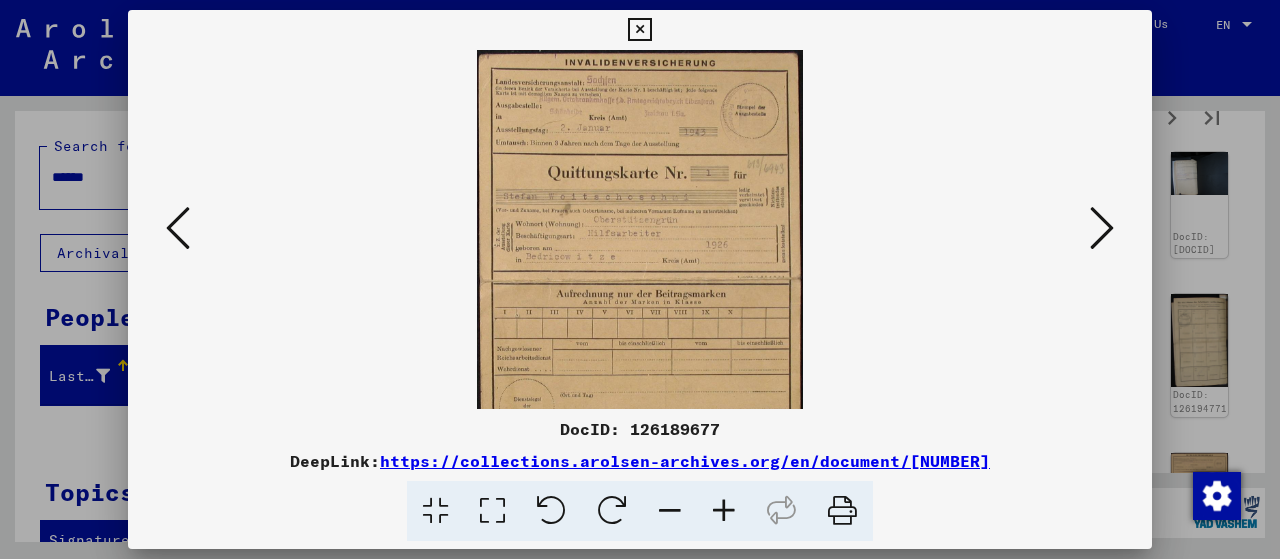 click at bounding box center (724, 511) 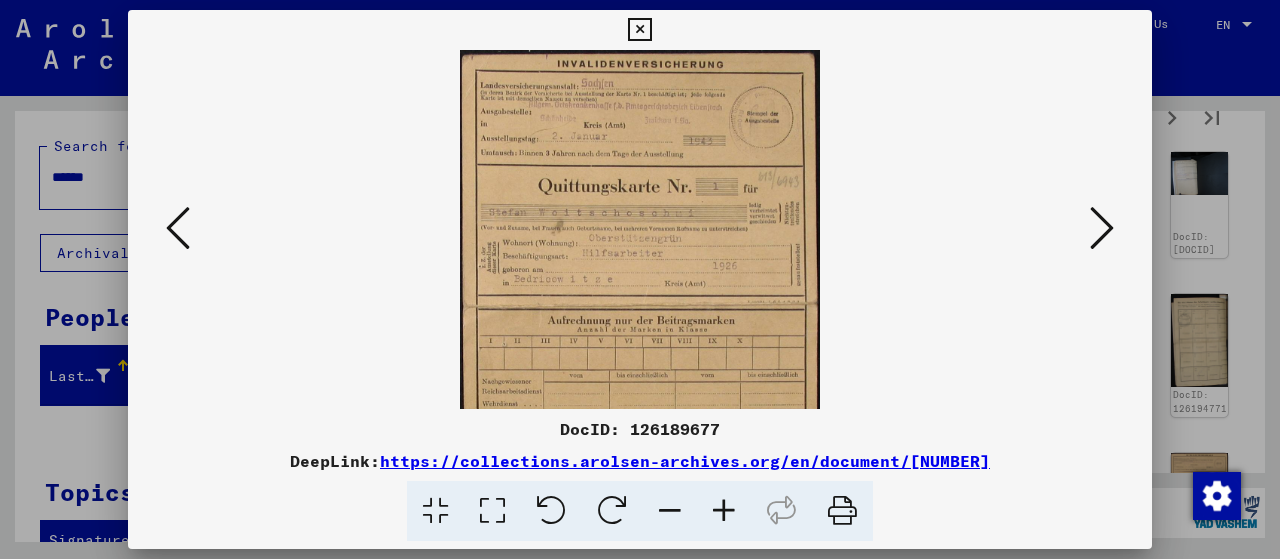 click at bounding box center [724, 511] 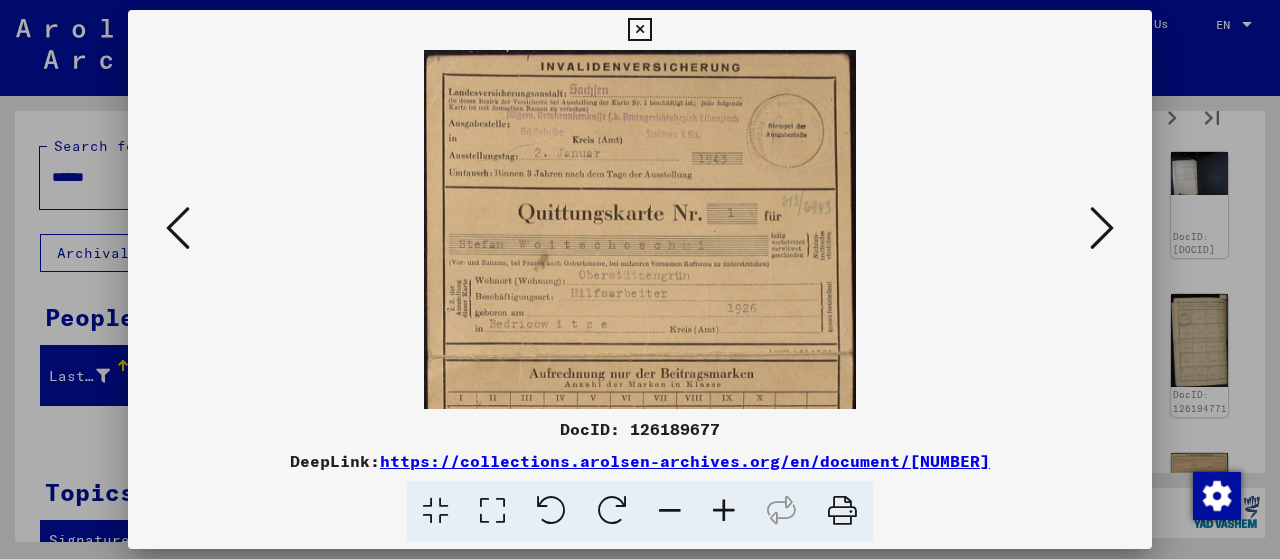 scroll, scrollTop: 3, scrollLeft: 0, axis: vertical 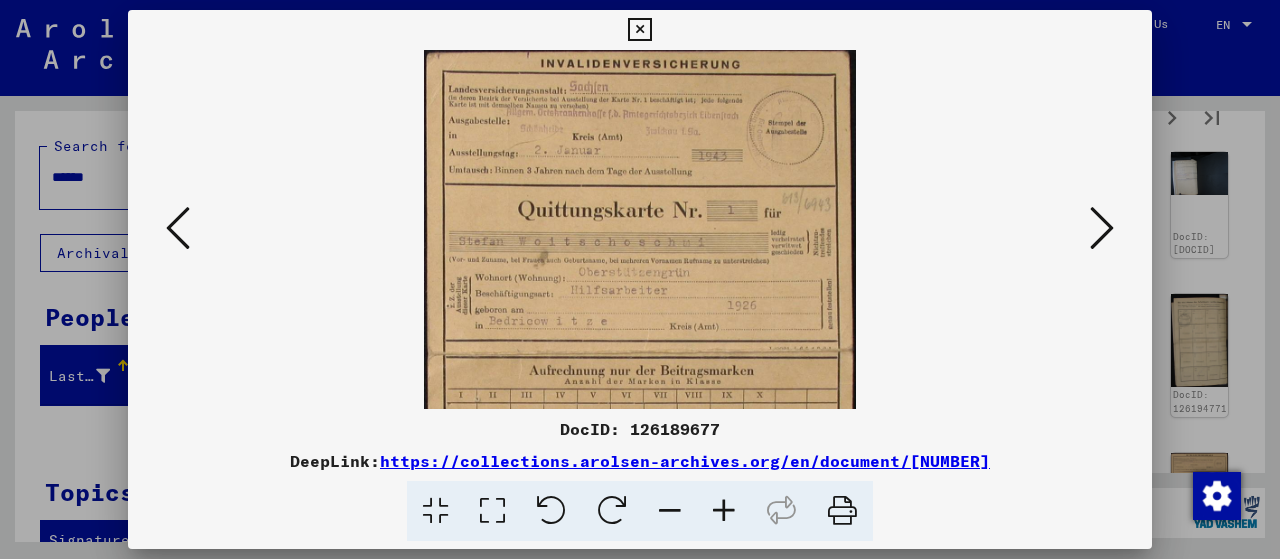 click at bounding box center (640, 351) 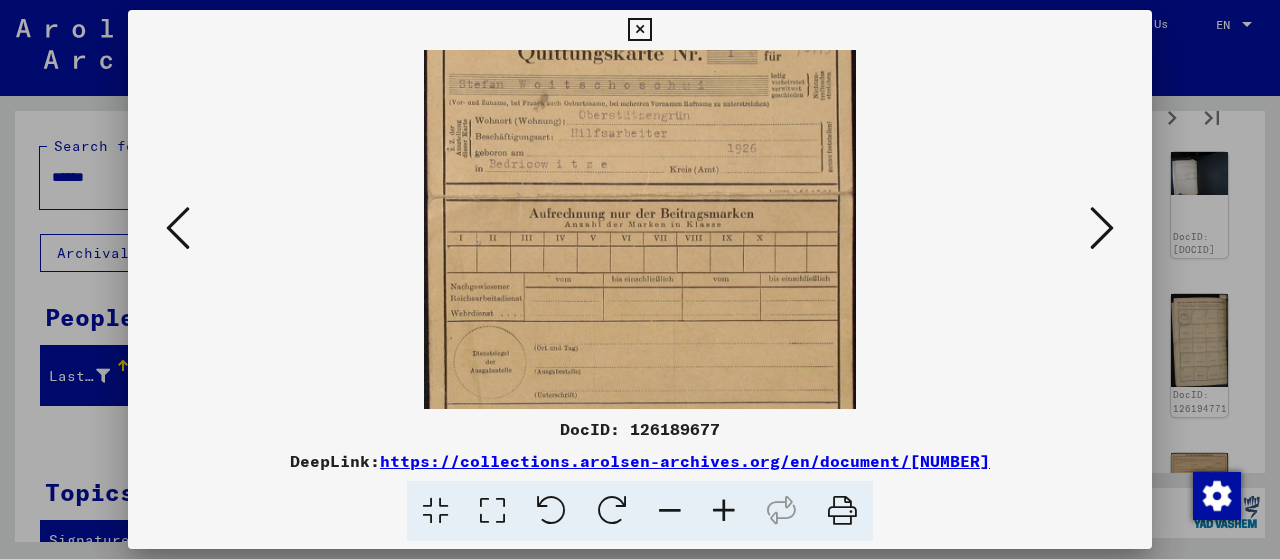 scroll, scrollTop: 226, scrollLeft: 0, axis: vertical 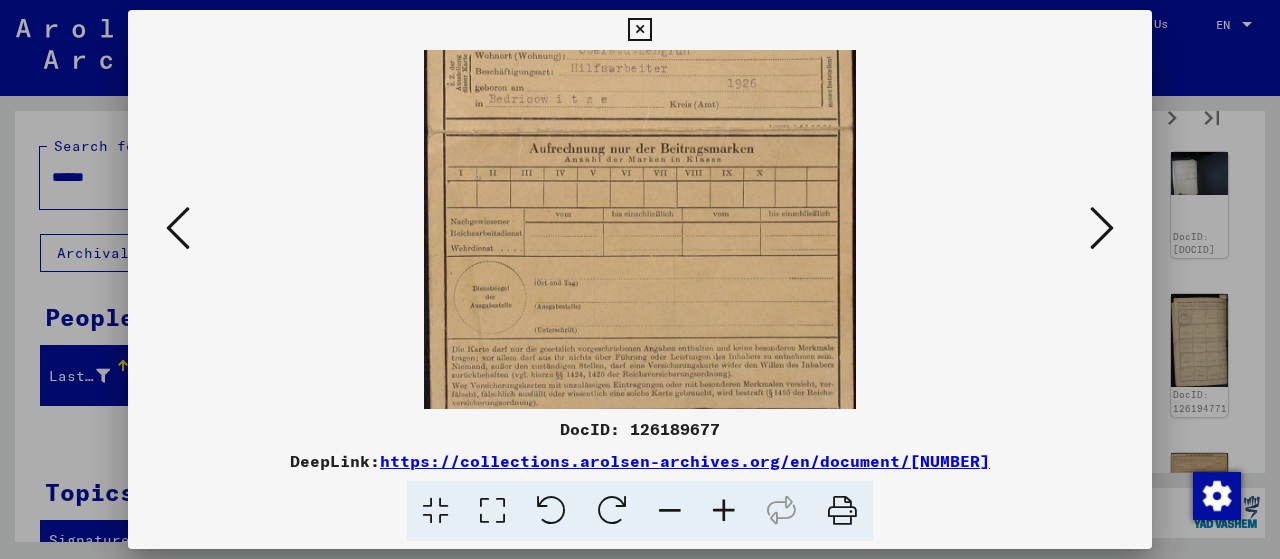 drag, startPoint x: 697, startPoint y: 343, endPoint x: 743, endPoint y: 121, distance: 226.71568 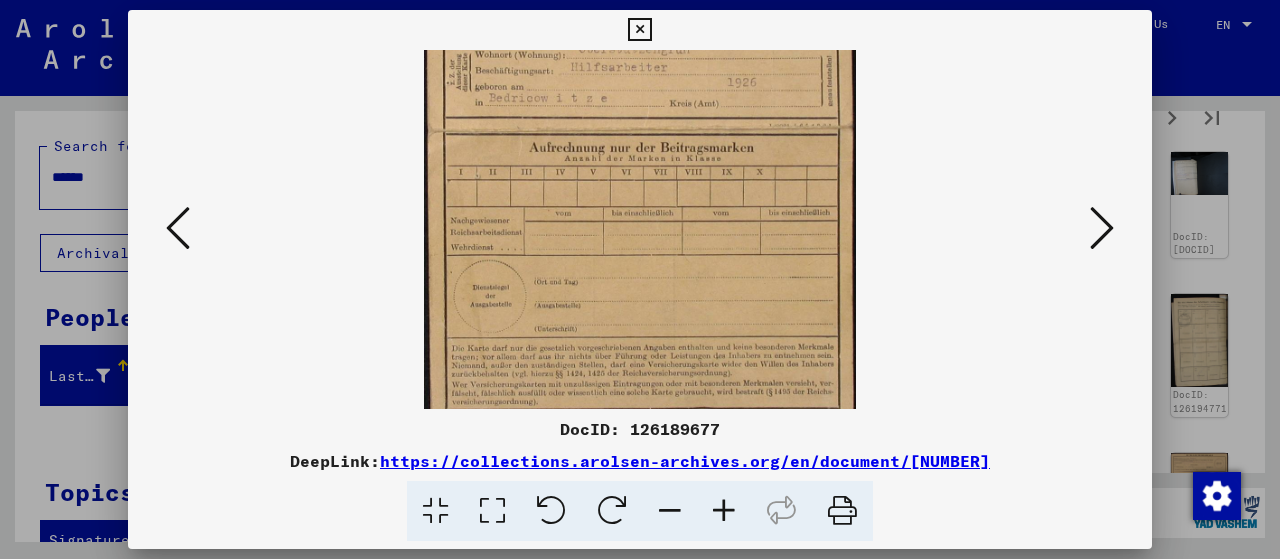 click at bounding box center [1102, 228] 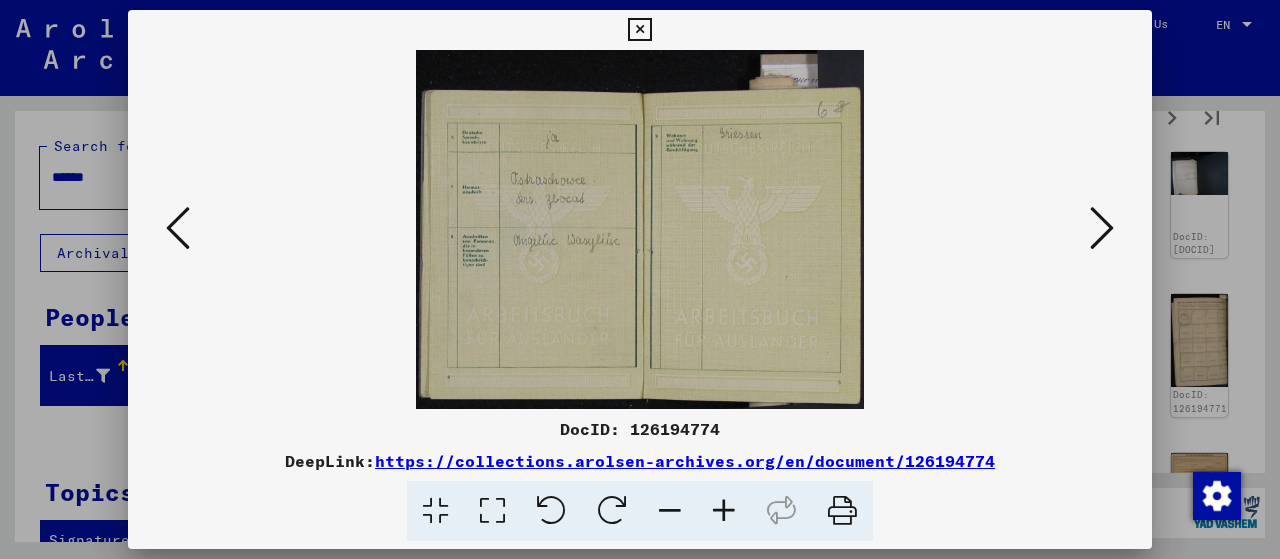 click at bounding box center [1102, 228] 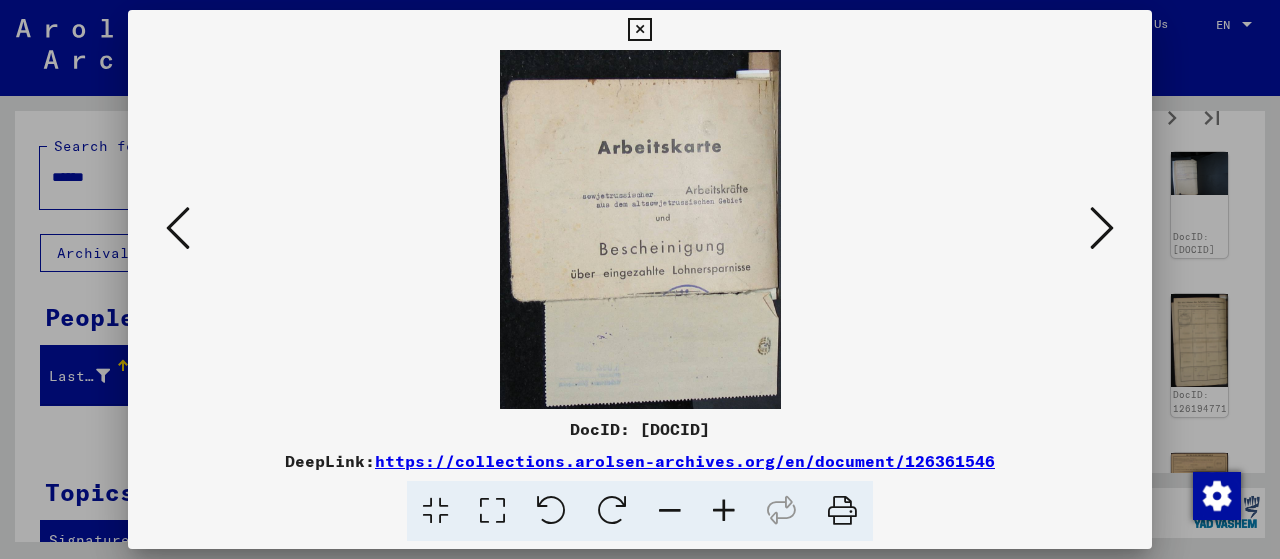 click at bounding box center [1102, 228] 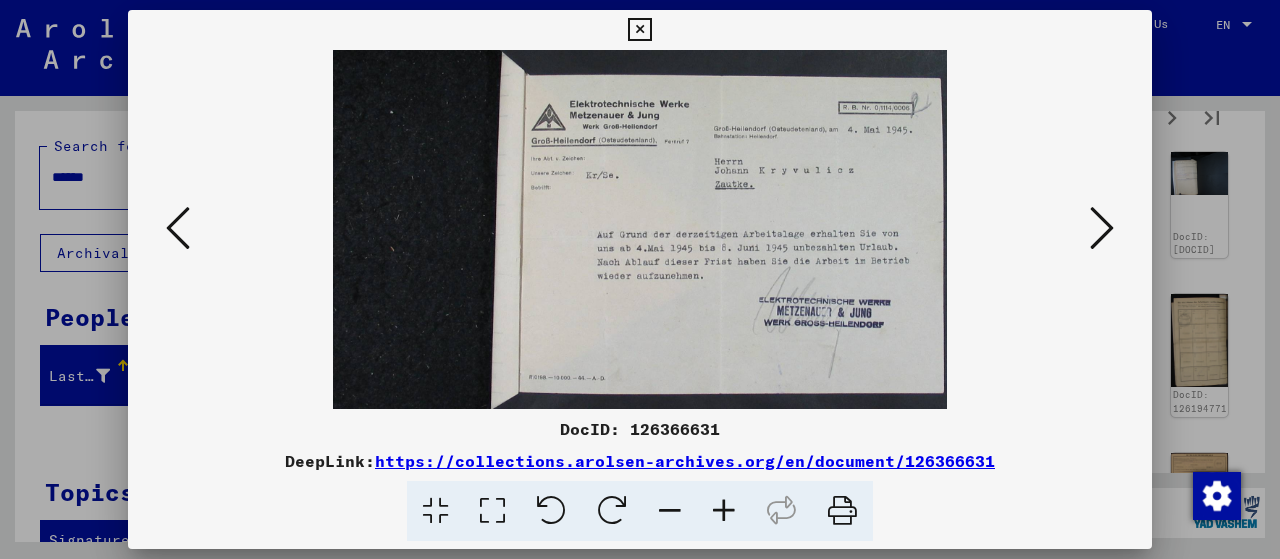 click at bounding box center [1102, 228] 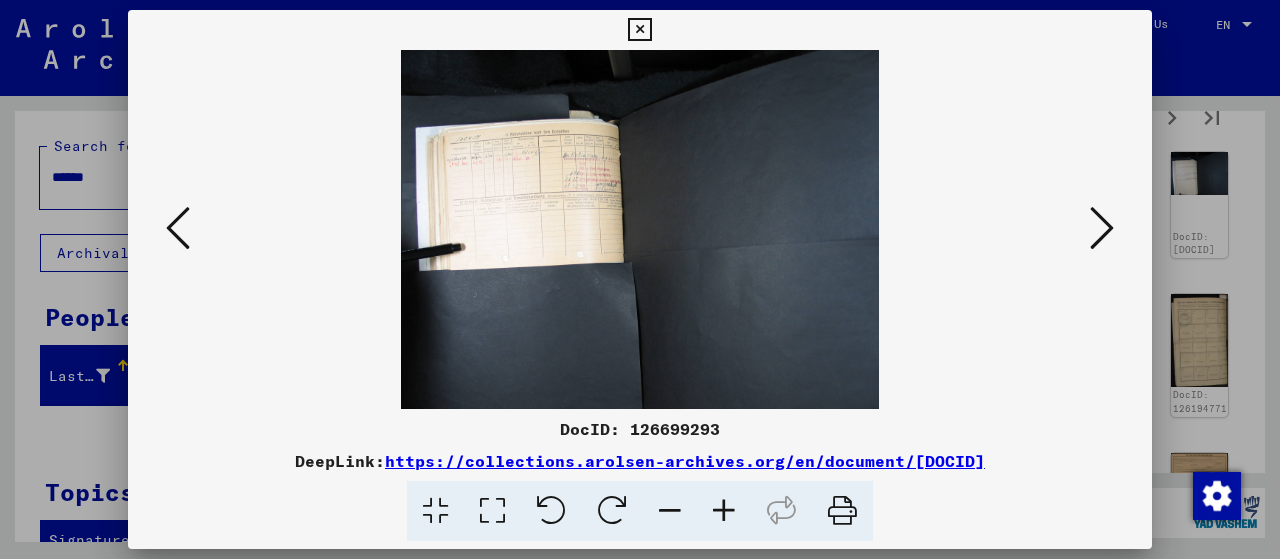 click at bounding box center [1102, 228] 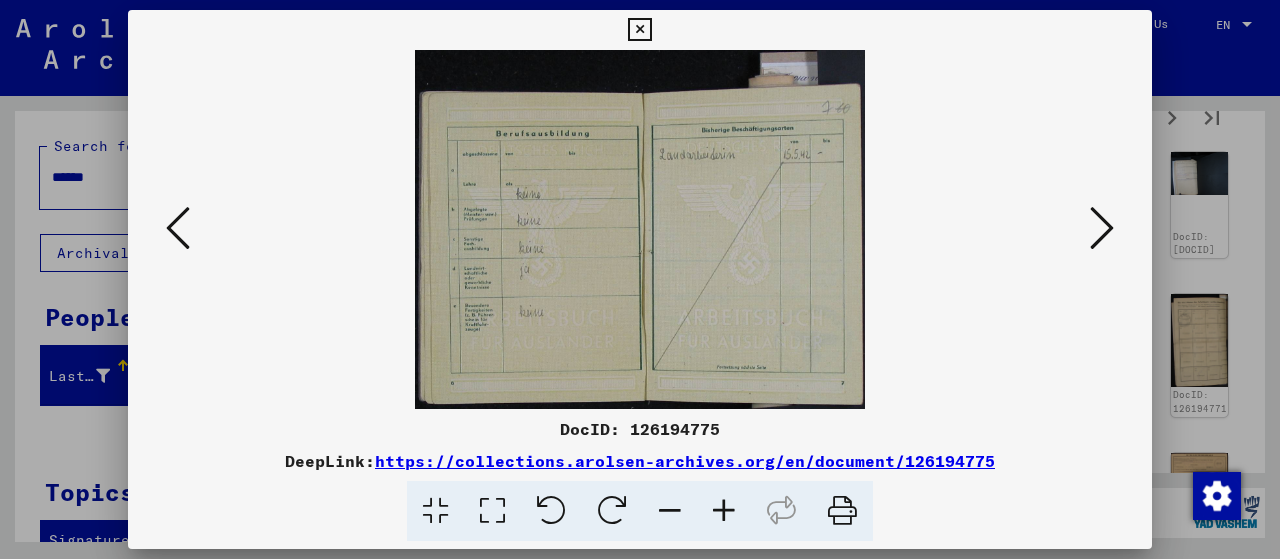 click at bounding box center (1102, 228) 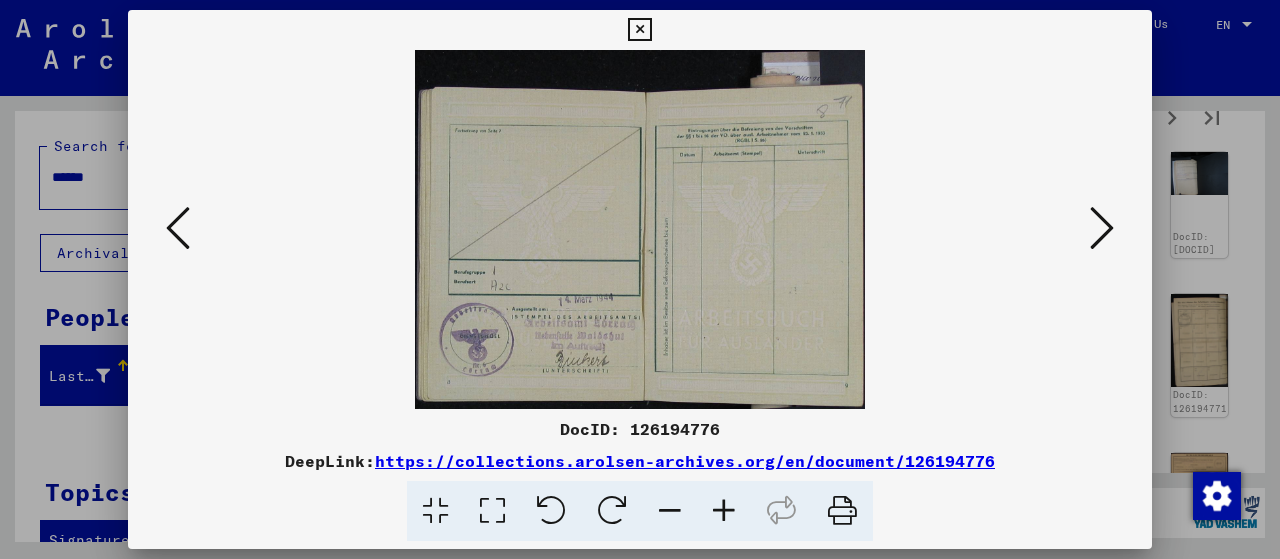 click at bounding box center [1102, 228] 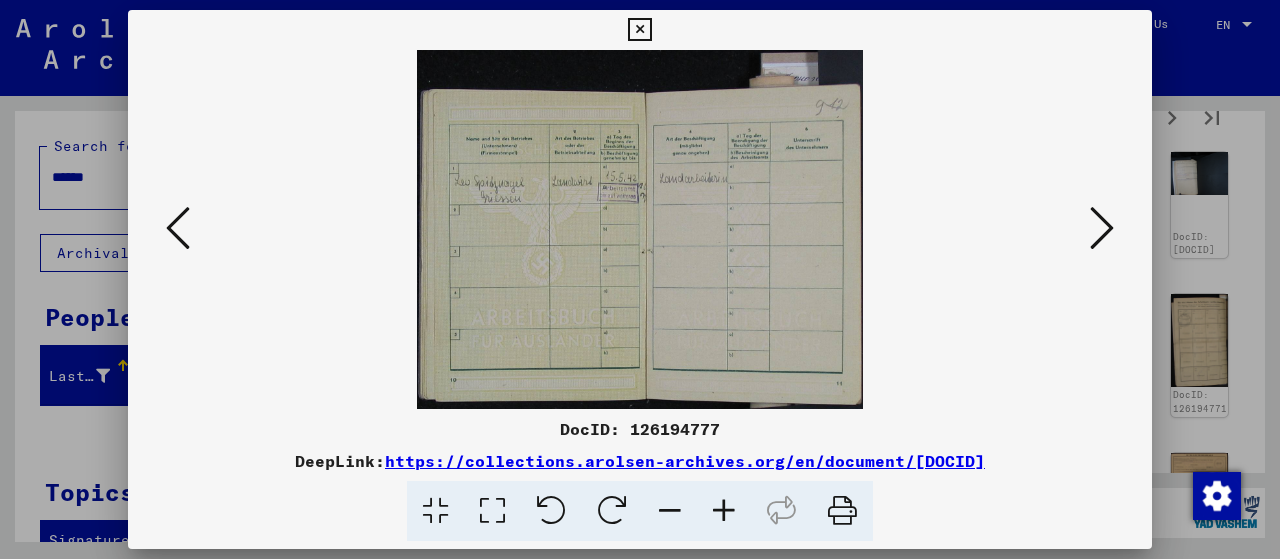 click at bounding box center [1102, 228] 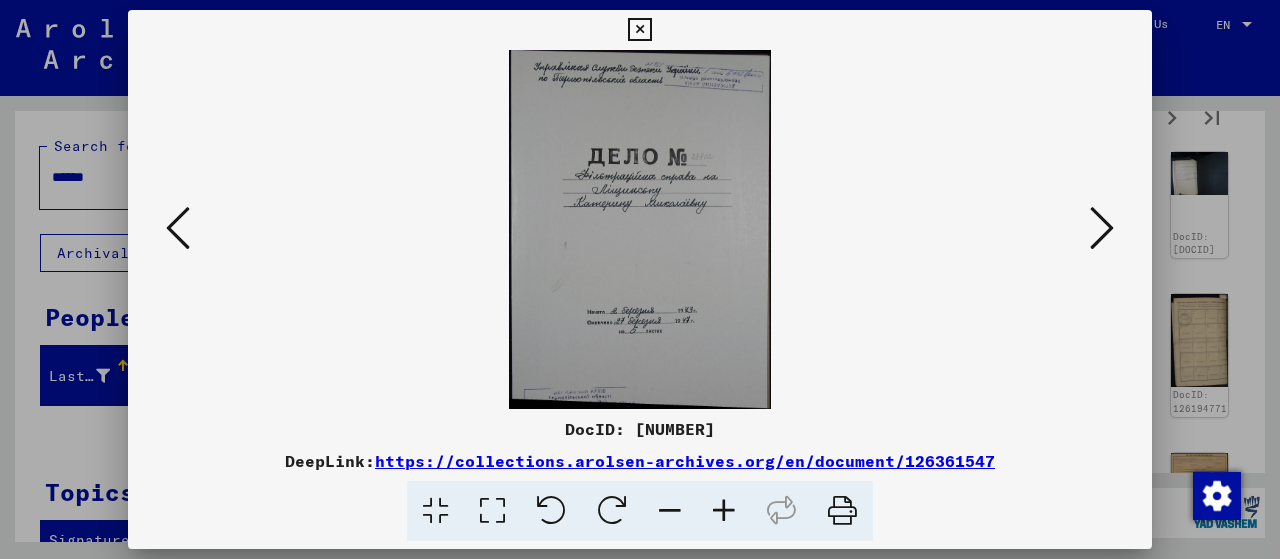 click at bounding box center [1102, 228] 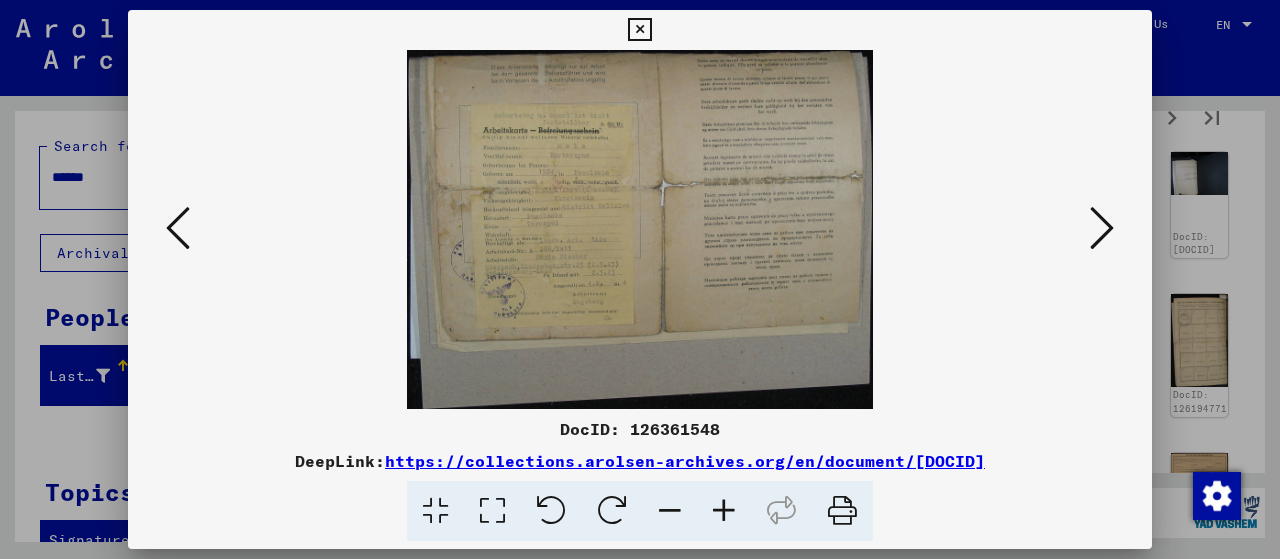 click at bounding box center (724, 511) 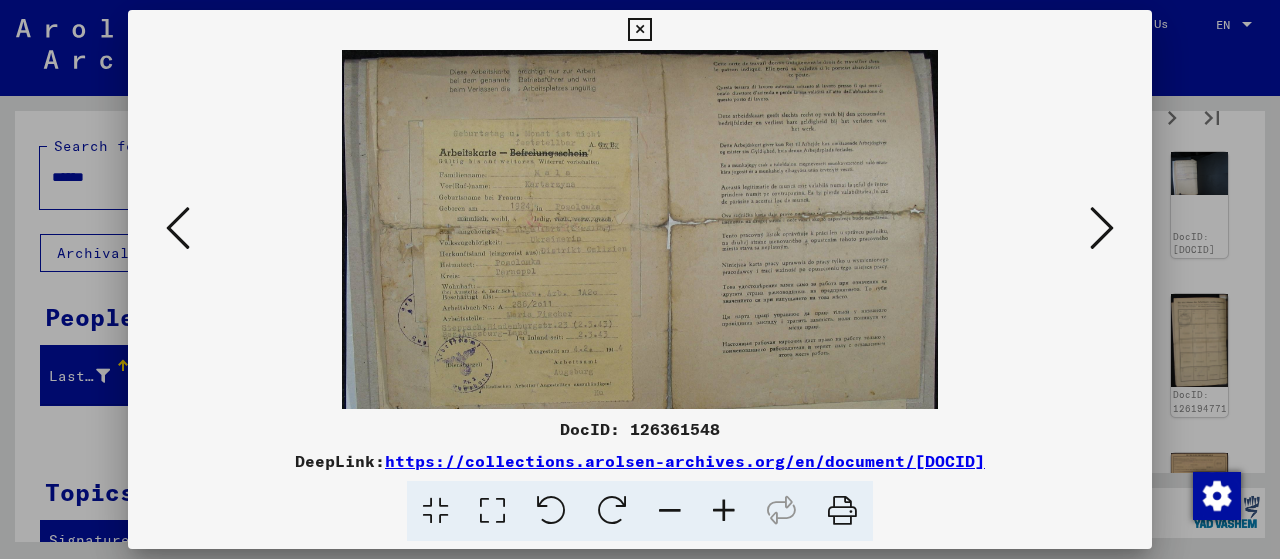 click at bounding box center [724, 511] 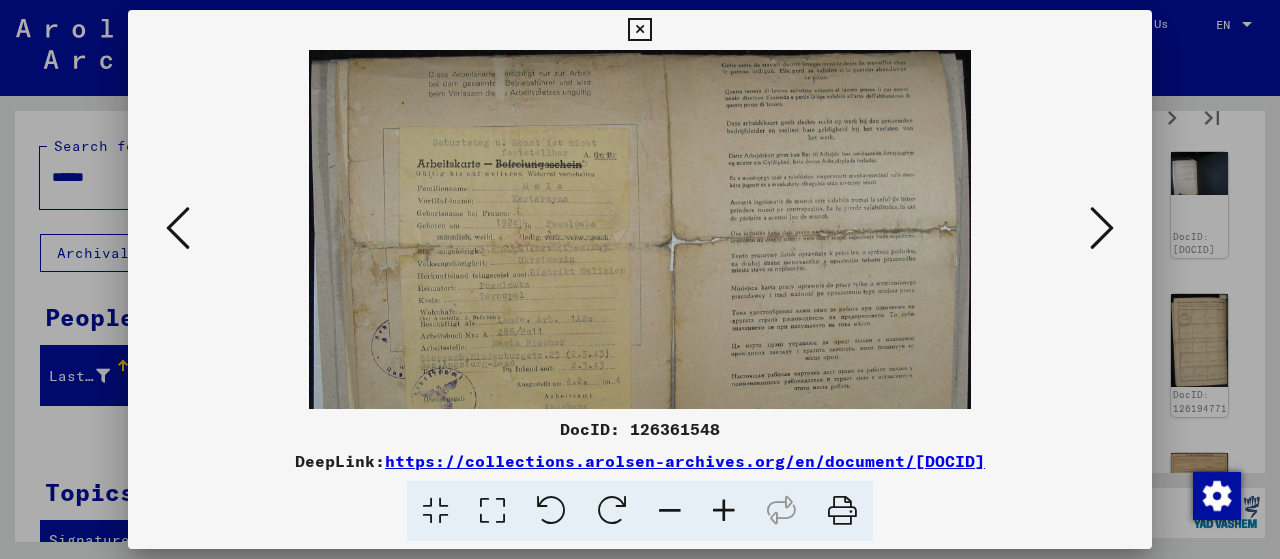 click at bounding box center (724, 511) 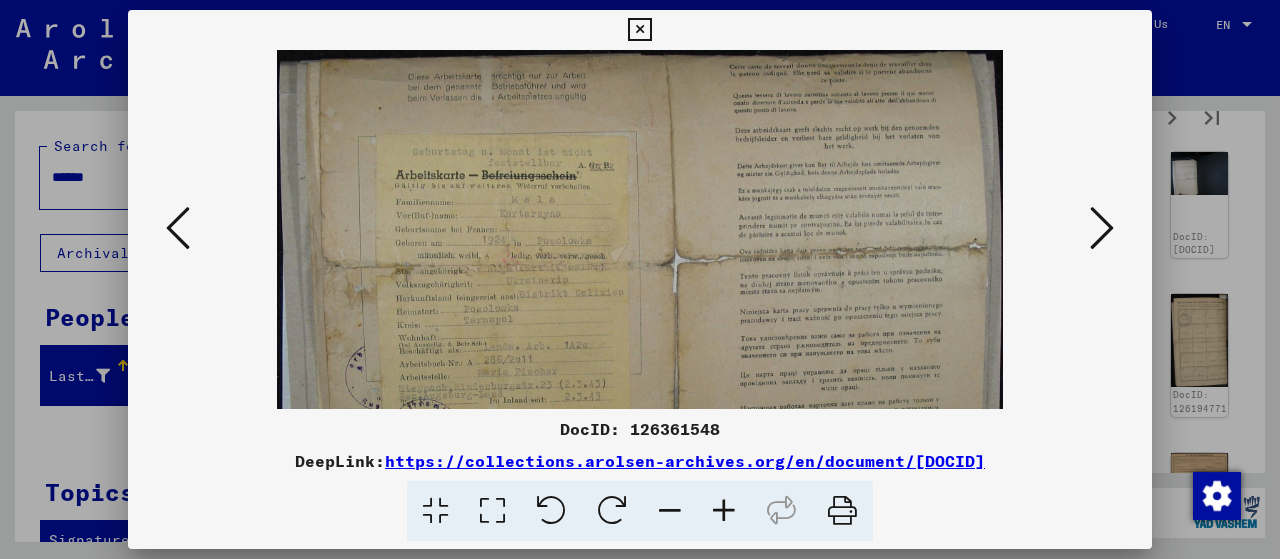 click at bounding box center [724, 511] 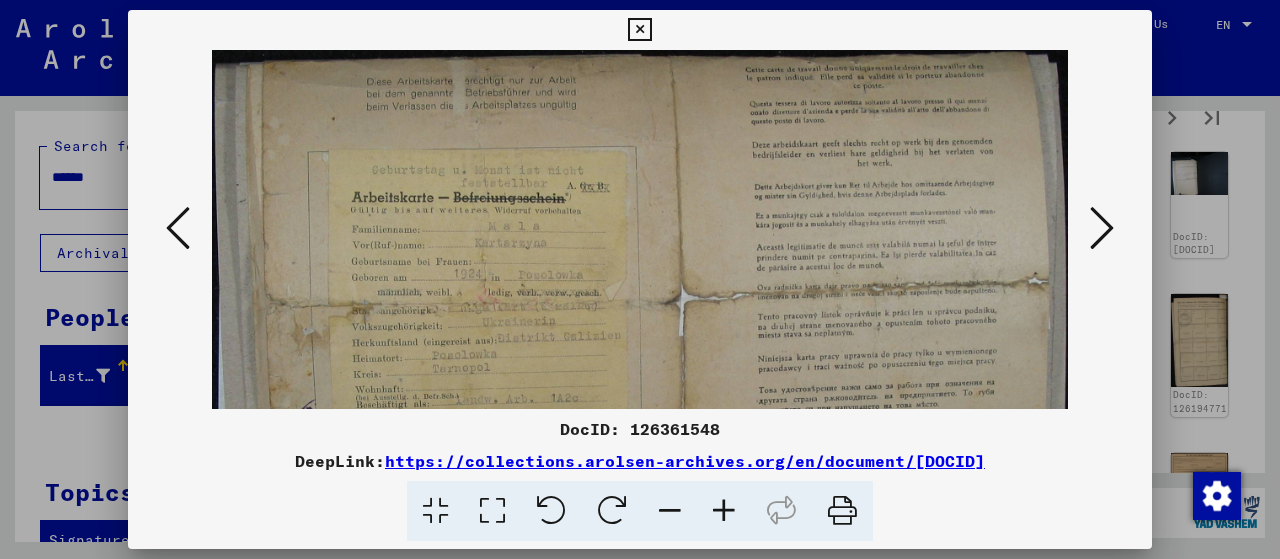click at bounding box center [724, 511] 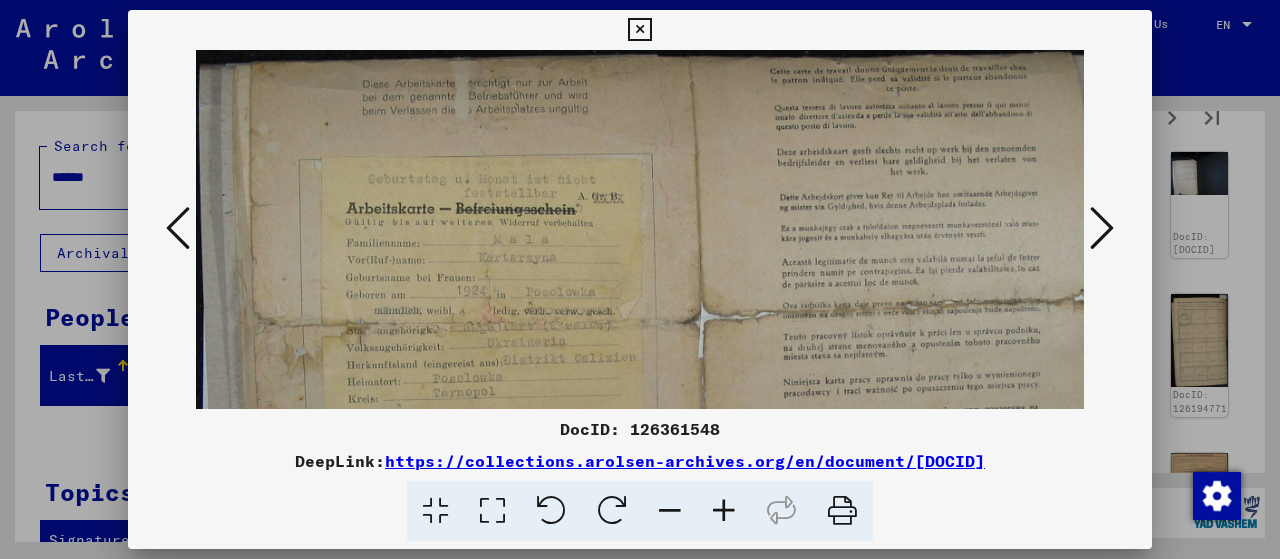 click at bounding box center [724, 511] 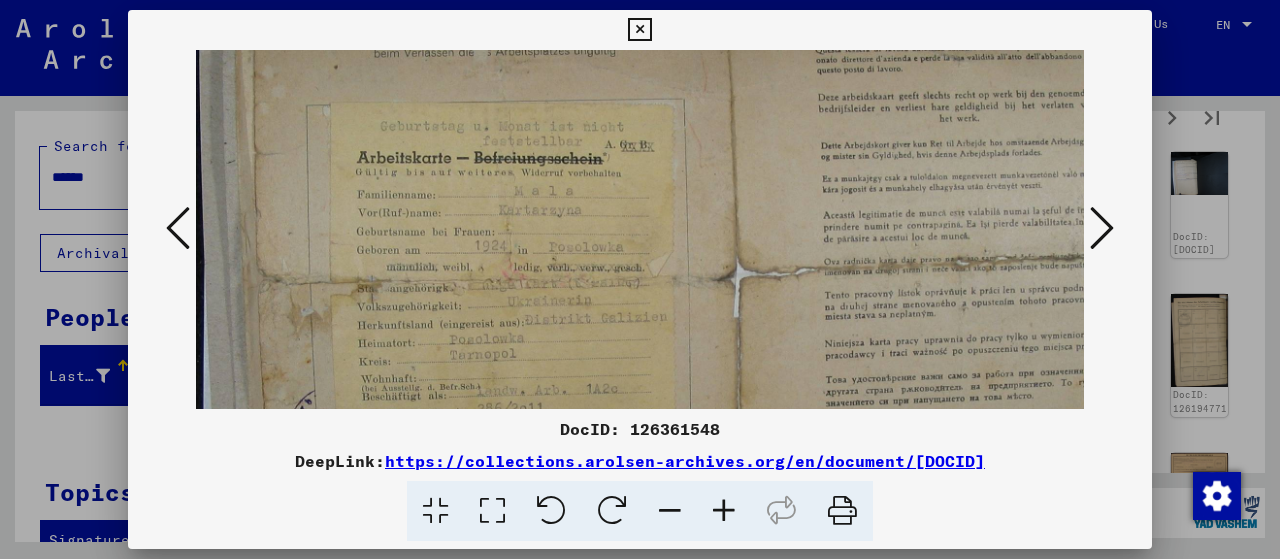 scroll, scrollTop: 66, scrollLeft: 0, axis: vertical 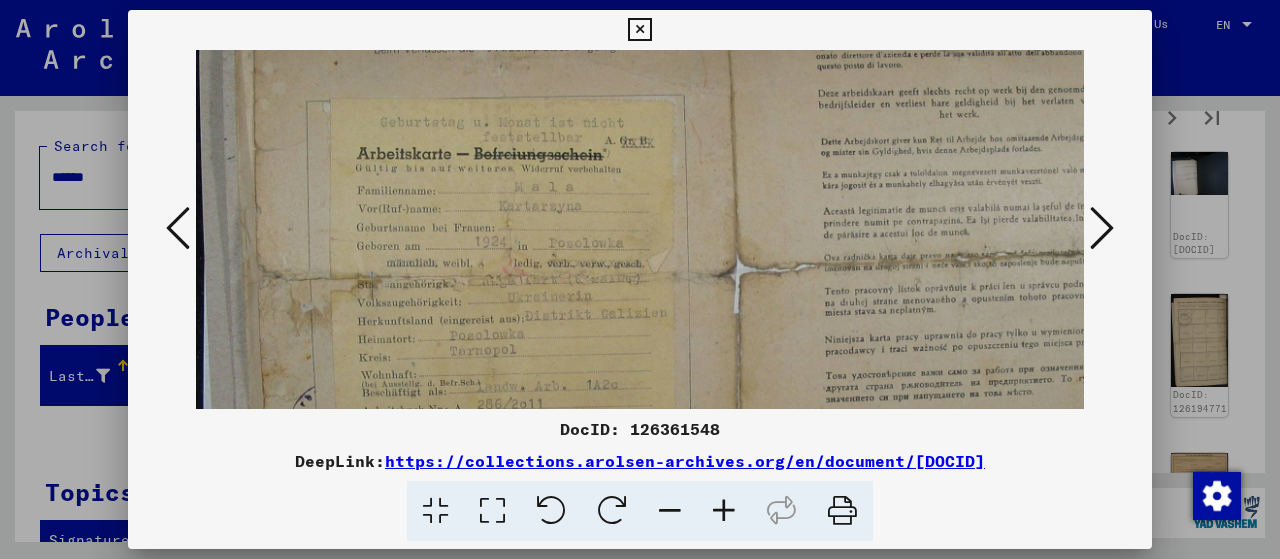 drag, startPoint x: 706, startPoint y: 263, endPoint x: 727, endPoint y: 197, distance: 69.260376 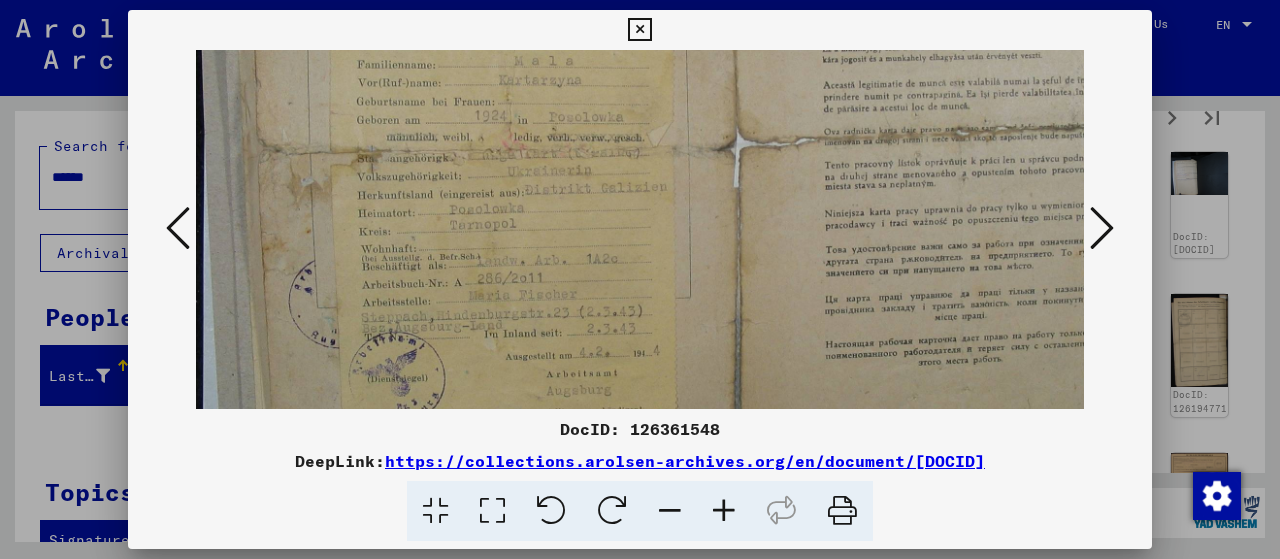 drag, startPoint x: 719, startPoint y: 177, endPoint x: 731, endPoint y: 102, distance: 75.95393 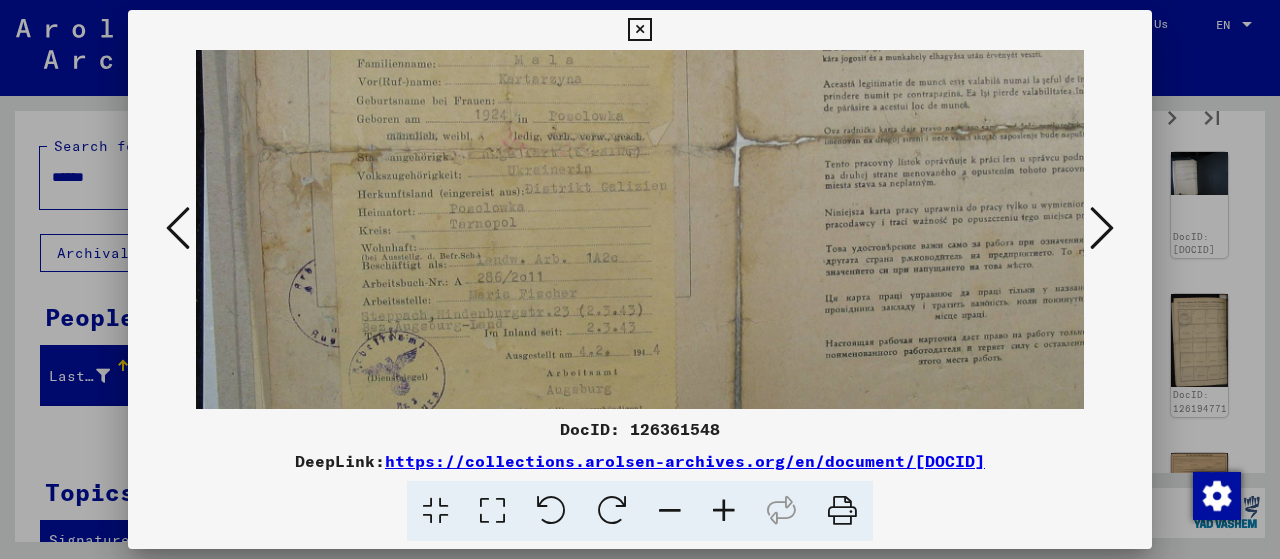 click at bounding box center (1102, 228) 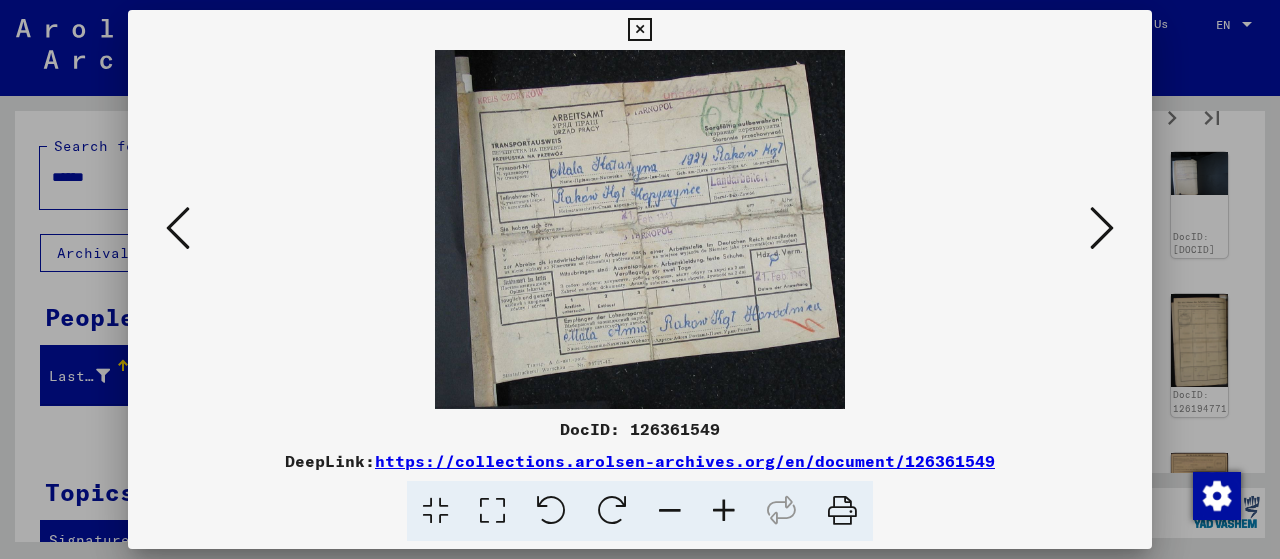 click at bounding box center (1102, 228) 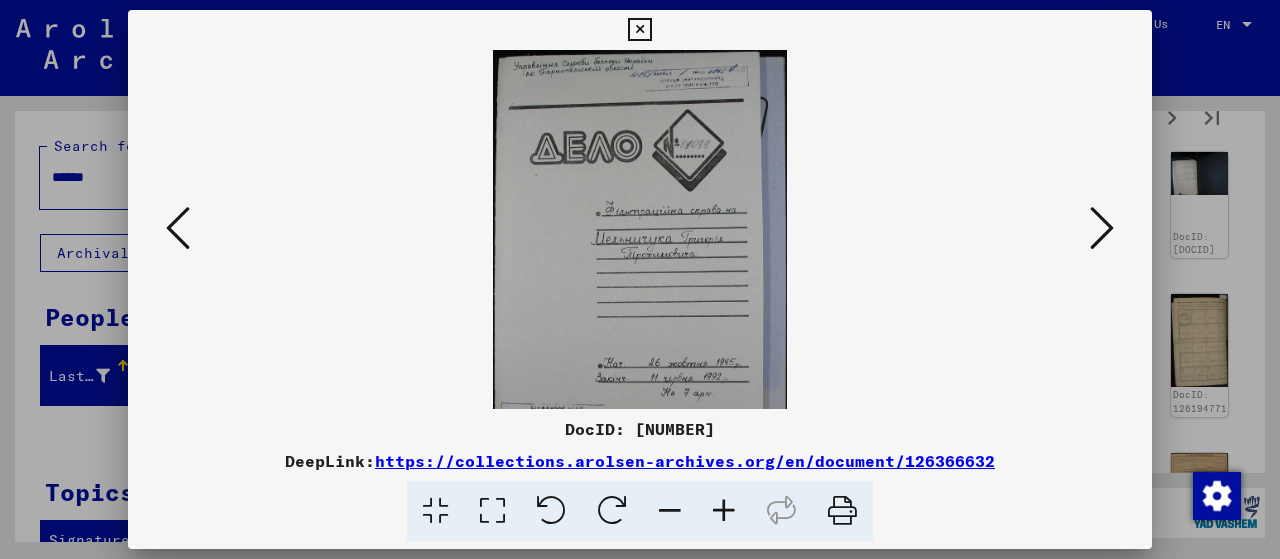 click at bounding box center (1102, 228) 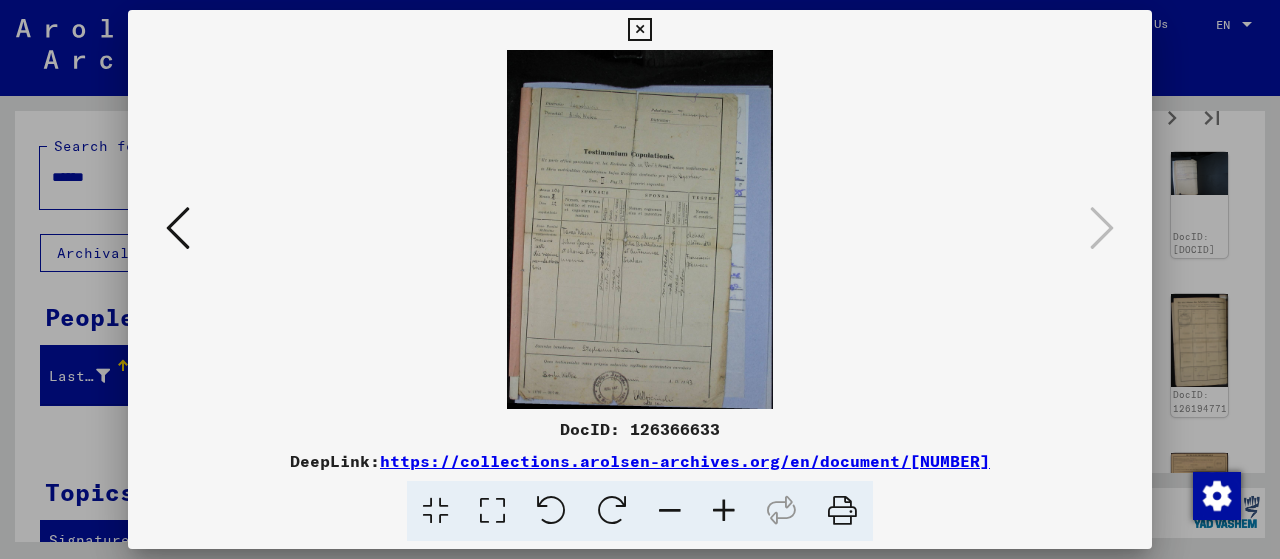 drag, startPoint x: 1255, startPoint y: 190, endPoint x: 1234, endPoint y: 193, distance: 21.213203 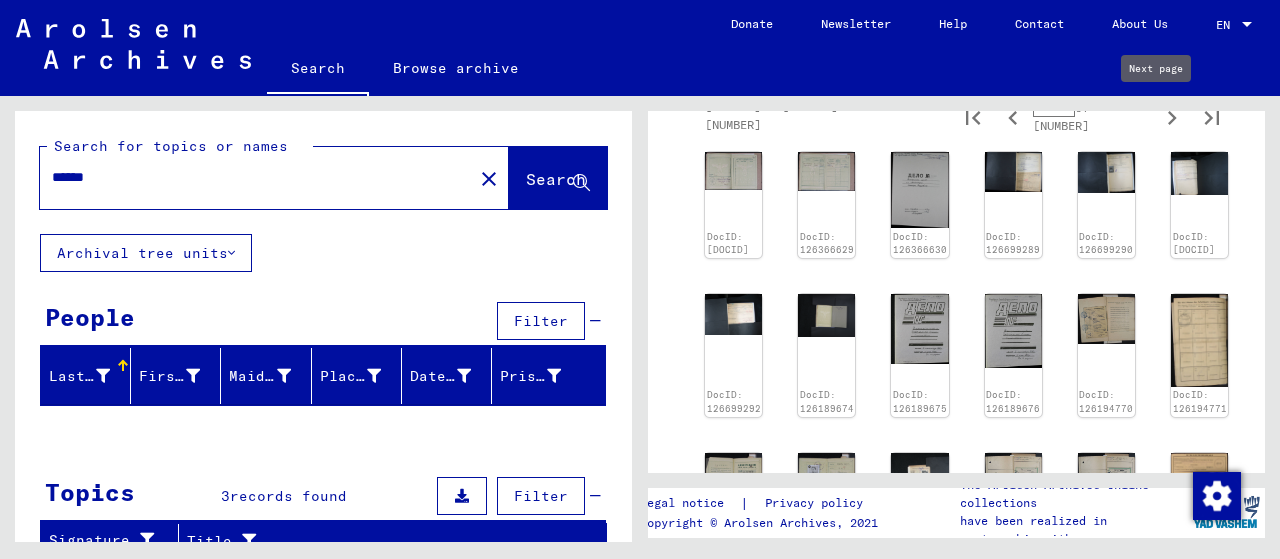 click 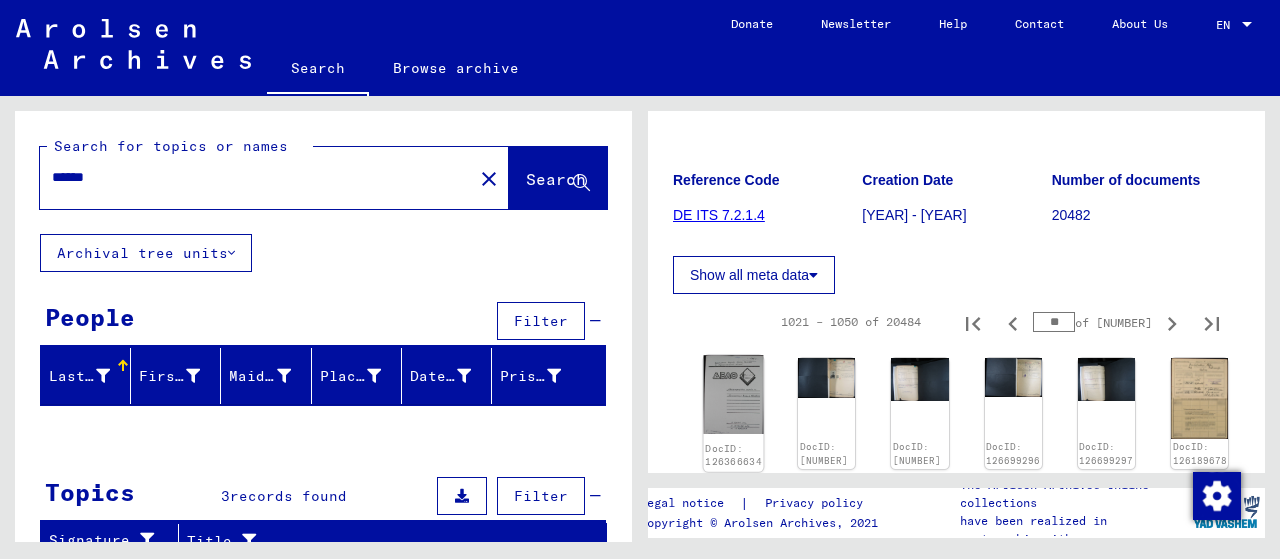 scroll, scrollTop: 300, scrollLeft: 0, axis: vertical 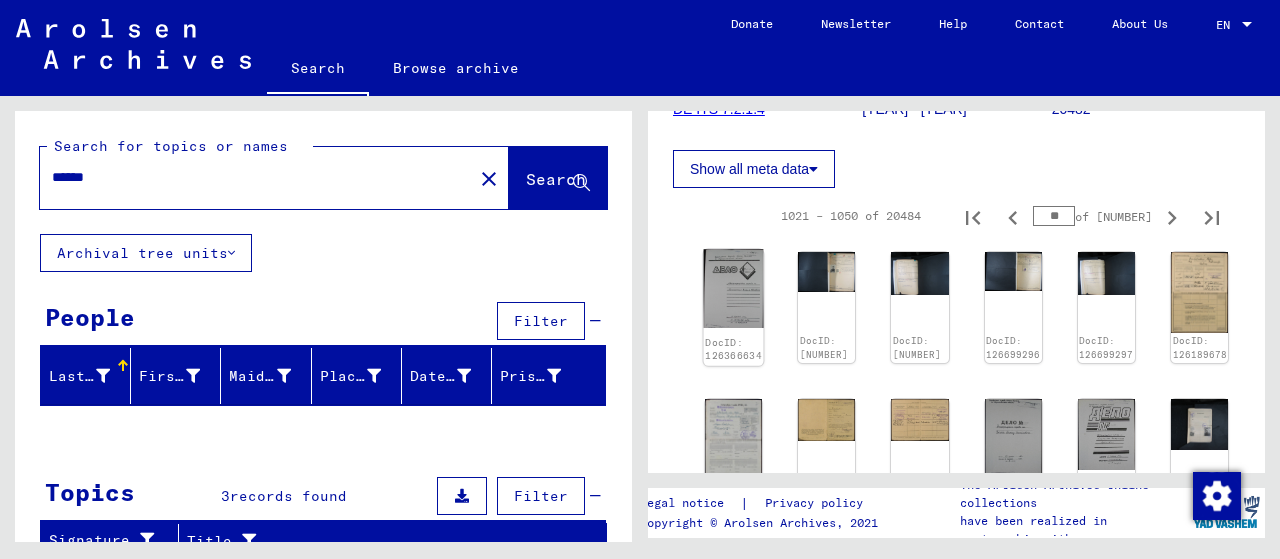 click 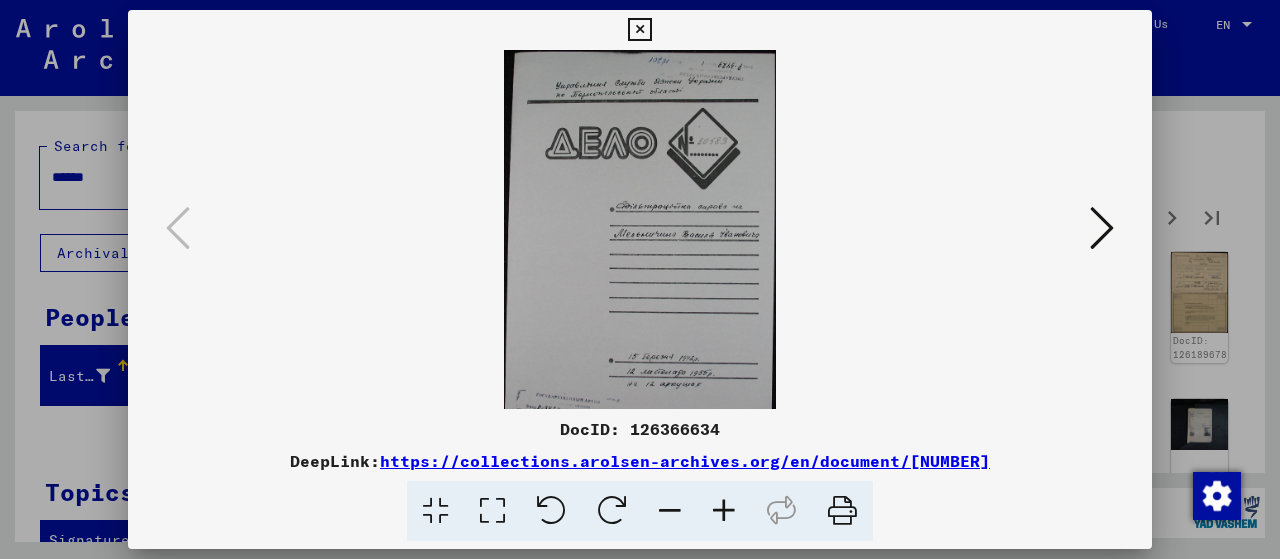 click at bounding box center (1102, 228) 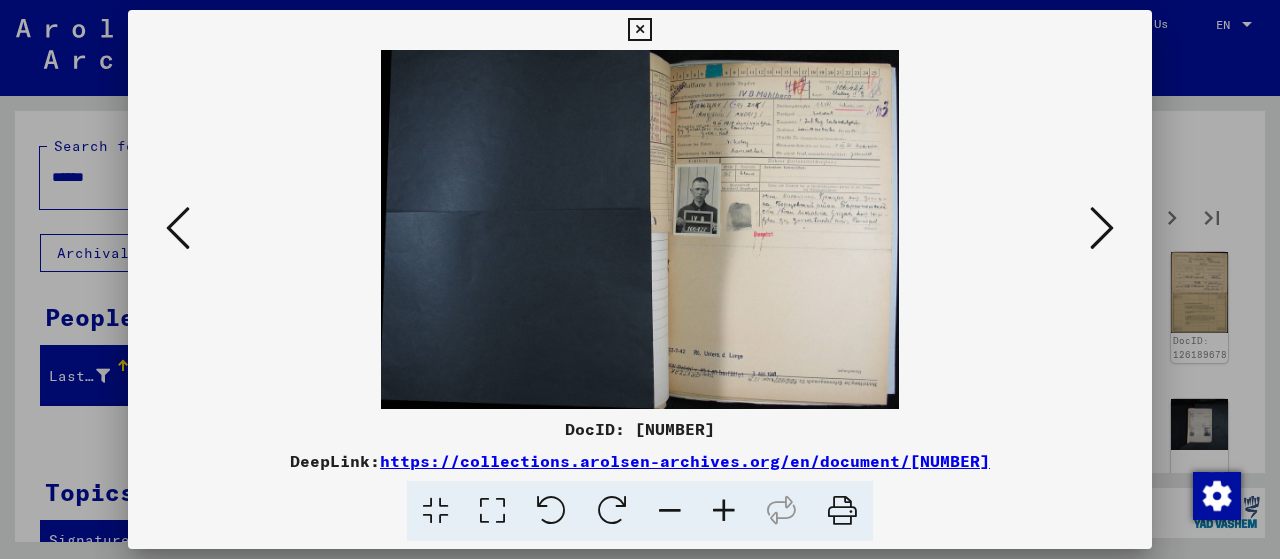 click at bounding box center [724, 511] 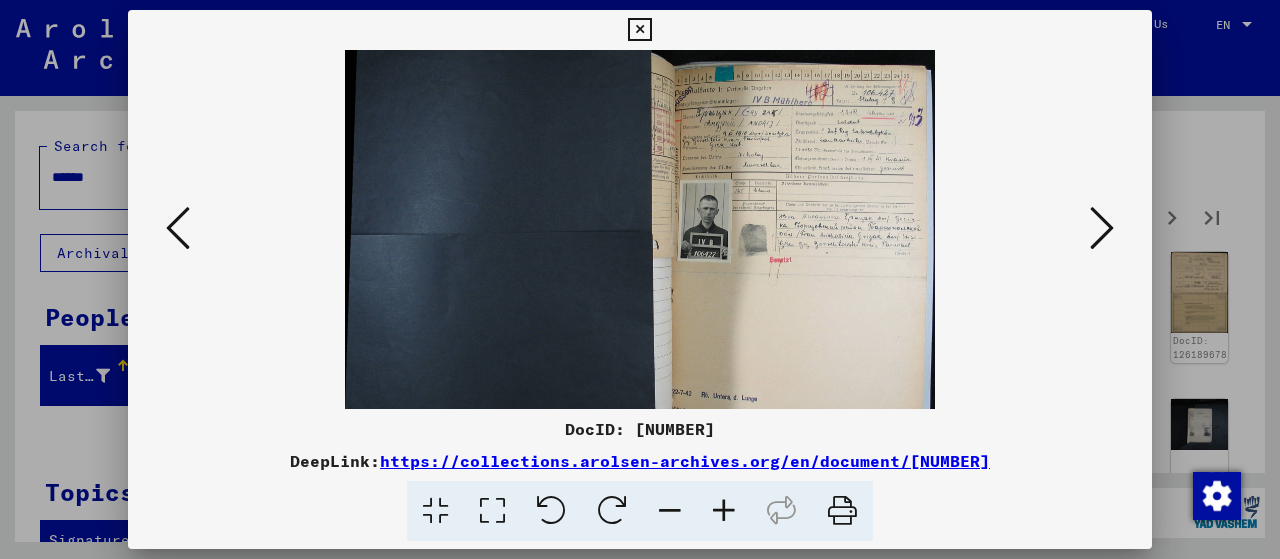 click at bounding box center (724, 511) 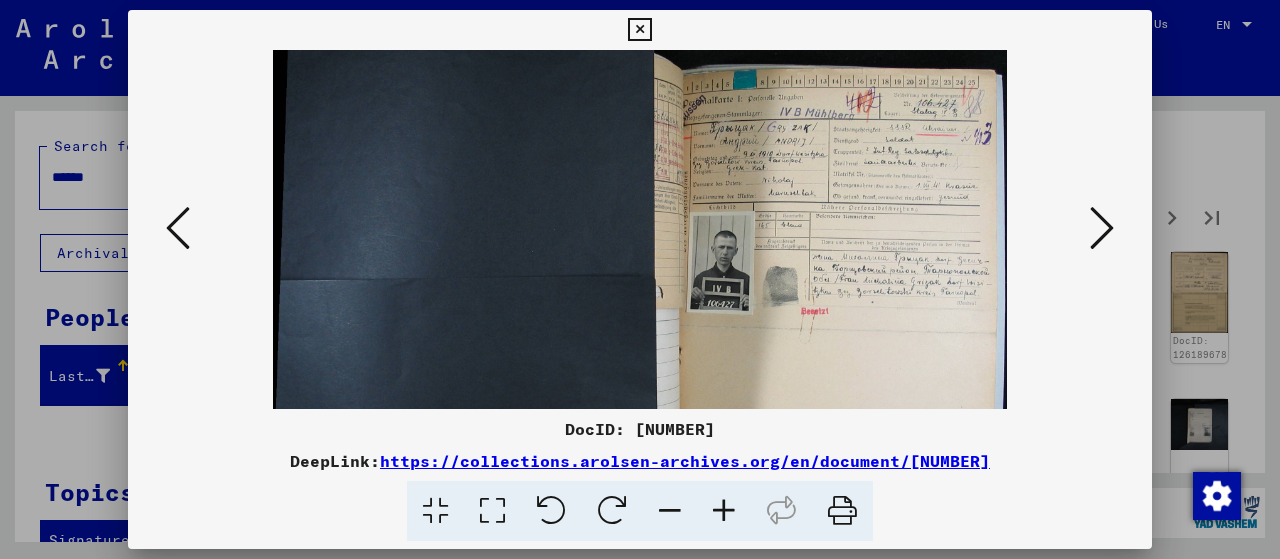 click at bounding box center (724, 511) 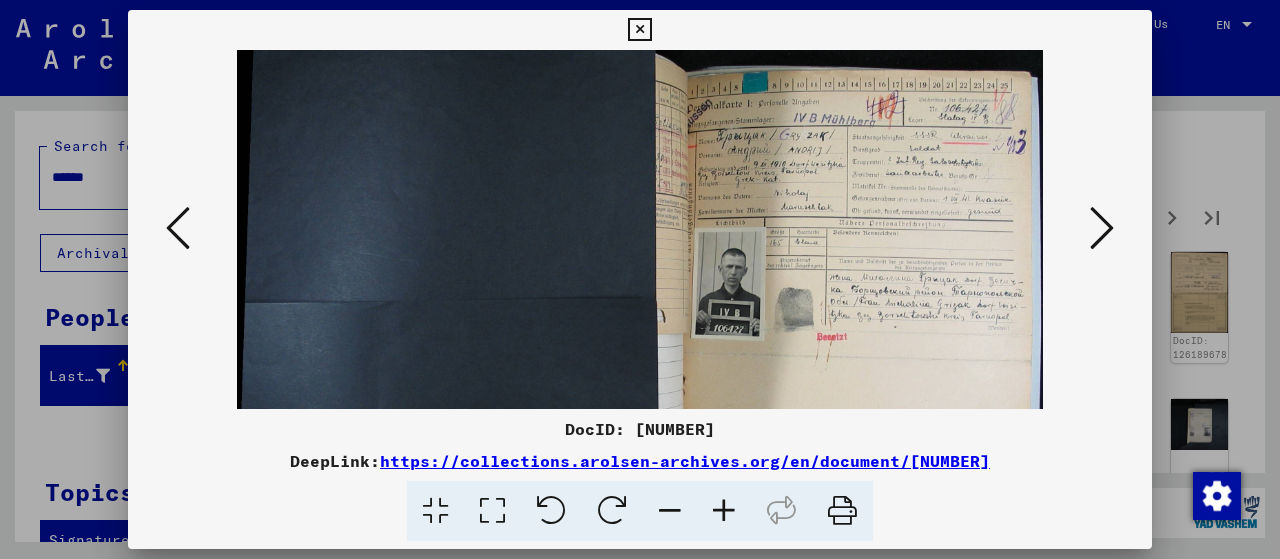 click at bounding box center [724, 511] 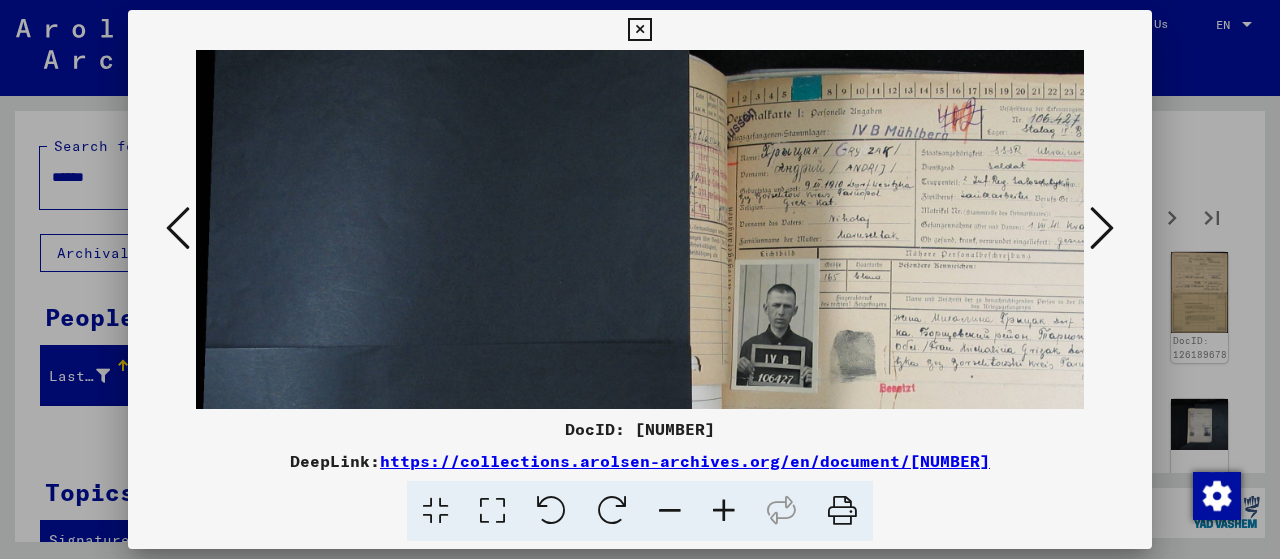 click at bounding box center [724, 511] 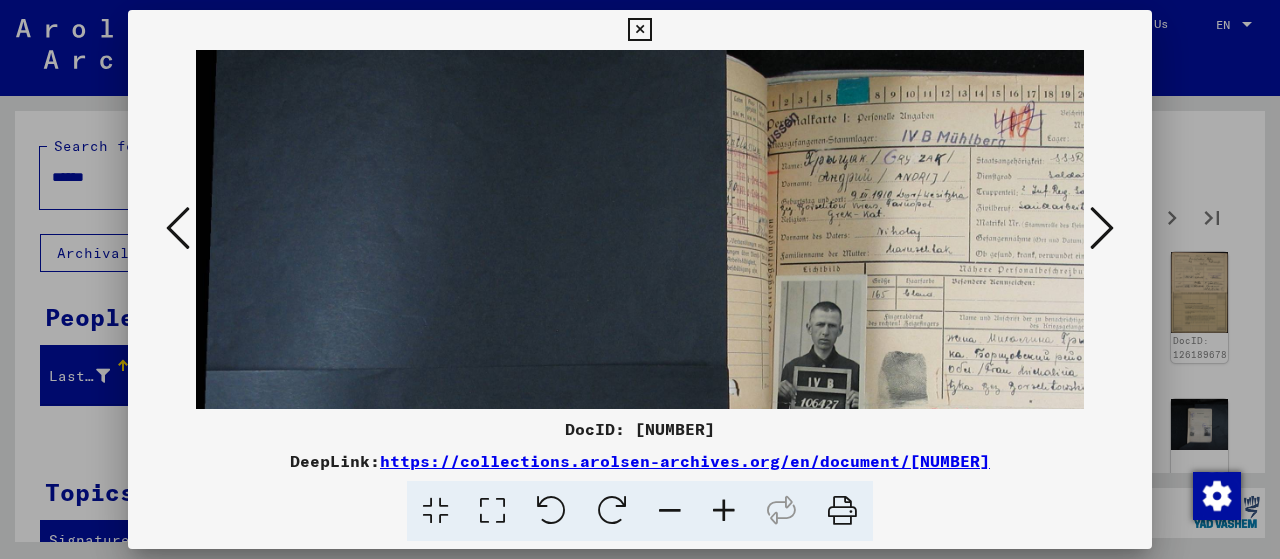 click at bounding box center [724, 511] 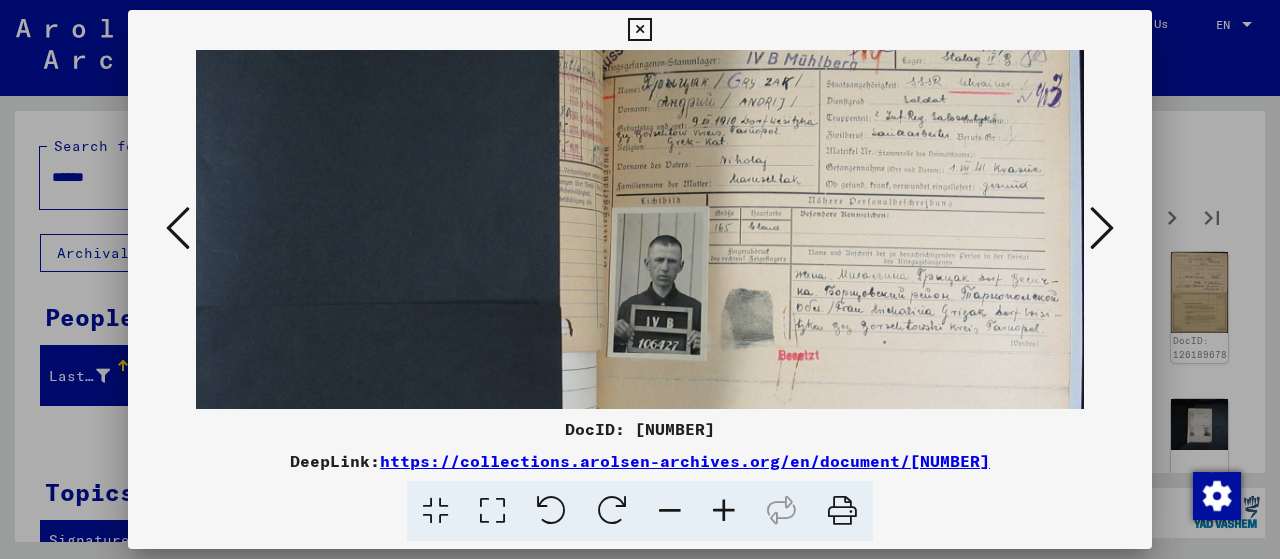 scroll, scrollTop: 87, scrollLeft: 205, axis: both 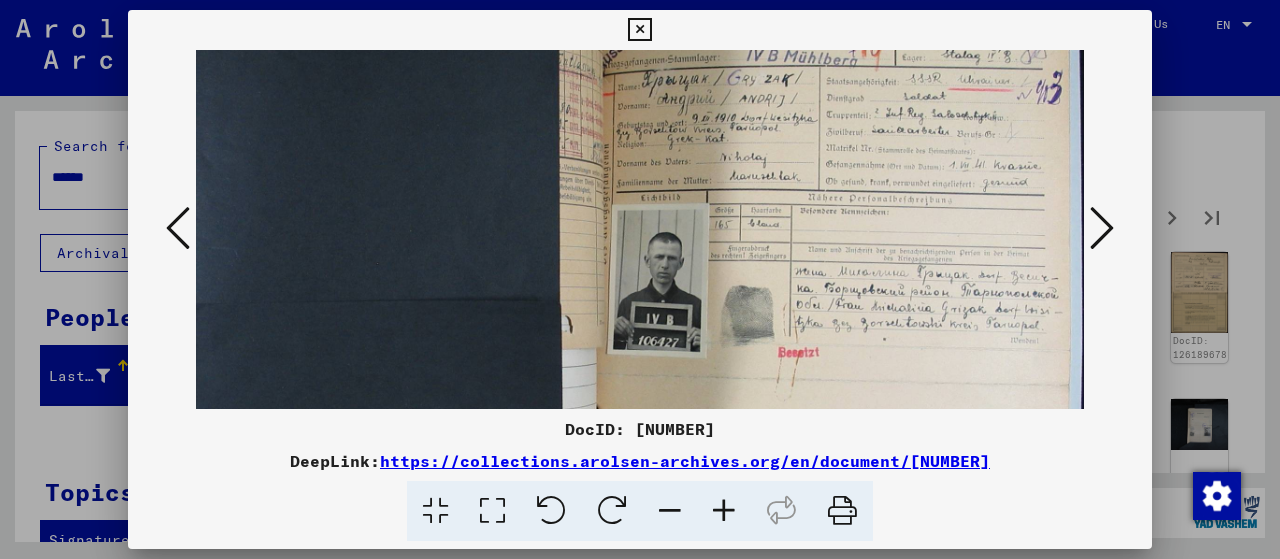 drag, startPoint x: 861, startPoint y: 323, endPoint x: 571, endPoint y: 241, distance: 301.3702 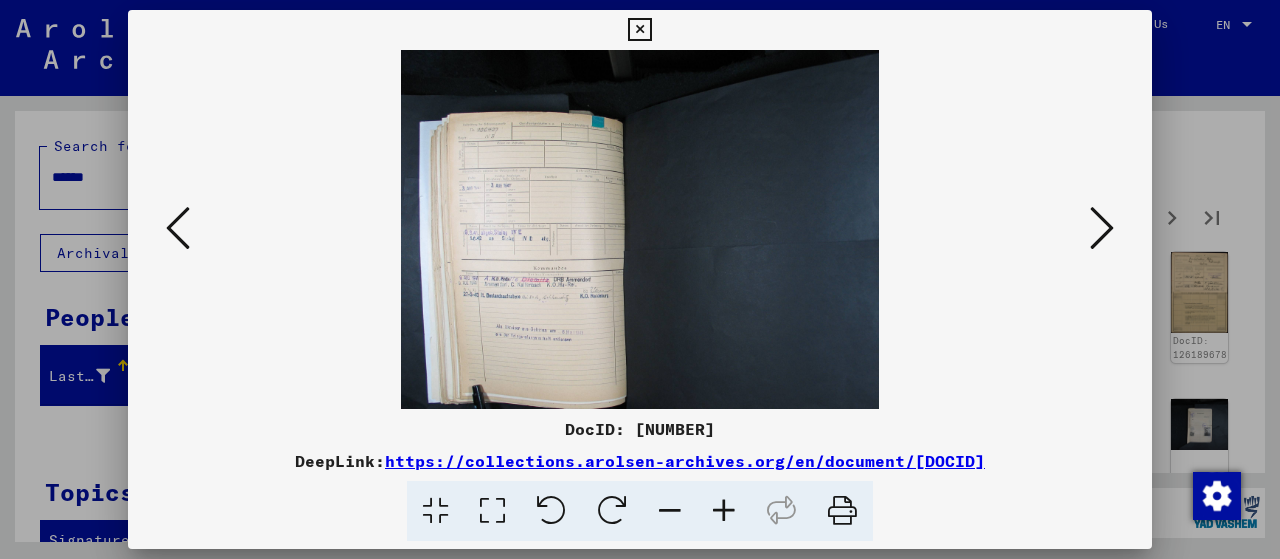 scroll, scrollTop: 0, scrollLeft: 0, axis: both 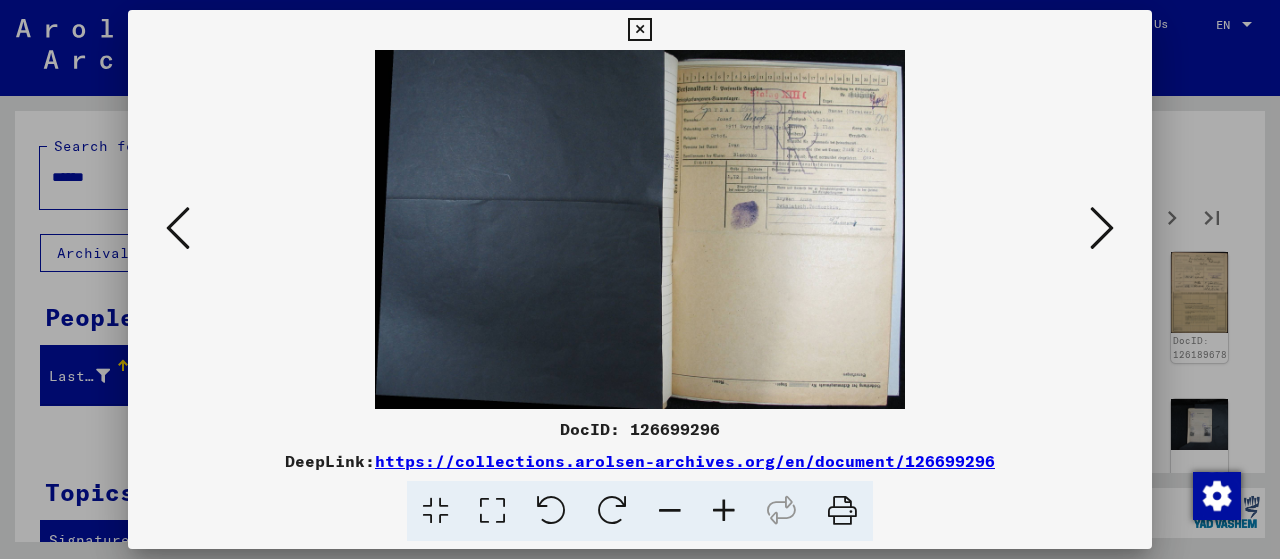 click at bounding box center [1102, 228] 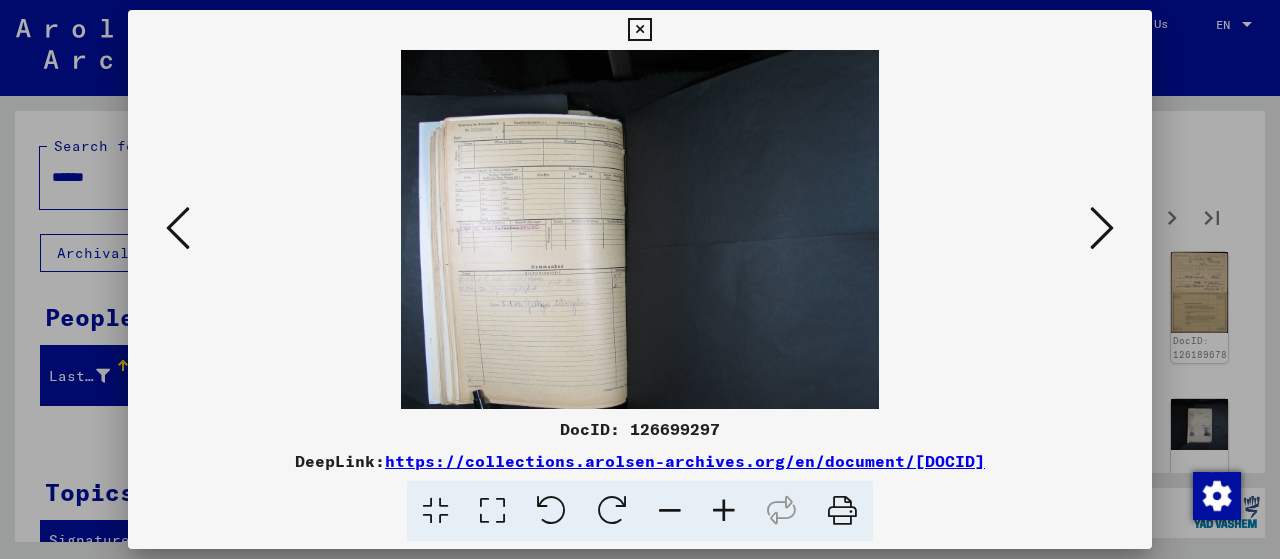 click at bounding box center [640, 229] 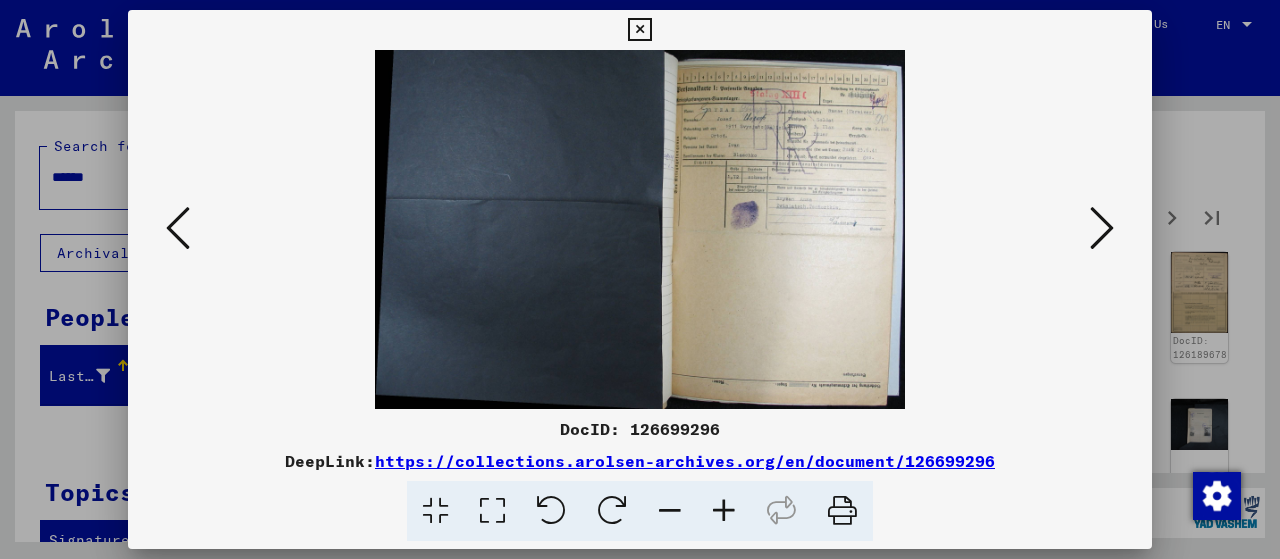 click at bounding box center [724, 511] 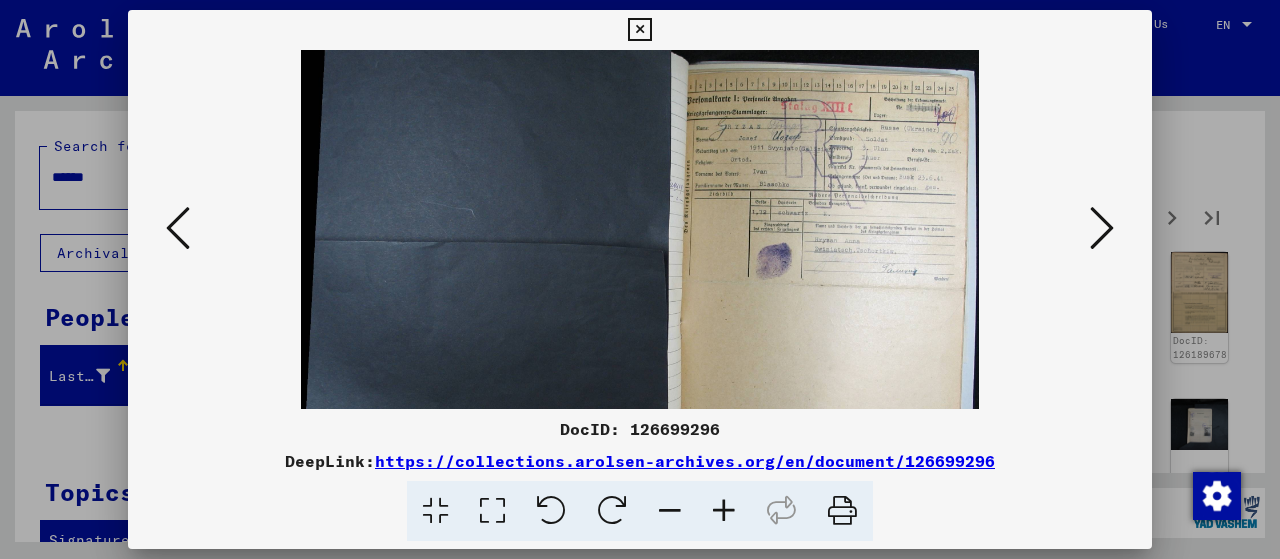 click at bounding box center [724, 511] 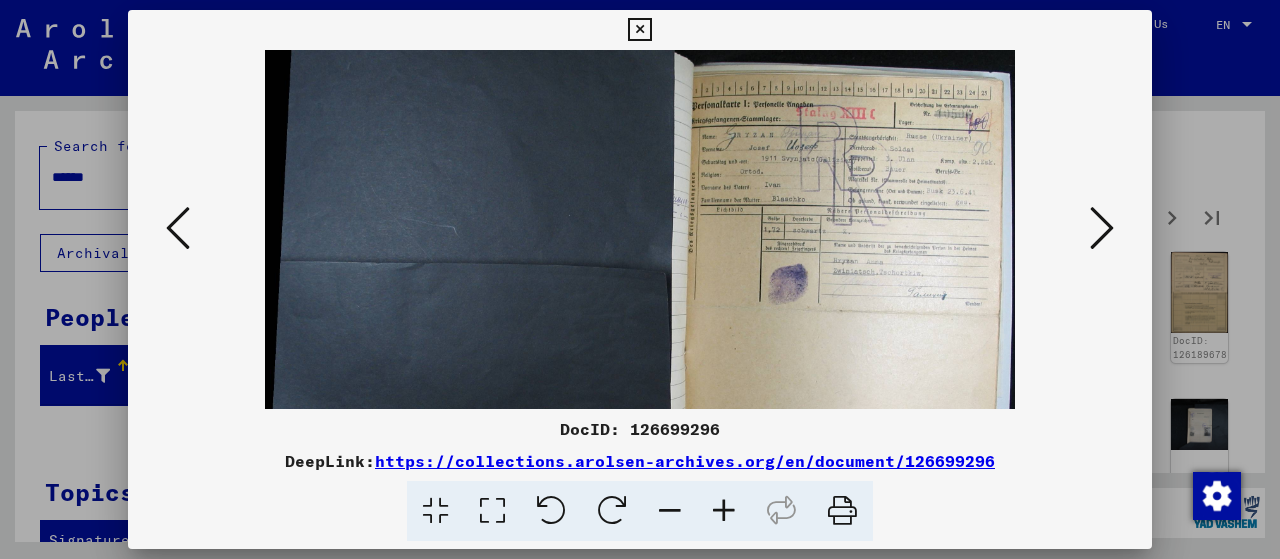 click at bounding box center (724, 511) 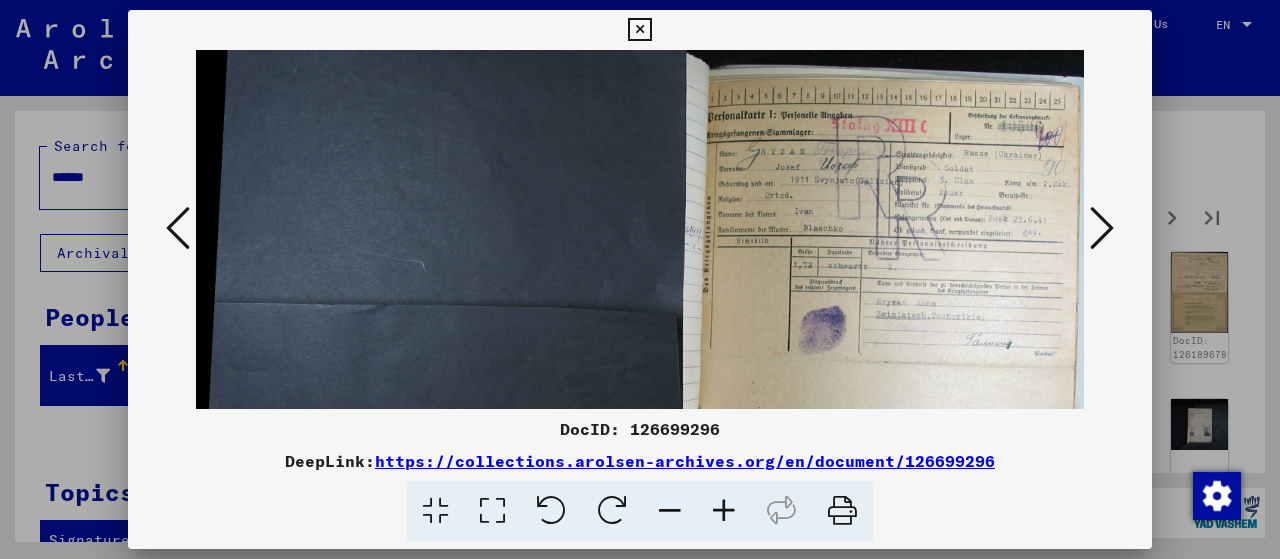 click at bounding box center [724, 511] 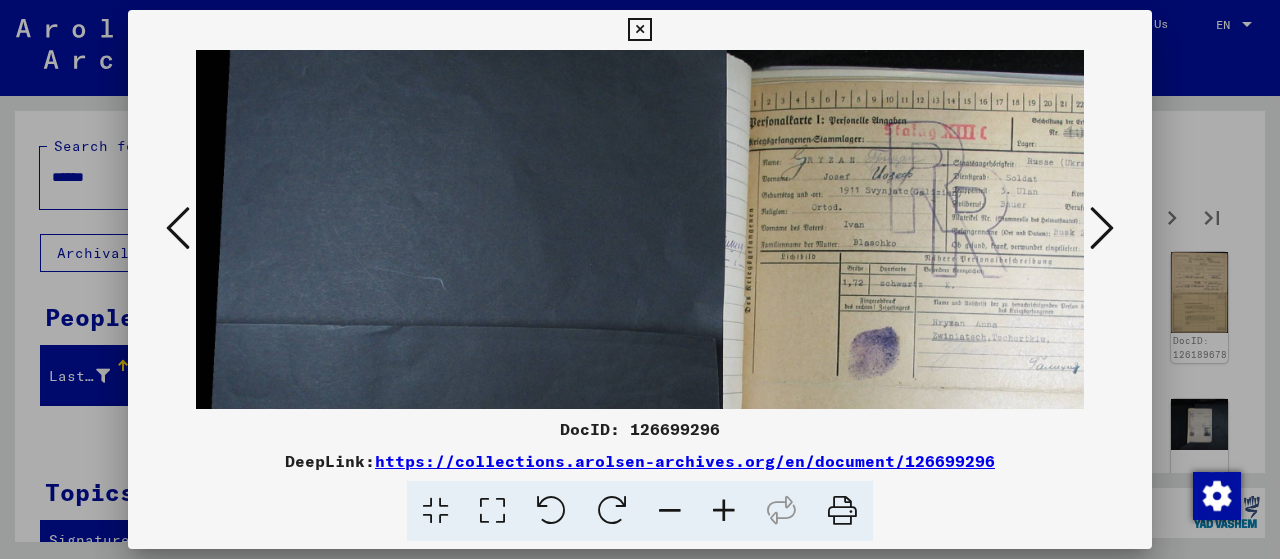 click at bounding box center (724, 511) 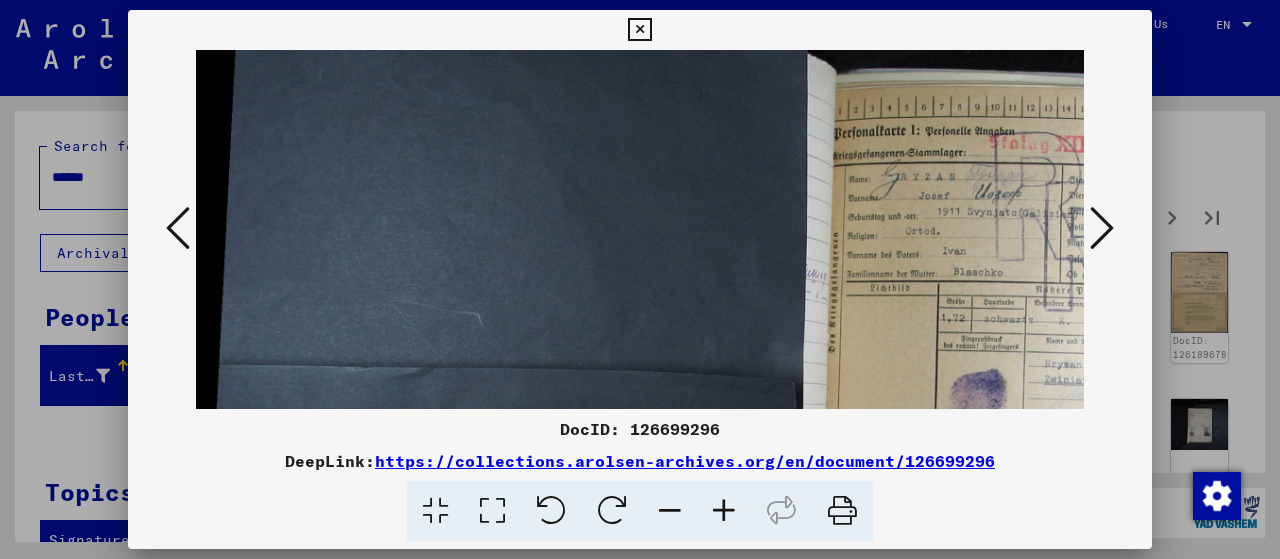 click at bounding box center [724, 511] 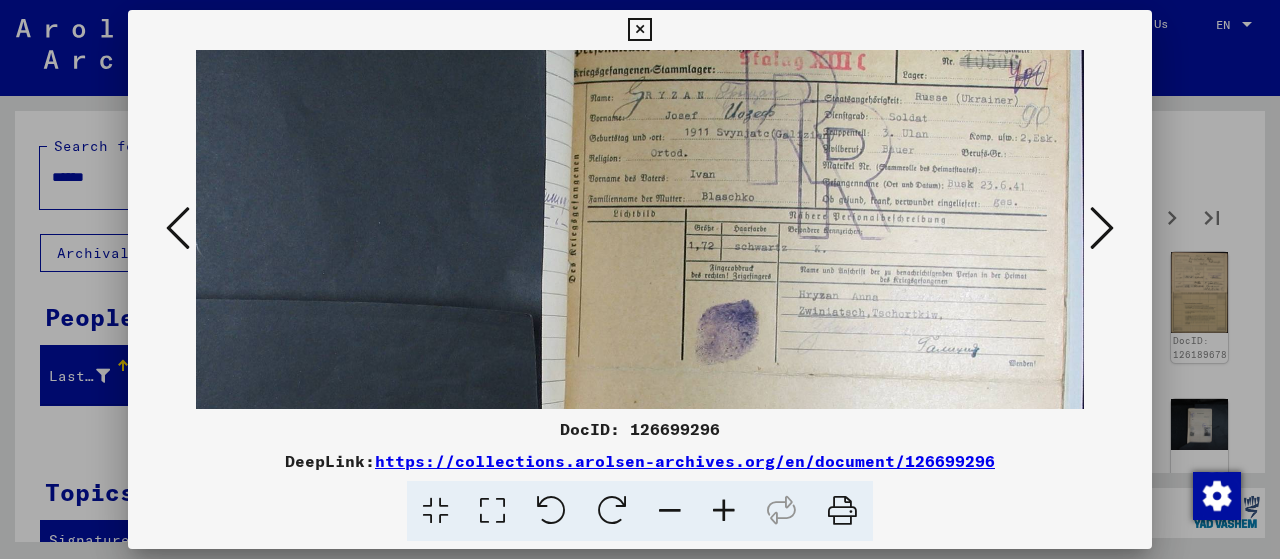 scroll, scrollTop: 129, scrollLeft: 305, axis: both 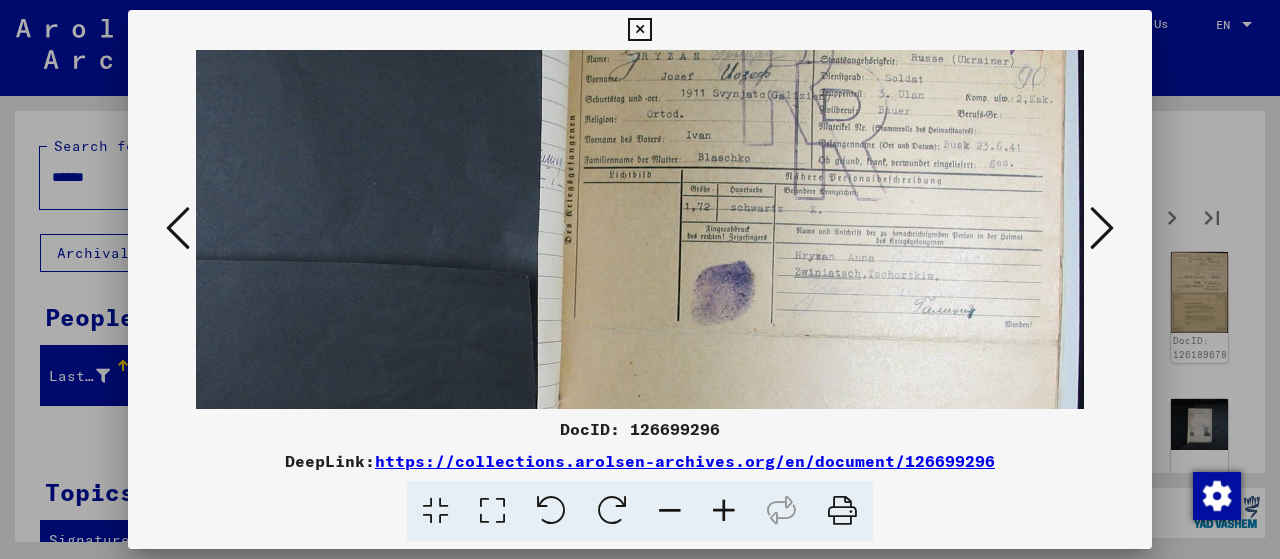 drag, startPoint x: 853, startPoint y: 278, endPoint x: 402, endPoint y: 151, distance: 468.54028 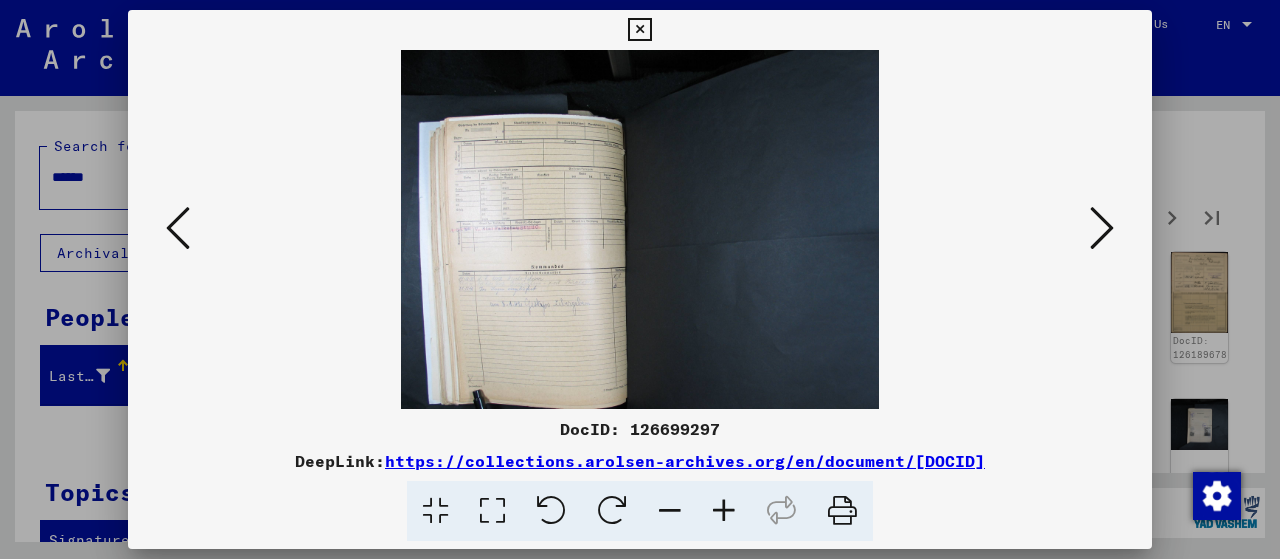 click at bounding box center (1102, 228) 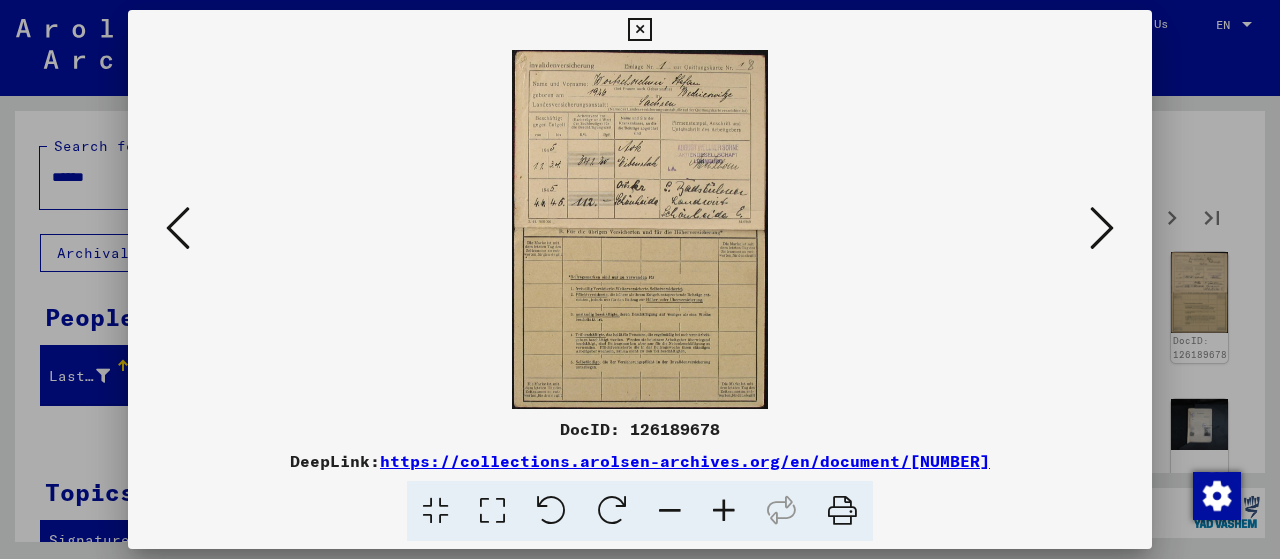 click at bounding box center (724, 511) 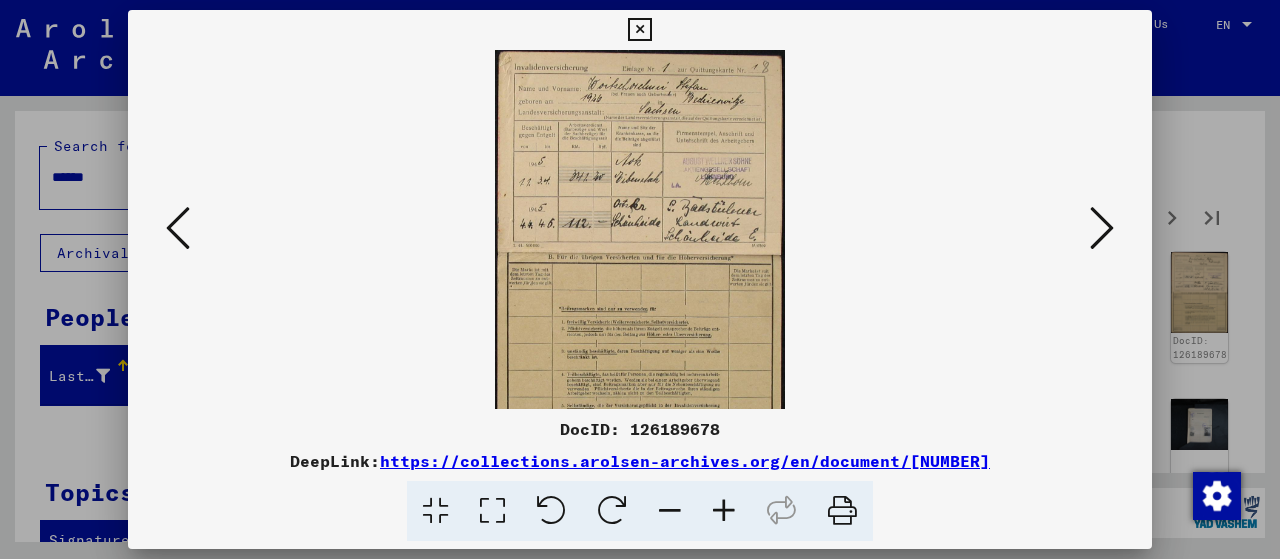 click at bounding box center [724, 511] 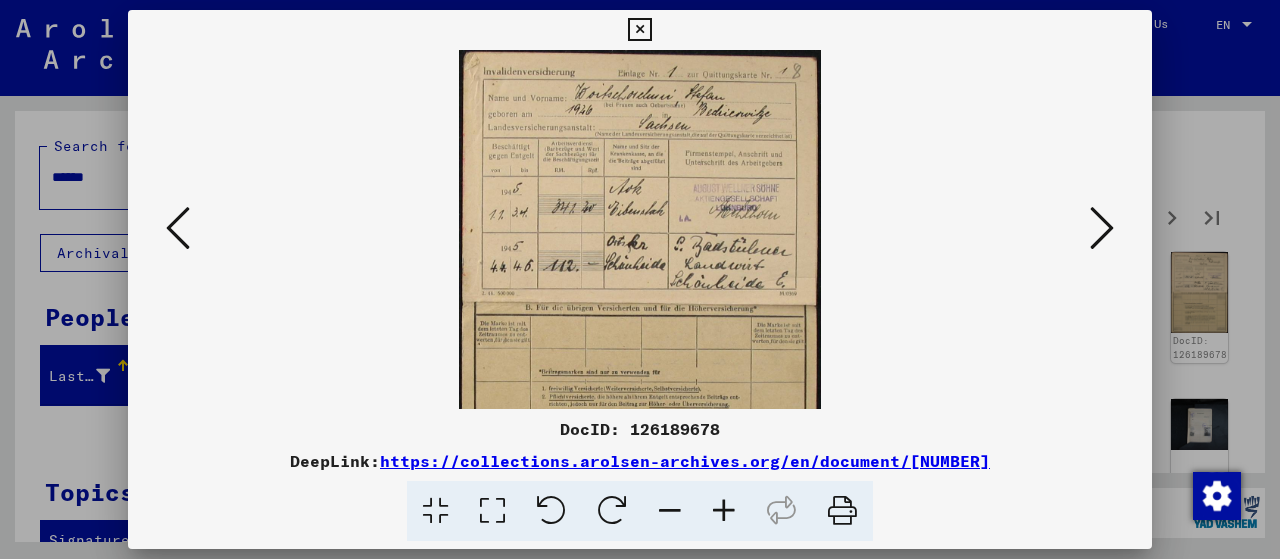 click at bounding box center [724, 511] 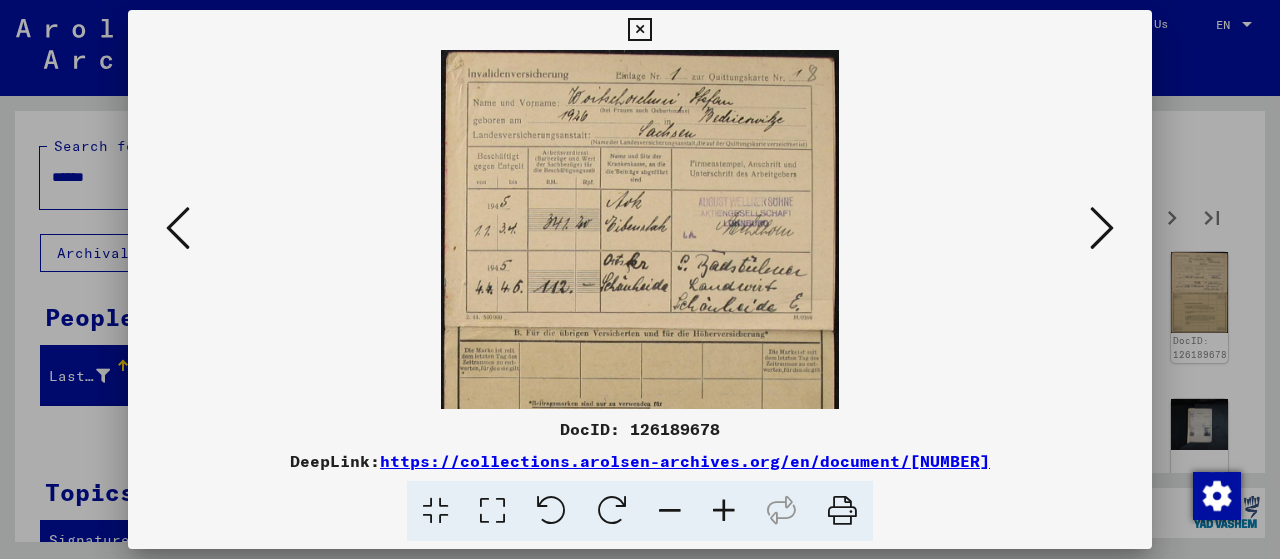 click at bounding box center (724, 511) 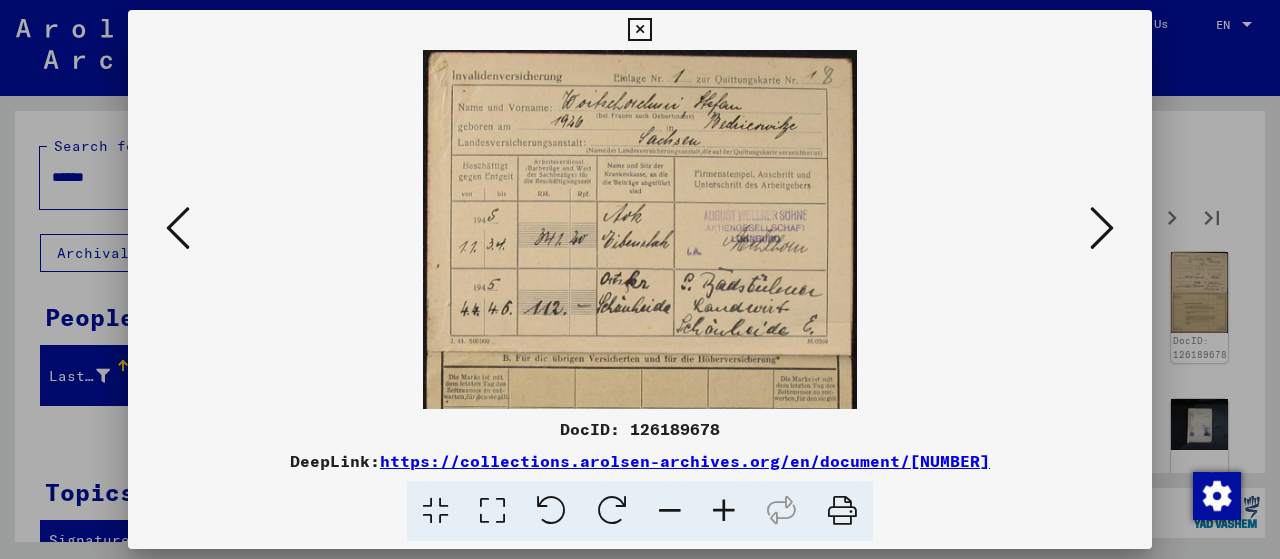 click at bounding box center [1102, 228] 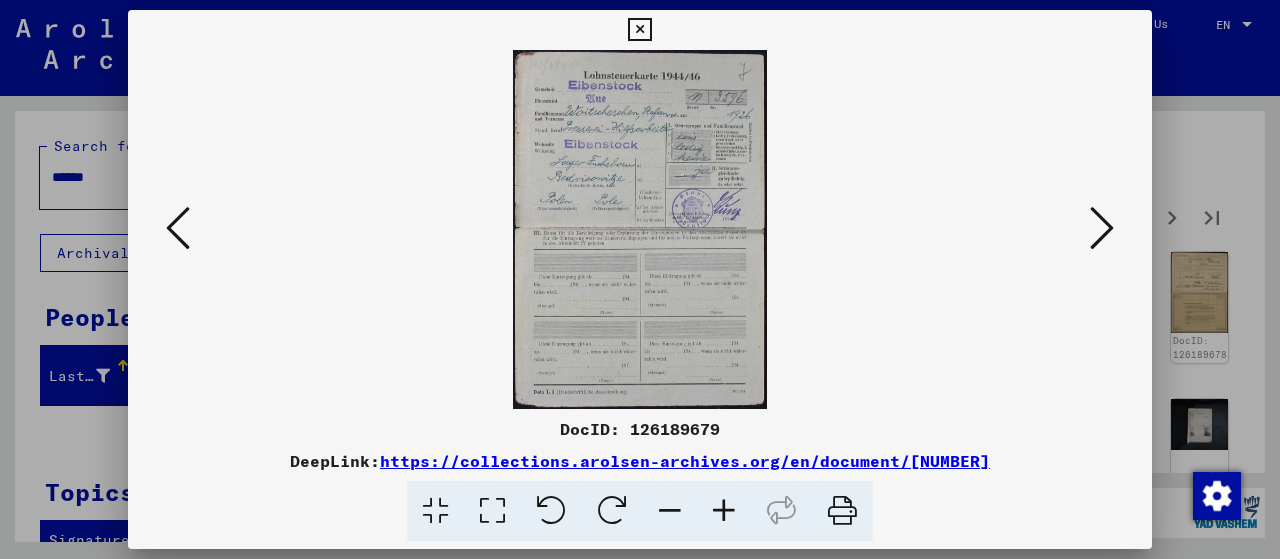 click at bounding box center (724, 511) 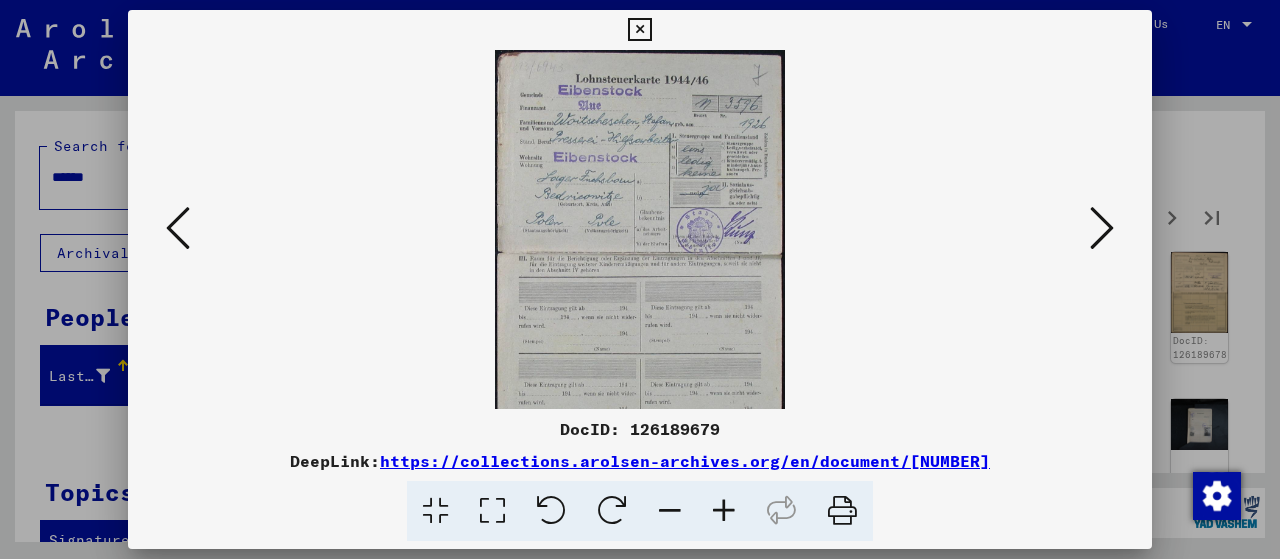 click at bounding box center (724, 511) 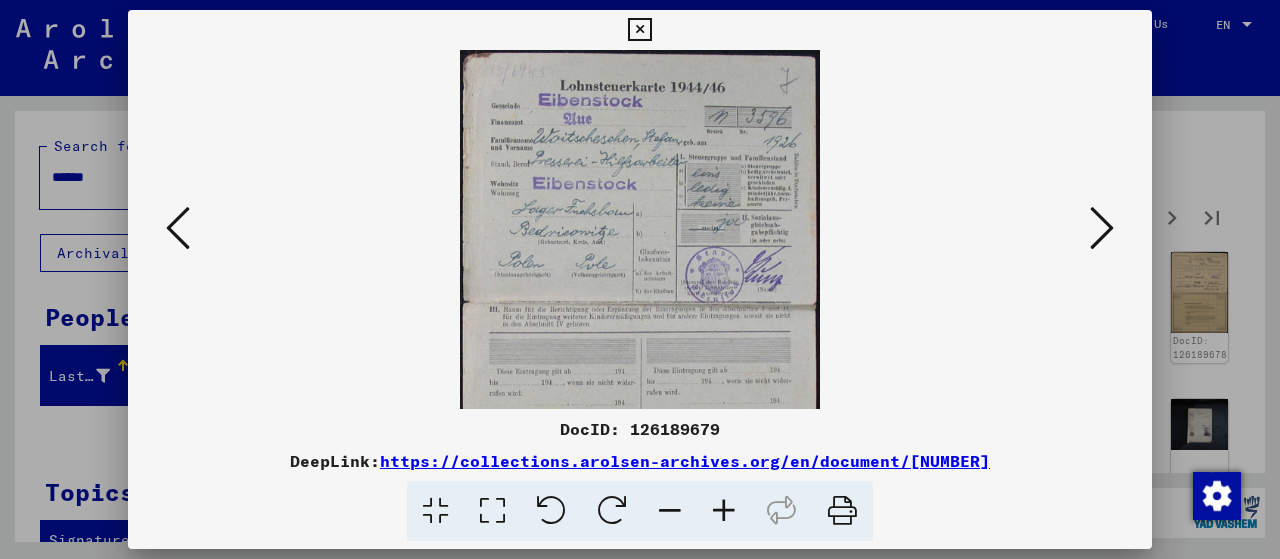 click at bounding box center [724, 511] 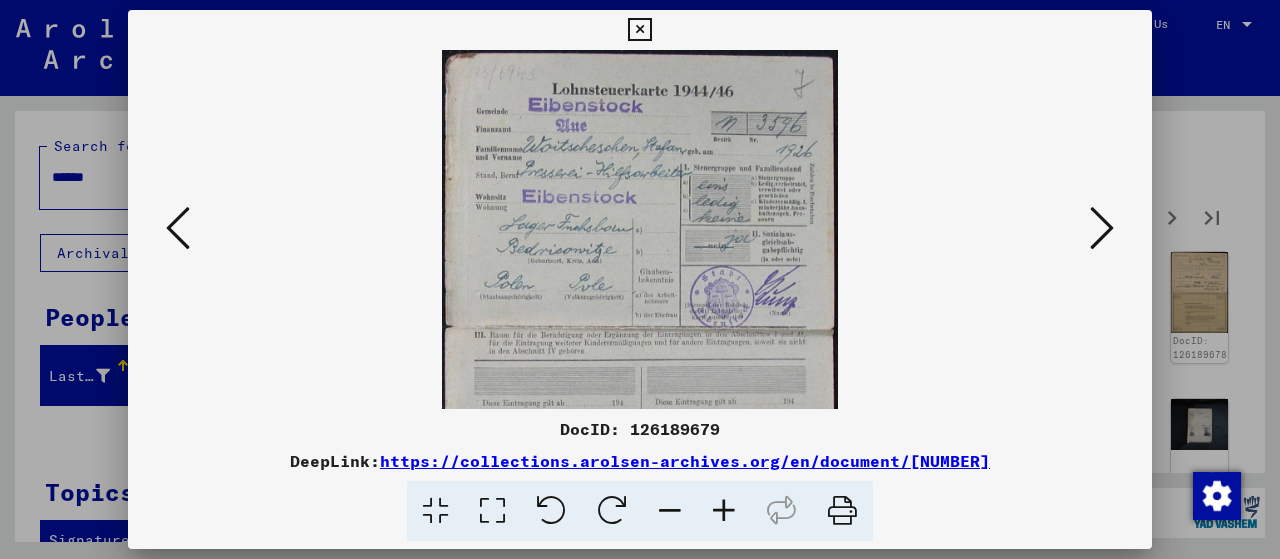 click at bounding box center [724, 511] 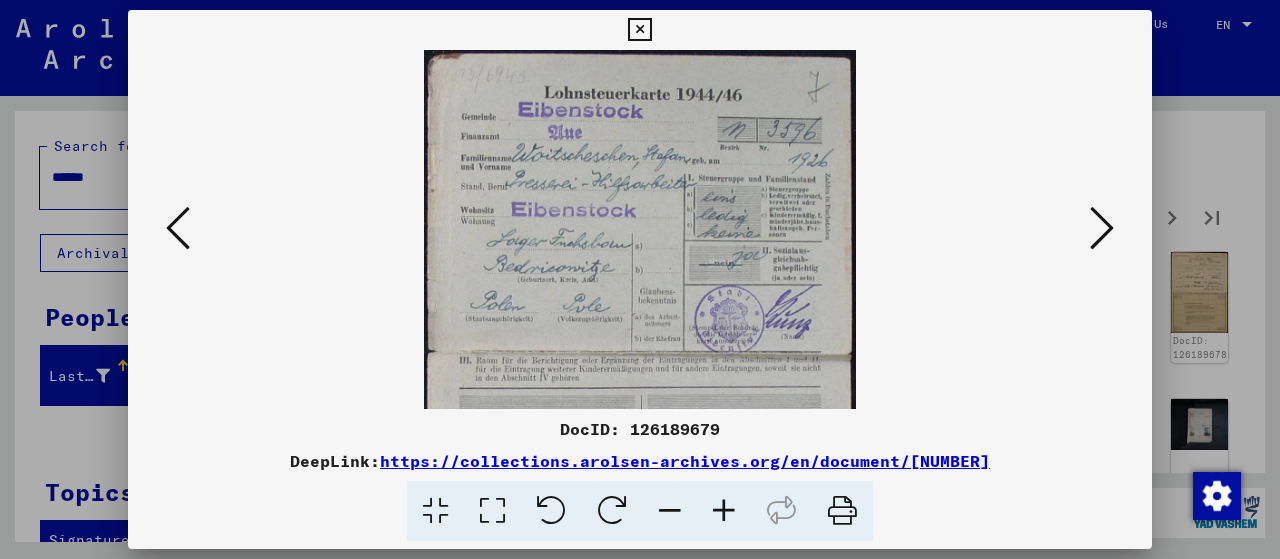 click at bounding box center [1102, 228] 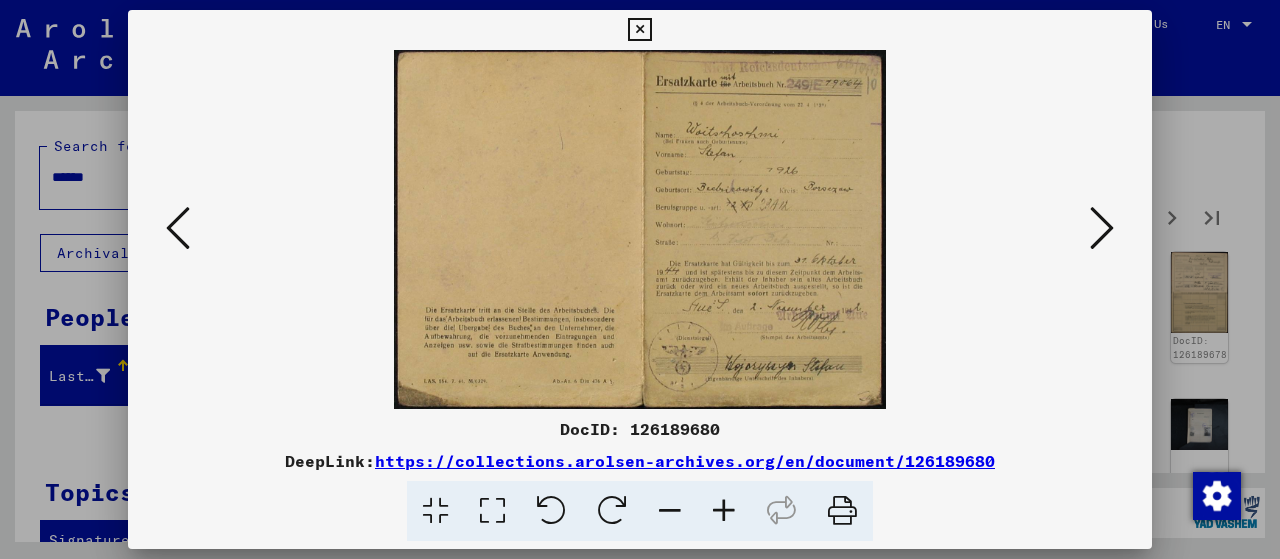 click at bounding box center (1102, 228) 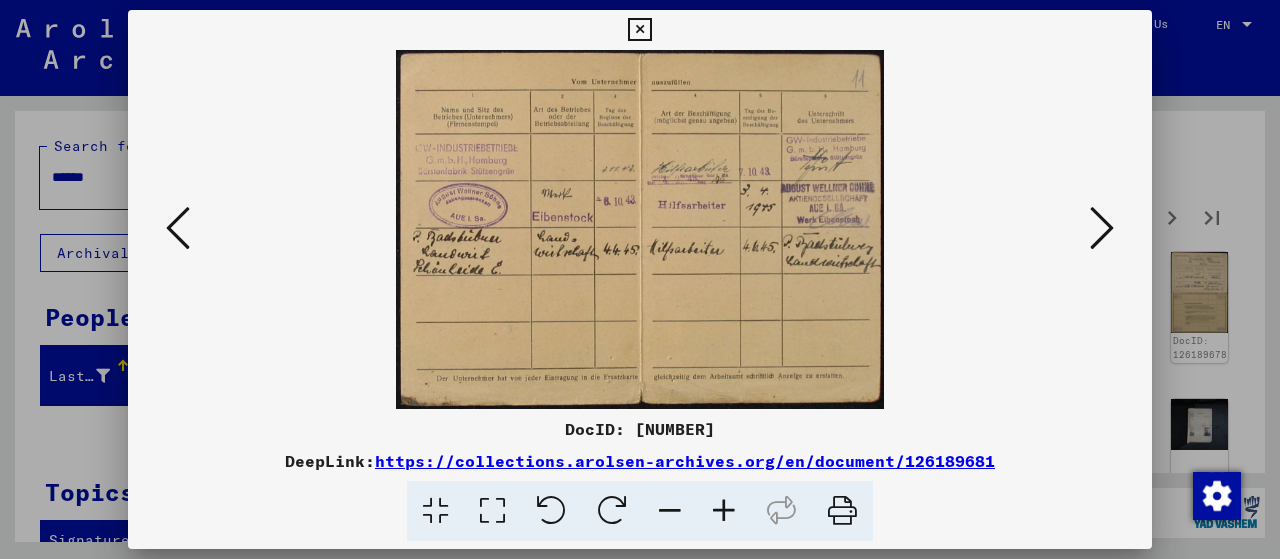 click at bounding box center (1102, 228) 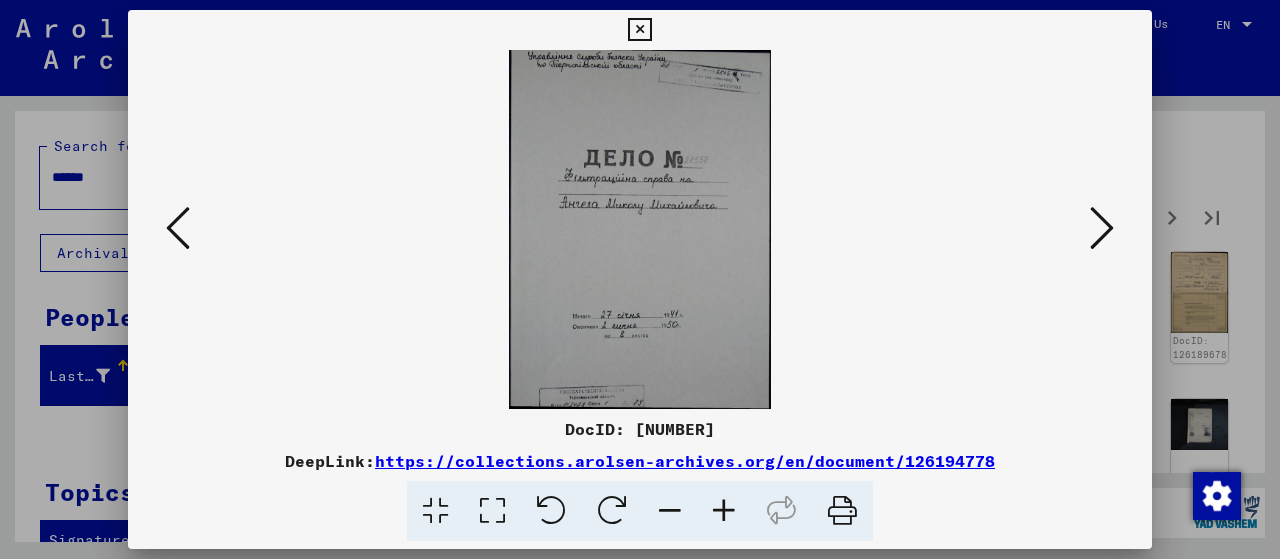 click at bounding box center (1102, 228) 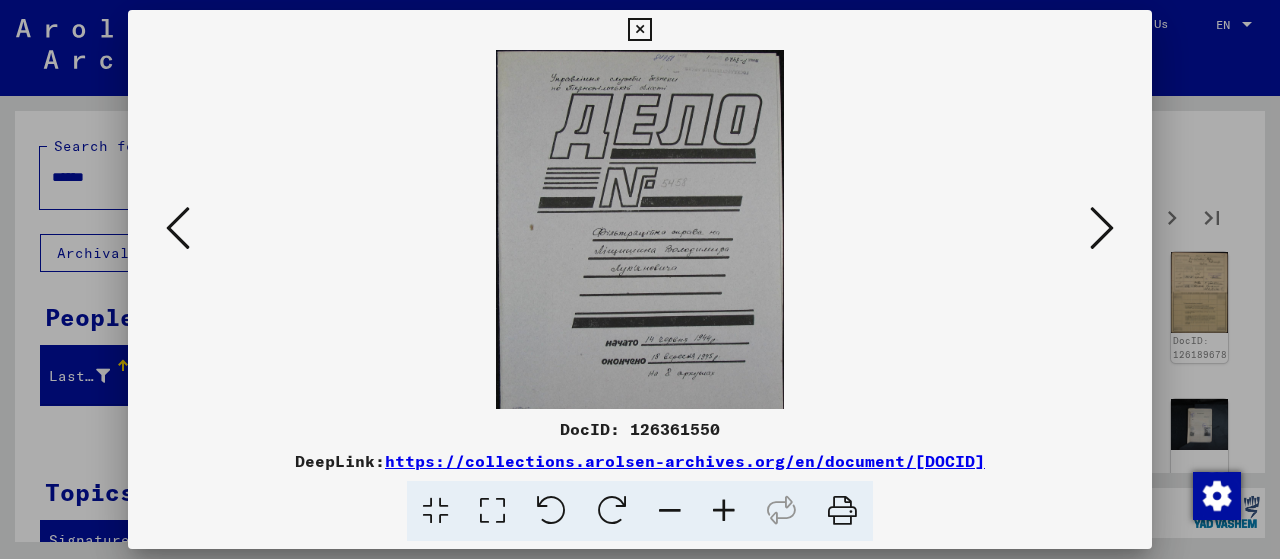 click at bounding box center [1102, 228] 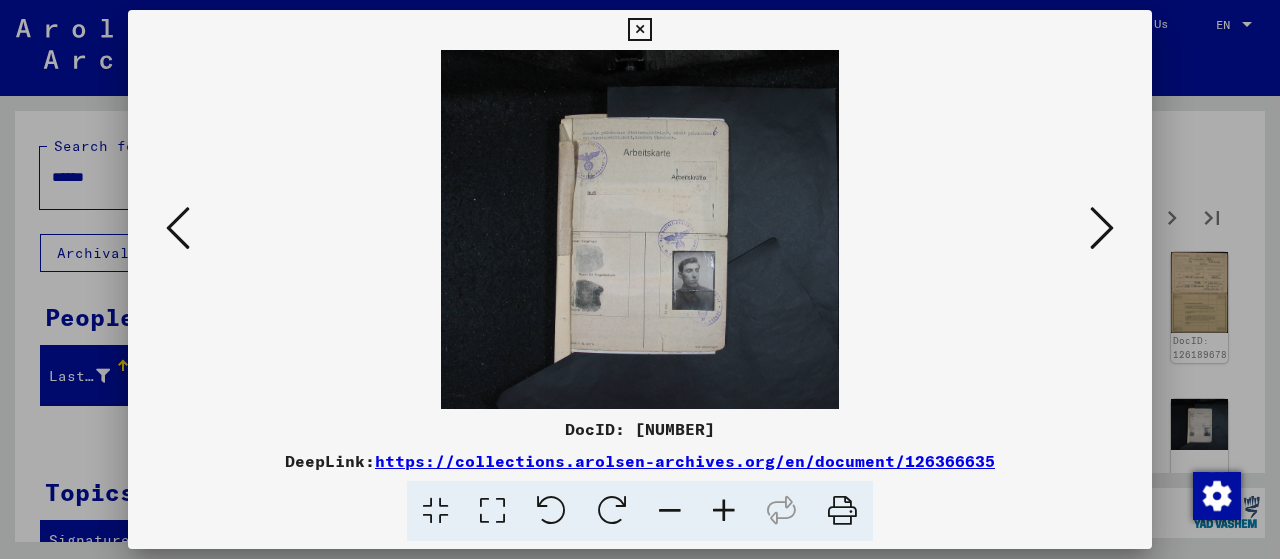 click at bounding box center [1102, 228] 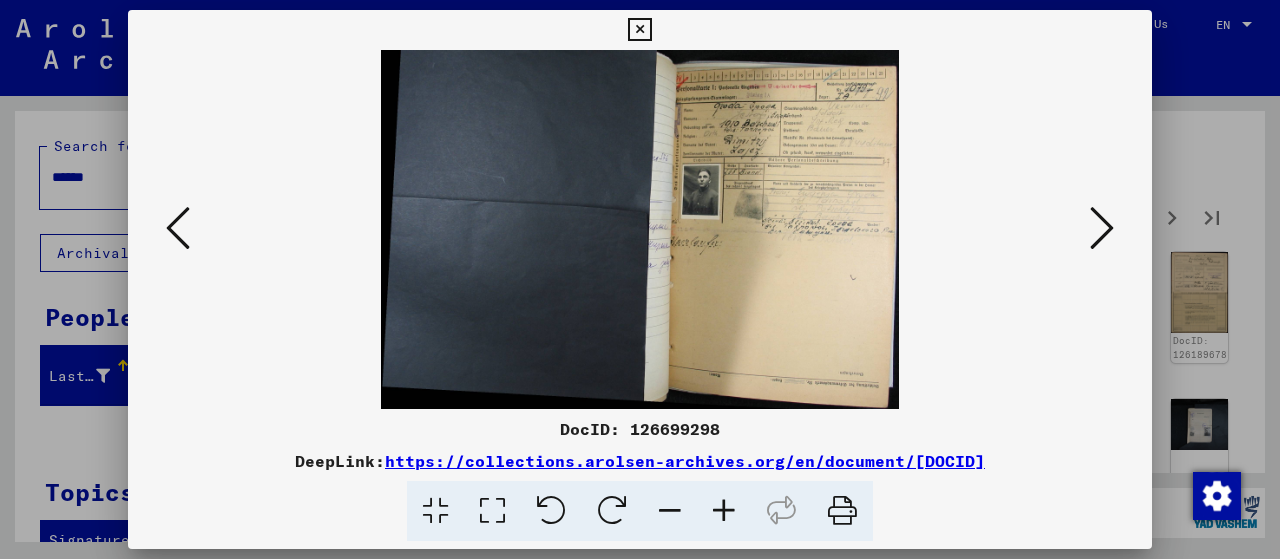 click at bounding box center [724, 511] 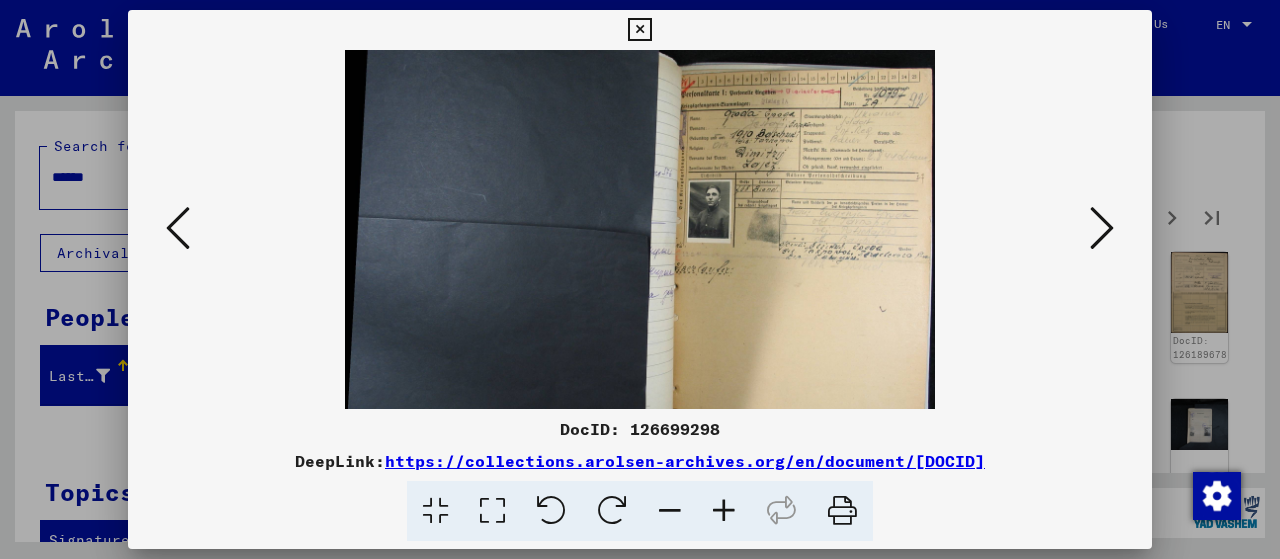 click at bounding box center (724, 511) 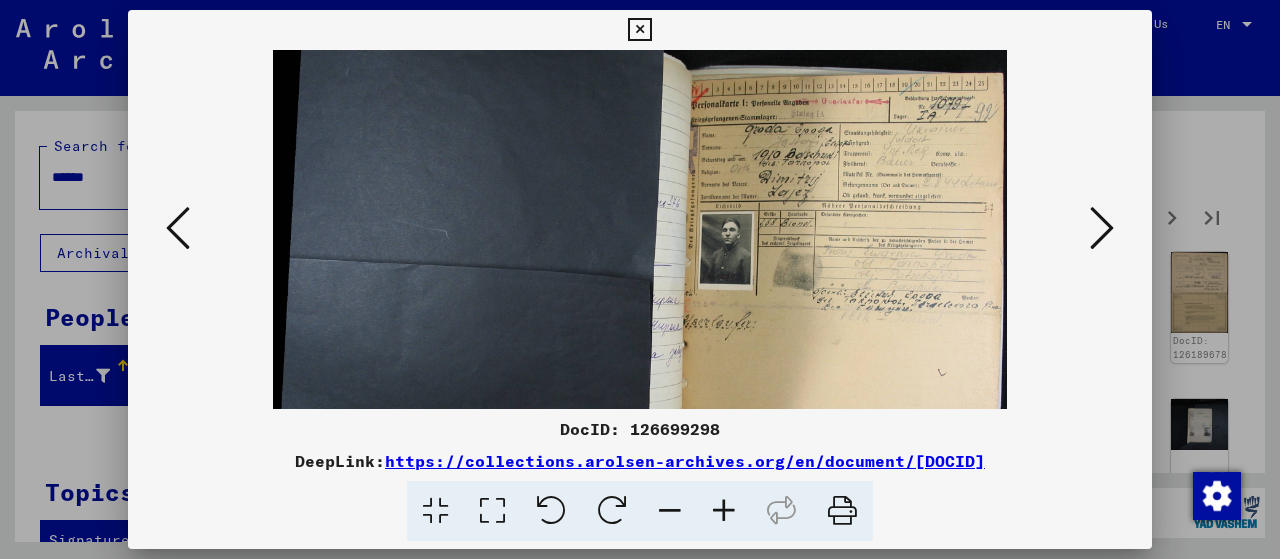 click at bounding box center (724, 511) 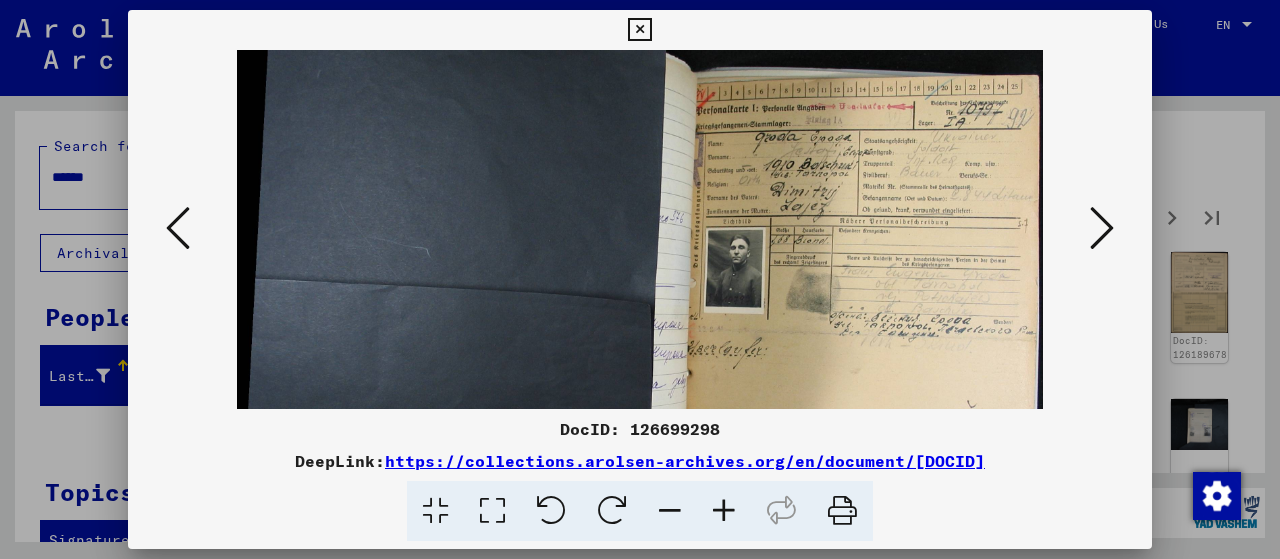 click at bounding box center (724, 511) 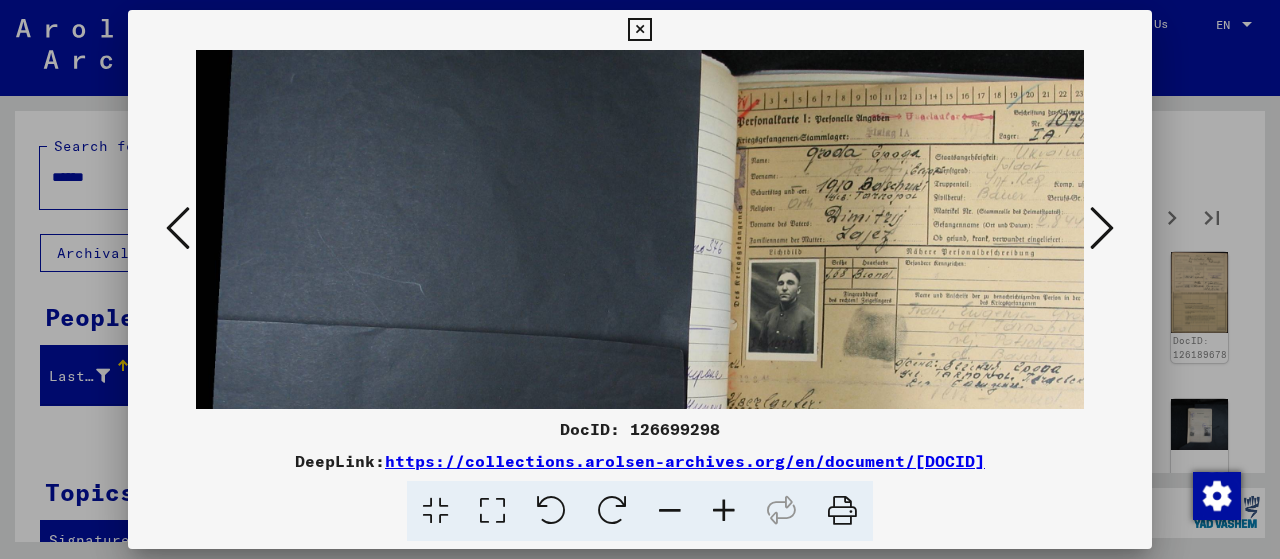 click at bounding box center (724, 511) 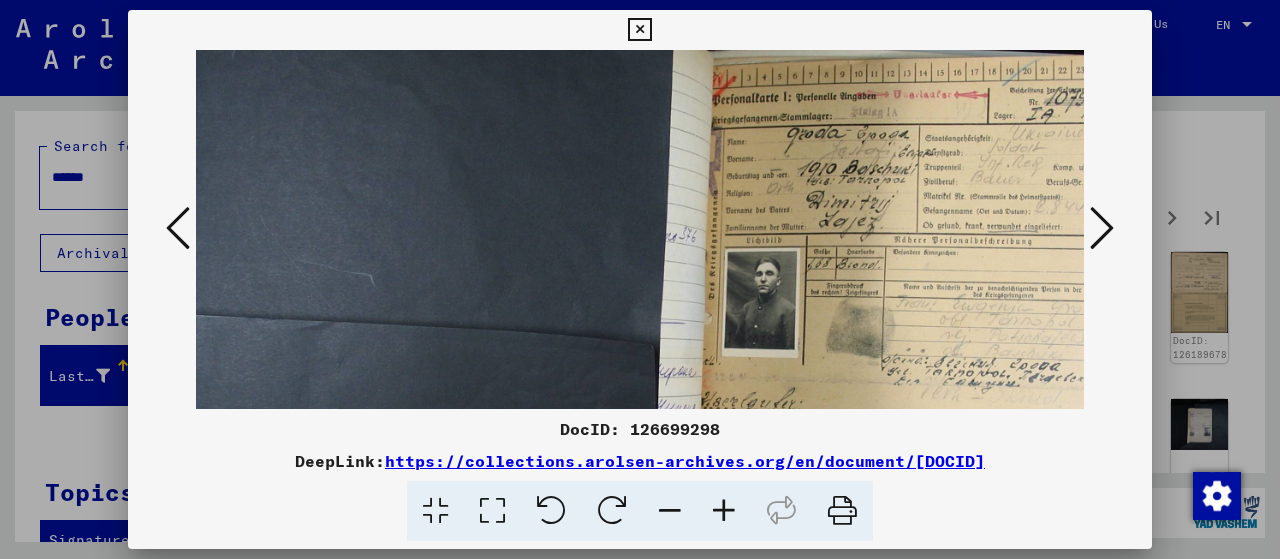 scroll, scrollTop: 74, scrollLeft: 134, axis: both 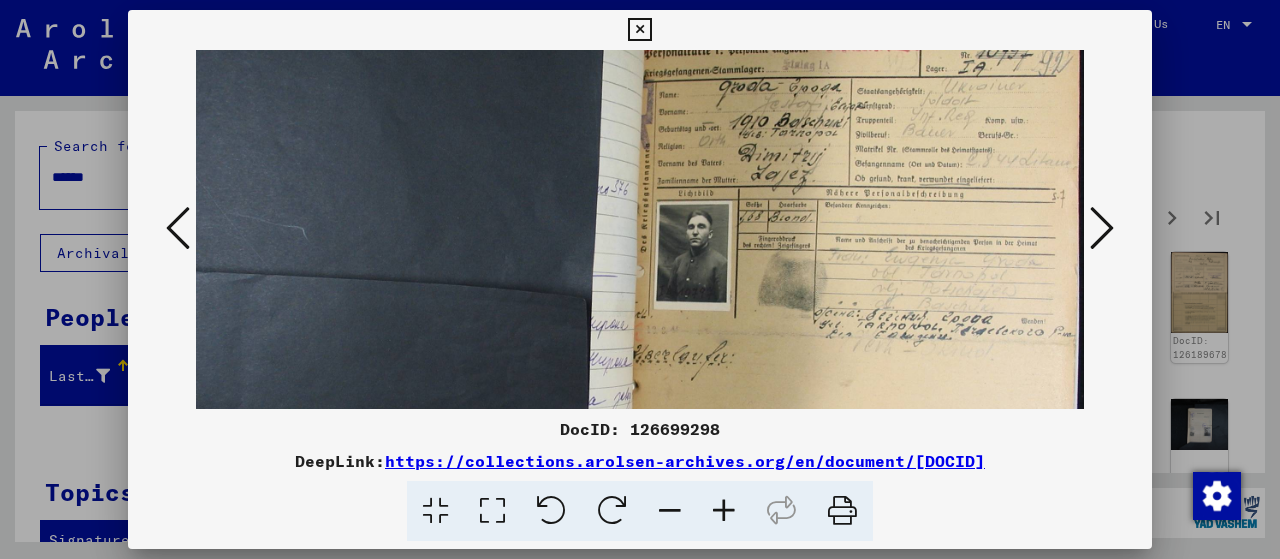 drag, startPoint x: 872, startPoint y: 292, endPoint x: 484, endPoint y: 219, distance: 394.80756 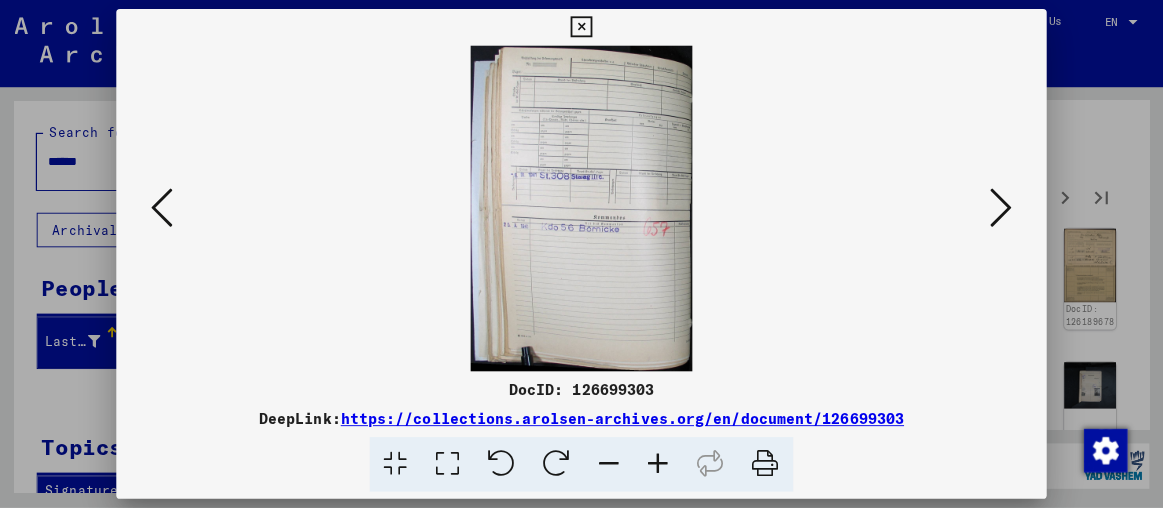 scroll, scrollTop: 0, scrollLeft: 0, axis: both 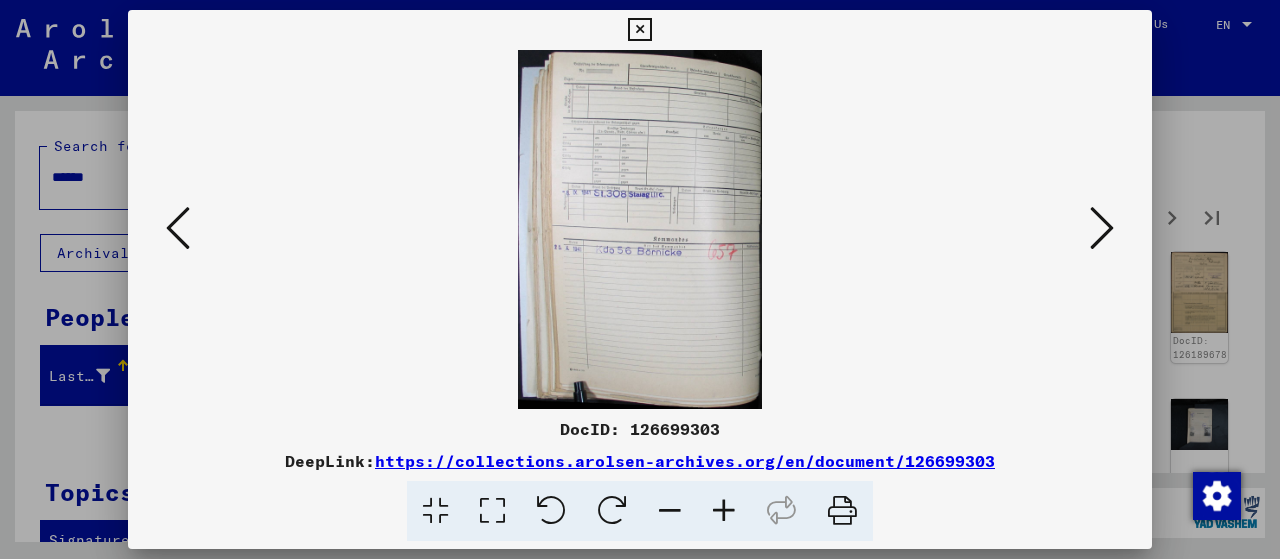 click at bounding box center (1102, 228) 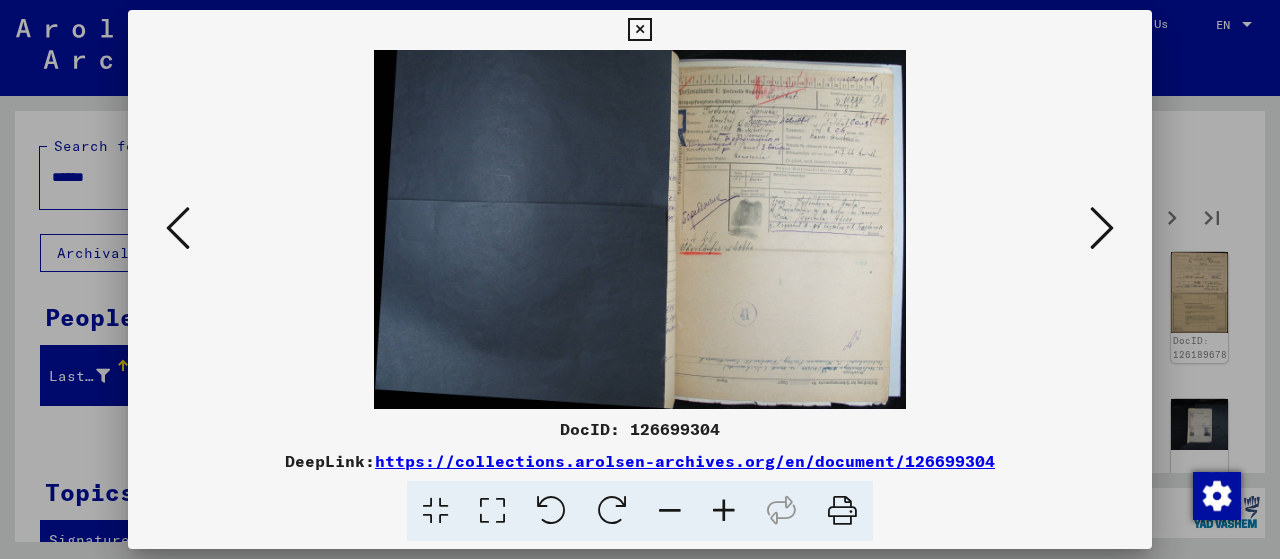 click at bounding box center [178, 229] 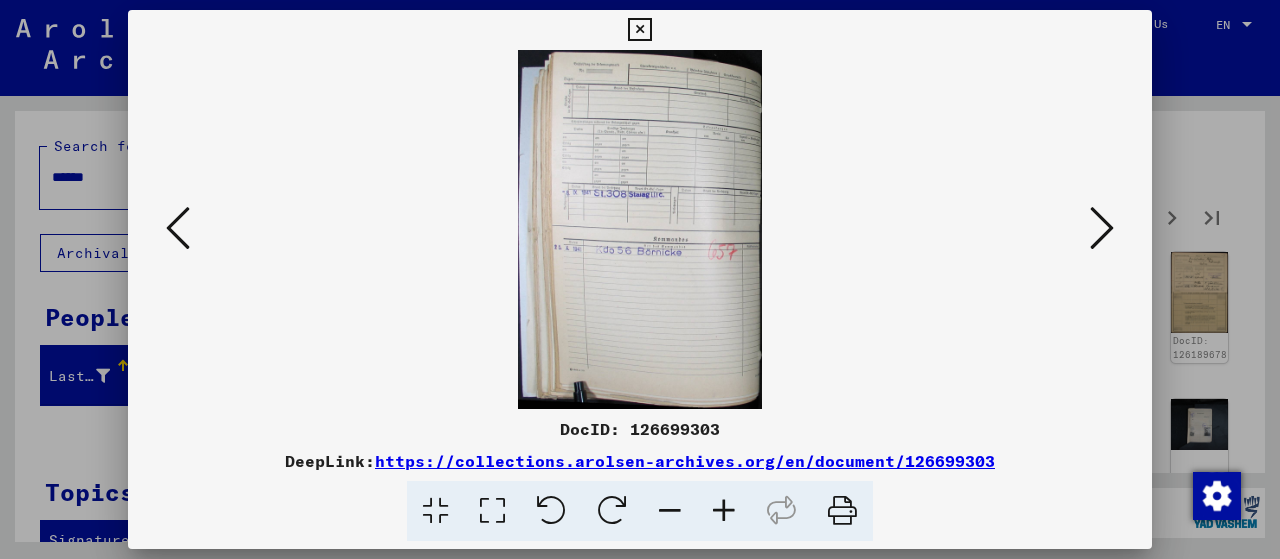 type 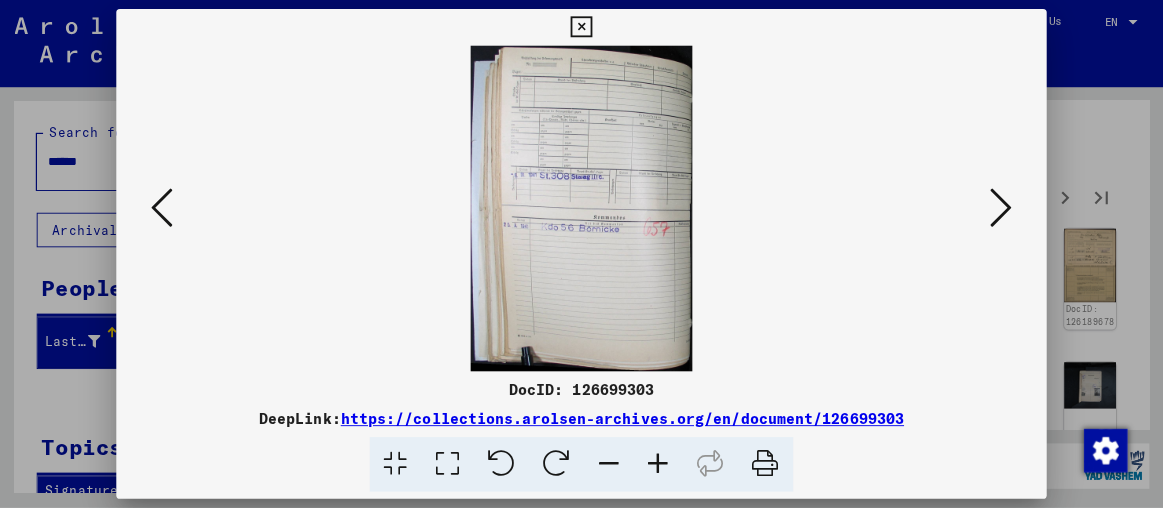 scroll, scrollTop: 299, scrollLeft: 0, axis: vertical 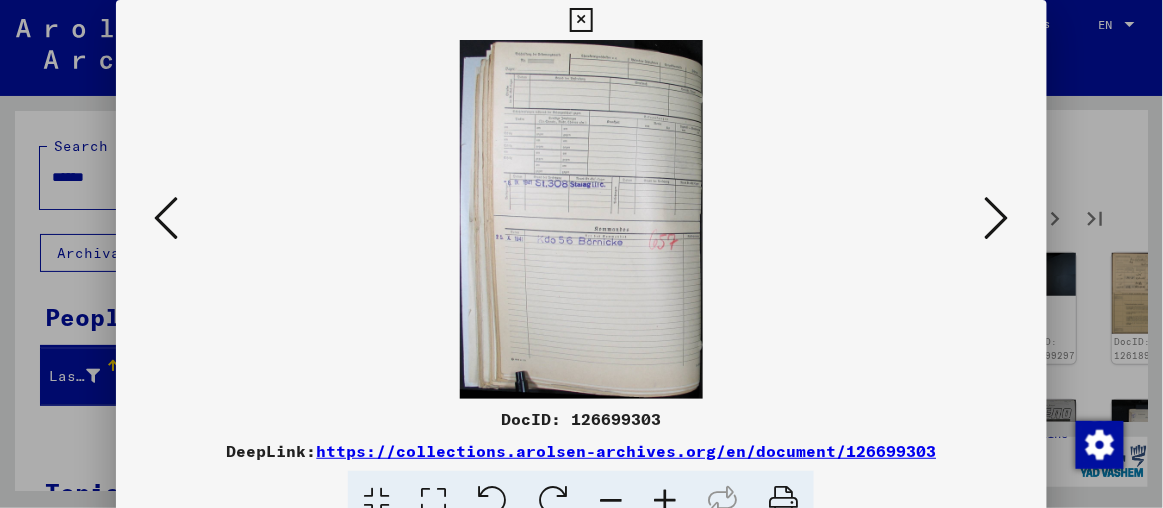 click at bounding box center [665, 501] 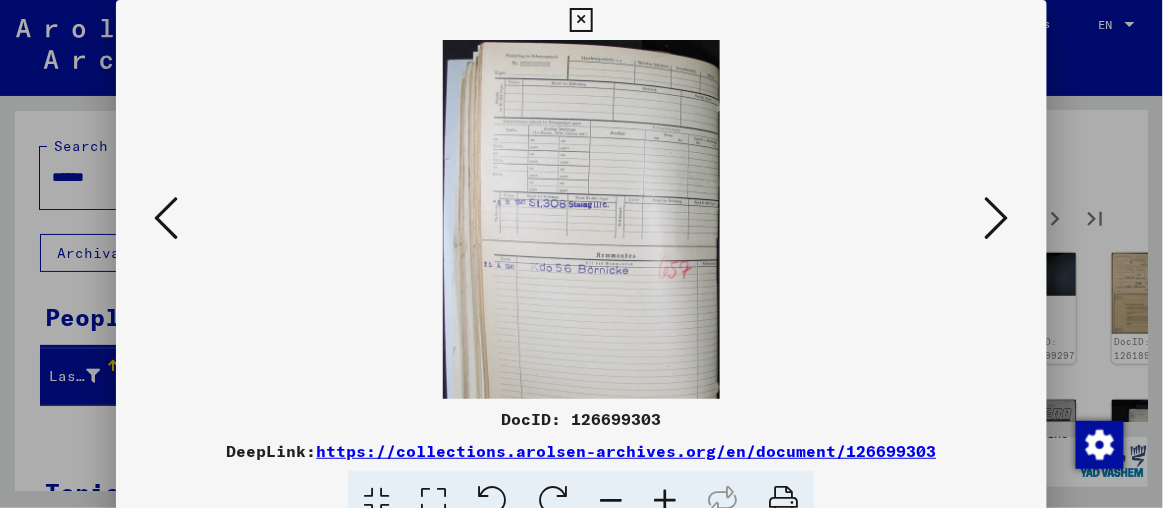 click at bounding box center [665, 501] 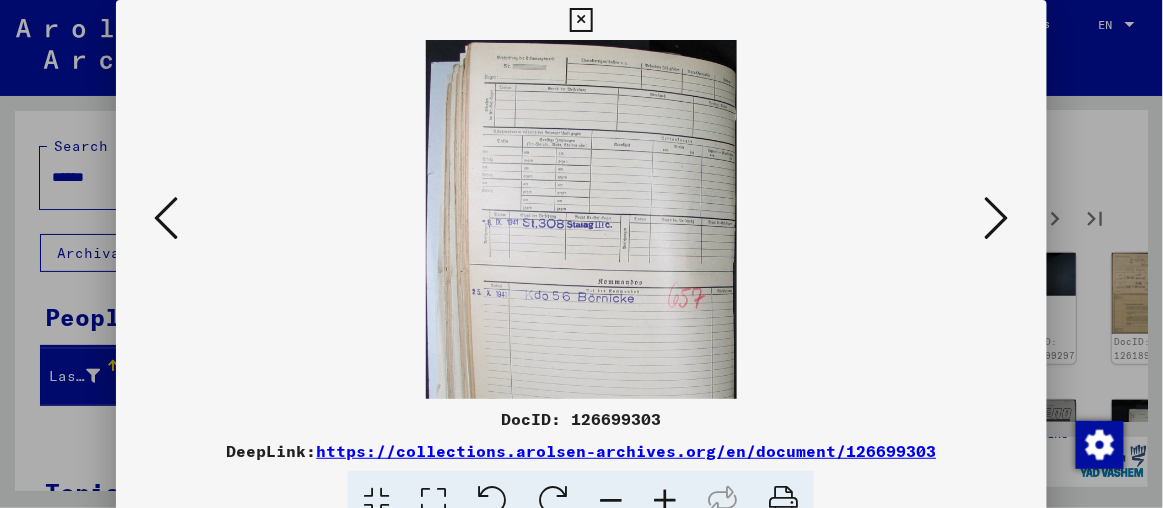 click at bounding box center (665, 501) 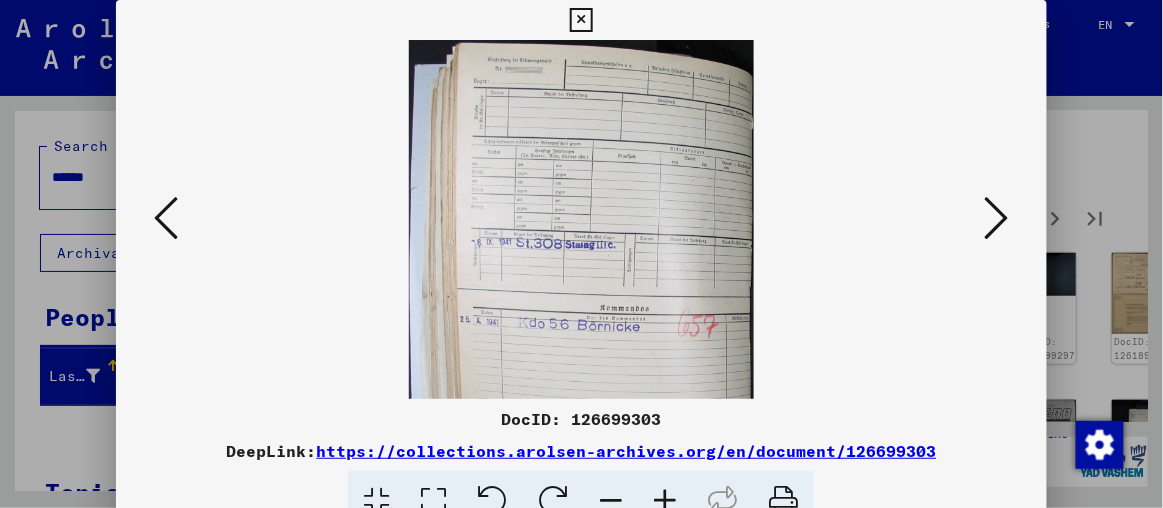 click at bounding box center [665, 501] 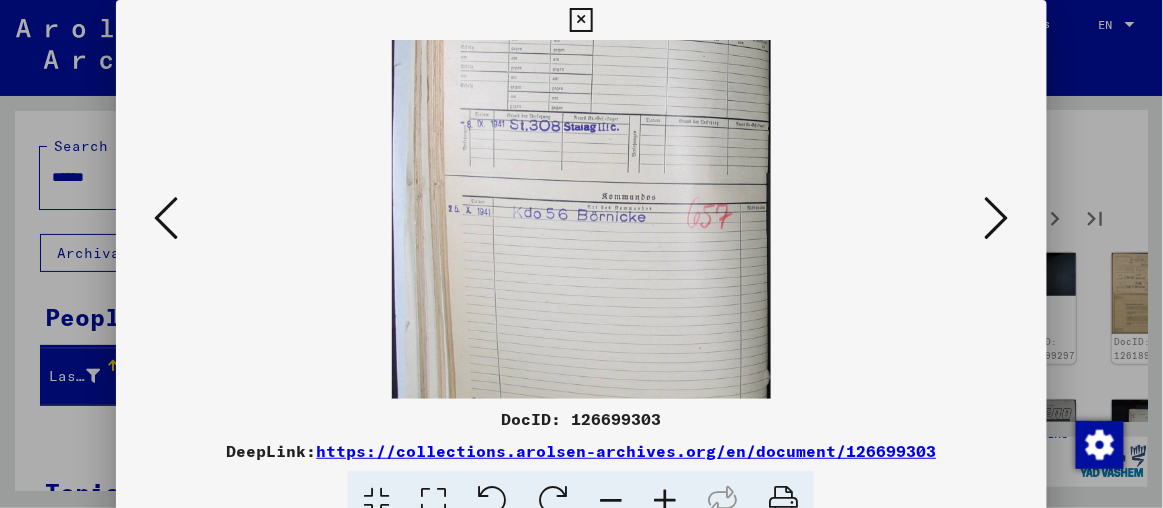 drag, startPoint x: 606, startPoint y: 225, endPoint x: 563, endPoint y: 65, distance: 165.6774 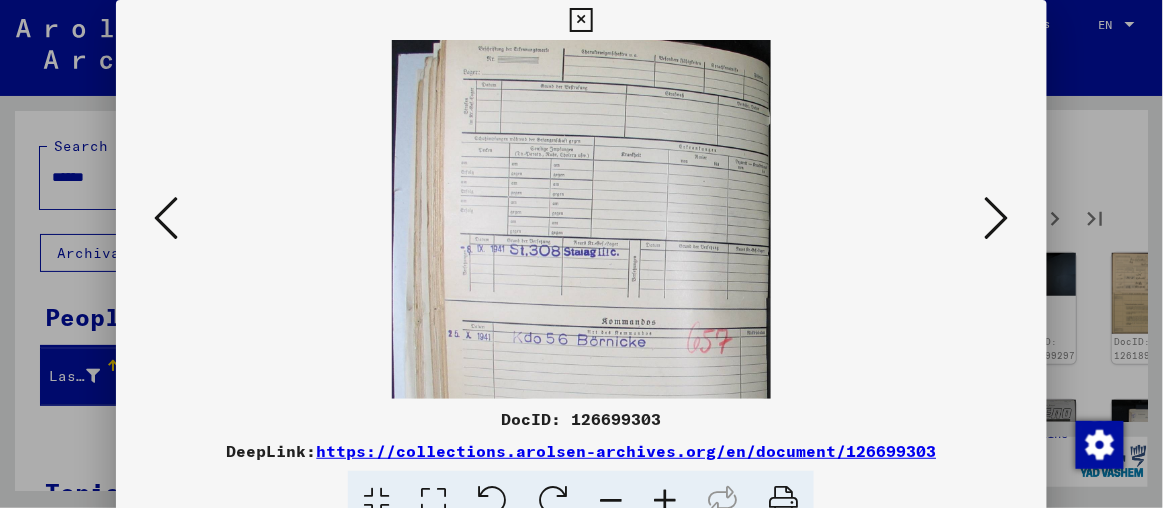 scroll, scrollTop: 0, scrollLeft: 0, axis: both 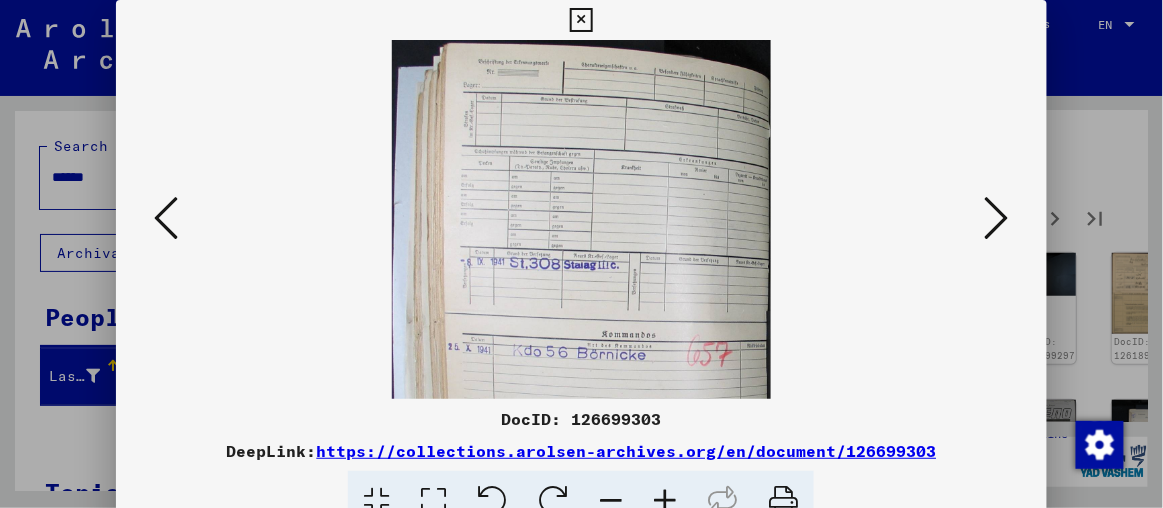 drag, startPoint x: 615, startPoint y: 173, endPoint x: 601, endPoint y: 351, distance: 178.54971 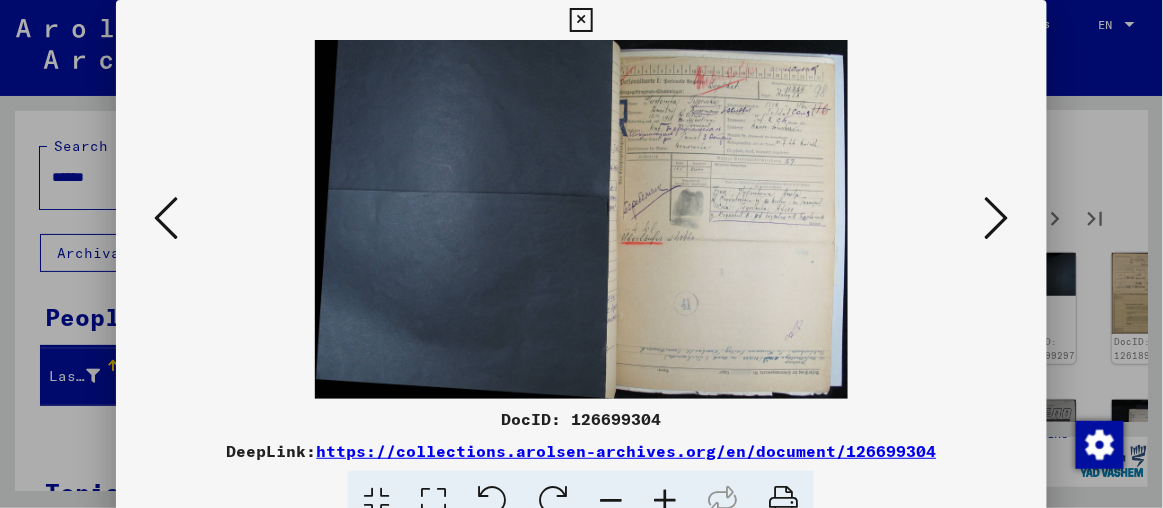 click at bounding box center (665, 501) 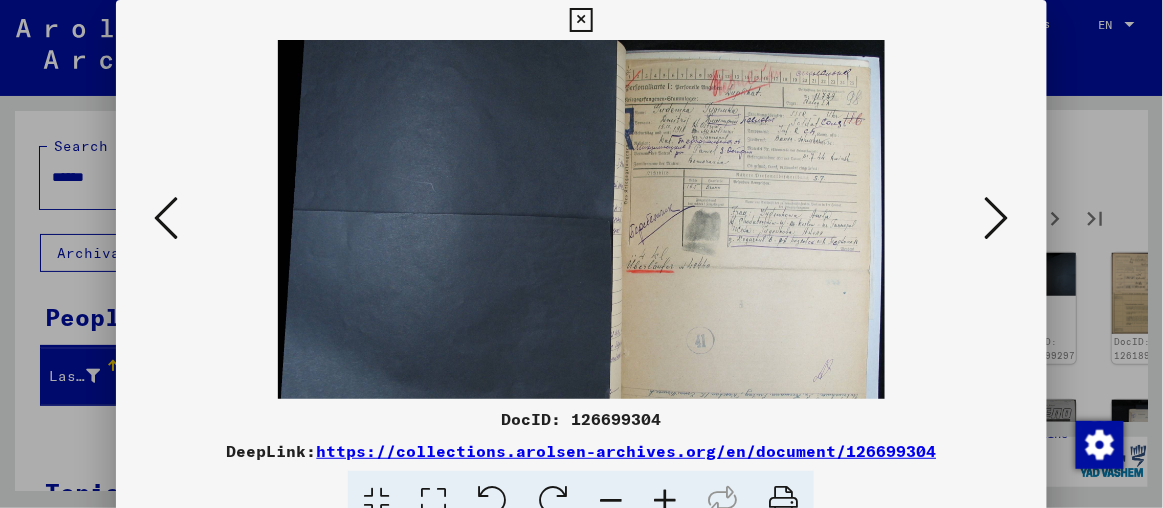 click at bounding box center [665, 501] 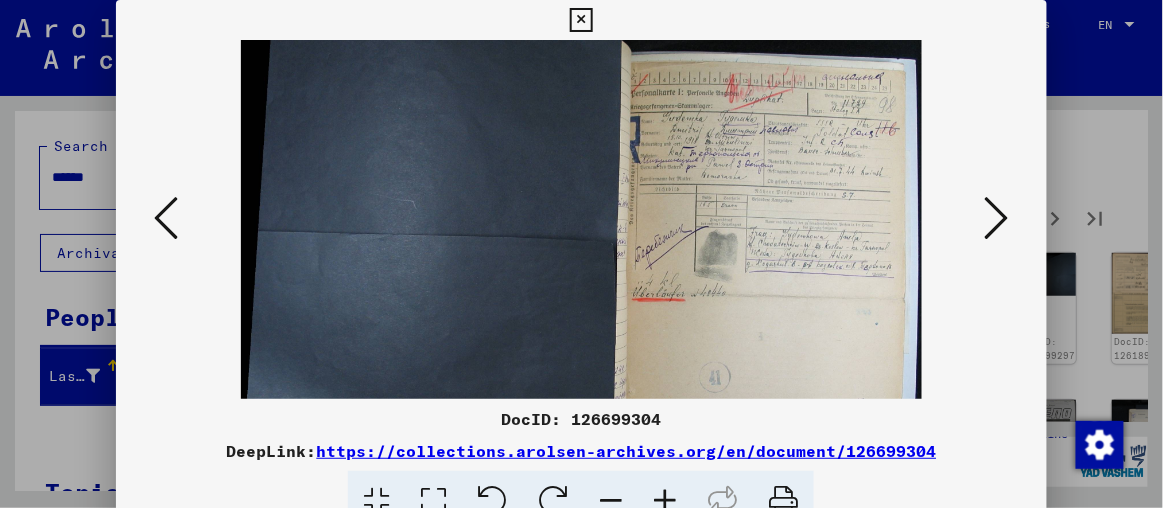click at bounding box center [665, 501] 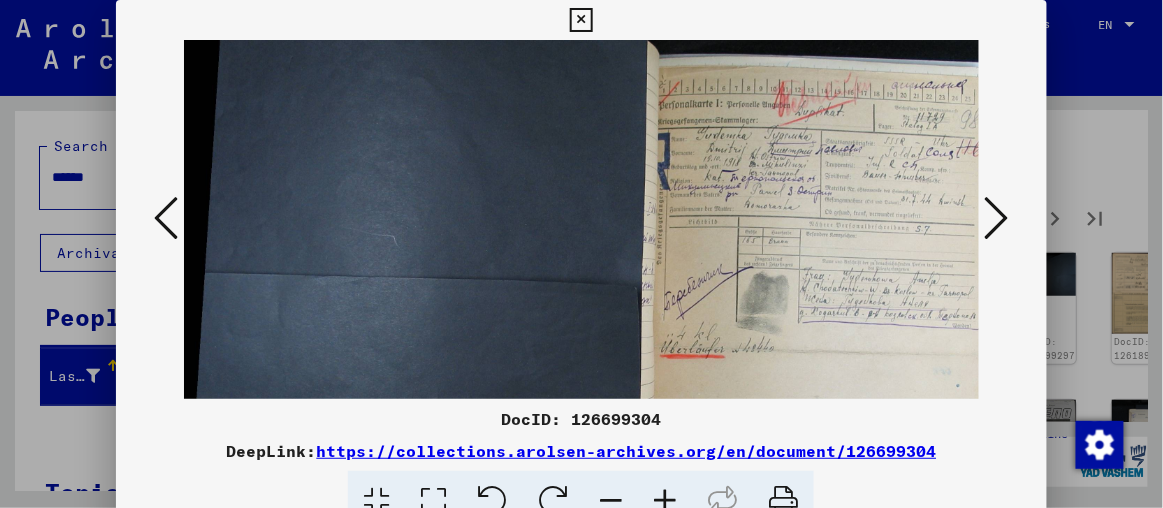 click at bounding box center [665, 501] 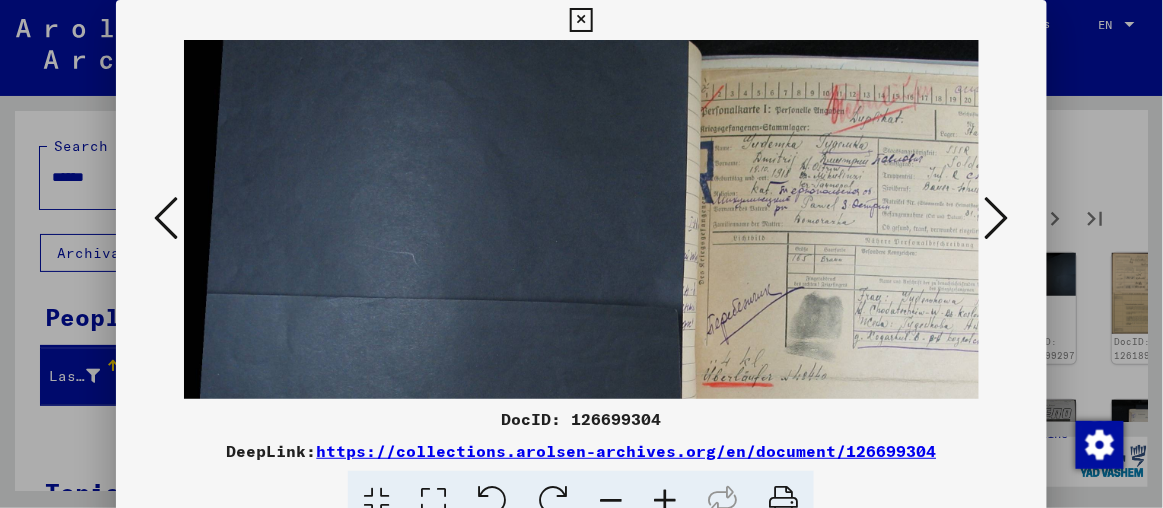 click at bounding box center (665, 501) 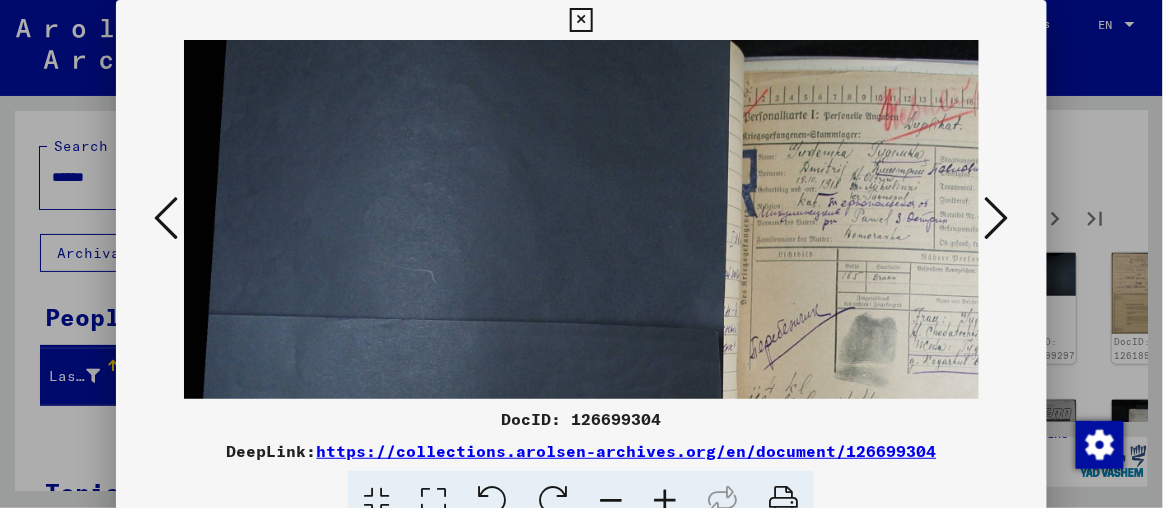 scroll, scrollTop: 0, scrollLeft: 181, axis: horizontal 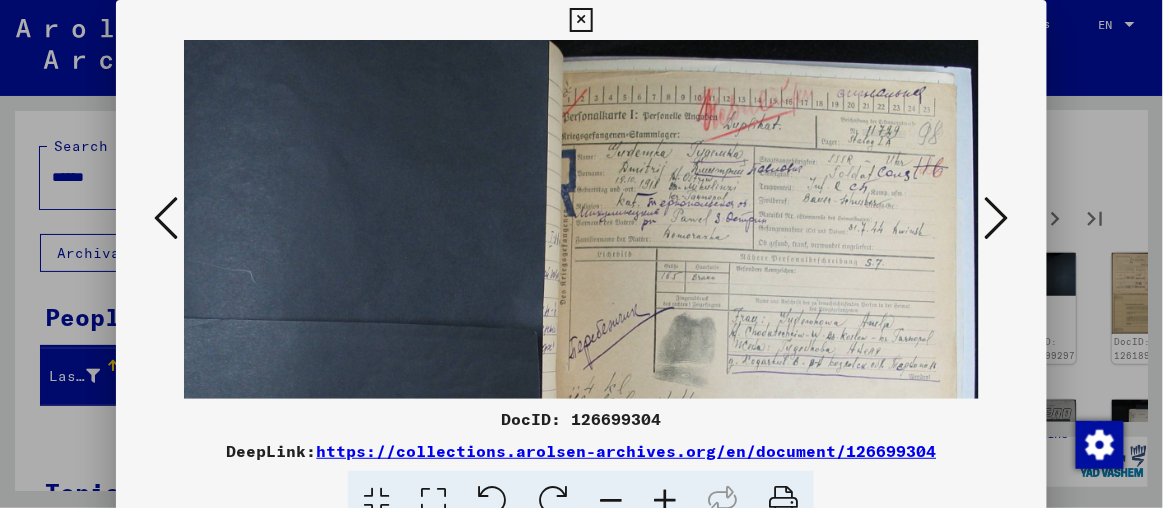drag, startPoint x: 732, startPoint y: 223, endPoint x: 251, endPoint y: 257, distance: 482.20016 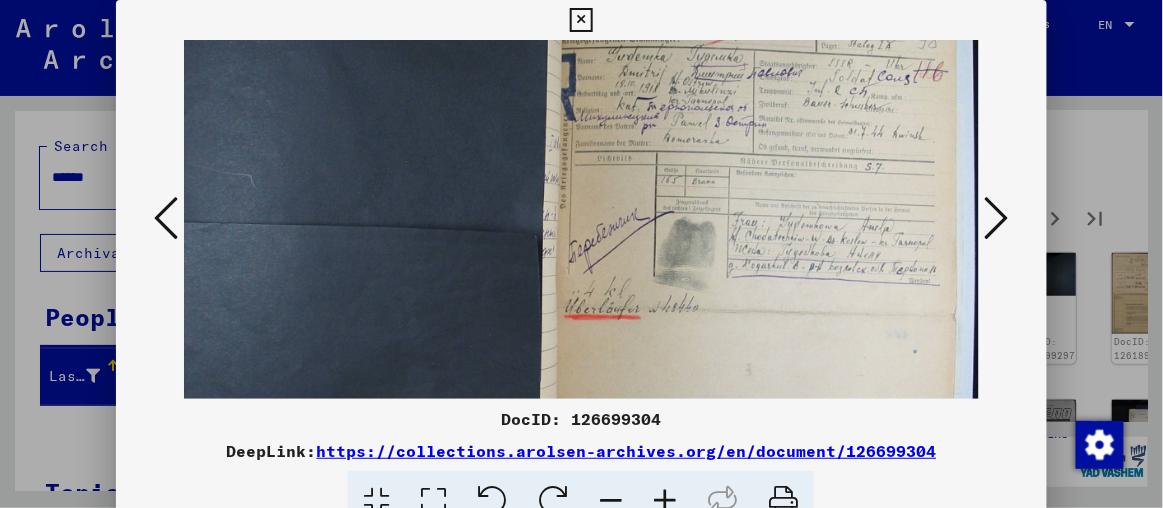 drag, startPoint x: 807, startPoint y: 266, endPoint x: 789, endPoint y: 220, distance: 49.396355 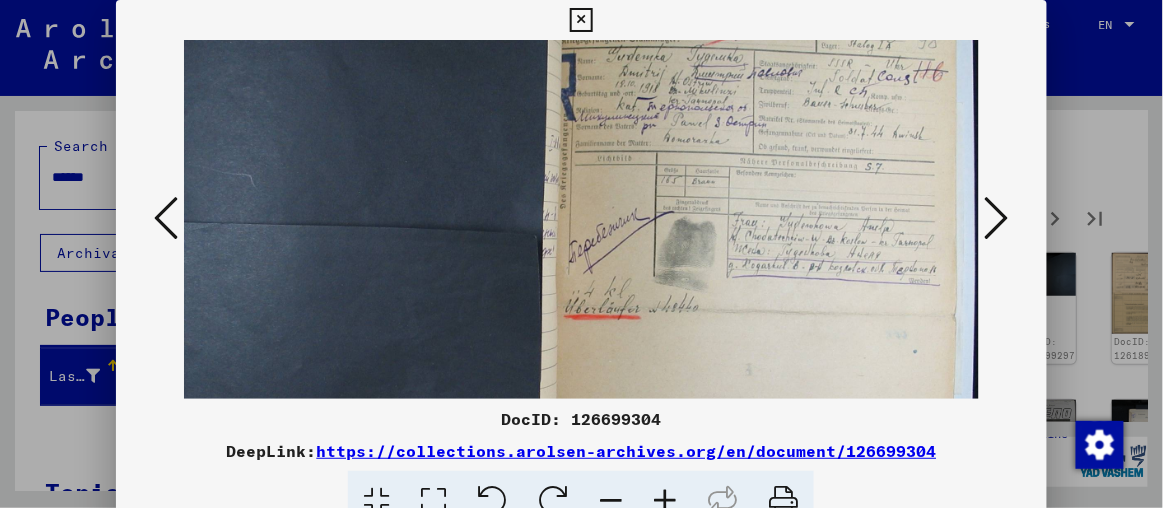 click at bounding box center [997, 218] 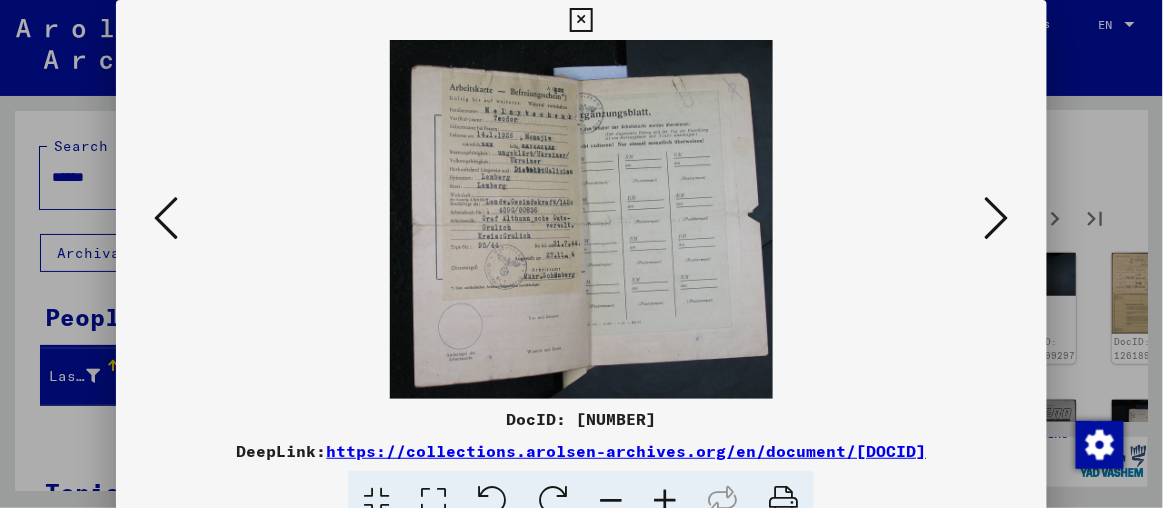 click at bounding box center (997, 218) 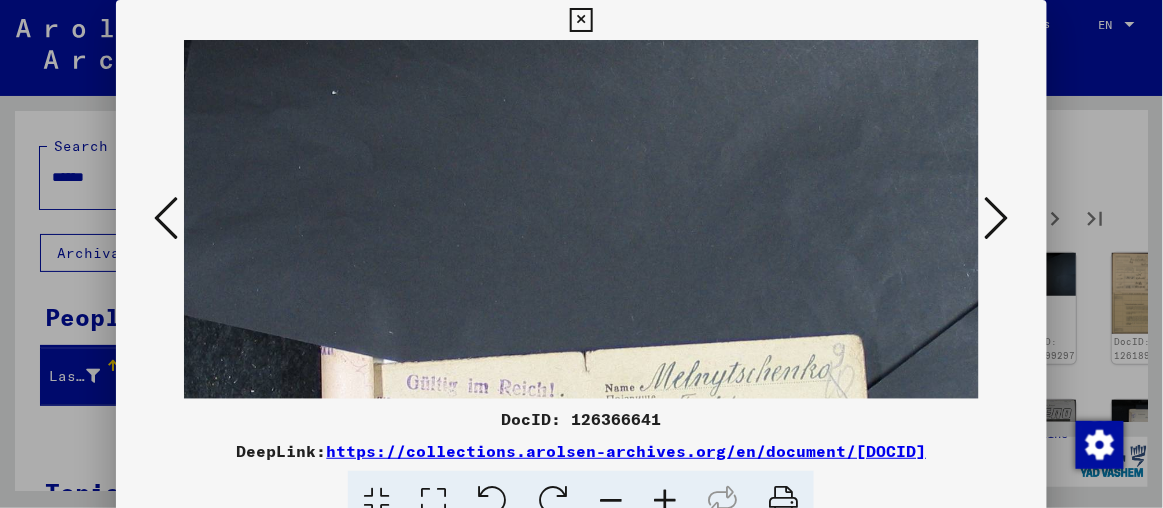 drag, startPoint x: 818, startPoint y: 145, endPoint x: 823, endPoint y: 108, distance: 37.336308 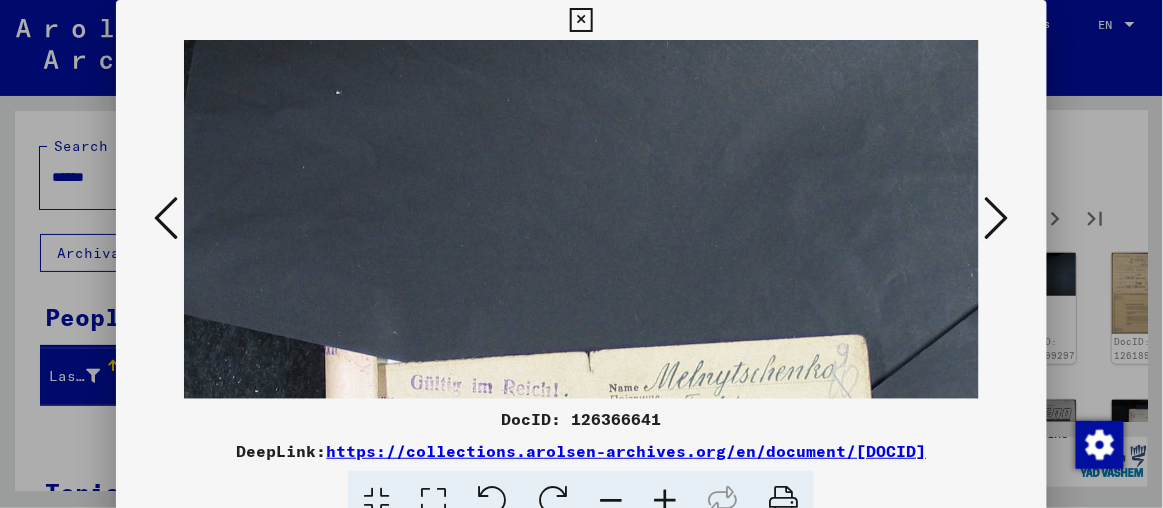 scroll, scrollTop: 0, scrollLeft: 0, axis: both 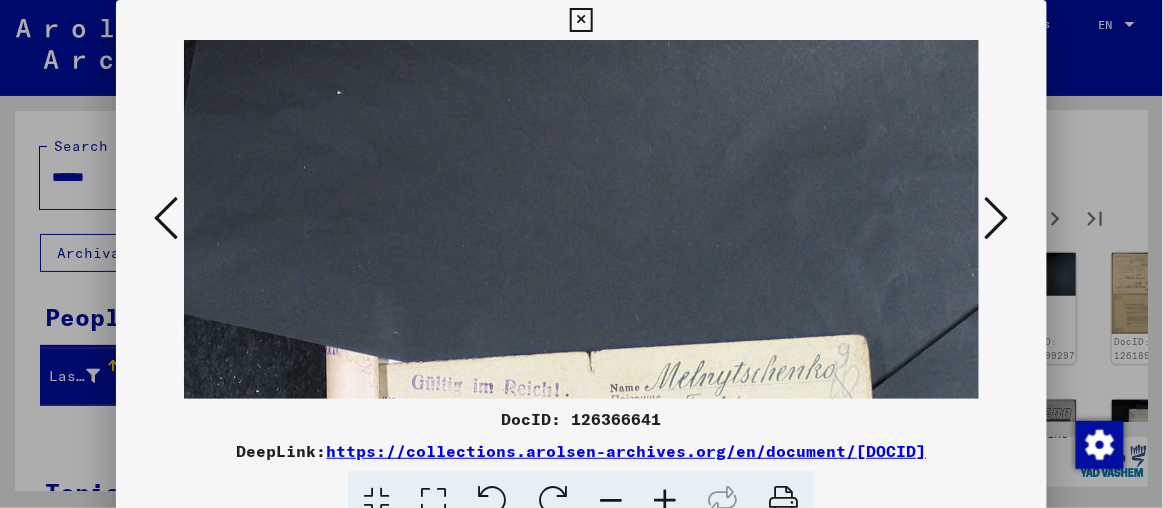 drag, startPoint x: 743, startPoint y: 309, endPoint x: 777, endPoint y: 120, distance: 192.03384 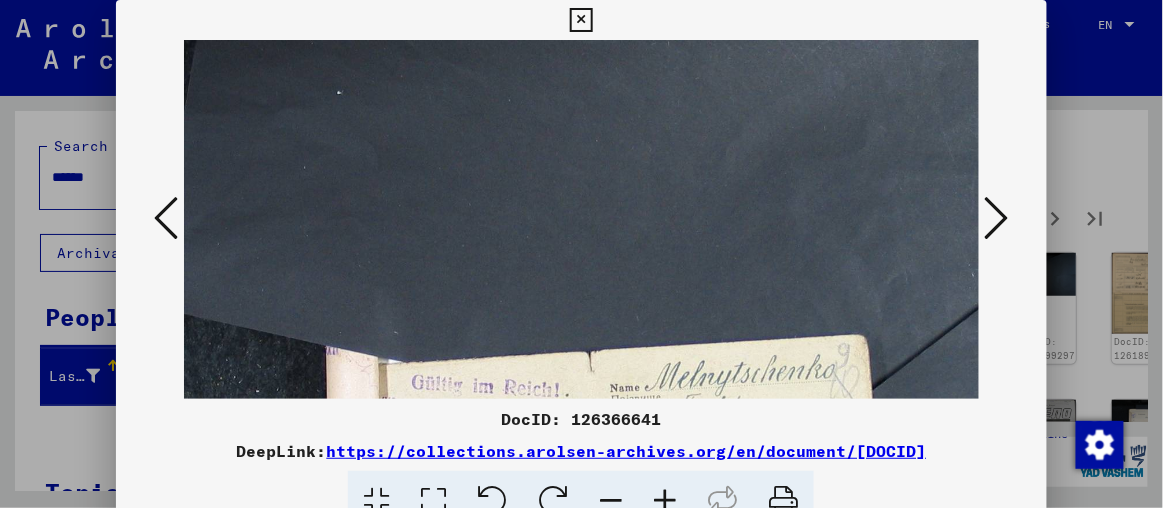 click at bounding box center [997, 218] 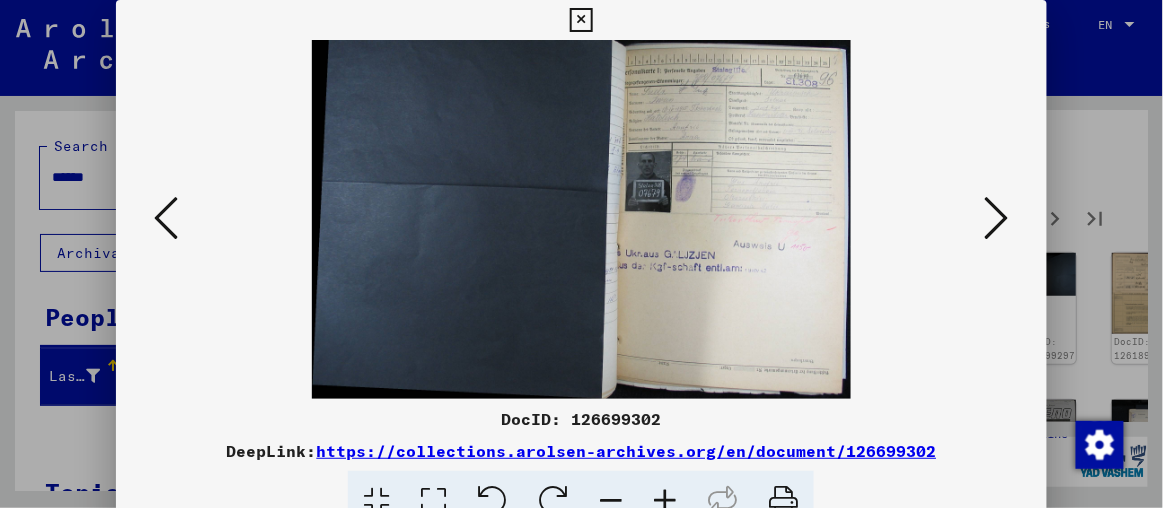 click at bounding box center (665, 501) 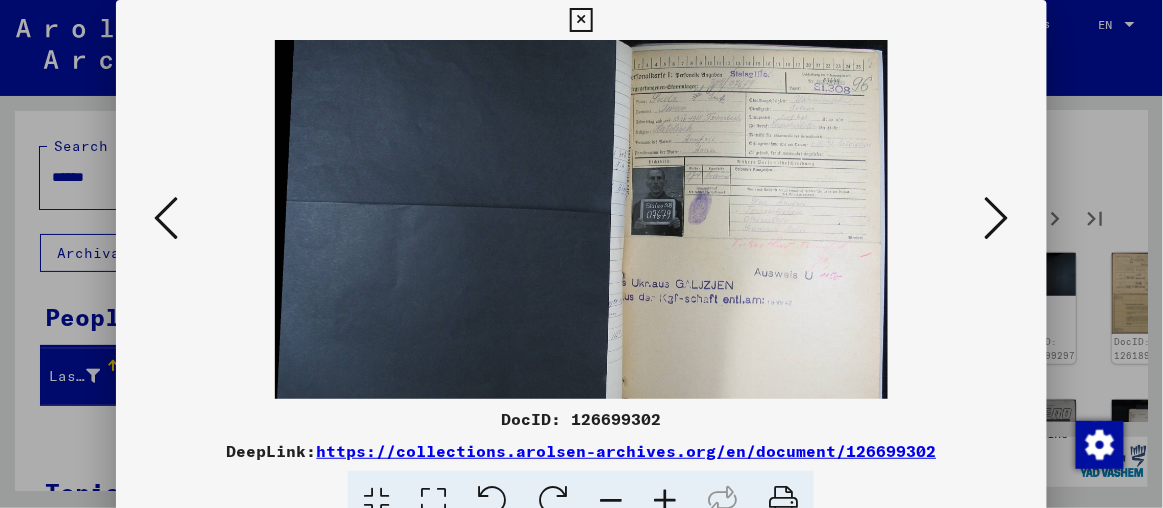 click at bounding box center [665, 501] 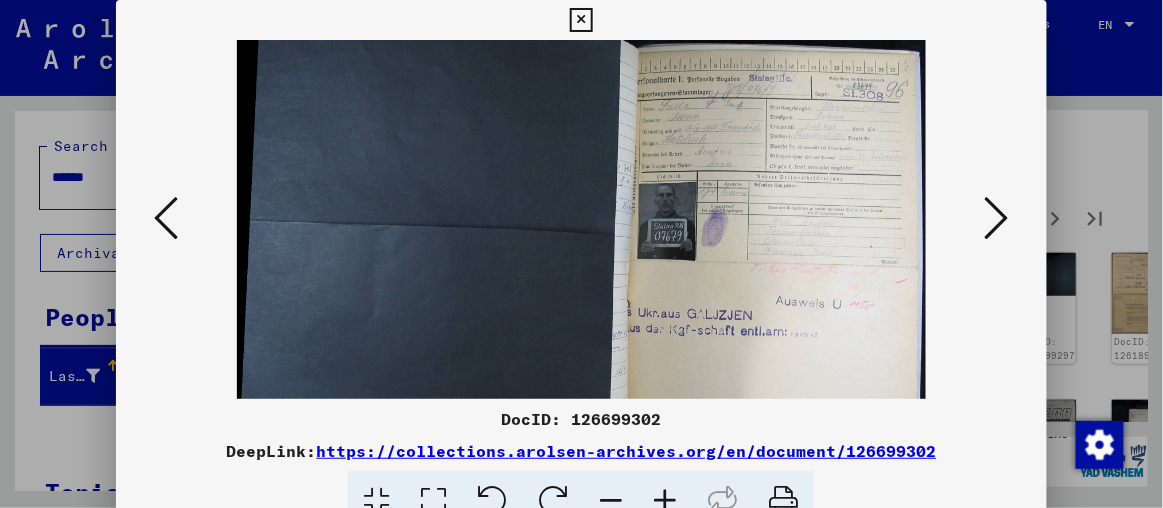 click at bounding box center [665, 501] 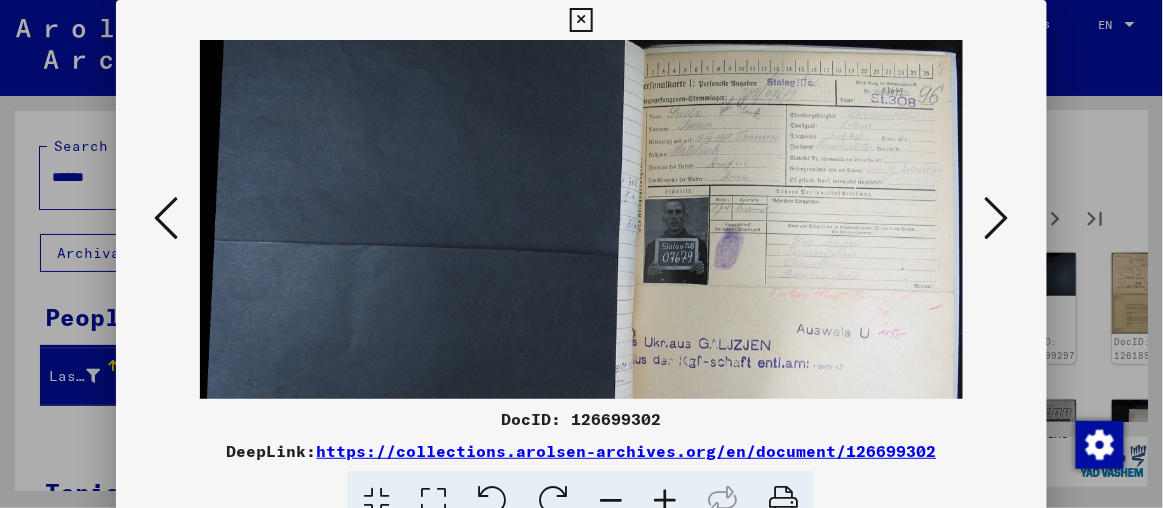 click at bounding box center (665, 501) 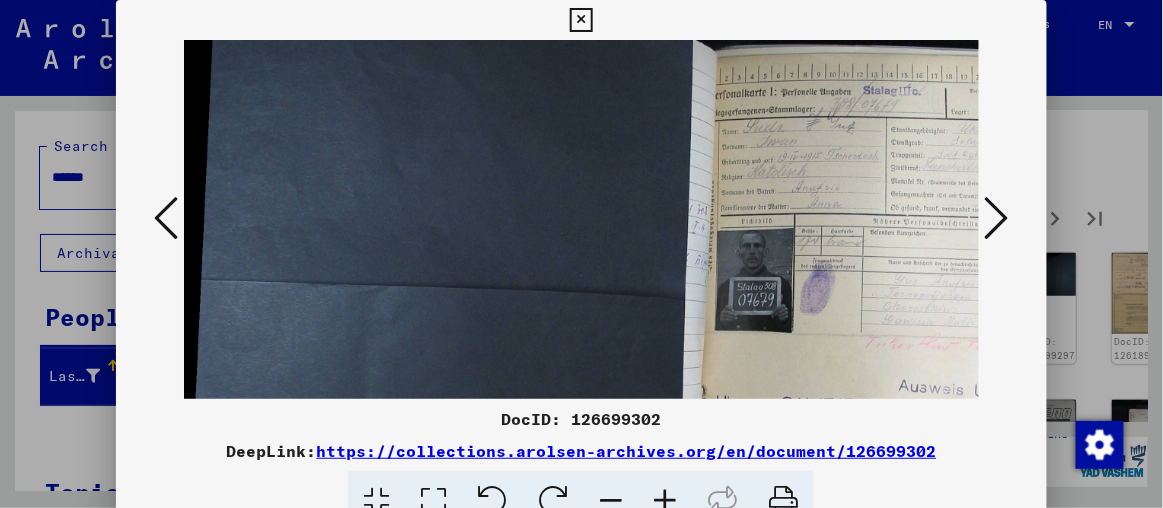 click at bounding box center (665, 501) 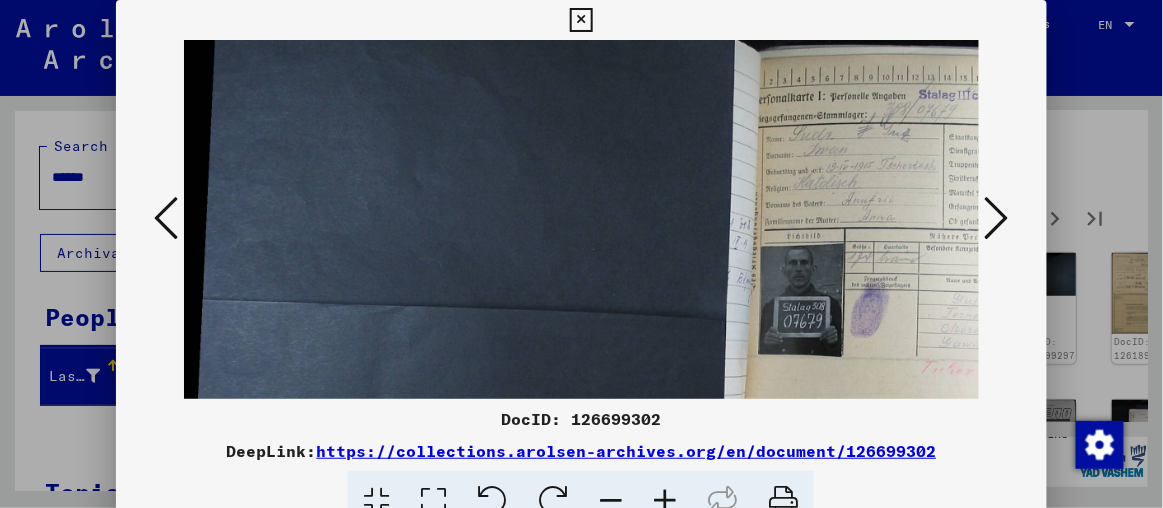 scroll, scrollTop: 112, scrollLeft: 193, axis: both 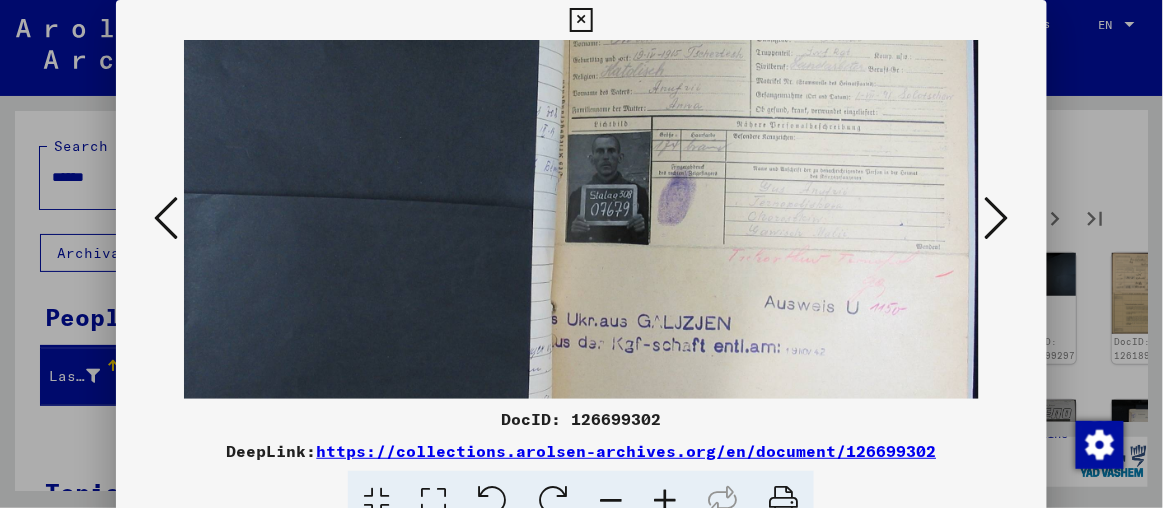 drag, startPoint x: 681, startPoint y: 249, endPoint x: 332, endPoint y: 187, distance: 354.4644 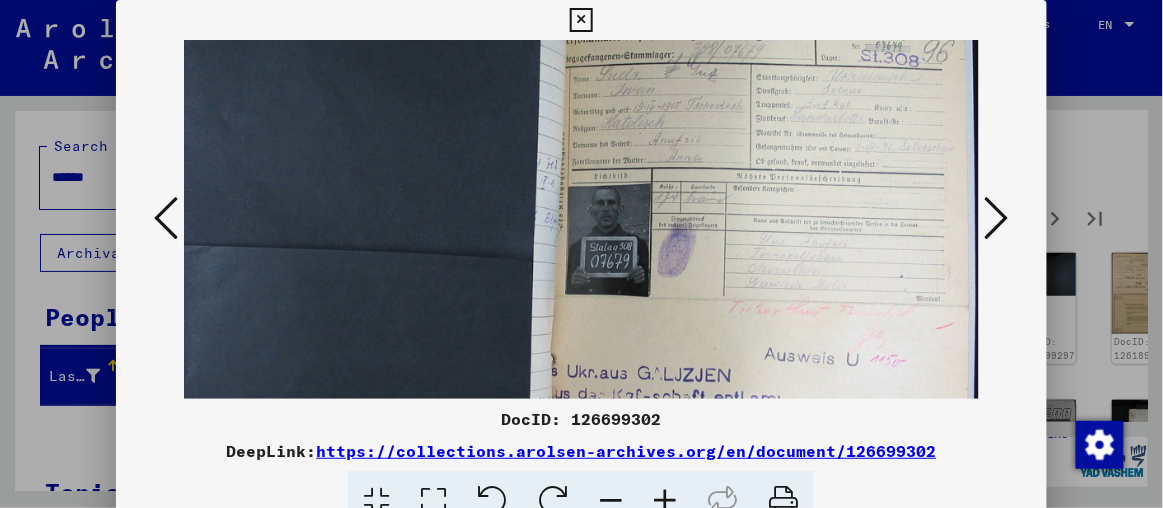 scroll, scrollTop: 57, scrollLeft: 193, axis: both 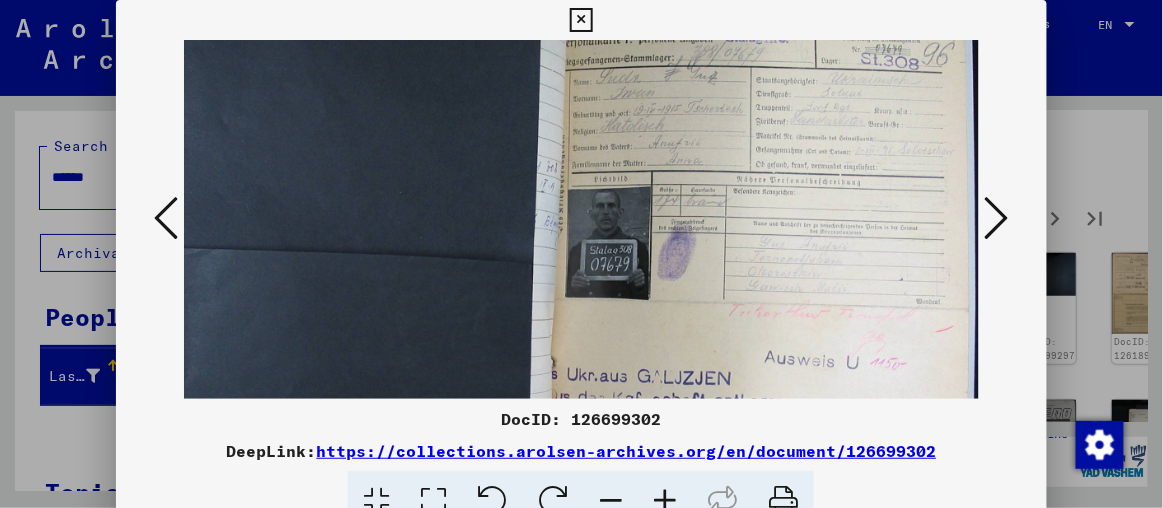 drag, startPoint x: 821, startPoint y: 205, endPoint x: 791, endPoint y: 250, distance: 54.08327 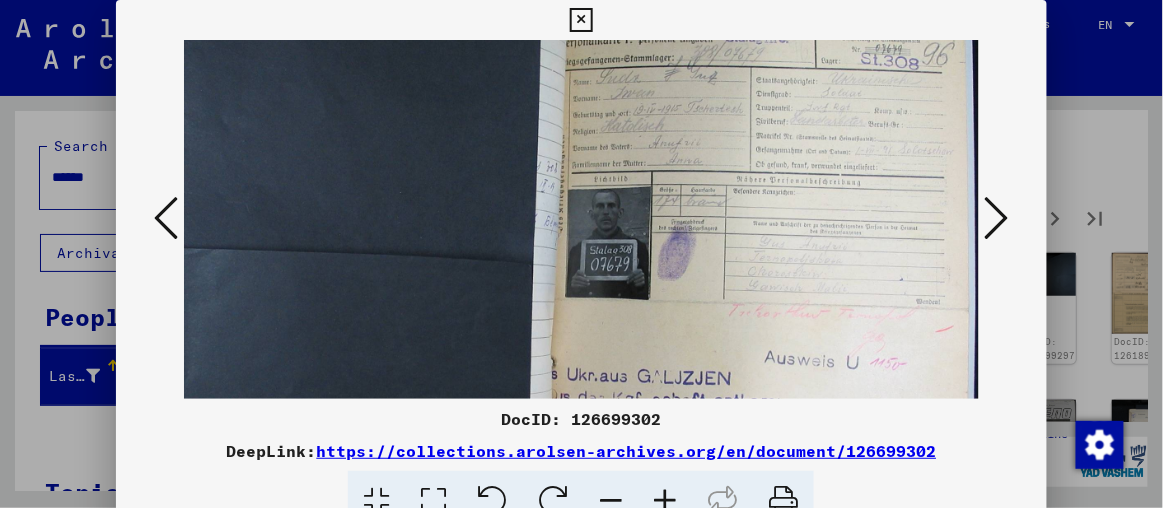 click at bounding box center (997, 218) 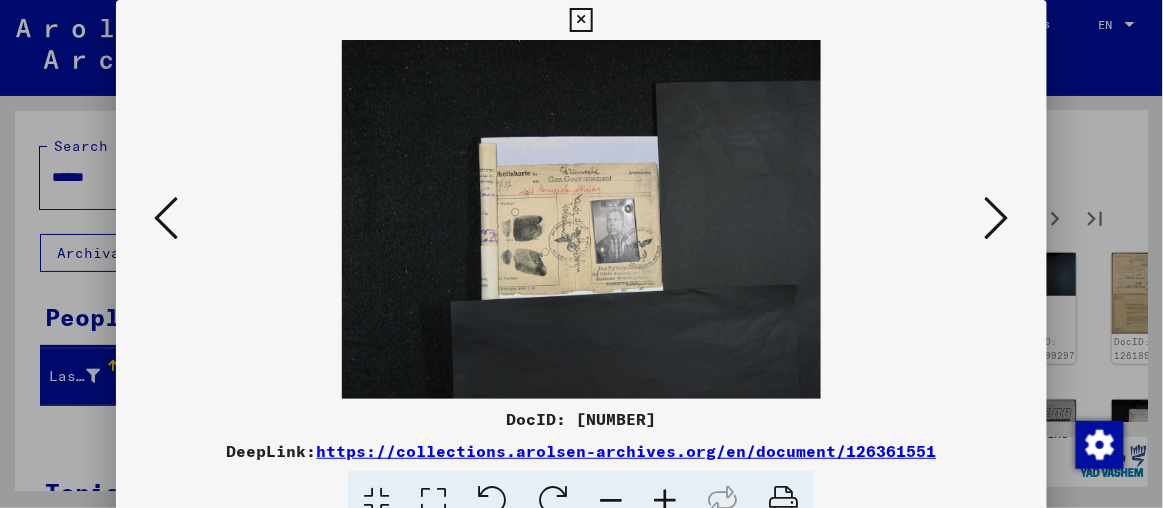 click at bounding box center (997, 218) 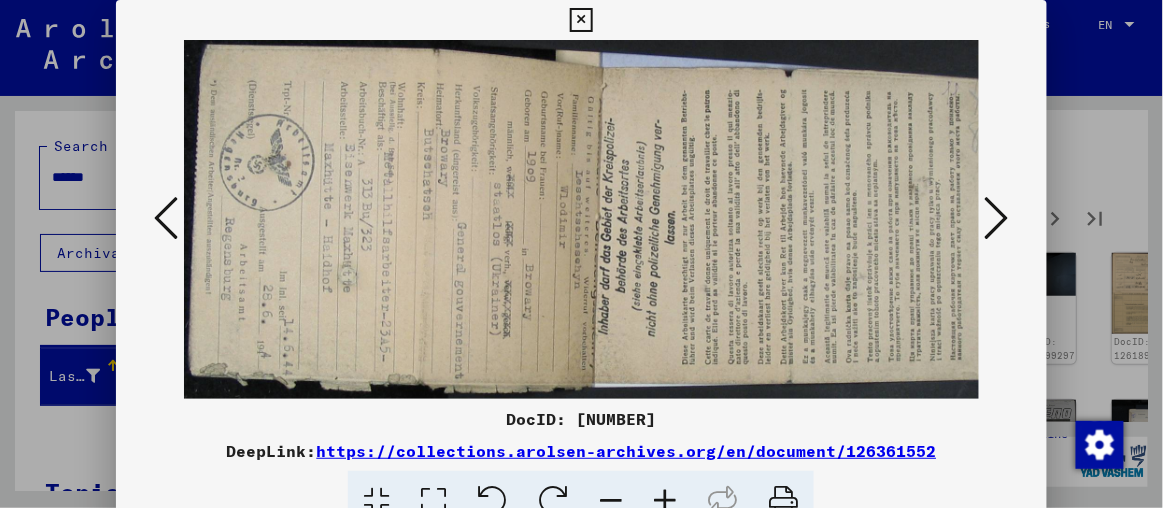 click at bounding box center [997, 218] 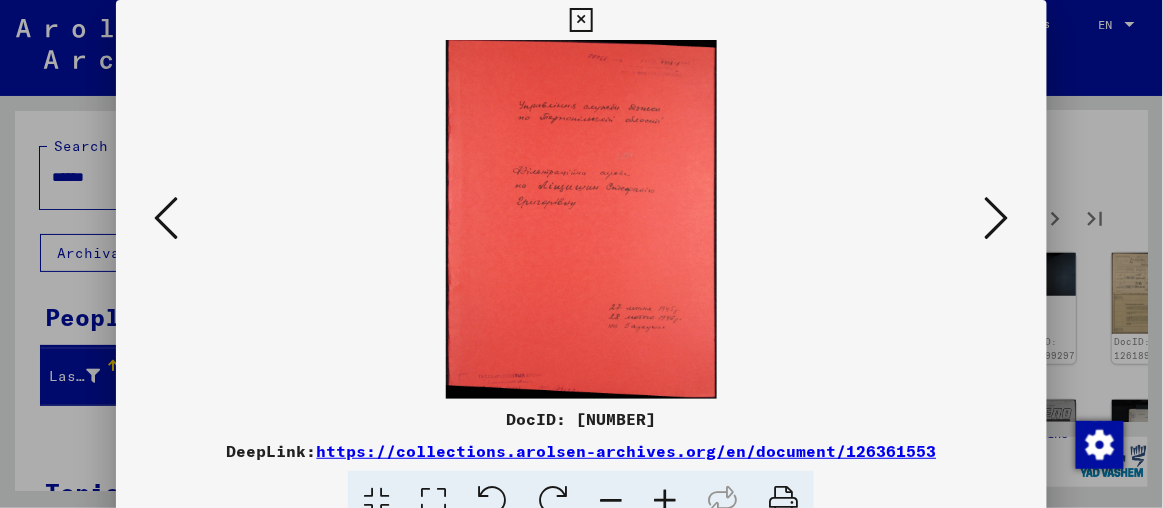 click at bounding box center [997, 218] 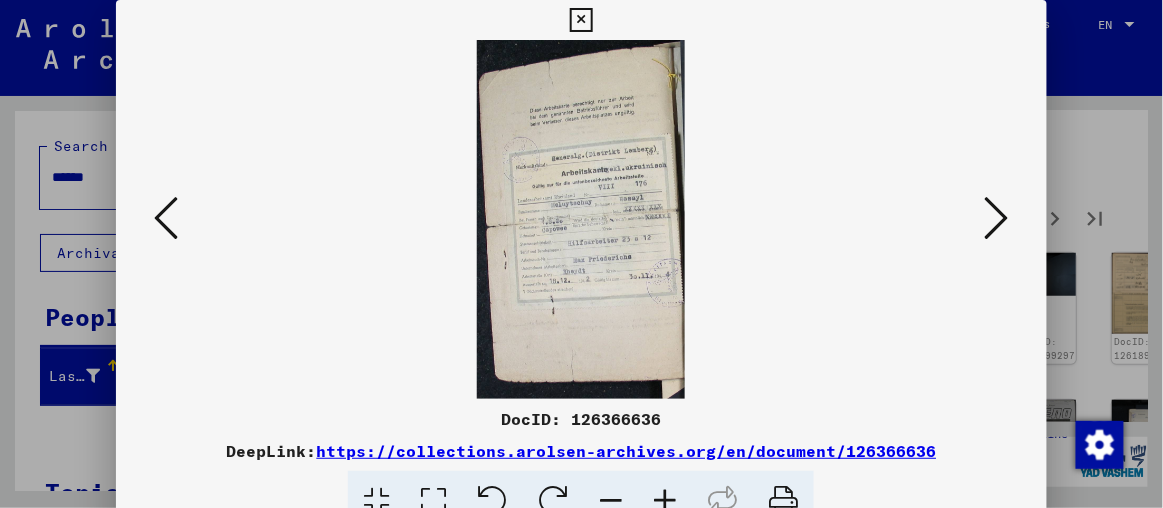 click at bounding box center (997, 218) 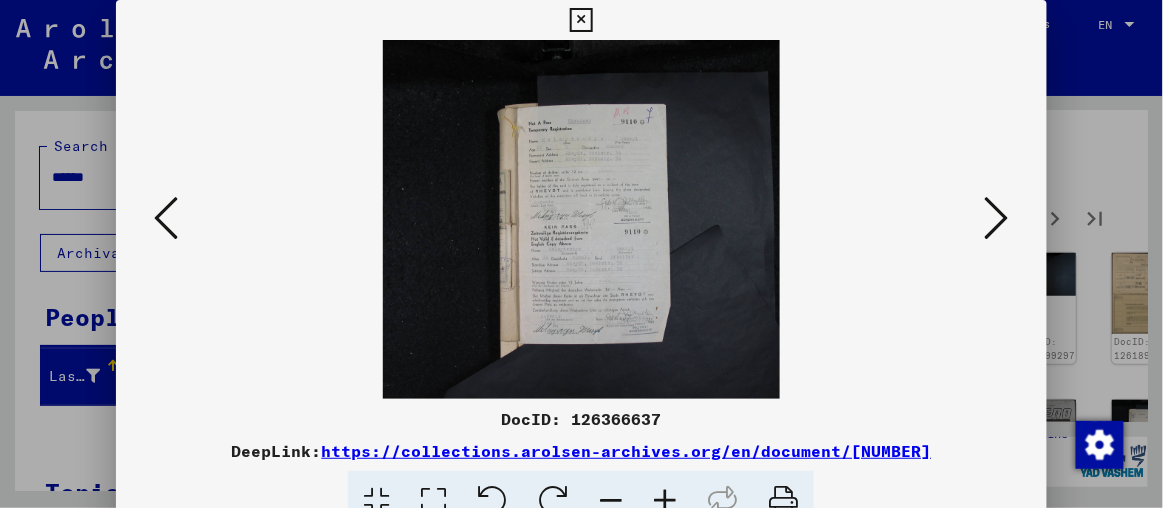 click at bounding box center (166, 218) 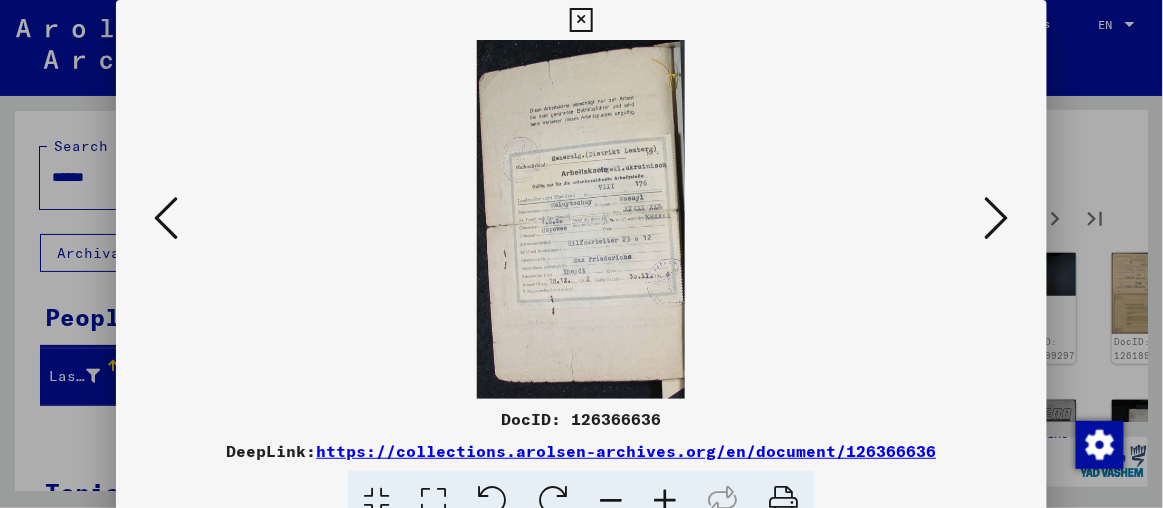 click at bounding box center (665, 501) 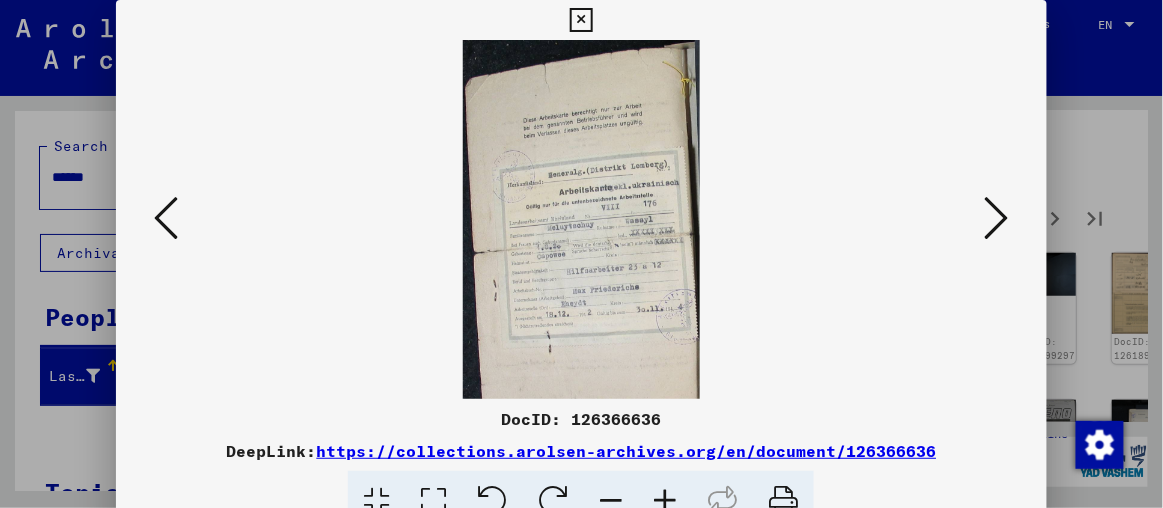 click at bounding box center (665, 501) 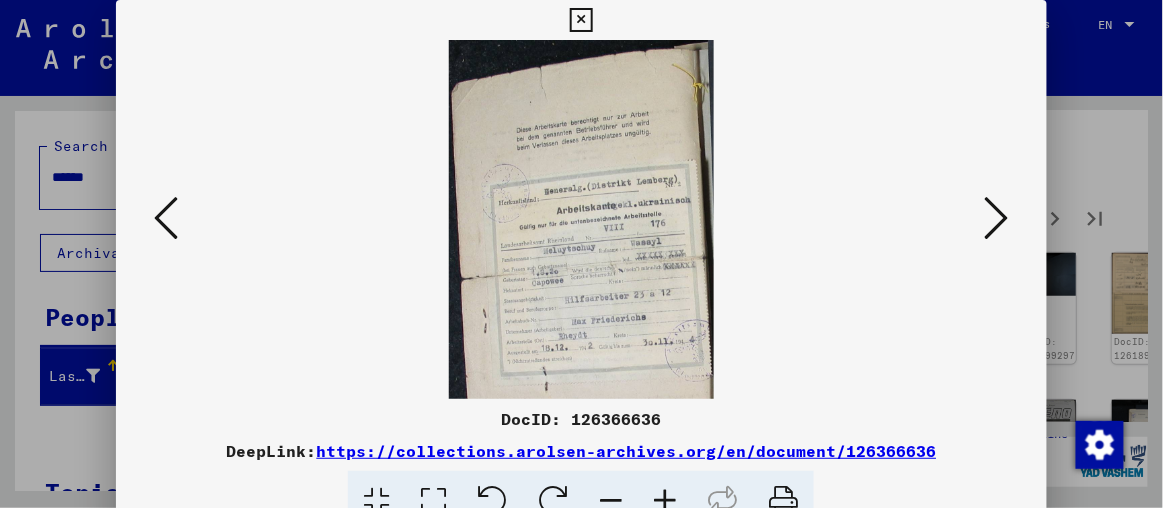 click at bounding box center (665, 501) 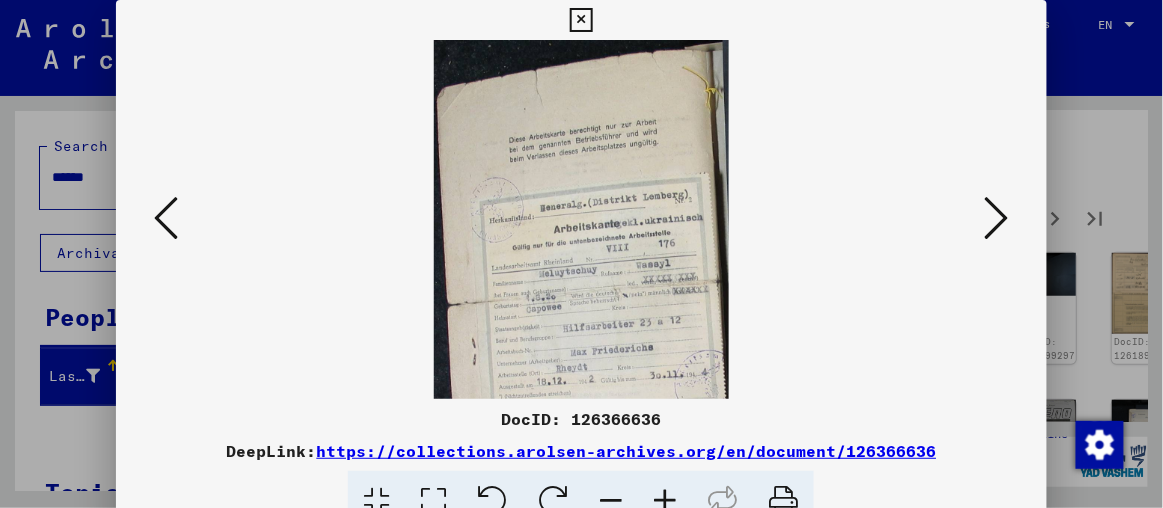 click at bounding box center (665, 501) 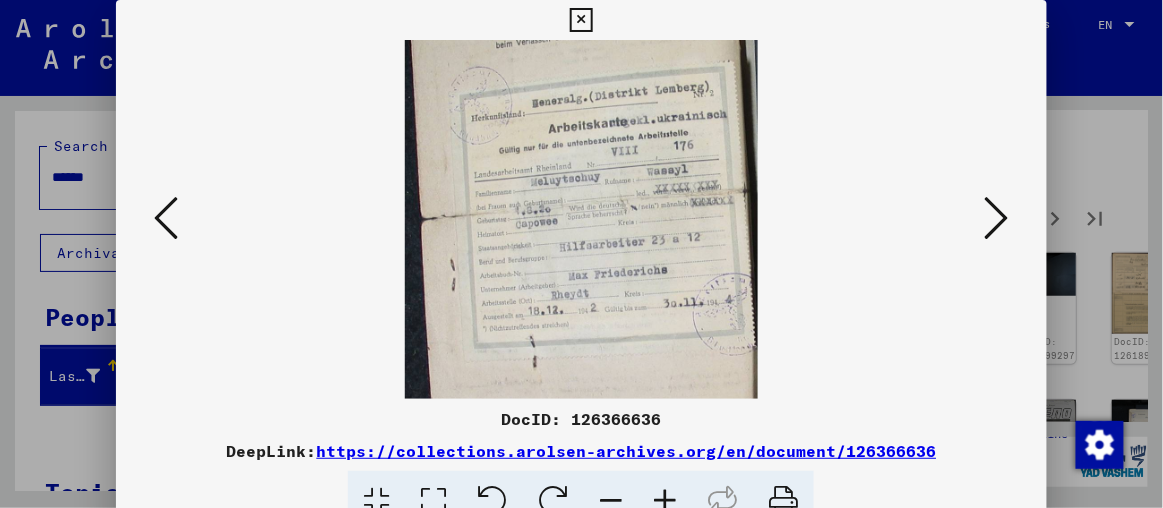 scroll, scrollTop: 141, scrollLeft: 0, axis: vertical 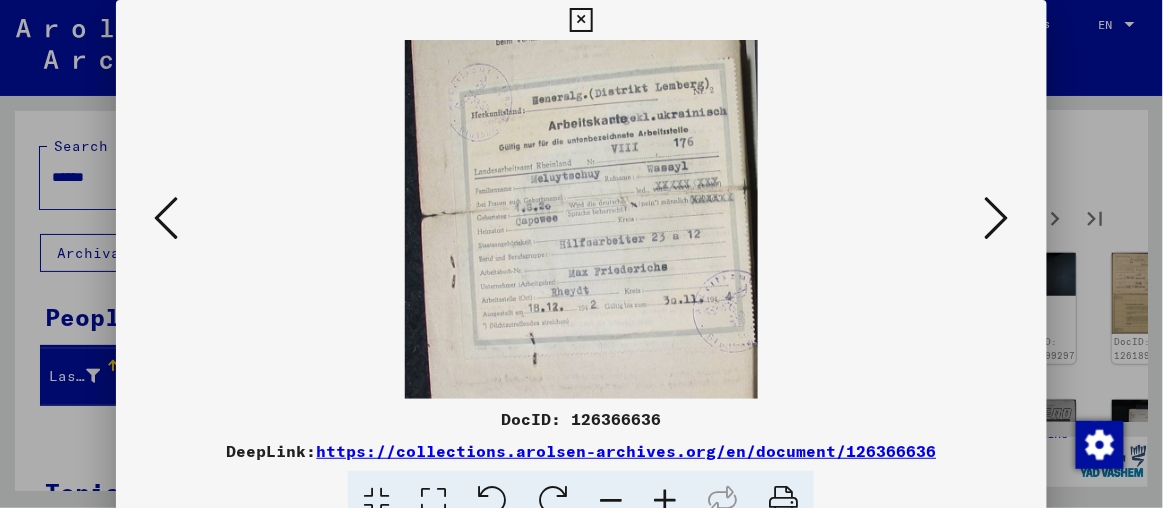click at bounding box center [581, 203] 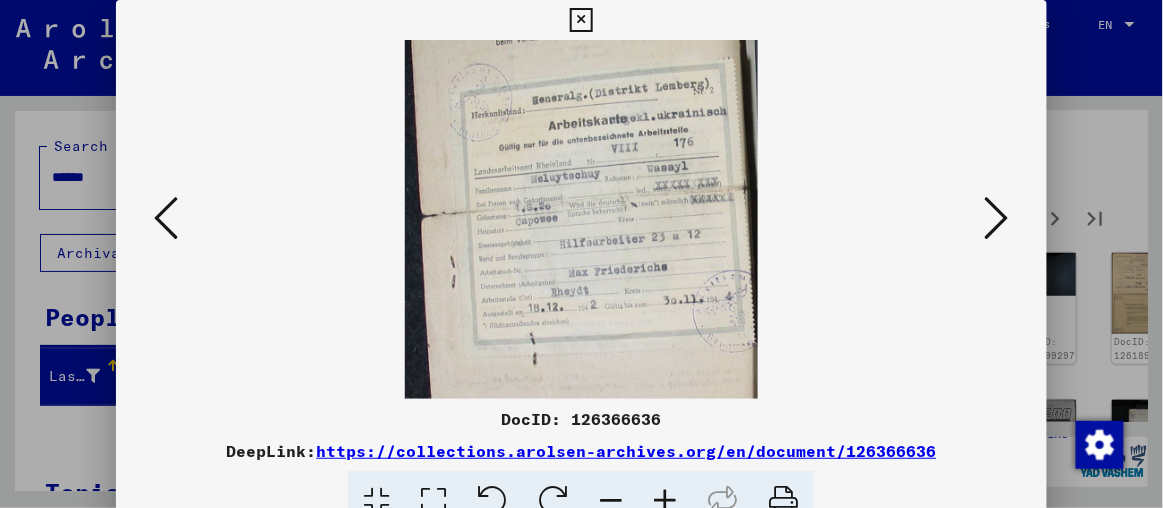 click at bounding box center [997, 218] 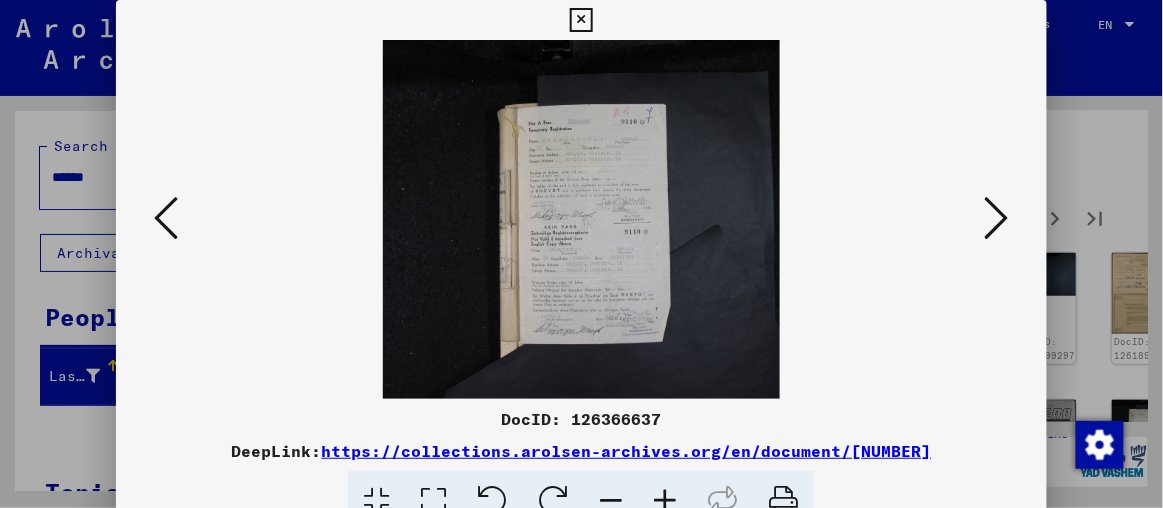 scroll, scrollTop: 0, scrollLeft: 0, axis: both 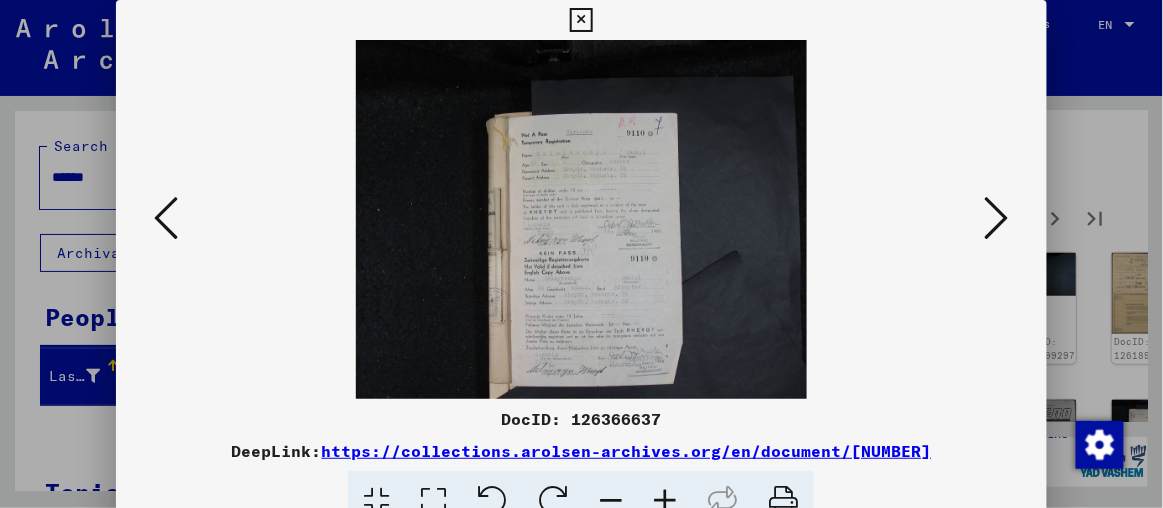 click at bounding box center (665, 501) 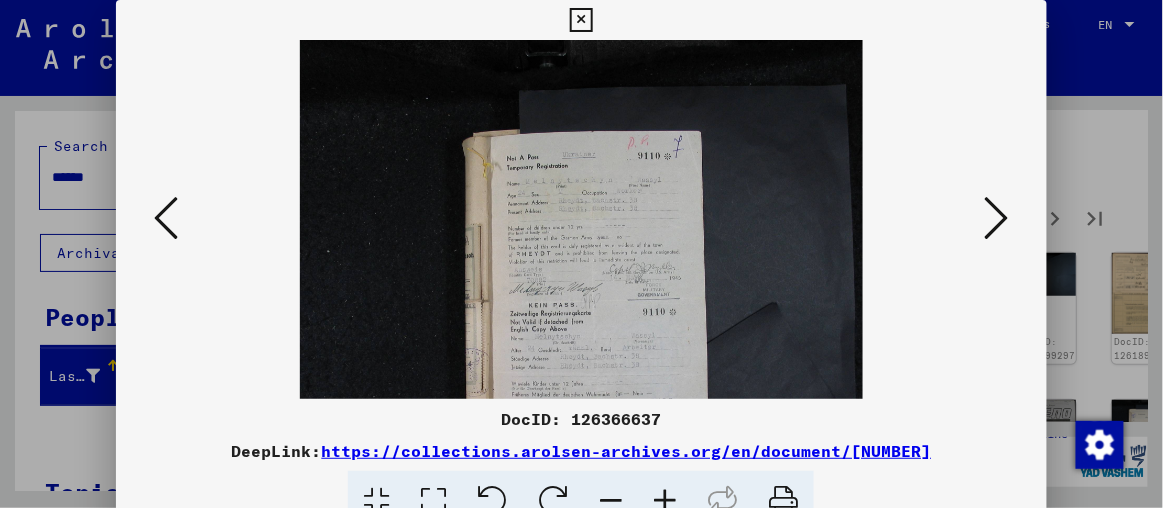 click at bounding box center (665, 501) 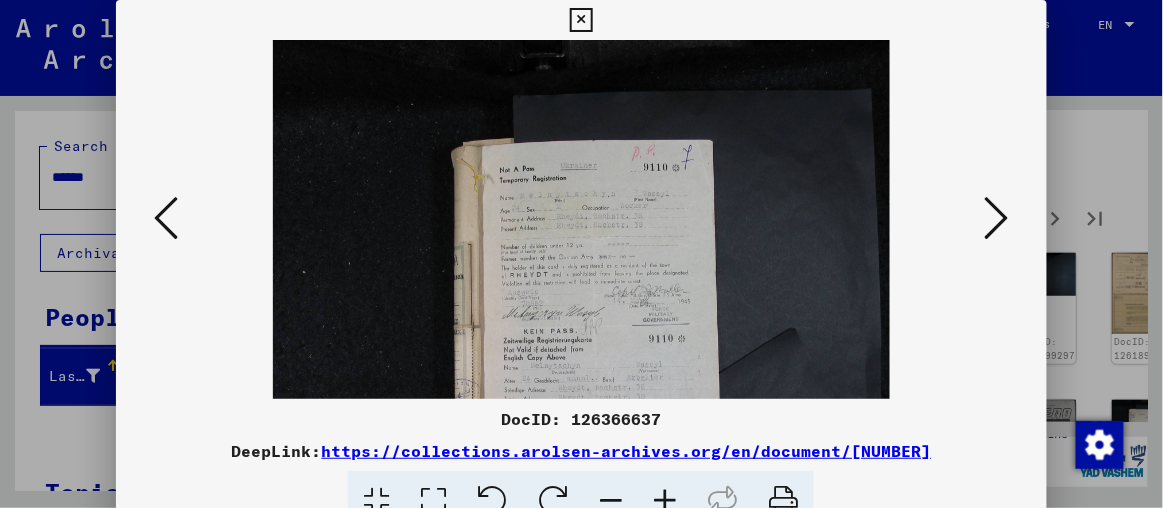 click at bounding box center [665, 501] 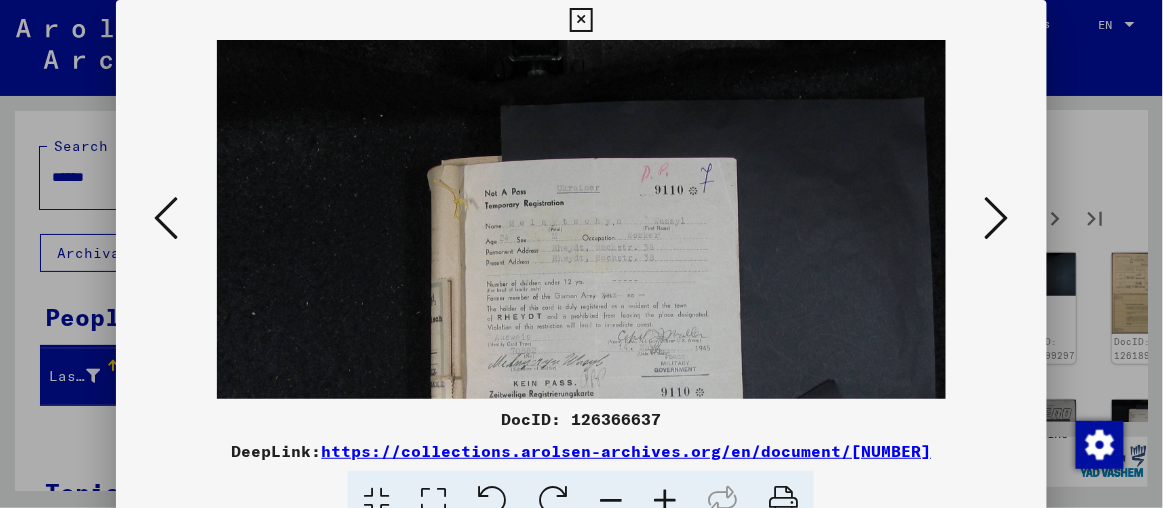 click at bounding box center (665, 501) 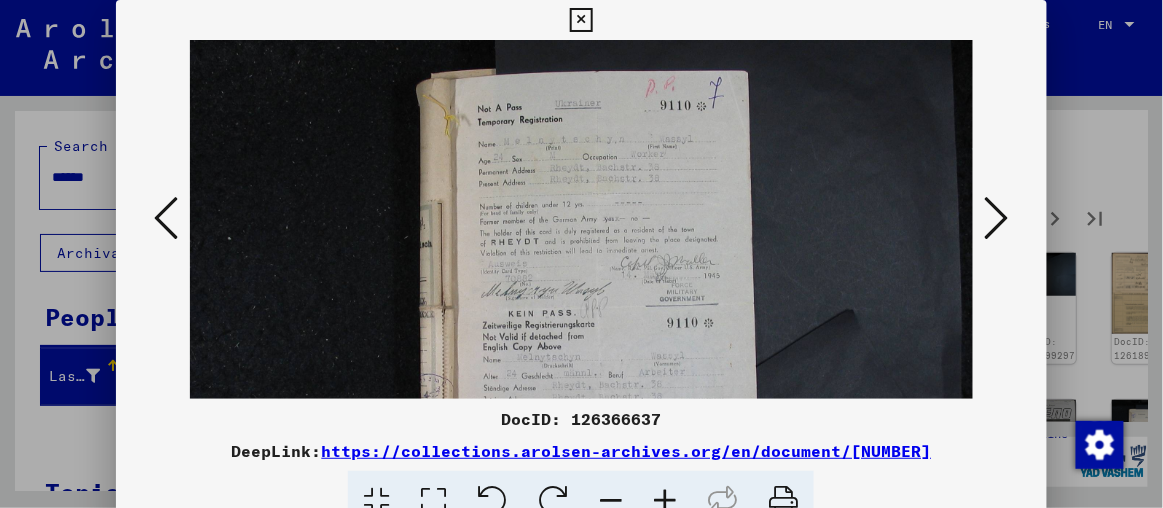 drag, startPoint x: 689, startPoint y: 307, endPoint x: 696, endPoint y: 202, distance: 105.23308 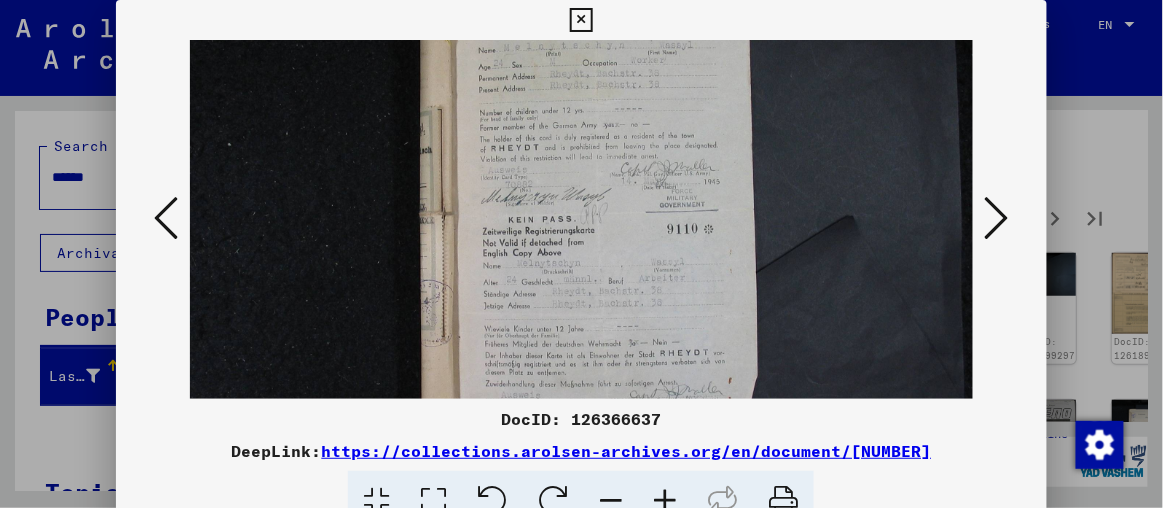 scroll, scrollTop: 194, scrollLeft: 0, axis: vertical 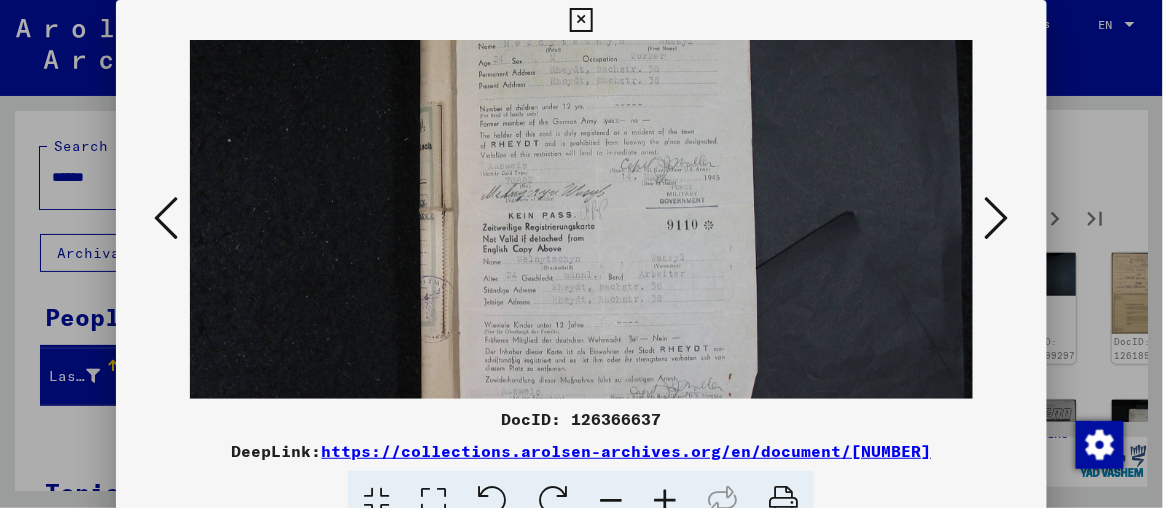 drag, startPoint x: 718, startPoint y: 254, endPoint x: 719, endPoint y: 165, distance: 89.005615 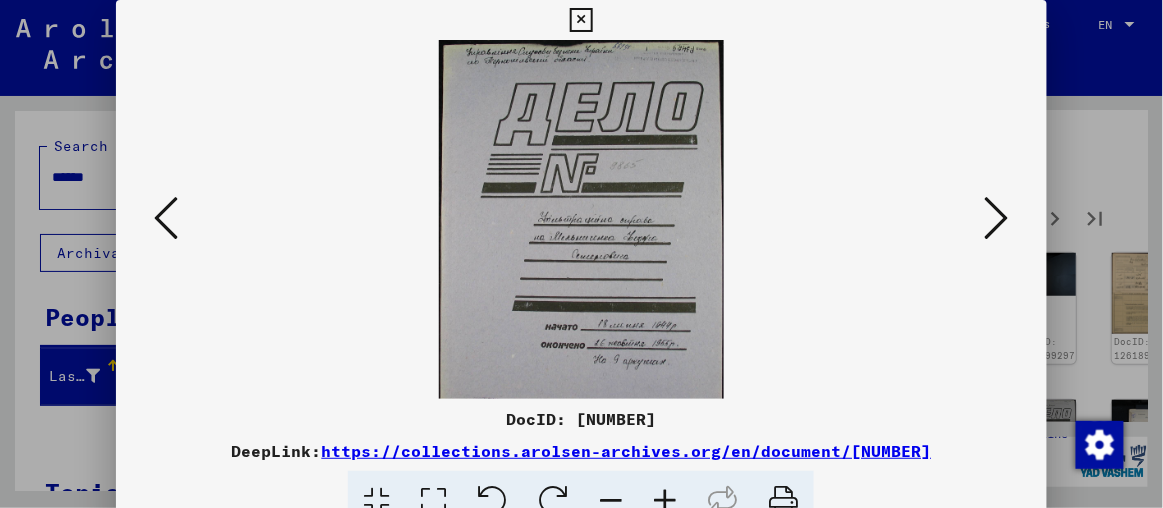 click at bounding box center [997, 218] 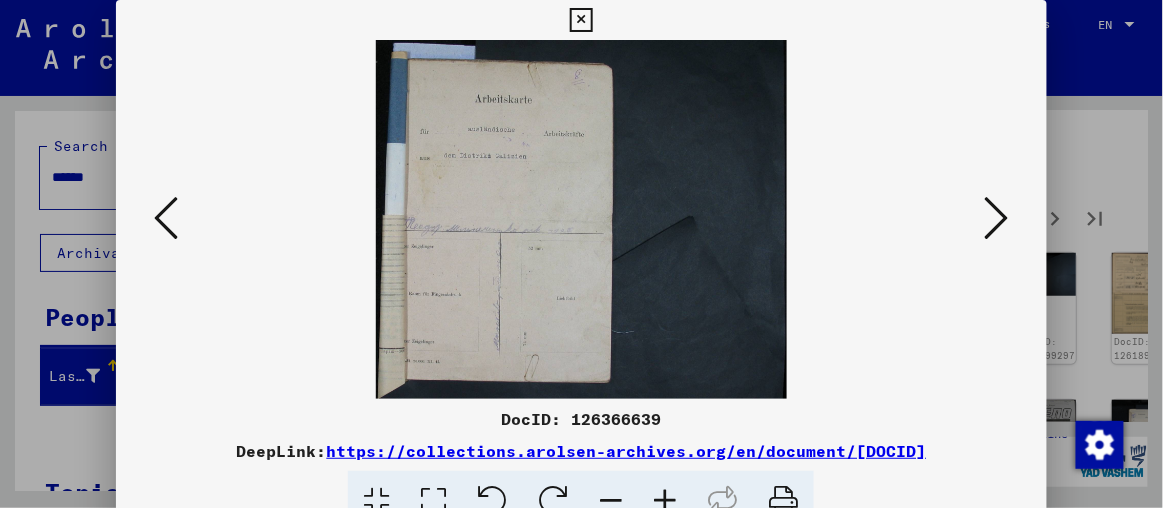 click at bounding box center (997, 218) 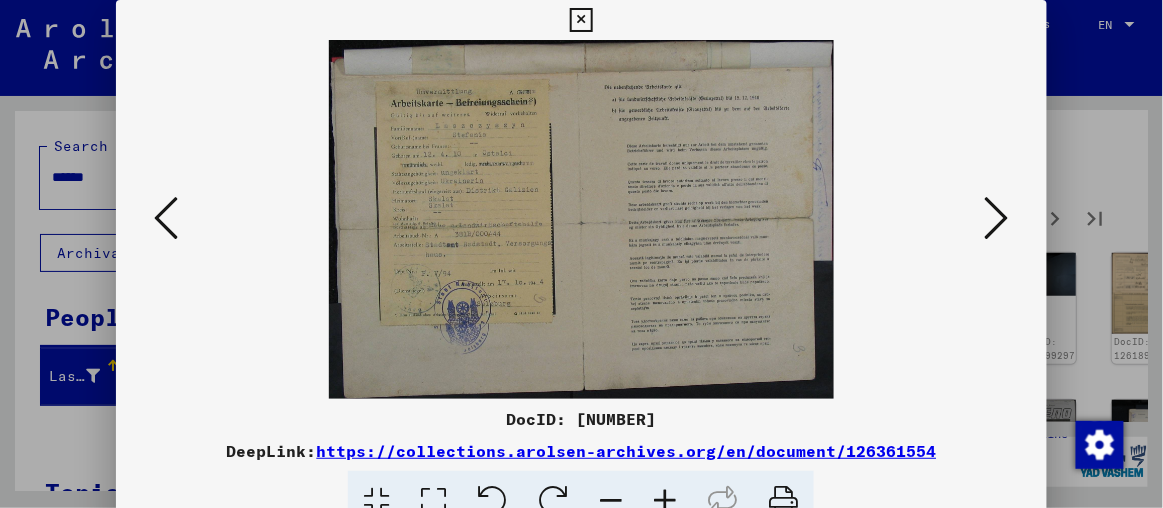 click at bounding box center [665, 501] 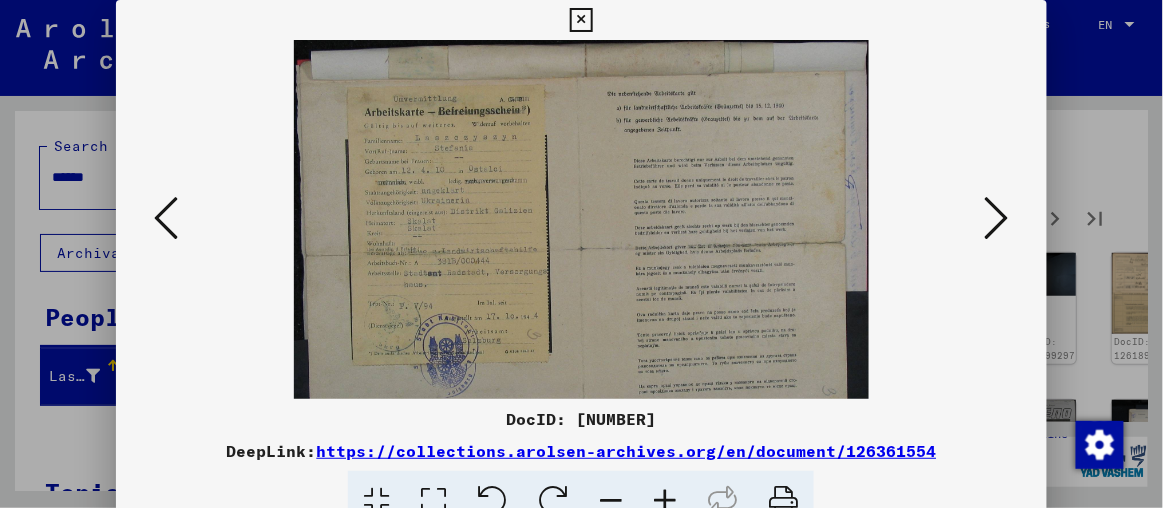 click at bounding box center (665, 501) 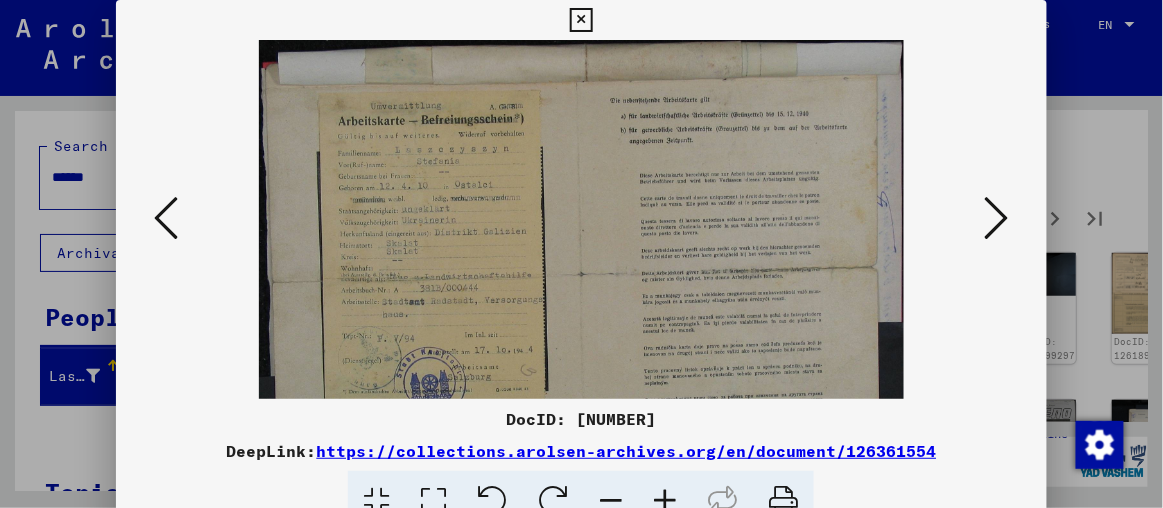 click at bounding box center (665, 501) 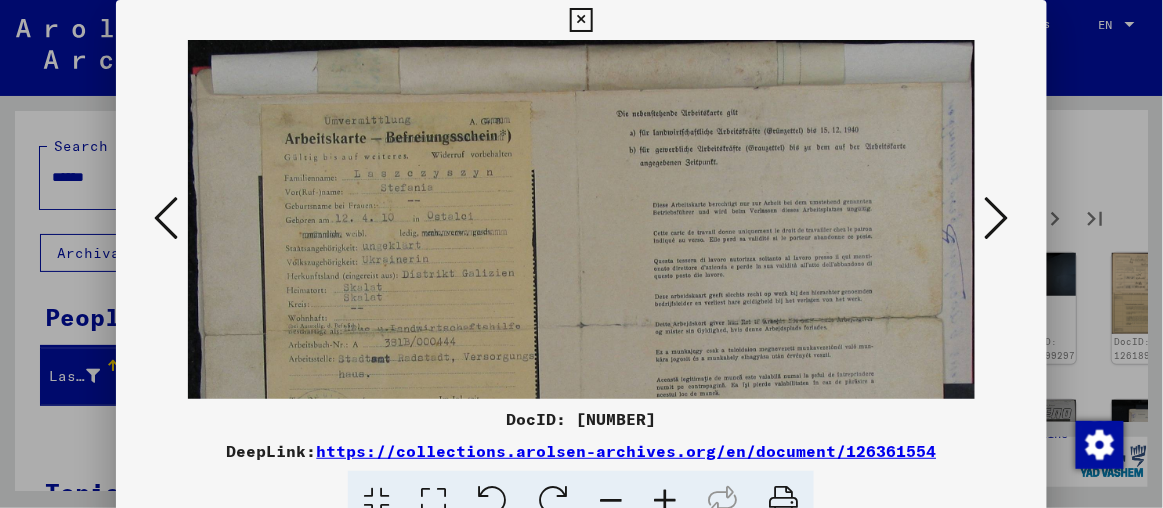 click at bounding box center (665, 501) 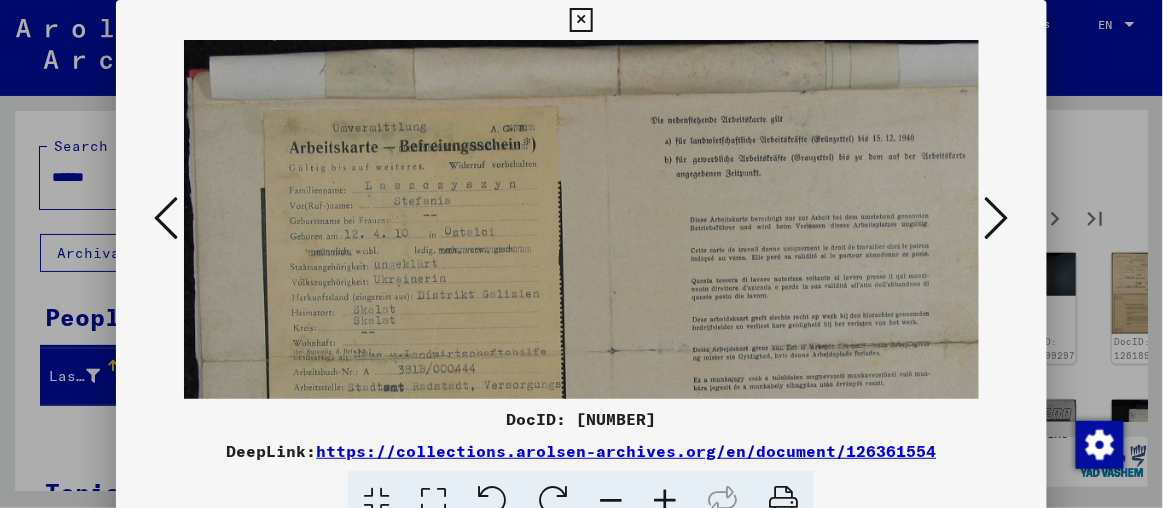 click at bounding box center (665, 501) 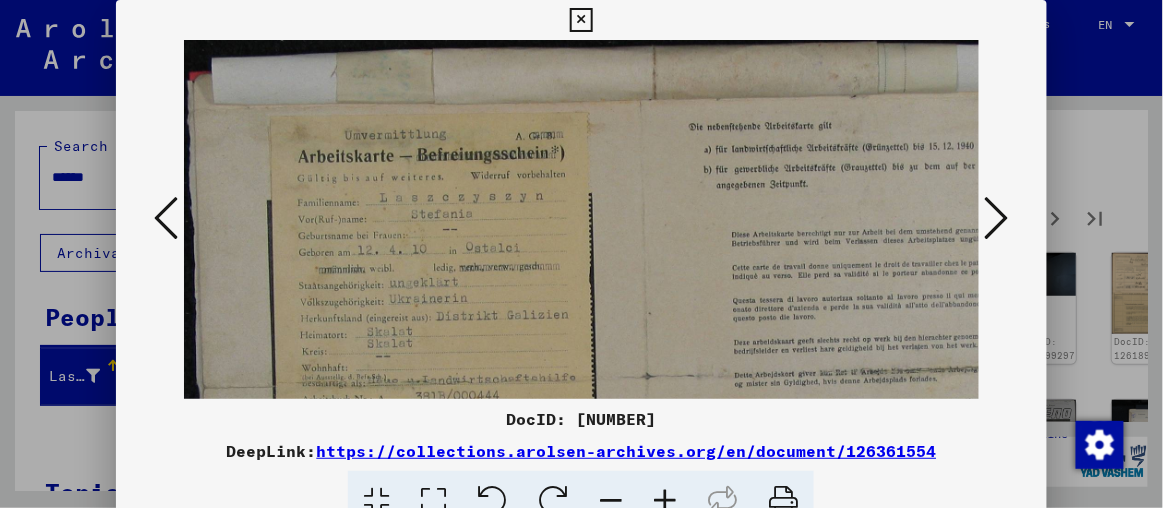 click at bounding box center [665, 501] 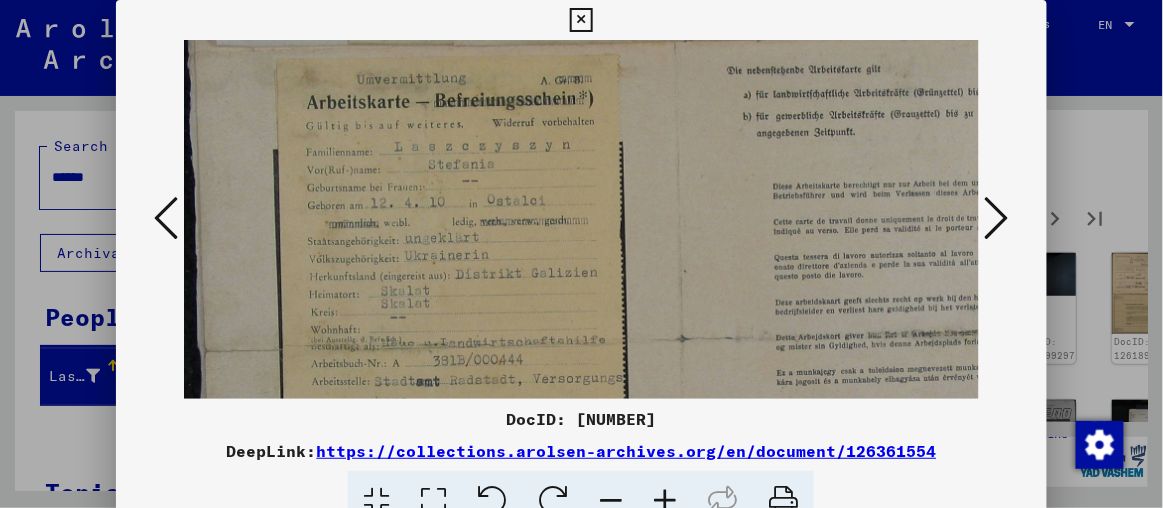 scroll, scrollTop: 111, scrollLeft: 0, axis: vertical 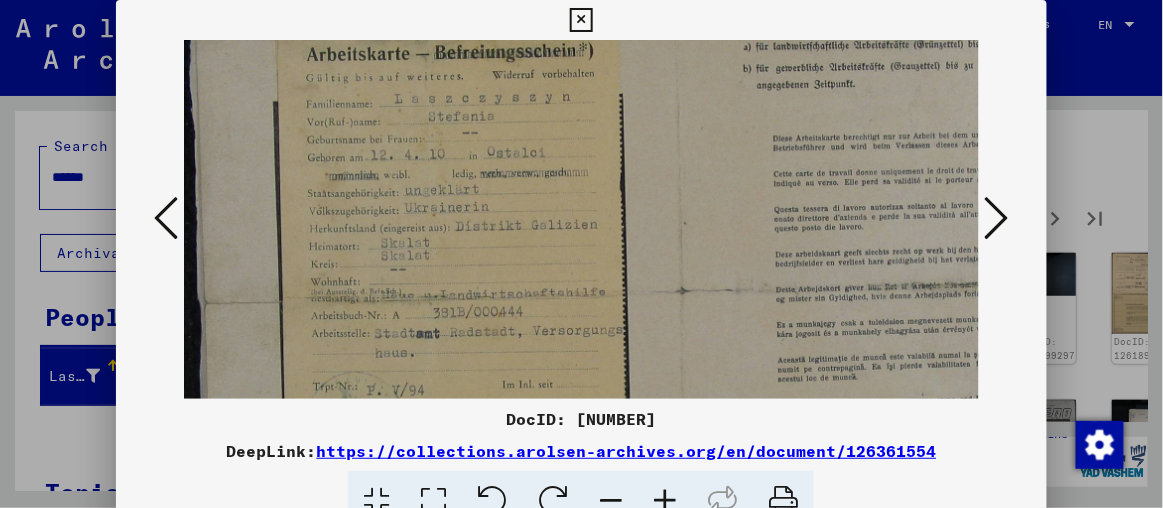 drag, startPoint x: 512, startPoint y: 228, endPoint x: 539, endPoint y: 114, distance: 117.15375 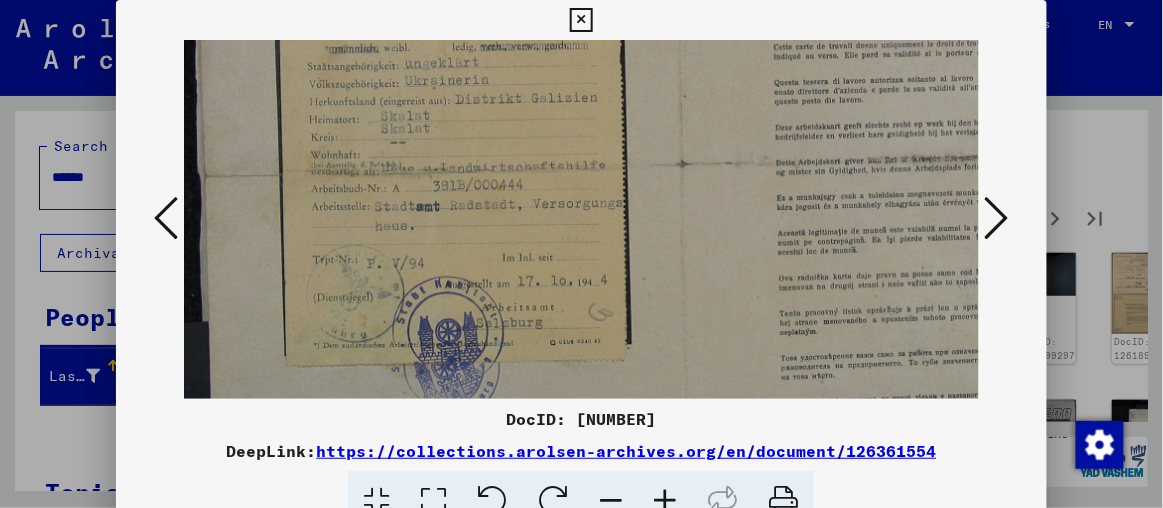 drag, startPoint x: 561, startPoint y: 108, endPoint x: 585, endPoint y: 99, distance: 25.632011 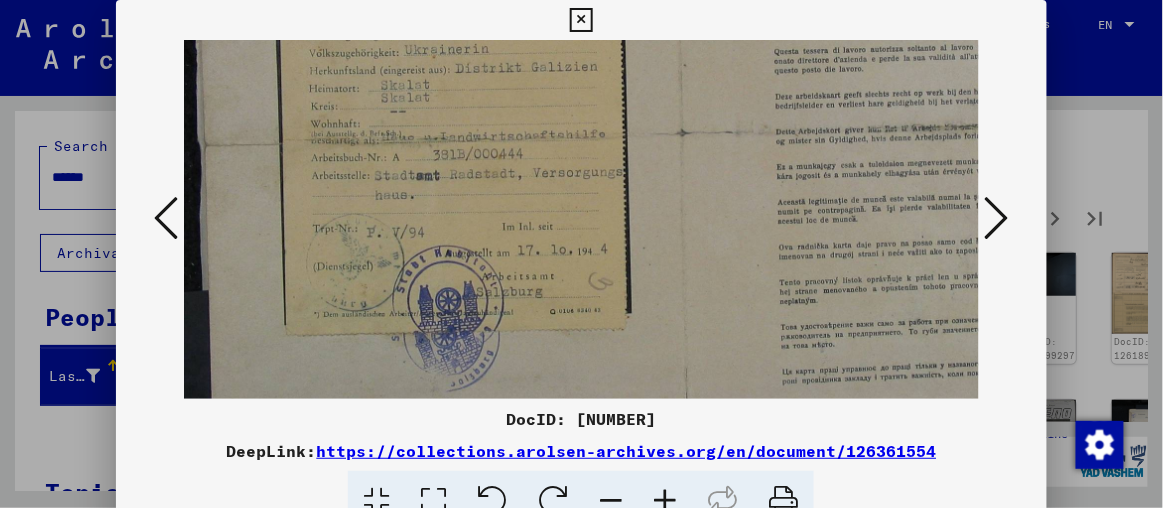 click at bounding box center (997, 218) 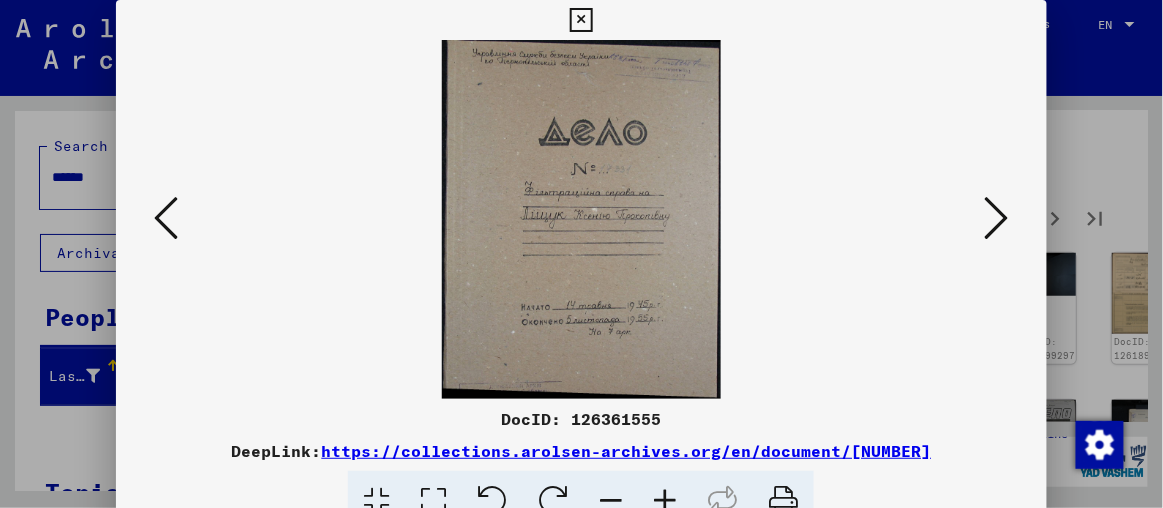 scroll, scrollTop: 0, scrollLeft: 0, axis: both 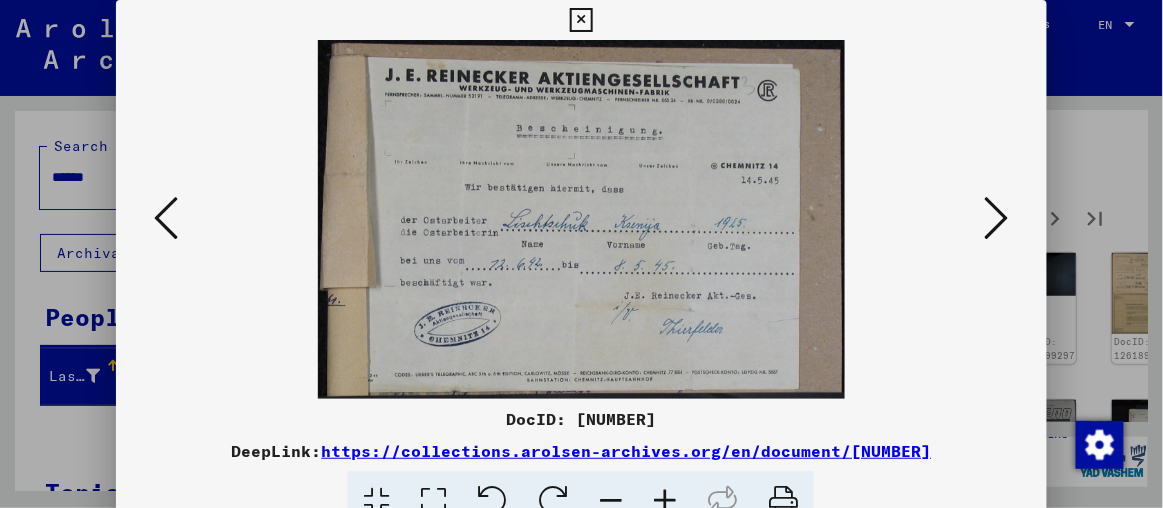 click at bounding box center (997, 218) 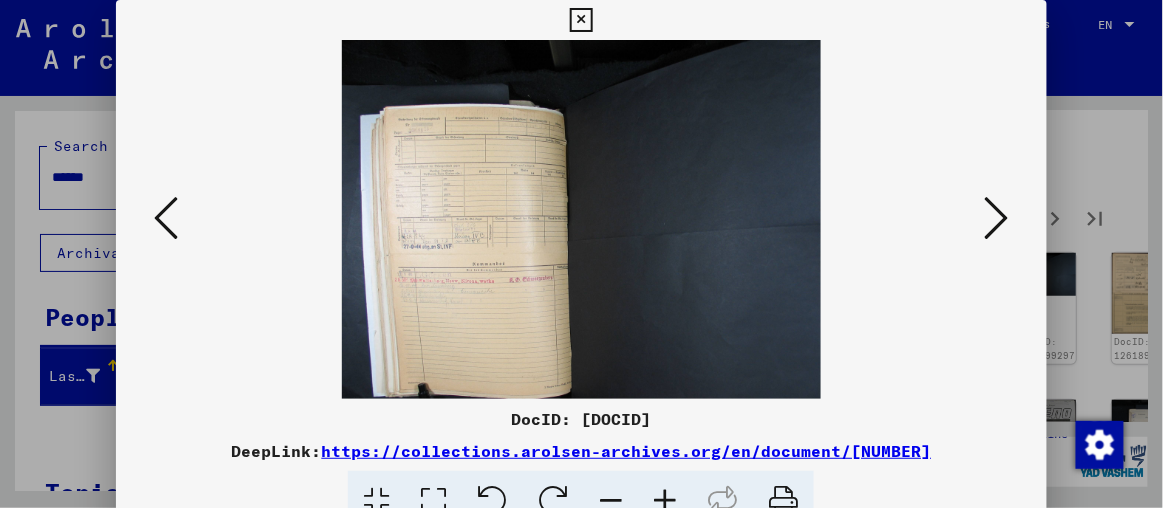 click at bounding box center (997, 218) 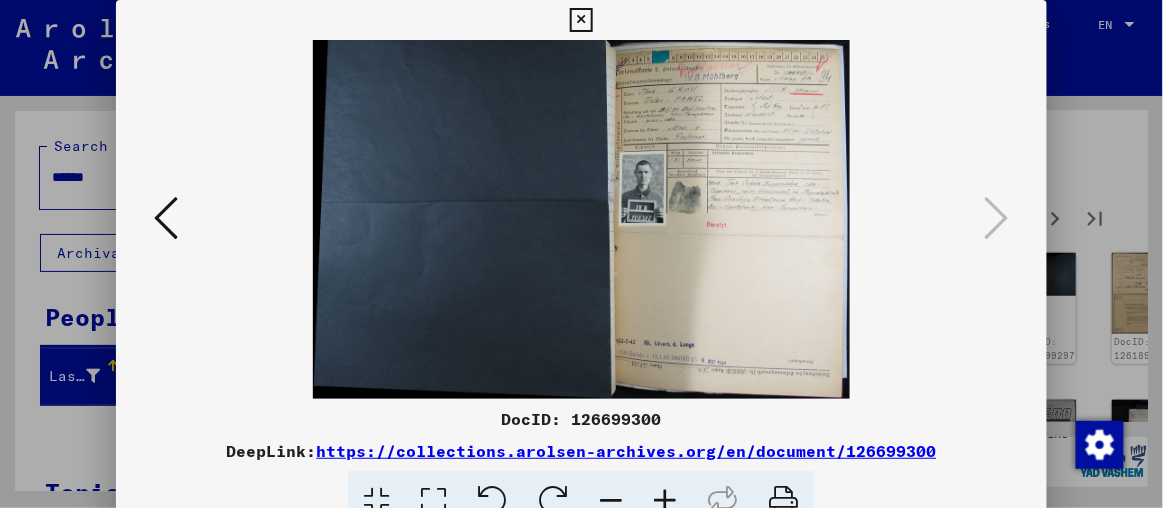 click at bounding box center (166, 219) 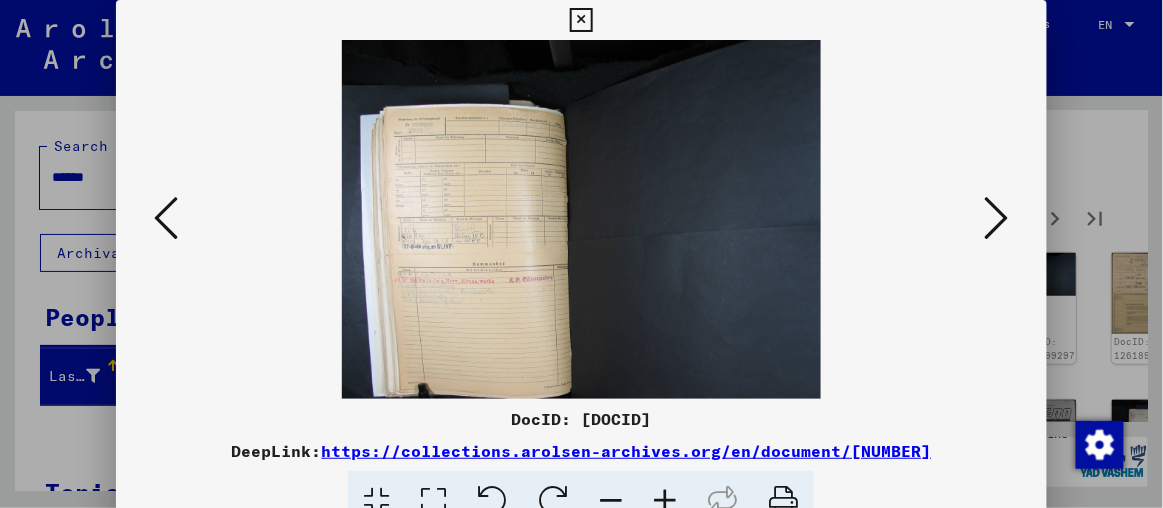 click at bounding box center [665, 501] 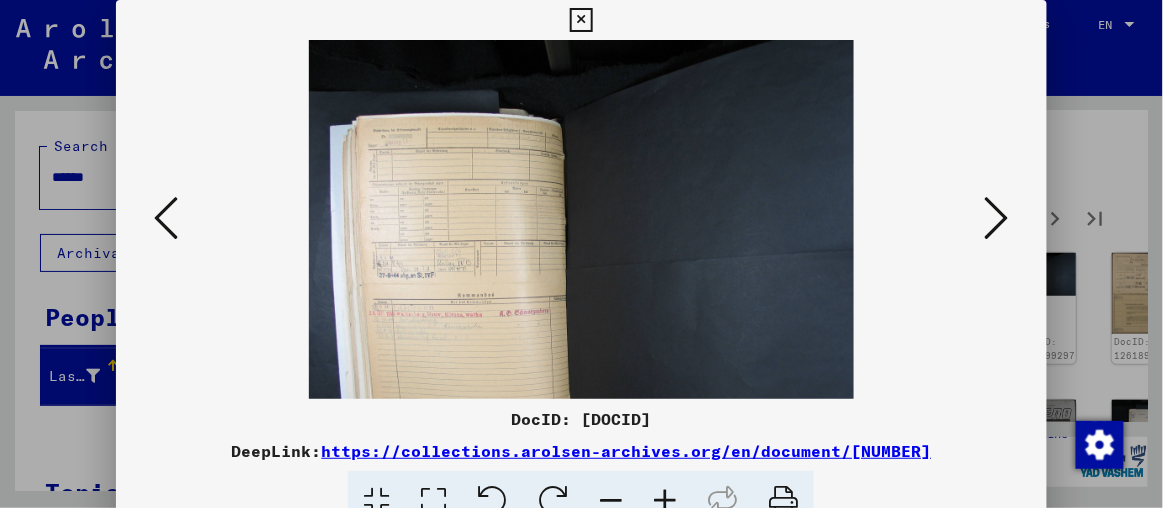 click at bounding box center (665, 501) 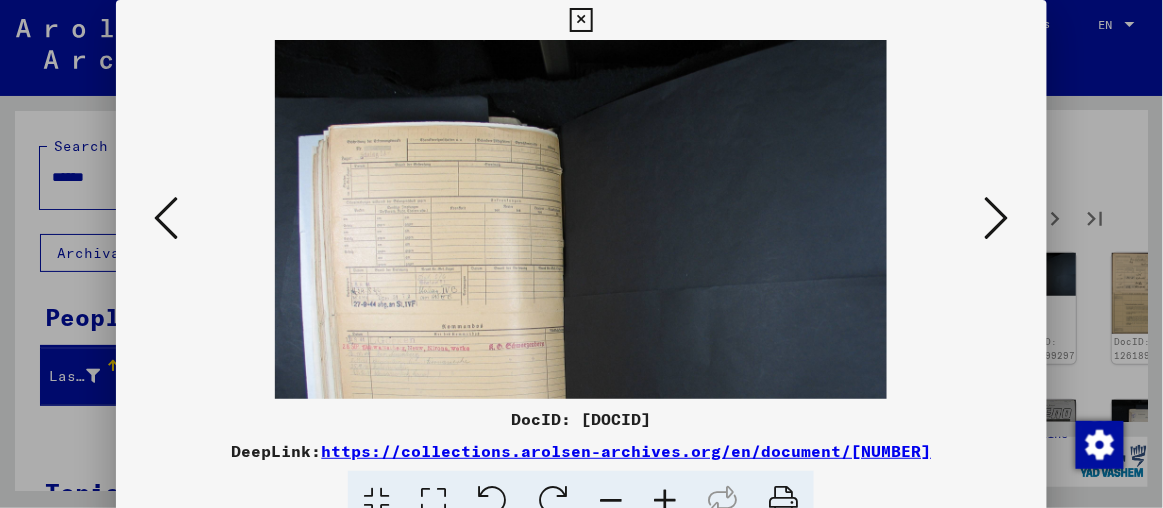 click at bounding box center (665, 501) 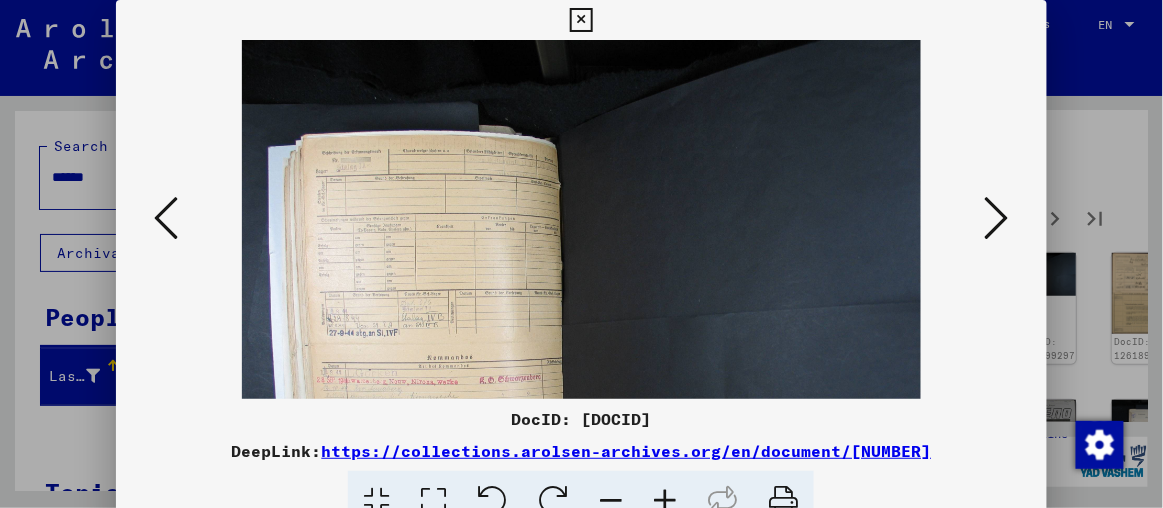 click at bounding box center (665, 501) 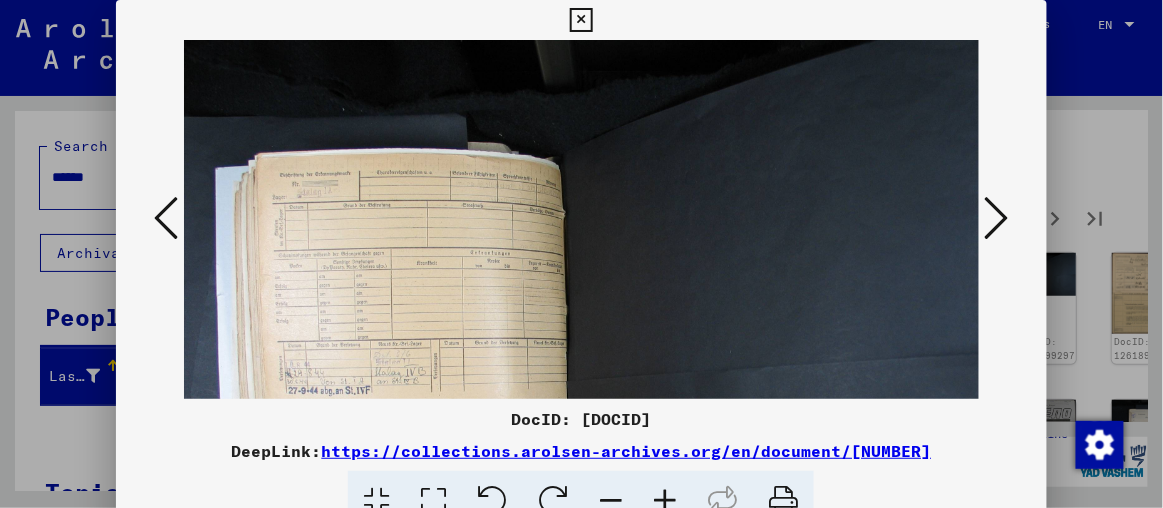 click at bounding box center (665, 501) 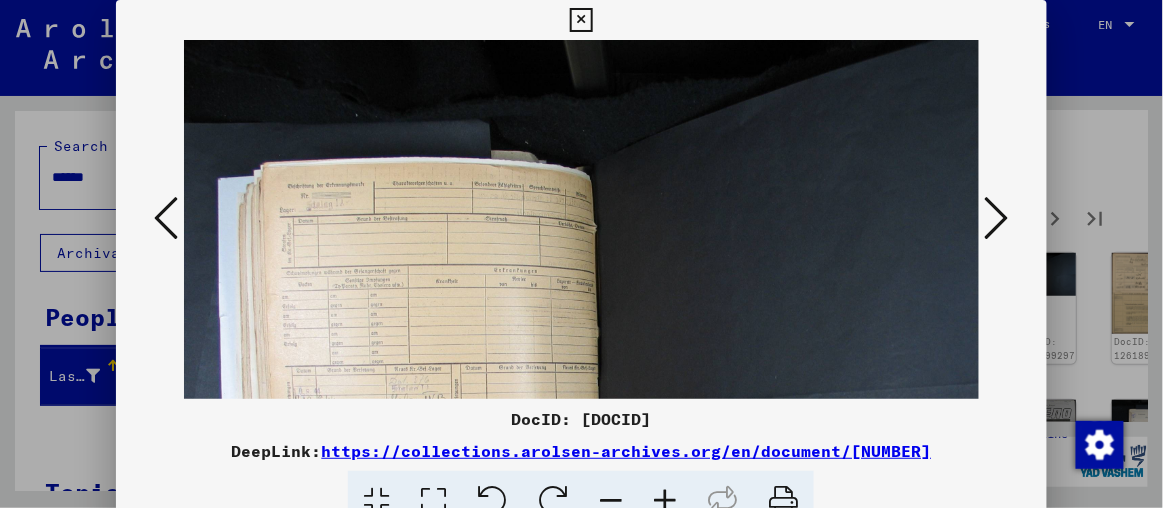 click at bounding box center (665, 501) 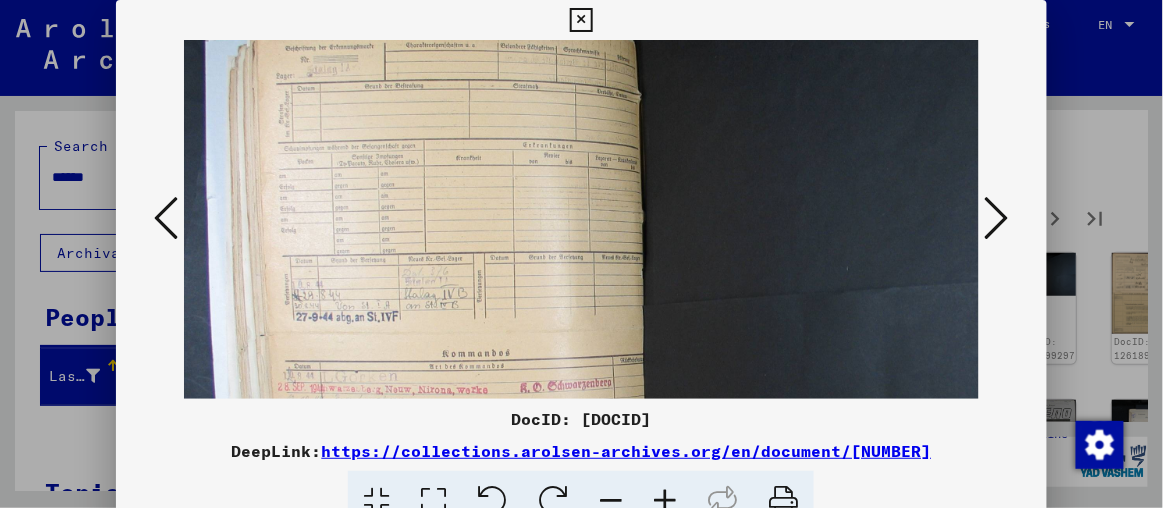 drag, startPoint x: 563, startPoint y: 269, endPoint x: 545, endPoint y: 21, distance: 248.65237 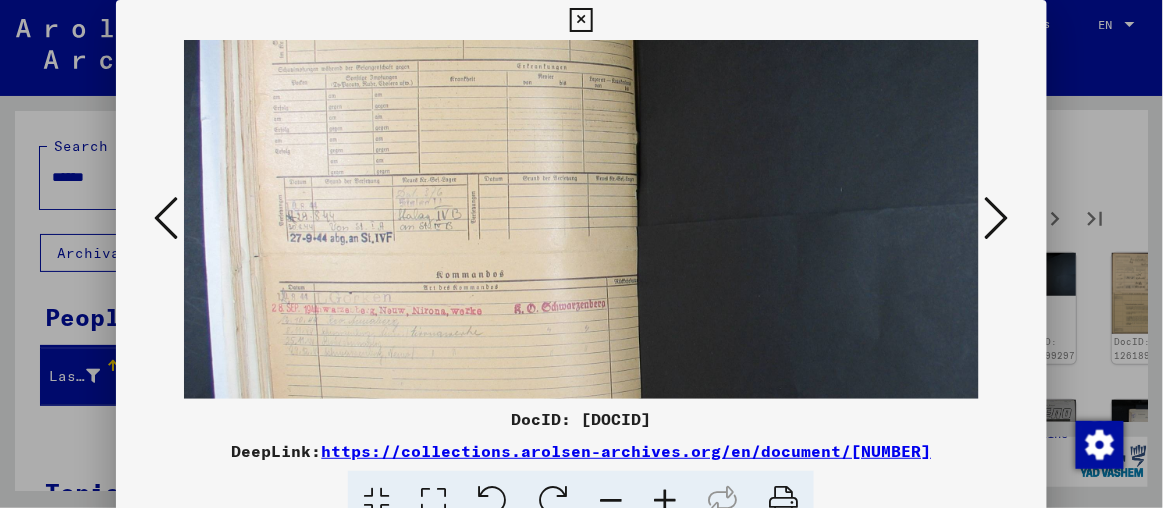 click at bounding box center (997, 218) 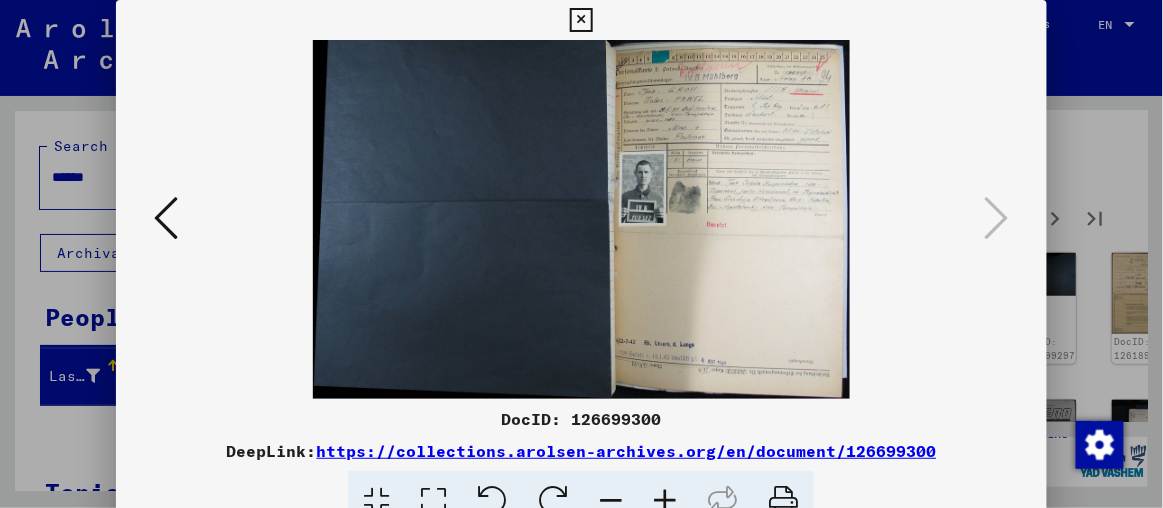click at bounding box center [665, 501] 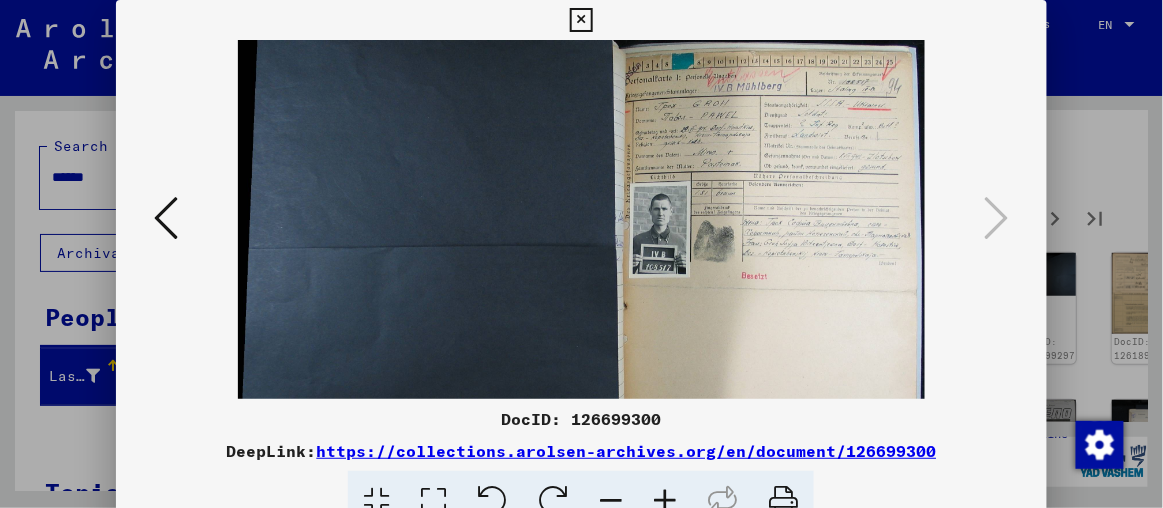 click at bounding box center [665, 501] 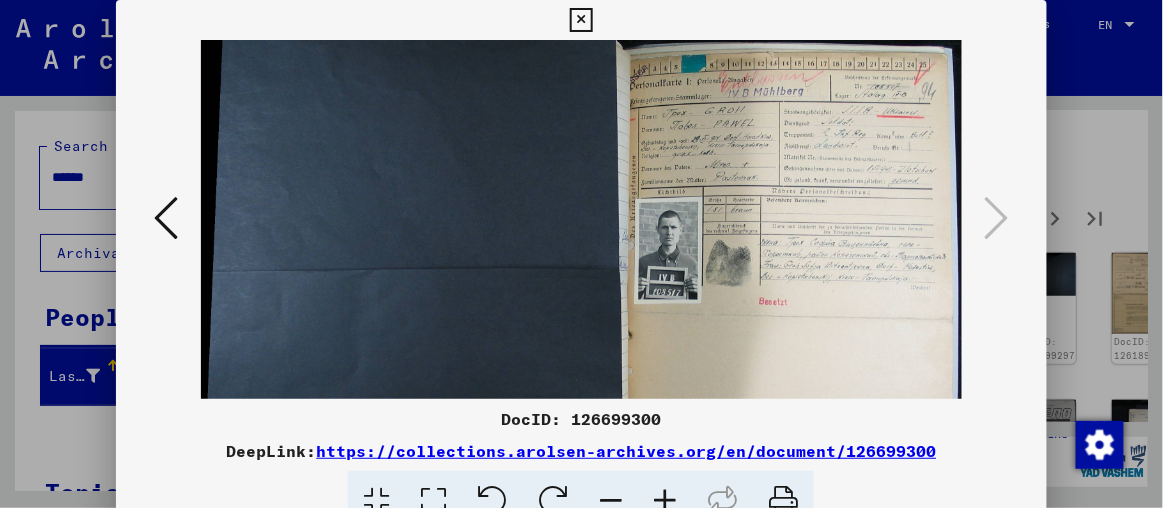 click at bounding box center (665, 501) 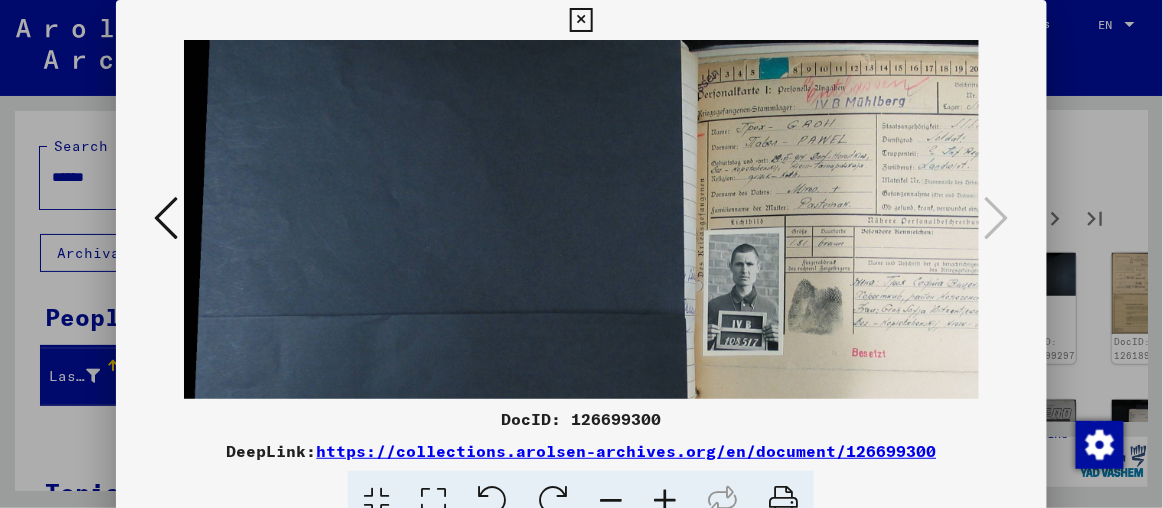 click at bounding box center (665, 501) 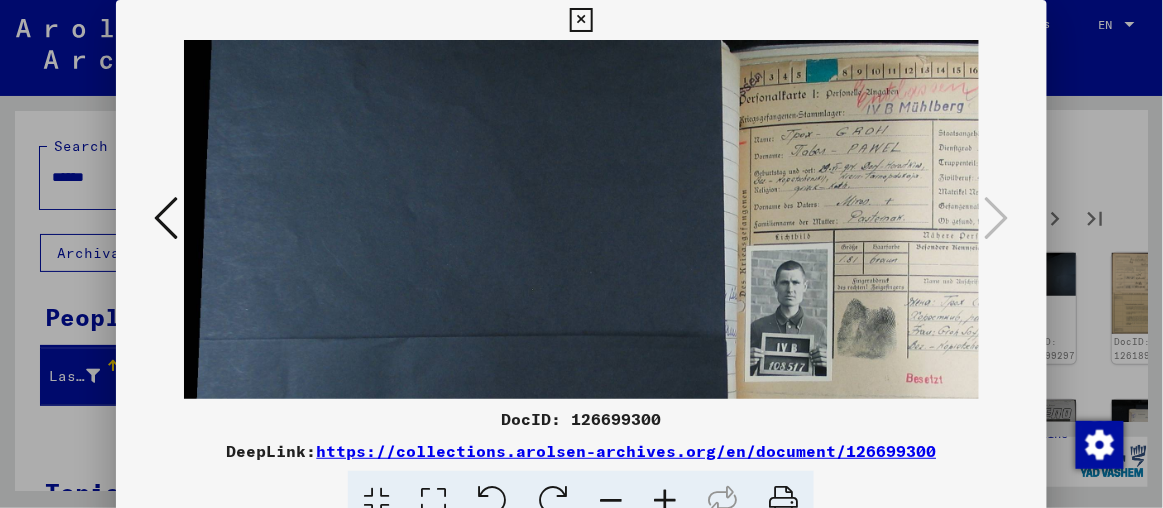 click at bounding box center [665, 501] 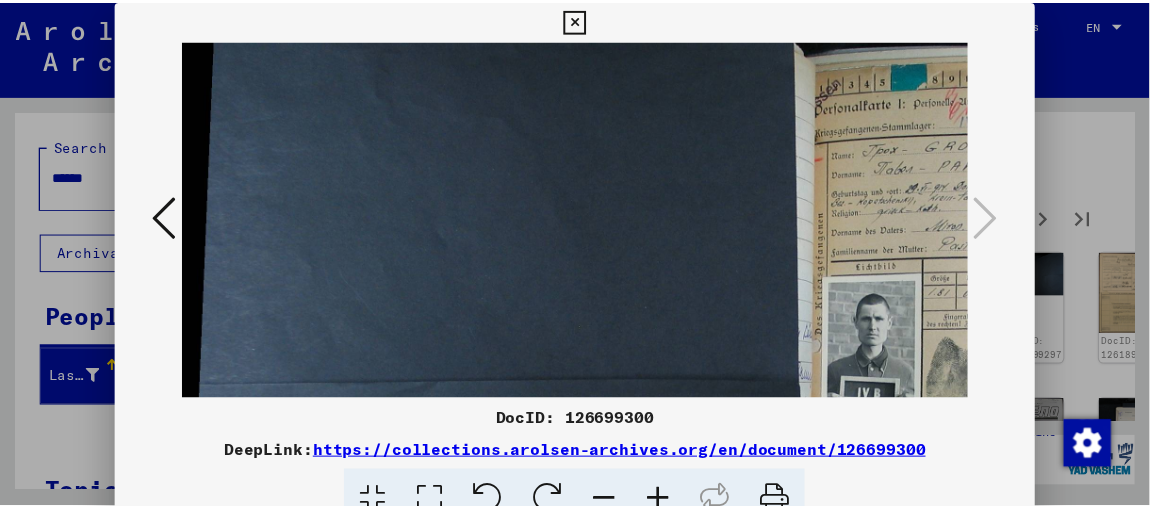 scroll, scrollTop: 59, scrollLeft: 339, axis: both 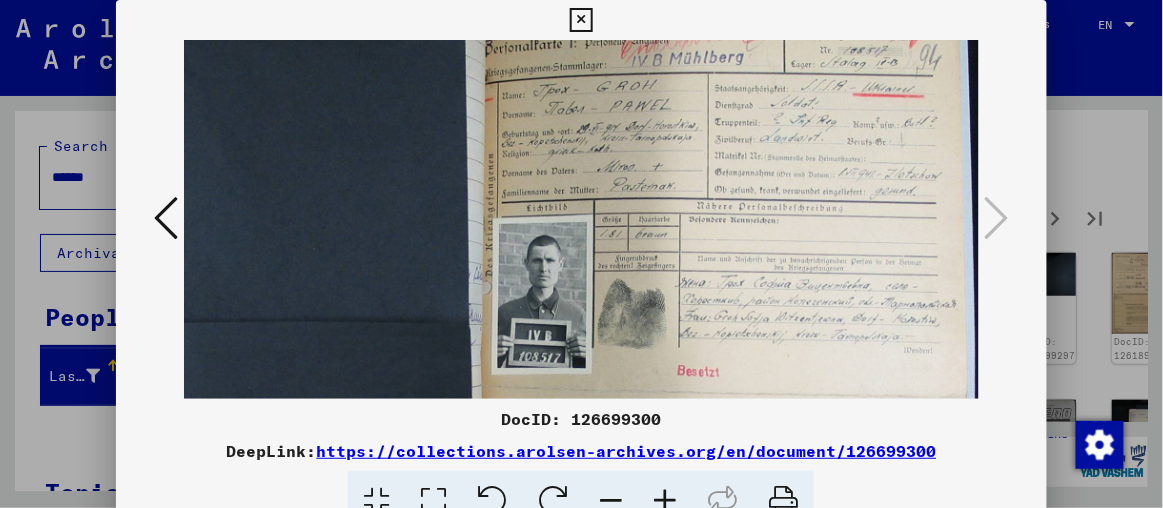 drag, startPoint x: 866, startPoint y: 282, endPoint x: 404, endPoint y: 223, distance: 465.75208 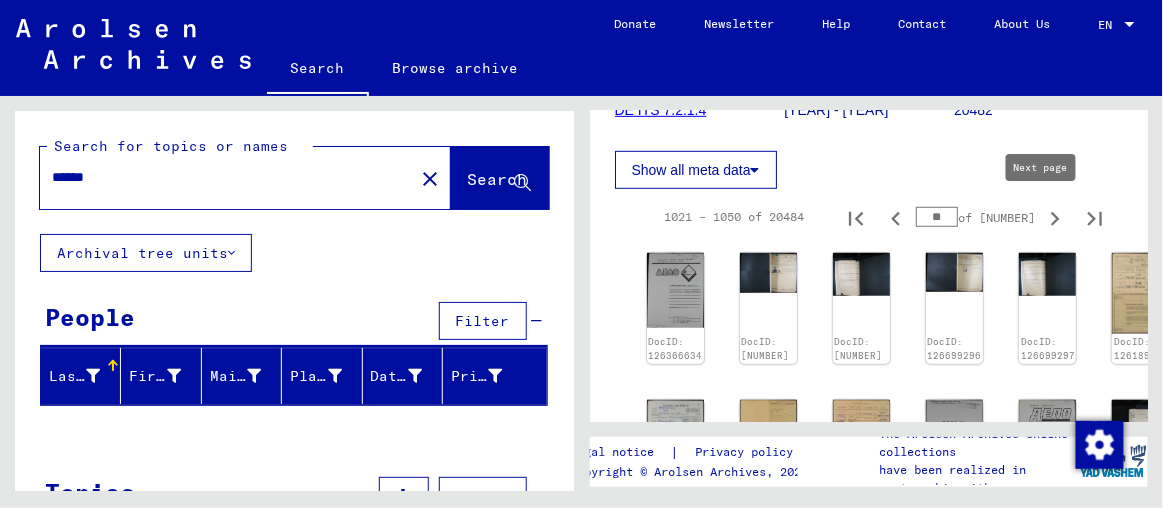 click 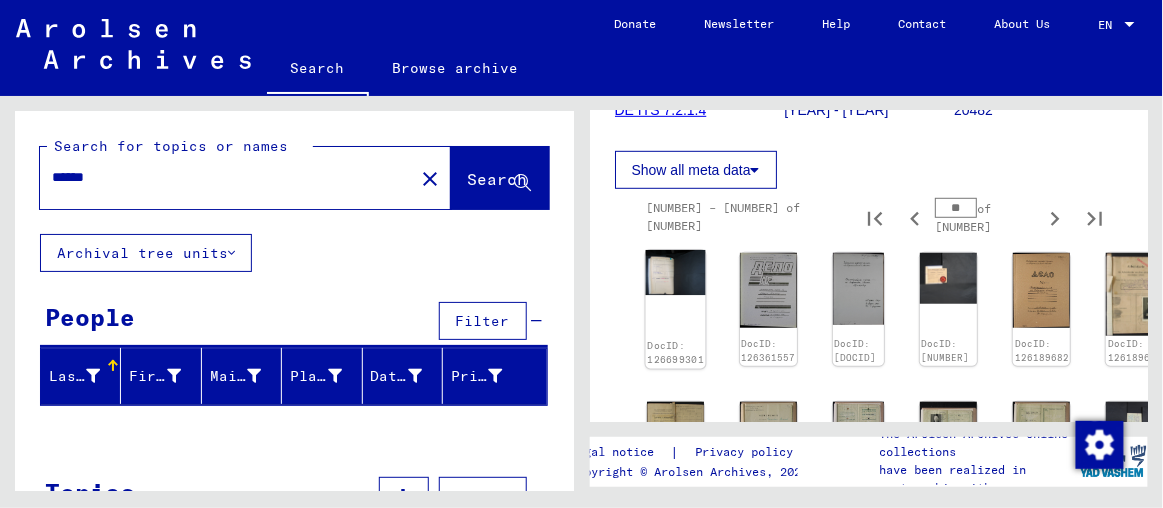 click 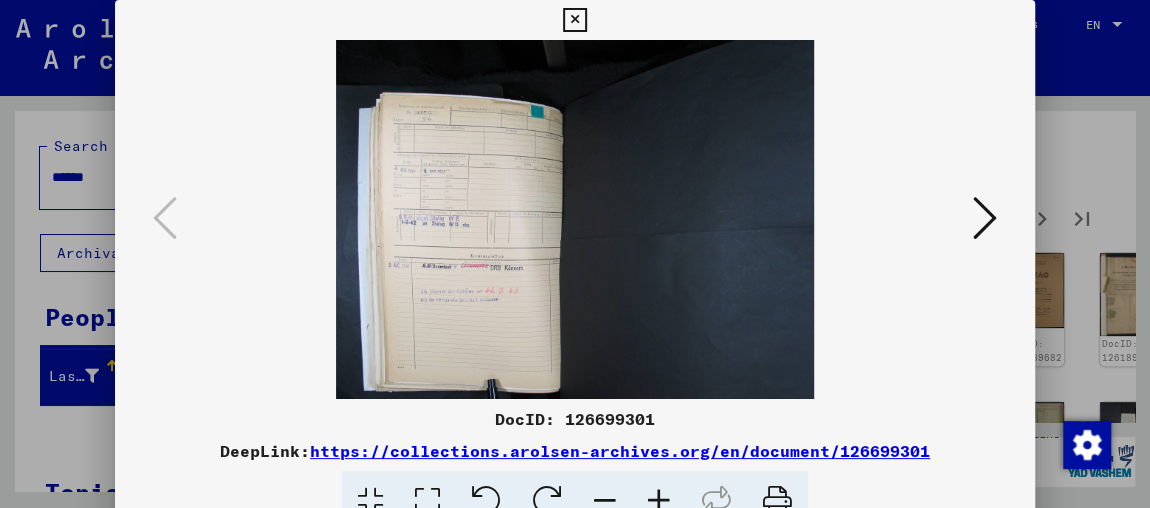 click at bounding box center [659, 501] 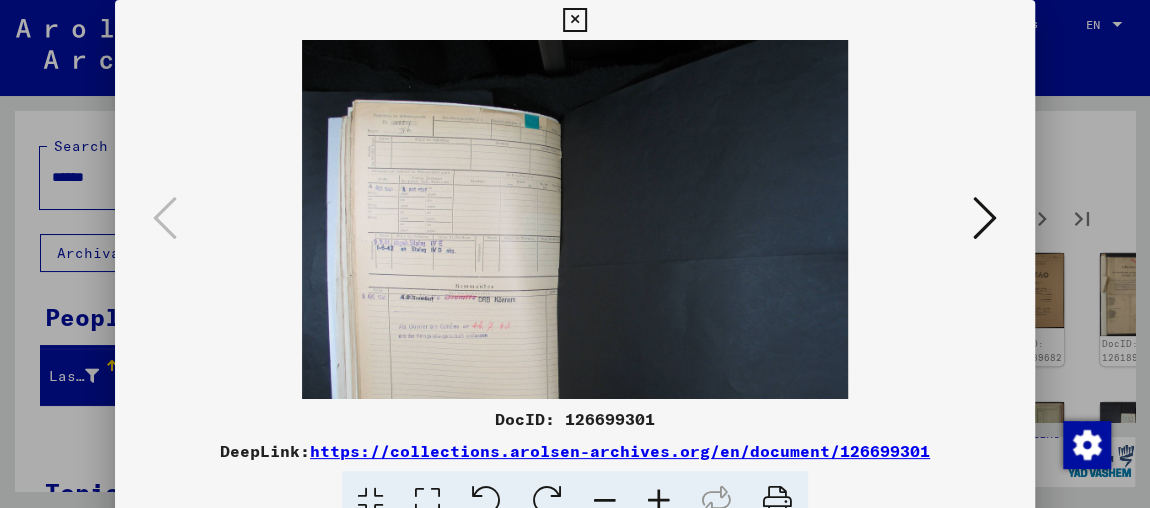 click at bounding box center (659, 501) 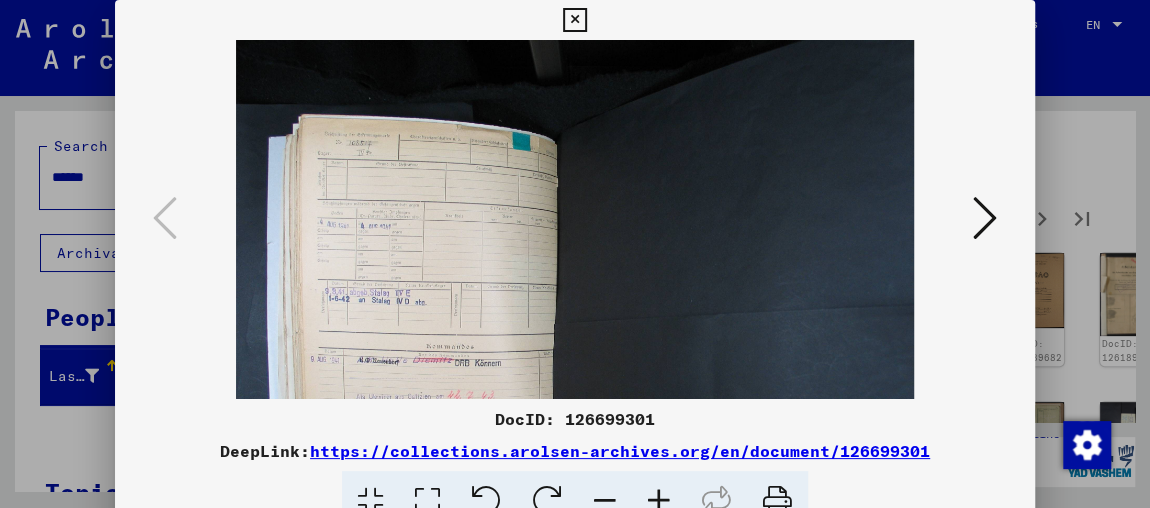 click at bounding box center (659, 501) 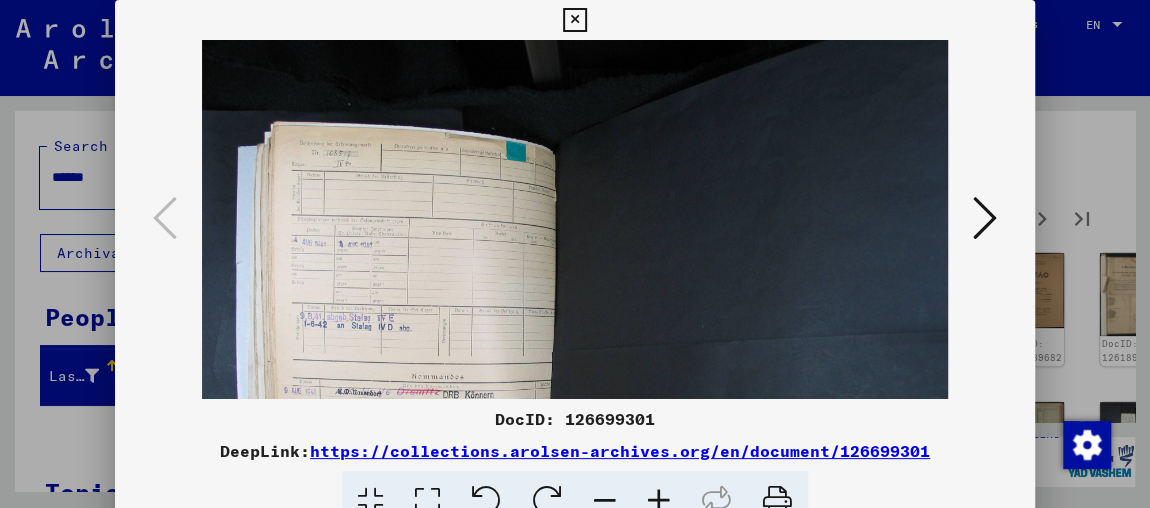 click at bounding box center [659, 501] 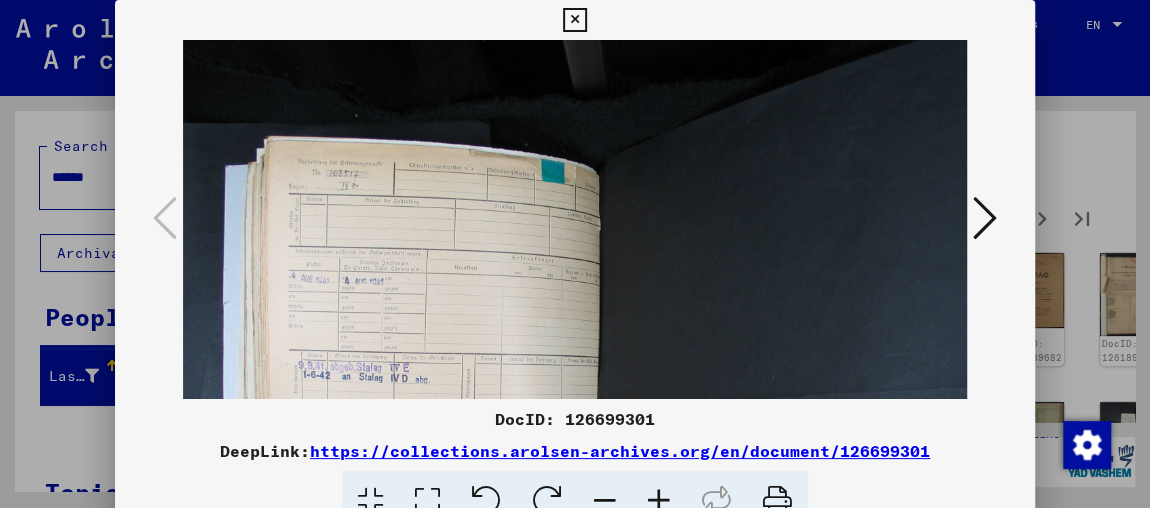click at bounding box center (659, 501) 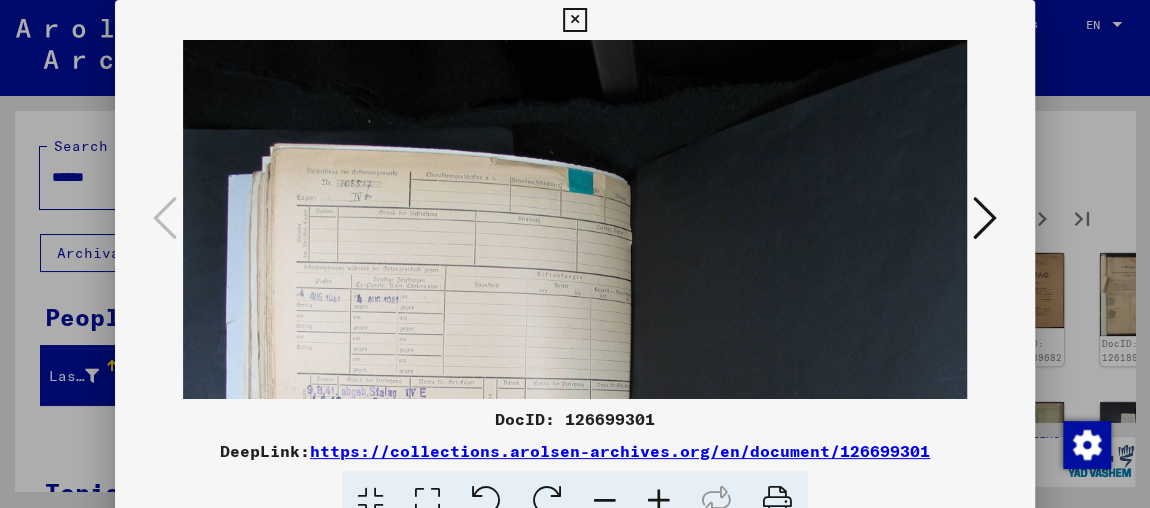 click at bounding box center (659, 501) 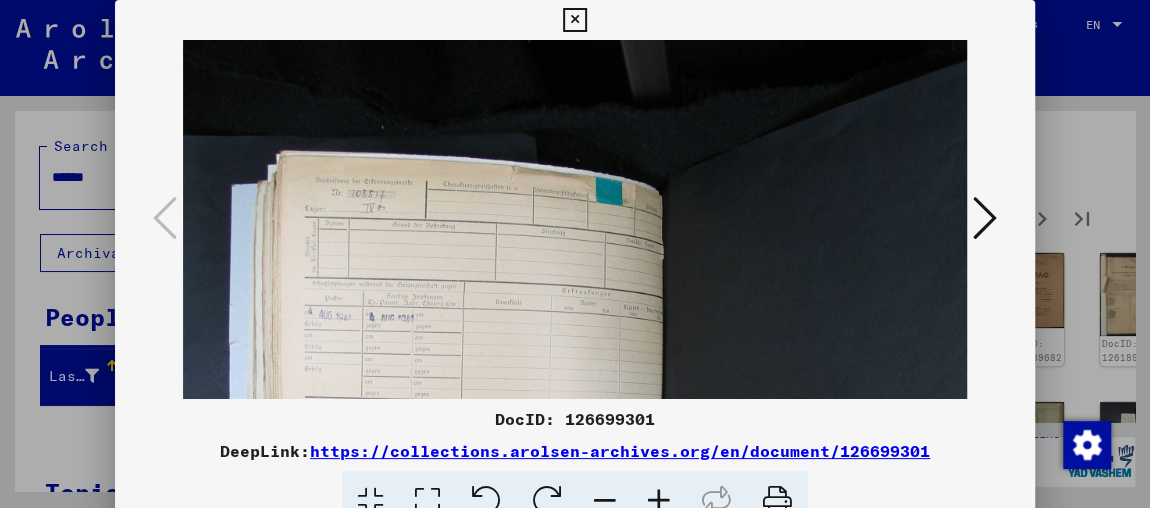 scroll, scrollTop: 86, scrollLeft: 1, axis: both 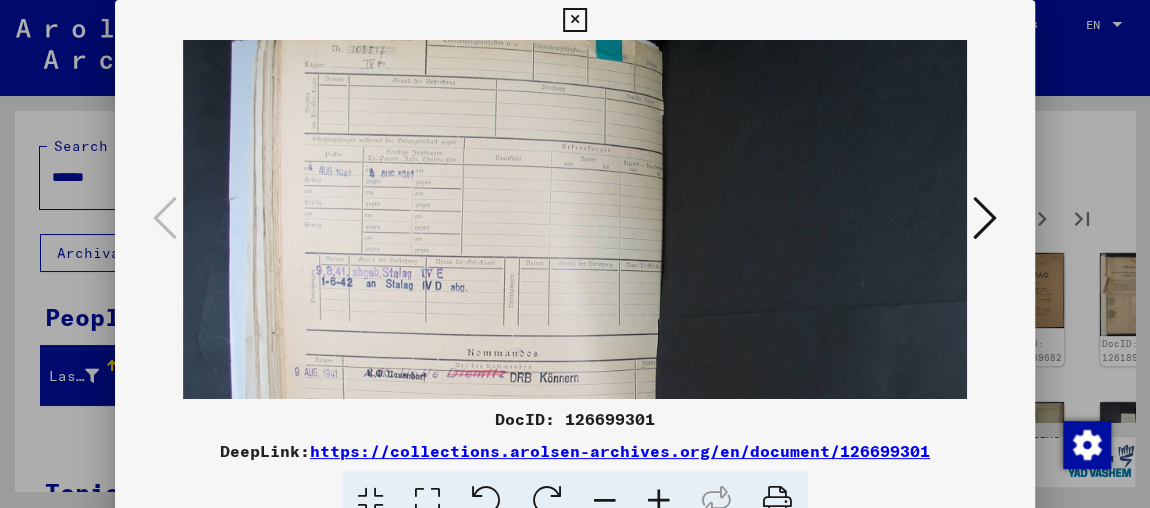 drag, startPoint x: 546, startPoint y: 220, endPoint x: 547, endPoint y: 73, distance: 147.0034 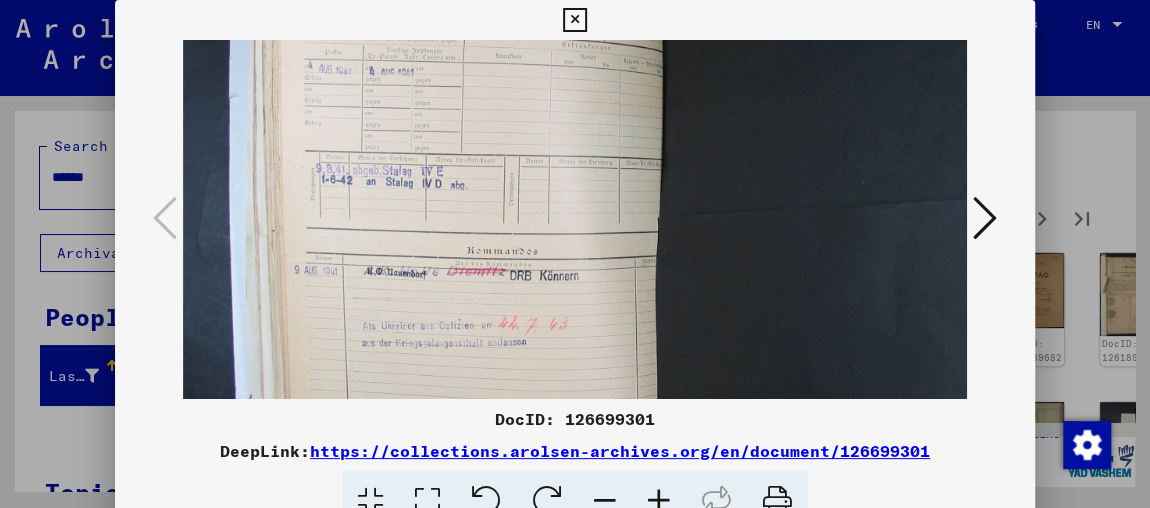 drag, startPoint x: 533, startPoint y: 291, endPoint x: 549, endPoint y: 179, distance: 113.137085 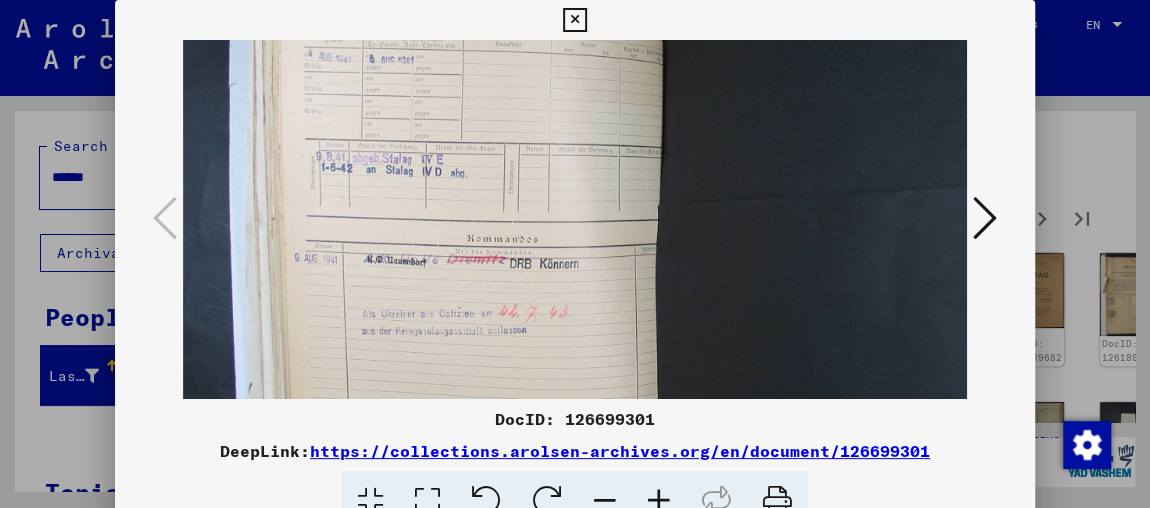 click at bounding box center [985, 218] 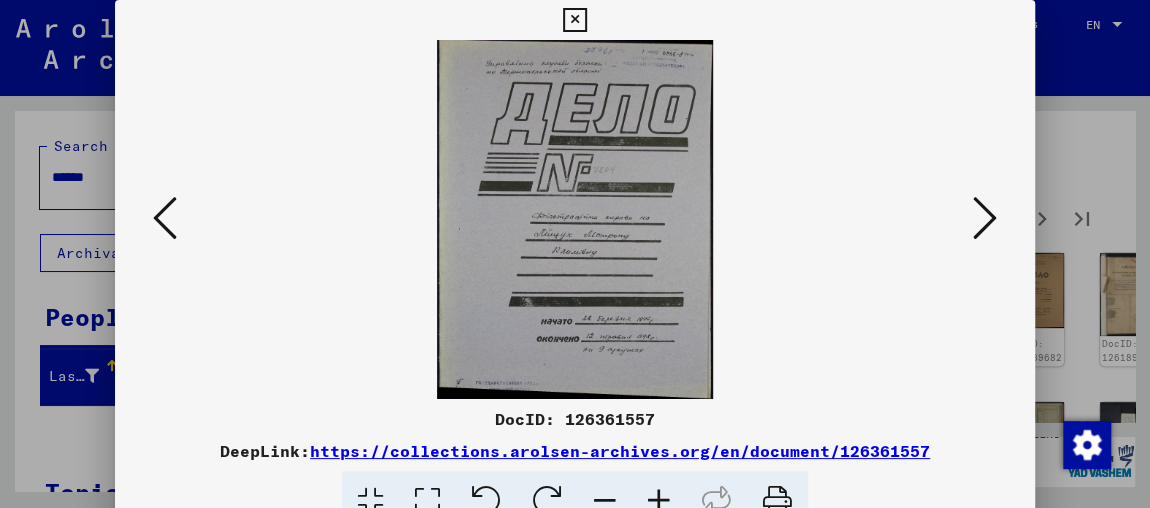 click at bounding box center (985, 218) 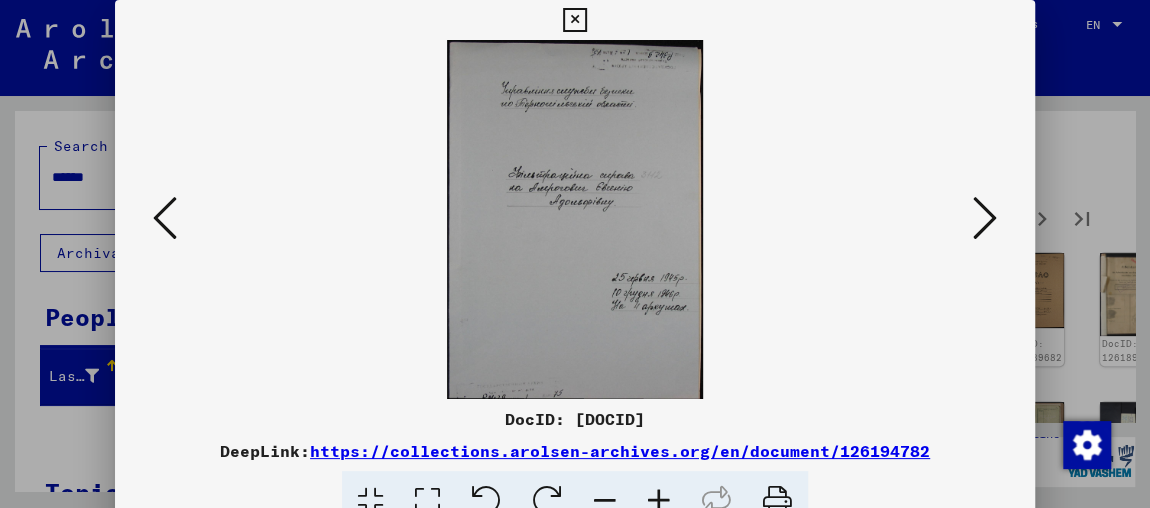 click at bounding box center [985, 218] 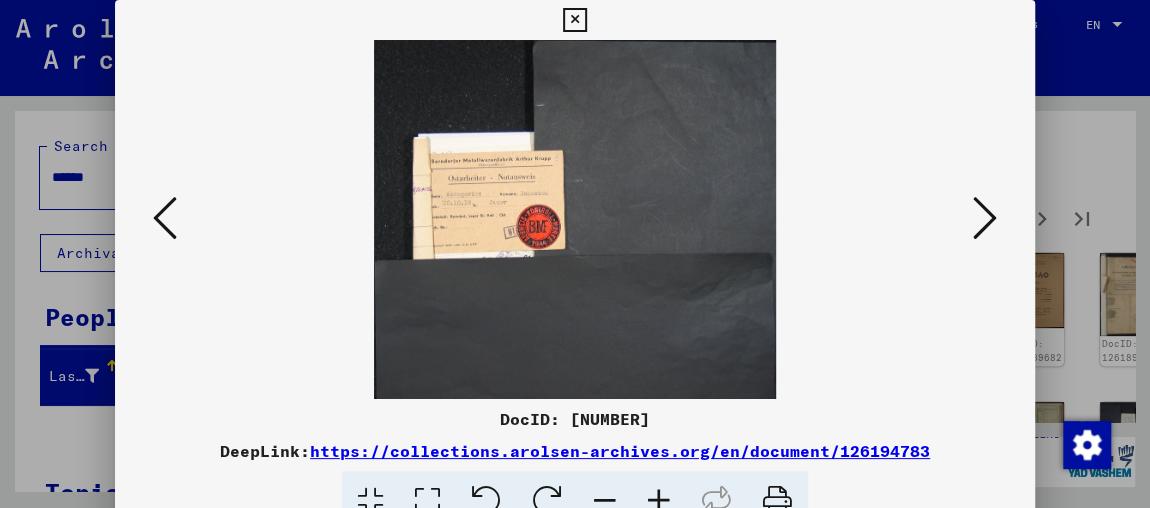 click at bounding box center [659, 501] 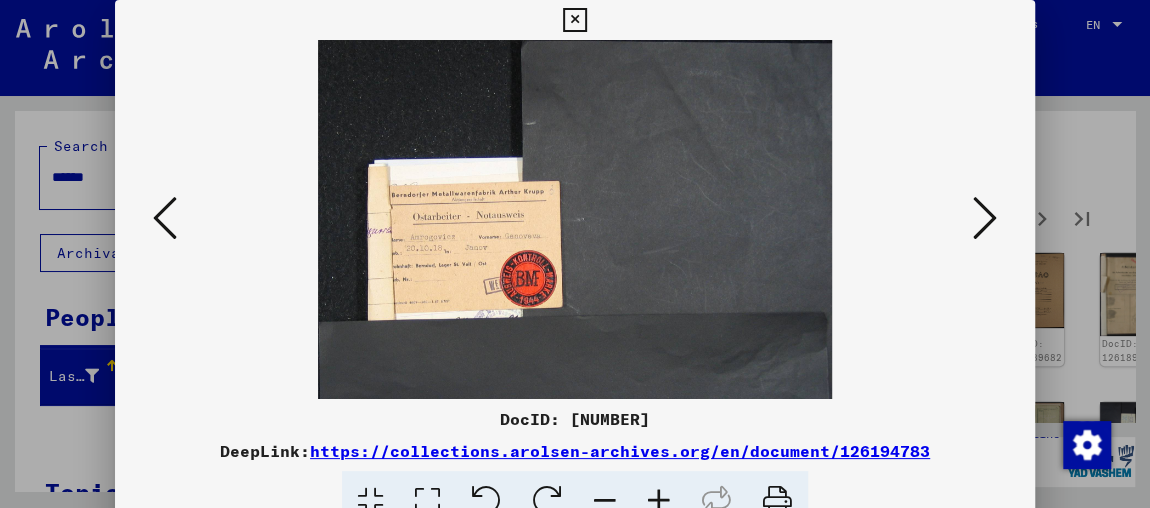 click at bounding box center [659, 501] 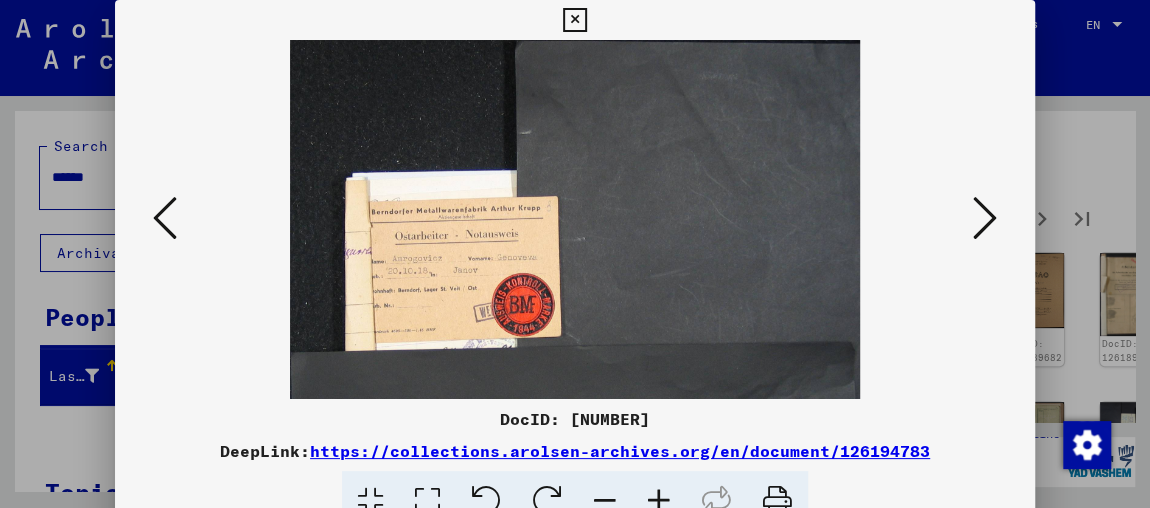 click at bounding box center [659, 501] 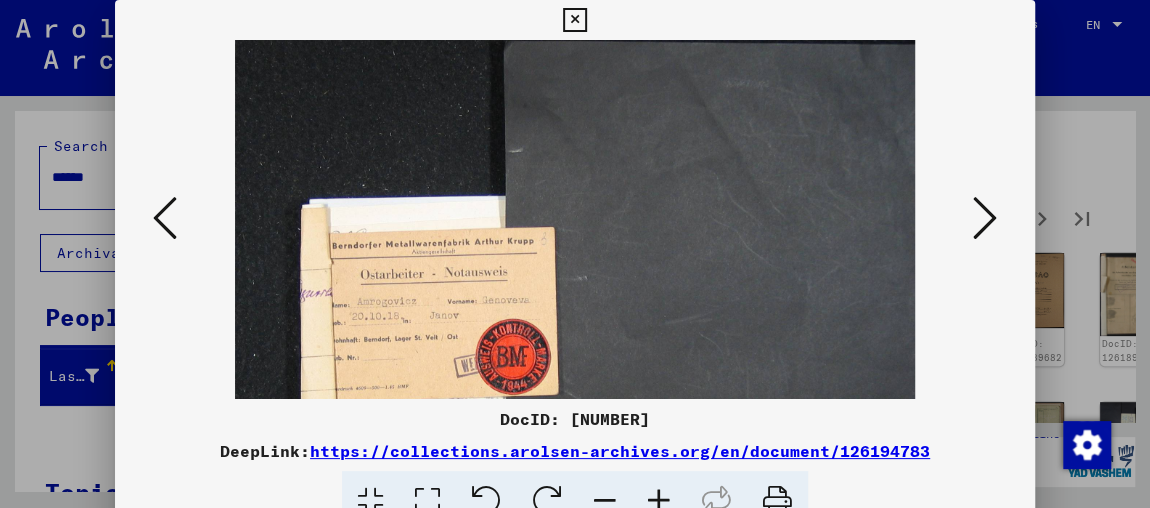 click at bounding box center [659, 501] 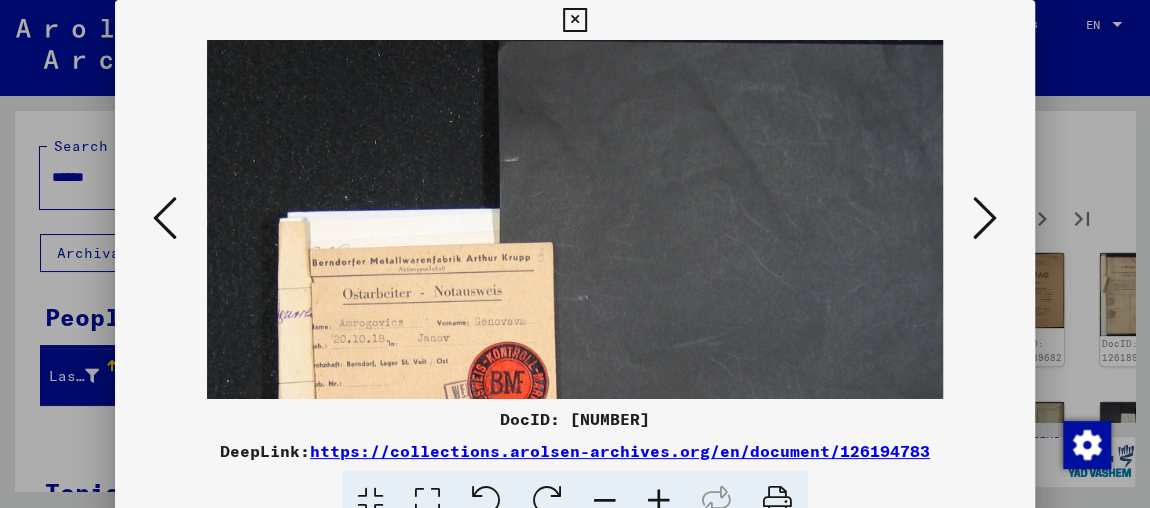click at bounding box center (659, 501) 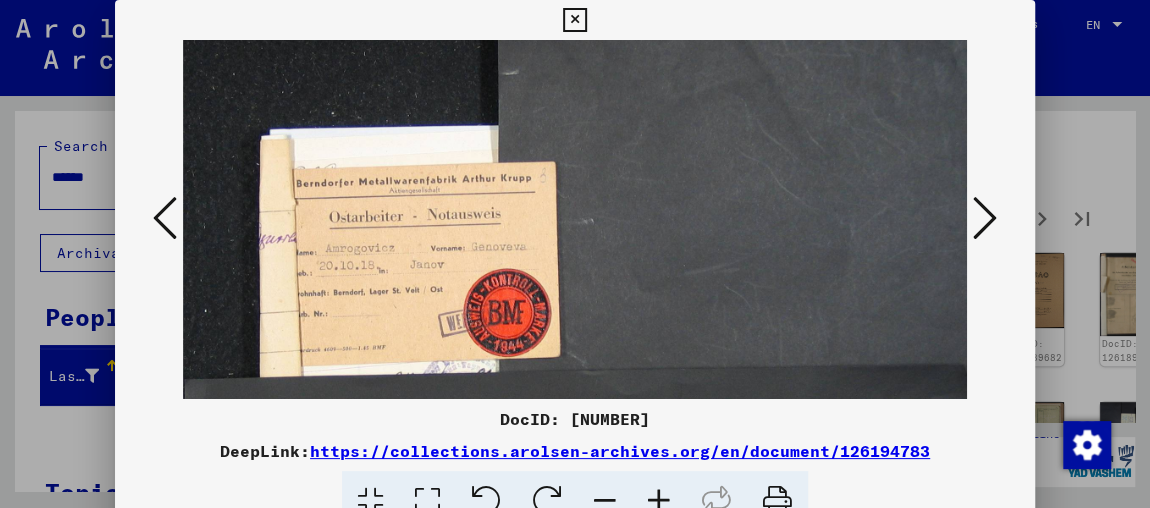 scroll, scrollTop: 103, scrollLeft: 0, axis: vertical 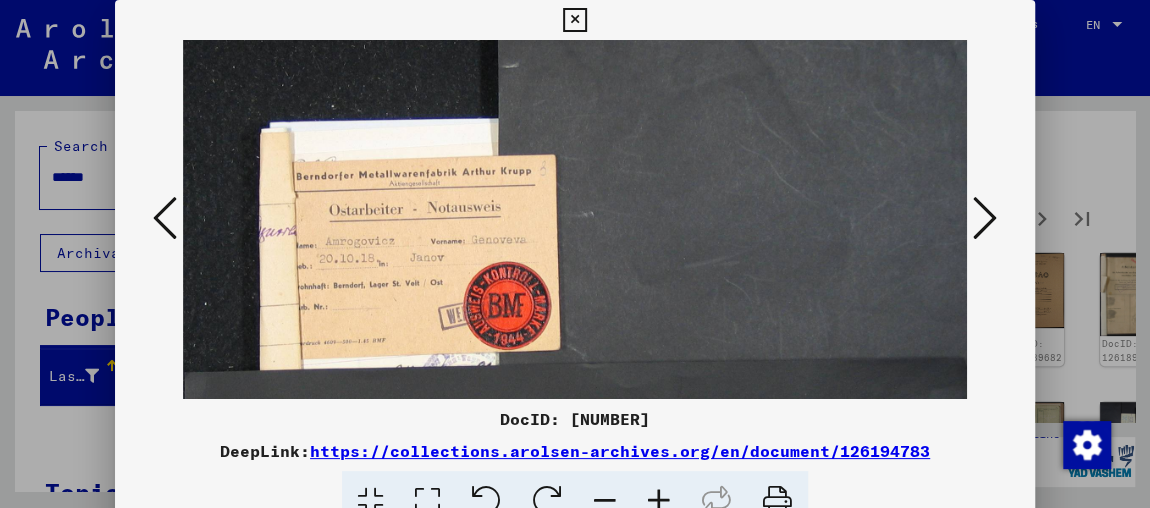 drag, startPoint x: 400, startPoint y: 373, endPoint x: 399, endPoint y: 271, distance: 102.0049 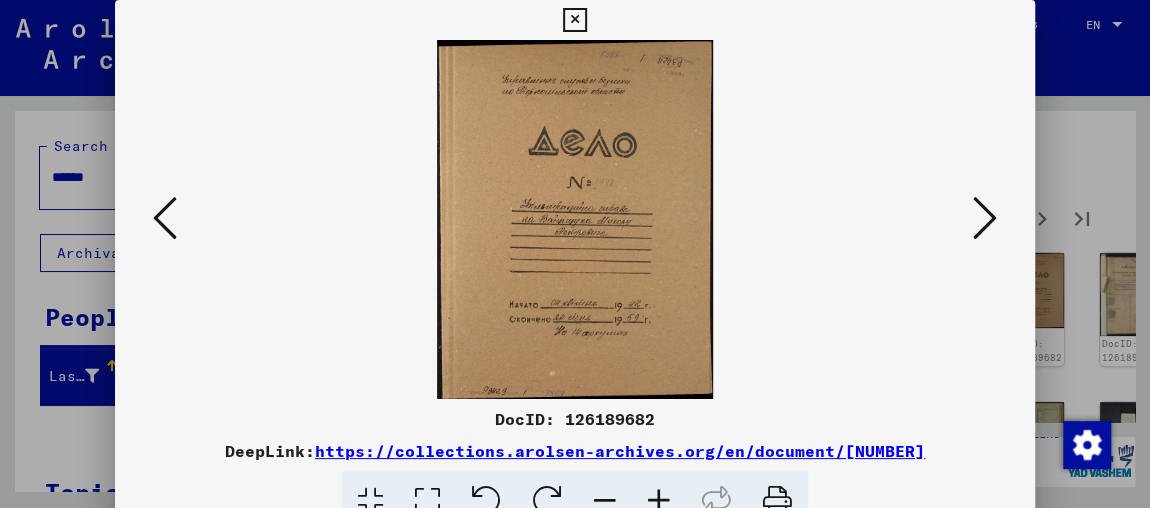 click at bounding box center (985, 218) 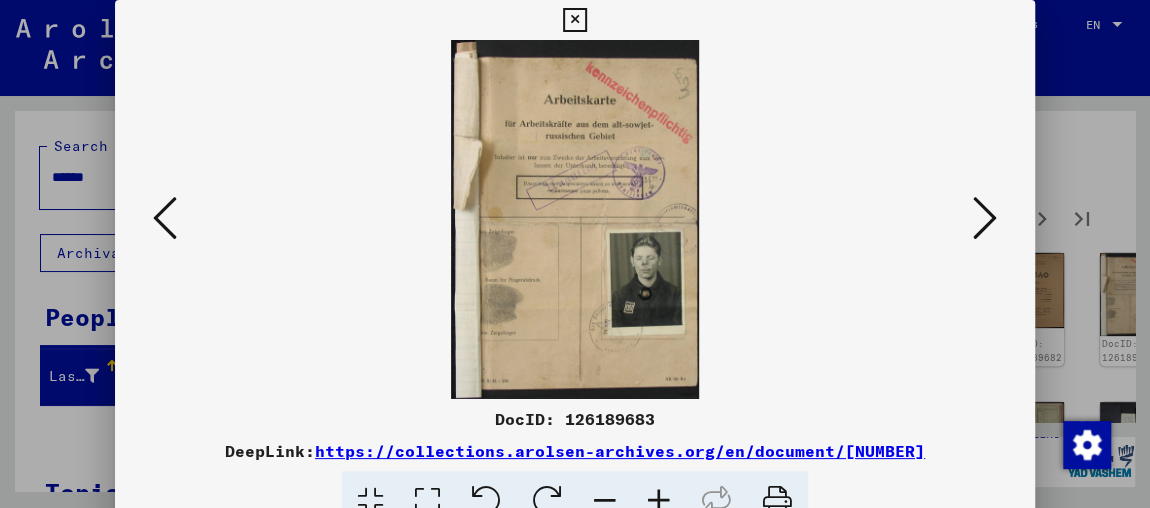 click at bounding box center [985, 218] 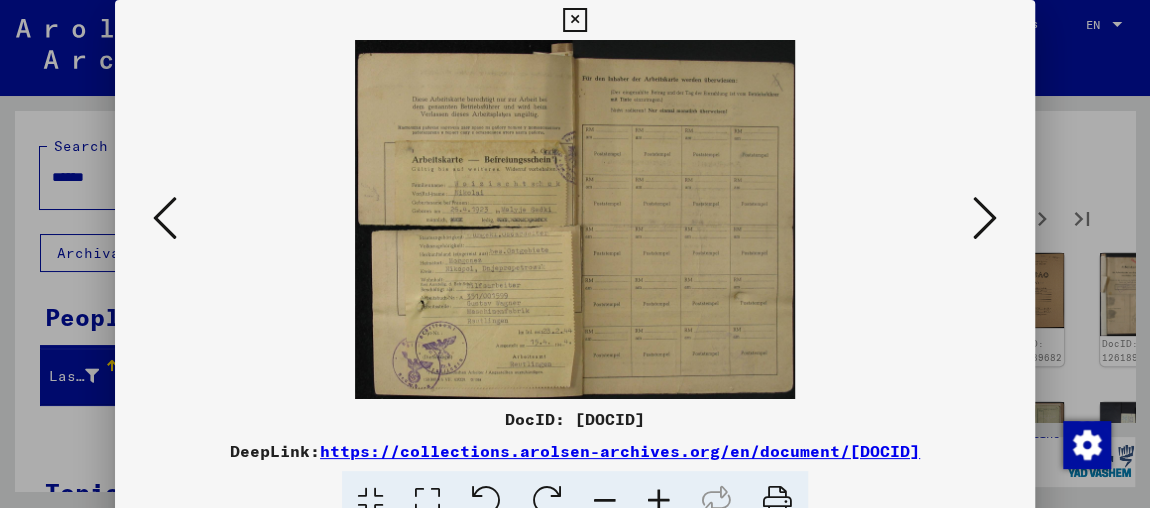 click at bounding box center [659, 501] 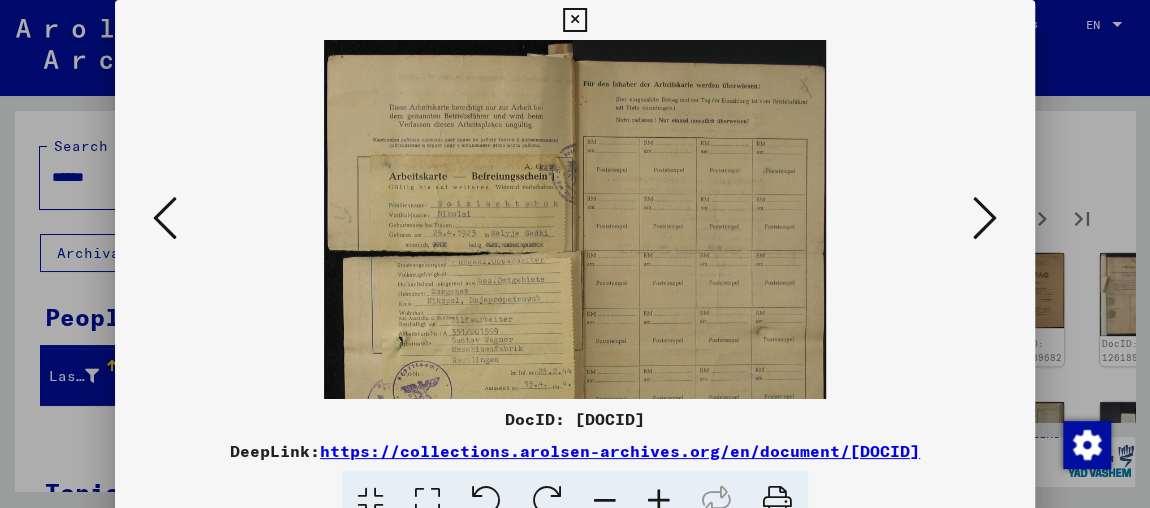 click at bounding box center (659, 501) 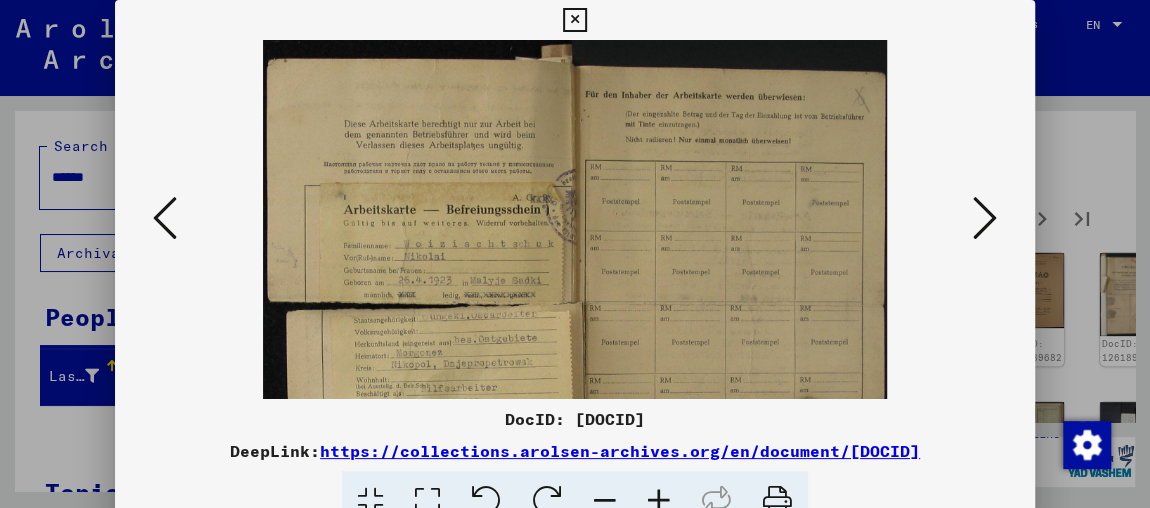 click at bounding box center [659, 501] 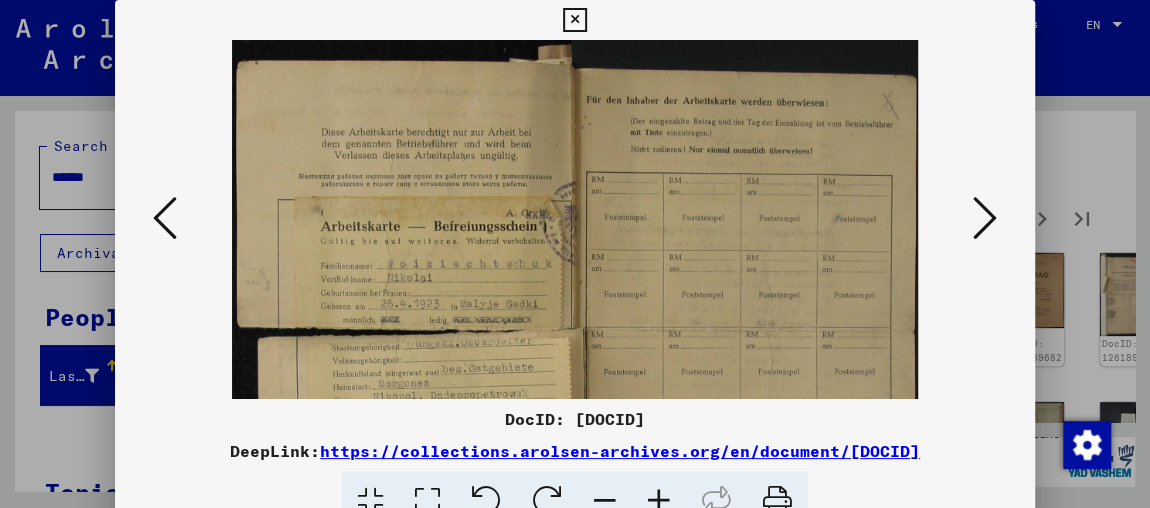 click at bounding box center (659, 501) 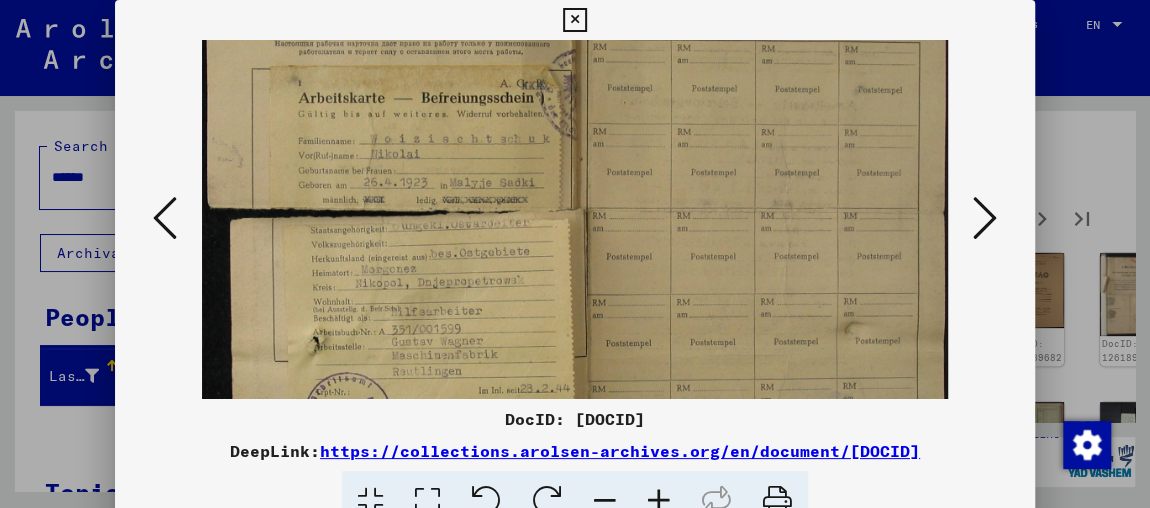 scroll, scrollTop: 149, scrollLeft: 0, axis: vertical 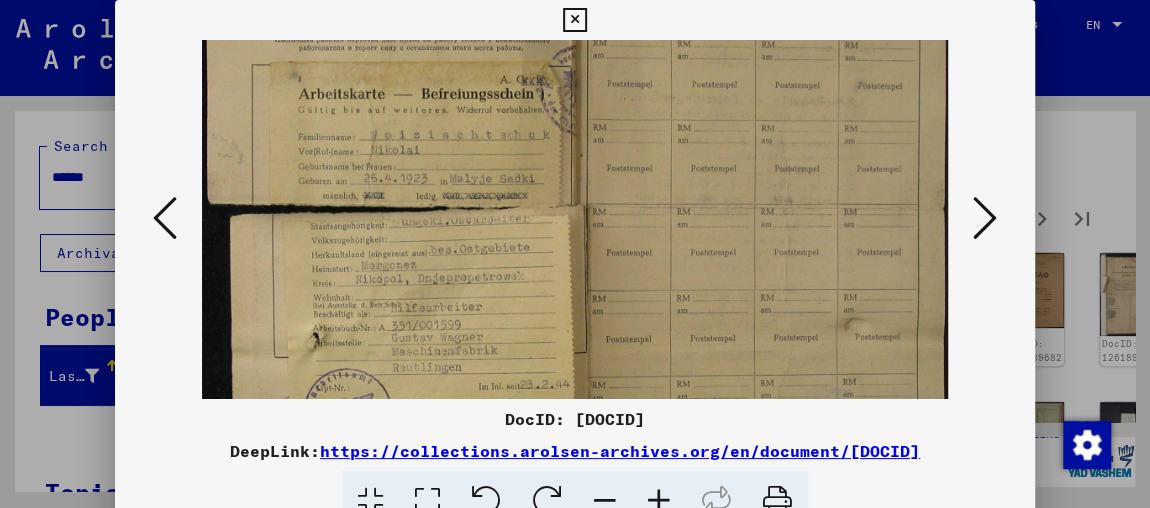 drag, startPoint x: 613, startPoint y: 338, endPoint x: 635, endPoint y: 189, distance: 150.6154 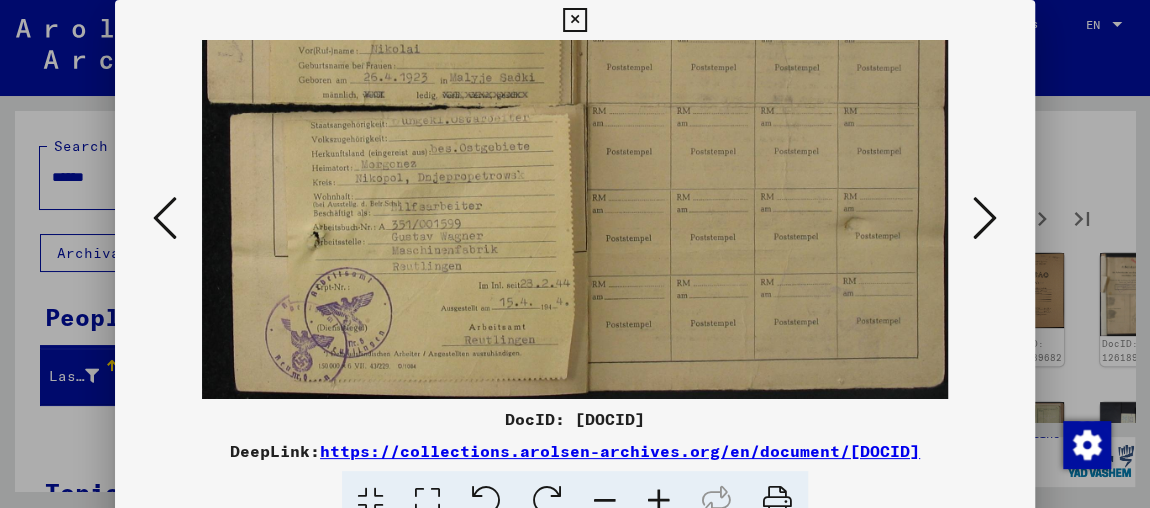 drag, startPoint x: 650, startPoint y: 303, endPoint x: 706, endPoint y: 180, distance: 135.14807 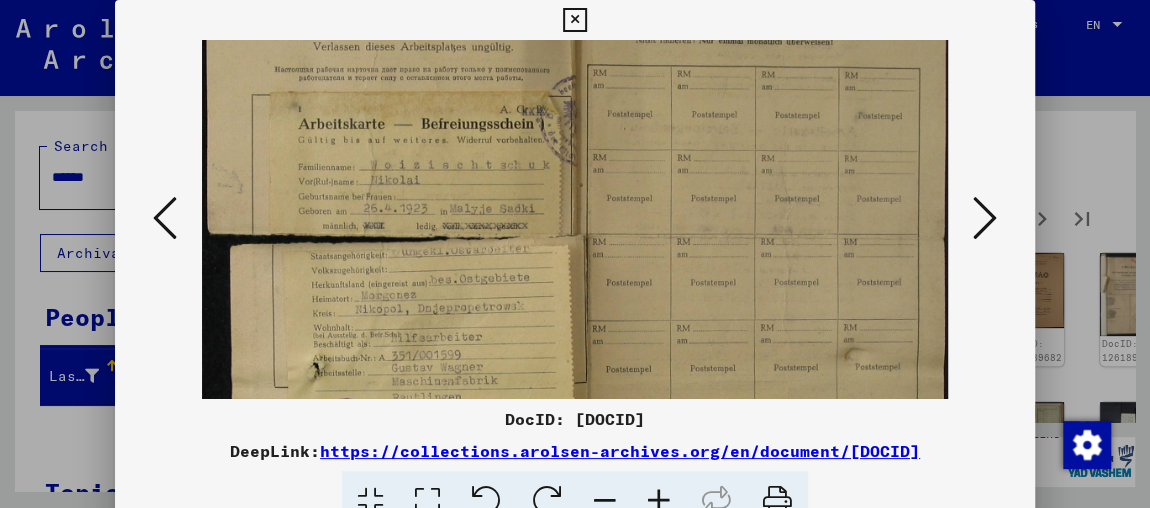 scroll, scrollTop: 101, scrollLeft: 0, axis: vertical 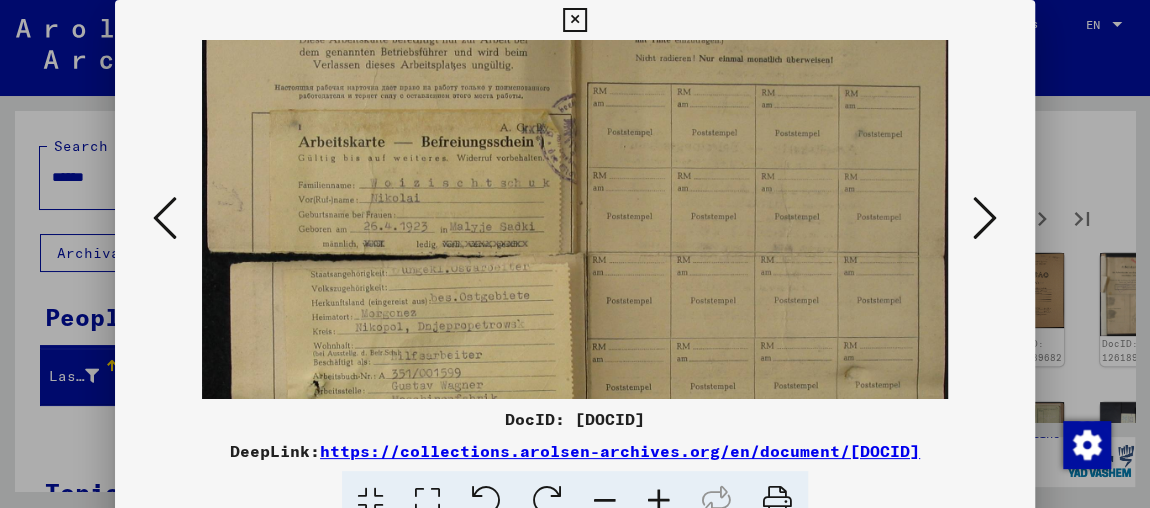 drag, startPoint x: 706, startPoint y: 180, endPoint x: 746, endPoint y: 329, distance: 154.27573 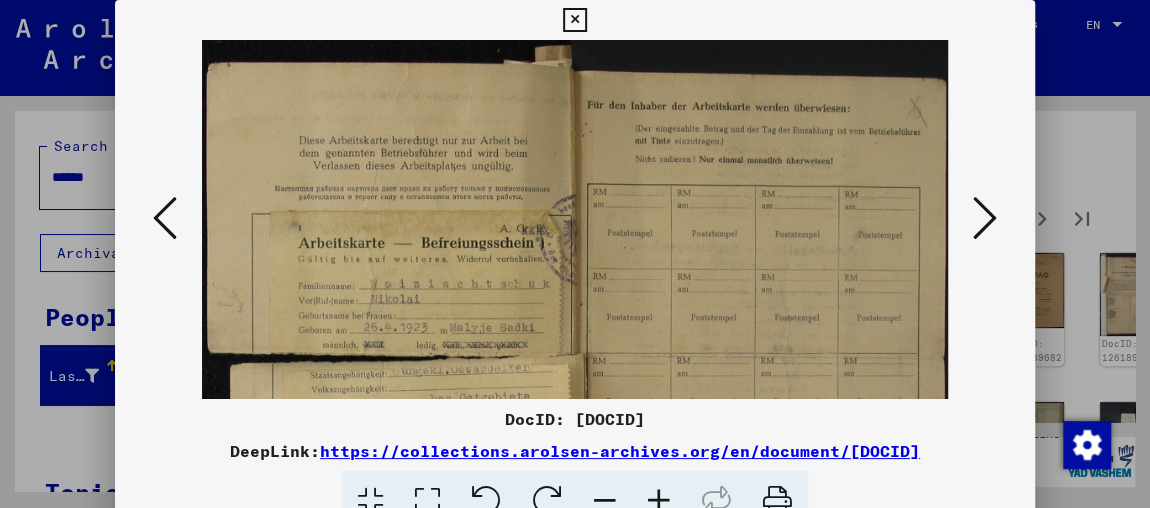 drag, startPoint x: 768, startPoint y: 306, endPoint x: 767, endPoint y: 351, distance: 45.01111 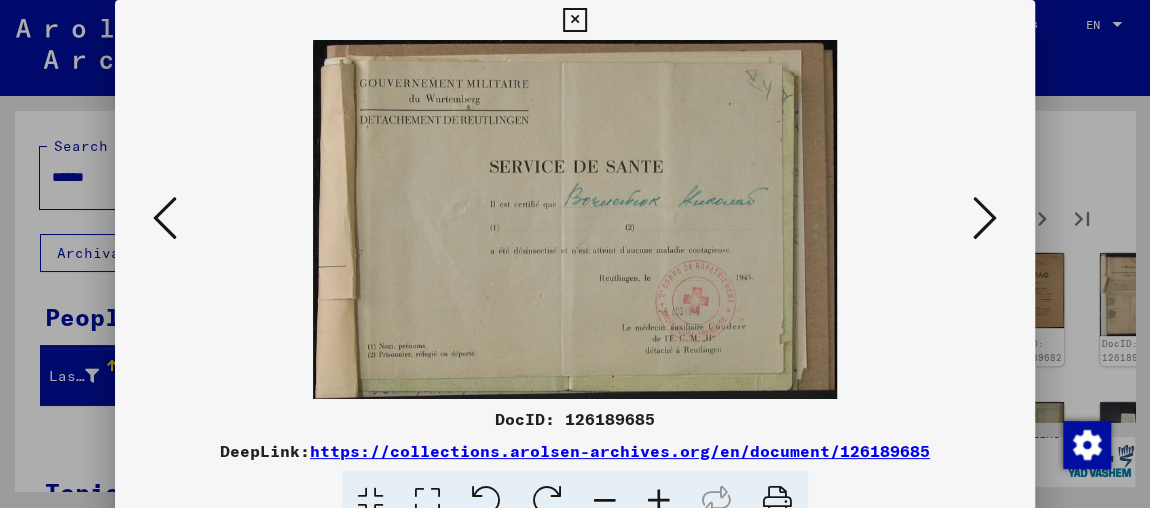 click at bounding box center (985, 218) 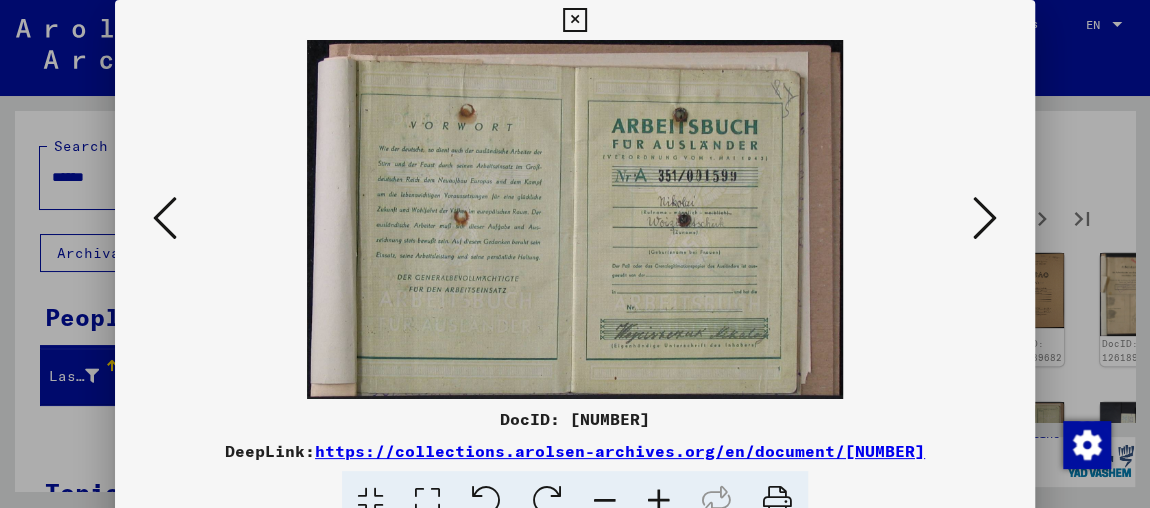 click at bounding box center (985, 218) 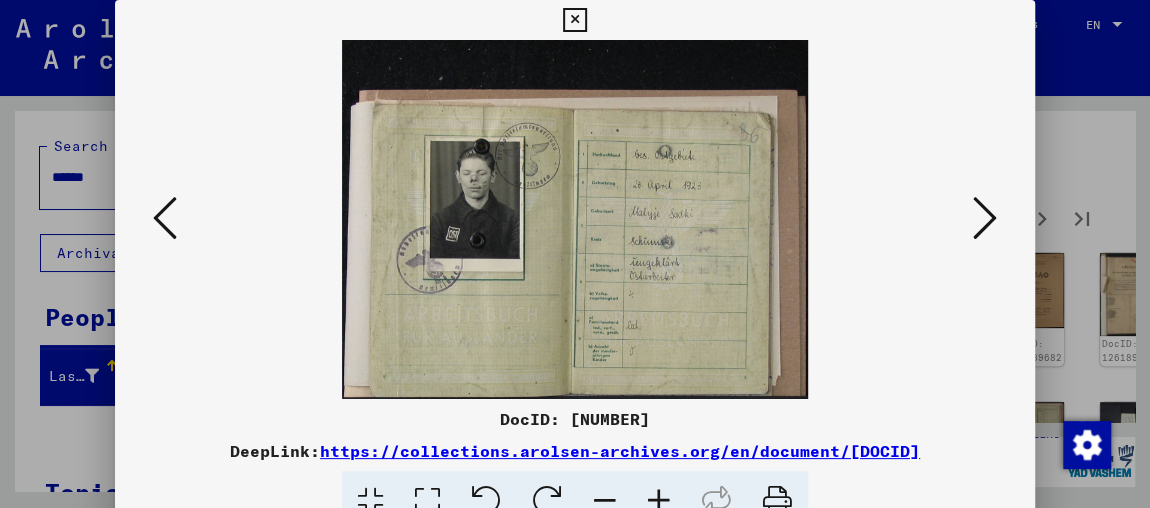 click at bounding box center [985, 218] 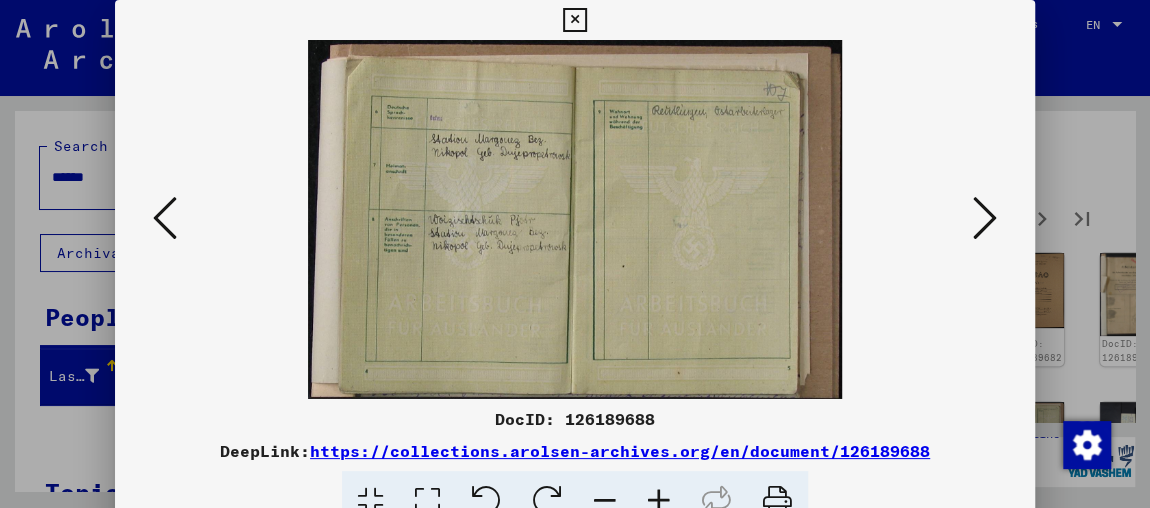 click at bounding box center (985, 218) 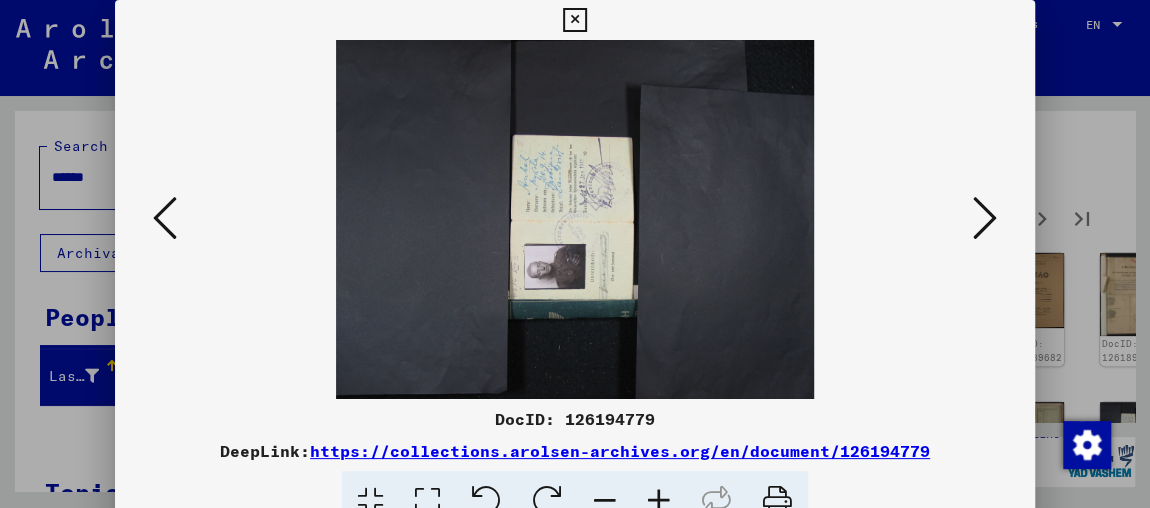 click at bounding box center (547, 501) 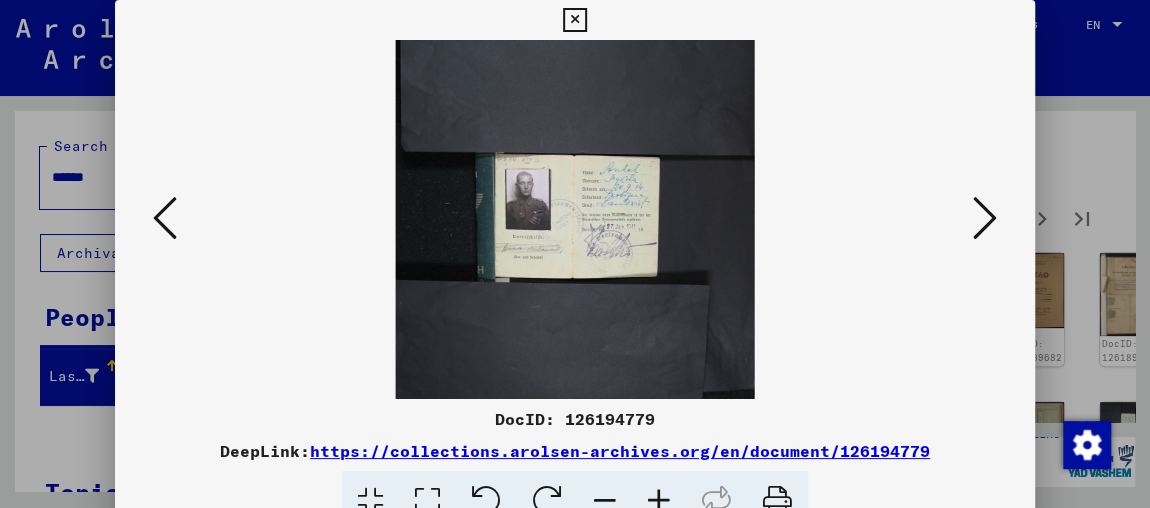 click at bounding box center [659, 501] 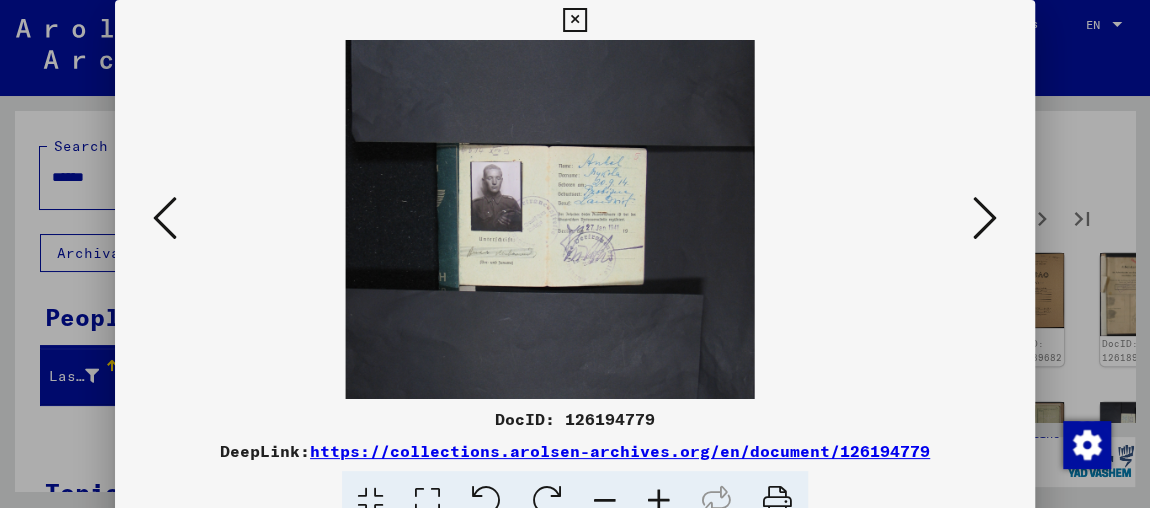click at bounding box center [659, 501] 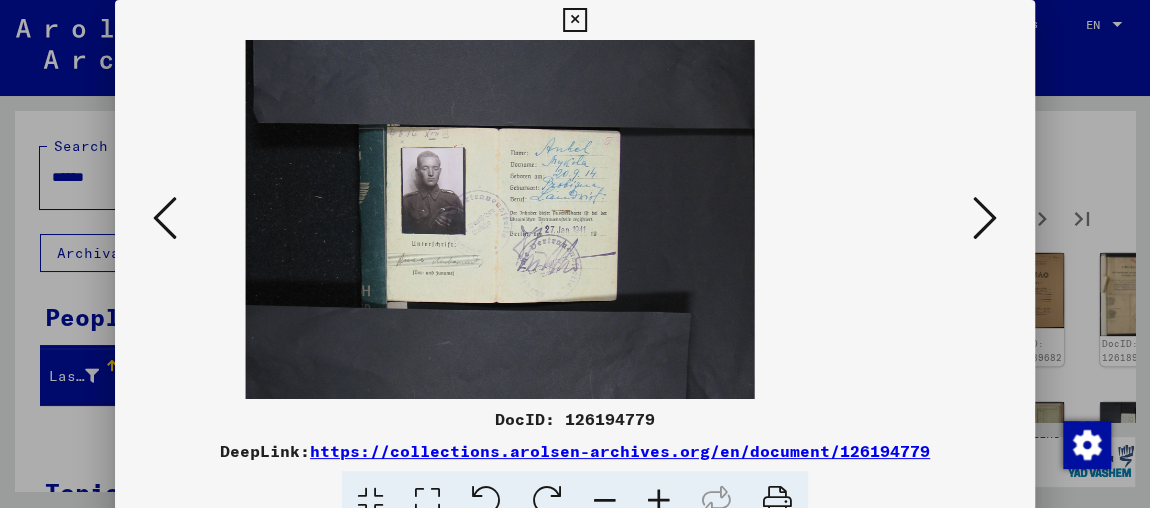 click at bounding box center (659, 501) 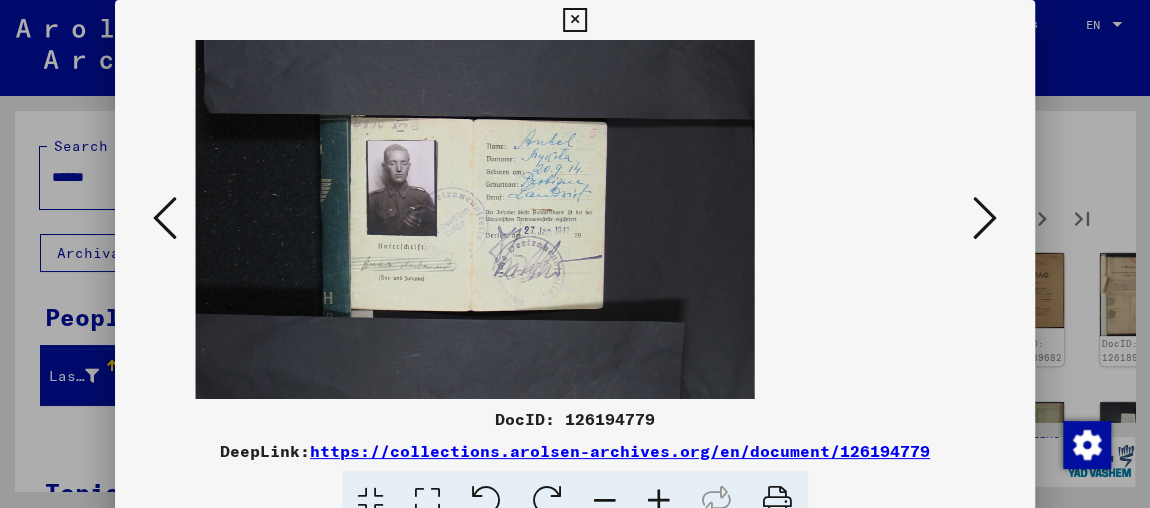 click at bounding box center (659, 501) 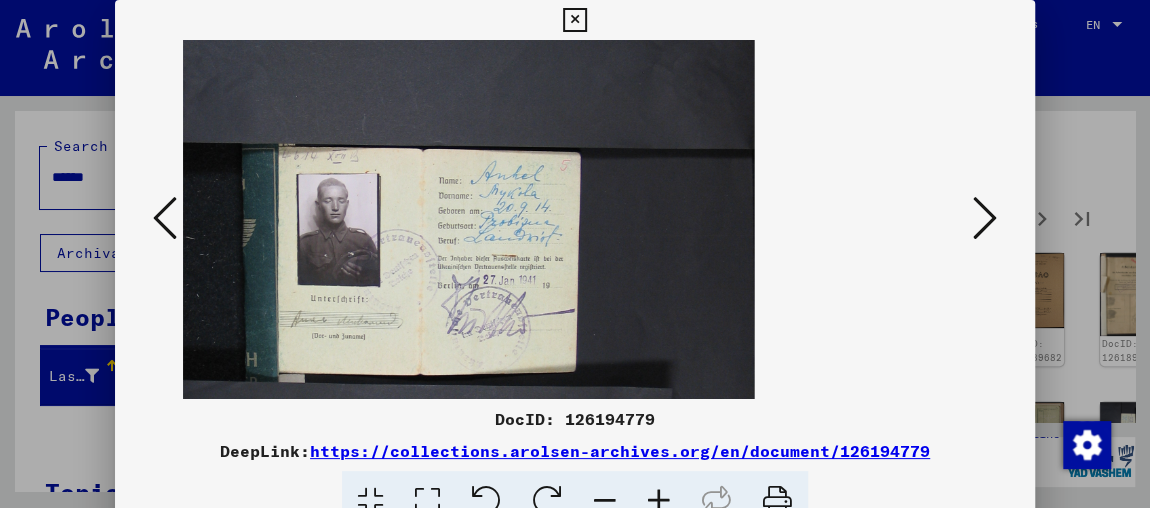 click at bounding box center (659, 501) 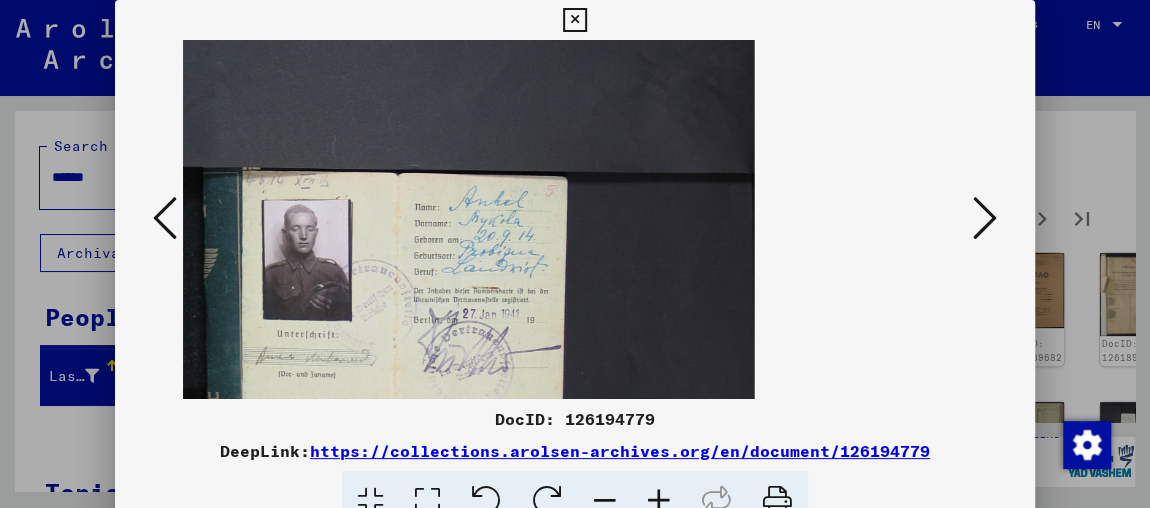 click at bounding box center [659, 501] 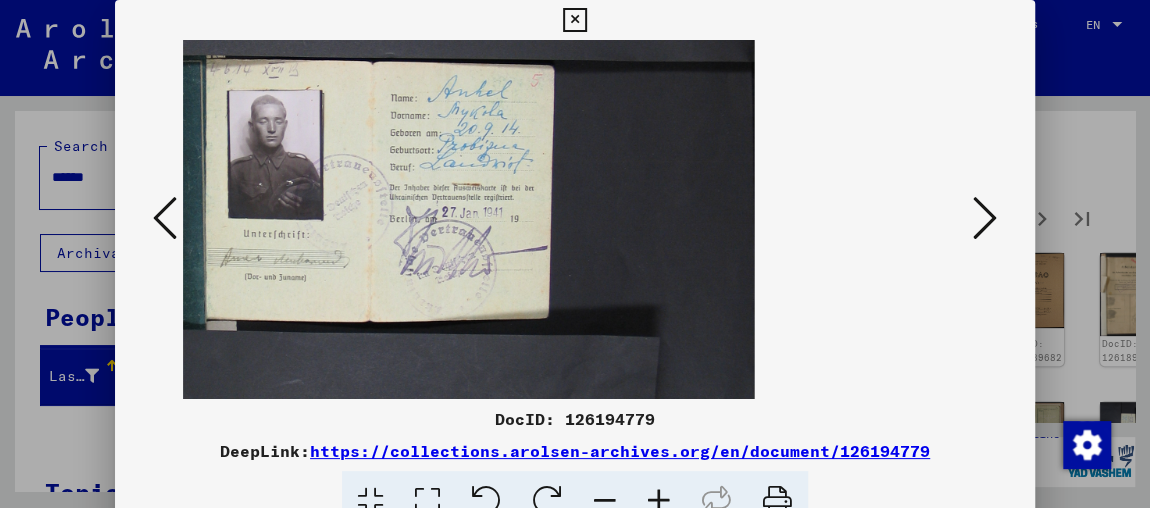 drag, startPoint x: 635, startPoint y: 176, endPoint x: 654, endPoint y: 106, distance: 72.53275 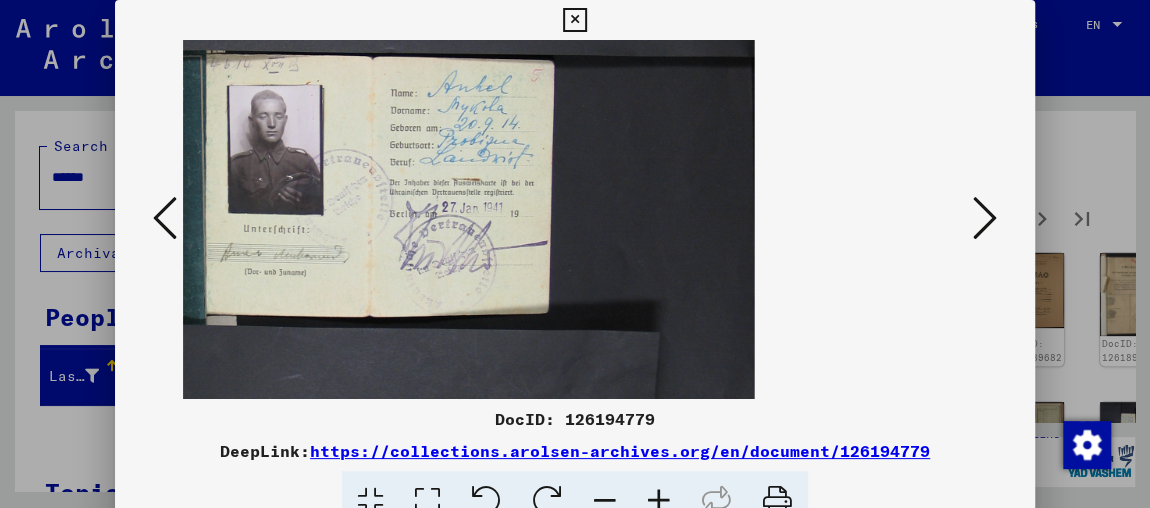 click at bounding box center (985, 218) 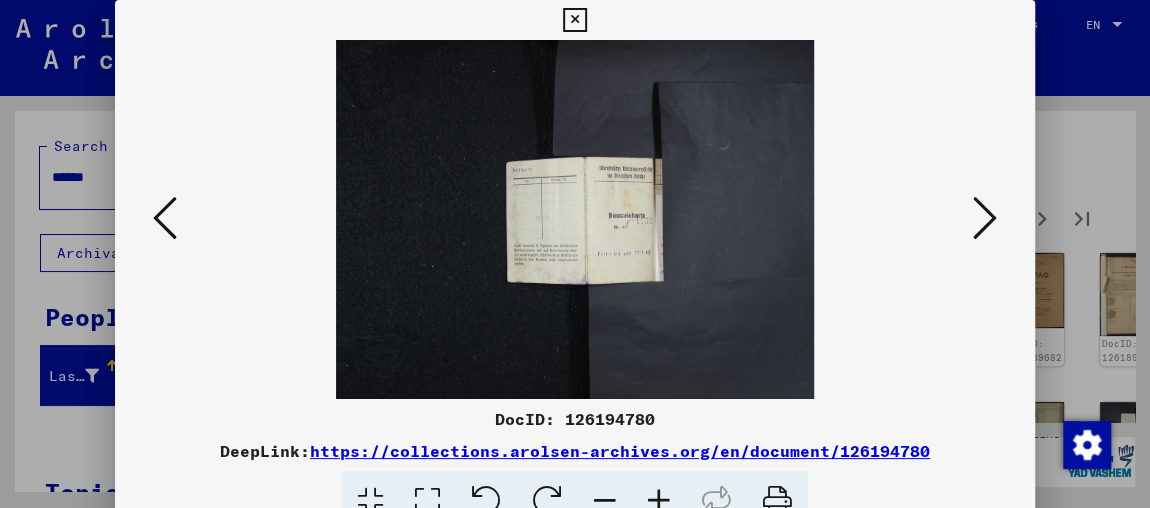 click at bounding box center (985, 218) 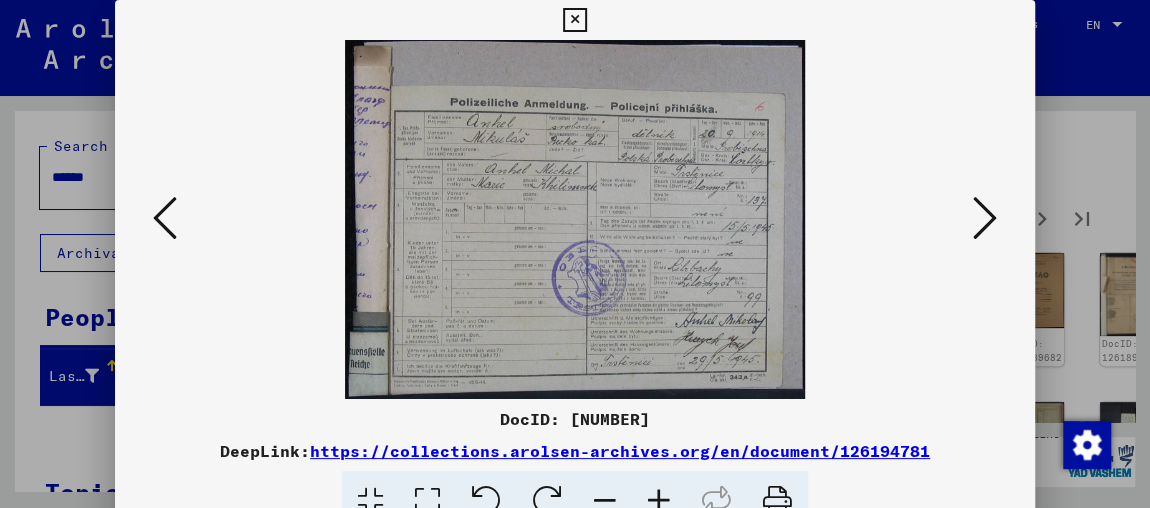 click at bounding box center (985, 218) 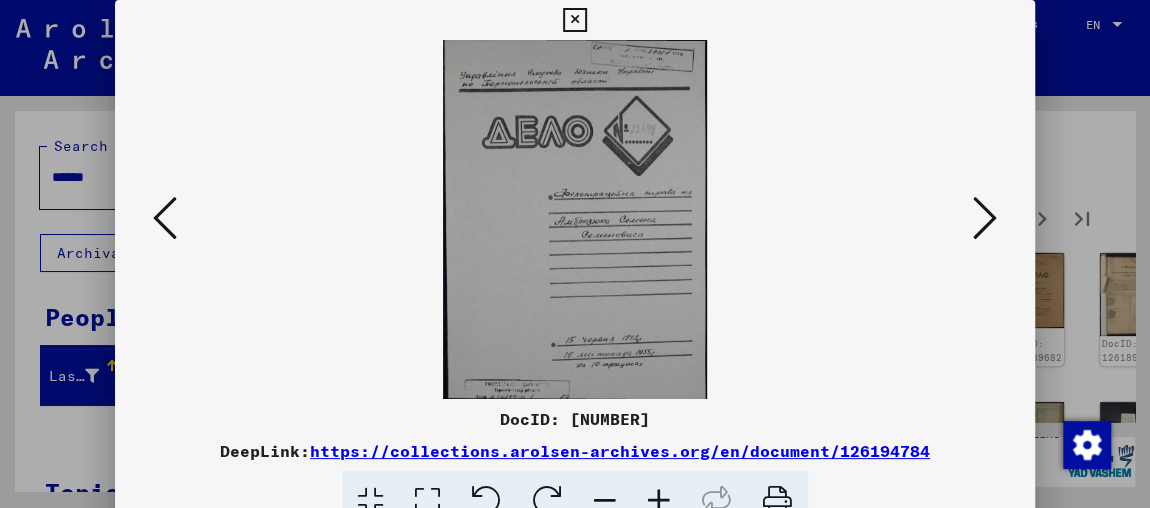 click at bounding box center [985, 218] 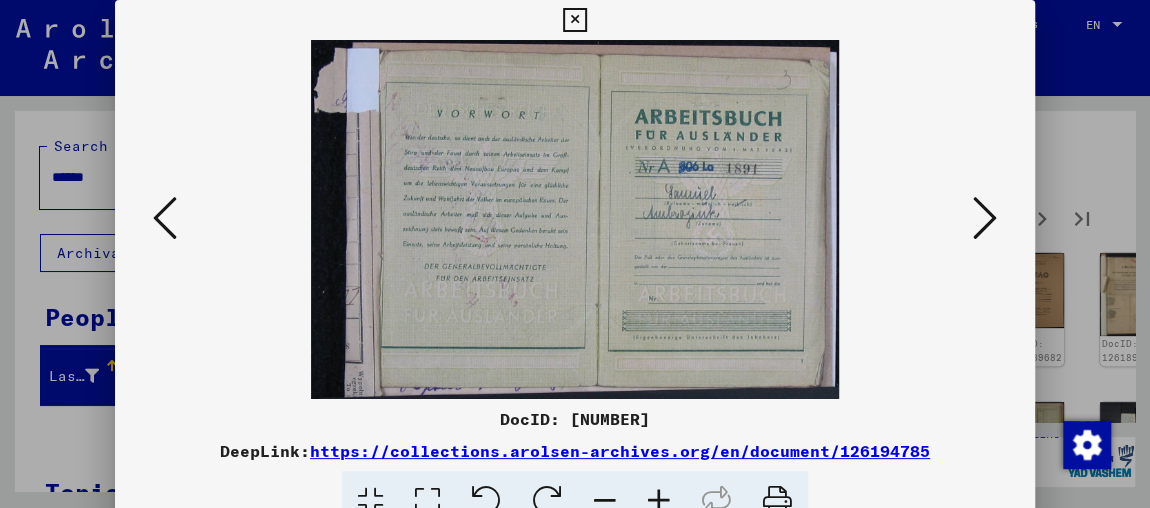 click at bounding box center (985, 218) 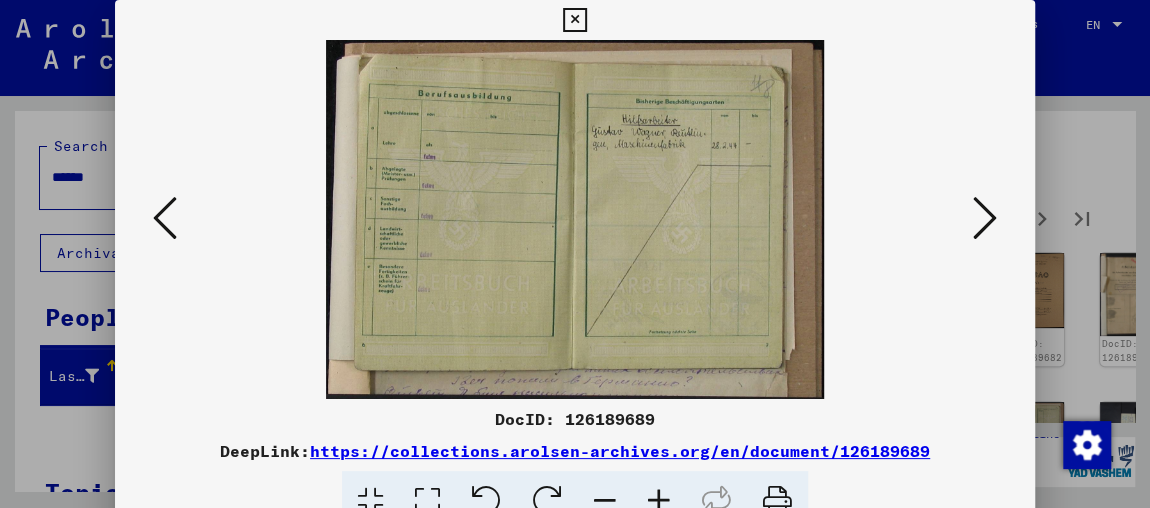 click at bounding box center [985, 218] 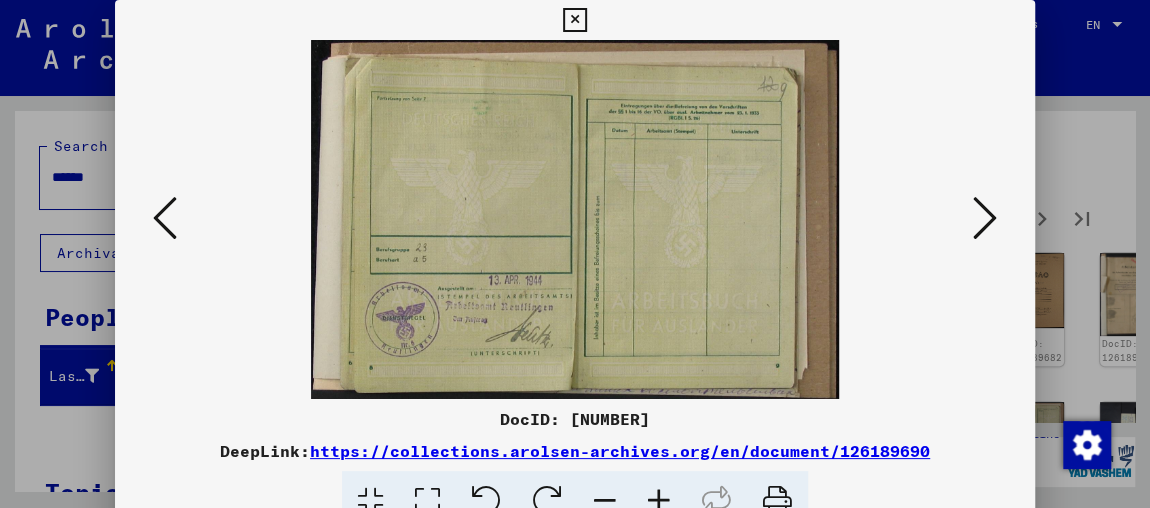 click at bounding box center (985, 218) 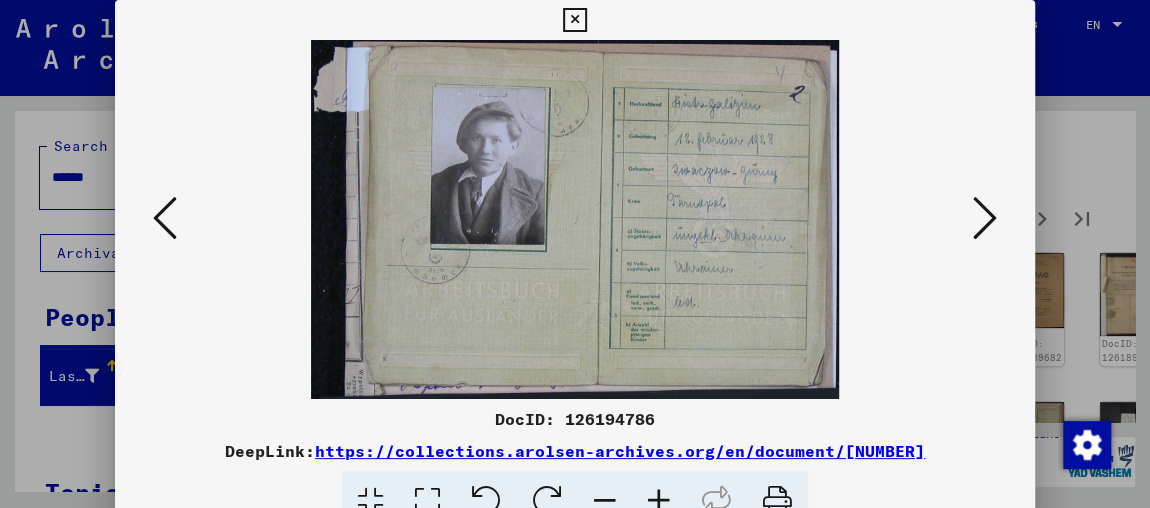 click at bounding box center [985, 218] 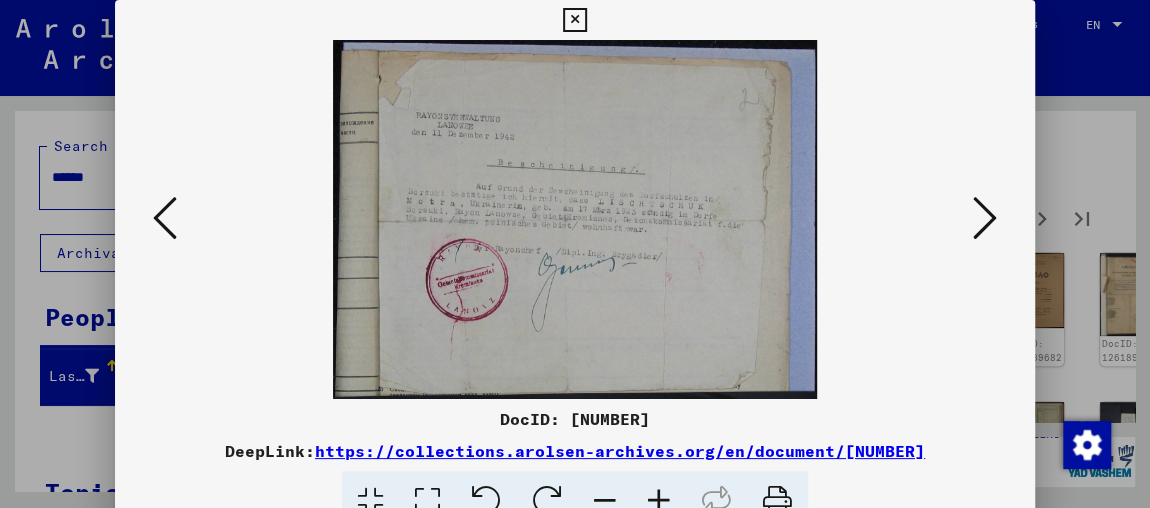 click at bounding box center [985, 218] 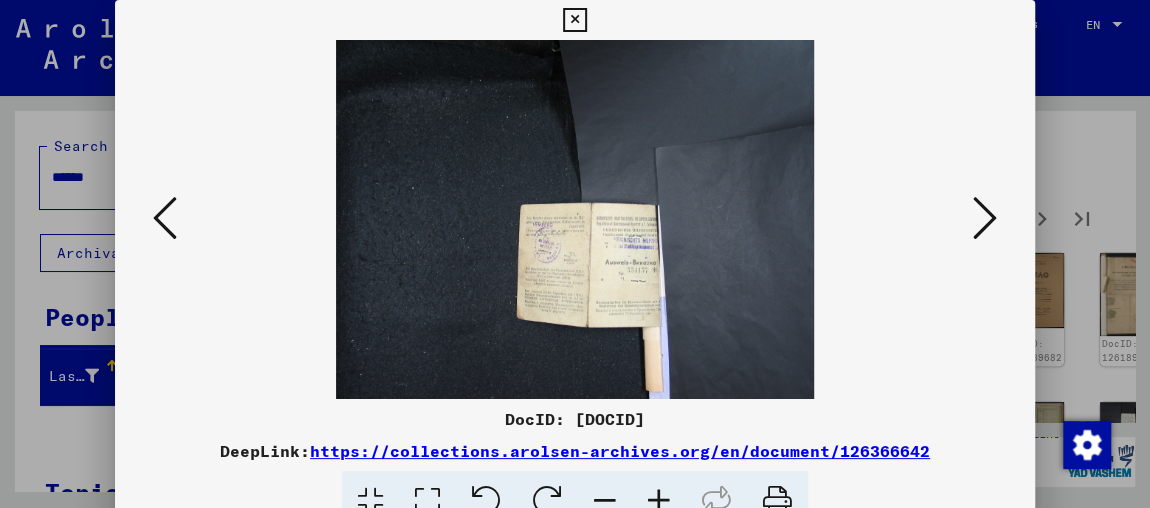 click at bounding box center [985, 218] 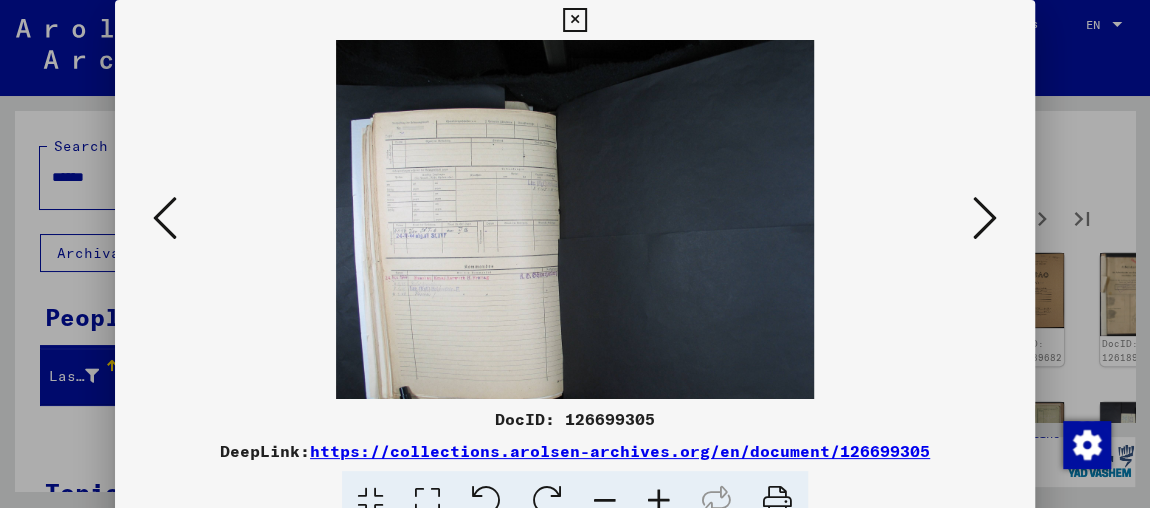 click at bounding box center [165, 218] 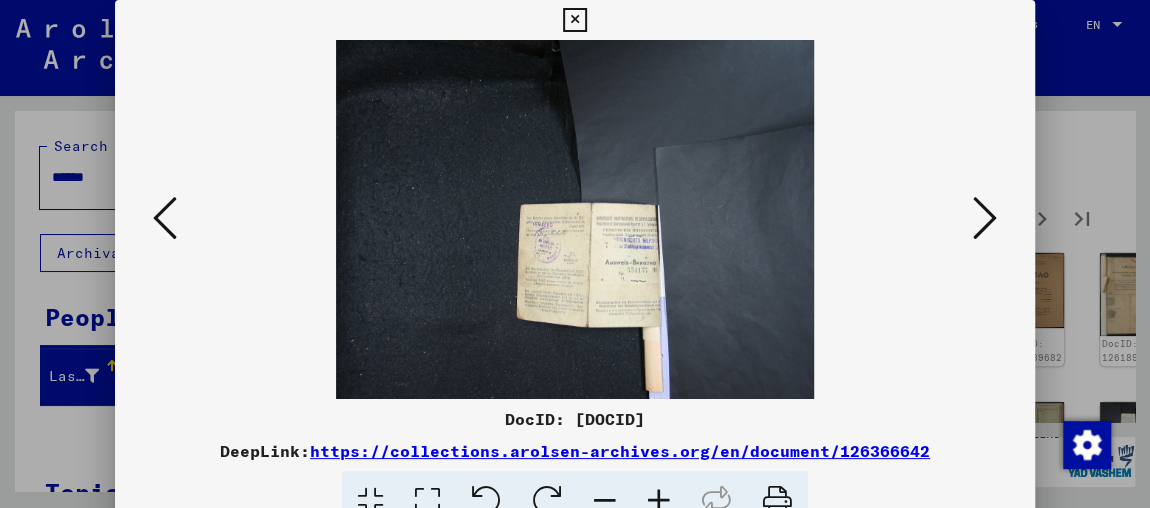 click at bounding box center [659, 501] 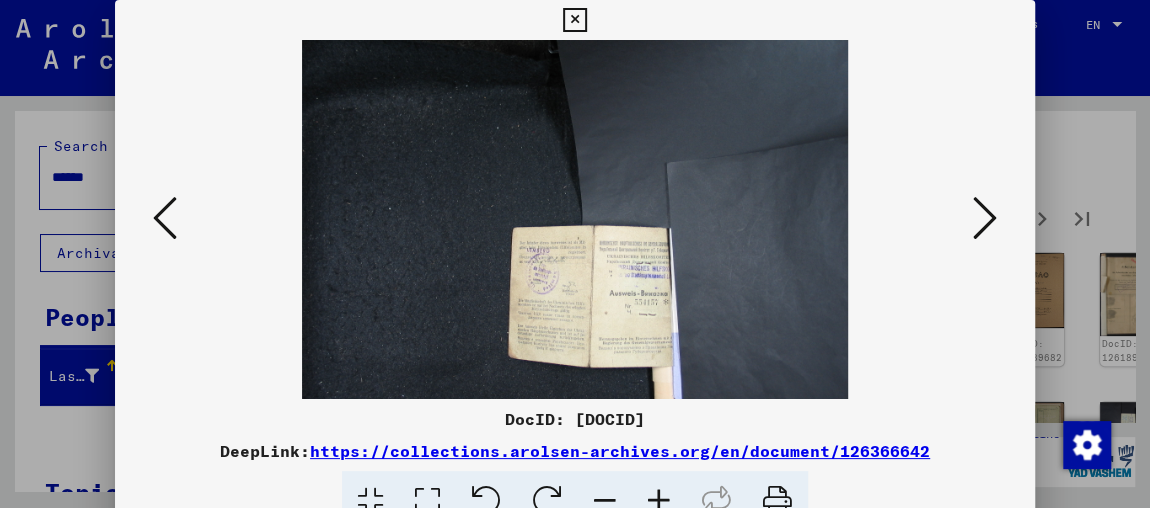 click at bounding box center (659, 501) 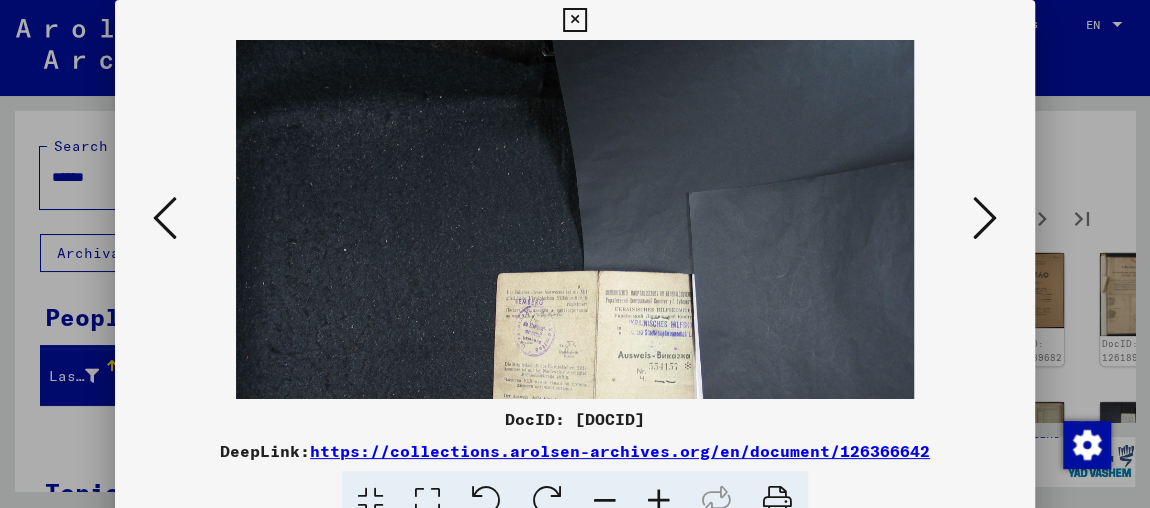 click at bounding box center (659, 501) 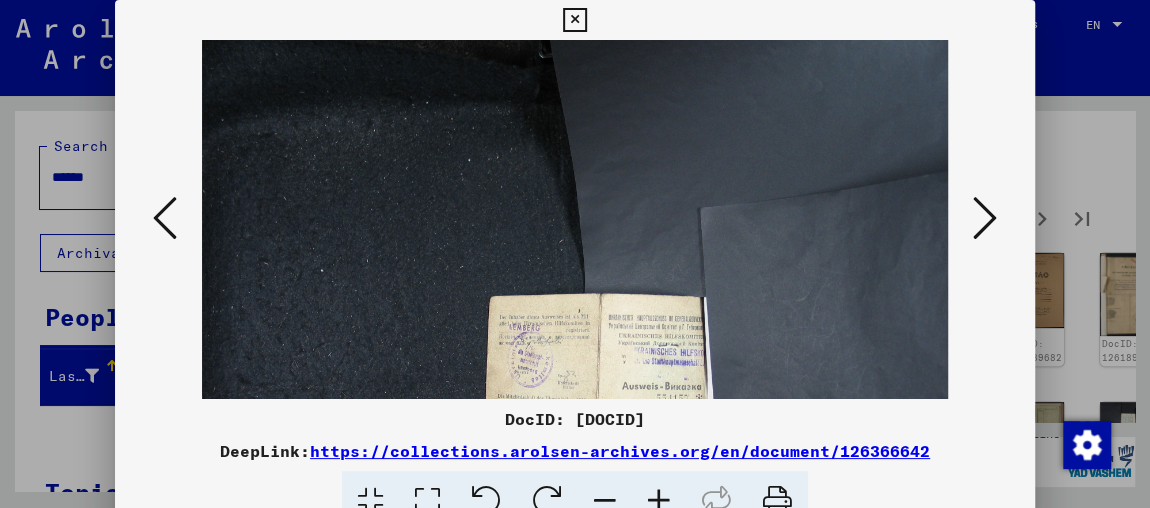 click at bounding box center (659, 501) 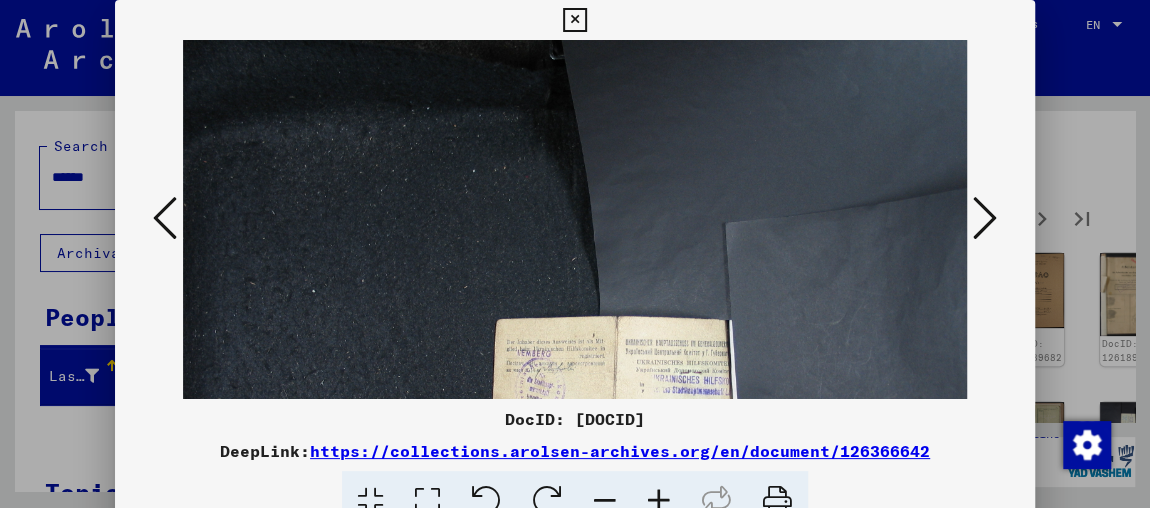 click at bounding box center (659, 501) 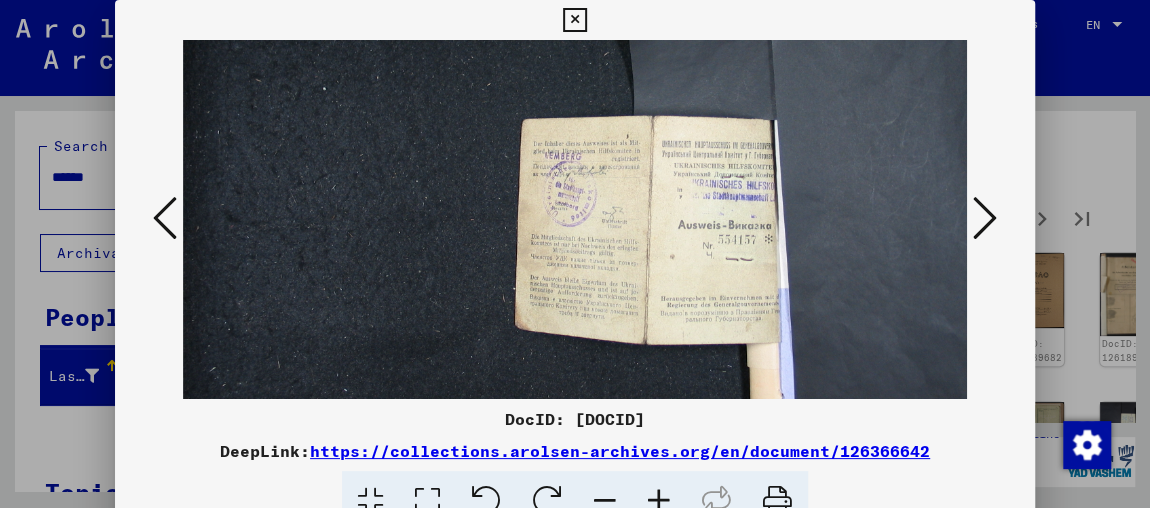 drag, startPoint x: 716, startPoint y: 287, endPoint x: 732, endPoint y: 61, distance: 226.56566 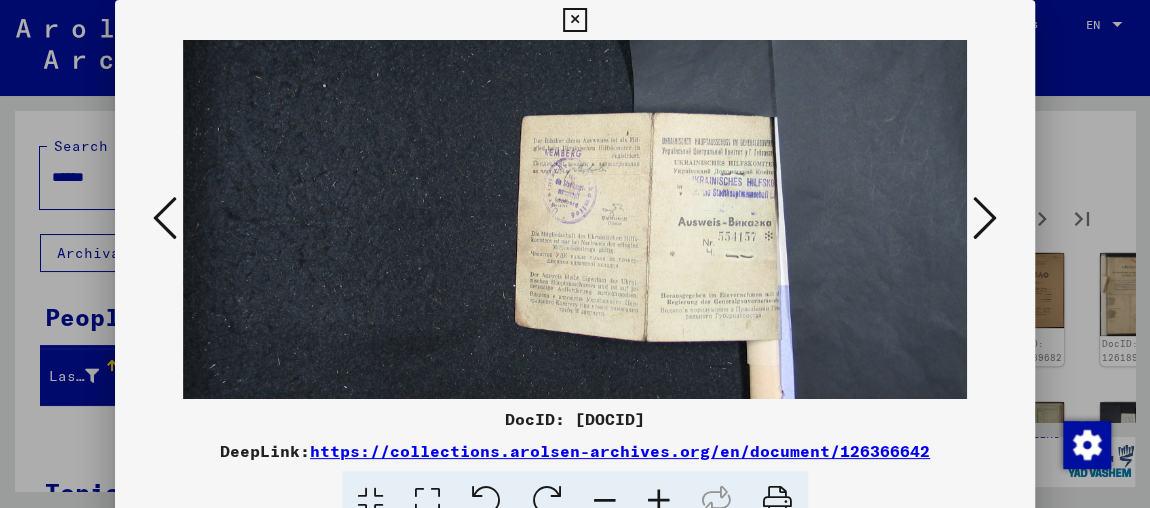 click at bounding box center (659, 501) 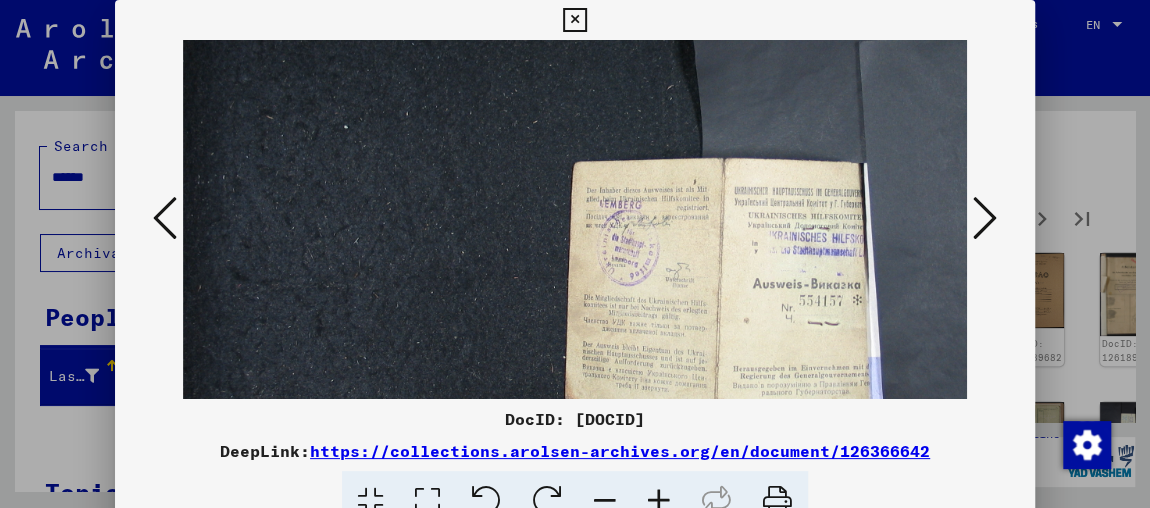 click at bounding box center (659, 501) 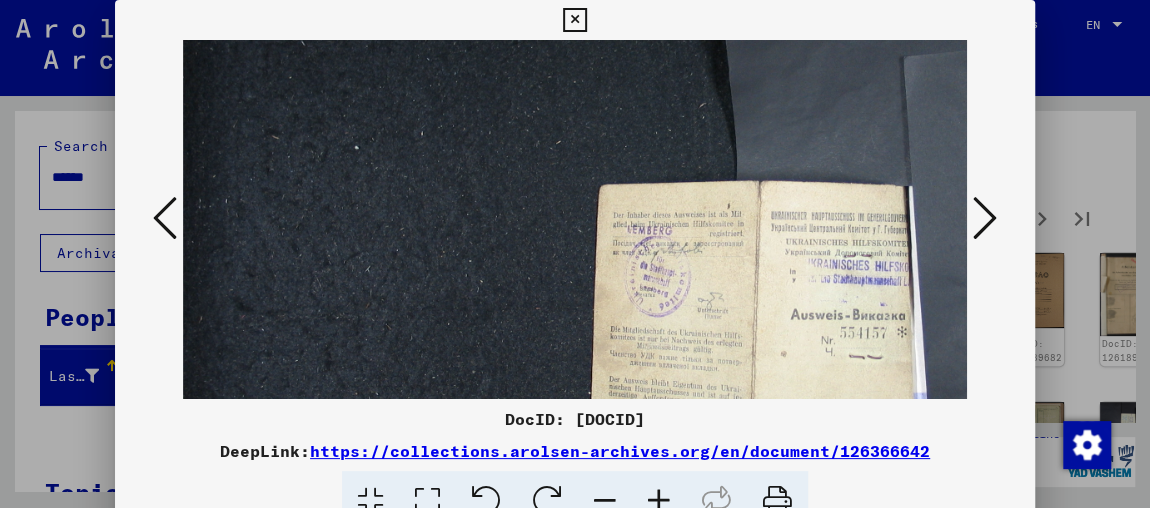 click at bounding box center [659, 501] 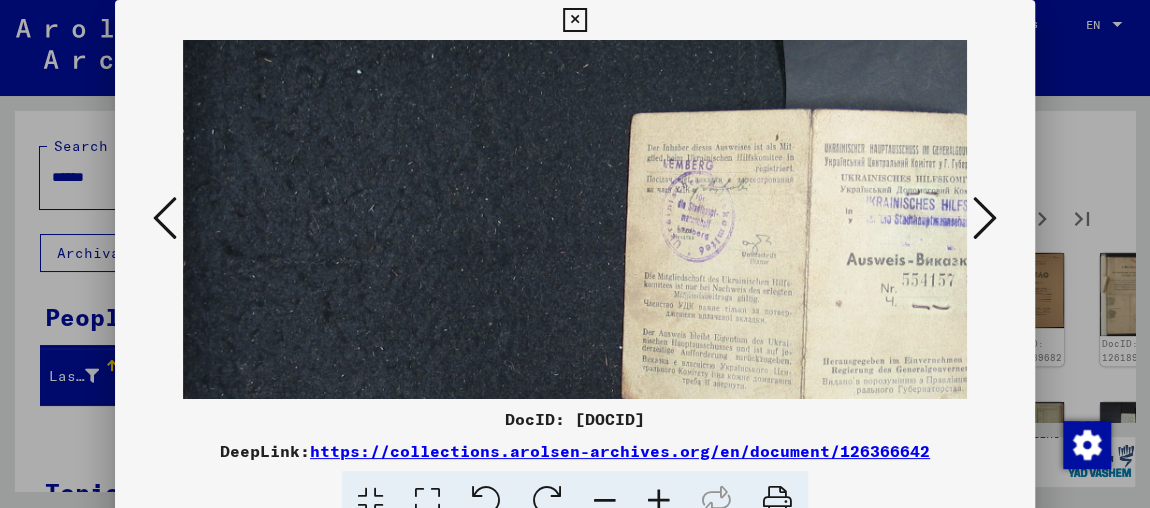 drag, startPoint x: 748, startPoint y: 289, endPoint x: 729, endPoint y: 165, distance: 125.4472 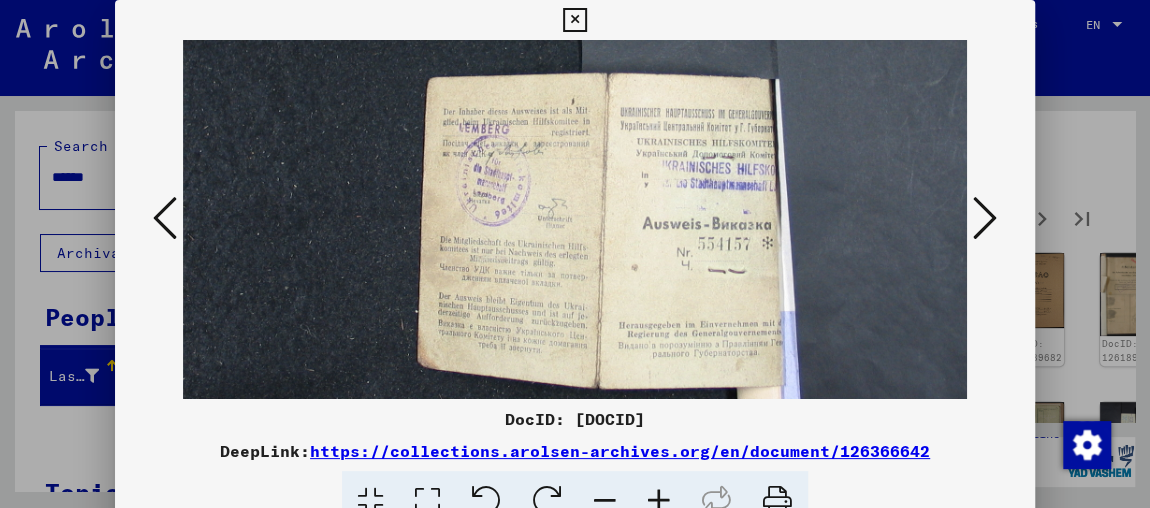 scroll, scrollTop: 379, scrollLeft: 253, axis: both 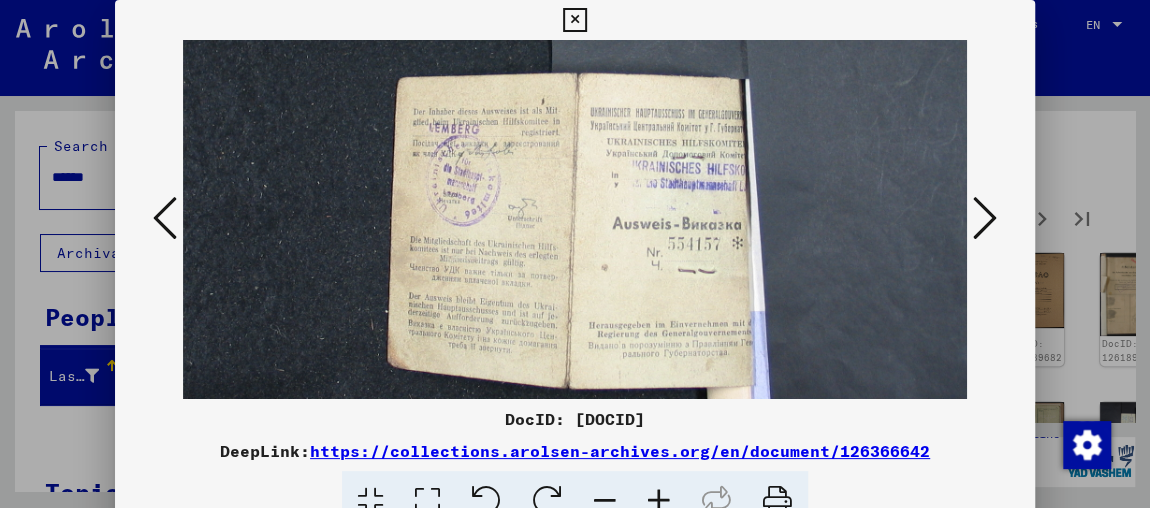 click at bounding box center [536, 115] 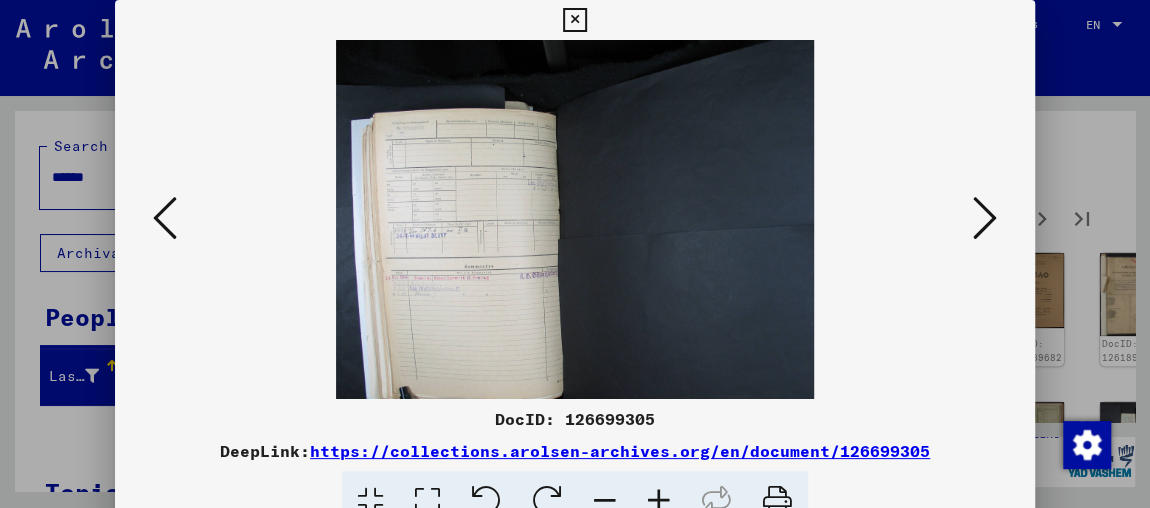 click at bounding box center [985, 218] 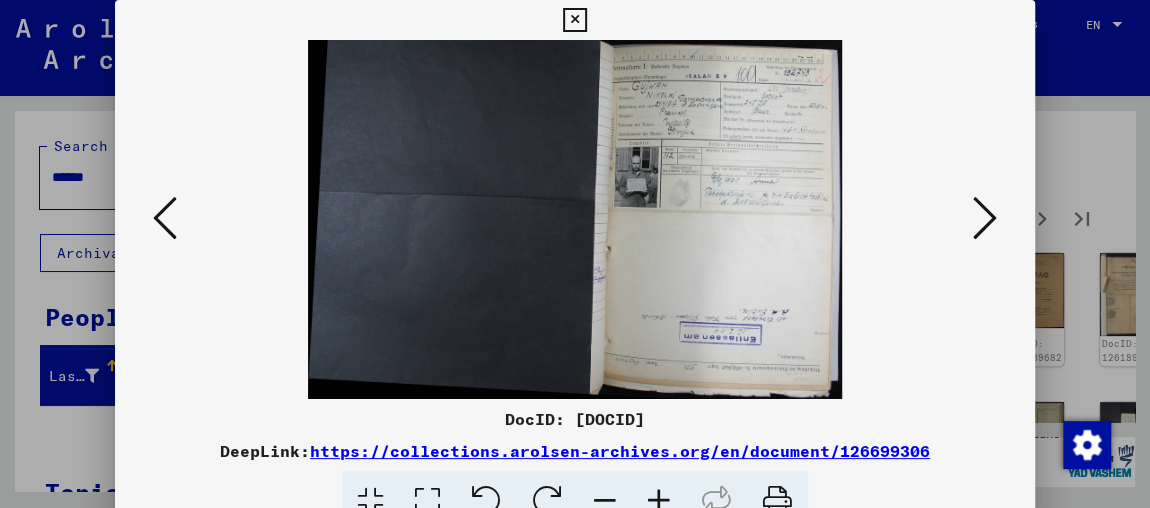 click at bounding box center (659, 501) 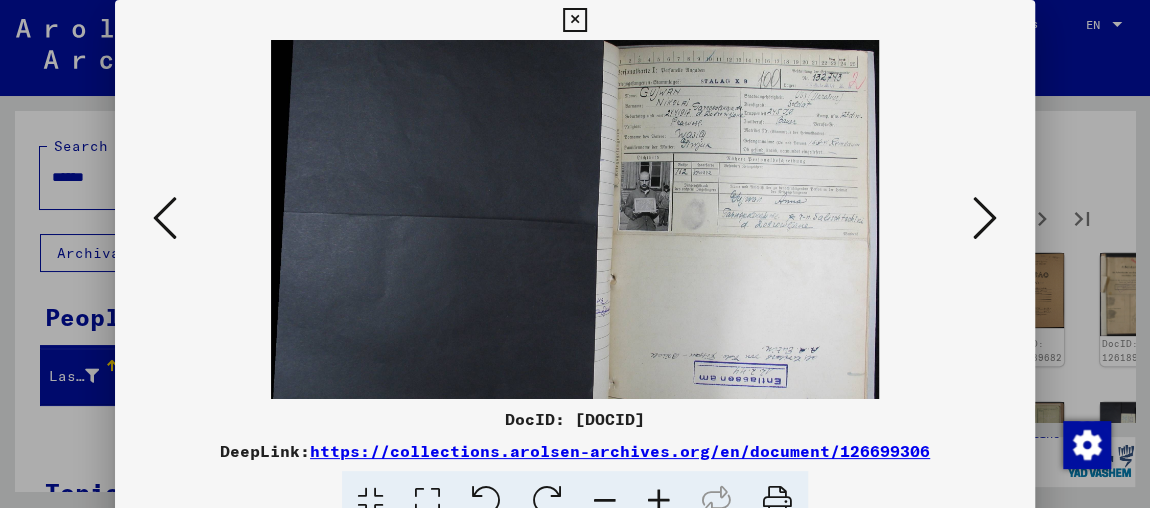 click at bounding box center [659, 501] 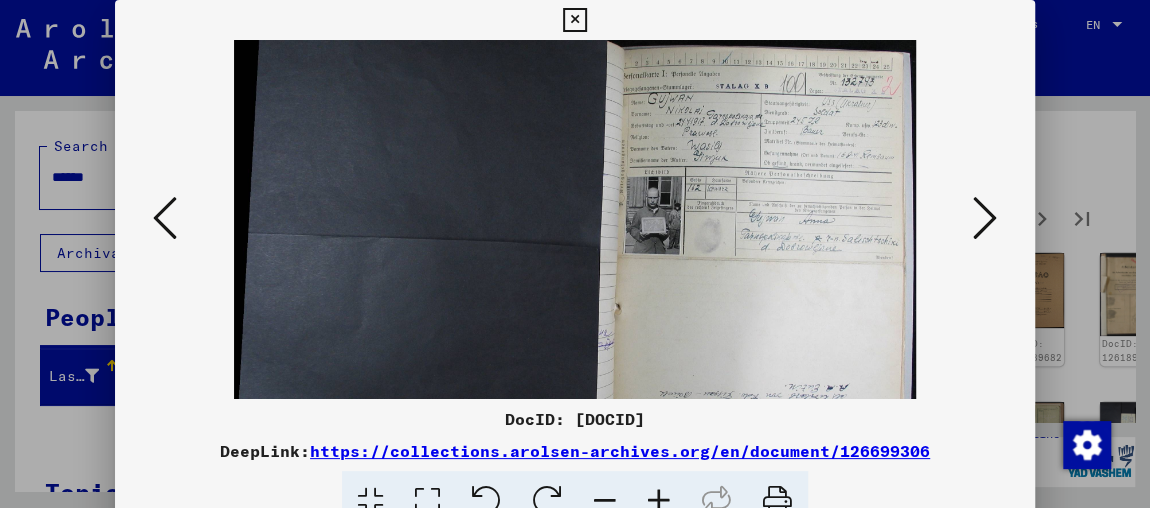 click at bounding box center [659, 501] 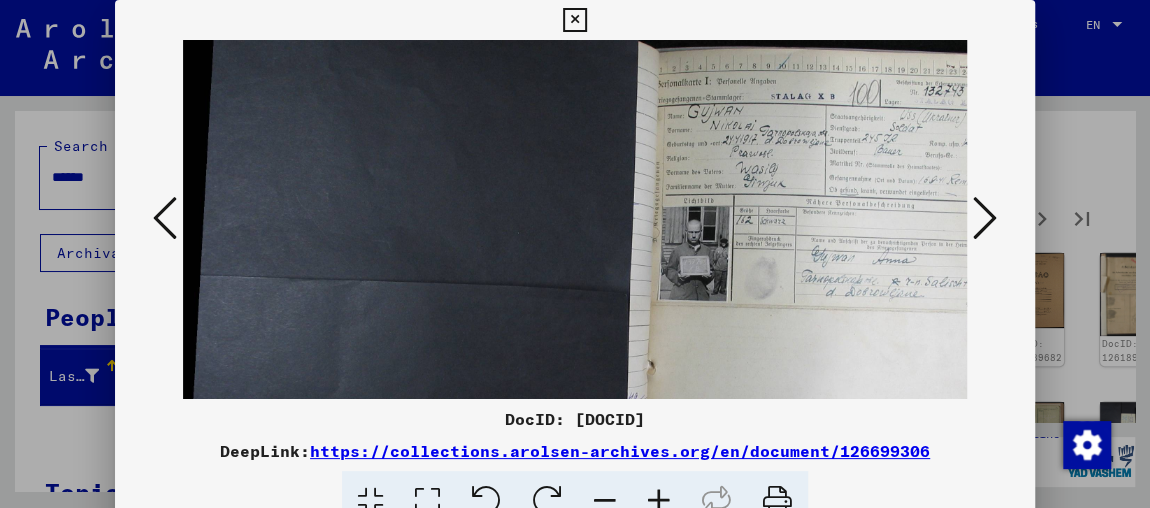 click at bounding box center (659, 501) 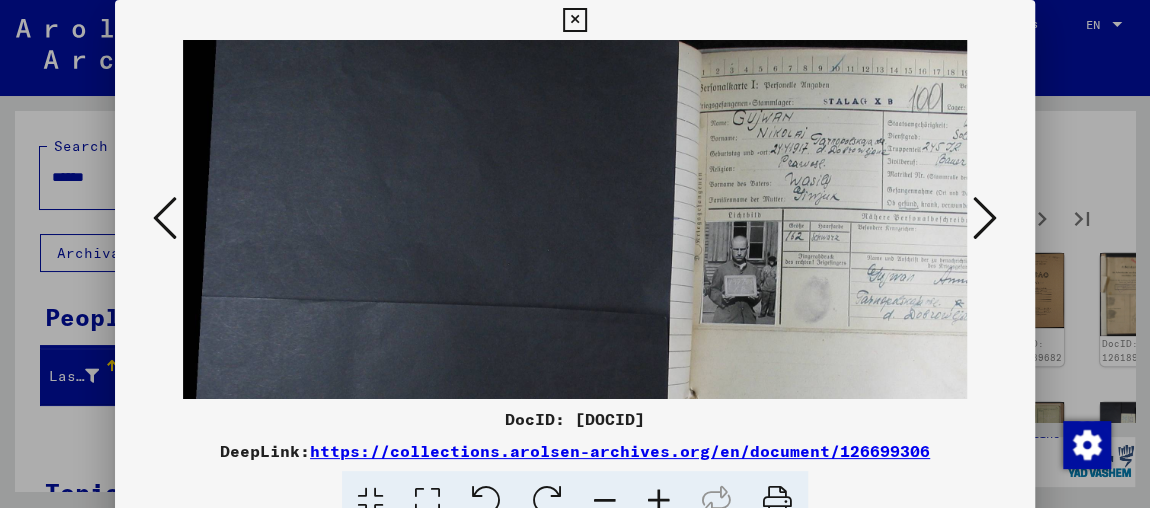 click at bounding box center (659, 501) 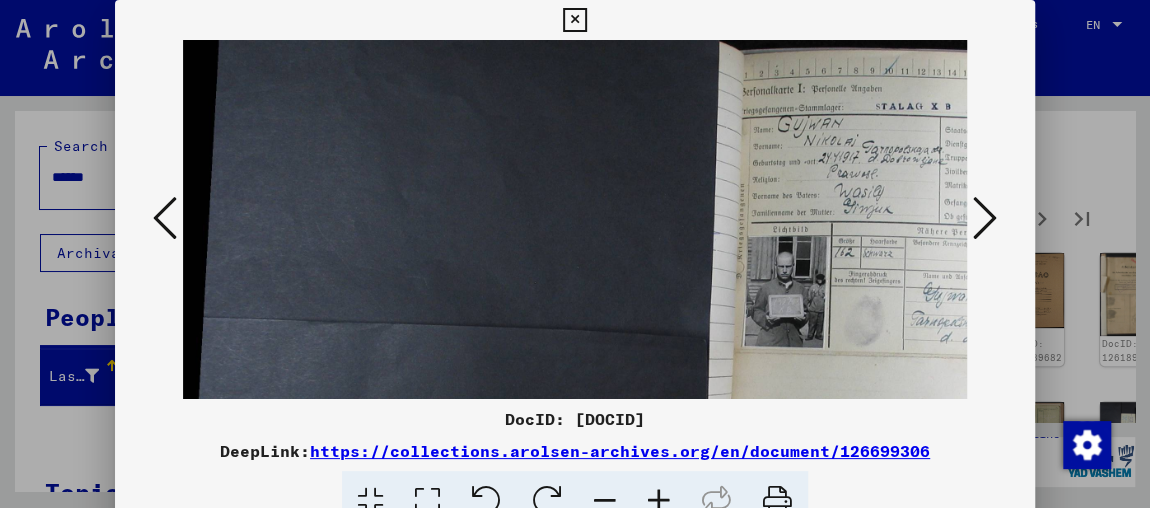 scroll, scrollTop: 22, scrollLeft: 166, axis: both 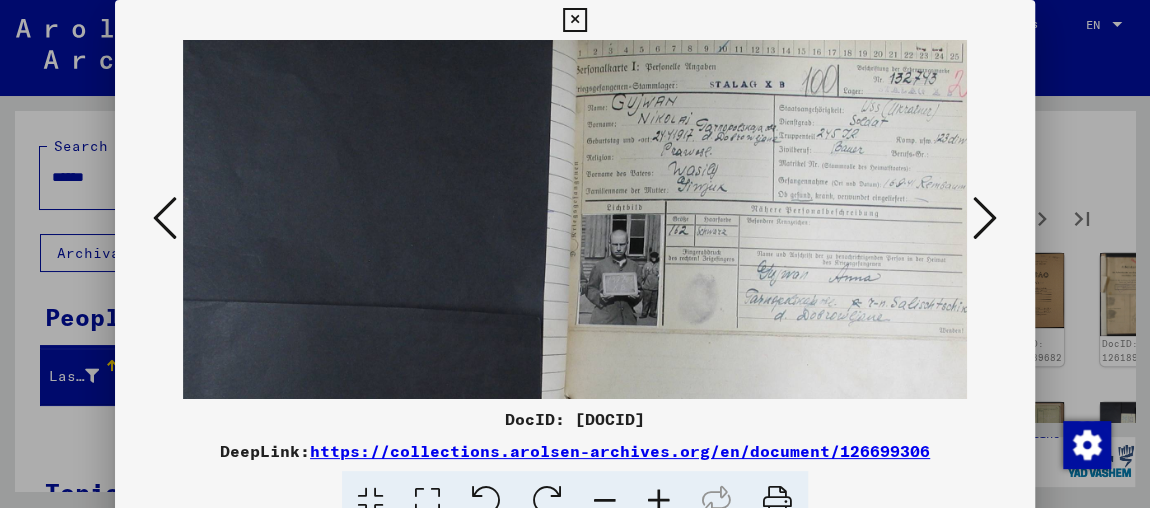 drag, startPoint x: 853, startPoint y: 310, endPoint x: 687, endPoint y: 287, distance: 167.5858 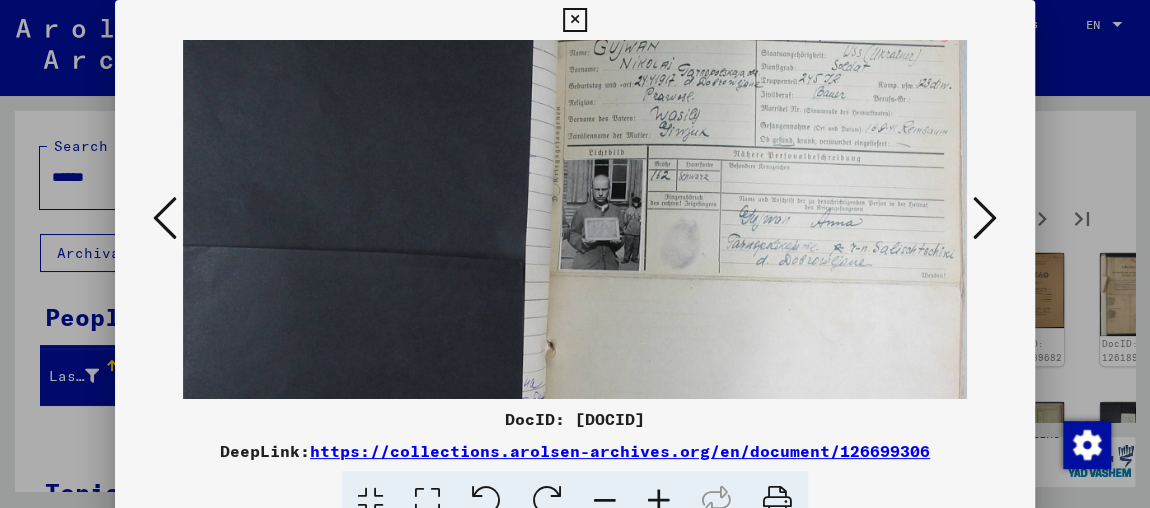 scroll, scrollTop: 79, scrollLeft: 184, axis: both 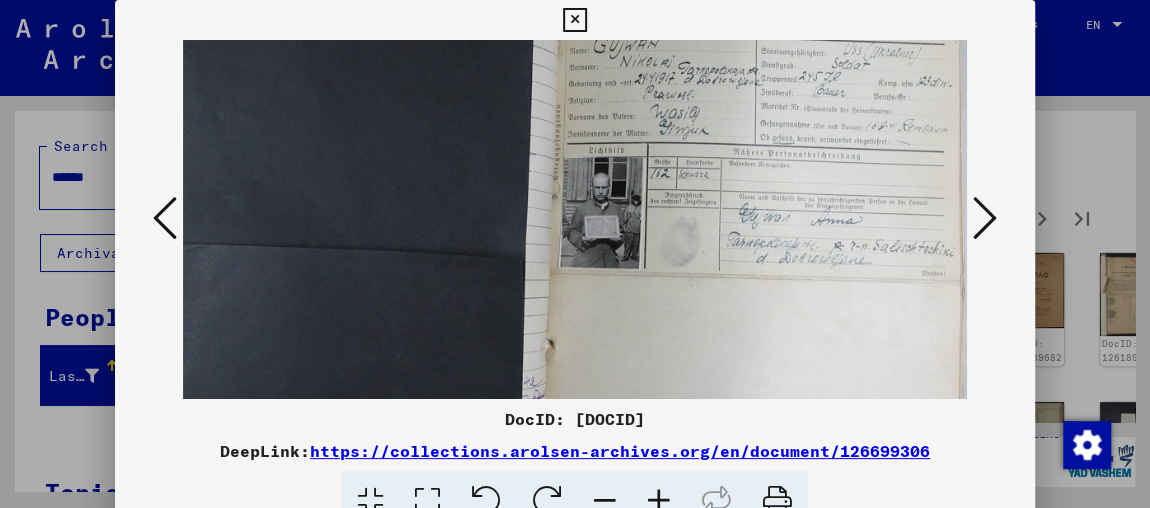 drag, startPoint x: 887, startPoint y: 319, endPoint x: 650, endPoint y: 262, distance: 243.75807 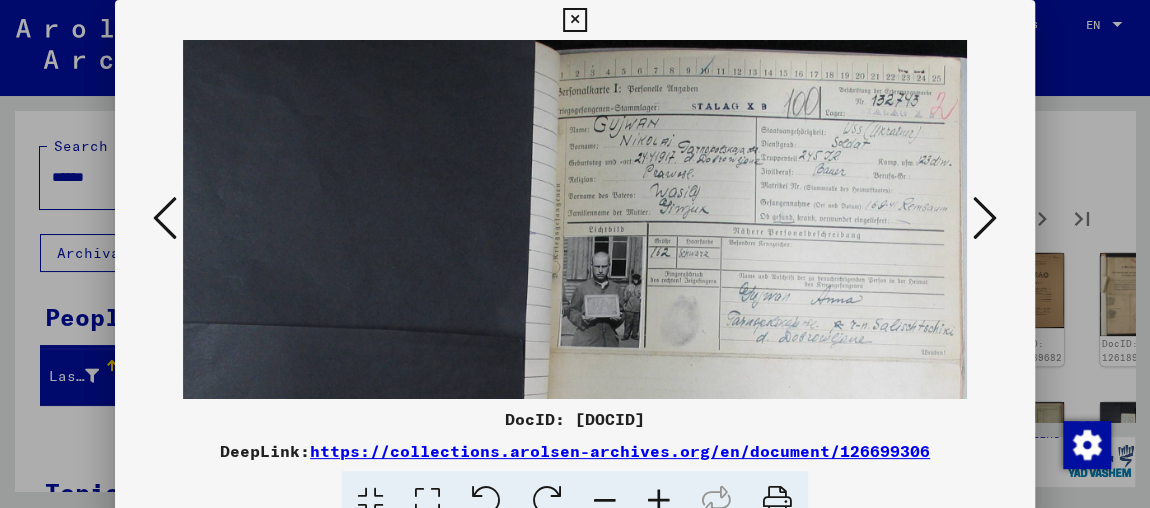 drag, startPoint x: 695, startPoint y: 229, endPoint x: 644, endPoint y: 357, distance: 137.78607 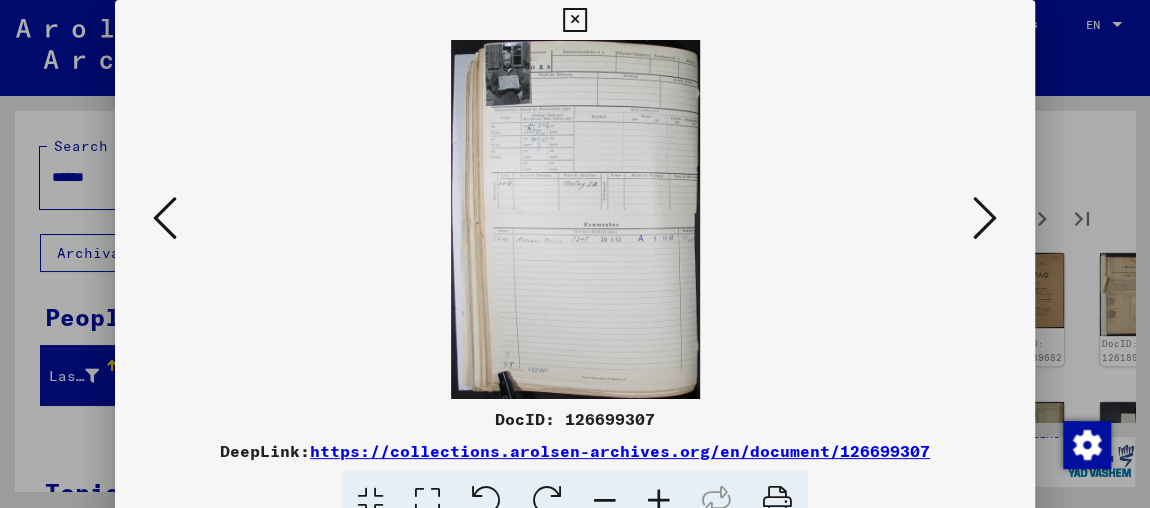 click at bounding box center [659, 501] 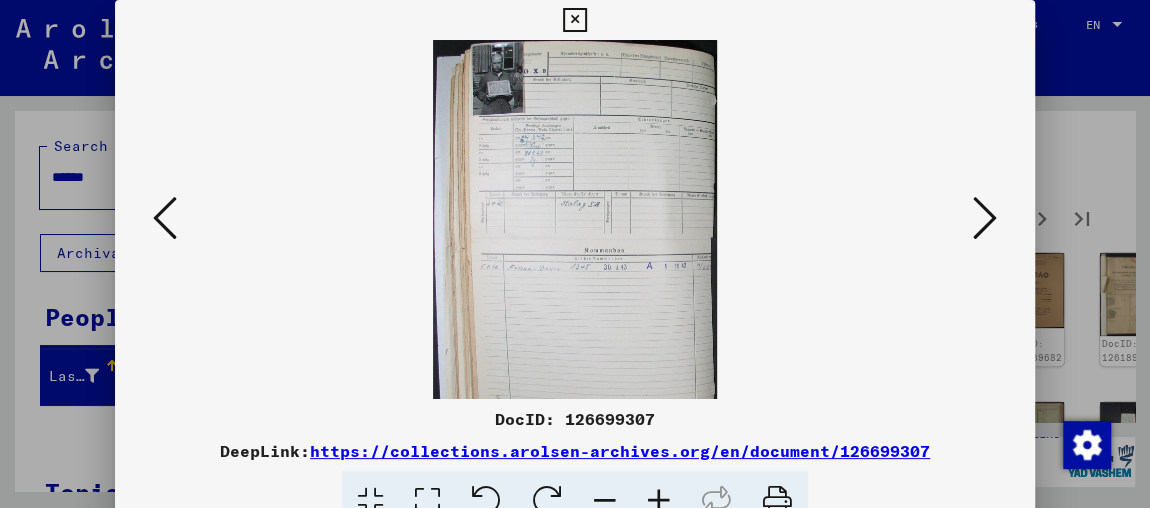 click at bounding box center [659, 501] 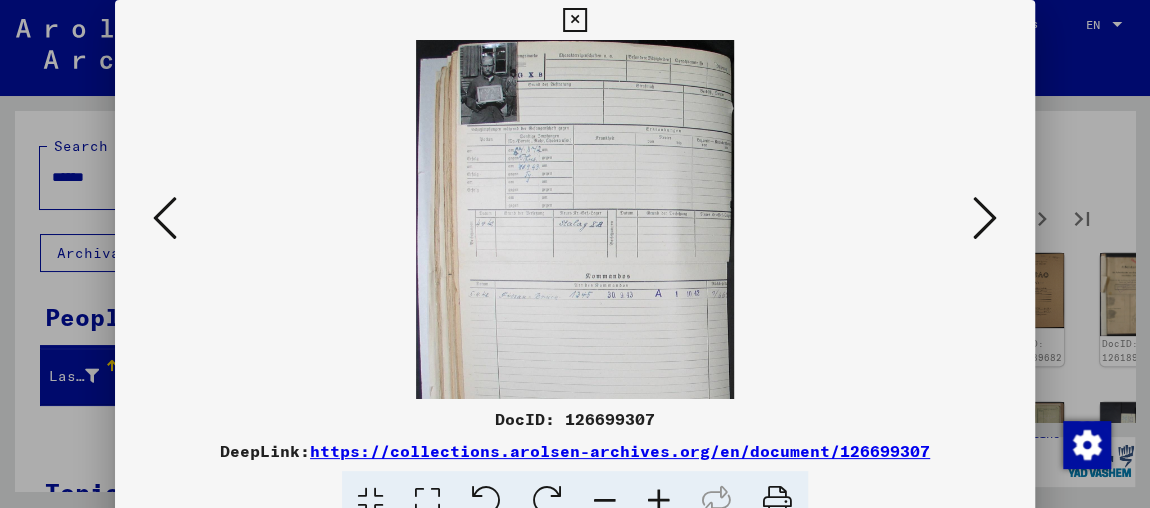 click at bounding box center [659, 501] 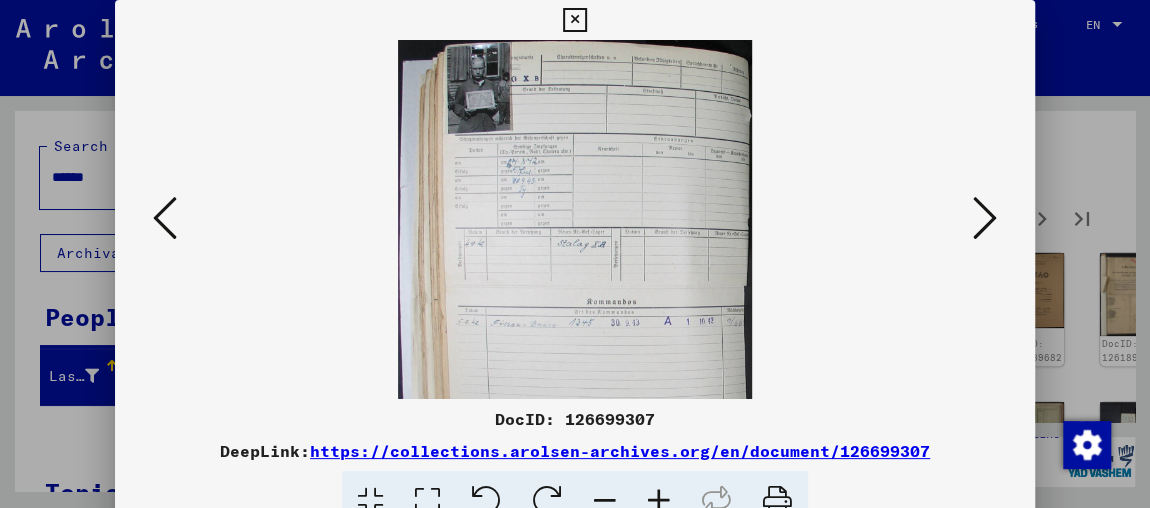 click at bounding box center [659, 501] 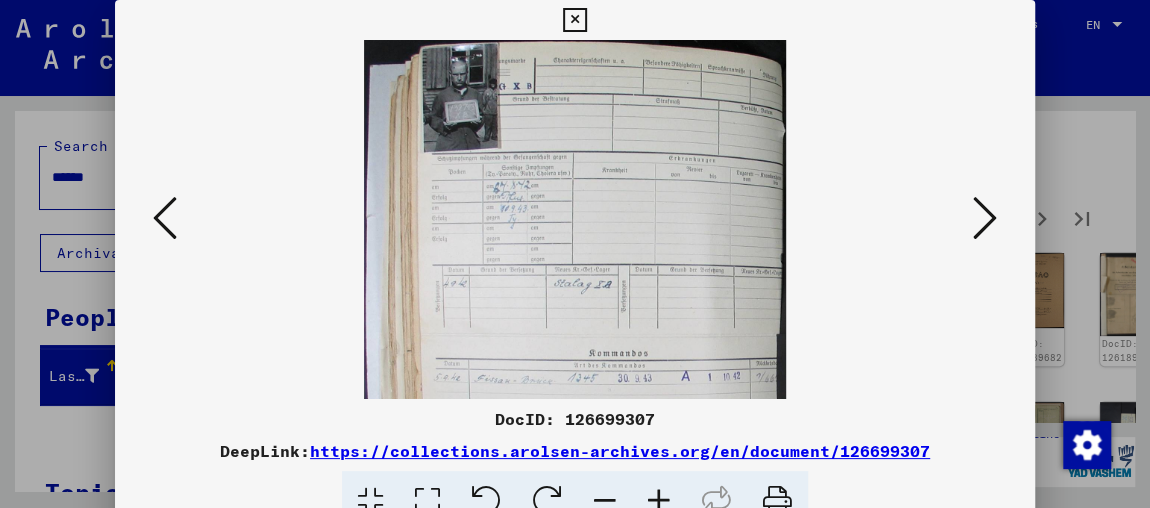 click at bounding box center [659, 501] 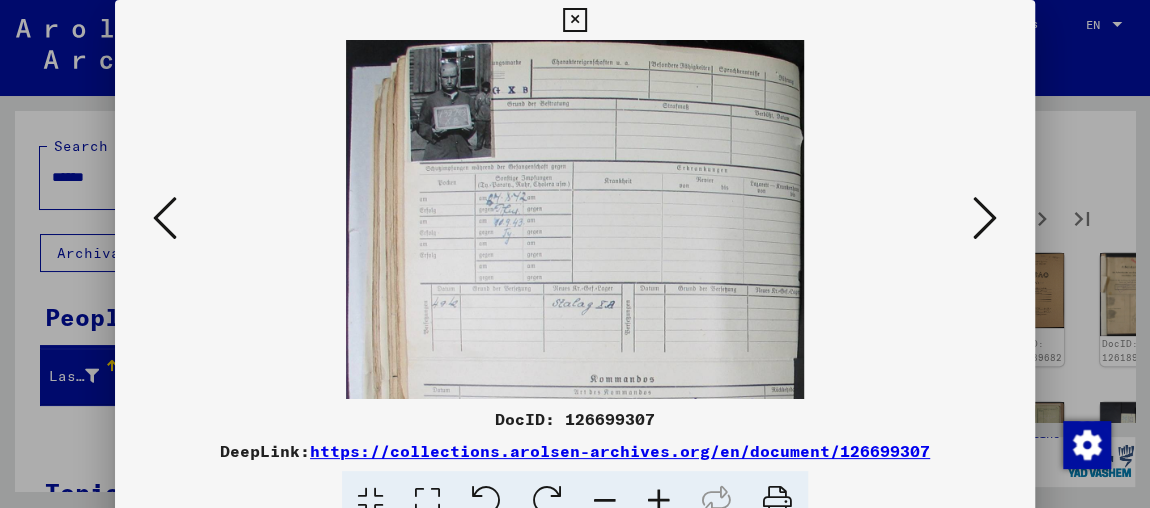 click at bounding box center [659, 501] 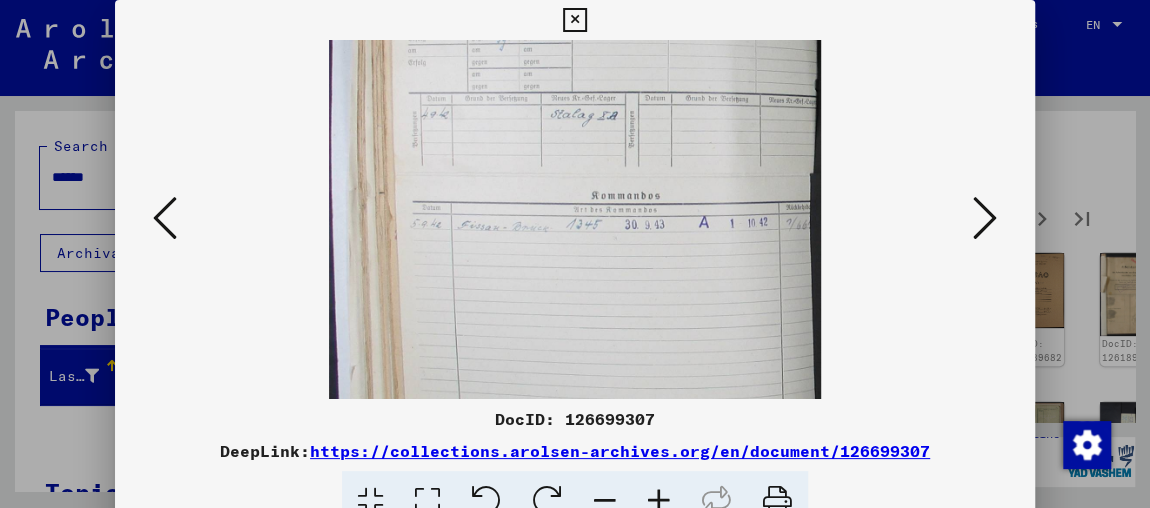 drag, startPoint x: 642, startPoint y: 342, endPoint x: 657, endPoint y: 114, distance: 228.49289 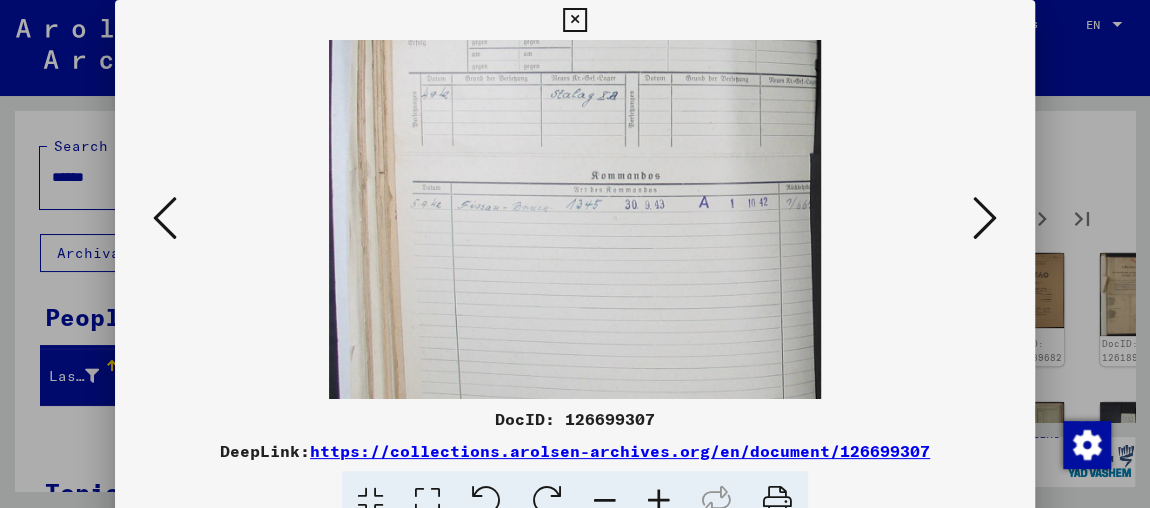 click at bounding box center [985, 218] 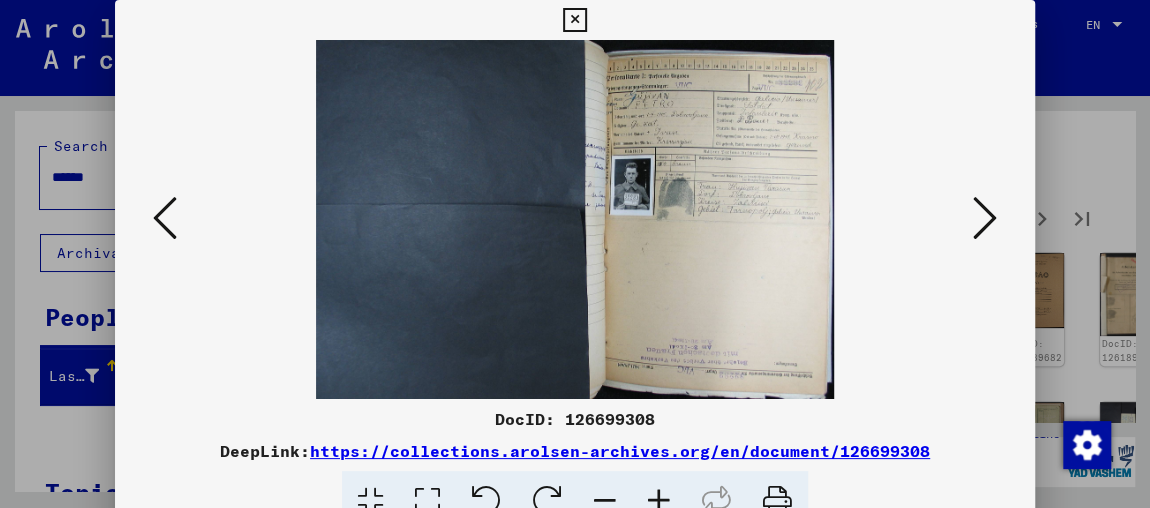 scroll, scrollTop: 0, scrollLeft: 0, axis: both 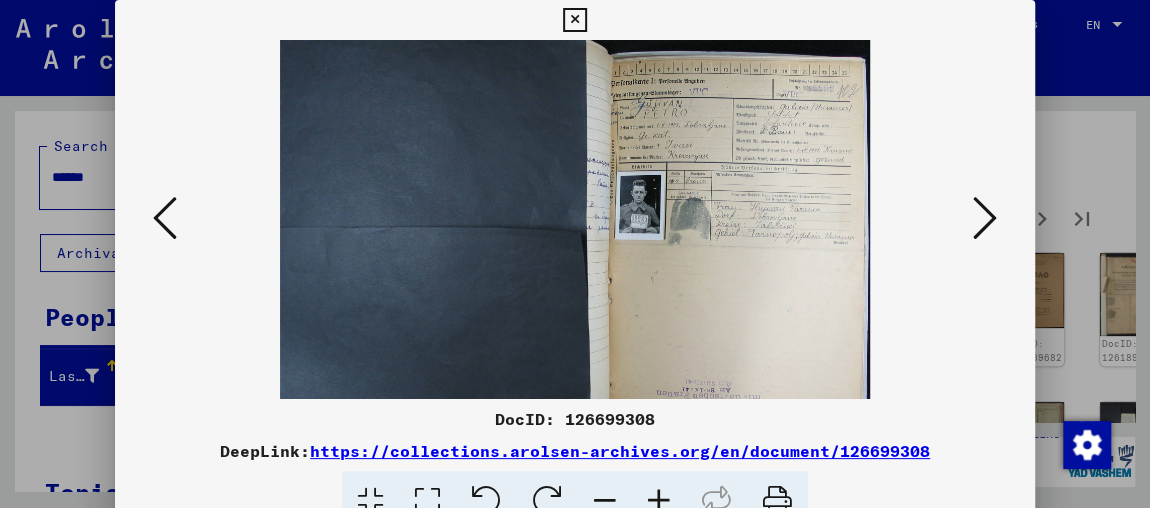 click at bounding box center (659, 501) 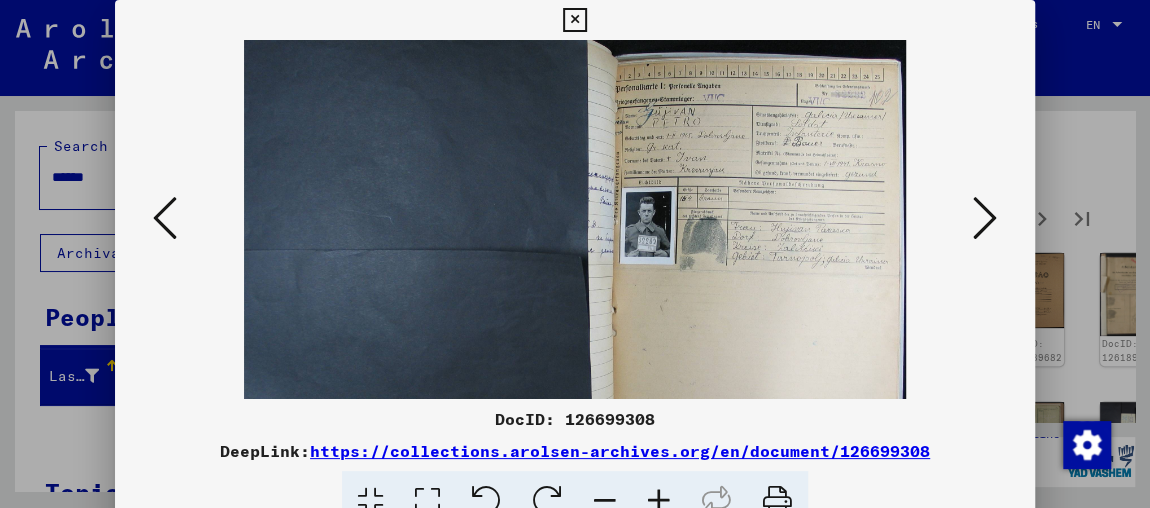click at bounding box center [659, 501] 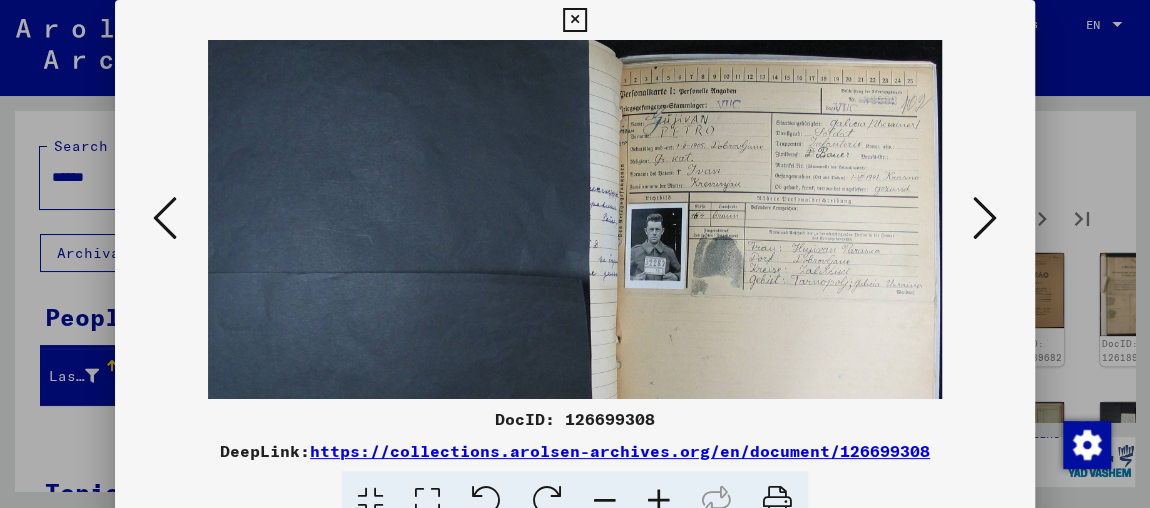 click at bounding box center (659, 501) 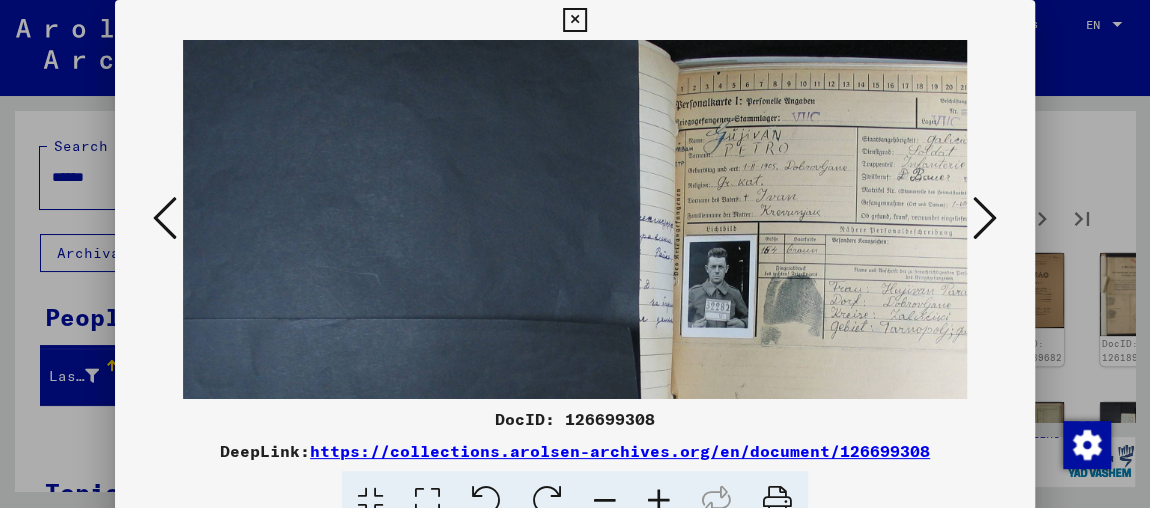click at bounding box center (165, 218) 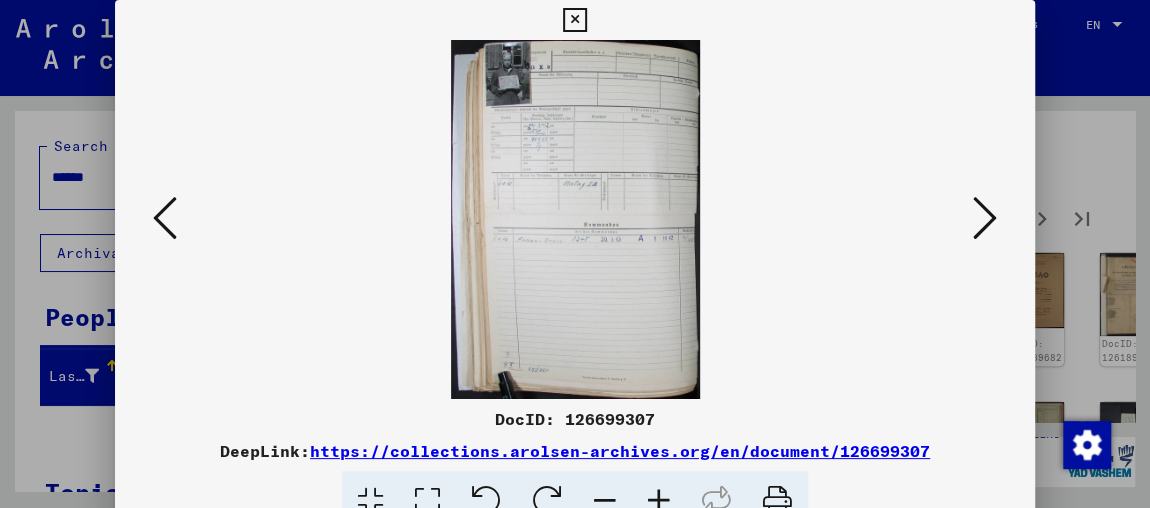 click at bounding box center [165, 219] 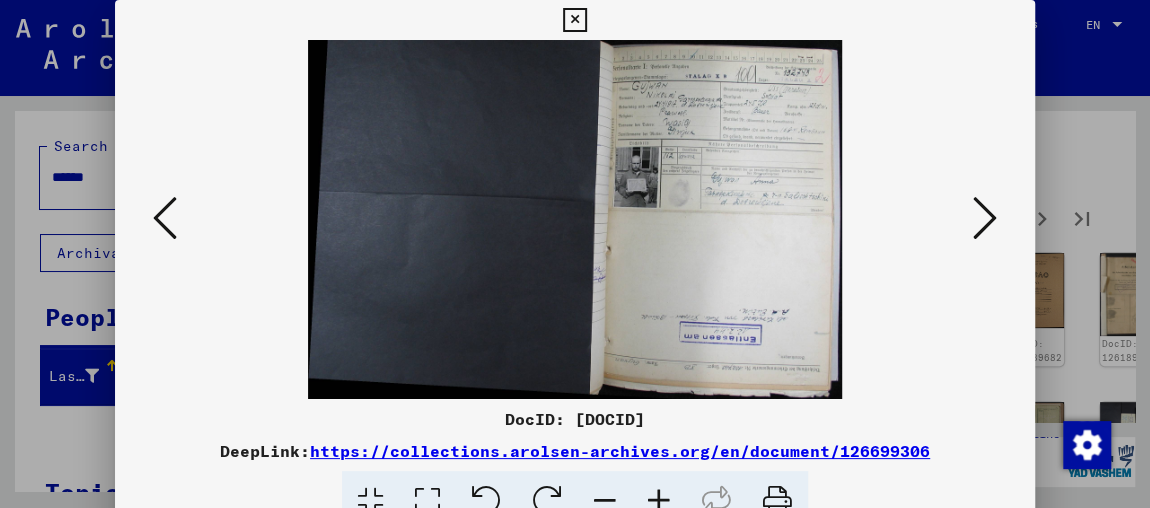 click at bounding box center (985, 218) 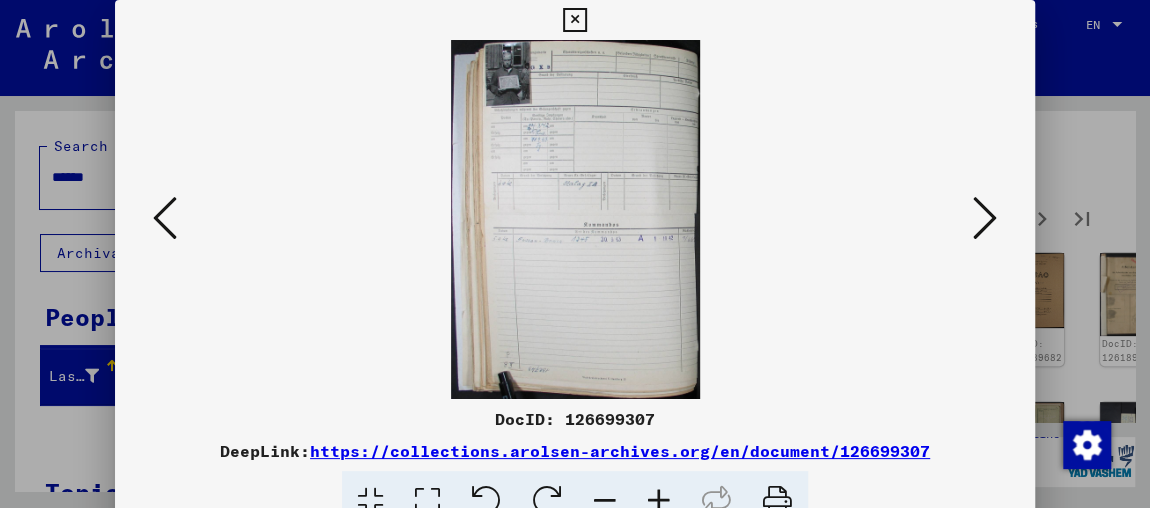 click at bounding box center (985, 218) 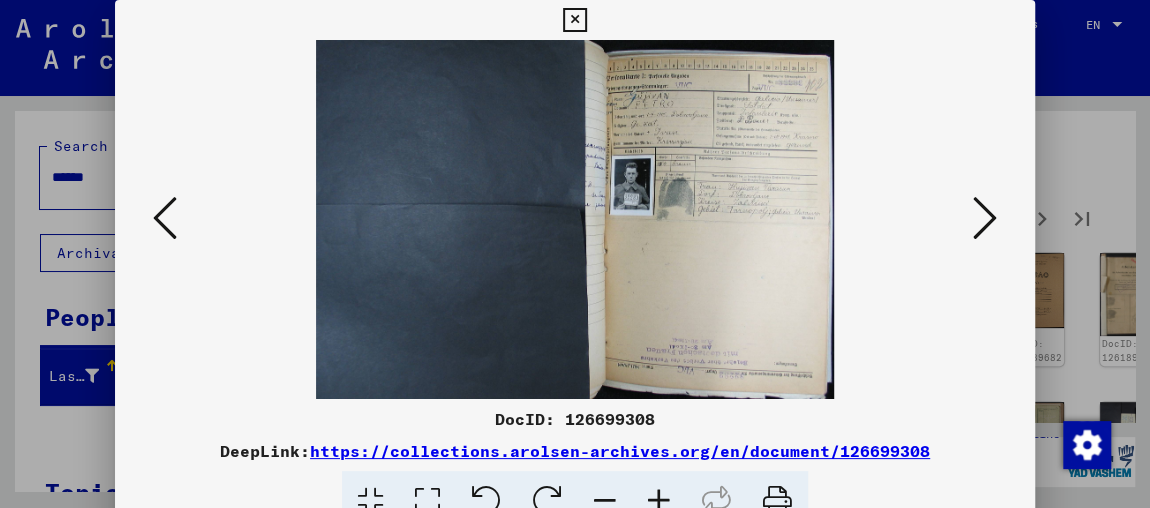 click at bounding box center (659, 501) 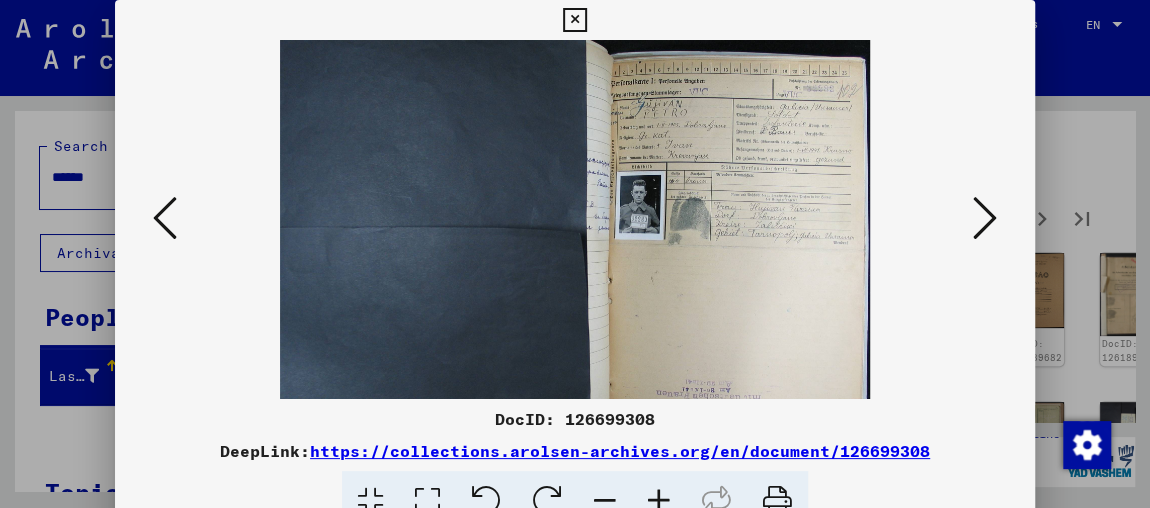 click at bounding box center [659, 501] 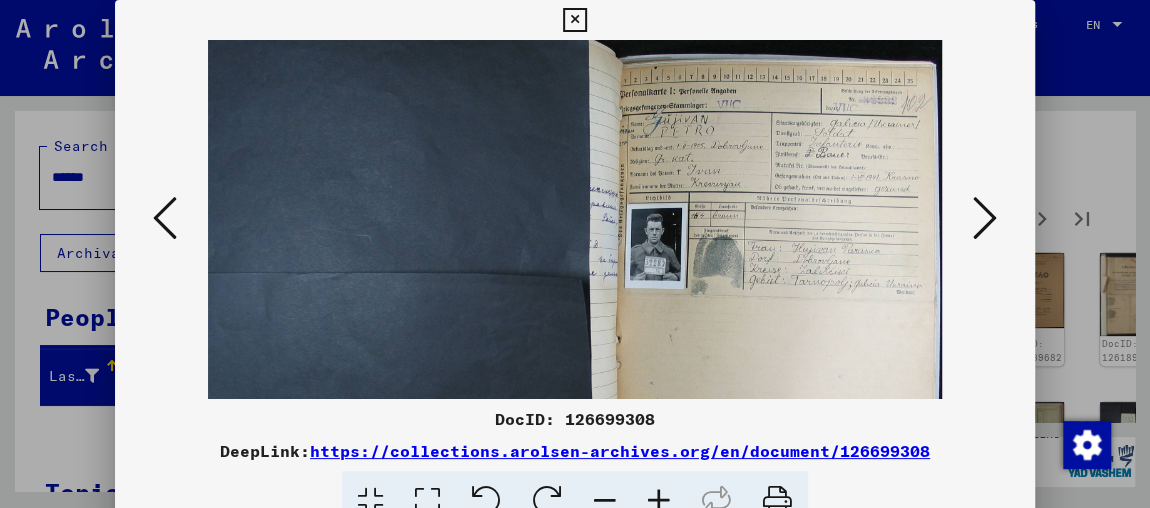 click at bounding box center (659, 501) 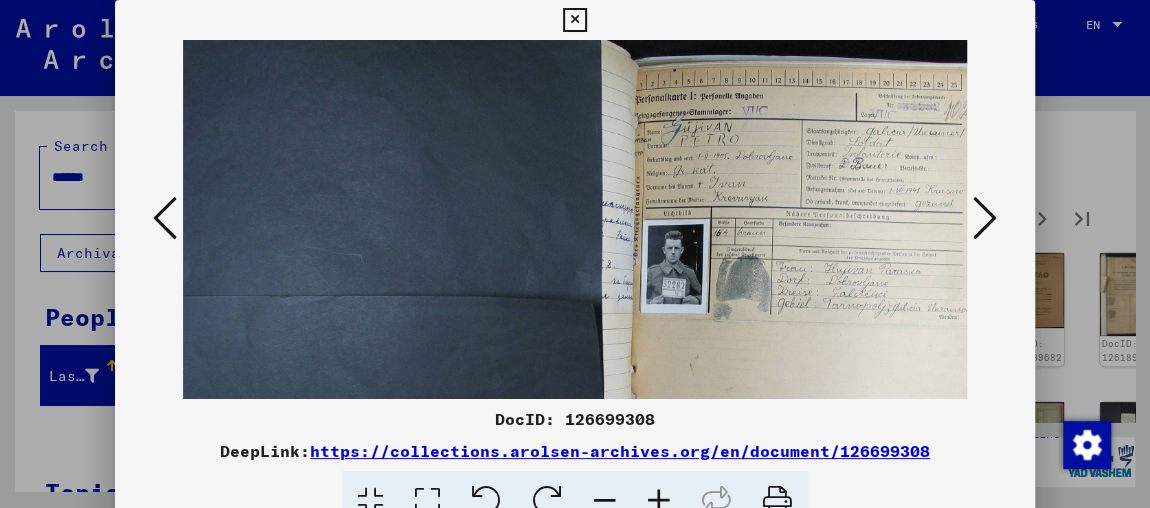 click at bounding box center (659, 501) 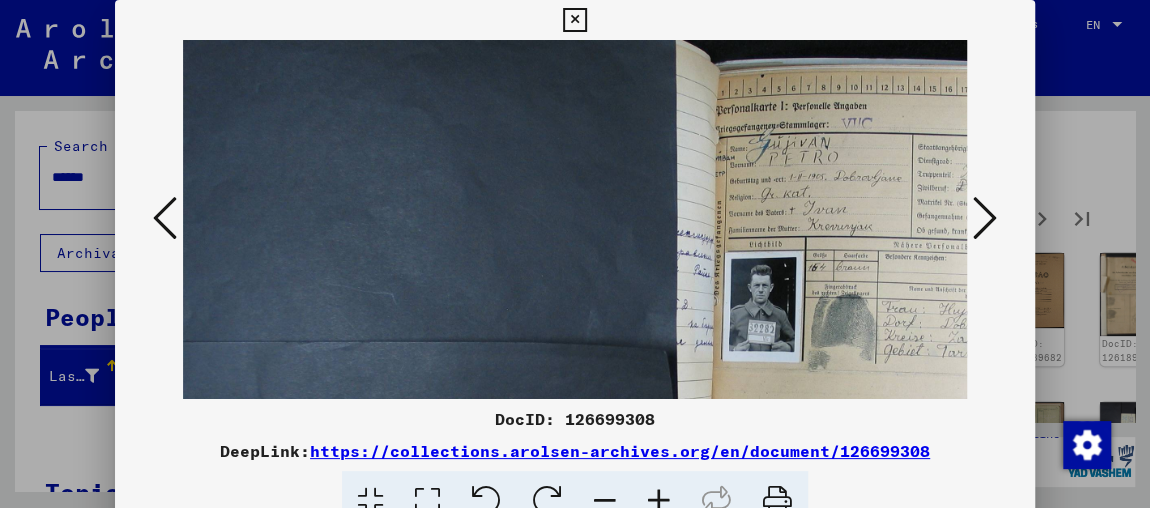 click at bounding box center [659, 501] 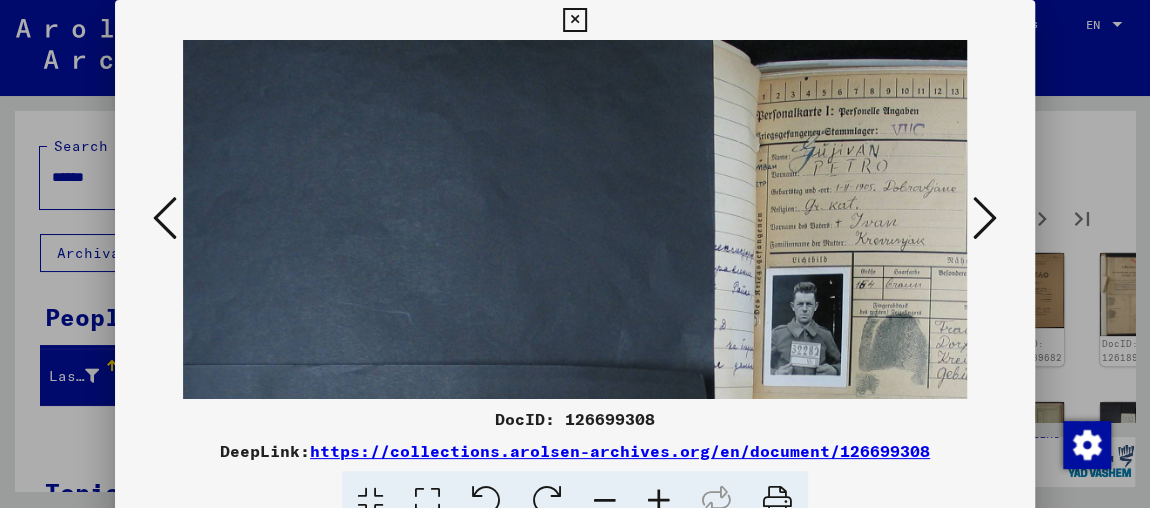 scroll, scrollTop: 15, scrollLeft: 135, axis: both 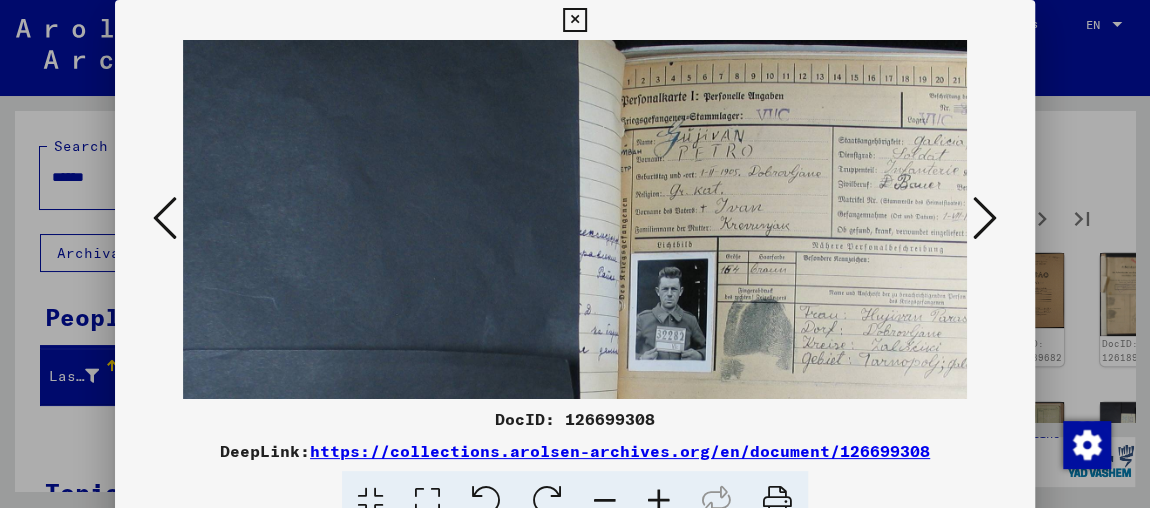 drag, startPoint x: 883, startPoint y: 286, endPoint x: 747, endPoint y: 271, distance: 136.8247 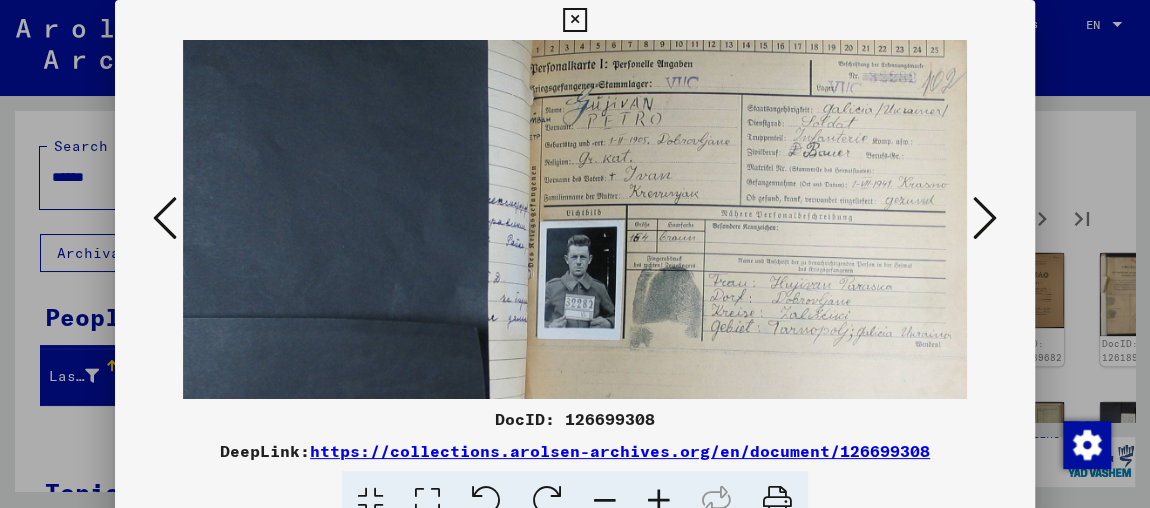 drag, startPoint x: 778, startPoint y: 280, endPoint x: 616, endPoint y: 247, distance: 165.32695 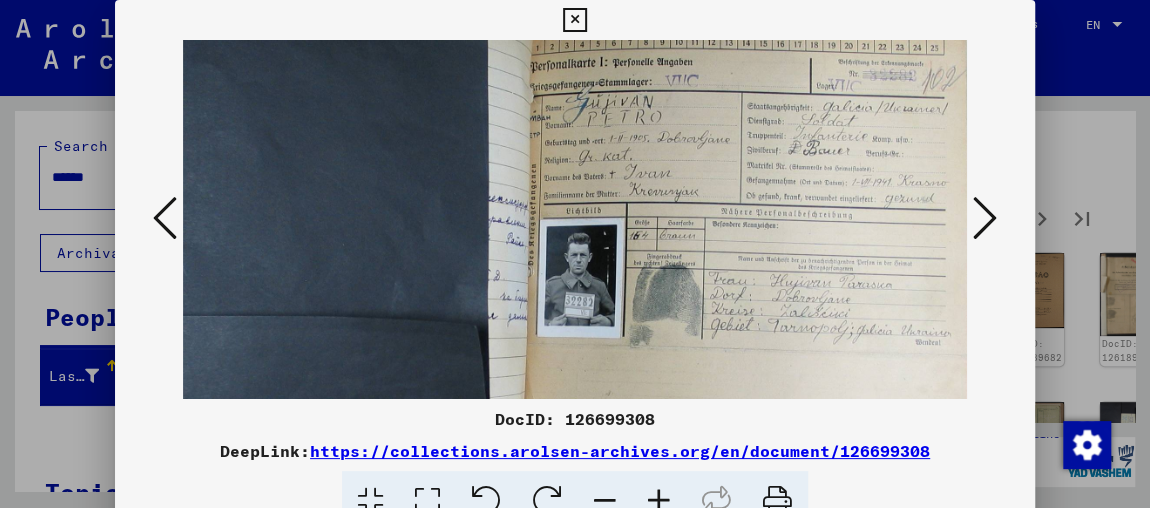 click at bounding box center (985, 218) 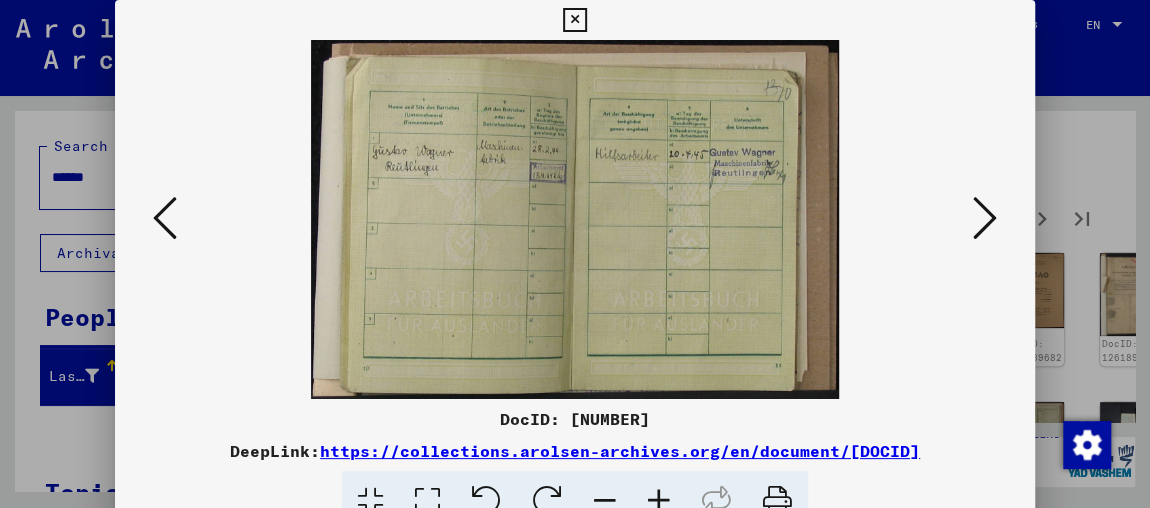 click at bounding box center [165, 218] 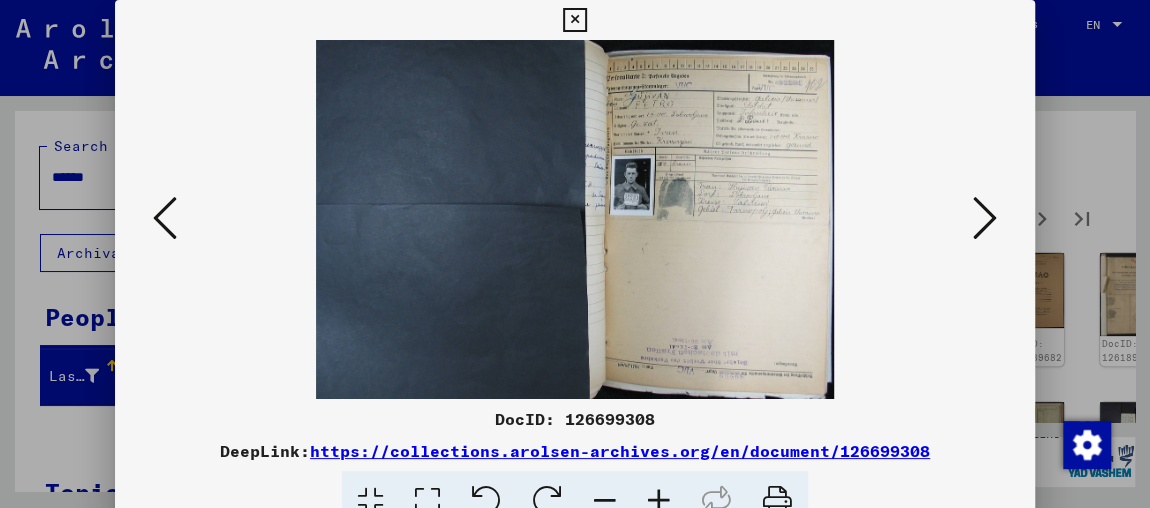 click at bounding box center (985, 219) 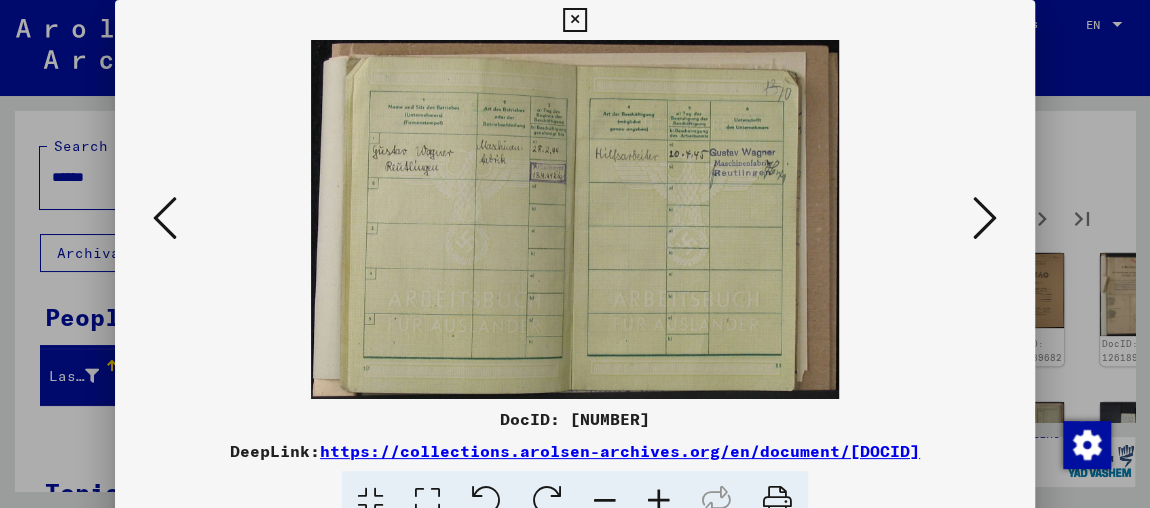 click at bounding box center (985, 218) 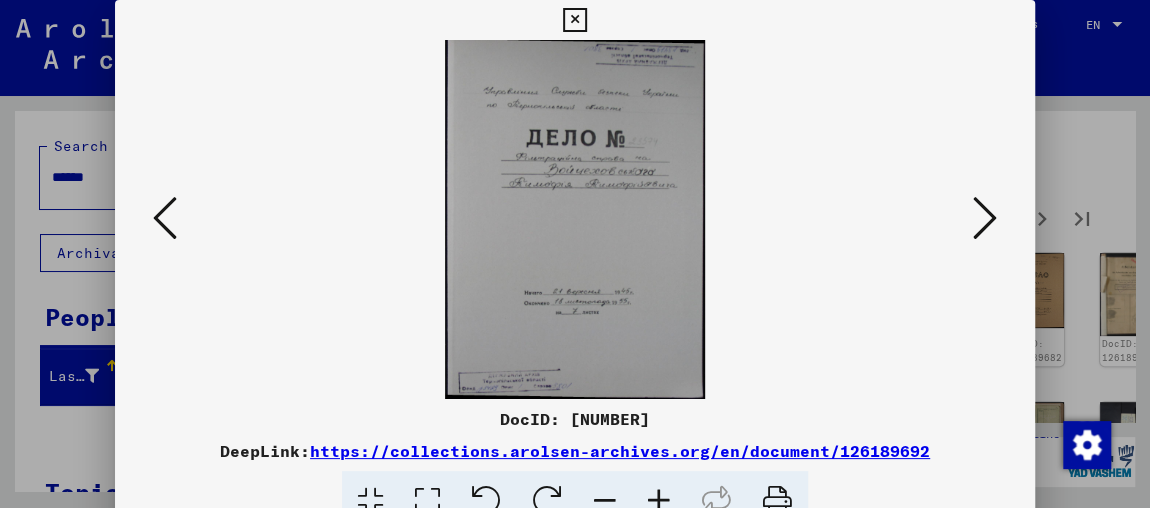 click at bounding box center (985, 218) 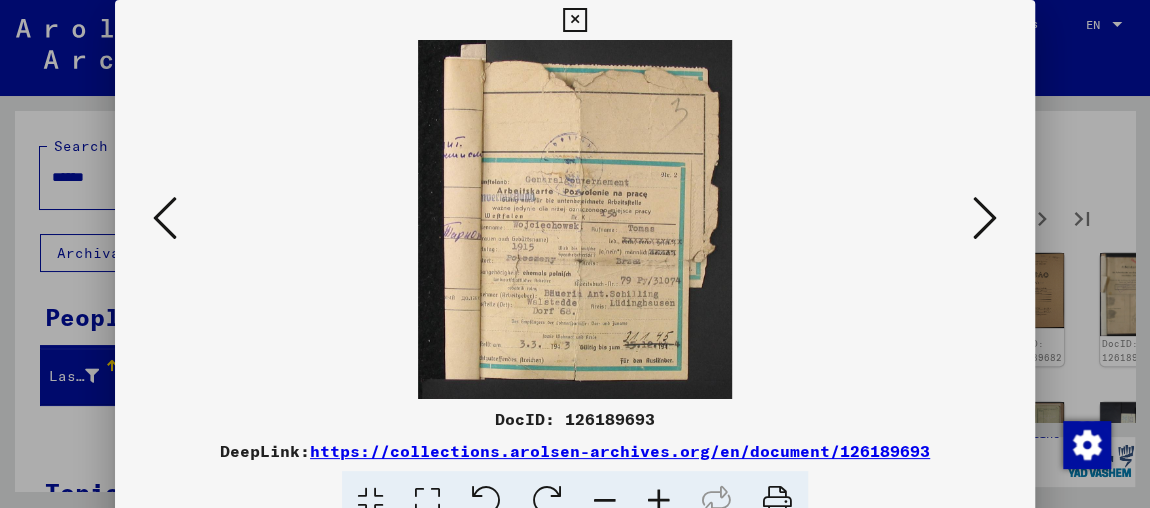 click at bounding box center [659, 501] 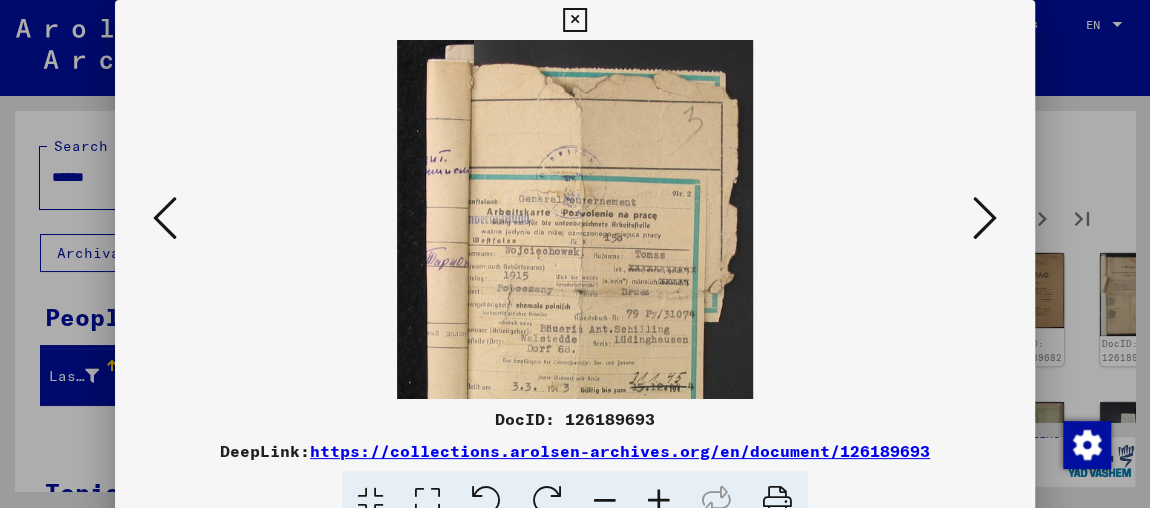 click at bounding box center [659, 501] 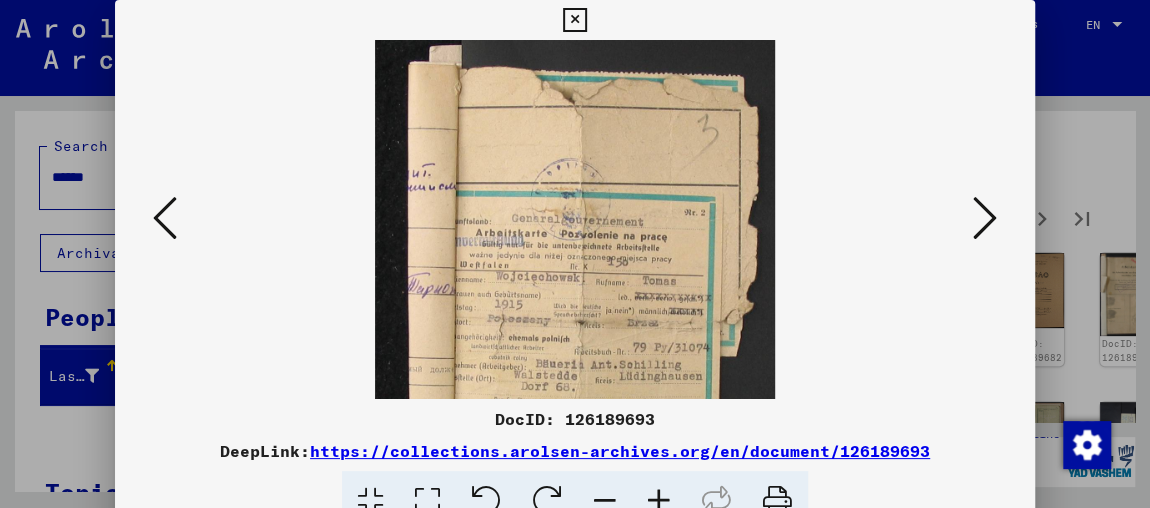 click at bounding box center (659, 501) 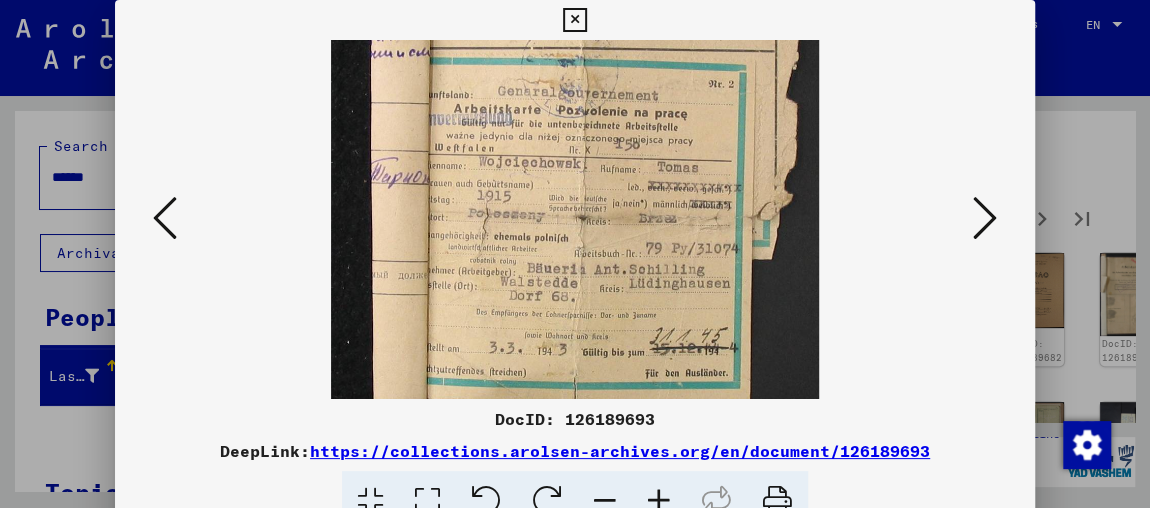 drag, startPoint x: 717, startPoint y: 282, endPoint x: 716, endPoint y: 108, distance: 174.00287 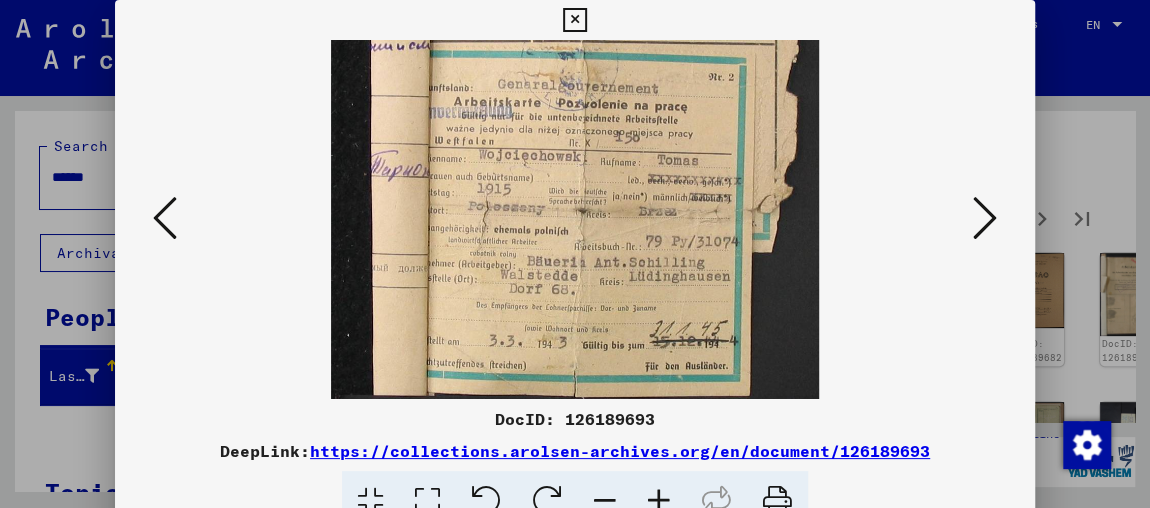 click at bounding box center [985, 219] 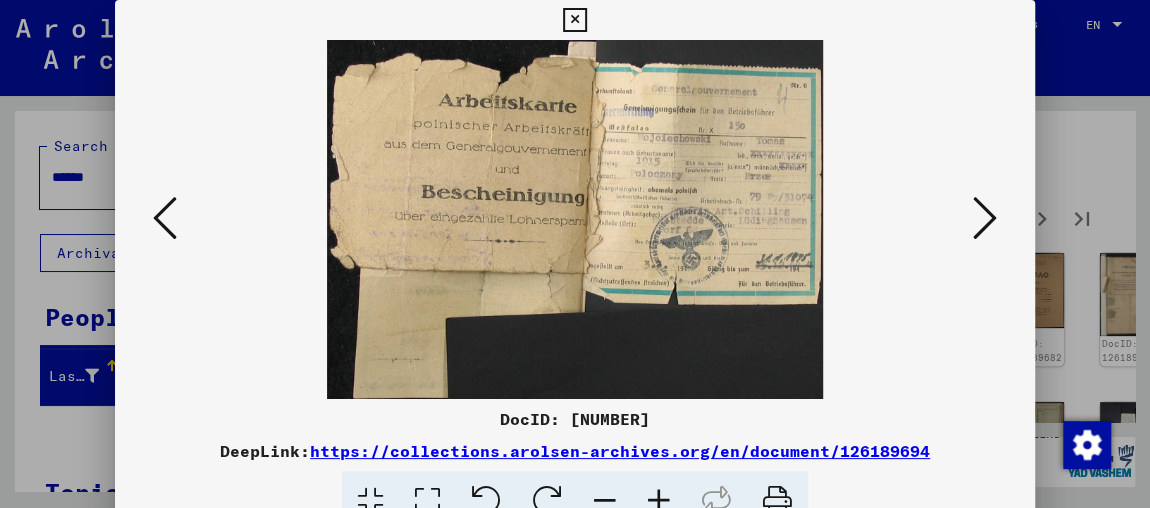 scroll, scrollTop: 0, scrollLeft: 0, axis: both 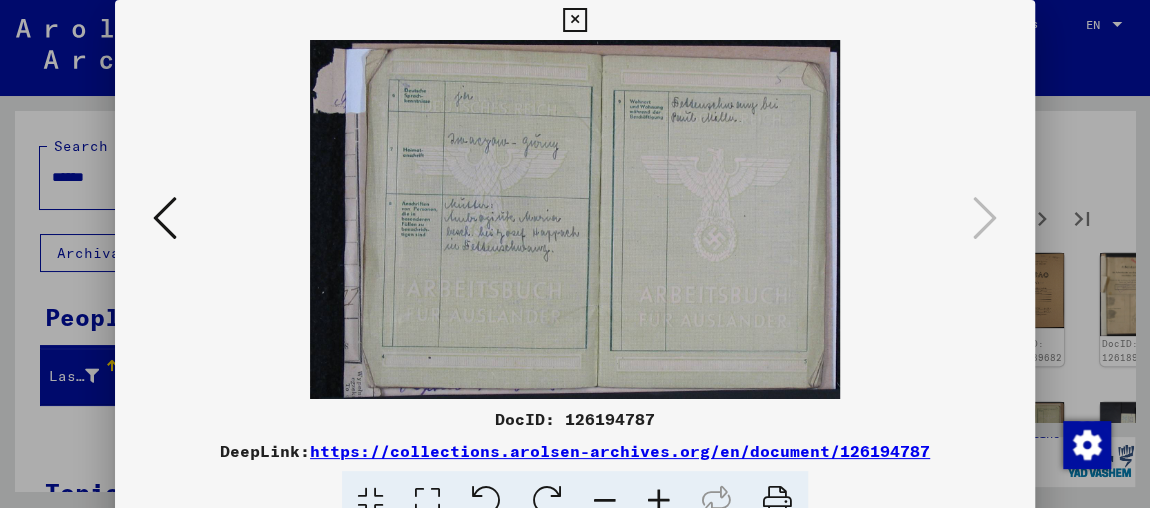 click at bounding box center (575, 254) 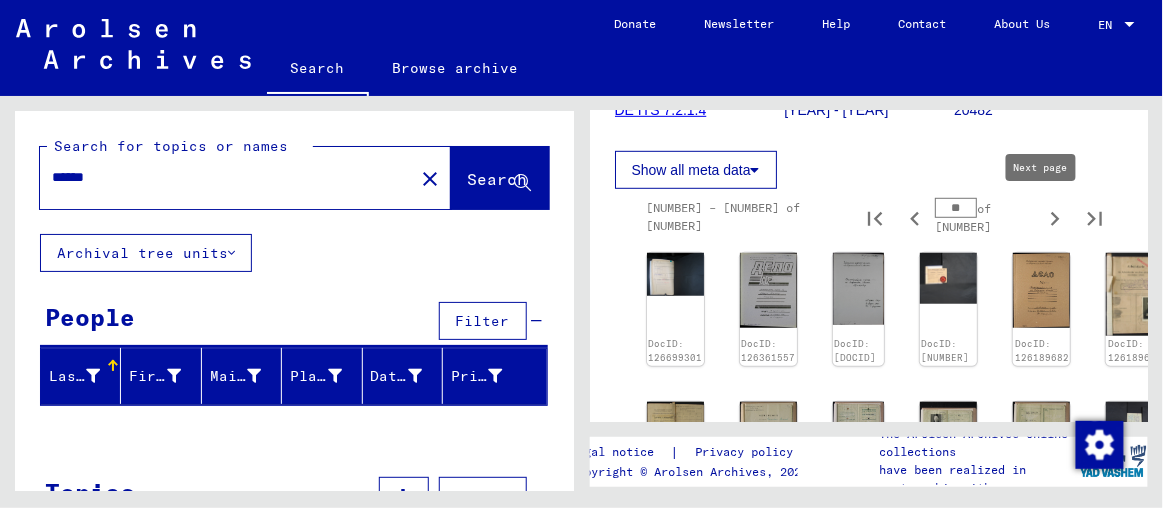 click 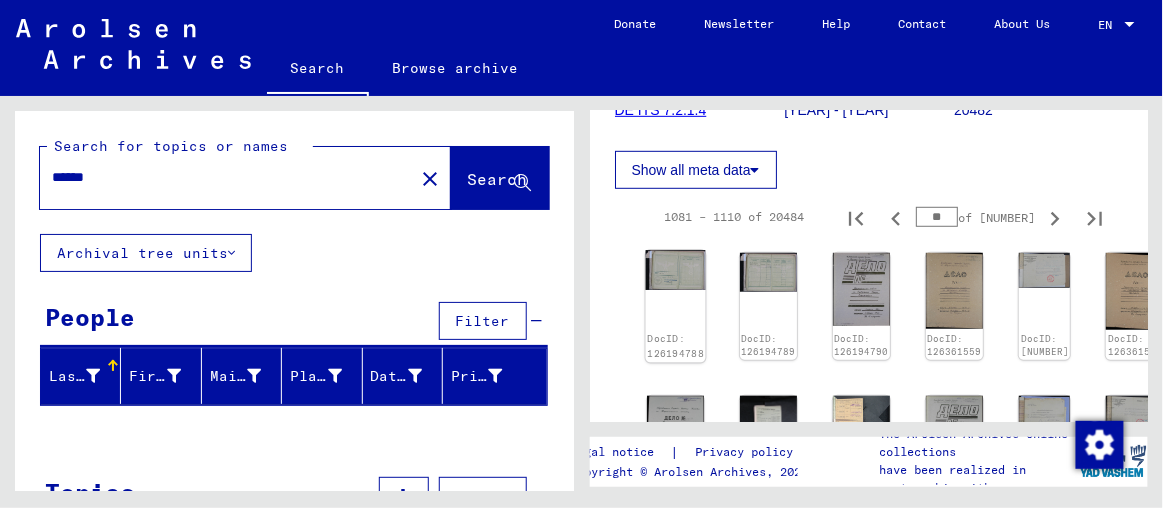click 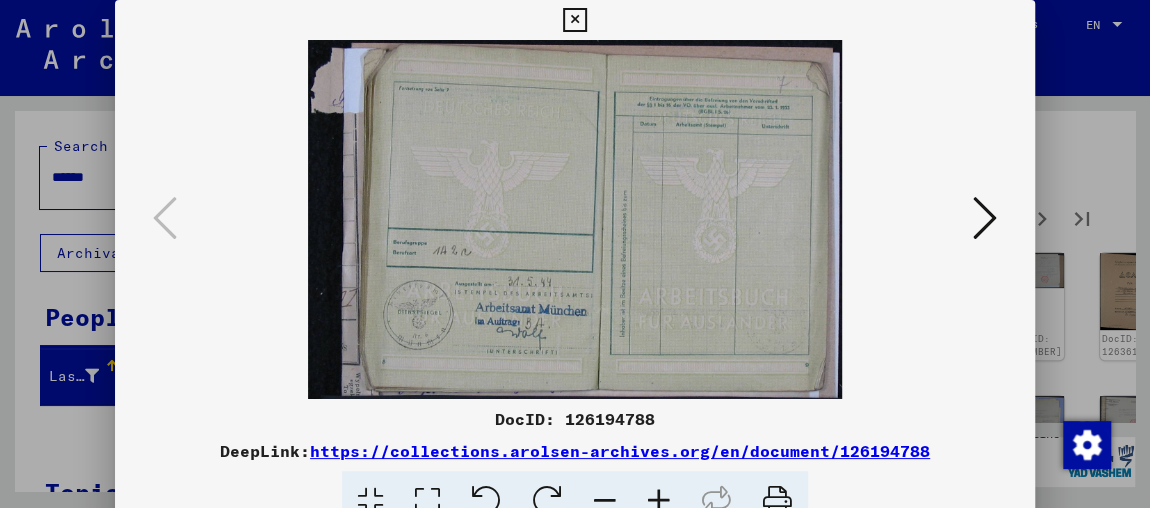 click at bounding box center (575, 219) 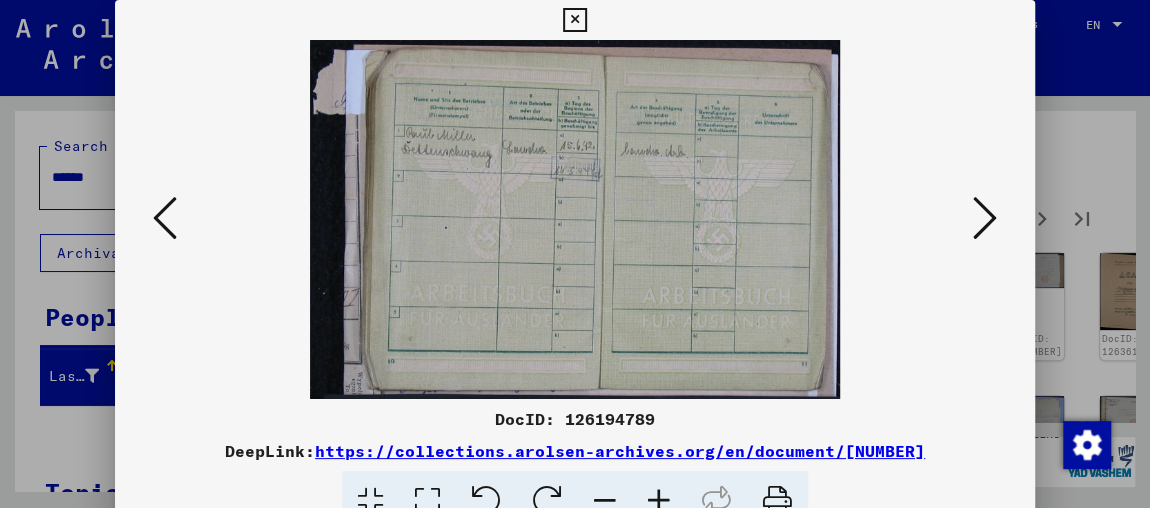 click at bounding box center (985, 218) 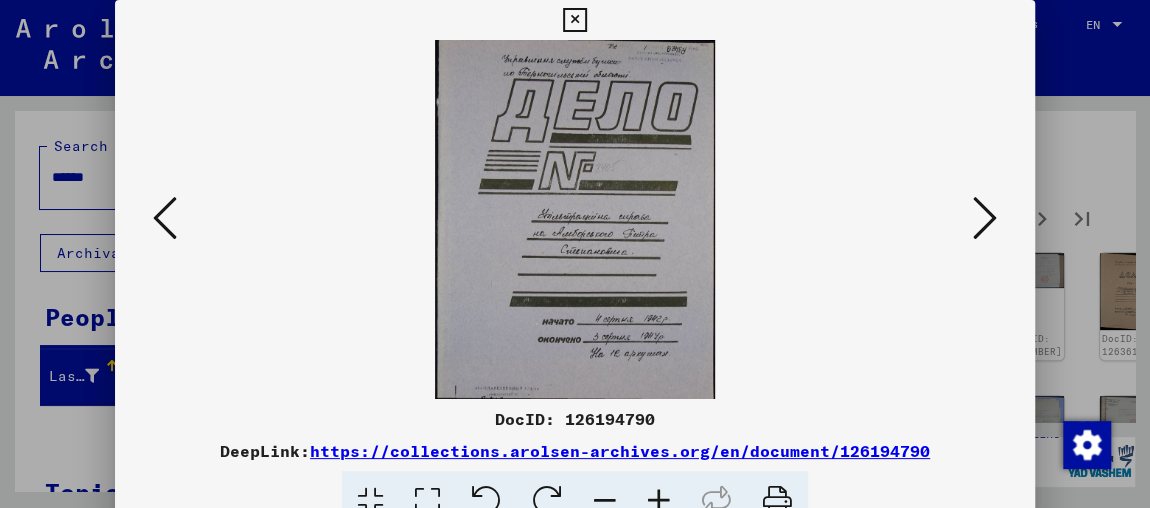 click at bounding box center [985, 218] 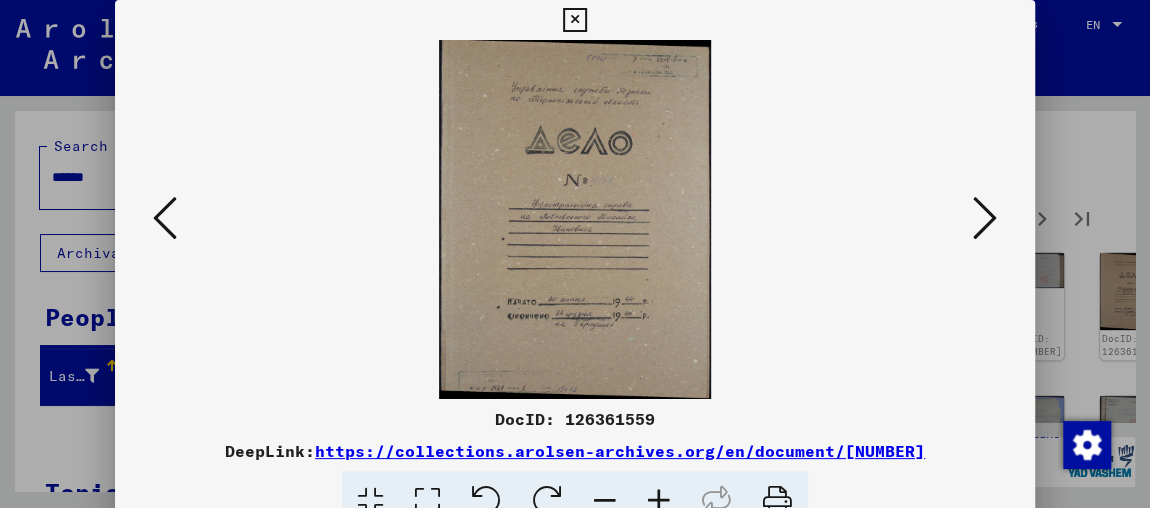 click at bounding box center (985, 218) 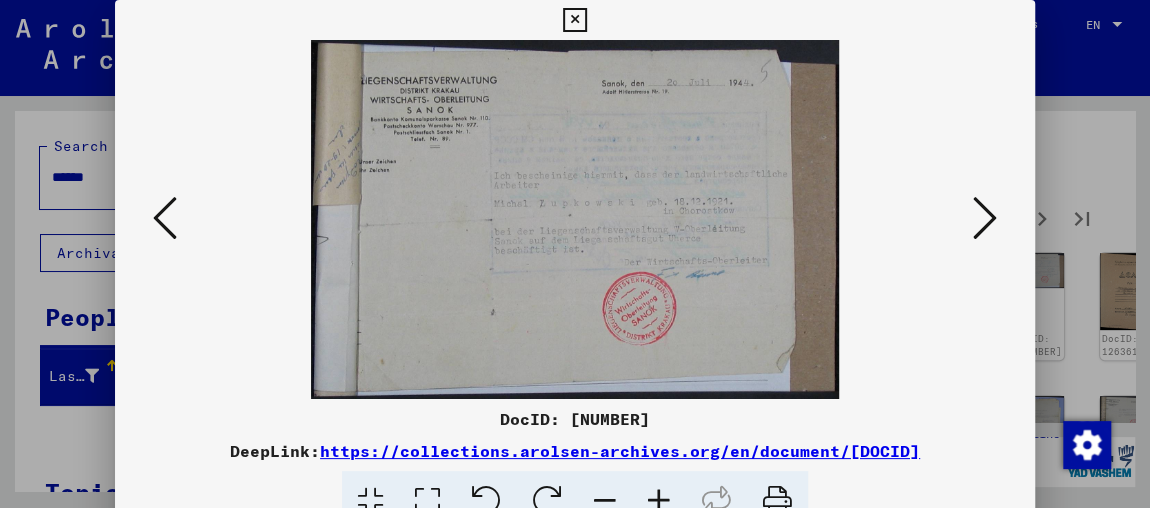 click at bounding box center (985, 218) 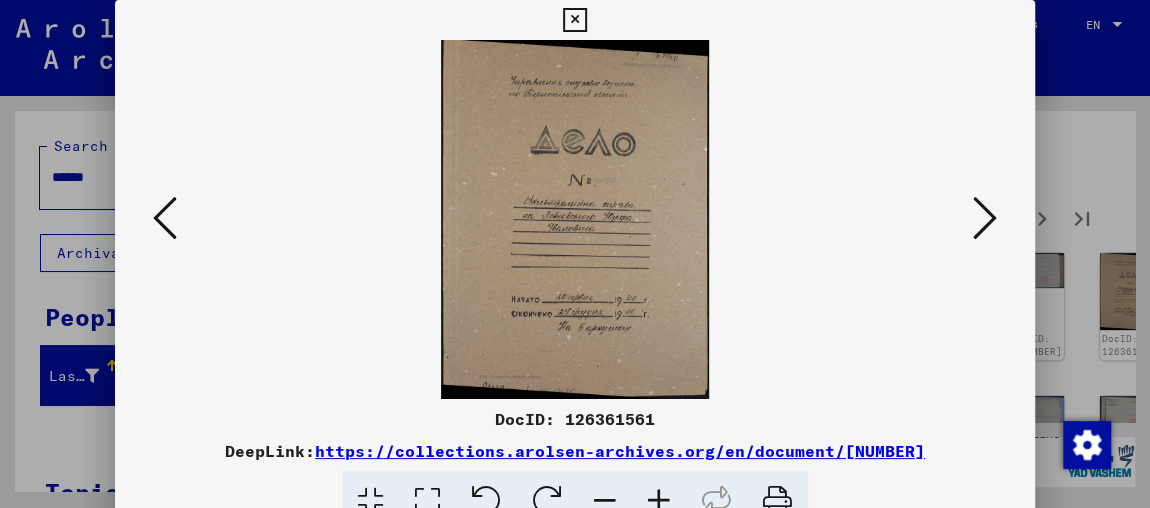 click at bounding box center [985, 218] 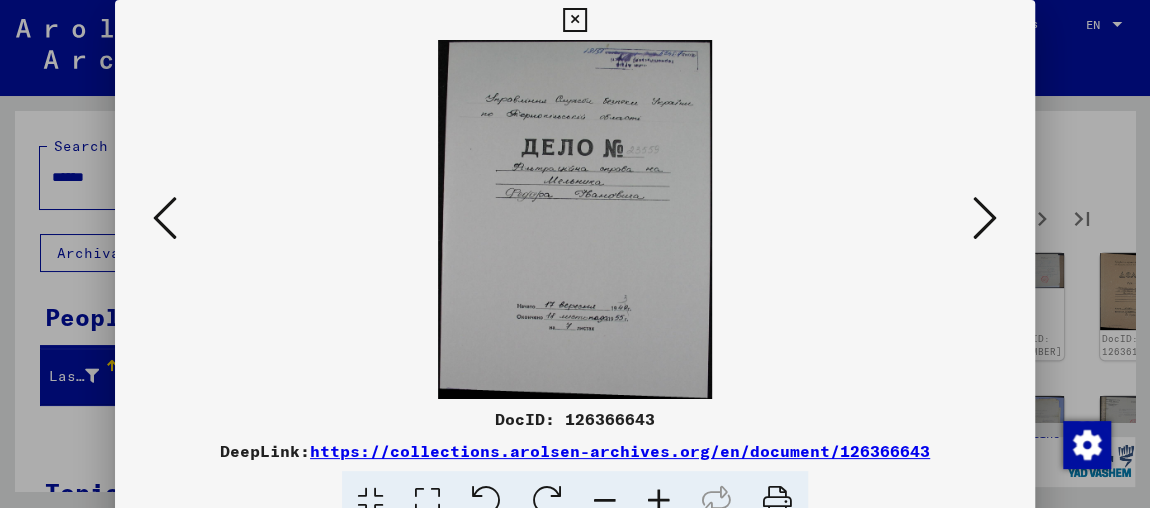 click at bounding box center [985, 218] 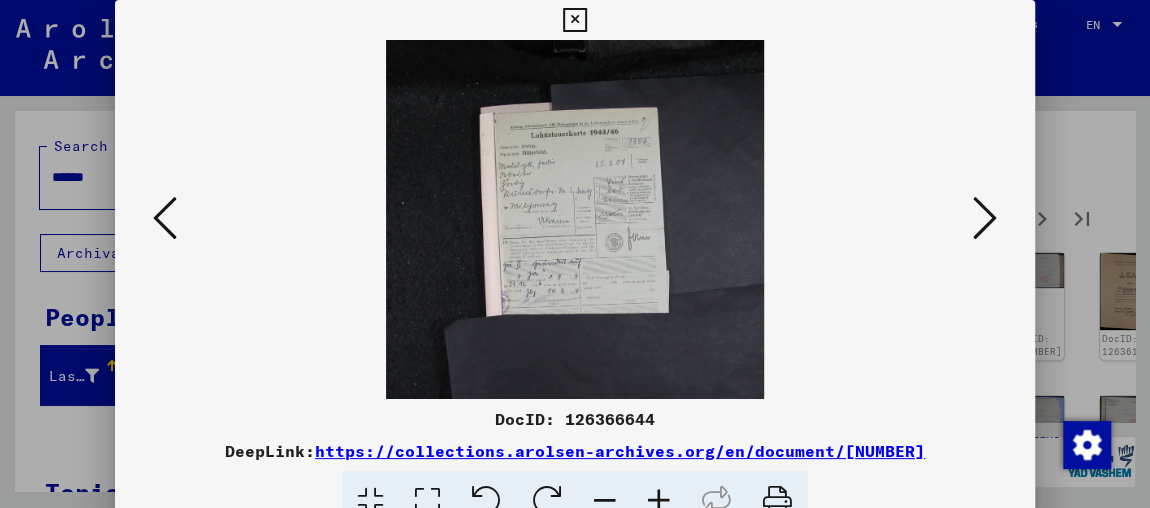 click at bounding box center [985, 218] 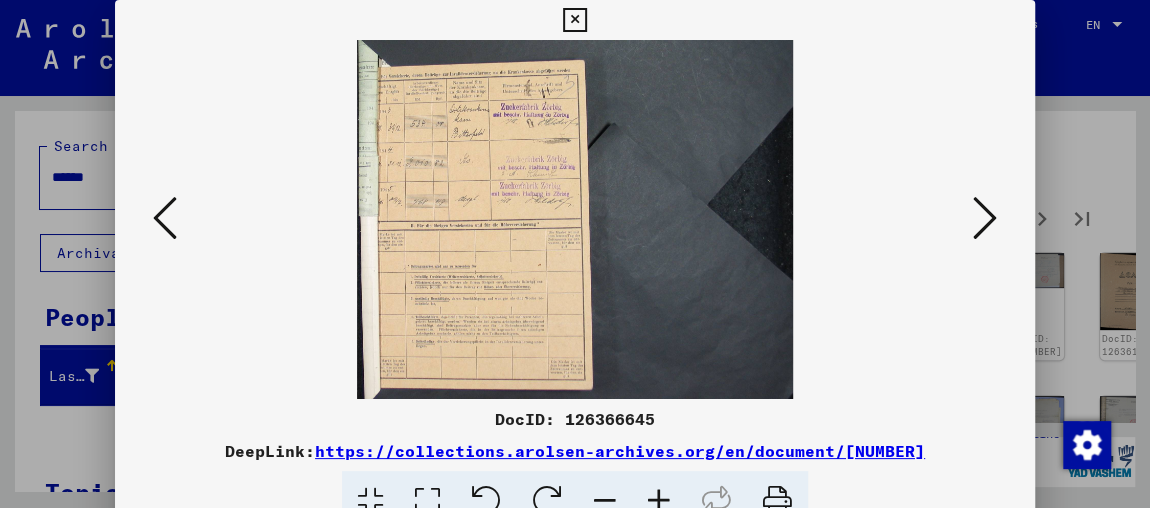 click at bounding box center [985, 218] 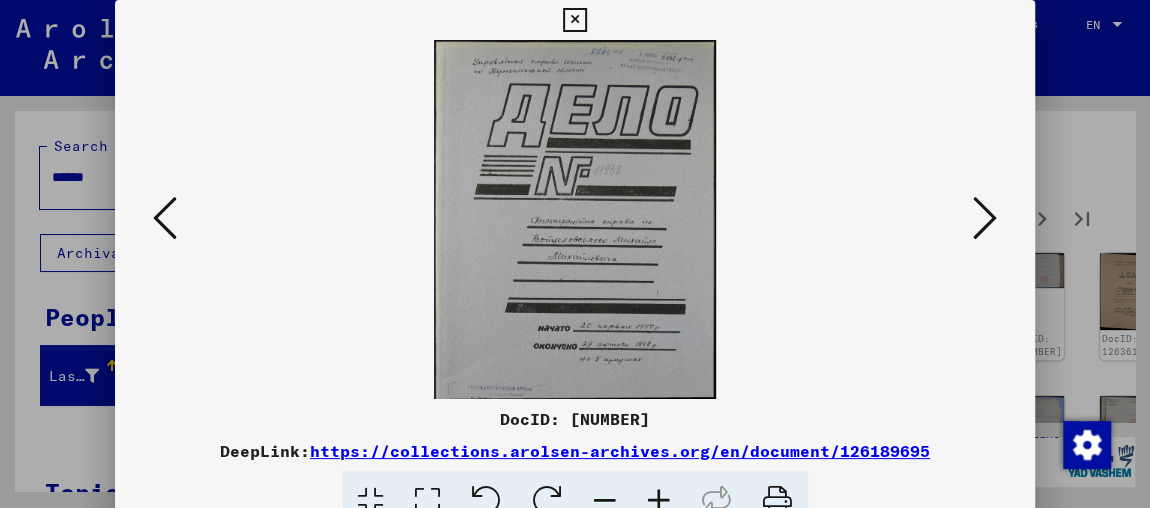 click at bounding box center [985, 218] 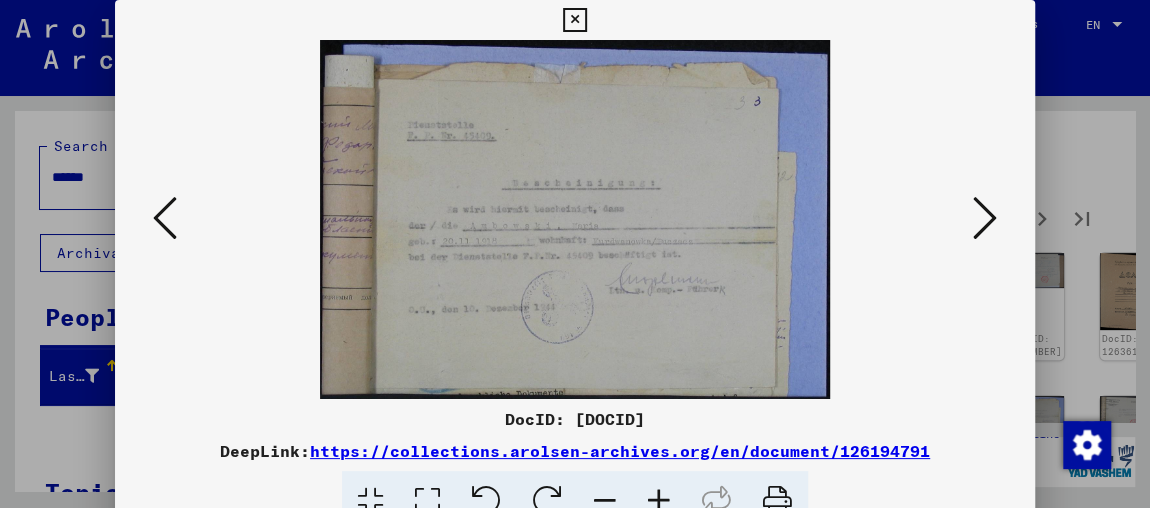click at bounding box center (985, 218) 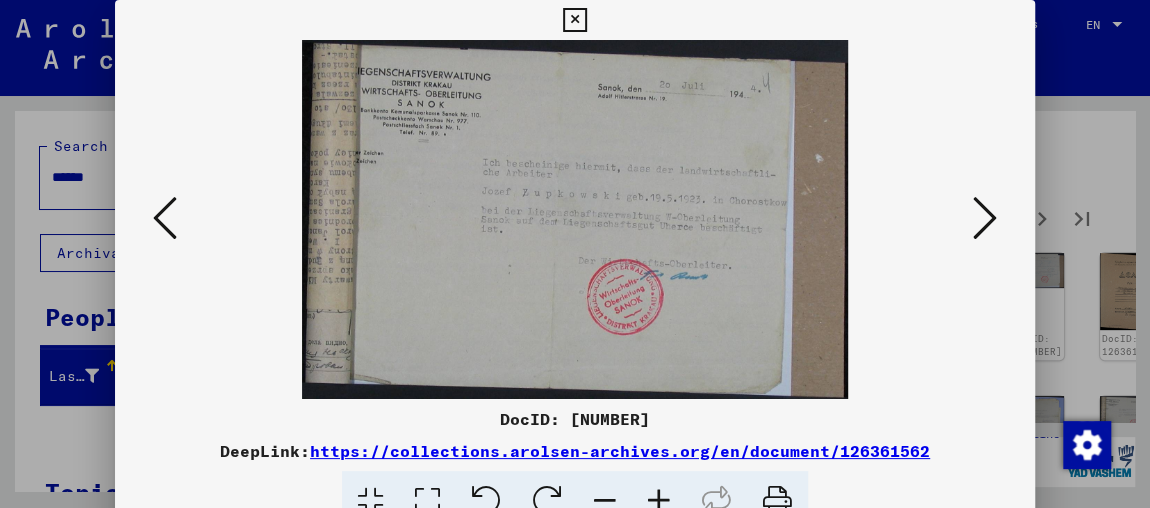 click at bounding box center [985, 218] 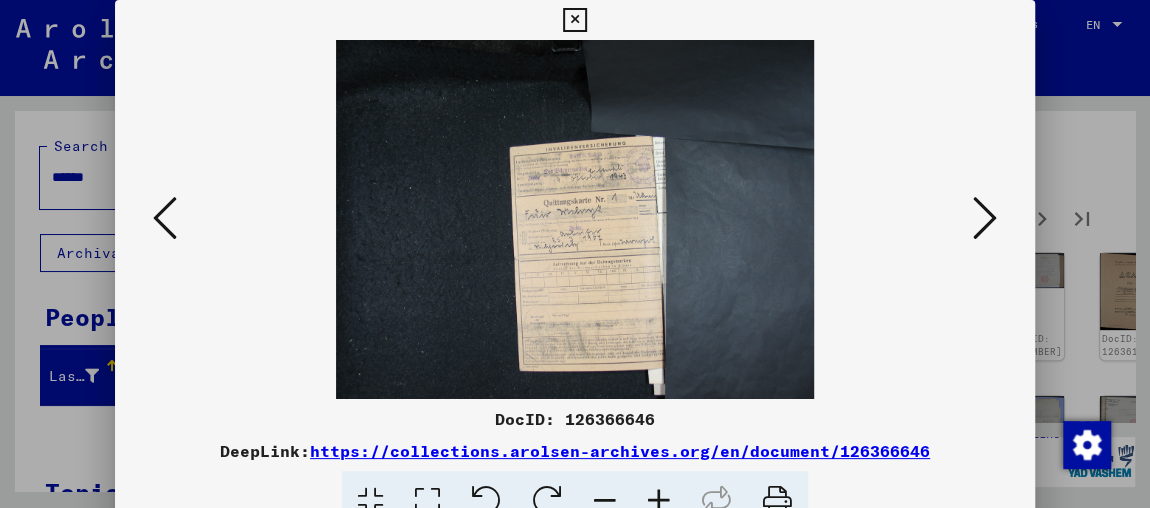 click at bounding box center [985, 218] 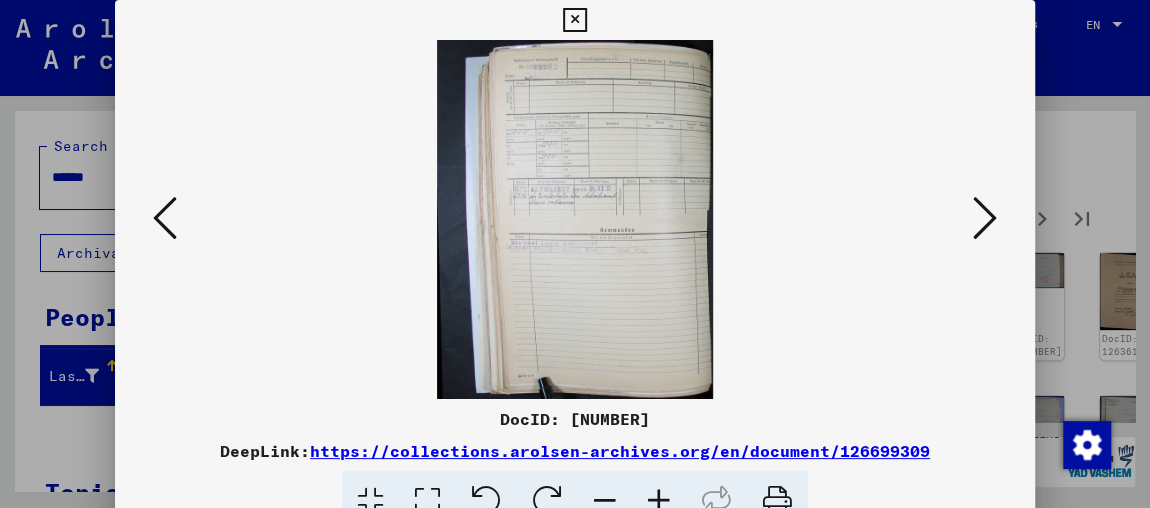 click at bounding box center (985, 218) 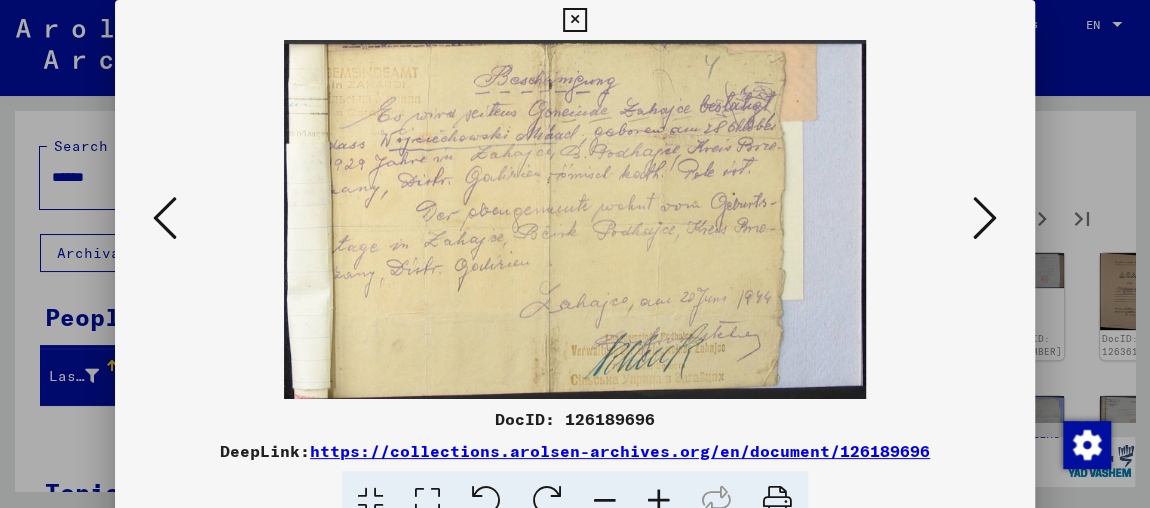 click at bounding box center [985, 218] 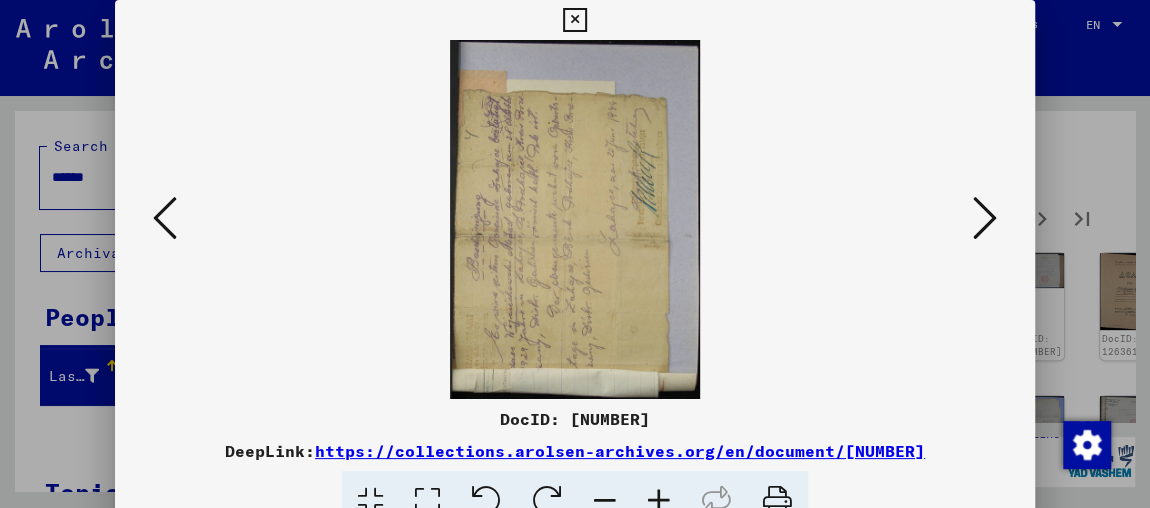 click at bounding box center (985, 218) 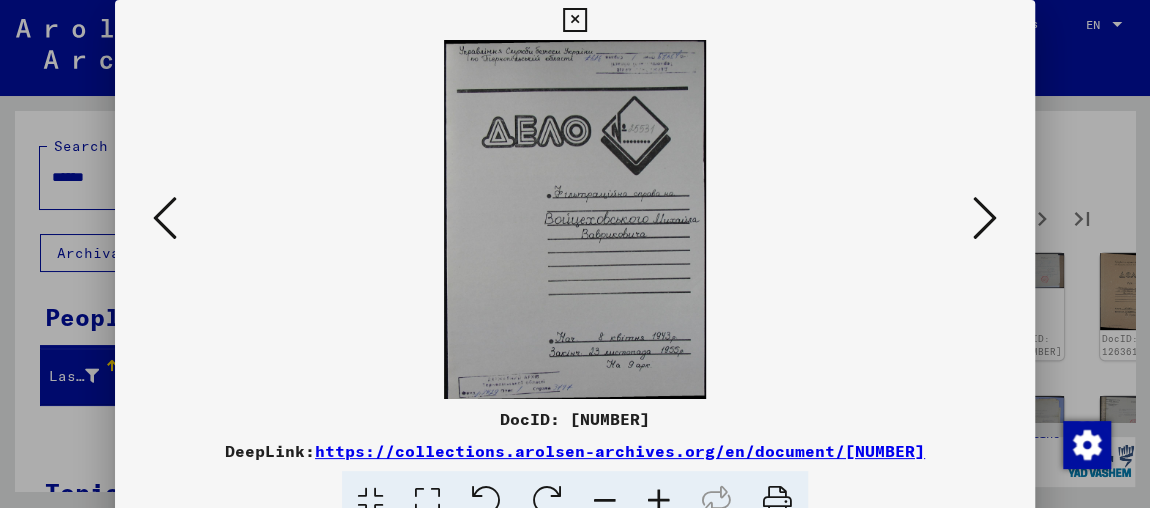 click at bounding box center [985, 218] 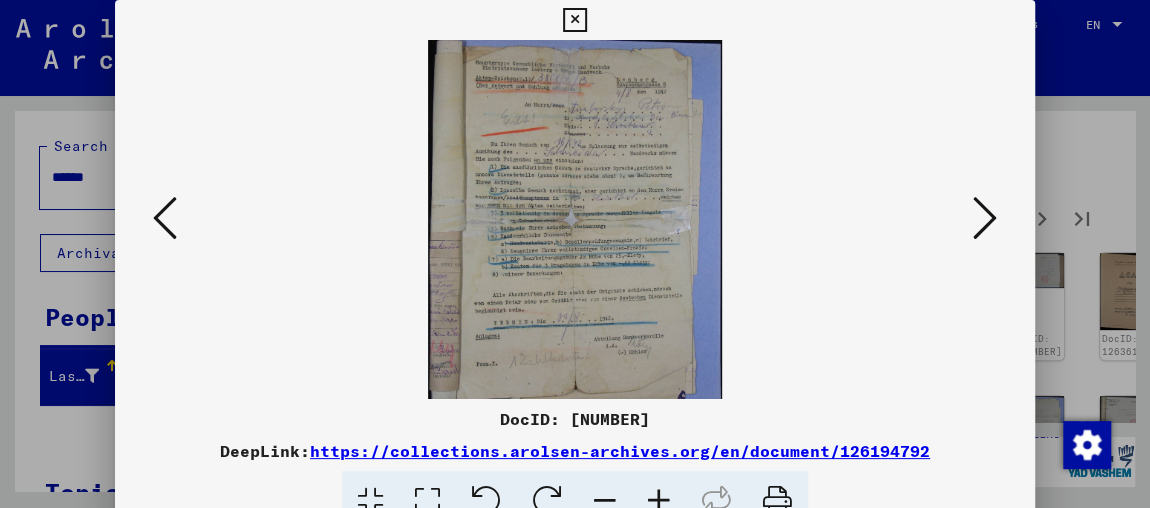 click at bounding box center (985, 218) 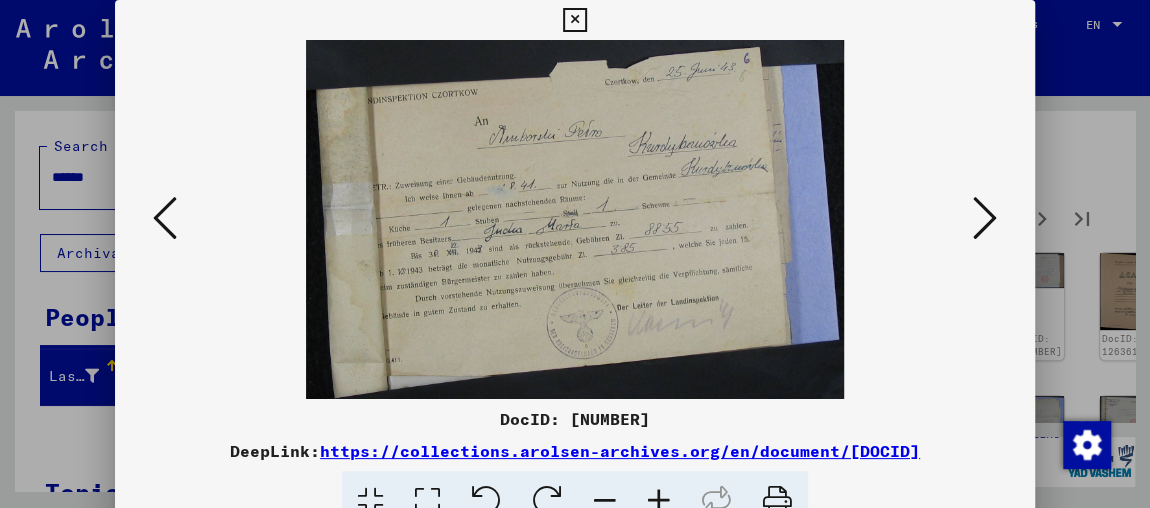 click at bounding box center [985, 218] 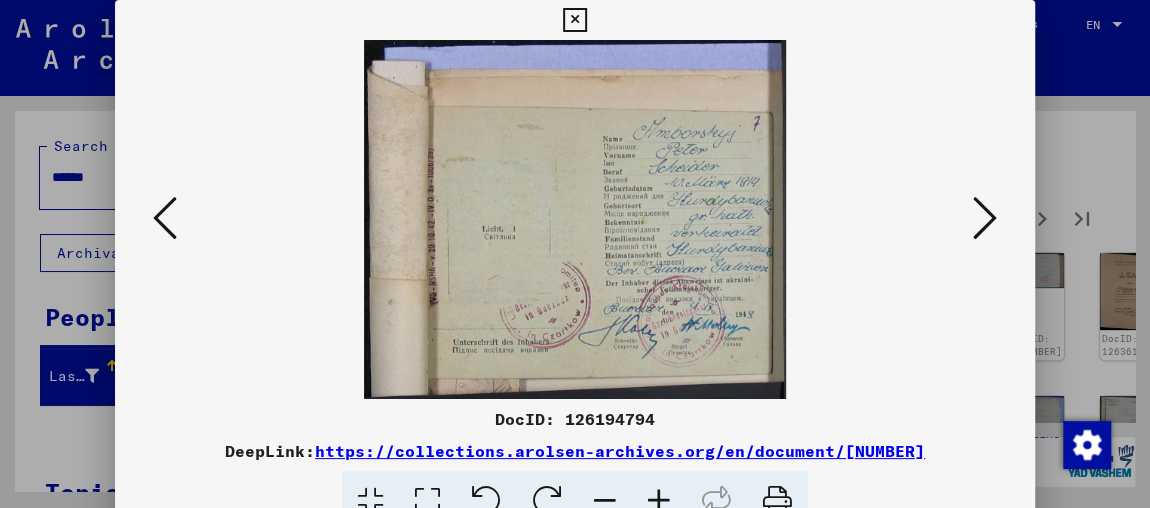 click at bounding box center (985, 218) 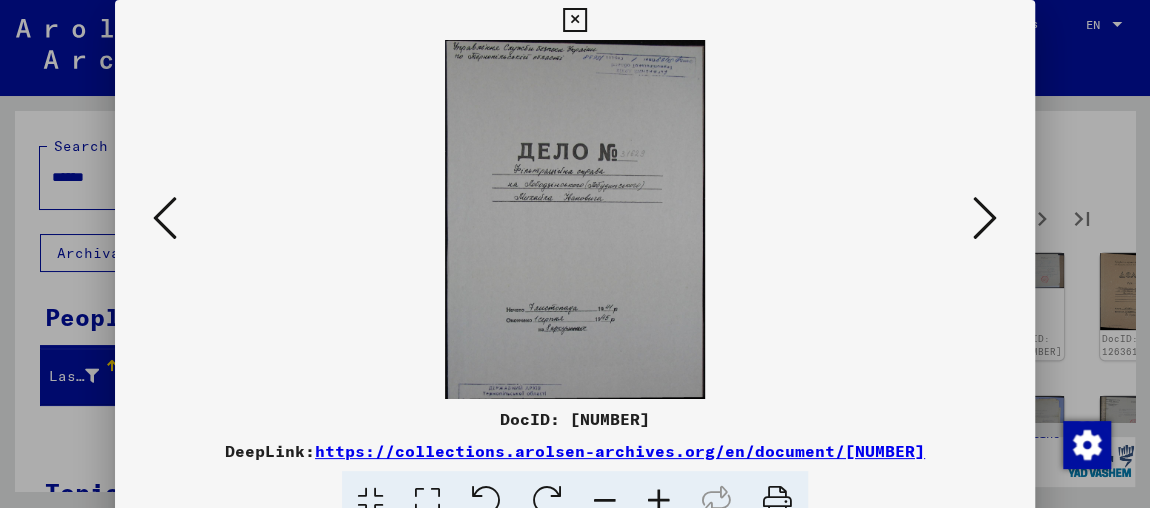 click at bounding box center (985, 218) 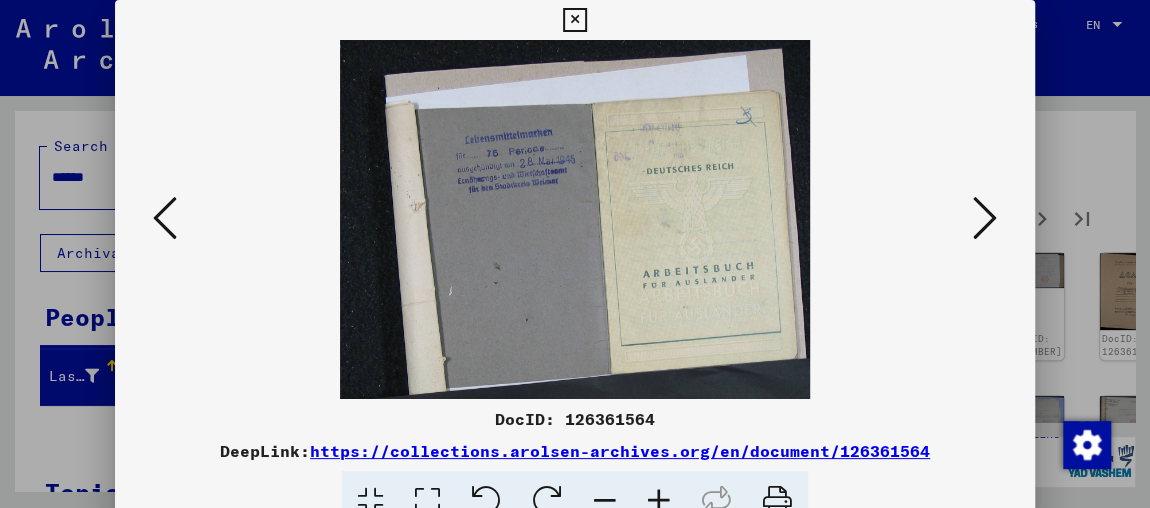 click at bounding box center (985, 218) 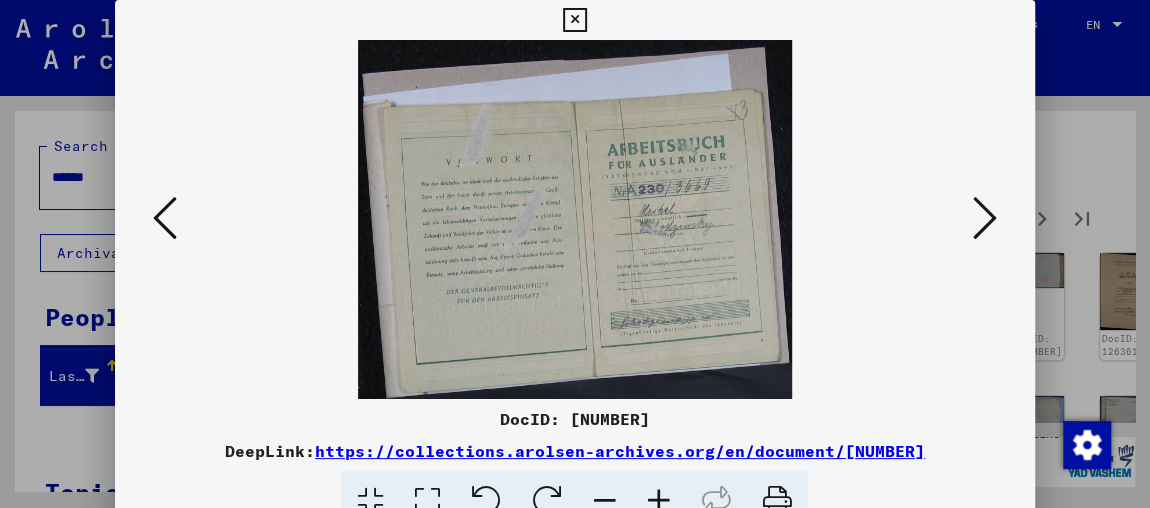 click at bounding box center [985, 218] 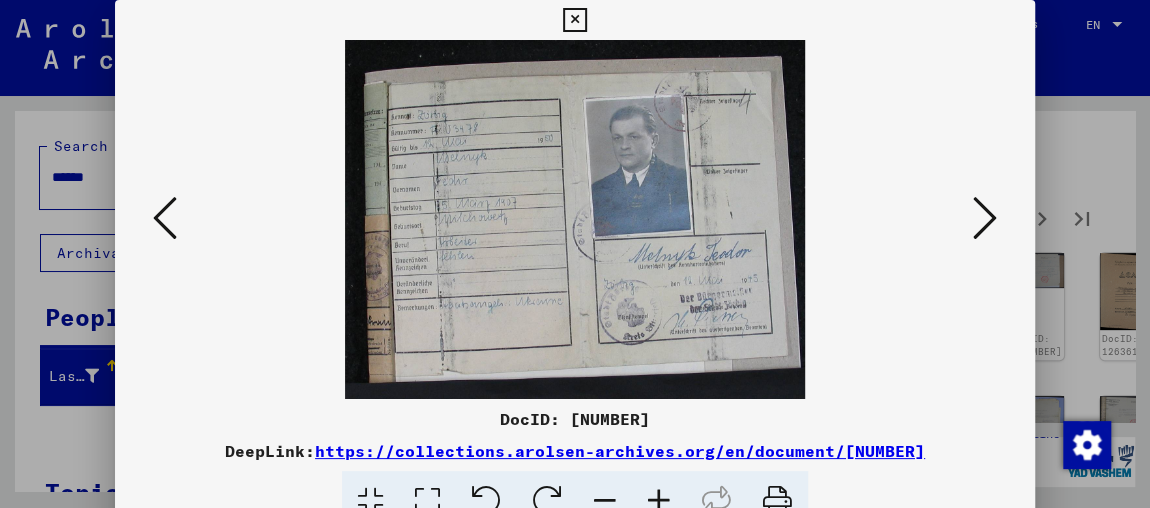 click at bounding box center (985, 218) 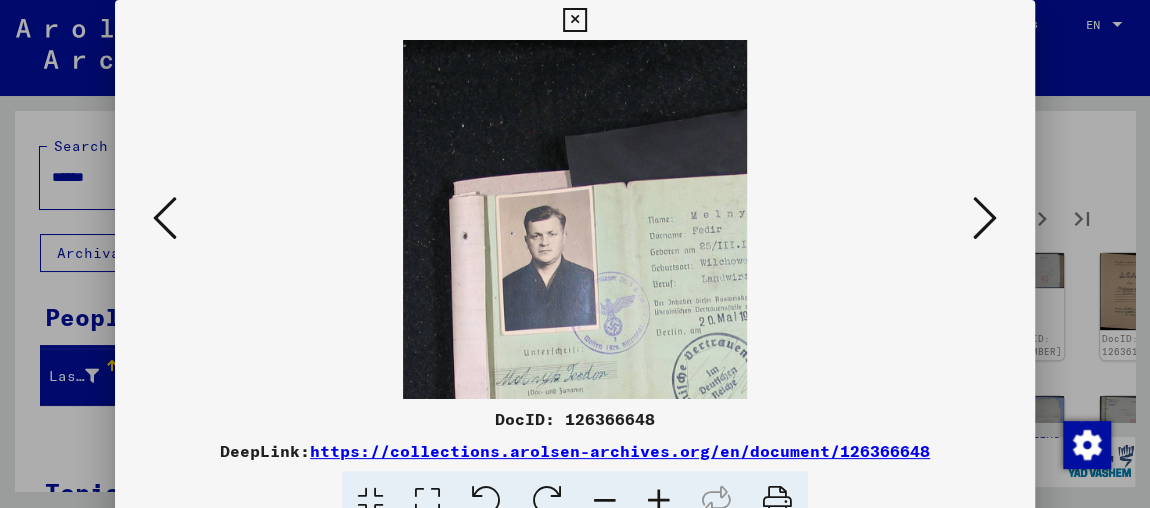 click at bounding box center [985, 218] 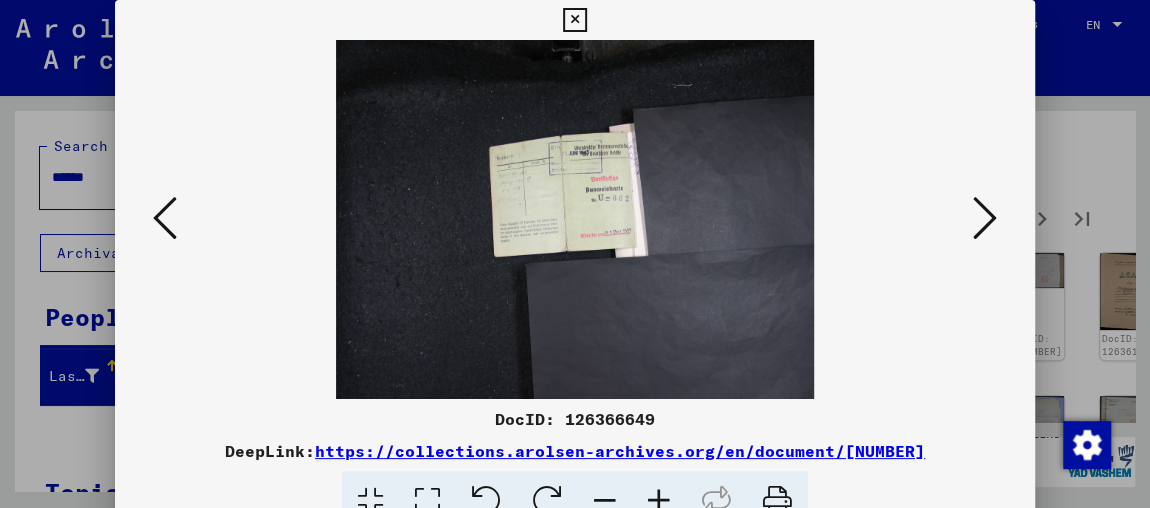 click at bounding box center (985, 218) 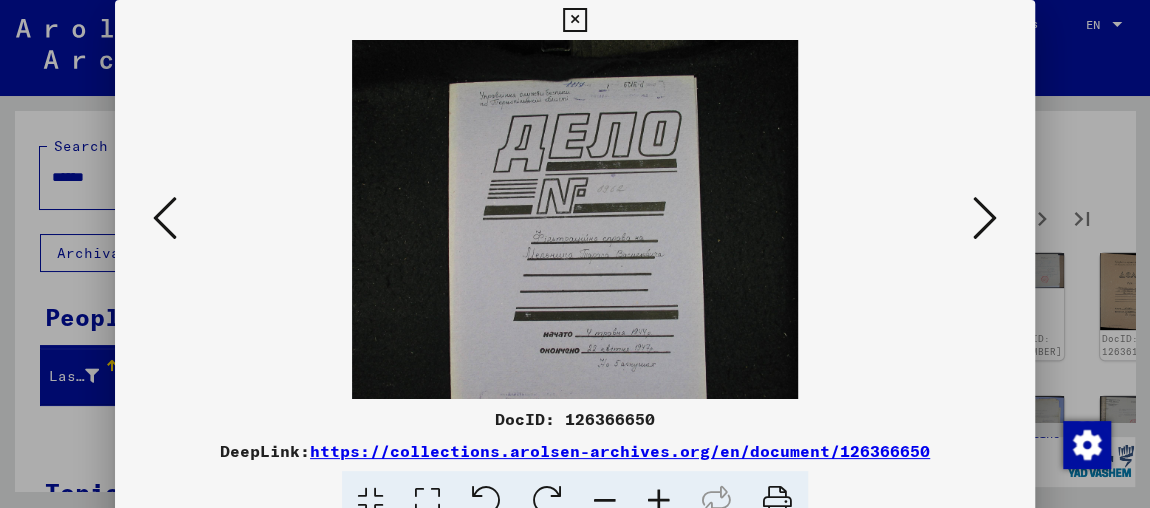 click at bounding box center [985, 218] 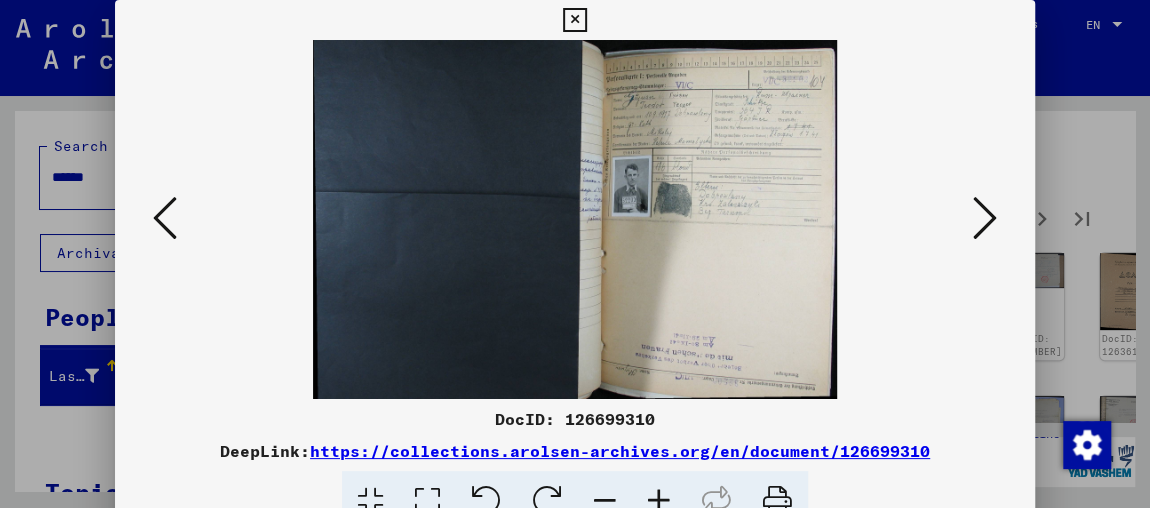 click at bounding box center (659, 501) 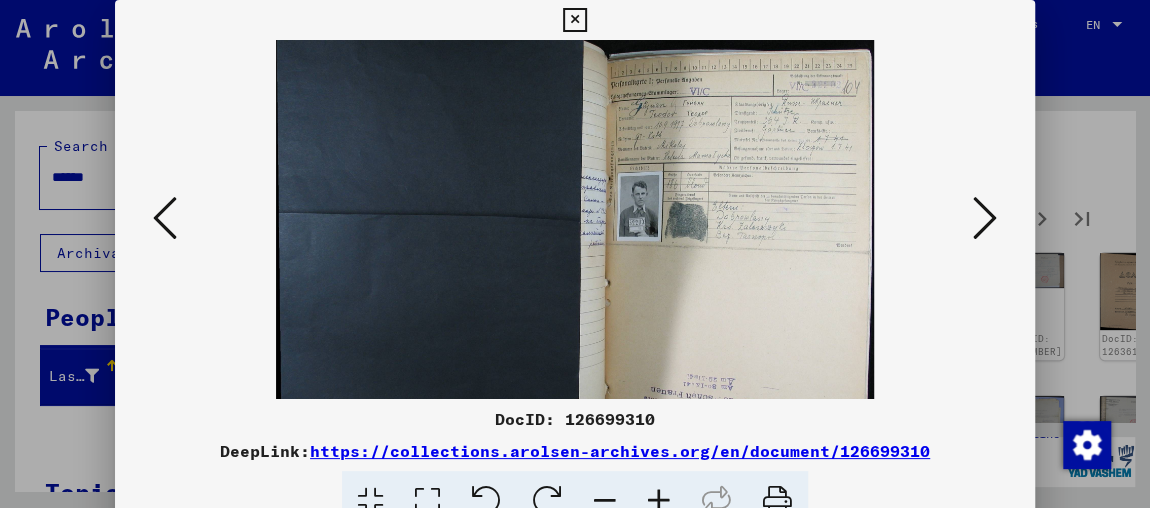 click at bounding box center (659, 501) 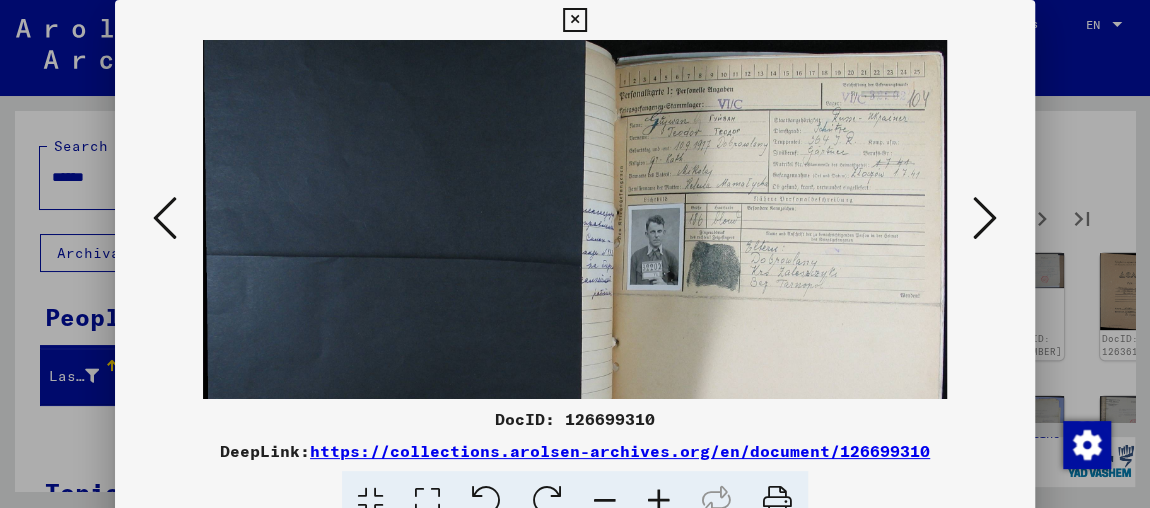 click at bounding box center (659, 501) 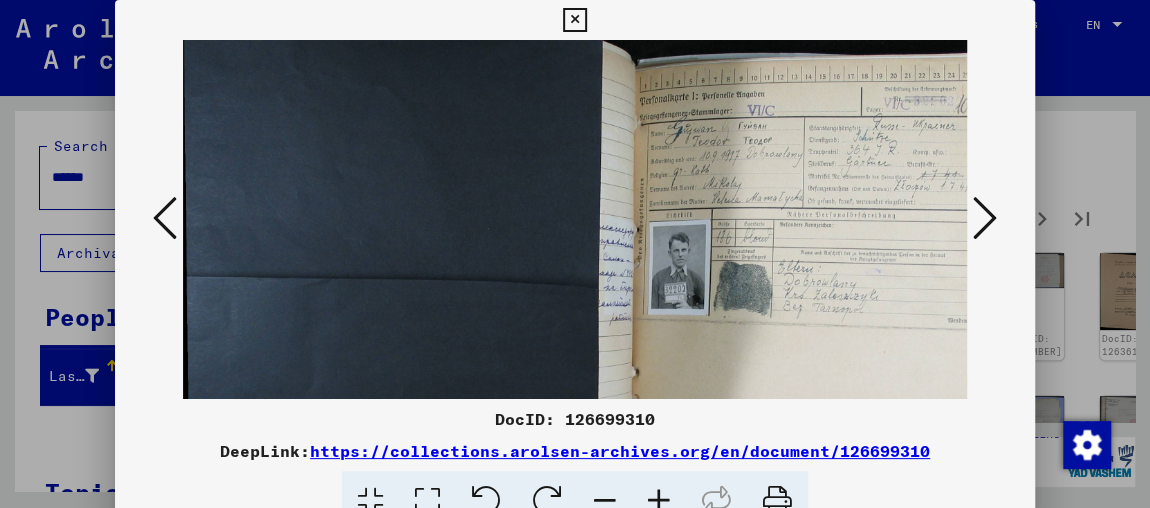 click at bounding box center [659, 501] 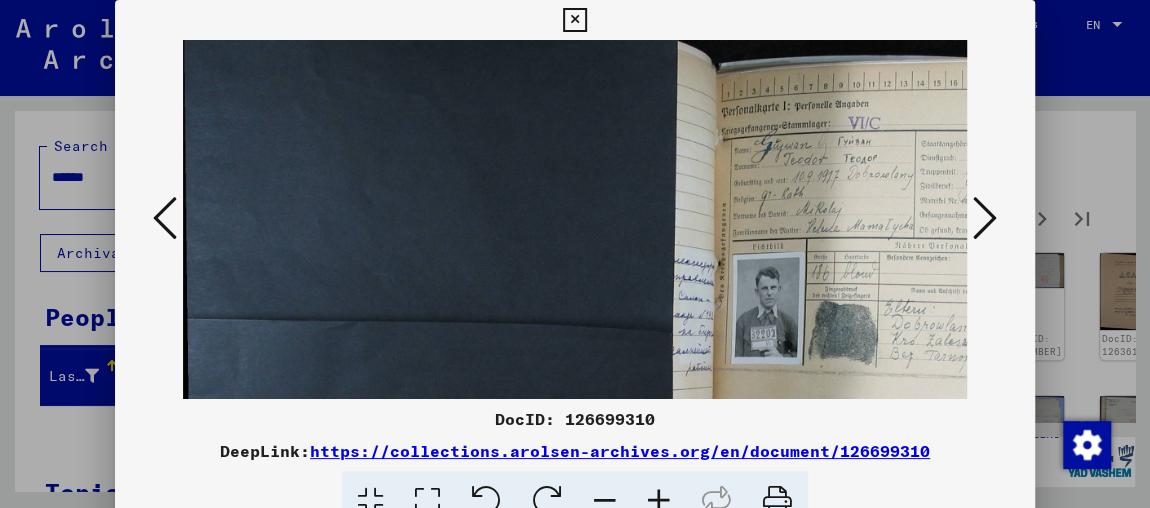 click at bounding box center (659, 501) 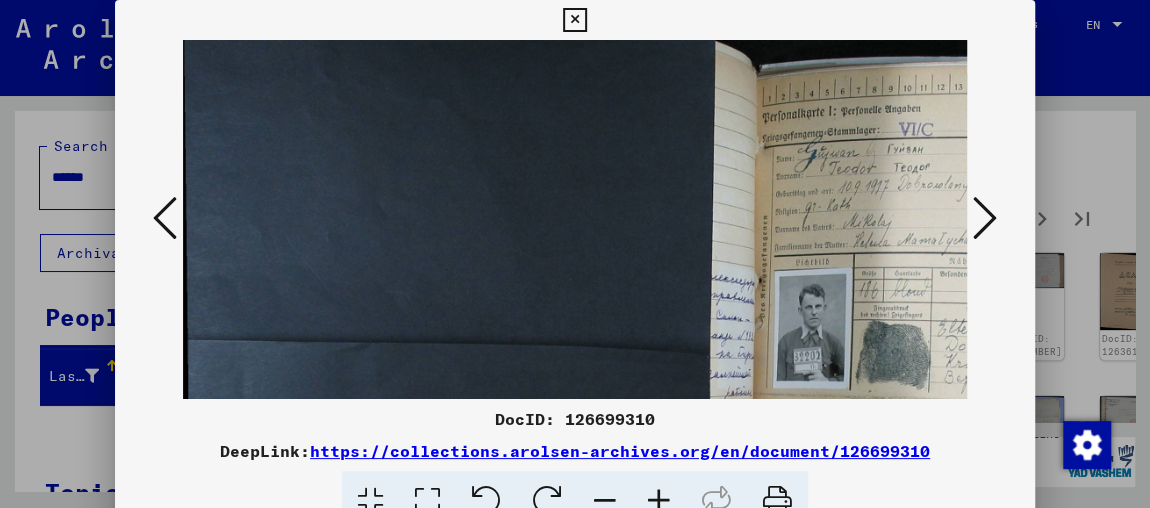 click at bounding box center [659, 501] 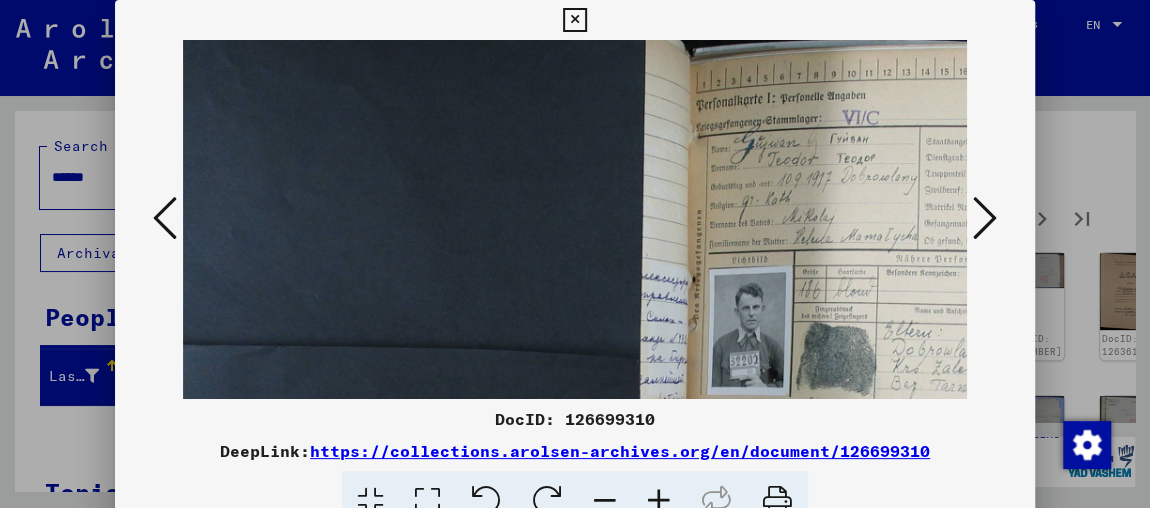scroll, scrollTop: 18, scrollLeft: 126, axis: both 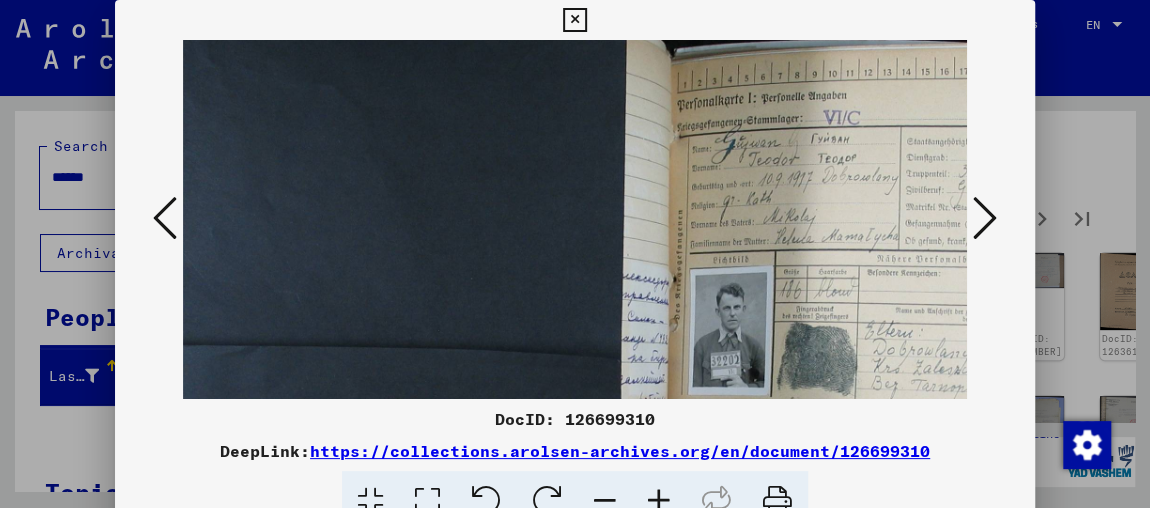 drag, startPoint x: 807, startPoint y: 296, endPoint x: 681, endPoint y: 277, distance: 127.424484 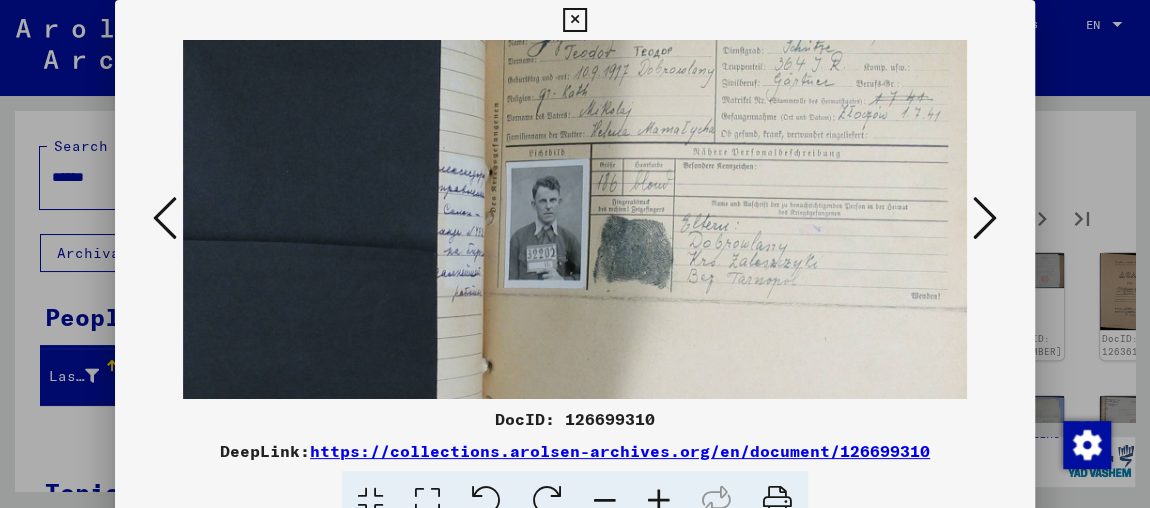 scroll, scrollTop: 139, scrollLeft: 313, axis: both 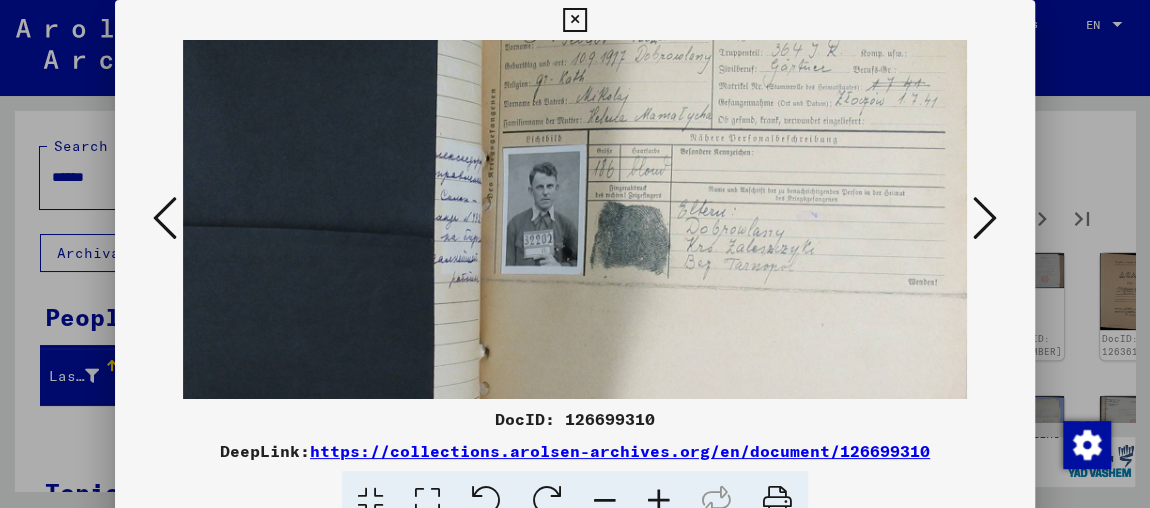 drag, startPoint x: 895, startPoint y: 326, endPoint x: 676, endPoint y: 205, distance: 250.20392 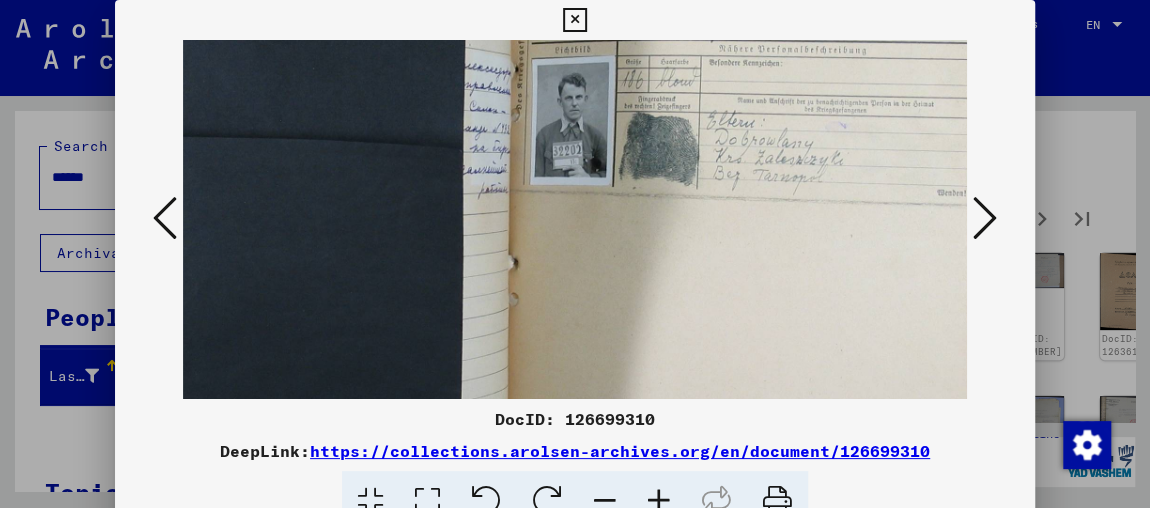 drag, startPoint x: 794, startPoint y: 291, endPoint x: 822, endPoint y: 202, distance: 93.30059 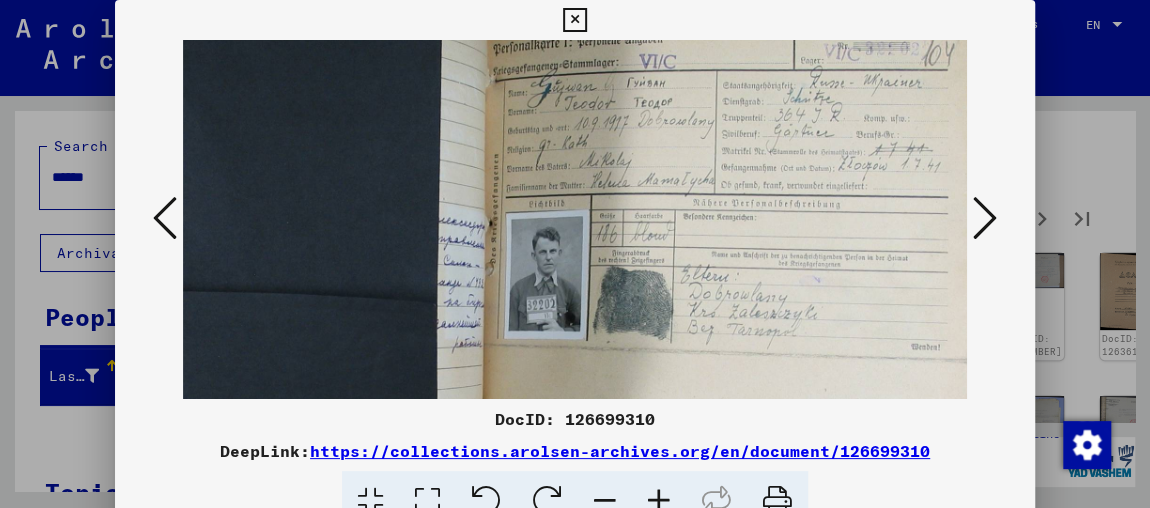 drag, startPoint x: 769, startPoint y: 339, endPoint x: 758, endPoint y: 377, distance: 39.56008 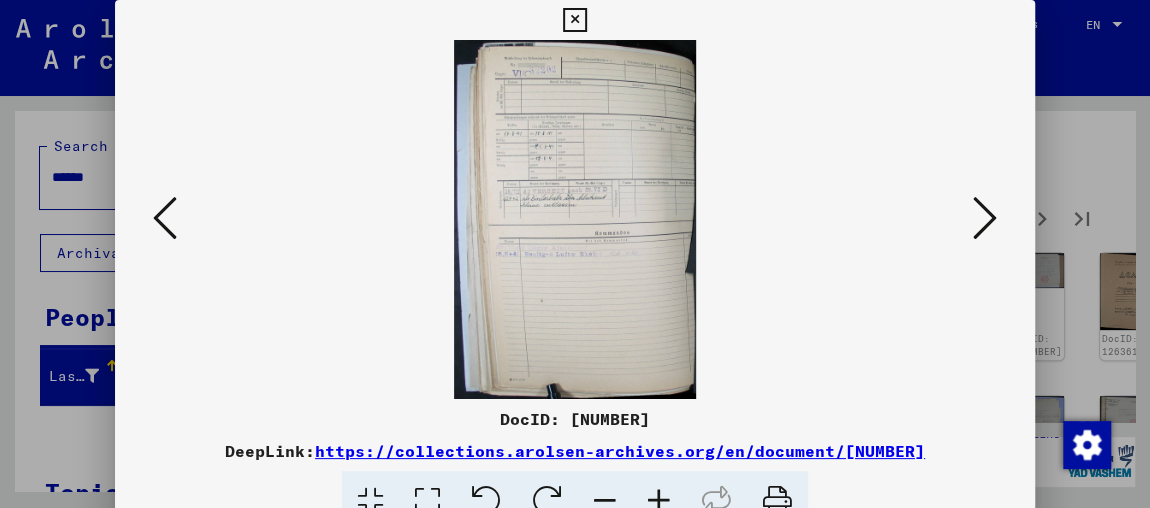click at bounding box center (659, 501) 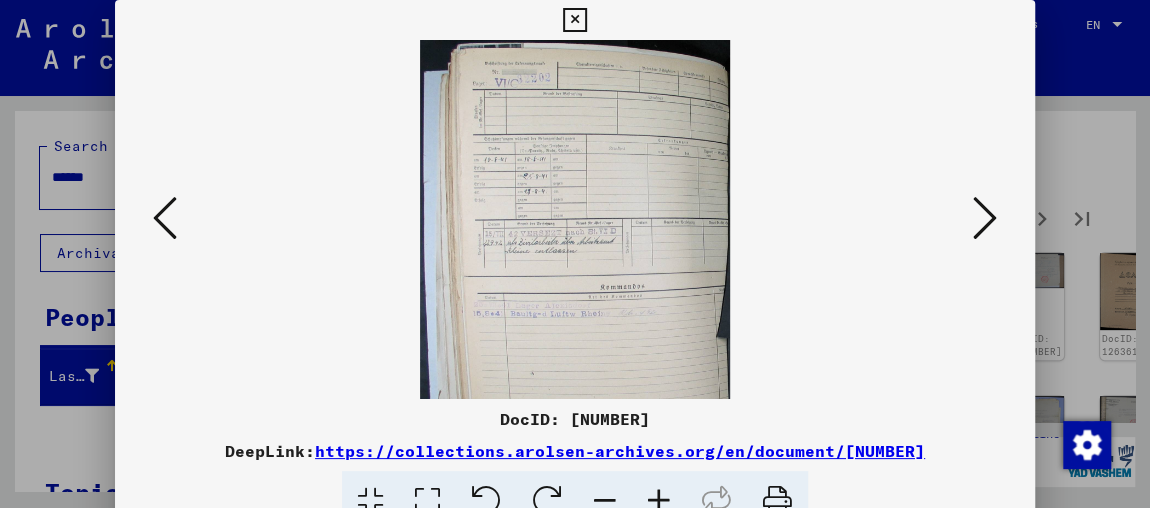 click at bounding box center (659, 501) 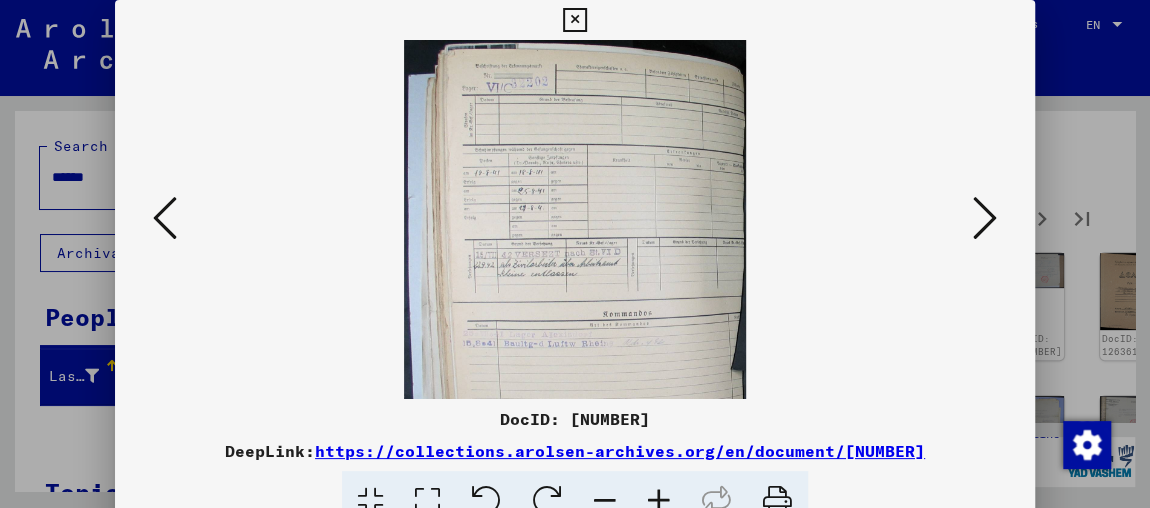 click at bounding box center (659, 501) 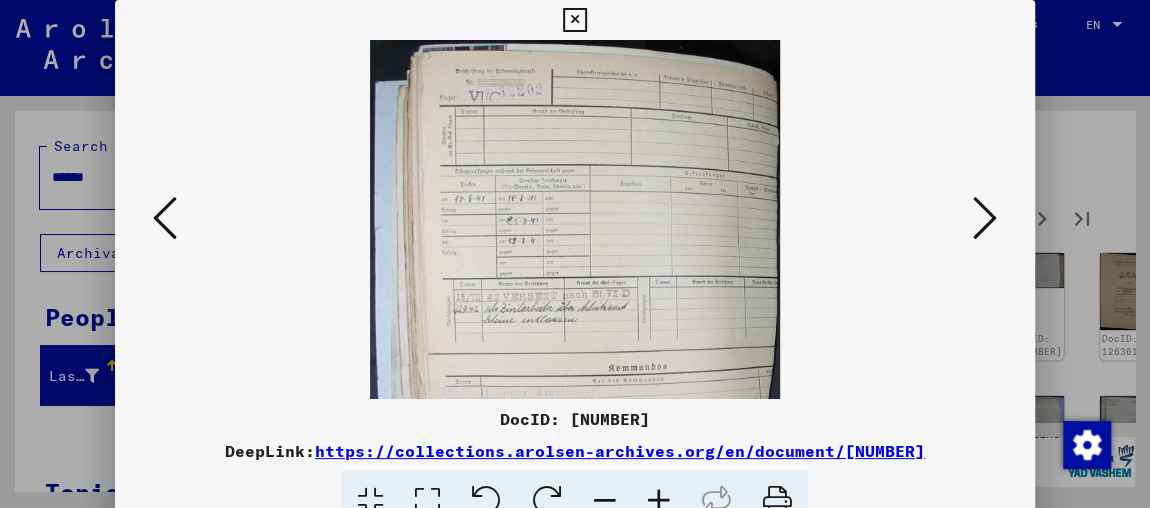 click at bounding box center (659, 501) 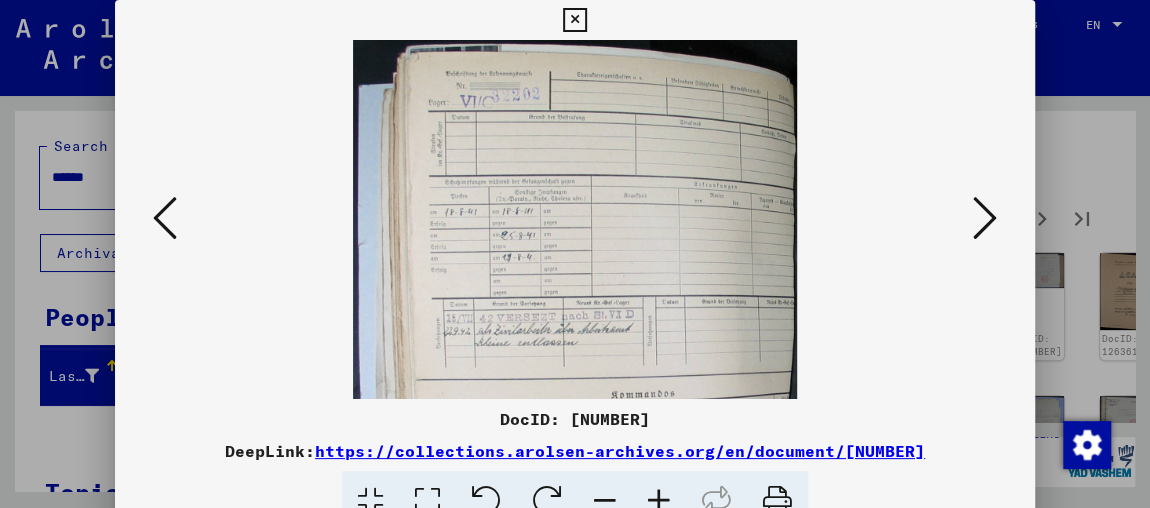 click at bounding box center (659, 501) 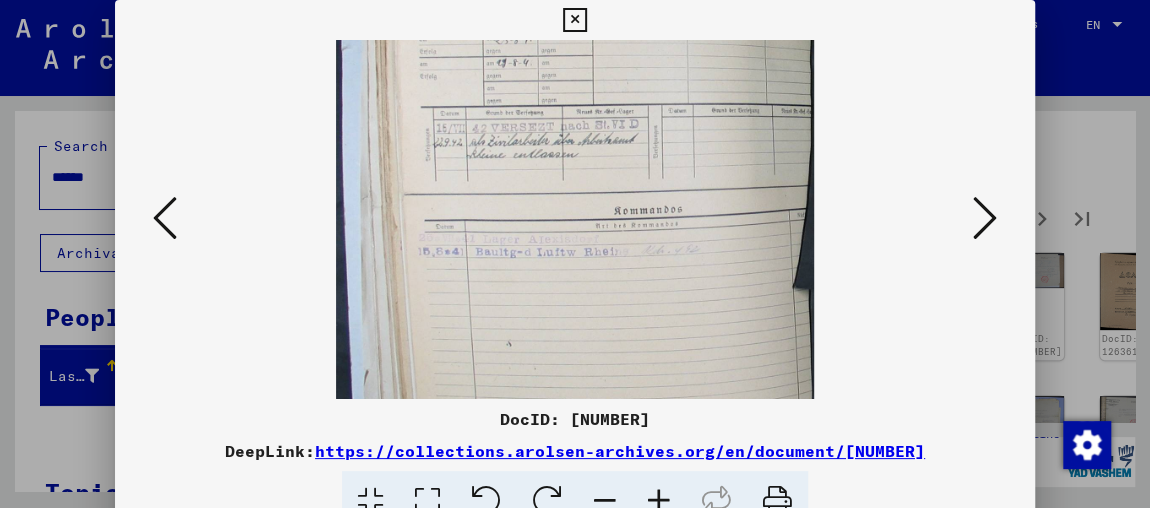 drag, startPoint x: 613, startPoint y: 377, endPoint x: 636, endPoint y: 159, distance: 219.20995 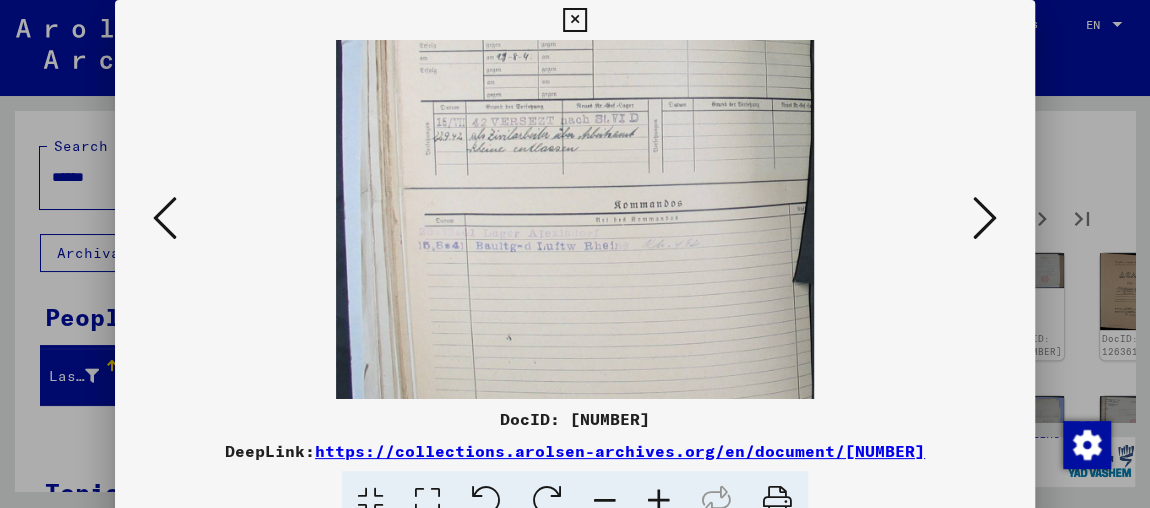 click at bounding box center (985, 218) 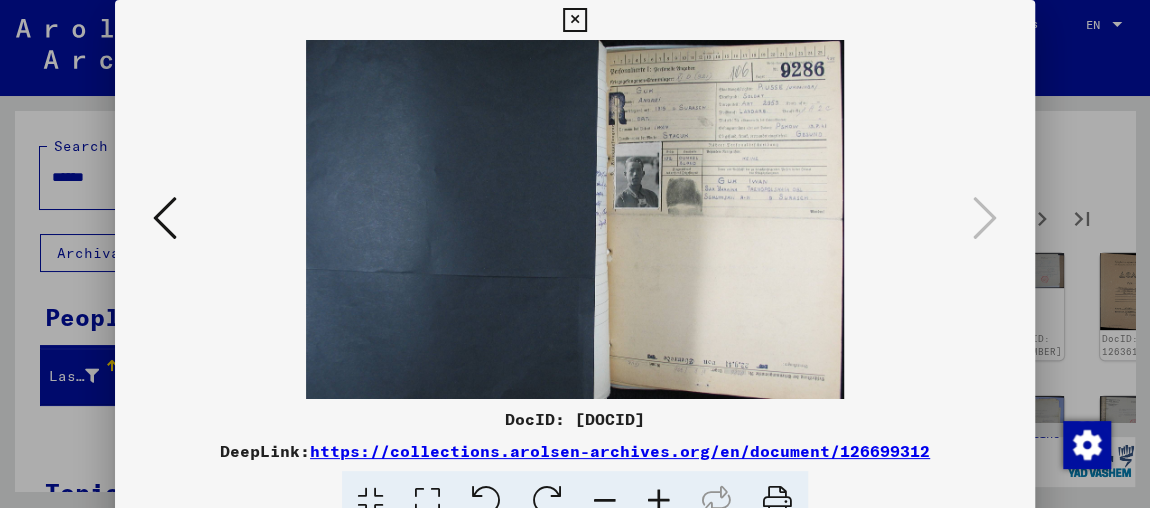 click at bounding box center [659, 501] 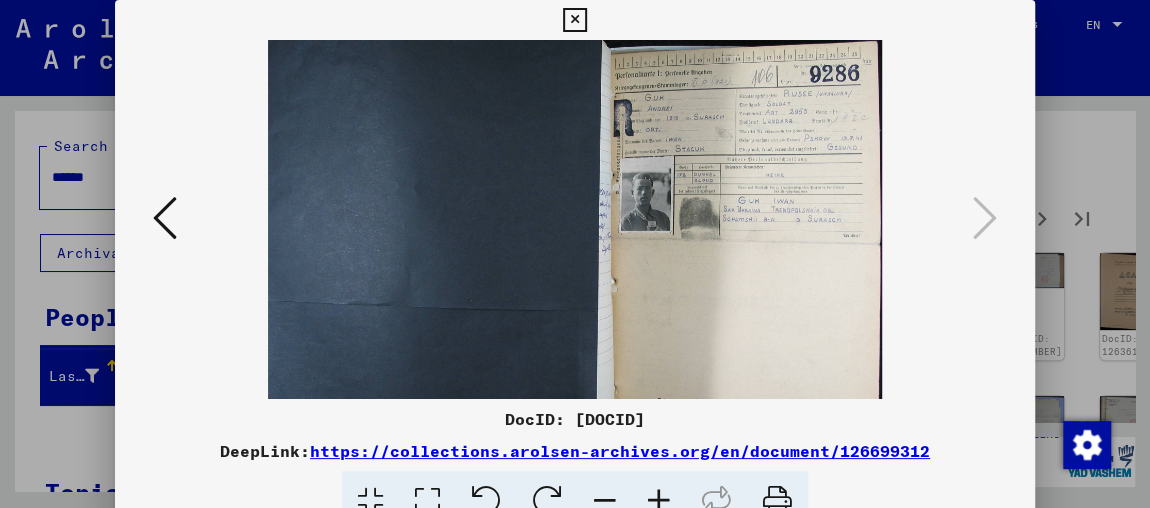 click at bounding box center [659, 501] 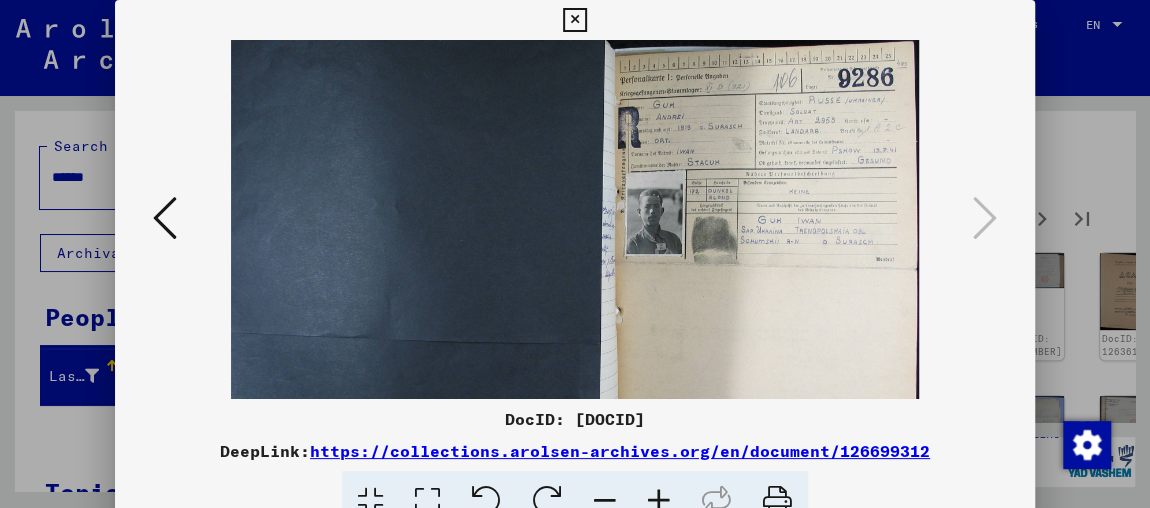 click at bounding box center [659, 501] 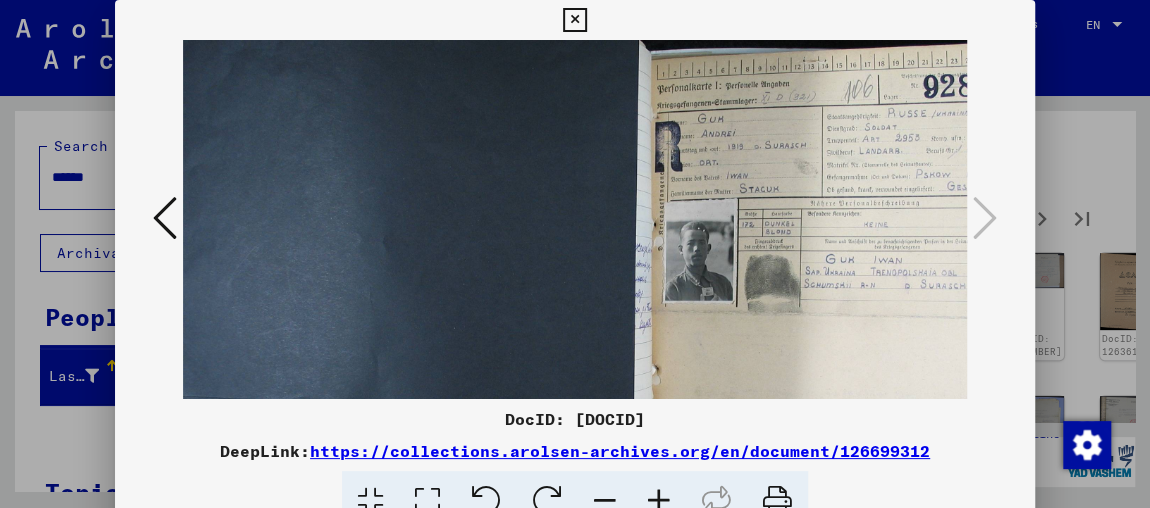 click at bounding box center [659, 501] 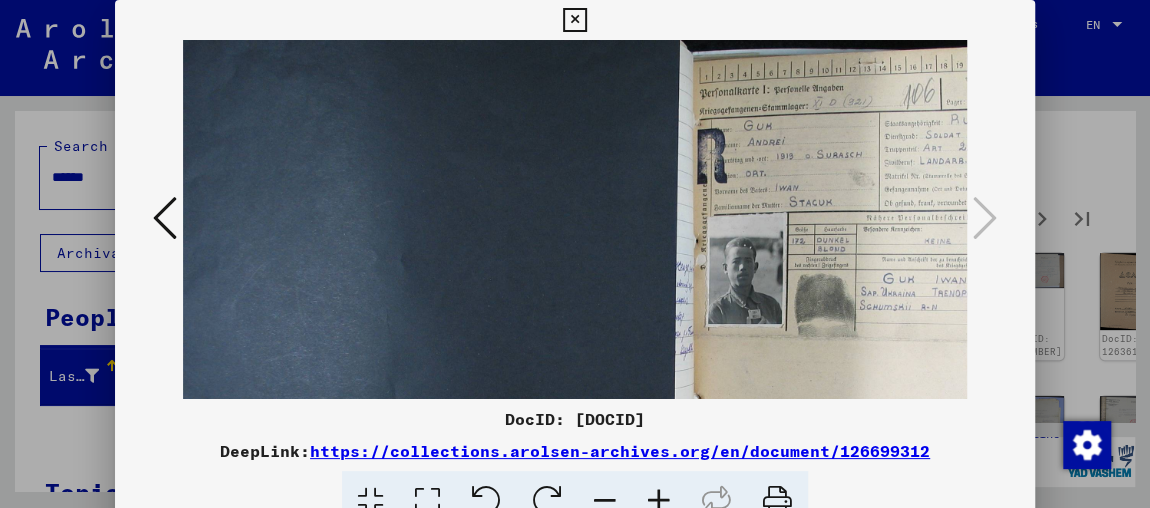 click at bounding box center [659, 501] 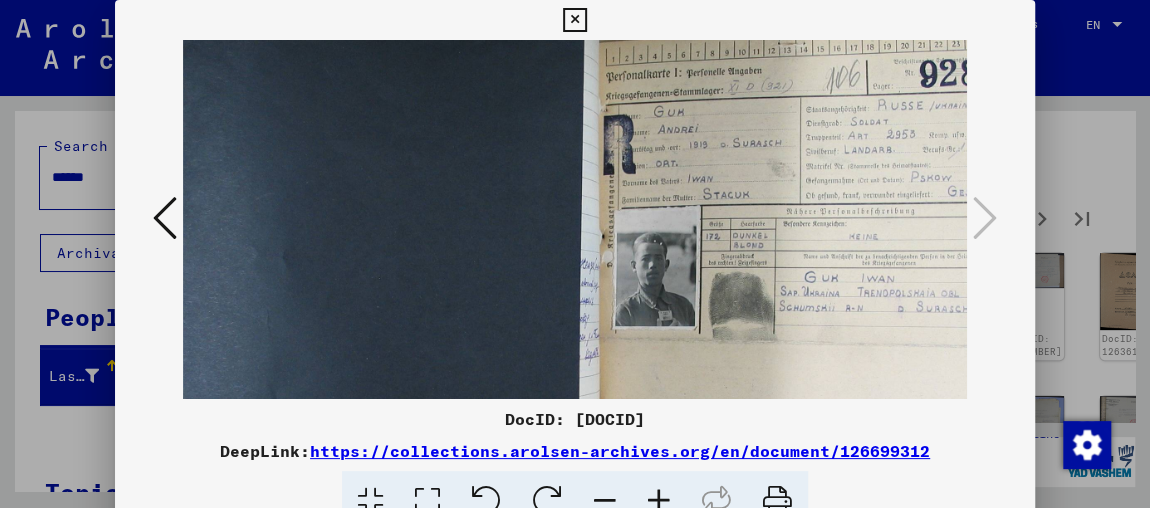 scroll, scrollTop: 21, scrollLeft: 147, axis: both 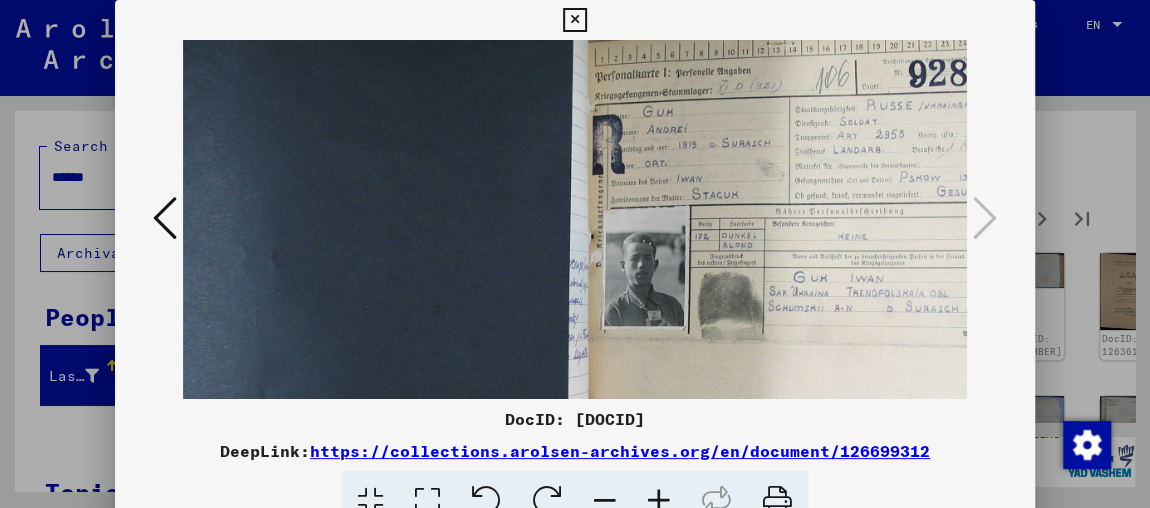 drag, startPoint x: 892, startPoint y: 338, endPoint x: 746, endPoint y: 317, distance: 147.50255 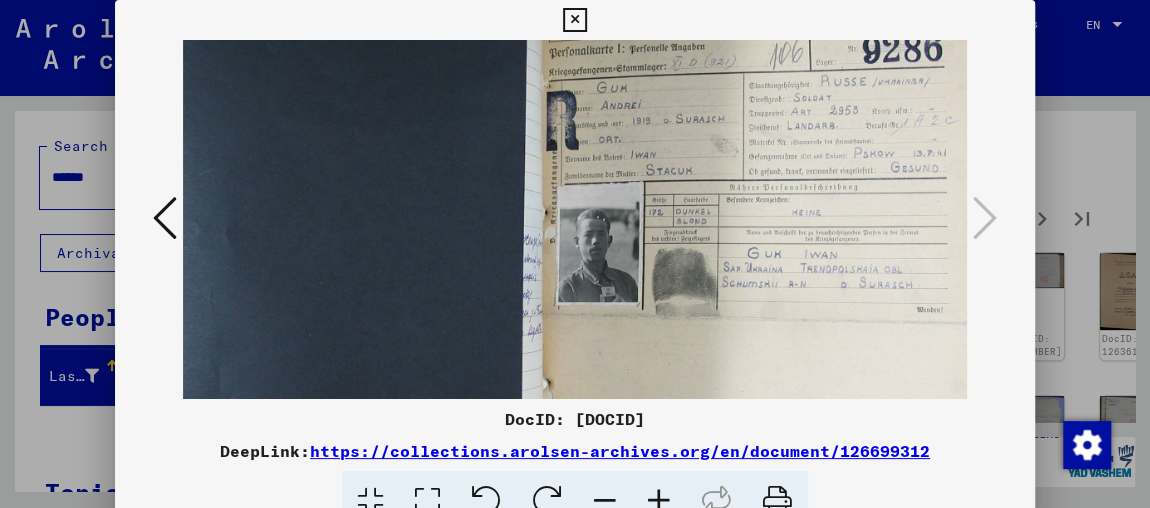 drag, startPoint x: 883, startPoint y: 326, endPoint x: 762, endPoint y: 302, distance: 123.35721 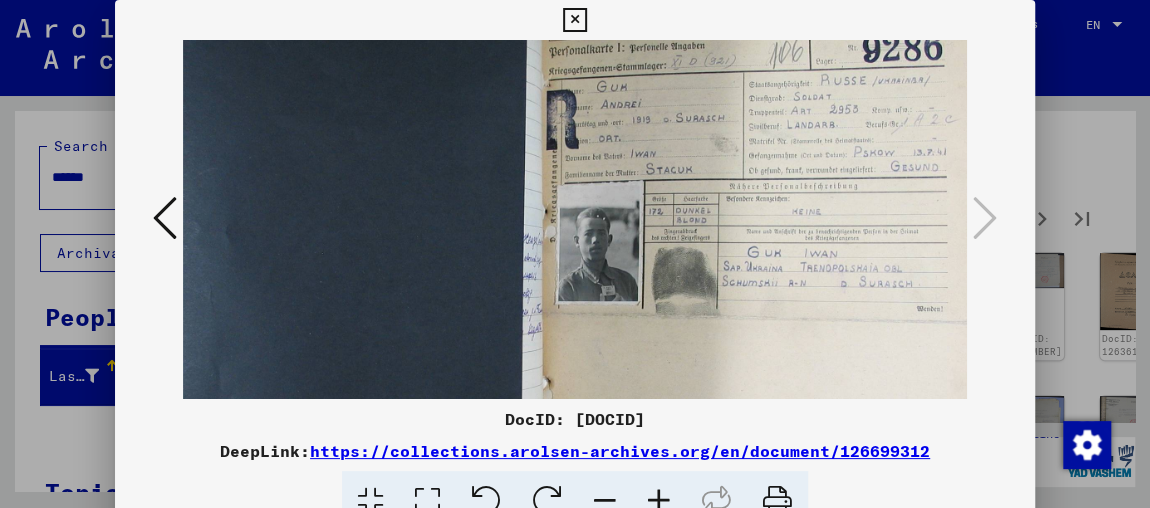 drag, startPoint x: 1052, startPoint y: 207, endPoint x: 1038, endPoint y: 214, distance: 15.652476 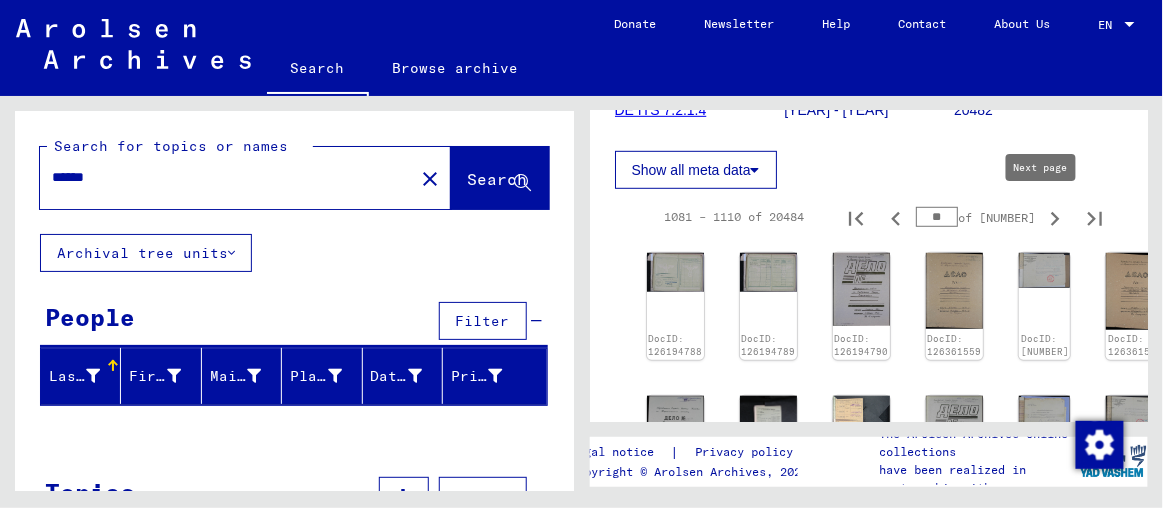 click 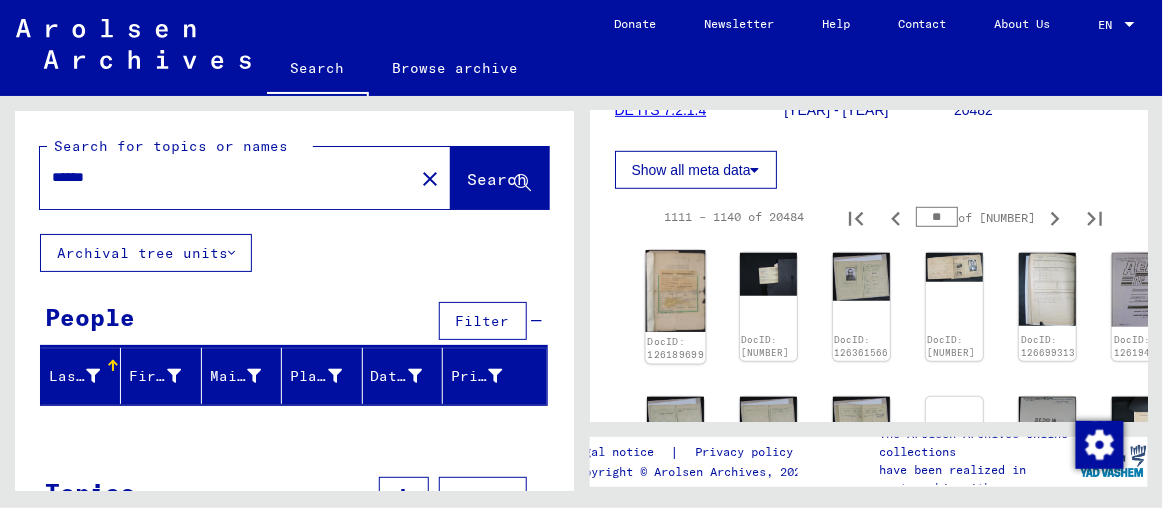 click 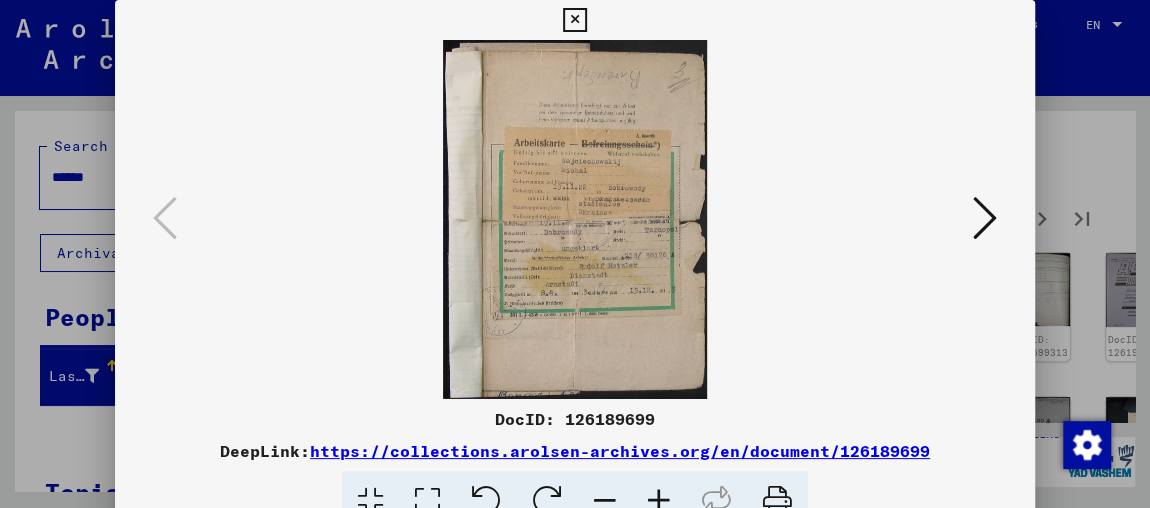 click at bounding box center (659, 501) 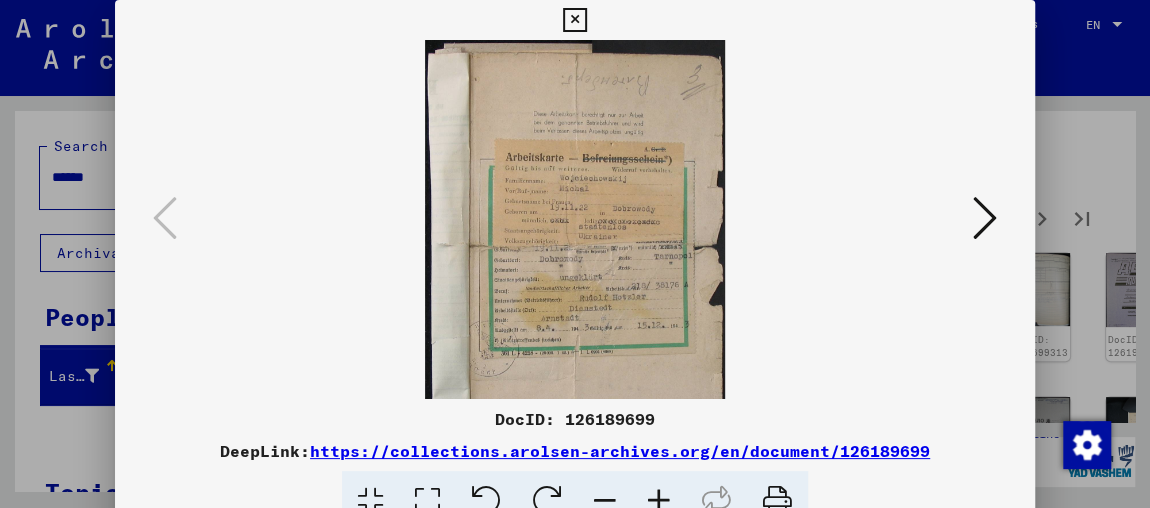 click at bounding box center (659, 501) 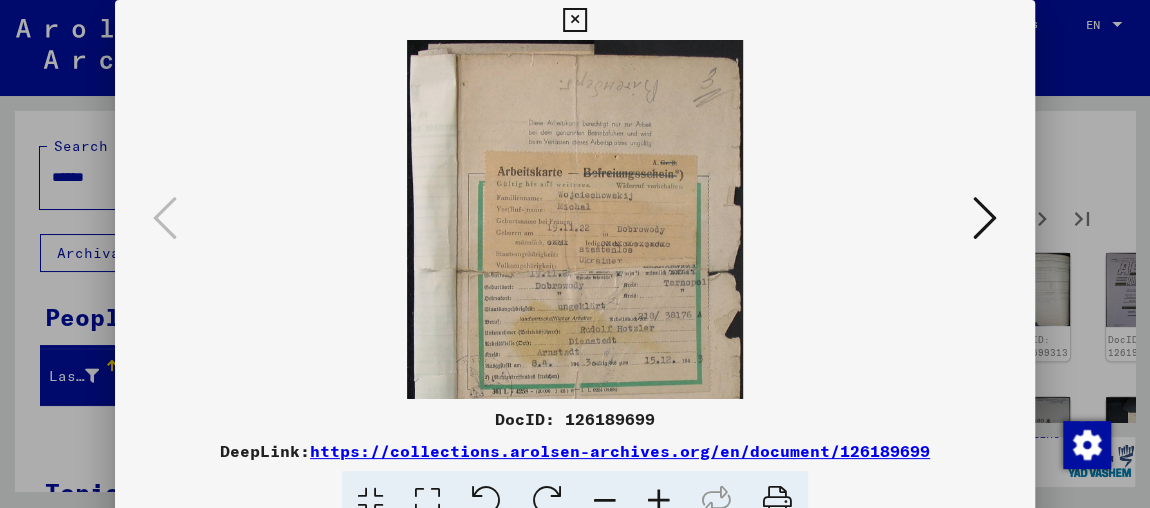 click at bounding box center (659, 501) 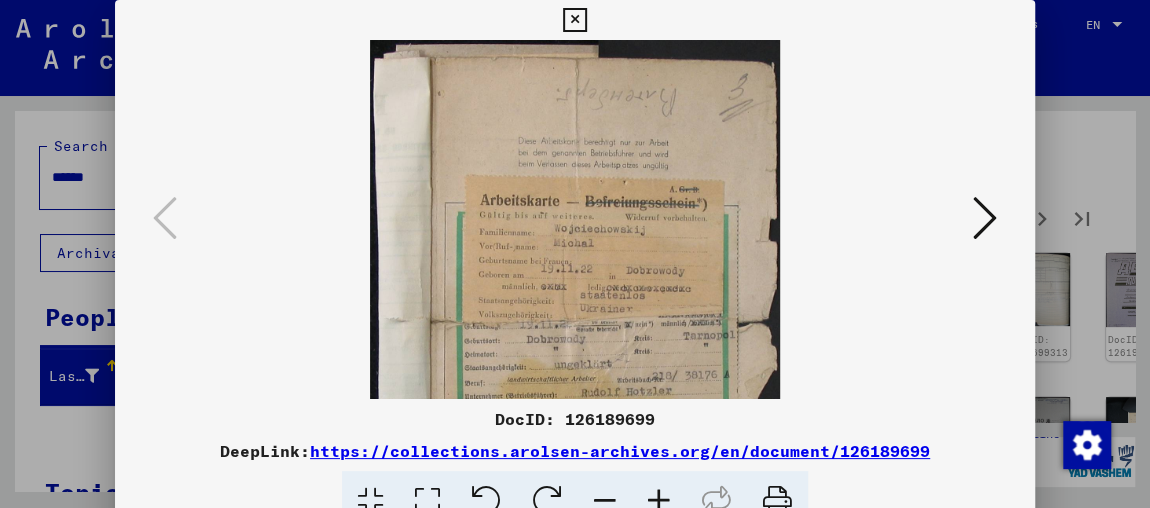 click at bounding box center (659, 501) 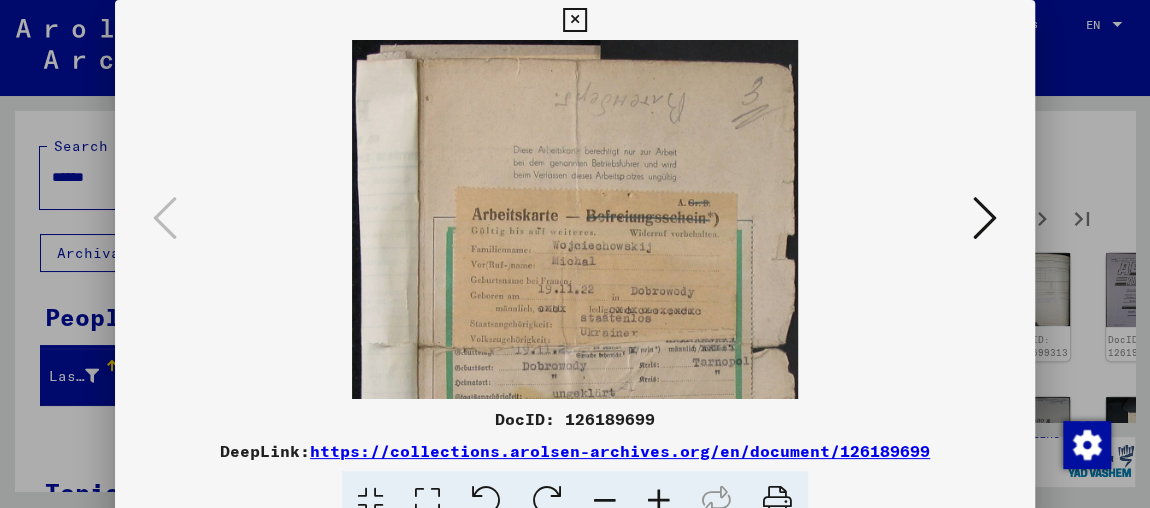 scroll, scrollTop: 89, scrollLeft: 0, axis: vertical 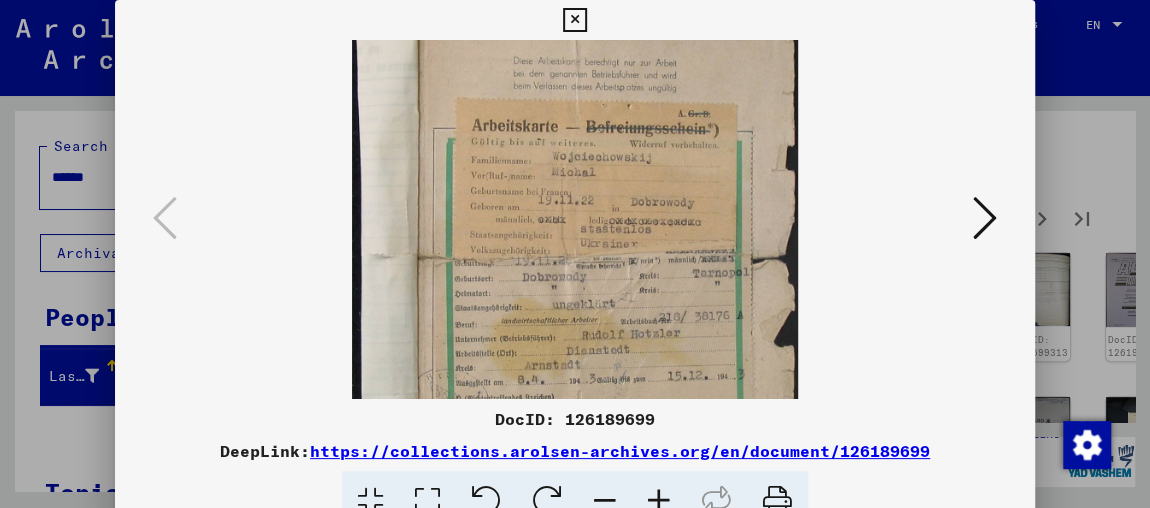 drag, startPoint x: 642, startPoint y: 305, endPoint x: 676, endPoint y: 216, distance: 95.27329 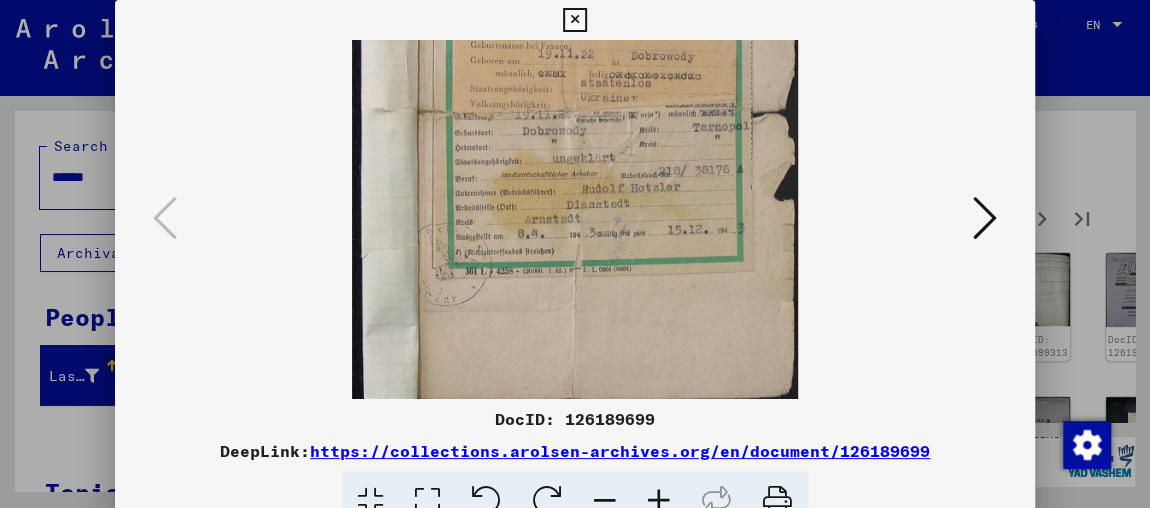 drag, startPoint x: 672, startPoint y: 340, endPoint x: 692, endPoint y: 193, distance: 148.35431 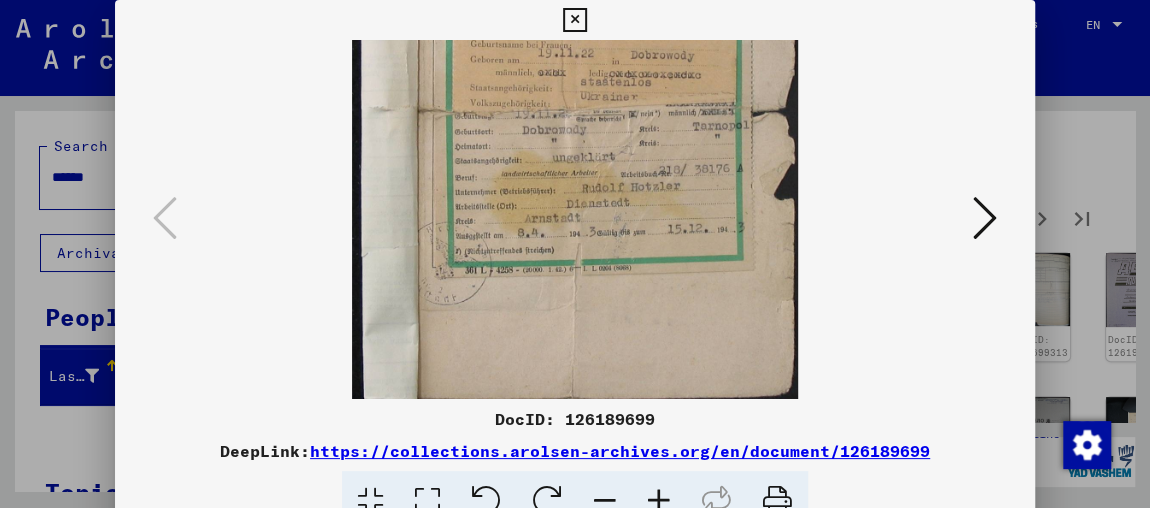 click at bounding box center (985, 218) 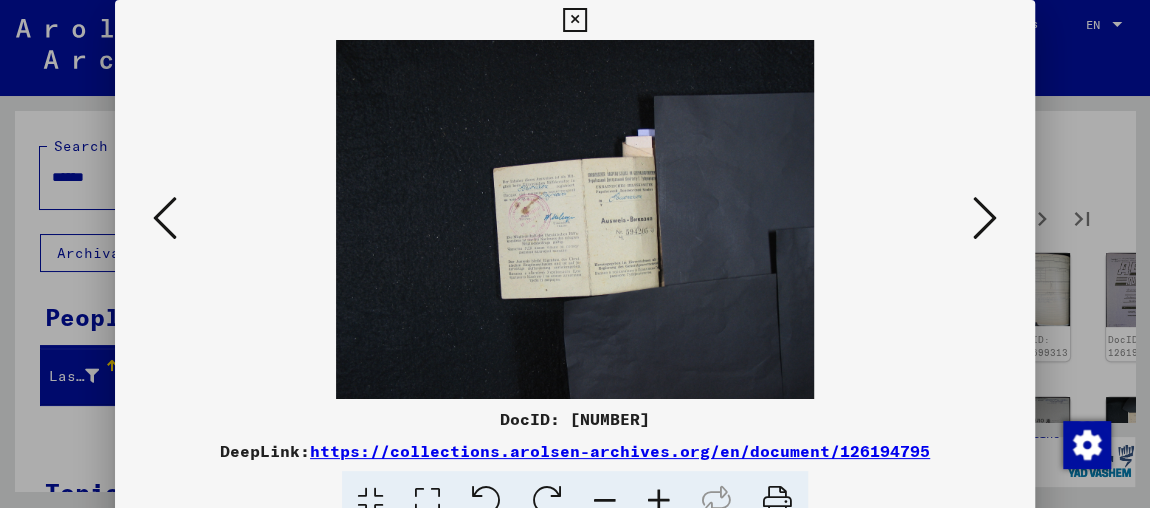 click at bounding box center [985, 218] 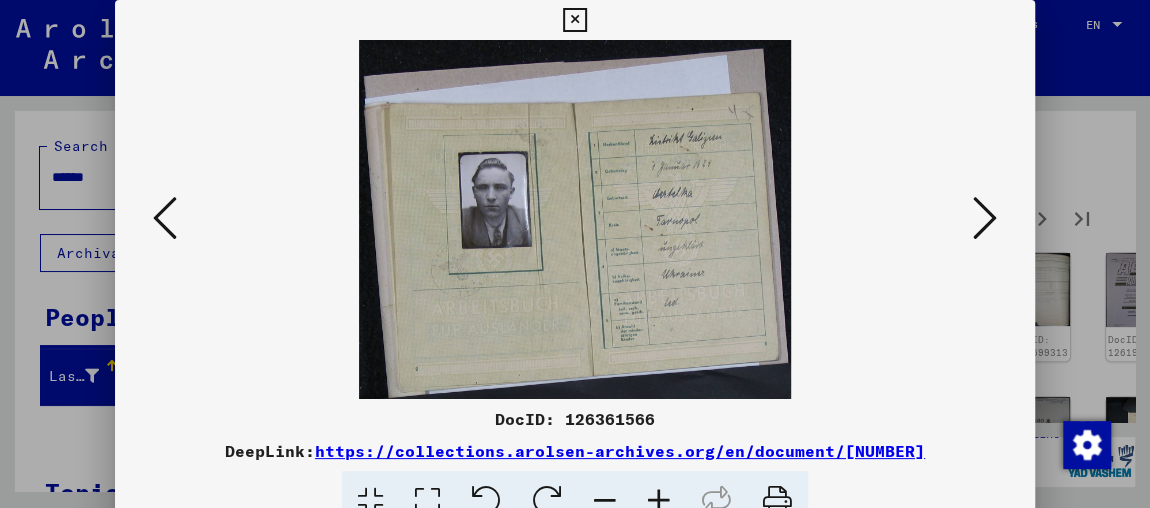 click at bounding box center [985, 218] 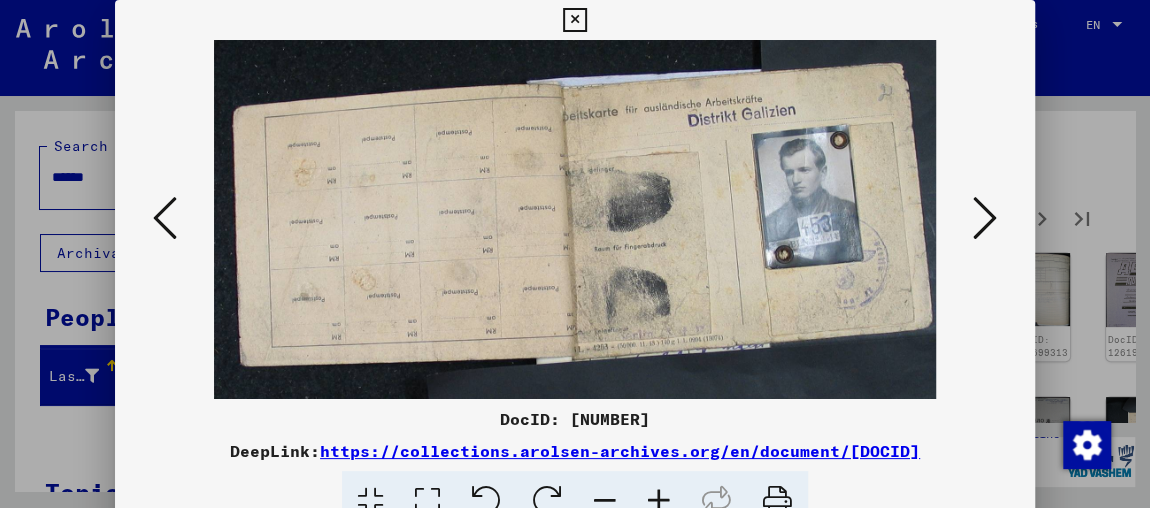 click at bounding box center (985, 218) 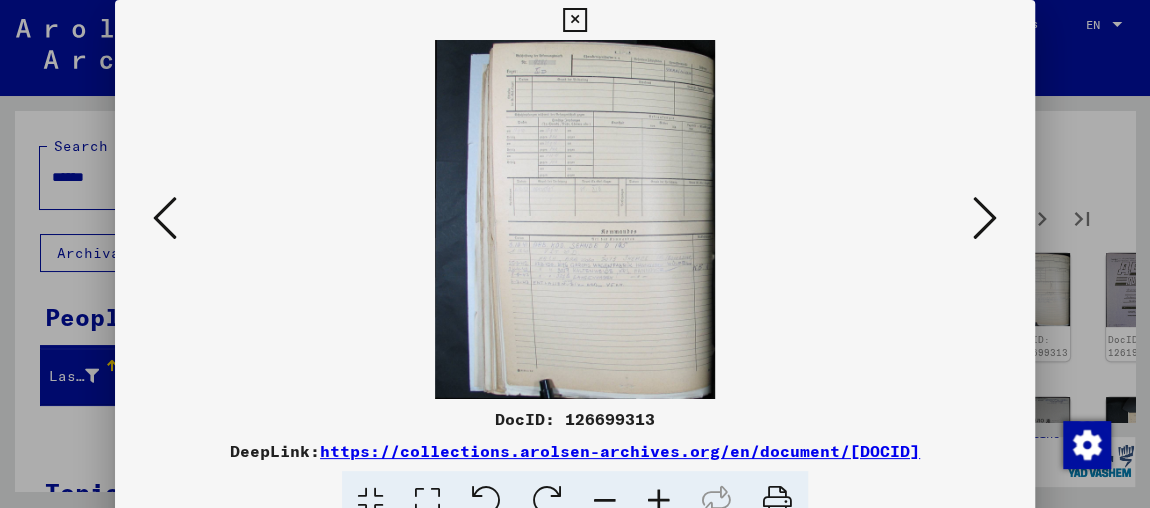 click at bounding box center (985, 218) 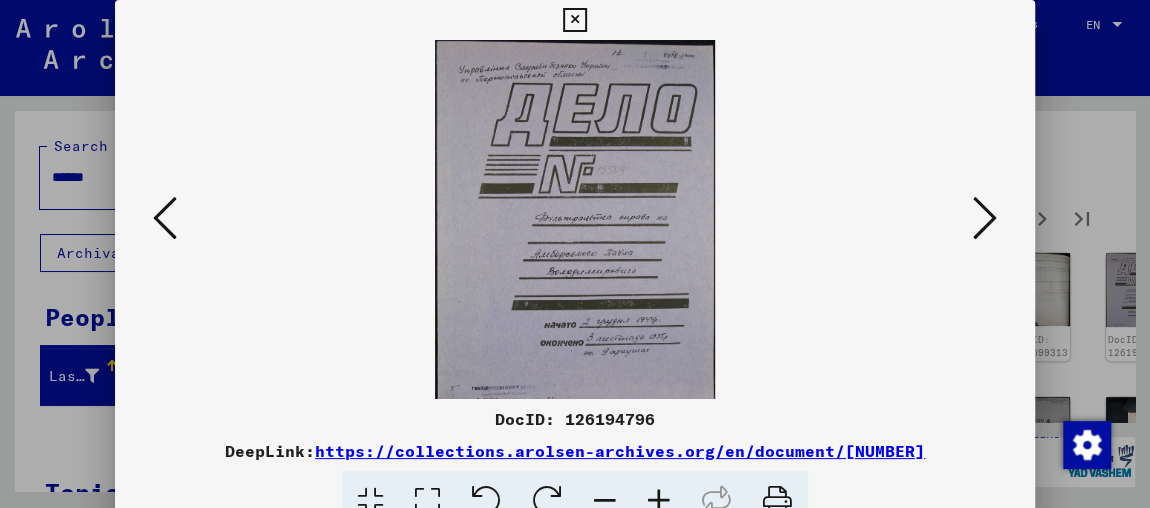click at bounding box center (985, 218) 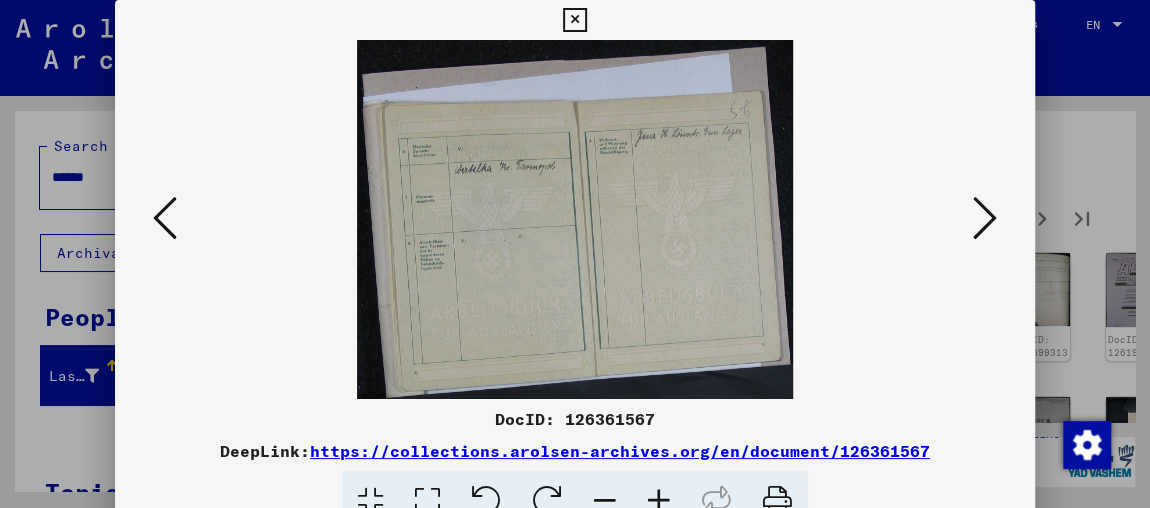 click at bounding box center (985, 218) 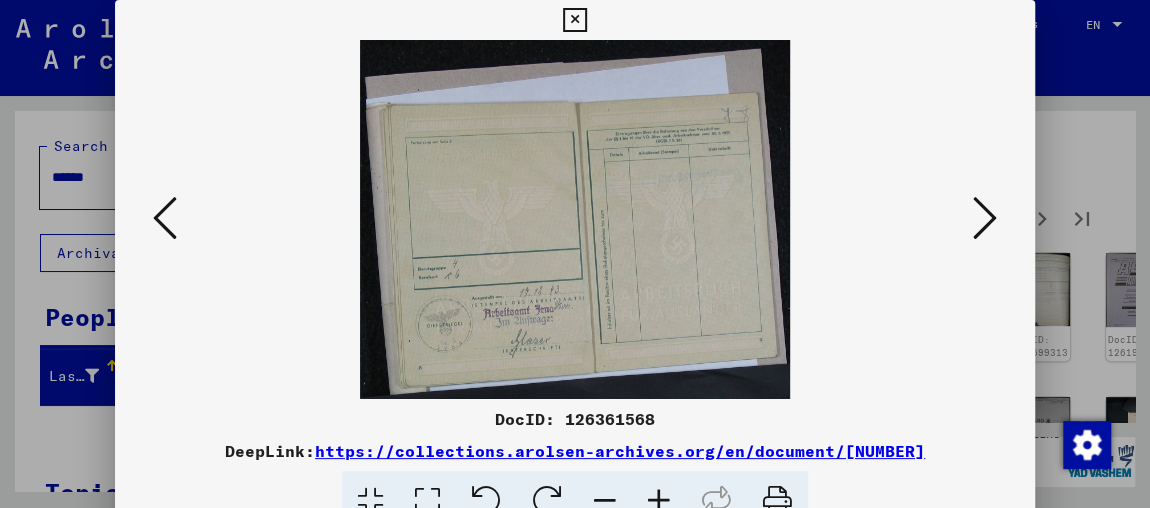 click at bounding box center (985, 218) 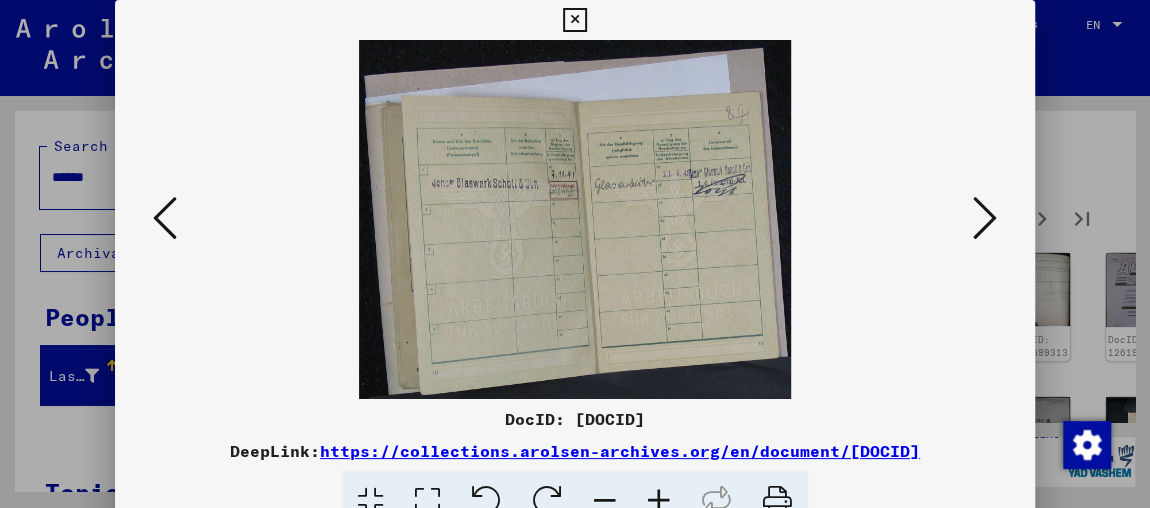 click at bounding box center [985, 218] 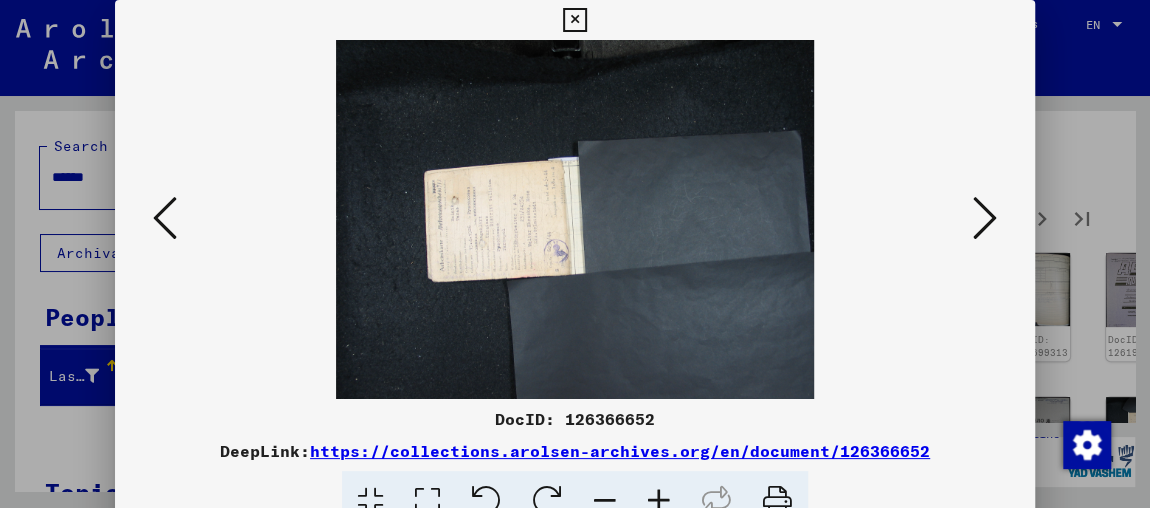 click at bounding box center [985, 218] 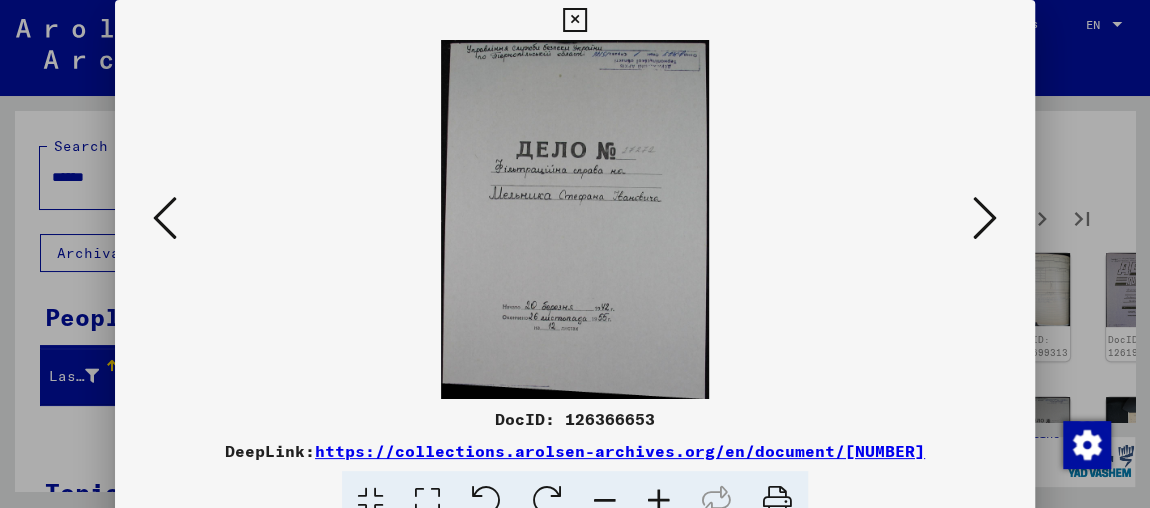 click at bounding box center [985, 218] 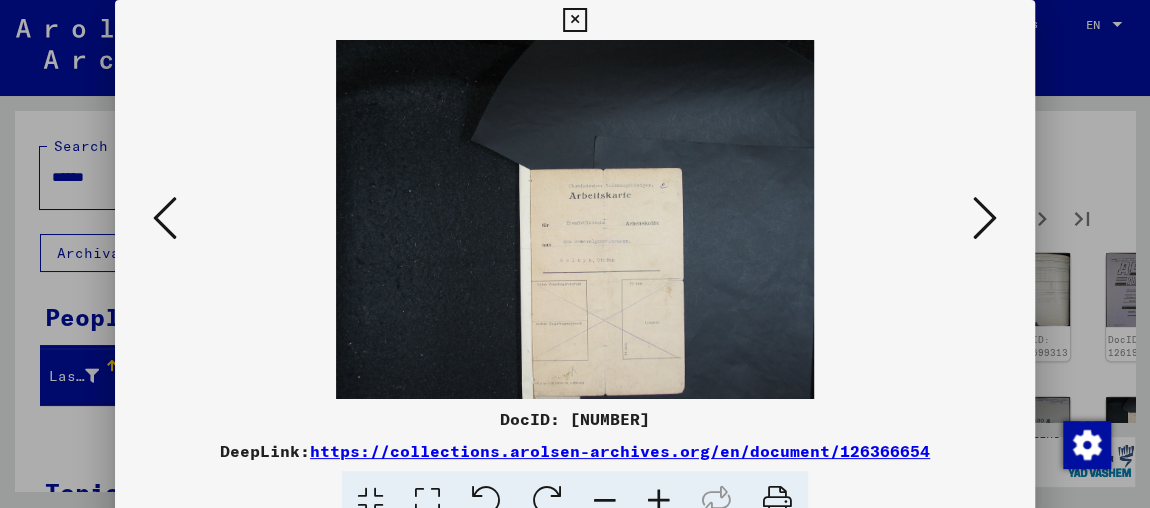 click at bounding box center [985, 218] 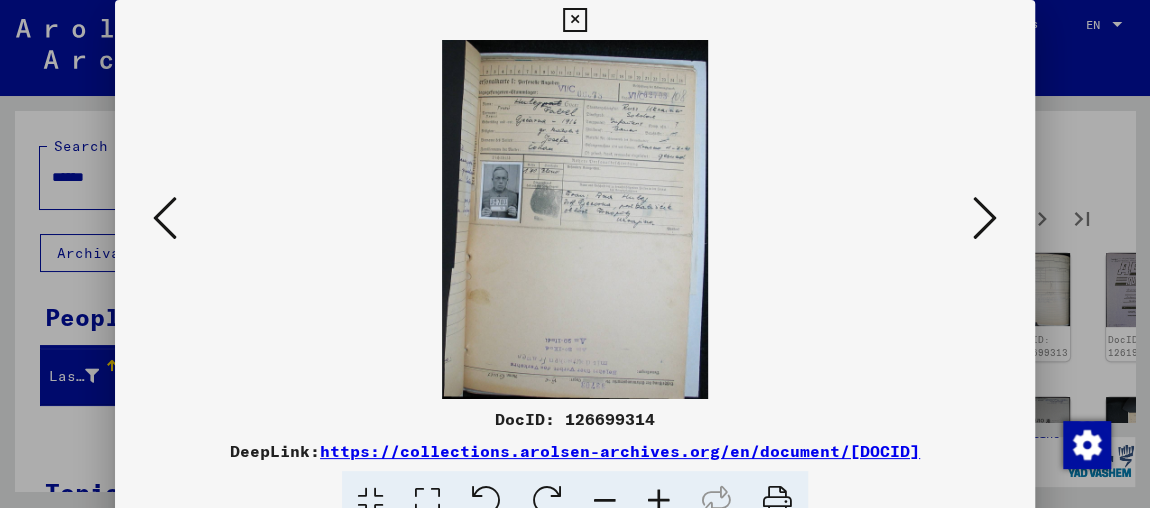 click at bounding box center (659, 501) 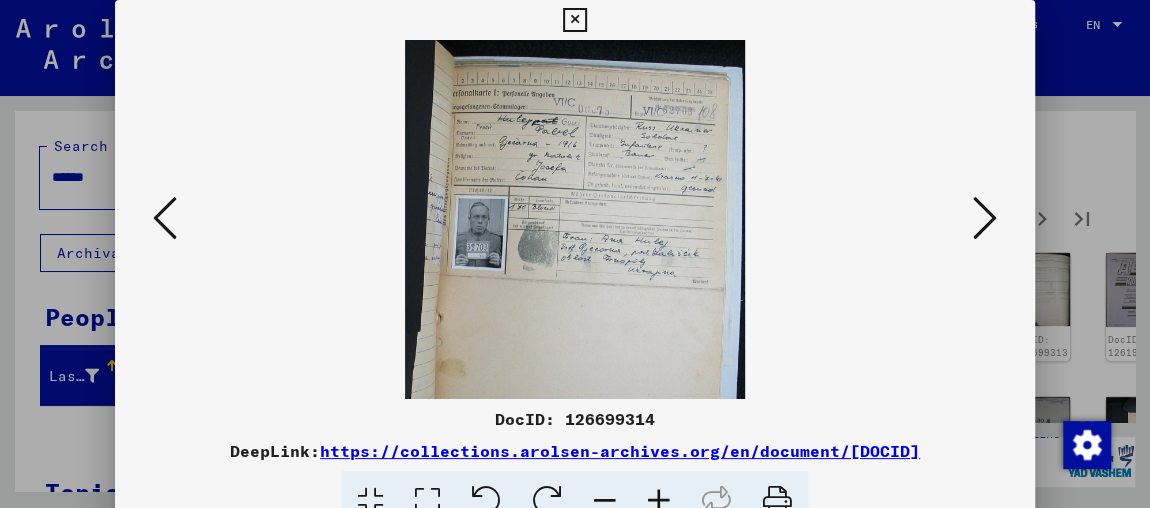 click at bounding box center (659, 501) 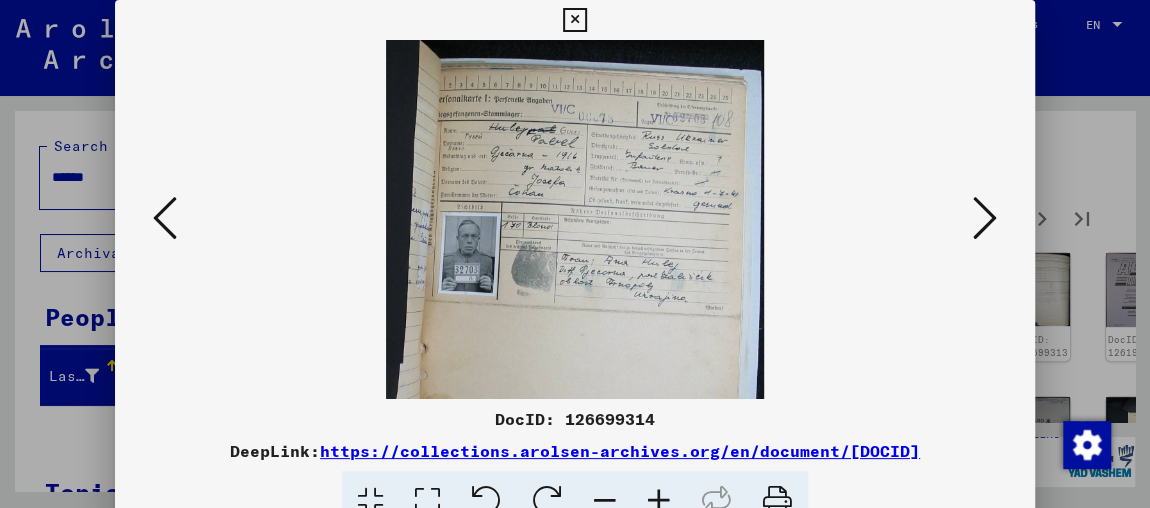 click at bounding box center [659, 501] 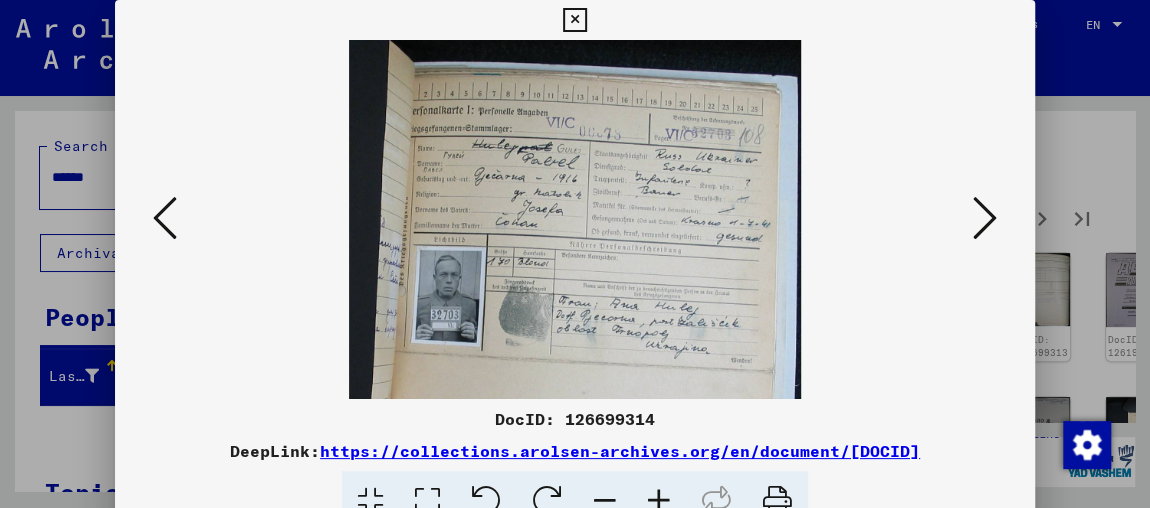 click at bounding box center (659, 501) 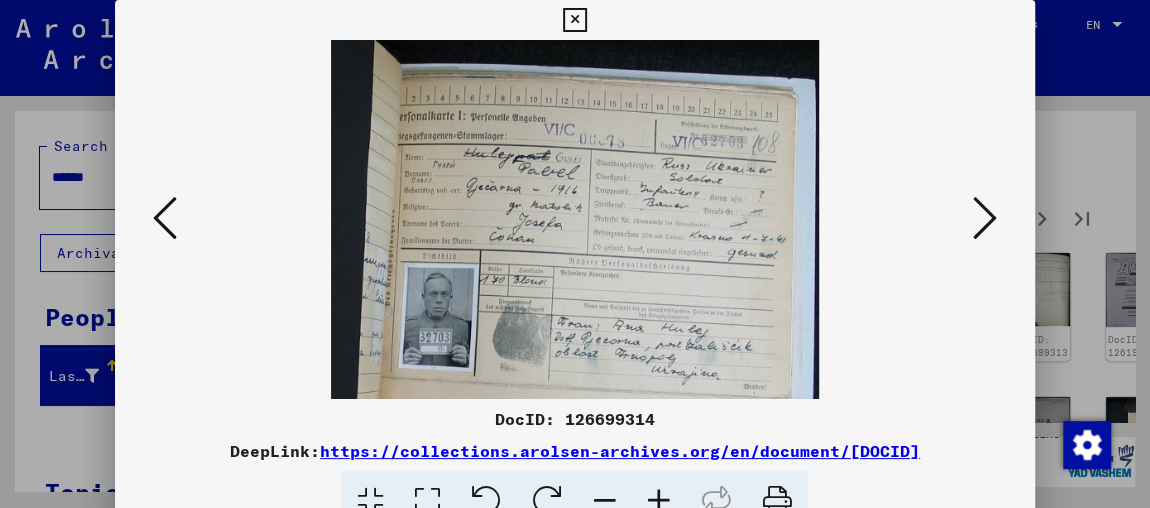 click at bounding box center (659, 501) 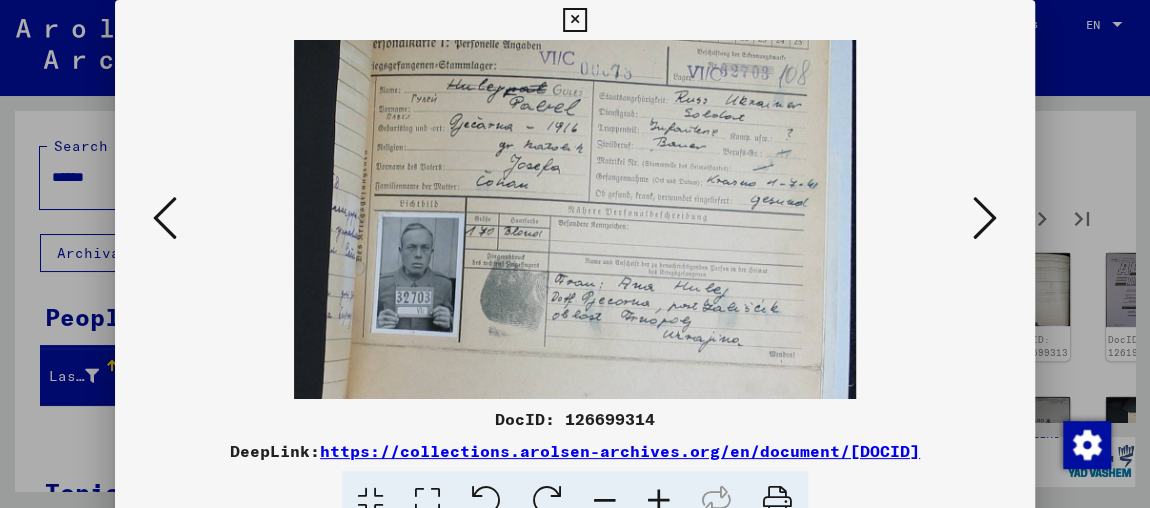 drag, startPoint x: 518, startPoint y: 235, endPoint x: 529, endPoint y: 182, distance: 54.129475 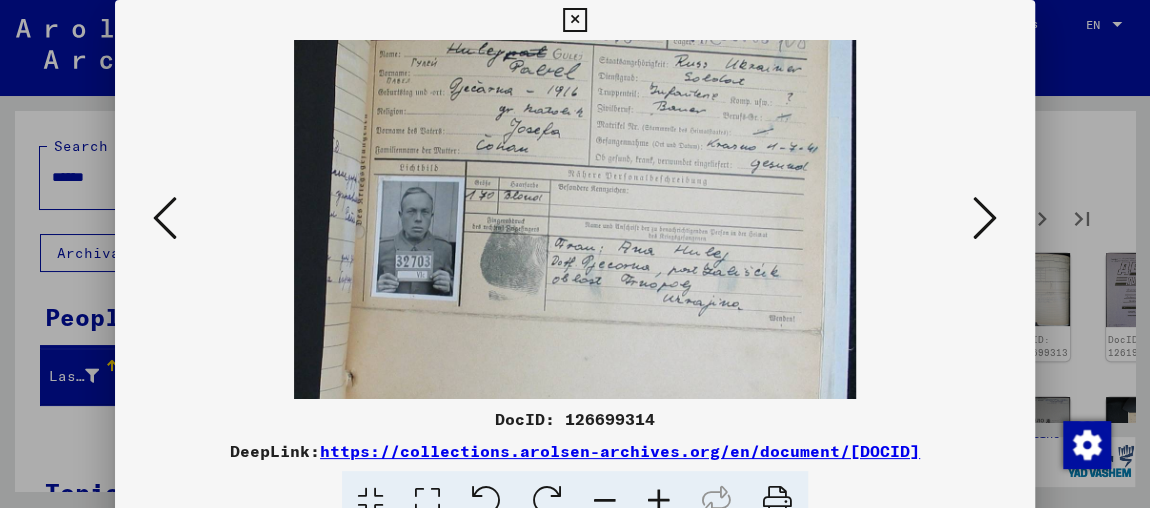 click at bounding box center [985, 218] 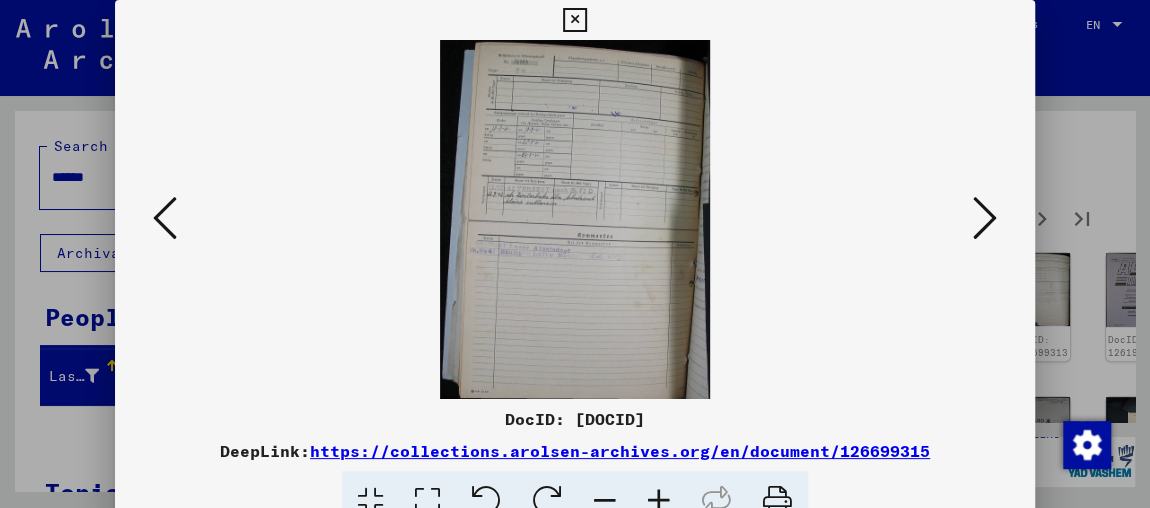 click at bounding box center [985, 218] 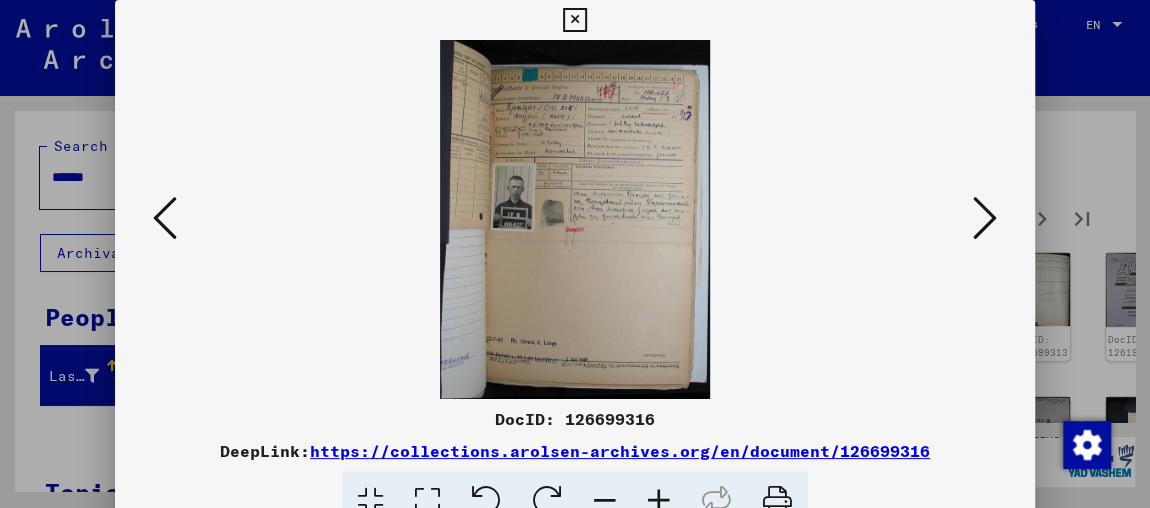 click at bounding box center (659, 501) 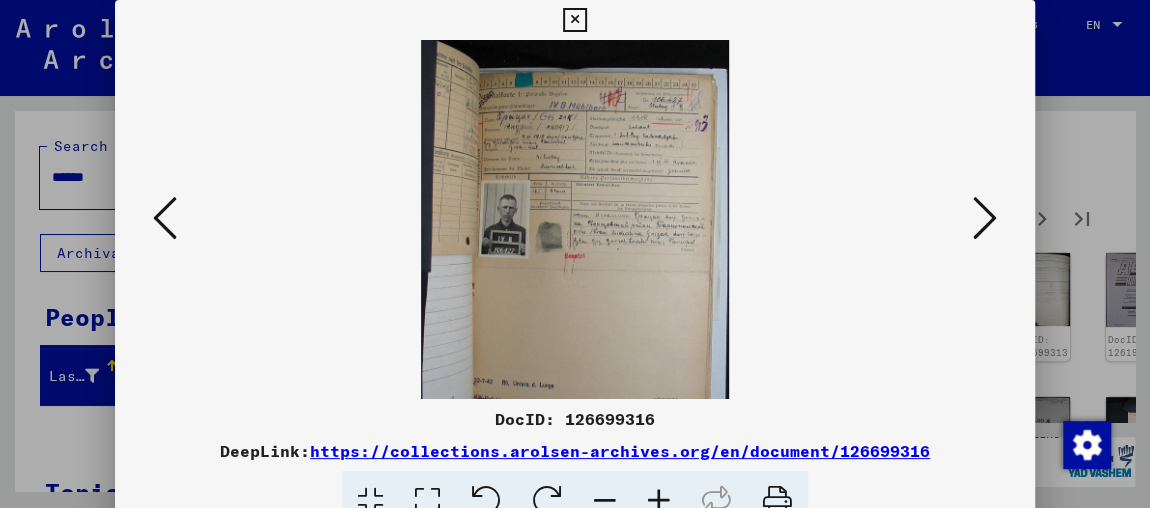 click at bounding box center (659, 501) 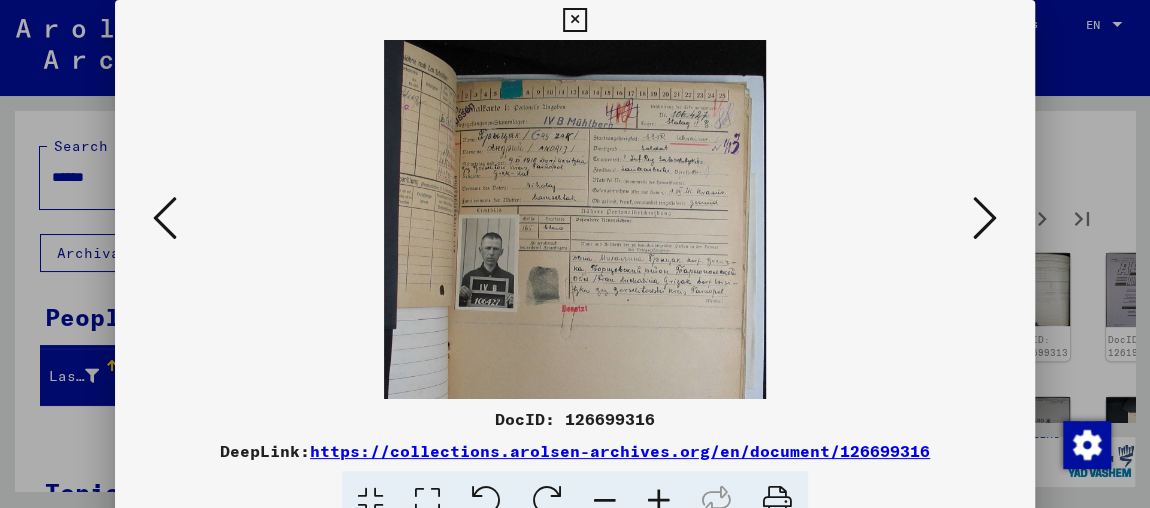 click at bounding box center (659, 501) 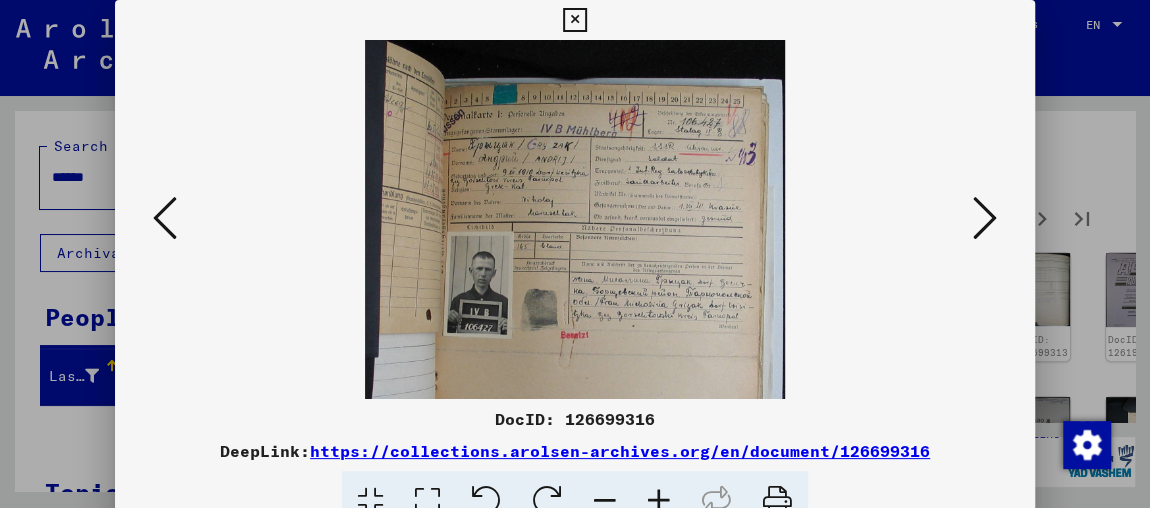 click at bounding box center [659, 501] 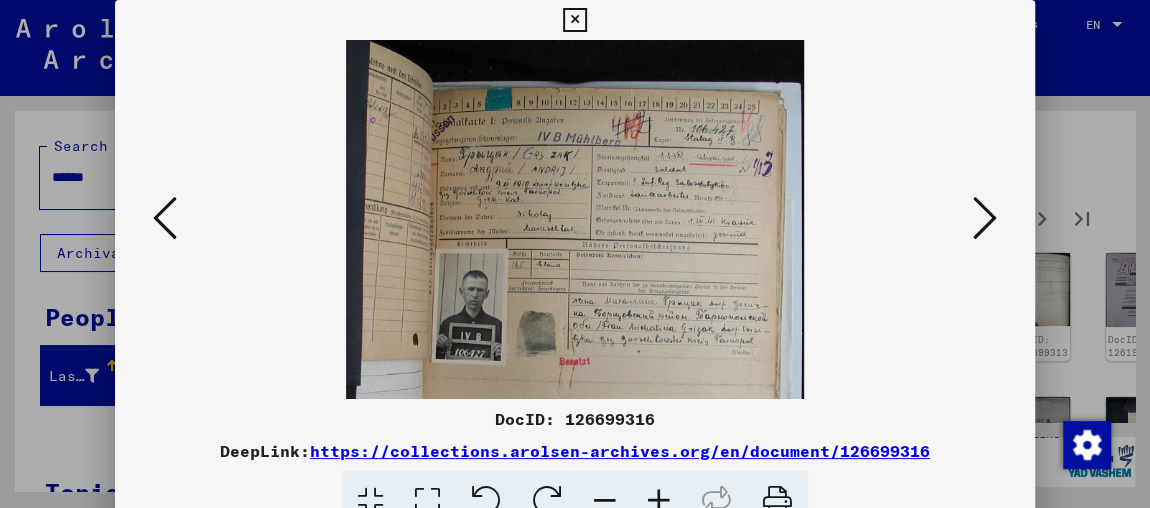 click at bounding box center [659, 501] 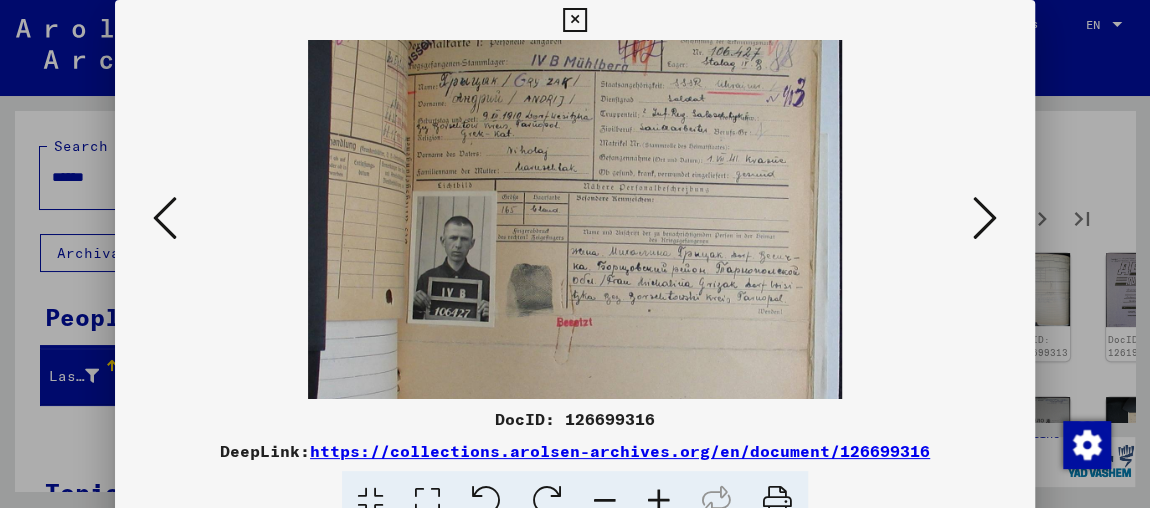 scroll, scrollTop: 129, scrollLeft: 0, axis: vertical 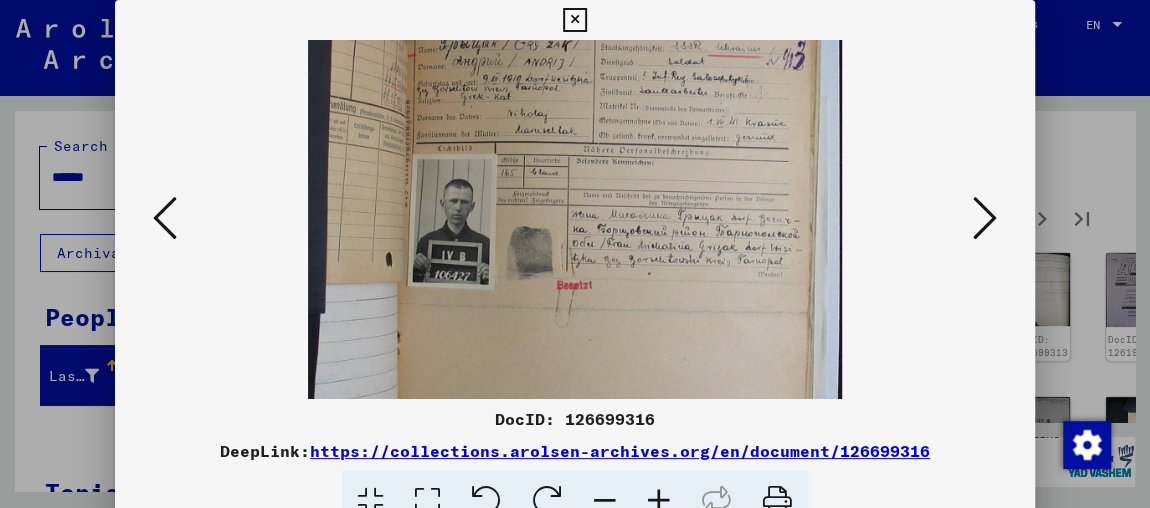 drag, startPoint x: 624, startPoint y: 235, endPoint x: 586, endPoint y: 171, distance: 74.431175 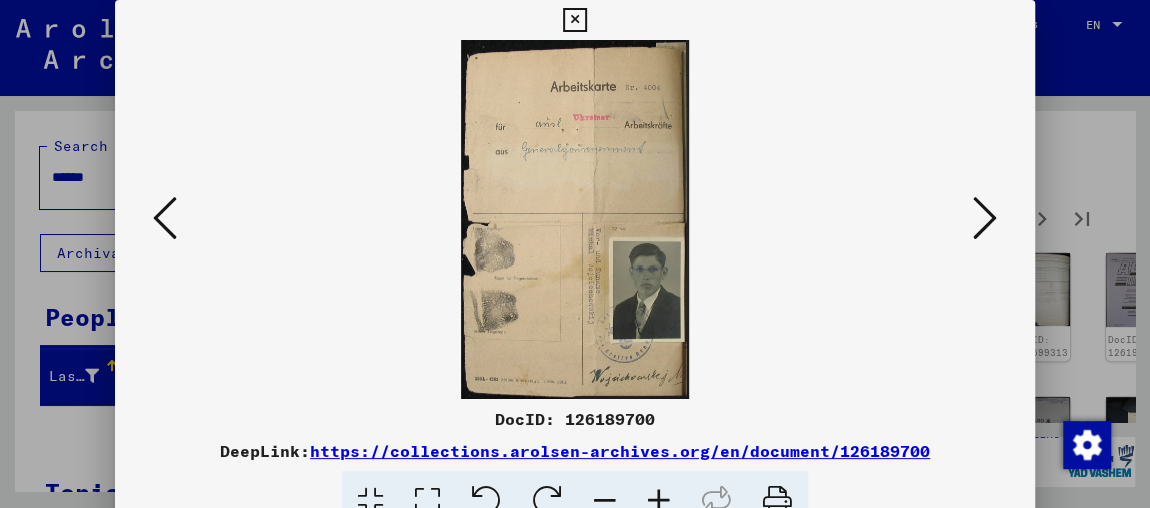 scroll, scrollTop: 0, scrollLeft: 0, axis: both 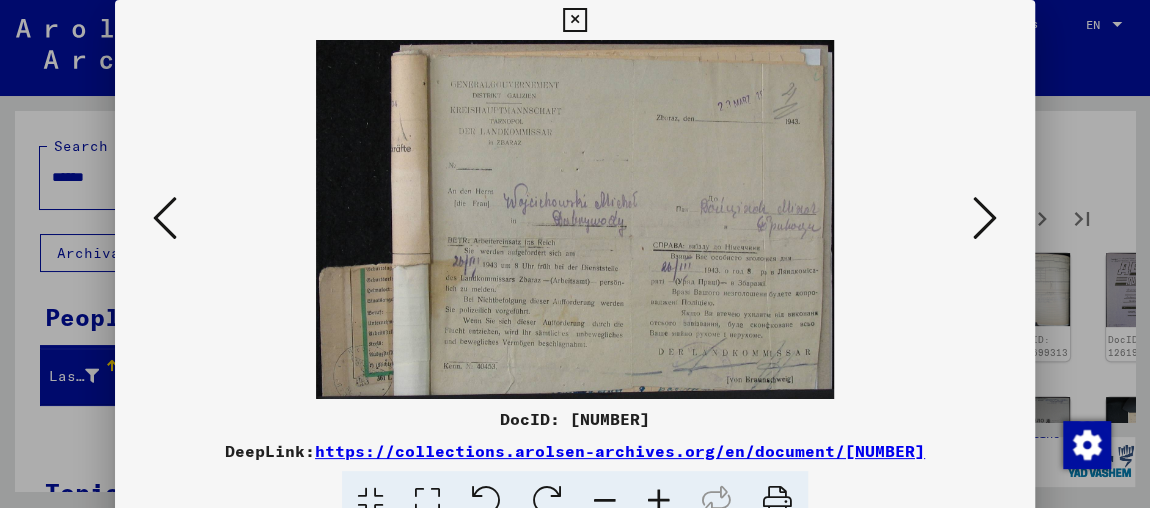 click at bounding box center (985, 218) 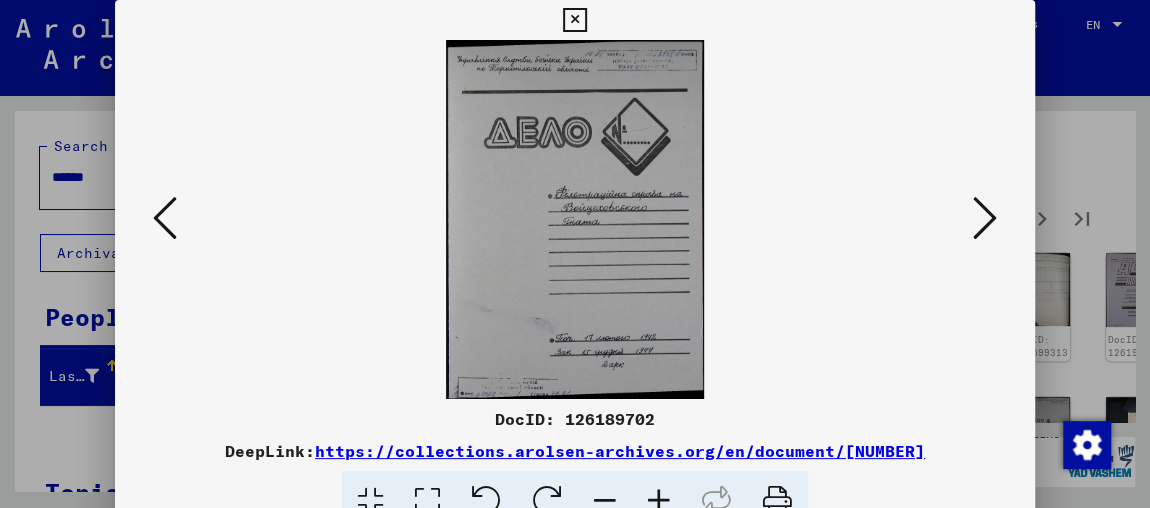 click at bounding box center [985, 218] 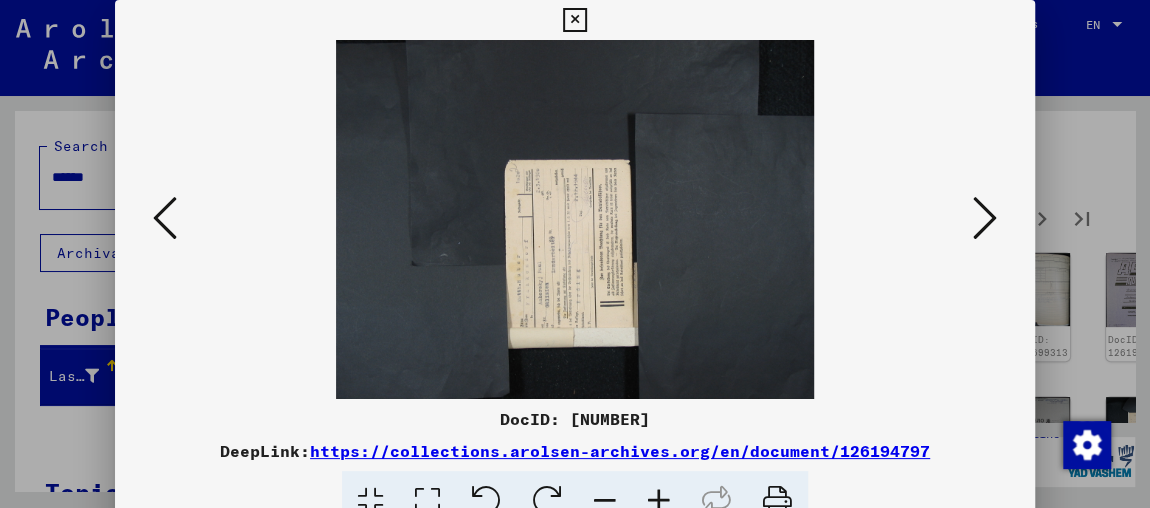 click at bounding box center [547, 501] 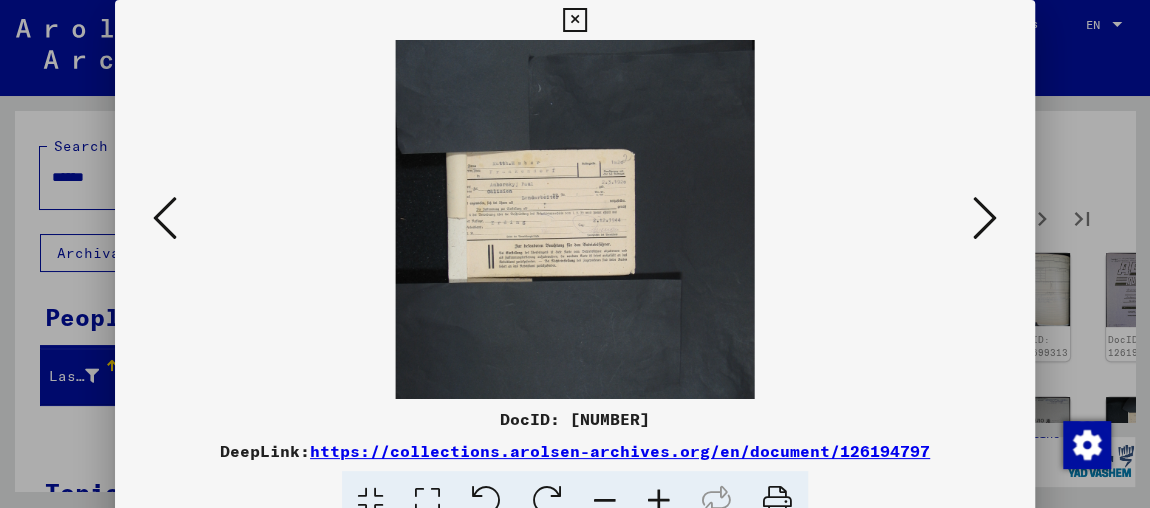 click at bounding box center (659, 501) 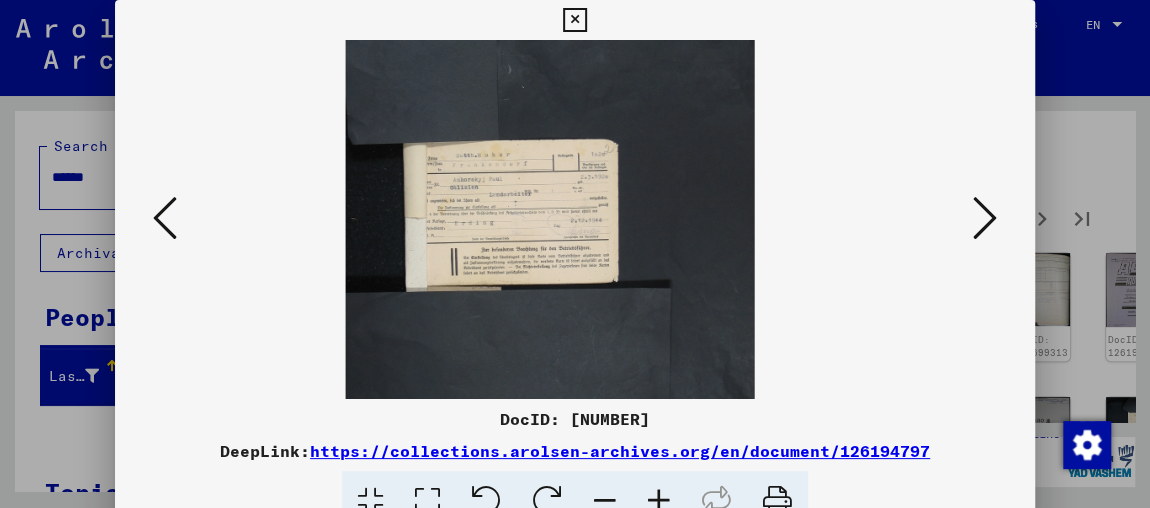click at bounding box center (659, 501) 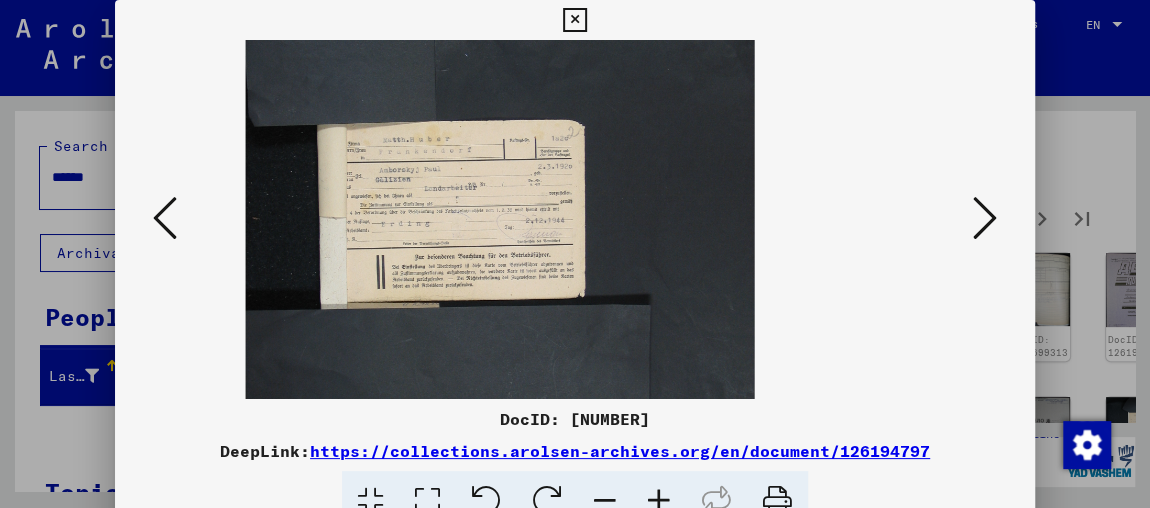 click at bounding box center (659, 501) 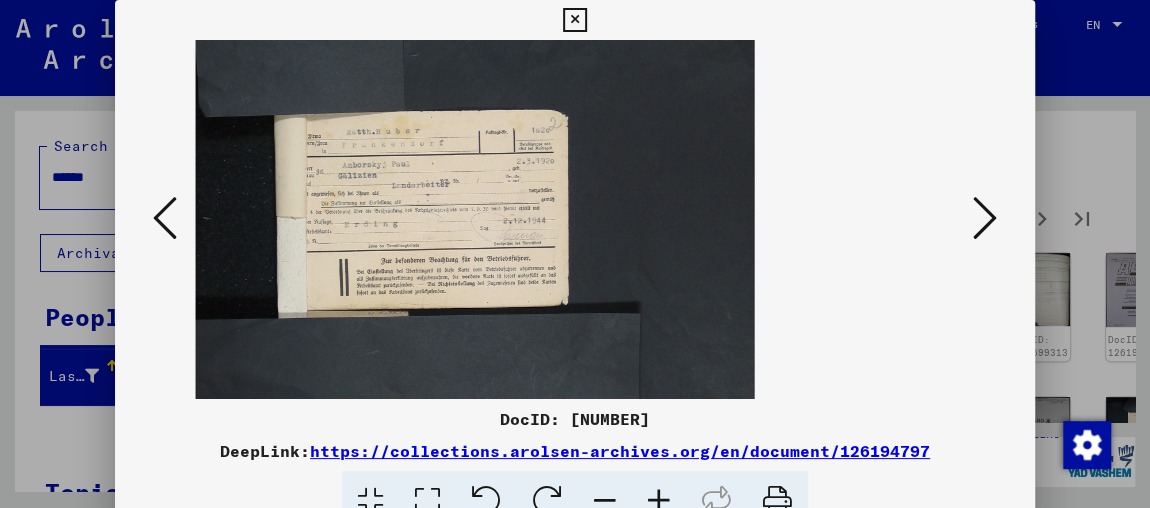 click at bounding box center (659, 501) 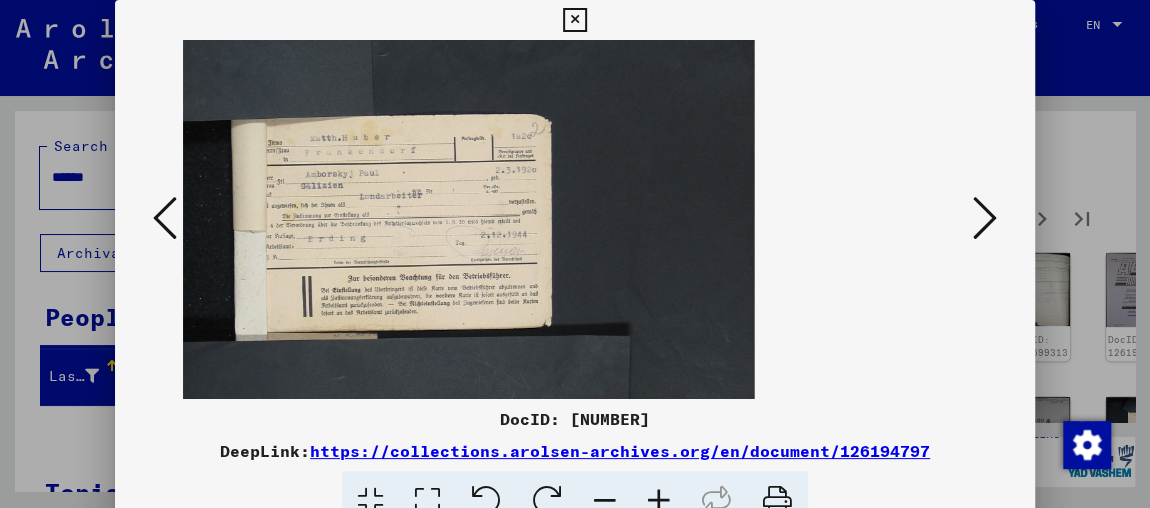 click at bounding box center [659, 501] 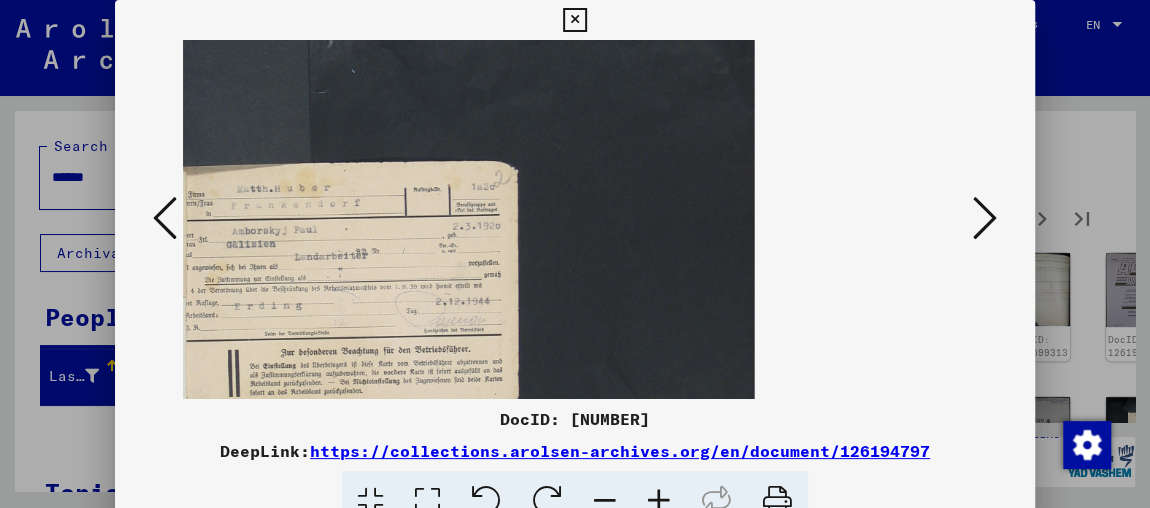 click at bounding box center (659, 501) 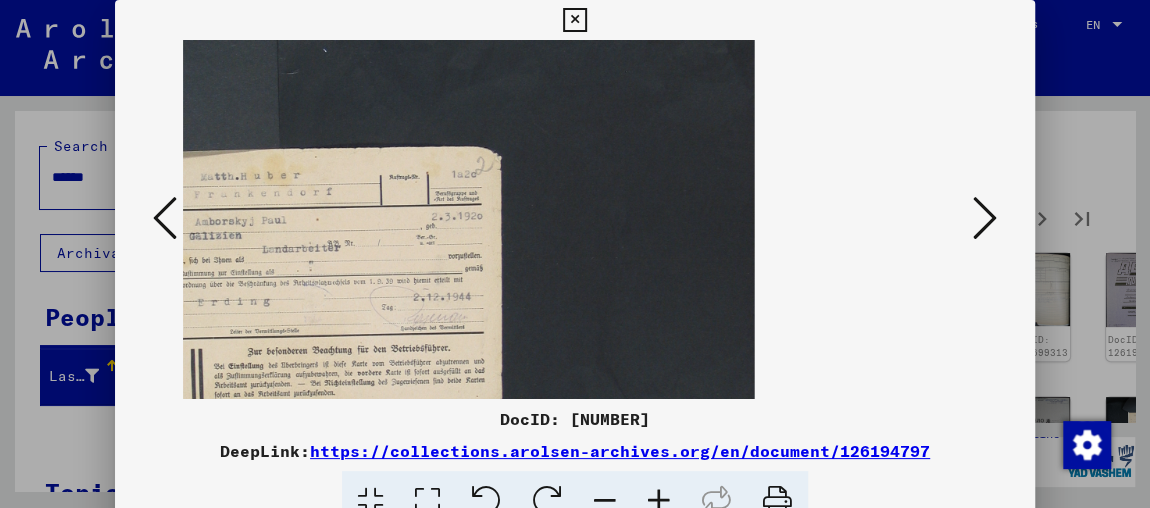 scroll, scrollTop: 46, scrollLeft: 0, axis: vertical 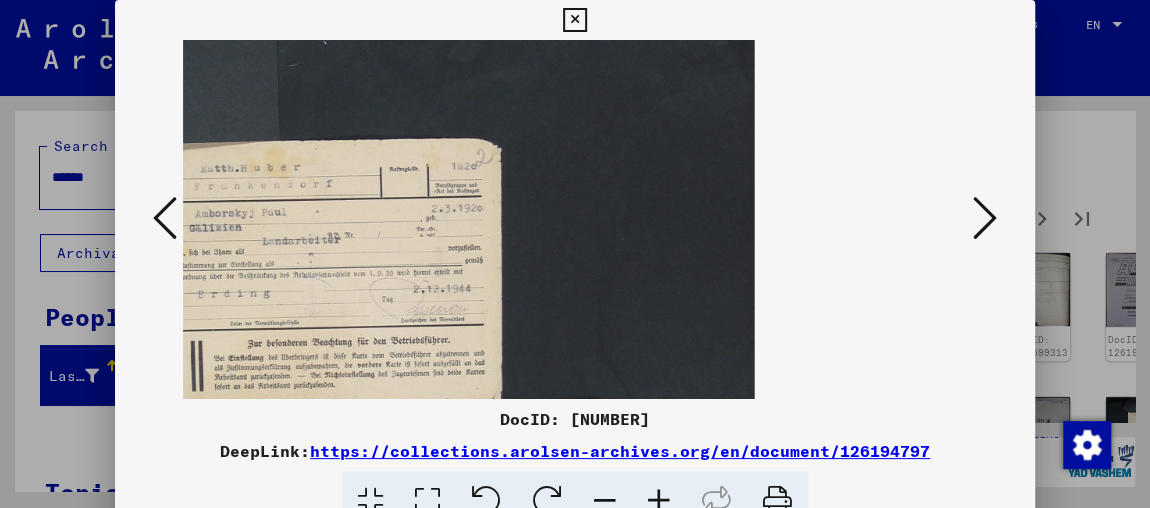 drag, startPoint x: 385, startPoint y: 313, endPoint x: 539, endPoint y: 266, distance: 161.01242 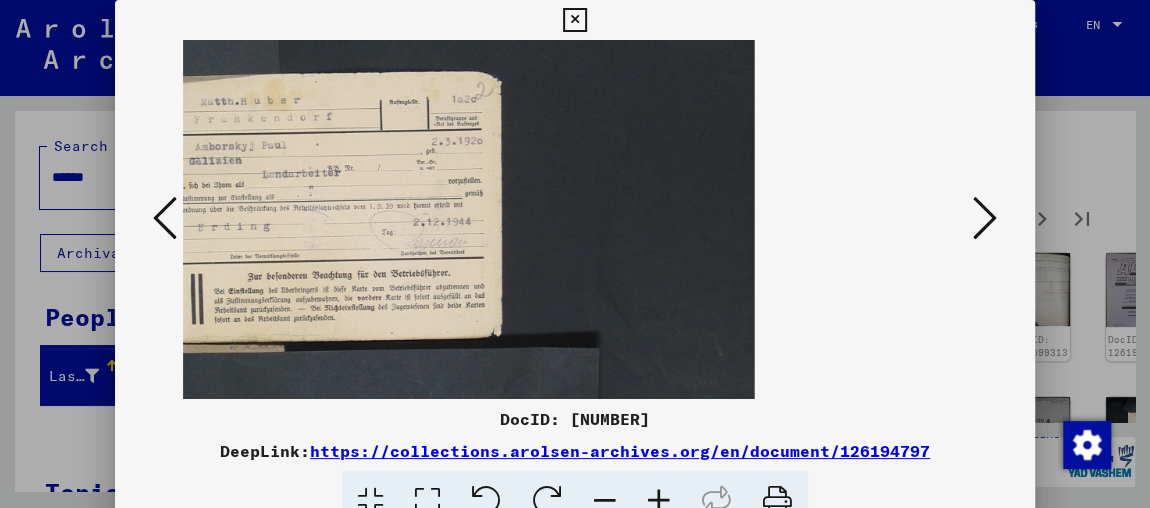 drag, startPoint x: 415, startPoint y: 324, endPoint x: 438, endPoint y: 250, distance: 77.491936 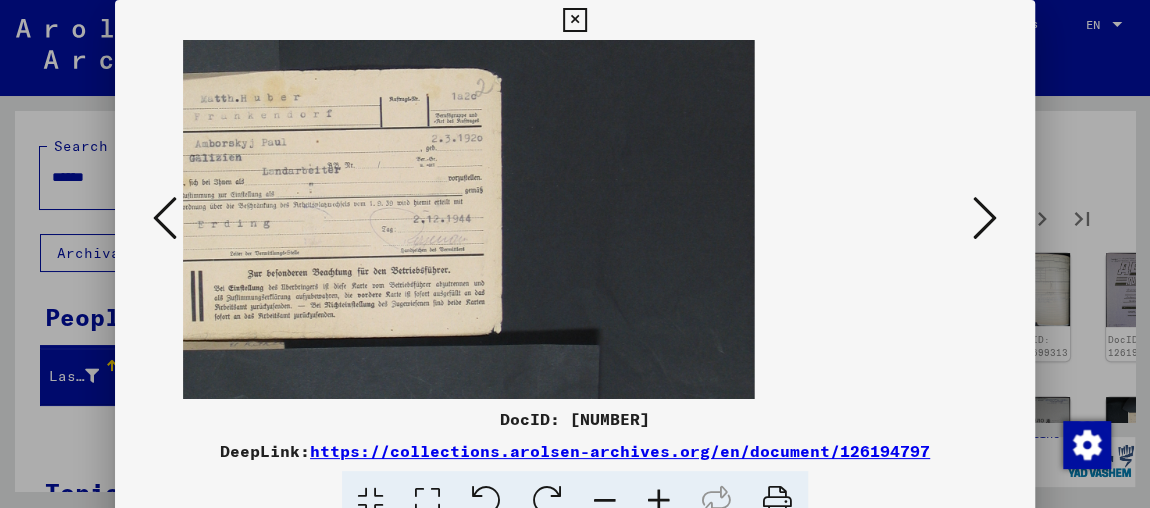 click at bounding box center [985, 218] 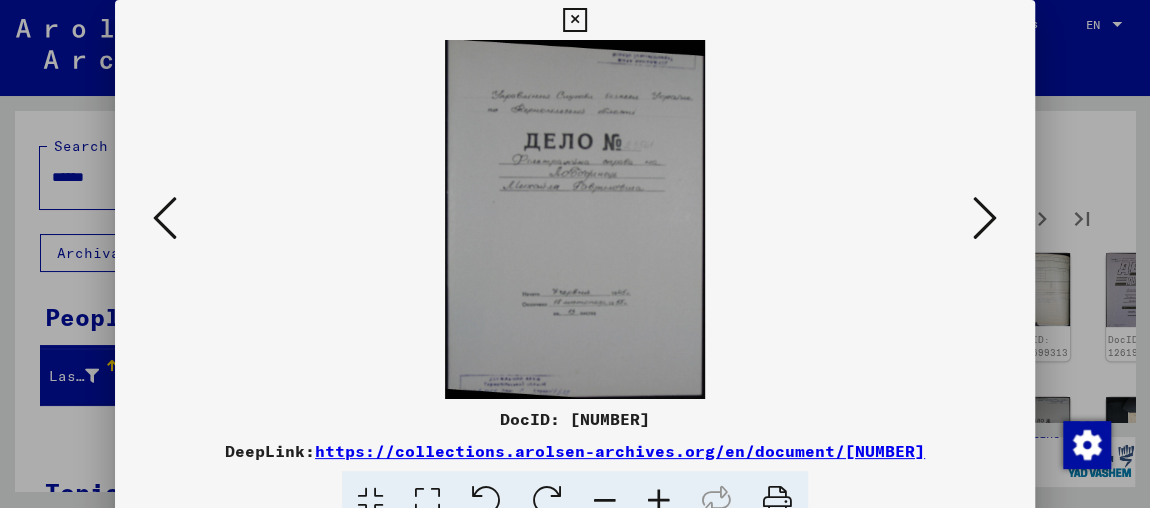 click at bounding box center (985, 218) 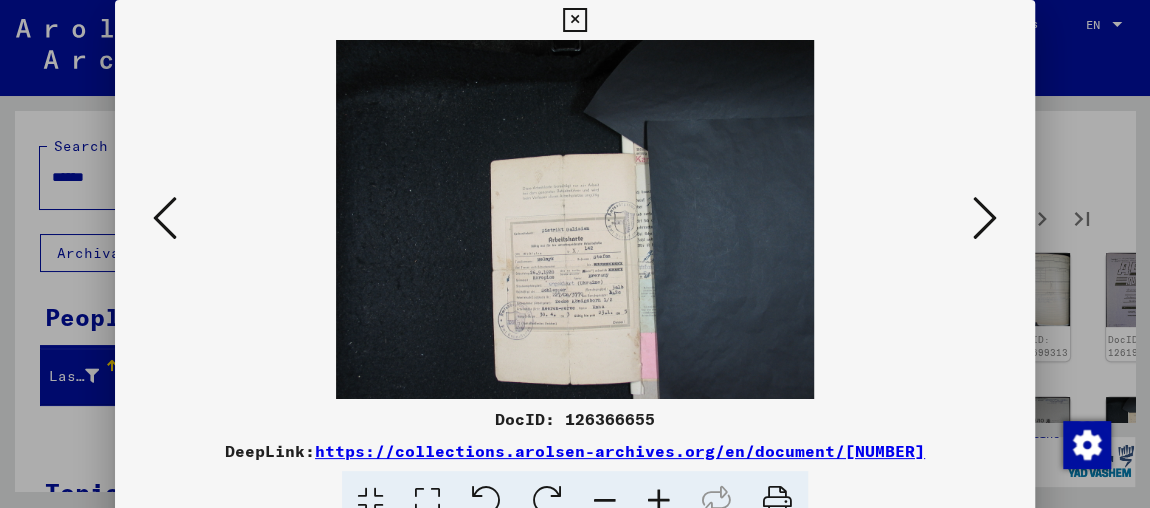 click at bounding box center (659, 501) 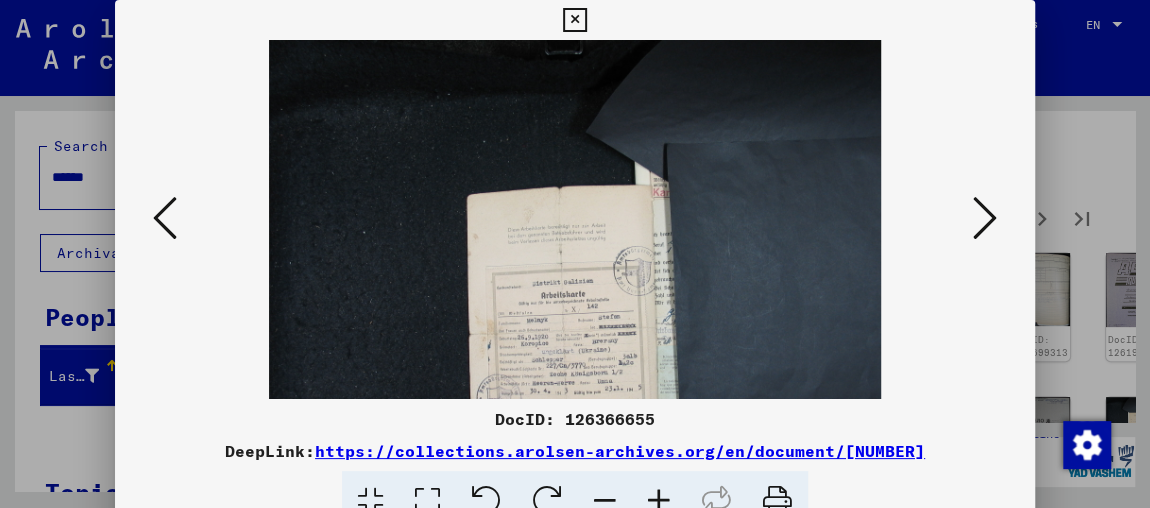click at bounding box center [659, 501] 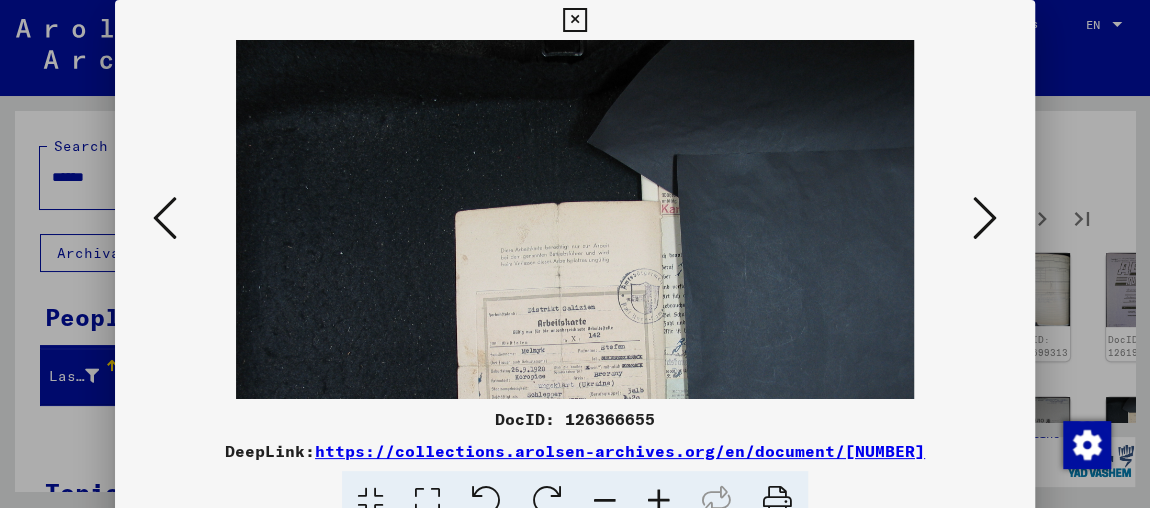 click at bounding box center [659, 501] 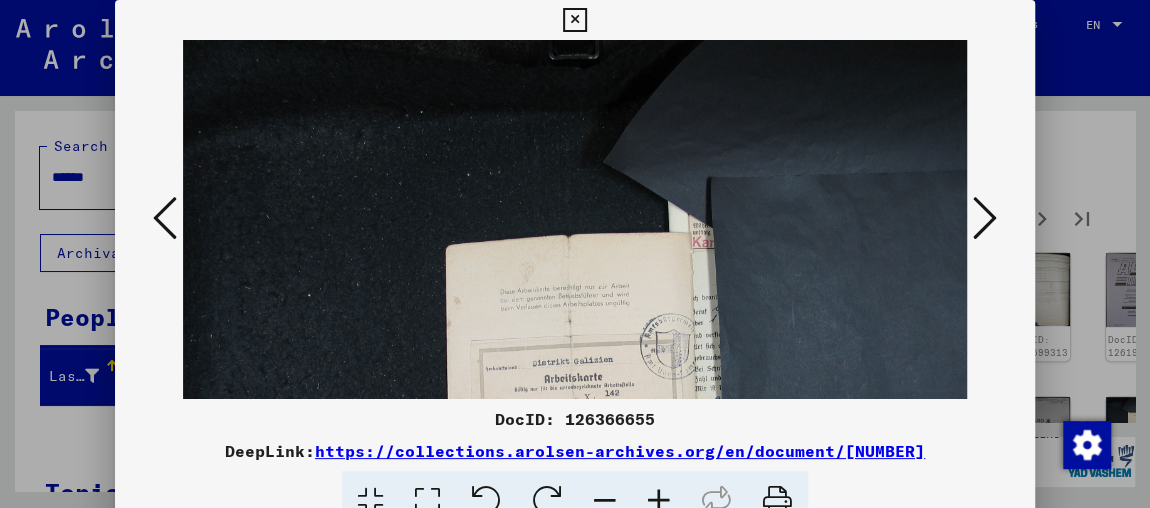 click at bounding box center [659, 501] 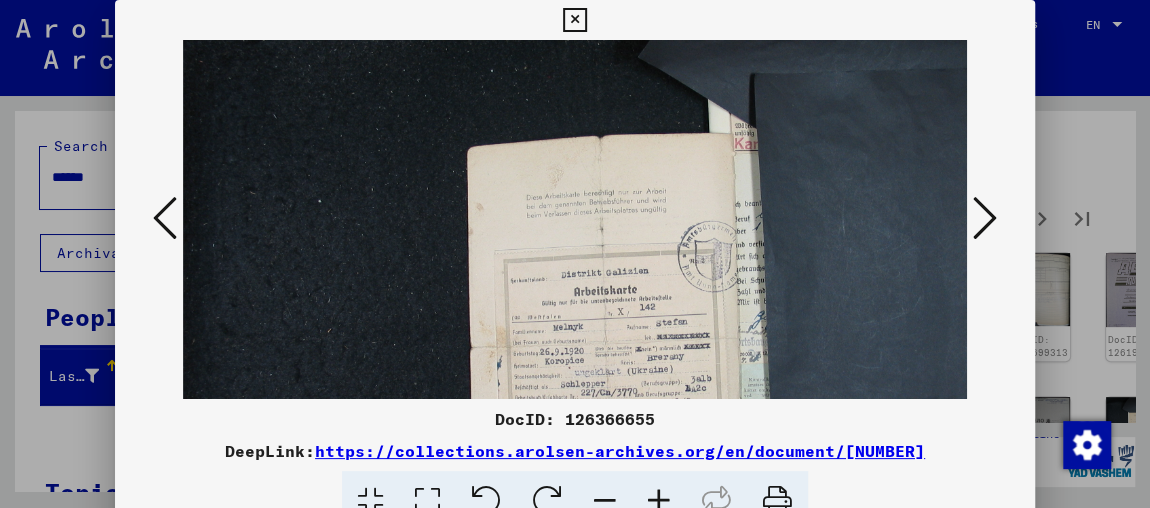 drag, startPoint x: 677, startPoint y: 214, endPoint x: 722, endPoint y: 69, distance: 151.82227 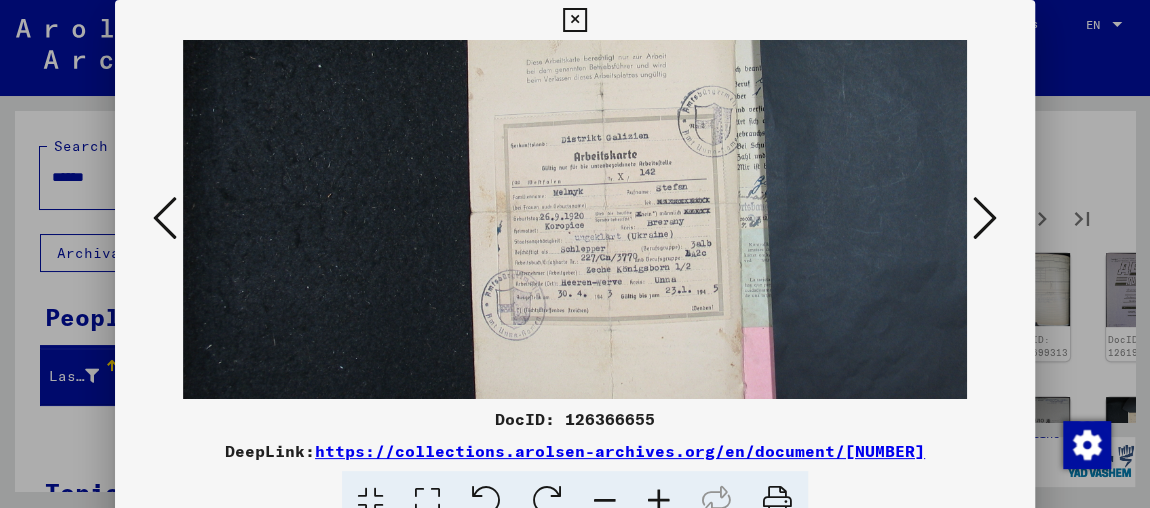 scroll, scrollTop: 254, scrollLeft: 0, axis: vertical 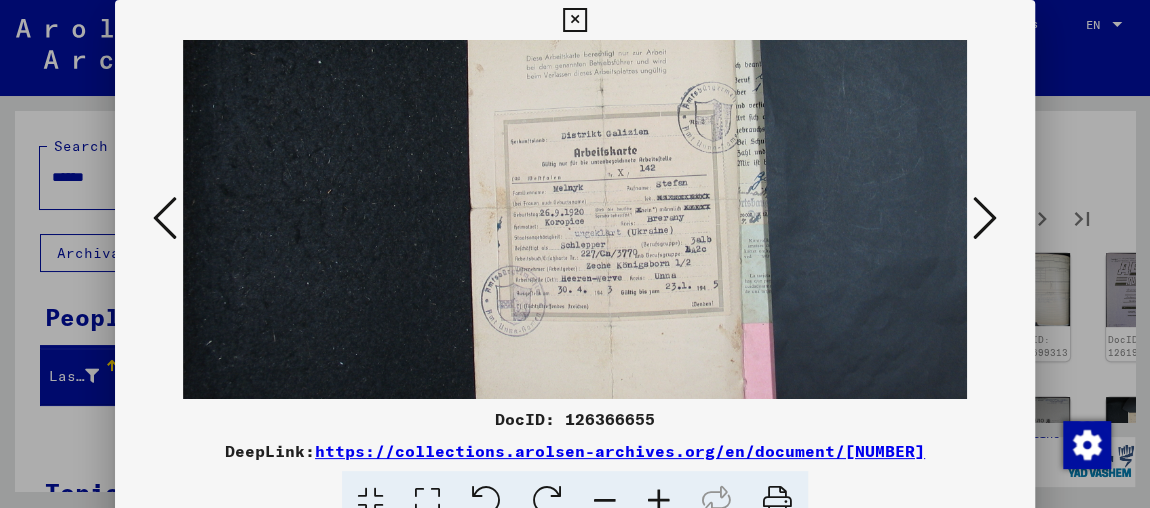 drag, startPoint x: 804, startPoint y: 238, endPoint x: 813, endPoint y: 147, distance: 91.44397 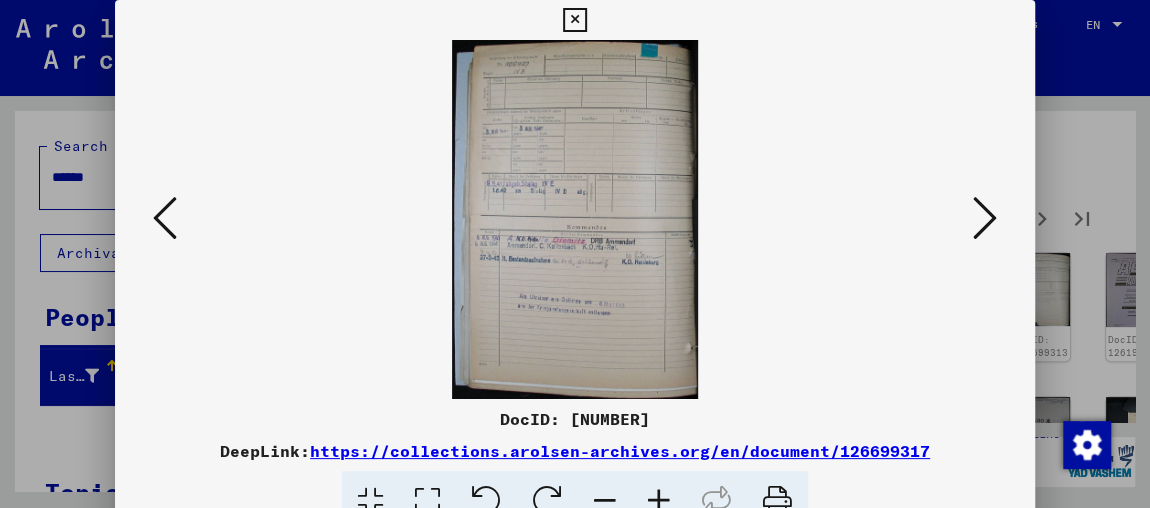 click at bounding box center (659, 501) 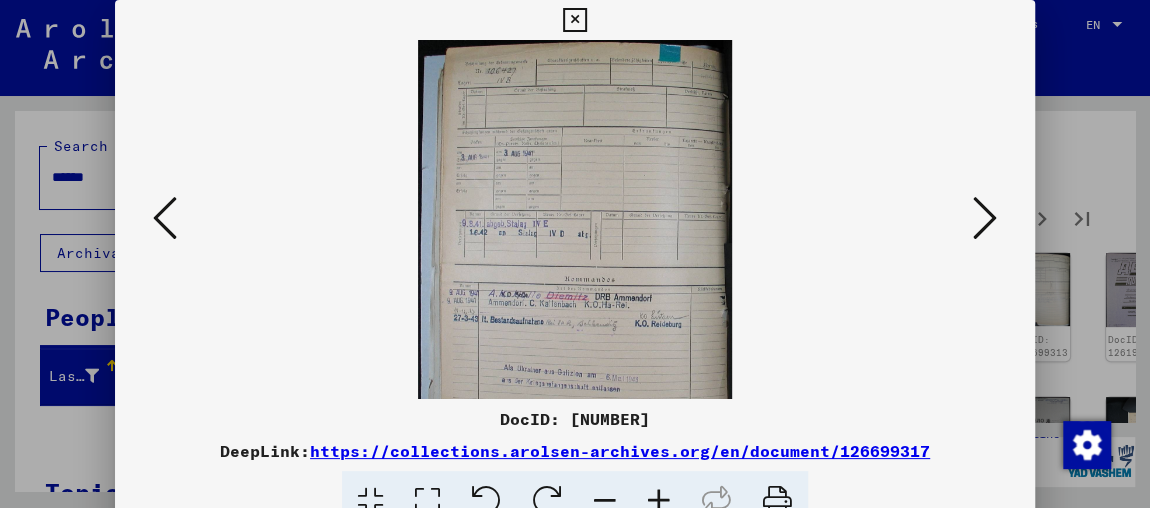 click at bounding box center (659, 501) 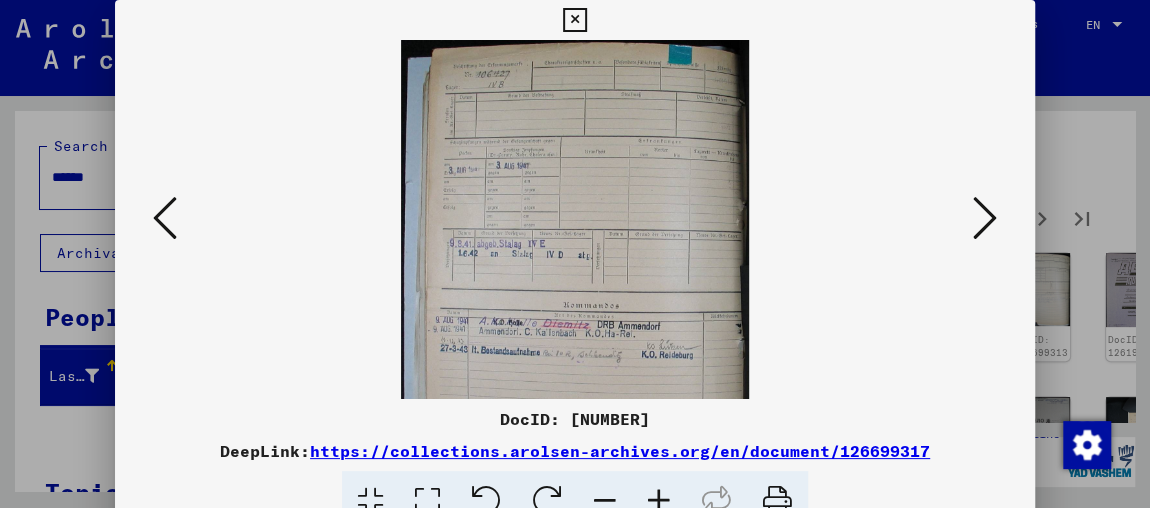 click at bounding box center (659, 501) 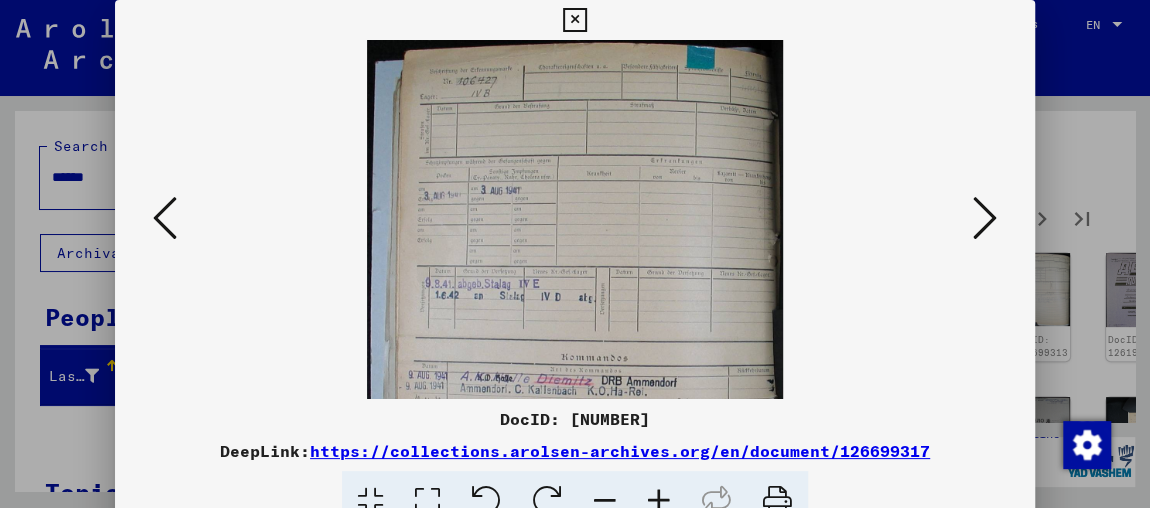 click at bounding box center (659, 501) 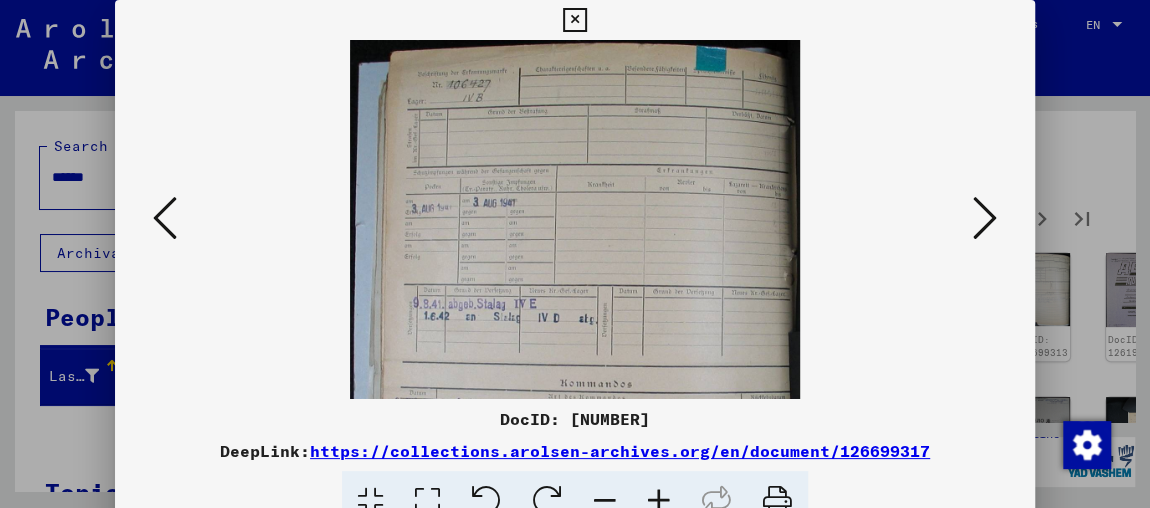 click at bounding box center [659, 501] 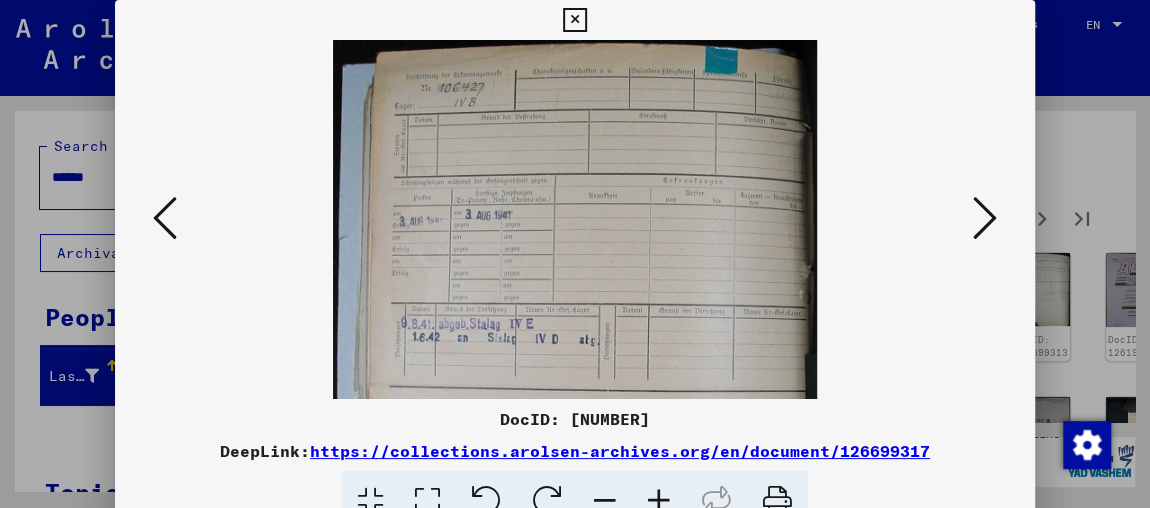 scroll, scrollTop: 113, scrollLeft: 0, axis: vertical 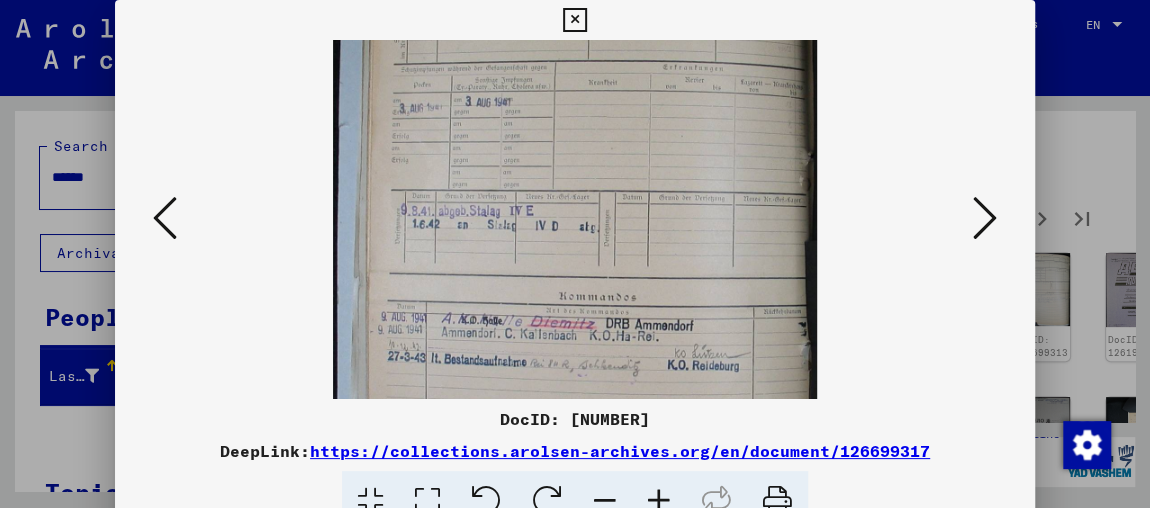 drag, startPoint x: 579, startPoint y: 302, endPoint x: 601, endPoint y: 188, distance: 116.1034 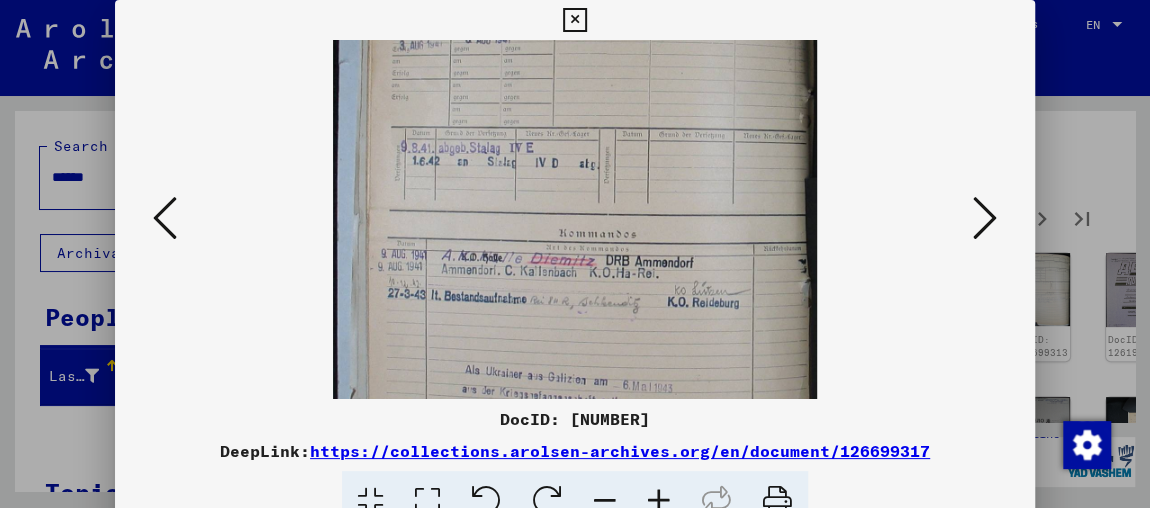scroll, scrollTop: 182, scrollLeft: 0, axis: vertical 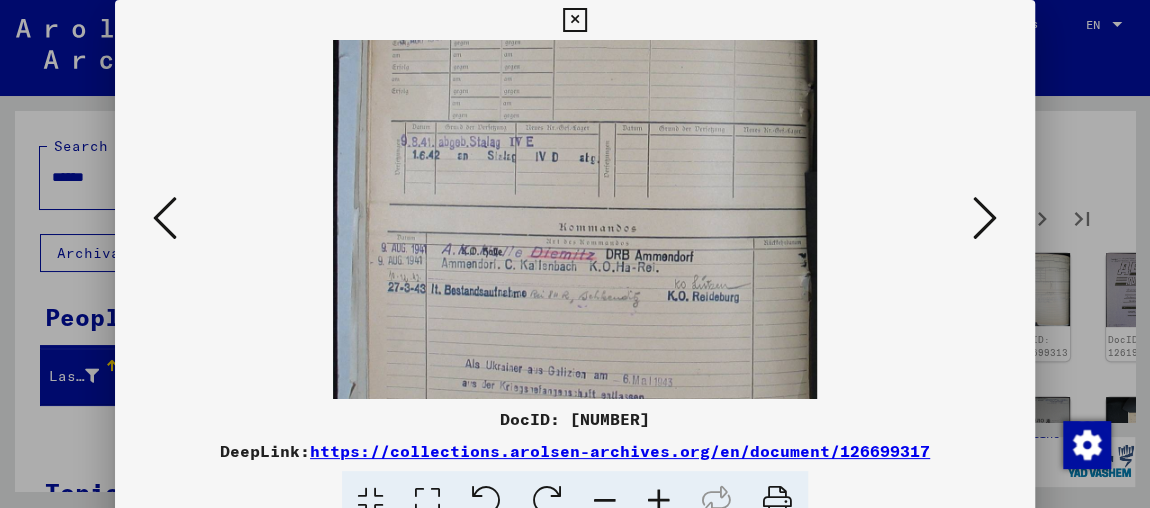 drag, startPoint x: 603, startPoint y: 292, endPoint x: 616, endPoint y: 223, distance: 70.21396 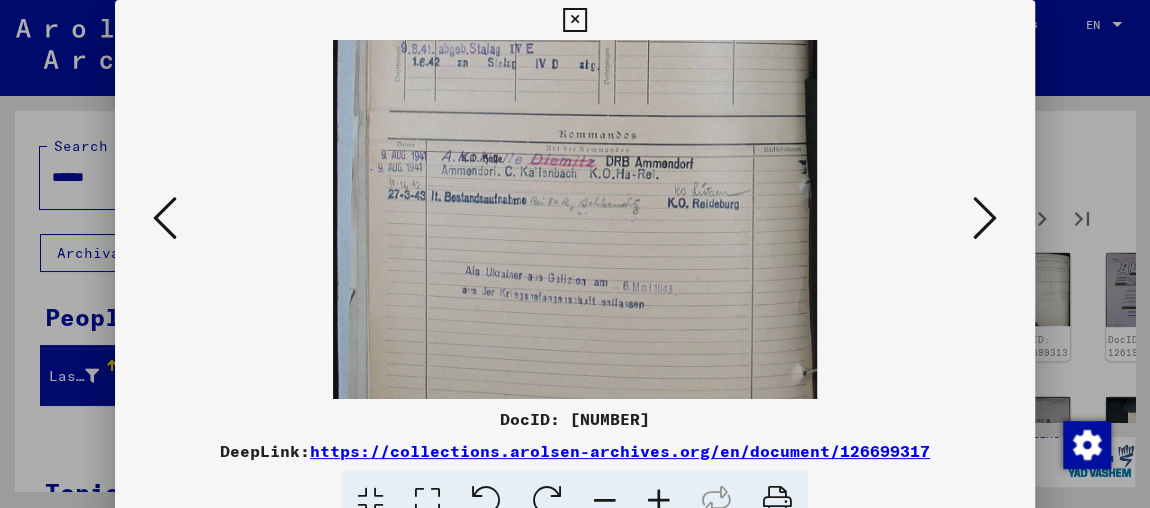 drag, startPoint x: 598, startPoint y: 312, endPoint x: 598, endPoint y: 203, distance: 109 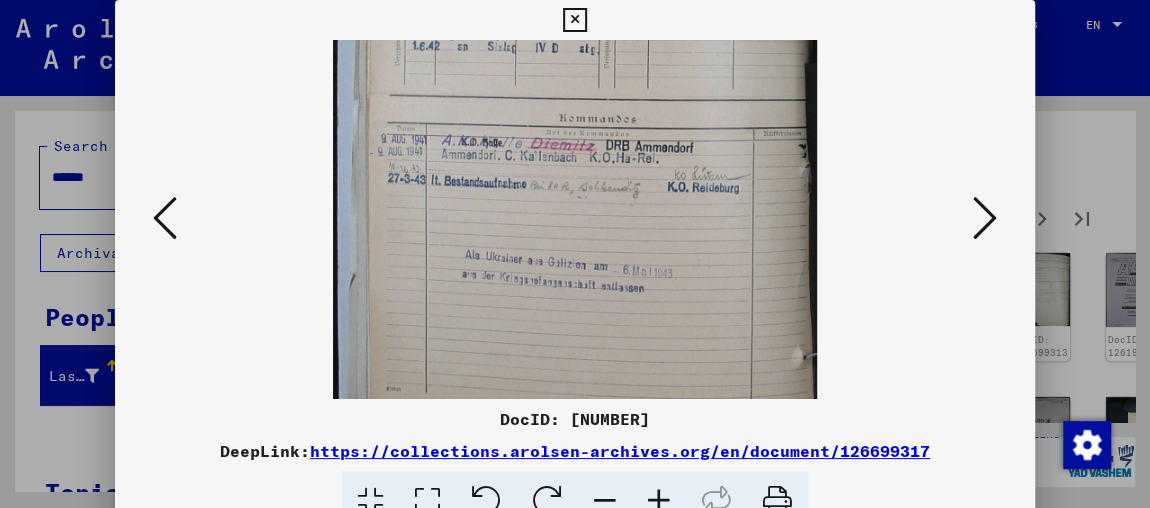 click at bounding box center [985, 218] 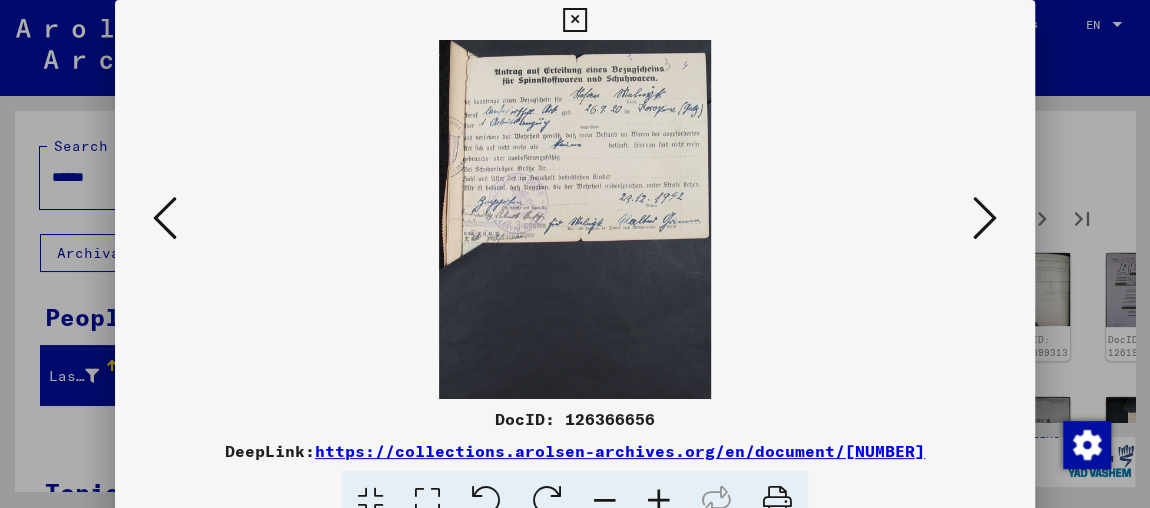 click at bounding box center (659, 501) 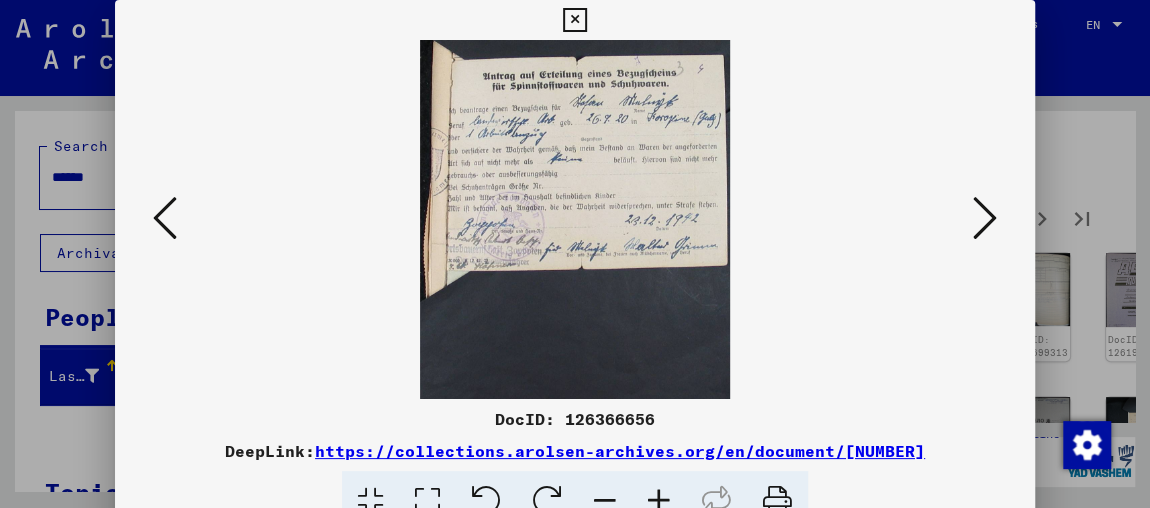 click at bounding box center (659, 501) 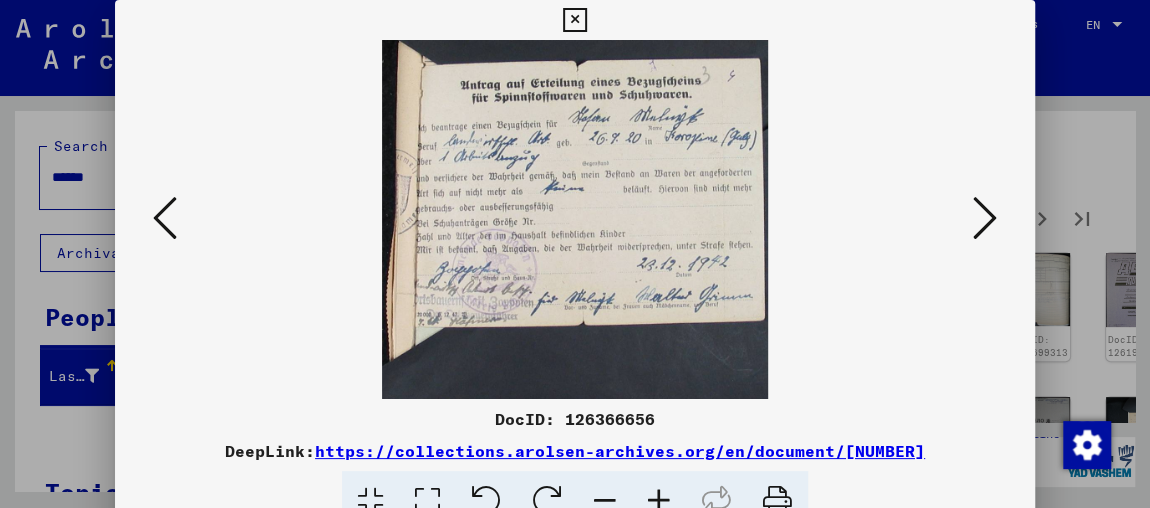 click at bounding box center [659, 501] 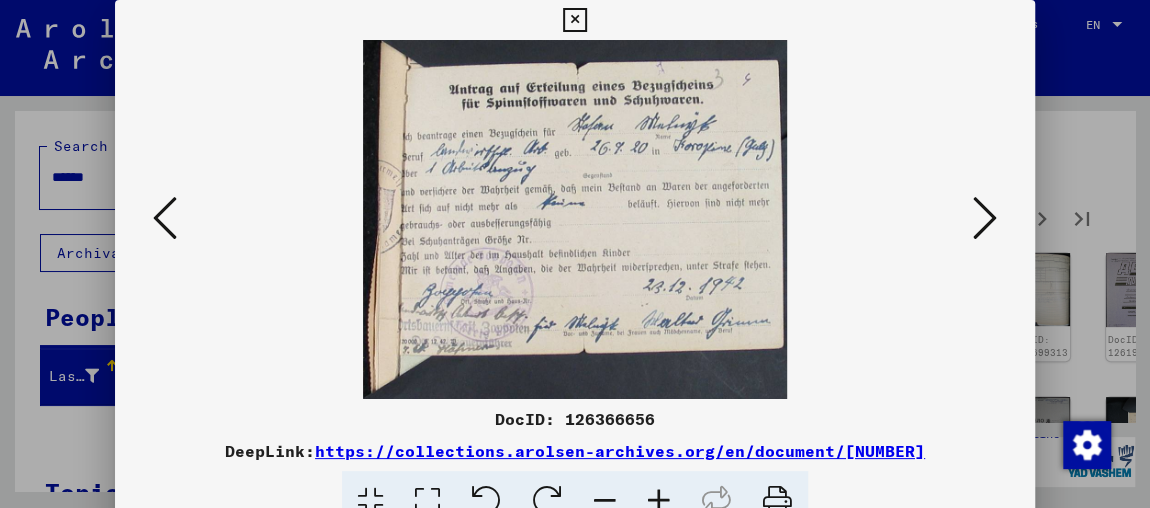 click at bounding box center [985, 218] 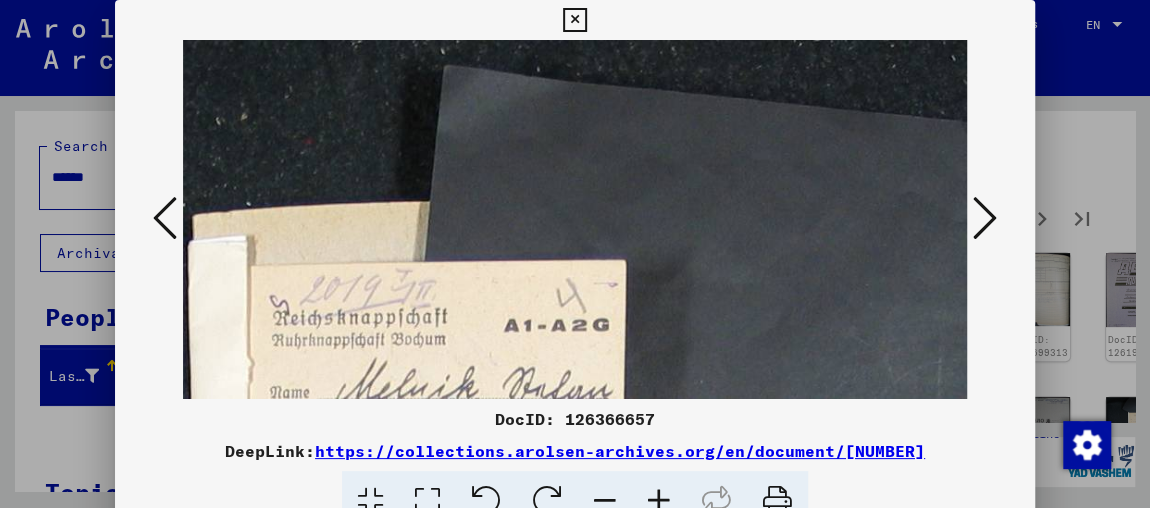 drag, startPoint x: 693, startPoint y: 216, endPoint x: 704, endPoint y: 86, distance: 130.46455 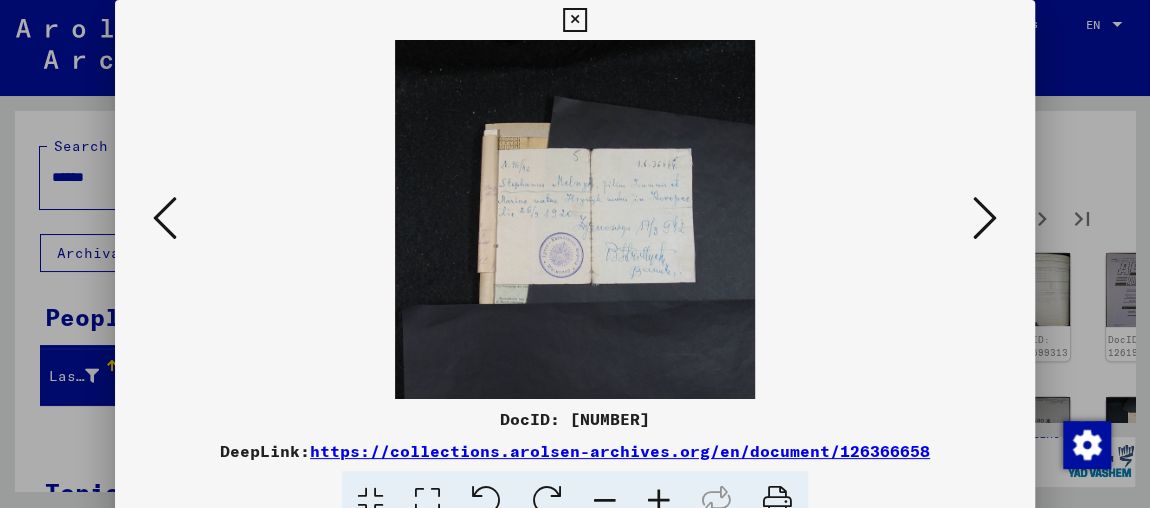 click at bounding box center [985, 218] 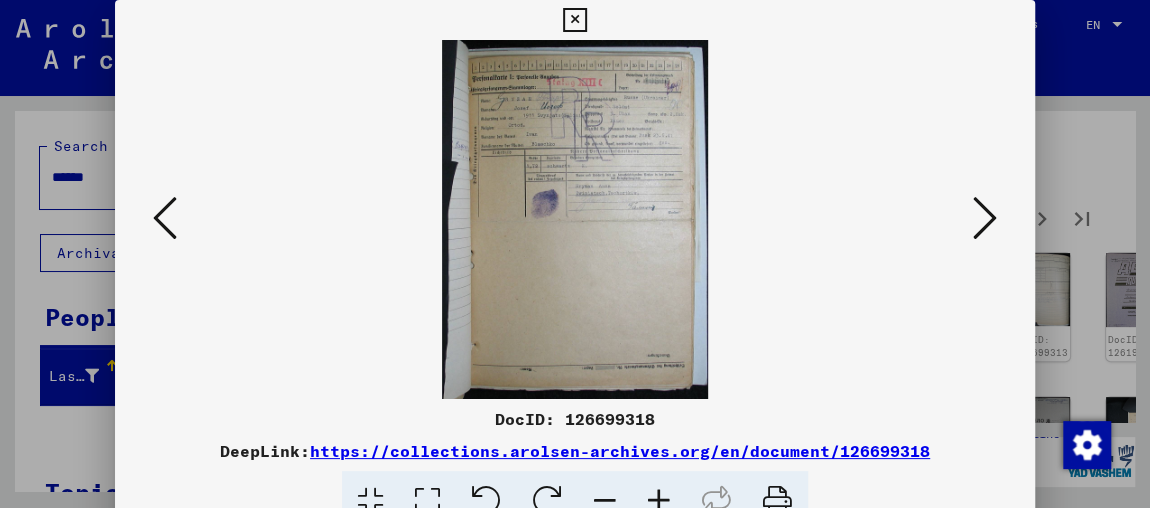 click at bounding box center (659, 501) 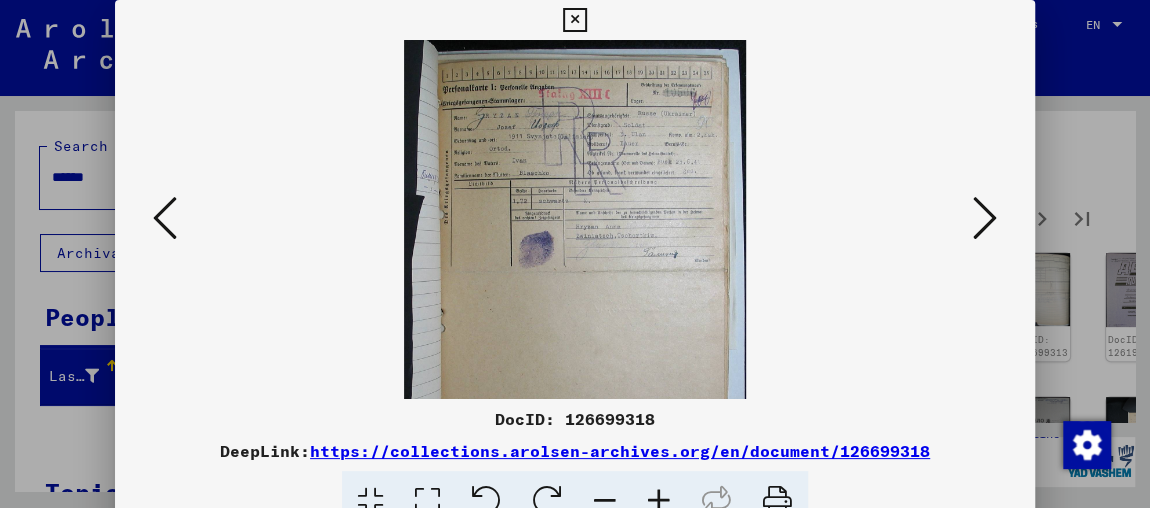 click at bounding box center (659, 501) 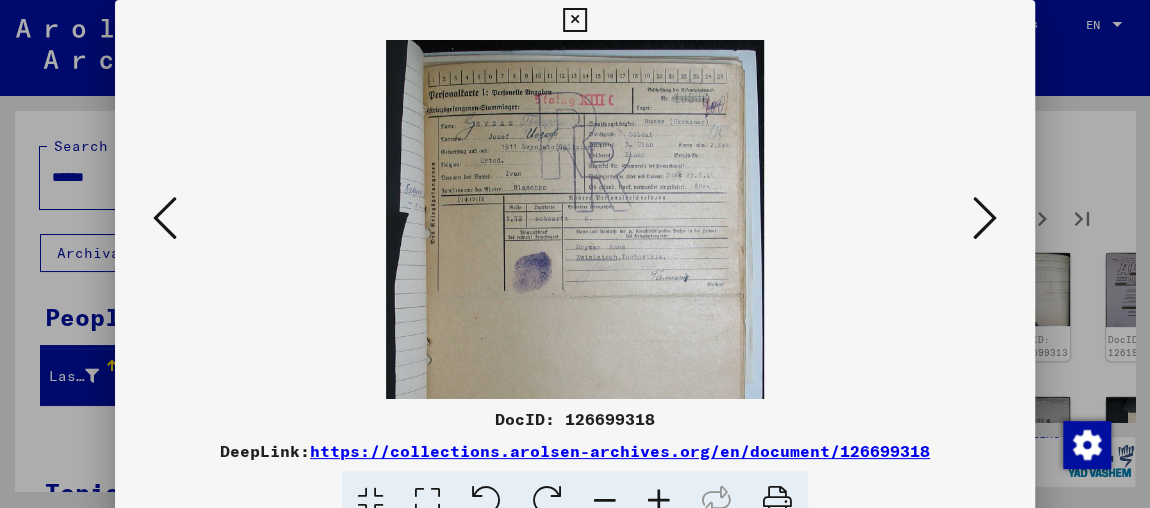 click at bounding box center [659, 501] 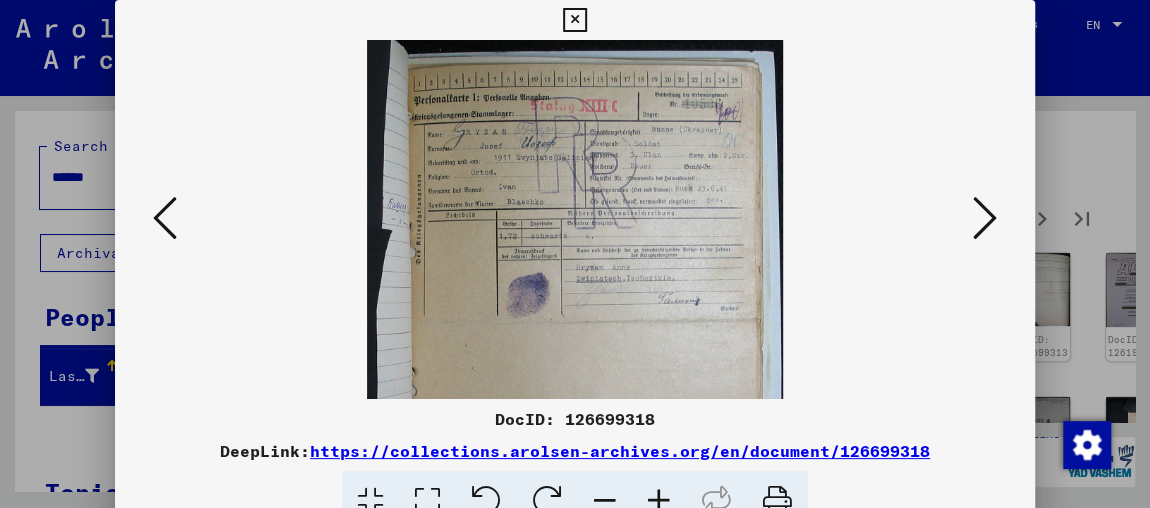click at bounding box center [659, 501] 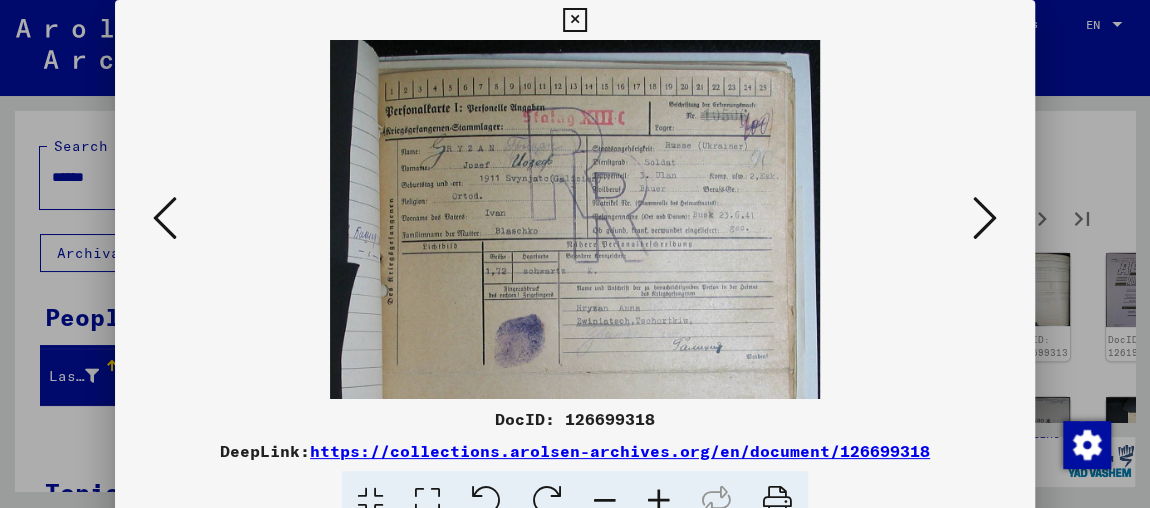 click at bounding box center [659, 501] 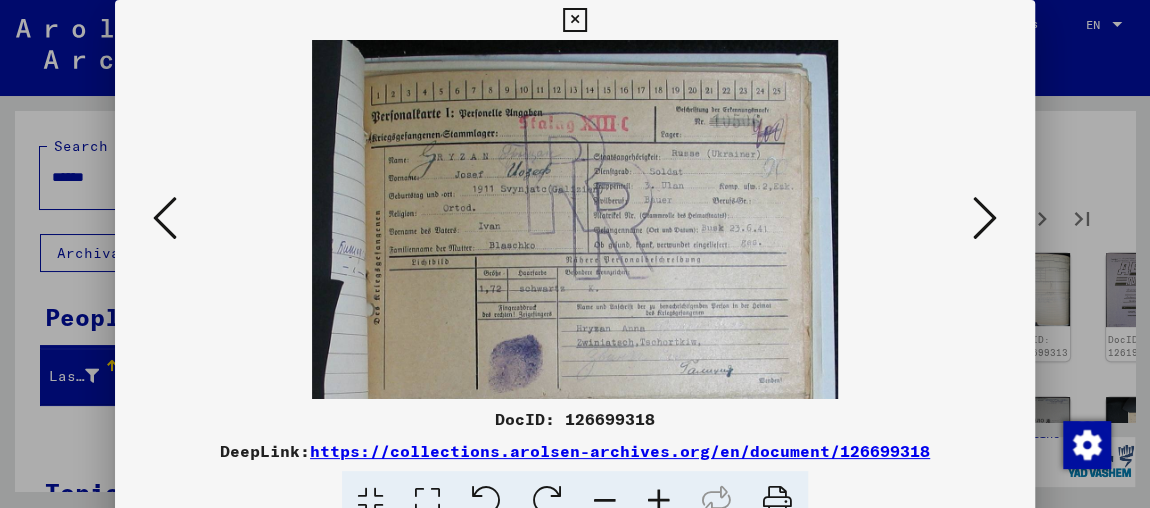 click at bounding box center [985, 218] 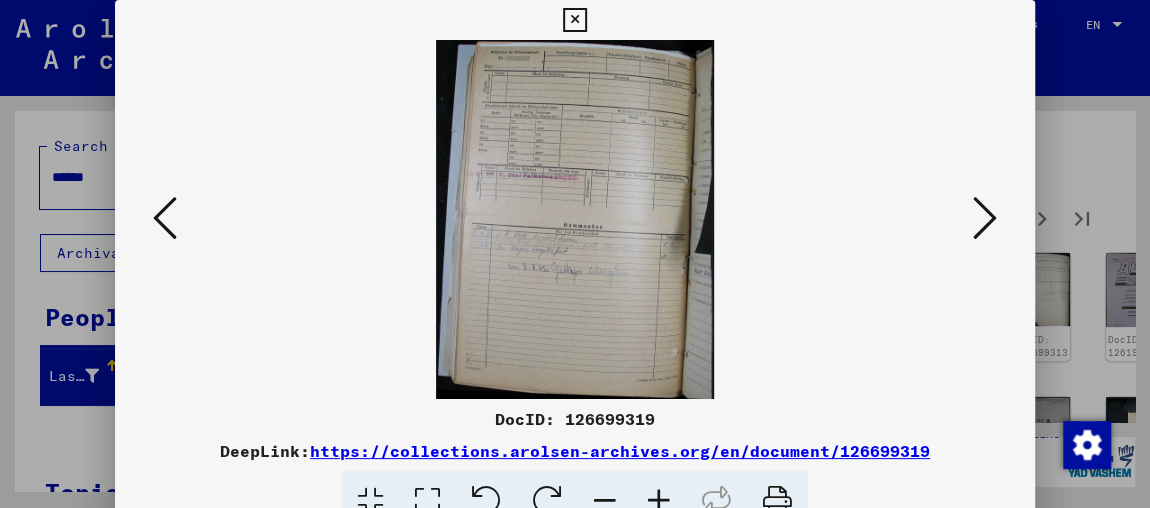click at bounding box center (985, 218) 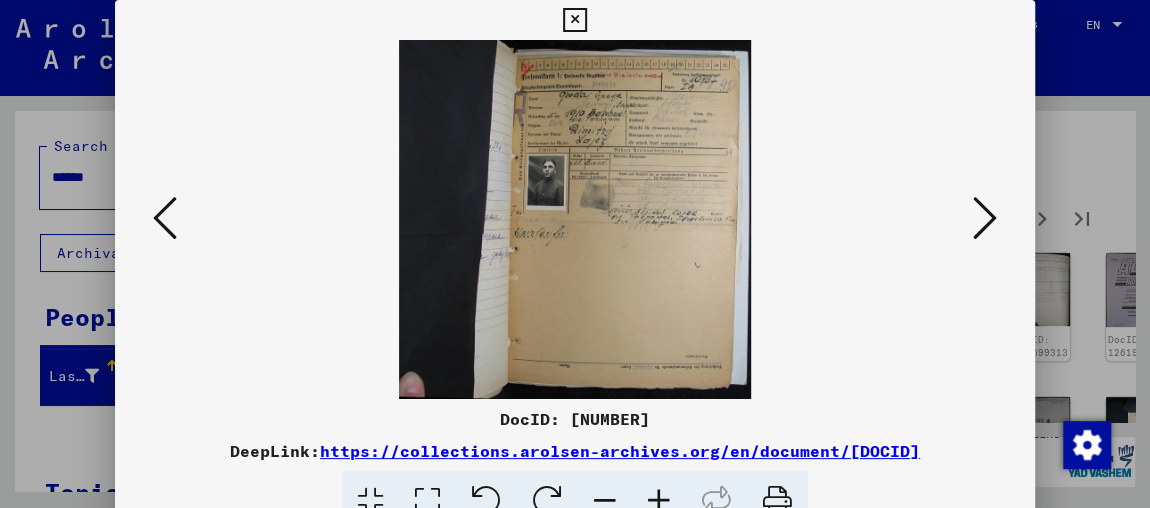 click at bounding box center [659, 501] 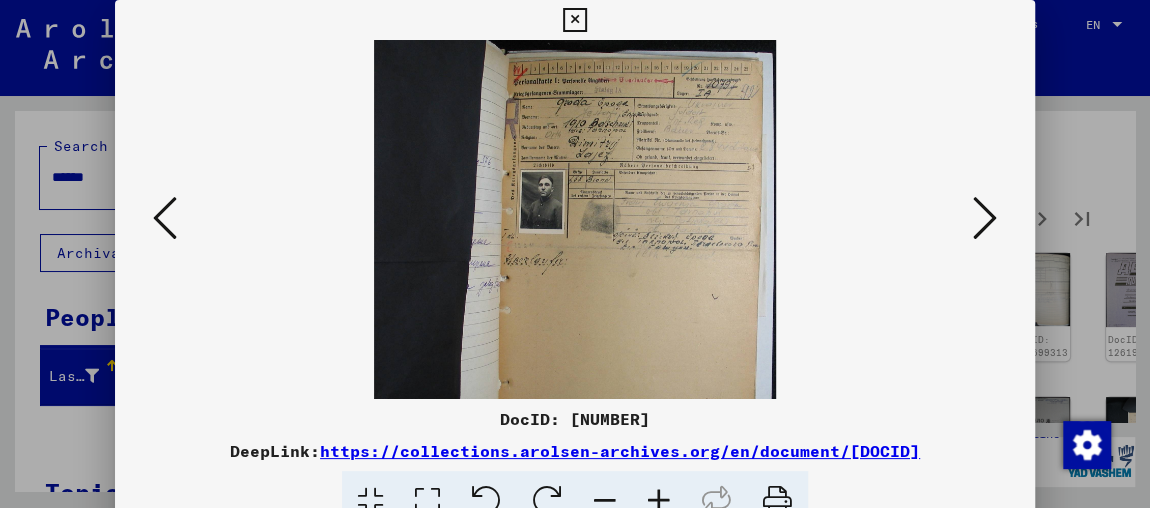 click at bounding box center (659, 501) 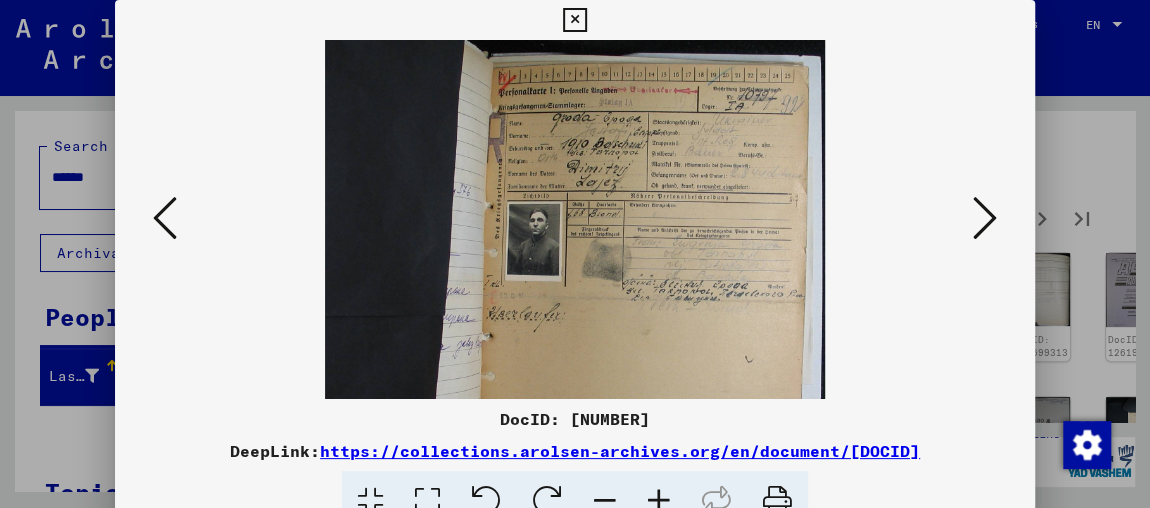 click at bounding box center (659, 501) 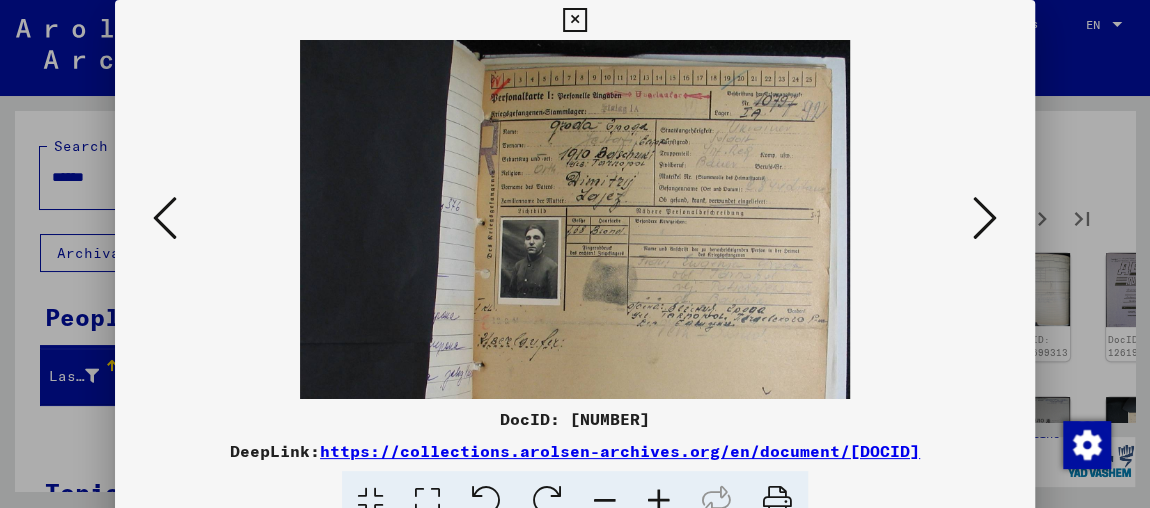 click at bounding box center (659, 501) 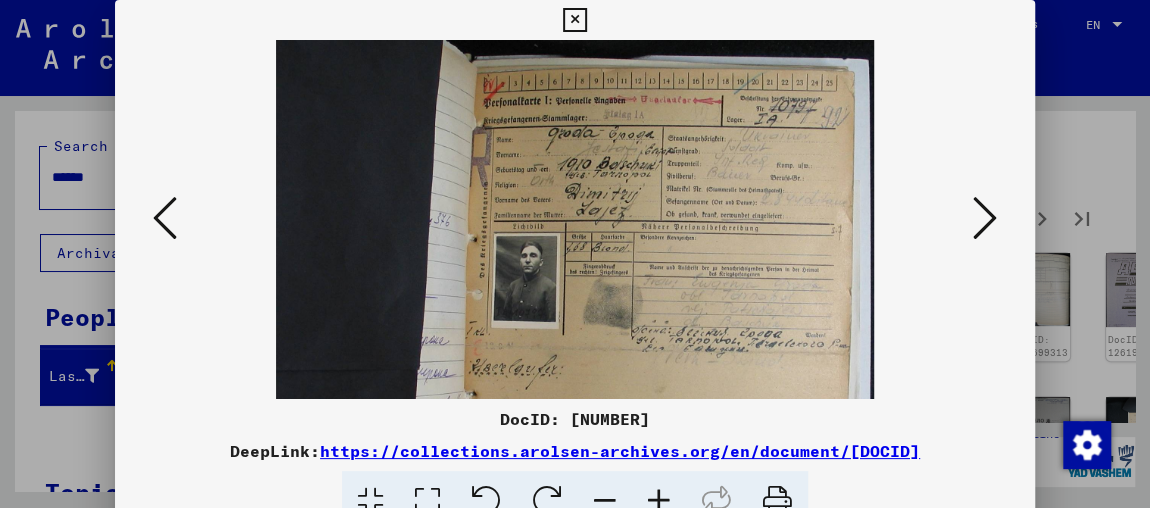 click at bounding box center (985, 218) 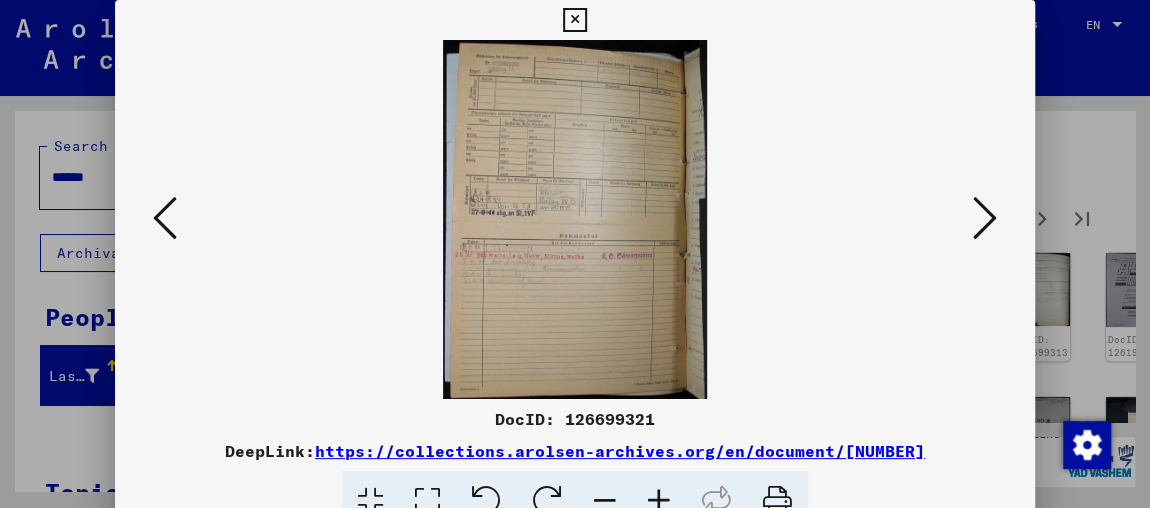 click at bounding box center (985, 218) 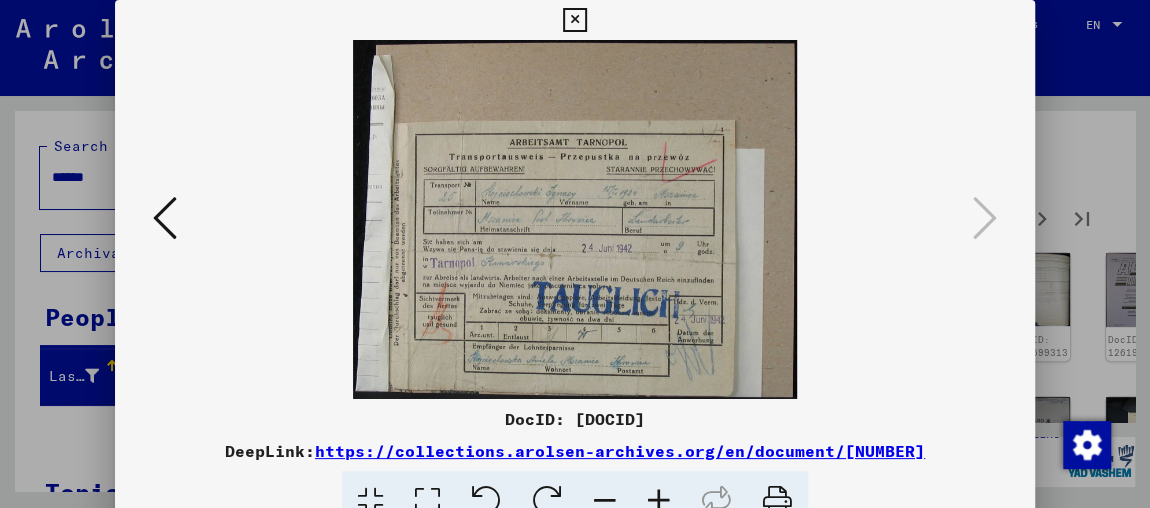 drag, startPoint x: 1098, startPoint y: 96, endPoint x: 1077, endPoint y: 141, distance: 49.658836 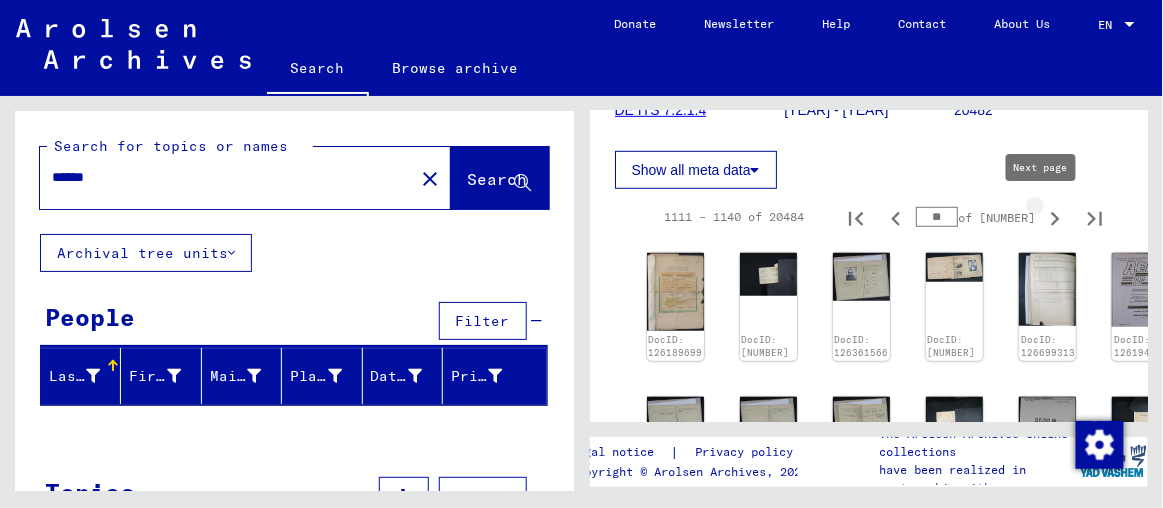 click 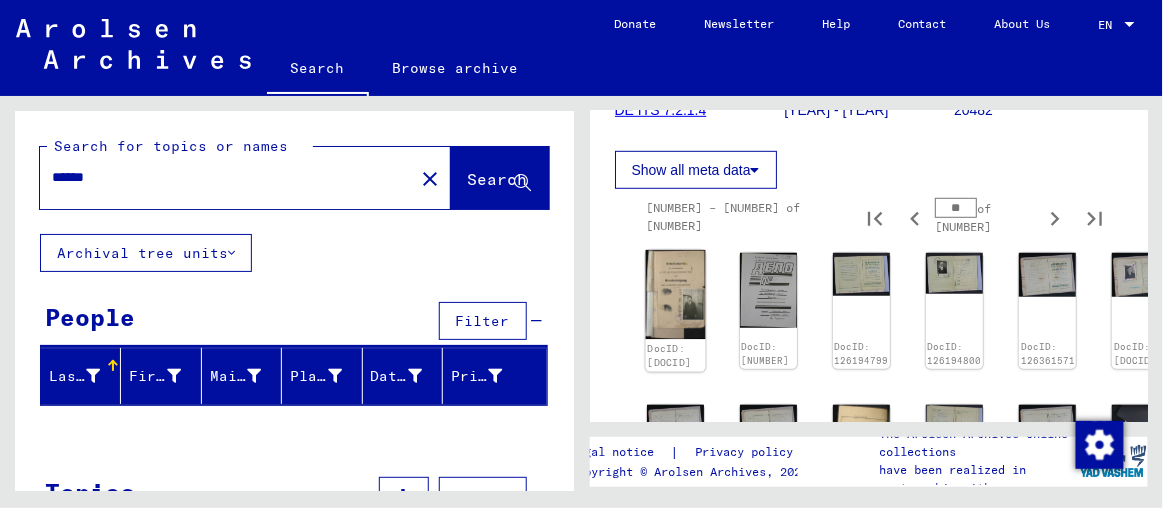 click 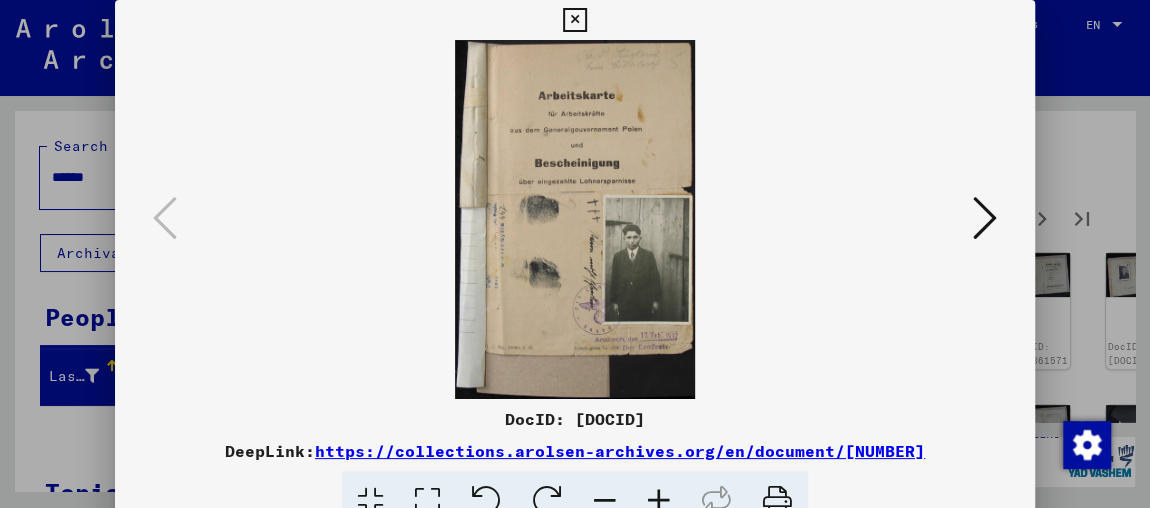 click at bounding box center [985, 219] 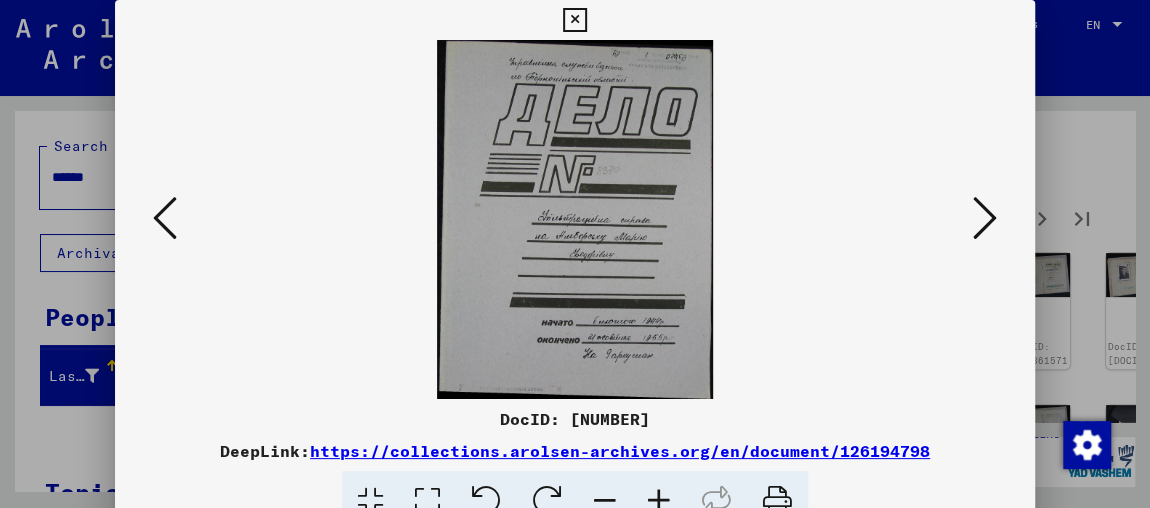 click at bounding box center [985, 219] 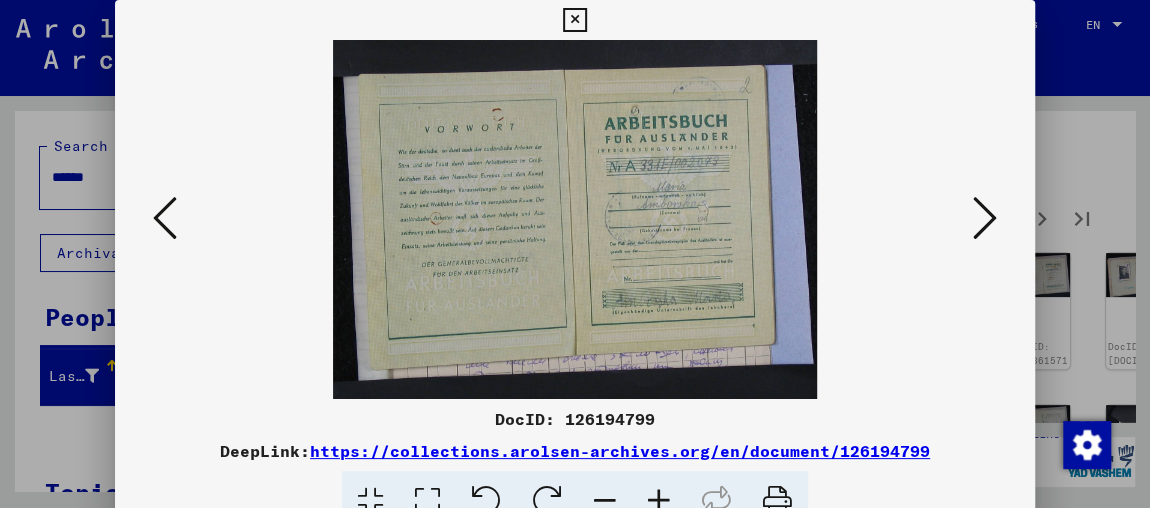 click at bounding box center [985, 219] 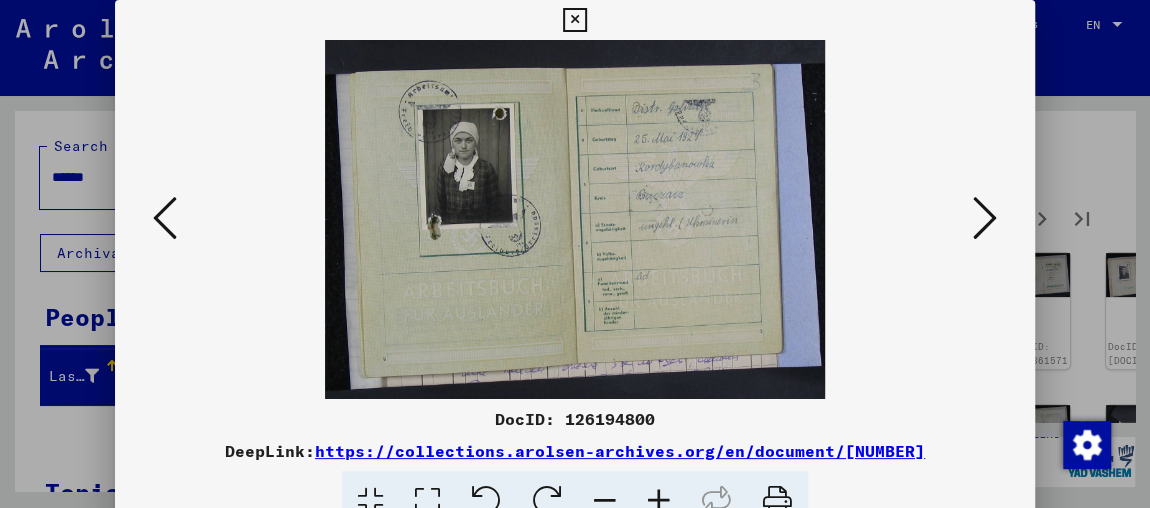 click at bounding box center (985, 219) 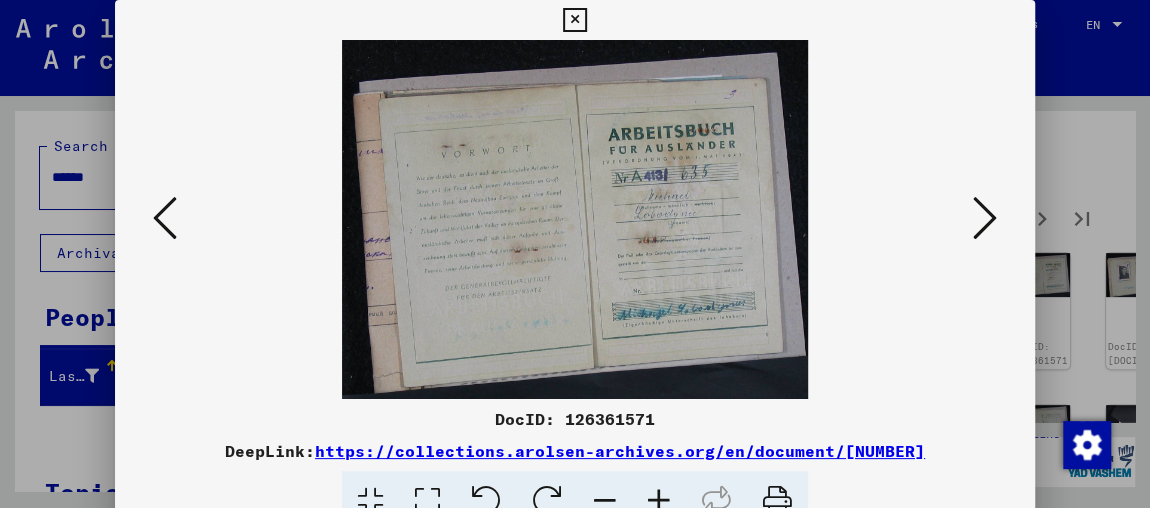 click at bounding box center [985, 219] 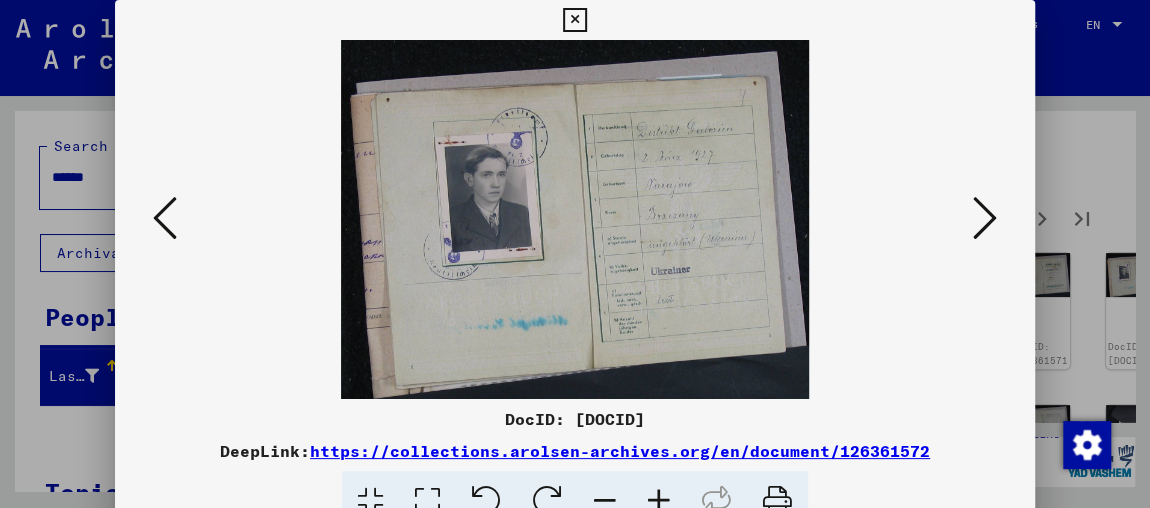 click at bounding box center (985, 219) 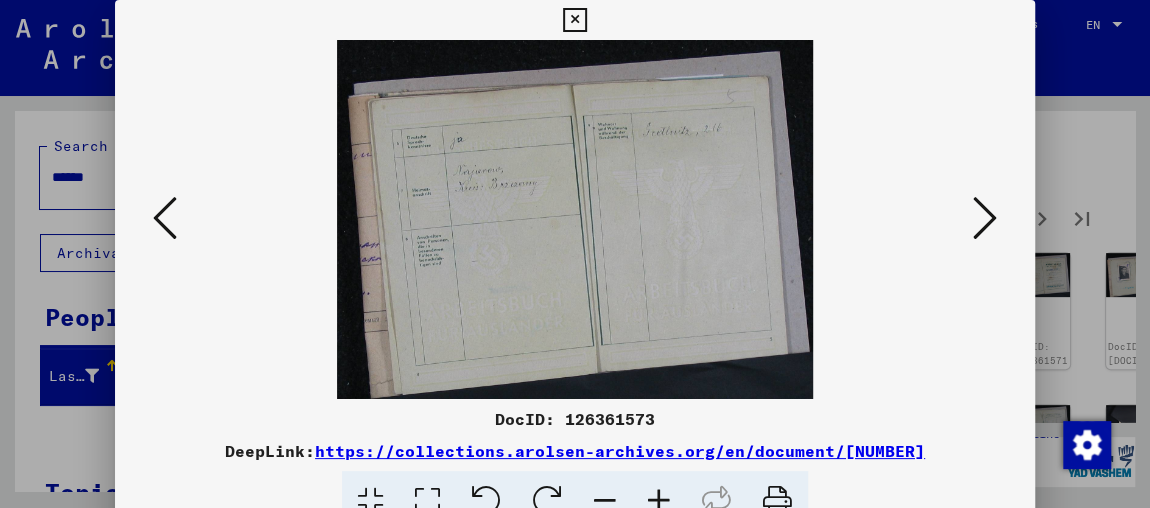 click at bounding box center (985, 219) 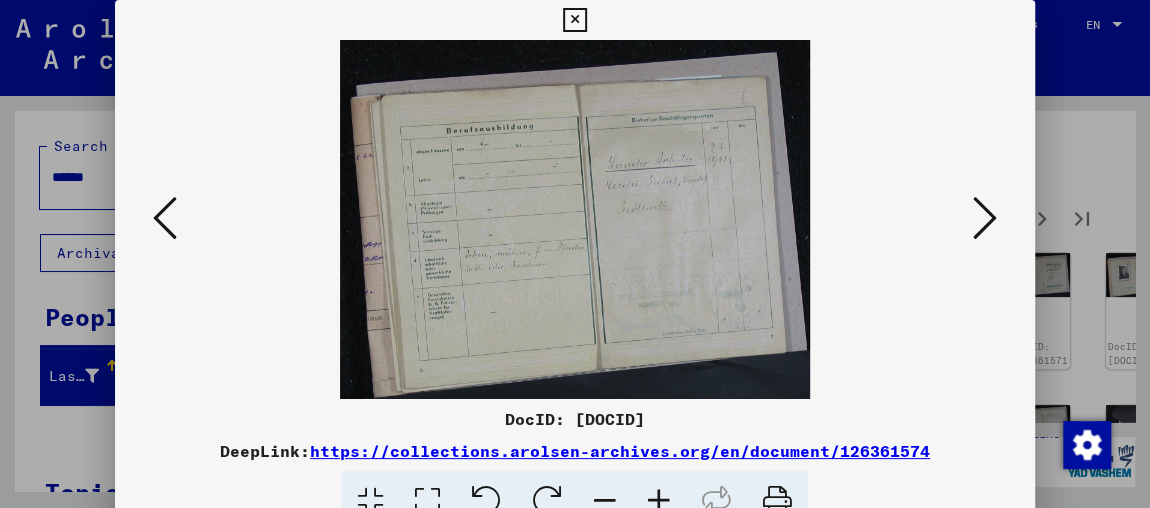 click at bounding box center [985, 219] 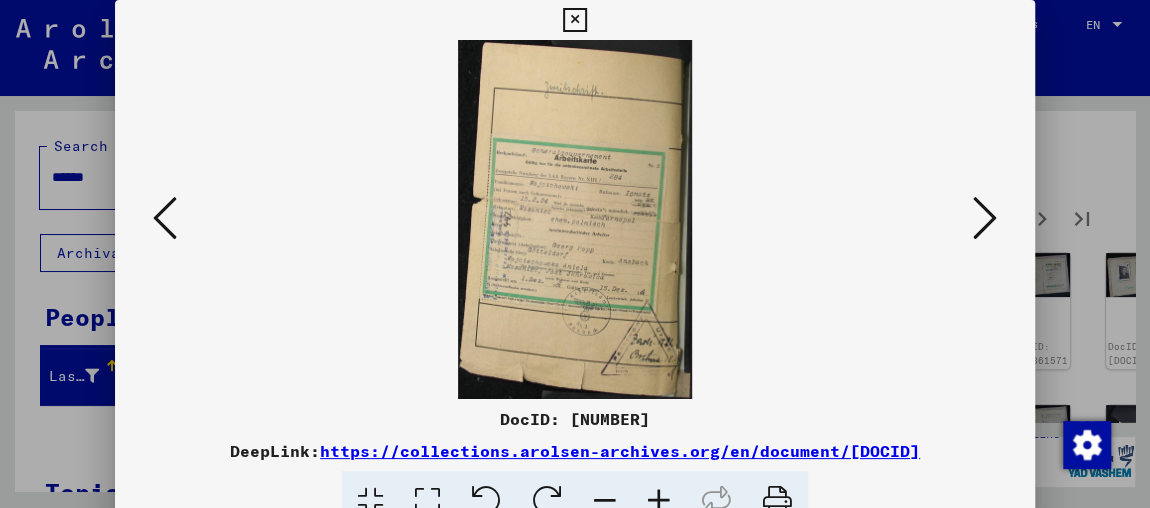 click at bounding box center (659, 501) 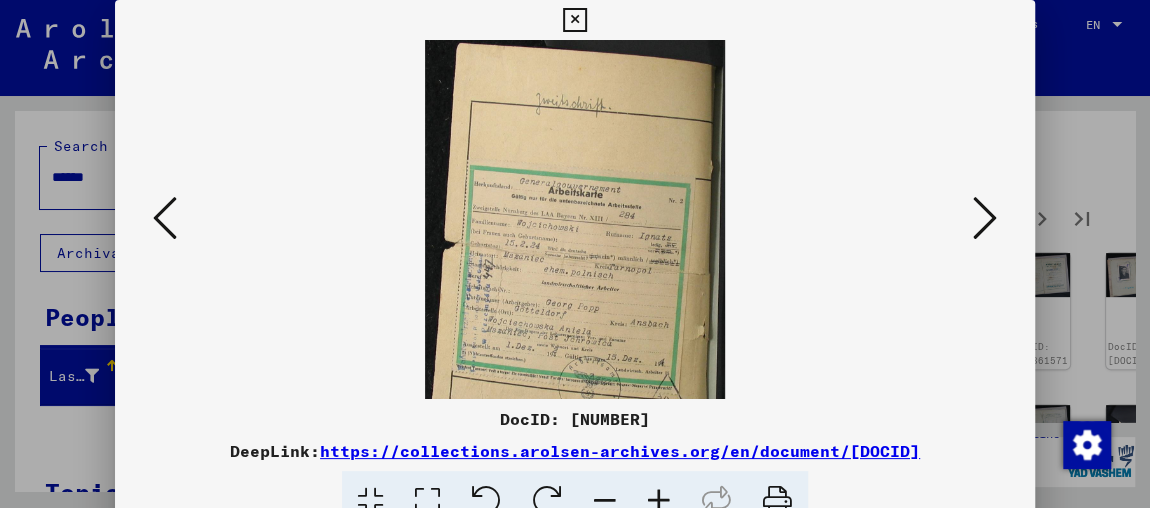 click at bounding box center (659, 501) 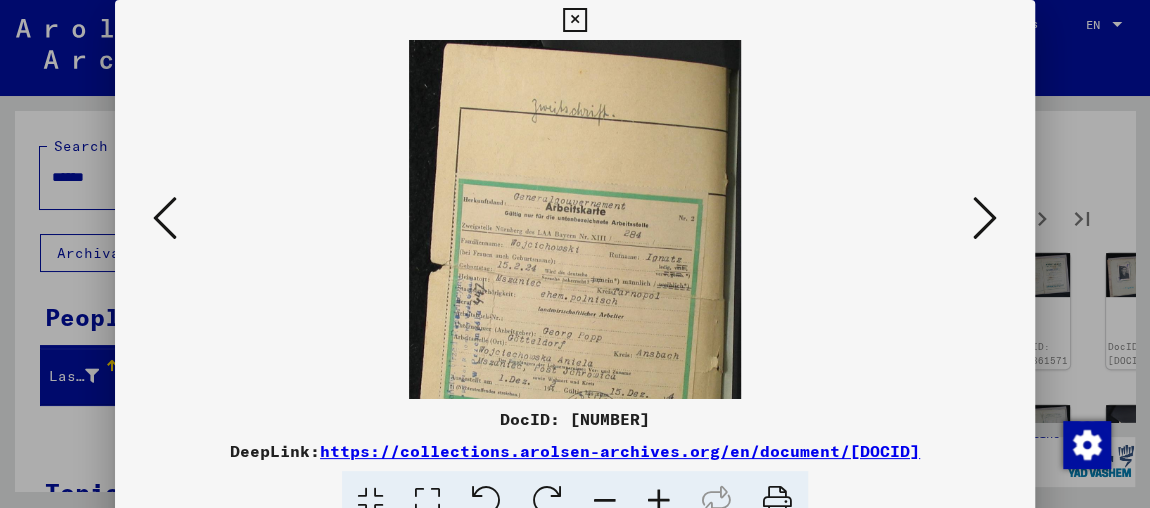 click at bounding box center [659, 501] 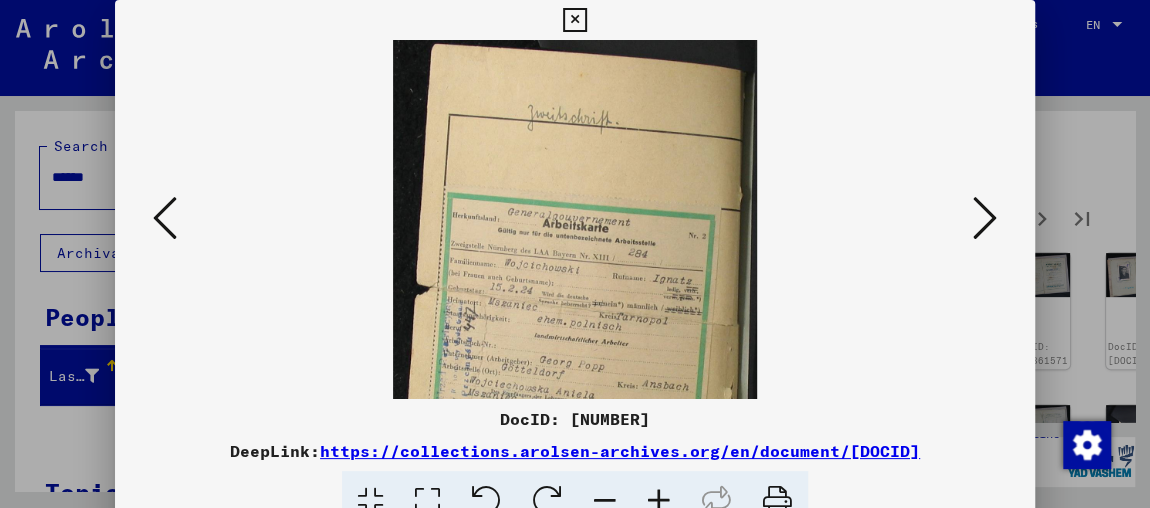 click at bounding box center (659, 501) 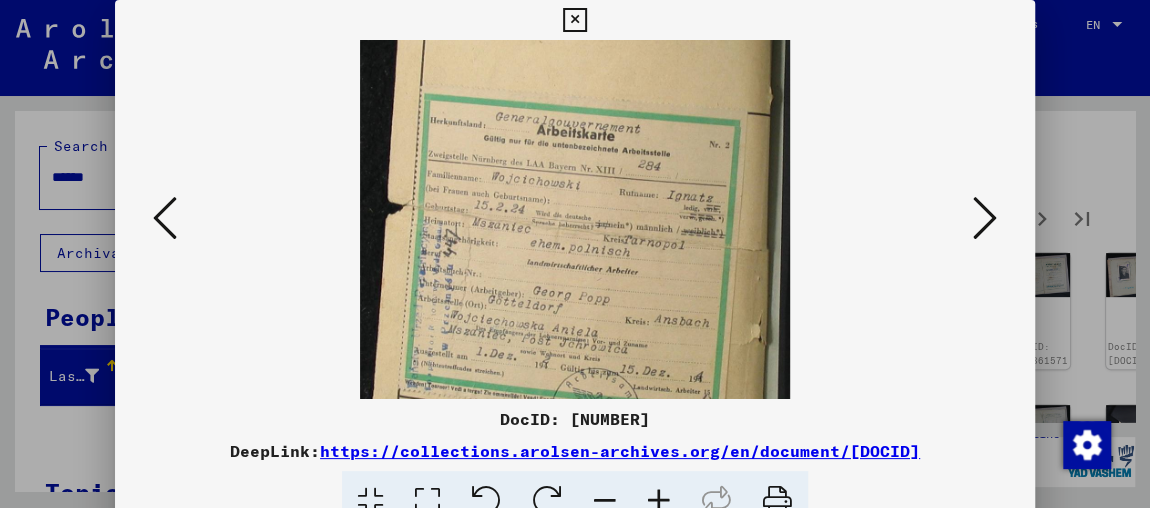 scroll, scrollTop: 136, scrollLeft: 0, axis: vertical 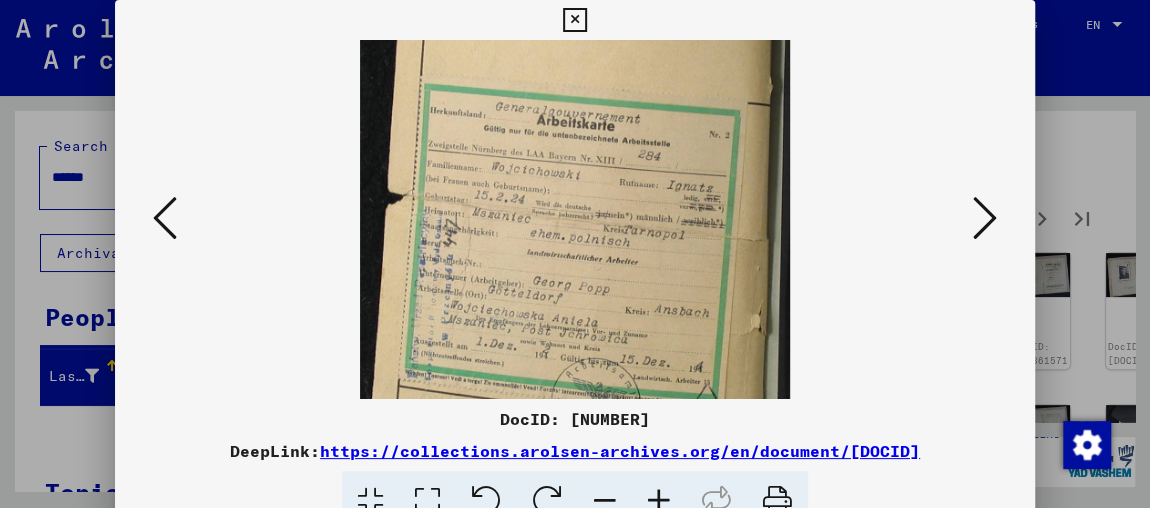 drag, startPoint x: 687, startPoint y: 274, endPoint x: 715, endPoint y: 170, distance: 107.70329 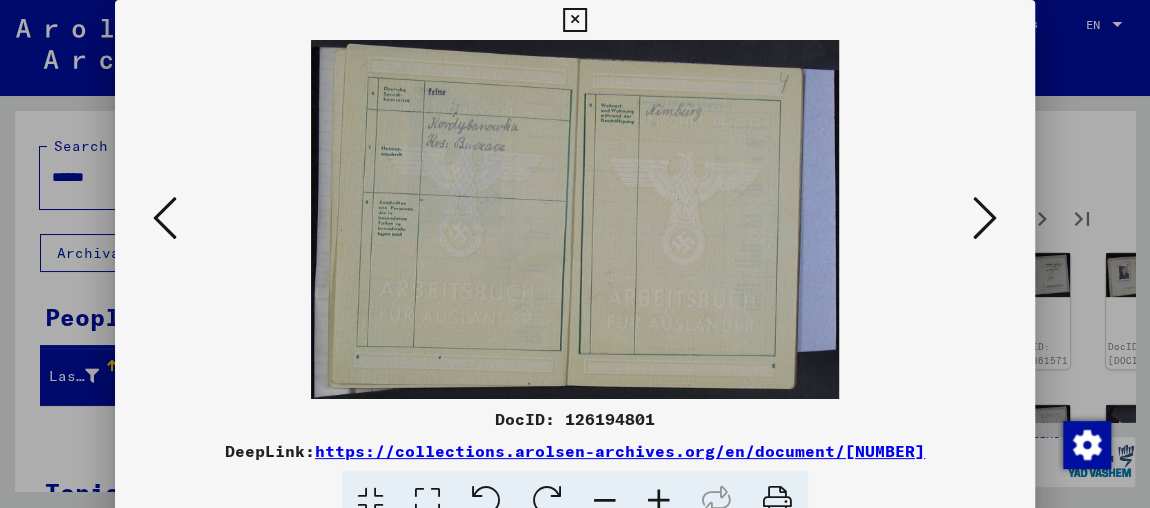 scroll, scrollTop: 0, scrollLeft: 0, axis: both 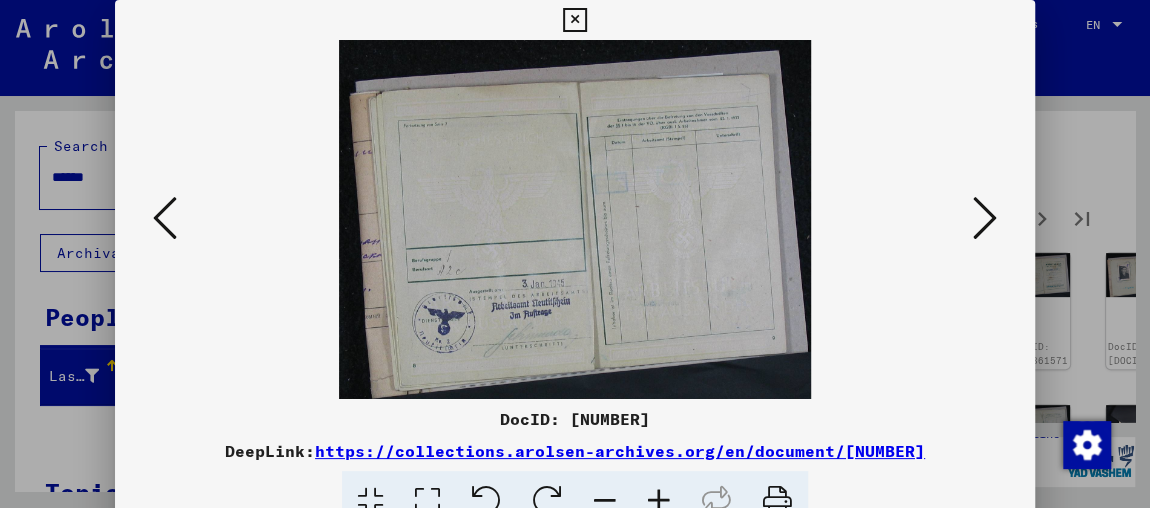 click at bounding box center [985, 218] 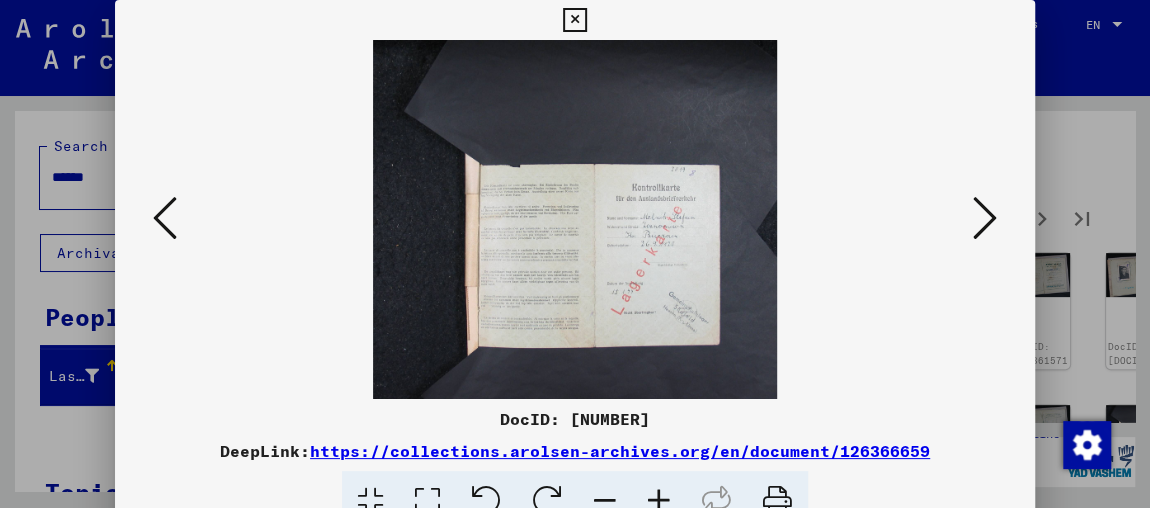 click at bounding box center [985, 218] 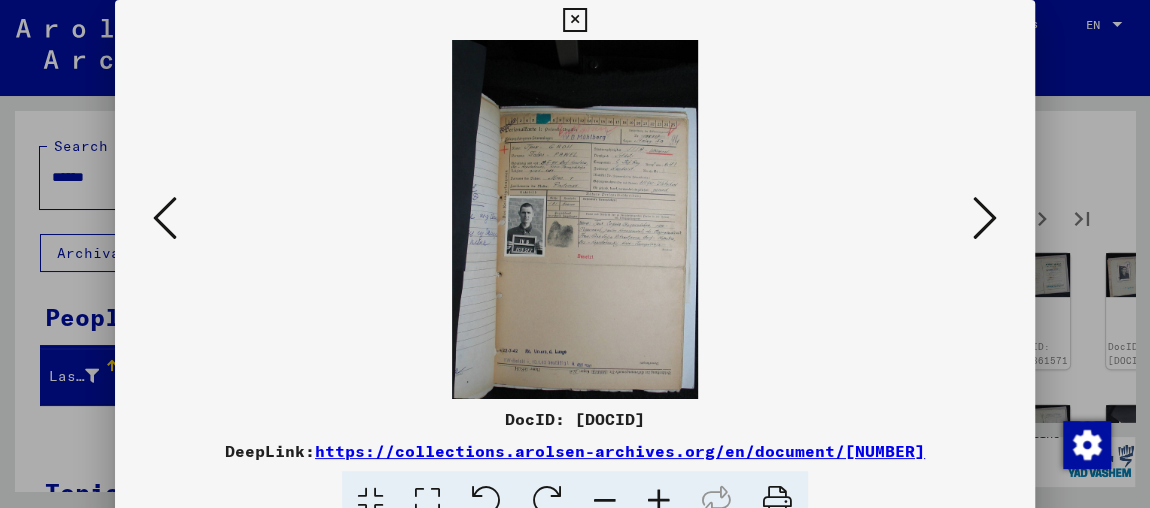 click at bounding box center (659, 501) 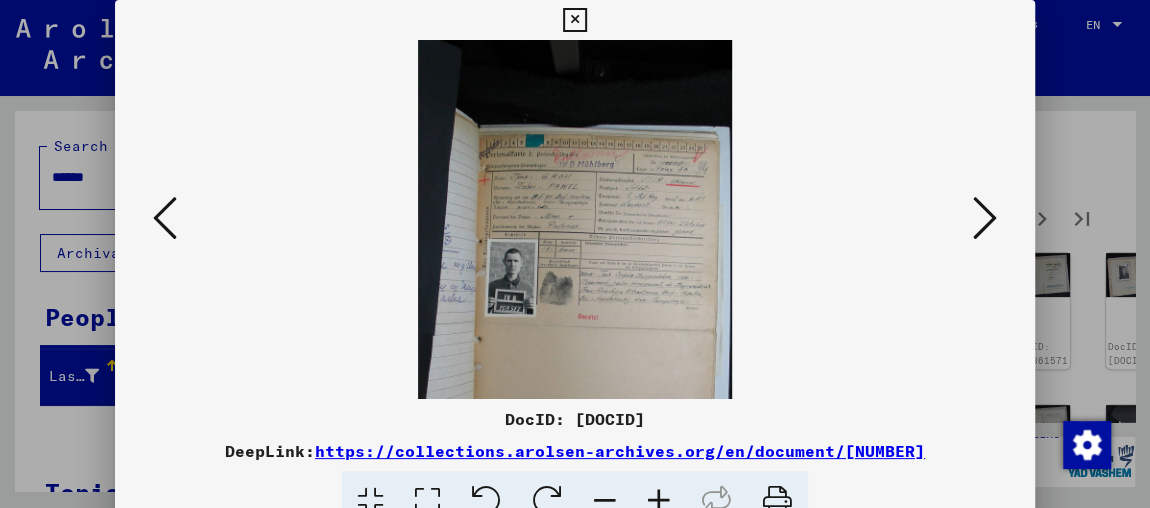 click at bounding box center (659, 501) 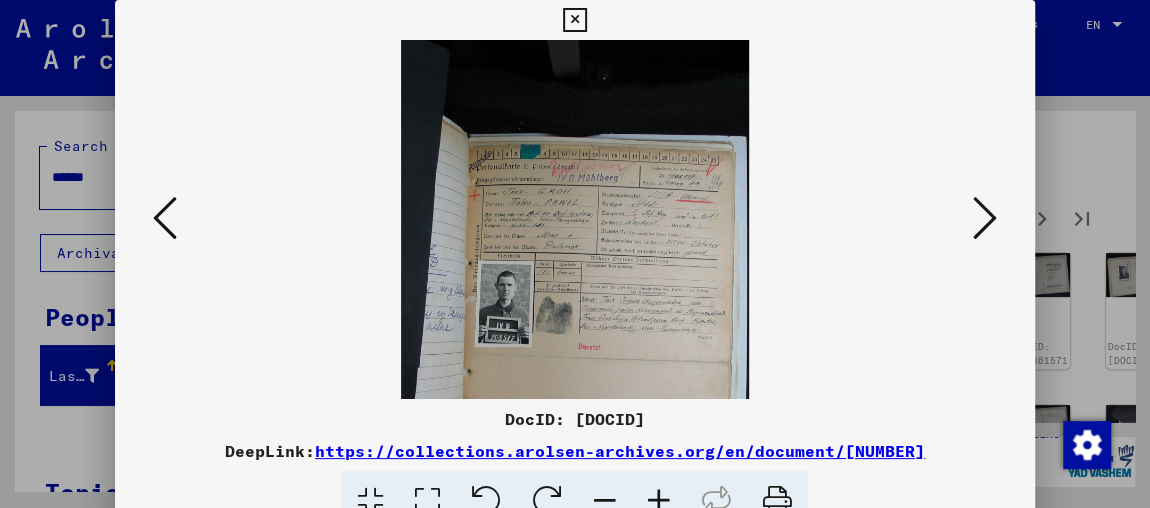 click at bounding box center [659, 501] 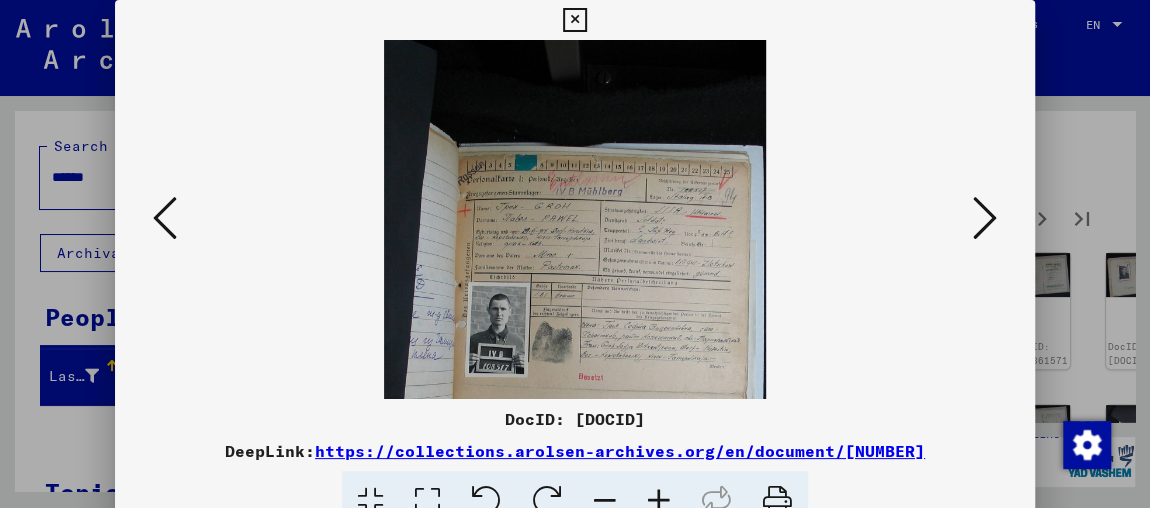 click at bounding box center (659, 501) 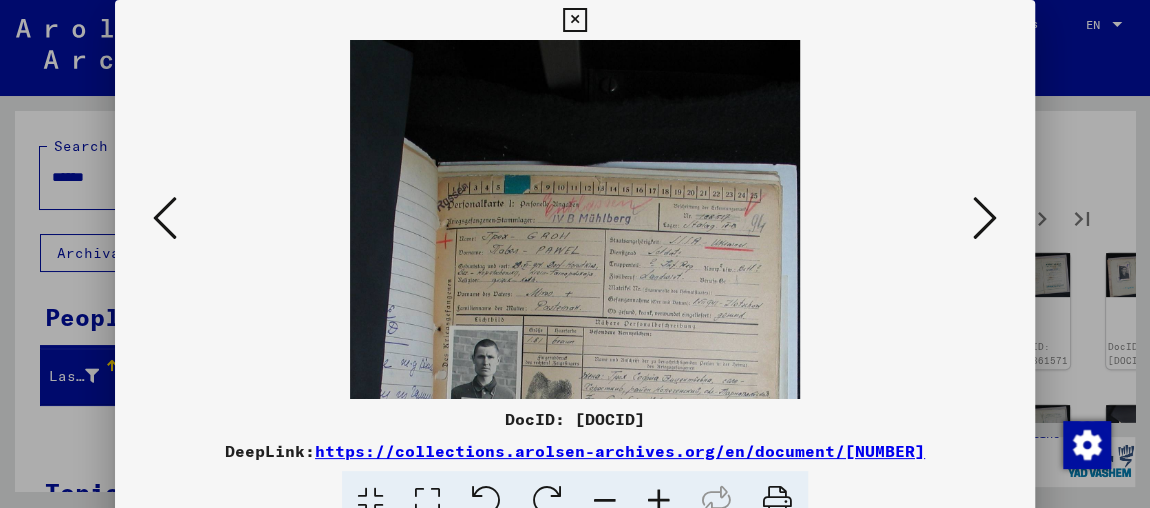 click at bounding box center (659, 501) 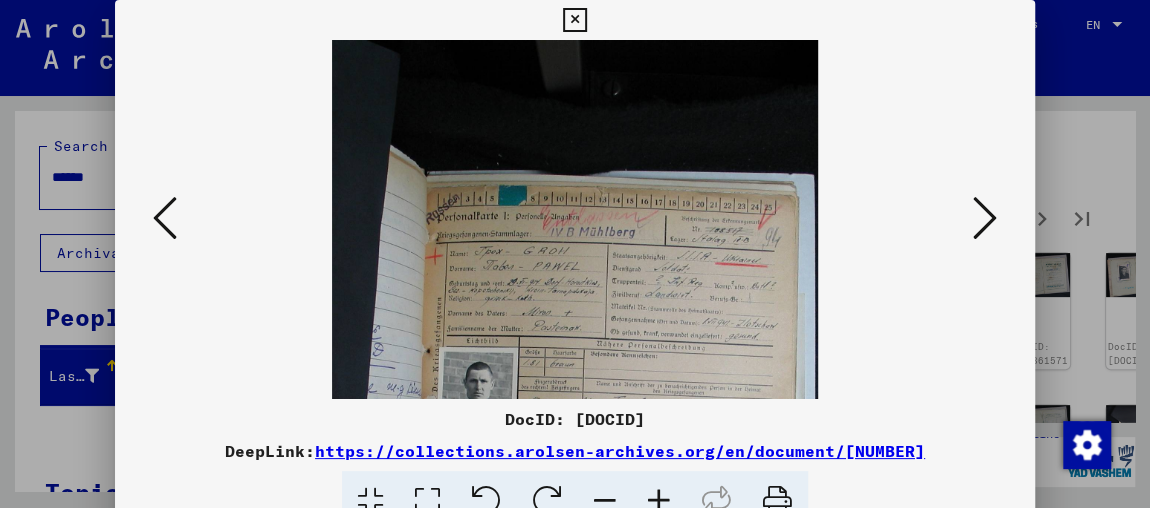 click at bounding box center (985, 218) 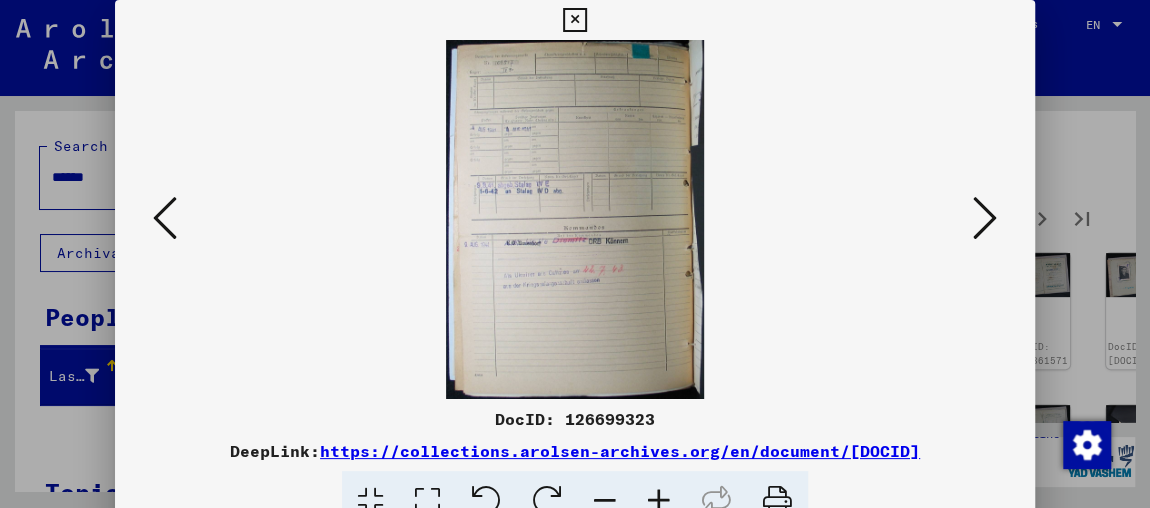 click at bounding box center (985, 218) 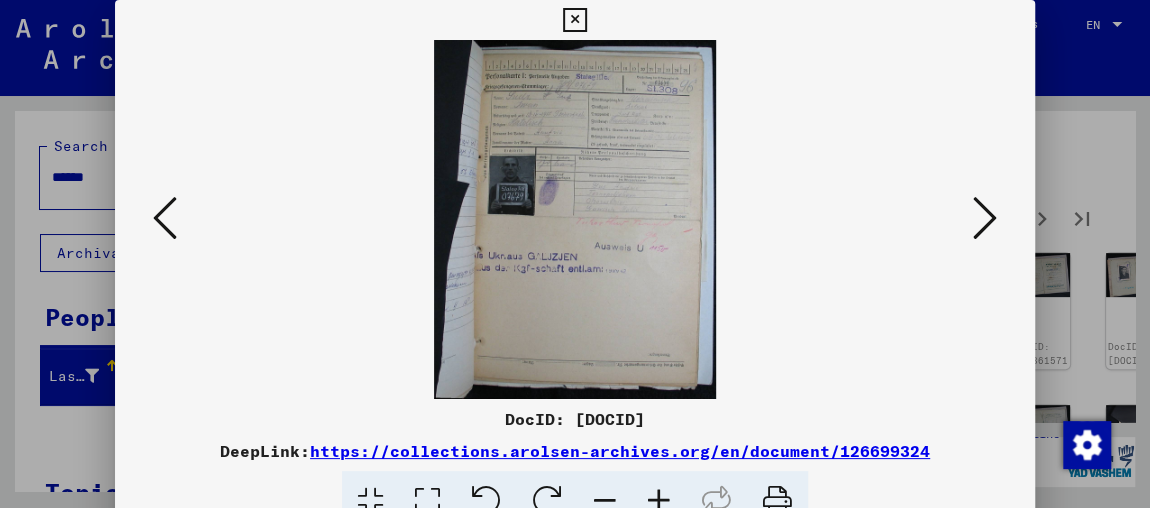 click at bounding box center [659, 501] 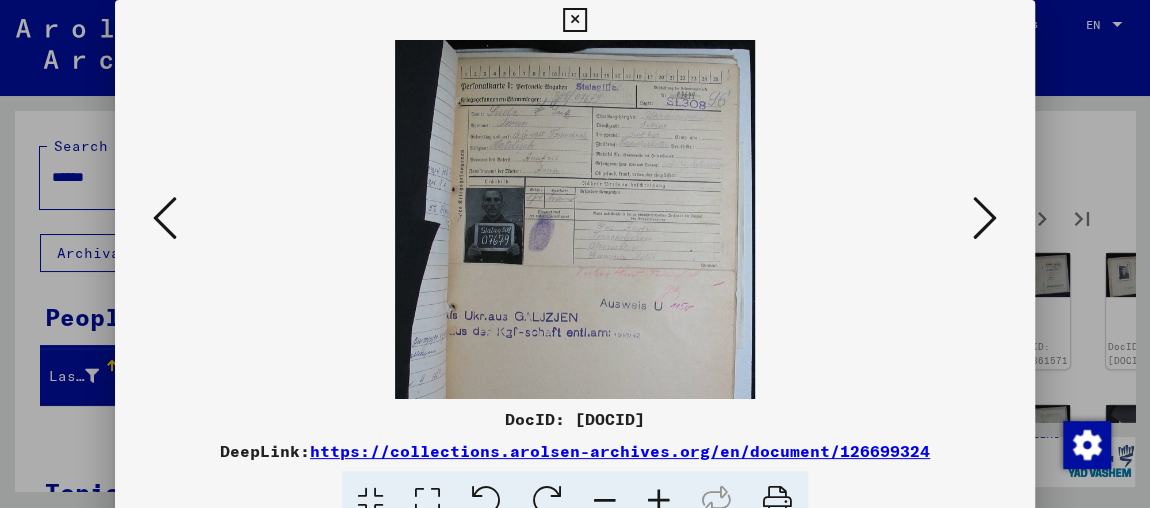 click at bounding box center [659, 501] 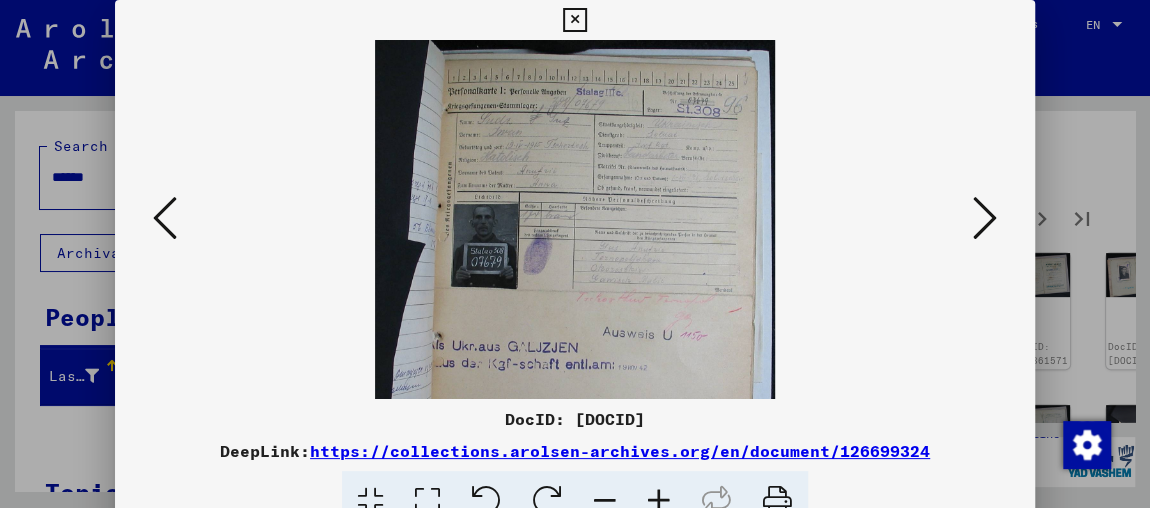 click at bounding box center (659, 501) 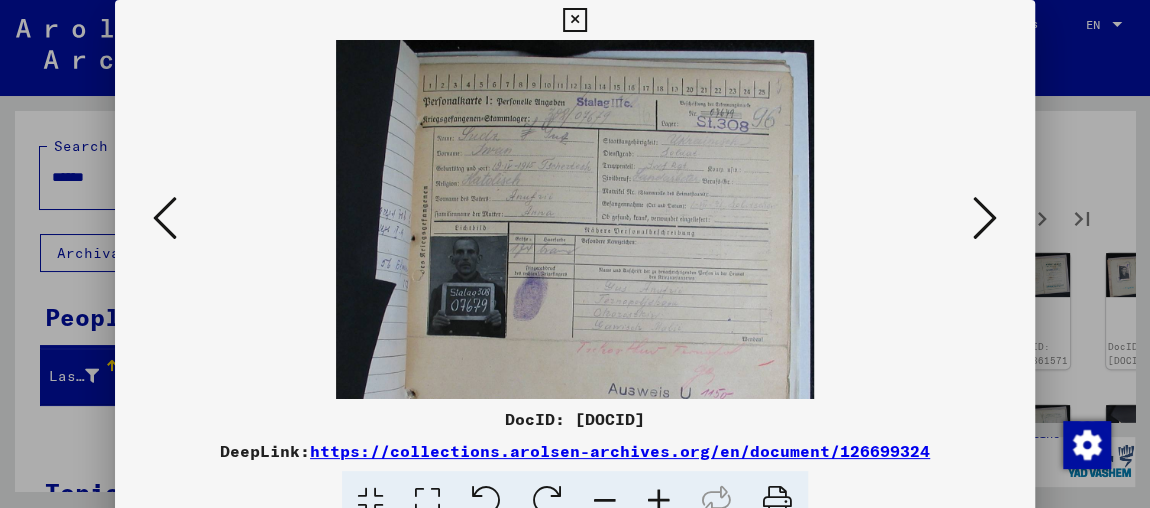 click at bounding box center (659, 501) 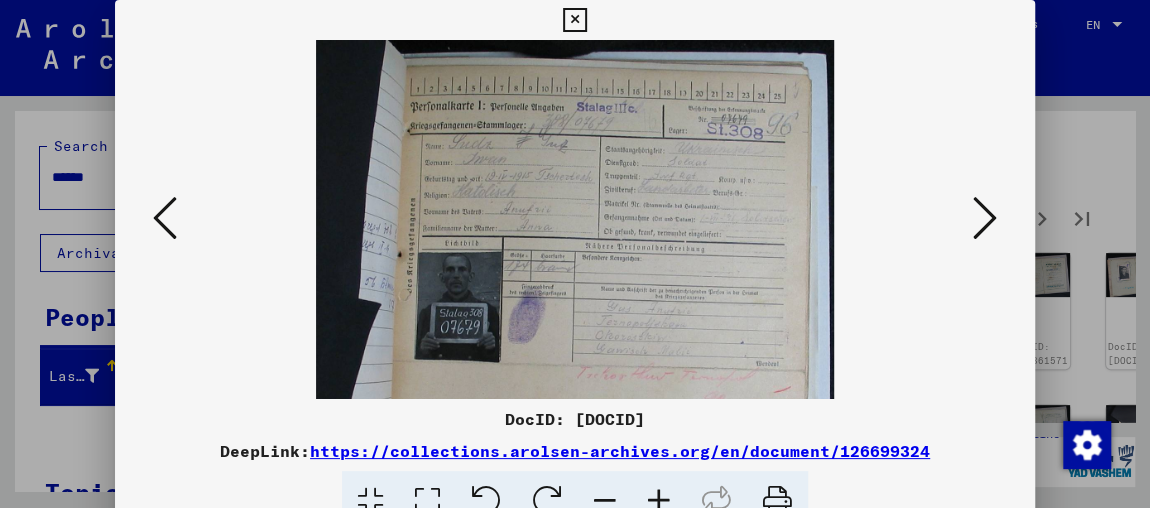 click at bounding box center (659, 501) 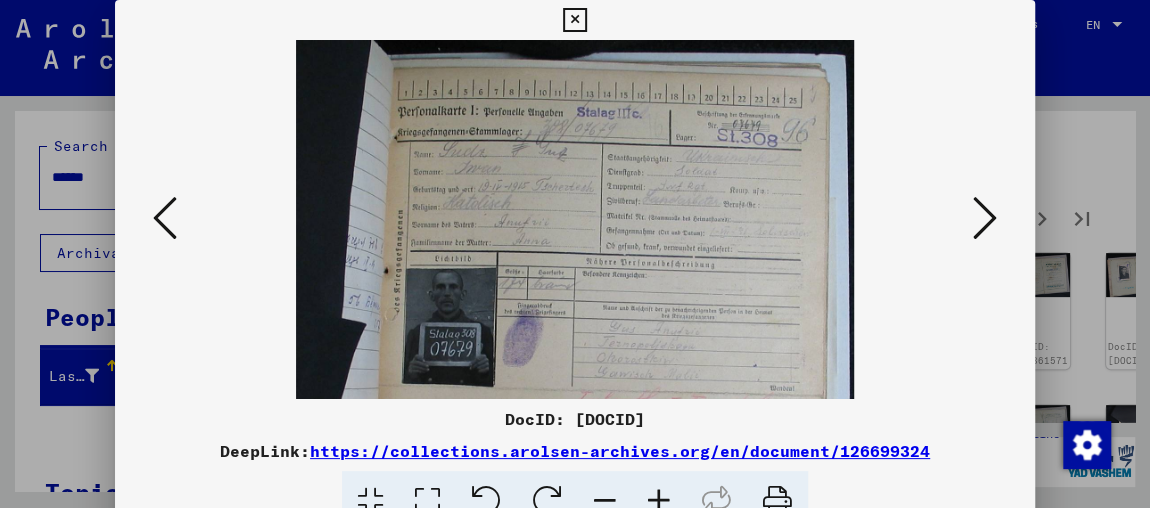 click at bounding box center (659, 501) 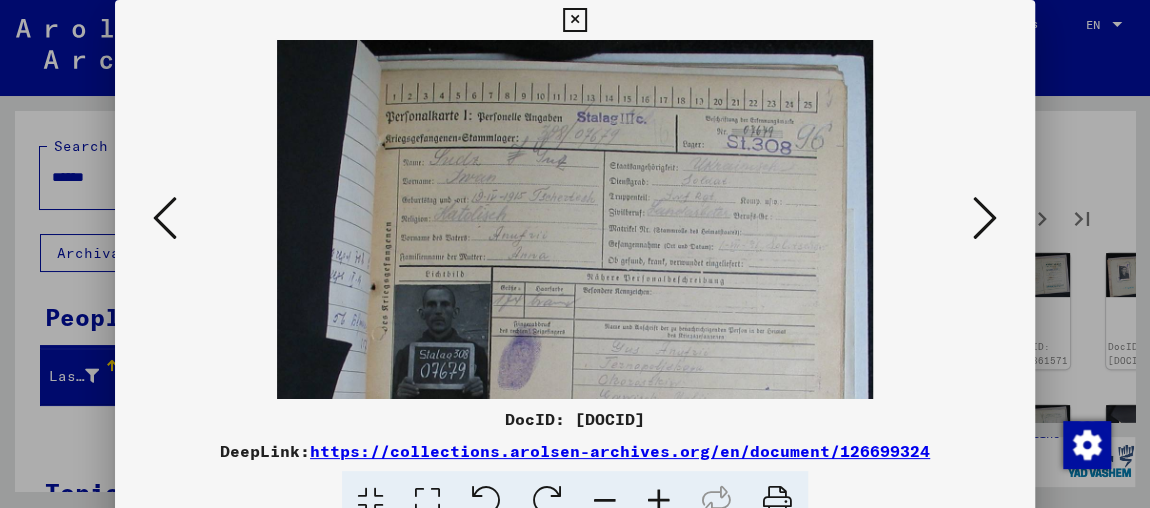 click at bounding box center [985, 218] 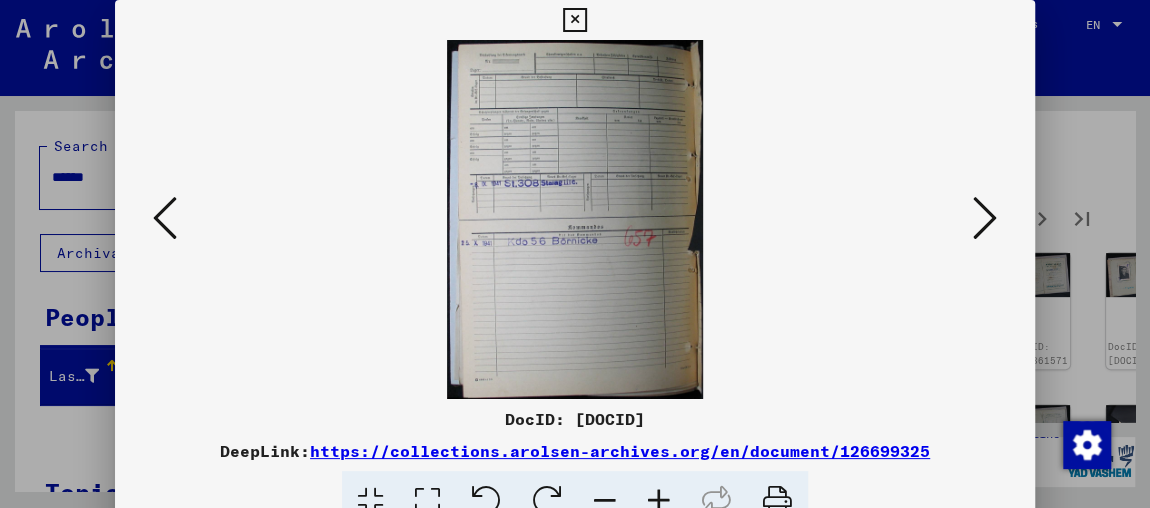click at bounding box center (985, 218) 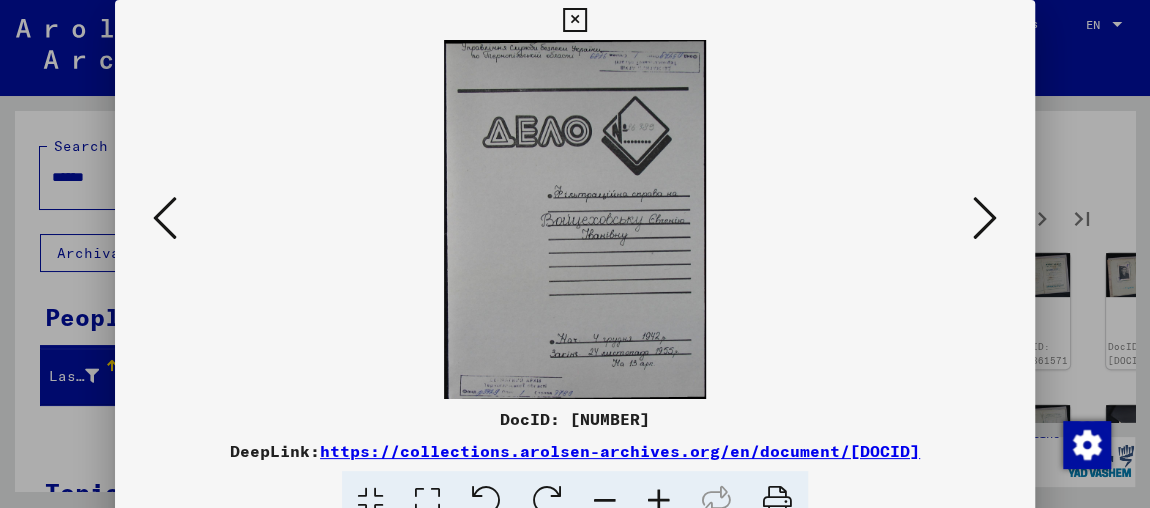 click at bounding box center [985, 218] 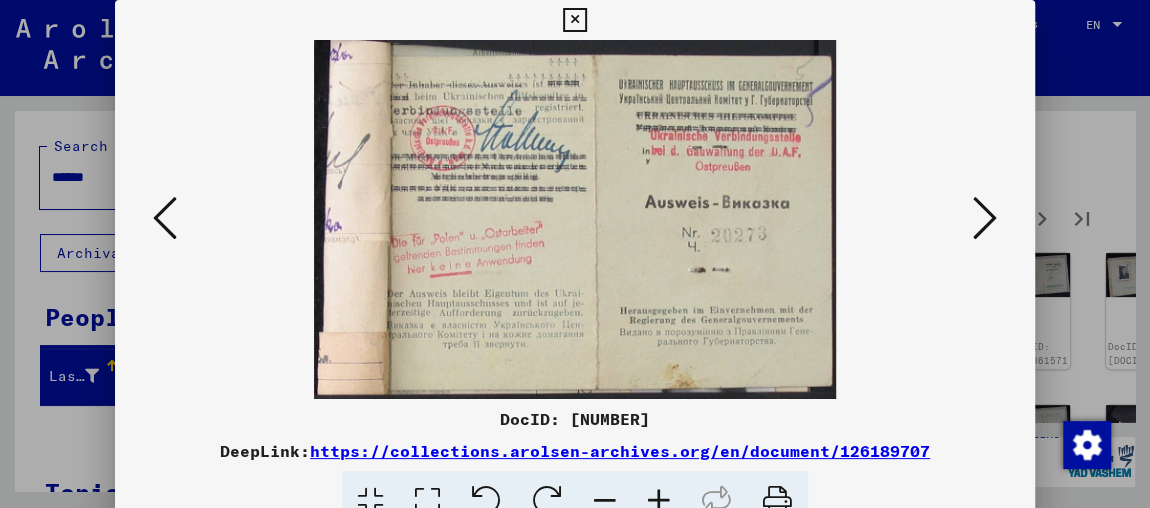 click at bounding box center [985, 218] 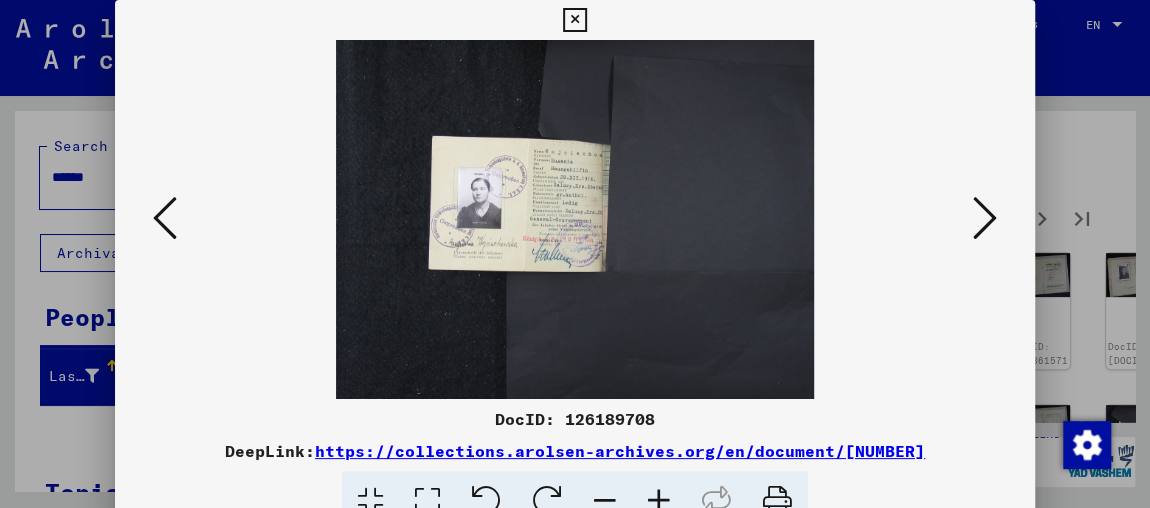 click at bounding box center [659, 501] 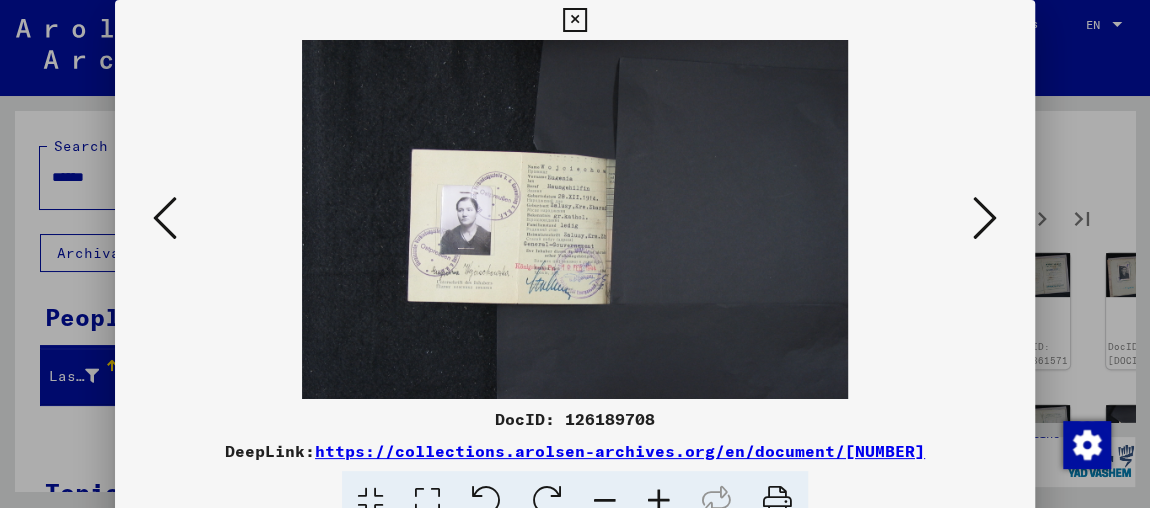 click at bounding box center (659, 501) 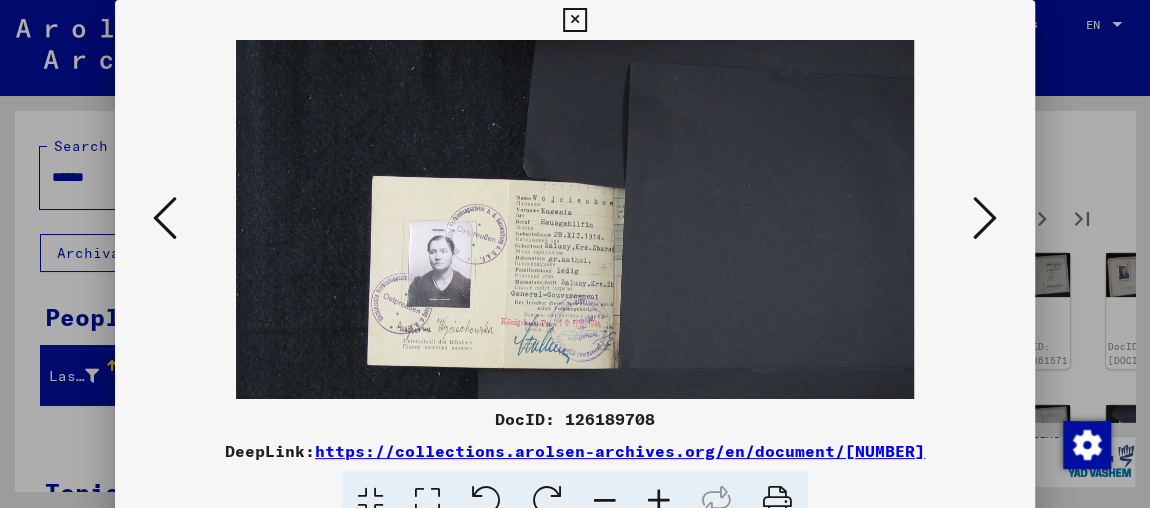 click at bounding box center [659, 501] 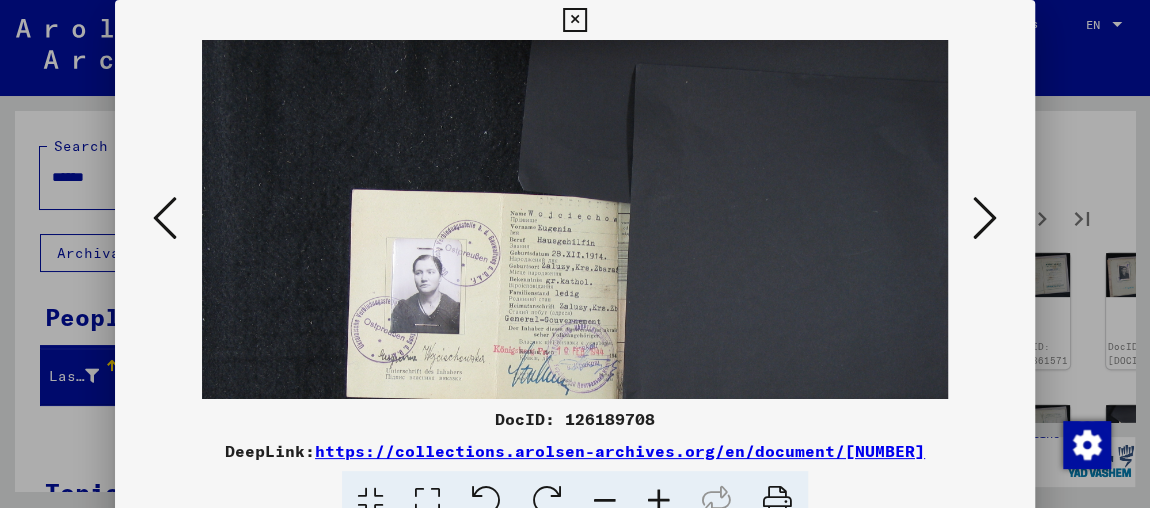 click at bounding box center [659, 501] 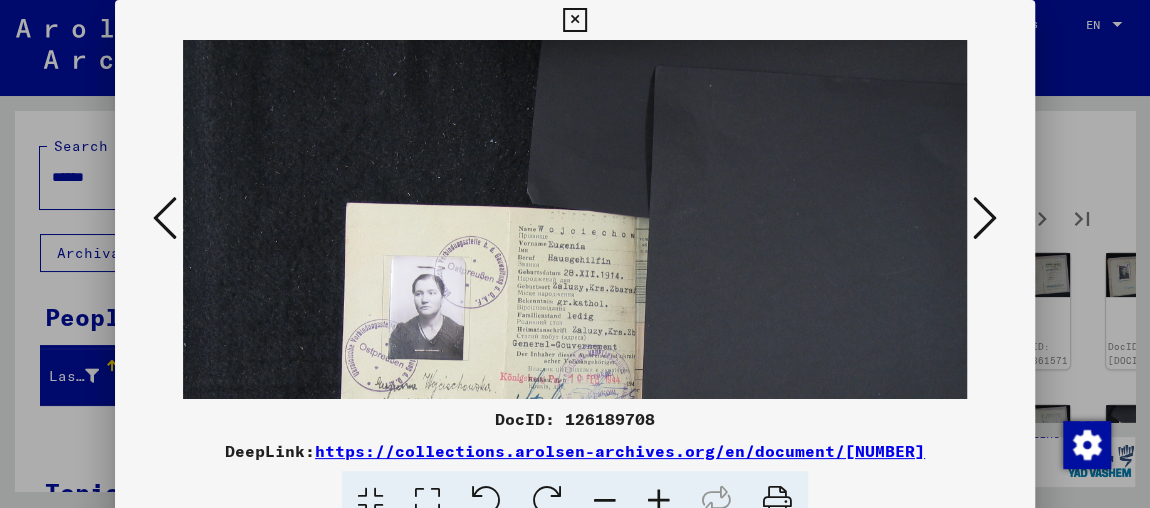 click at bounding box center [659, 501] 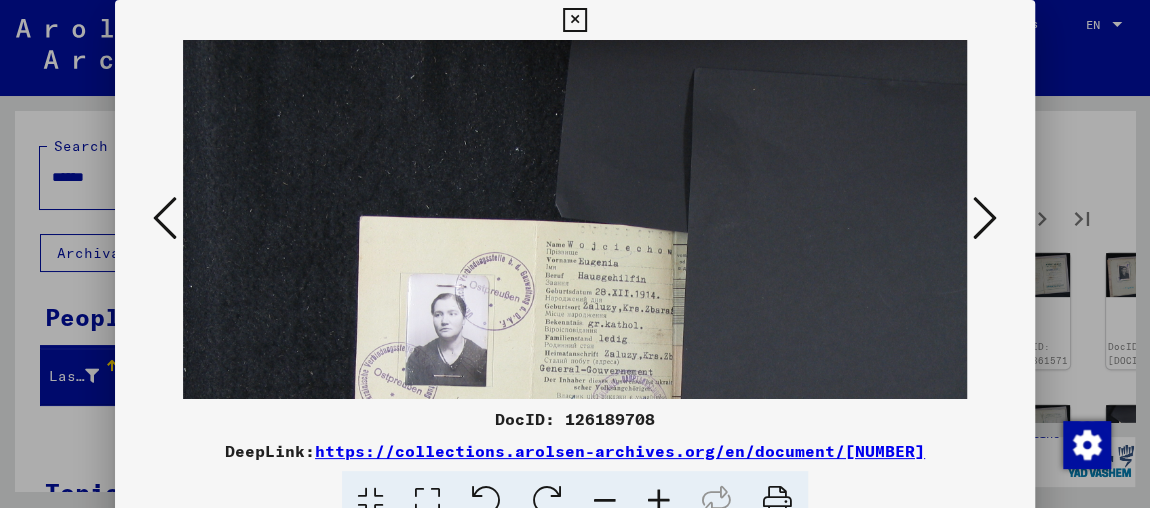 click at bounding box center [985, 218] 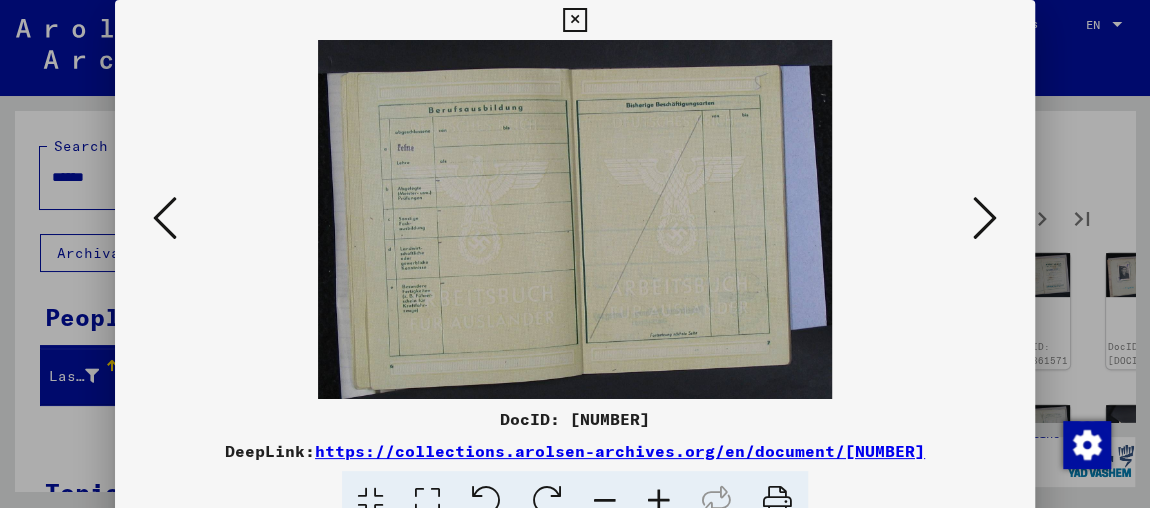 click at bounding box center (985, 218) 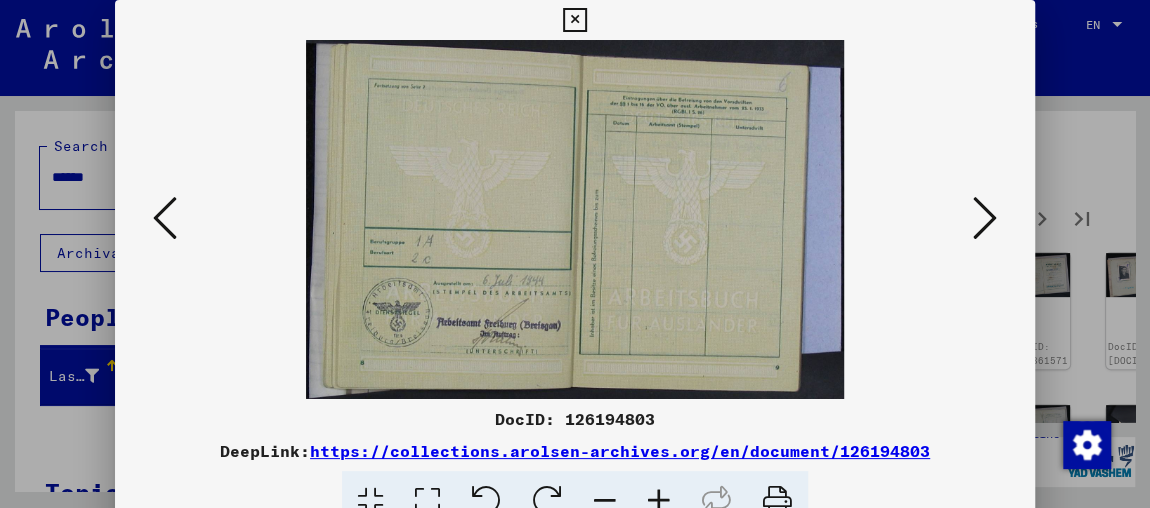 click at bounding box center [985, 218] 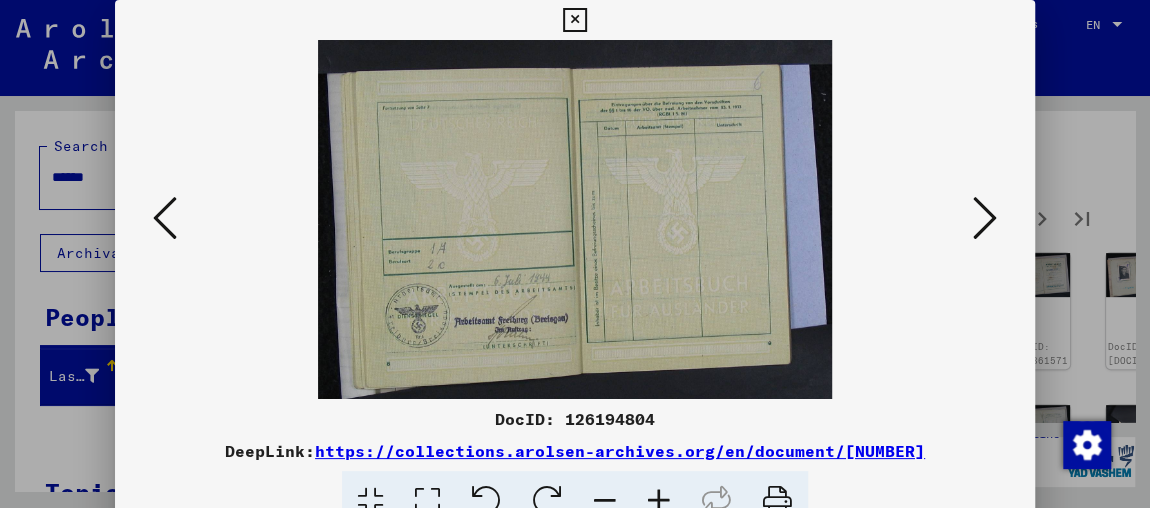 click at bounding box center (985, 218) 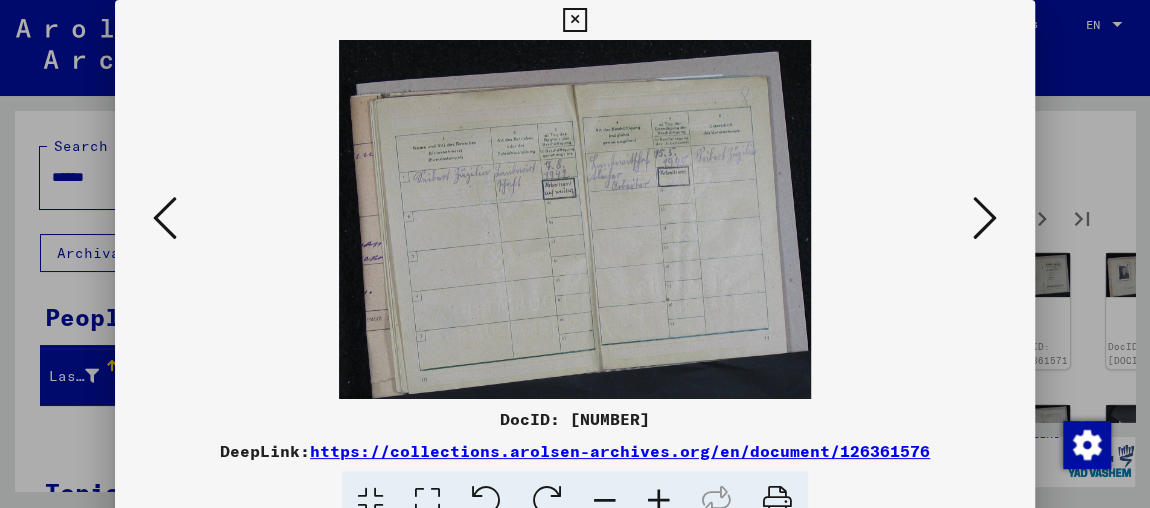 click at bounding box center (985, 218) 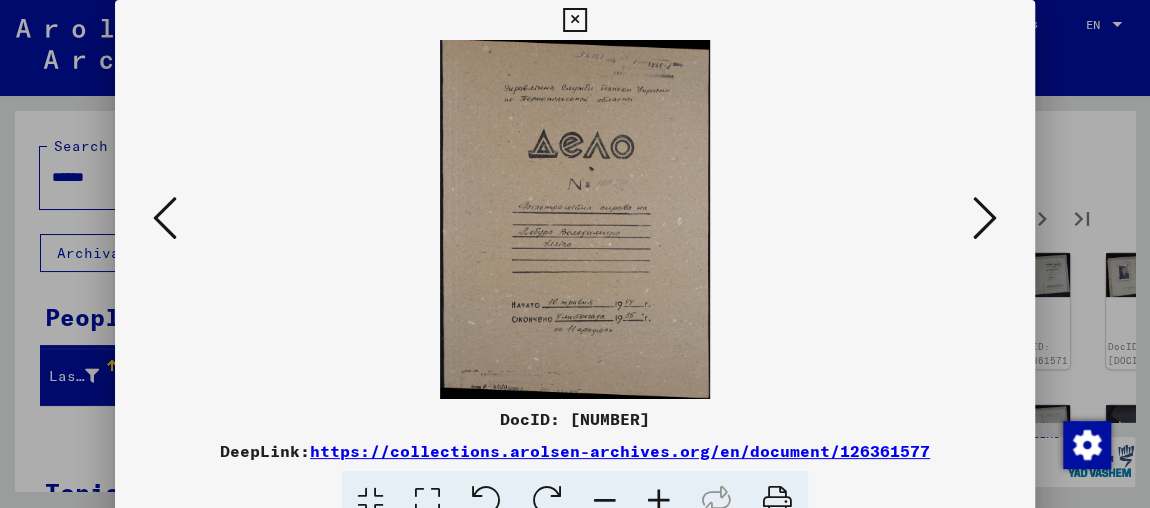 click at bounding box center [985, 218] 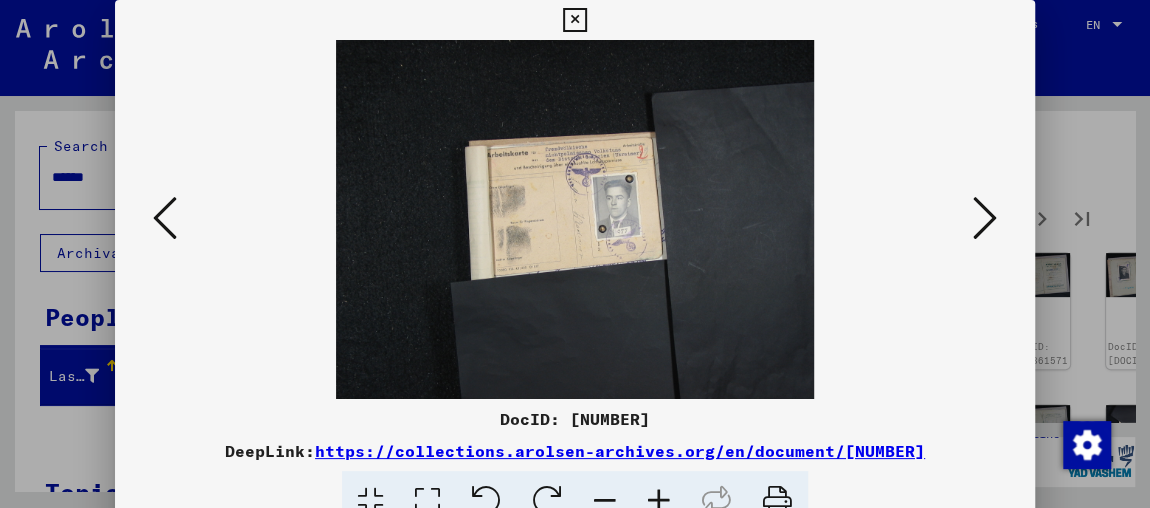 click at bounding box center (165, 219) 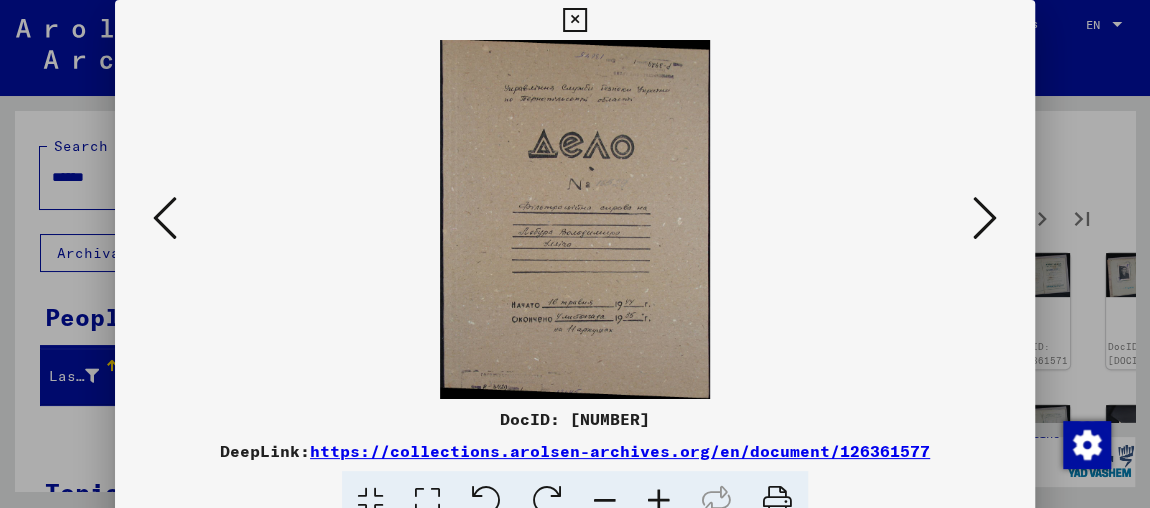 click at bounding box center [659, 501] 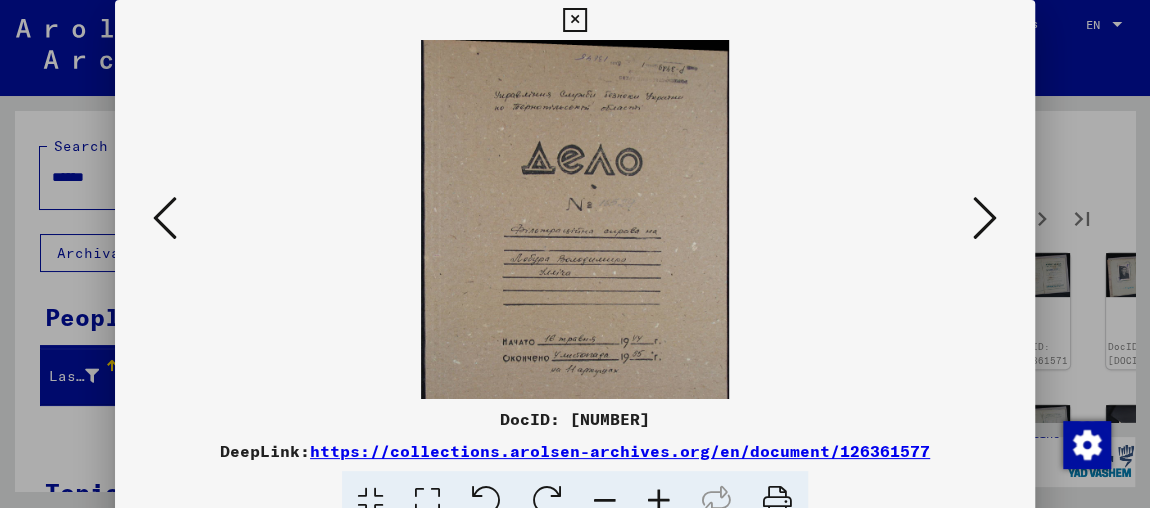 click at bounding box center [659, 501] 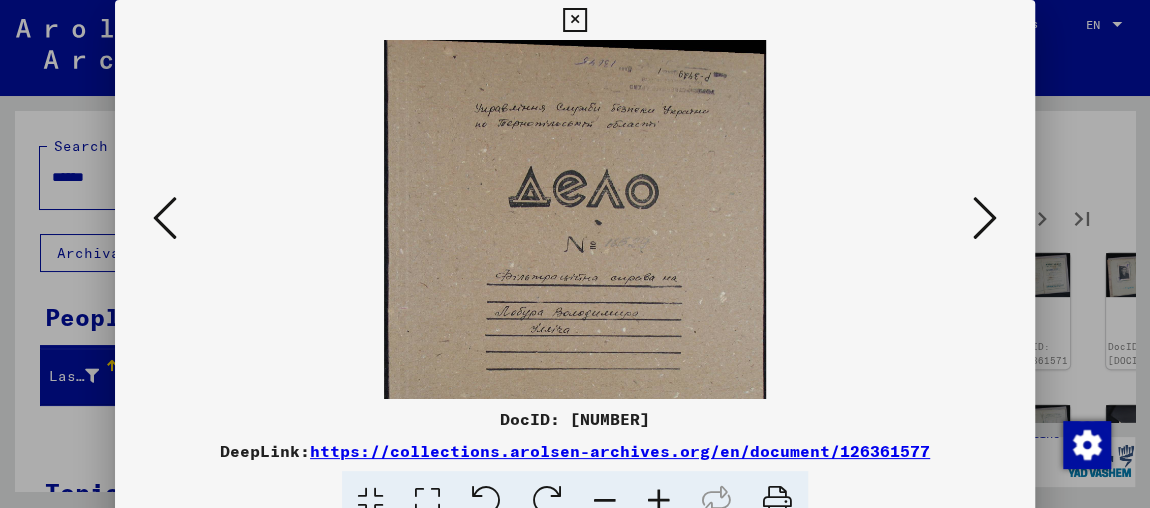 click at bounding box center (659, 501) 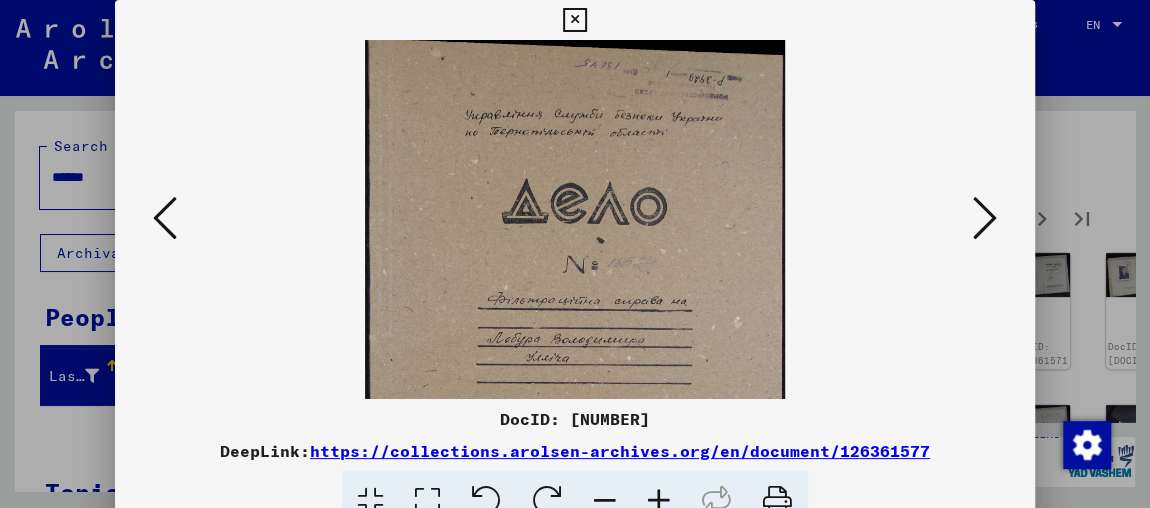 click at bounding box center [659, 501] 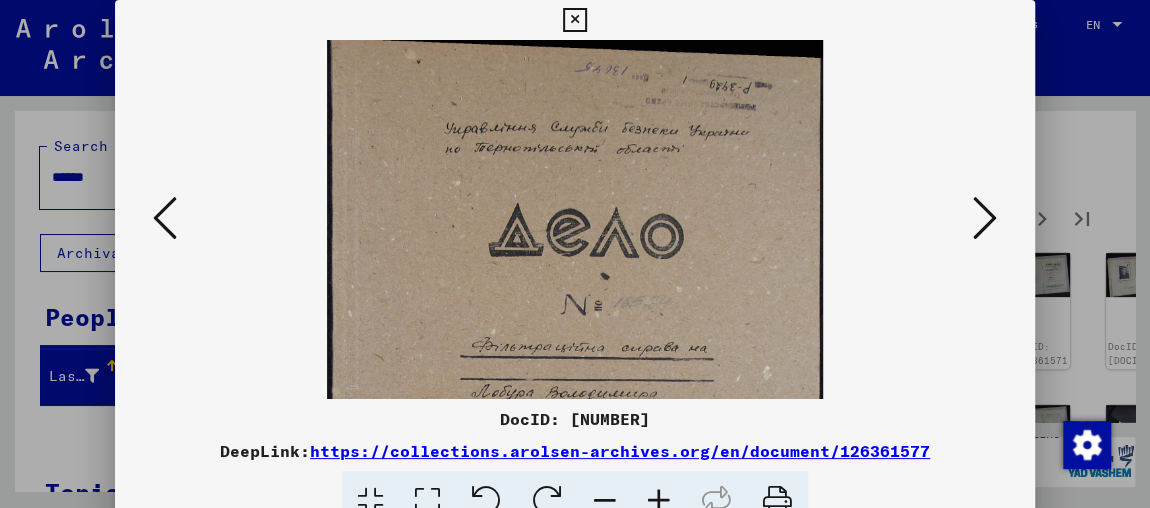click at bounding box center (659, 501) 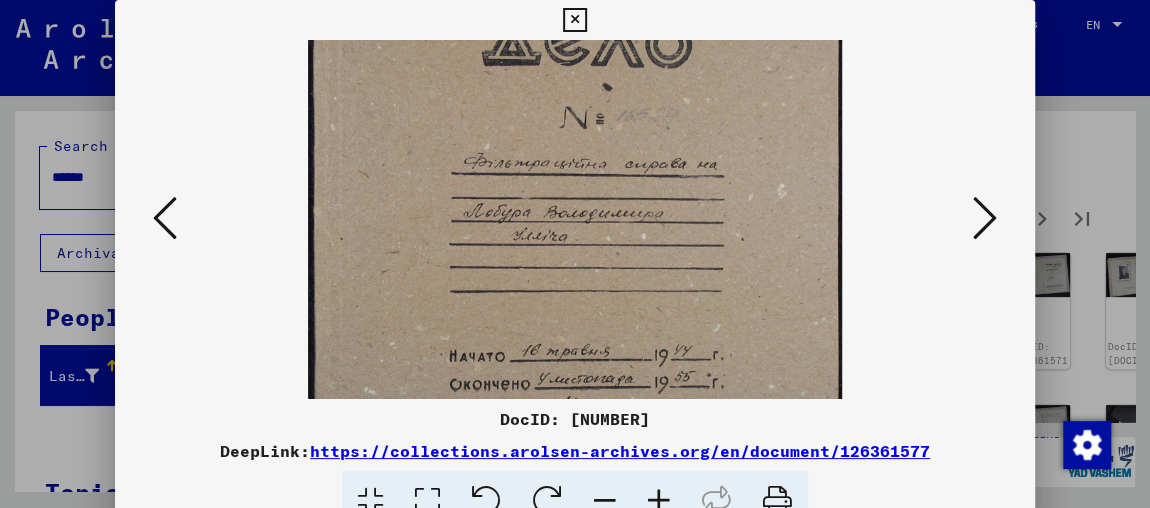 drag, startPoint x: 648, startPoint y: 319, endPoint x: 695, endPoint y: 99, distance: 224.96445 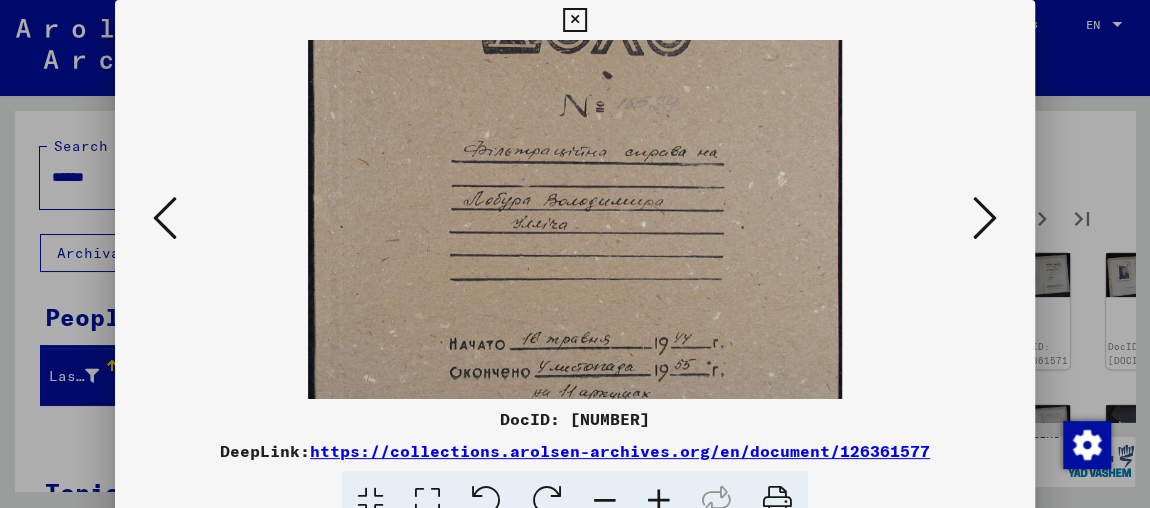 scroll, scrollTop: 350, scrollLeft: 0, axis: vertical 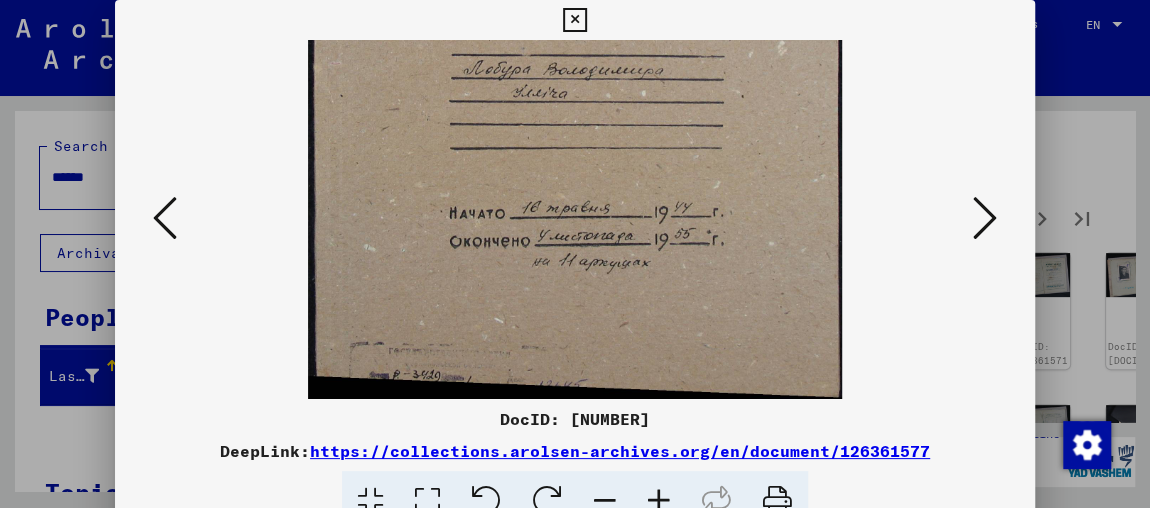 drag, startPoint x: 861, startPoint y: 273, endPoint x: 887, endPoint y: 108, distance: 167.03592 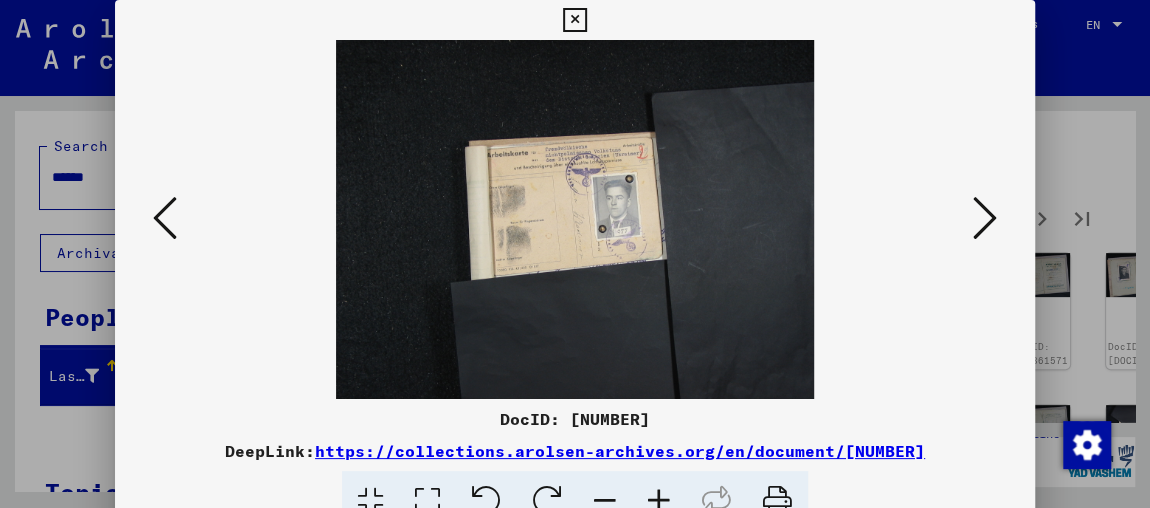 click at bounding box center (659, 501) 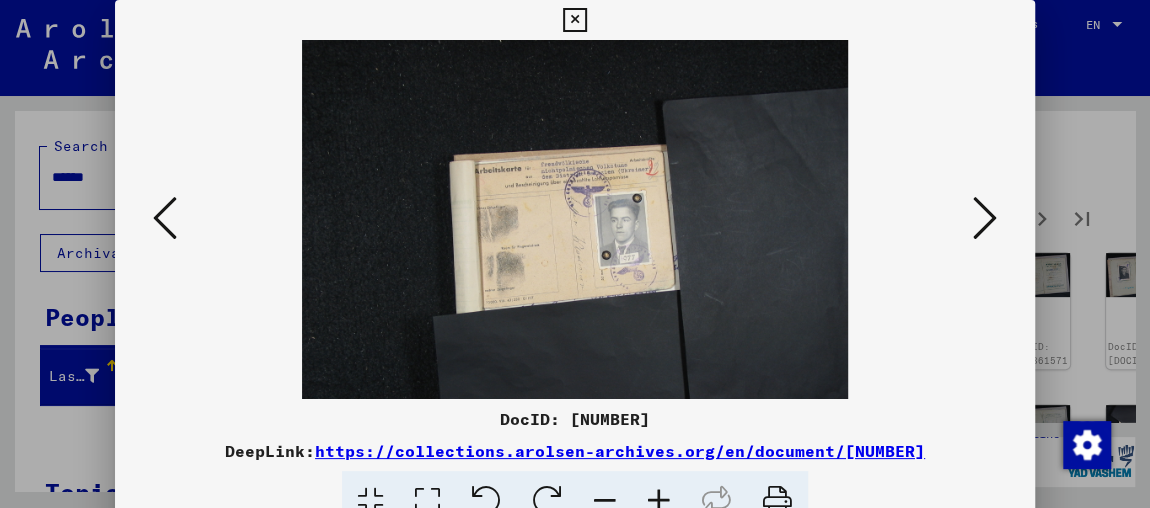 click at bounding box center (659, 501) 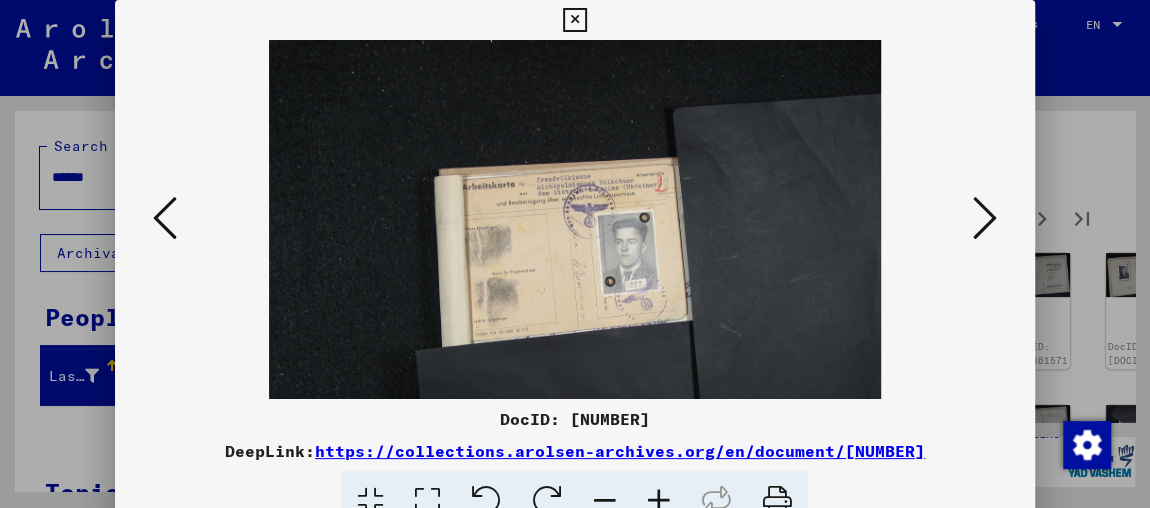 click at bounding box center [659, 501] 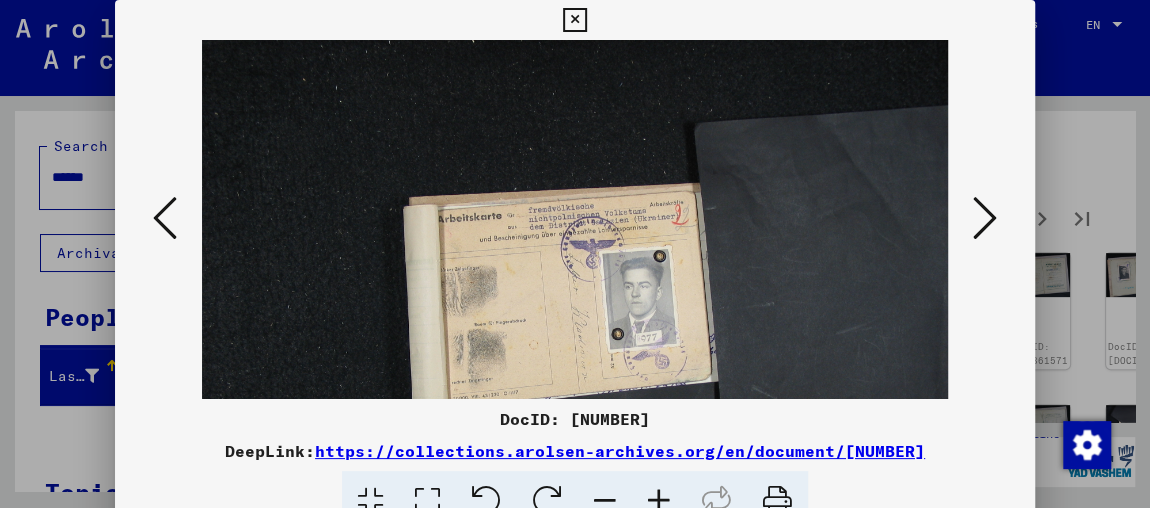 click at bounding box center (659, 501) 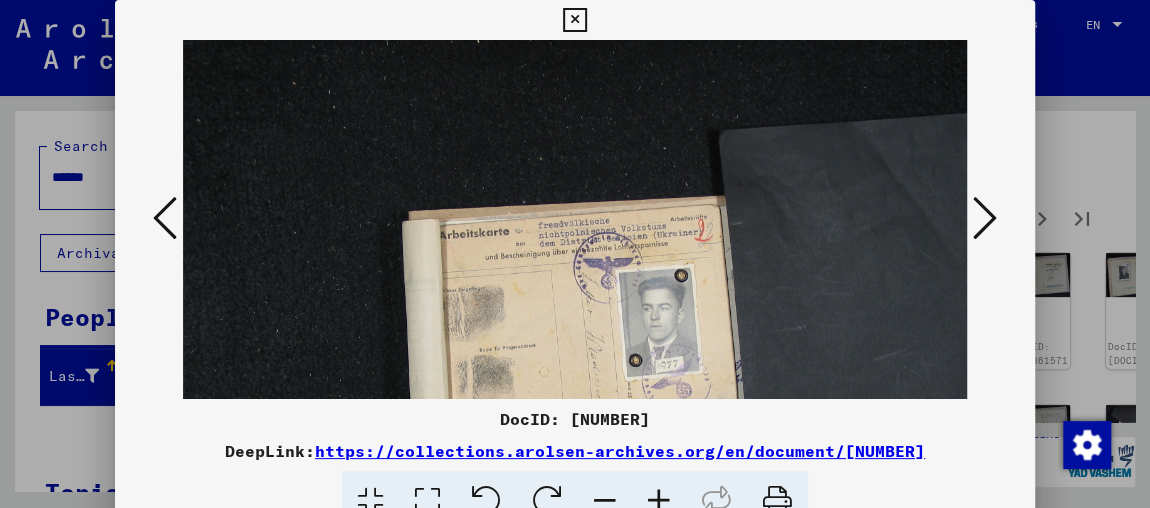 click at bounding box center (985, 218) 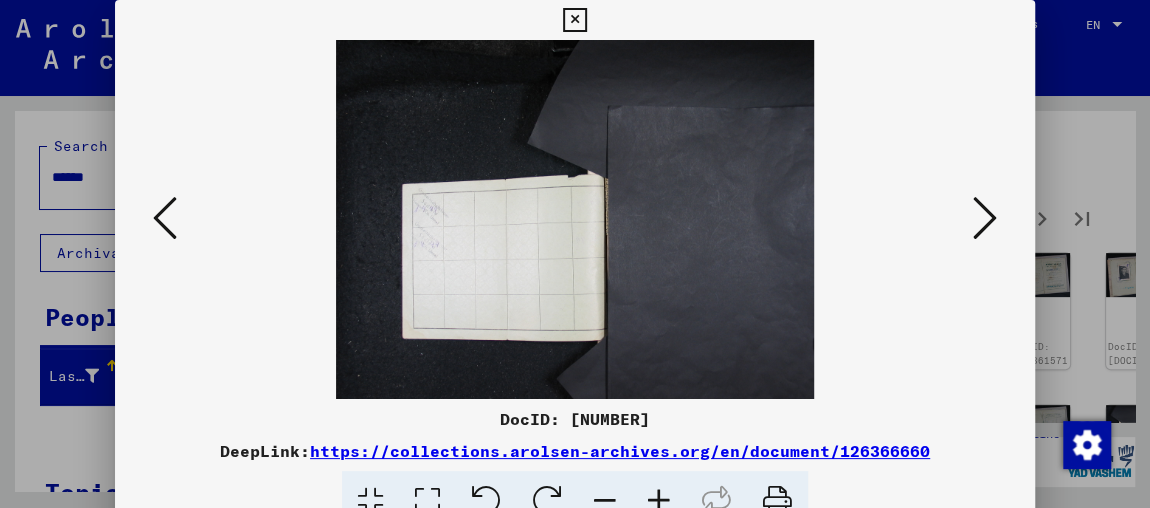 click at bounding box center [985, 218] 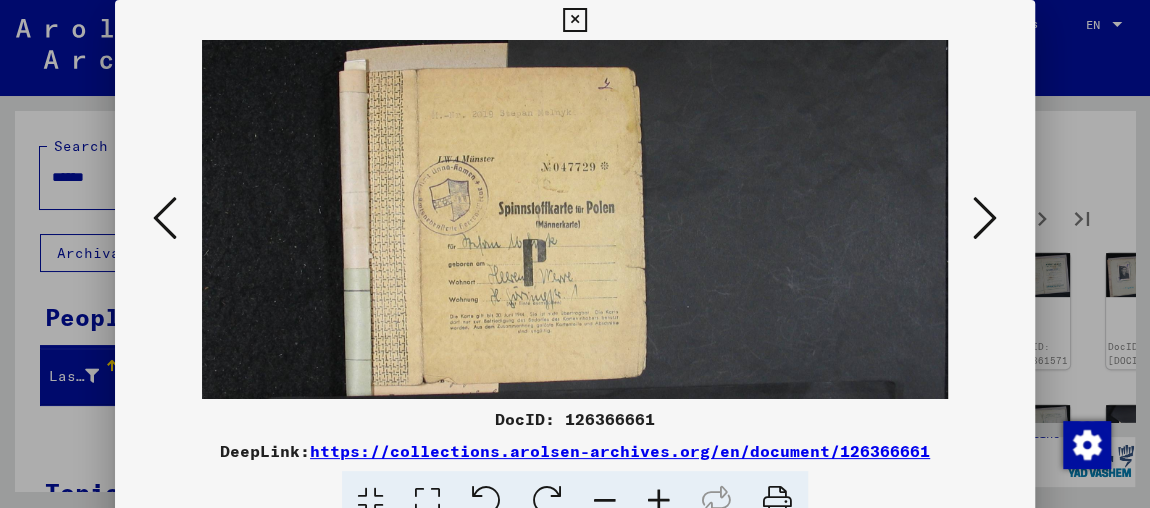 click at bounding box center (985, 218) 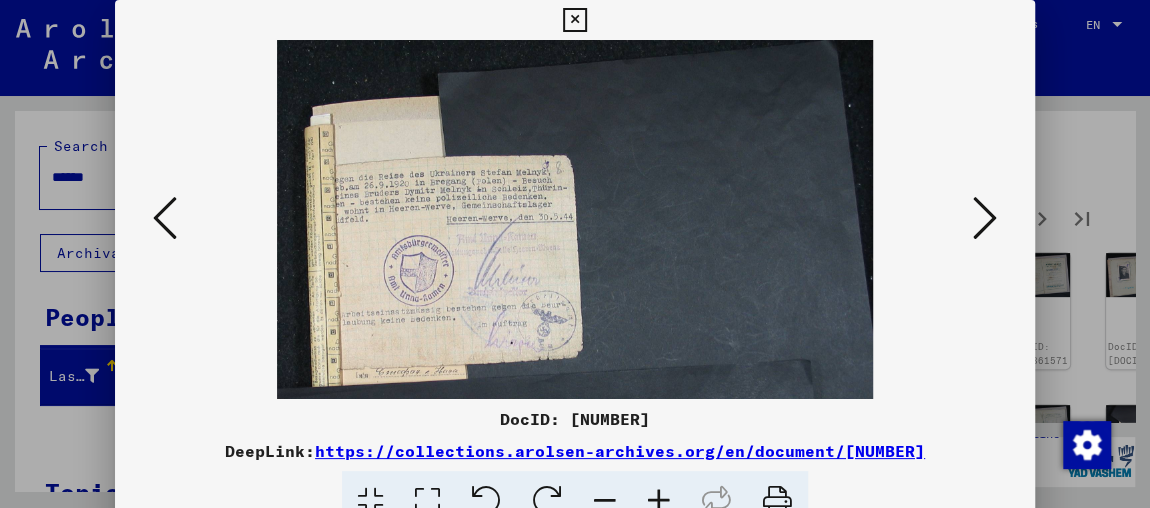 click at bounding box center [985, 218] 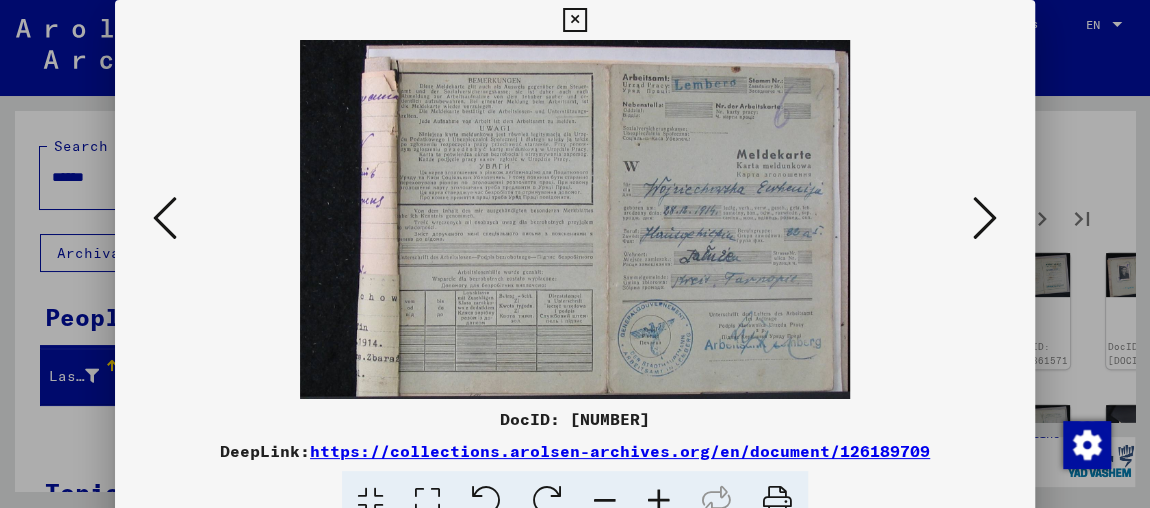 click at bounding box center [985, 218] 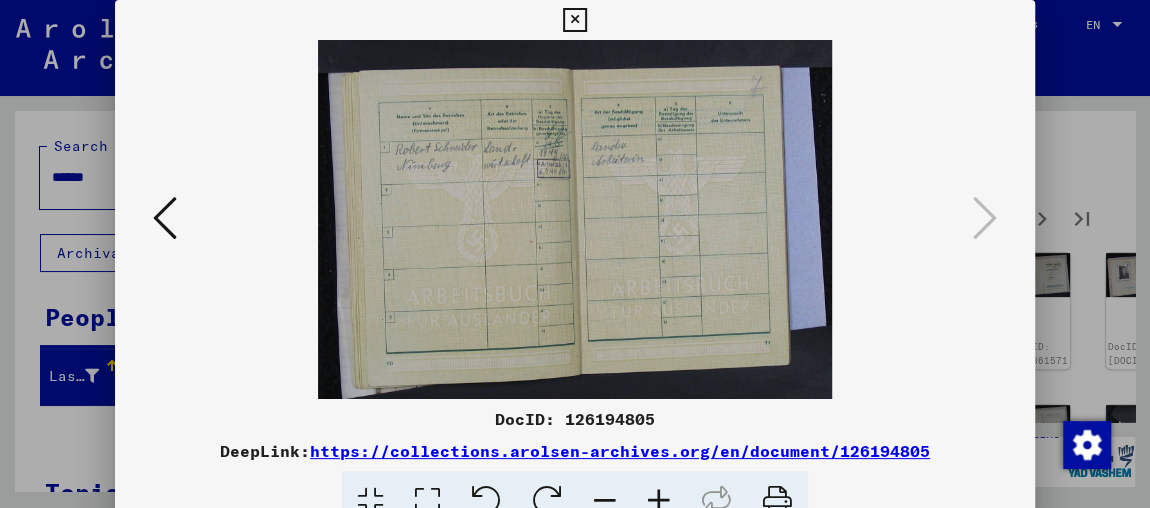 click at bounding box center [575, 219] 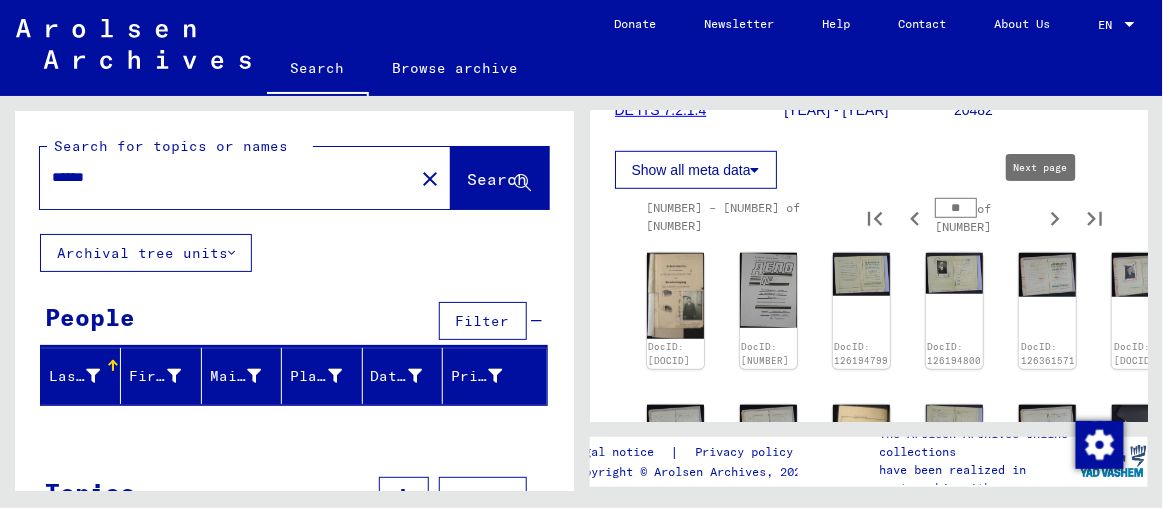 click at bounding box center [1055, 217] 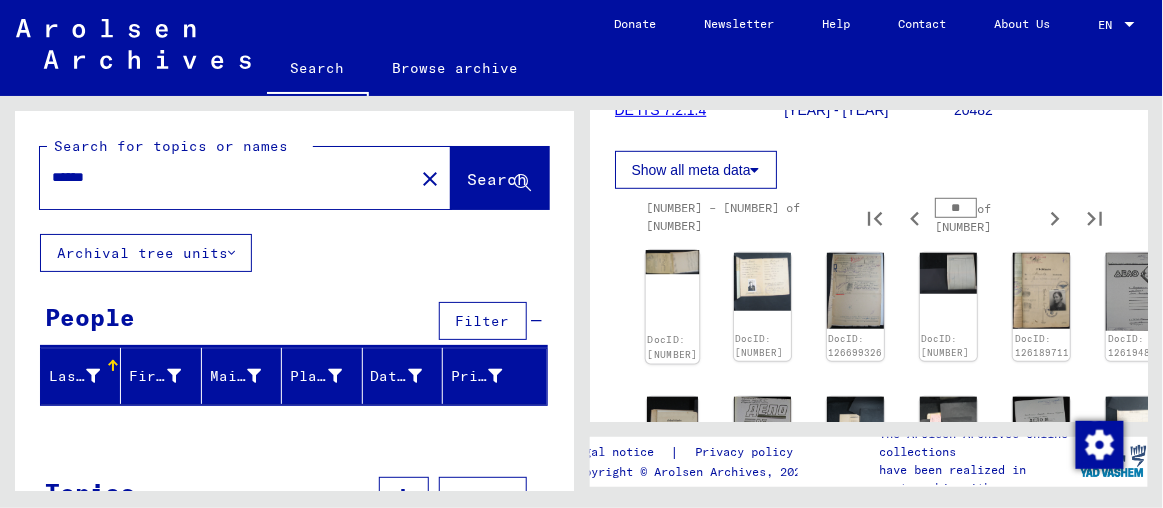 click on "DocID: [NUMBER]" 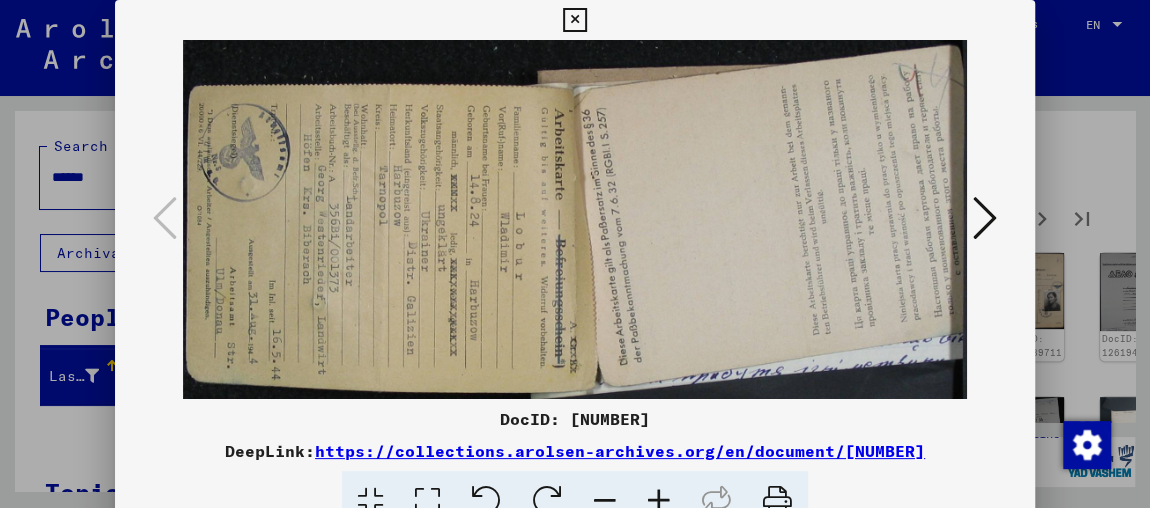 click at bounding box center [486, 501] 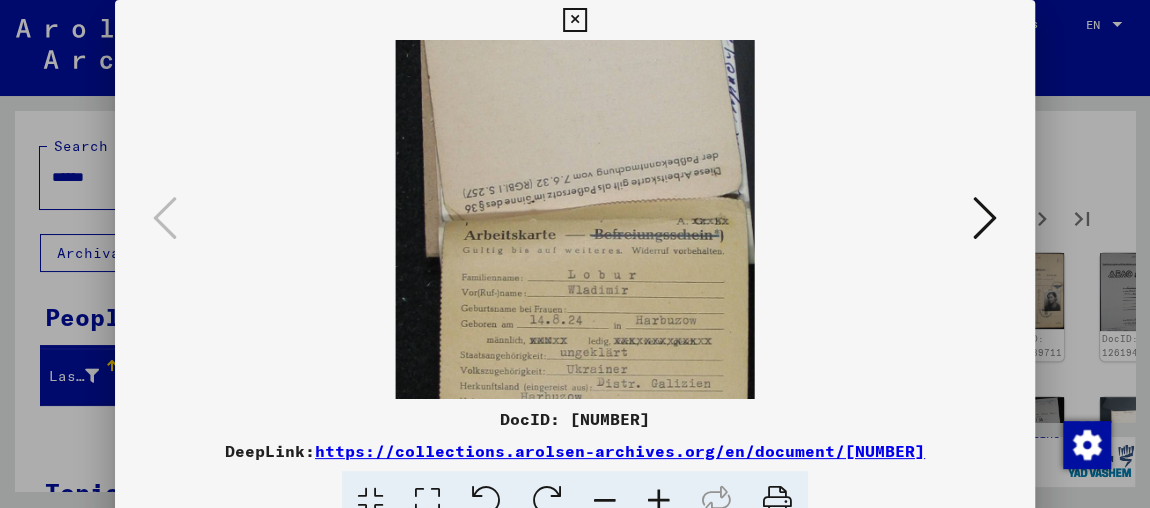 click at bounding box center (985, 218) 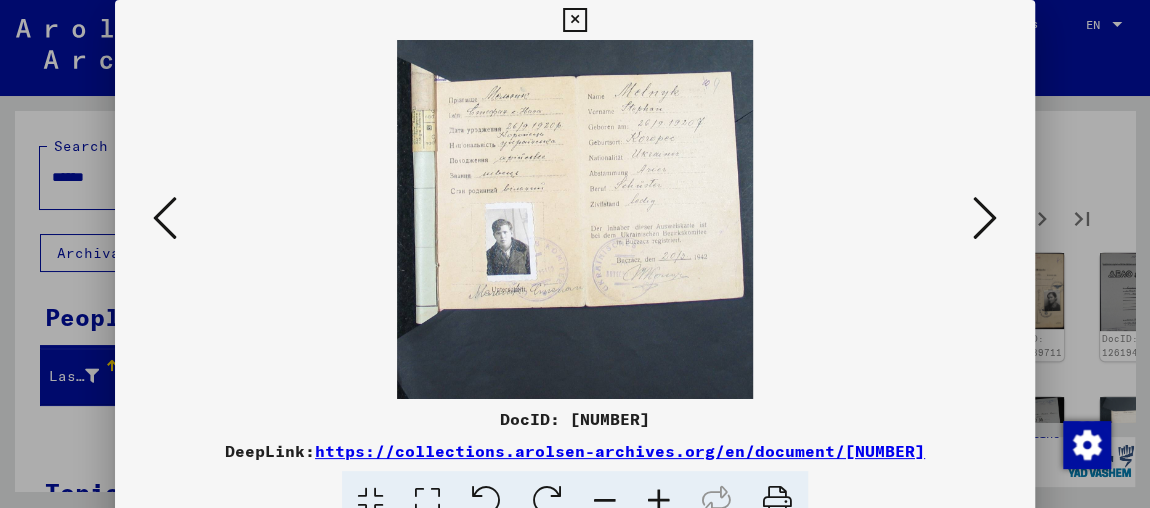click at bounding box center (985, 218) 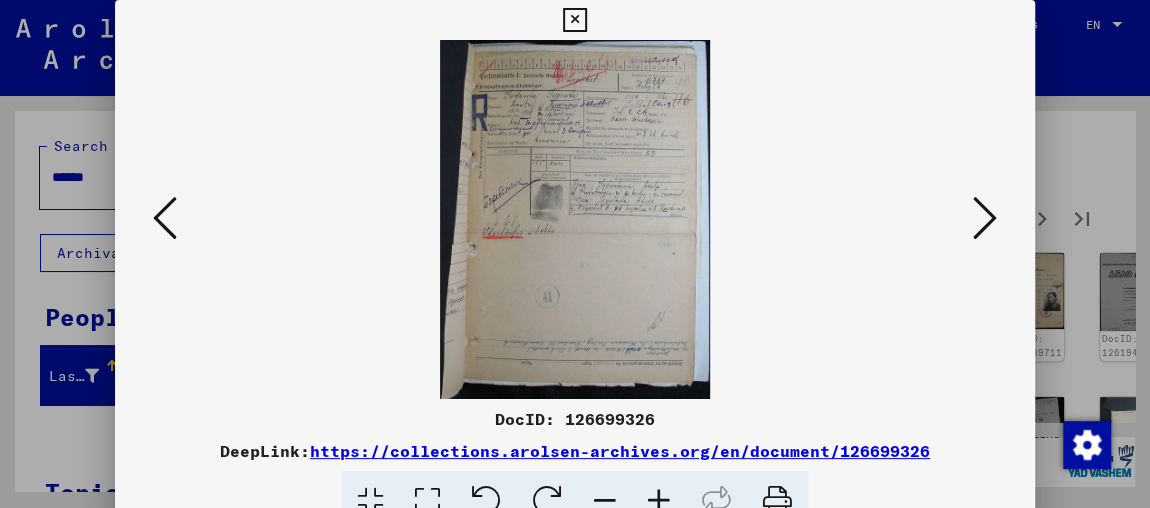 click at bounding box center (985, 218) 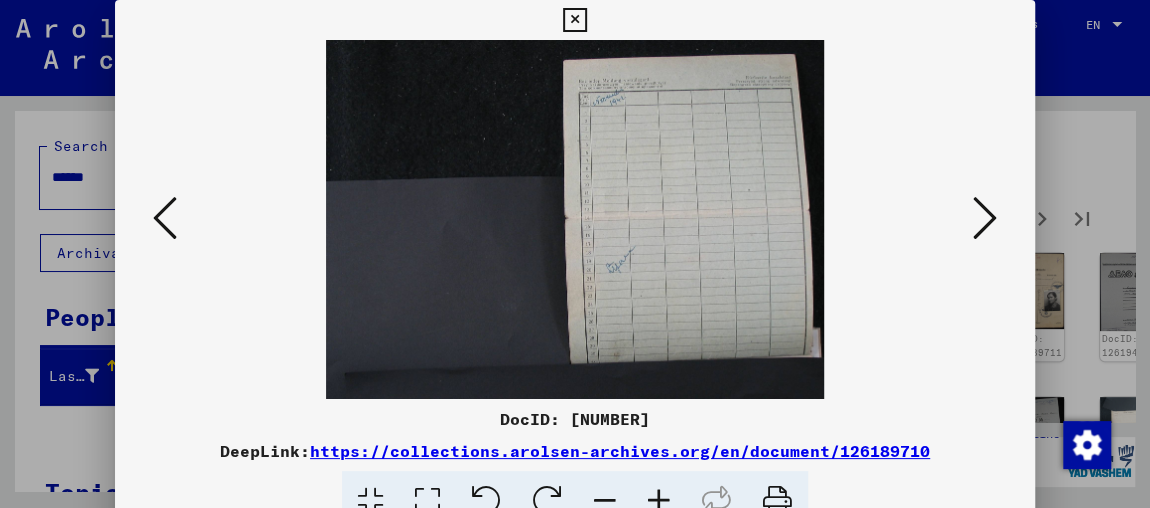 click at bounding box center (985, 218) 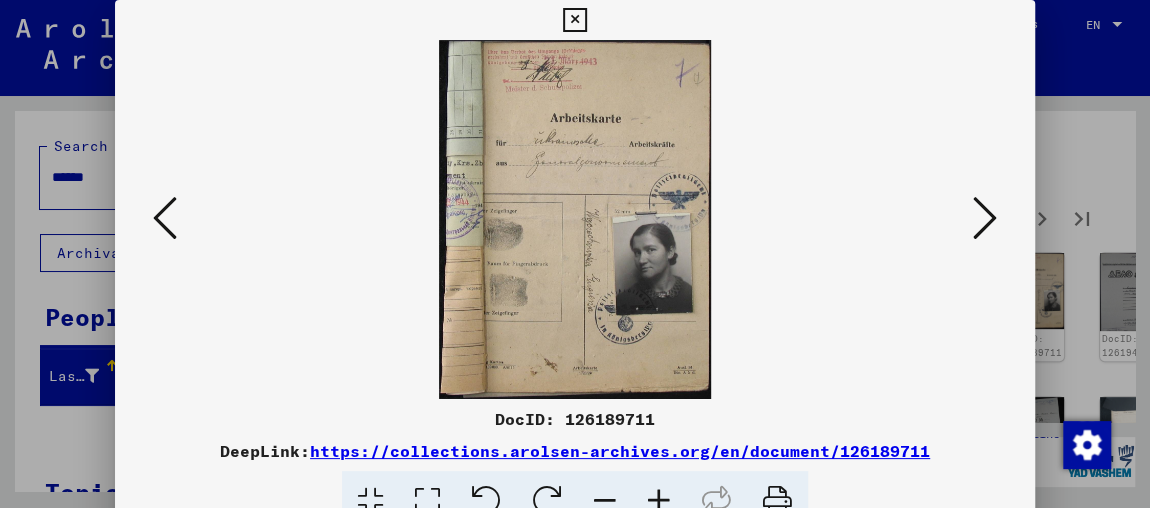 click at bounding box center (985, 218) 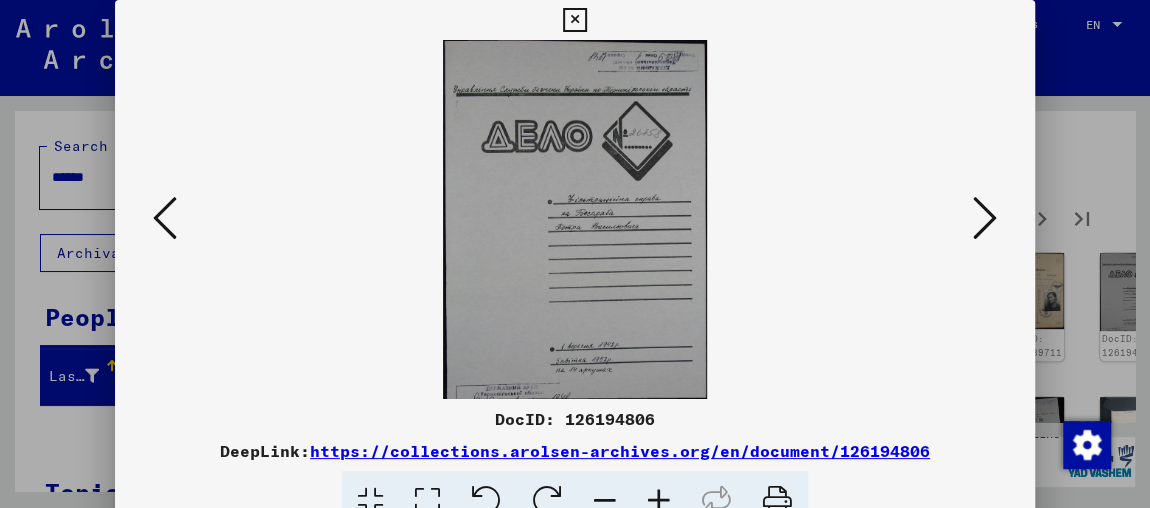 click at bounding box center (985, 218) 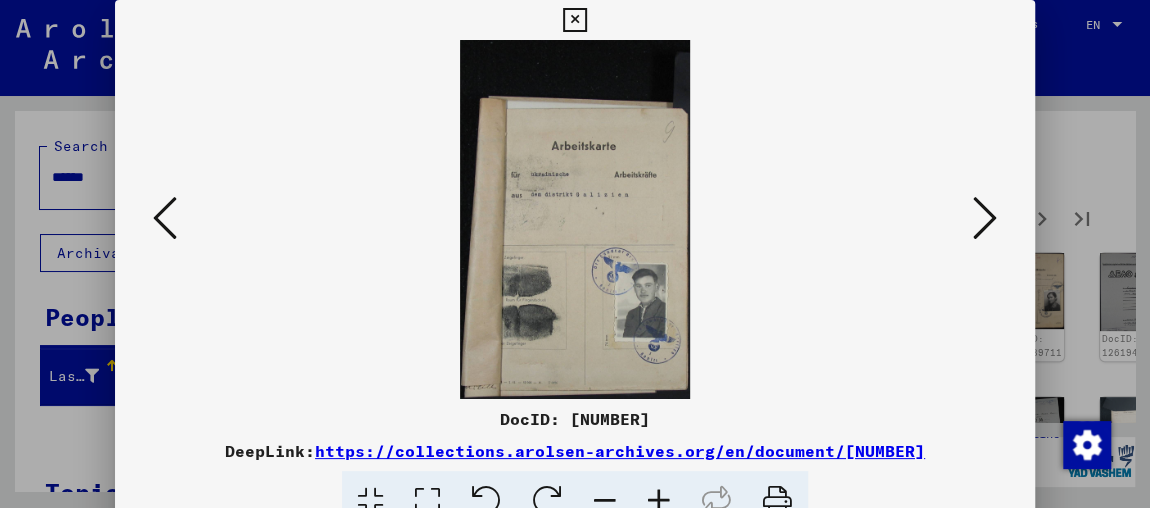 click at bounding box center (985, 218) 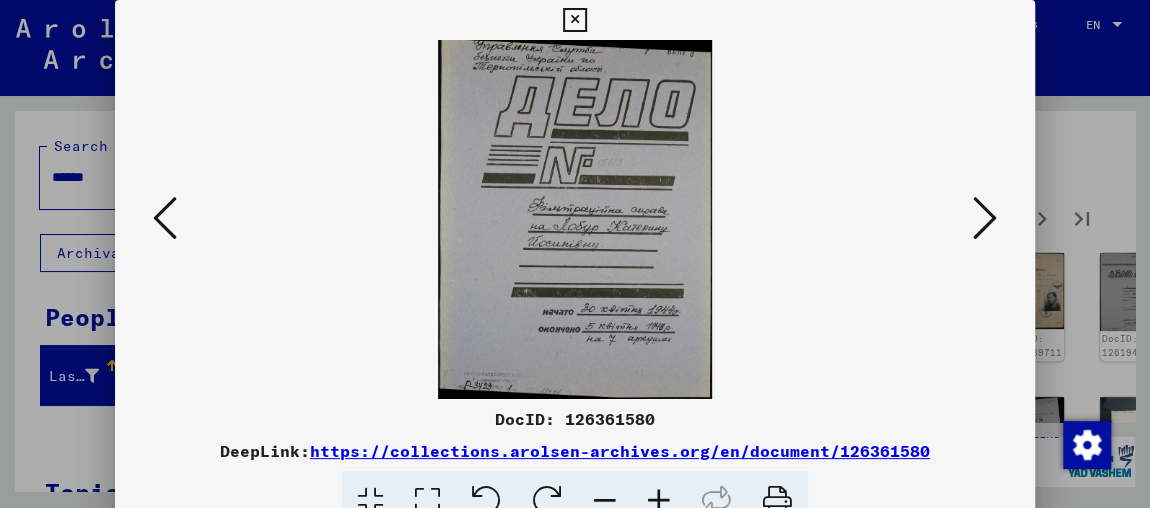 click at bounding box center (985, 218) 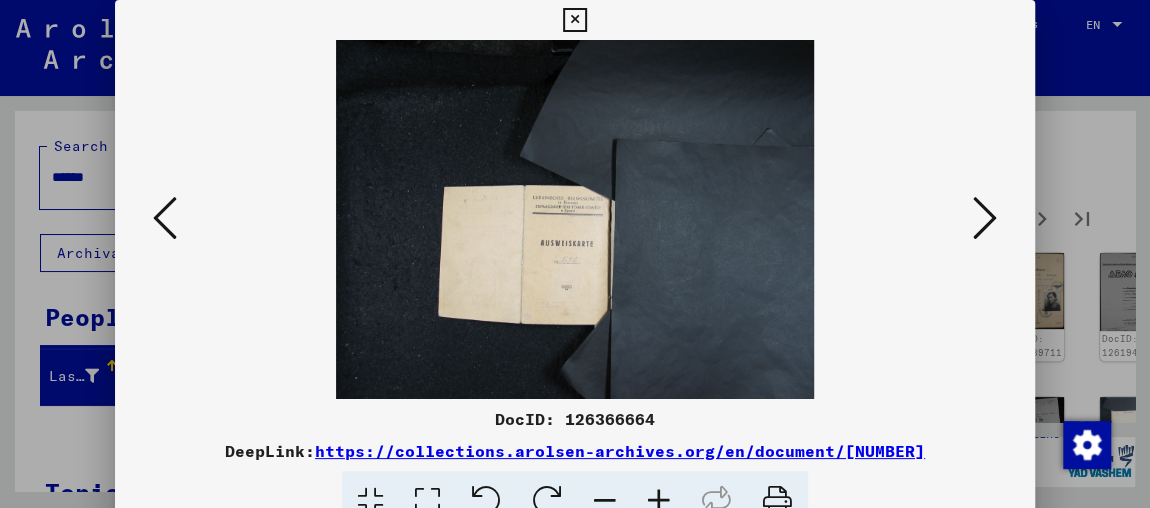 click at bounding box center [985, 218] 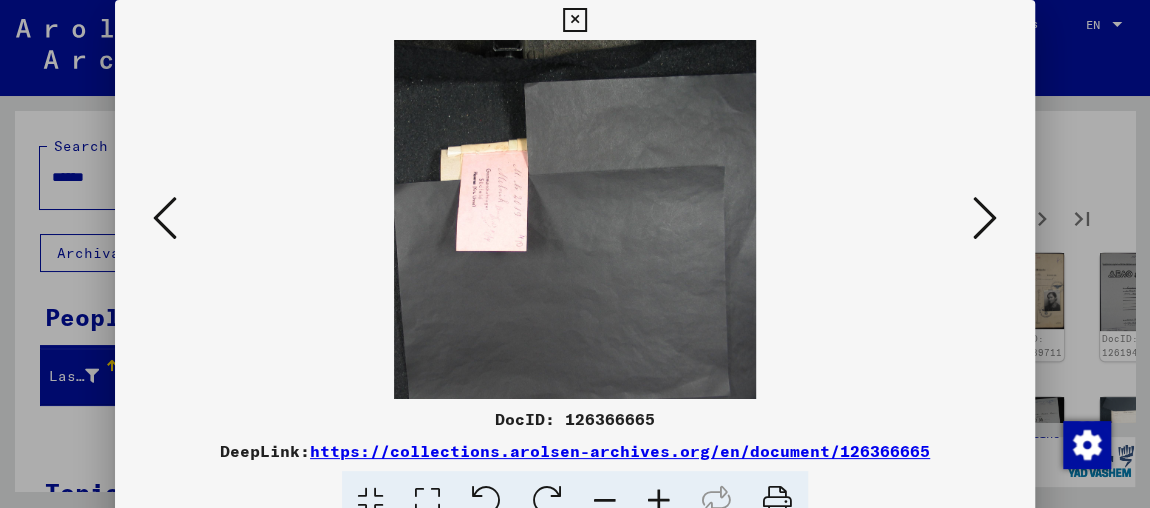 click at bounding box center [985, 218] 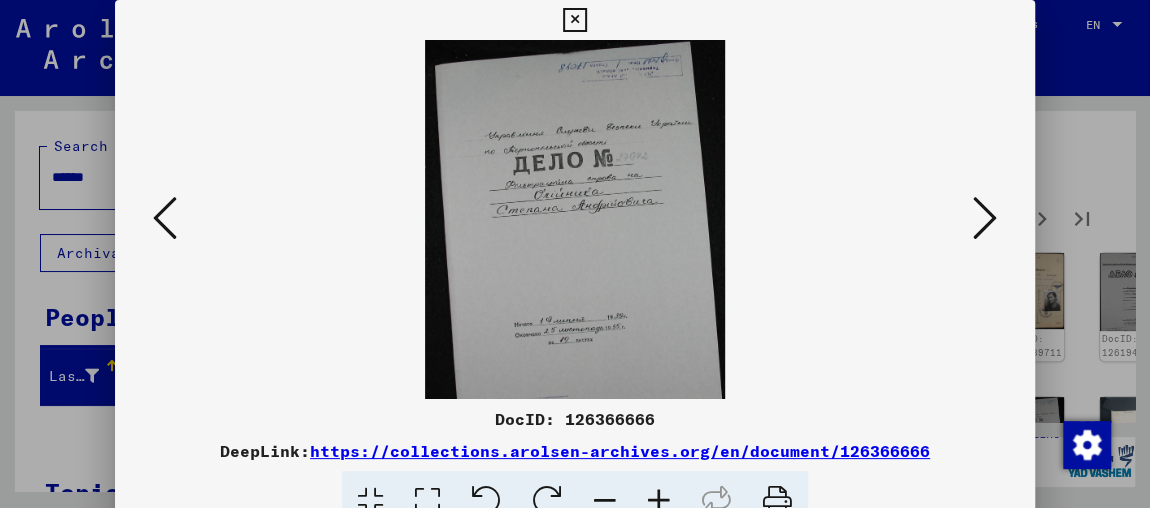 click at bounding box center (985, 218) 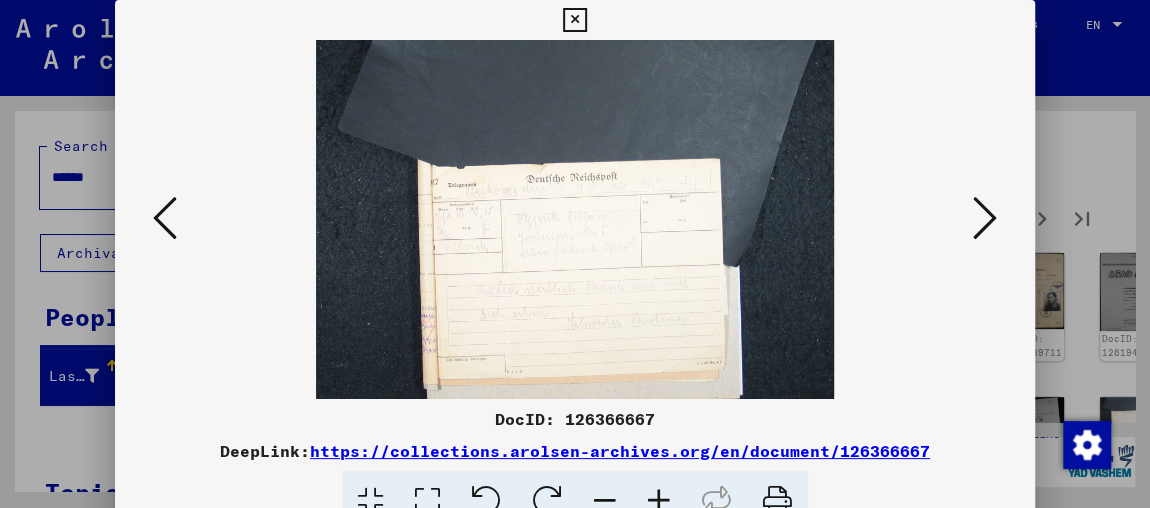 click at bounding box center [985, 218] 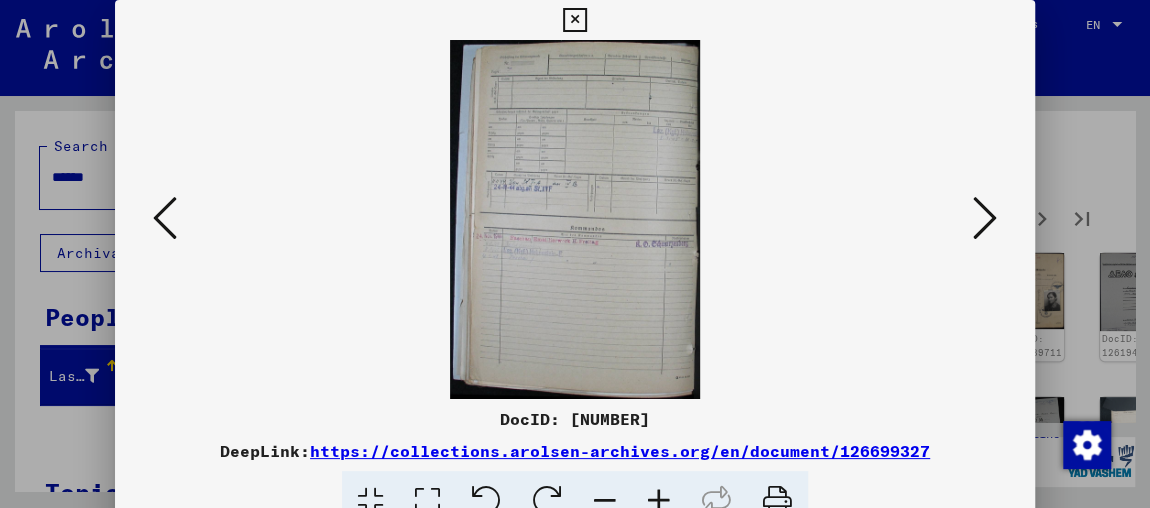 click at bounding box center [985, 218] 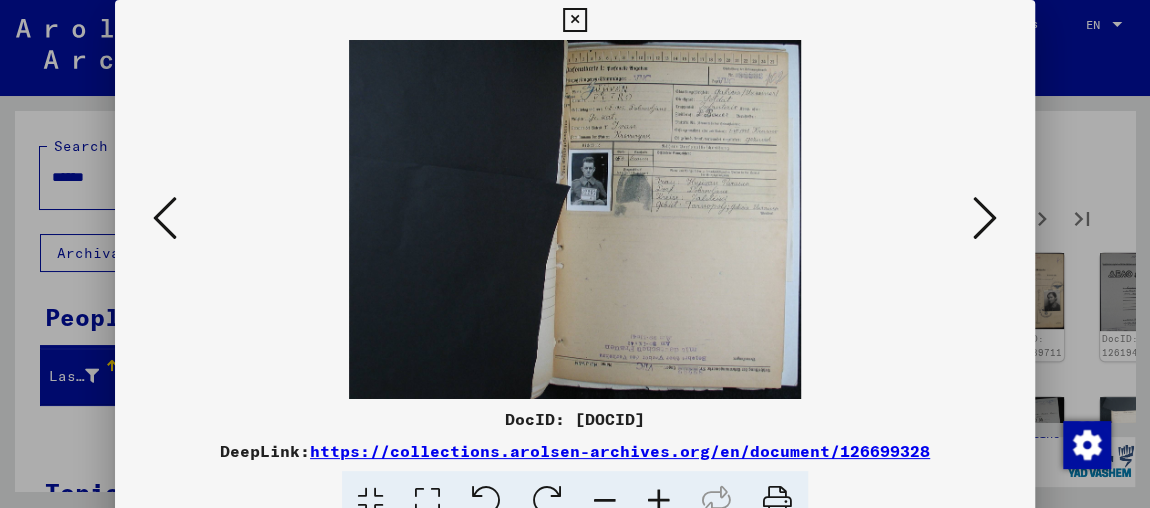click at bounding box center (659, 501) 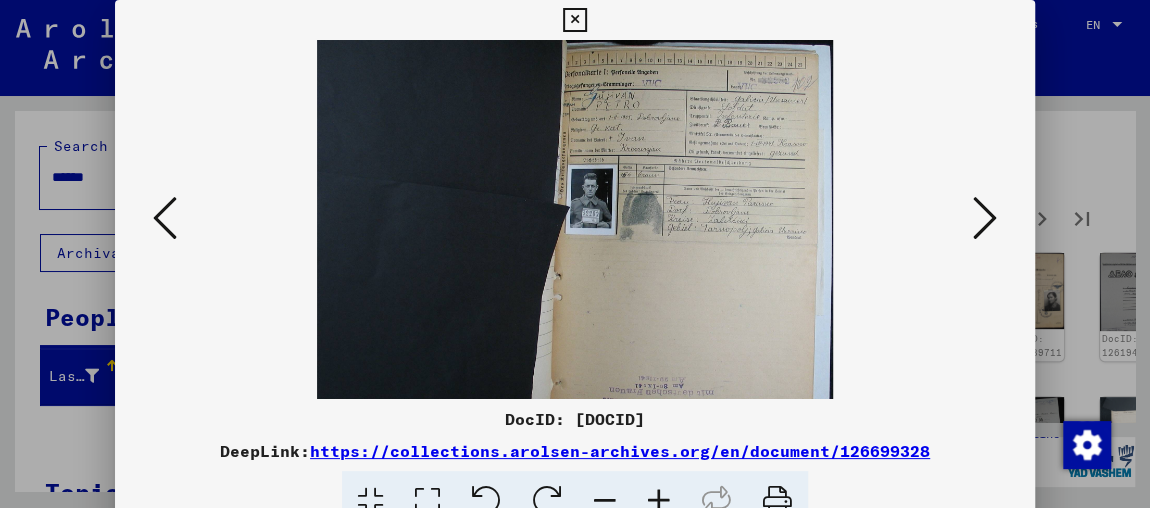 click at bounding box center (659, 501) 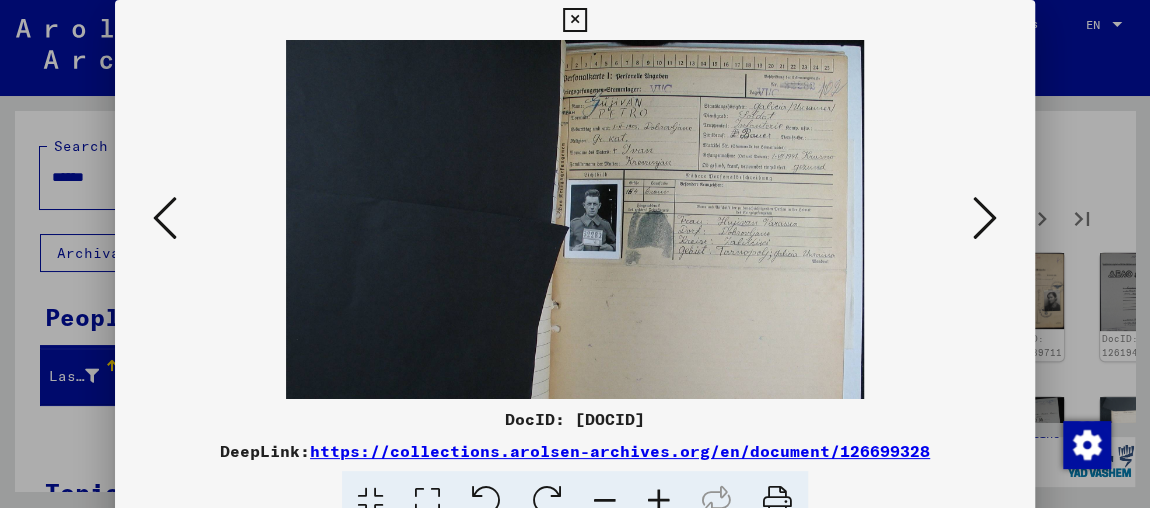 click at bounding box center [659, 501] 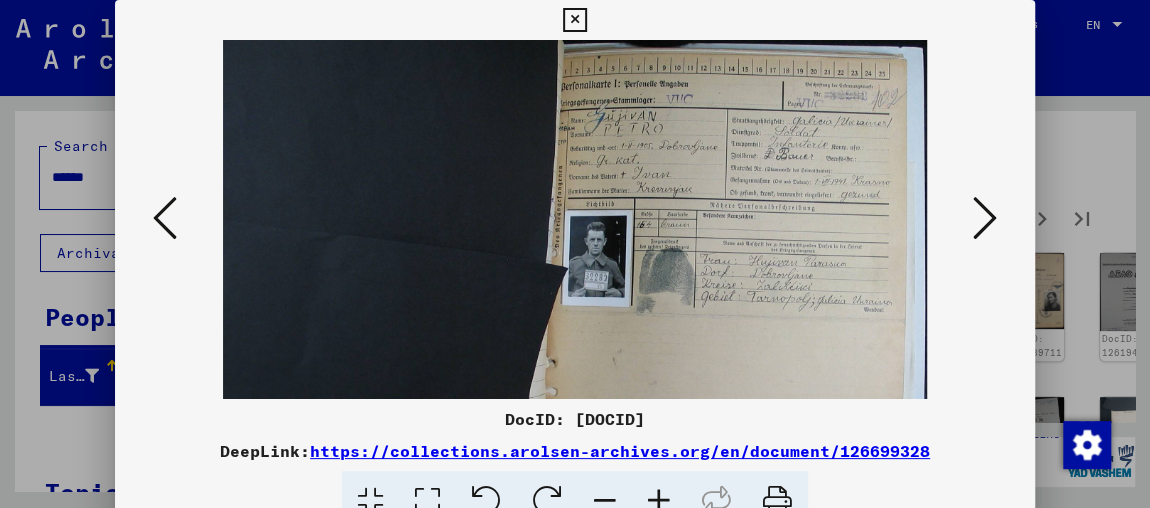click at bounding box center (659, 501) 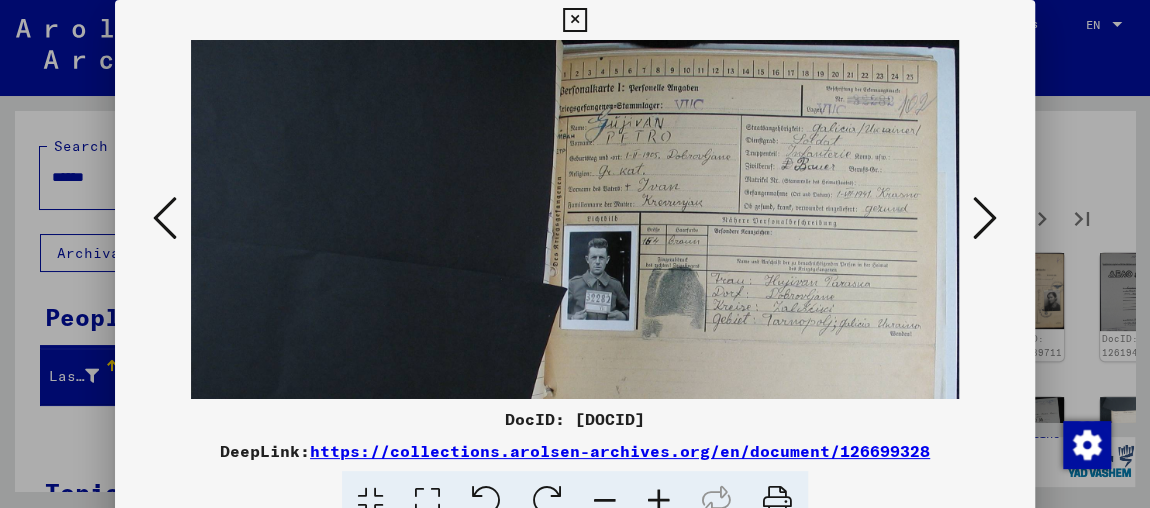 click at bounding box center (659, 501) 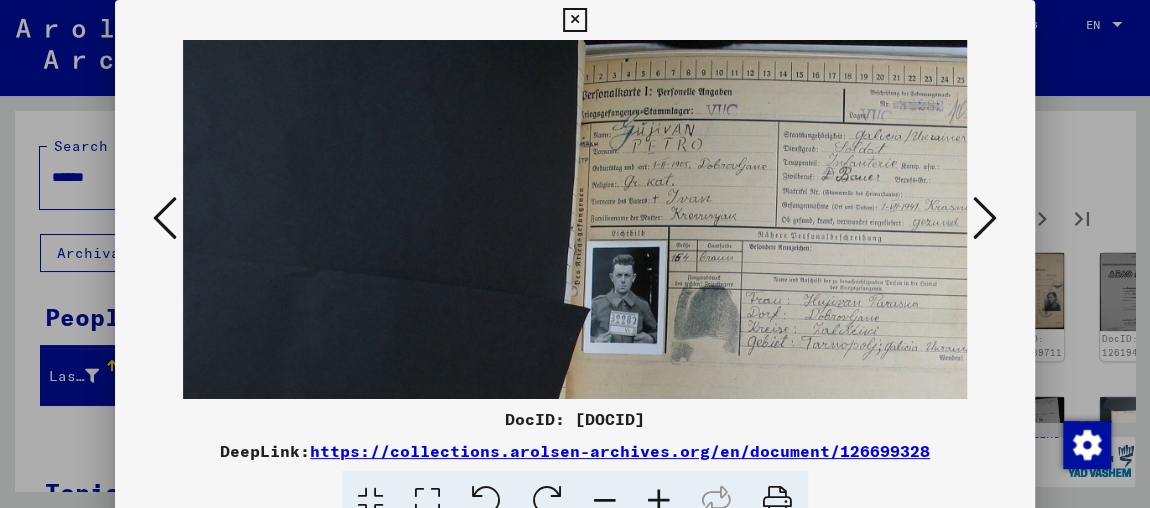 click at bounding box center [659, 501] 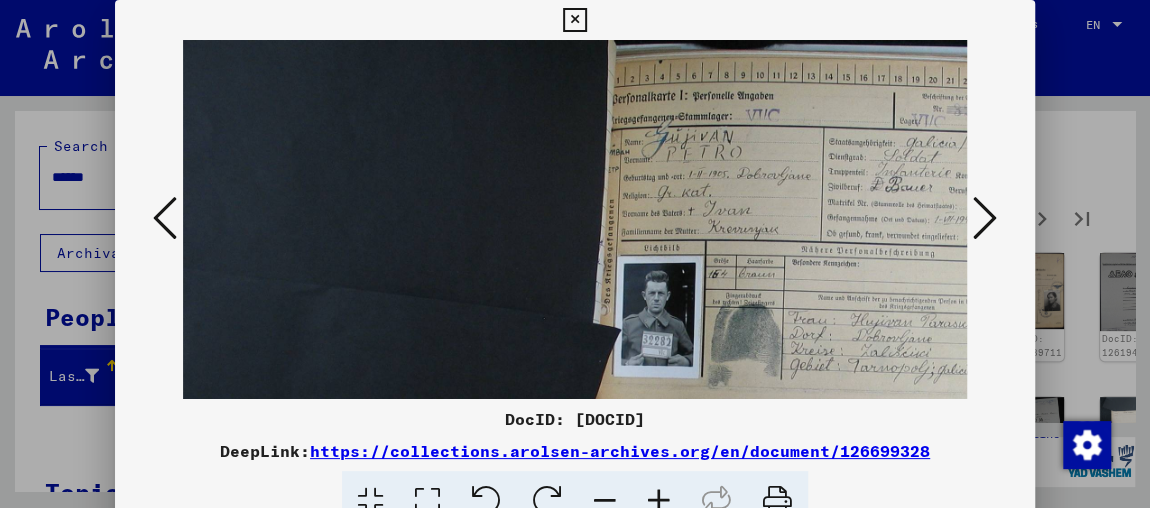 click at bounding box center (985, 219) 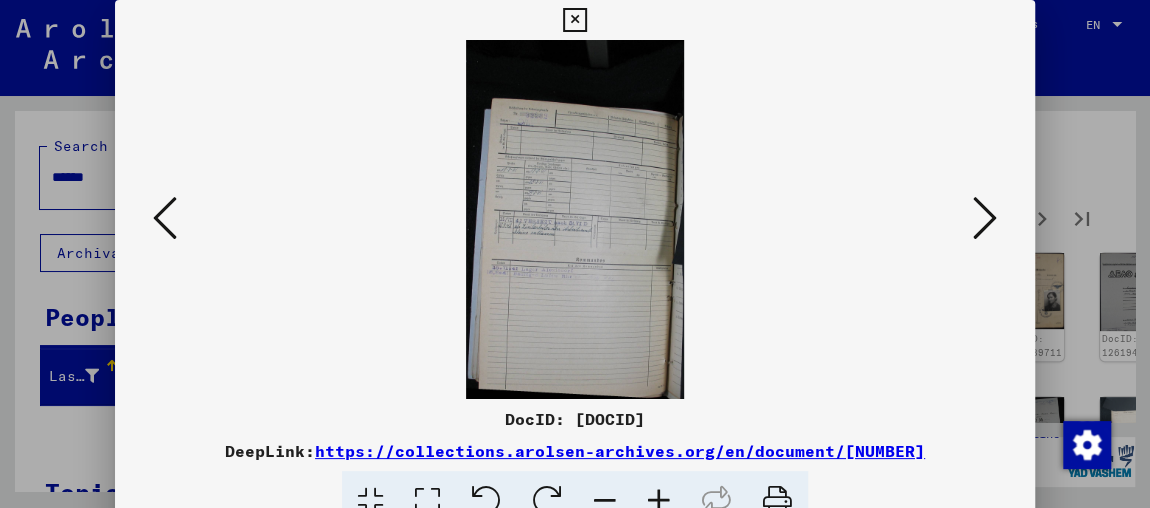 click at bounding box center (985, 218) 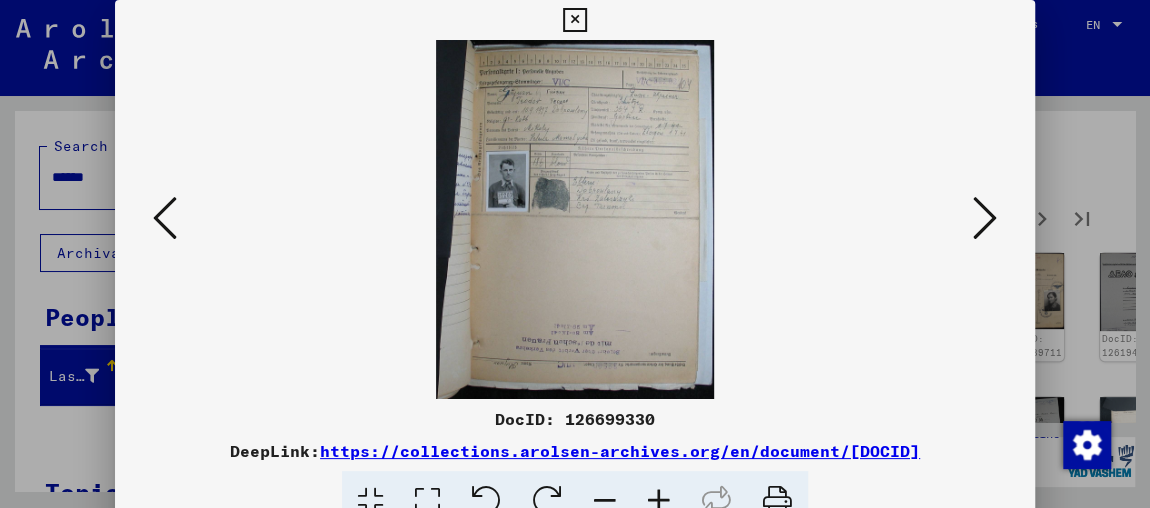 click at bounding box center [659, 501] 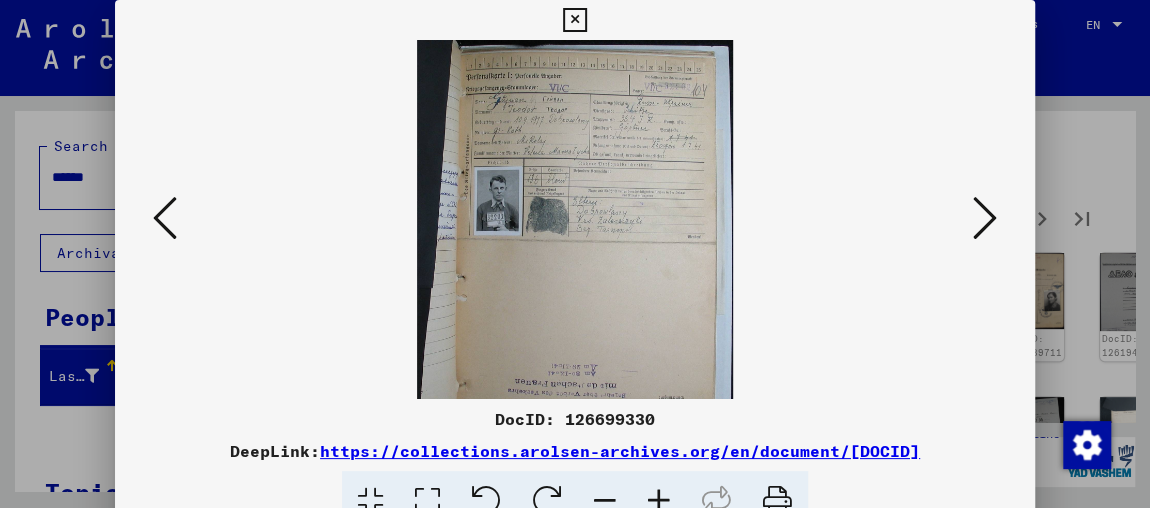 click at bounding box center (659, 501) 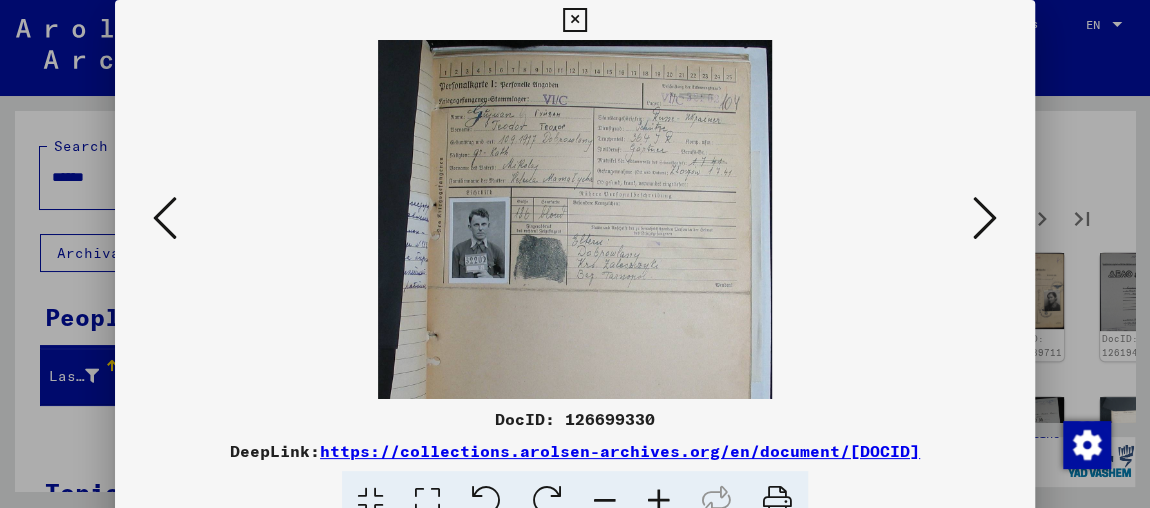 click at bounding box center [659, 501] 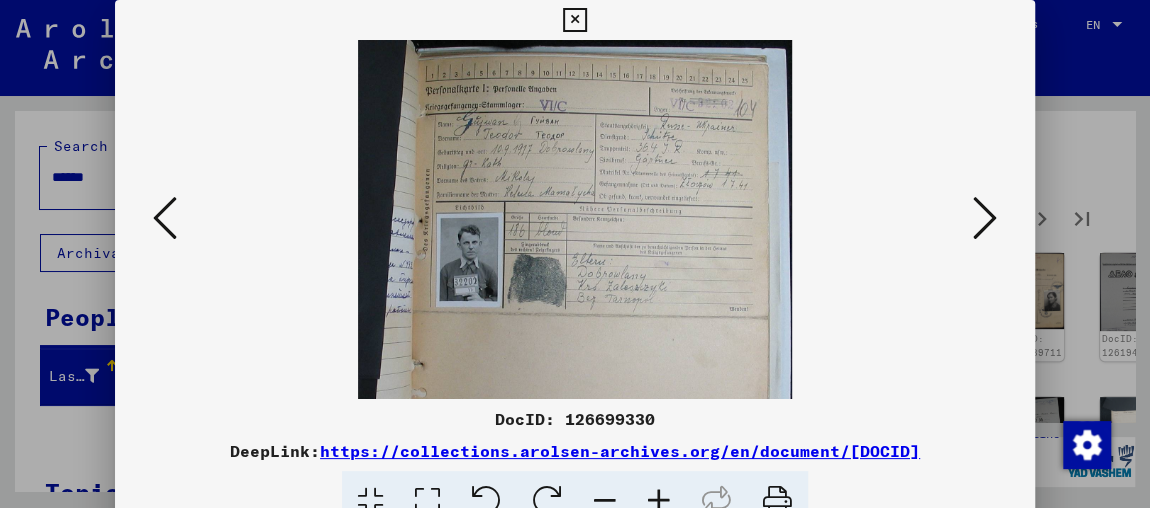 click at bounding box center (659, 501) 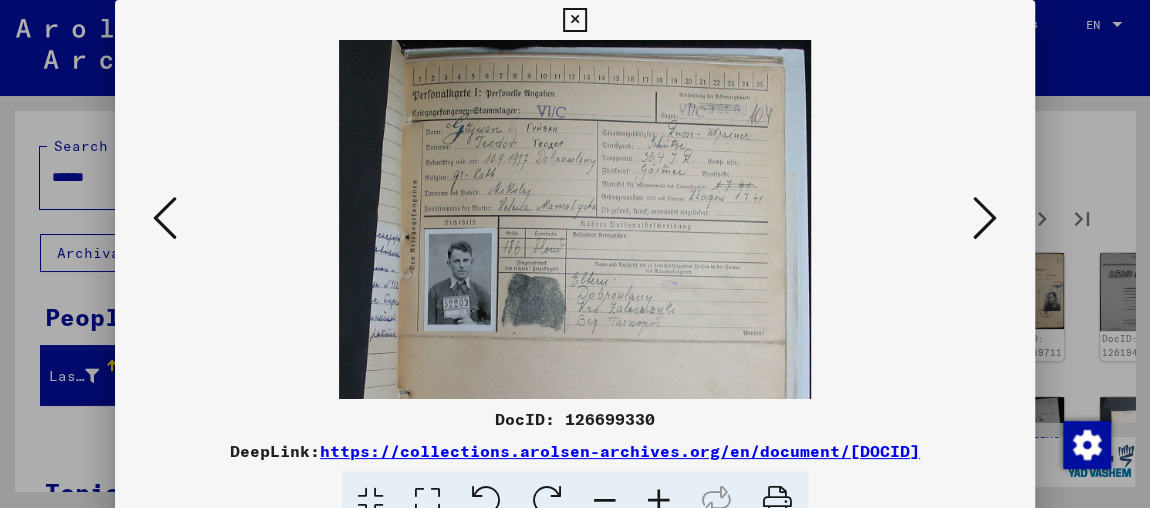 click at bounding box center (659, 501) 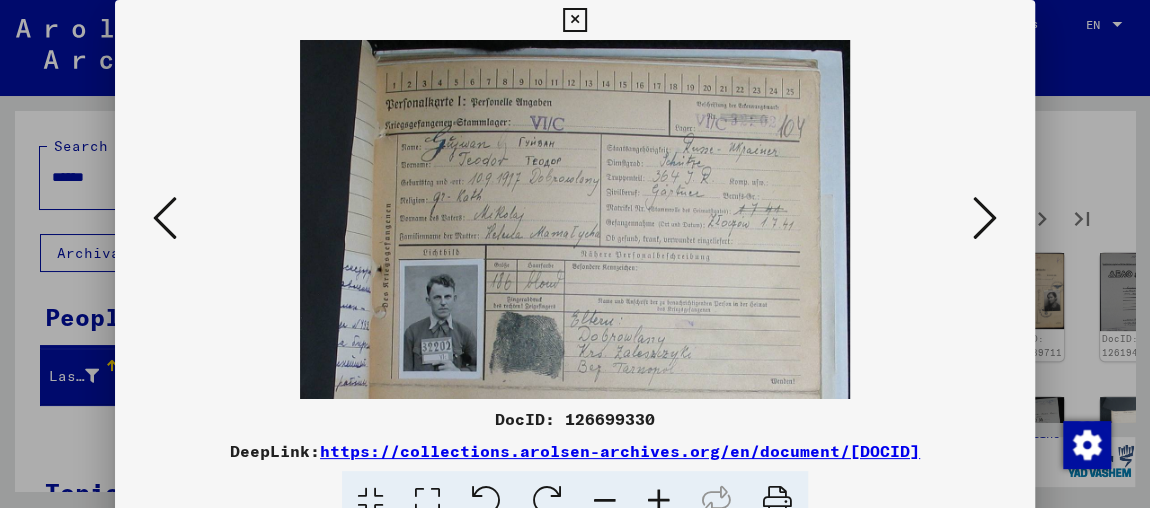 click at bounding box center (659, 501) 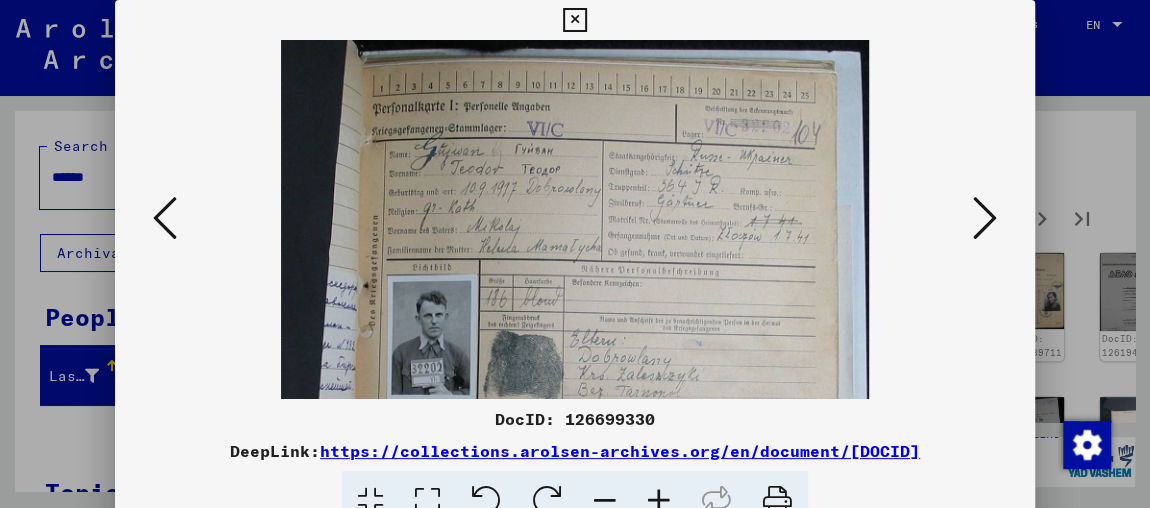 click at bounding box center (659, 501) 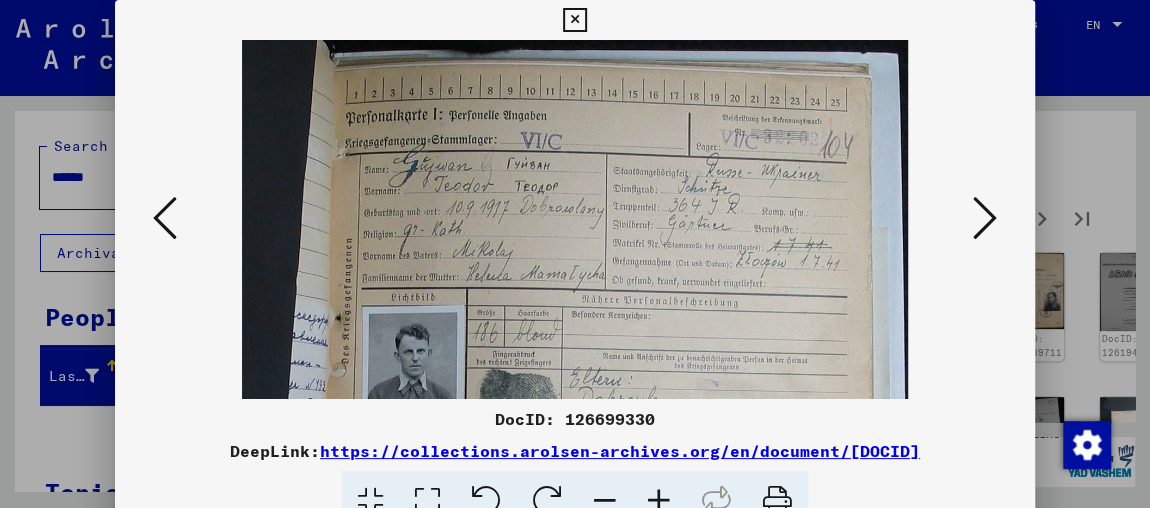 click at bounding box center (985, 218) 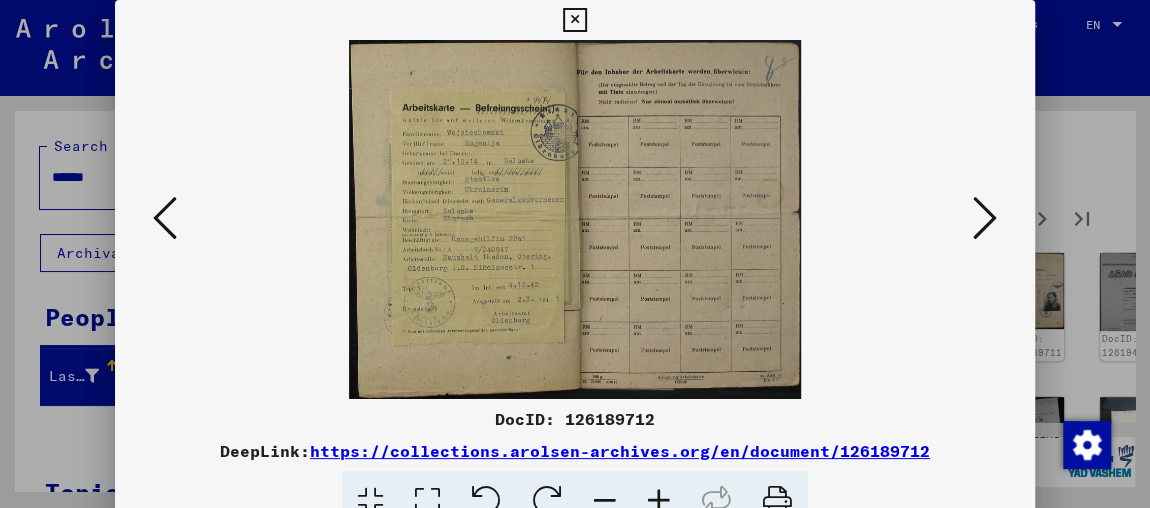 click at bounding box center [985, 218] 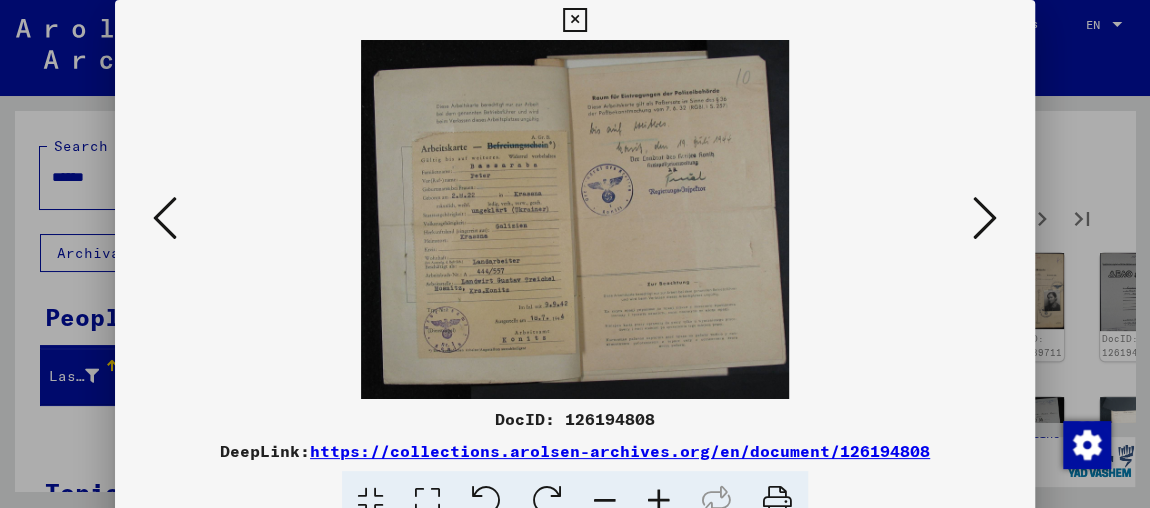click at bounding box center [985, 218] 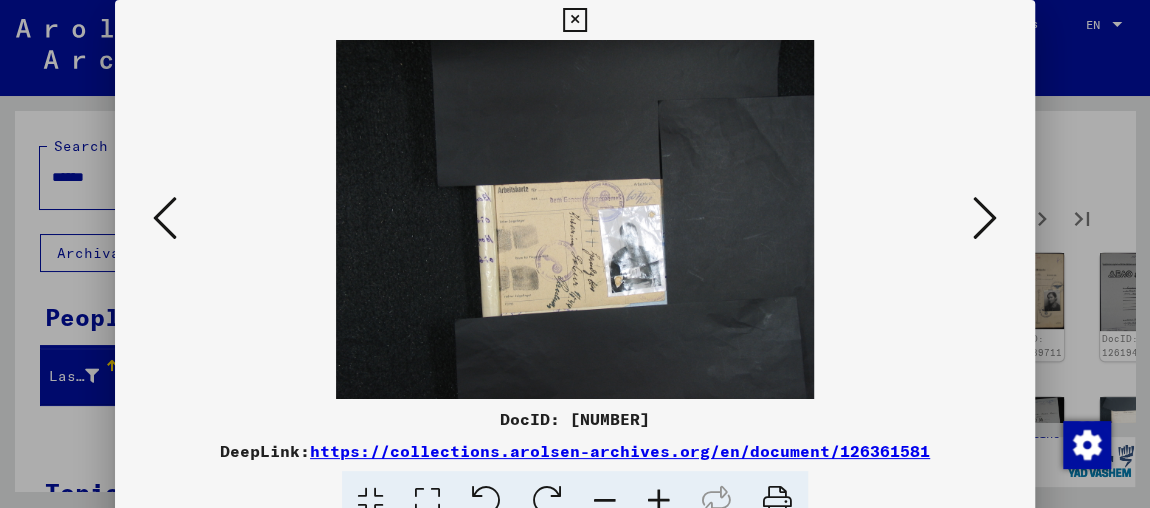click at bounding box center (985, 218) 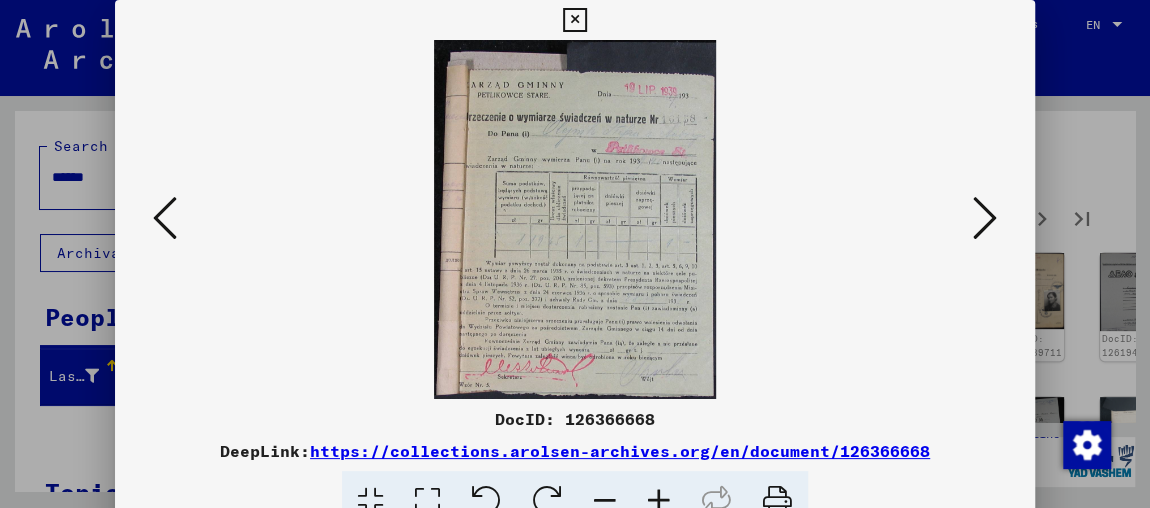 click at bounding box center [985, 218] 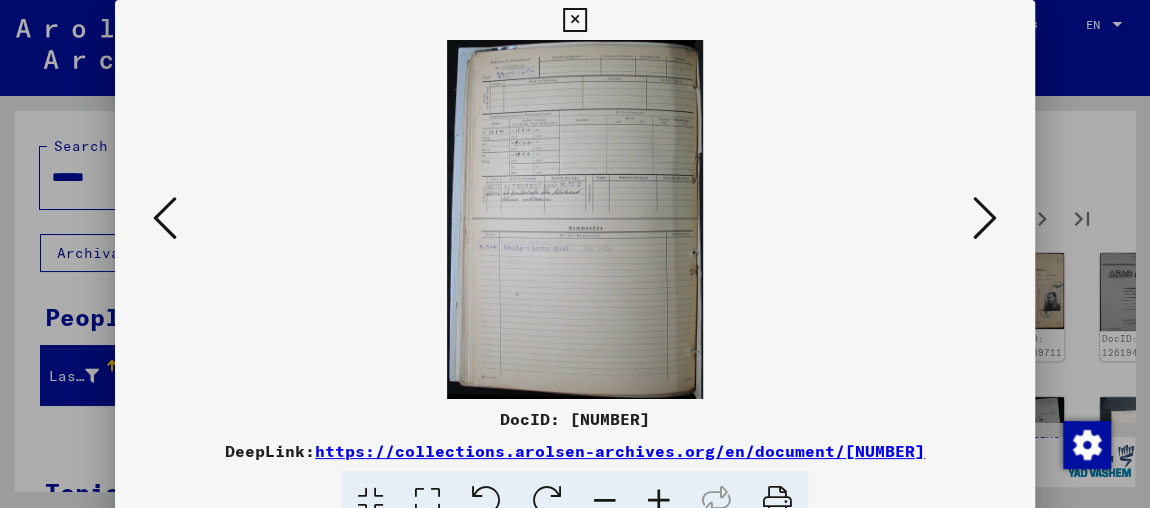click at bounding box center (985, 218) 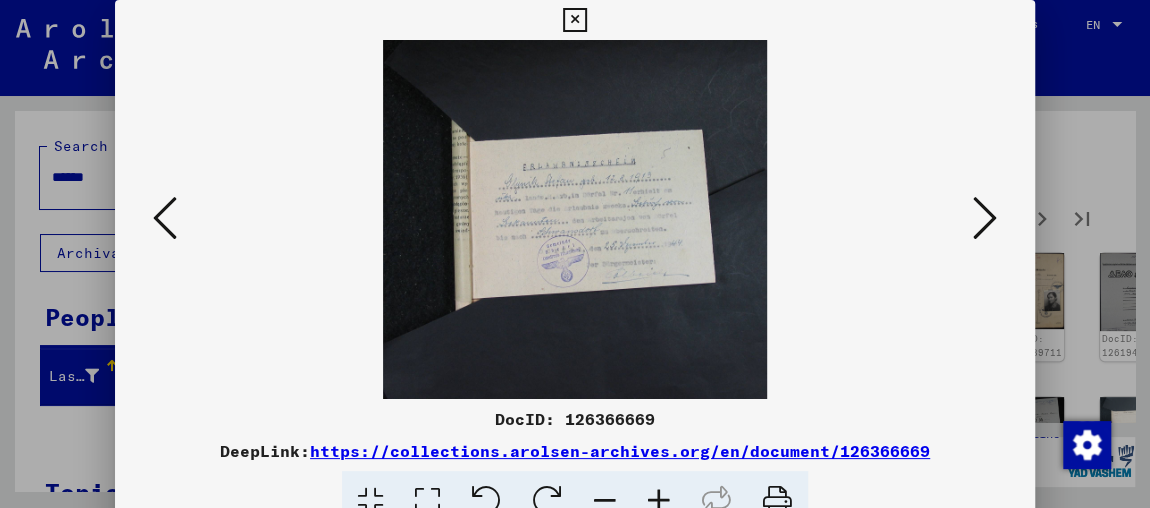 click at bounding box center (985, 218) 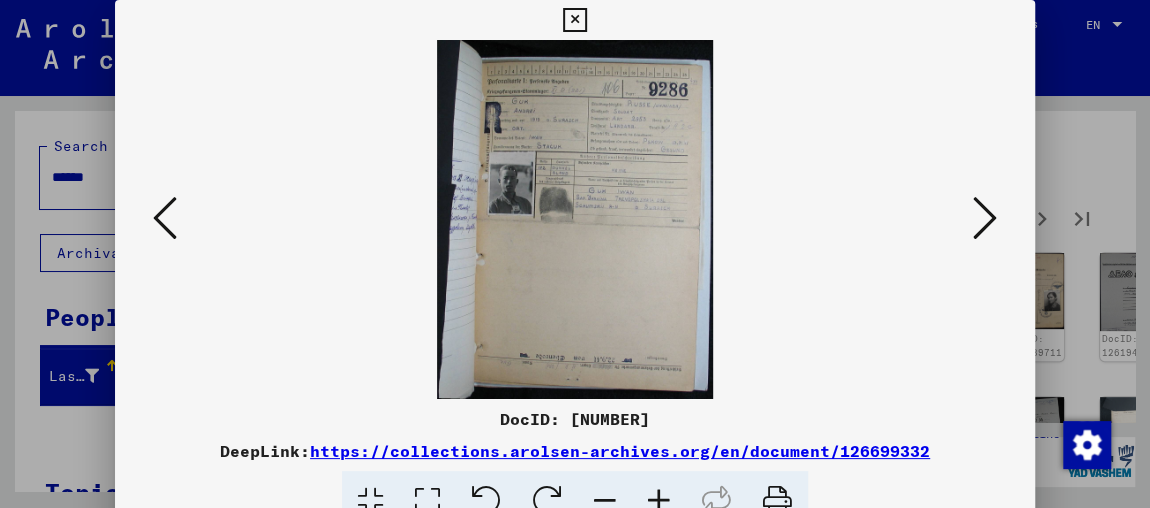 click at bounding box center [985, 218] 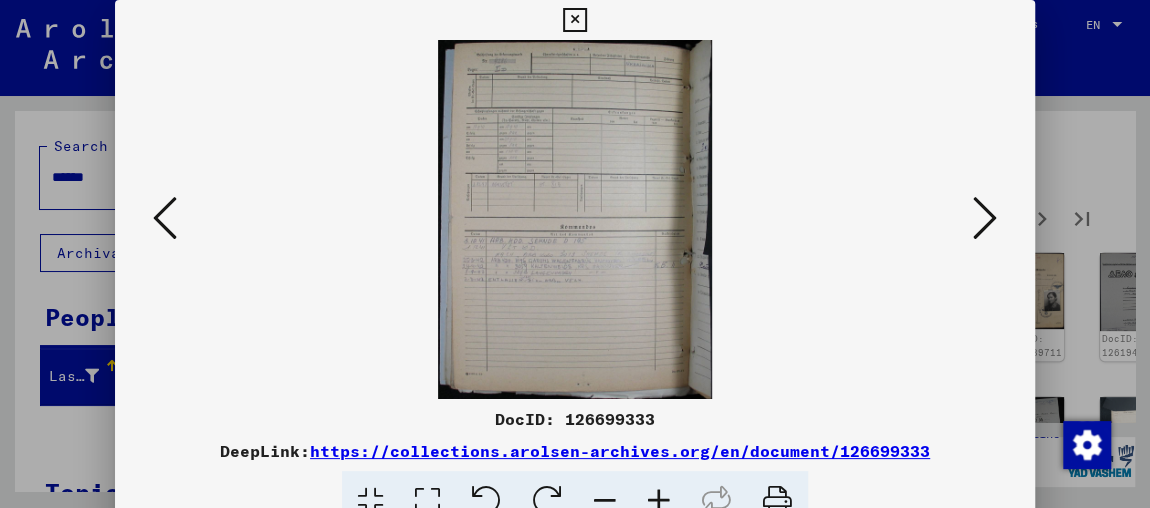 click at bounding box center (165, 218) 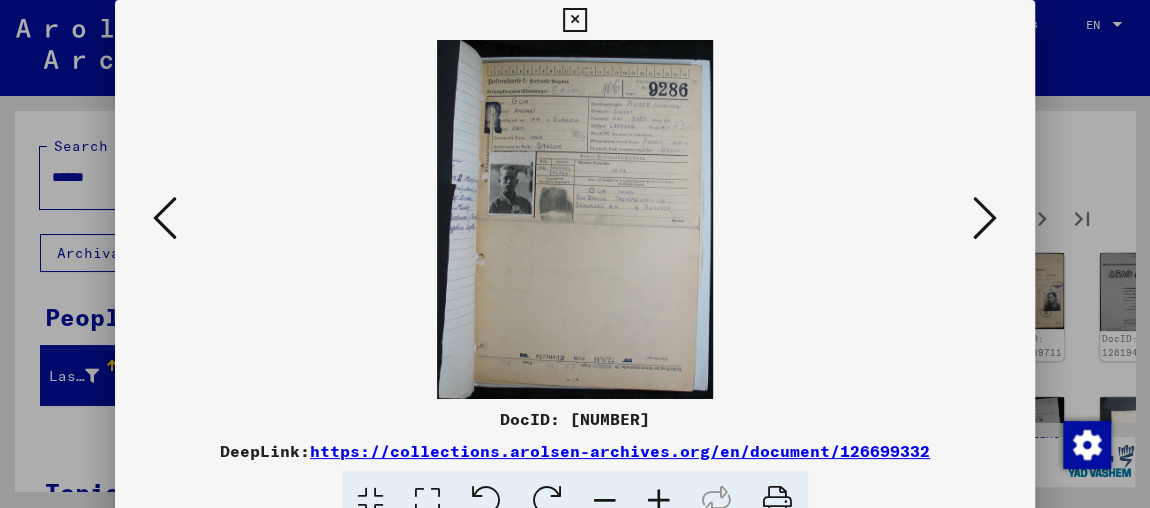 click at bounding box center (659, 501) 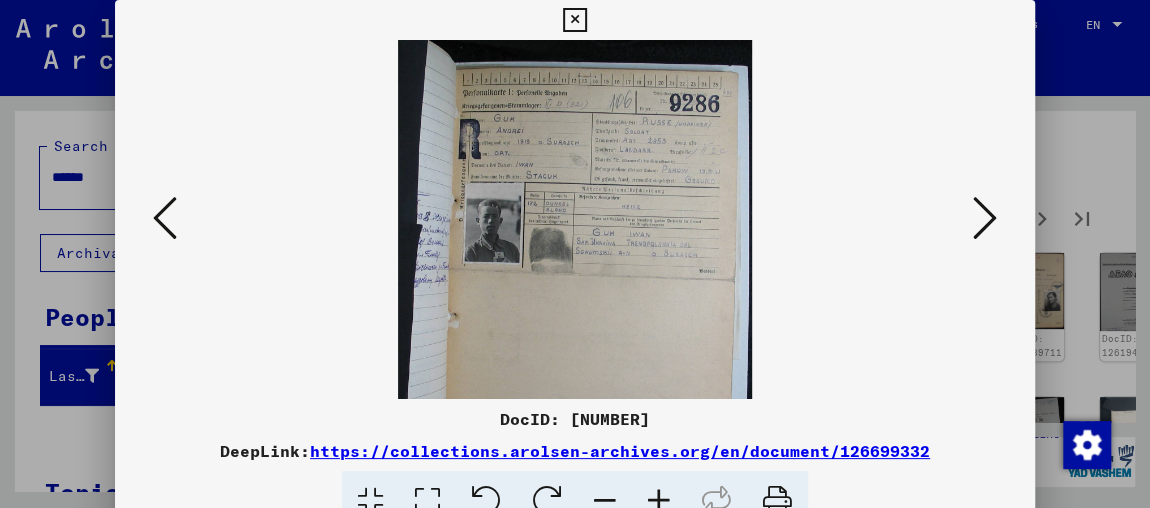 click at bounding box center (659, 501) 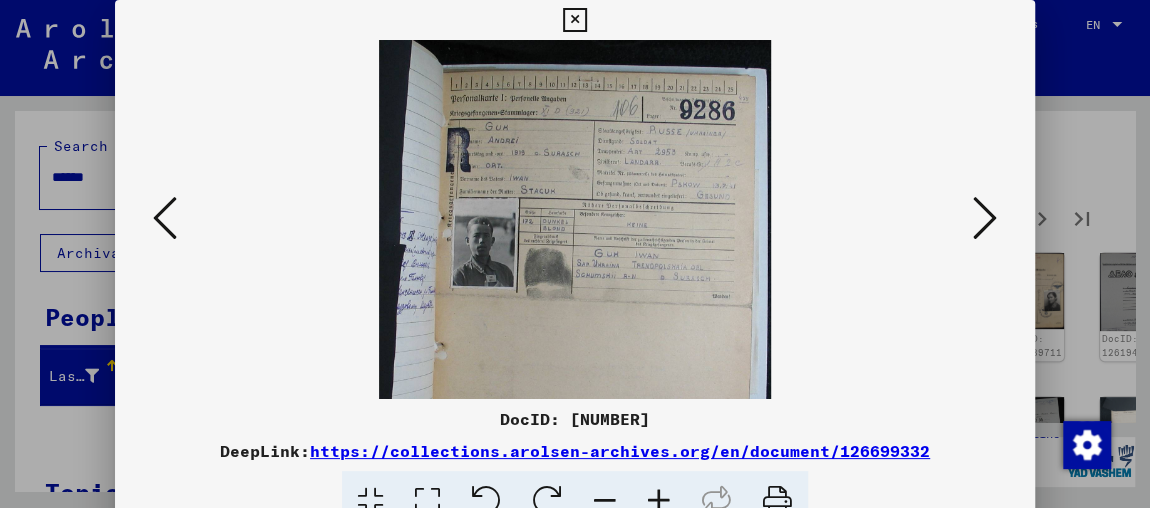 click at bounding box center (659, 501) 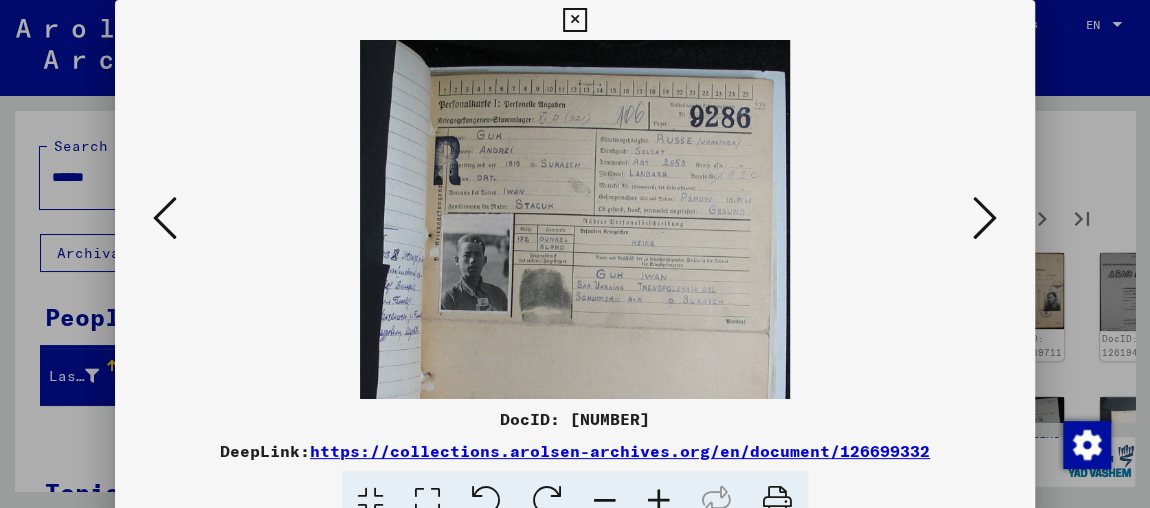 click at bounding box center [659, 501] 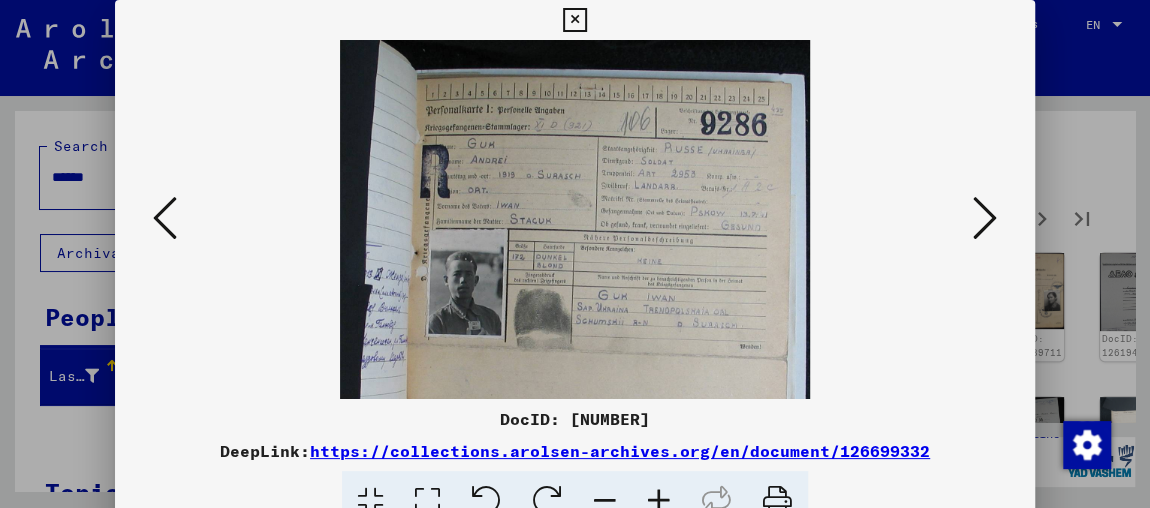 click at bounding box center (659, 501) 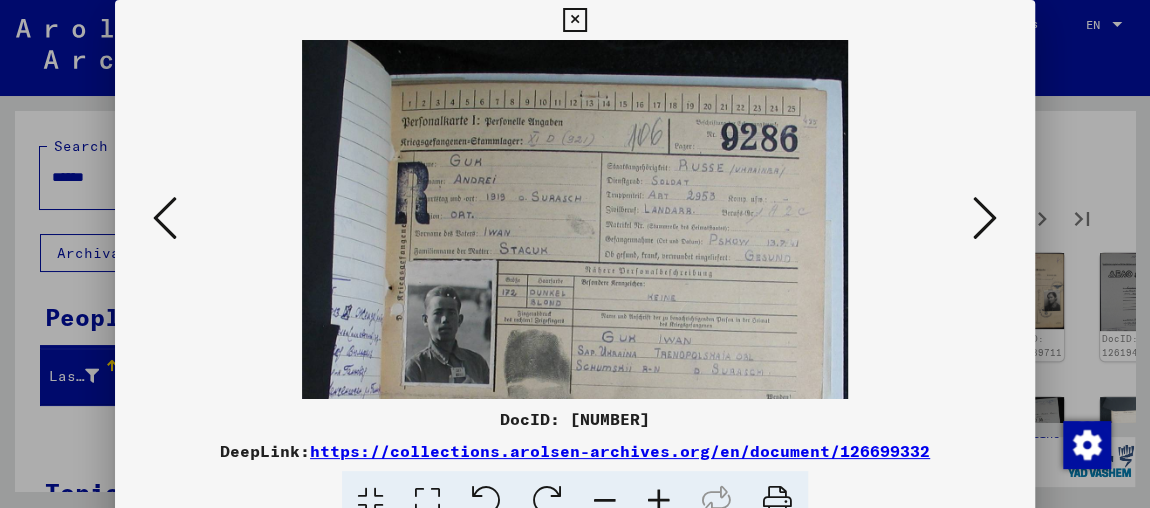 click at bounding box center (659, 501) 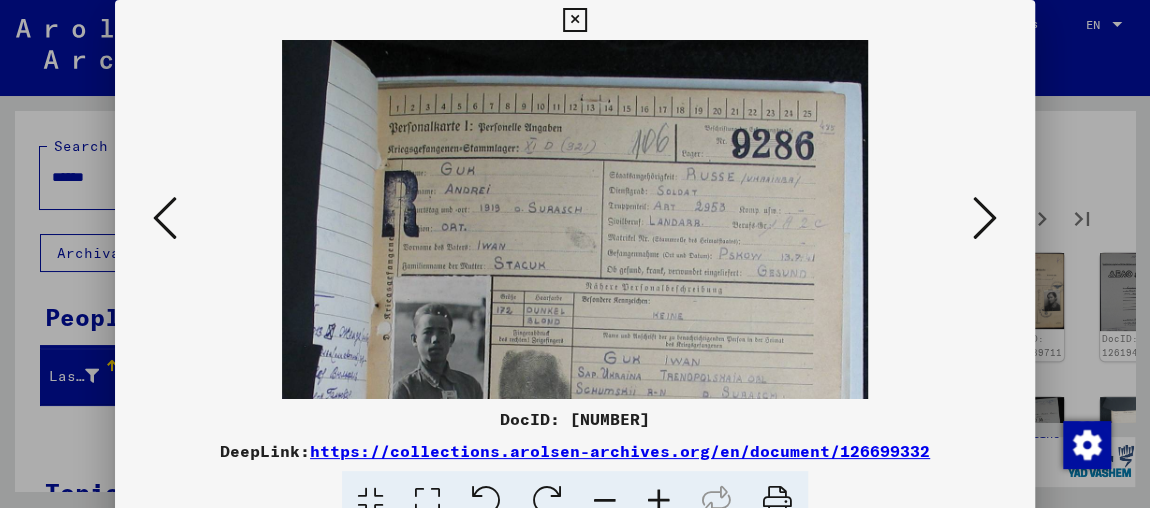 click at bounding box center (659, 501) 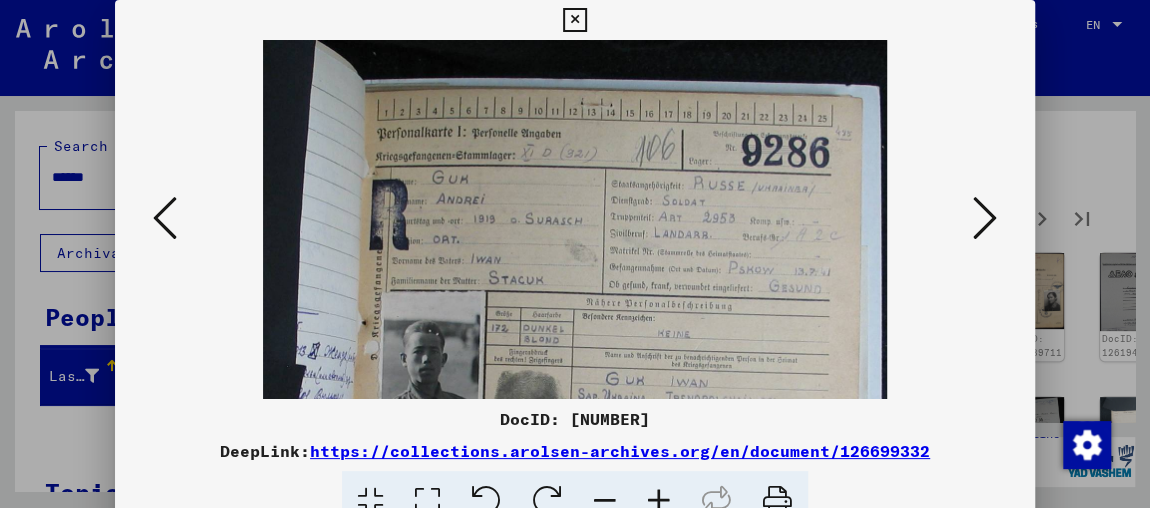 click at bounding box center (659, 501) 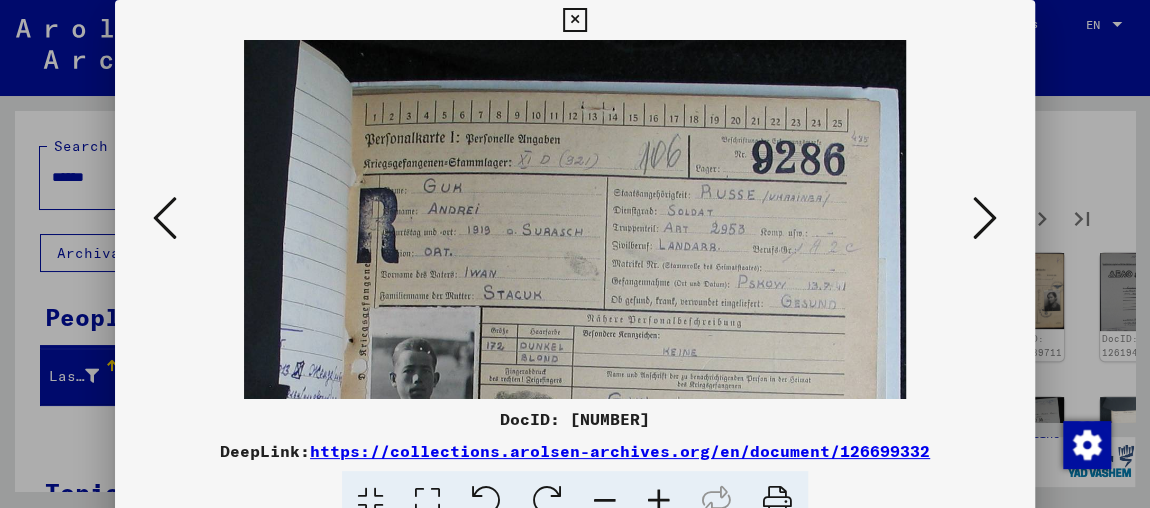 click at bounding box center [985, 218] 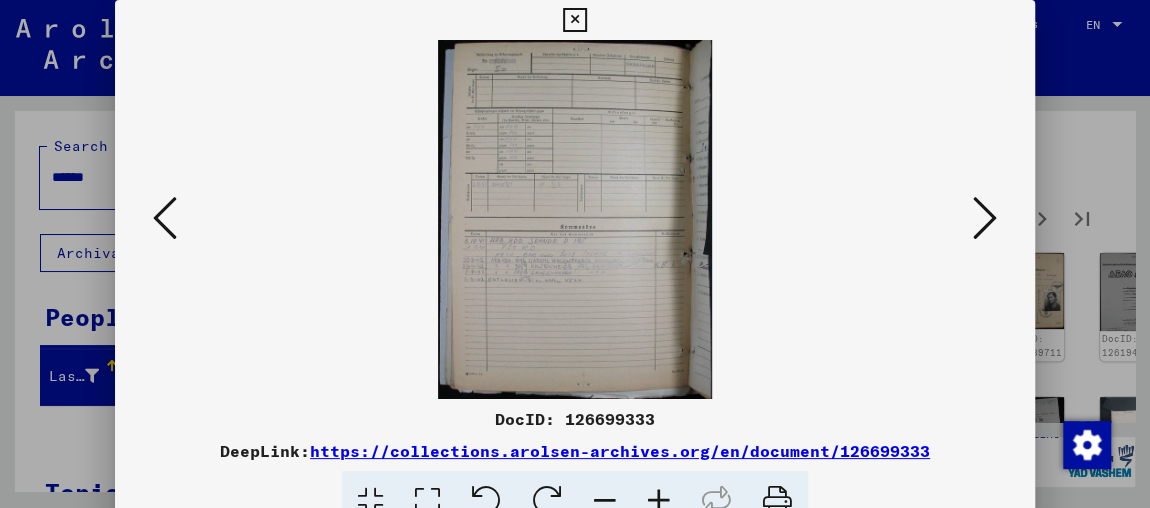 click at bounding box center (985, 218) 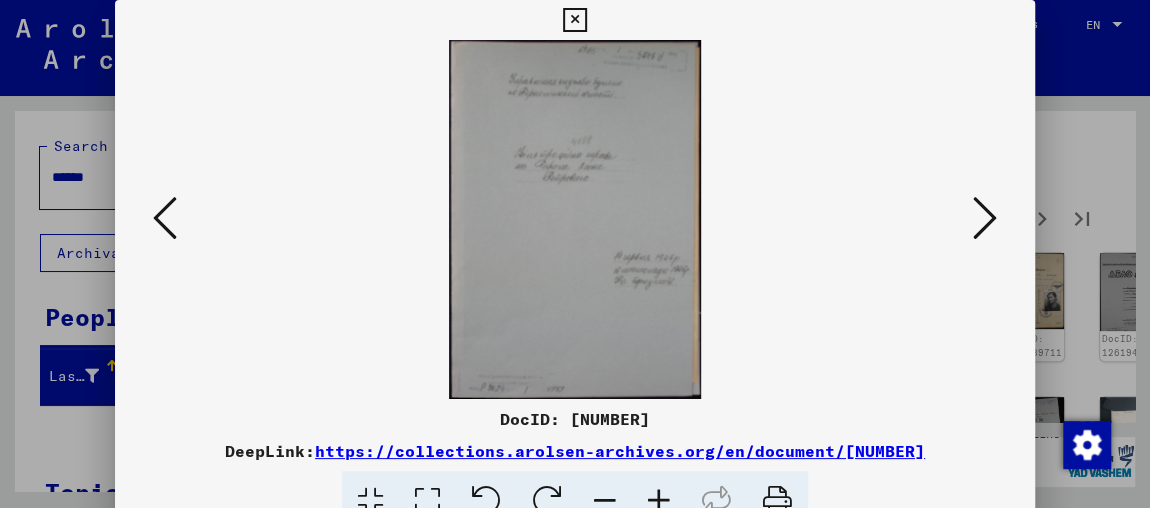 click at bounding box center [985, 218] 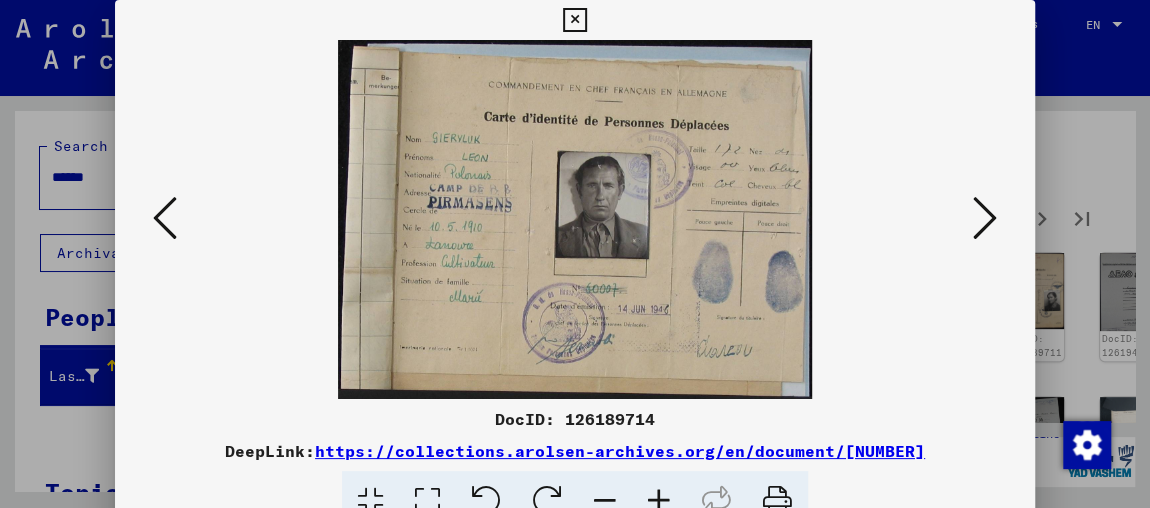 click at bounding box center (985, 218) 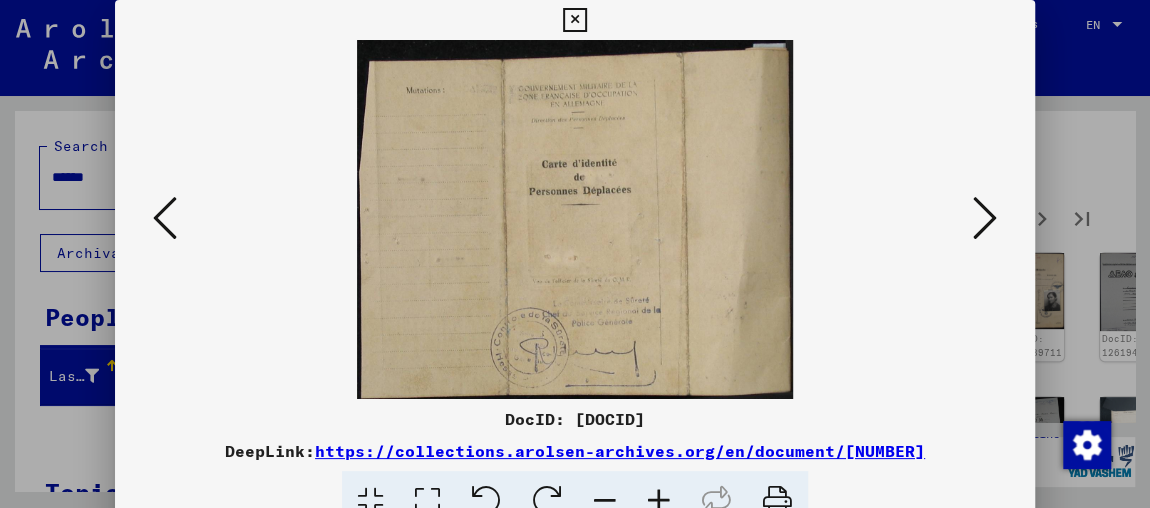click at bounding box center (985, 218) 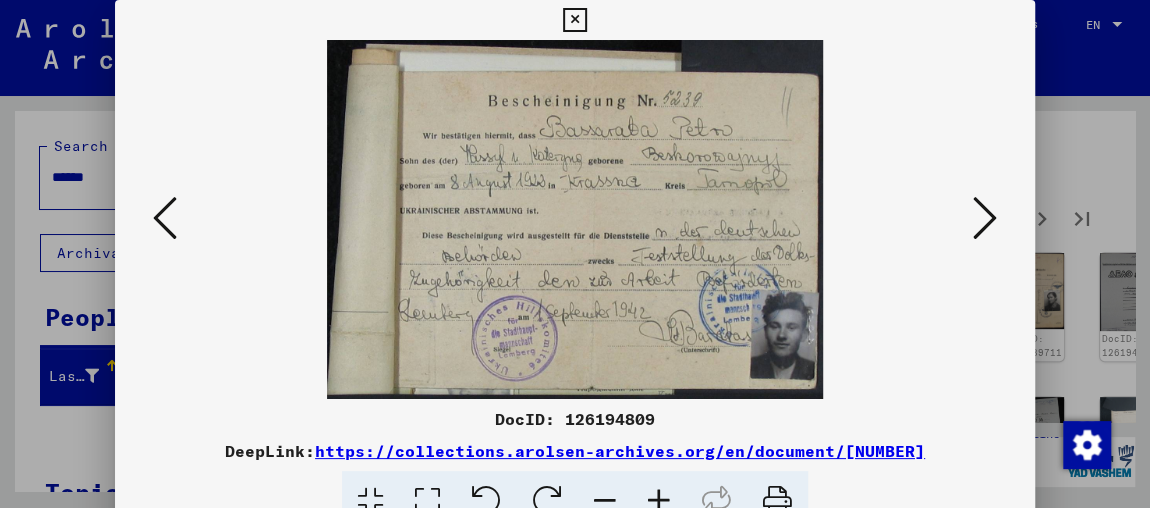 click at bounding box center [985, 218] 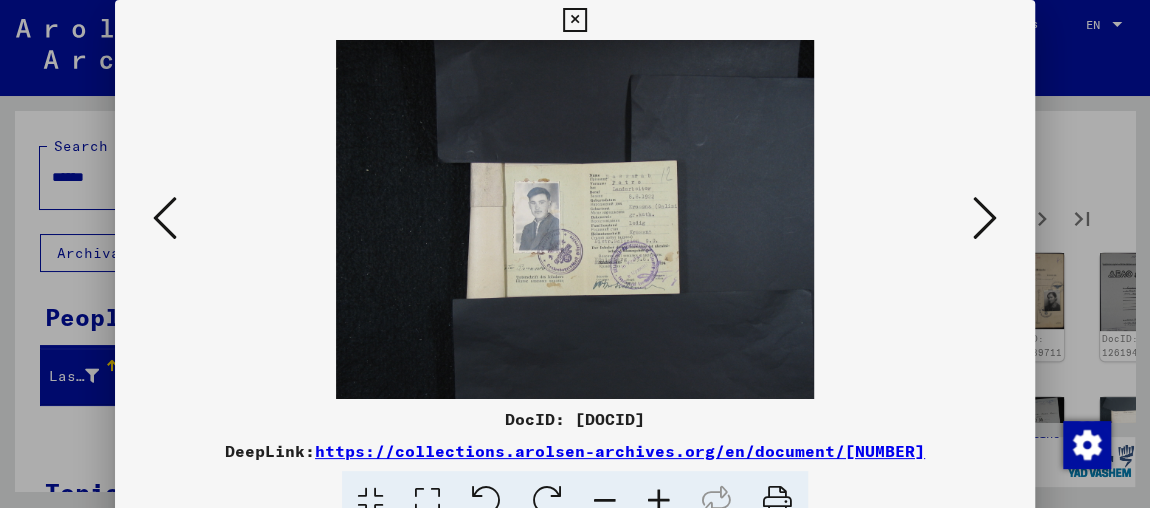 click at bounding box center (659, 501) 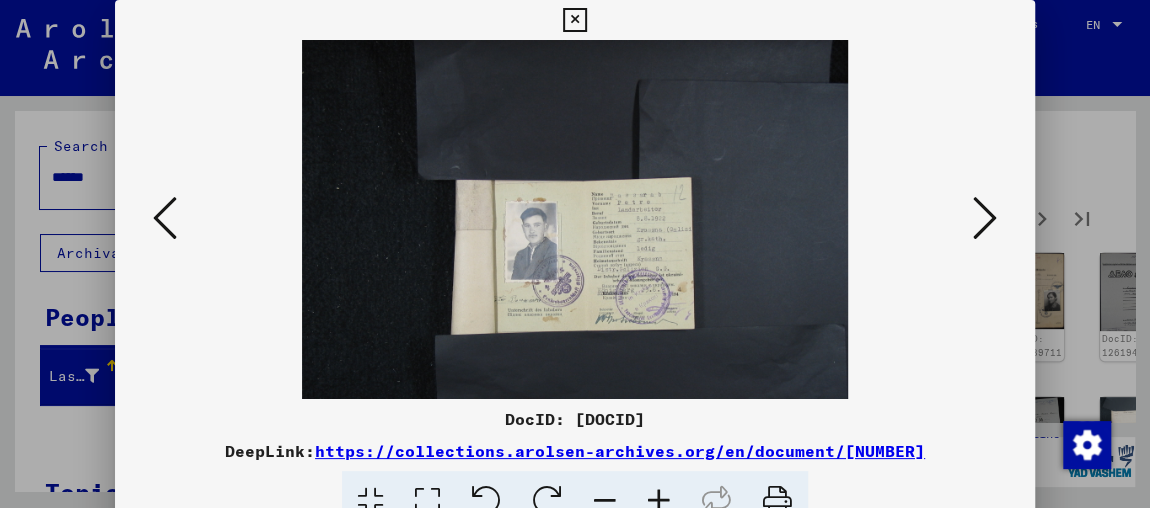 click at bounding box center [659, 501] 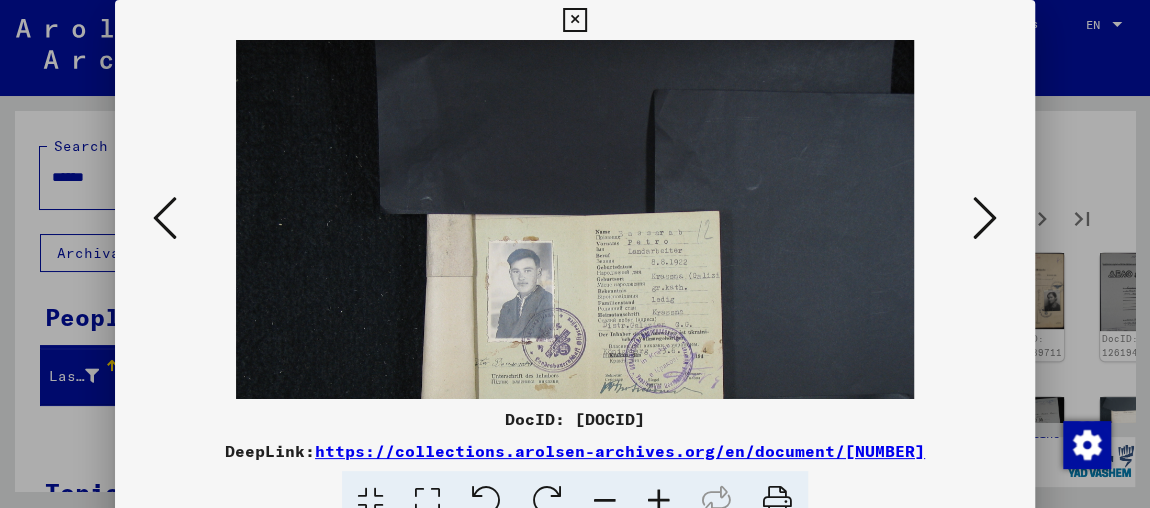 click at bounding box center [659, 501] 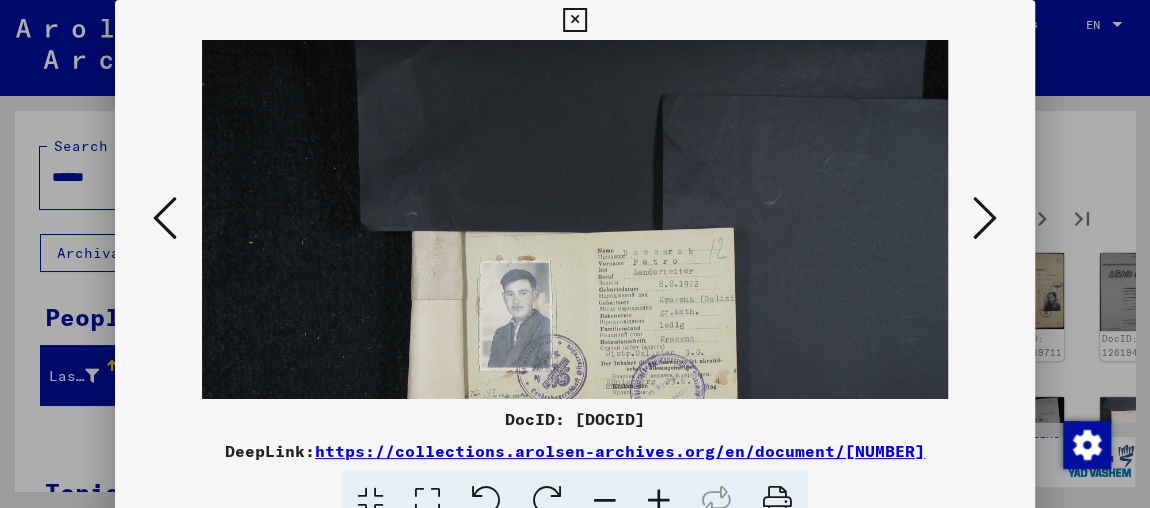 click at bounding box center [659, 501] 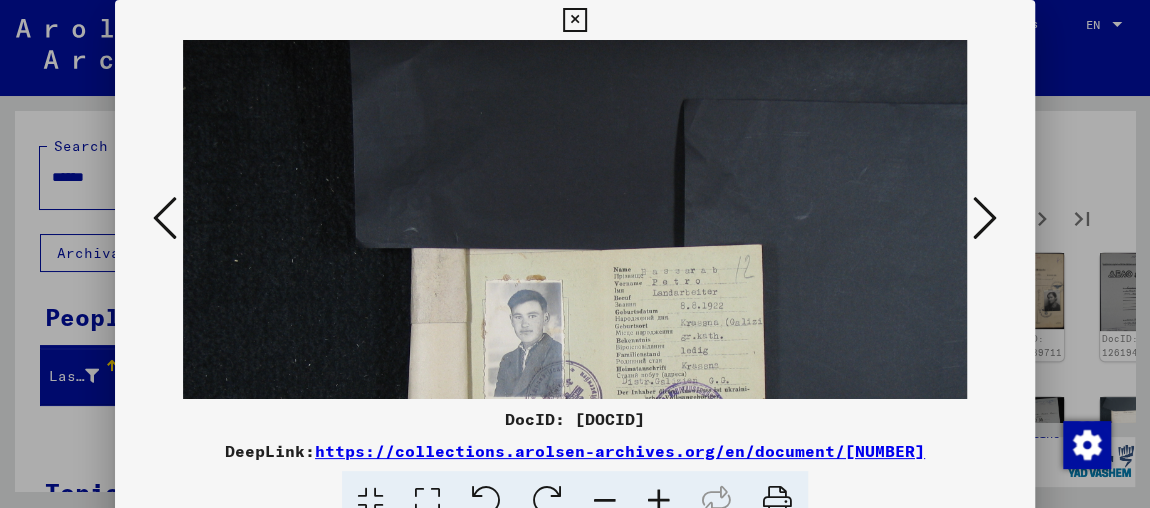 click at bounding box center (659, 501) 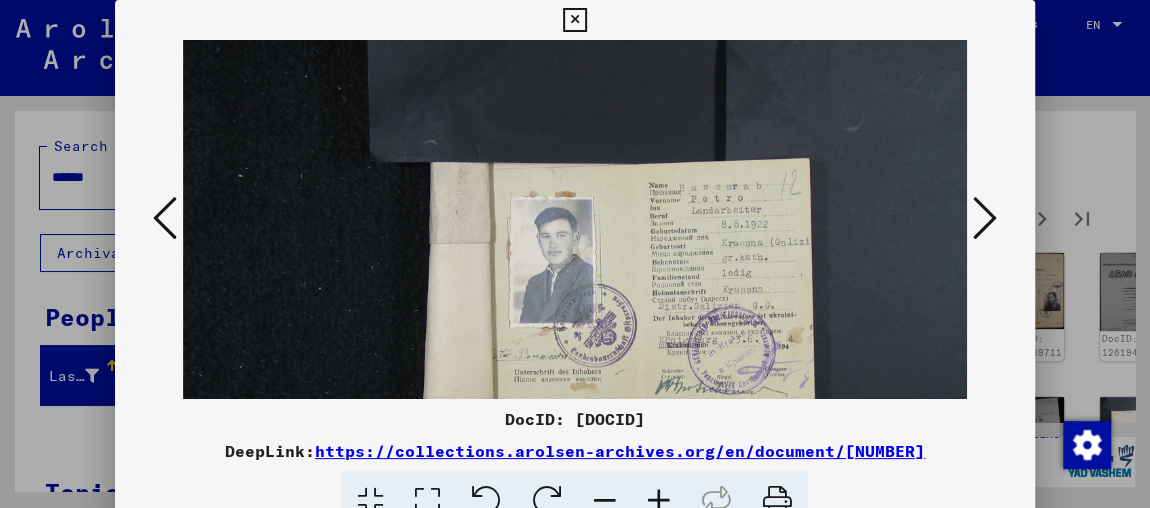 scroll, scrollTop: 112, scrollLeft: 0, axis: vertical 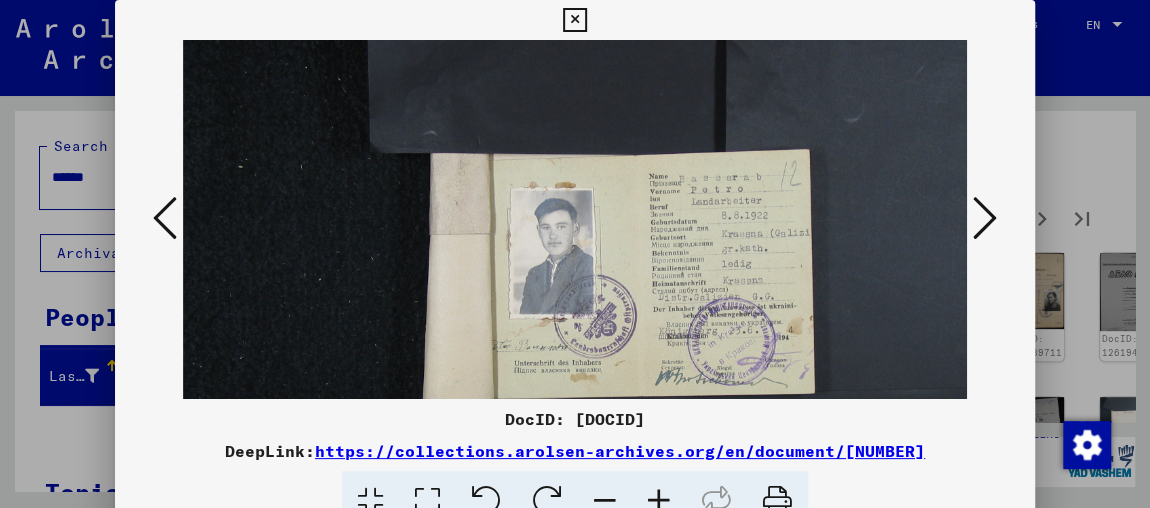 drag, startPoint x: 644, startPoint y: 334, endPoint x: 664, endPoint y: 222, distance: 113.7717 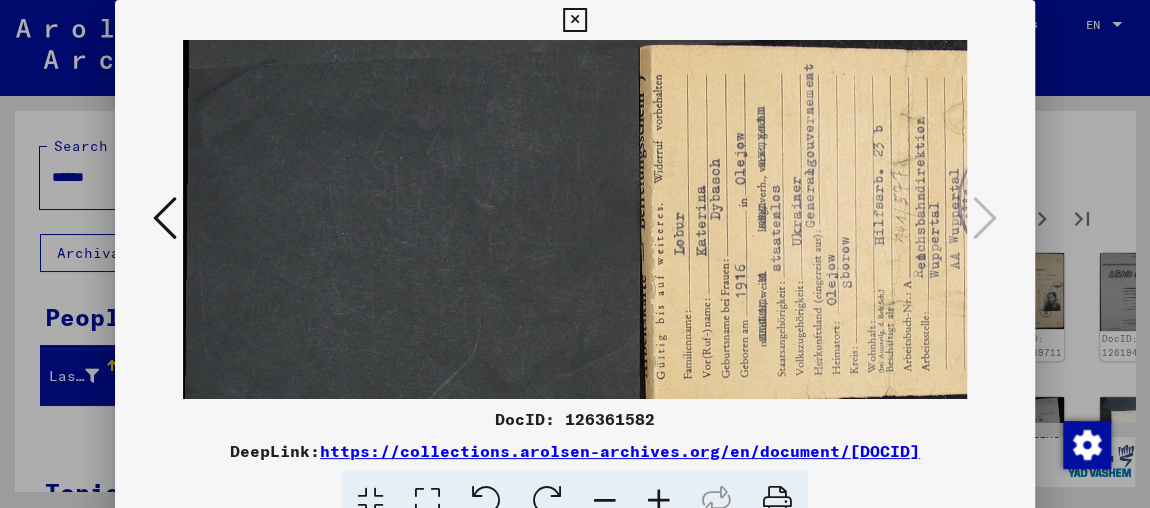 click at bounding box center (547, 501) 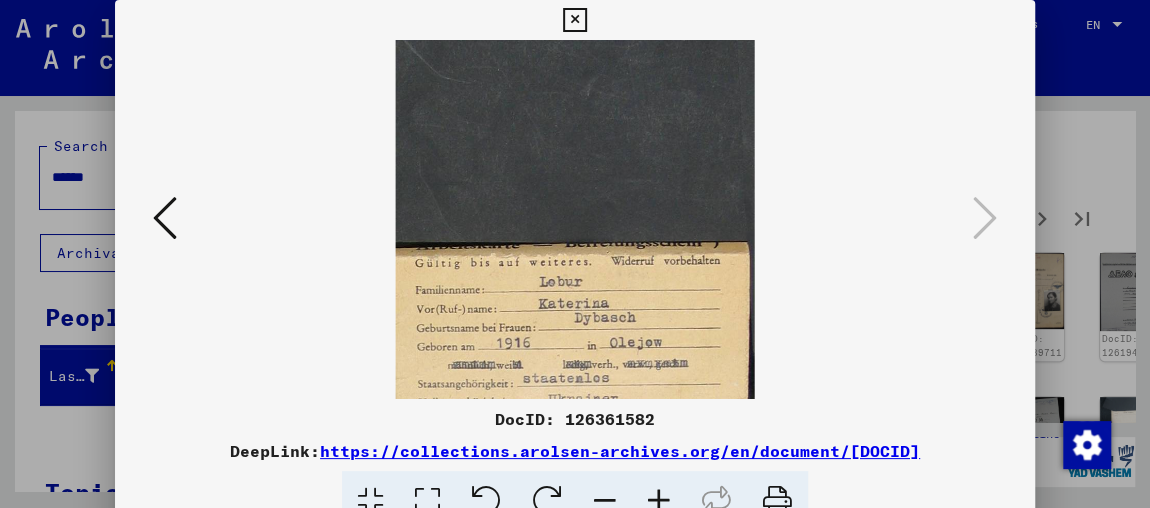 drag, startPoint x: 679, startPoint y: 309, endPoint x: 697, endPoint y: 266, distance: 46.615448 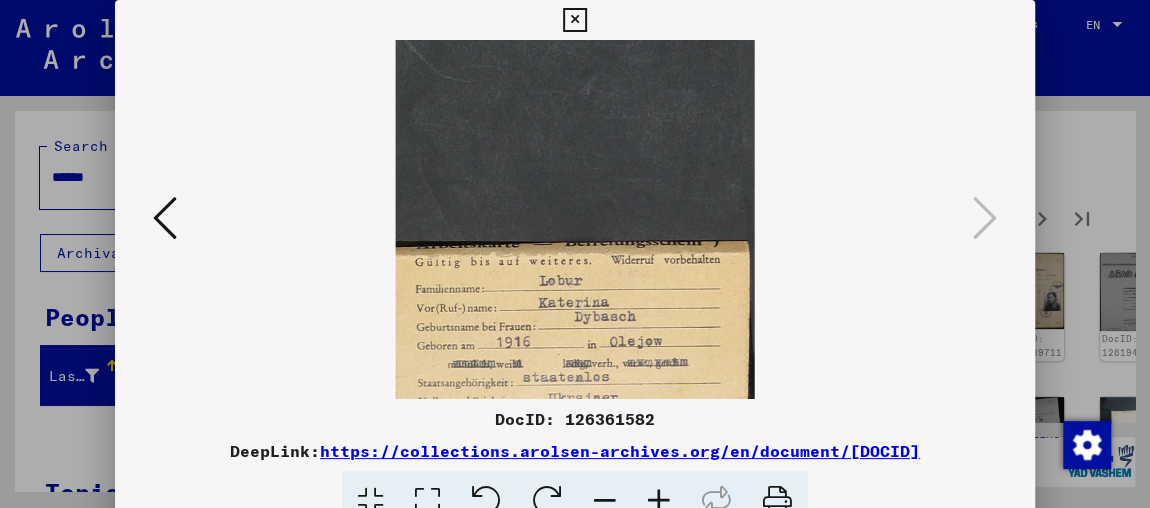 click at bounding box center (575, 254) 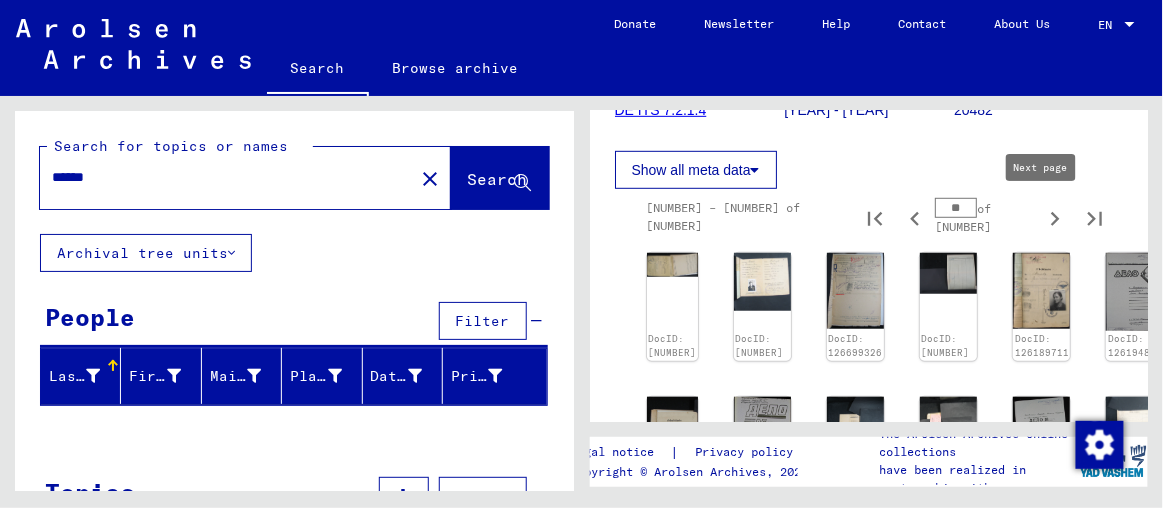 click 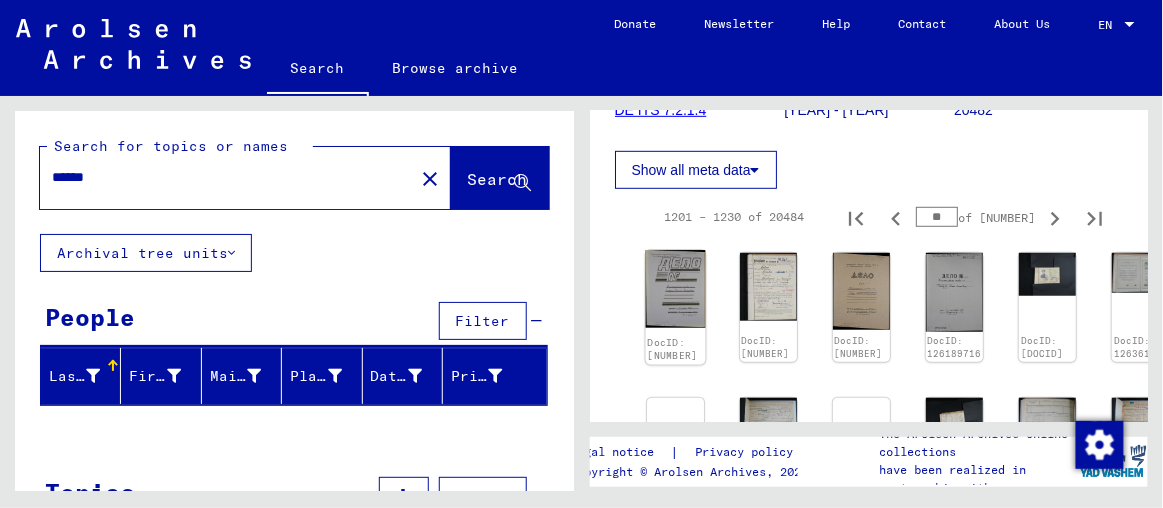 click 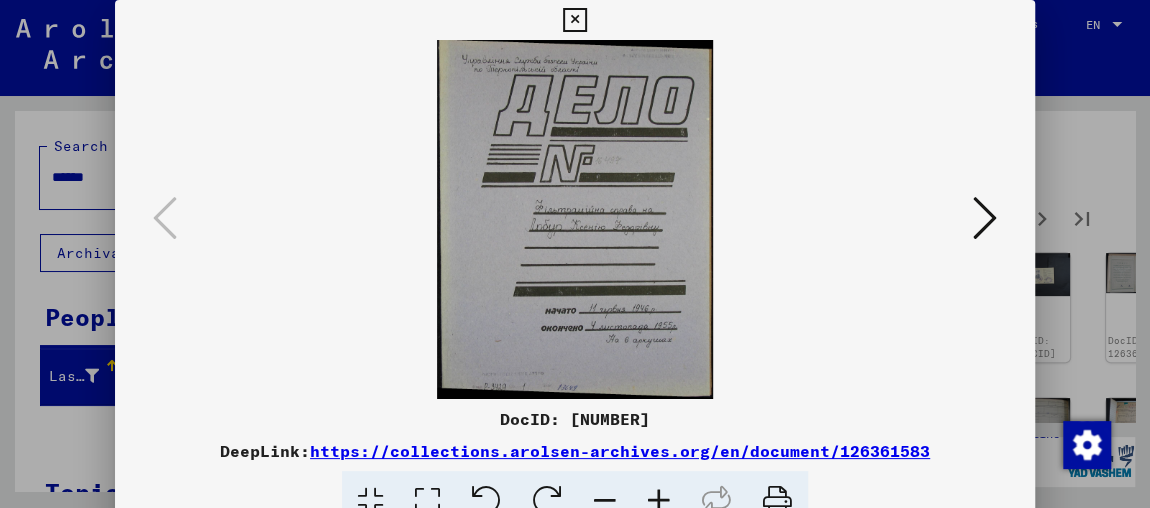 click at bounding box center [985, 218] 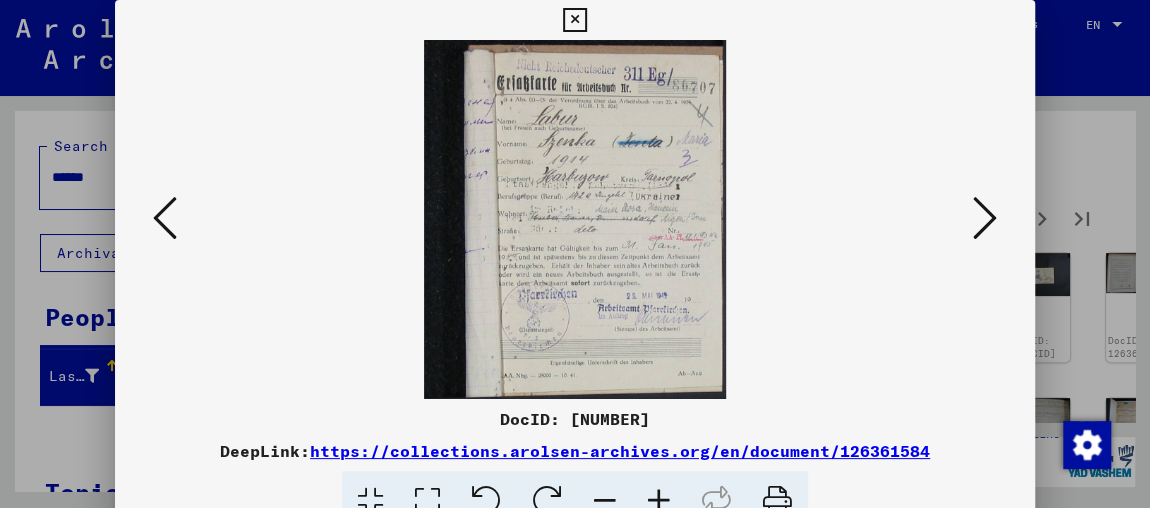 click at bounding box center [985, 218] 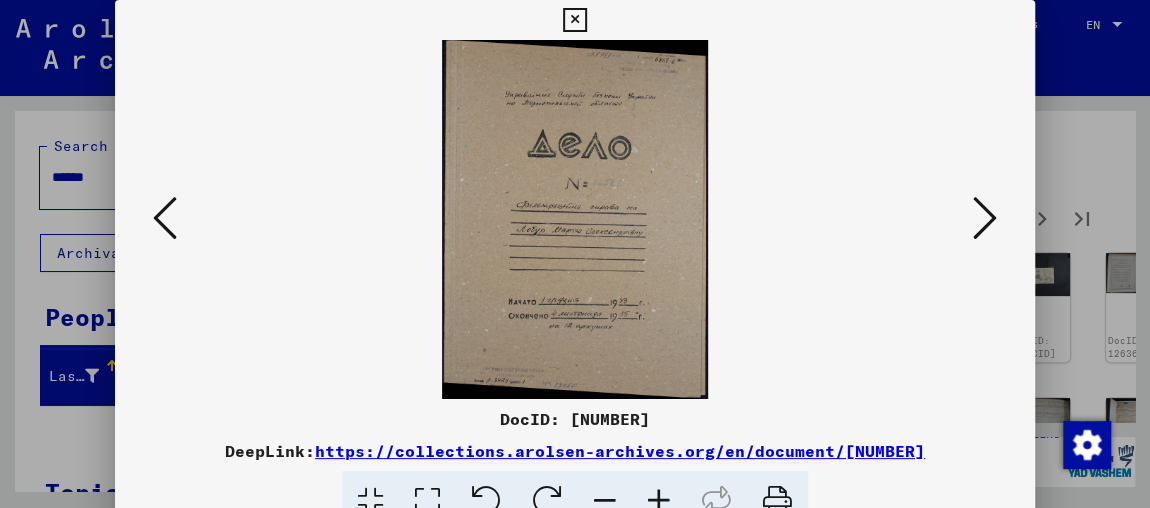click at bounding box center (985, 218) 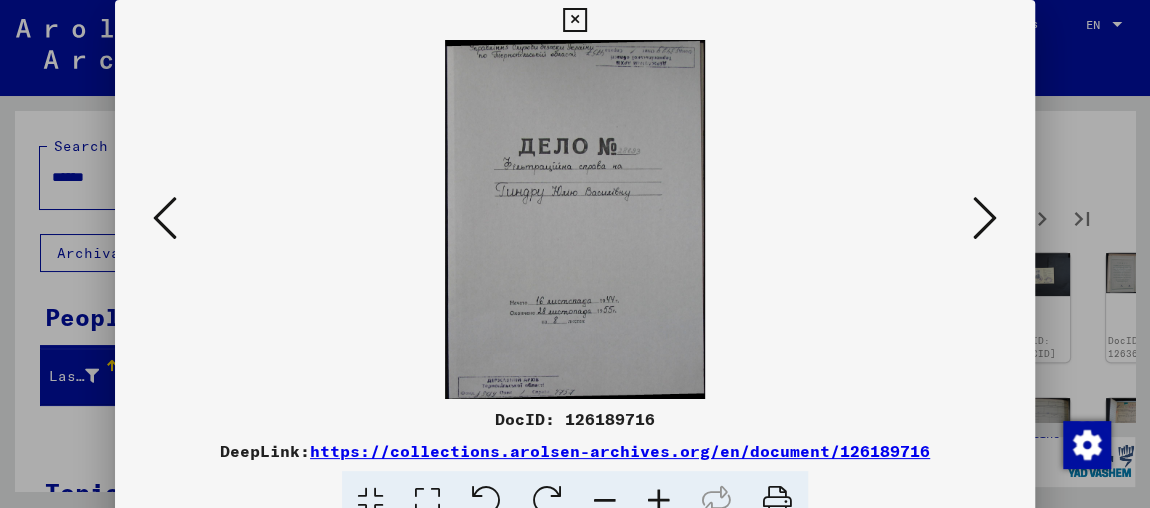 click at bounding box center (985, 218) 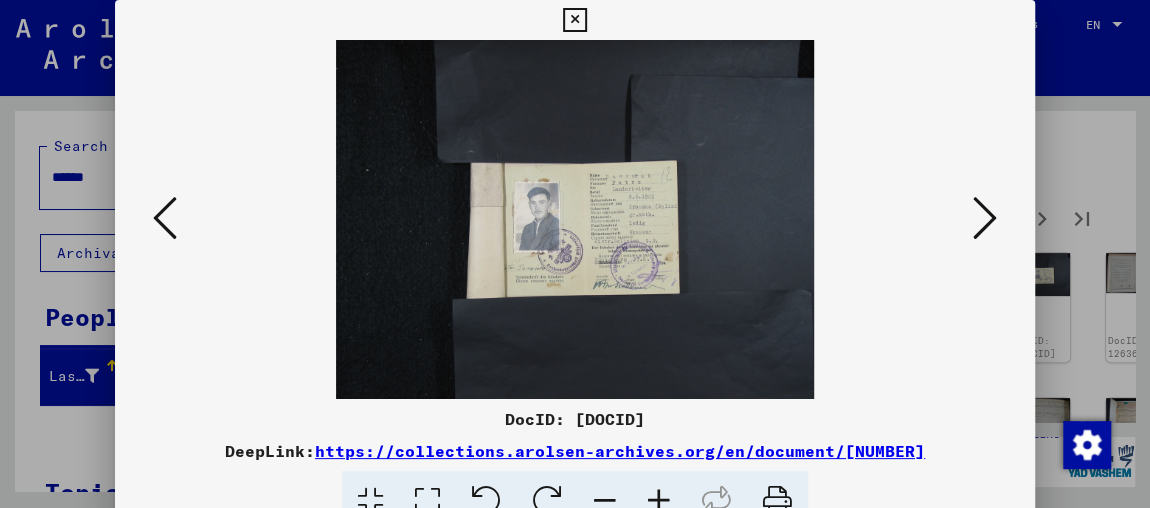 click at bounding box center [165, 218] 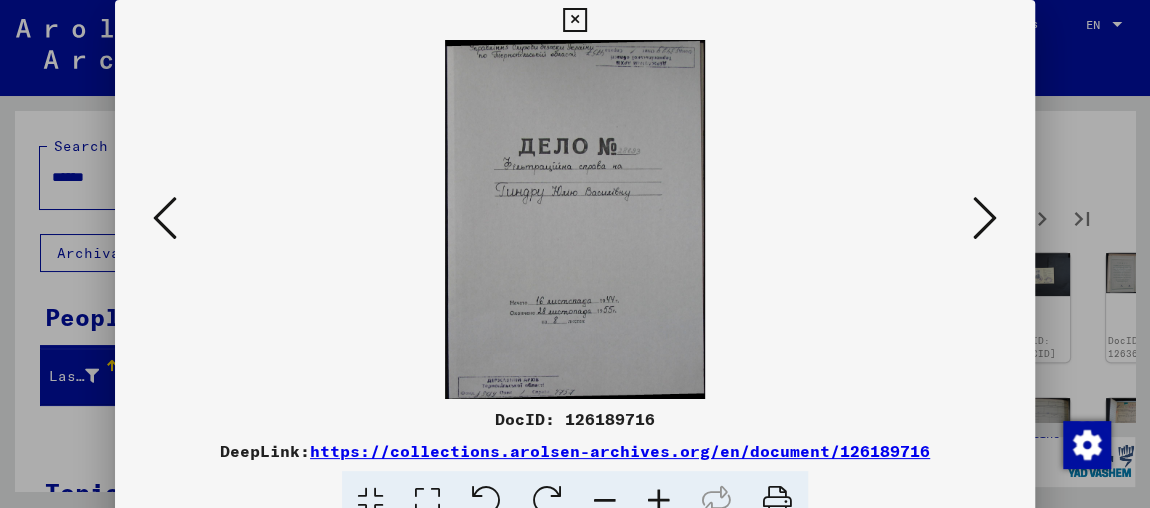 click at bounding box center (985, 218) 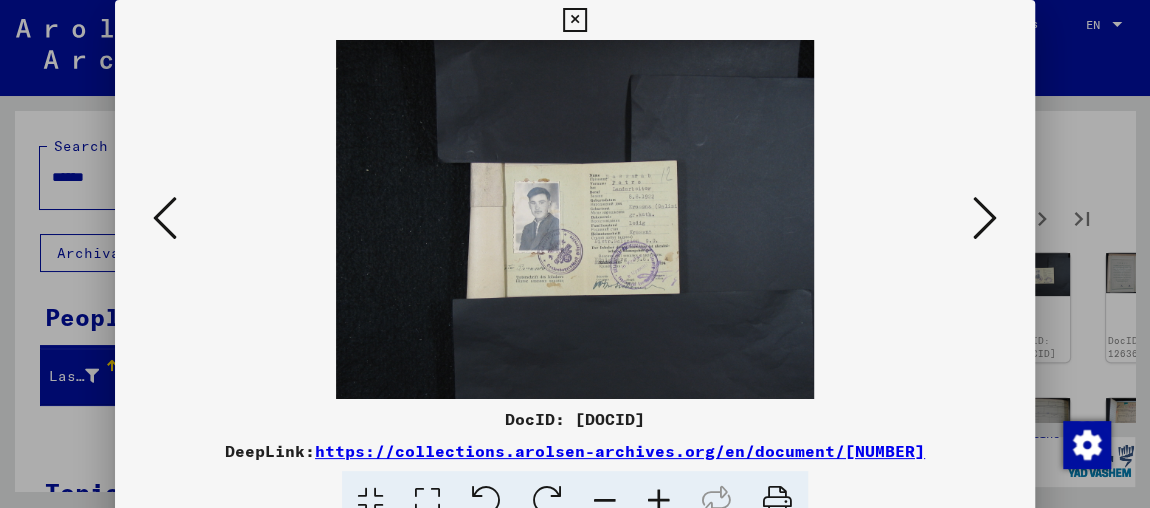 click at bounding box center [985, 218] 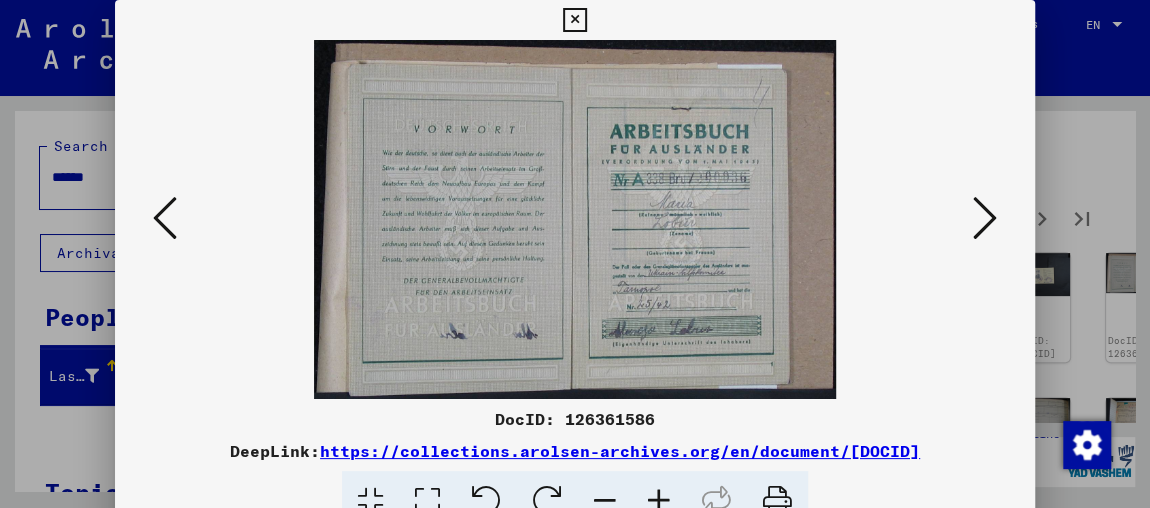 click at bounding box center (985, 218) 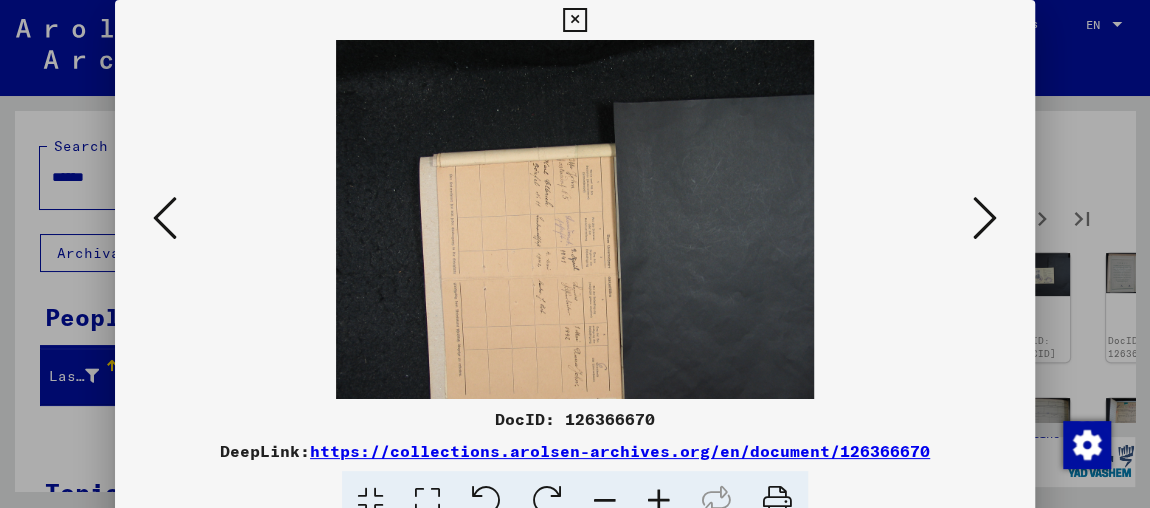 click at bounding box center [985, 218] 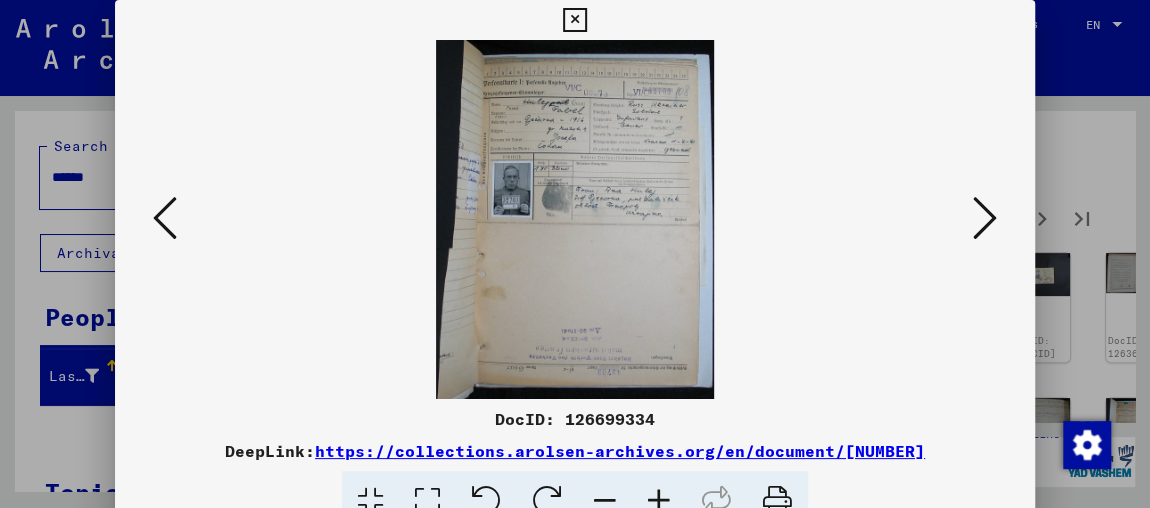 click at bounding box center [659, 501] 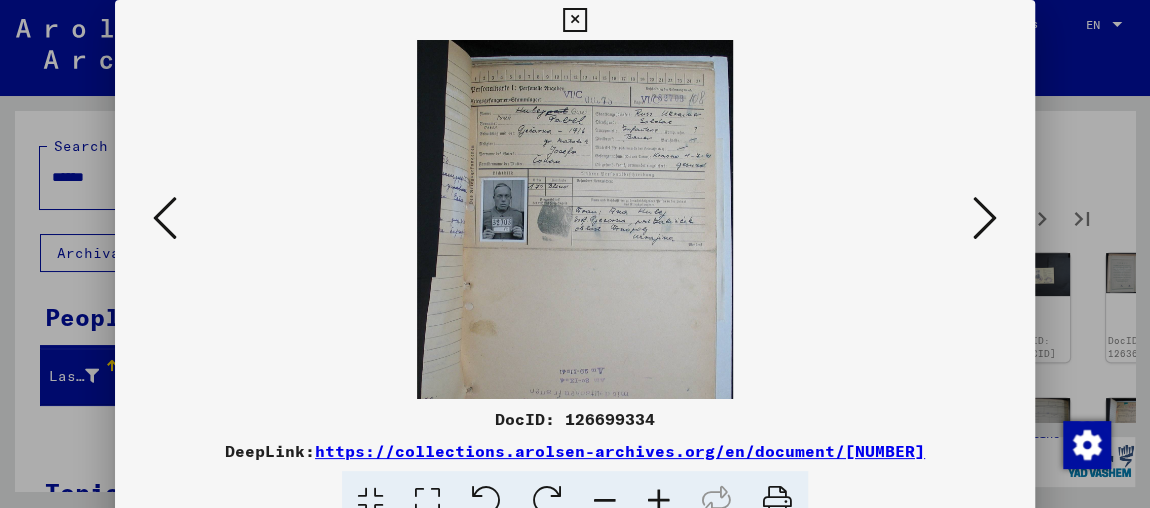 click at bounding box center (659, 501) 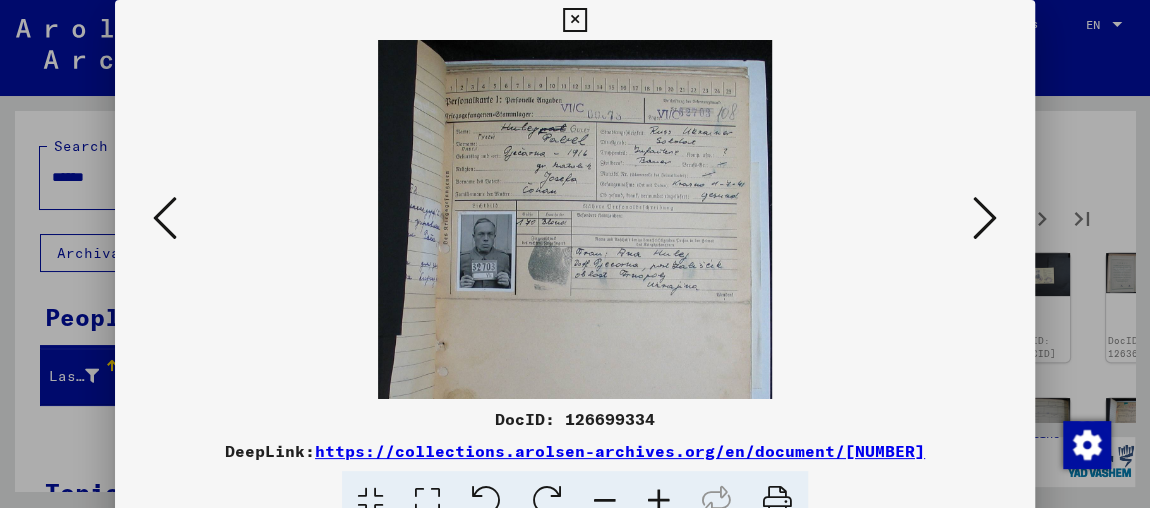 click at bounding box center [659, 501] 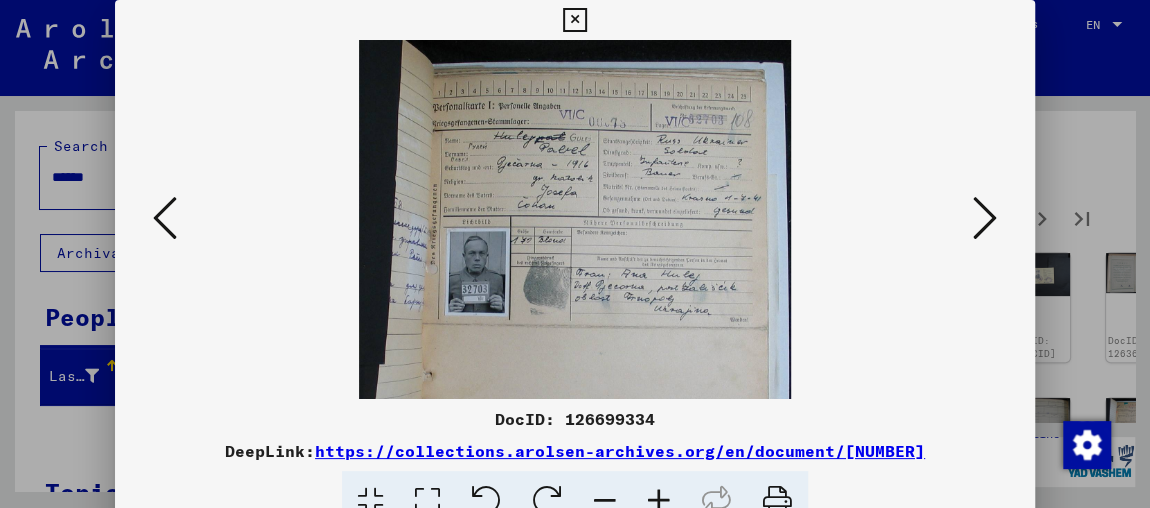 click at bounding box center [659, 501] 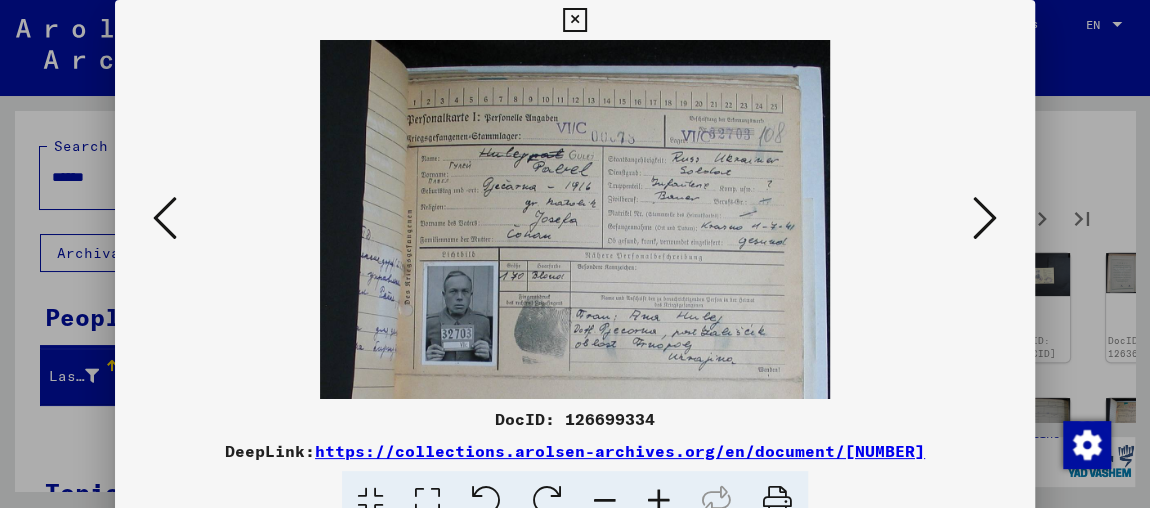 click at bounding box center (659, 501) 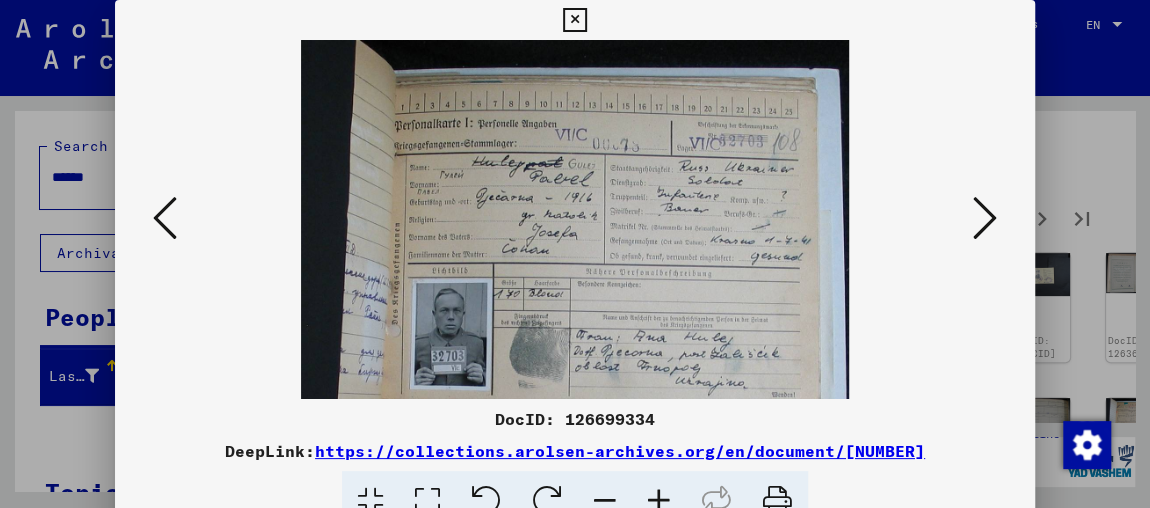 click at bounding box center (659, 501) 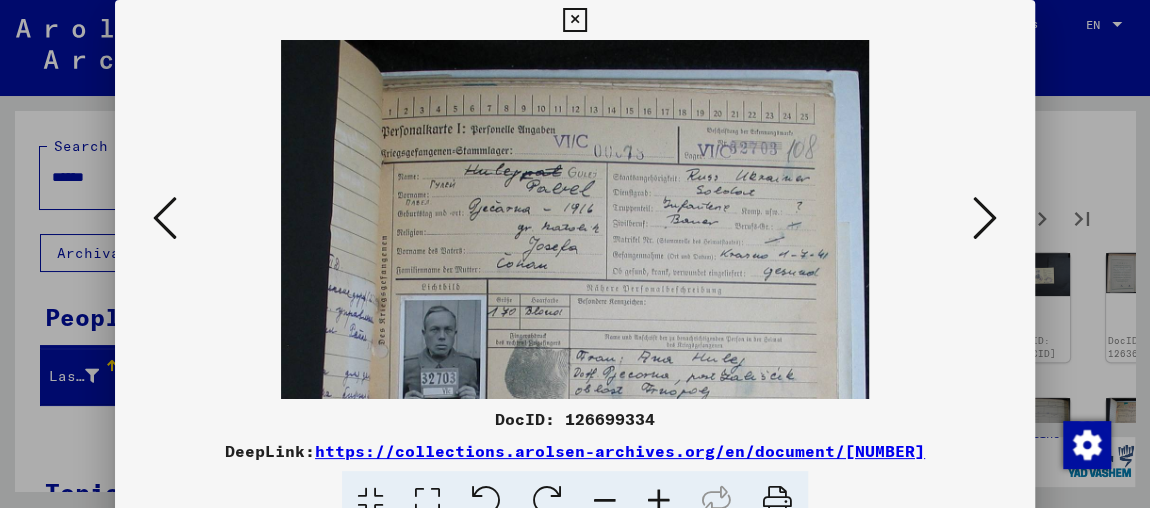 click at bounding box center [659, 501] 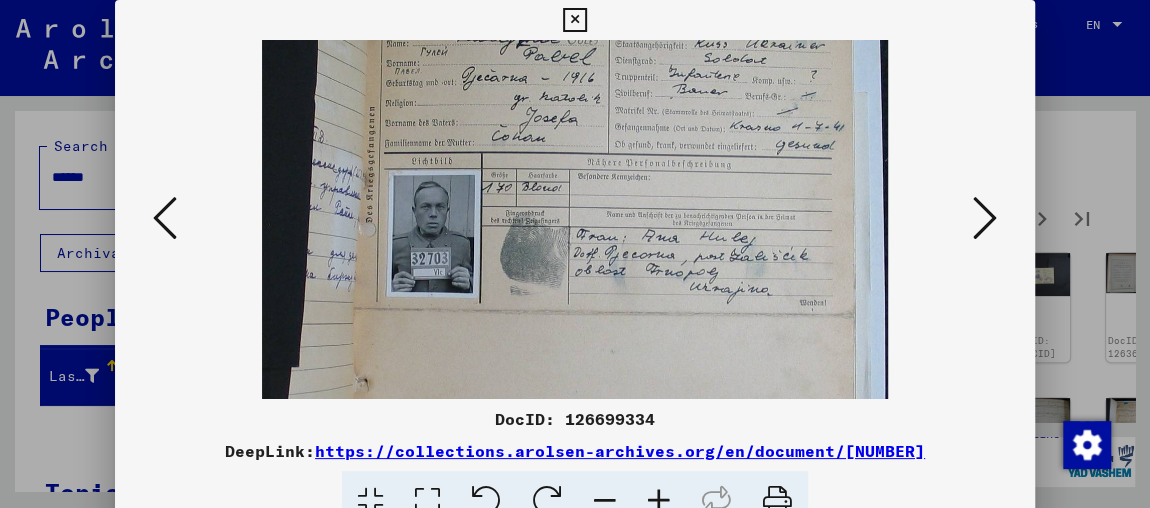 drag, startPoint x: 619, startPoint y: 289, endPoint x: 652, endPoint y: 83, distance: 208.62646 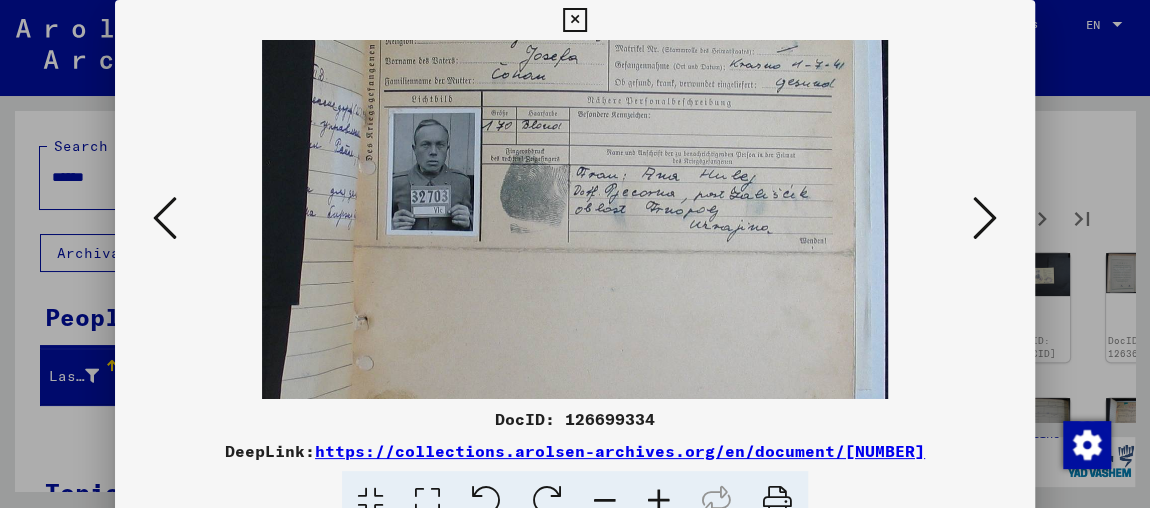 click at bounding box center (985, 218) 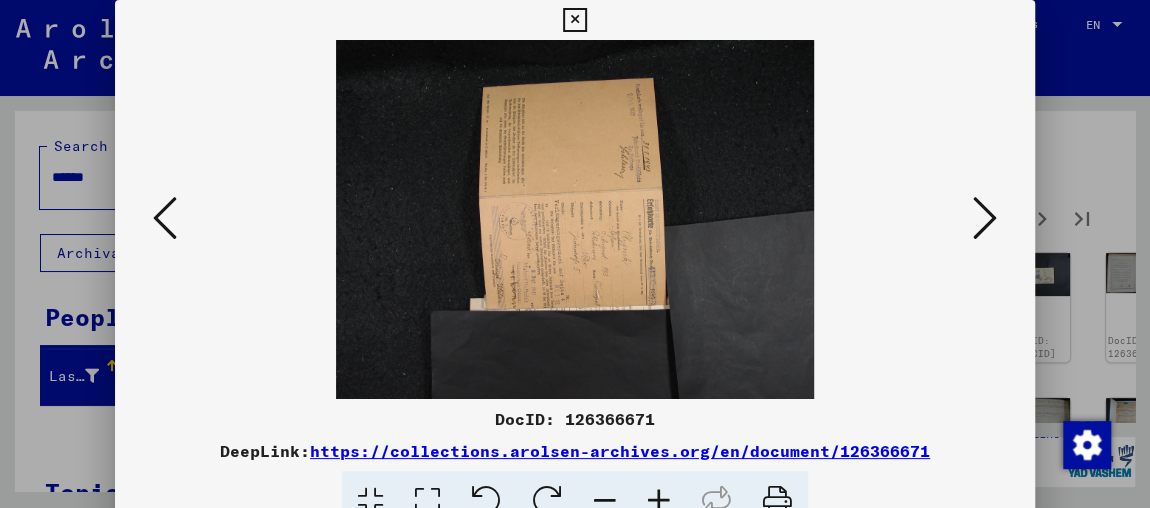 click at bounding box center (985, 218) 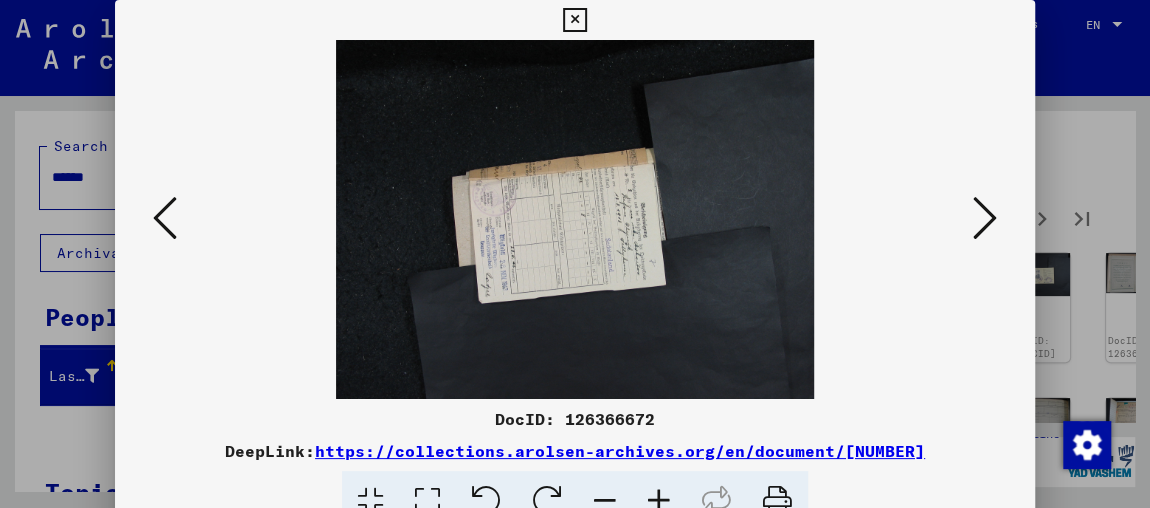 click at bounding box center [985, 218] 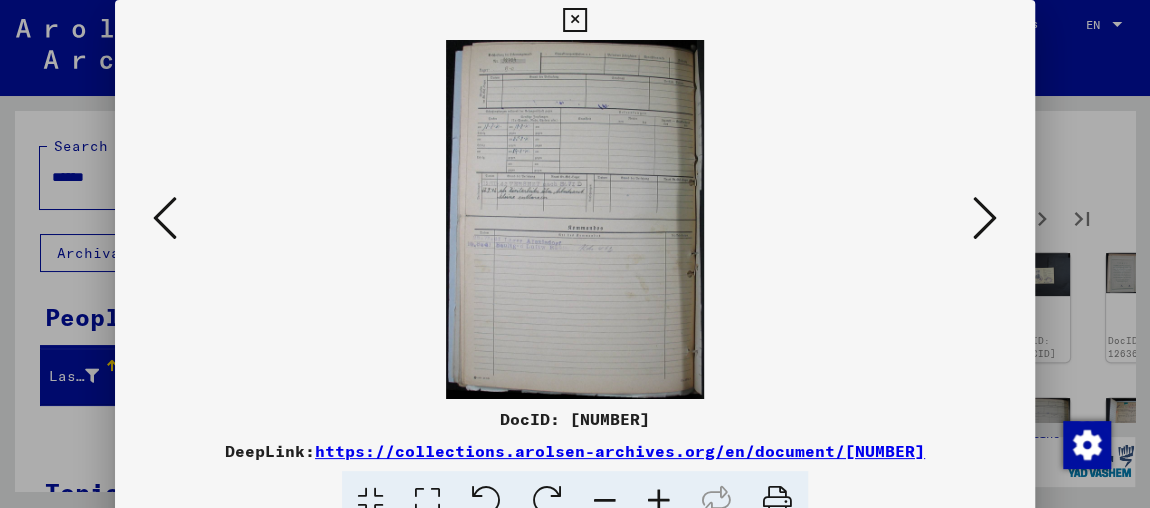 click at bounding box center [985, 218] 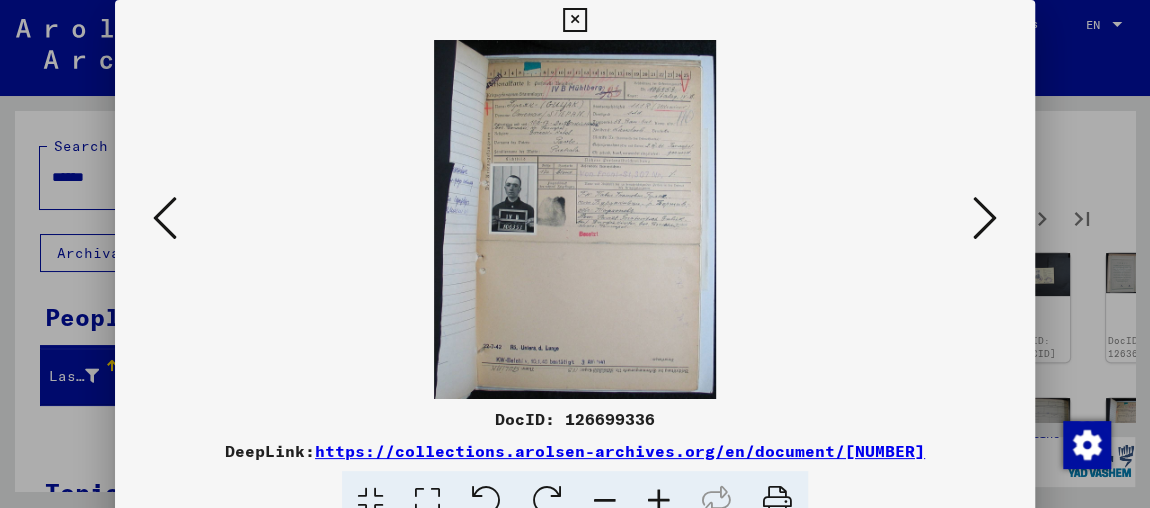click at bounding box center (659, 501) 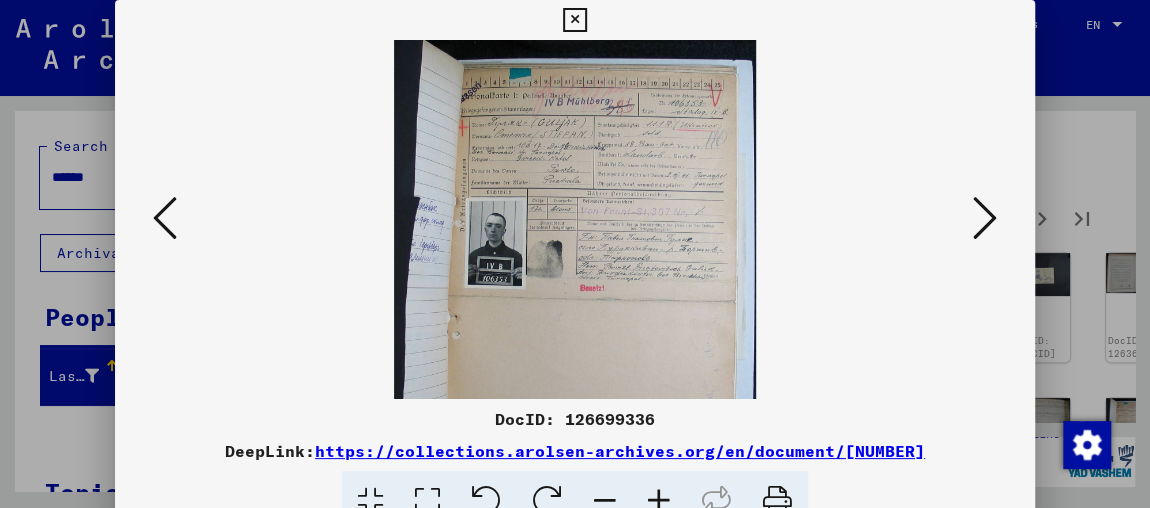 click at bounding box center [659, 501] 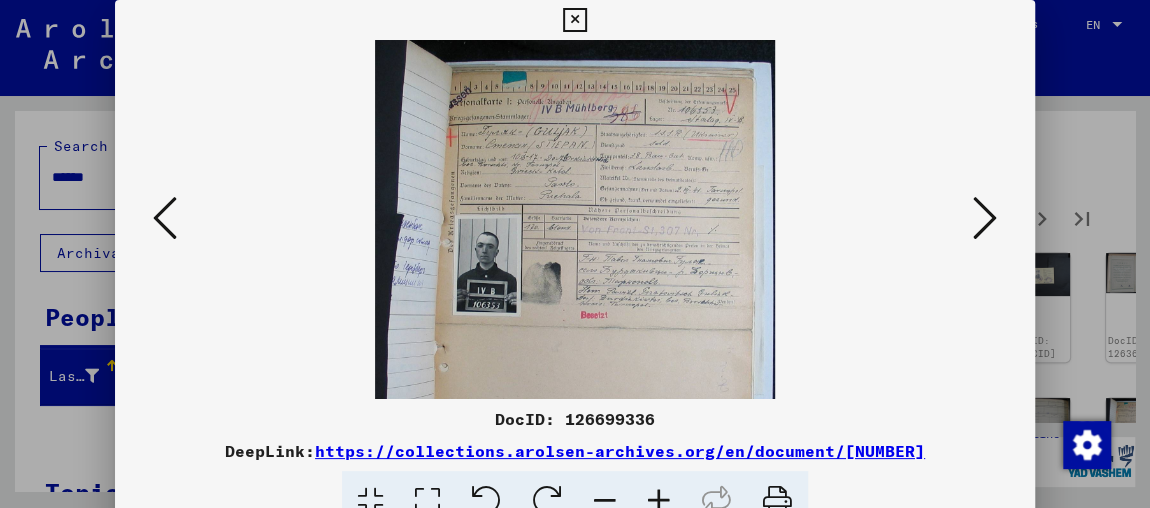 click at bounding box center (659, 501) 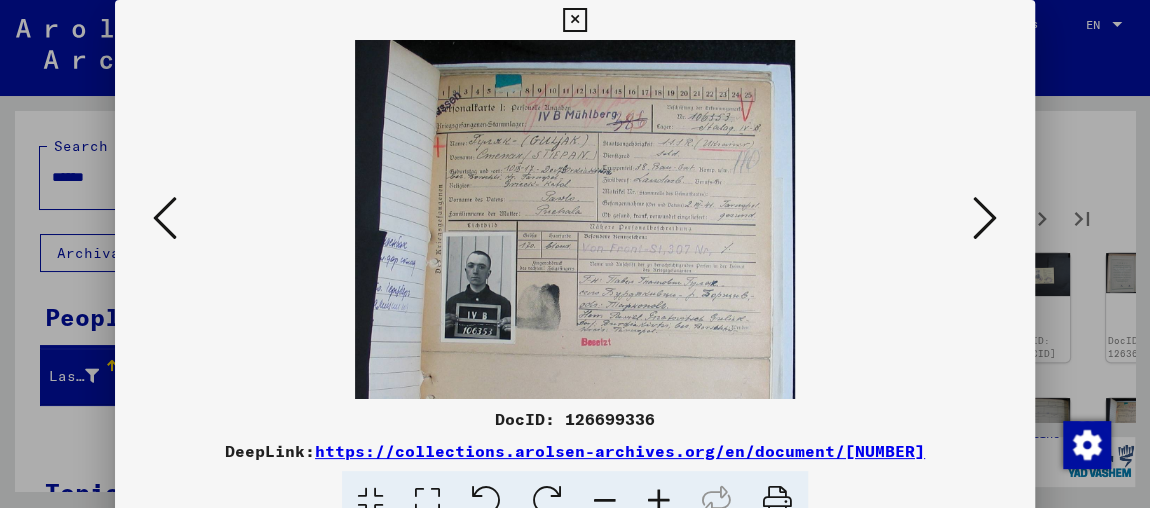 click at bounding box center (659, 501) 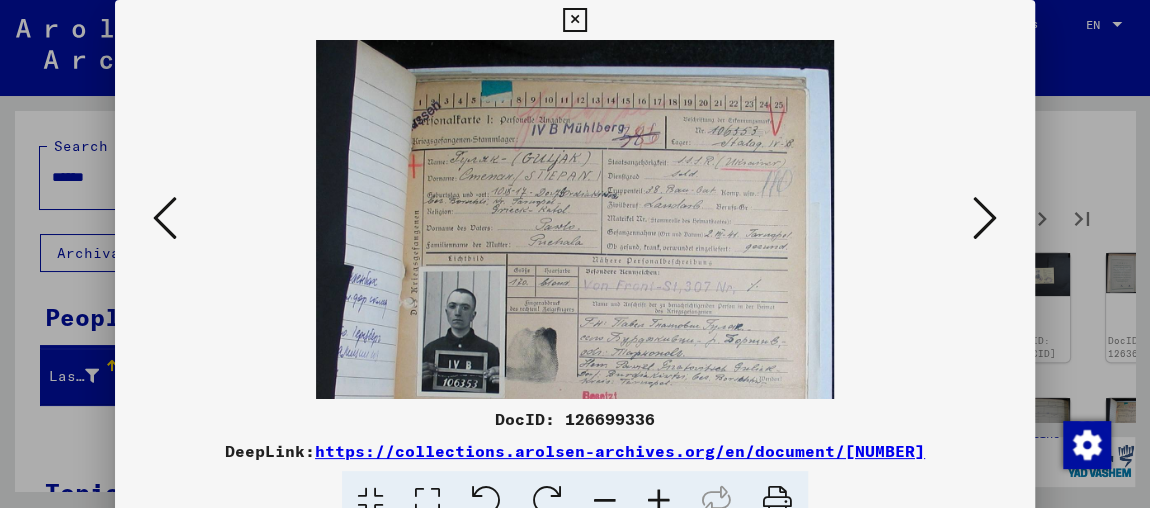 click at bounding box center [659, 501] 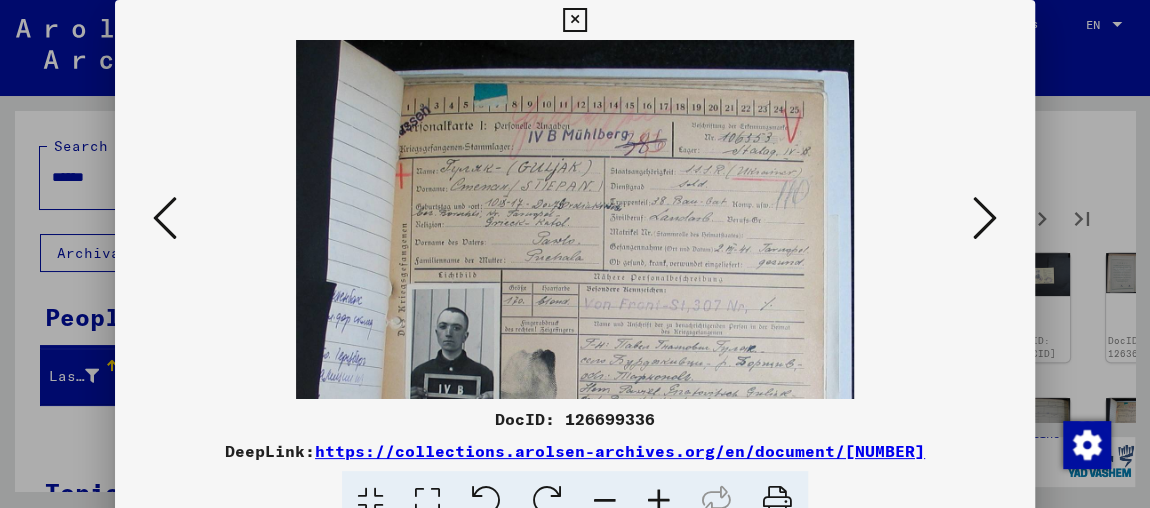 click at bounding box center [659, 501] 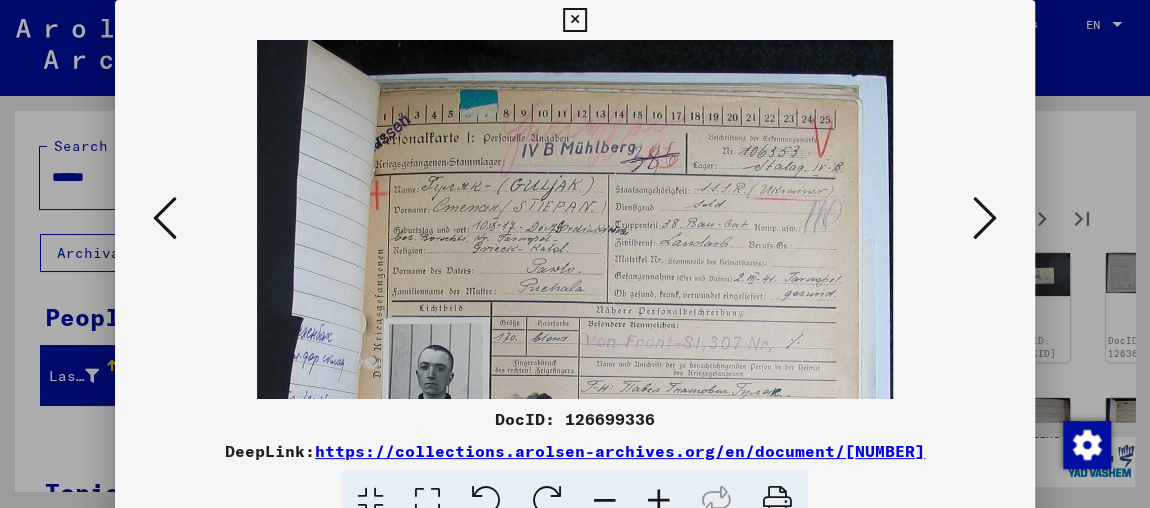 click at bounding box center [659, 501] 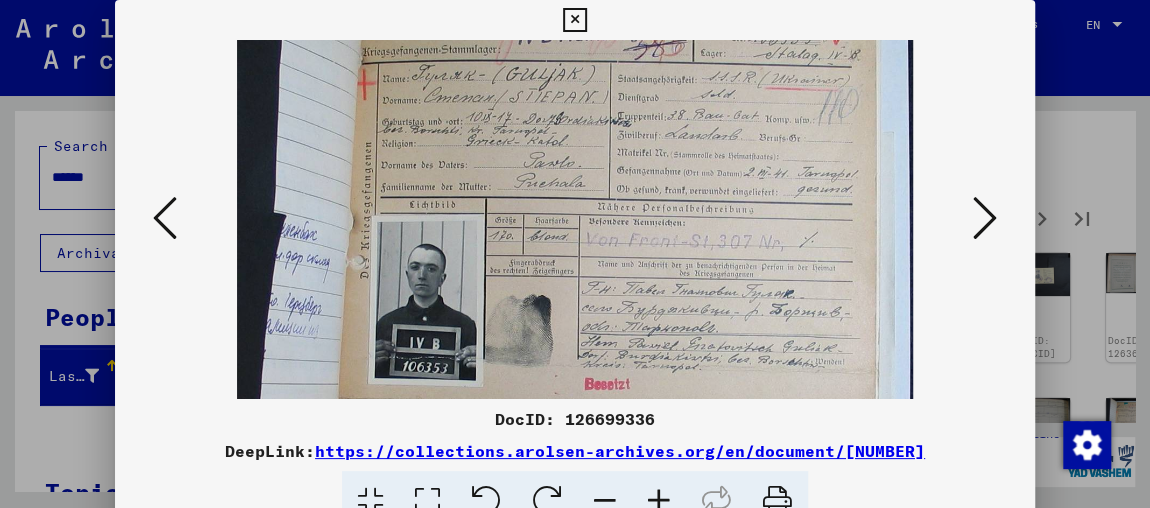 drag, startPoint x: 733, startPoint y: 226, endPoint x: 775, endPoint y: 57, distance: 174.14075 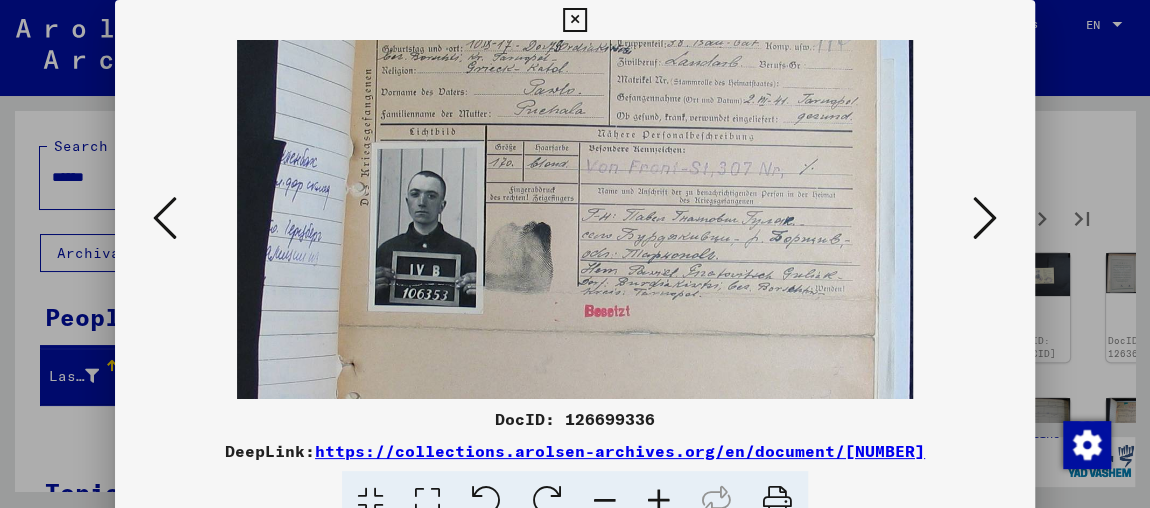 click at bounding box center [985, 218] 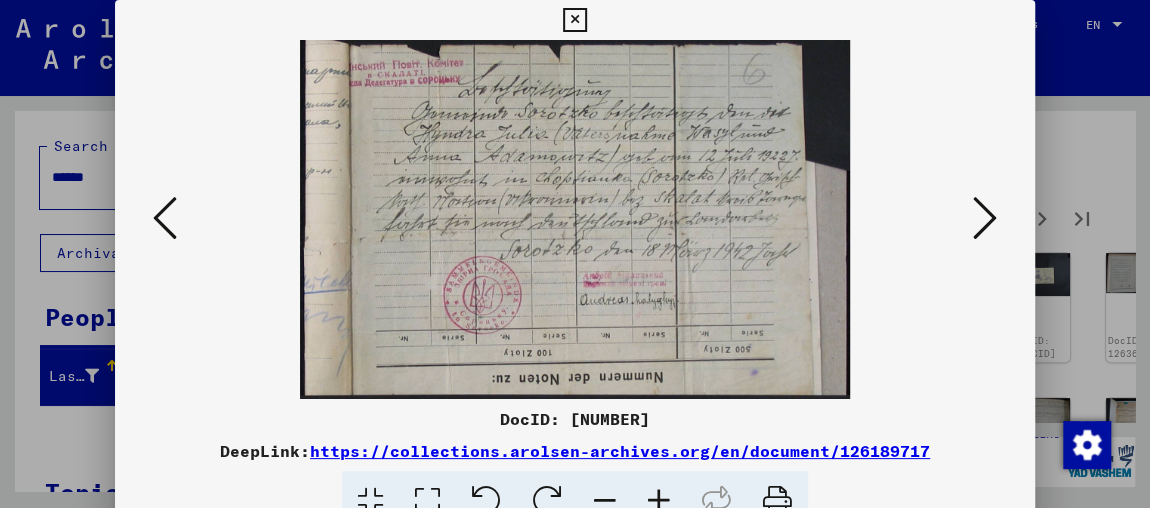 scroll, scrollTop: 0, scrollLeft: 0, axis: both 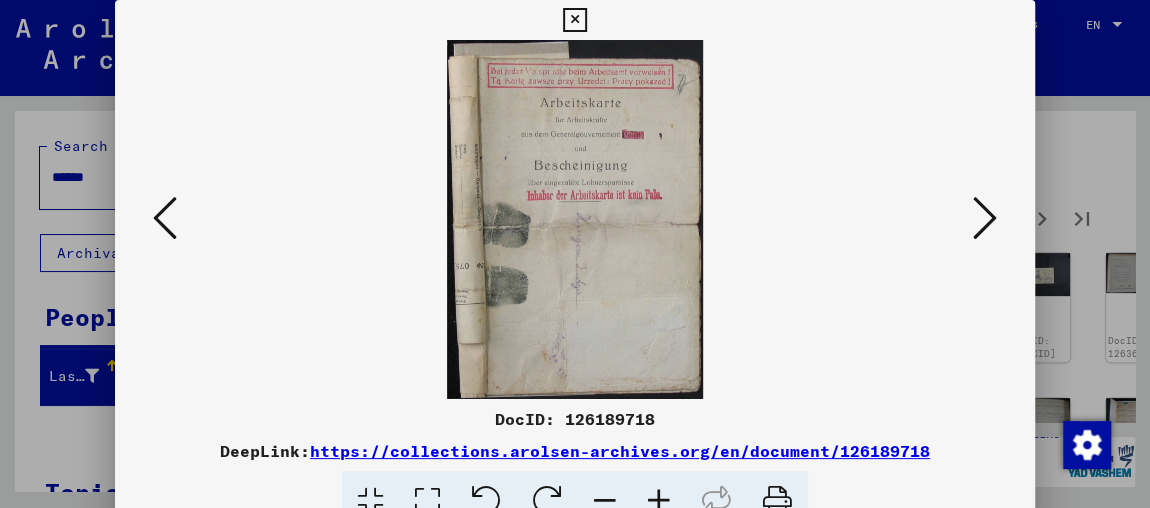 click at bounding box center [985, 218] 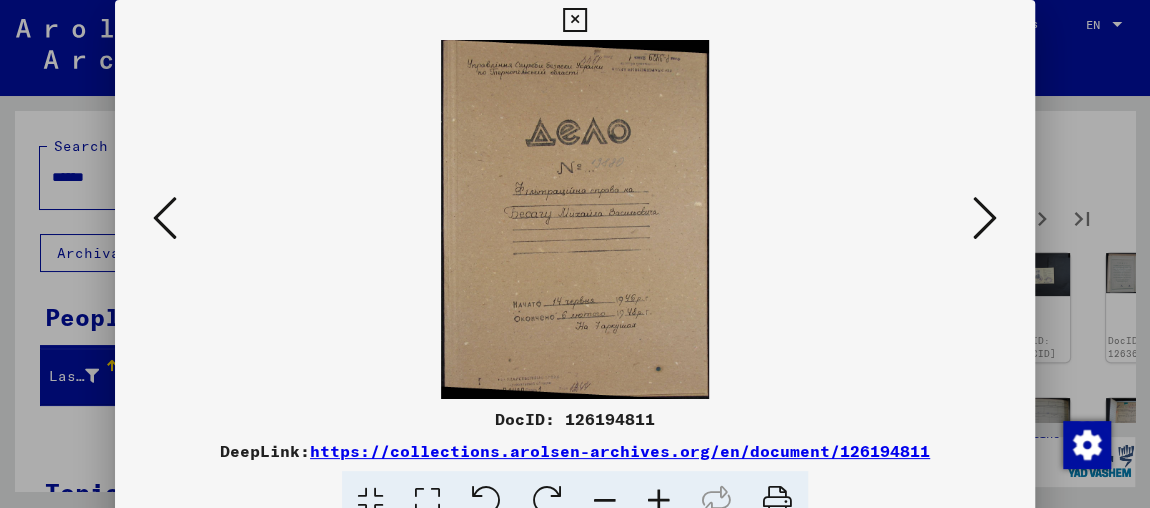 click at bounding box center [985, 218] 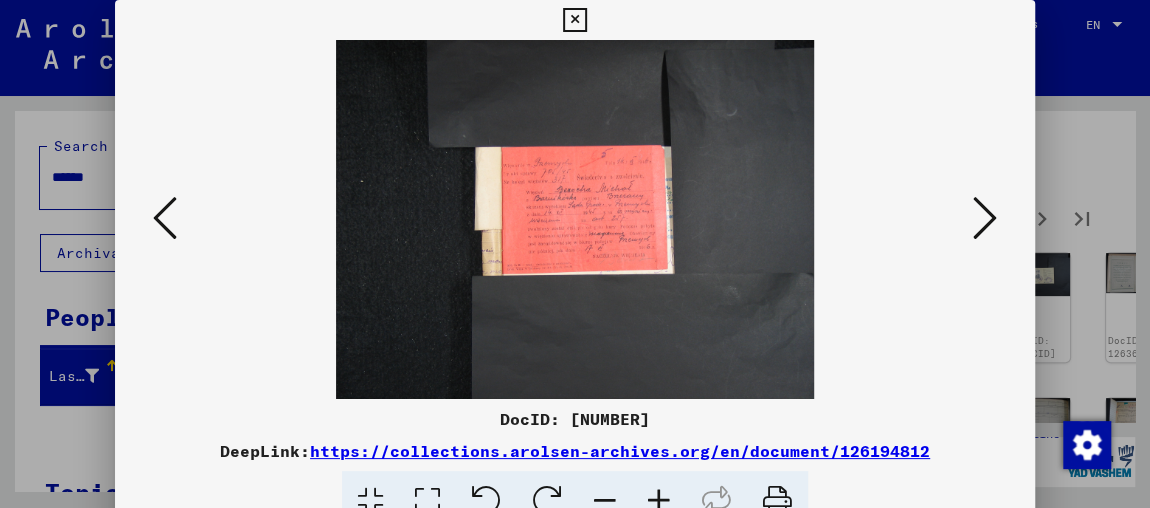 click at bounding box center [985, 218] 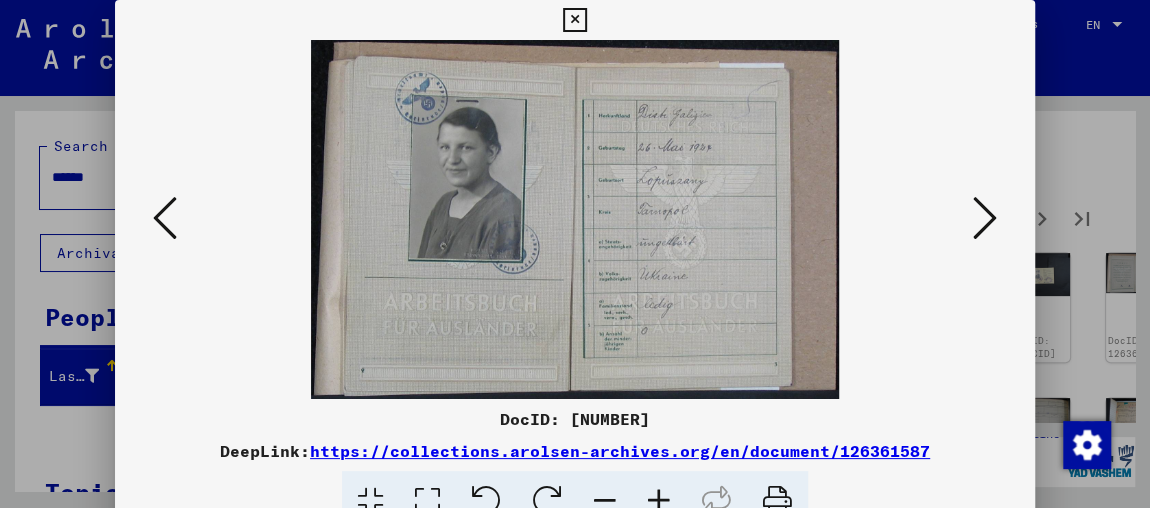 click at bounding box center [985, 218] 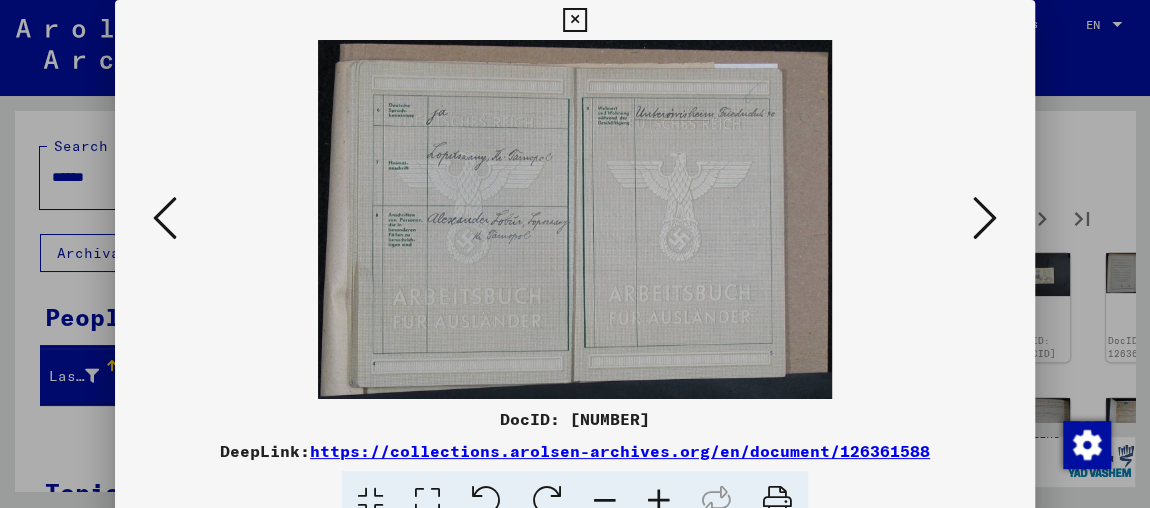click at bounding box center (985, 218) 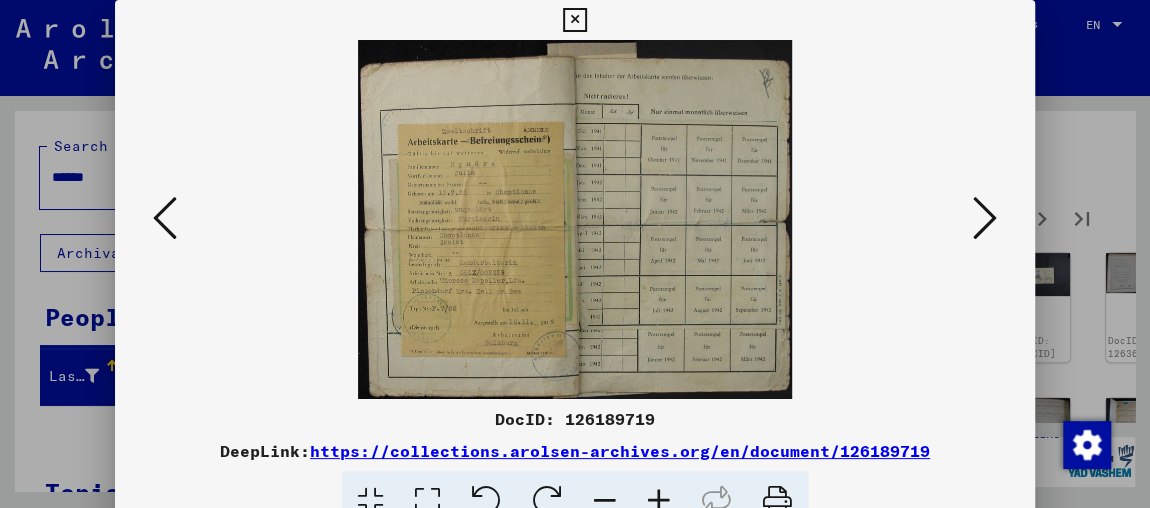 click at bounding box center (659, 501) 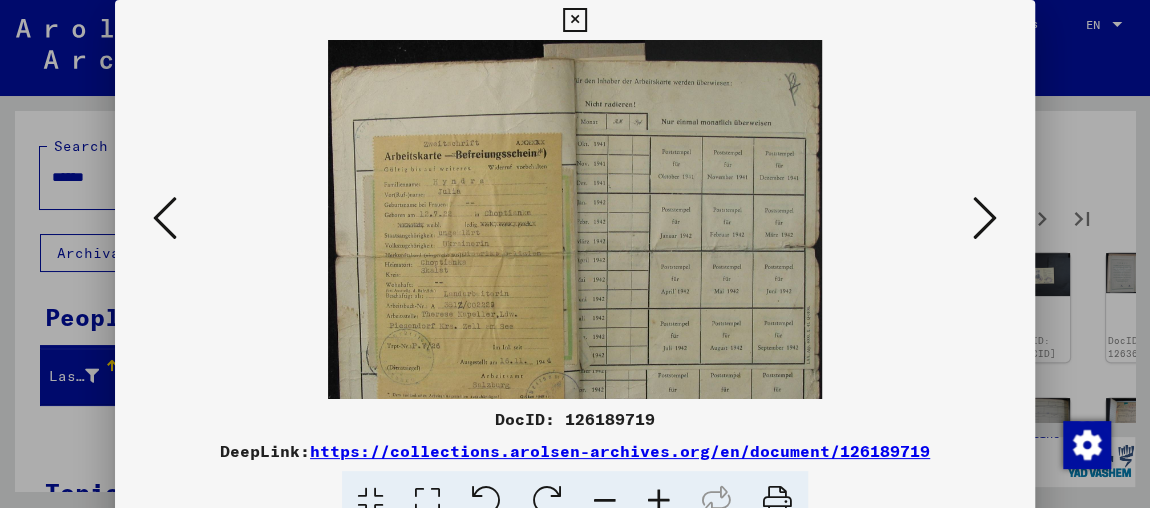 click at bounding box center (659, 501) 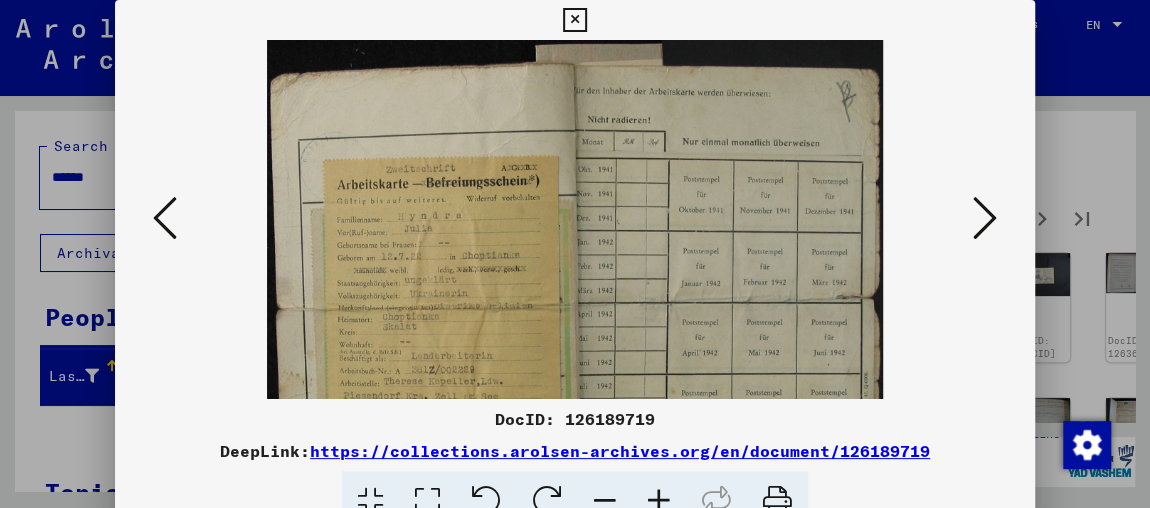 click at bounding box center [659, 501] 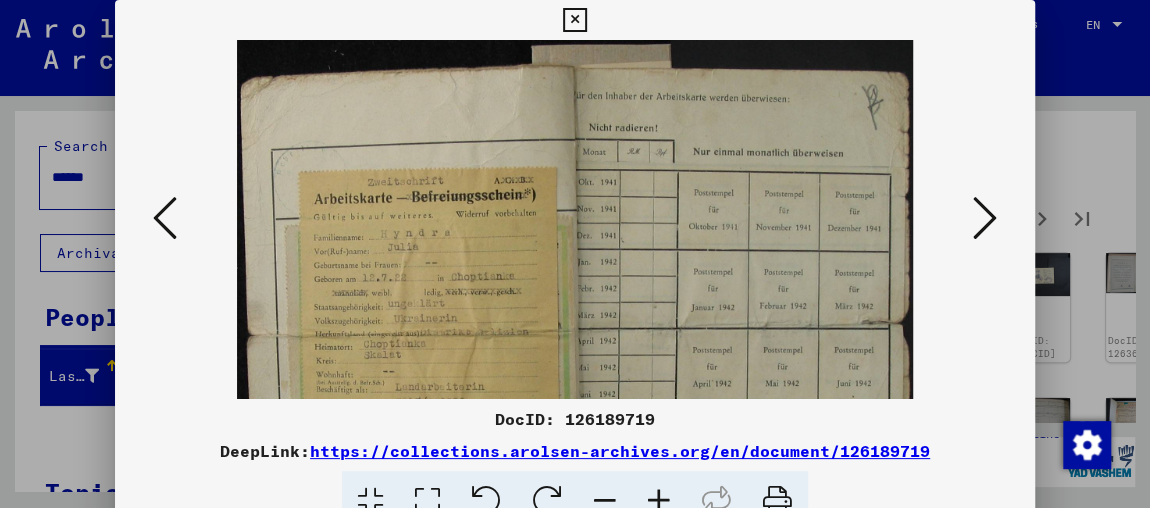 click at bounding box center (659, 501) 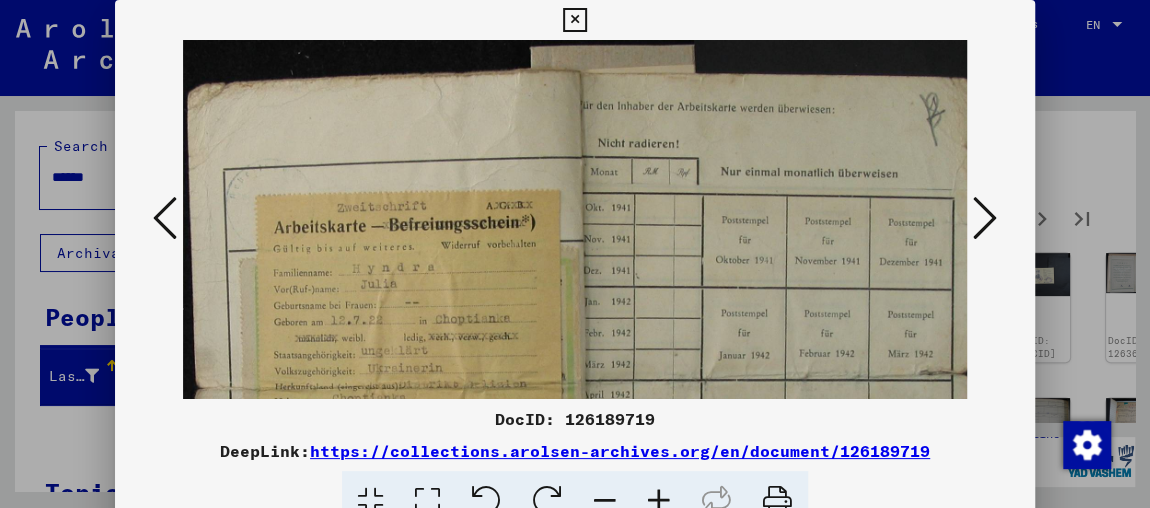 click at bounding box center (659, 501) 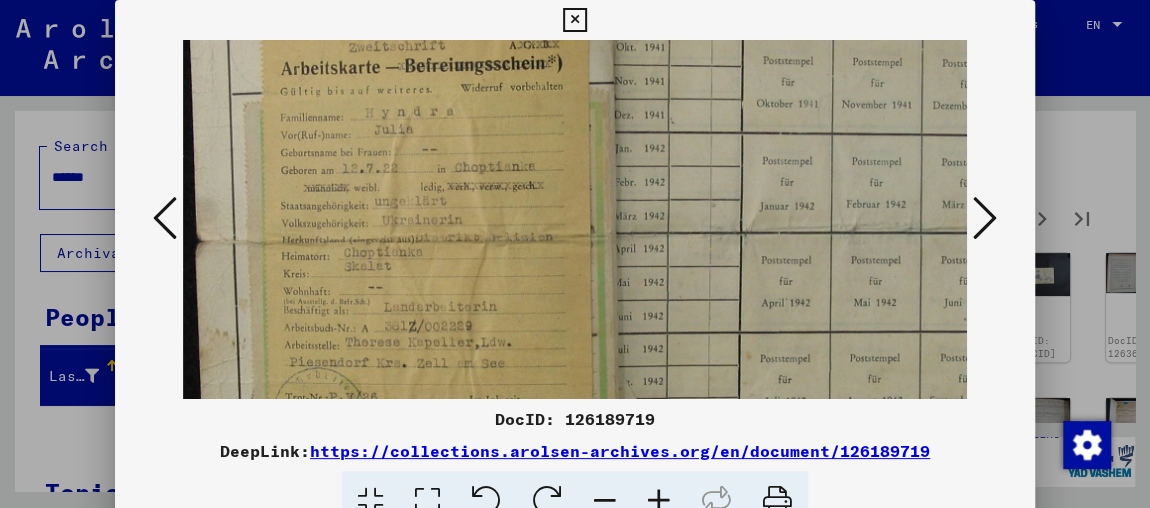 drag, startPoint x: 497, startPoint y: 329, endPoint x: 546, endPoint y: 156, distance: 179.80545 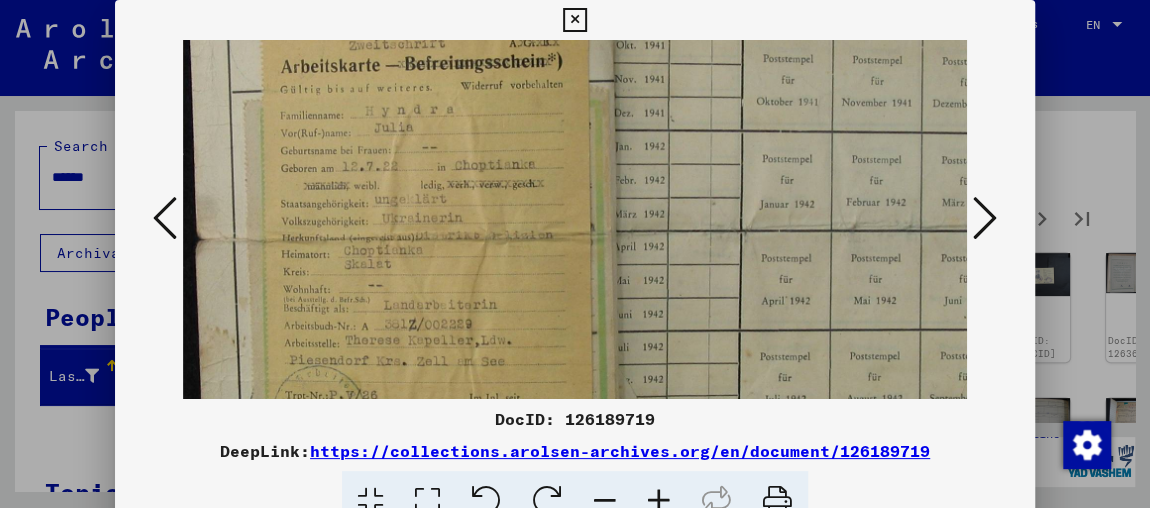 scroll, scrollTop: 335, scrollLeft: 0, axis: vertical 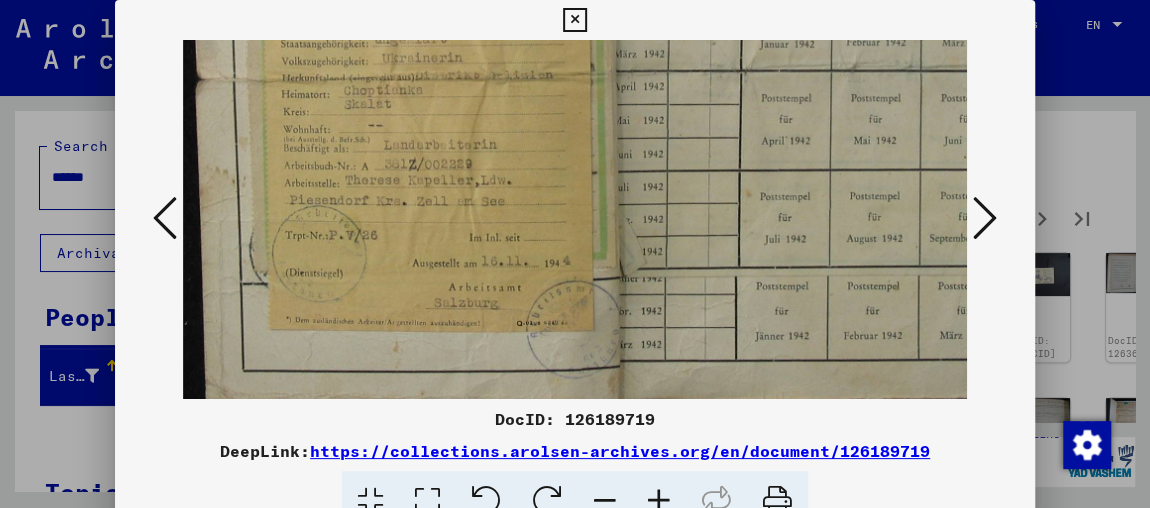 click at bounding box center (612, 59) 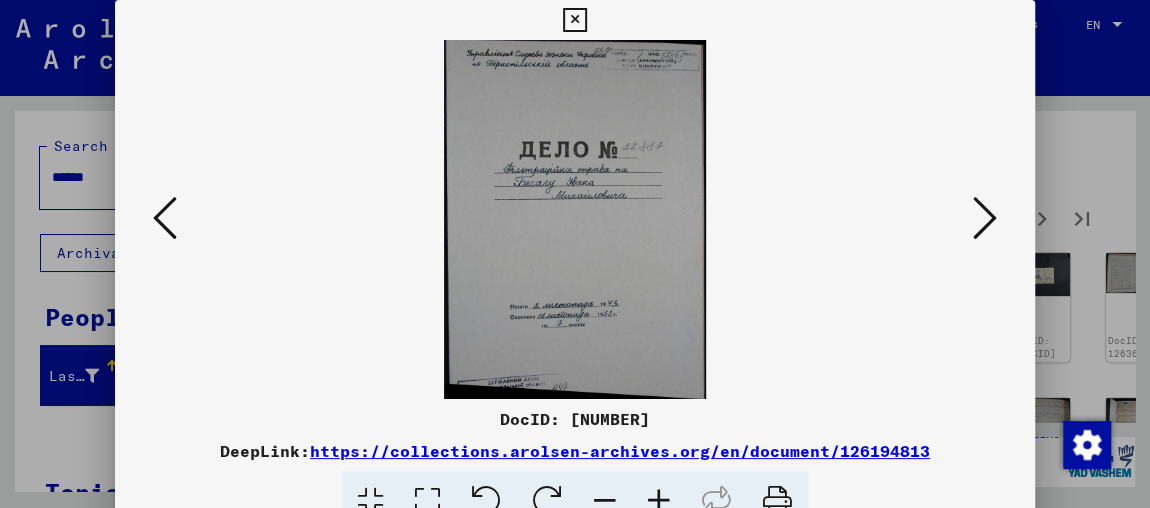click at bounding box center (985, 218) 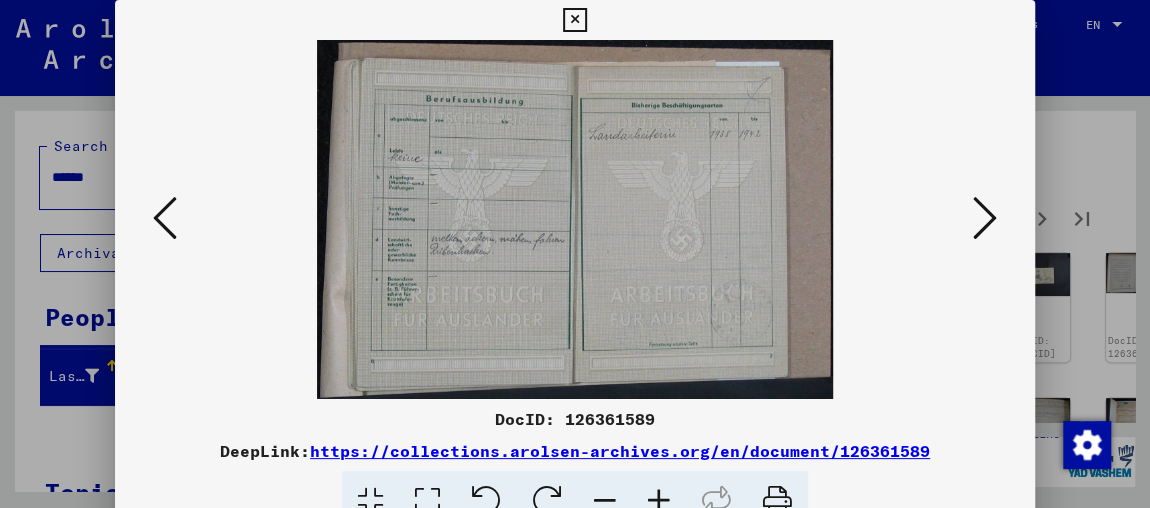 click at bounding box center [985, 218] 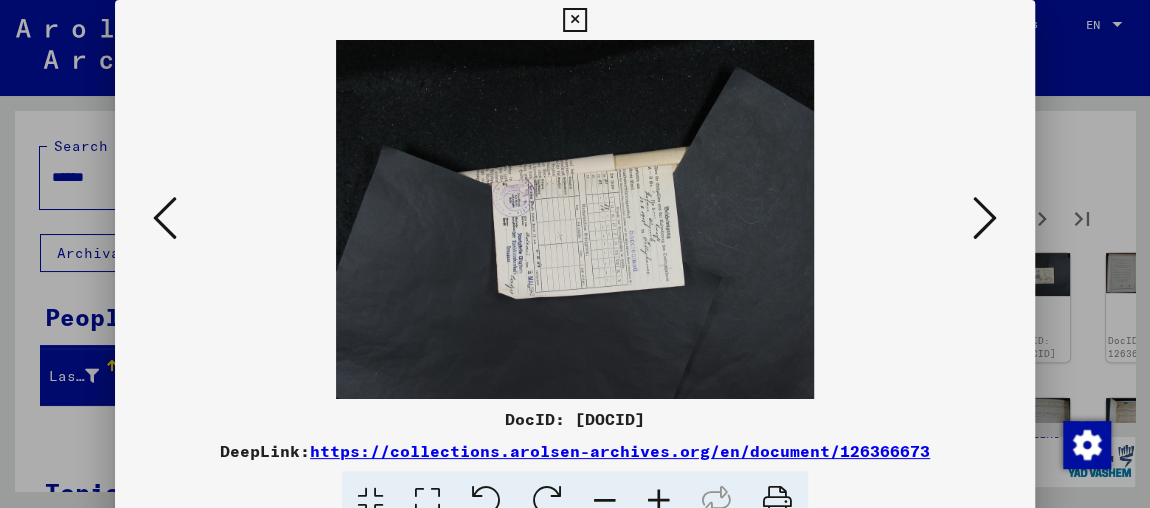 click at bounding box center [985, 218] 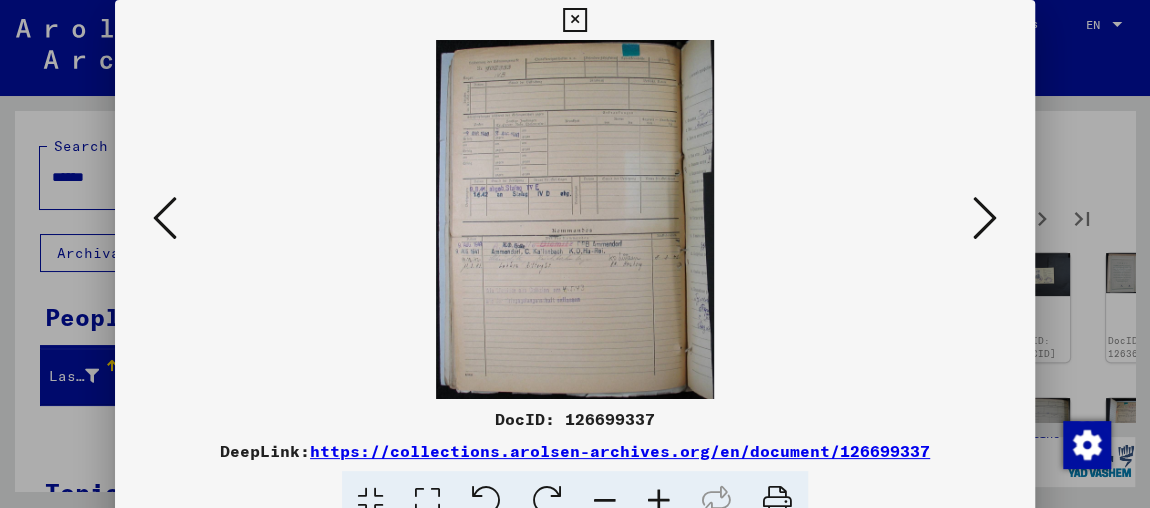 click at bounding box center [985, 218] 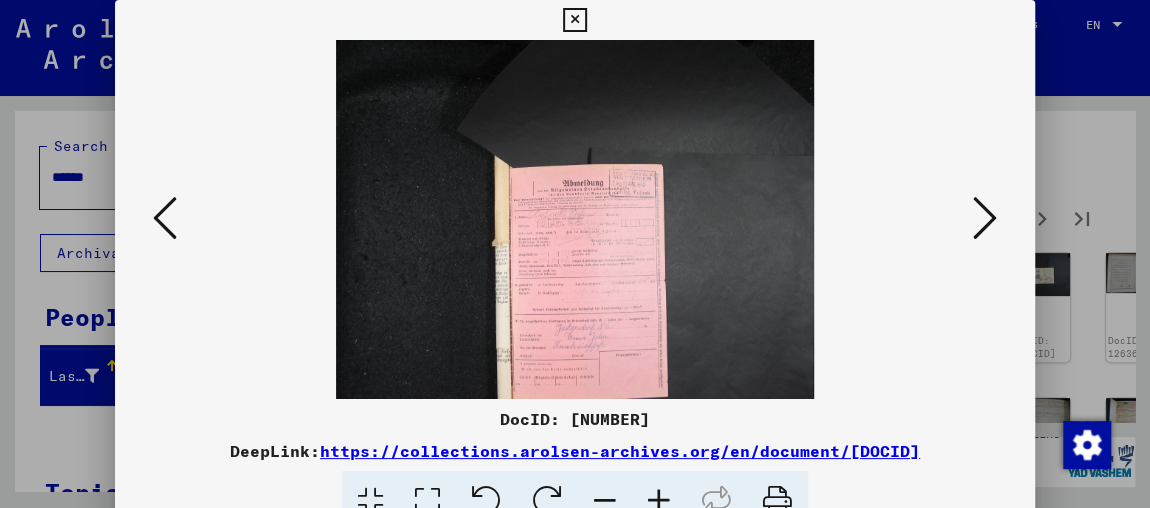 click at bounding box center (659, 501) 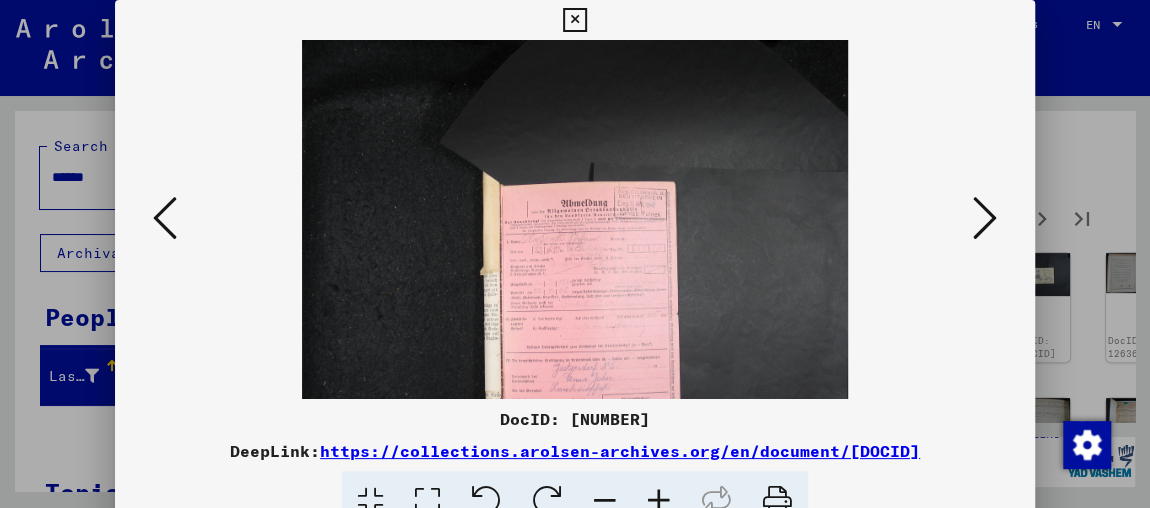click at bounding box center (659, 501) 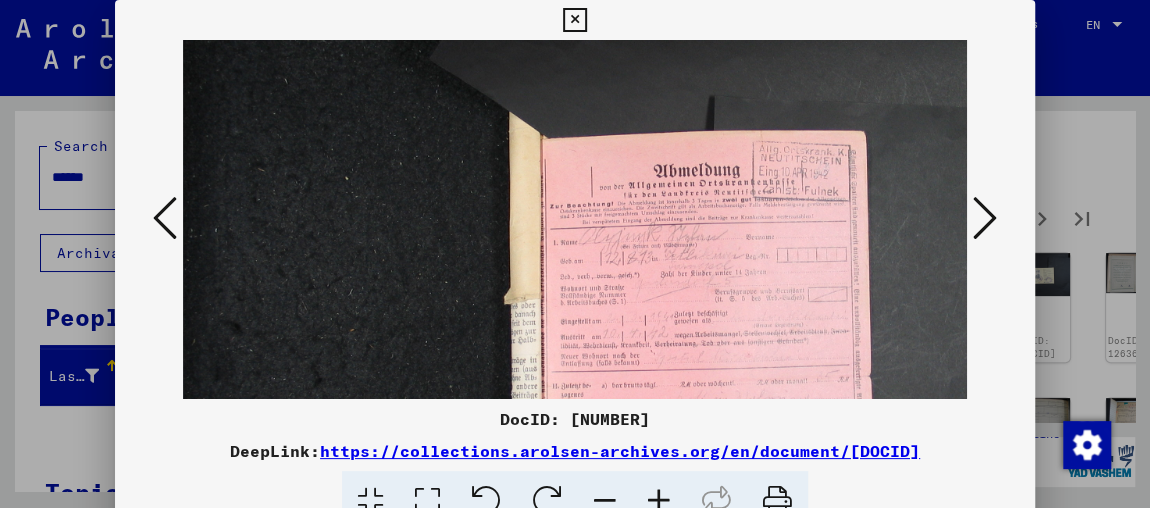 drag, startPoint x: 727, startPoint y: 273, endPoint x: 716, endPoint y: 86, distance: 187.32326 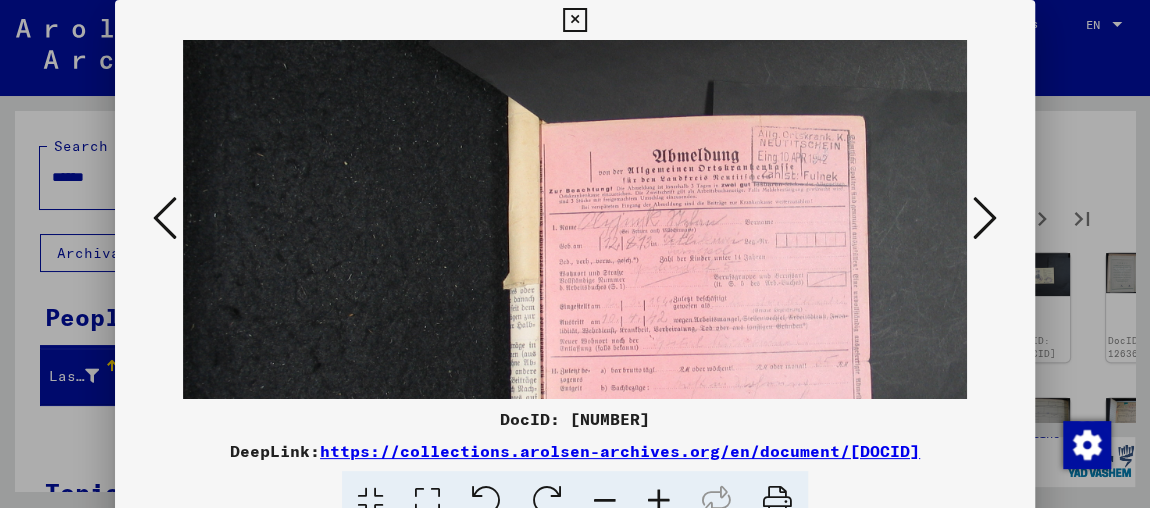 click at bounding box center [985, 218] 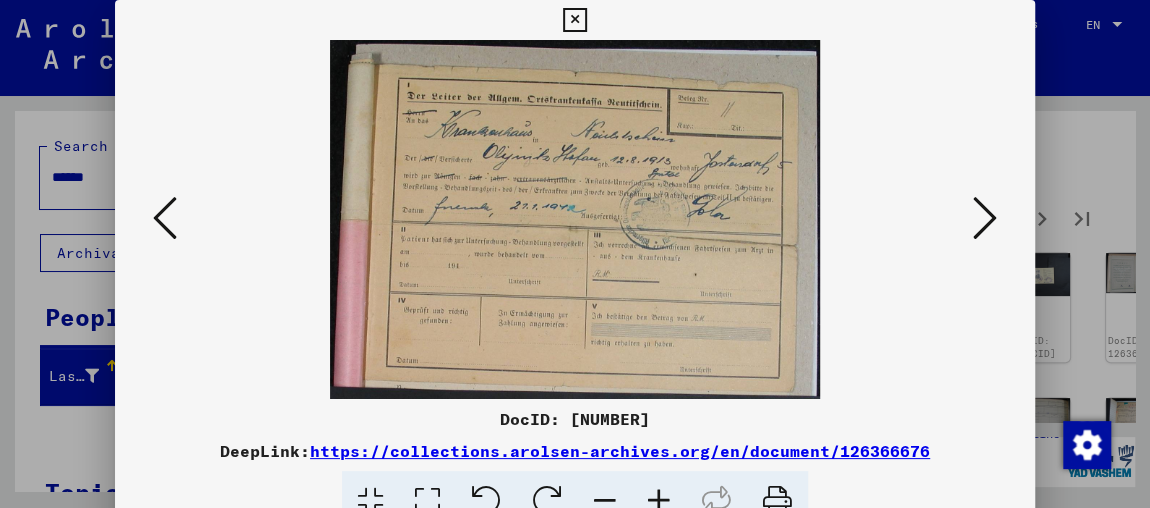 click at bounding box center (985, 218) 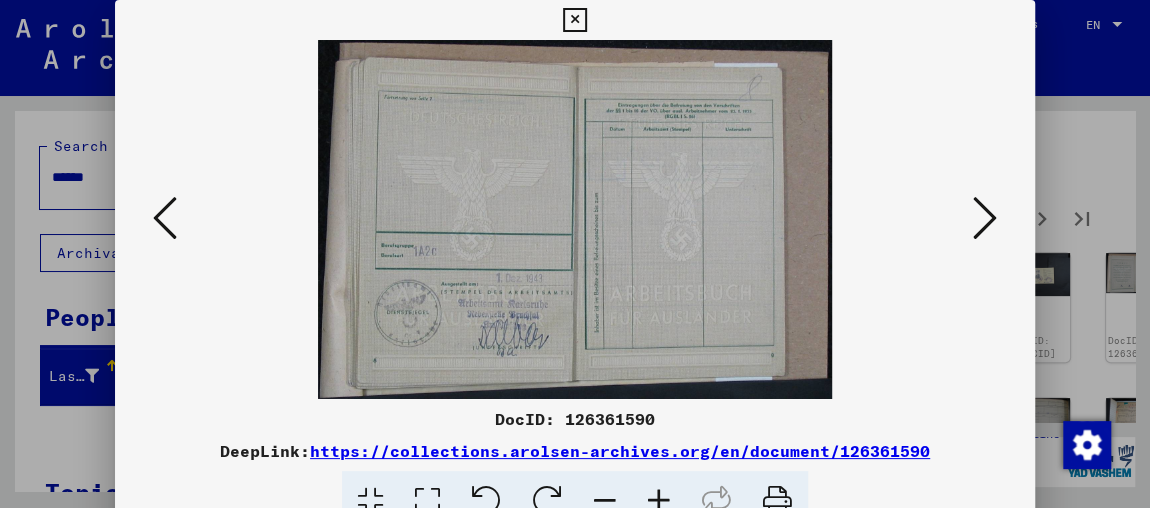 click at bounding box center (985, 218) 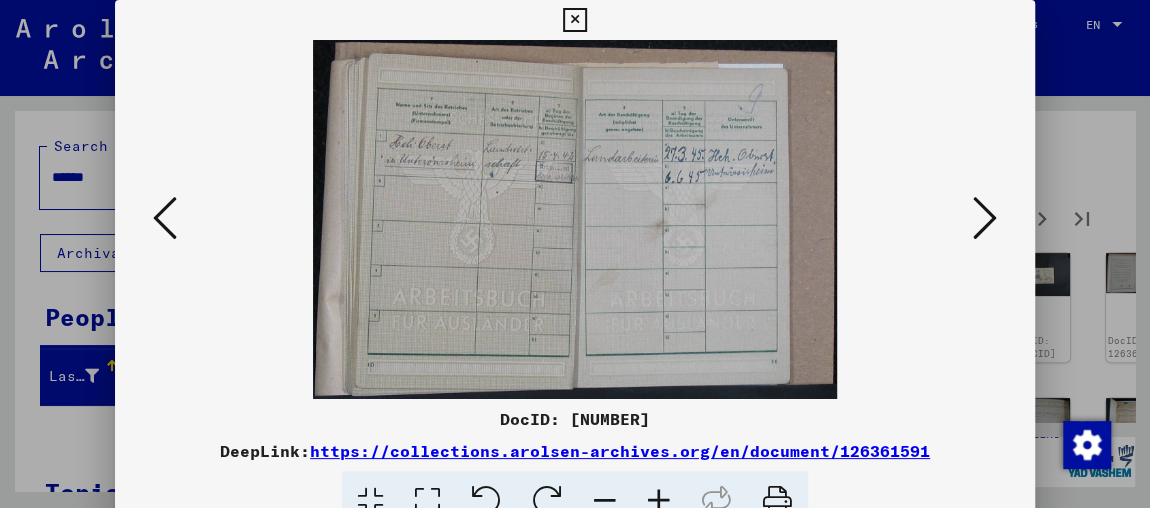 click at bounding box center (985, 218) 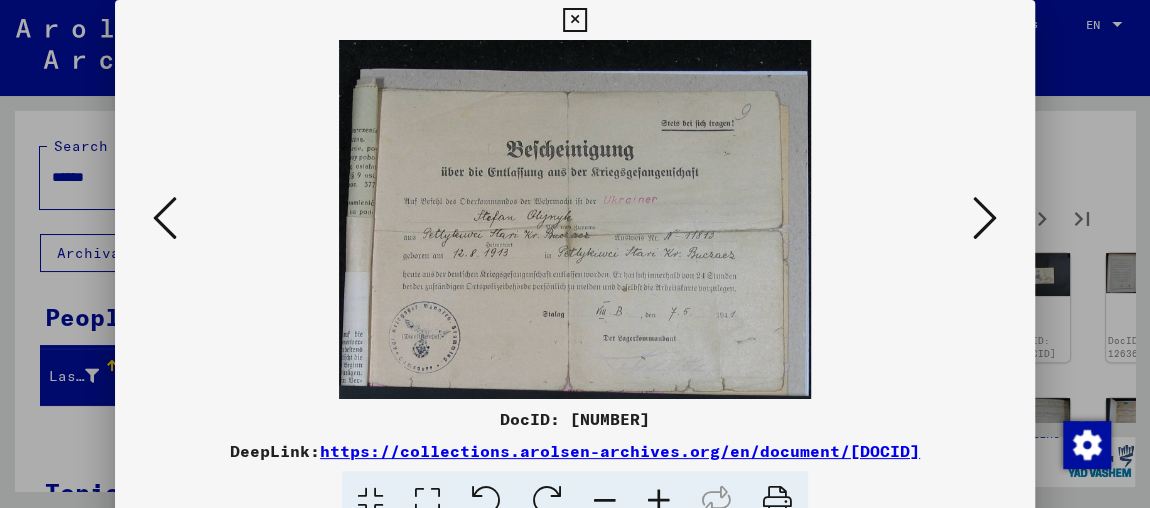 click at bounding box center [985, 218] 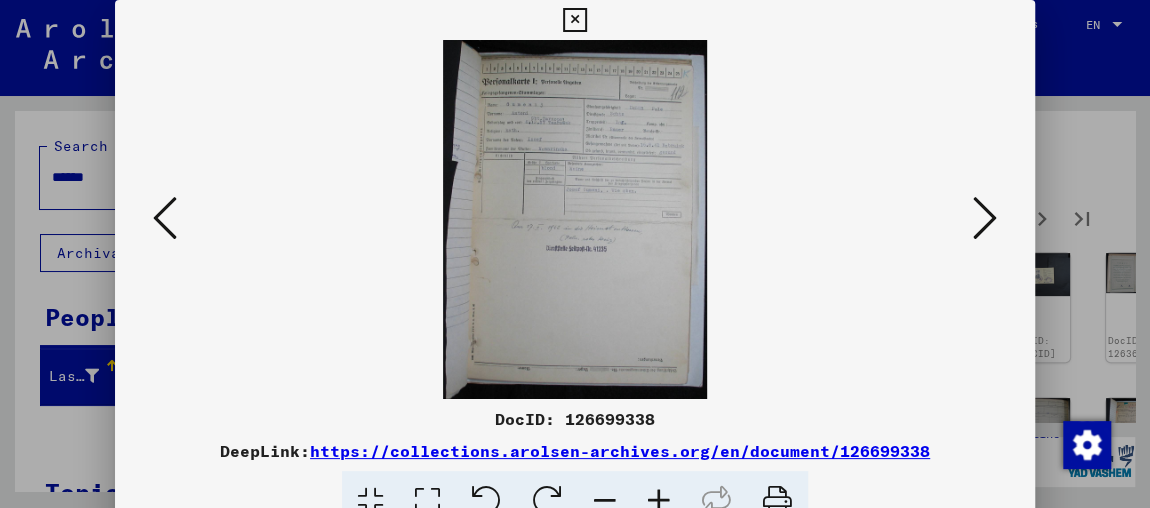 click at bounding box center (985, 218) 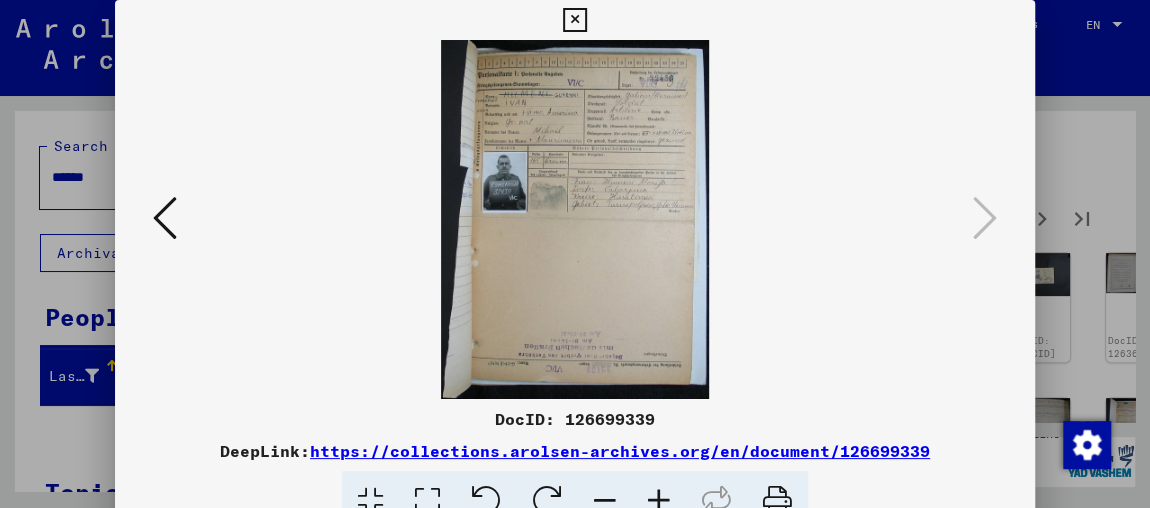 click at bounding box center (659, 501) 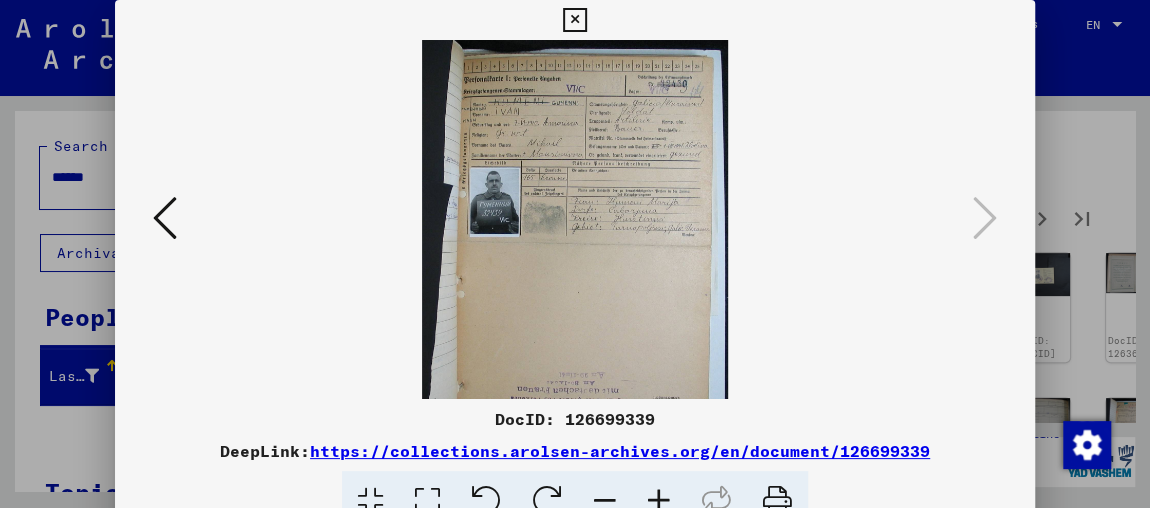 click at bounding box center (659, 501) 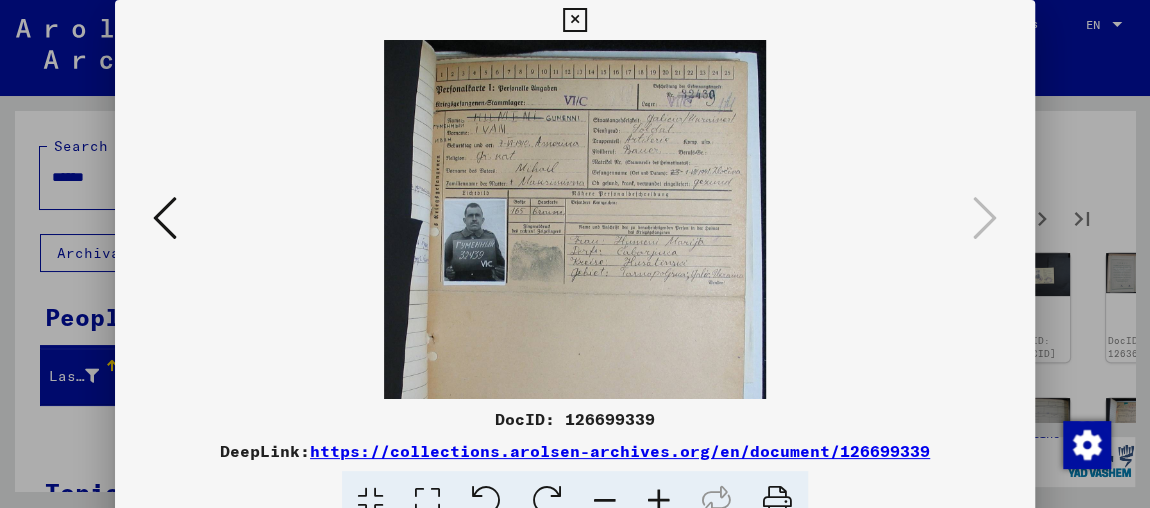 click at bounding box center (659, 501) 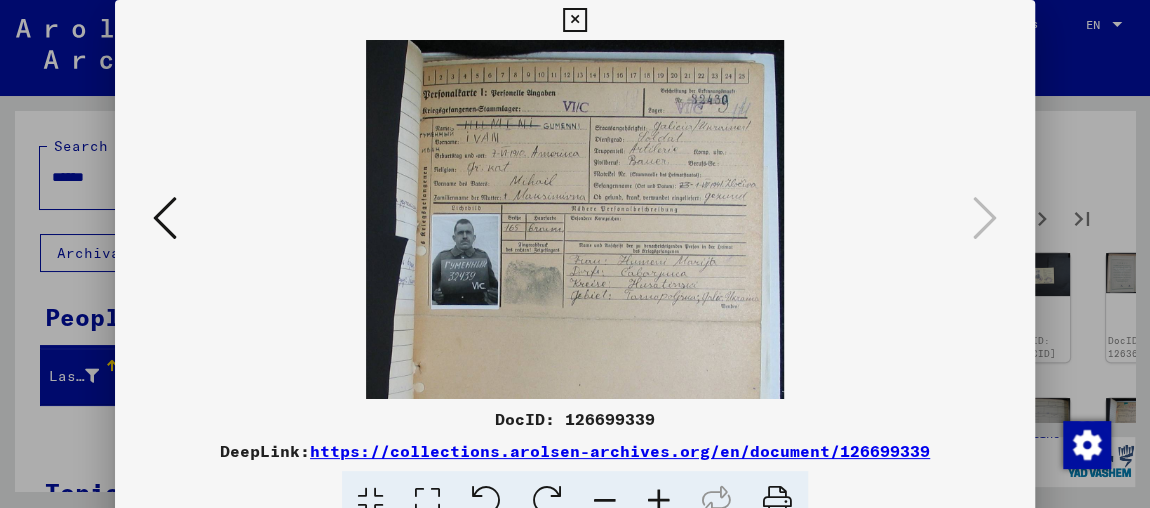 click at bounding box center [659, 501] 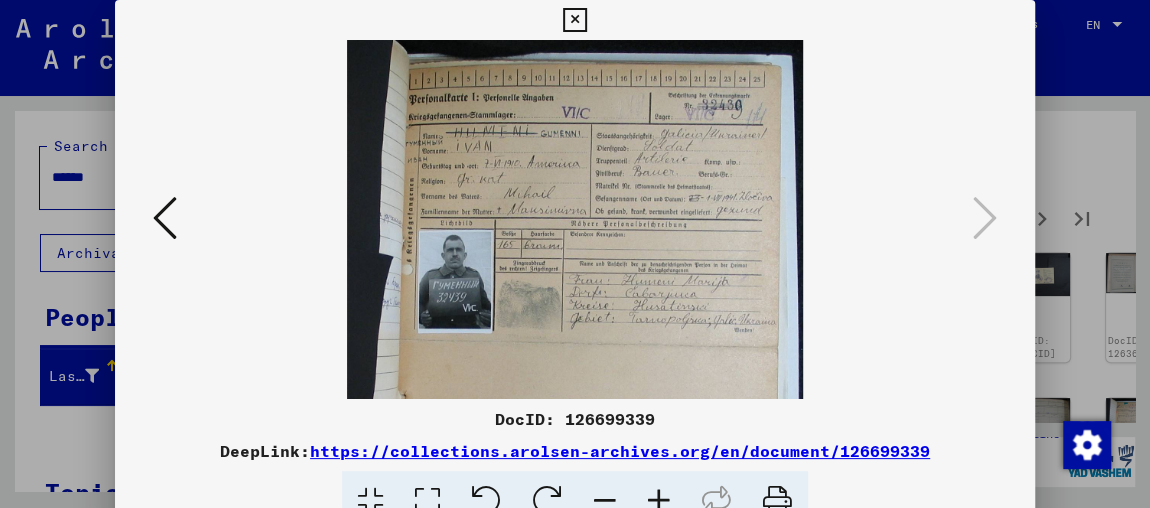 click at bounding box center [659, 501] 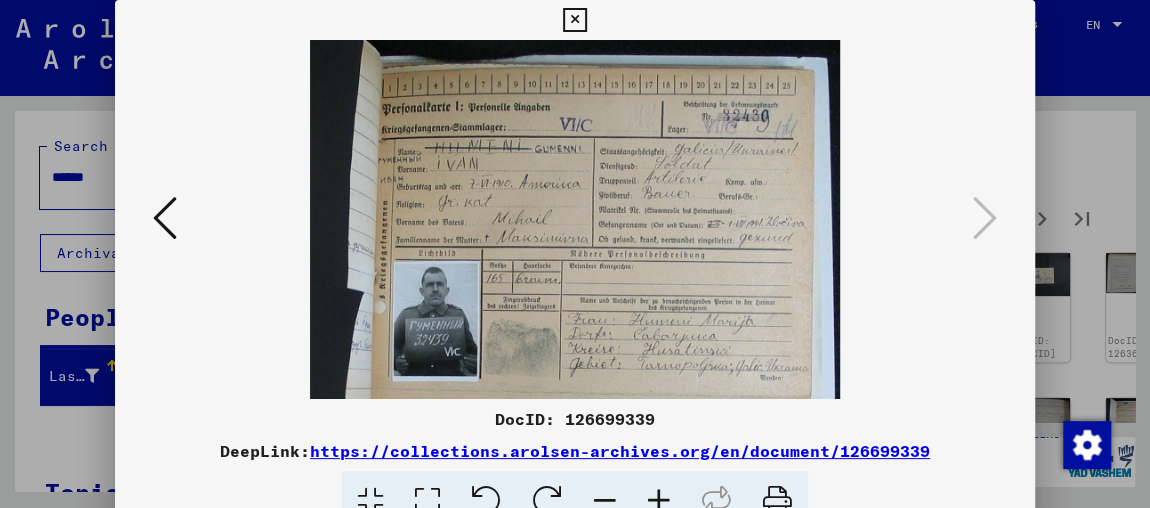 click at bounding box center (575, 254) 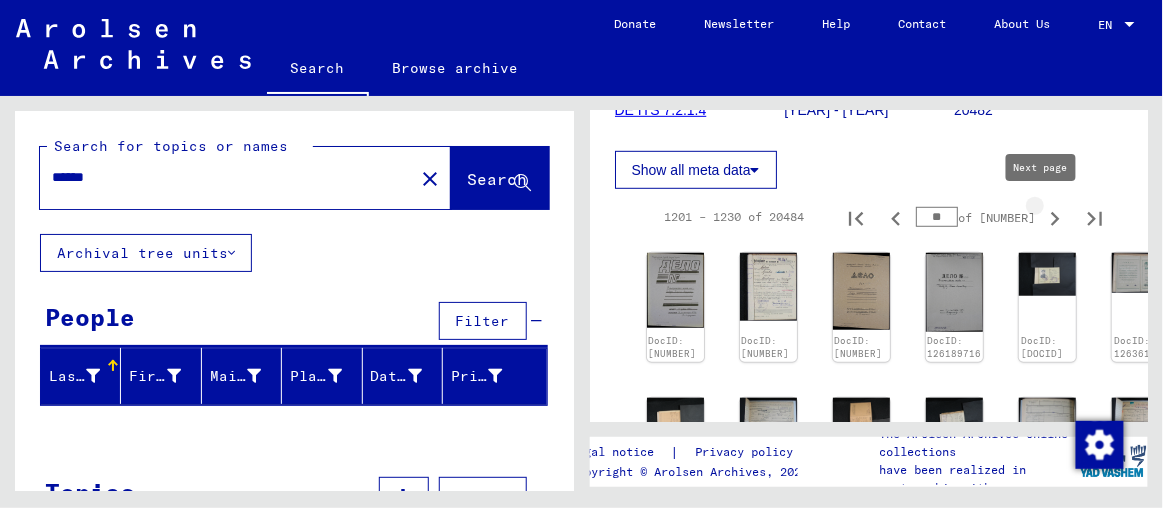 click 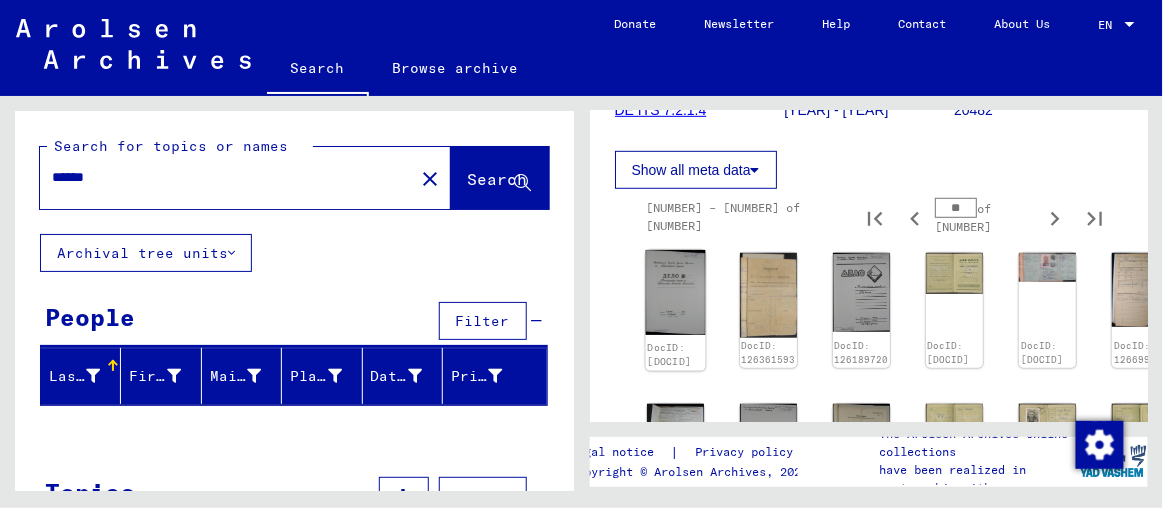 click 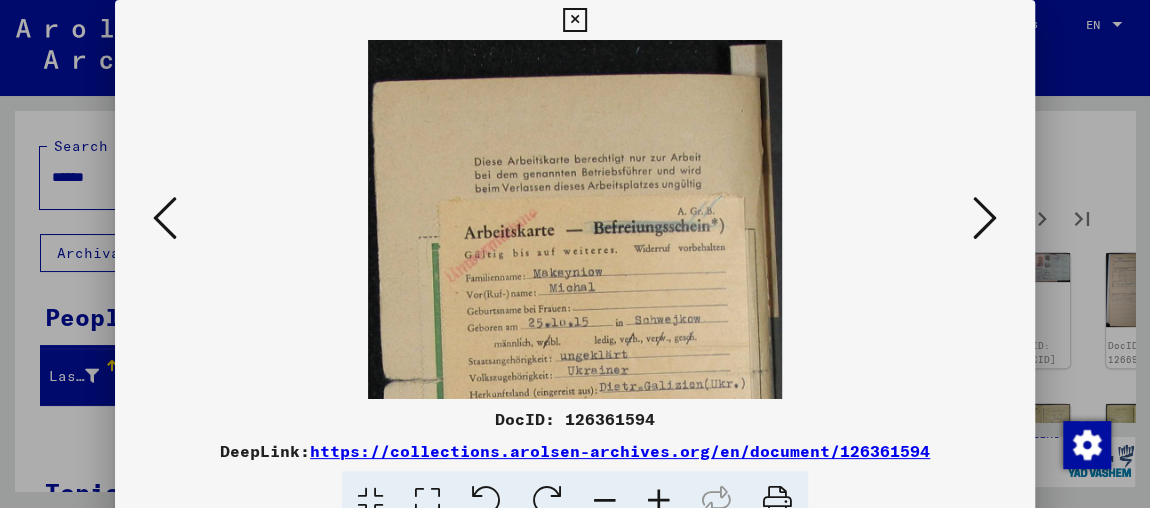 scroll, scrollTop: 70, scrollLeft: 0, axis: vertical 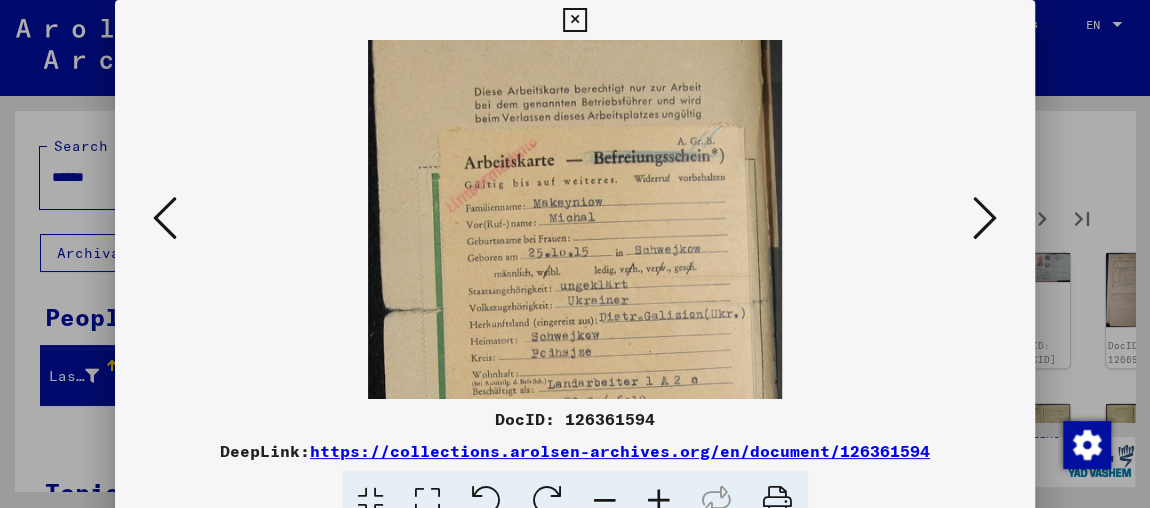 drag, startPoint x: 737, startPoint y: 283, endPoint x: 728, endPoint y: 235, distance: 48.83646 